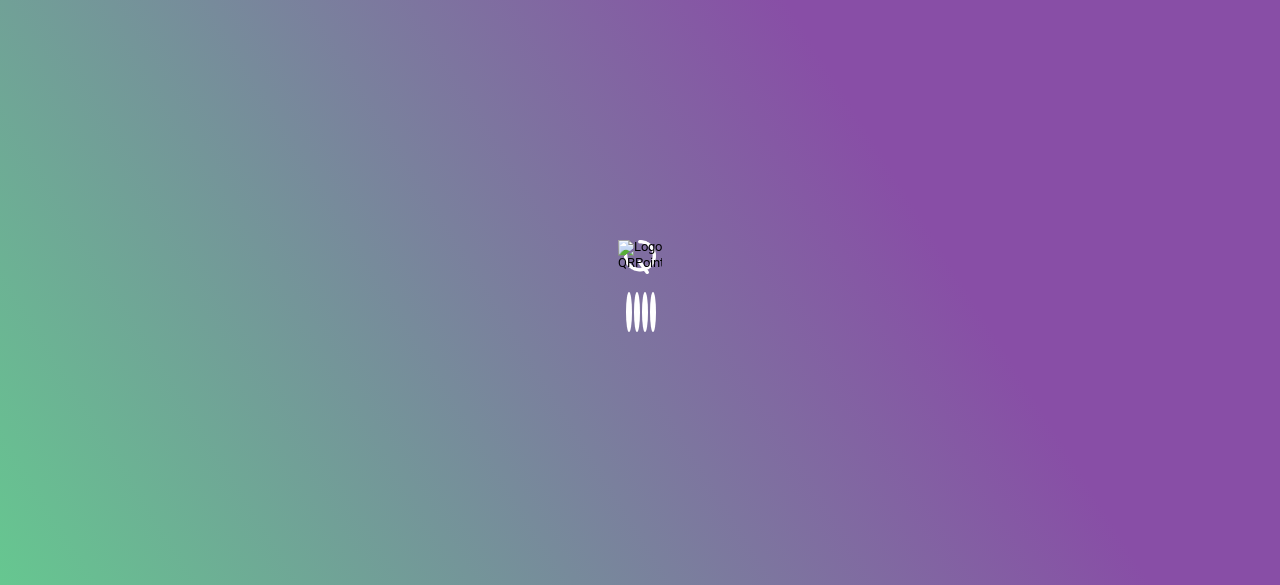 scroll, scrollTop: 0, scrollLeft: 0, axis: both 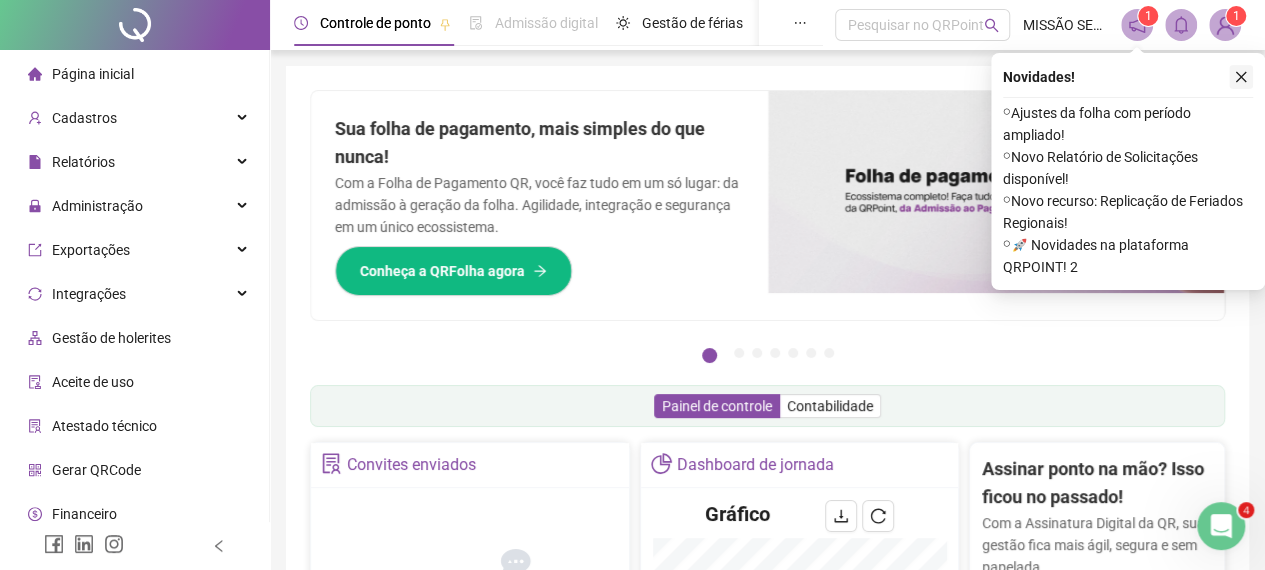 click 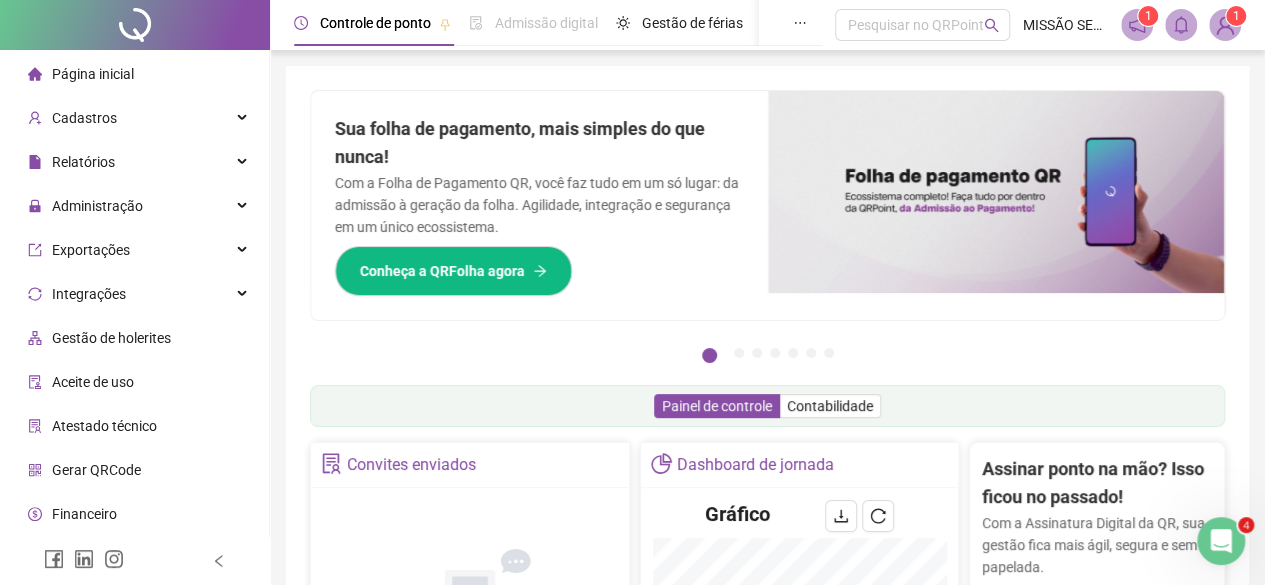 click 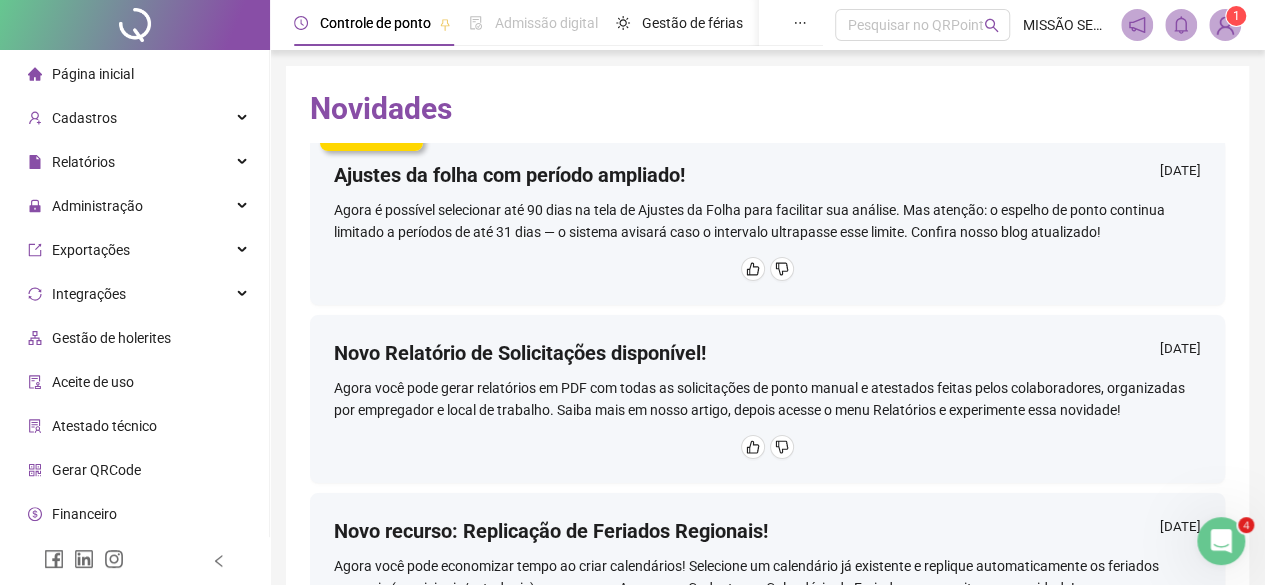 scroll, scrollTop: 0, scrollLeft: 0, axis: both 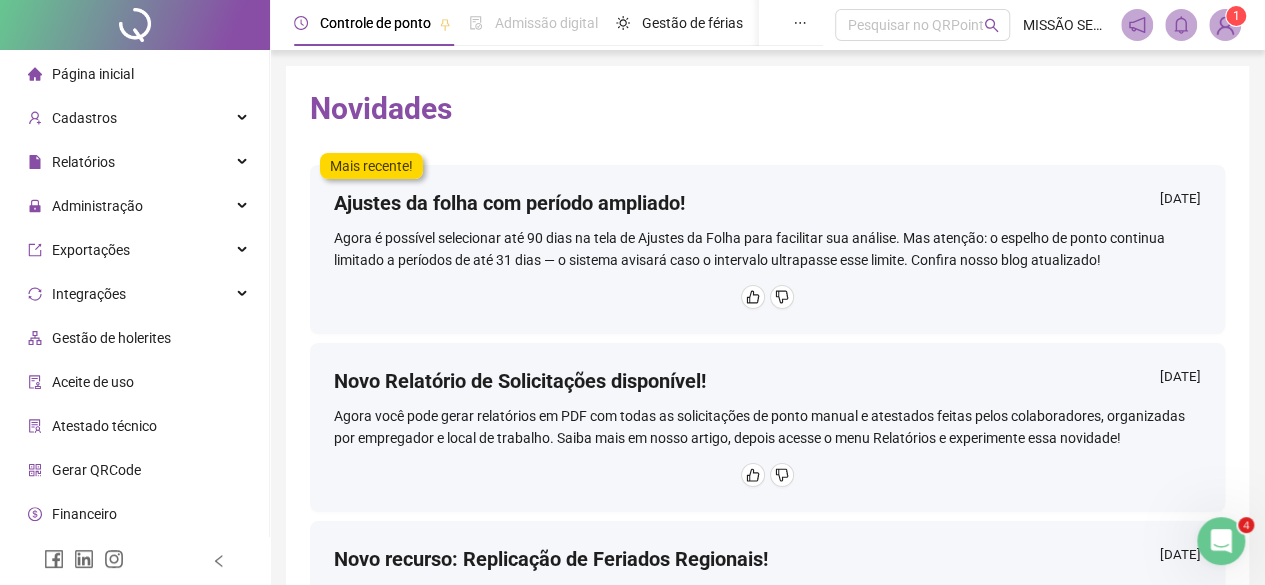 click on "1" at bounding box center [1236, 16] 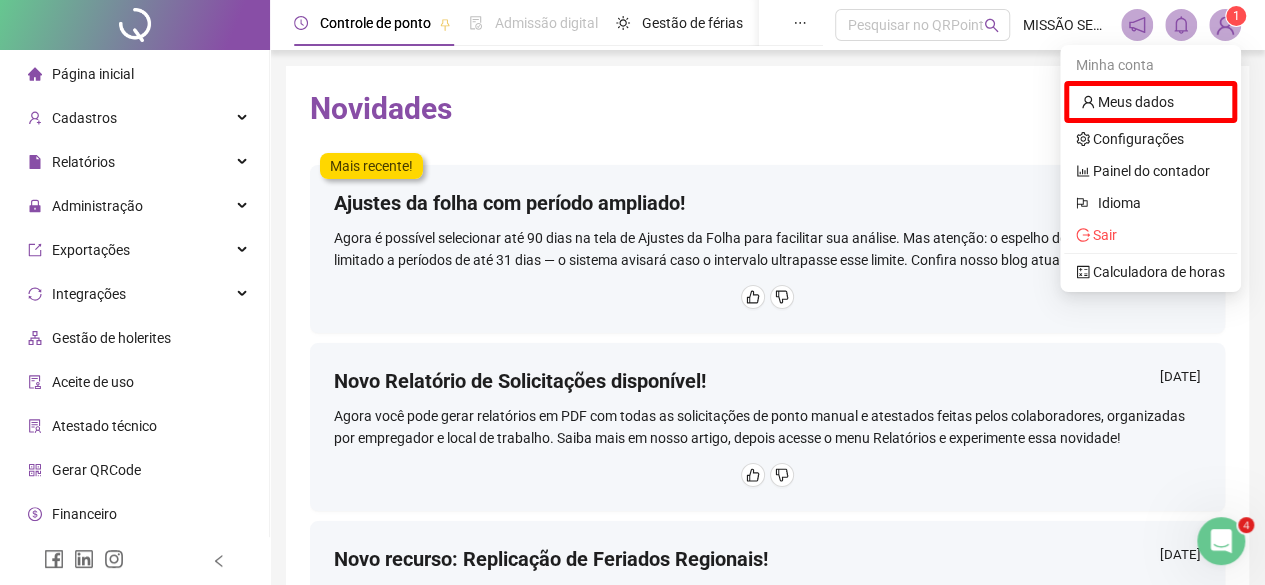 click on "Novidades" at bounding box center [767, 109] 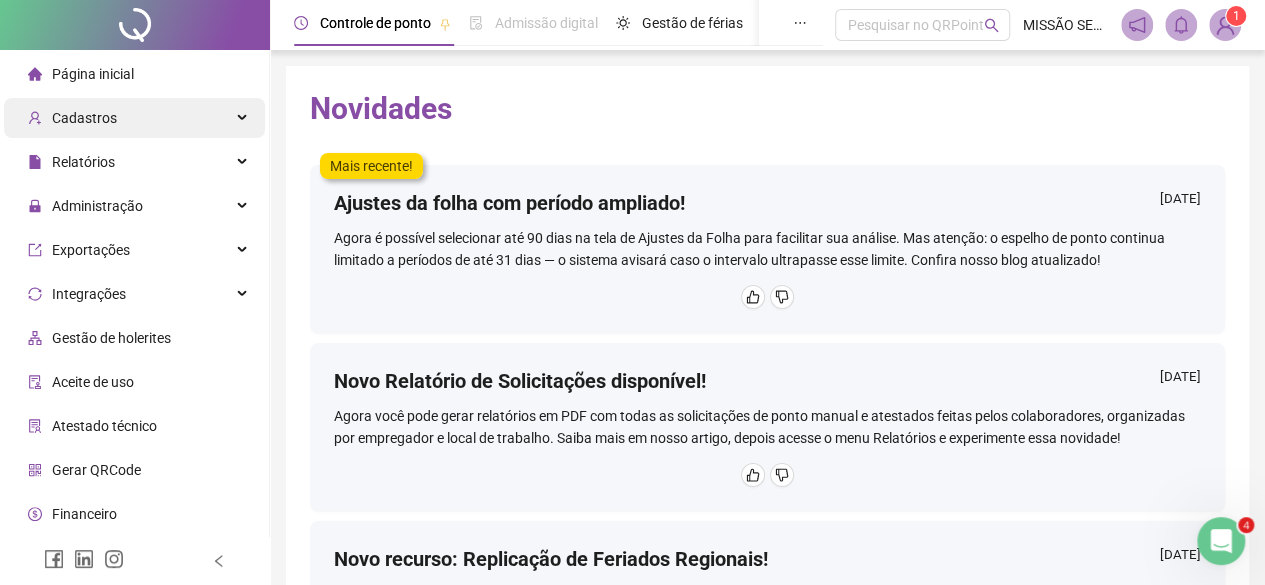 click on "Cadastros" at bounding box center [134, 118] 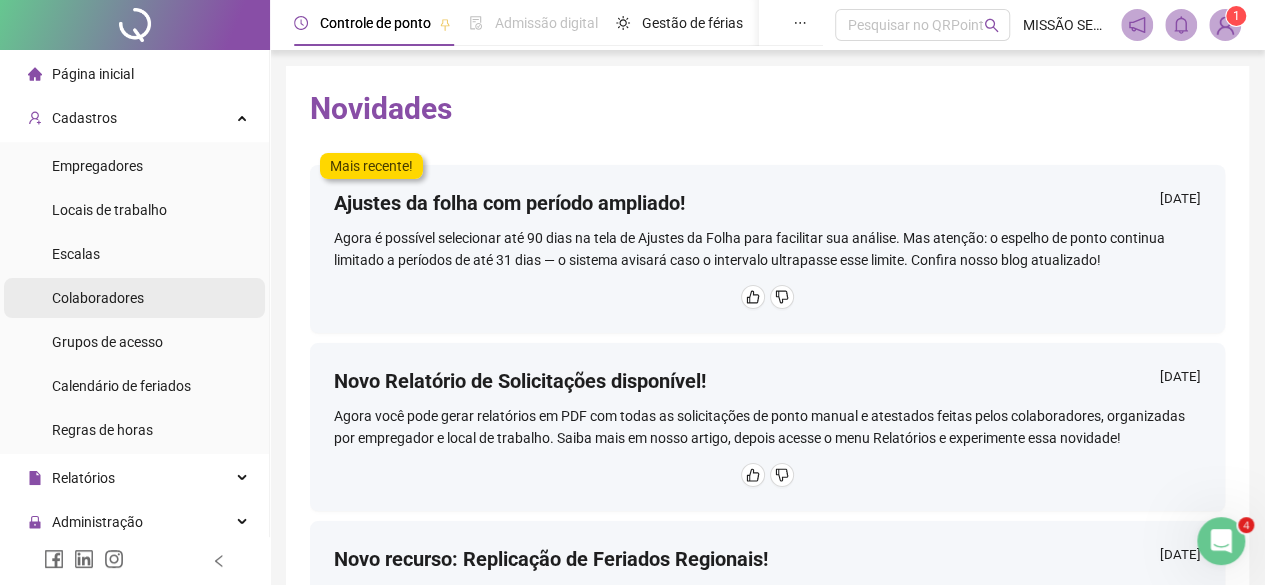 click on "Colaboradores" at bounding box center [98, 298] 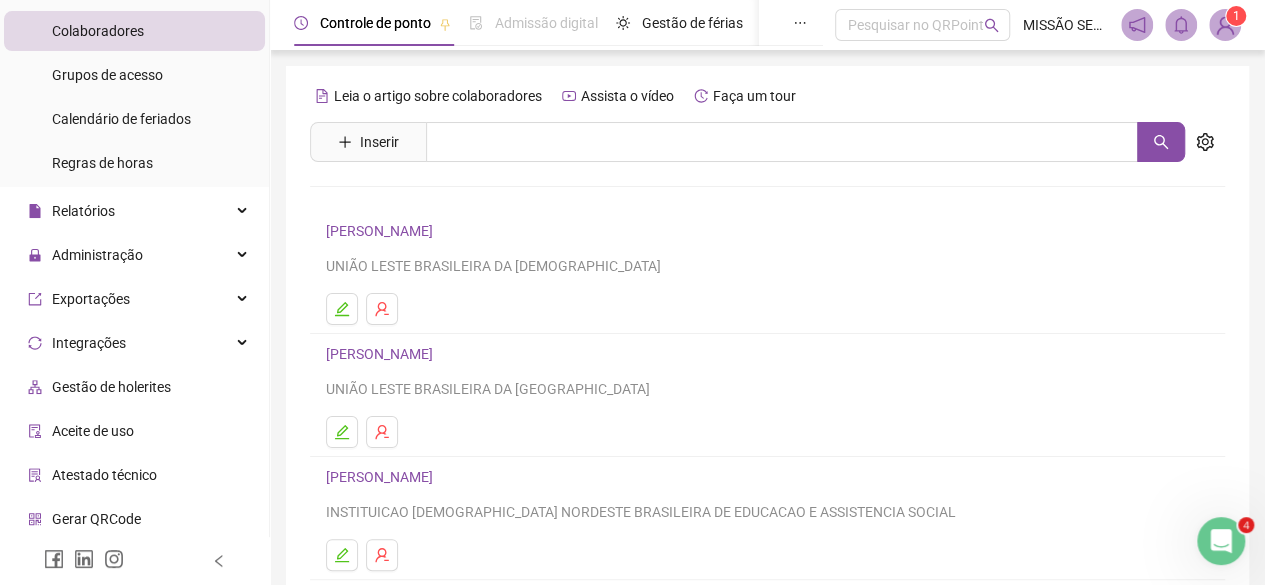 scroll, scrollTop: 300, scrollLeft: 0, axis: vertical 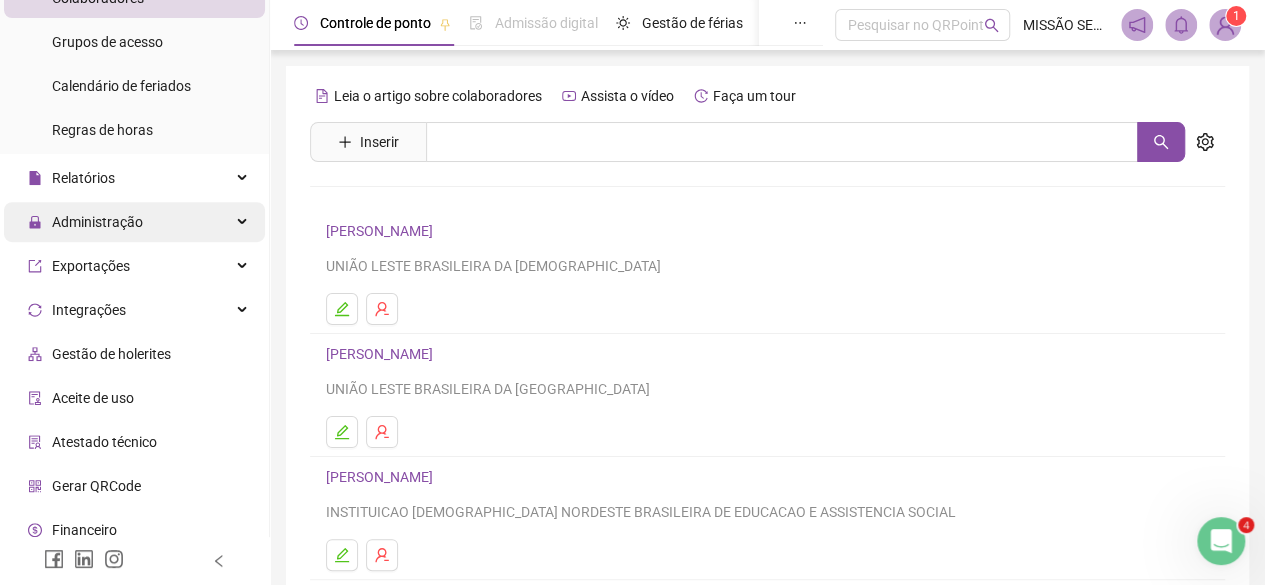 click on "Administração" at bounding box center (85, 222) 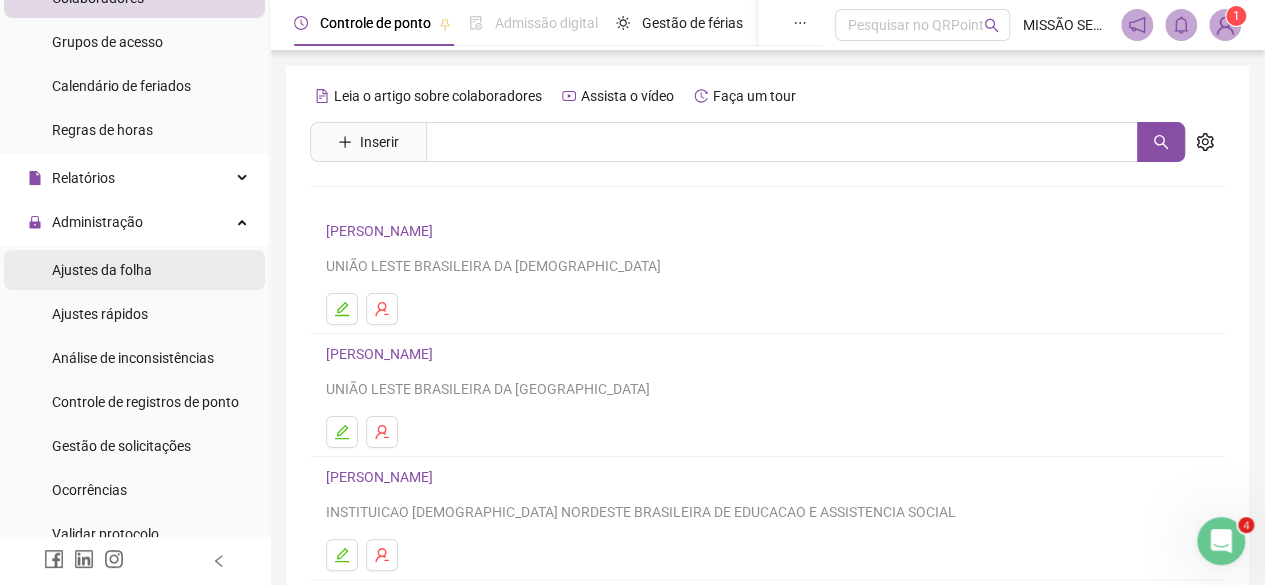 click on "Ajustes da folha" at bounding box center [134, 270] 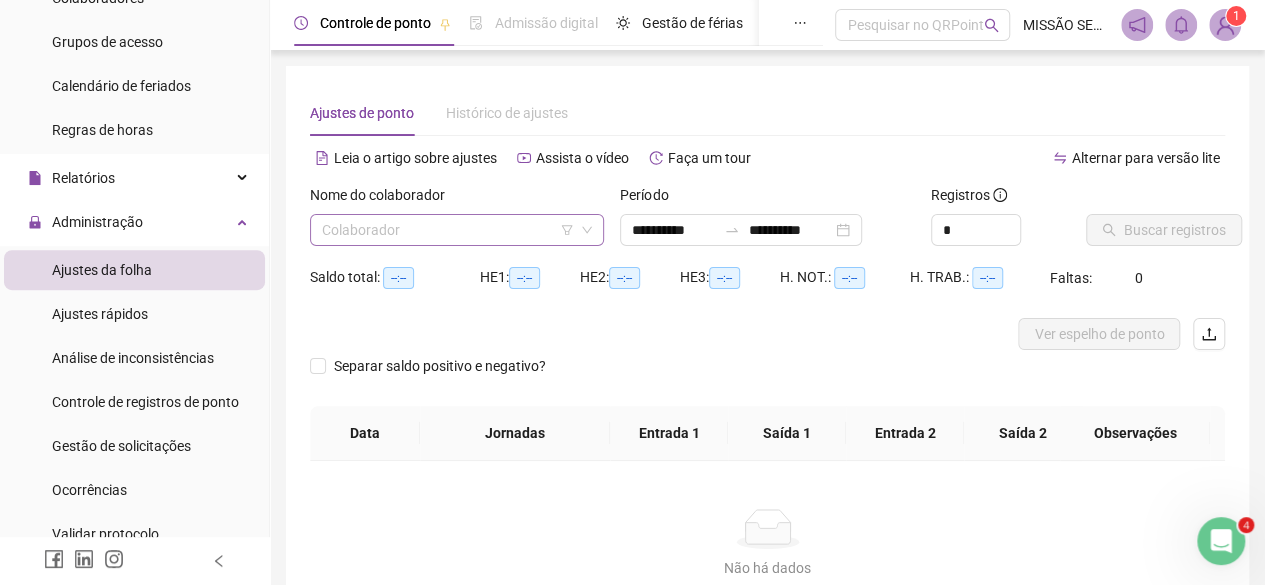 click at bounding box center [451, 230] 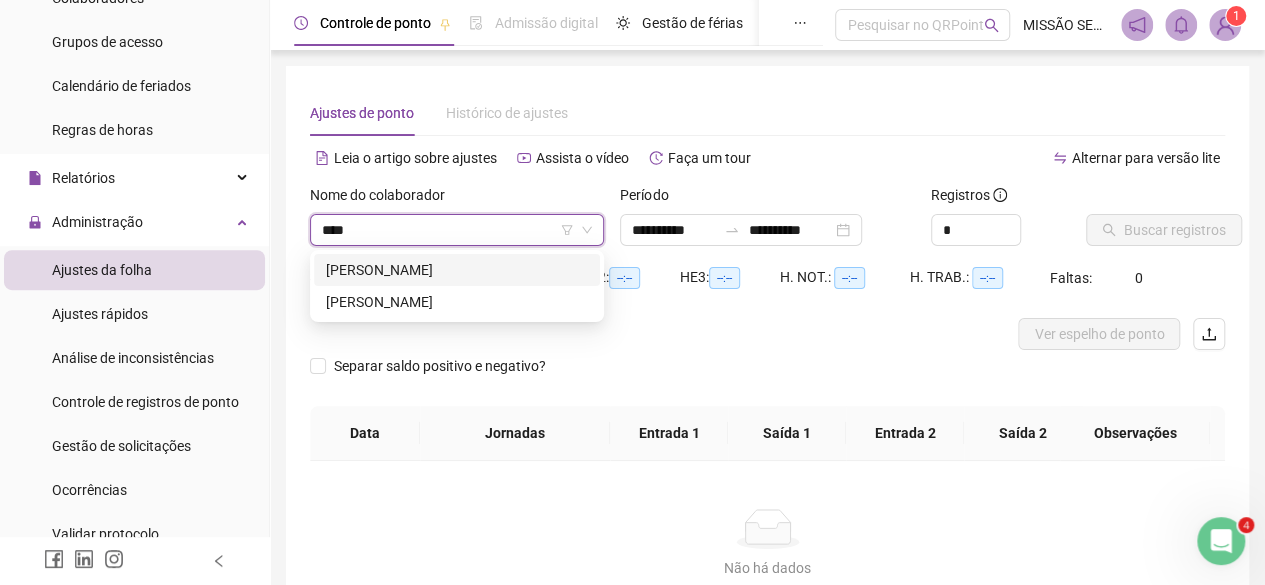type on "*****" 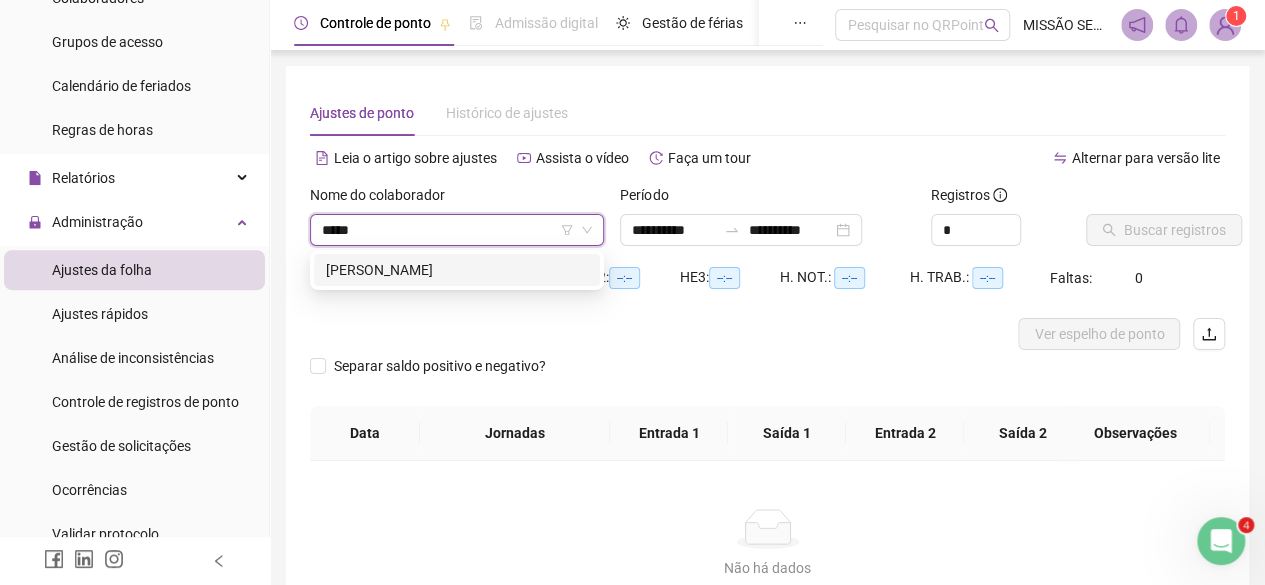click on "MILENA SANTOS" at bounding box center [457, 270] 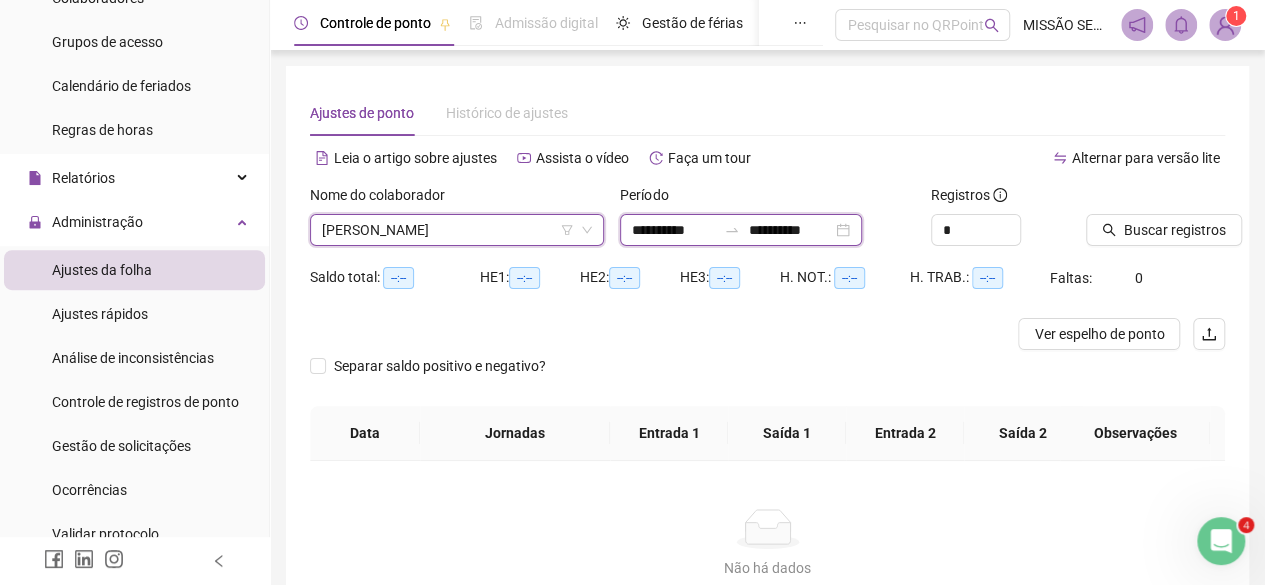 click on "**********" at bounding box center [674, 230] 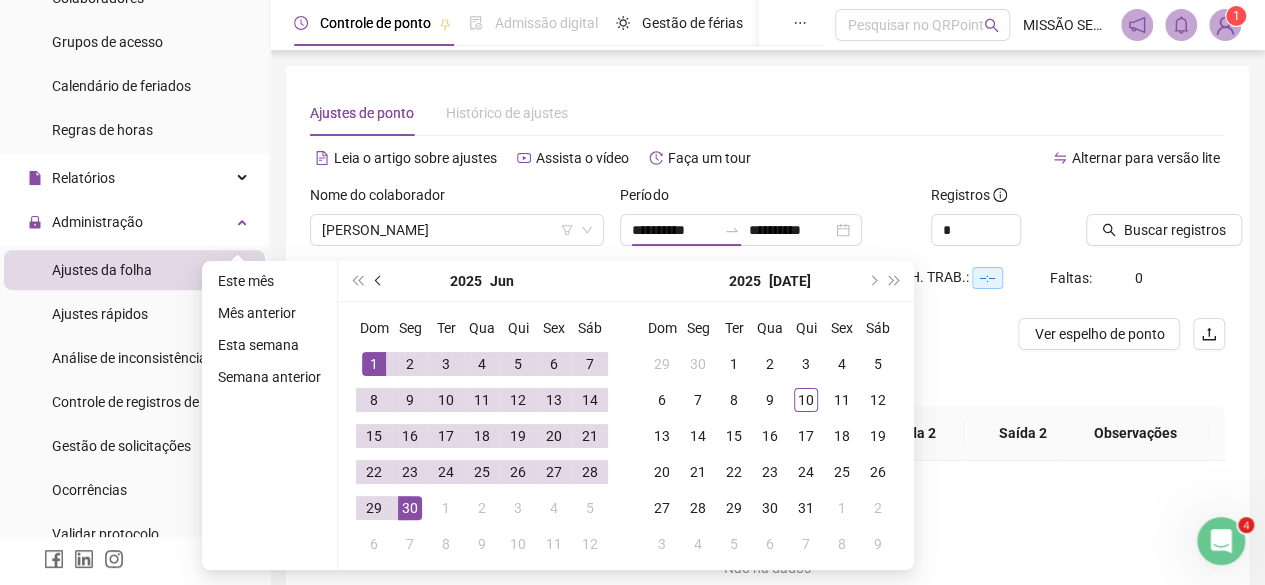 click at bounding box center [379, 281] 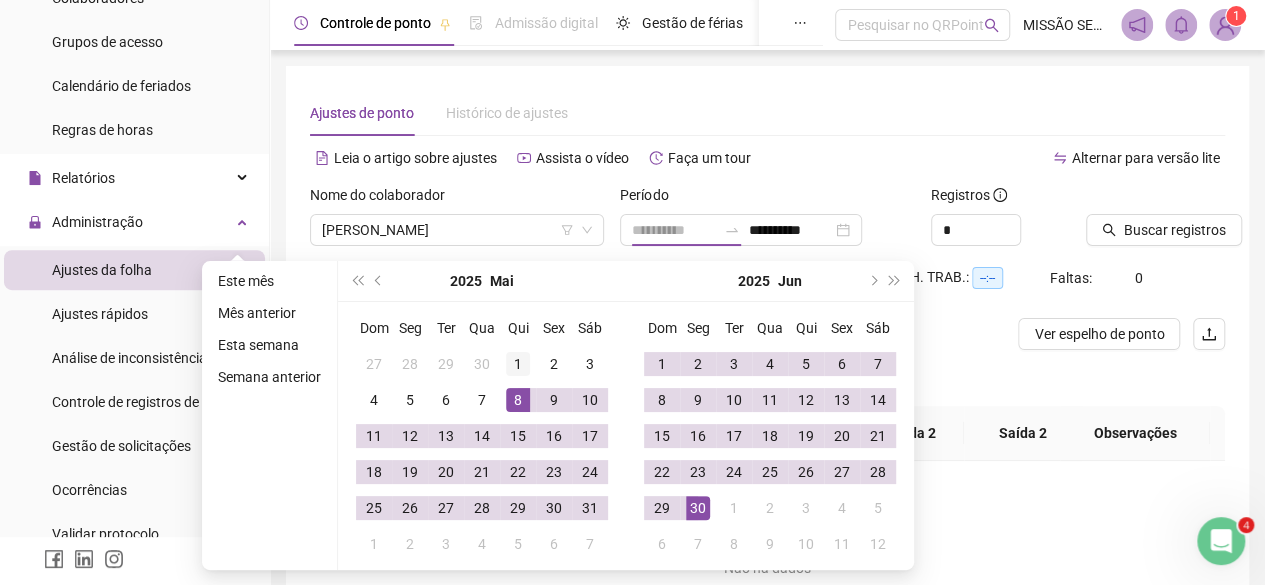 type on "**********" 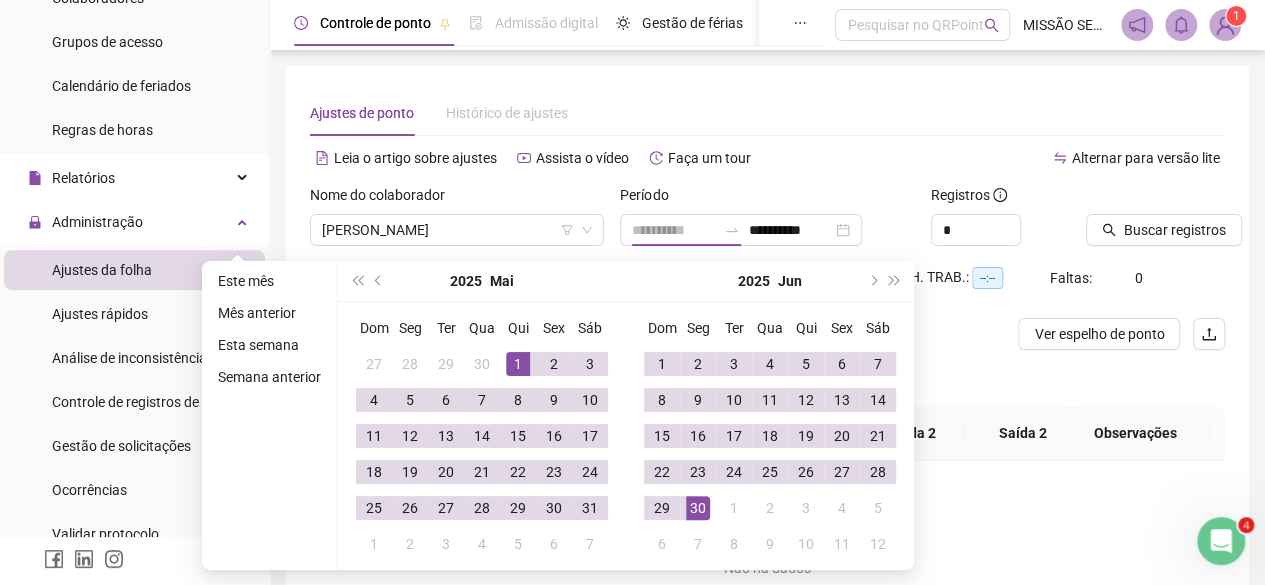 click on "1" at bounding box center (518, 364) 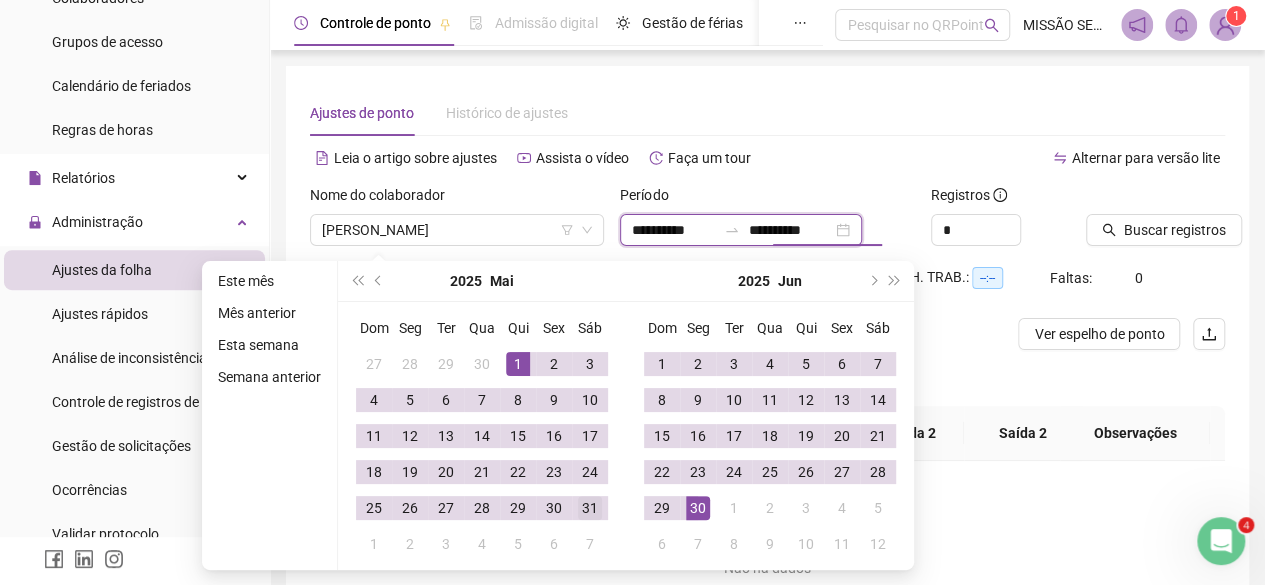 type on "**********" 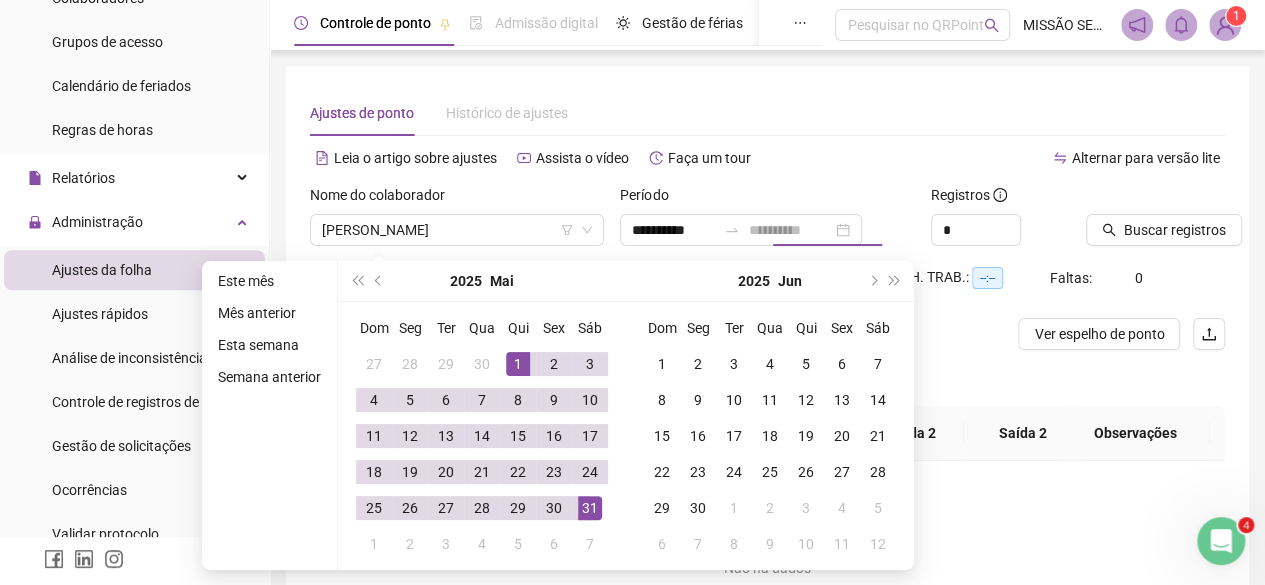 click on "31" at bounding box center (590, 508) 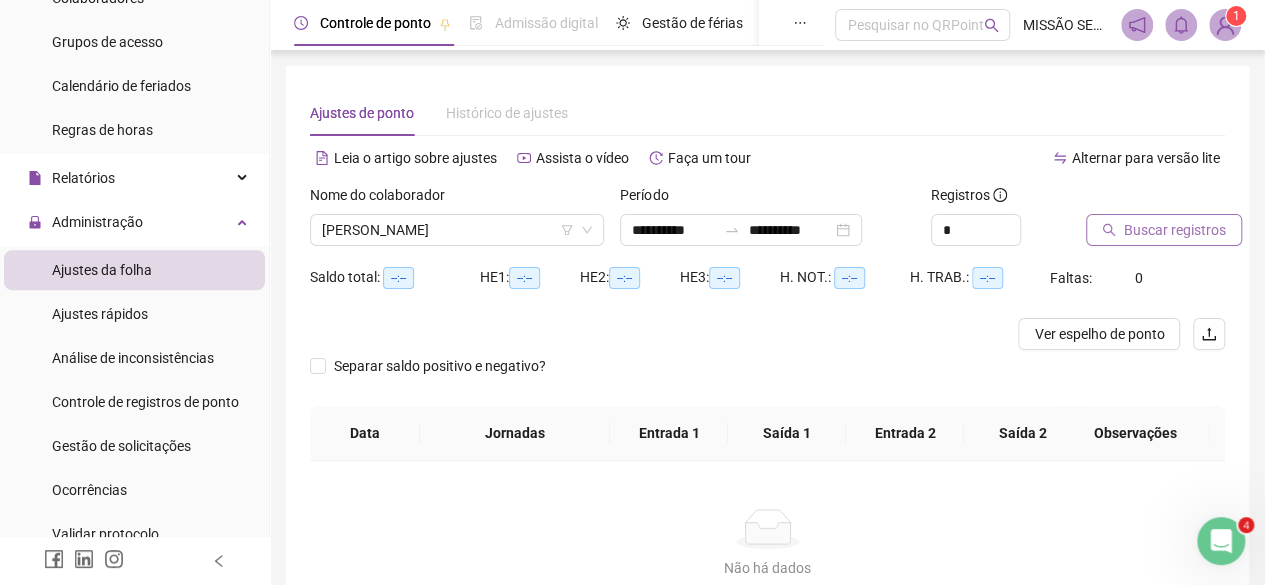 click 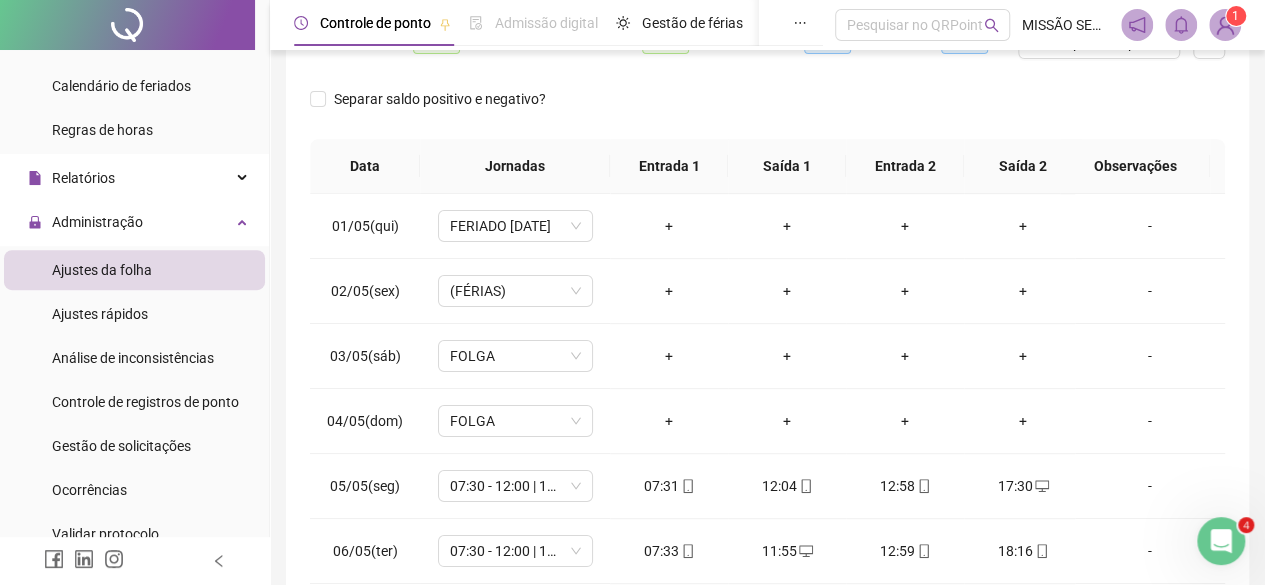 scroll, scrollTop: 300, scrollLeft: 0, axis: vertical 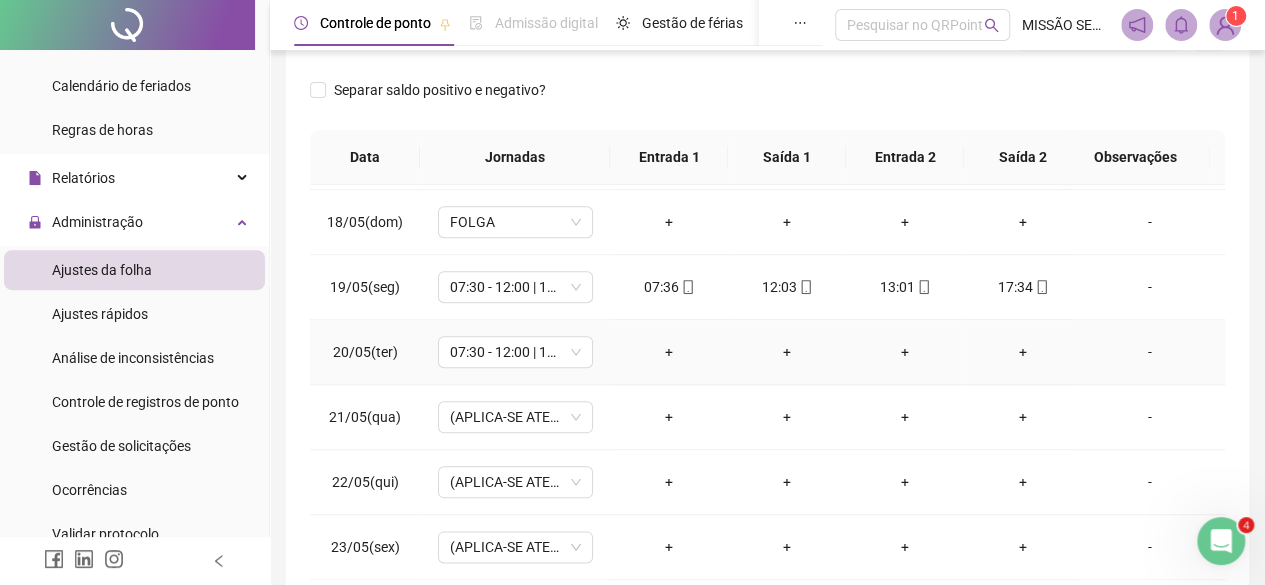 click on "+" at bounding box center [669, 352] 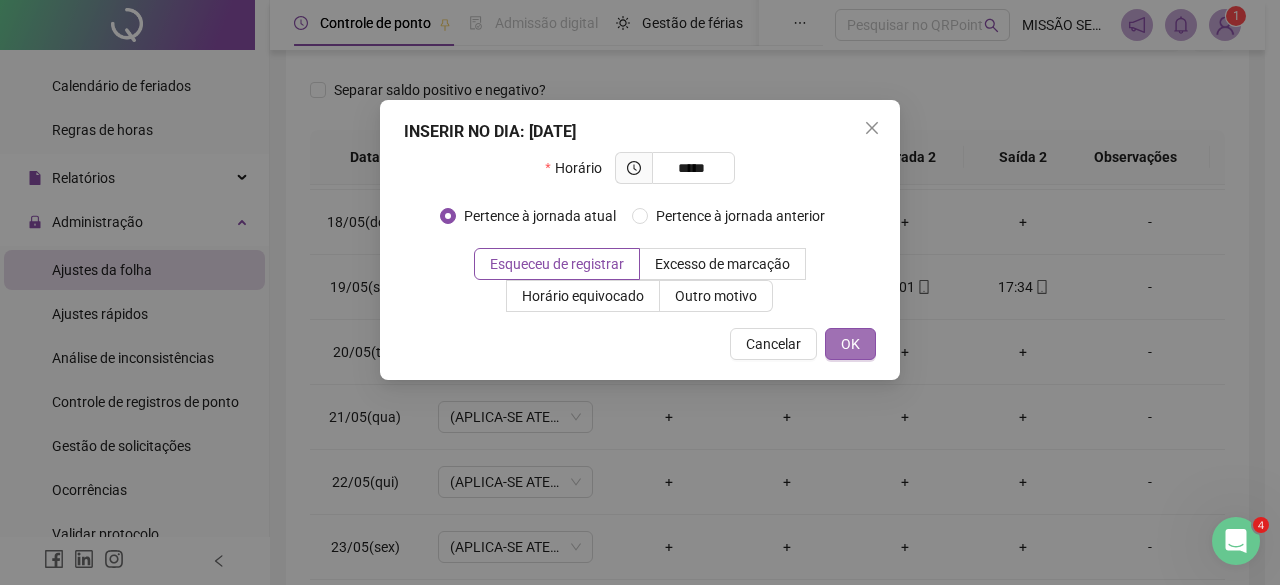 type on "*****" 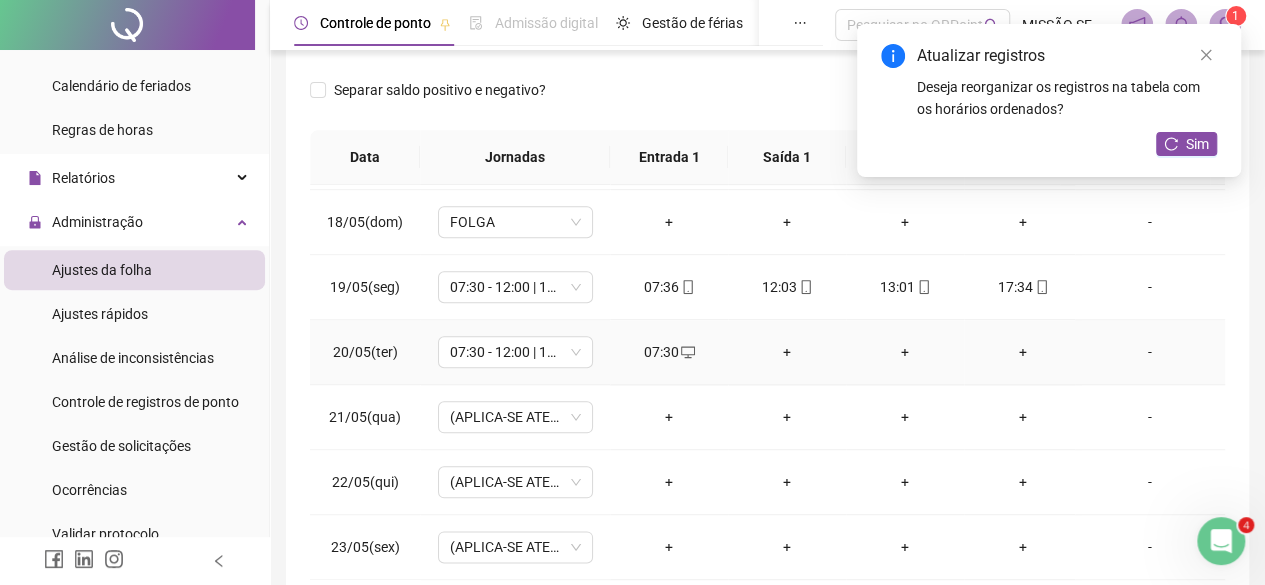 click on "+" at bounding box center (787, 352) 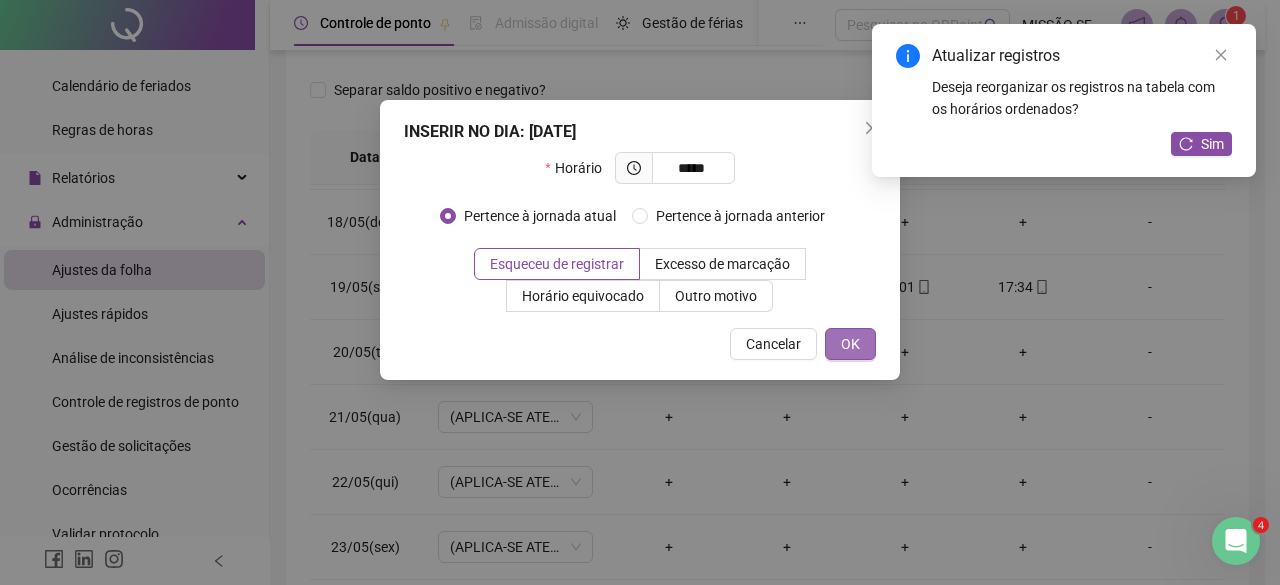 type on "*****" 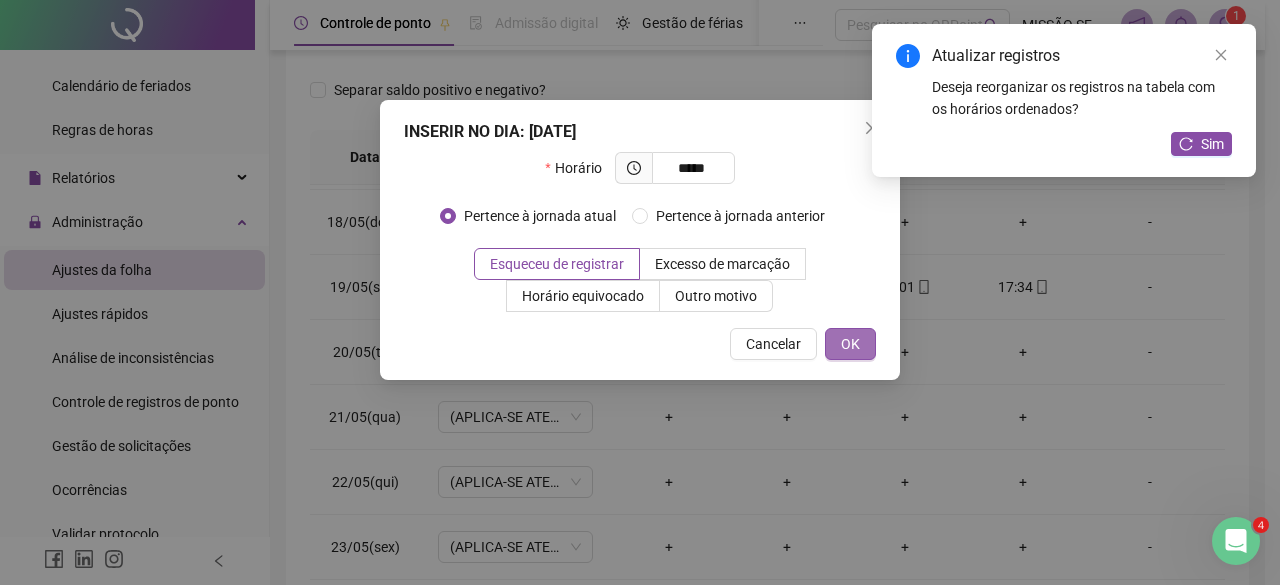 click on "OK" at bounding box center (850, 344) 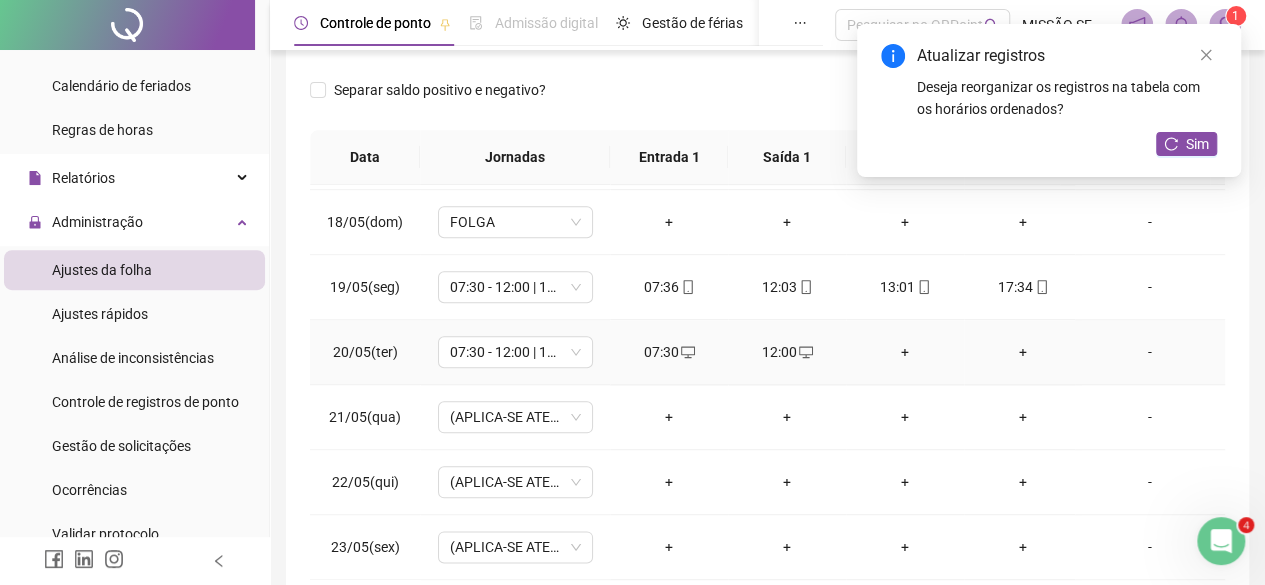 click on "+" at bounding box center [905, 352] 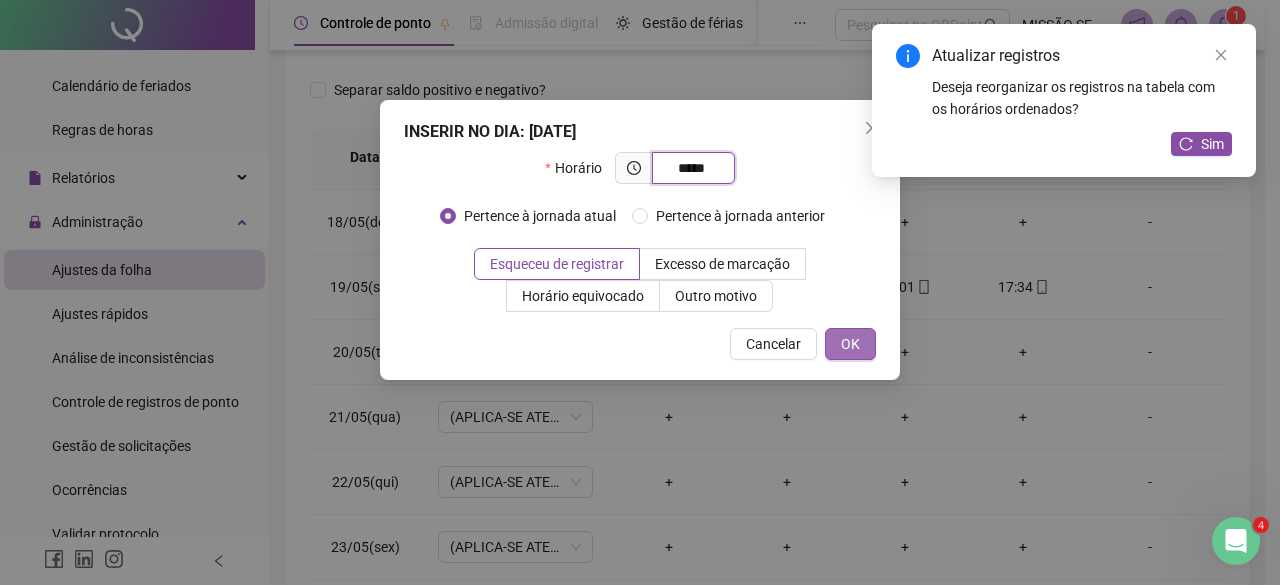 type on "*****" 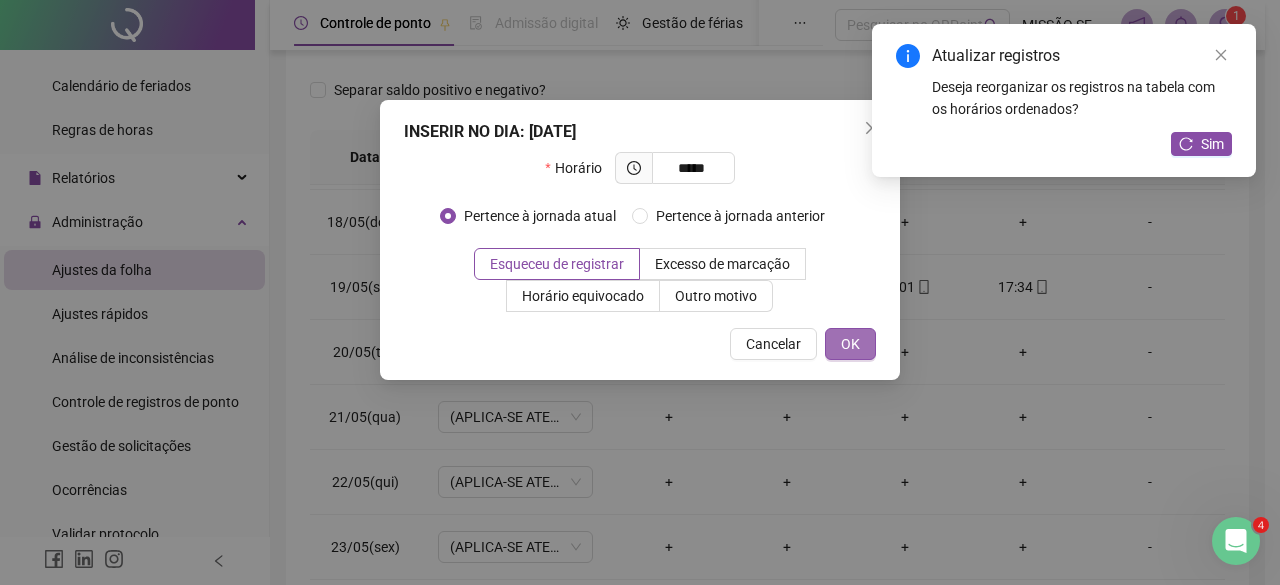 click on "OK" at bounding box center (850, 344) 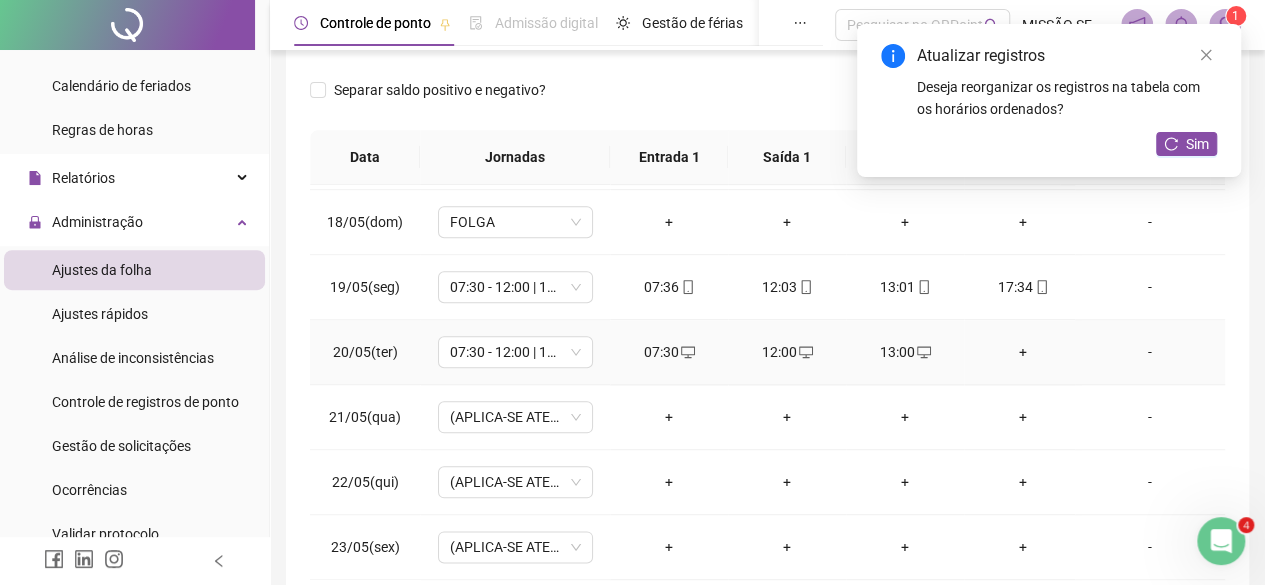 click on "+" at bounding box center [1023, 352] 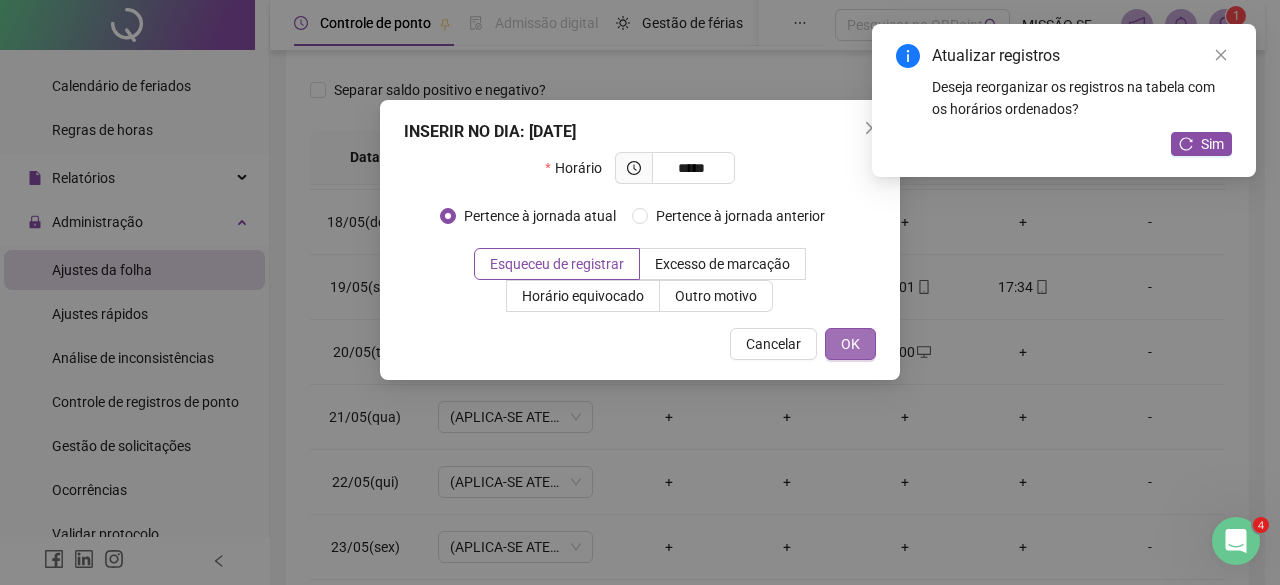 type on "*****" 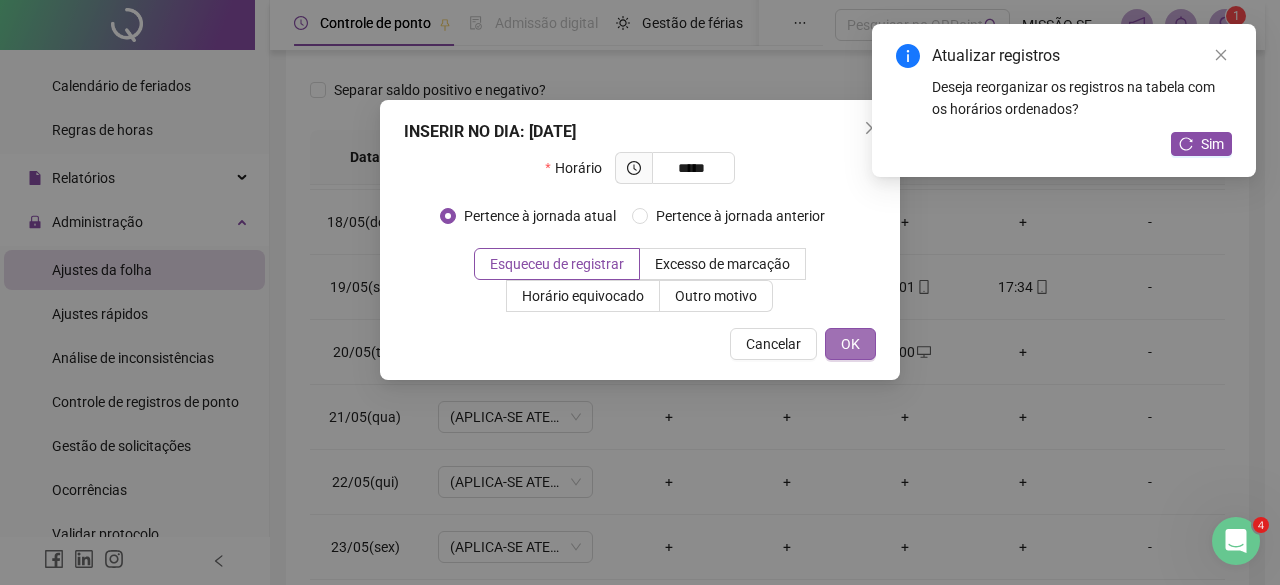 click on "OK" at bounding box center (850, 344) 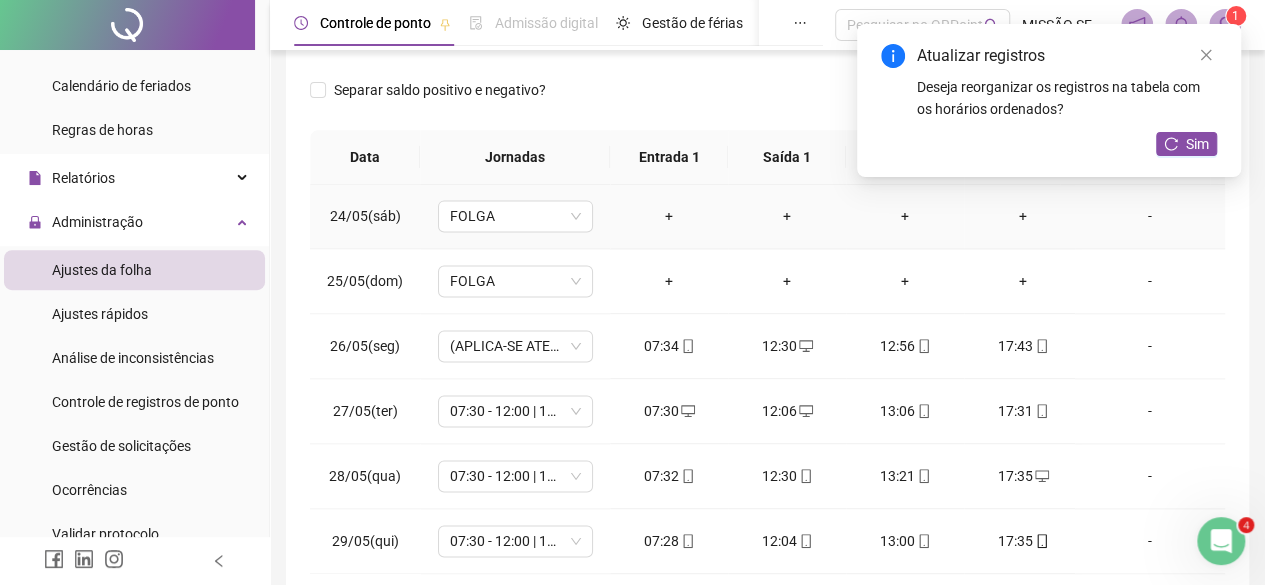 scroll, scrollTop: 1593, scrollLeft: 0, axis: vertical 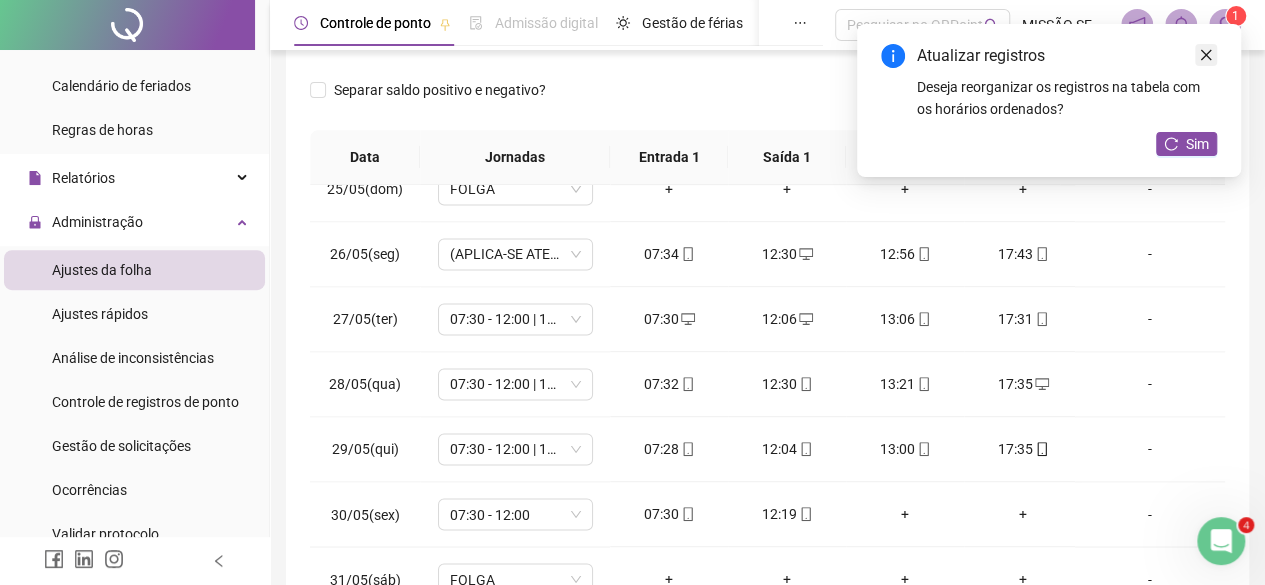 click at bounding box center [1206, 55] 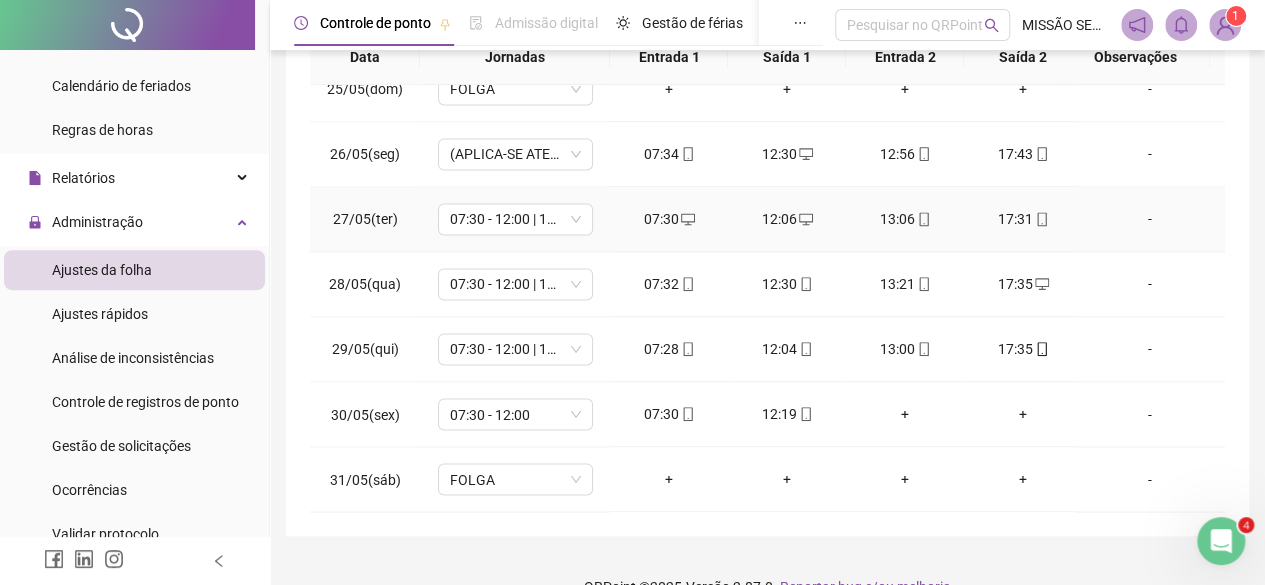 scroll, scrollTop: 436, scrollLeft: 0, axis: vertical 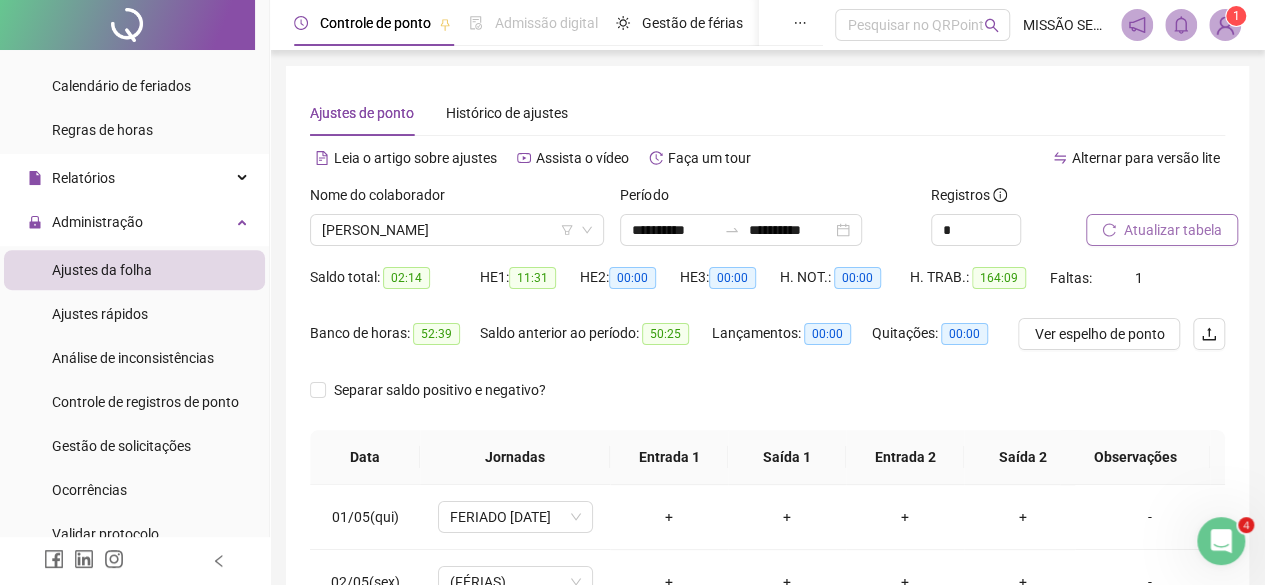 click on "Atualizar tabela" at bounding box center (1162, 230) 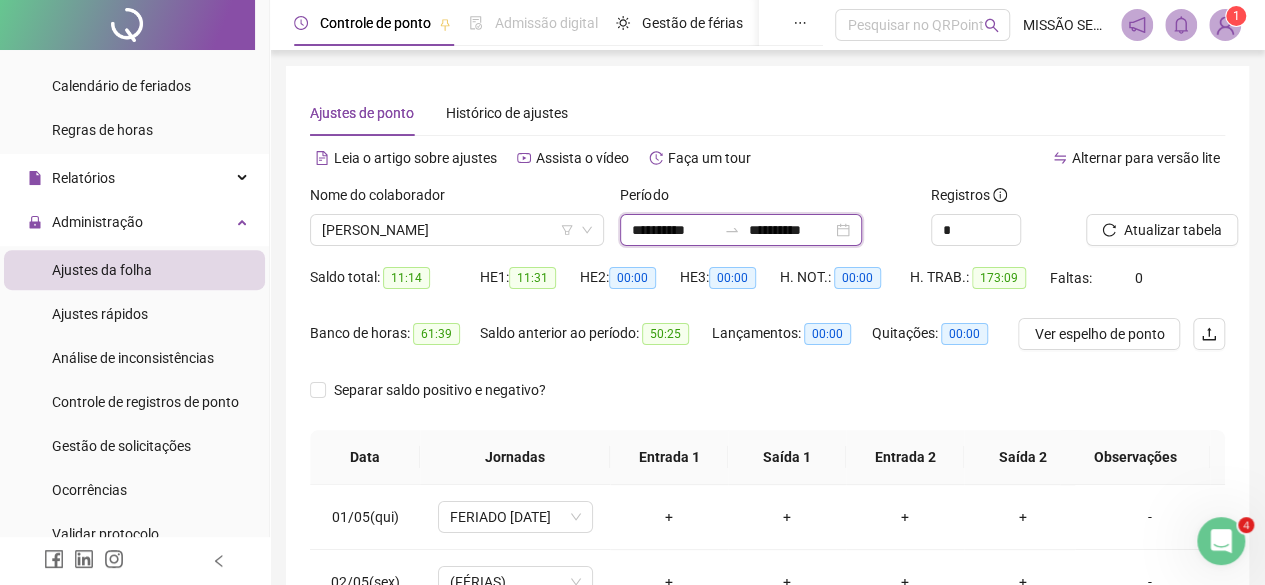 click on "**********" at bounding box center (790, 230) 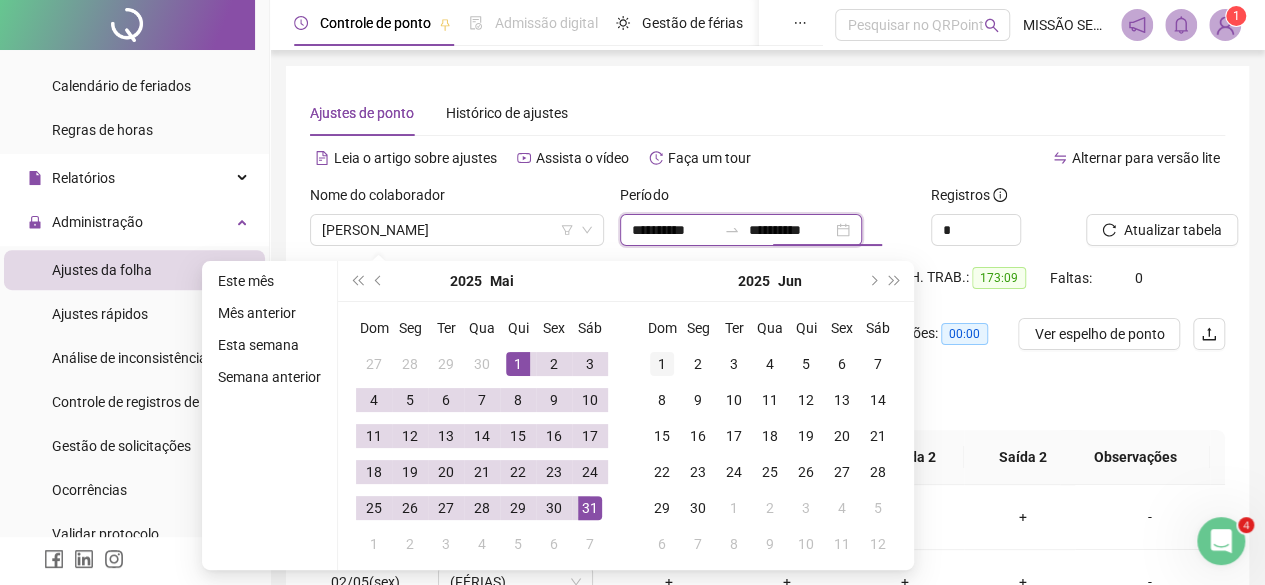 type on "**********" 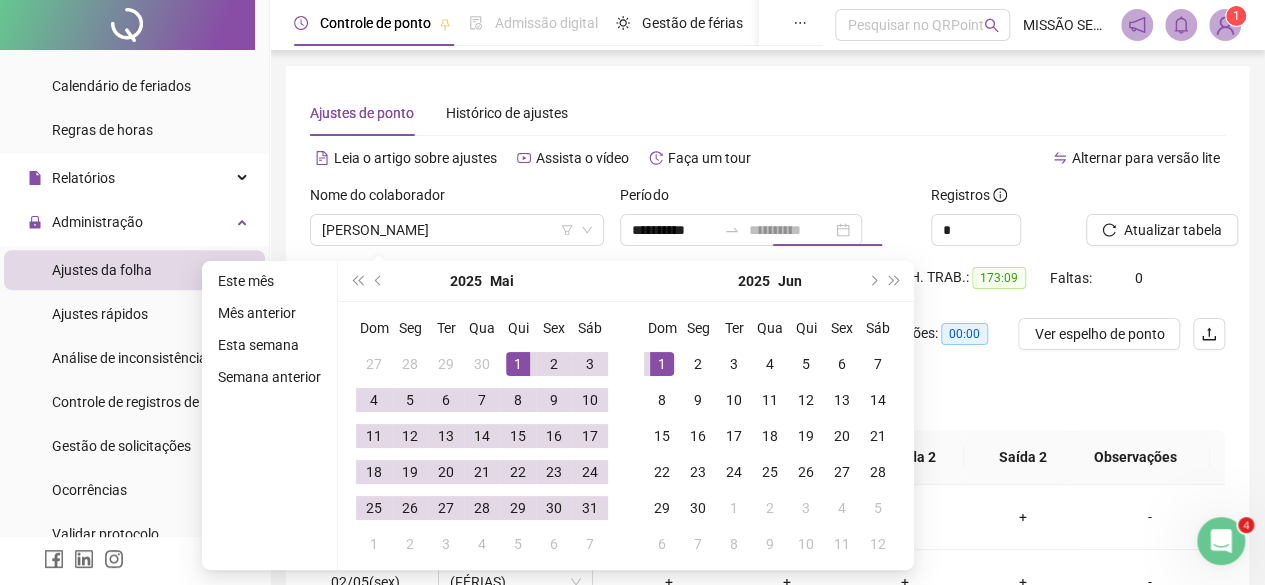 click on "1" at bounding box center (662, 364) 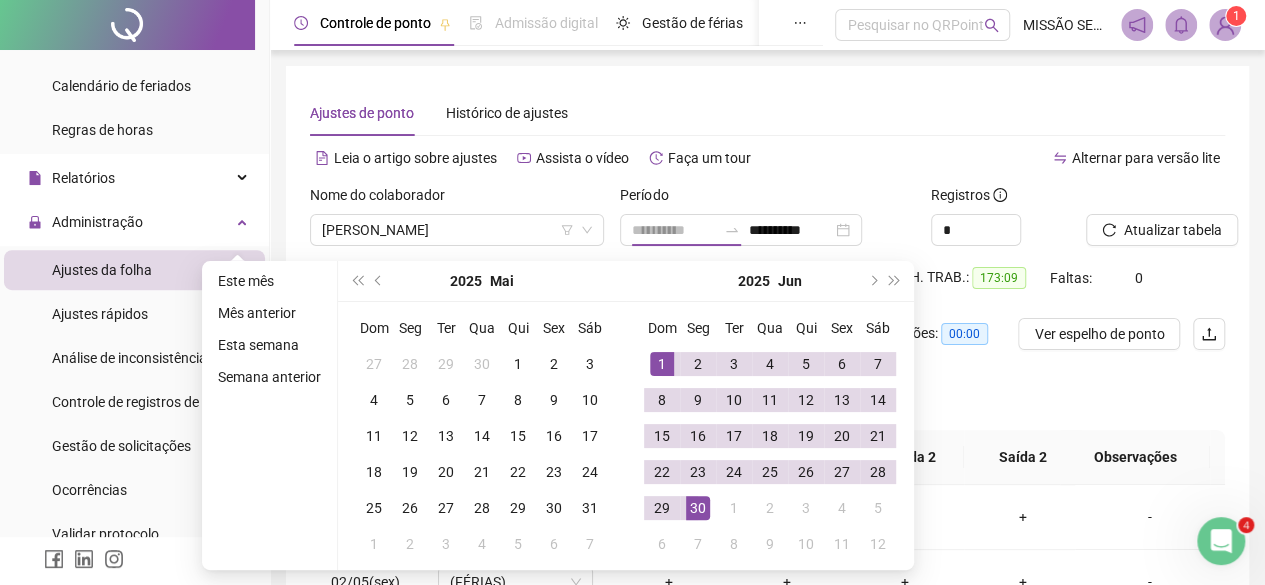click on "30" at bounding box center [698, 508] 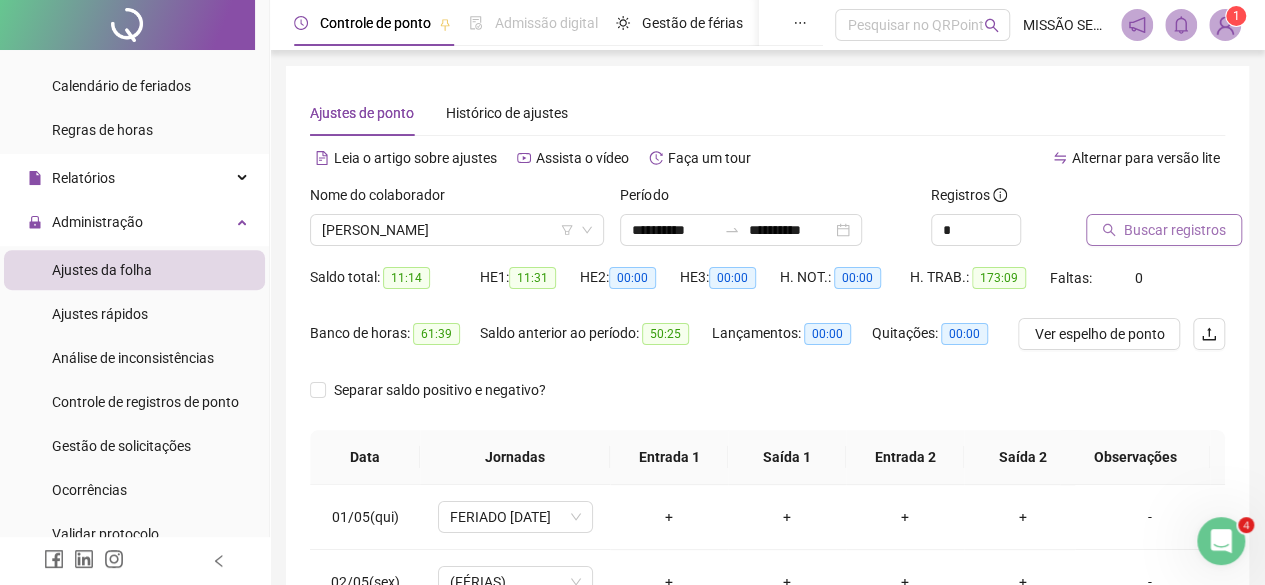 click on "Buscar registros" at bounding box center [1175, 230] 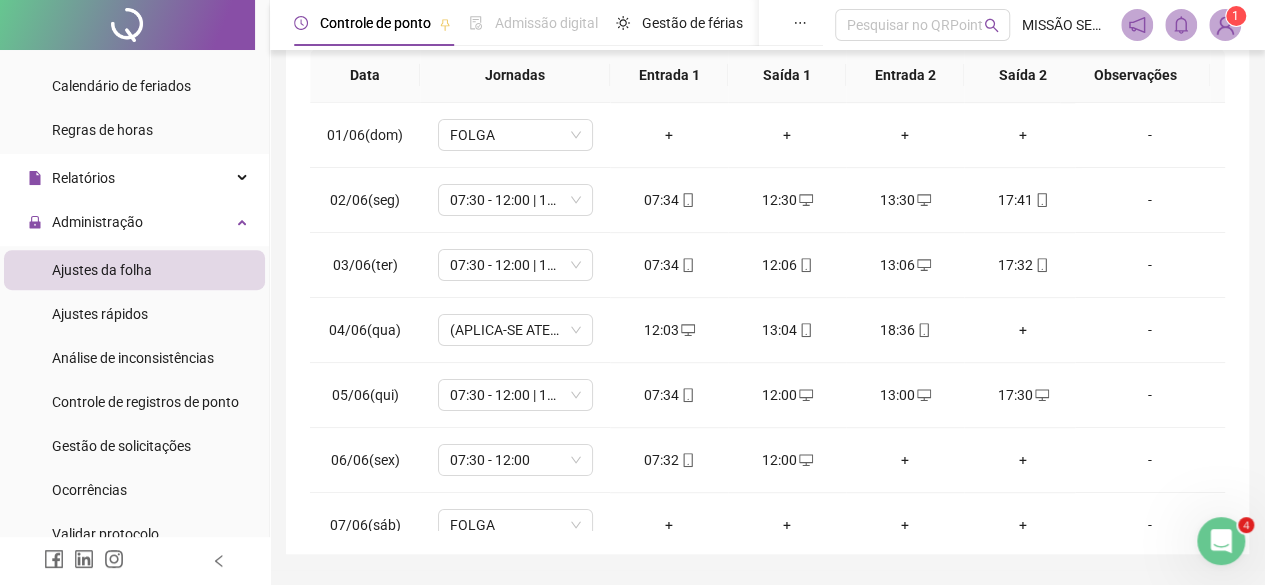 scroll, scrollTop: 400, scrollLeft: 0, axis: vertical 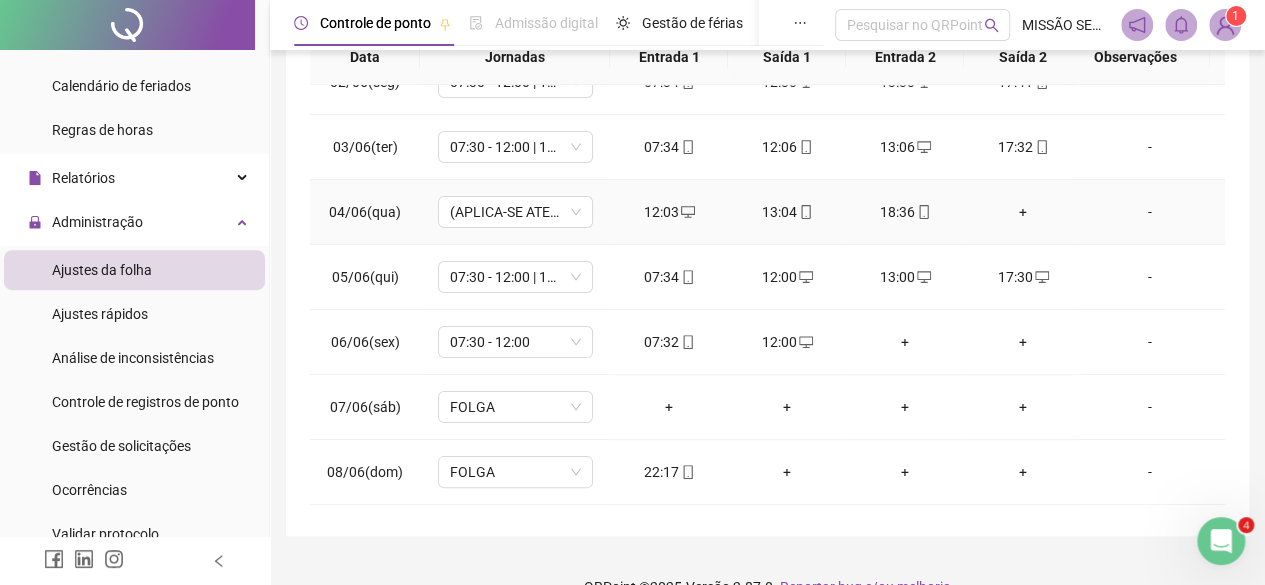 click on "+" at bounding box center [1023, 212] 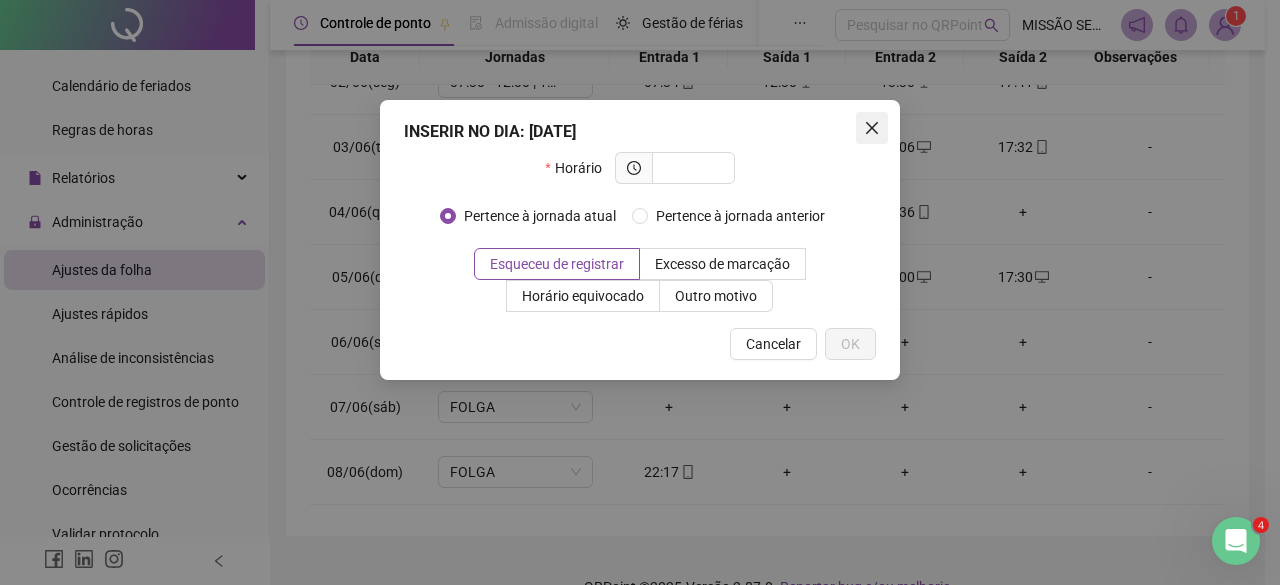click 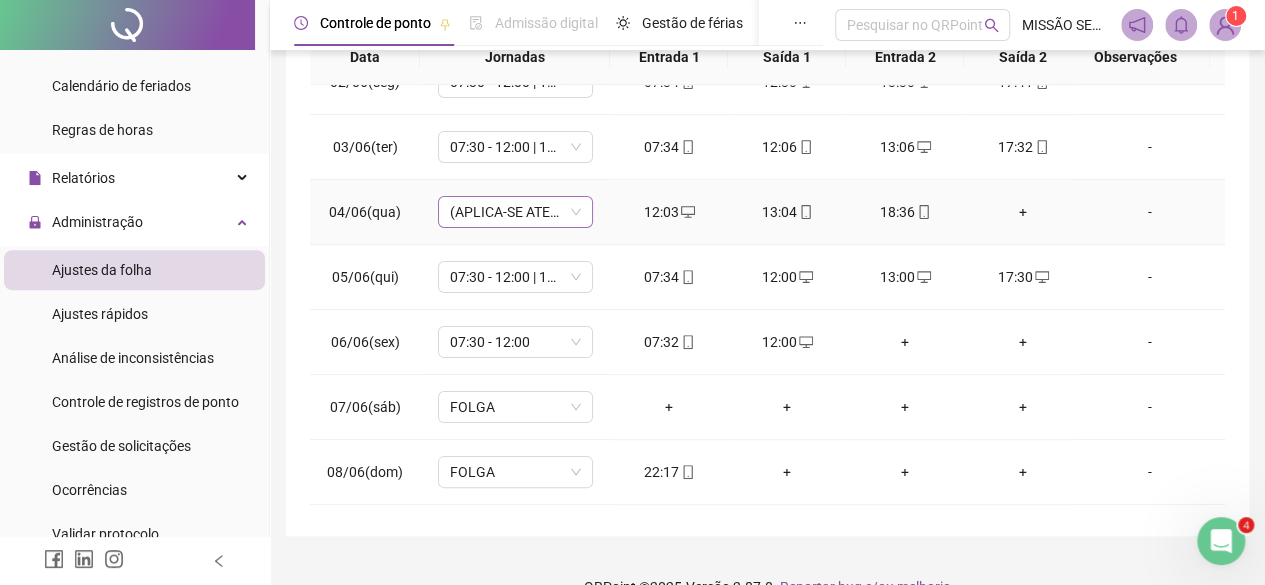click on "(APLICA-SE ATESTADO)" at bounding box center [515, 212] 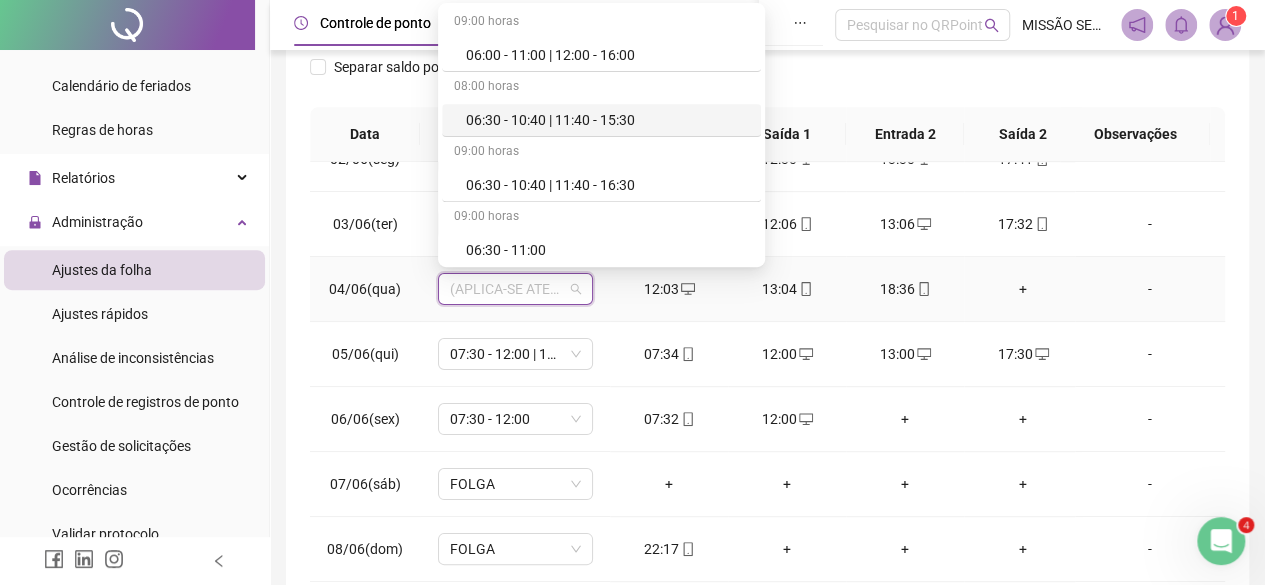 scroll, scrollTop: 200, scrollLeft: 0, axis: vertical 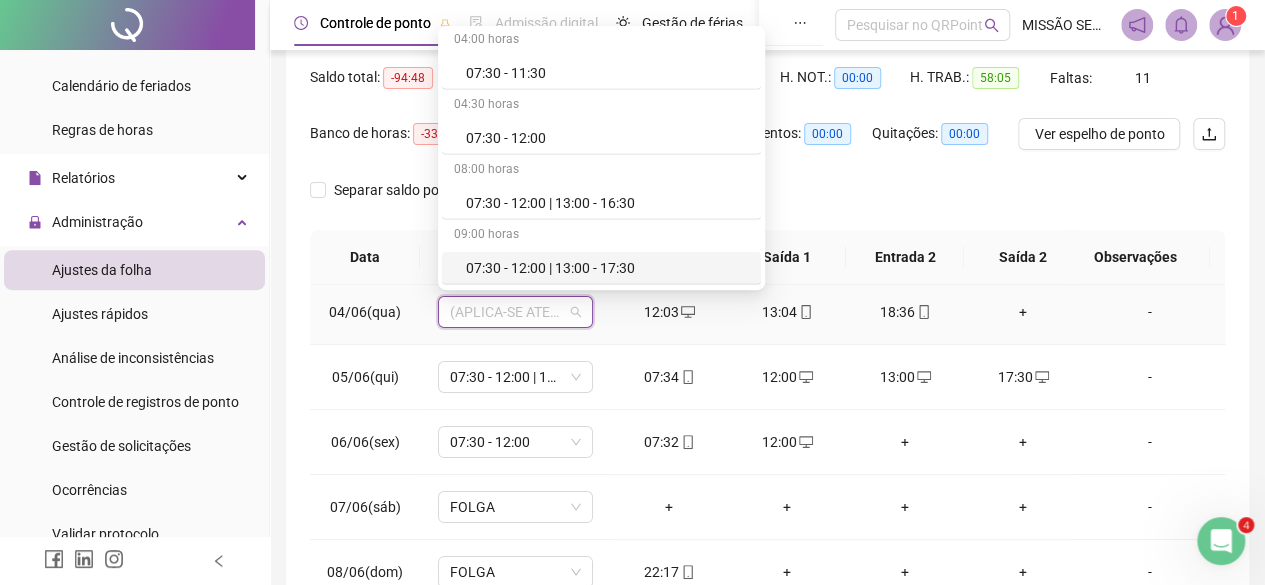 click on "07:30 - 12:00 | 13:00 - 17:30" at bounding box center (607, 268) 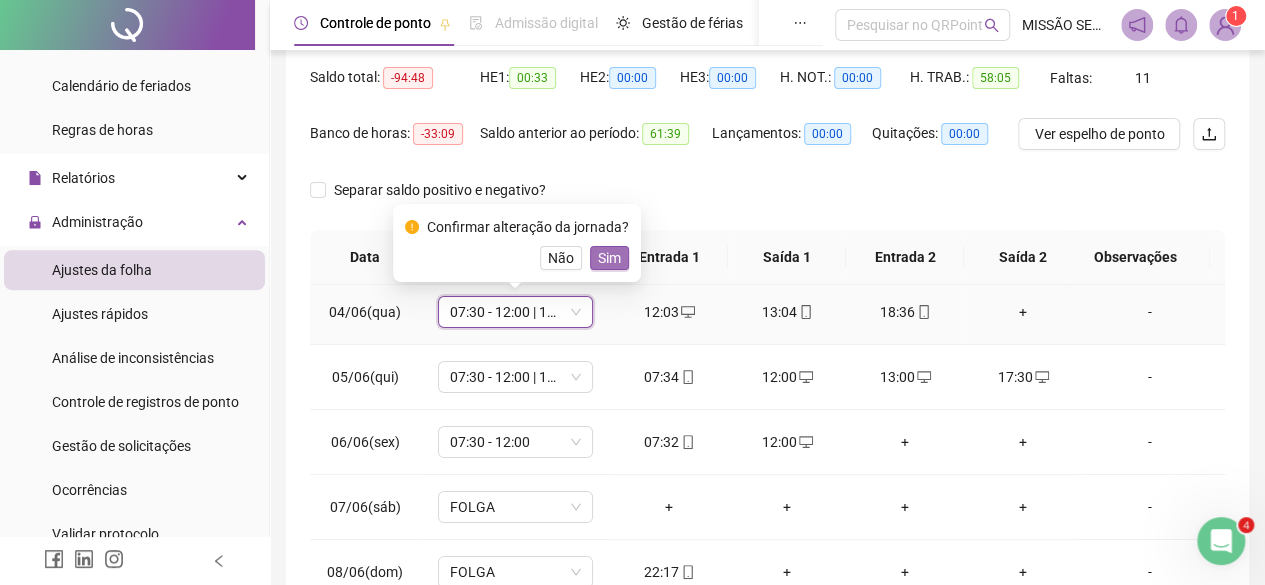 click on "Sim" at bounding box center (609, 258) 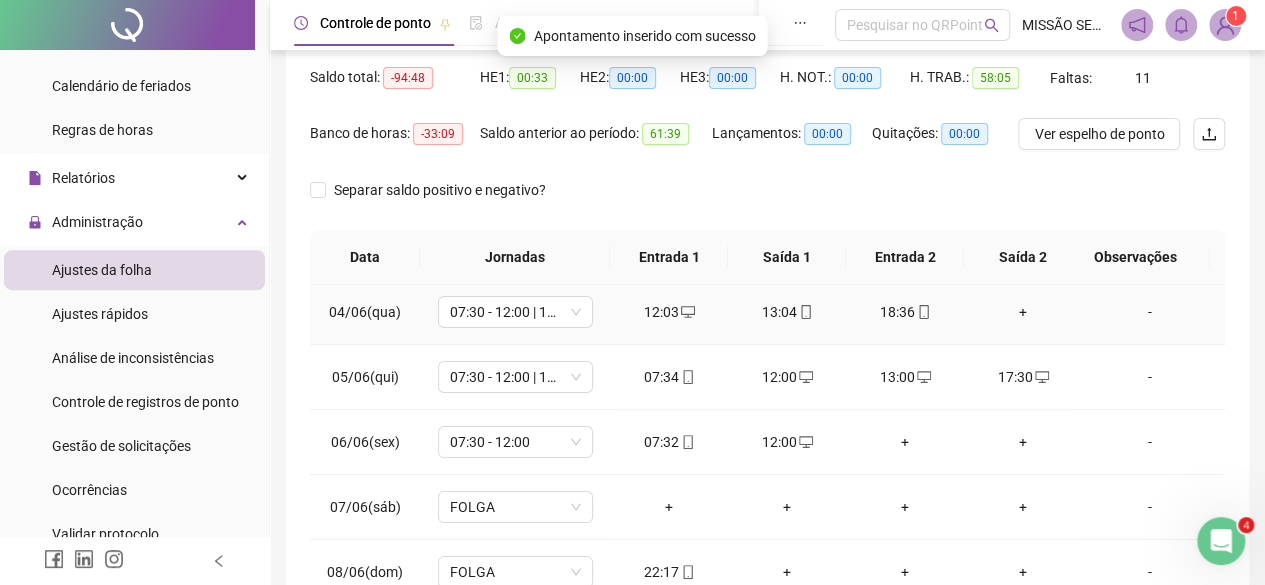click on "+" at bounding box center [1023, 312] 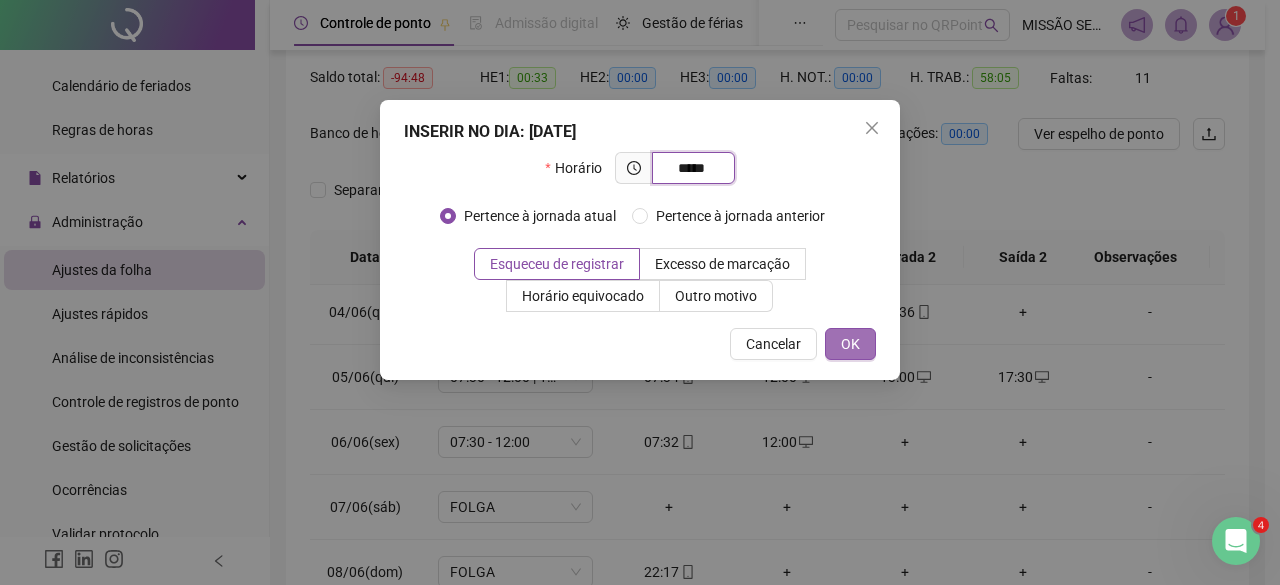 type on "*****" 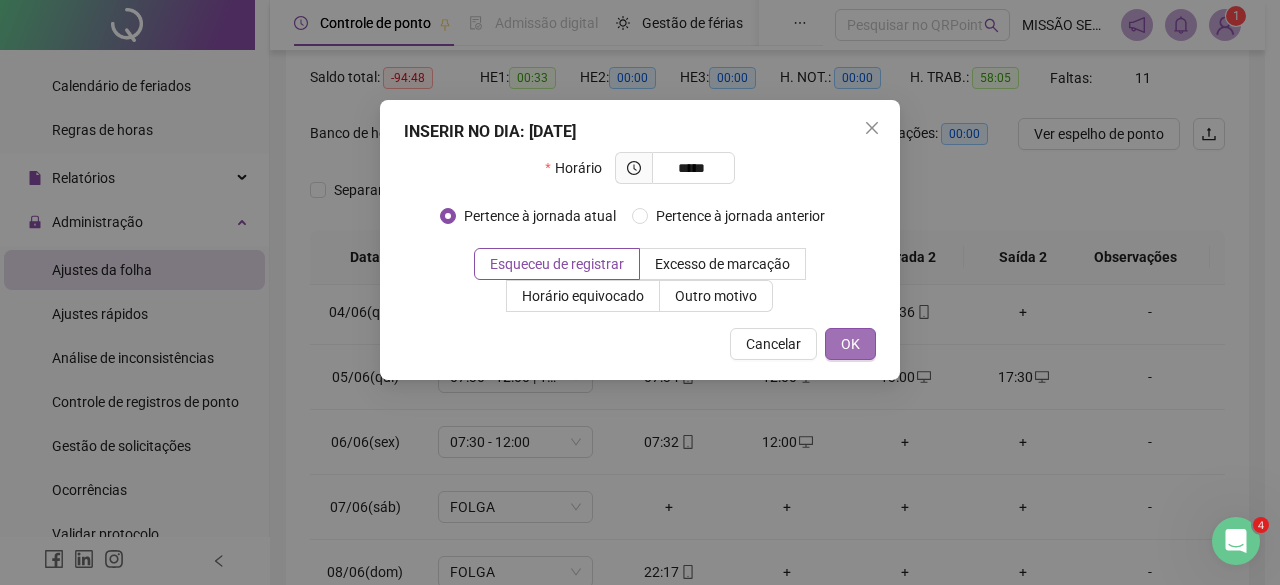 click on "OK" at bounding box center [850, 344] 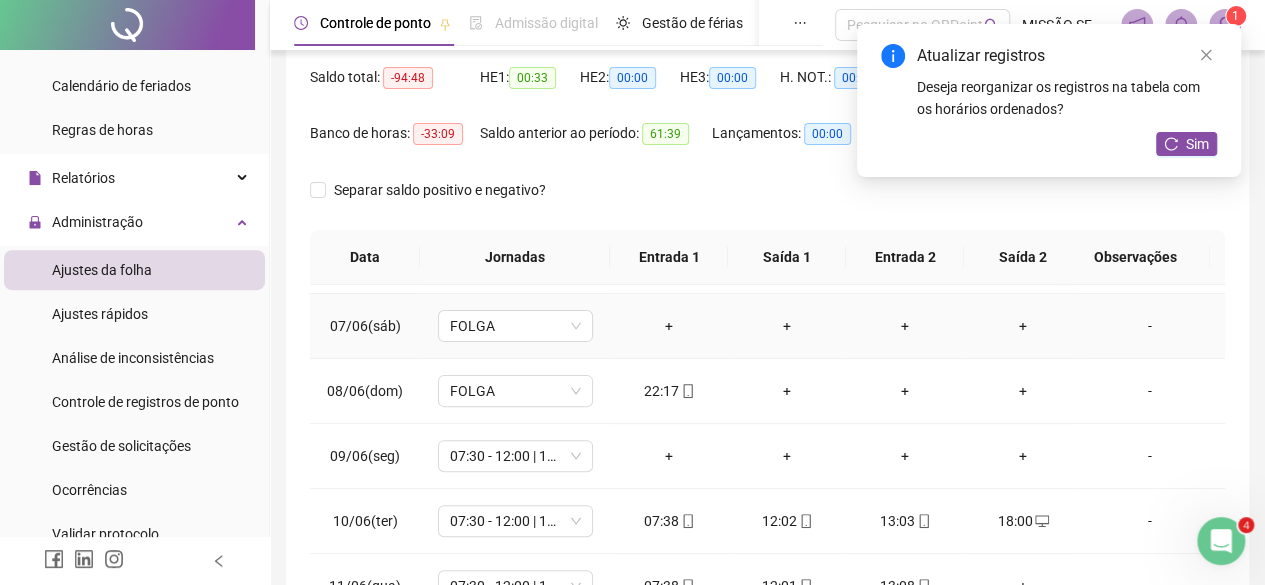 scroll, scrollTop: 400, scrollLeft: 0, axis: vertical 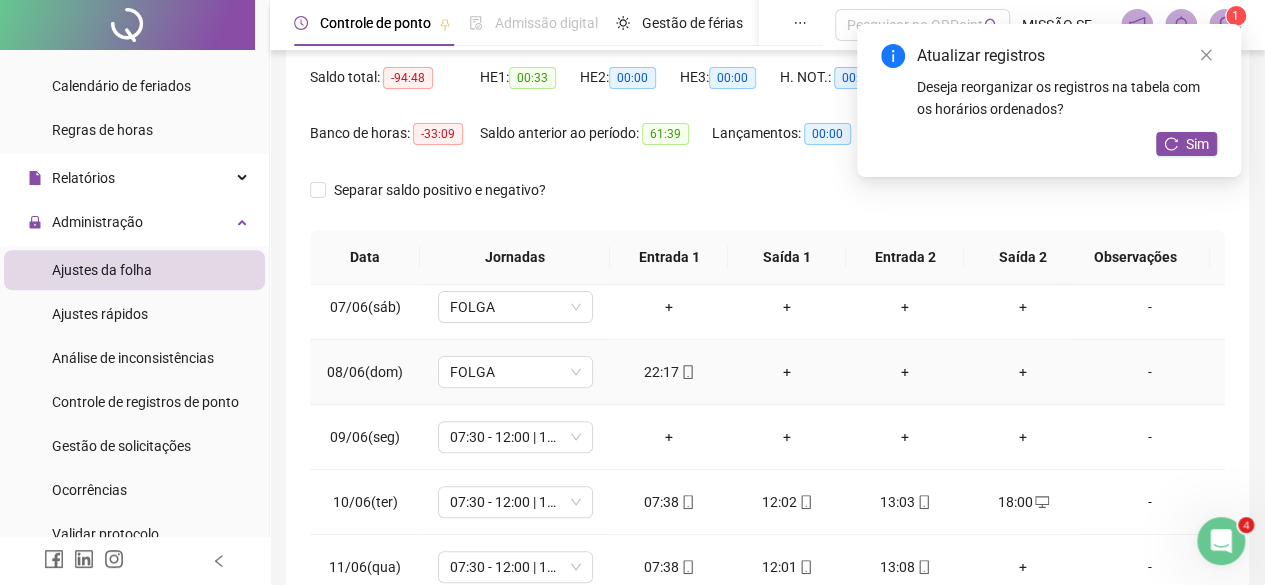 click on "+" at bounding box center [787, 372] 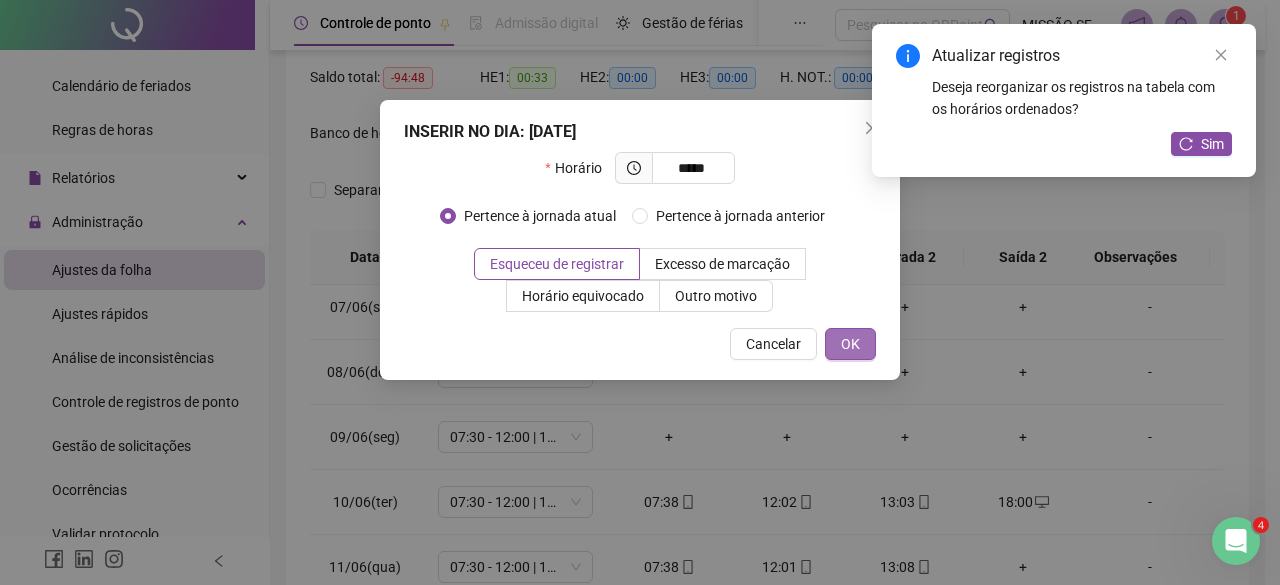 type on "*****" 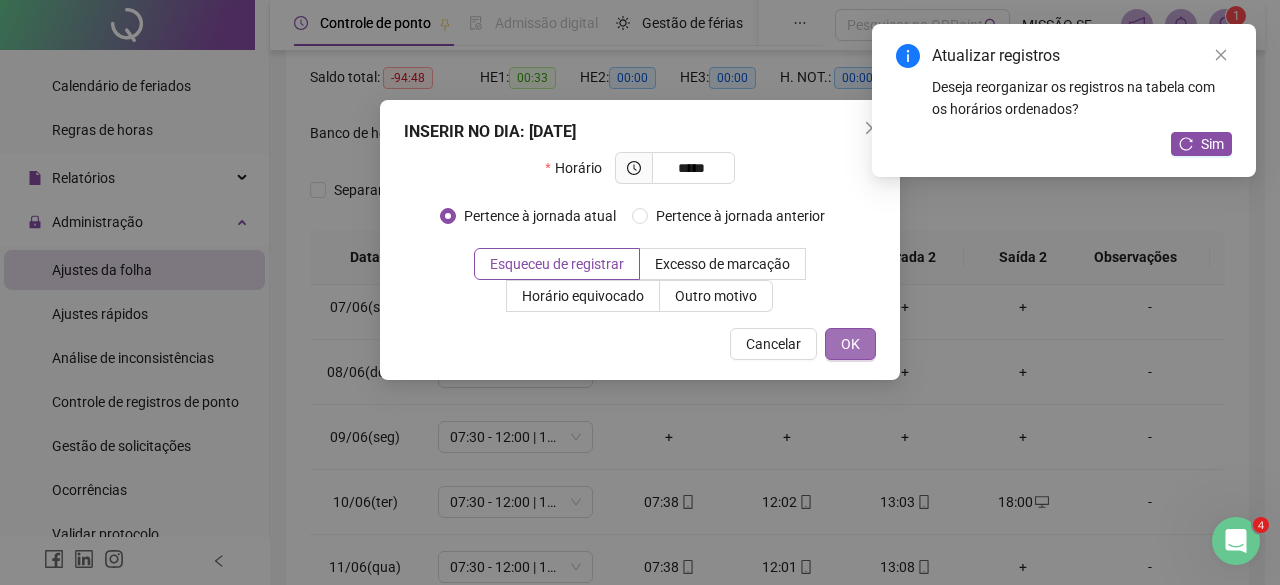 click on "OK" at bounding box center (850, 344) 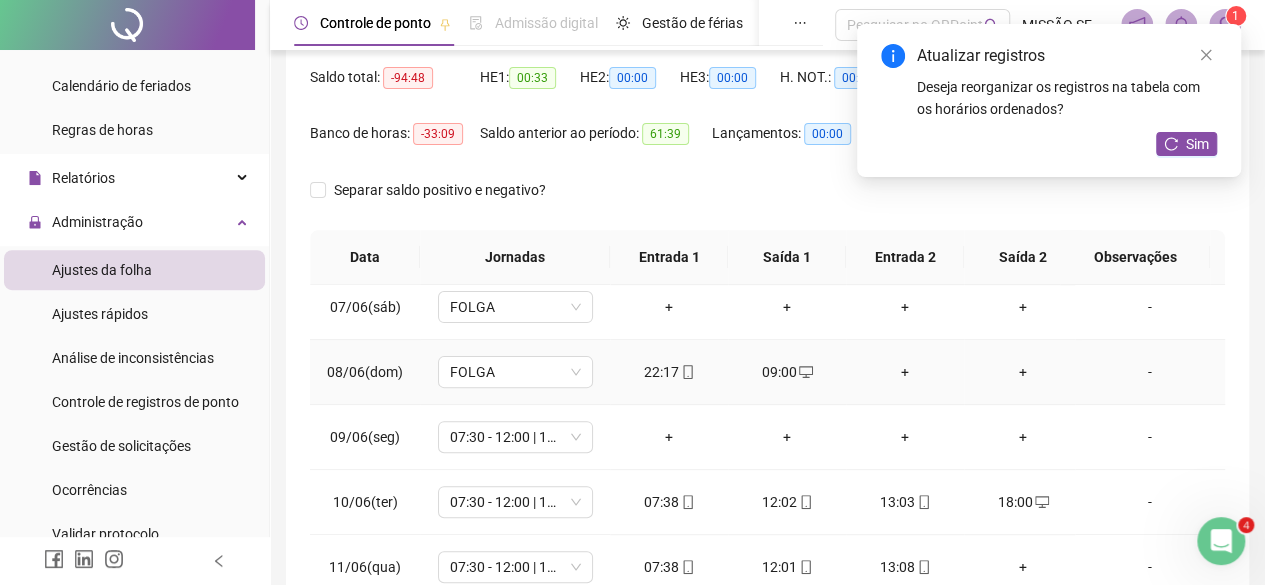 click on "+" at bounding box center [905, 372] 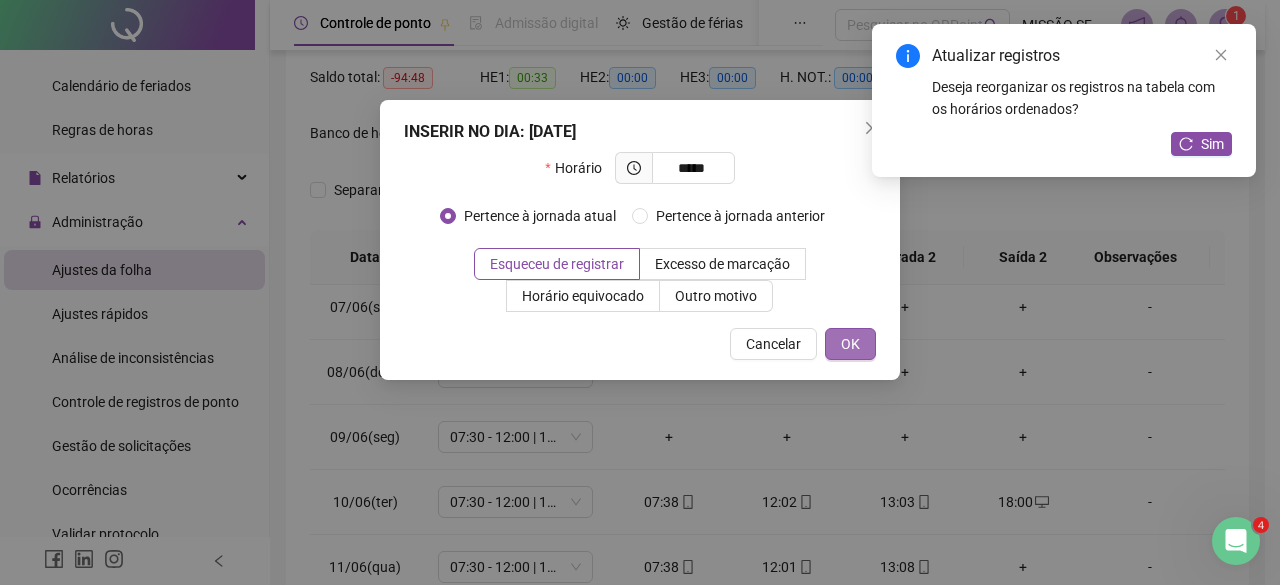 type on "*****" 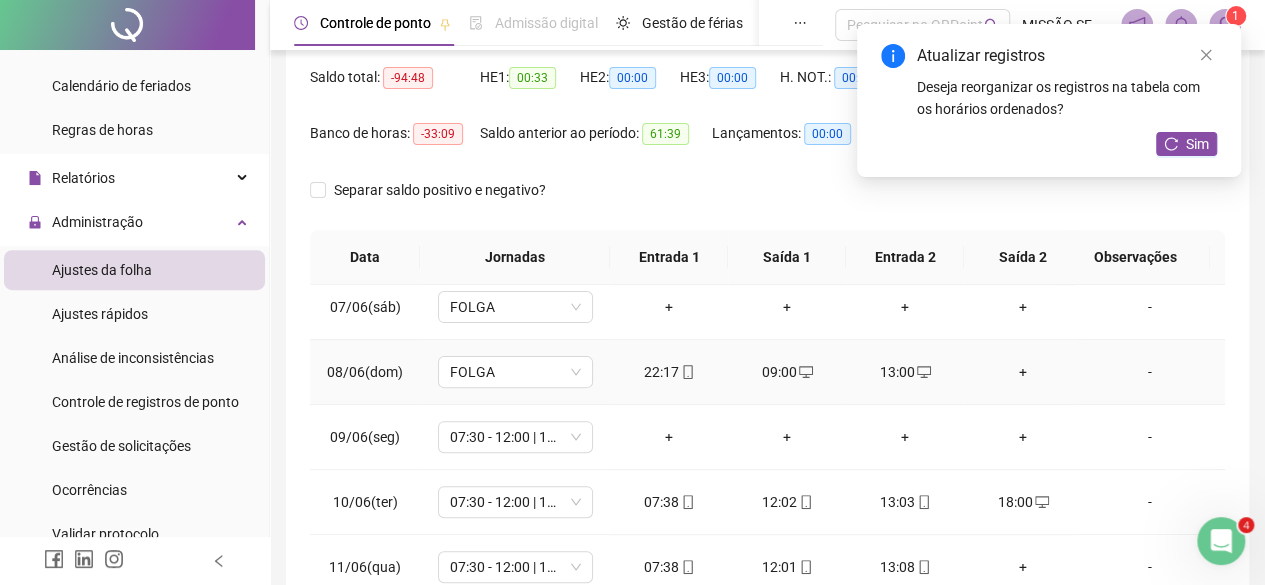 click on "+" at bounding box center [1023, 372] 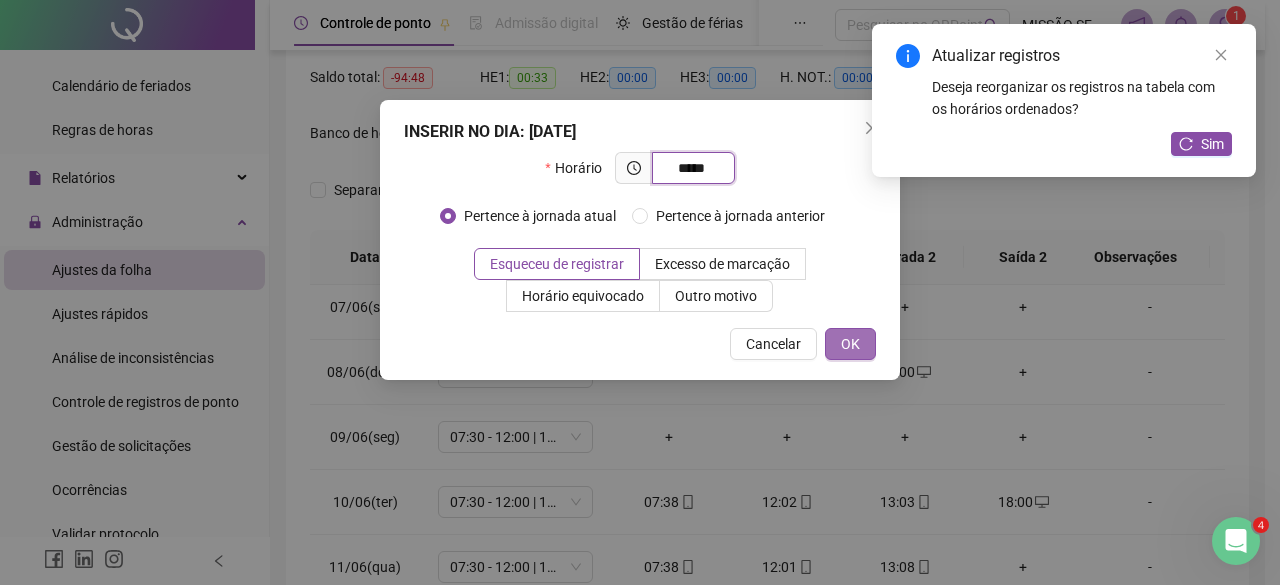 type on "*****" 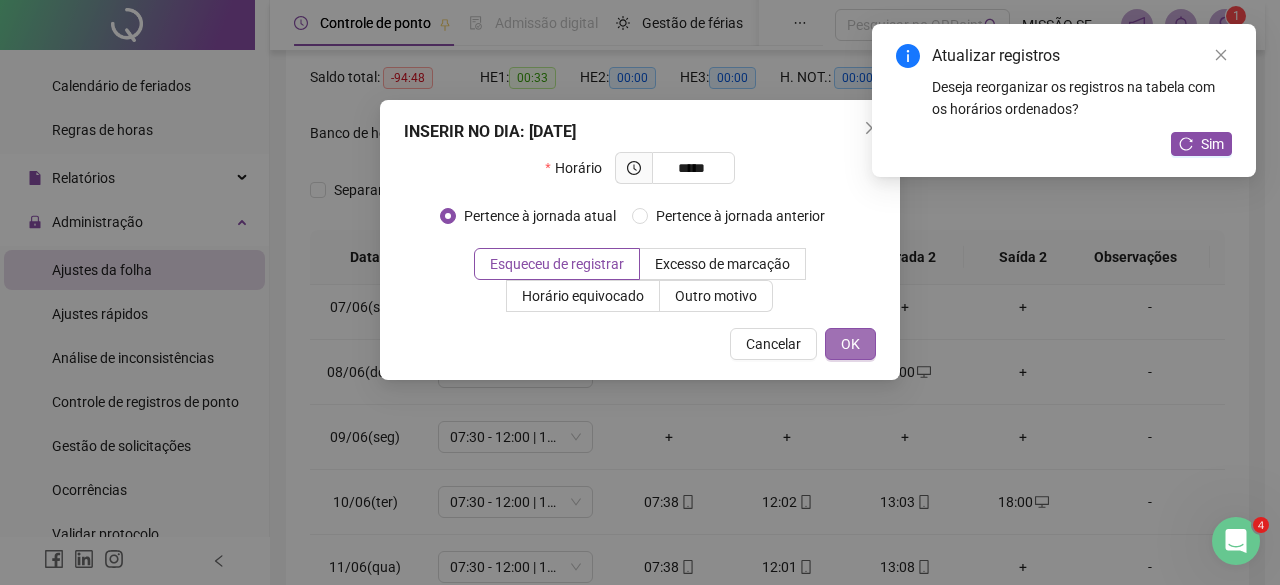 click on "OK" at bounding box center (850, 344) 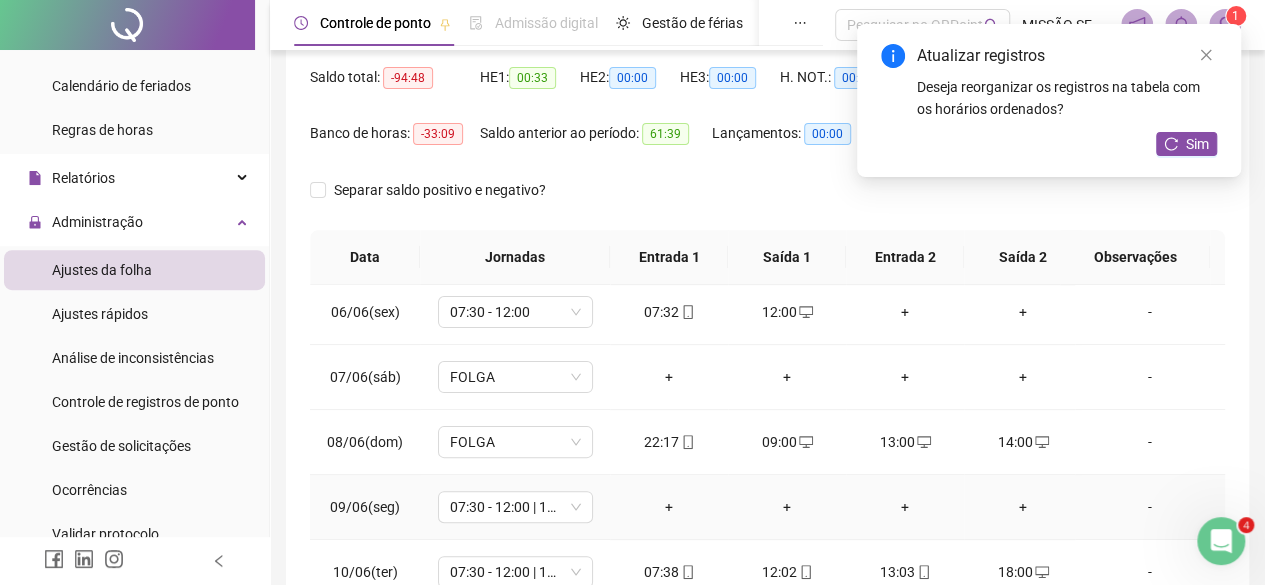 scroll, scrollTop: 300, scrollLeft: 0, axis: vertical 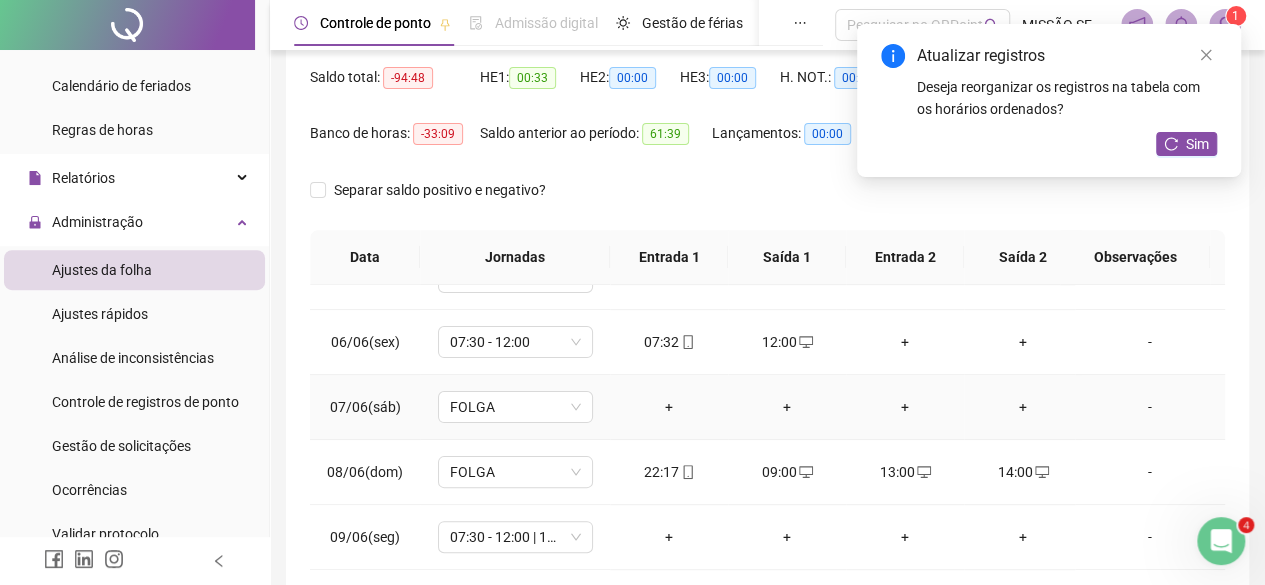 click on "+" at bounding box center [905, 407] 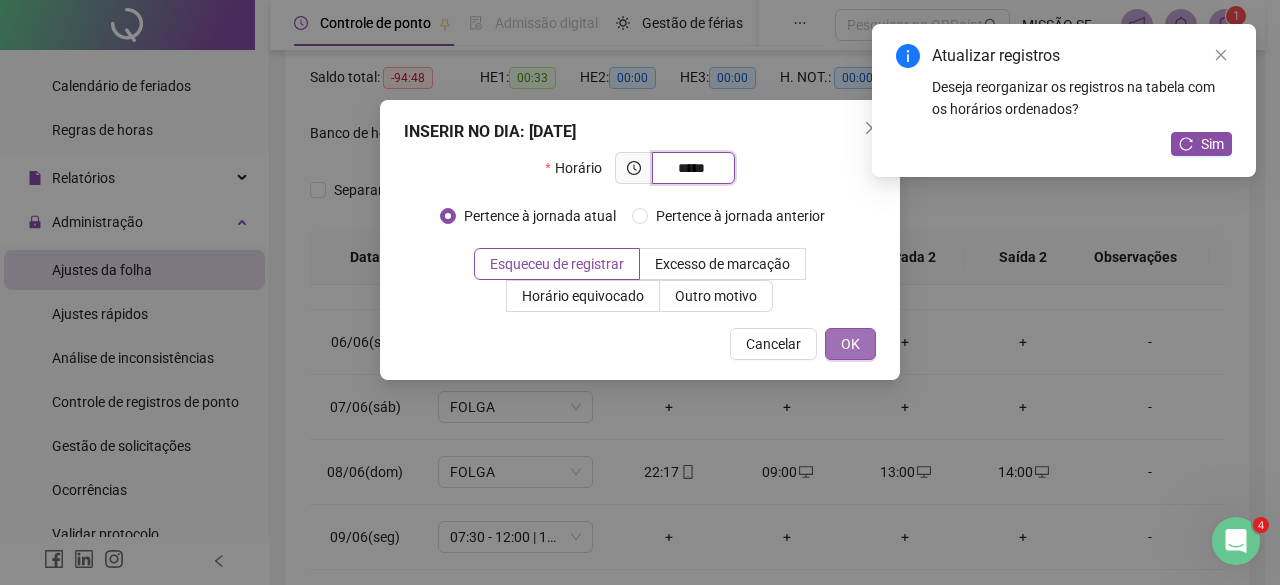type on "*****" 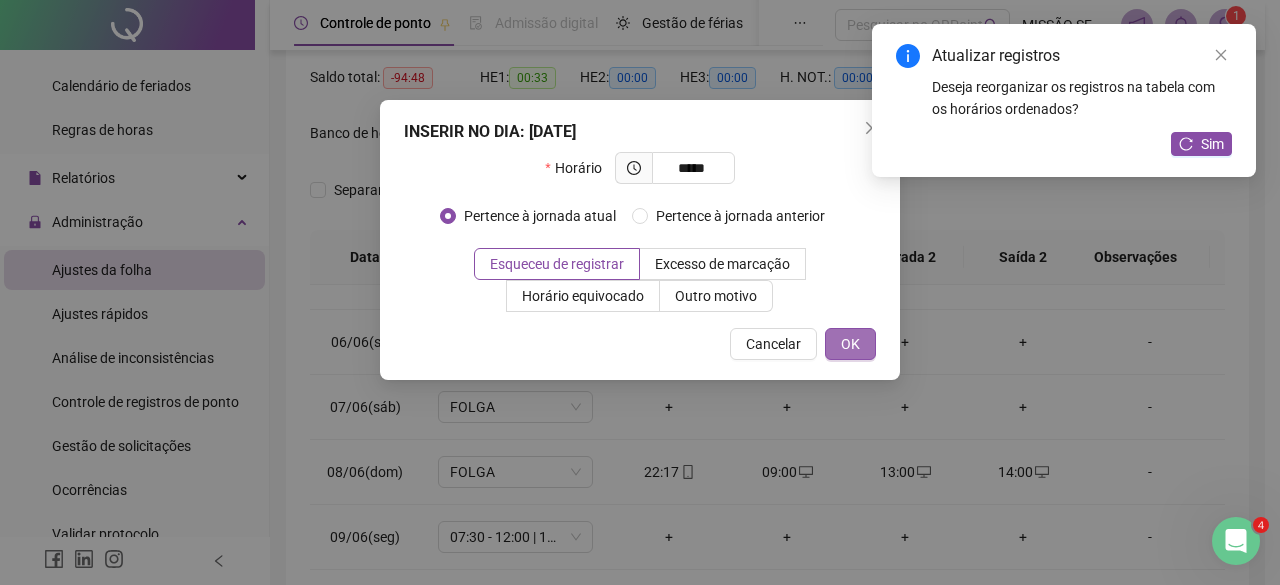 click on "OK" at bounding box center (850, 344) 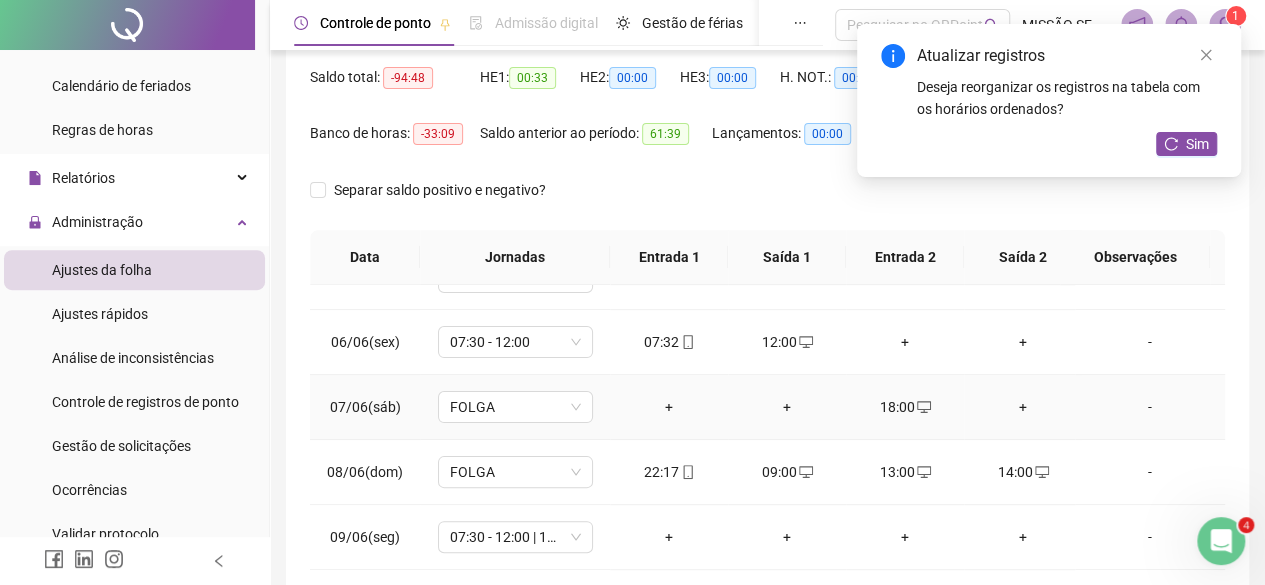 click on "+" at bounding box center [1023, 407] 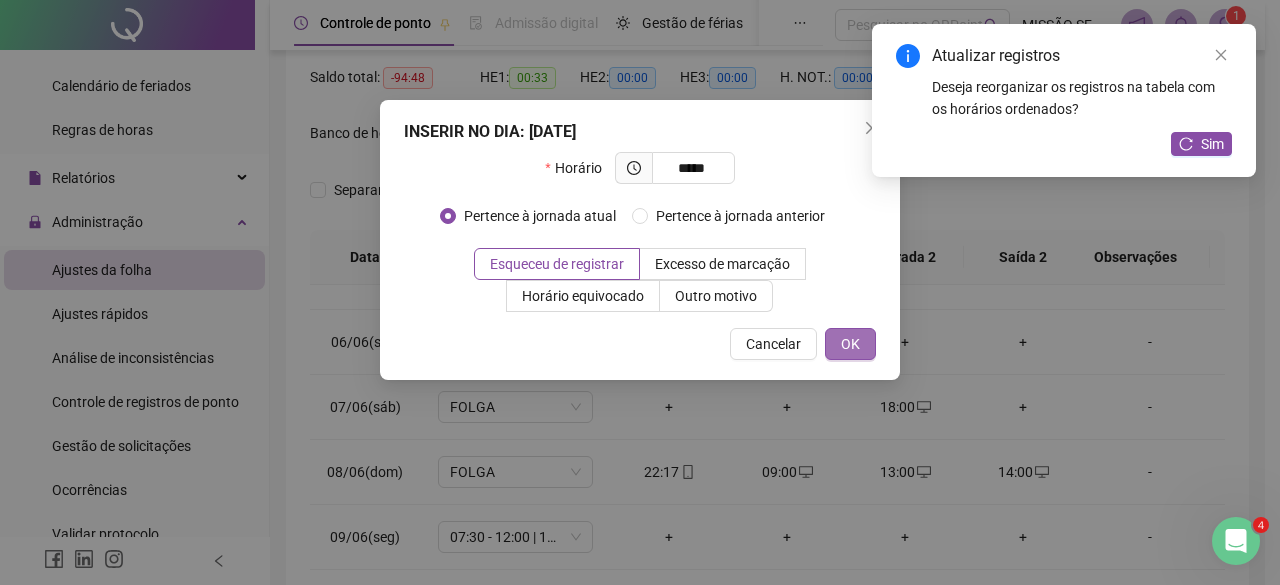 type on "*****" 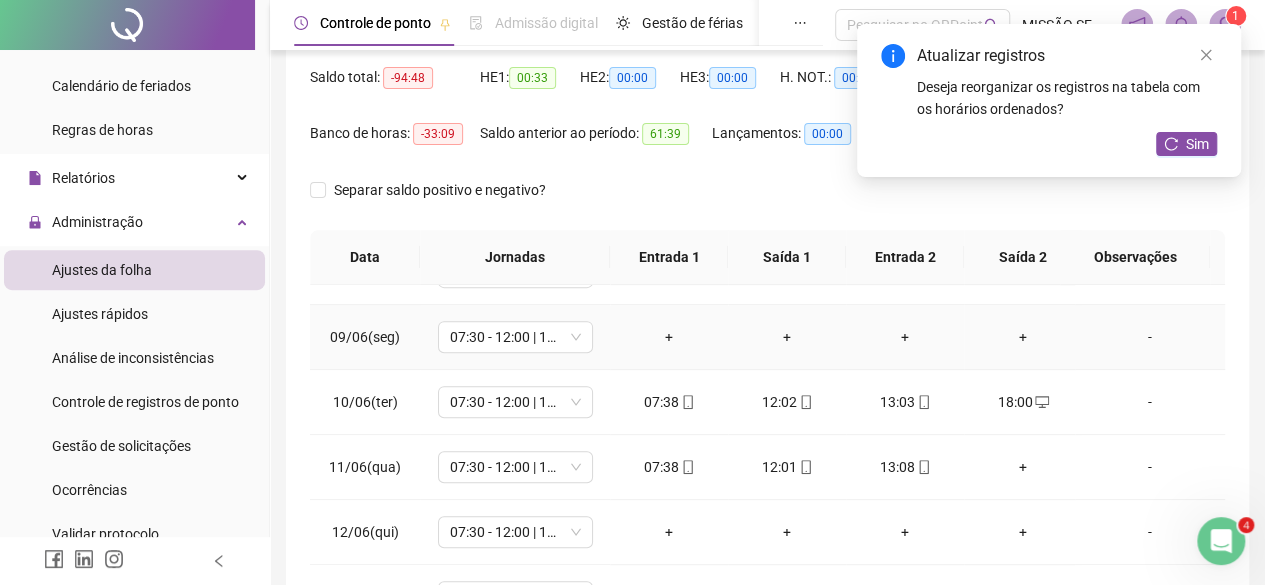 scroll, scrollTop: 600, scrollLeft: 0, axis: vertical 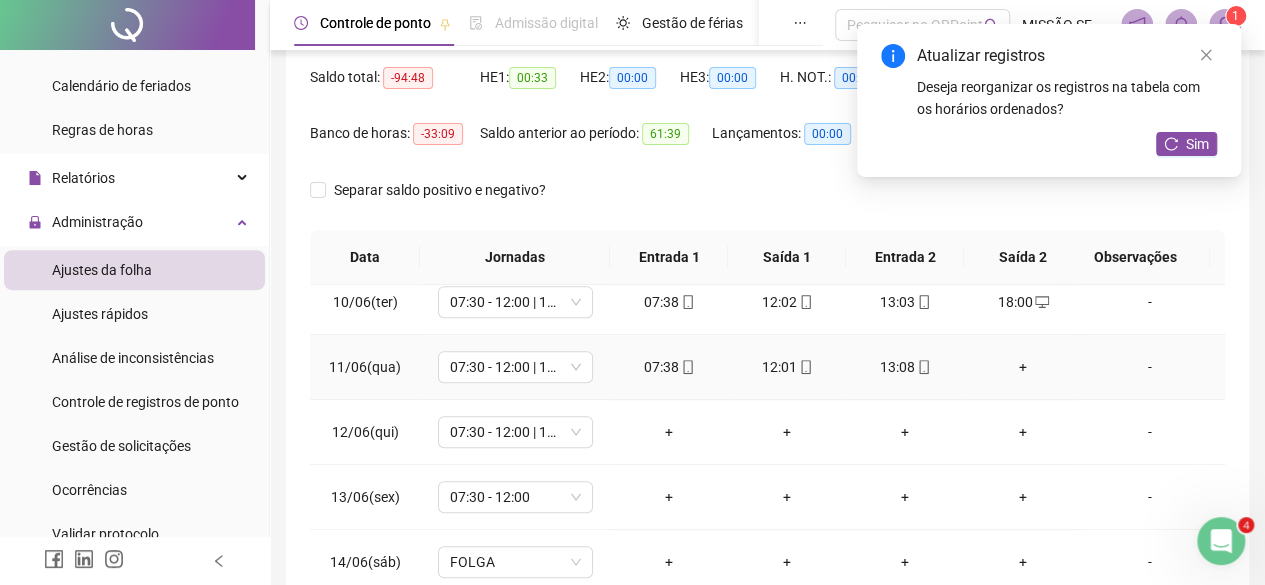 click on "+" at bounding box center (1023, 367) 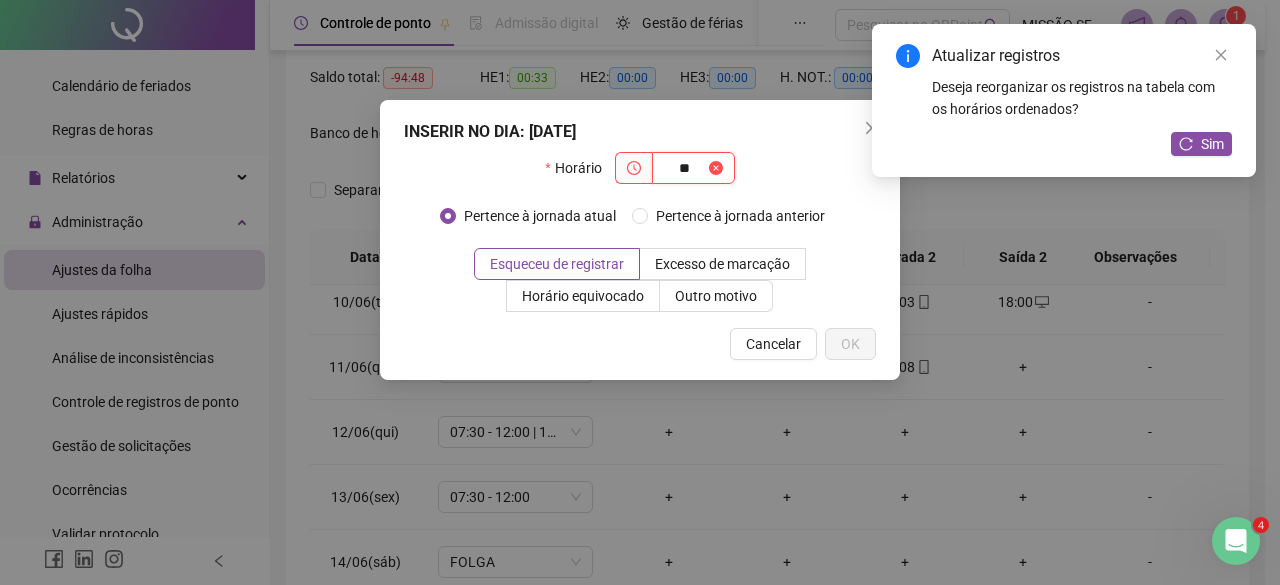 type on "*" 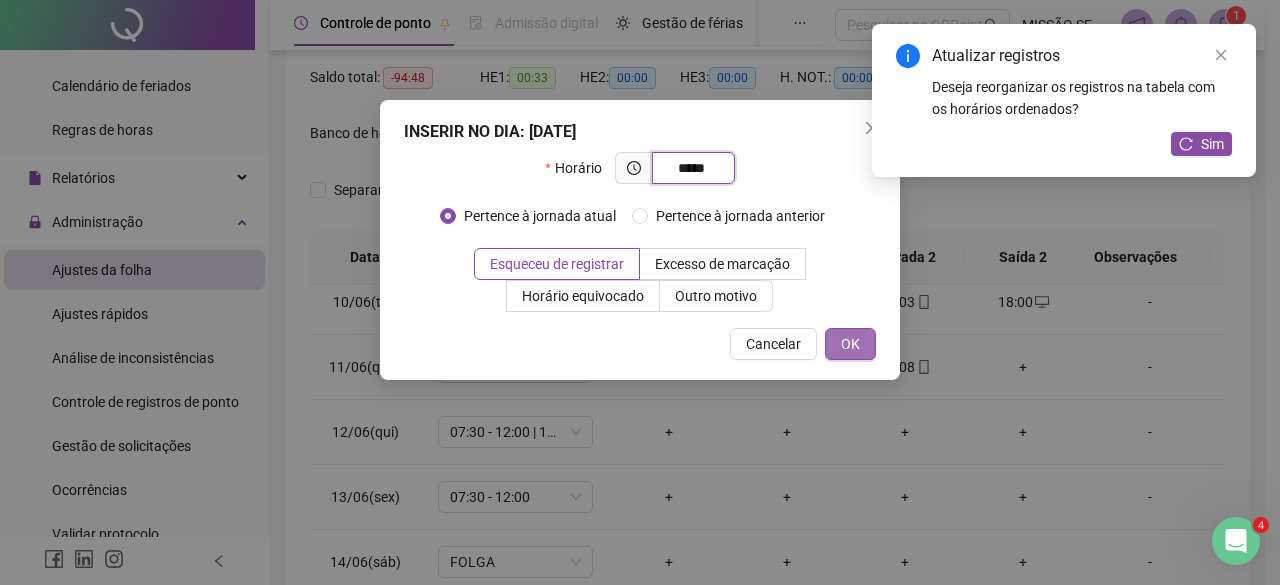 type on "*****" 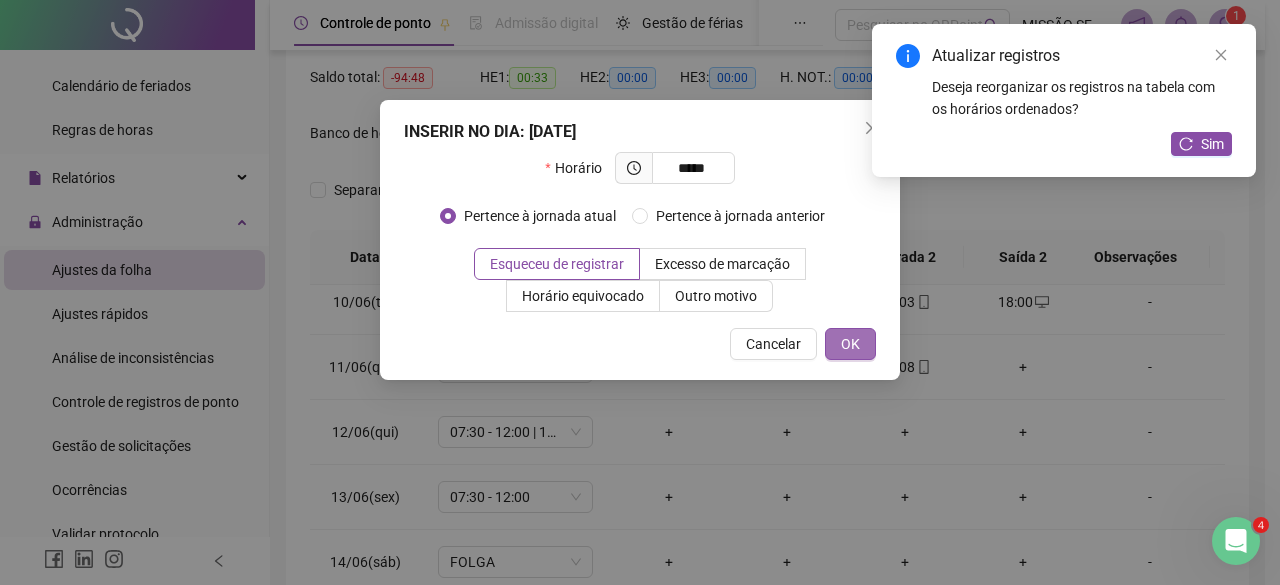 click on "OK" at bounding box center (850, 344) 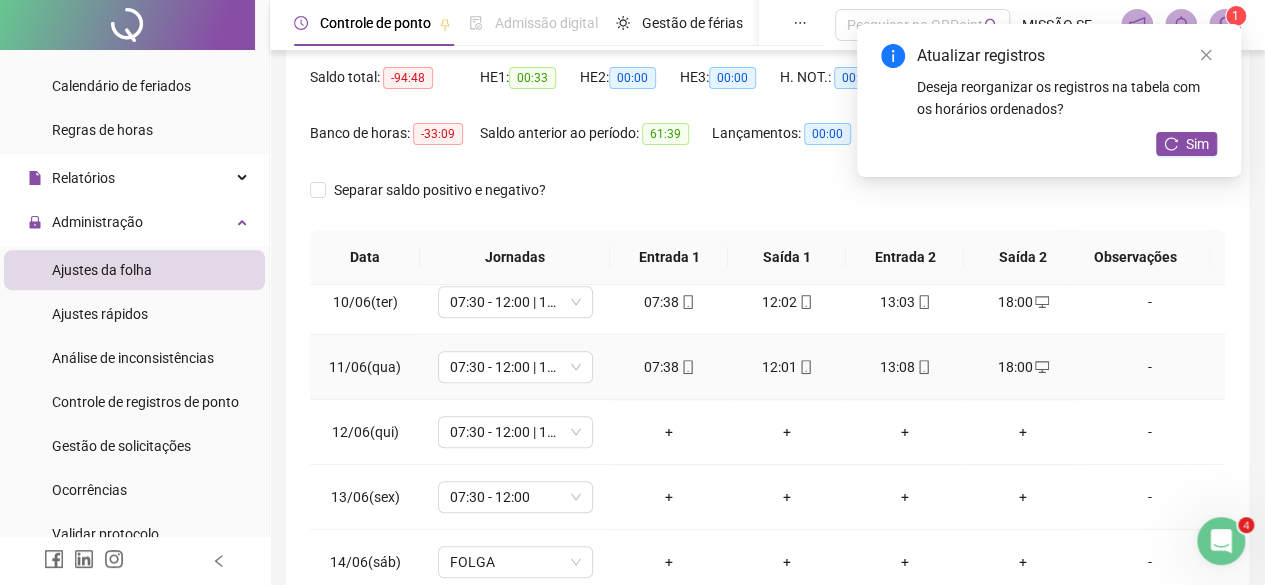 scroll, scrollTop: 700, scrollLeft: 0, axis: vertical 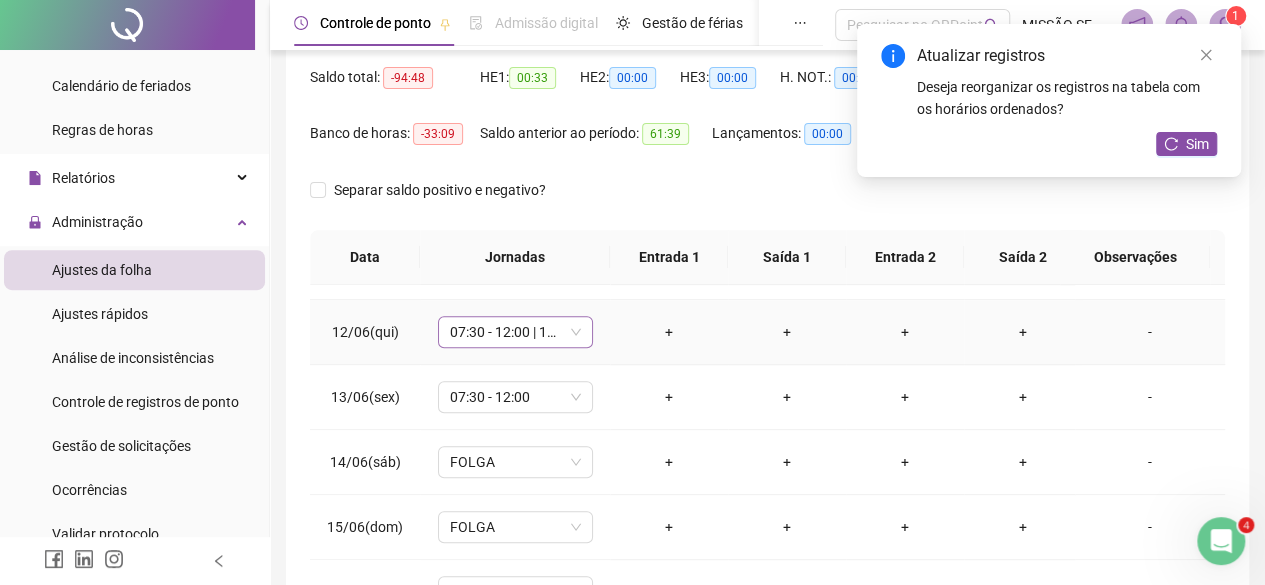 click on "07:30 - 12:00 | 13:00 - 17:30" at bounding box center (515, 332) 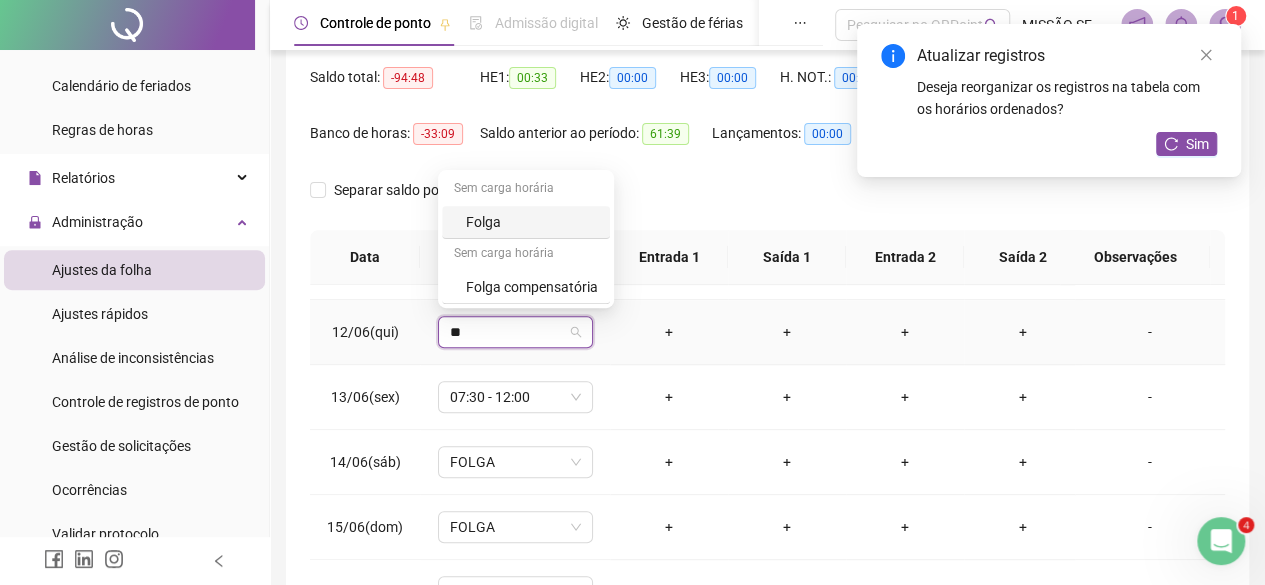 type on "***" 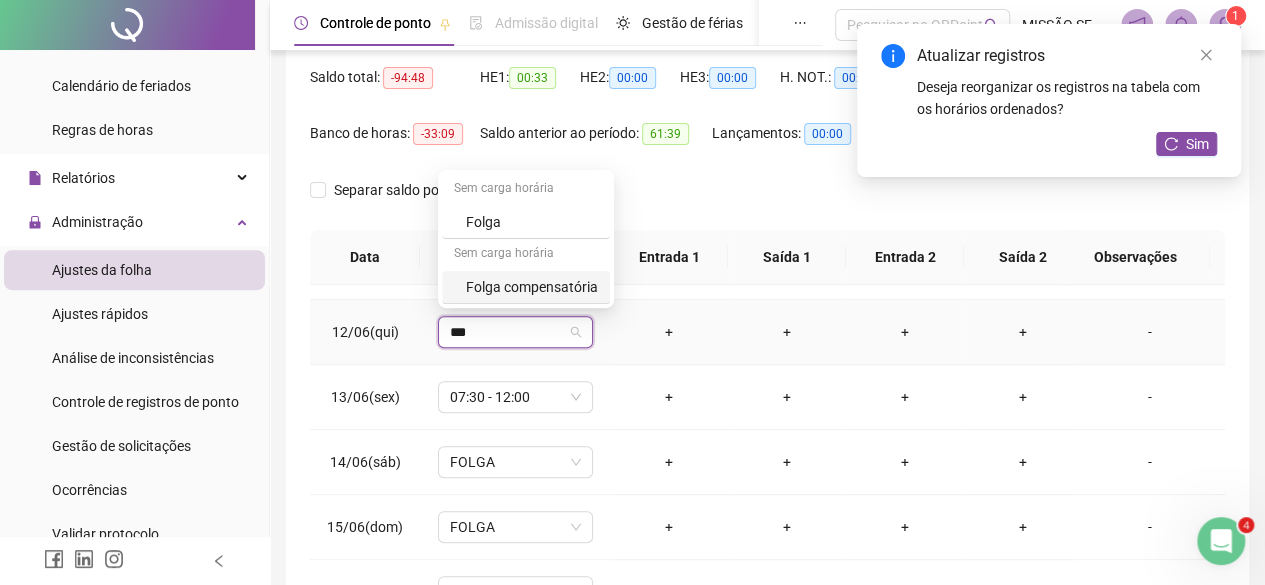 click on "Folga compensatória" at bounding box center (532, 287) 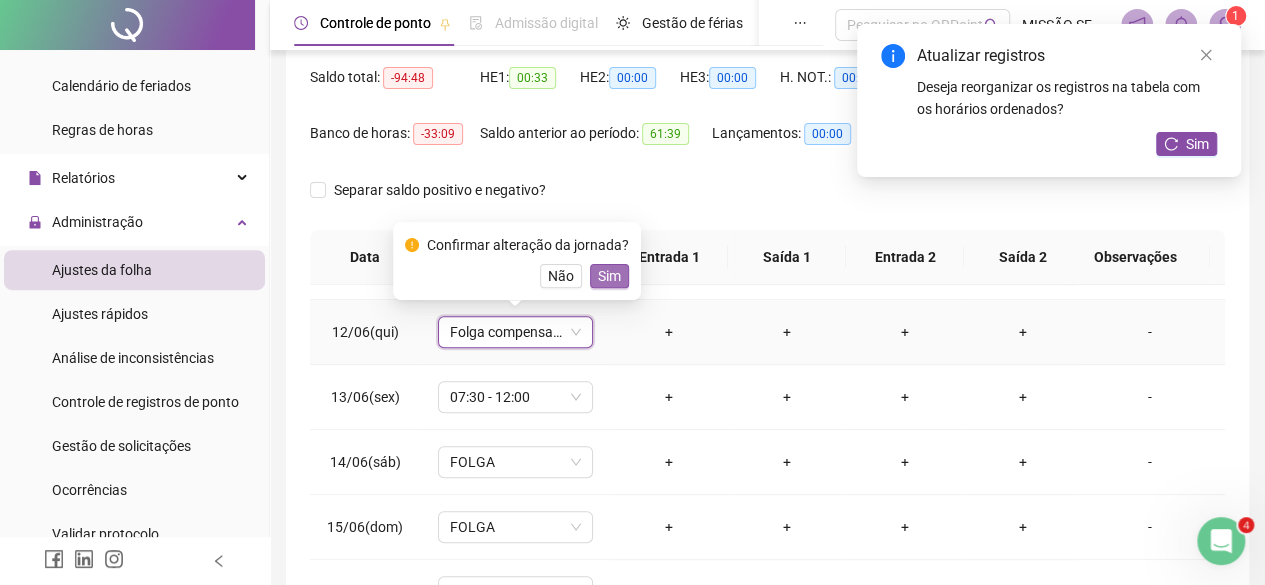 click on "Sim" at bounding box center [609, 276] 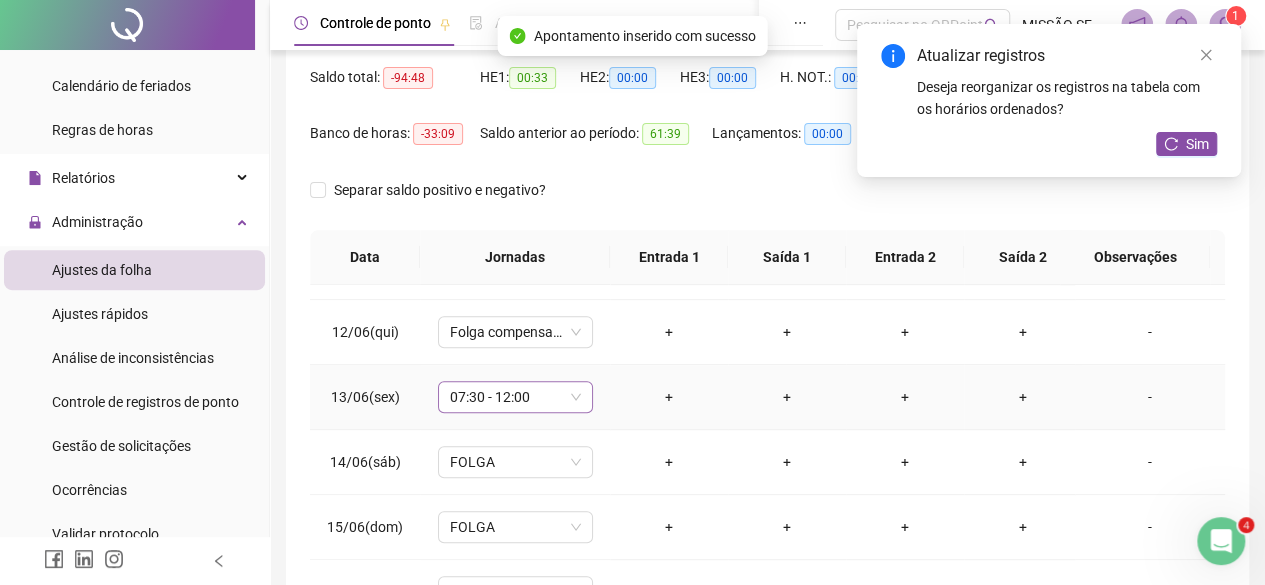 click on "07:30 - 12:00" at bounding box center [515, 397] 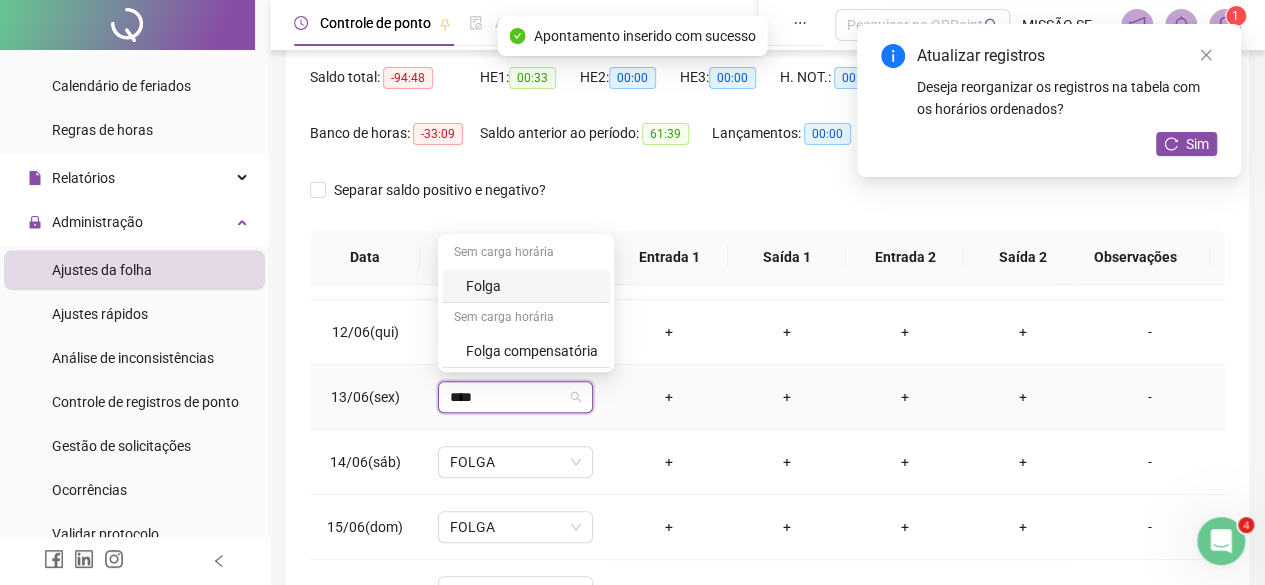 type on "*****" 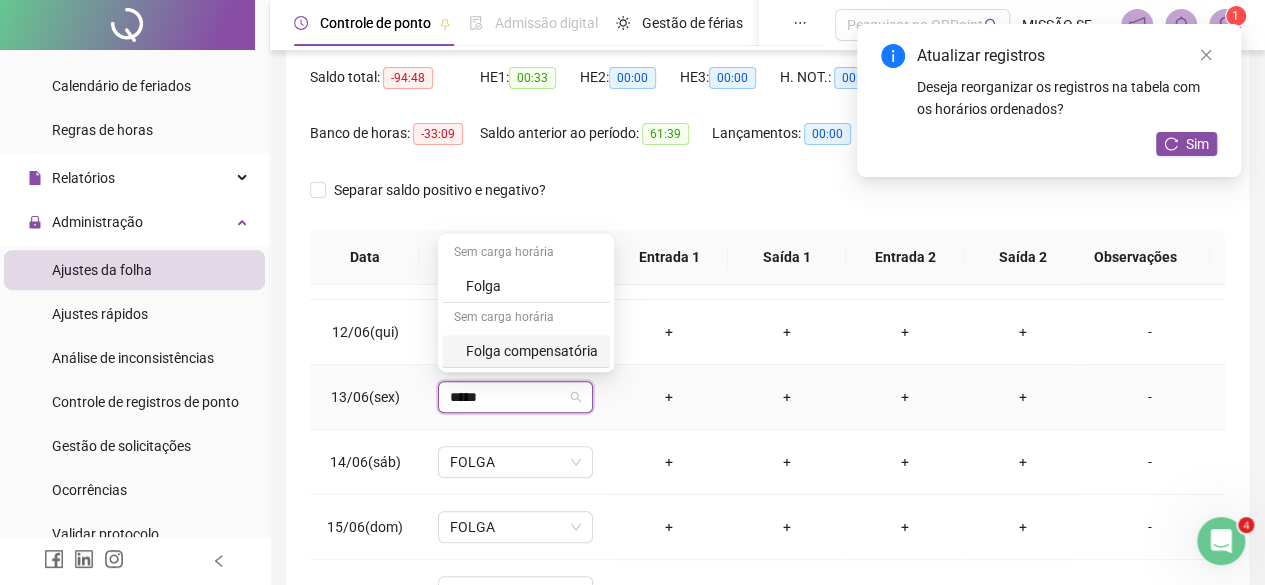 click on "Folga compensatória" at bounding box center (532, 351) 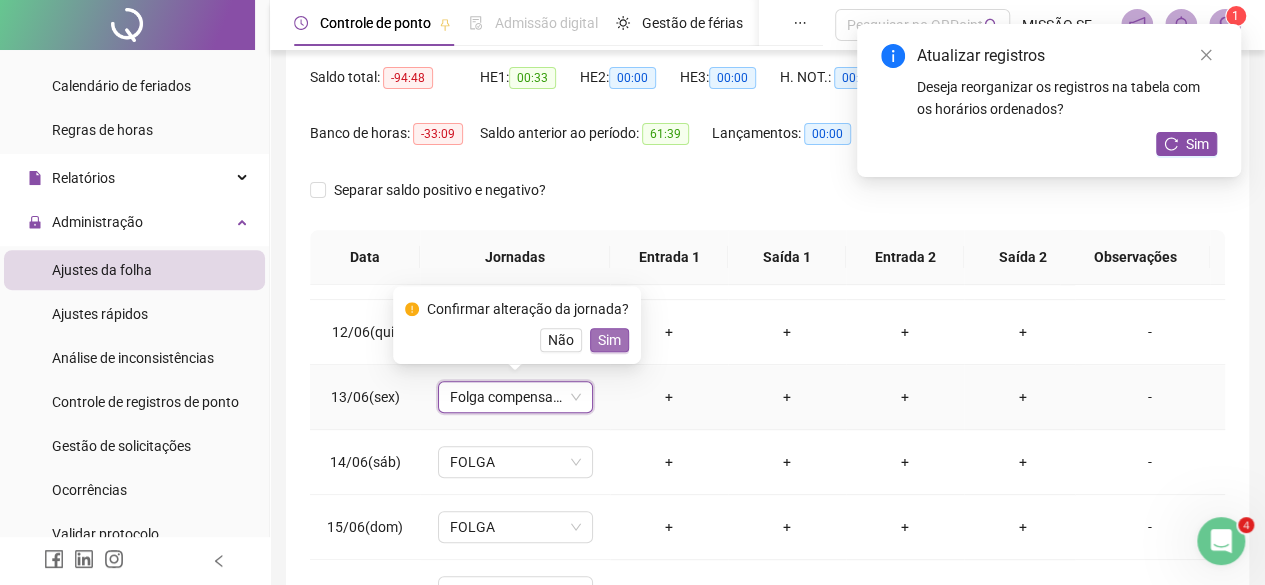 click on "Sim" at bounding box center [609, 340] 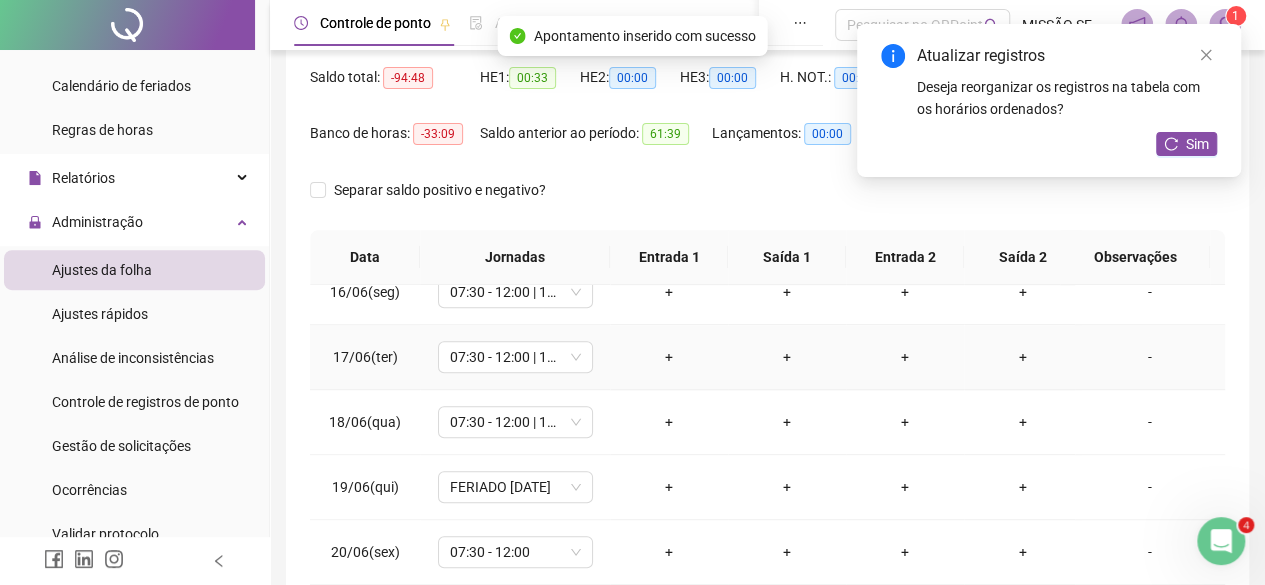 scroll, scrollTop: 900, scrollLeft: 0, axis: vertical 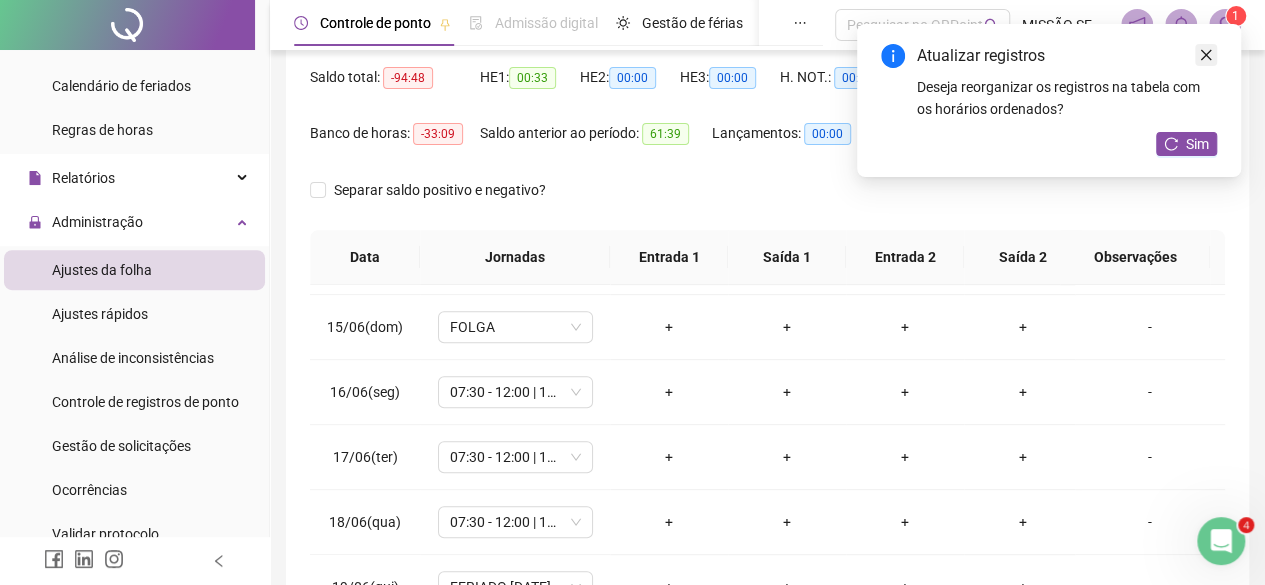 click at bounding box center (1206, 55) 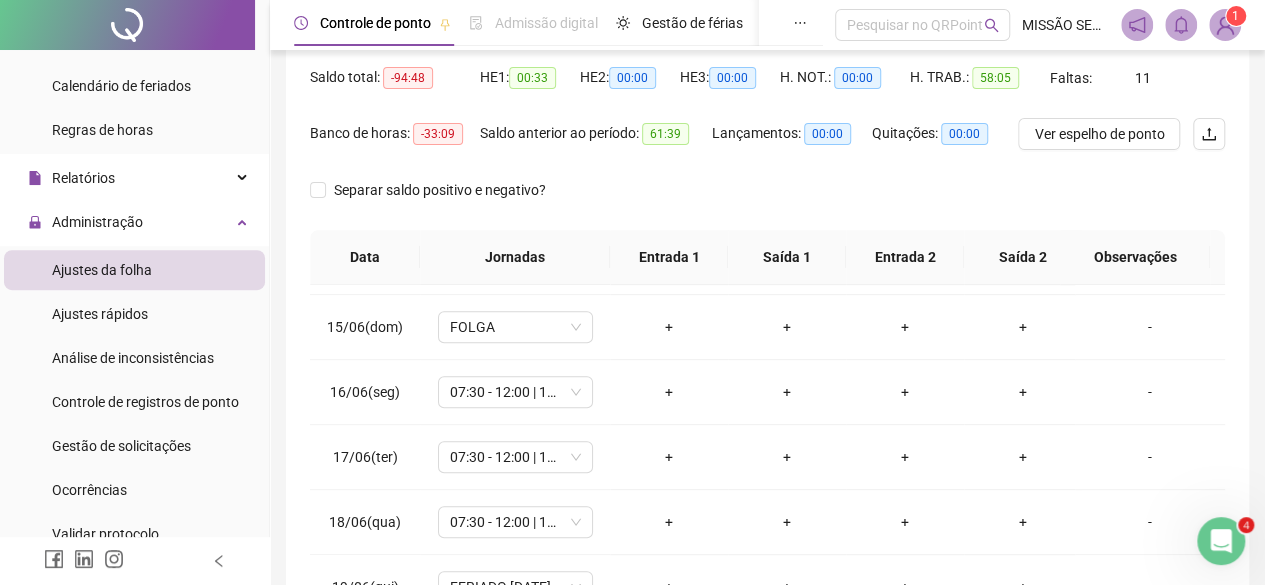 scroll, scrollTop: 0, scrollLeft: 0, axis: both 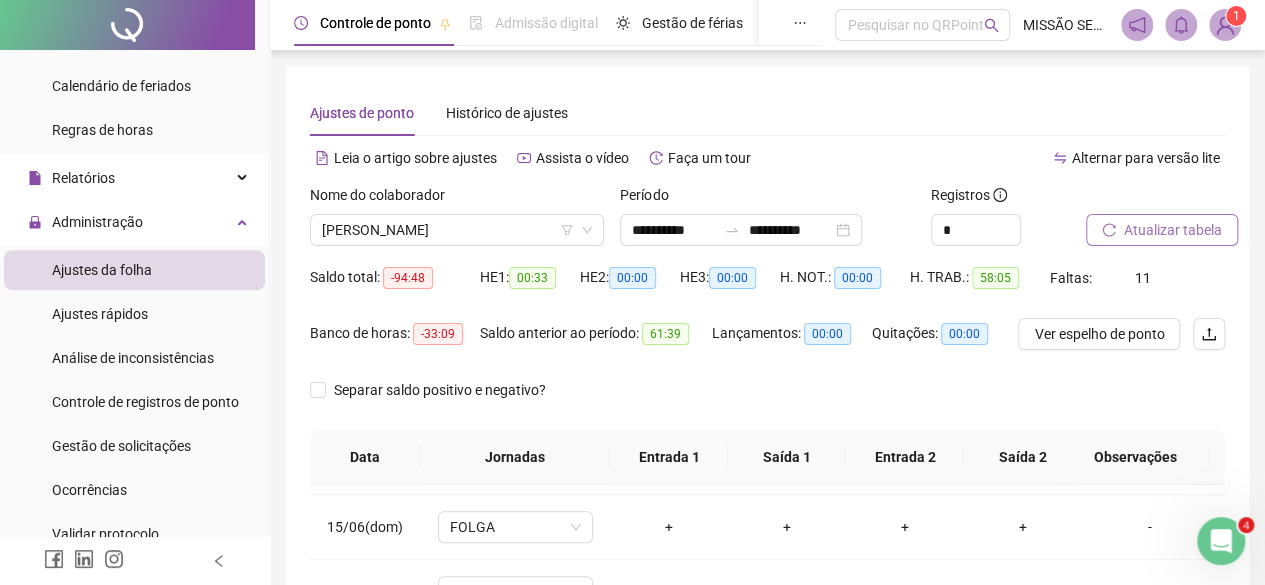 click on "Atualizar tabela" at bounding box center (1173, 230) 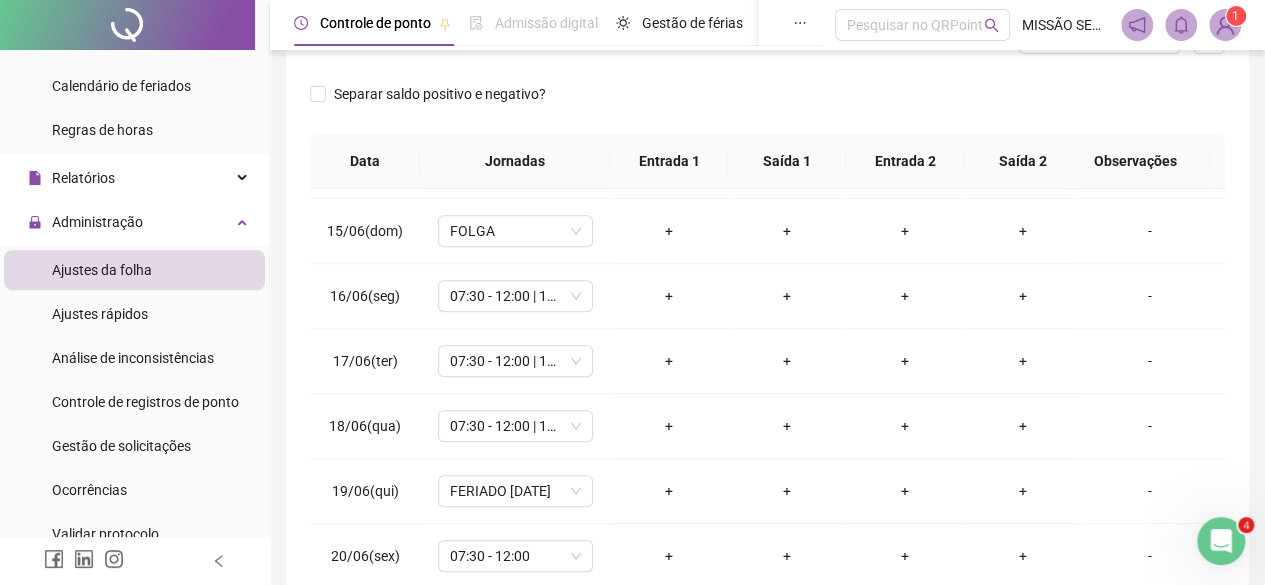 scroll, scrollTop: 300, scrollLeft: 0, axis: vertical 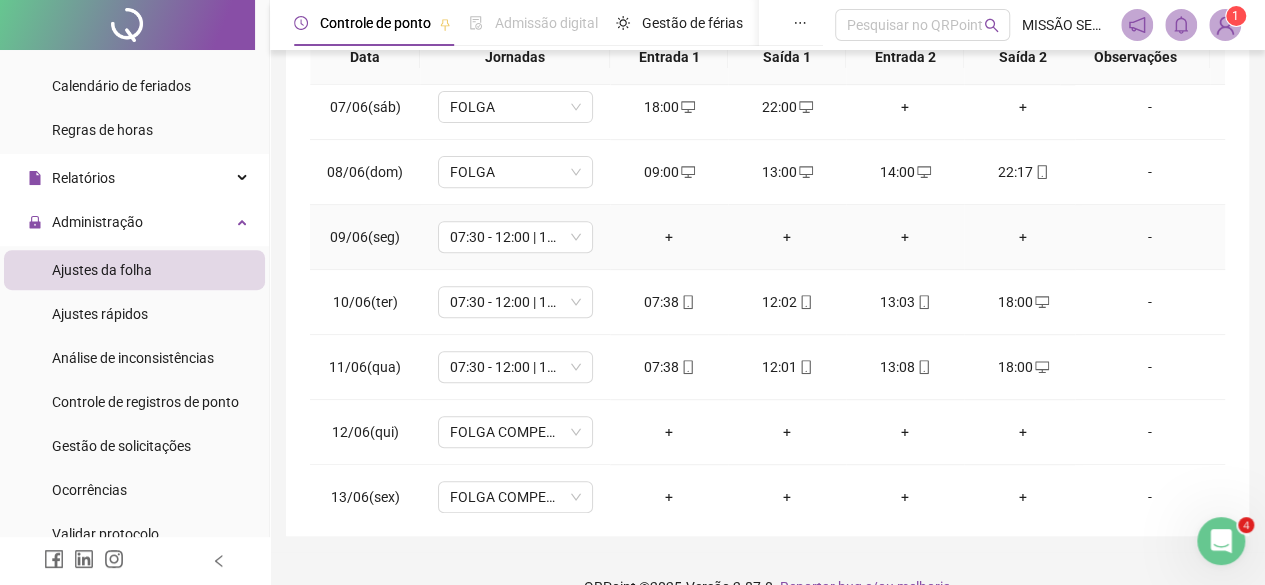 click on "+" at bounding box center (669, 237) 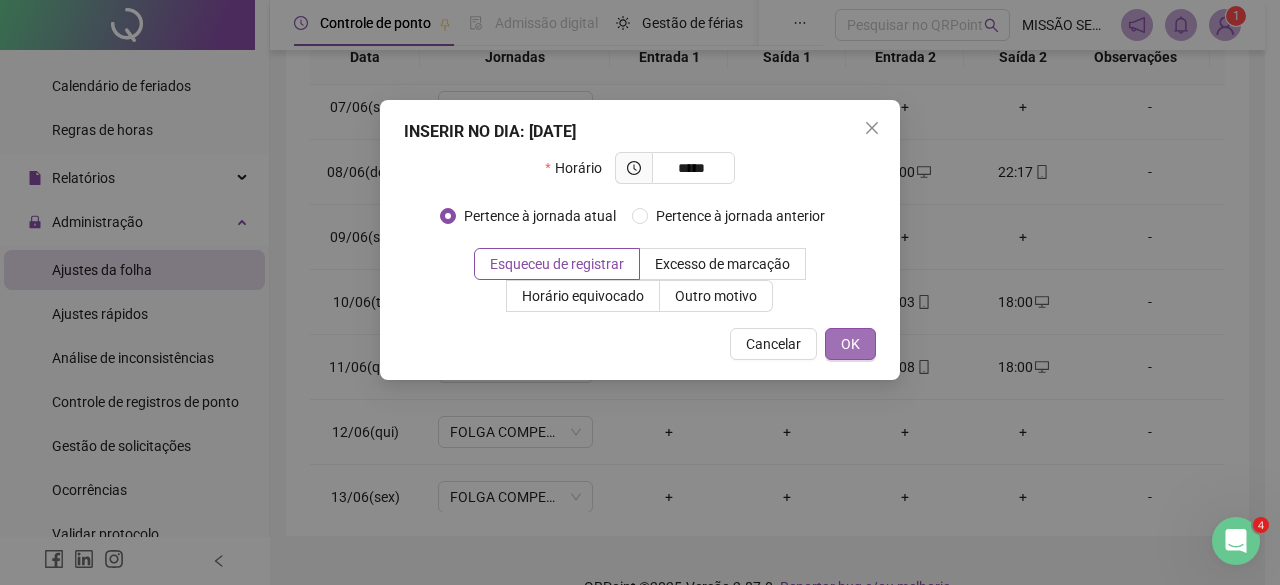 type on "*****" 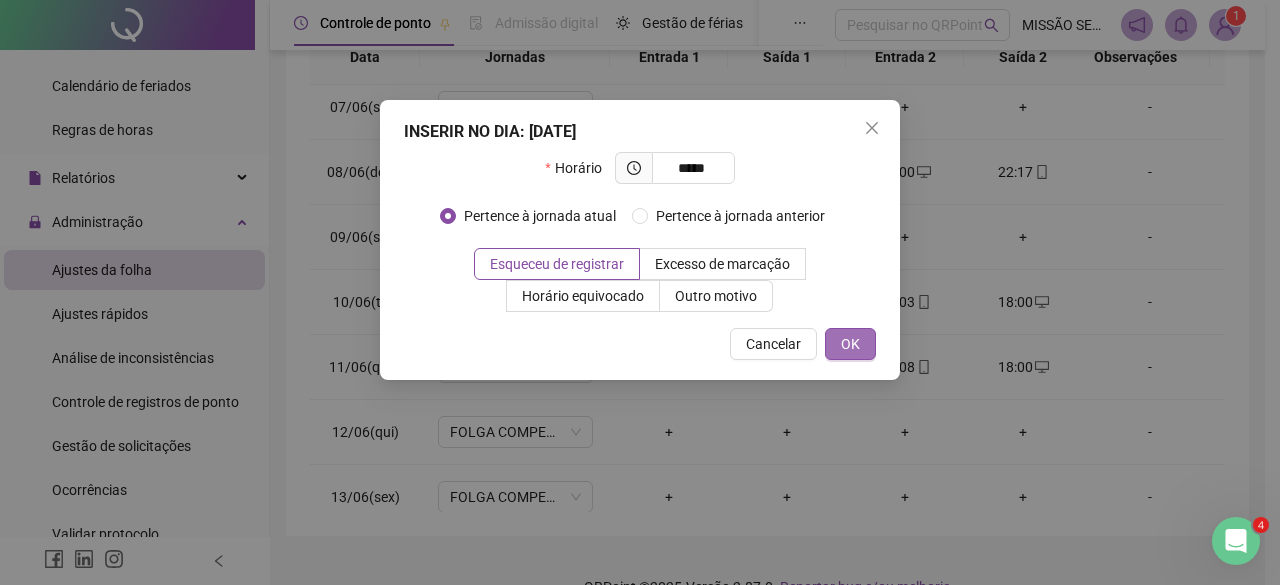 click on "OK" at bounding box center (850, 344) 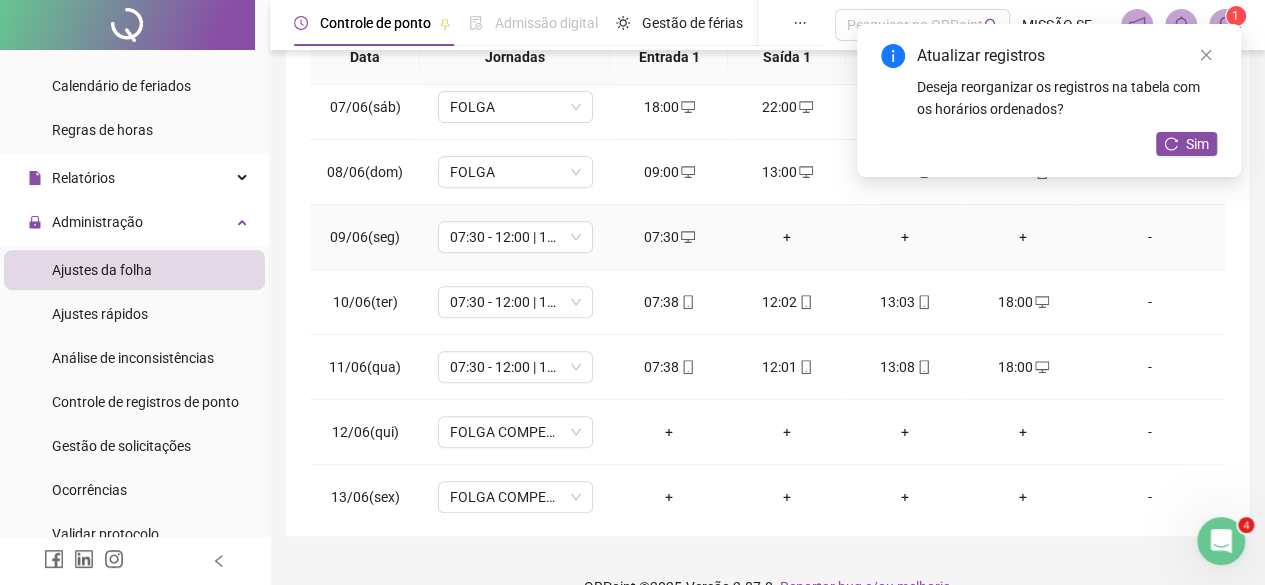 click on "+" at bounding box center (787, 237) 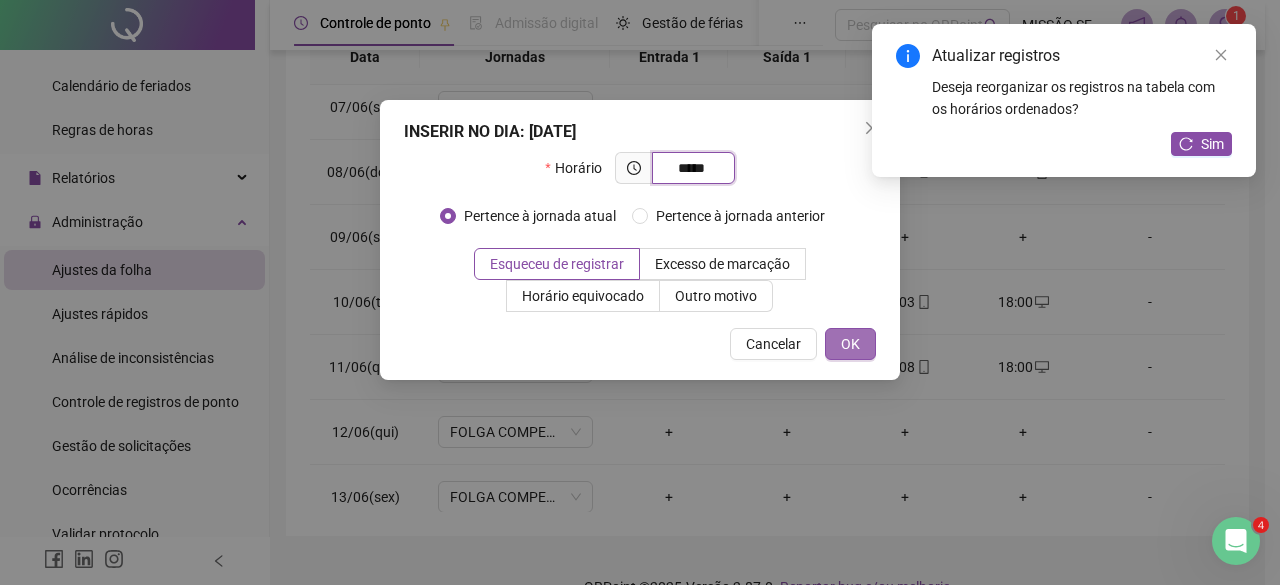 type on "*****" 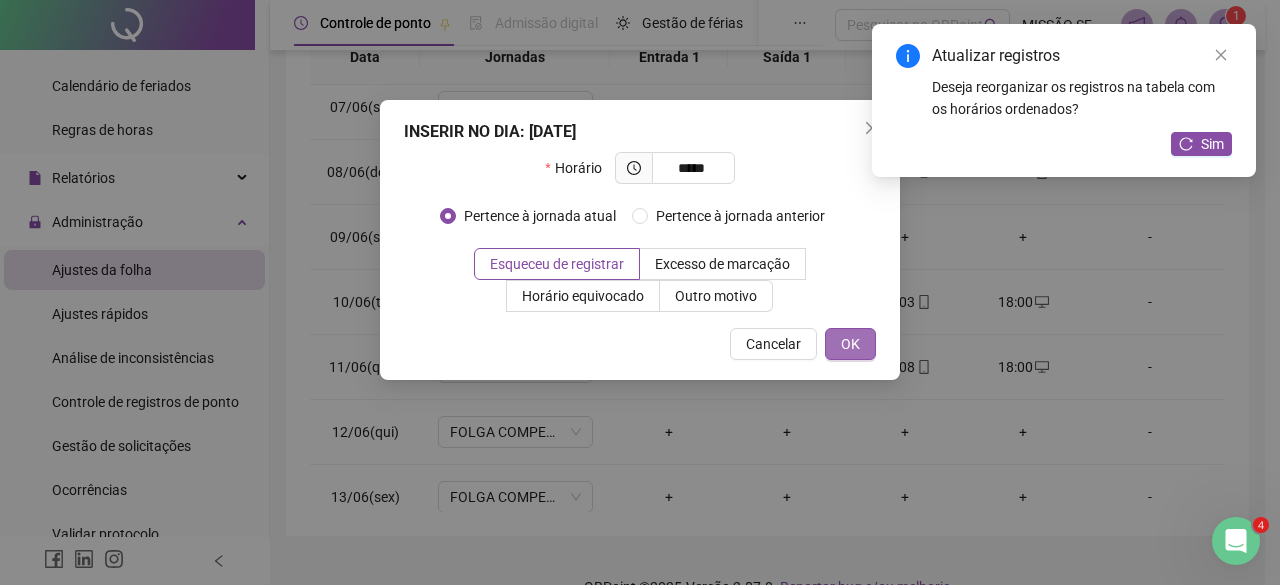 click on "OK" at bounding box center [850, 344] 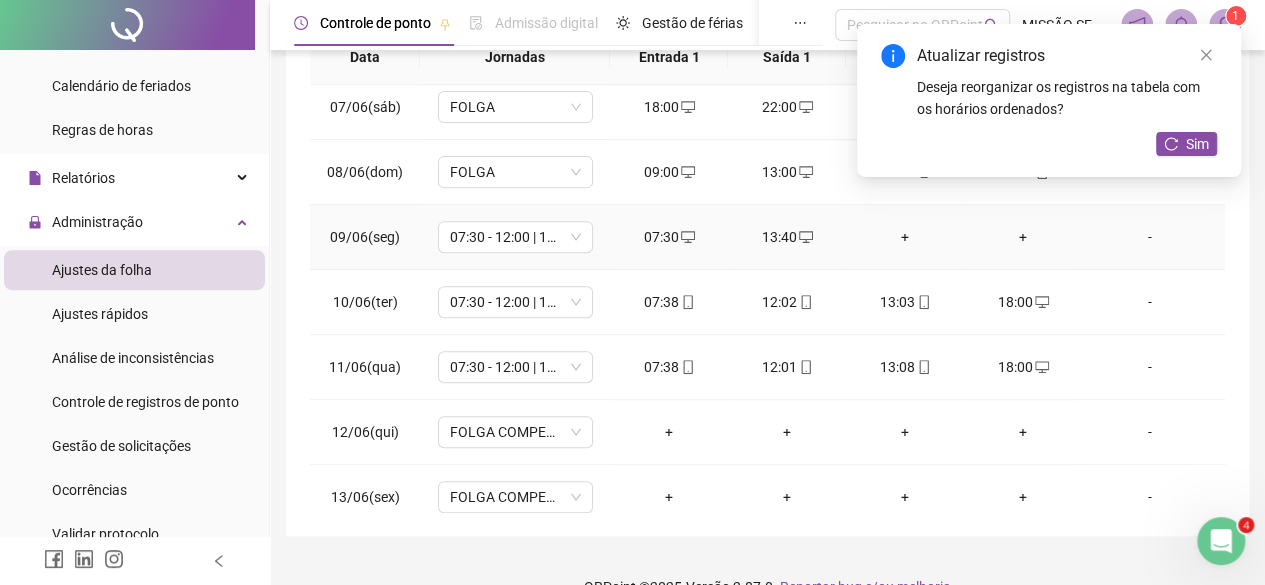 click on "+" at bounding box center [905, 237] 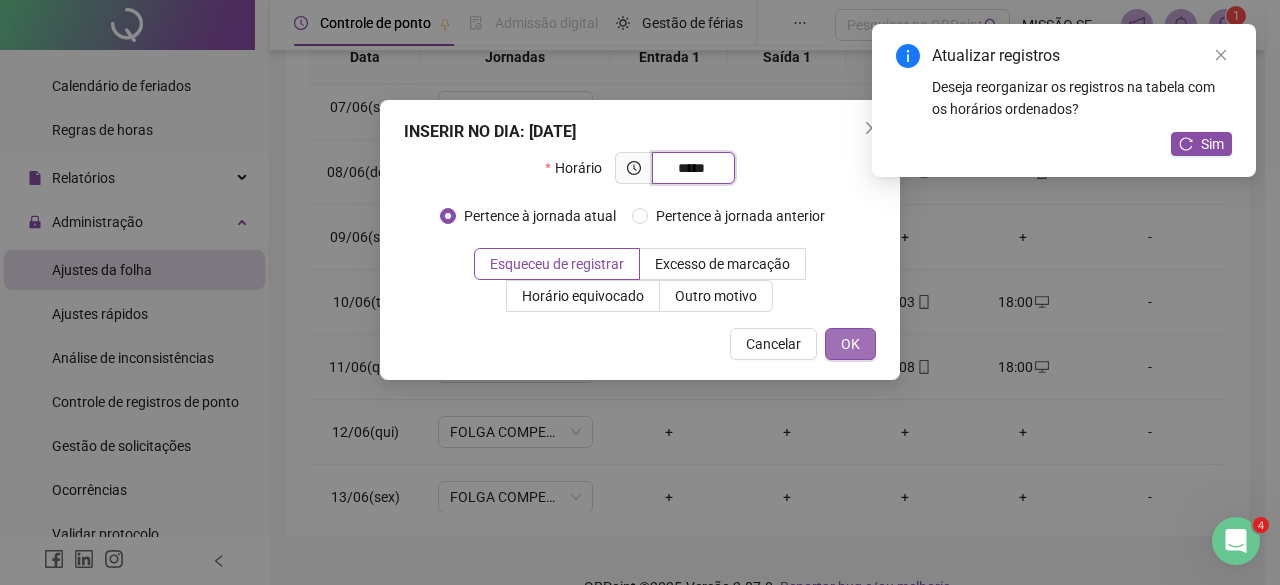 type on "*****" 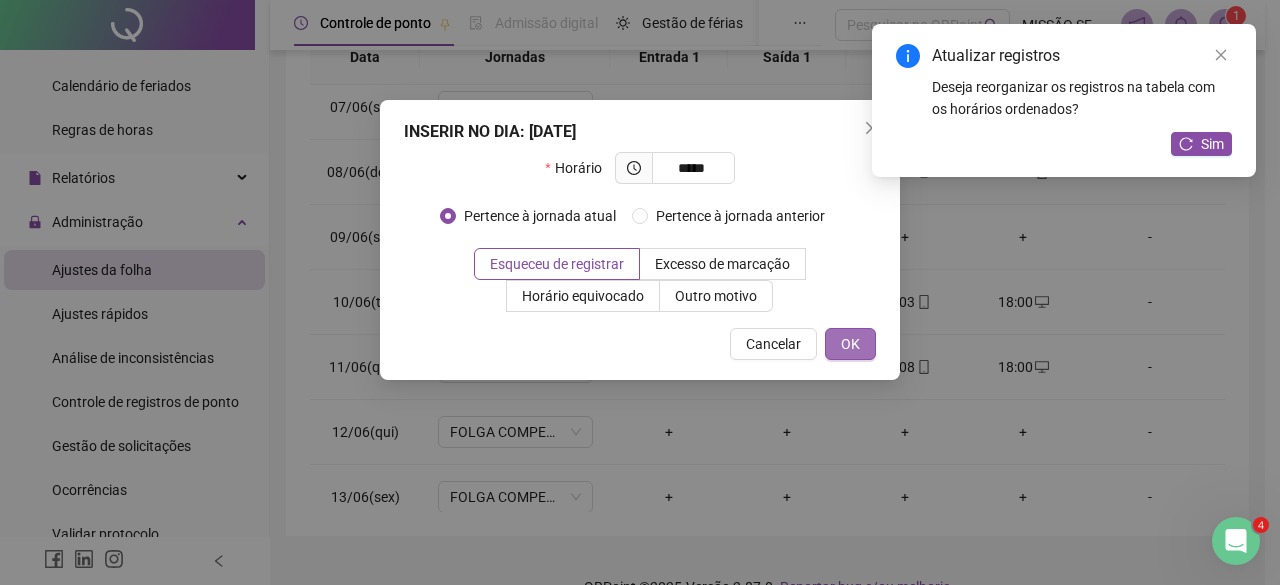 click on "OK" at bounding box center (850, 344) 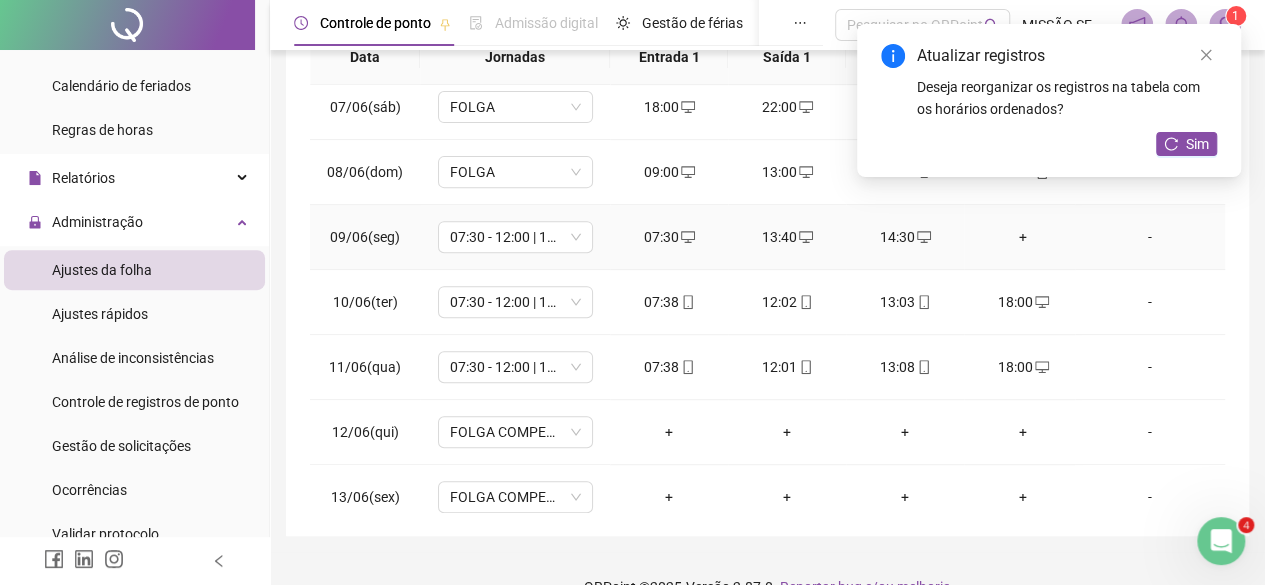 click on "+" at bounding box center (1023, 237) 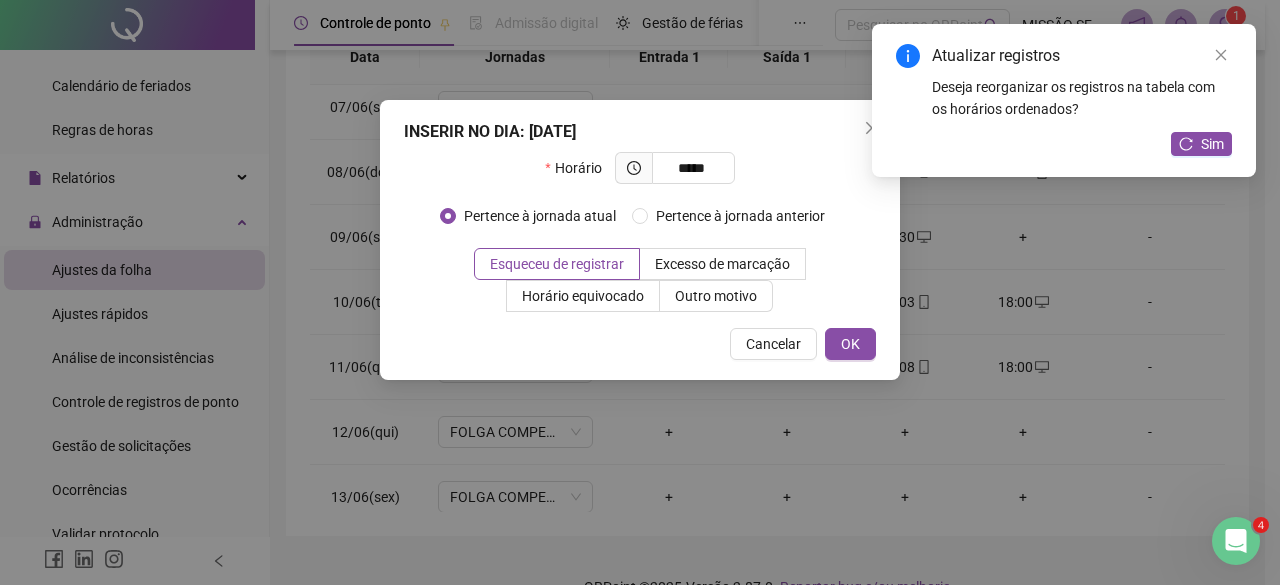 type on "*****" 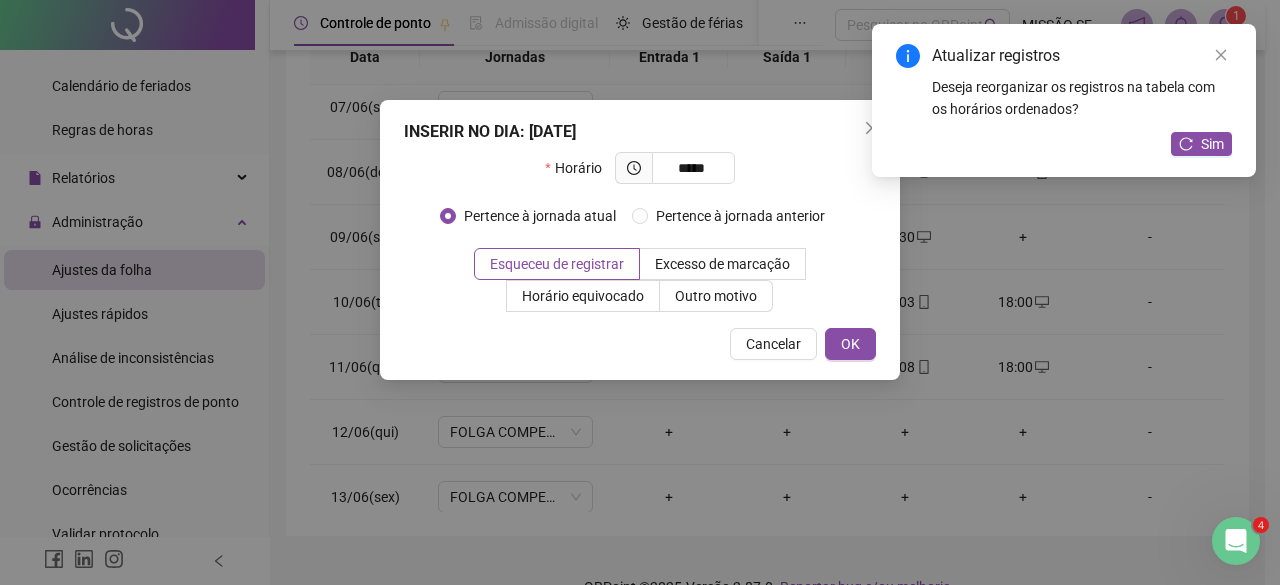 click on "INSERIR NO DIA :   09/06/2025 Horário ***** Pertence à jornada atual Pertence à jornada anterior Esqueceu de registrar Excesso de marcação Horário equivocado Outro motivo Motivo Cancelar OK" at bounding box center (640, 240) 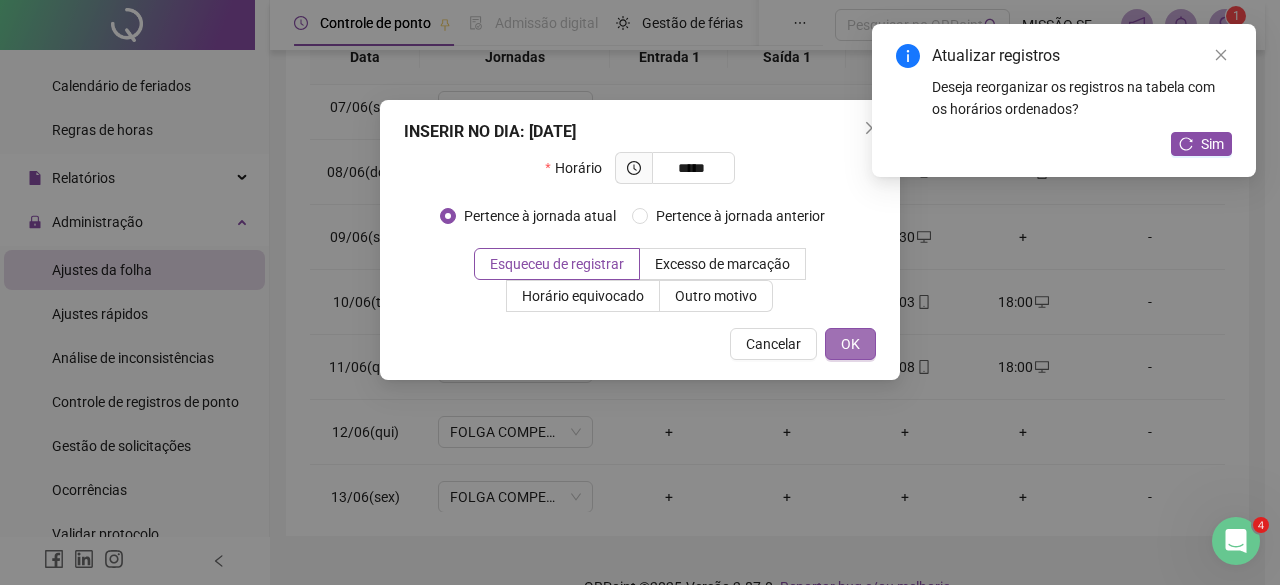 click on "OK" at bounding box center [850, 344] 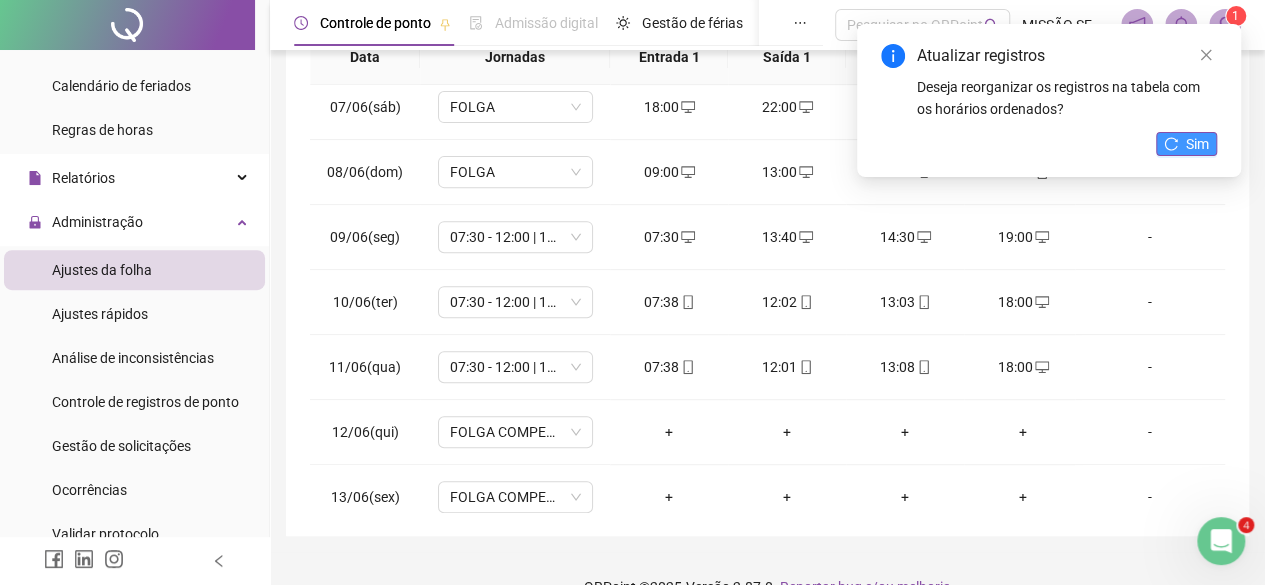 click on "Sim" at bounding box center (1197, 144) 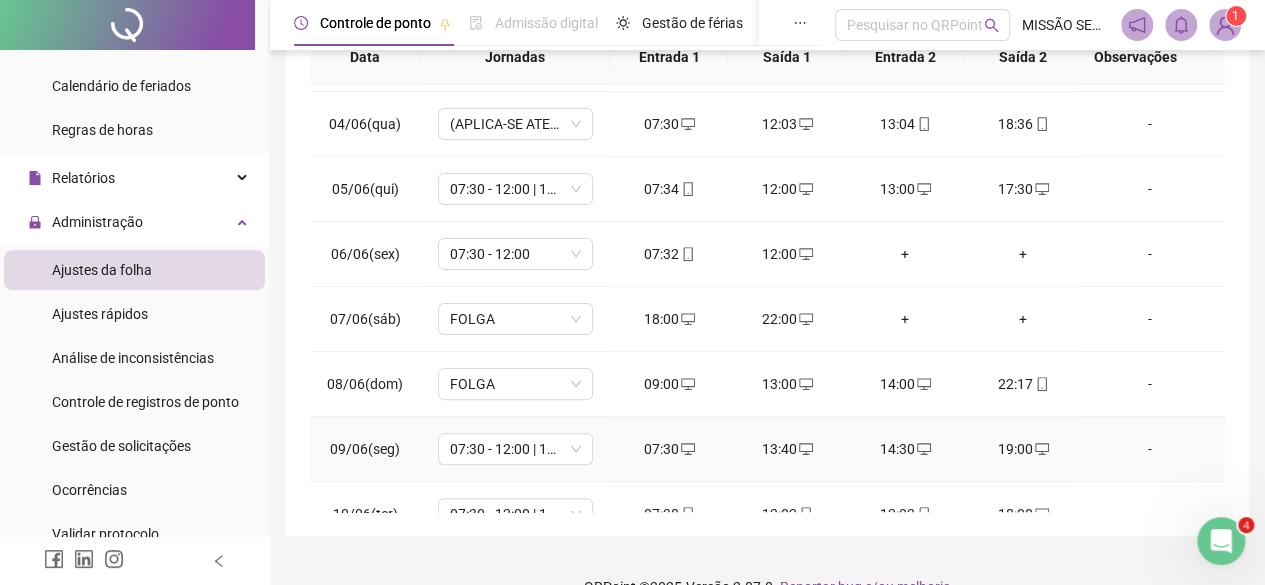 scroll, scrollTop: 0, scrollLeft: 0, axis: both 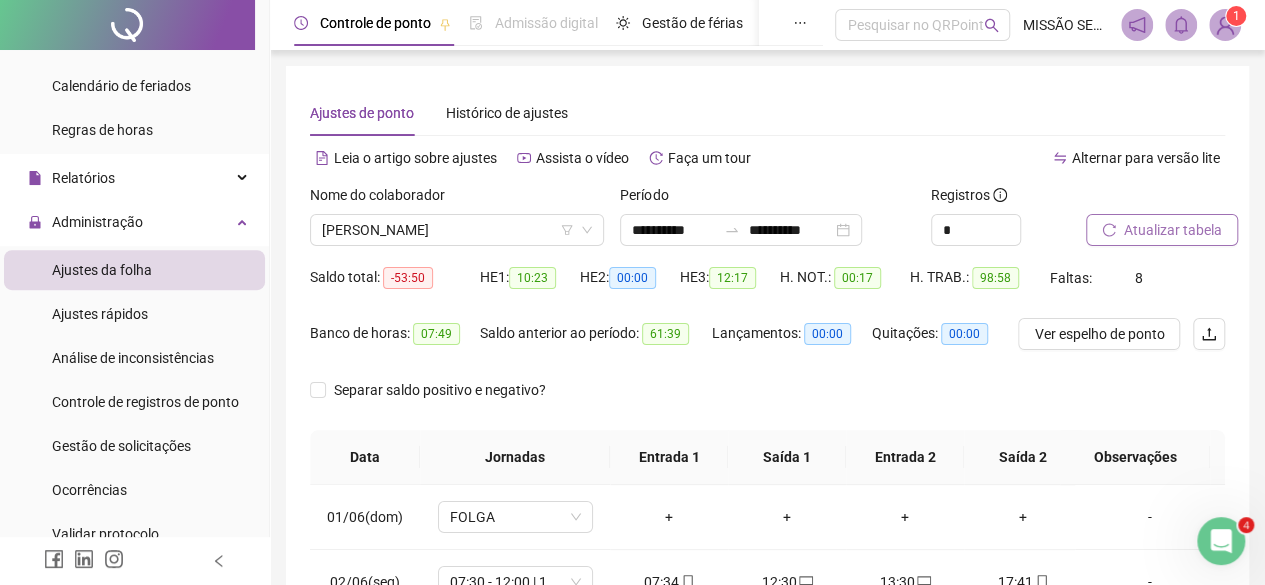 click on "Atualizar tabela" at bounding box center (1173, 230) 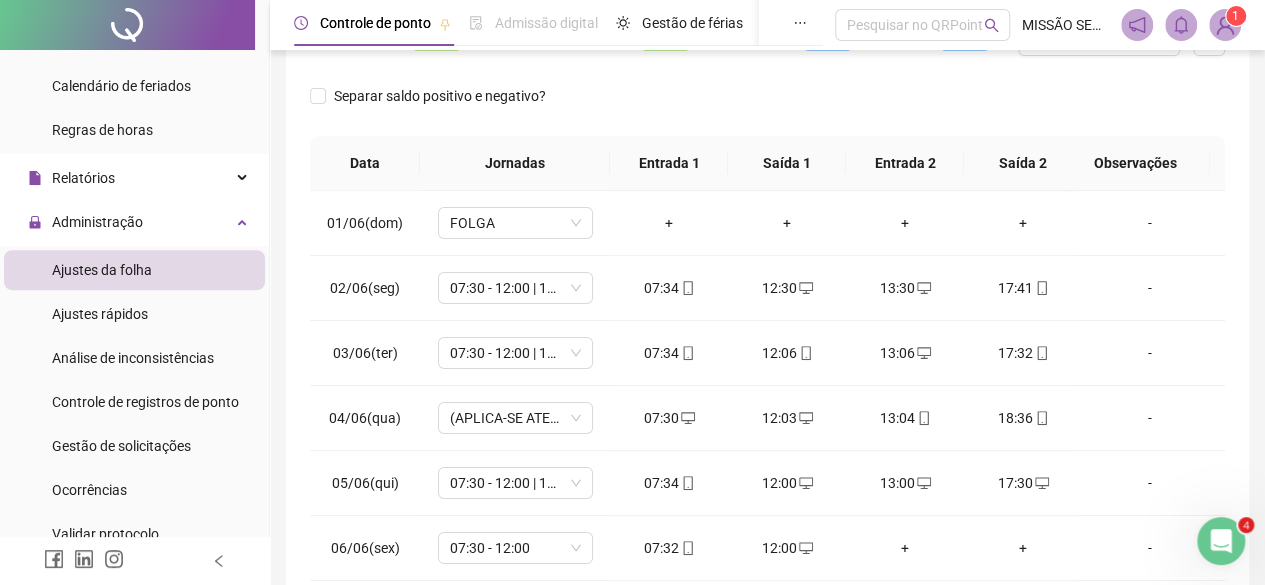 scroll, scrollTop: 400, scrollLeft: 0, axis: vertical 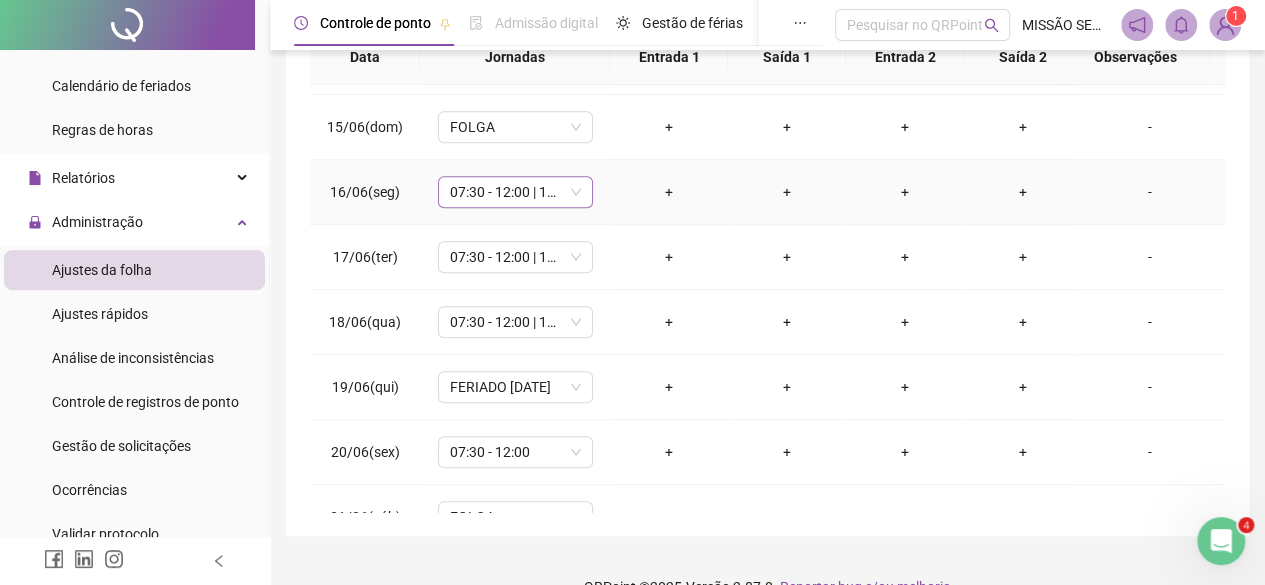 click on "07:30 - 12:00 | 13:00 - 17:30" at bounding box center (515, 192) 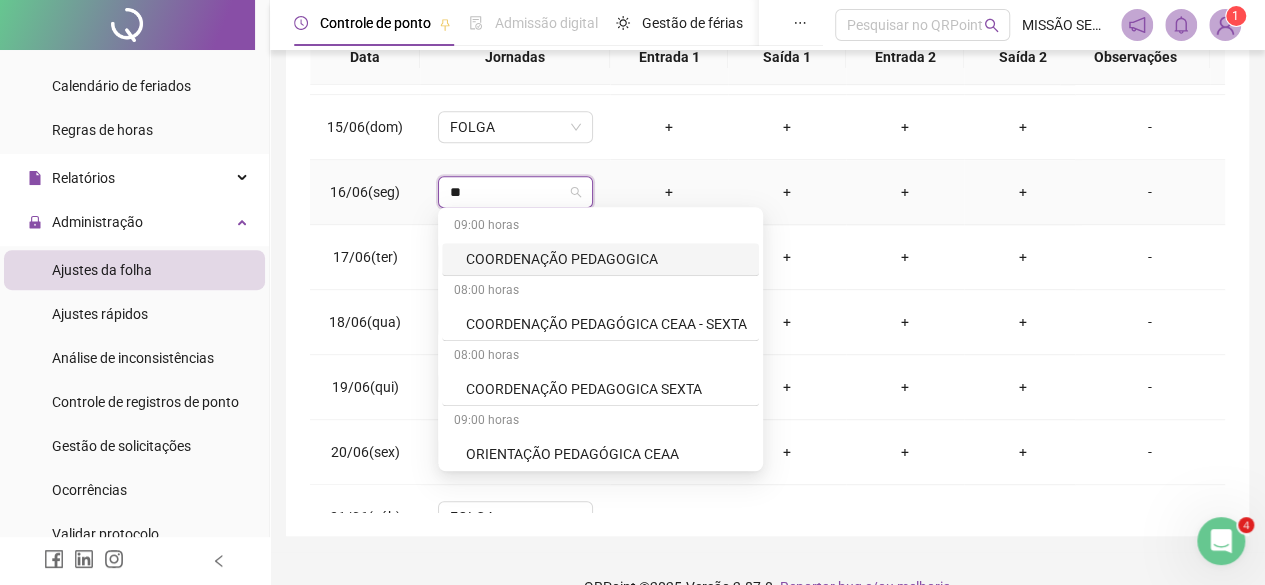 type on "*" 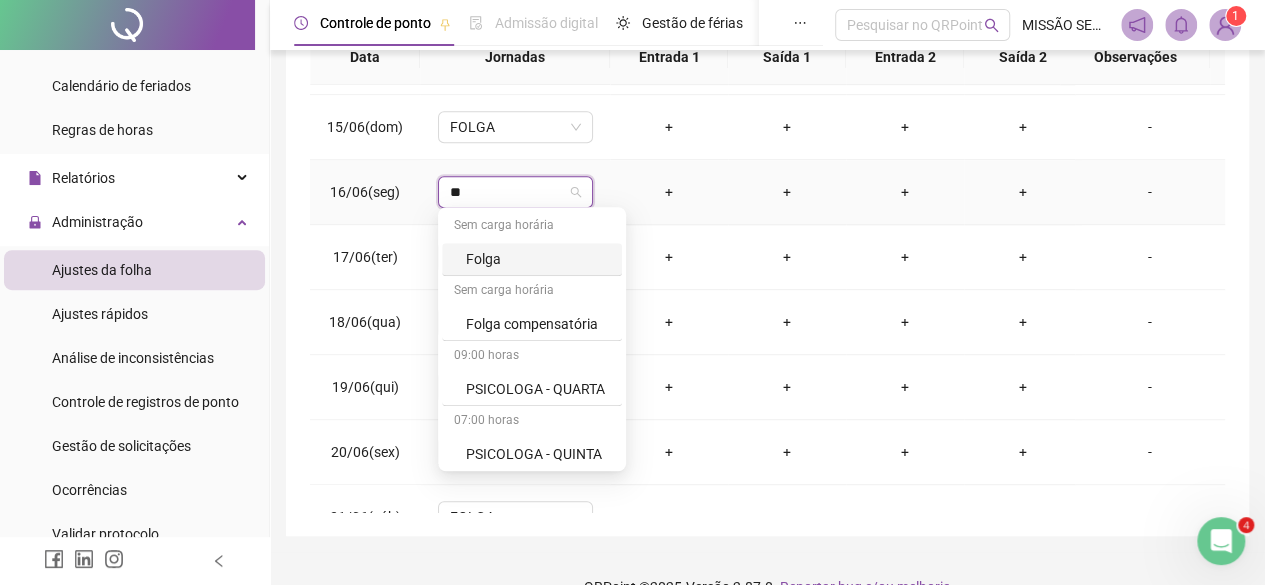 type on "*" 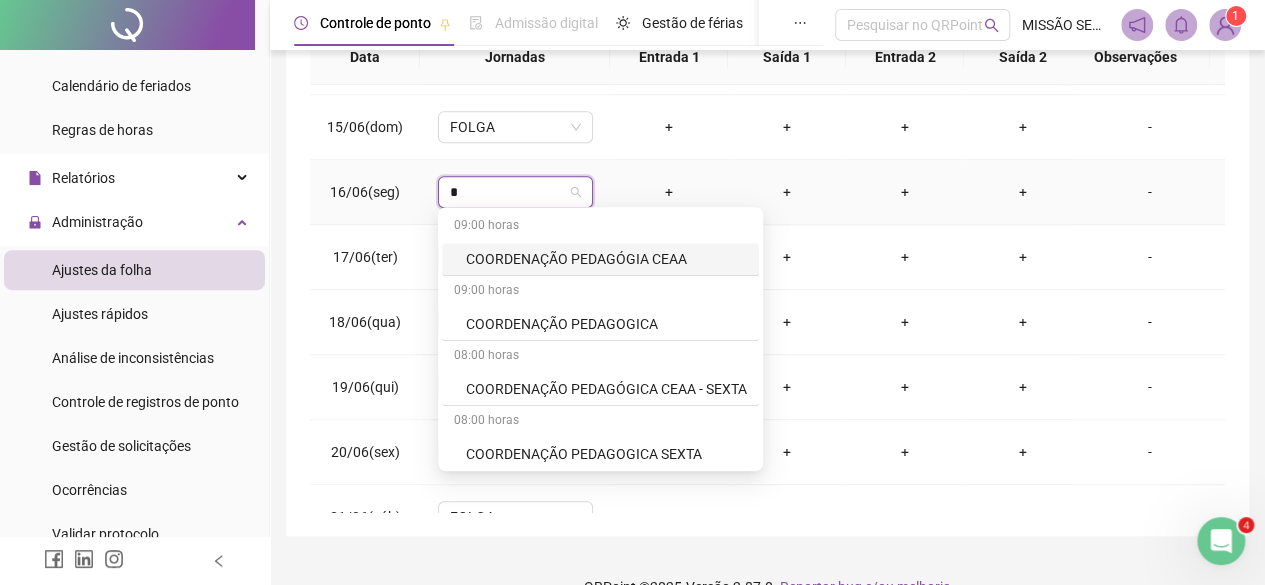 type 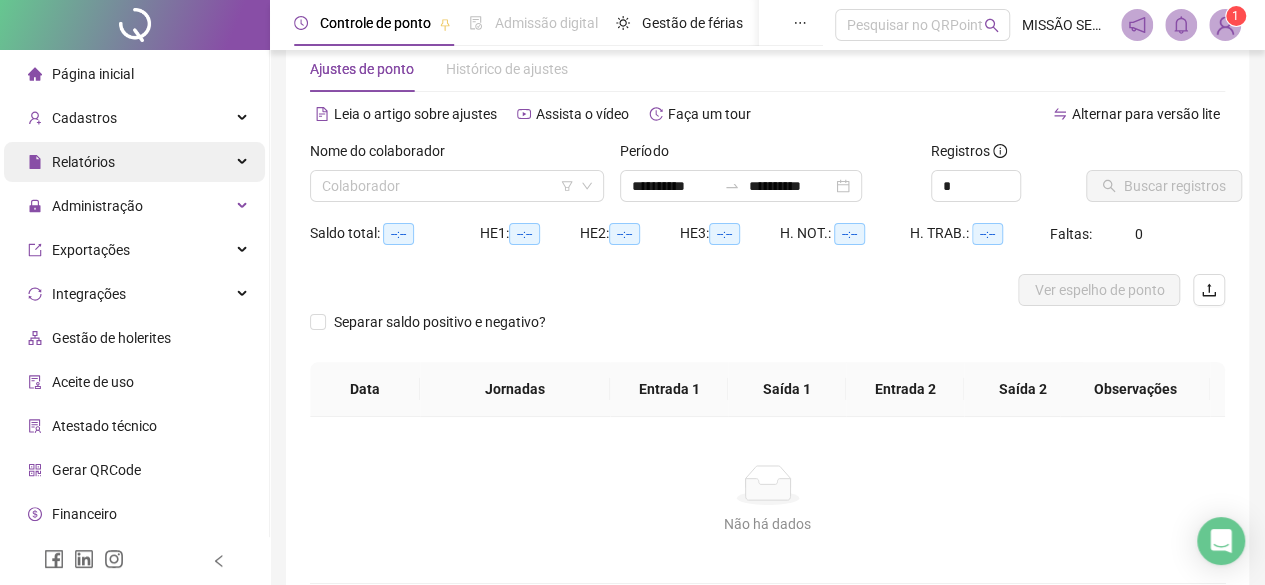 scroll, scrollTop: 0, scrollLeft: 0, axis: both 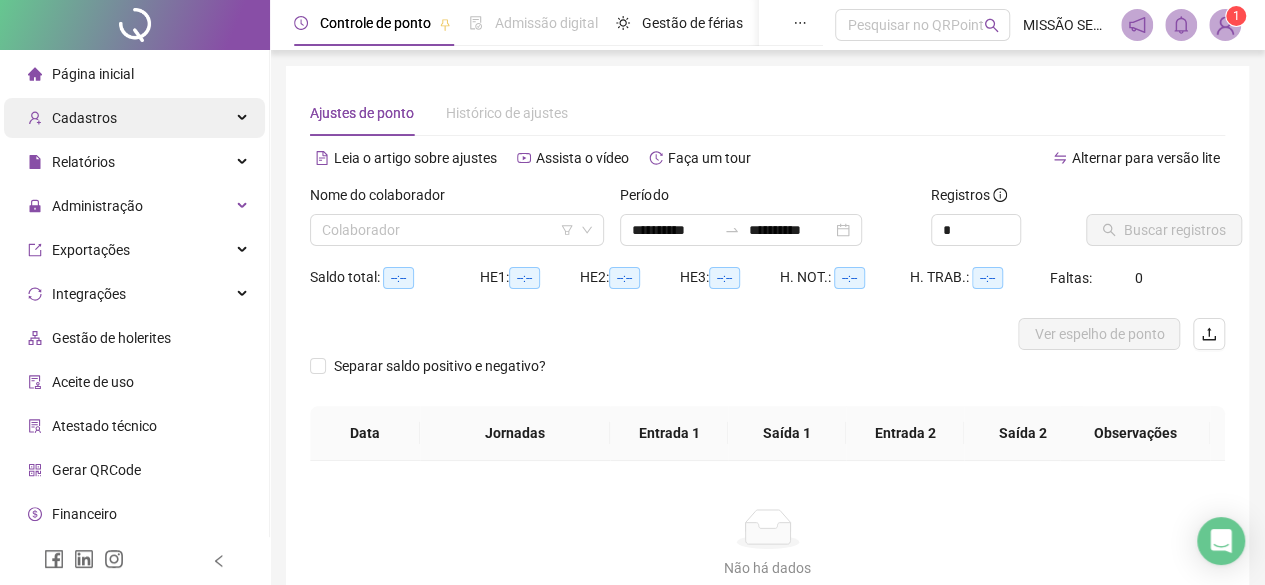 click on "Cadastros" at bounding box center (134, 118) 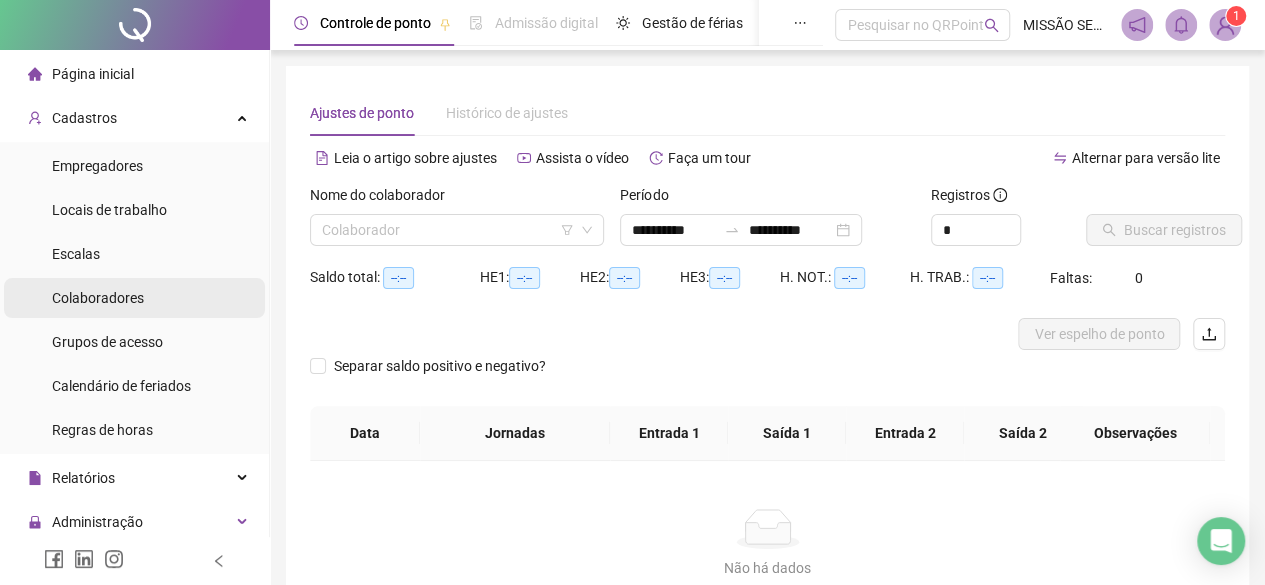 click on "Colaboradores" at bounding box center (98, 298) 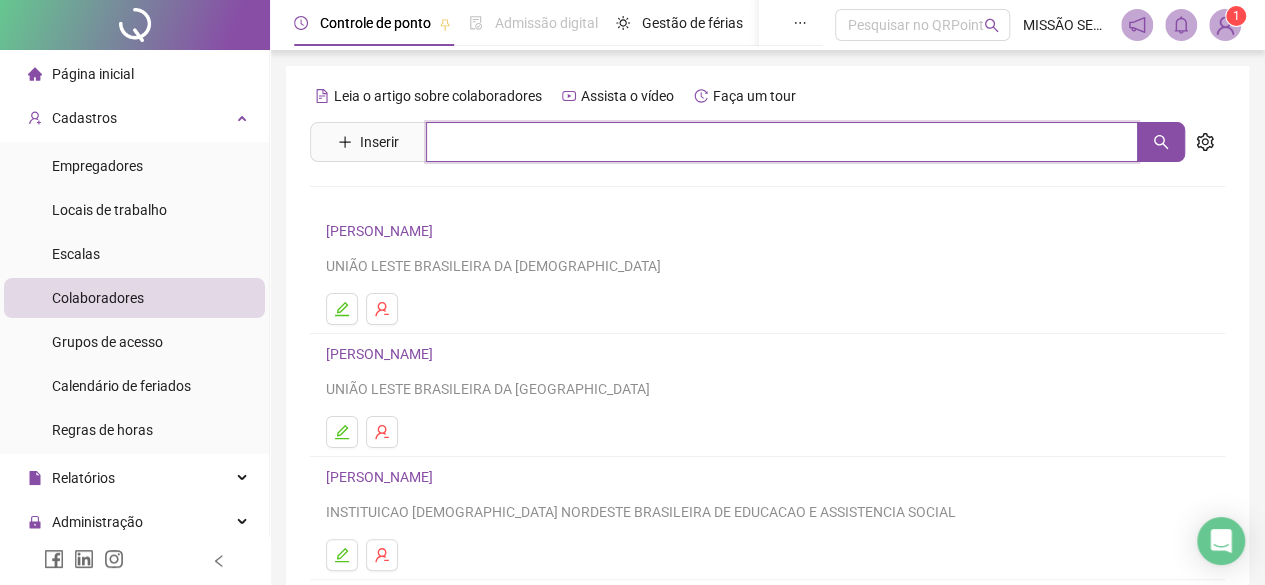 click at bounding box center (782, 142) 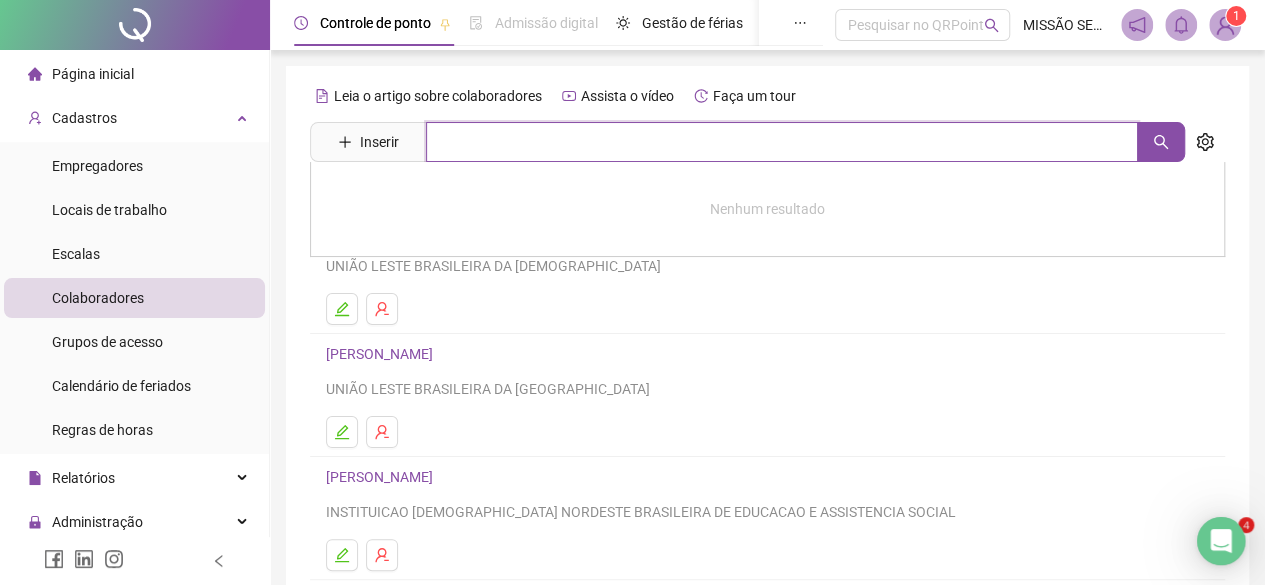 scroll, scrollTop: 0, scrollLeft: 0, axis: both 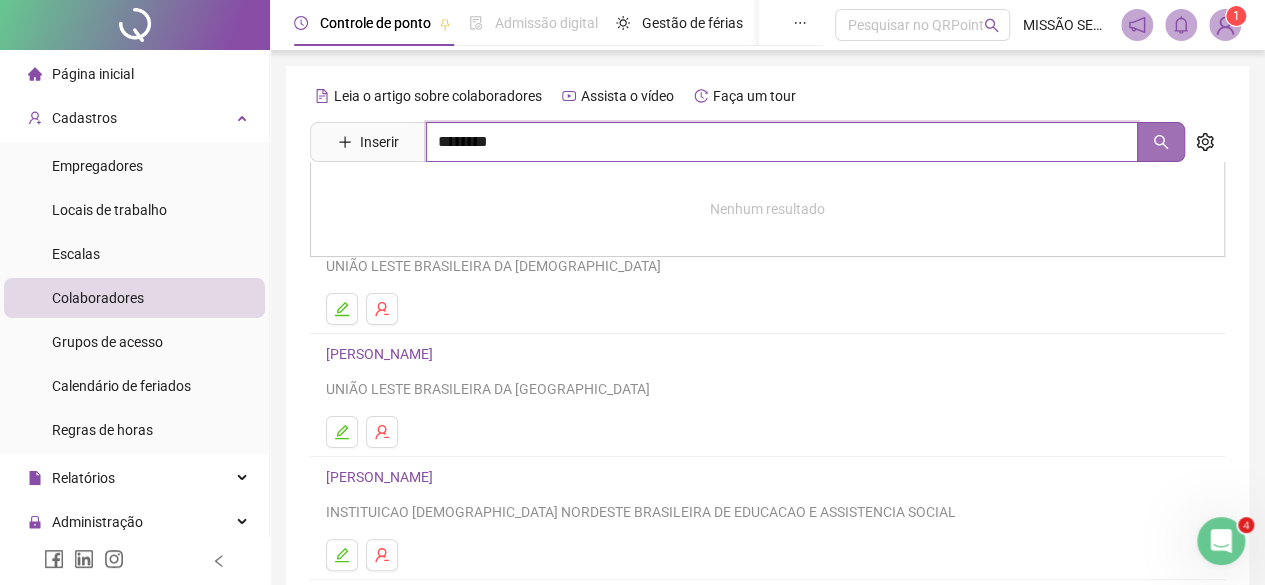 click at bounding box center (1161, 142) 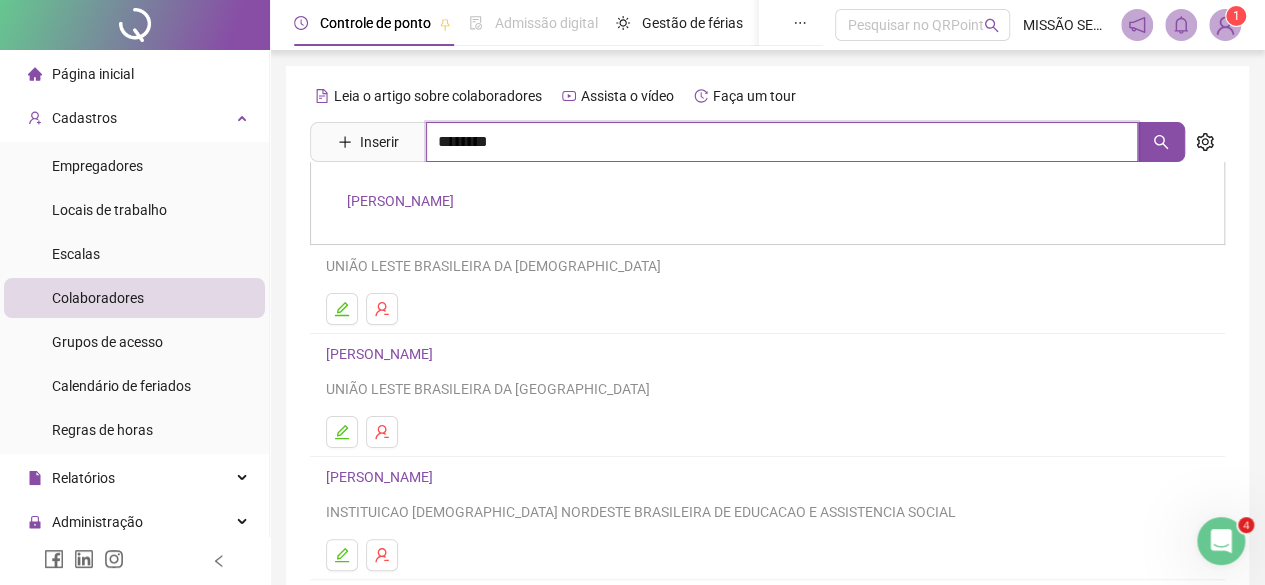 type on "********" 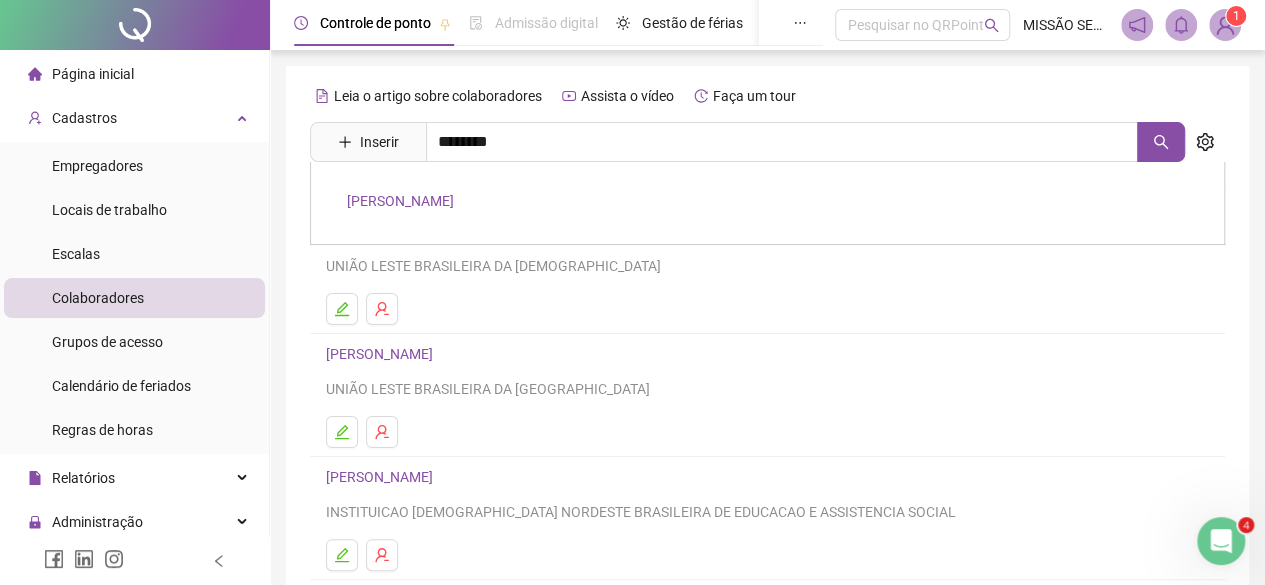 click on "[PERSON_NAME]" at bounding box center [400, 201] 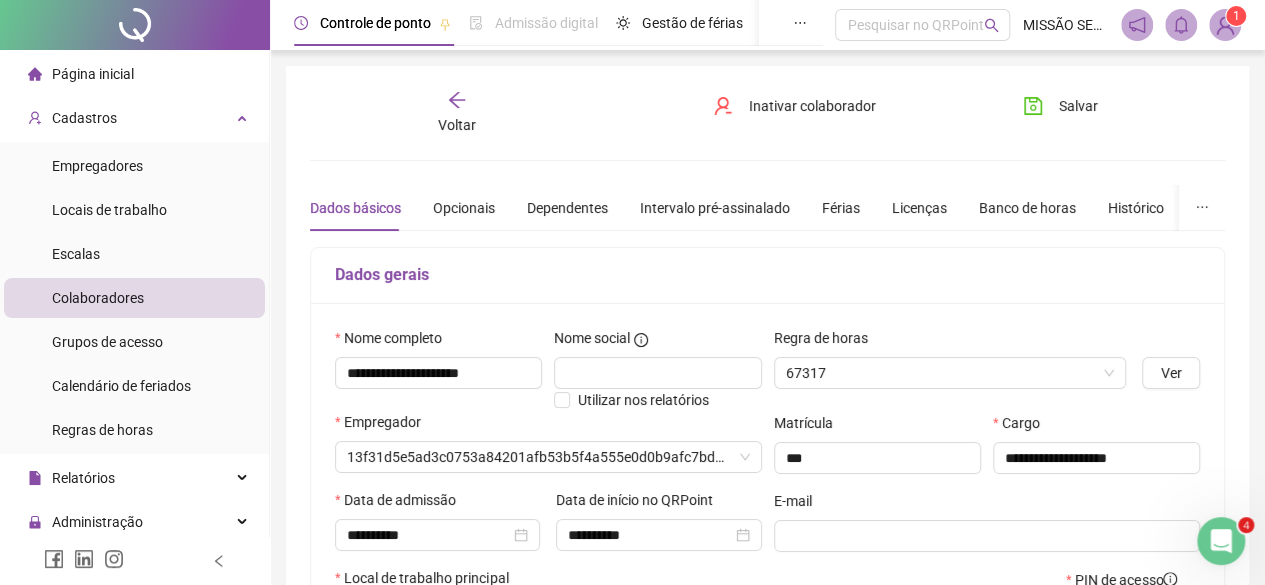 type on "**********" 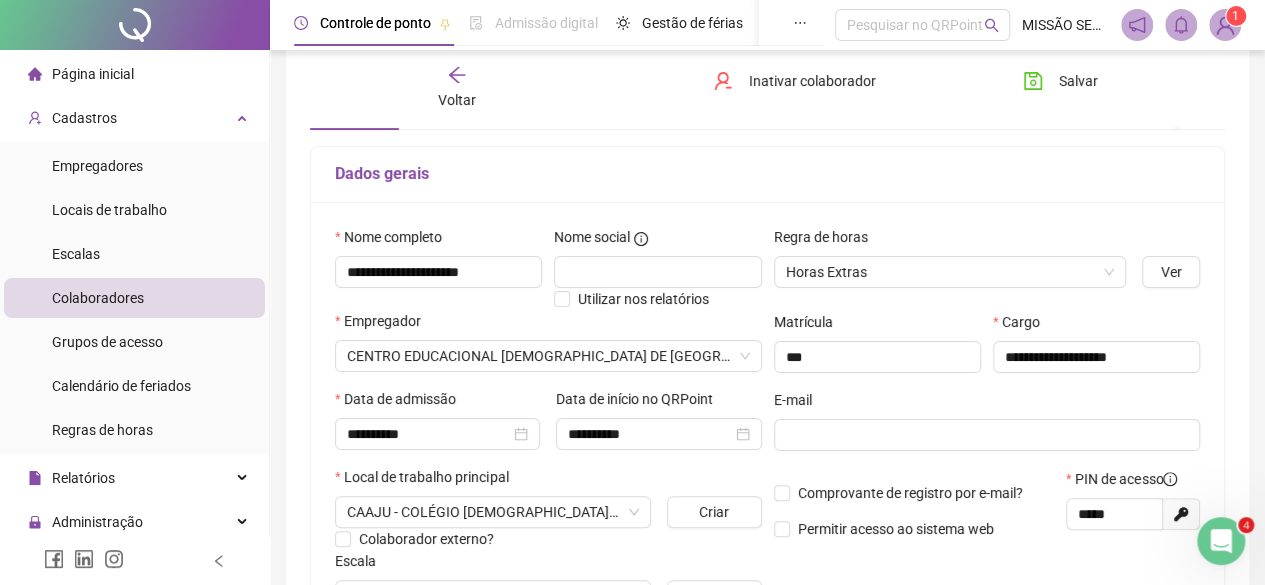 scroll, scrollTop: 0, scrollLeft: 0, axis: both 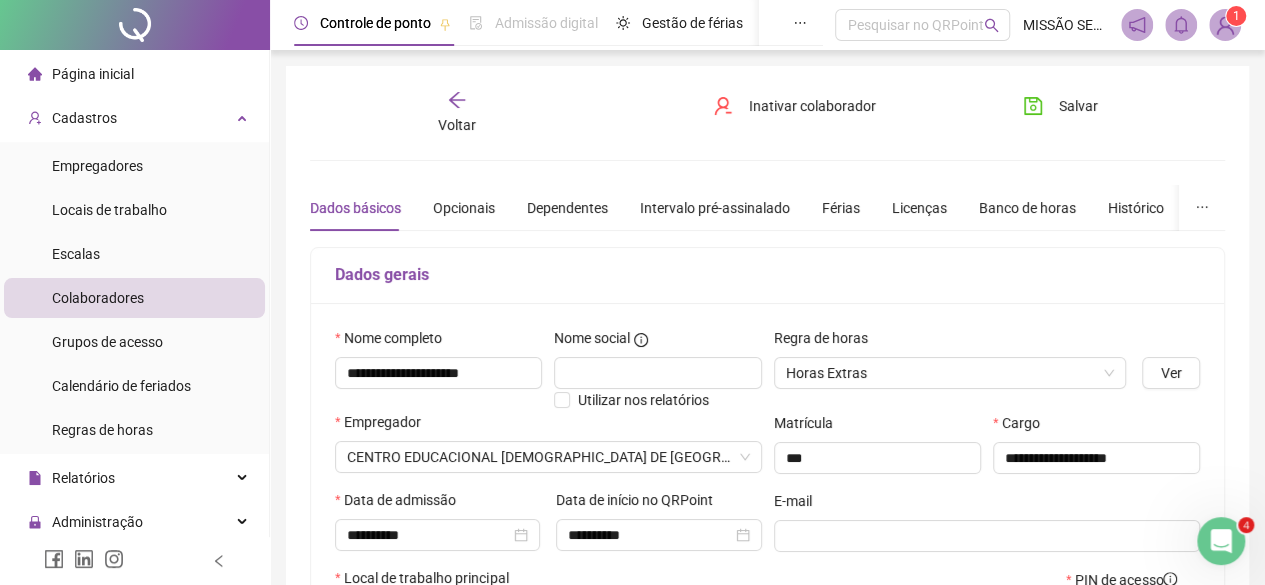 click on "Voltar" at bounding box center (457, 113) 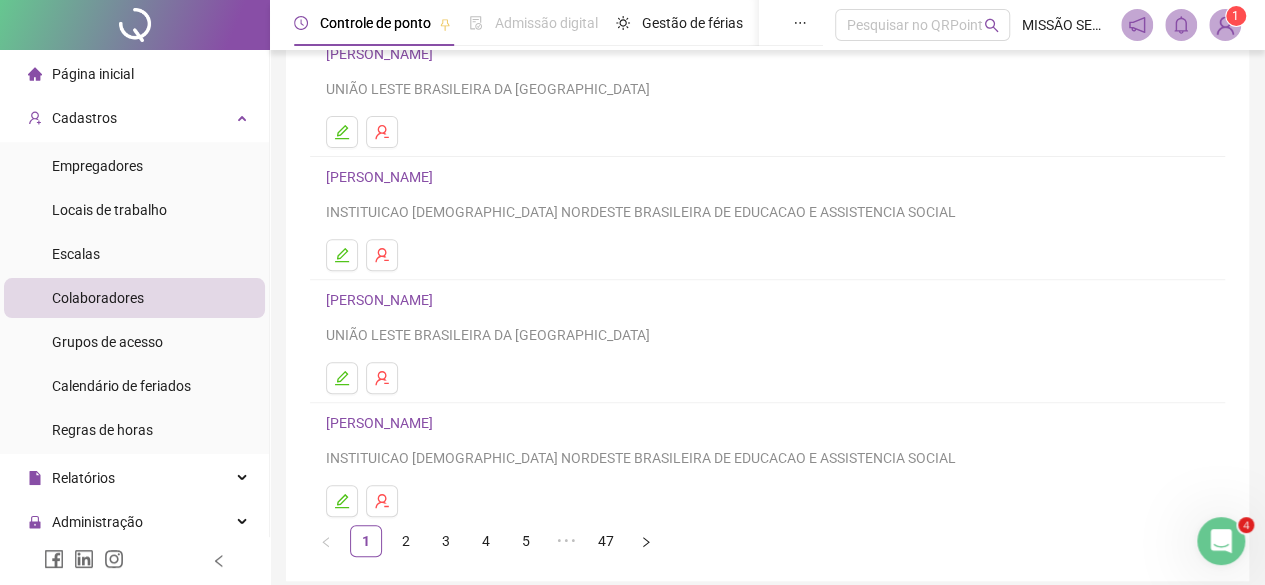 scroll, scrollTop: 0, scrollLeft: 0, axis: both 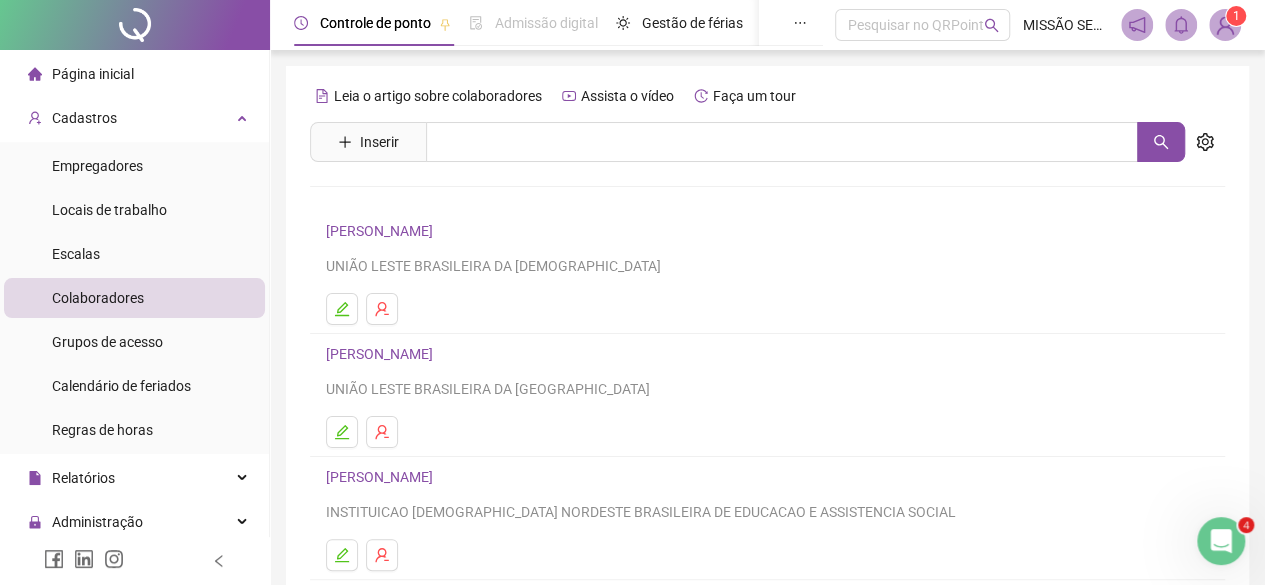 click on "Leia o artigo sobre colaboradores Assista o vídeo Faça um tour Inserir Nenhum resultado [PERSON_NAME]     UNIÃO LESTE BRASILEIRA DA [DEMOGRAPHIC_DATA] [DEMOGRAPHIC_DATA] DO SÉTIMO DIA - SEDE [PERSON_NAME] DOS SANTOS    UNIÃO LESTE BRASILEIRA DA IASD [PERSON_NAME]    INSTITUICAO [DEMOGRAPHIC_DATA] NORDESTE BRASILEIRA DE EDUCACAO E ASSISTENCIA SOCIAL [PERSON_NAME] FILHO    UNIÃO LESTE BRASILEIRA DA IASD ADLA [PERSON_NAME]    INSTITUICAO ADVENTISTA NORDESTE BRASILEIRA DE EDUCACAO E ASSISTENCIA SOCIAL 1 2 3 4 5 ••• 47" at bounding box center [767, 468] 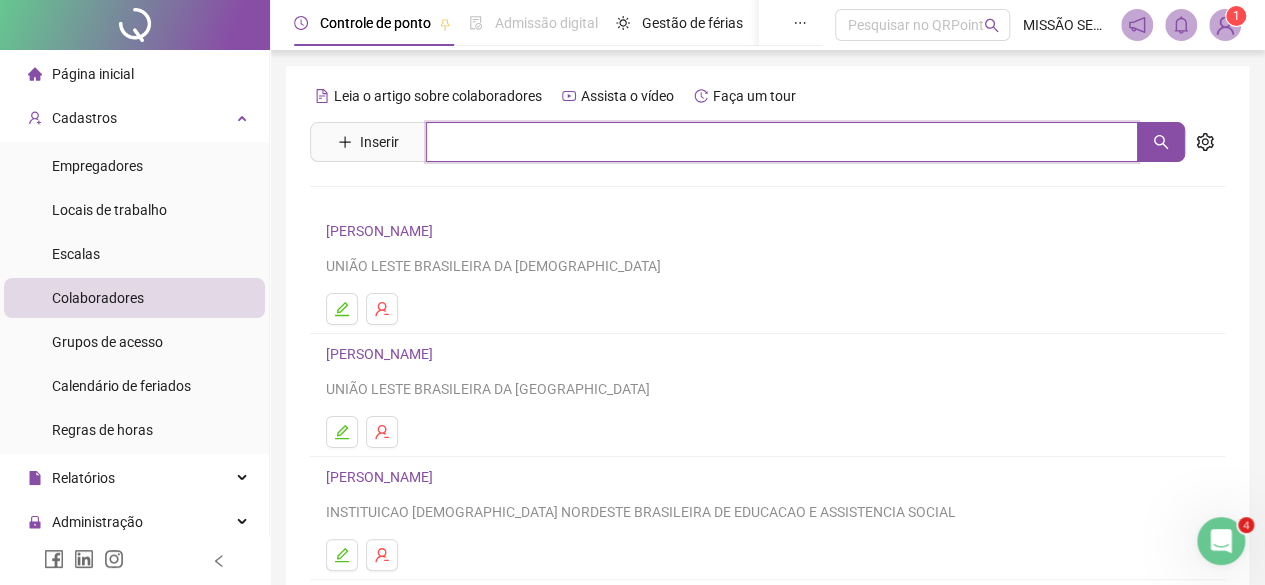 click at bounding box center [782, 142] 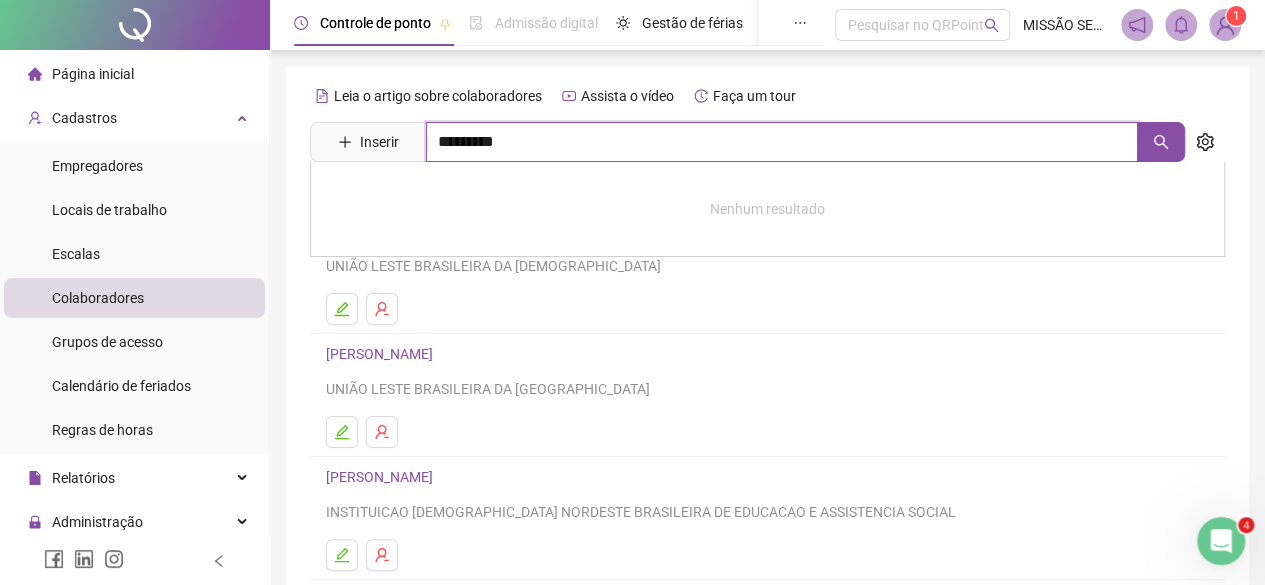 type on "*********" 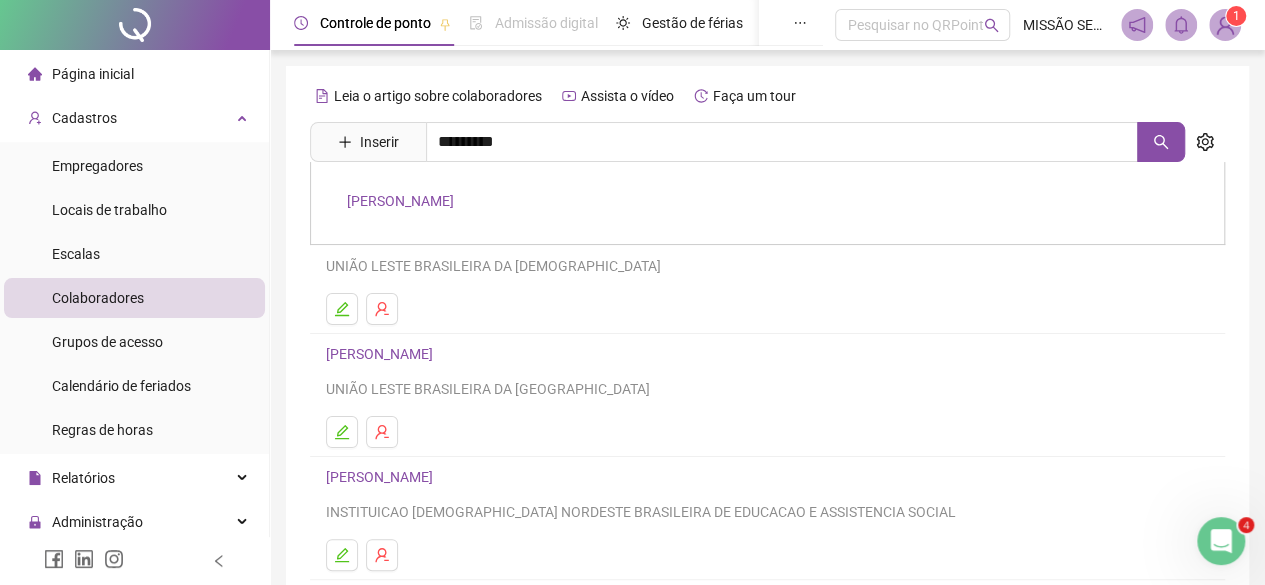 click on "[PERSON_NAME]" at bounding box center [400, 201] 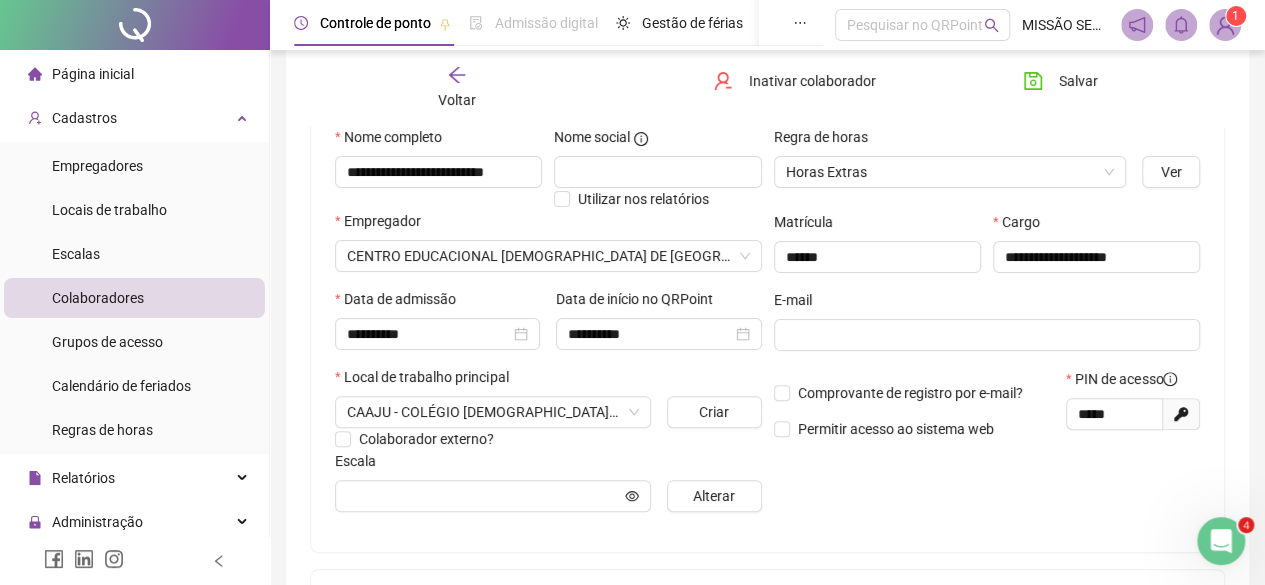 scroll, scrollTop: 300, scrollLeft: 0, axis: vertical 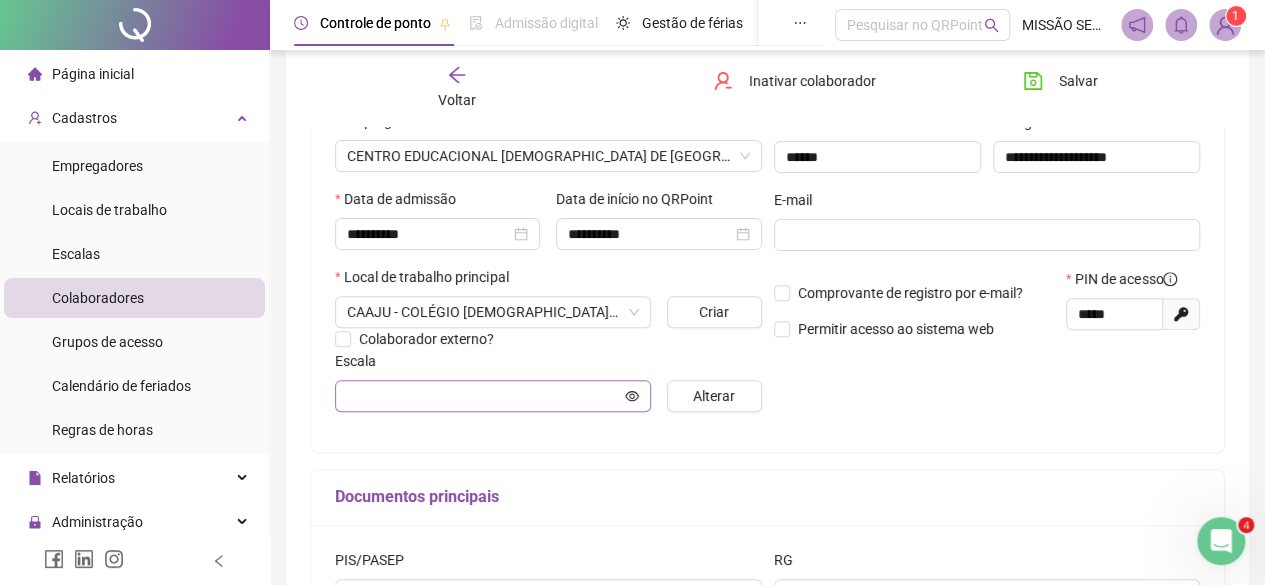 click at bounding box center (493, 396) 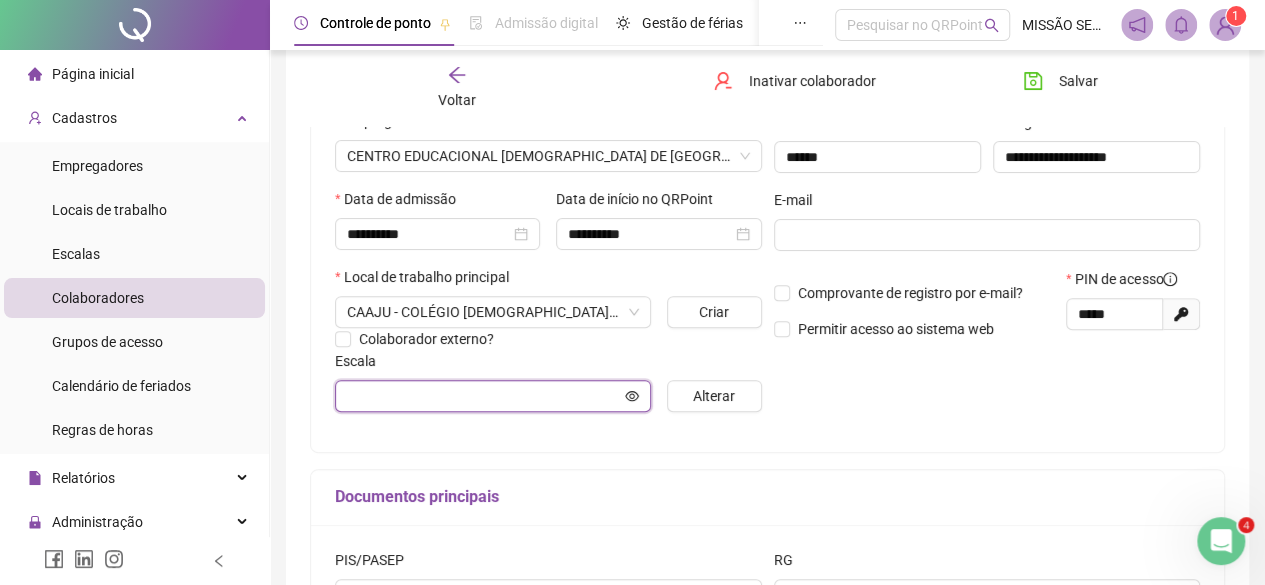 click 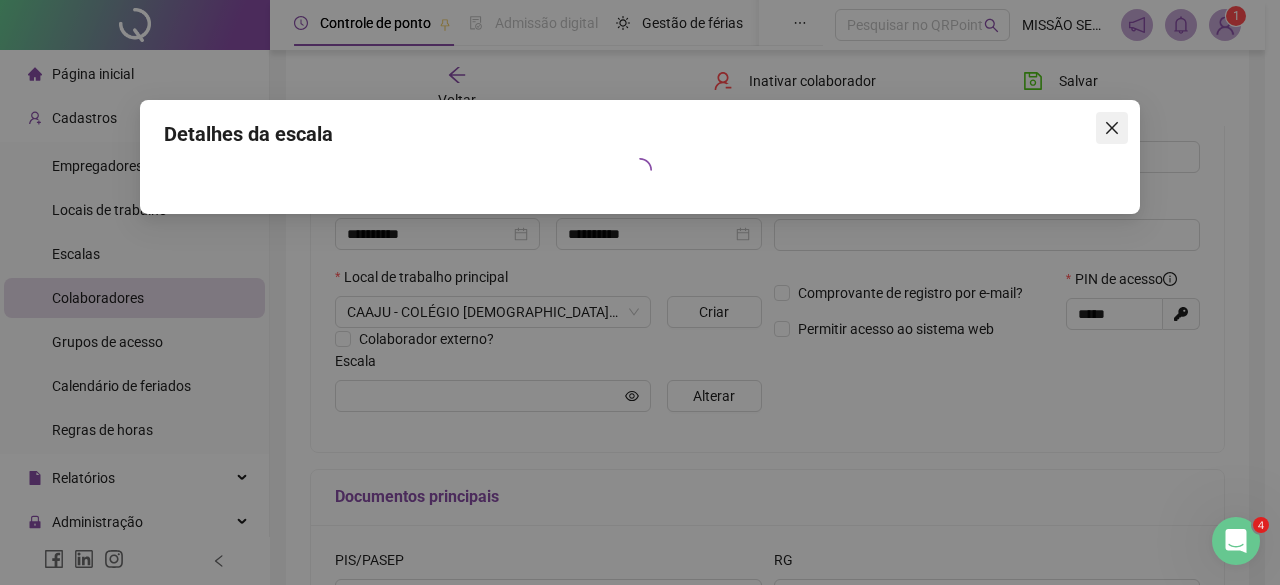 click 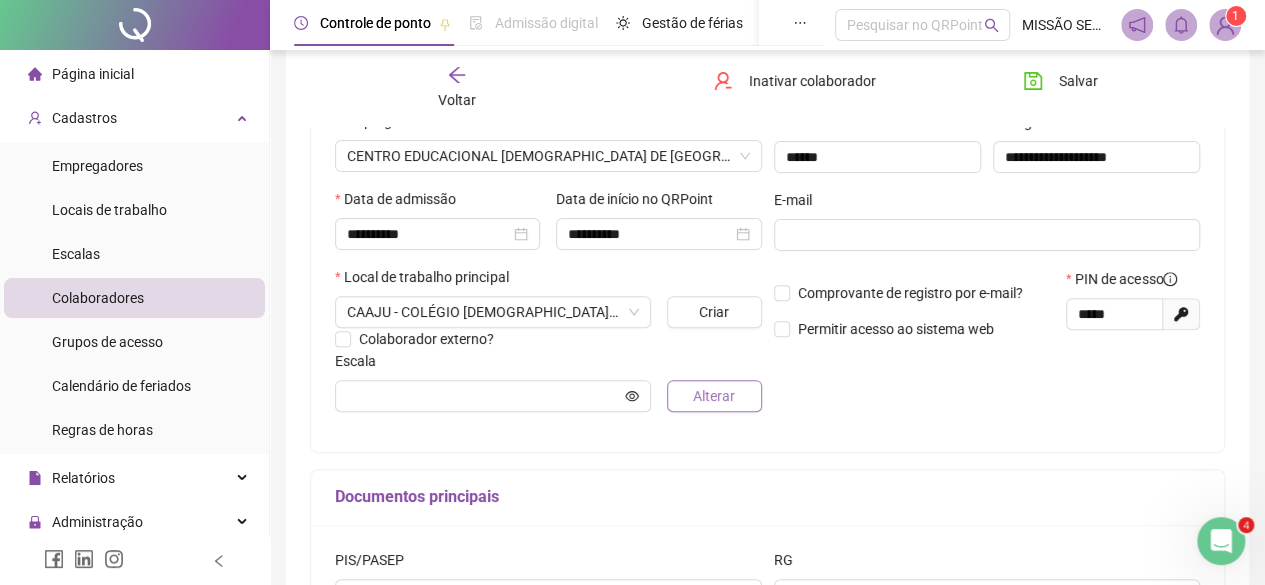 click on "Alterar" at bounding box center [714, 396] 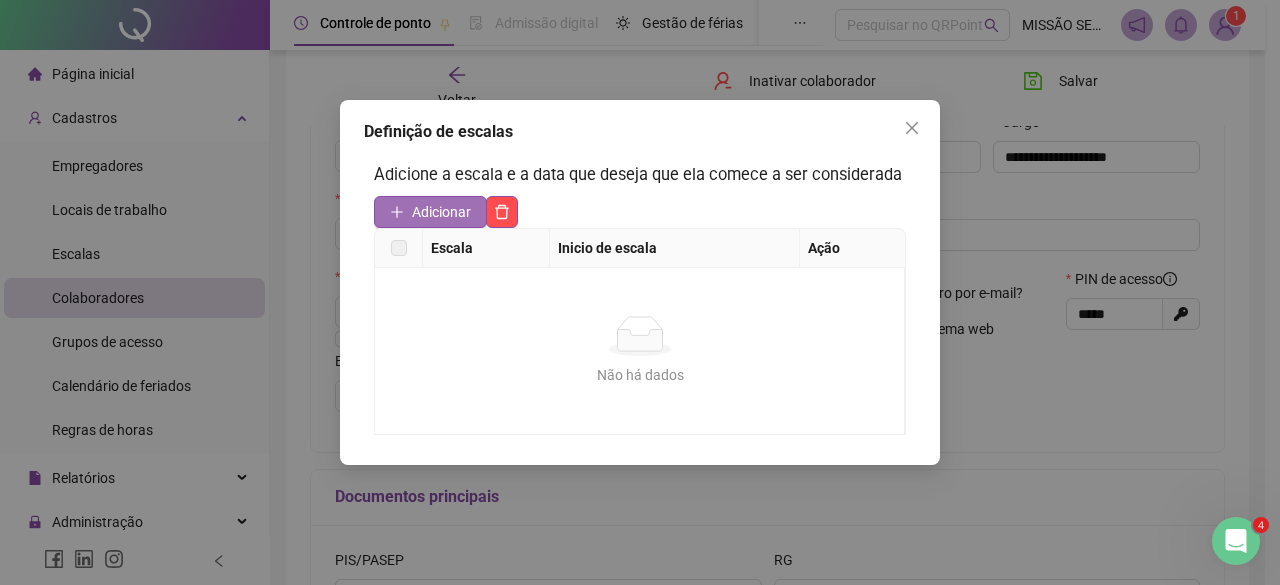 click on "Adicionar" at bounding box center (441, 212) 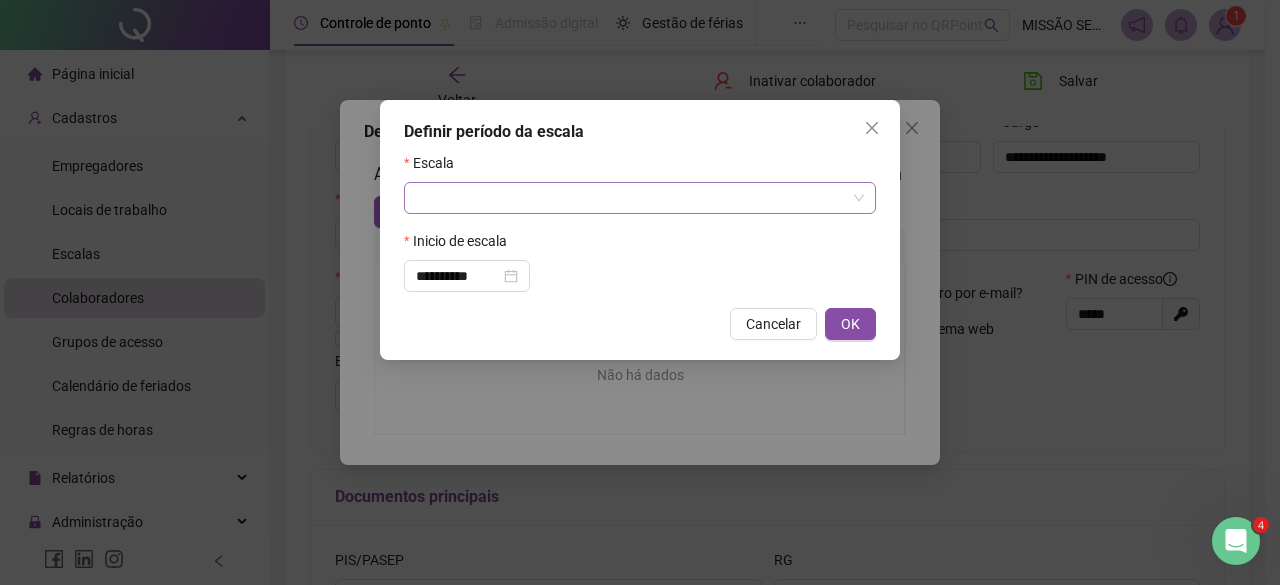click at bounding box center [634, 198] 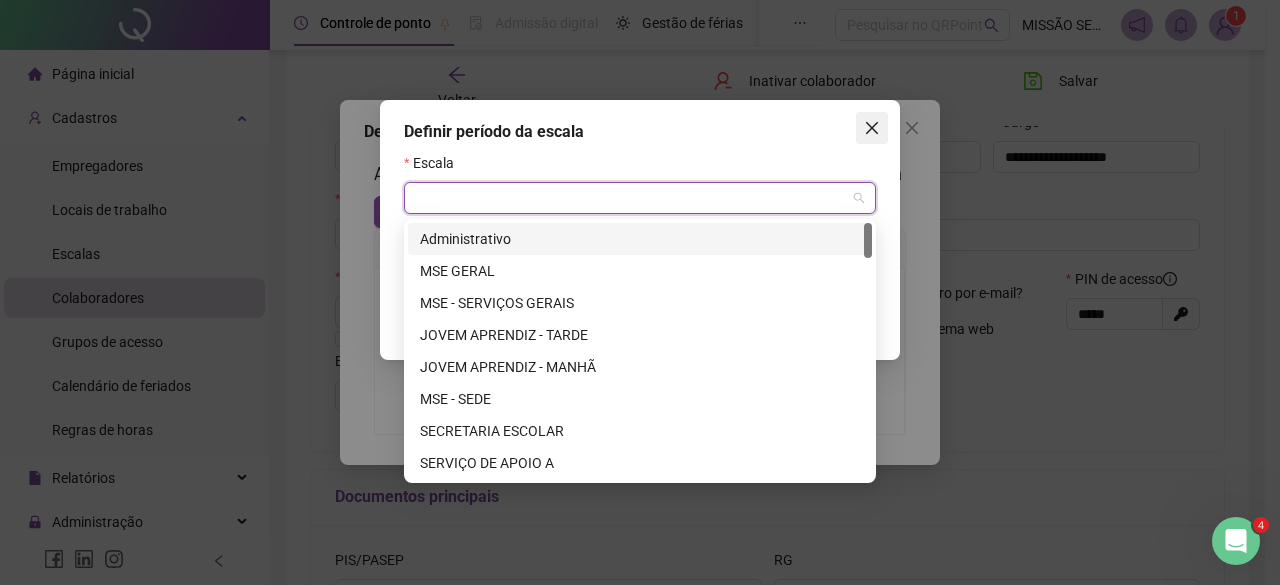 click 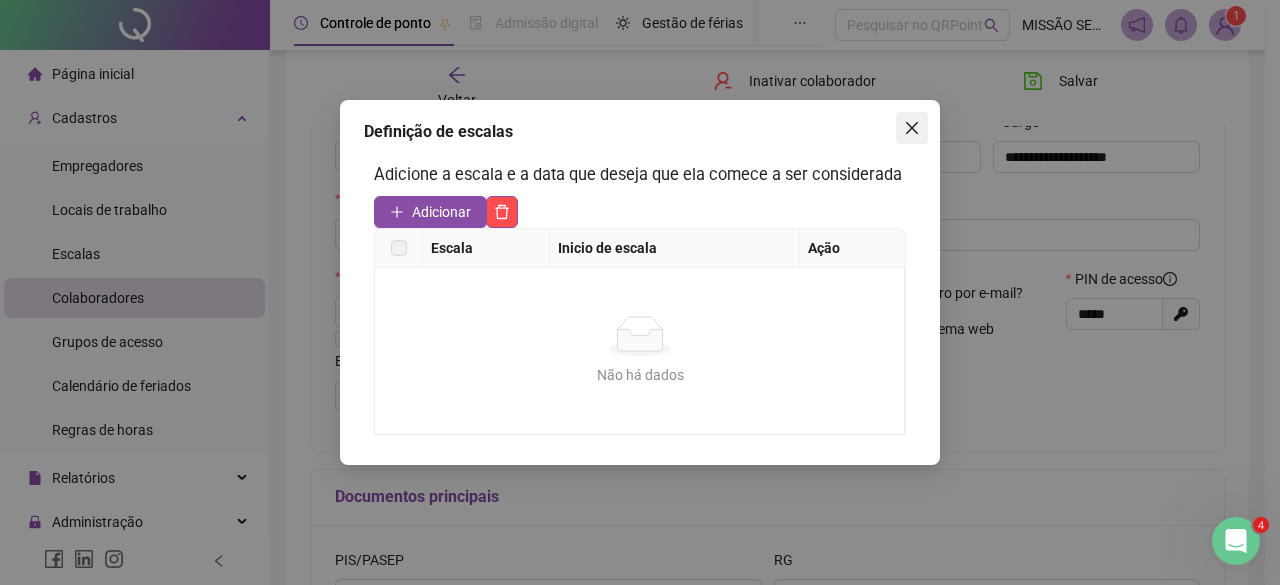 click 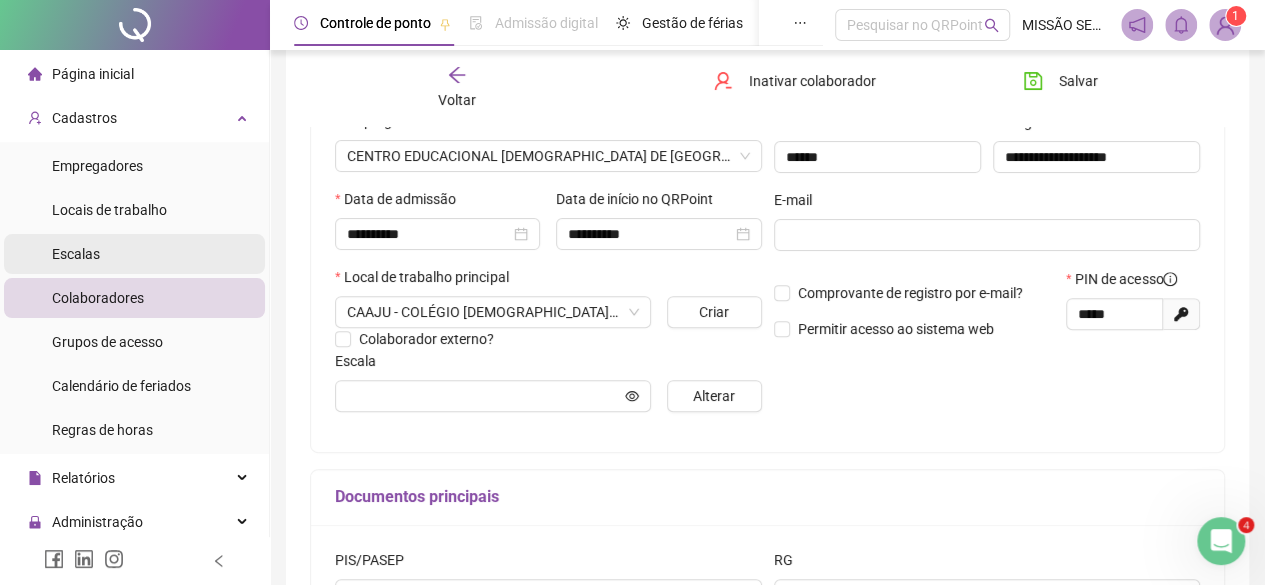 click on "Escalas" at bounding box center (76, 254) 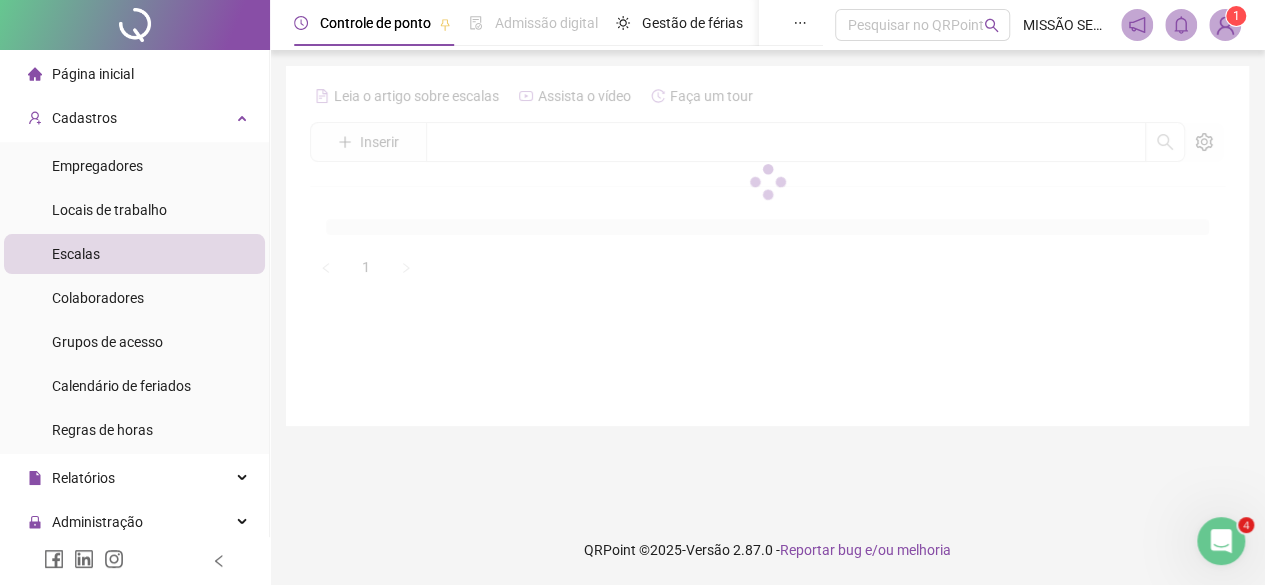 scroll, scrollTop: 0, scrollLeft: 0, axis: both 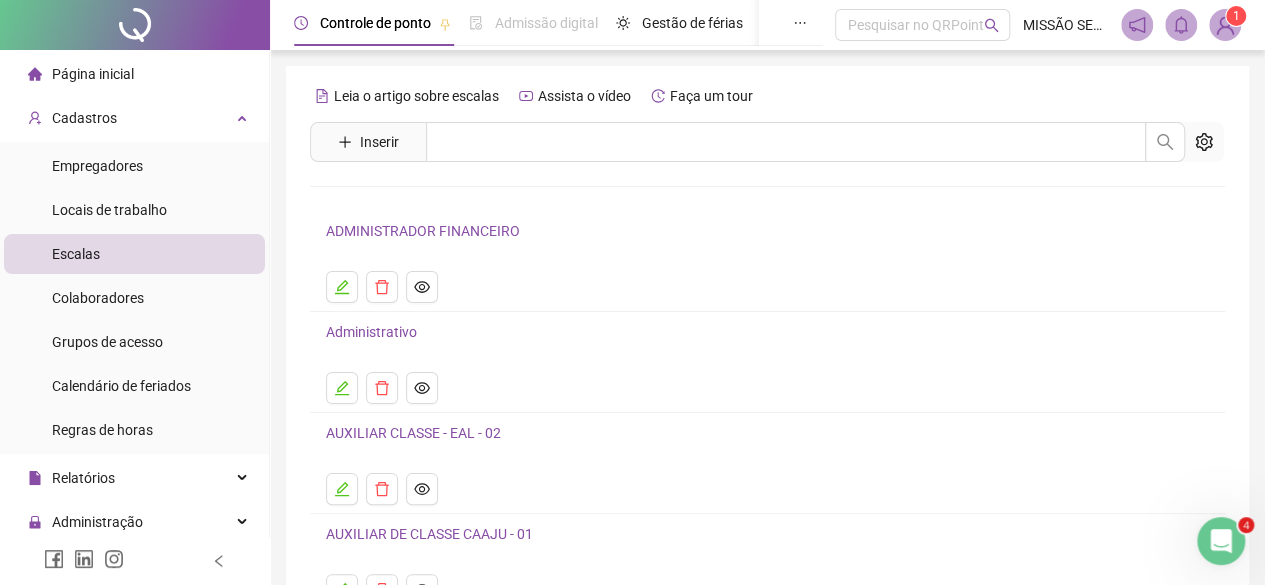click on "Inserir" at bounding box center (368, 142) 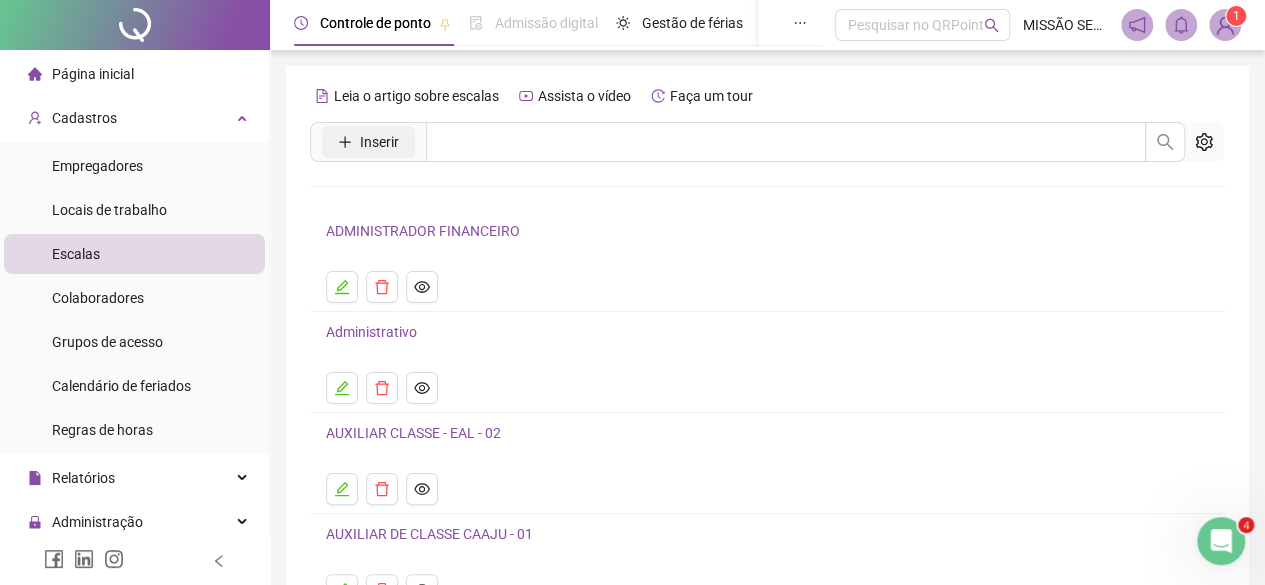 click on "Inserir" at bounding box center (379, 142) 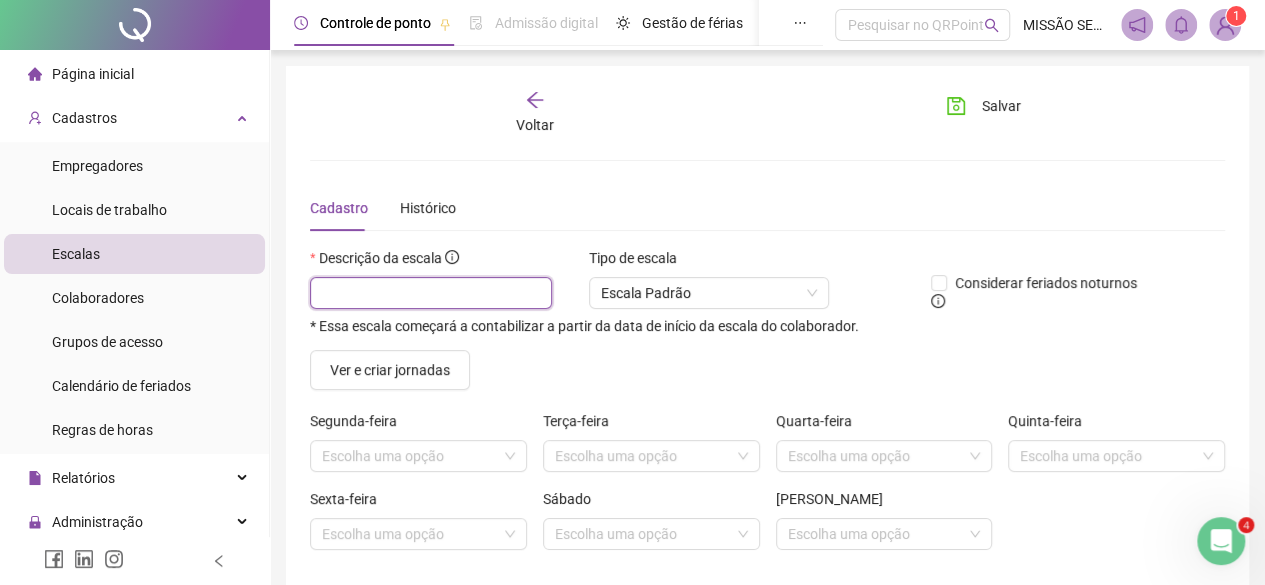 click at bounding box center (431, 293) 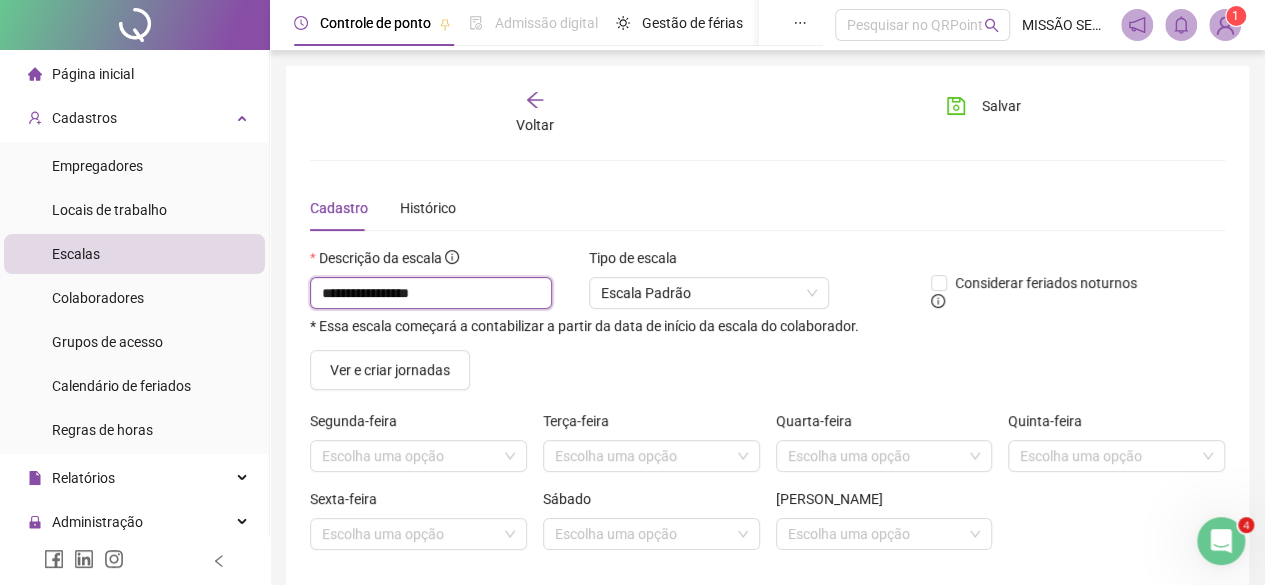 scroll, scrollTop: 88, scrollLeft: 0, axis: vertical 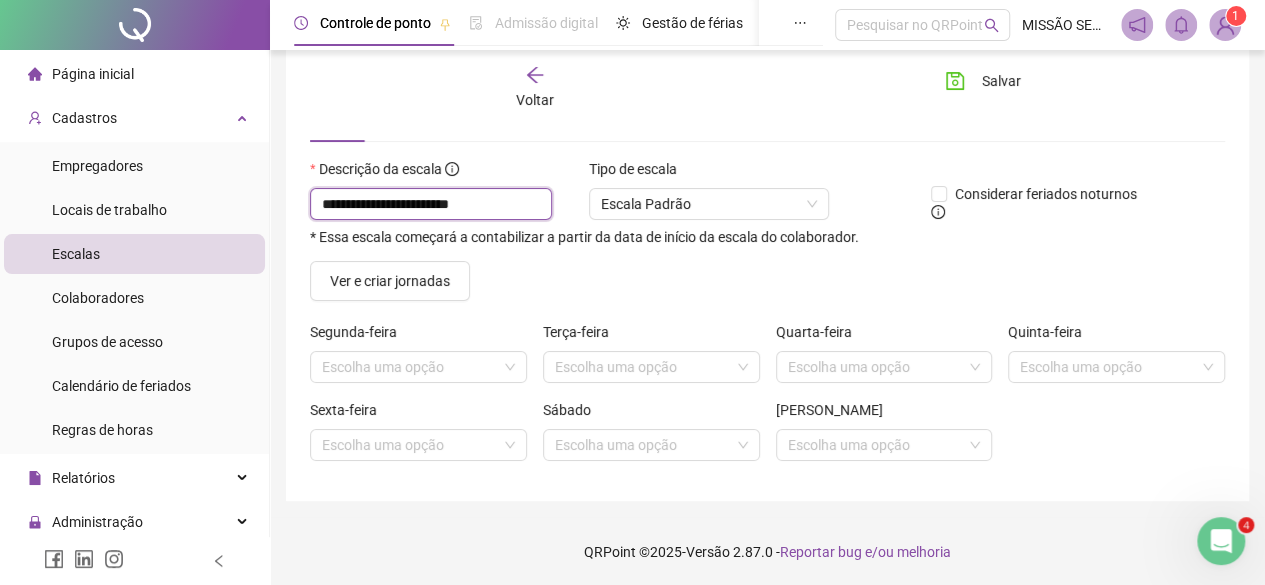 type on "**********" 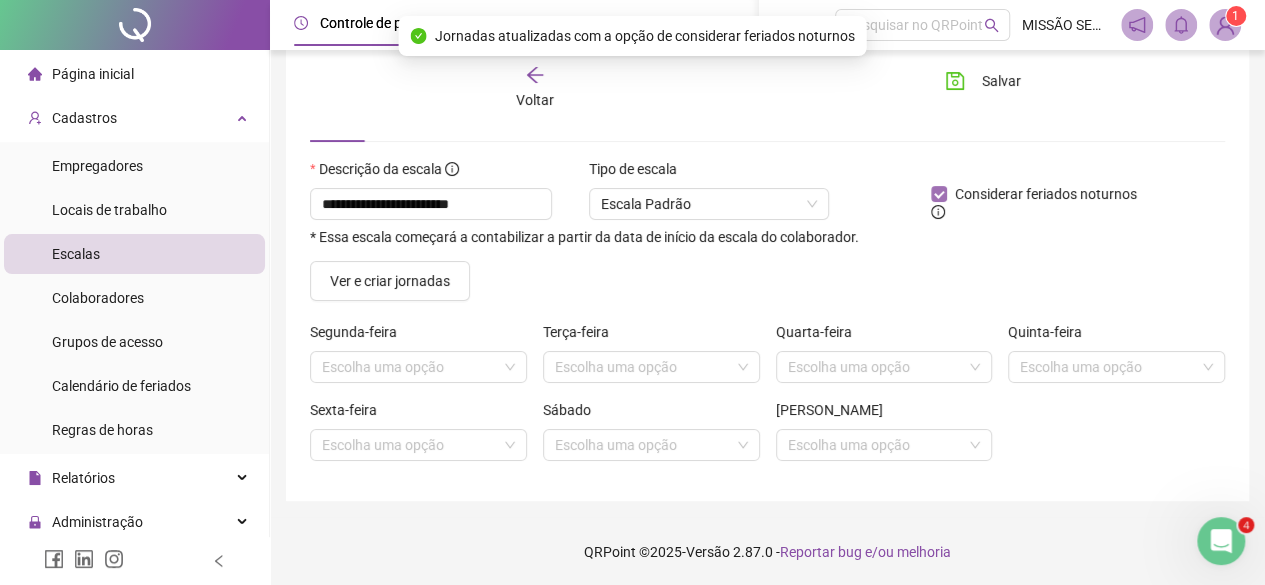 click at bounding box center [939, 194] 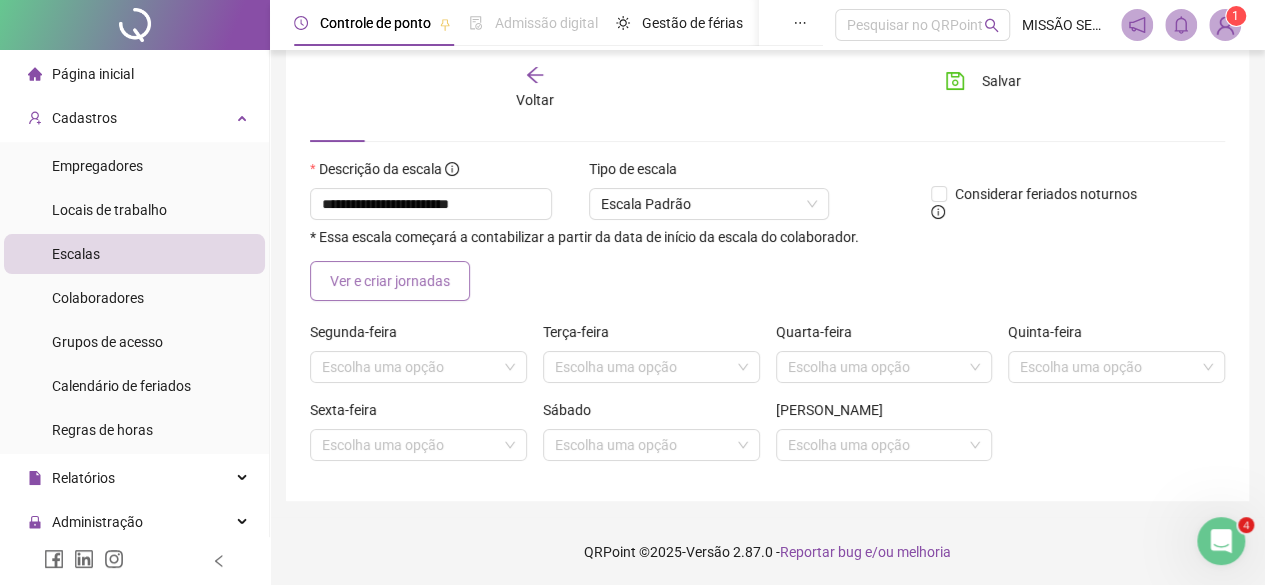 click on "Ver e criar jornadas" at bounding box center [390, 281] 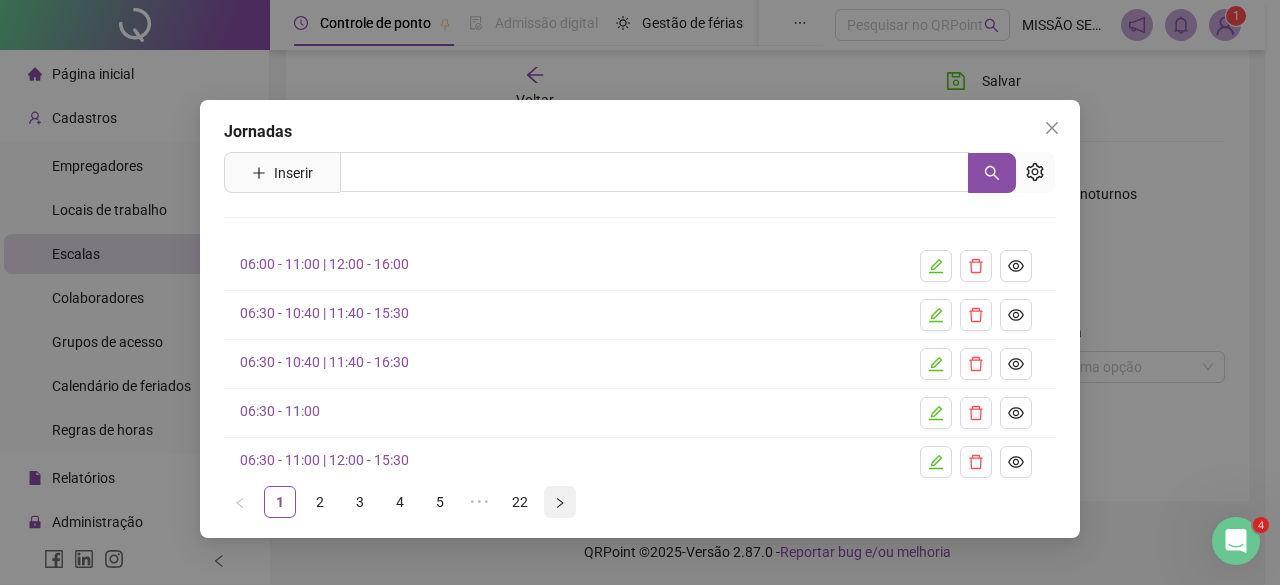 click at bounding box center (560, 502) 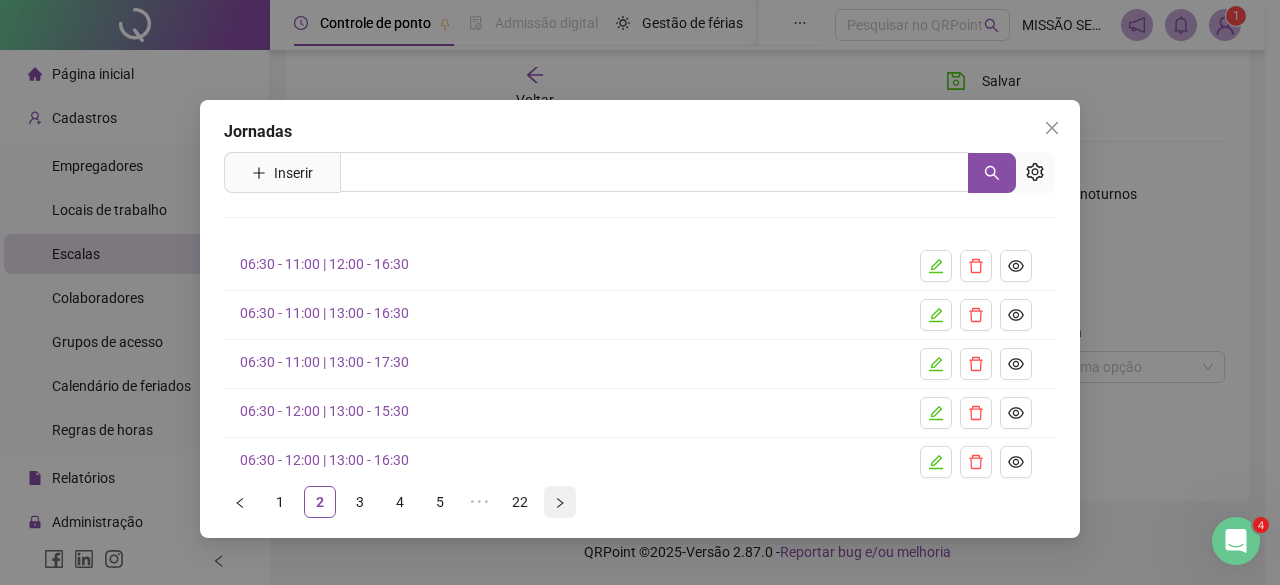 click at bounding box center (560, 502) 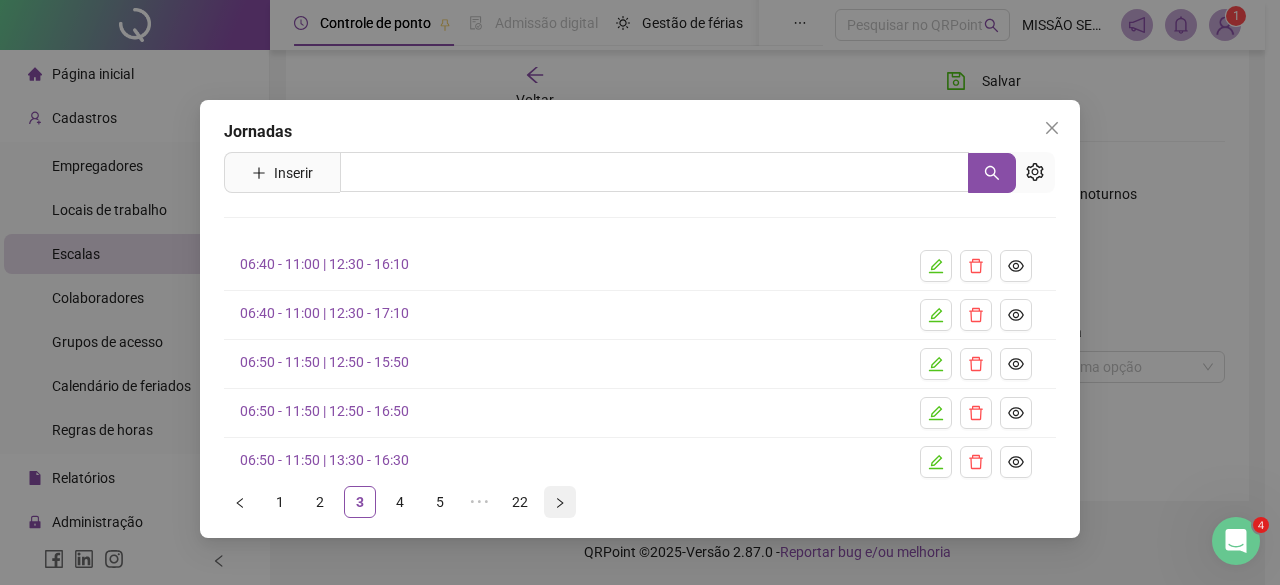 click at bounding box center [560, 502] 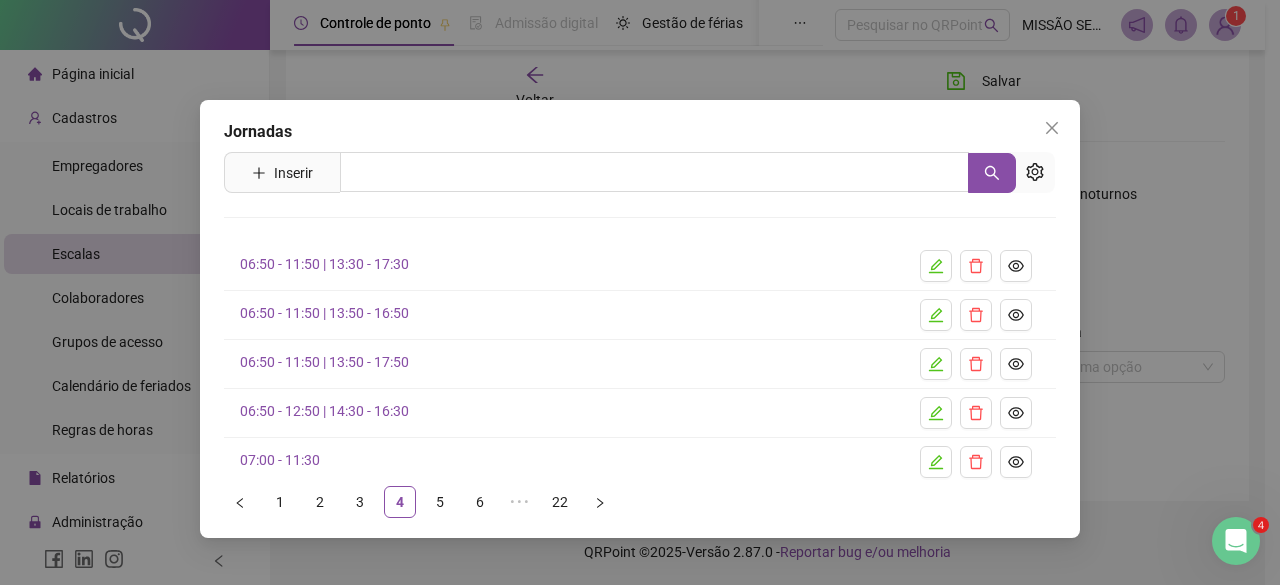 click on "1 2 3 4 5 6 ••• 22" at bounding box center [640, 502] 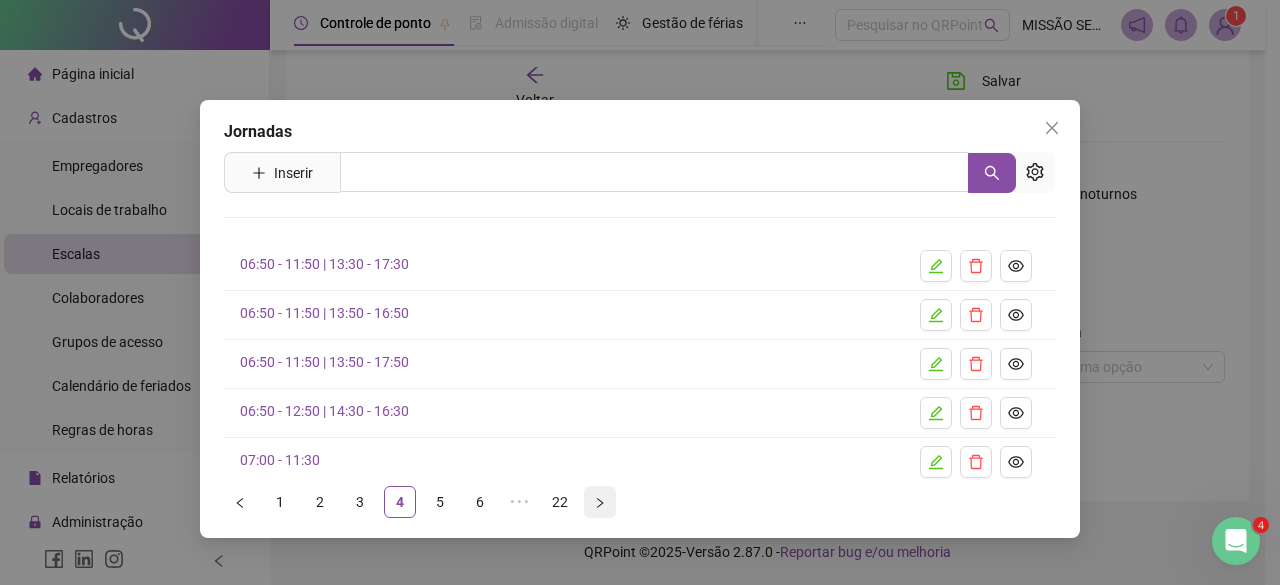 click at bounding box center [600, 502] 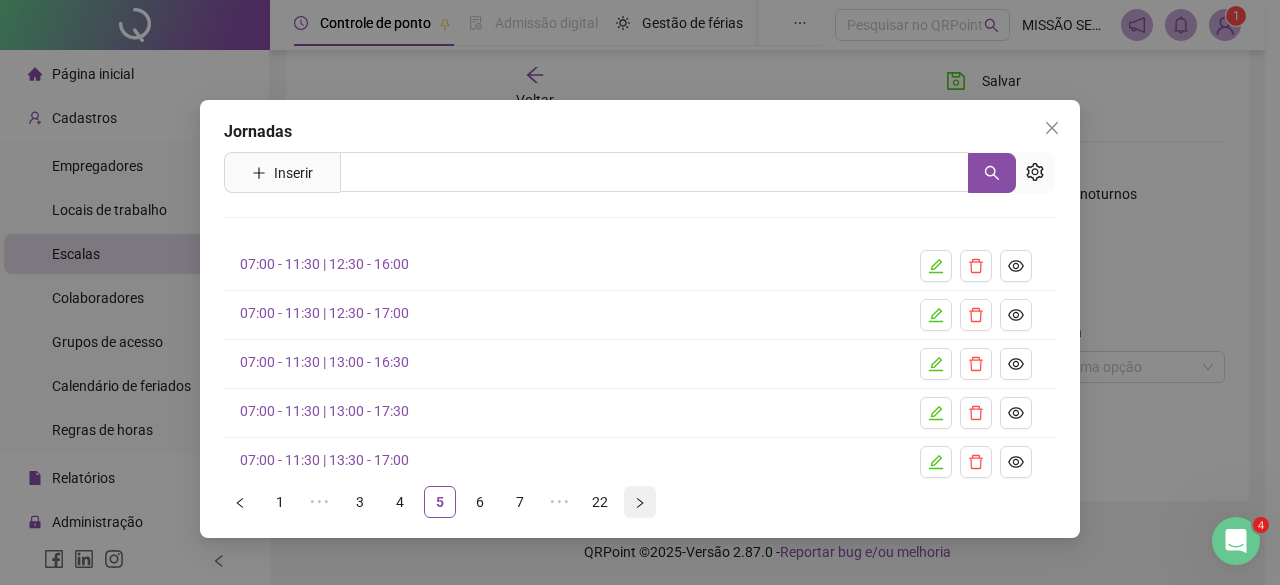click 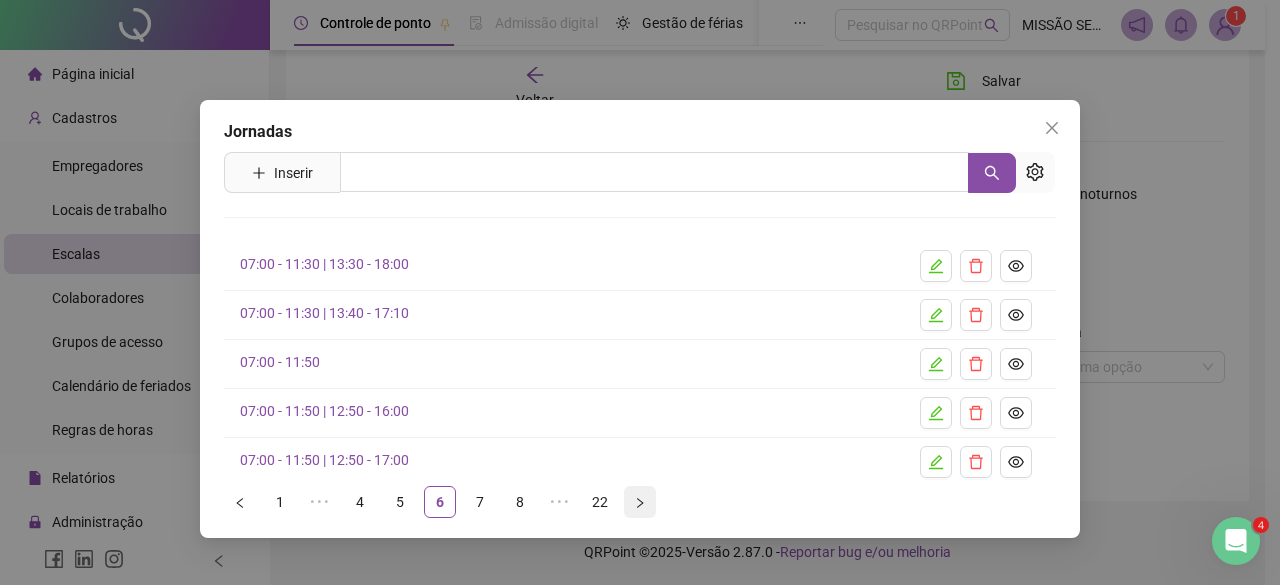 click 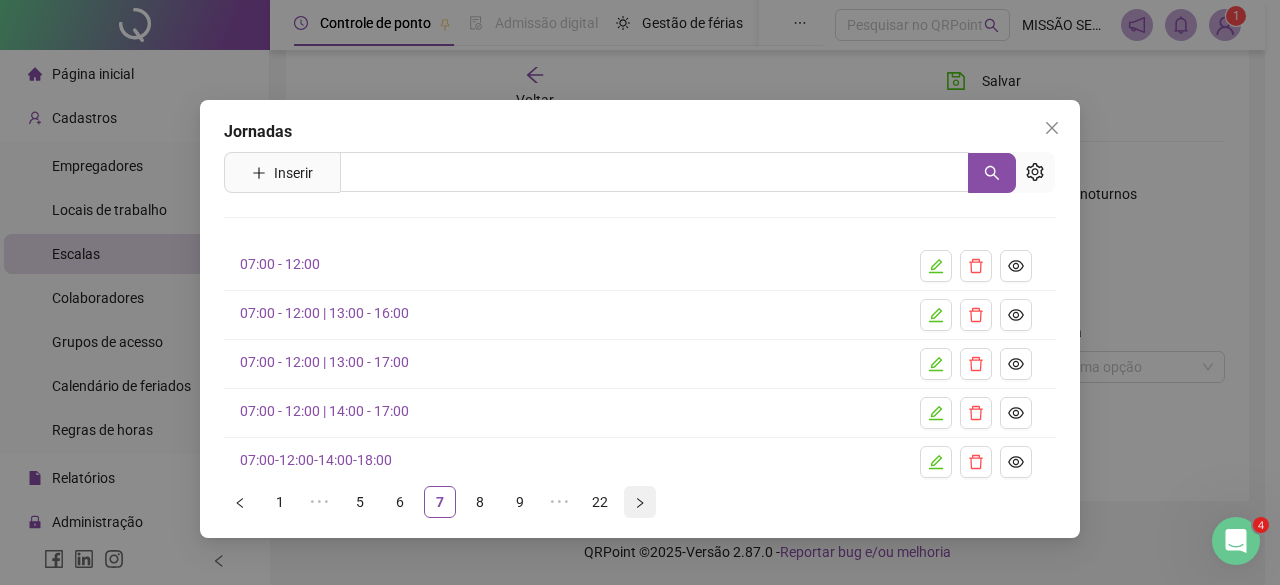 click 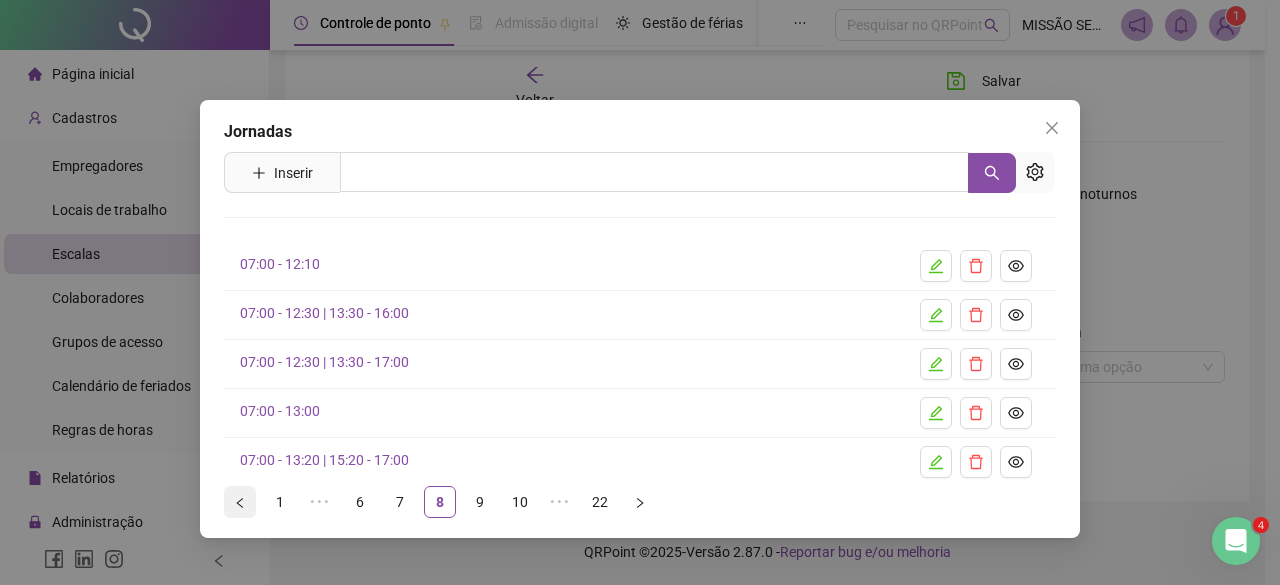 click at bounding box center (240, 502) 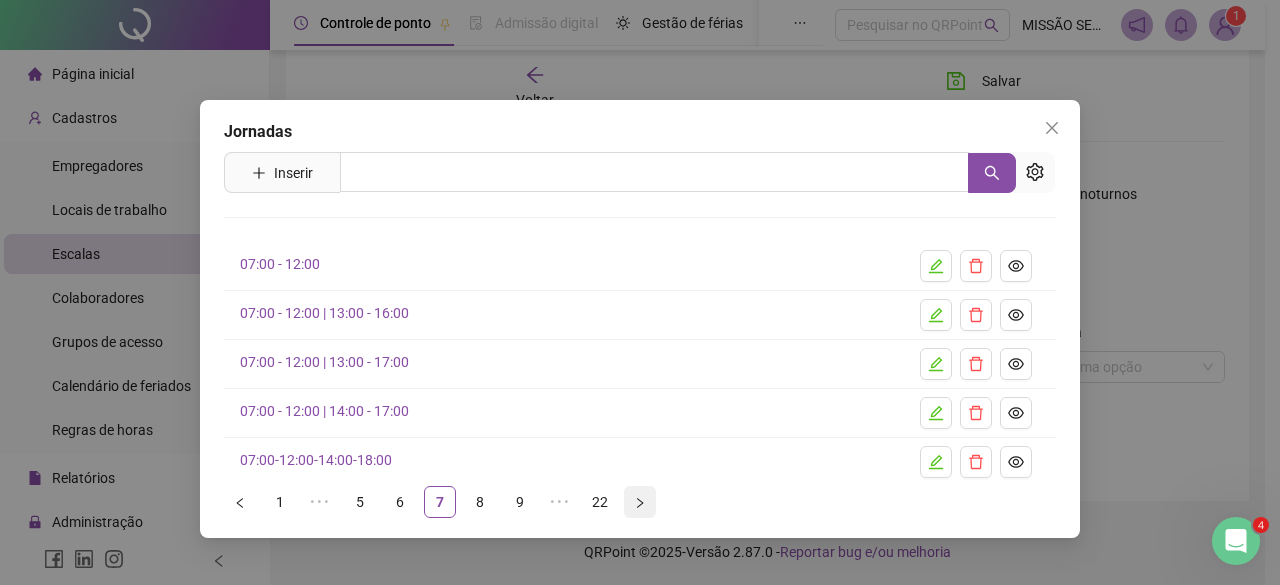click at bounding box center (640, 502) 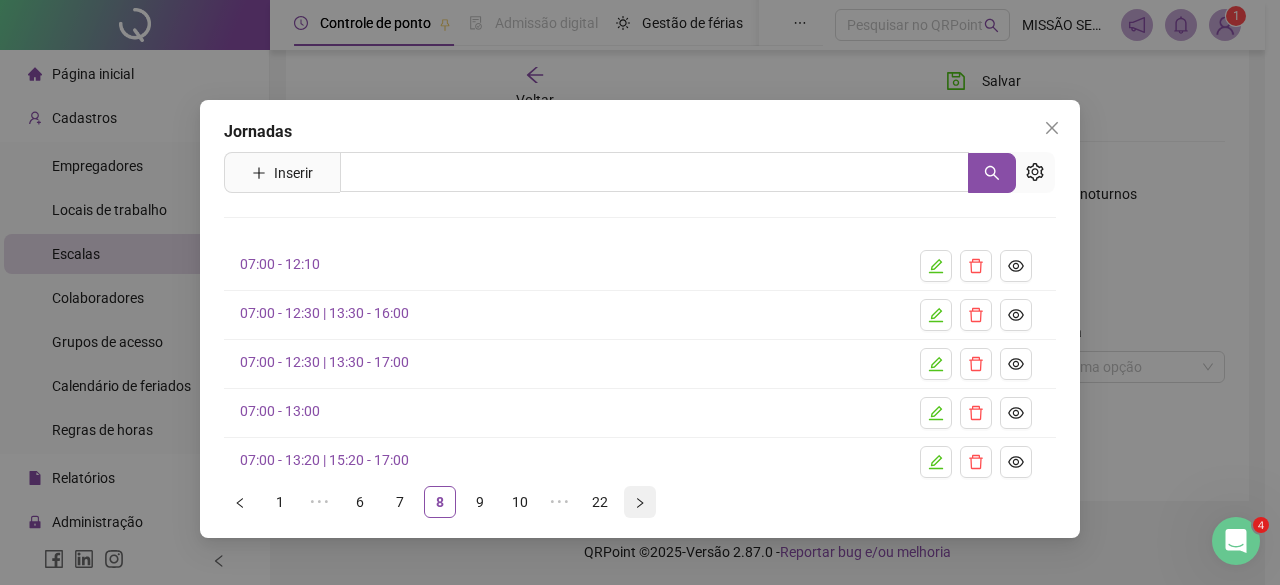 click 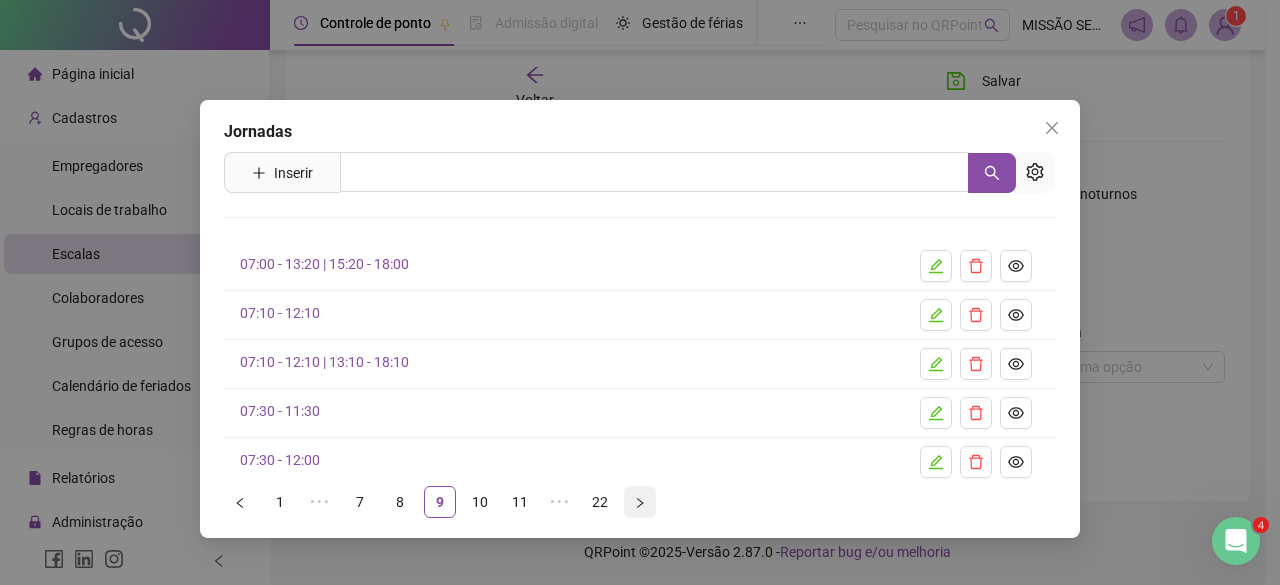 click at bounding box center (640, 502) 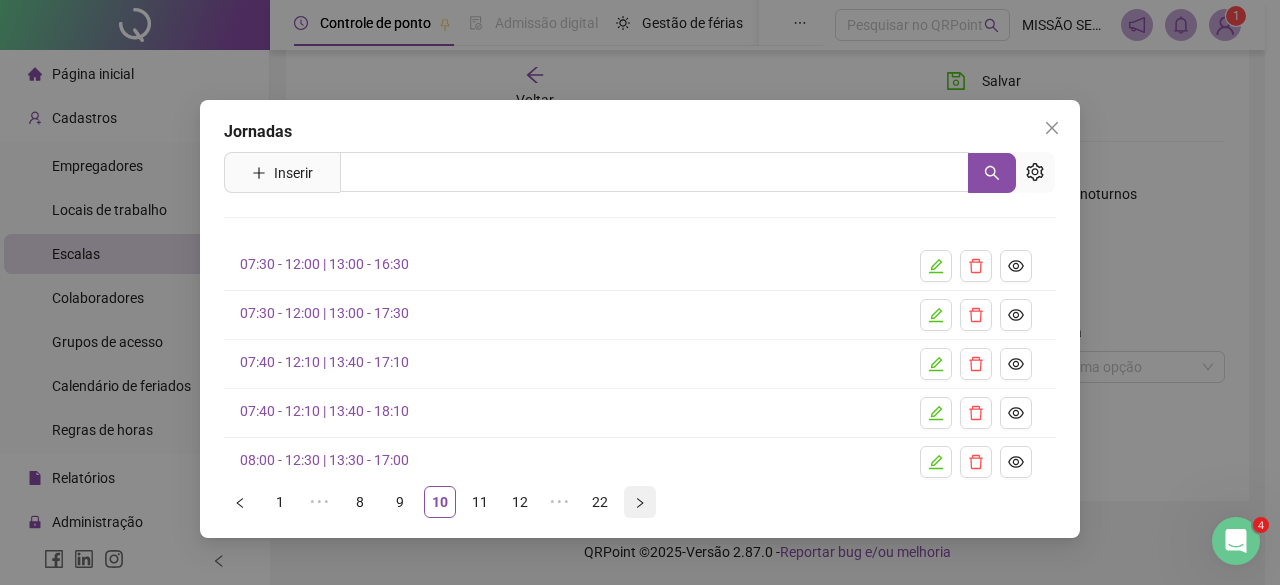click at bounding box center [640, 502] 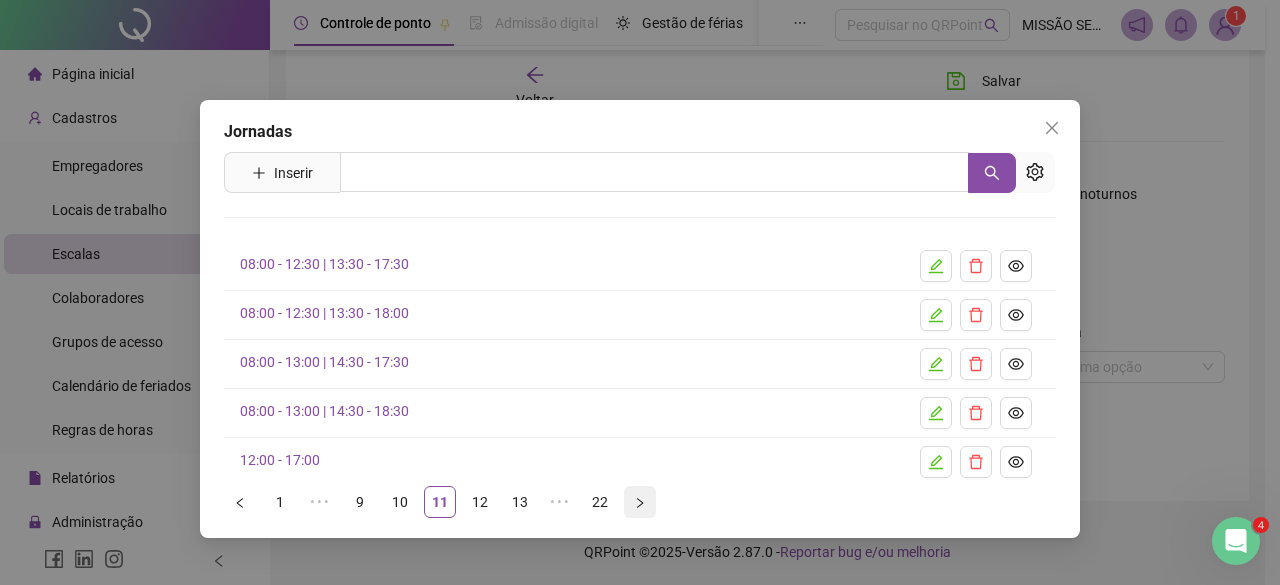 click at bounding box center (640, 502) 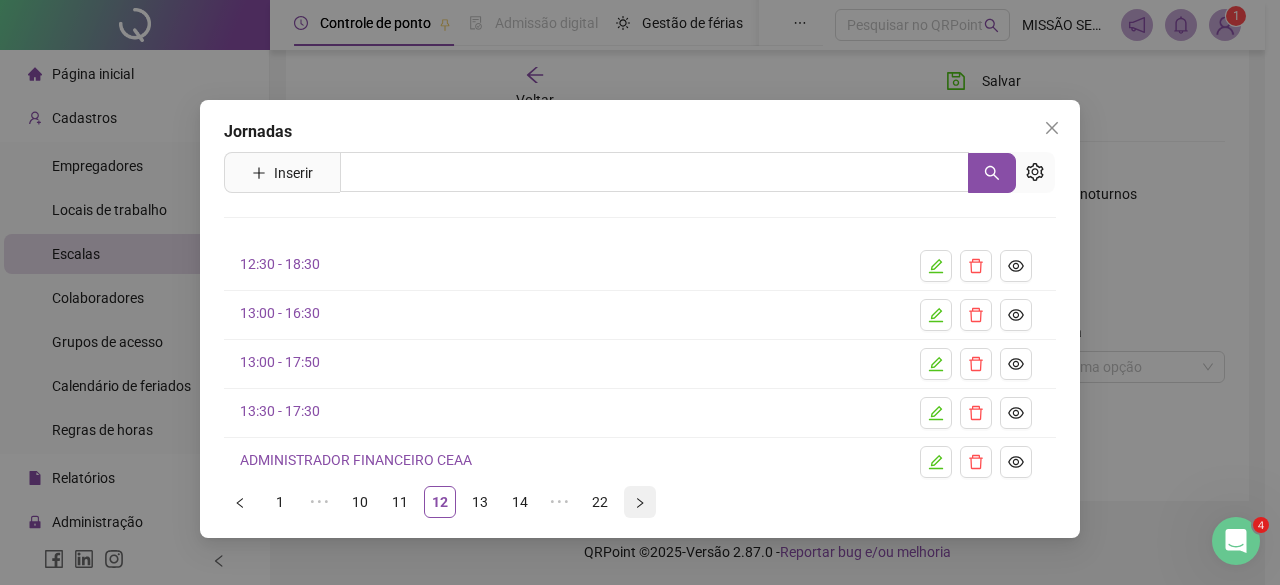 click at bounding box center (640, 502) 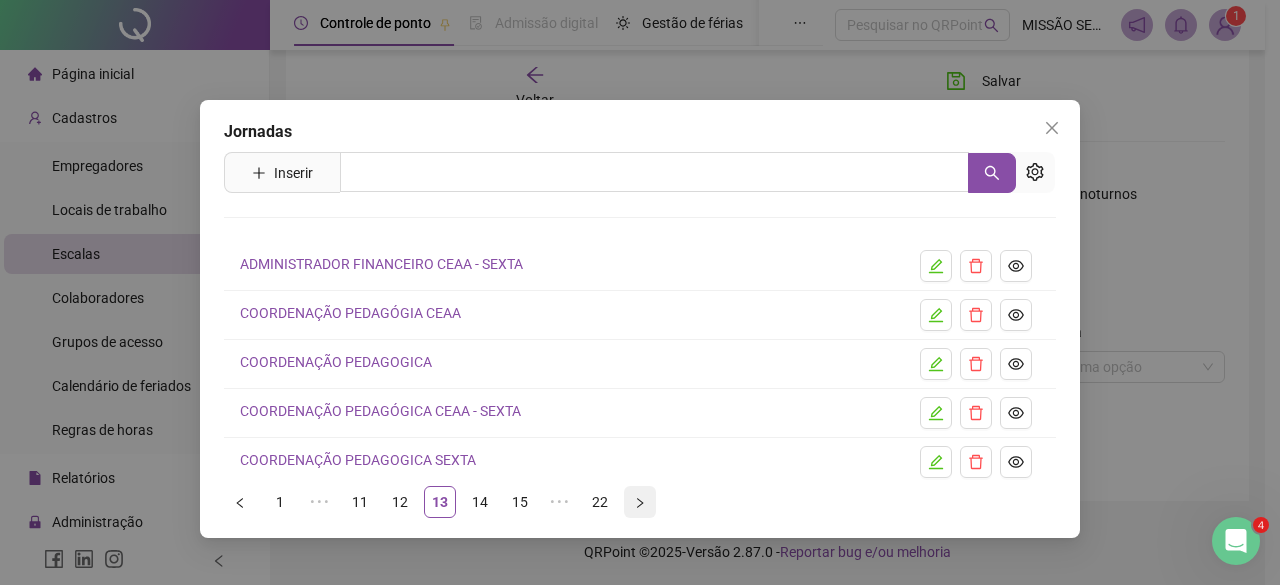 click at bounding box center [640, 502] 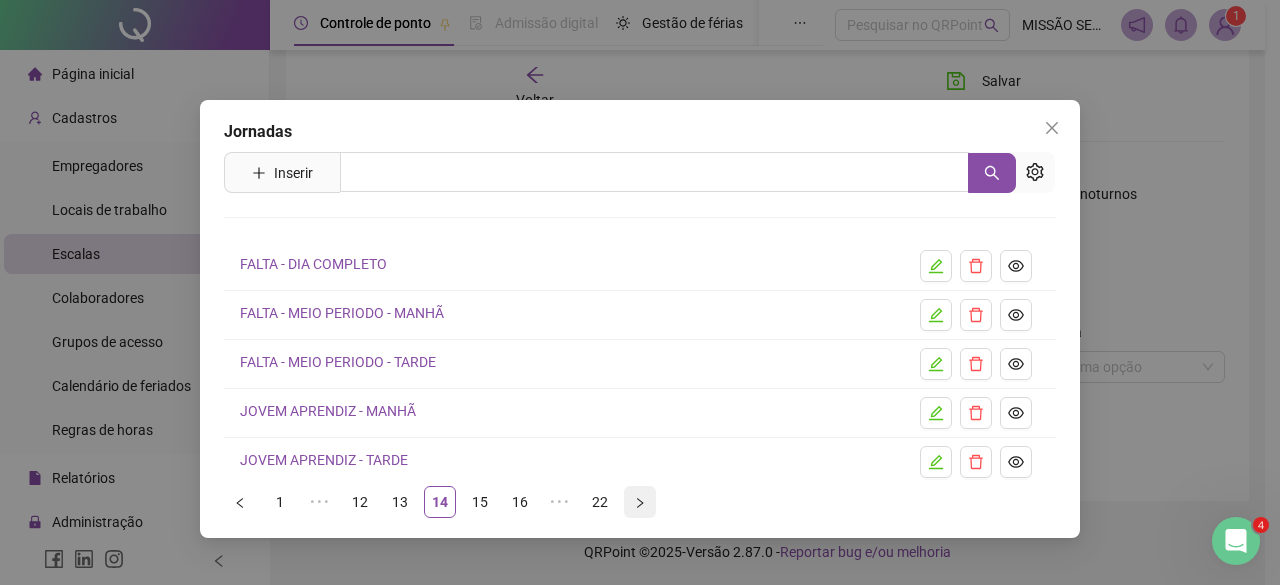 click at bounding box center (640, 502) 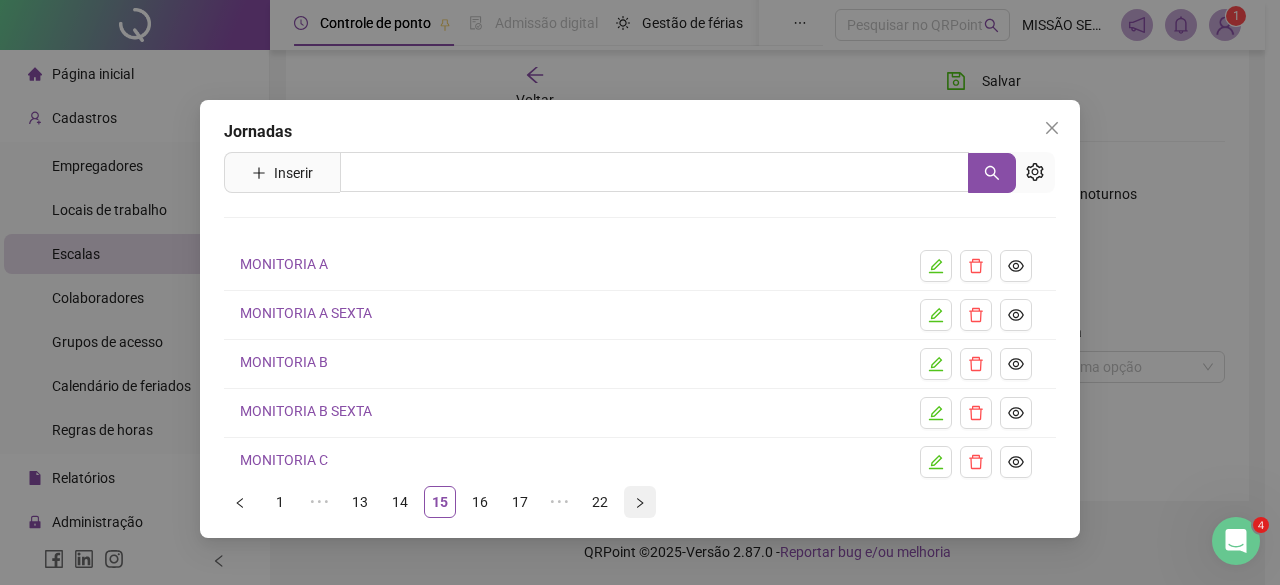 click at bounding box center (640, 502) 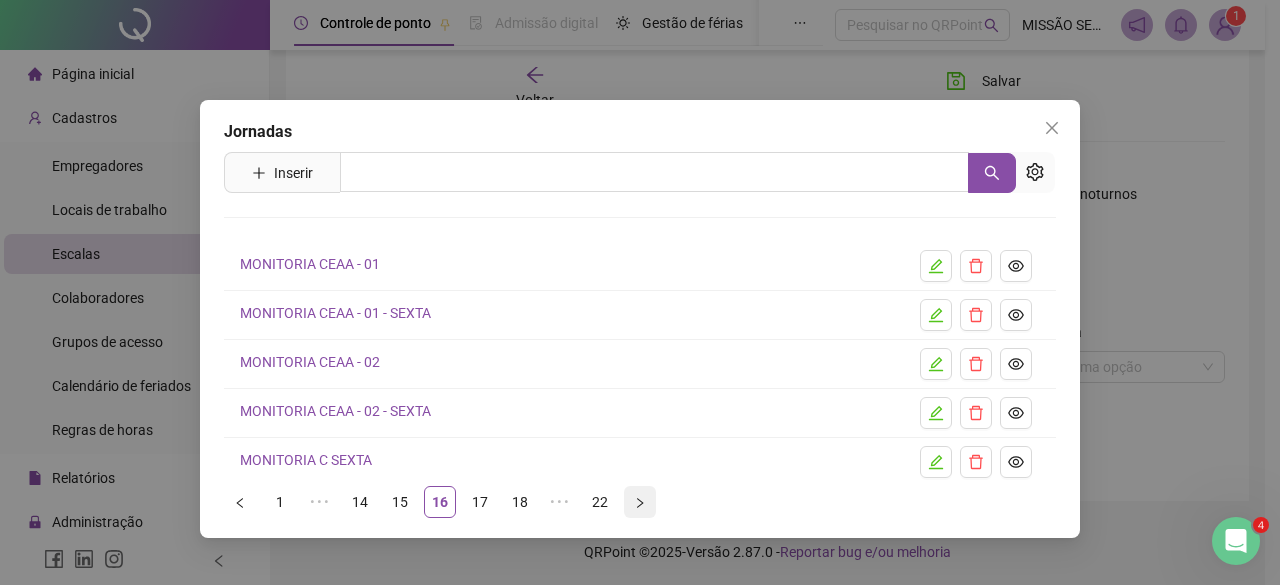 click at bounding box center (640, 502) 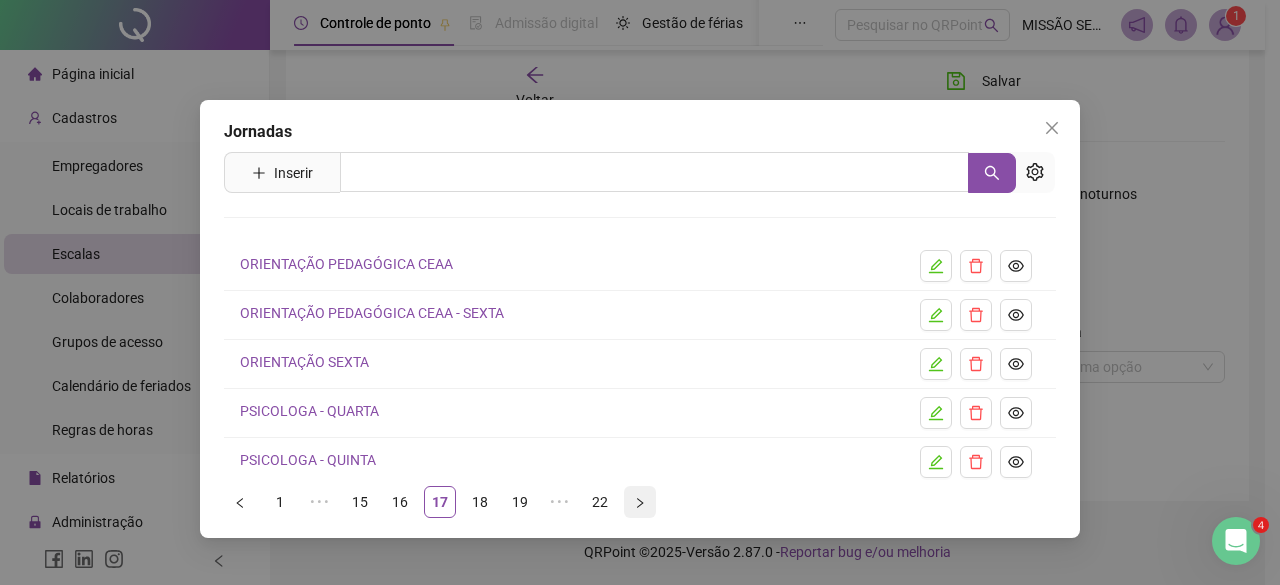 click at bounding box center (640, 502) 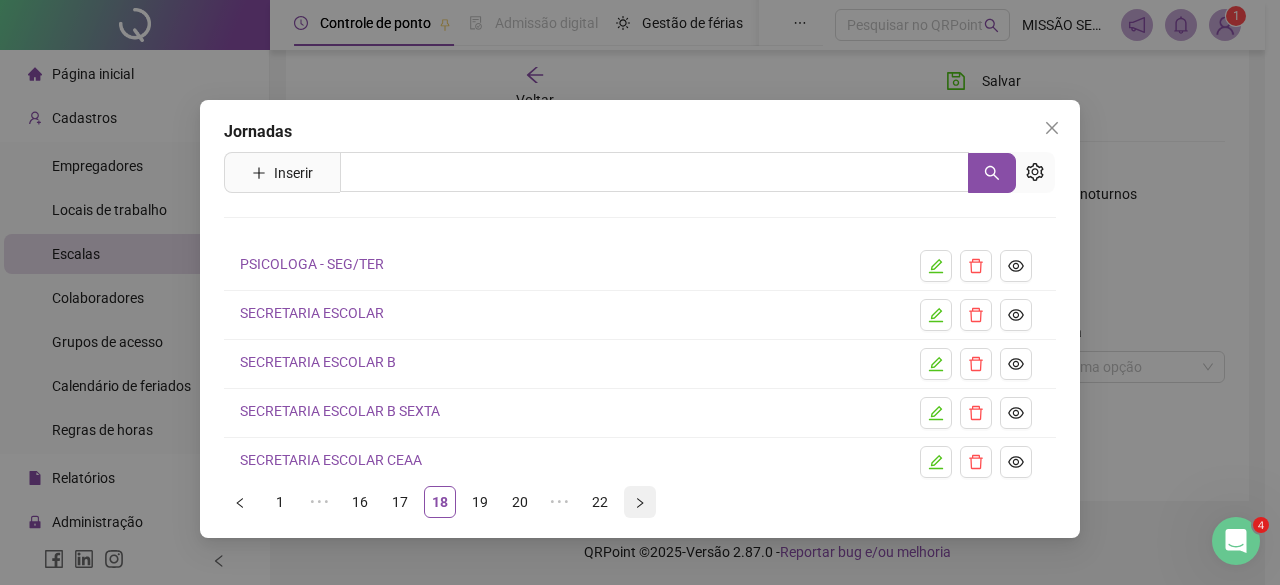 click at bounding box center [640, 502] 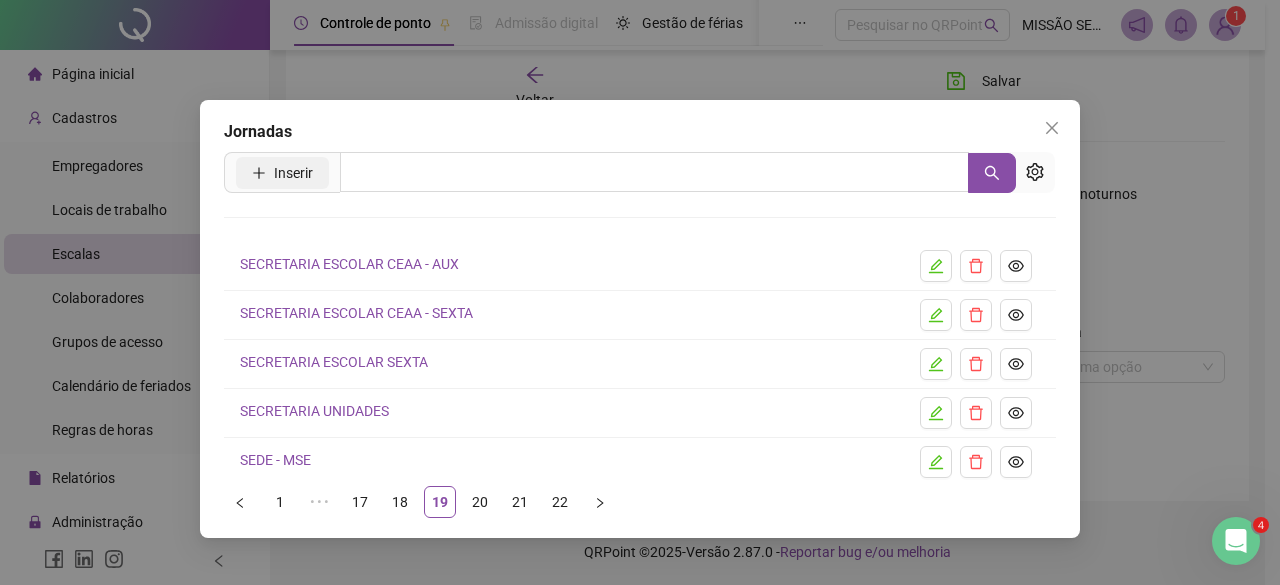 click on "Inserir" at bounding box center [293, 173] 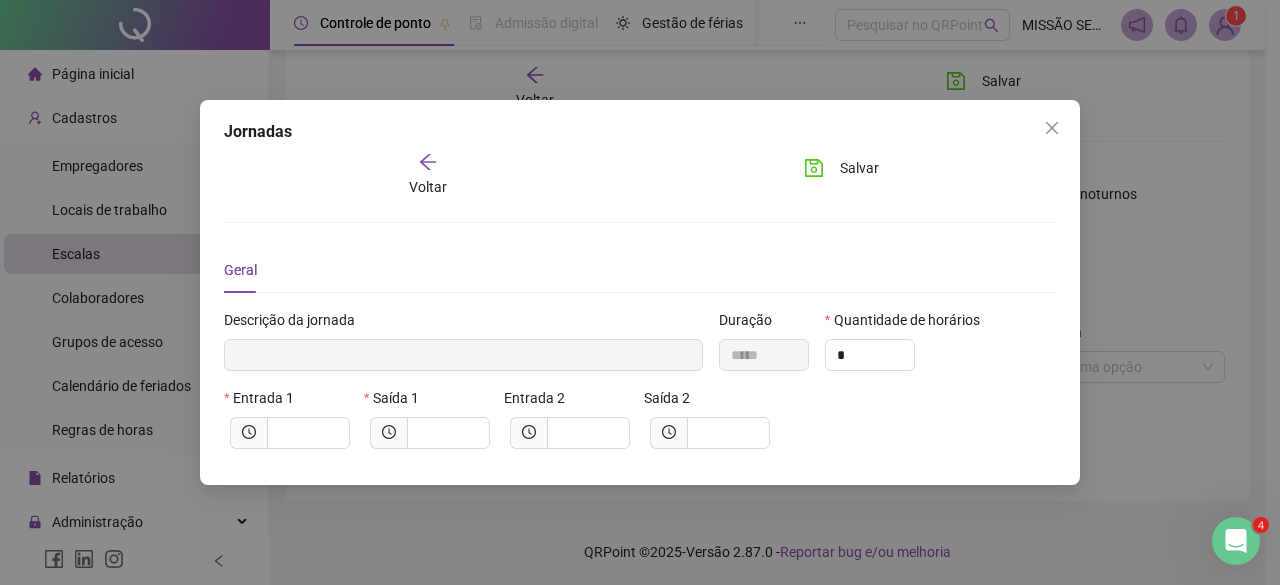 type 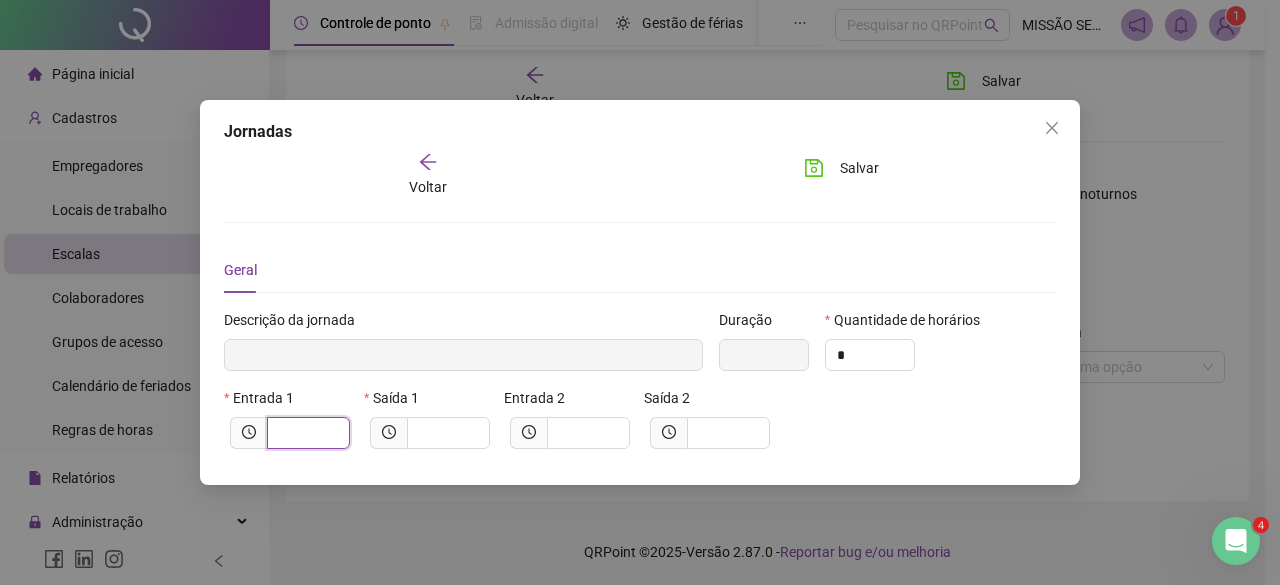 click at bounding box center (306, 433) 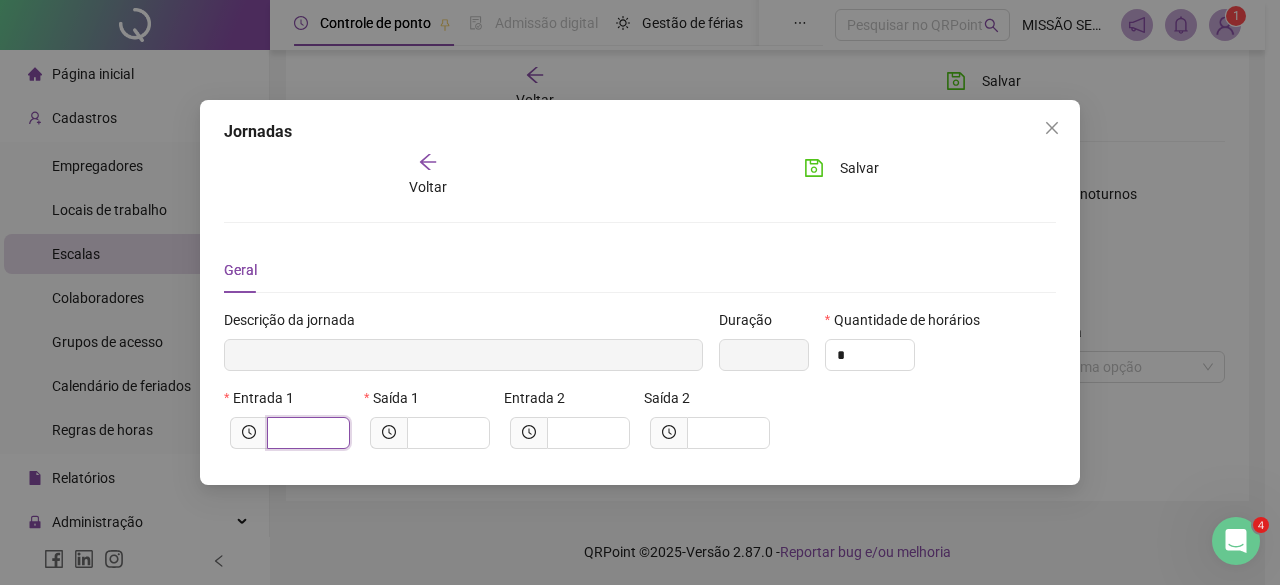type on "*****" 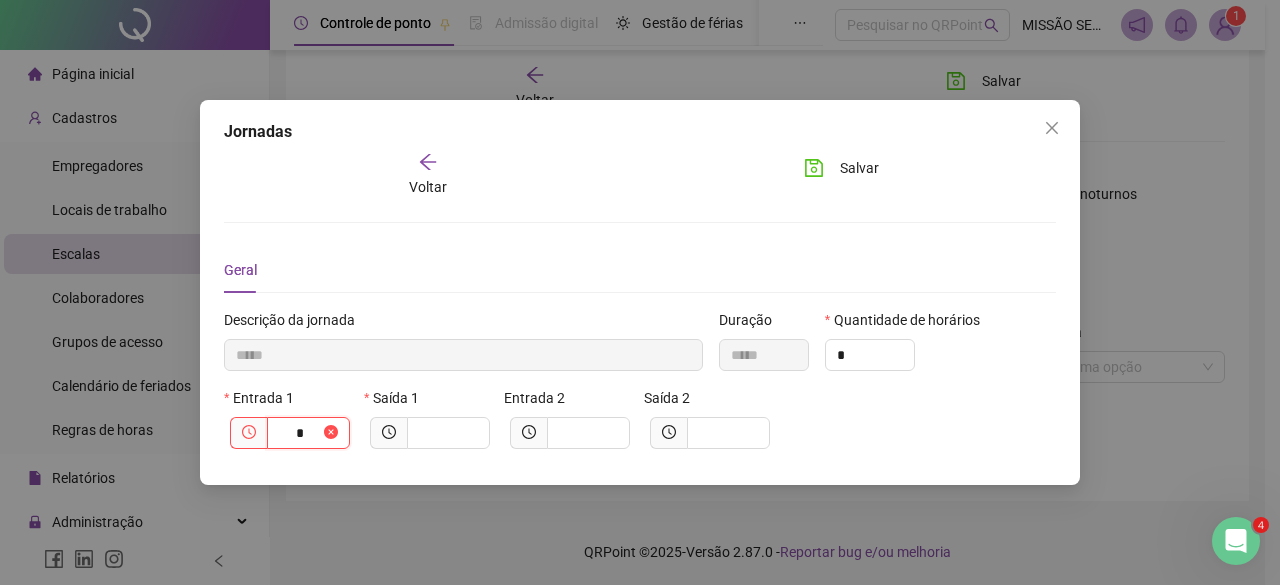 type on "******" 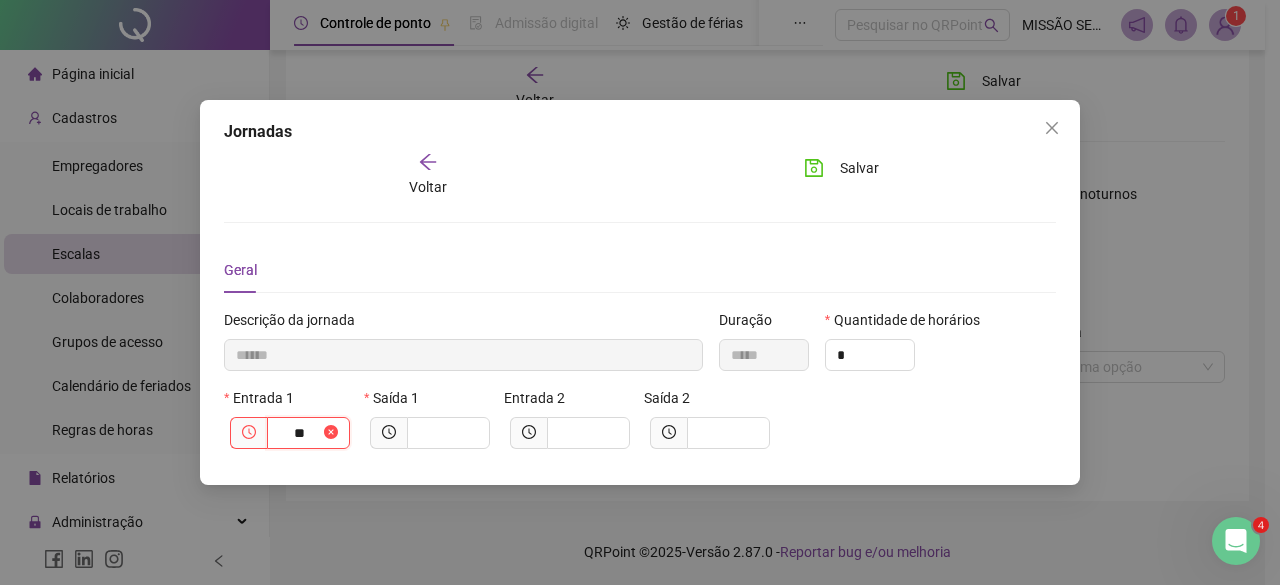 type on "***" 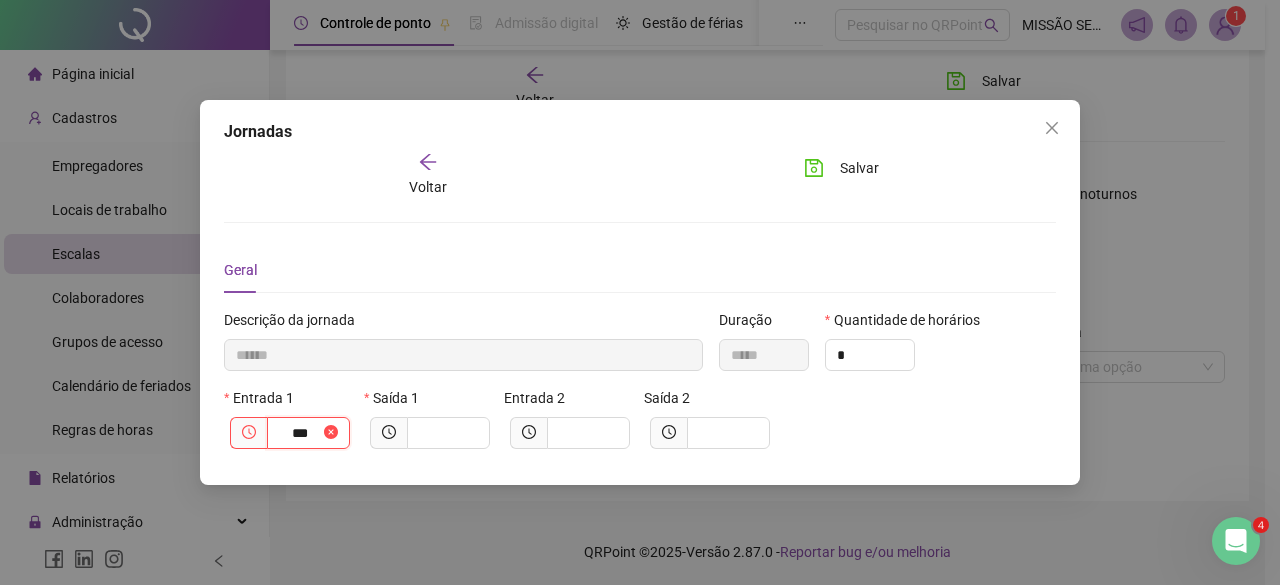 type on "********" 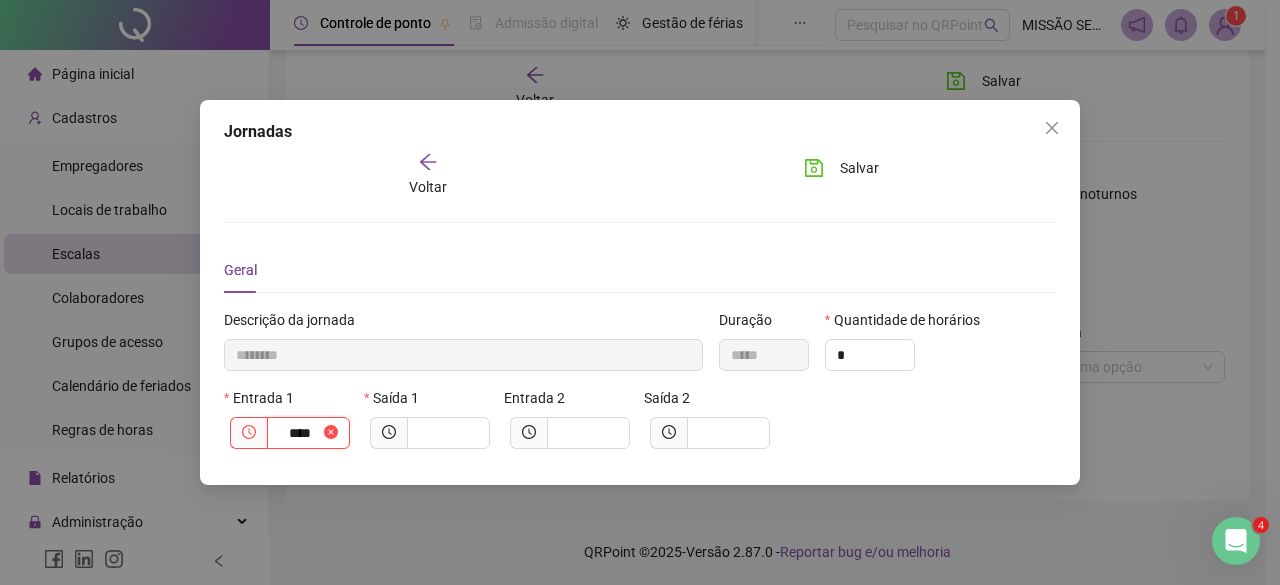 type on "*********" 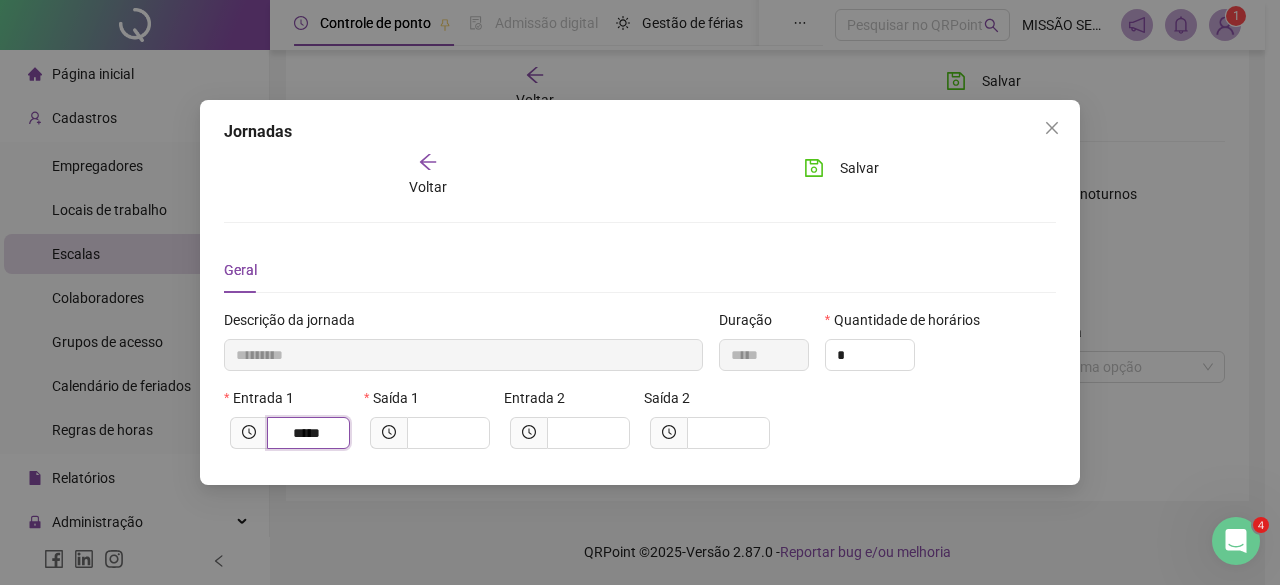 type on "********" 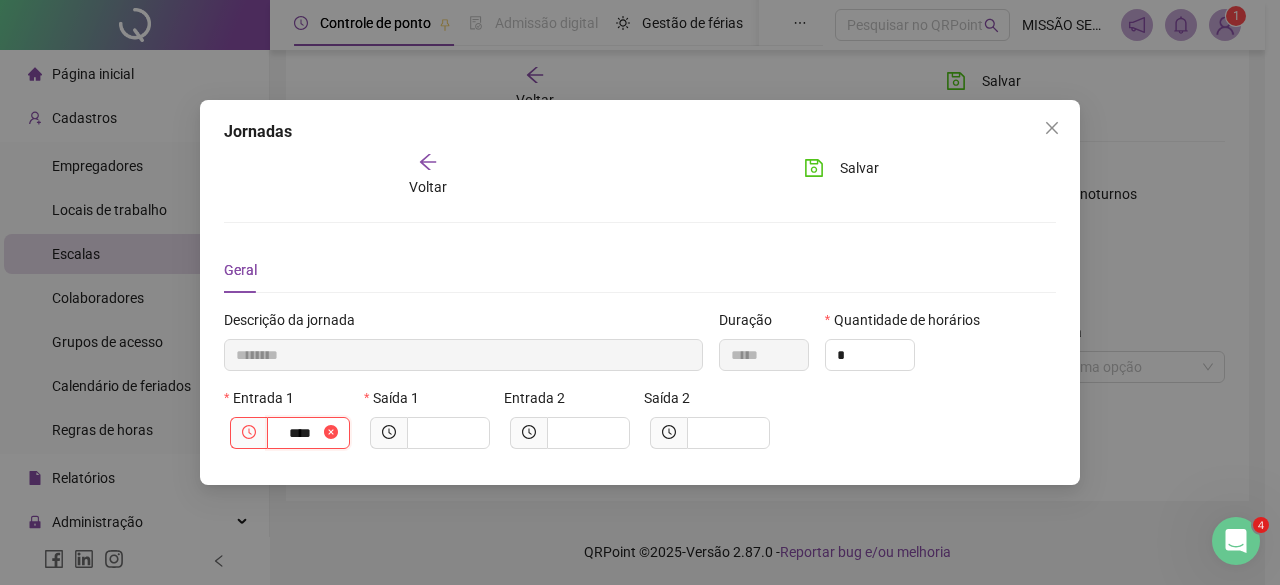 type on "*********" 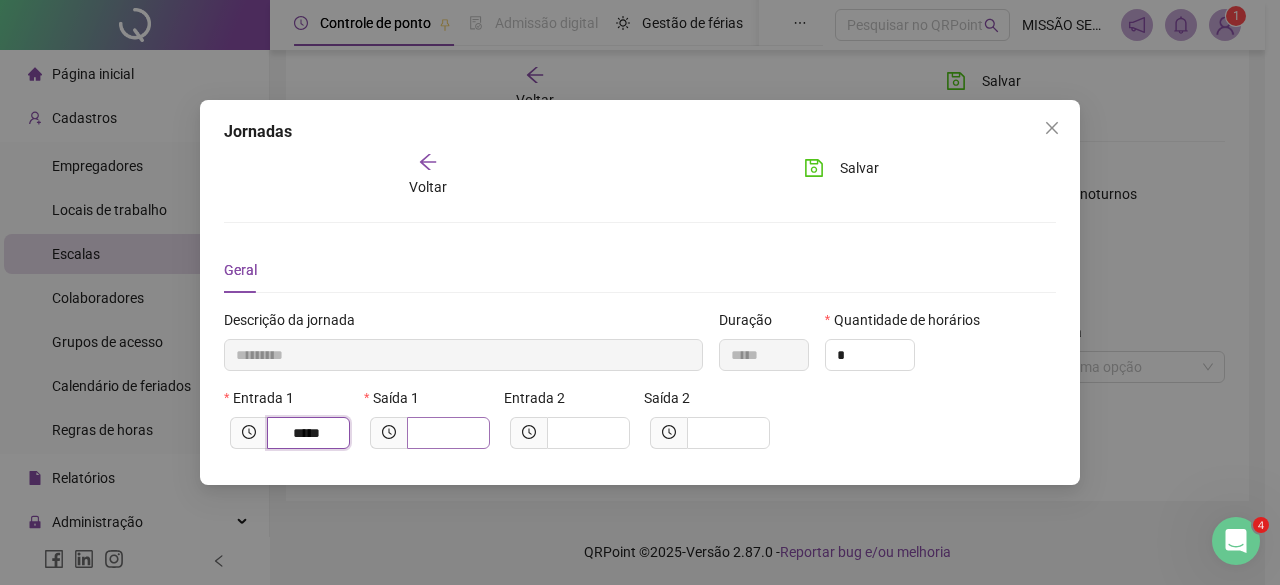 type on "*****" 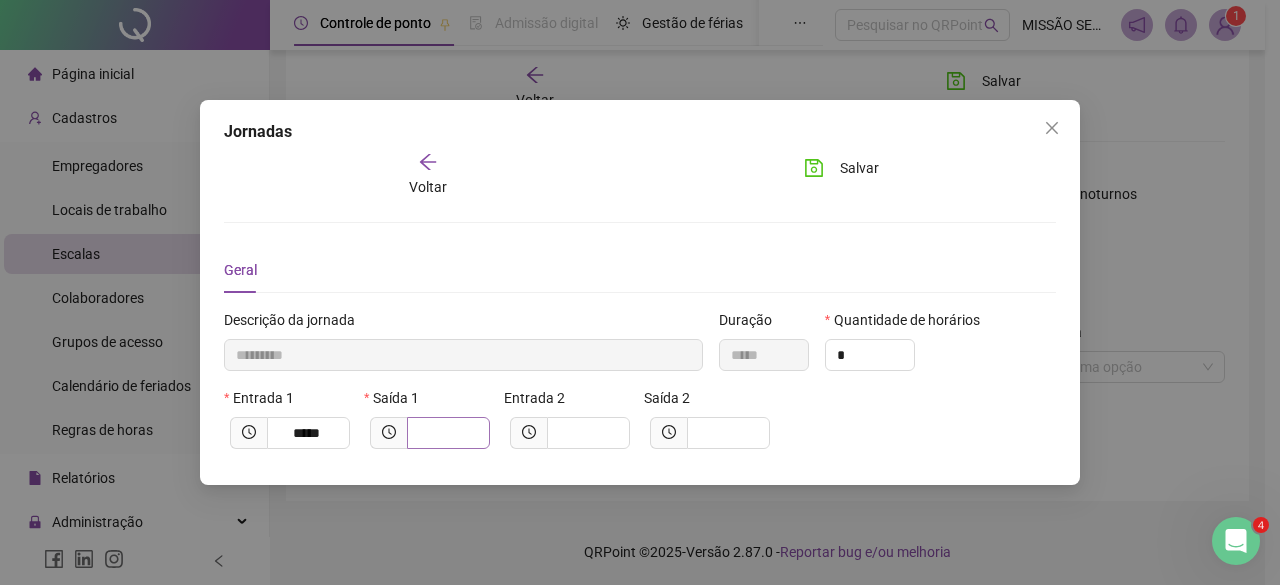 click at bounding box center [448, 433] 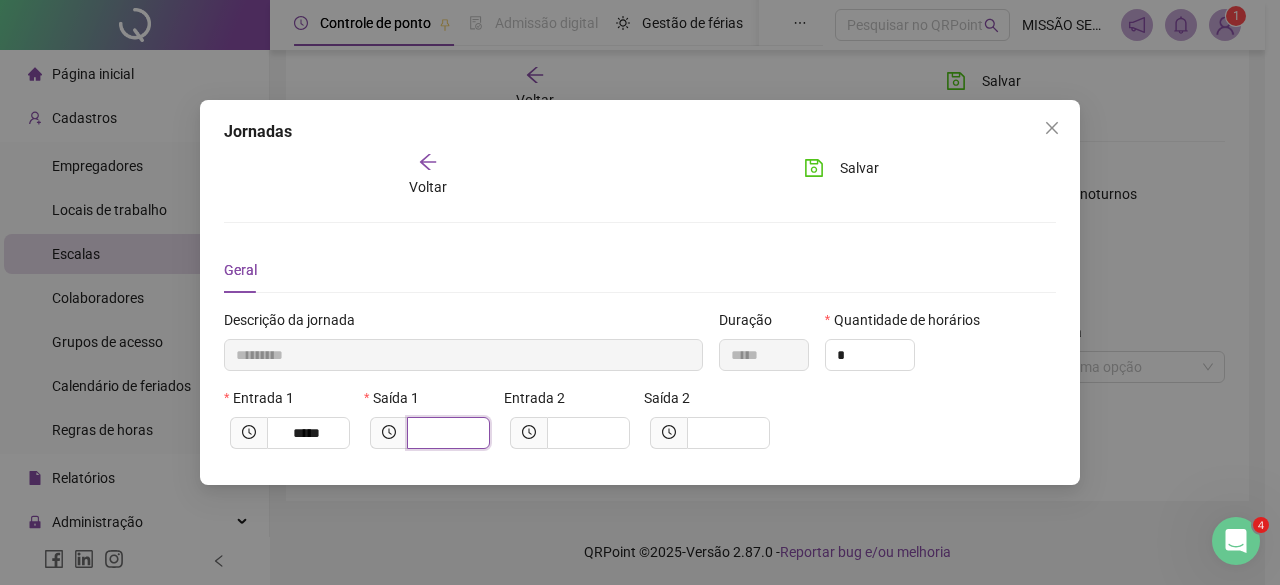 type on "*********" 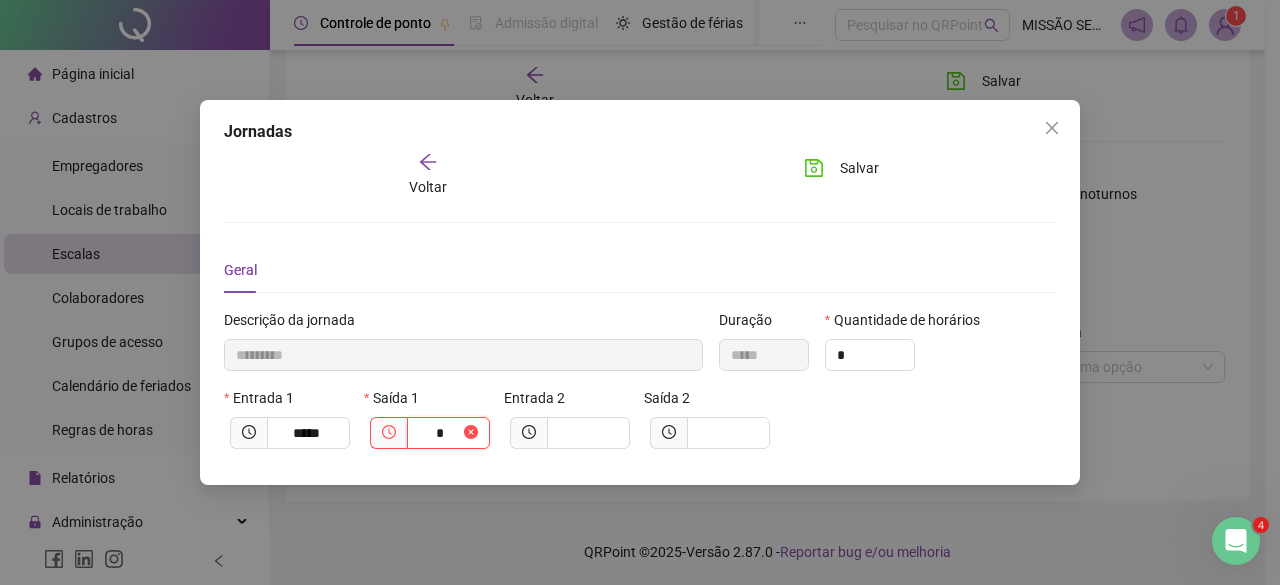 type on "**********" 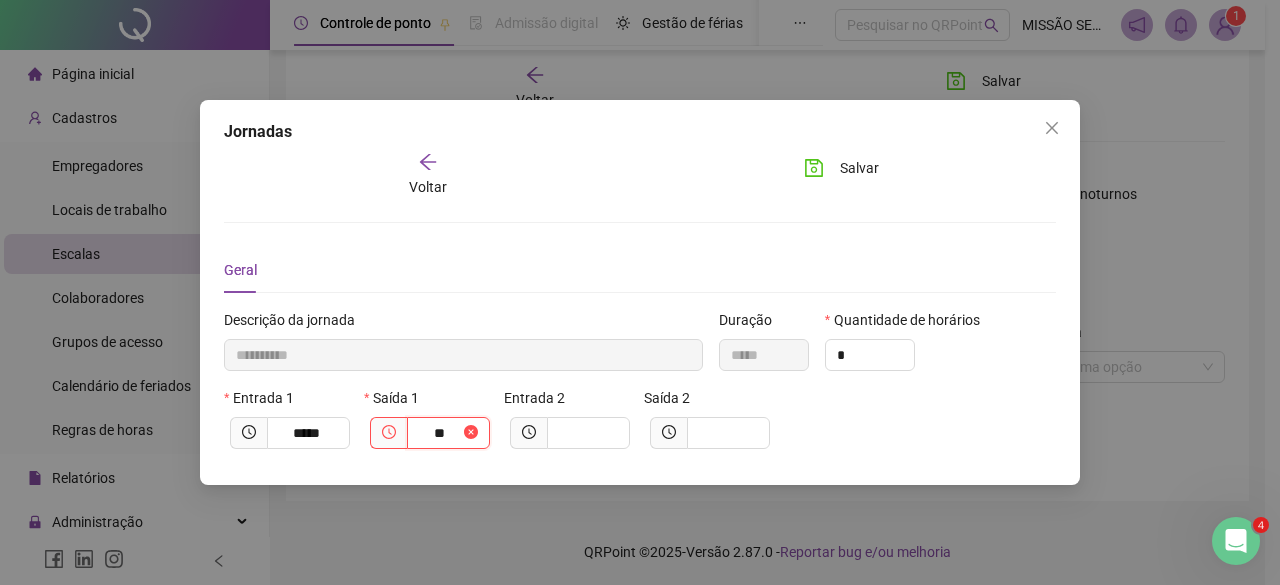 type on "***" 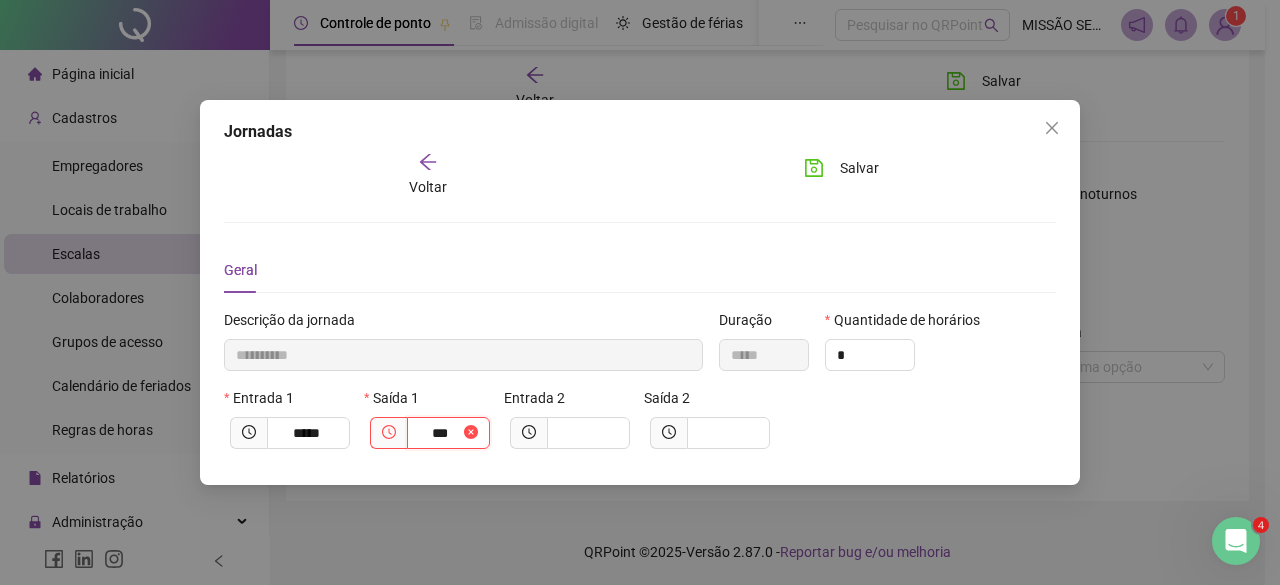 type on "**********" 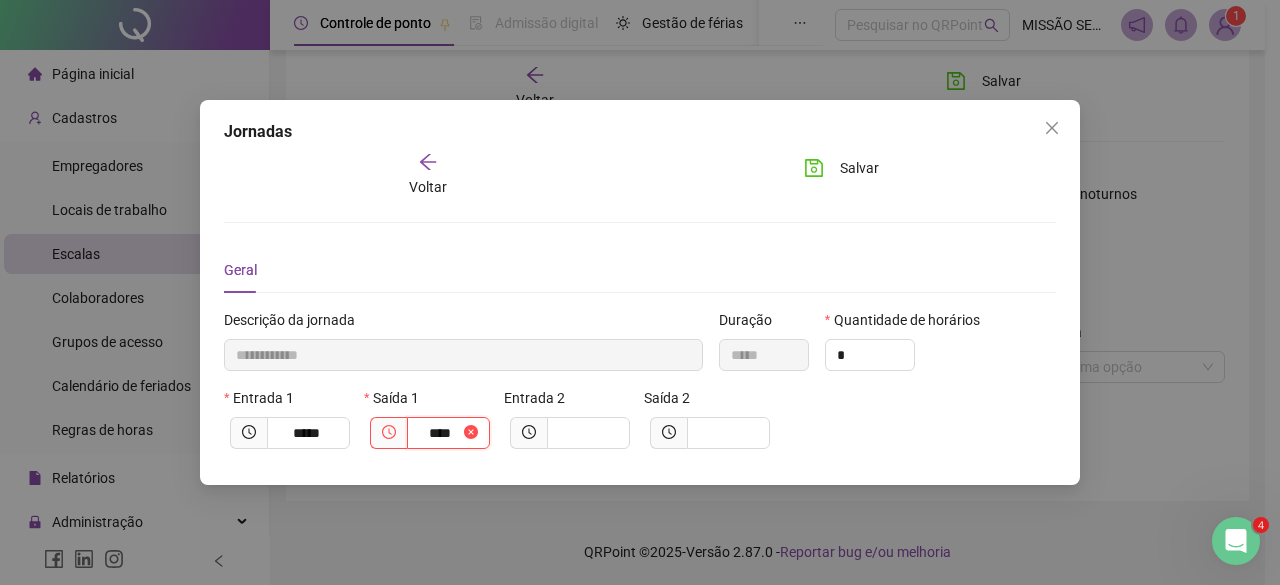 type on "**********" 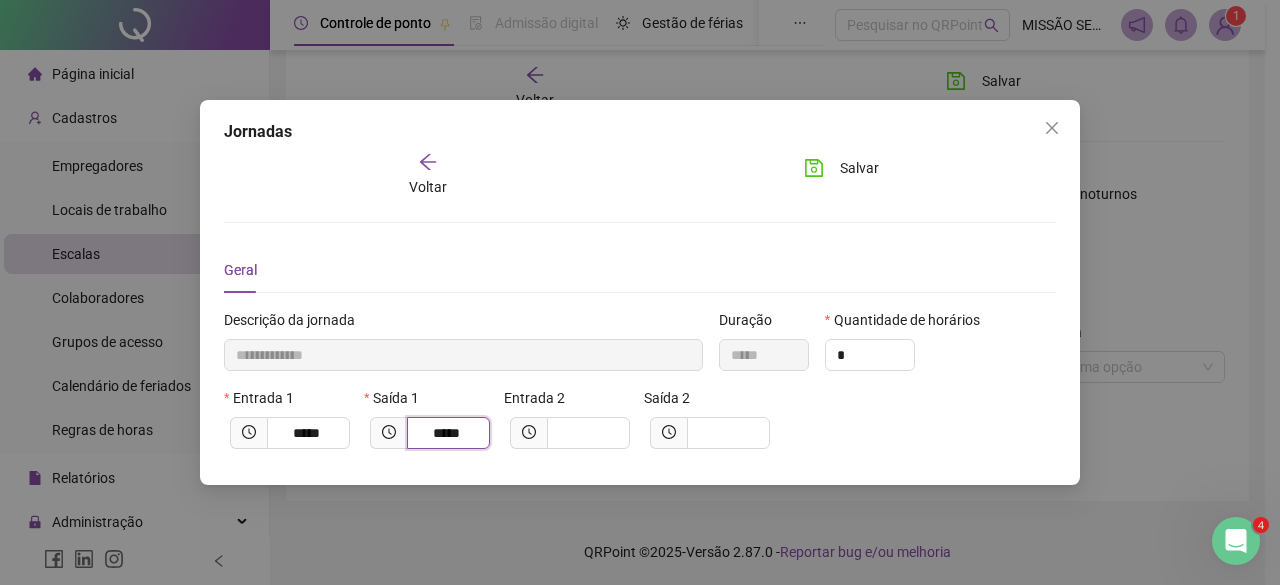 type on "*****" 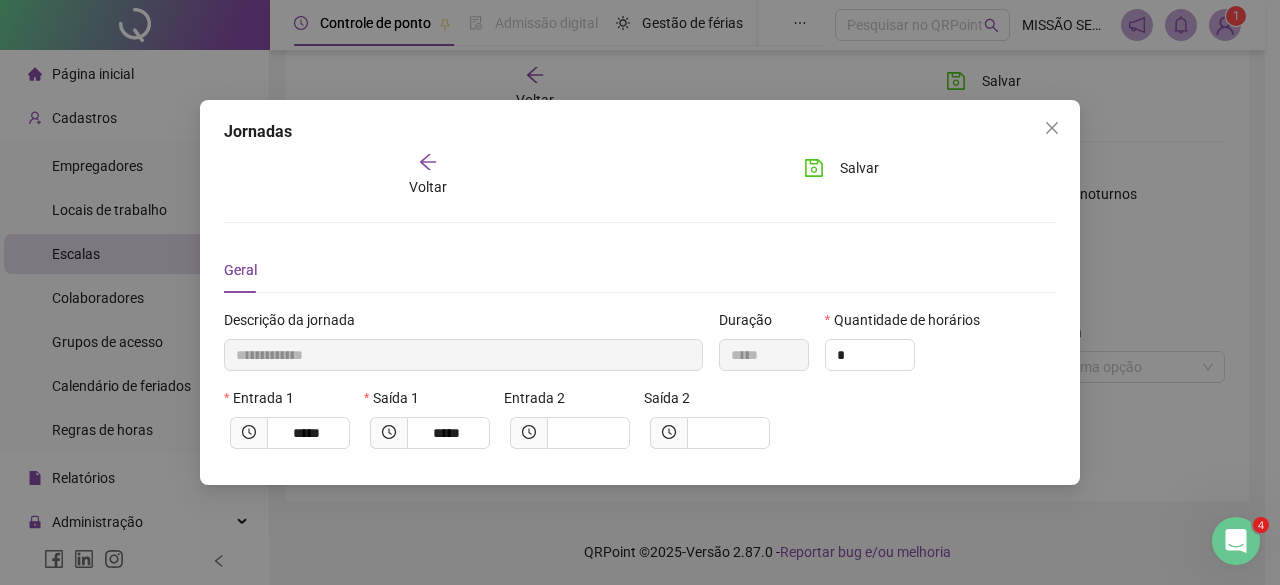 click at bounding box center [570, 433] 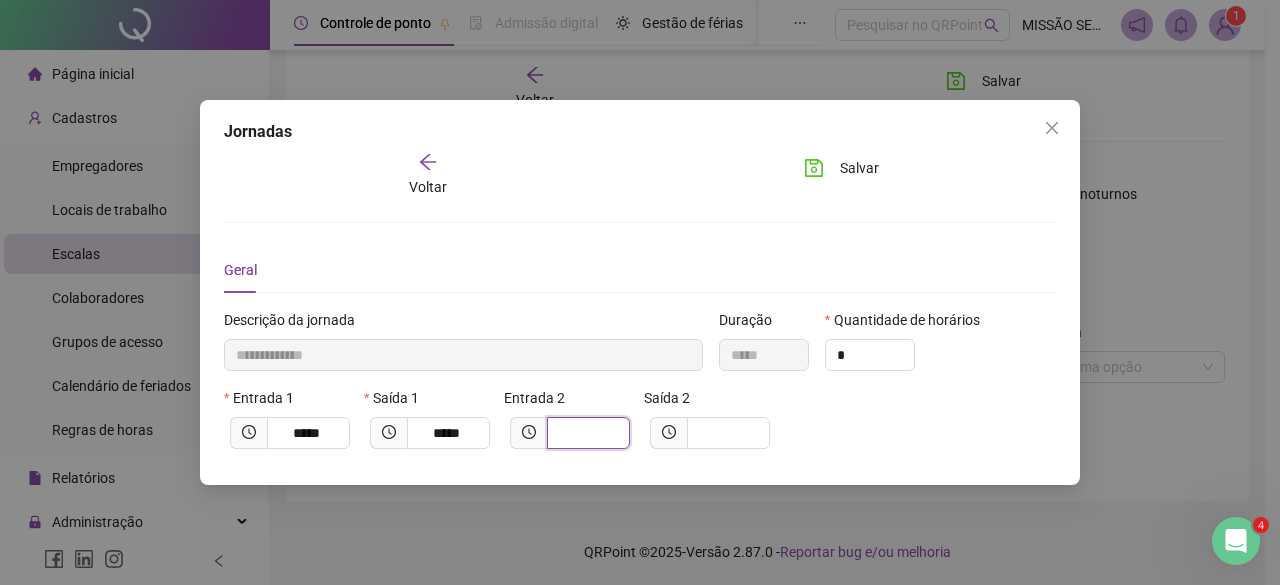 click at bounding box center [586, 433] 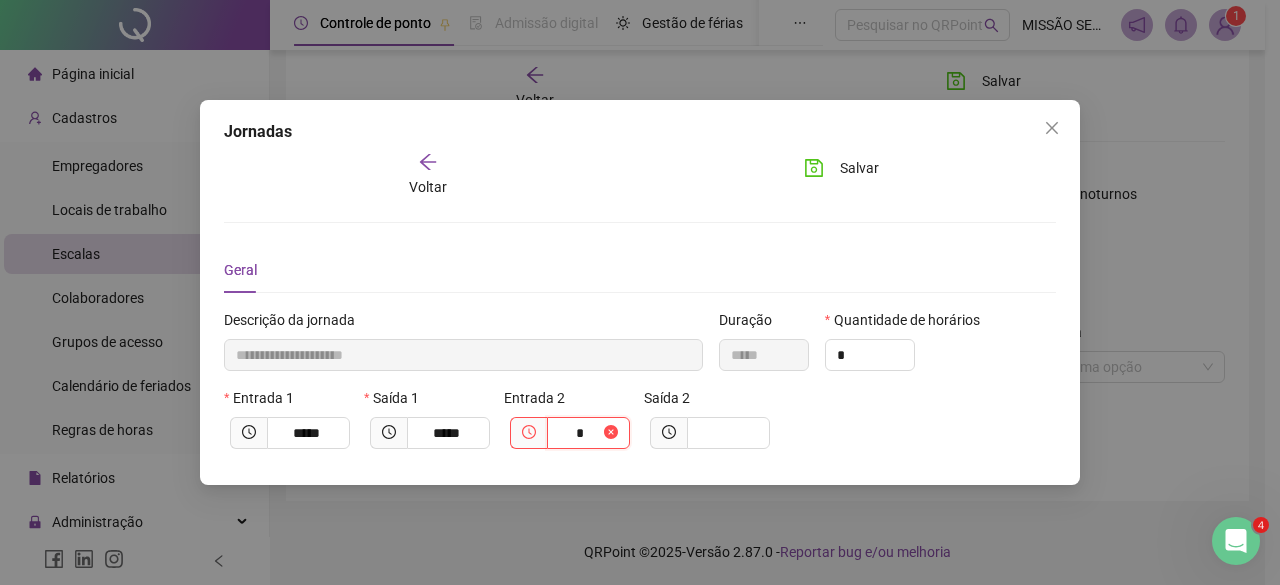 type on "**********" 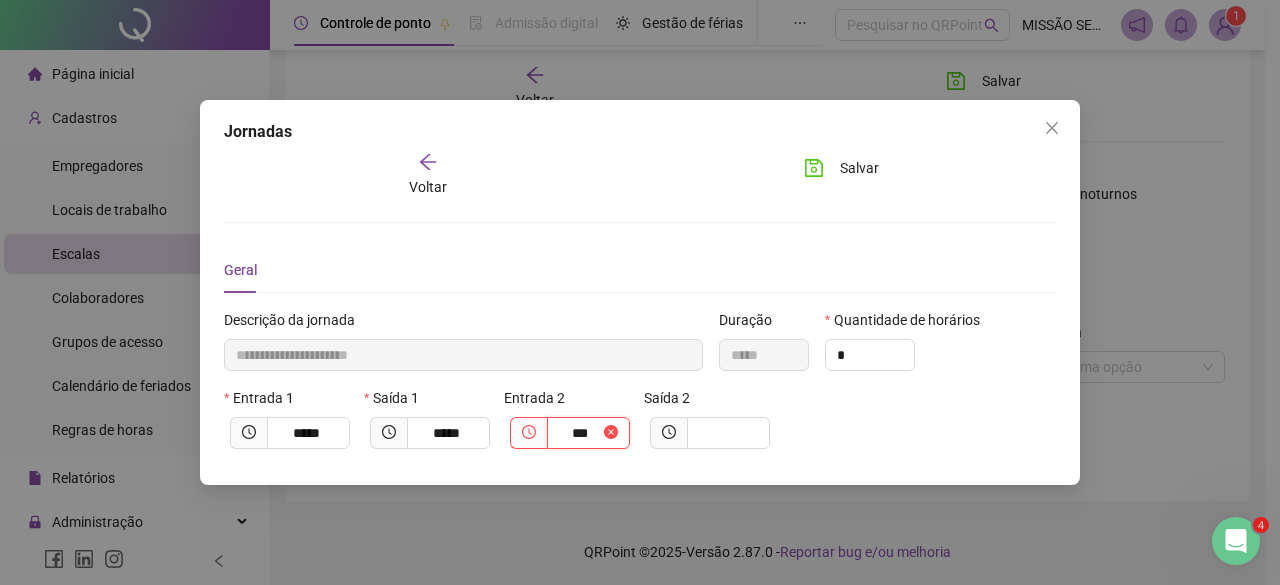 type on "**" 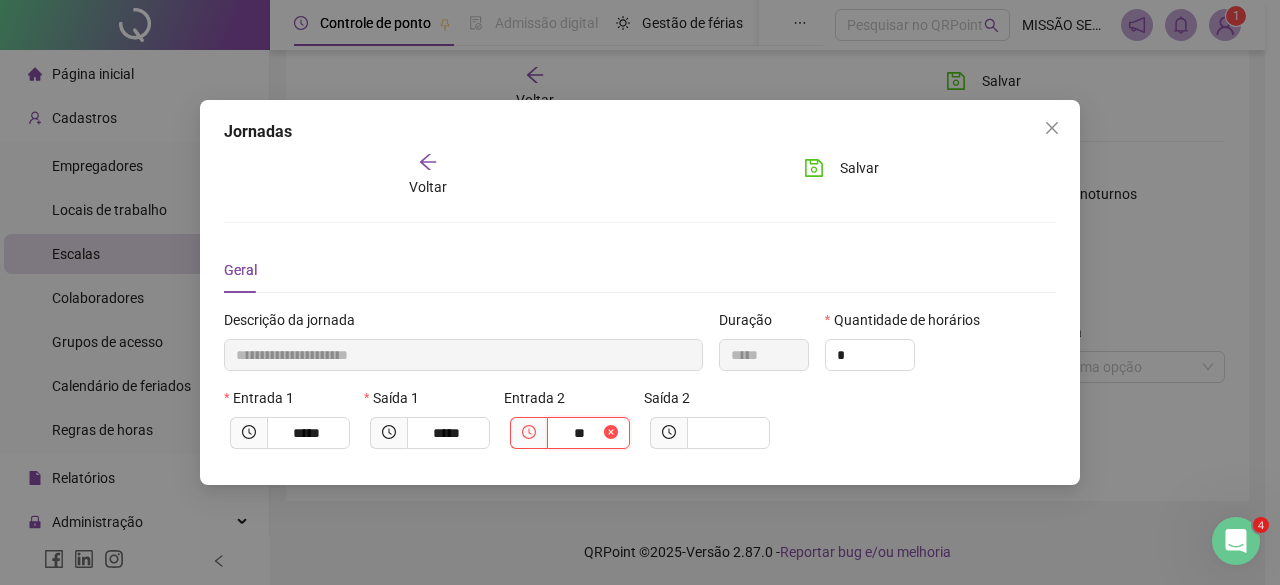 type on "**********" 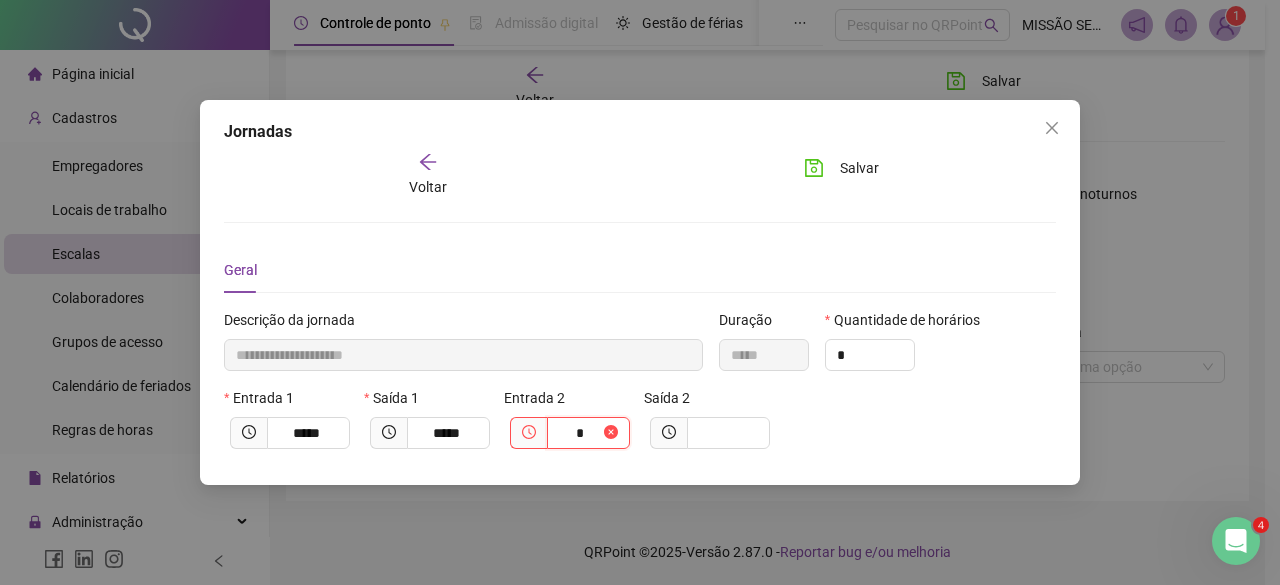 type on "**********" 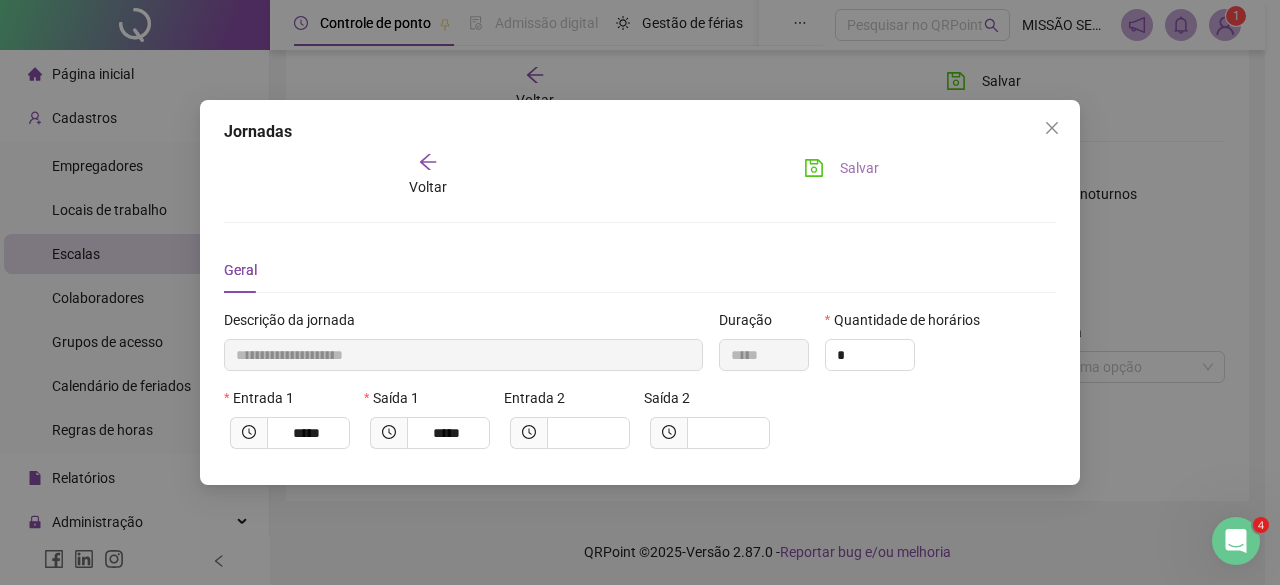 click 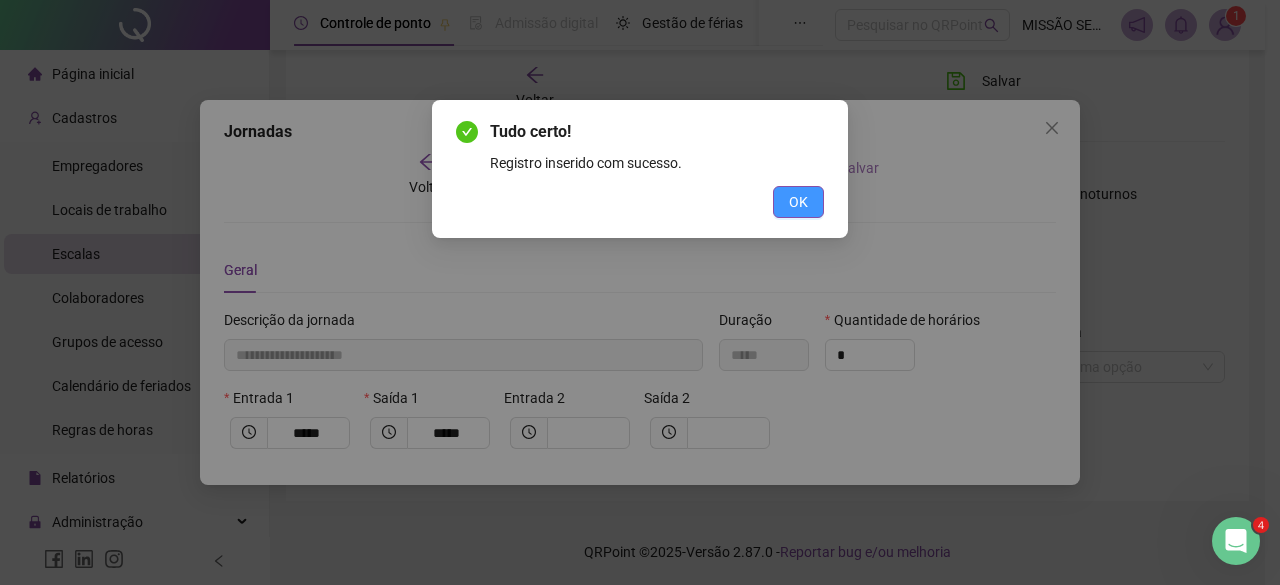 click on "OK" at bounding box center (798, 202) 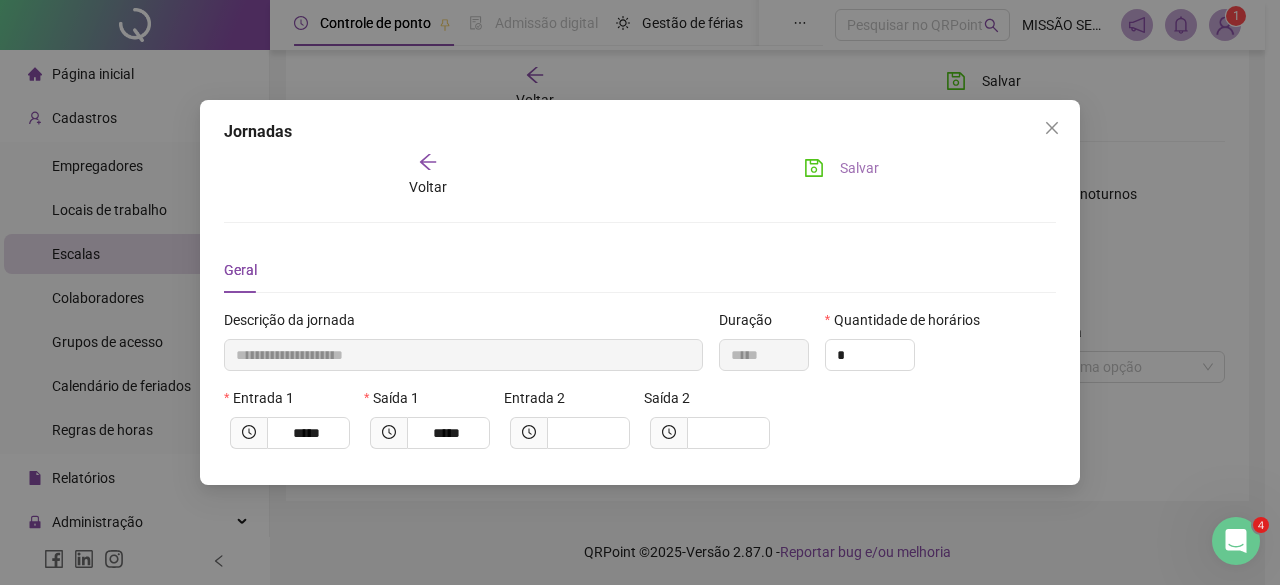 click 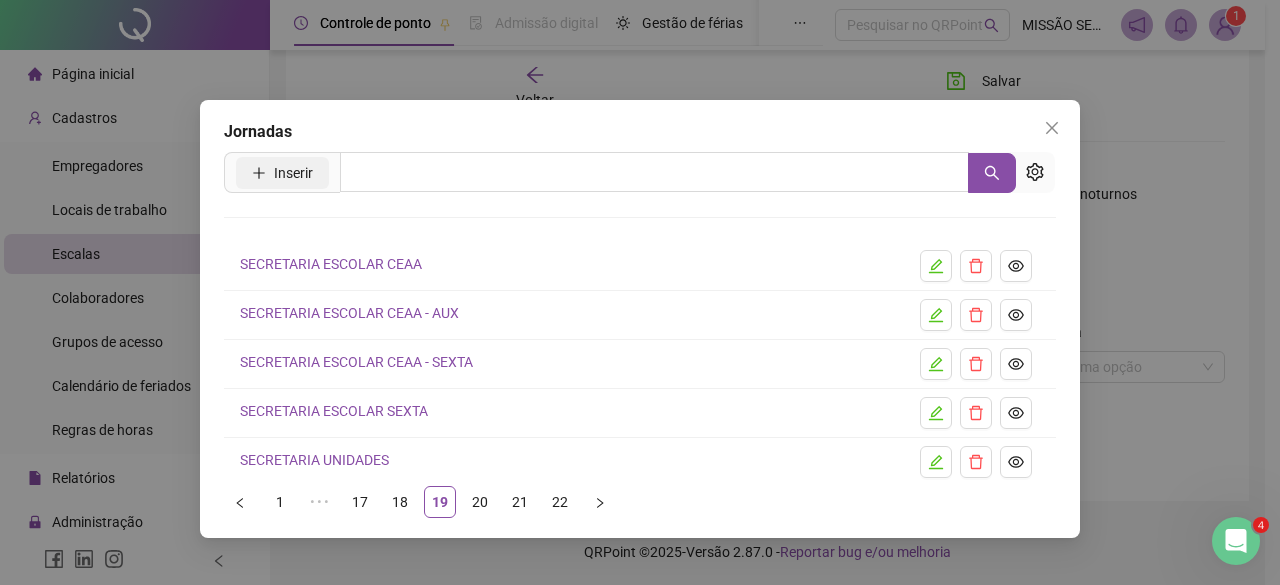 click on "Inserir" at bounding box center [282, 173] 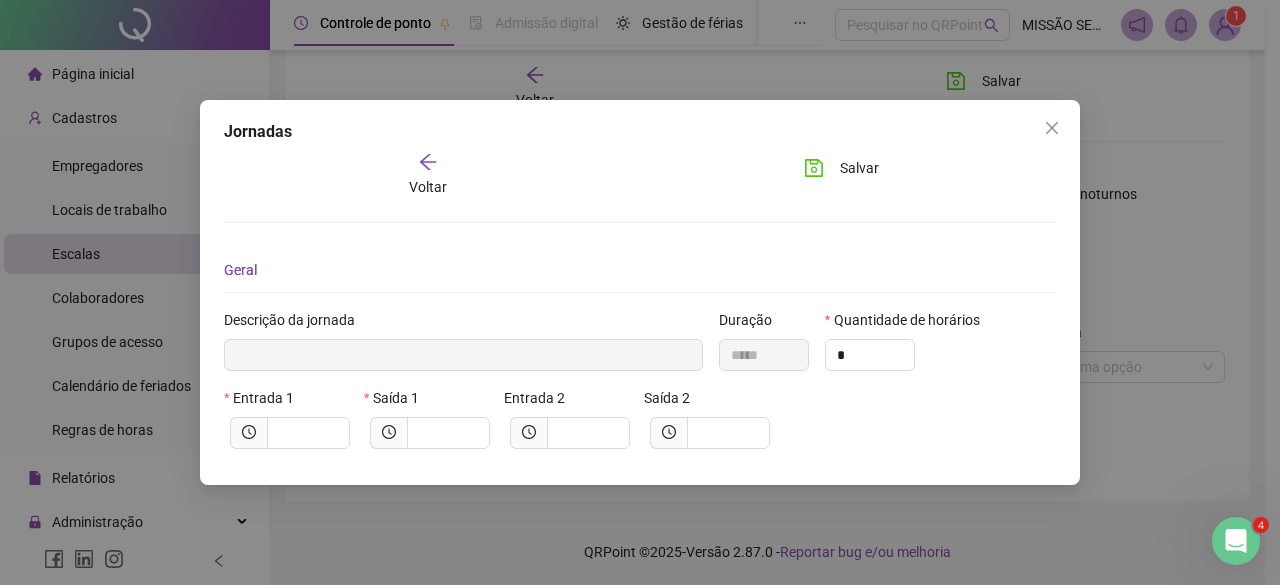 type 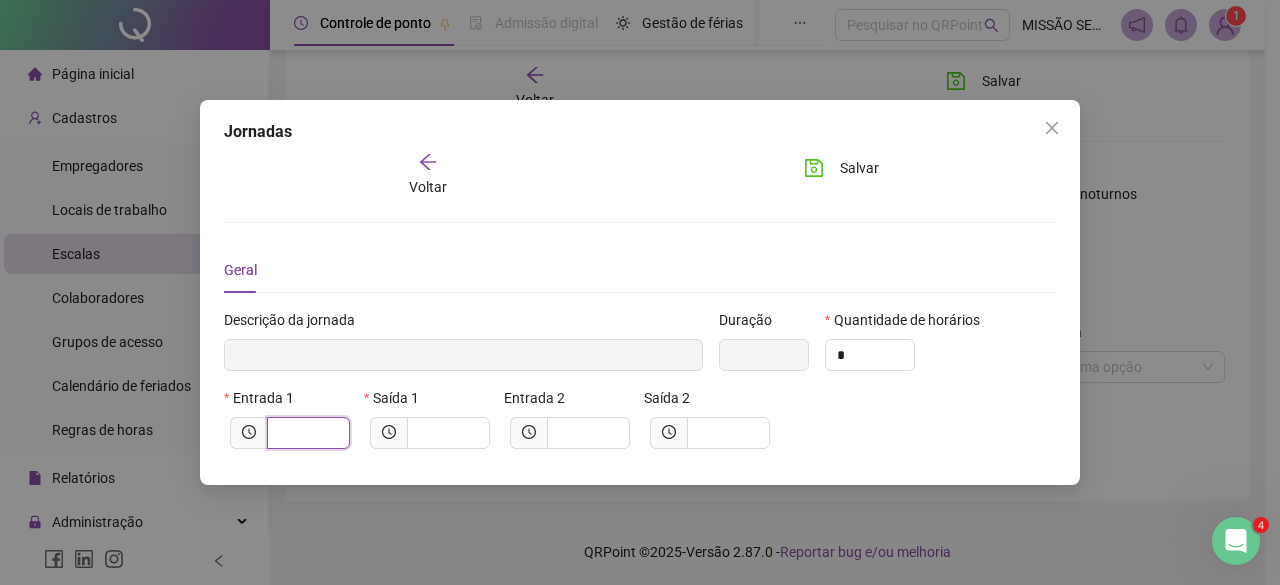 click at bounding box center [306, 433] 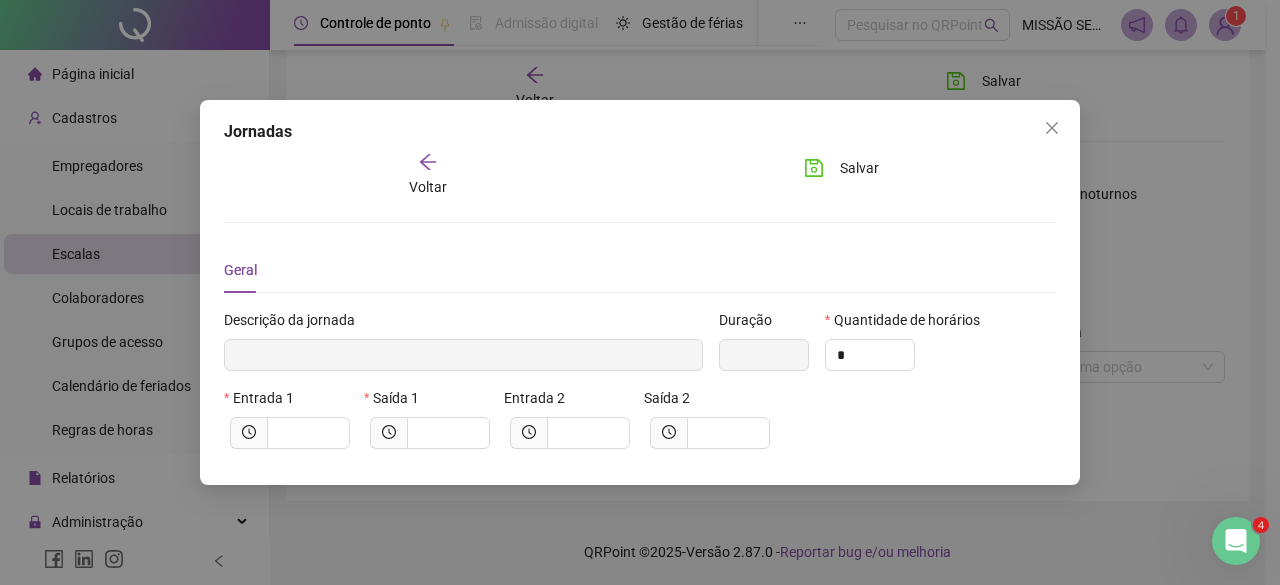 click 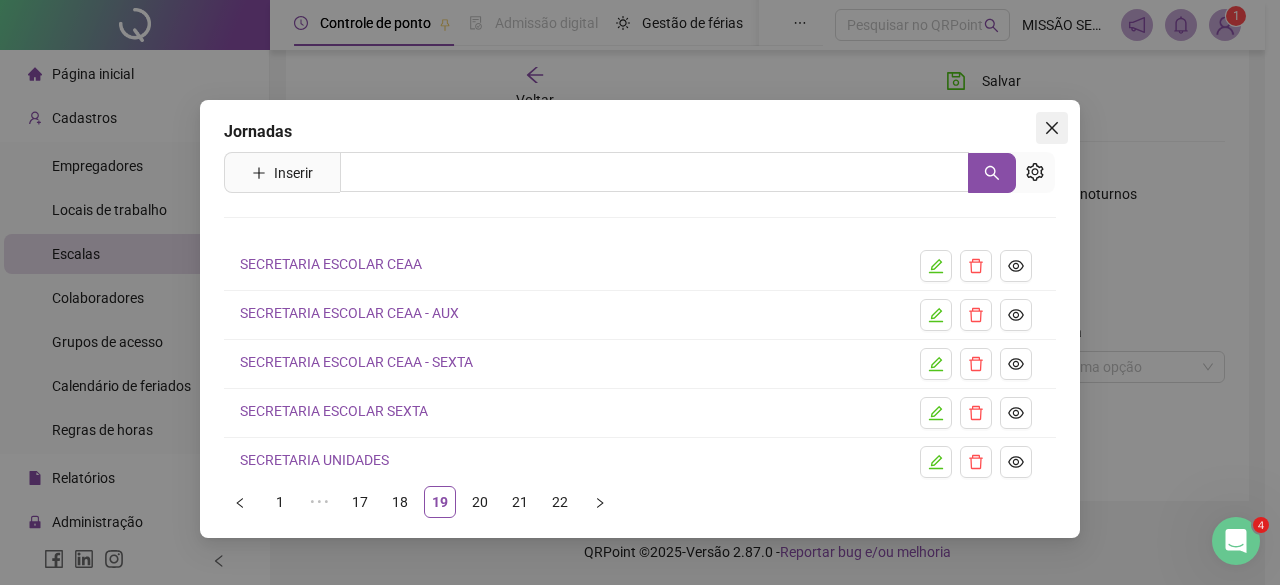 click at bounding box center (1052, 128) 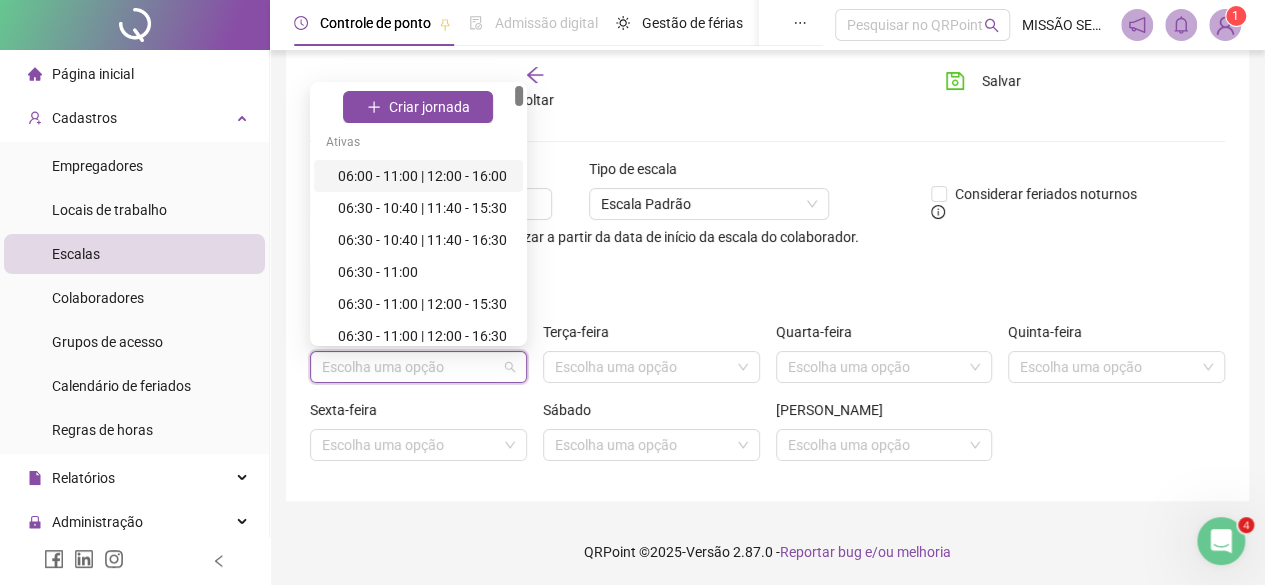 click at bounding box center (412, 367) 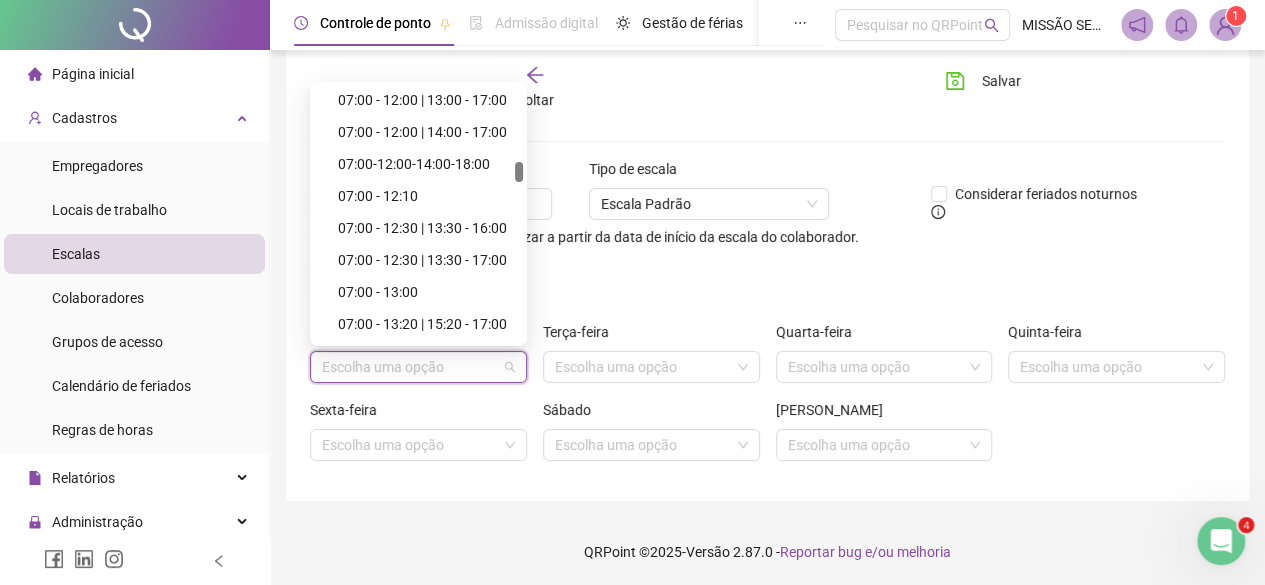 scroll, scrollTop: 1300, scrollLeft: 0, axis: vertical 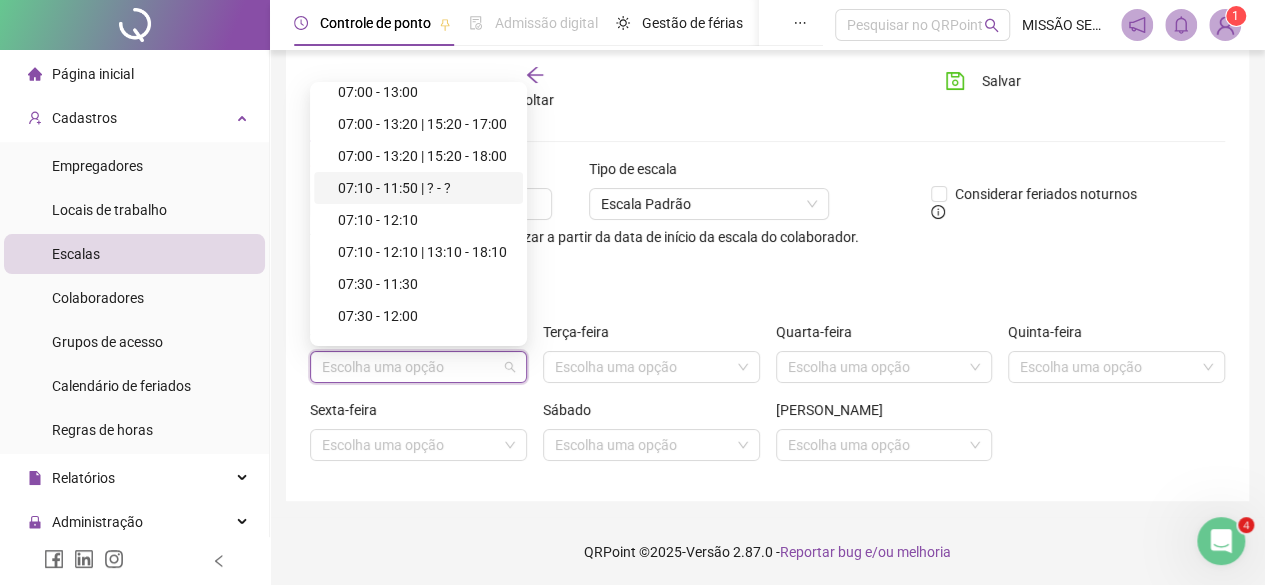 click on "07:10 - 11:50 | ? - ?" at bounding box center [424, 188] 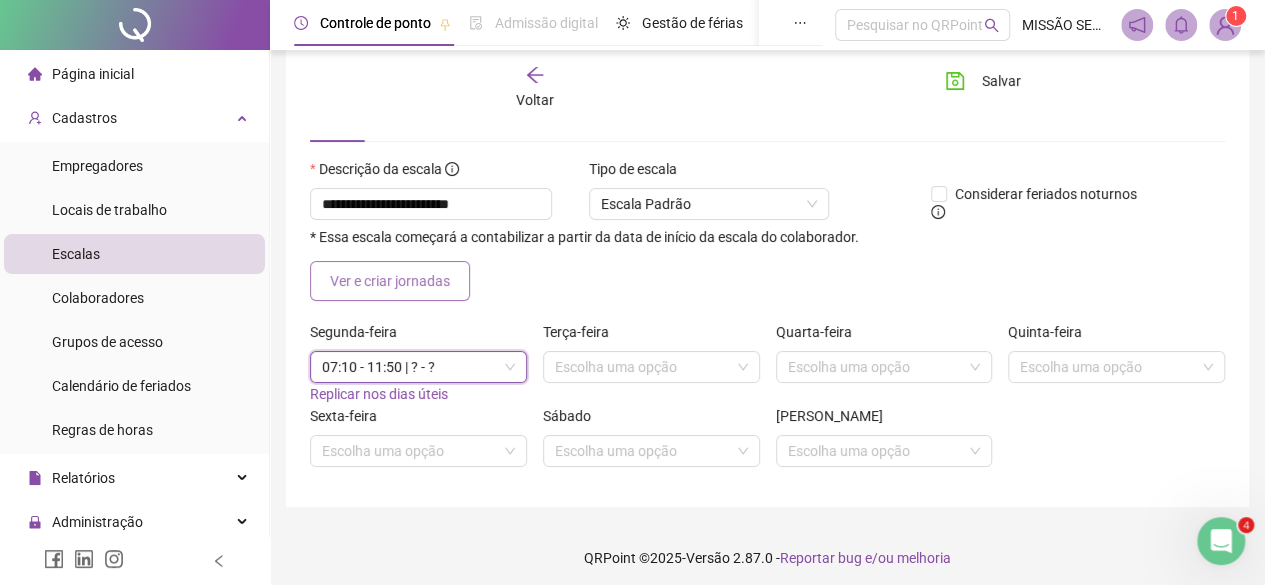 click on "Ver e criar jornadas" at bounding box center (390, 281) 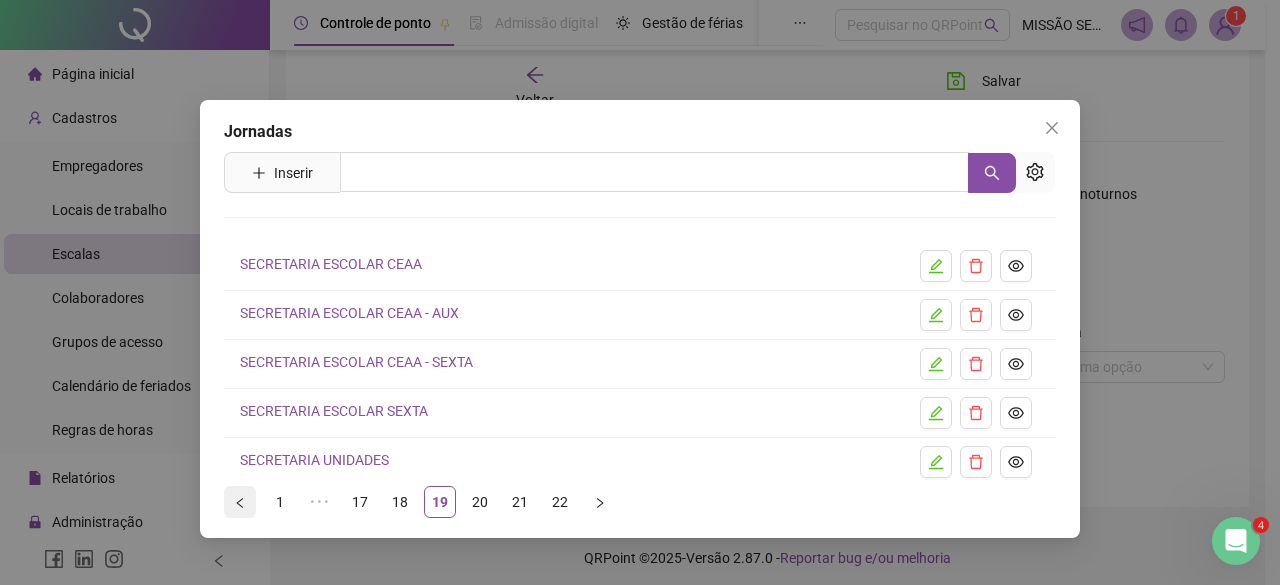 click at bounding box center (240, 502) 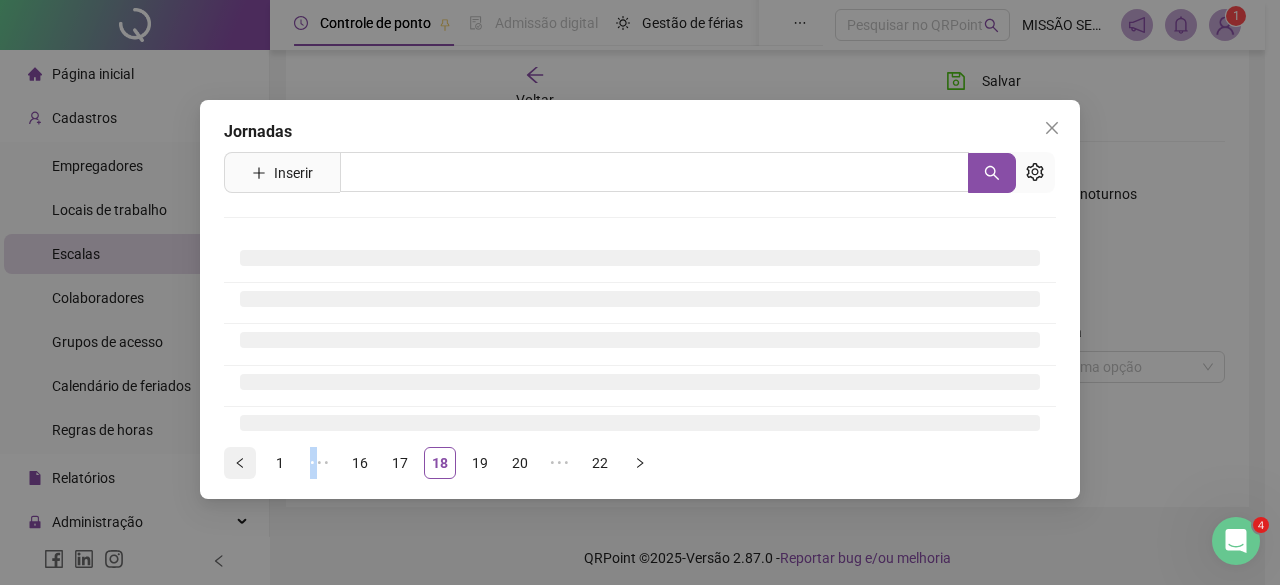 click on "Jornadas Inserir Nenhum resultado 1 ••• 16 17 18 19 20 ••• 22" at bounding box center [640, 299] 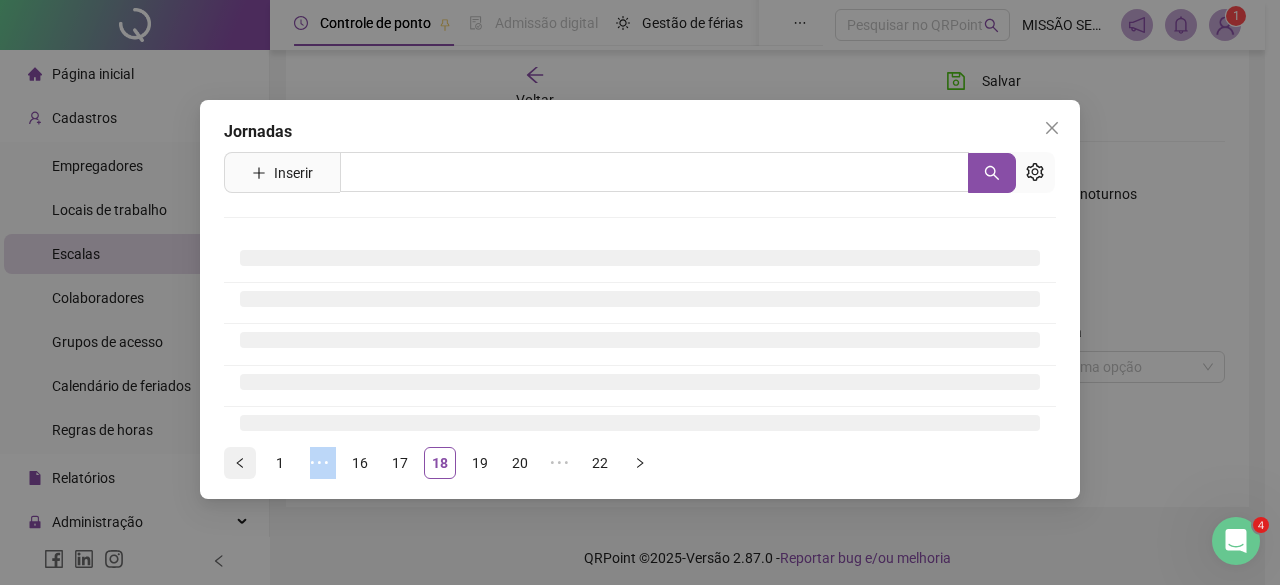 click on "Jornadas Inserir Nenhum resultado 1 ••• 16 17 18 19 20 ••• 22" at bounding box center [640, 299] 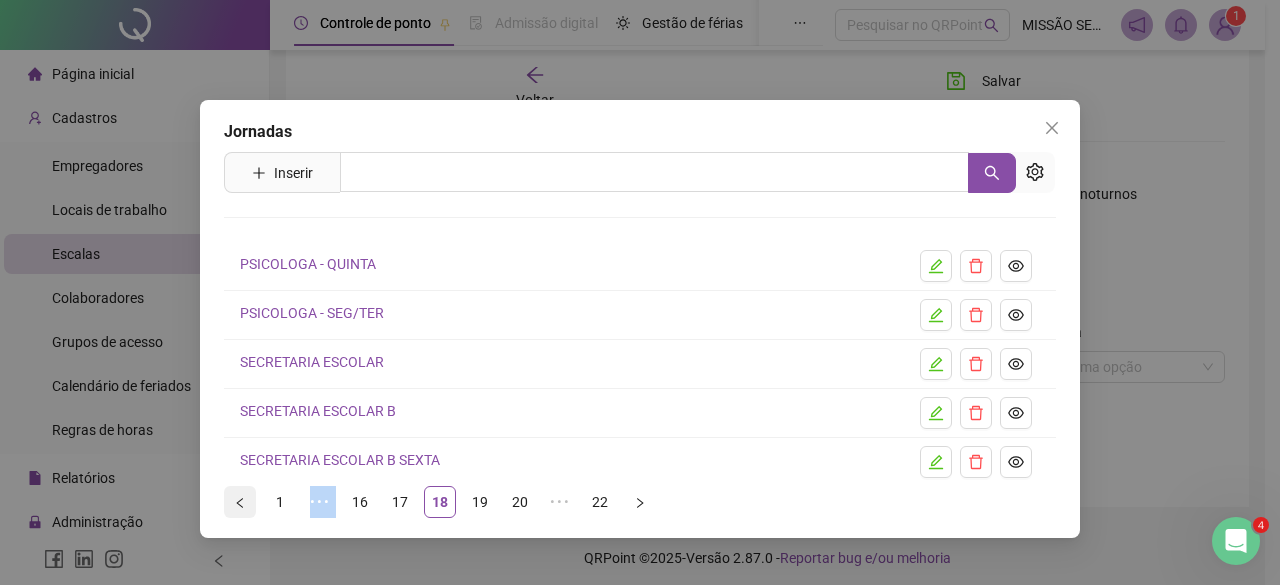 click at bounding box center [240, 502] 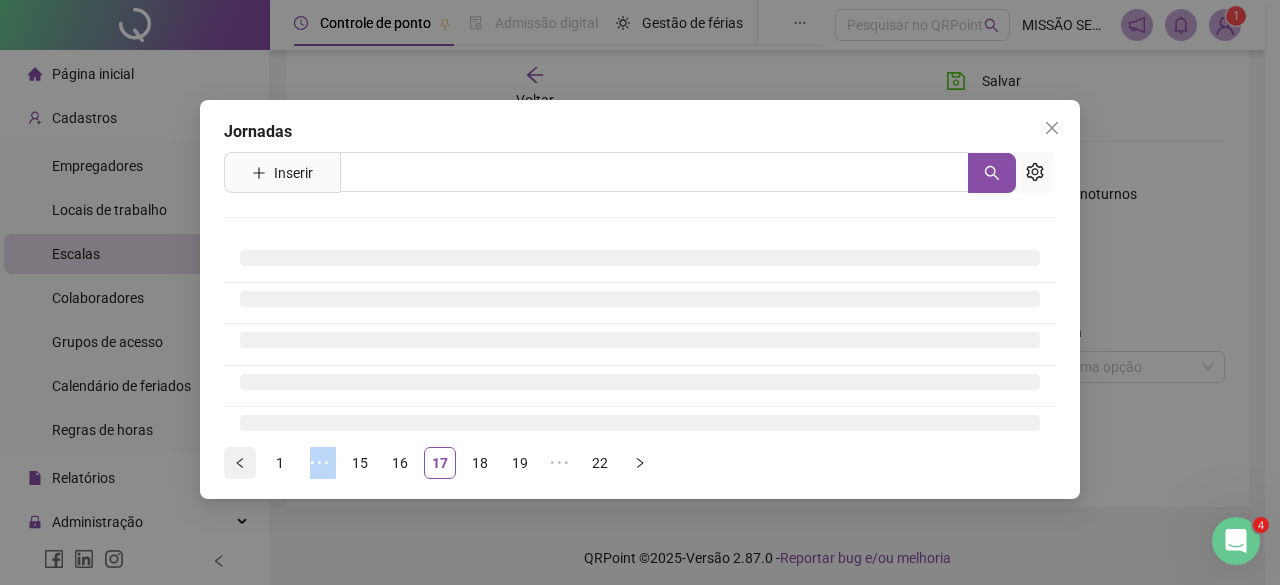 click on "Jornadas Inserir Nenhum resultado 1 ••• 15 16 17 18 19 ••• 22" at bounding box center [640, 299] 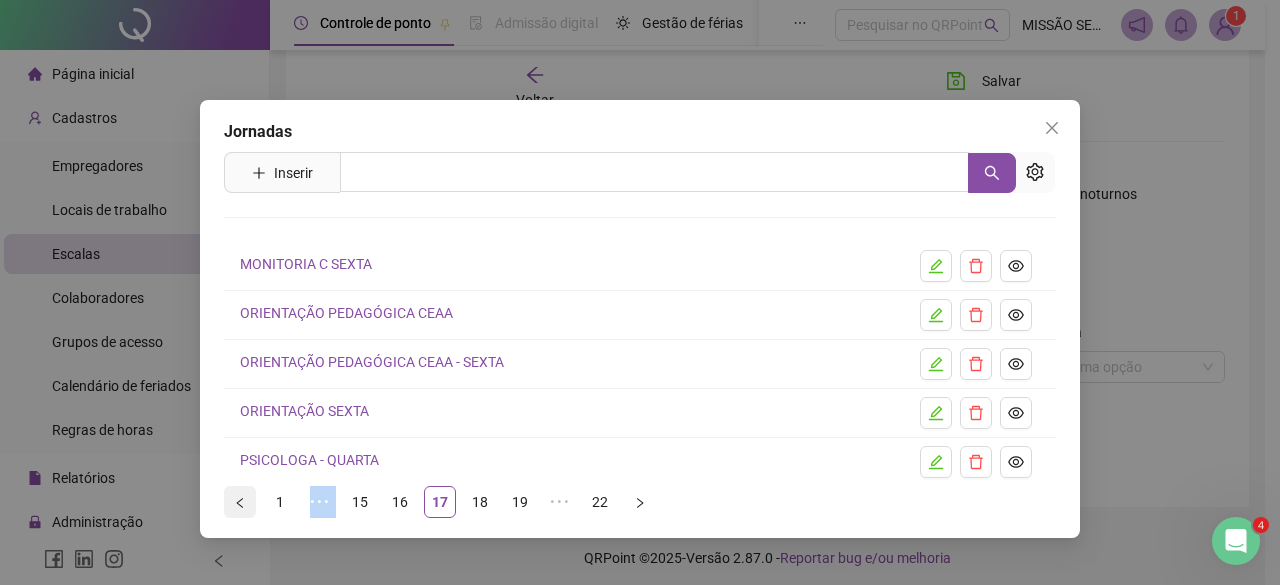 click on "Jornadas Inserir Nenhum resultado MONITORIA C SEXTA   ORIENTAÇÃO PEDAGÓGICA CEAA   ORIENTAÇÃO PEDAGÓGICA CEAA - SEXTA   ORIENTAÇÃO SEXTA   PSICOLOGA - QUARTA   1 ••• 15 16 17 18 19 ••• 22" at bounding box center [640, 319] 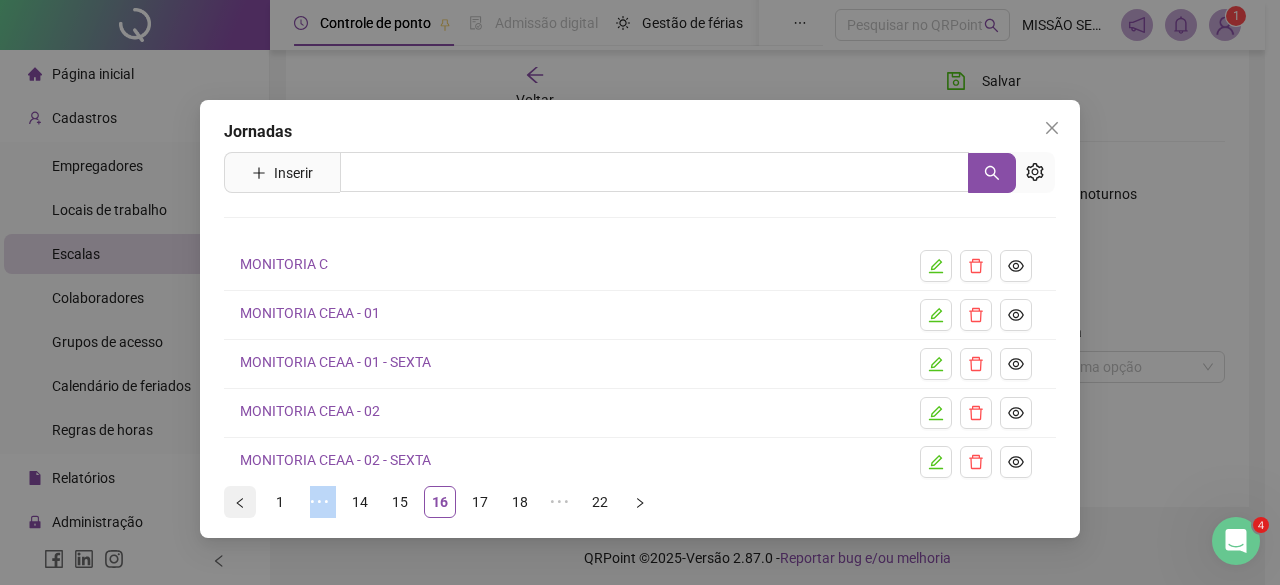 click at bounding box center [240, 502] 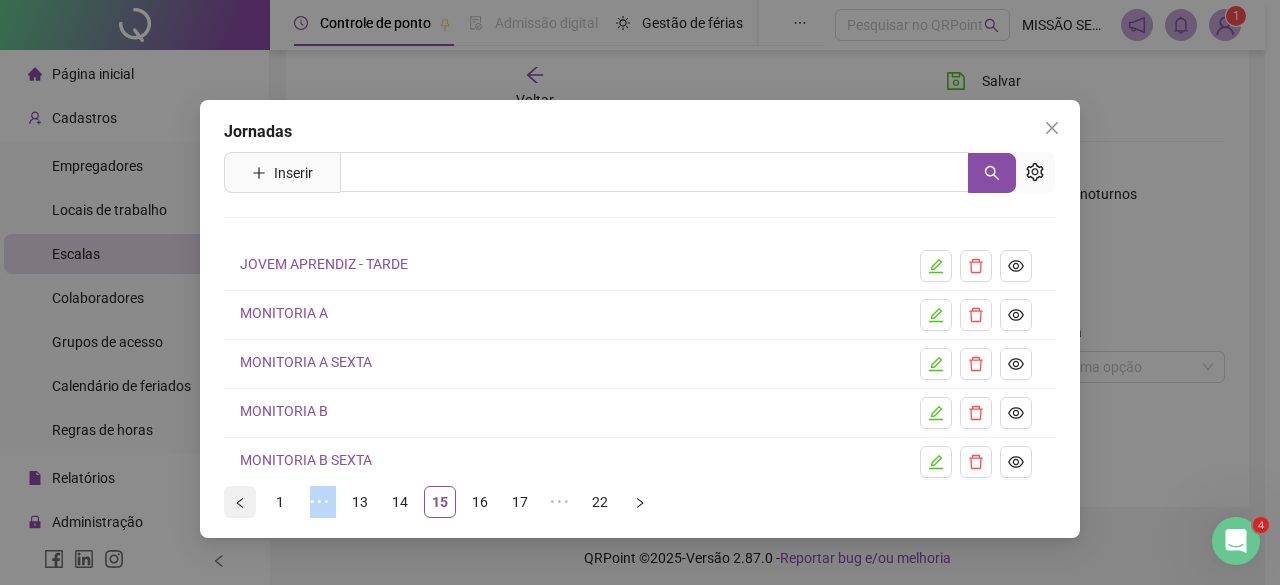 click at bounding box center [240, 502] 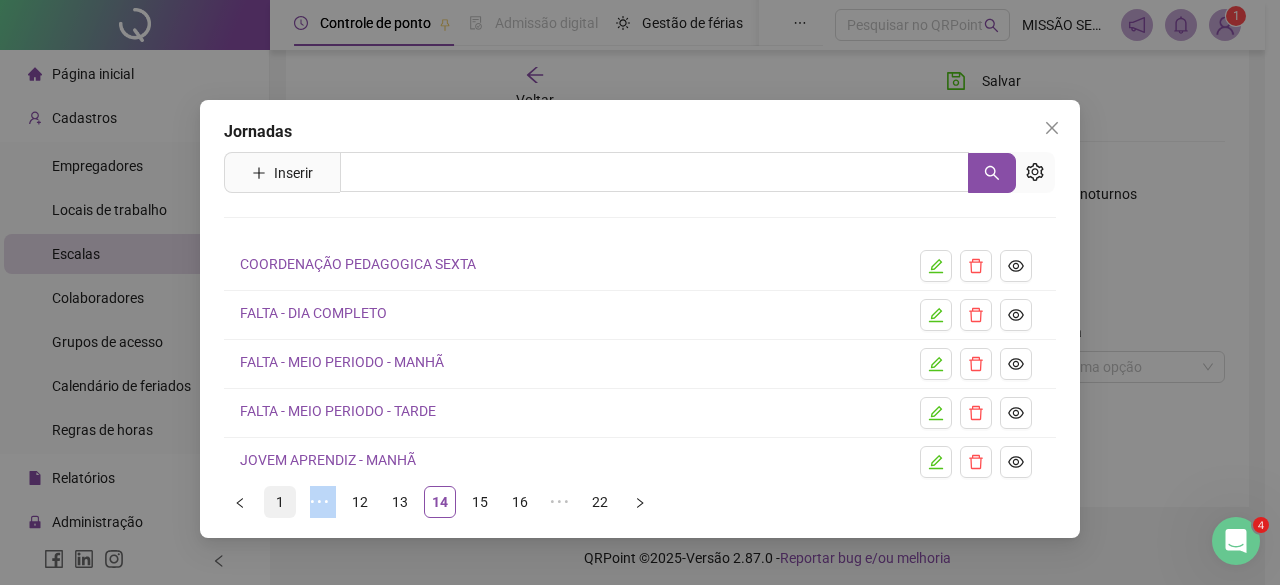 click on "1" at bounding box center [280, 502] 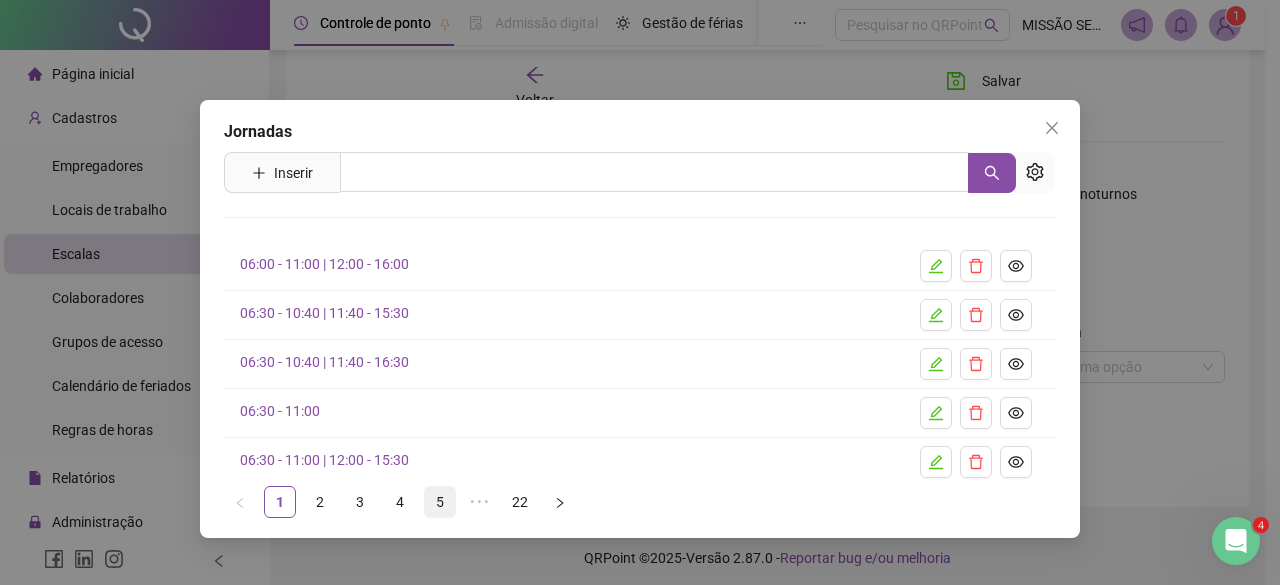 click on "5" at bounding box center [440, 502] 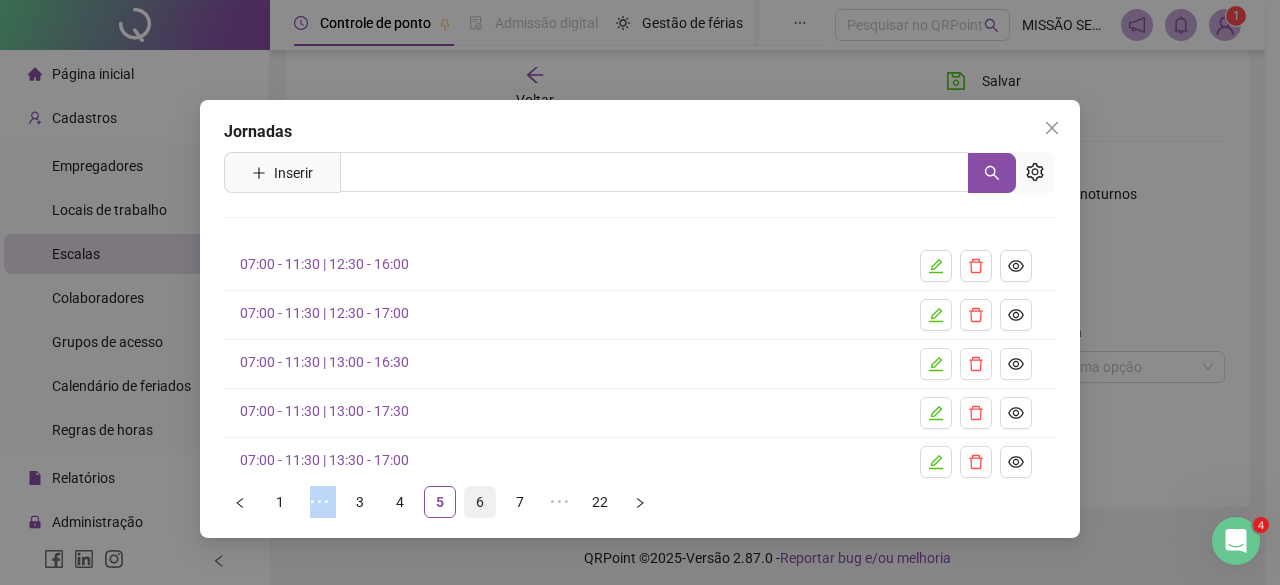 click on "6" at bounding box center [480, 502] 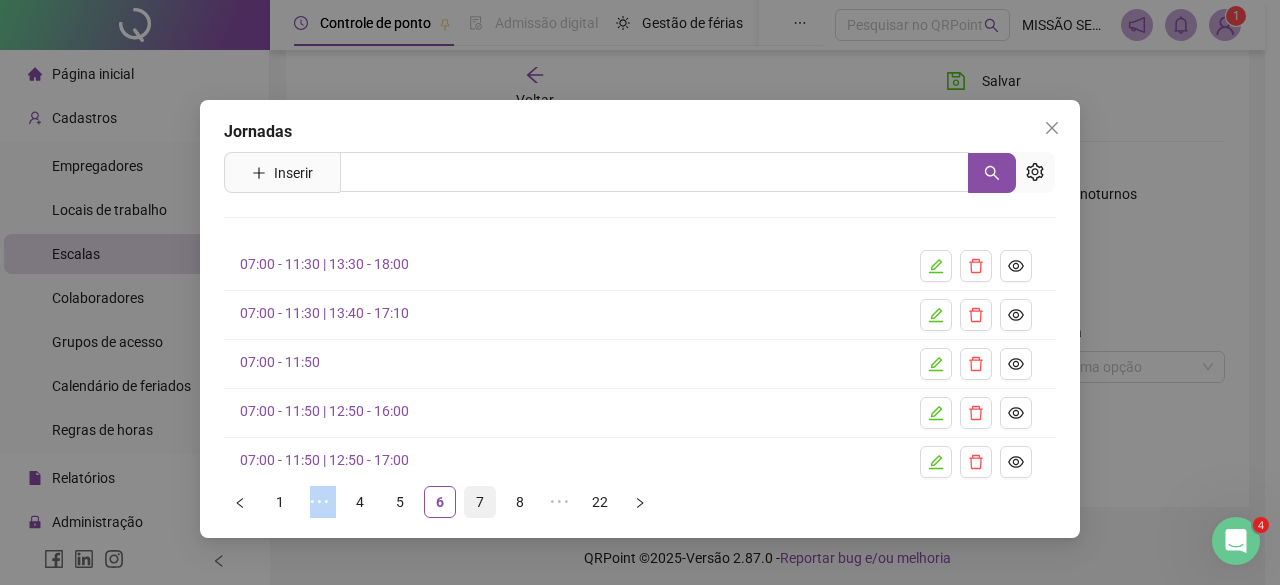 click on "7" at bounding box center [480, 502] 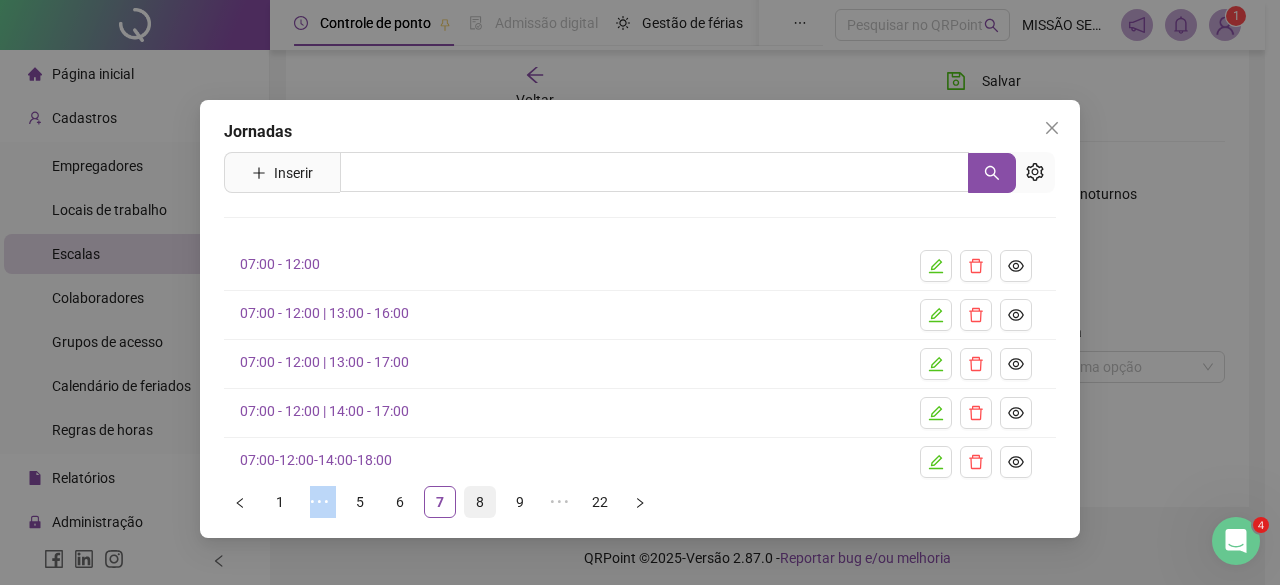 click on "8" at bounding box center (480, 502) 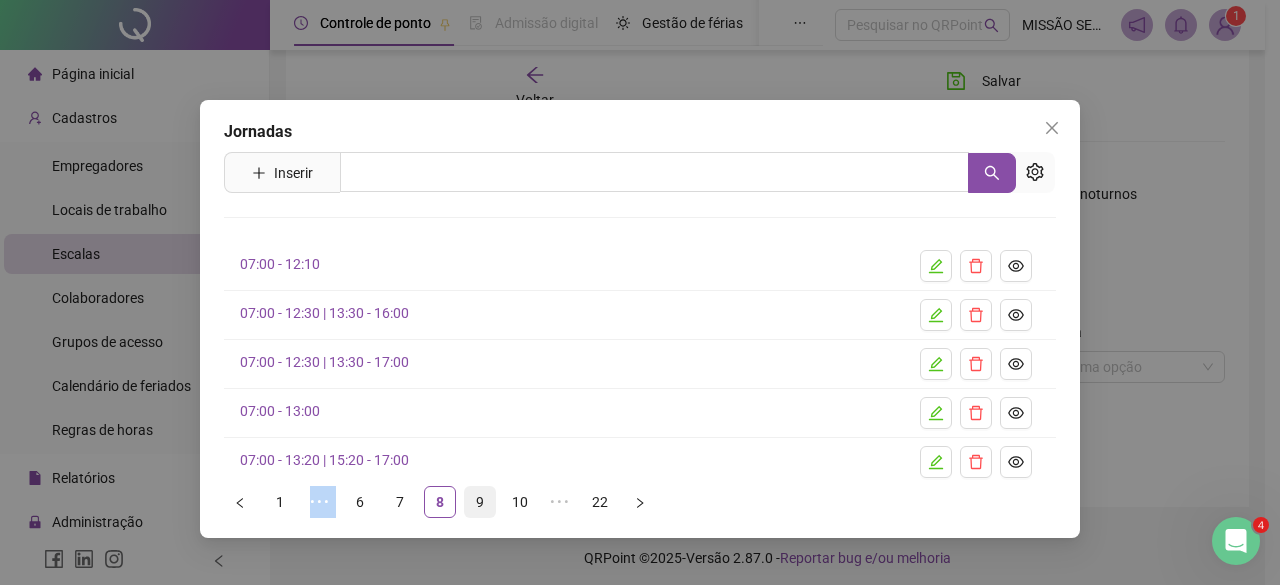 click on "9" at bounding box center [480, 502] 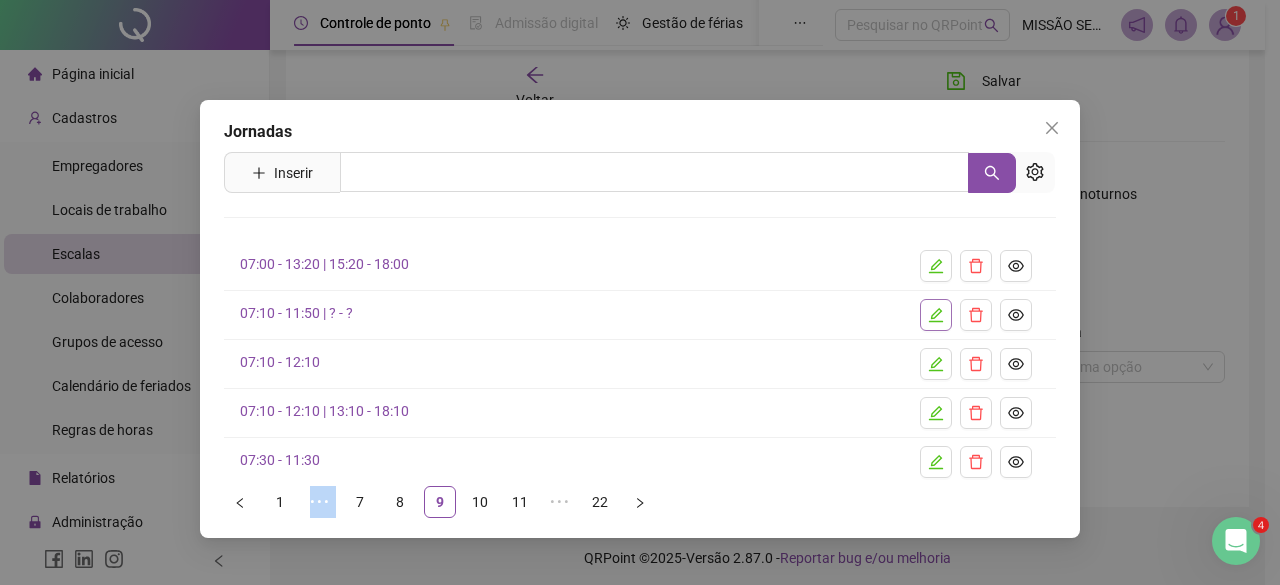 click at bounding box center [936, 315] 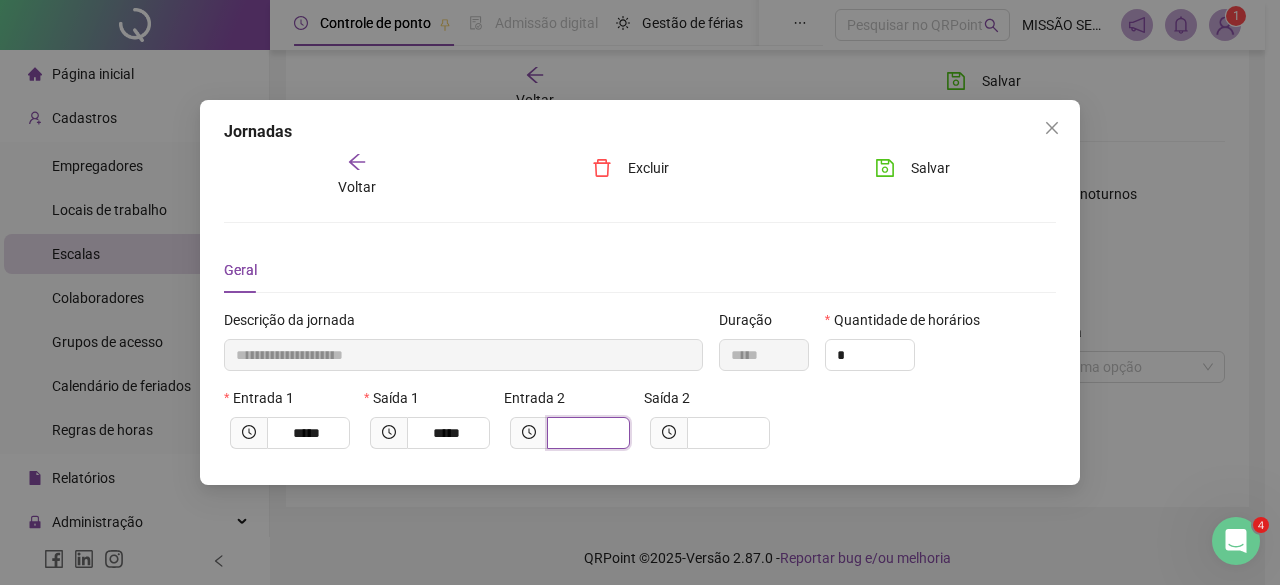 click at bounding box center (586, 433) 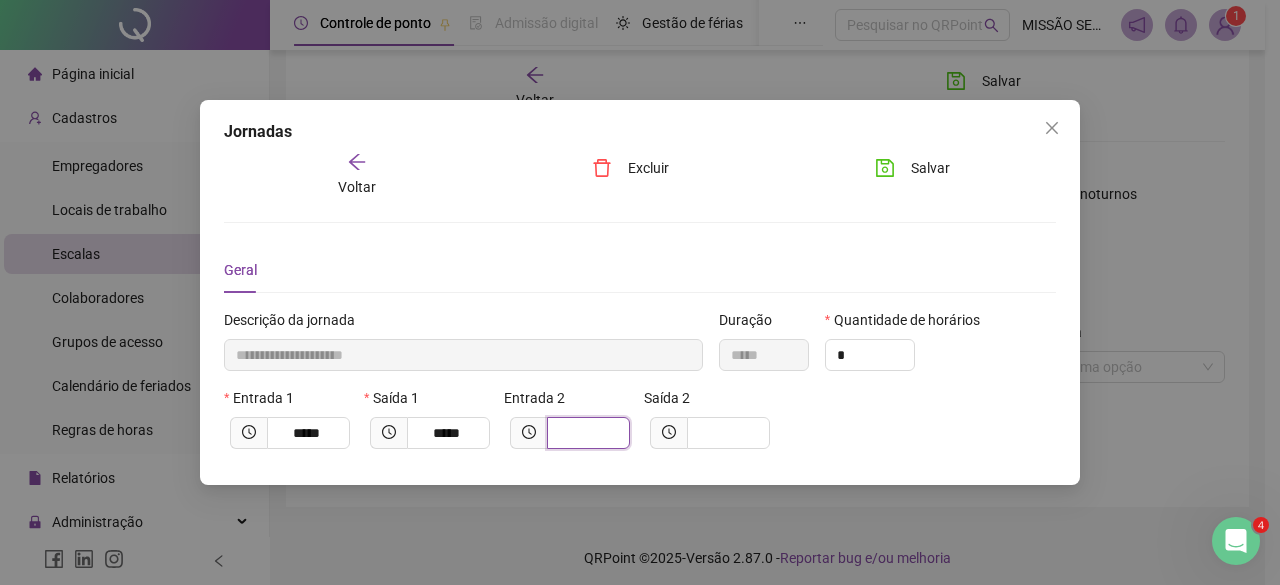 type on "**********" 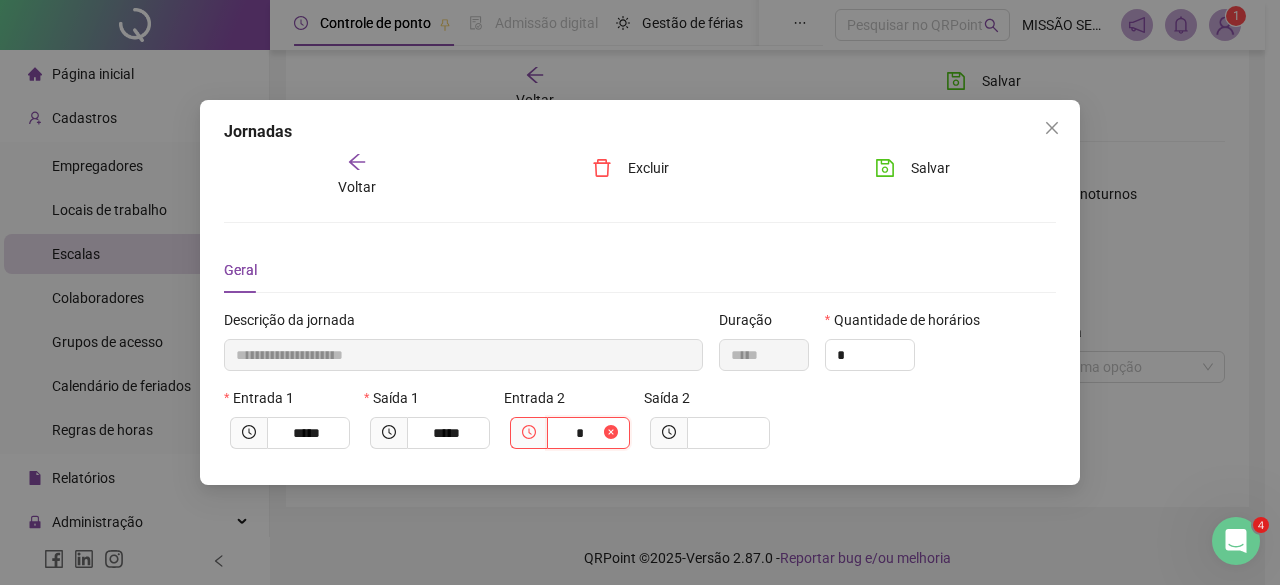 type on "**********" 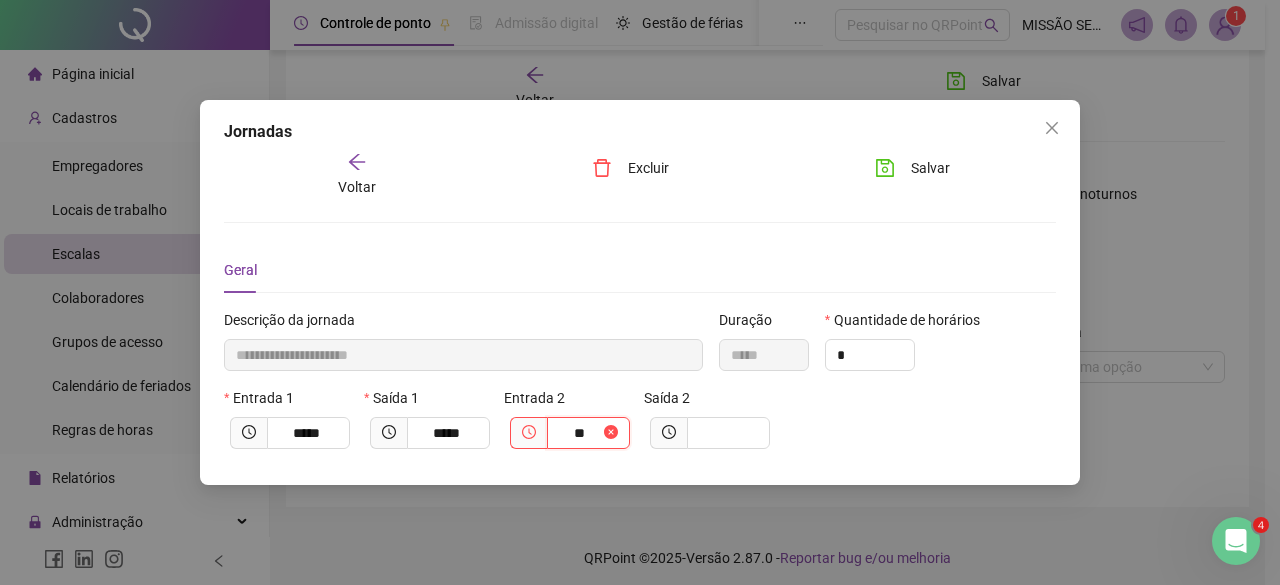 type on "***" 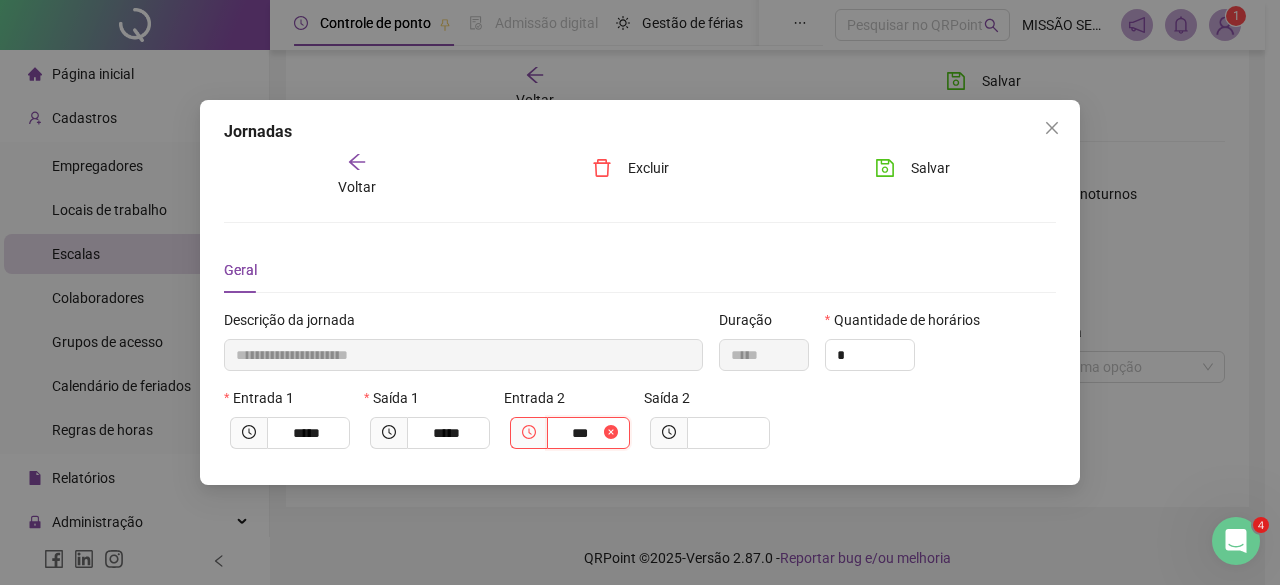 type on "**********" 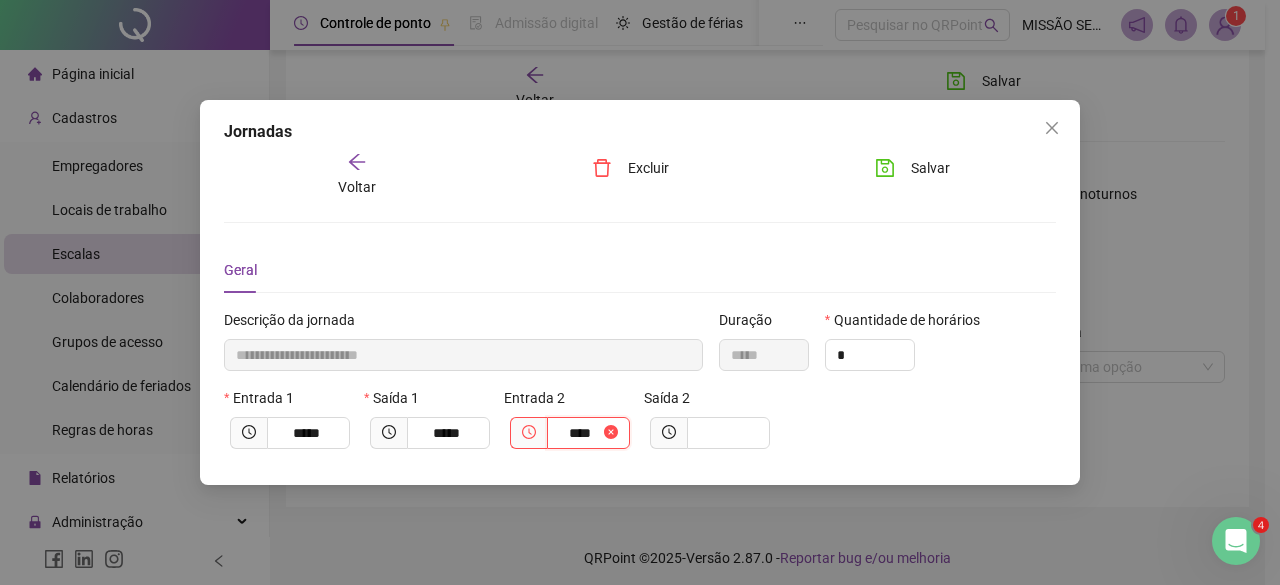type on "**********" 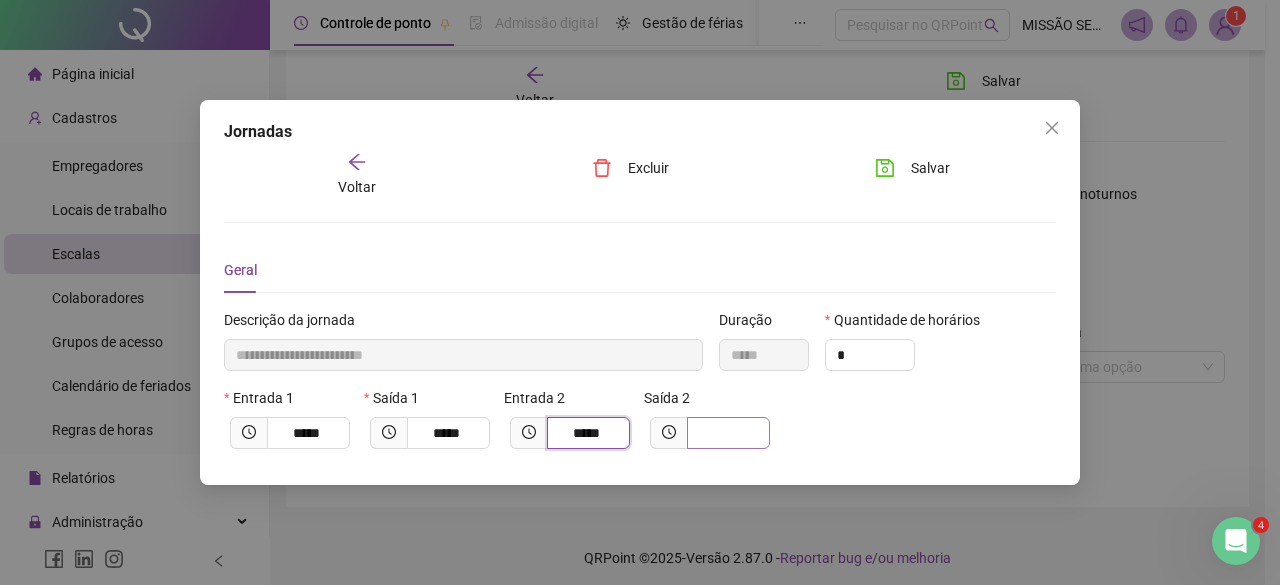type on "*****" 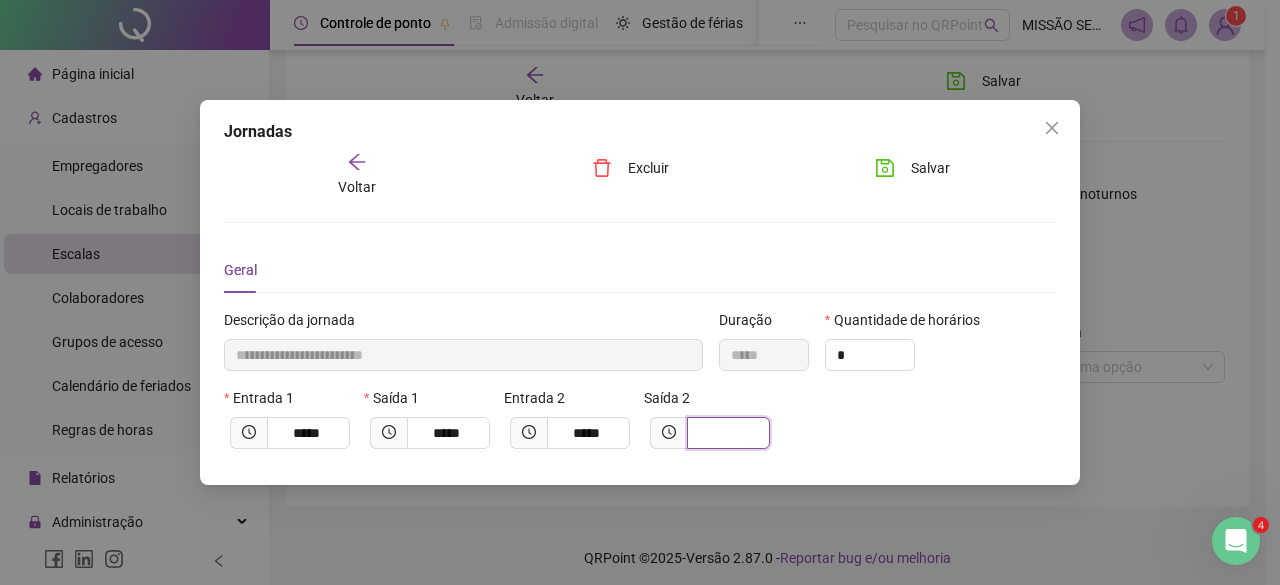 click at bounding box center (726, 433) 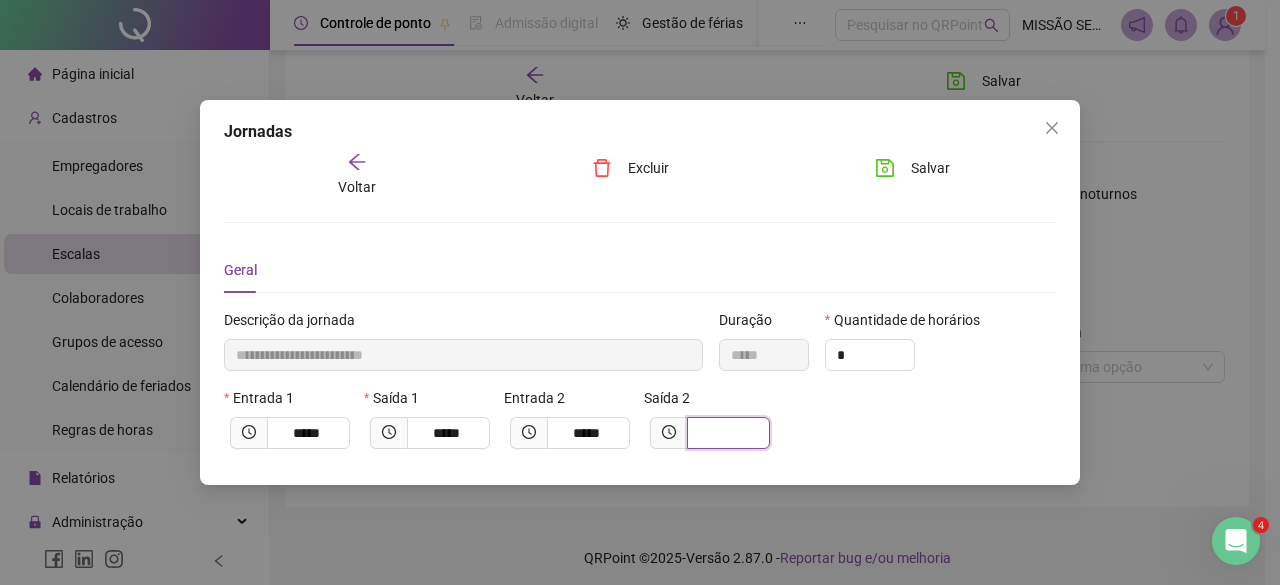 type on "**********" 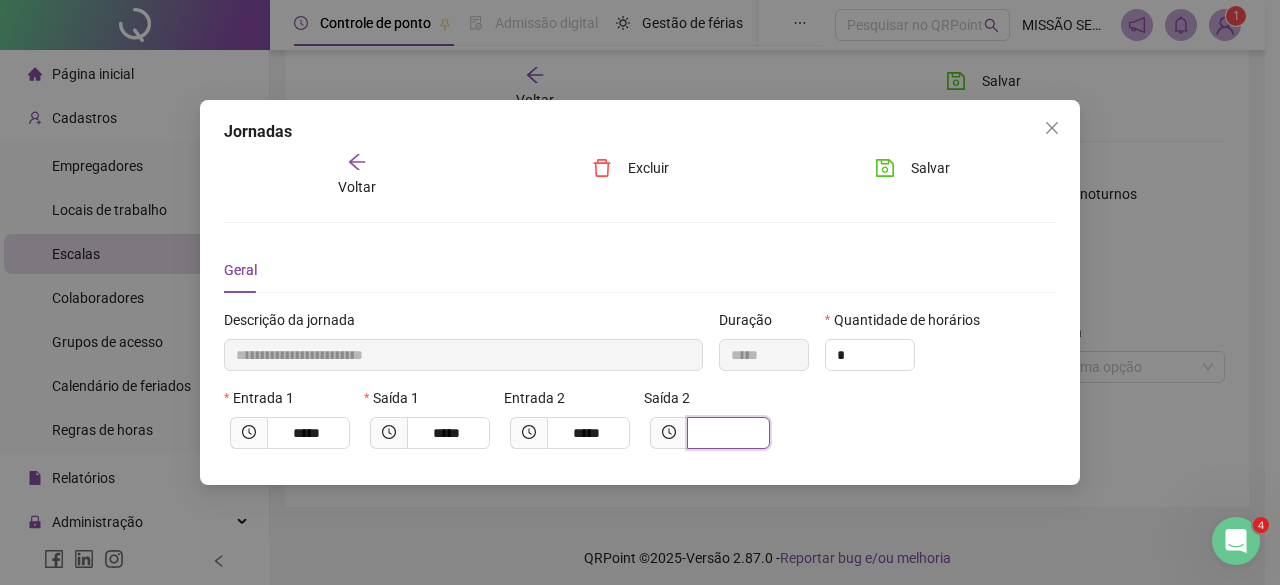 type on "*" 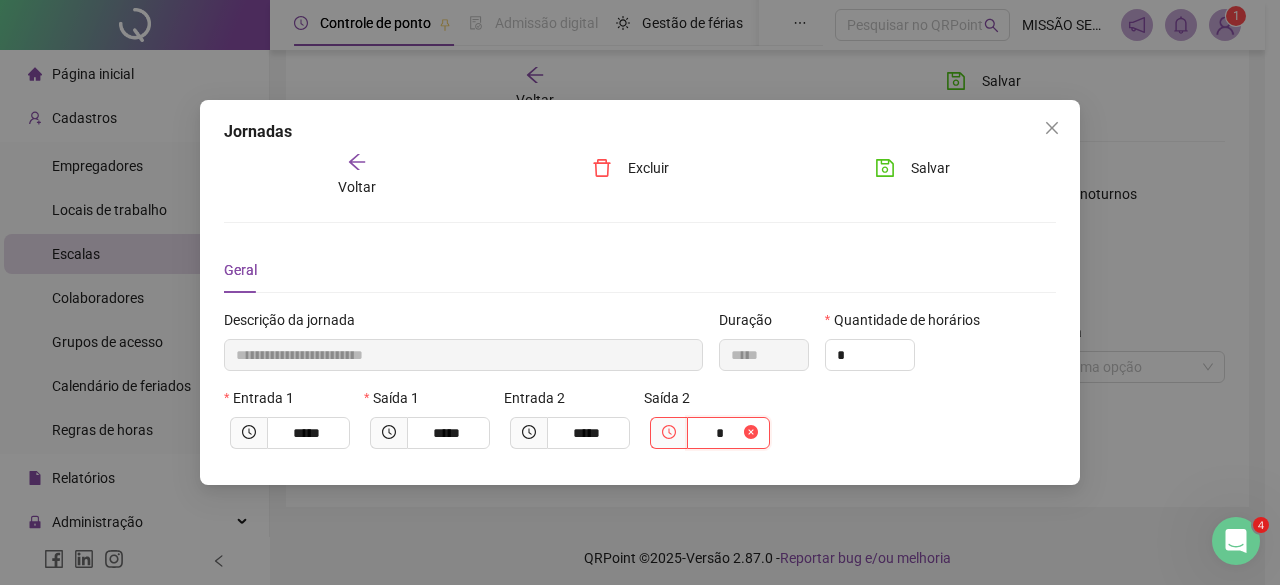 type on "**********" 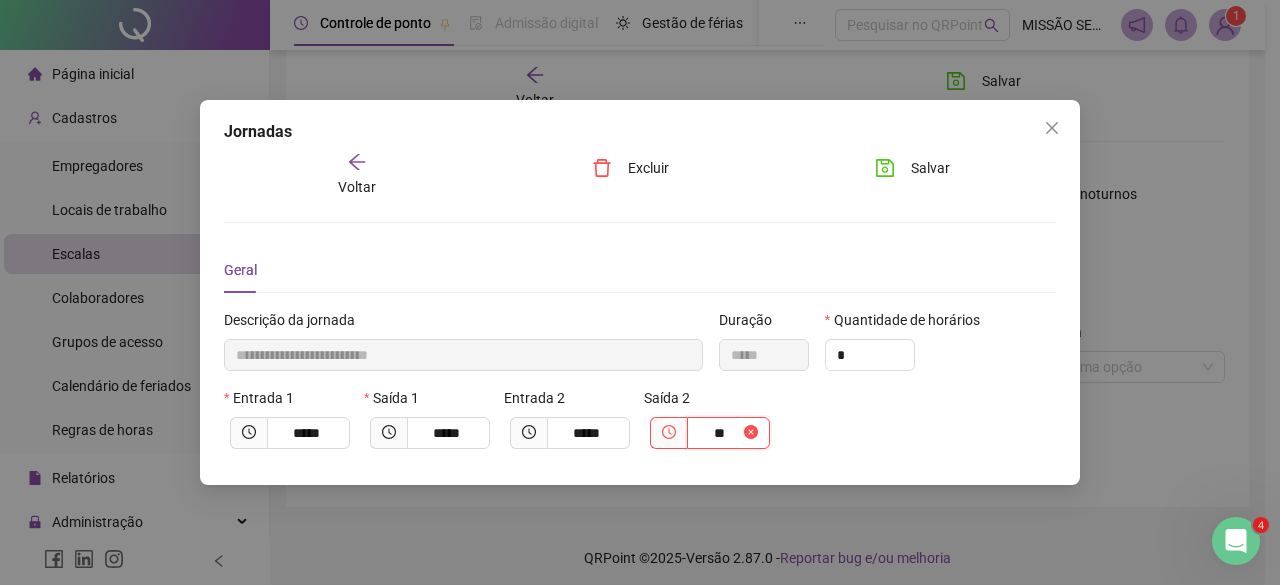 type on "***" 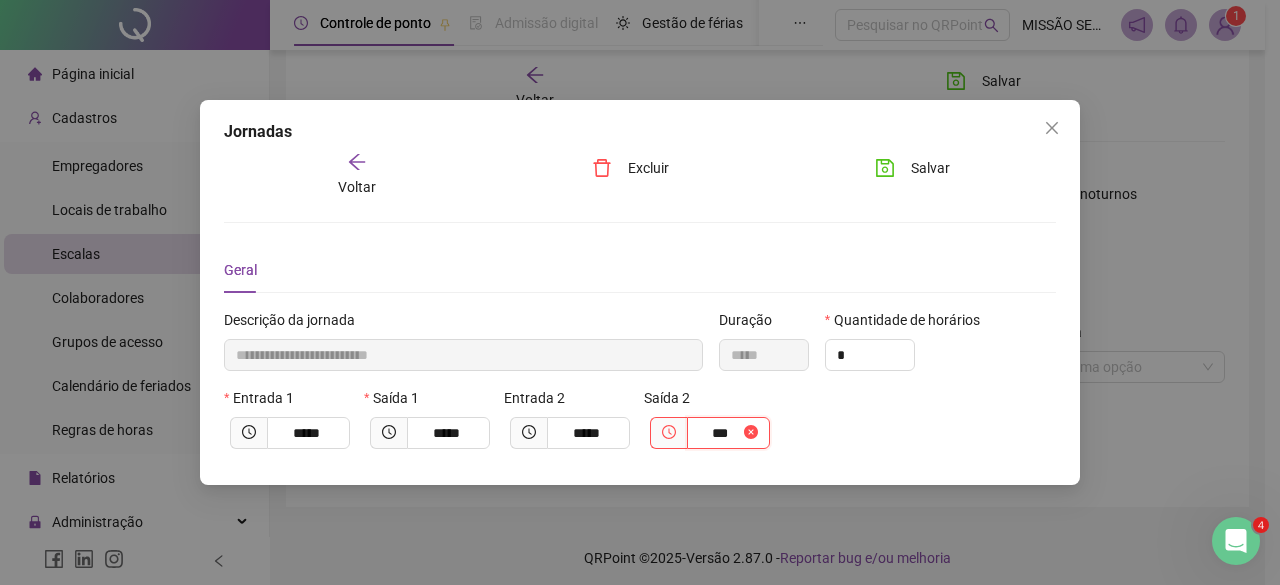 type on "**********" 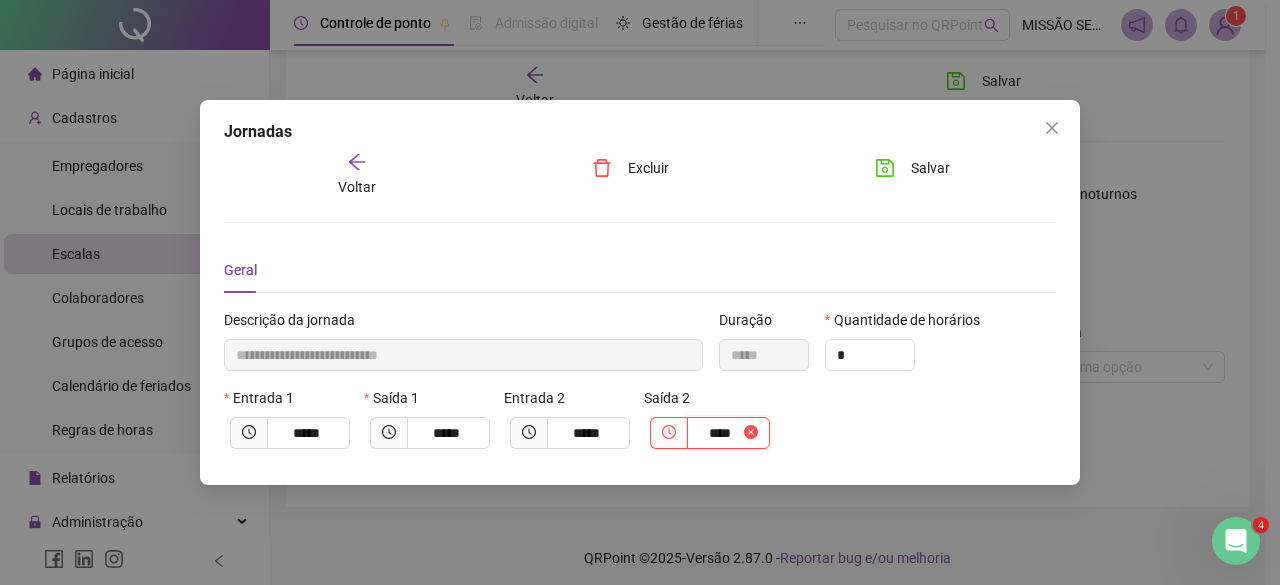 type on "**********" 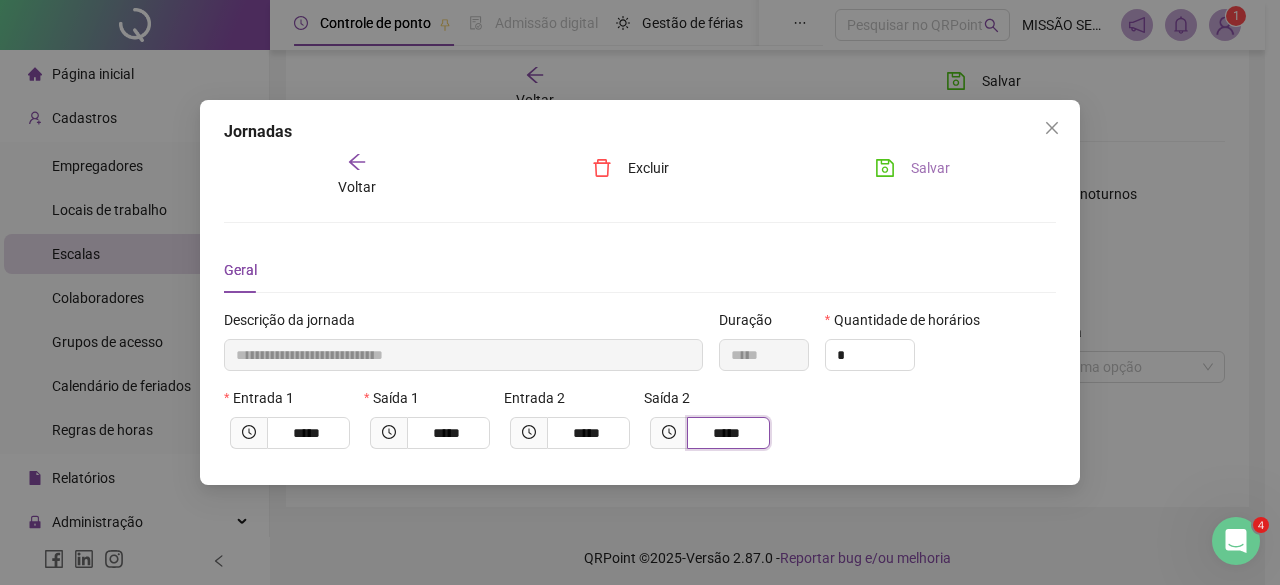 type on "*****" 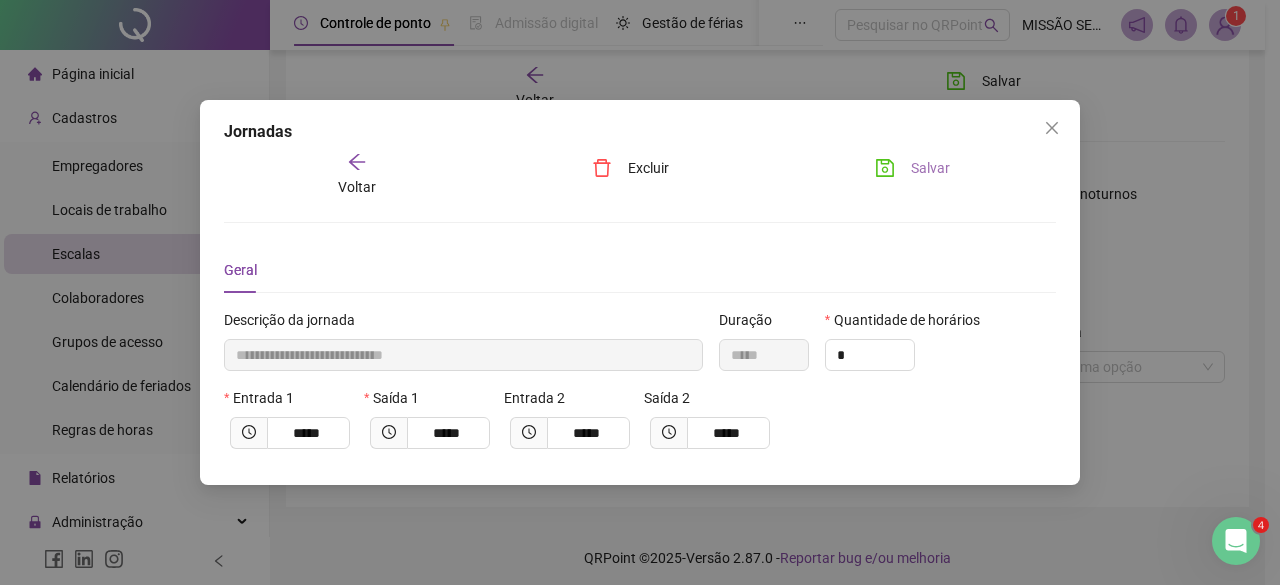 click on "Salvar" at bounding box center [912, 168] 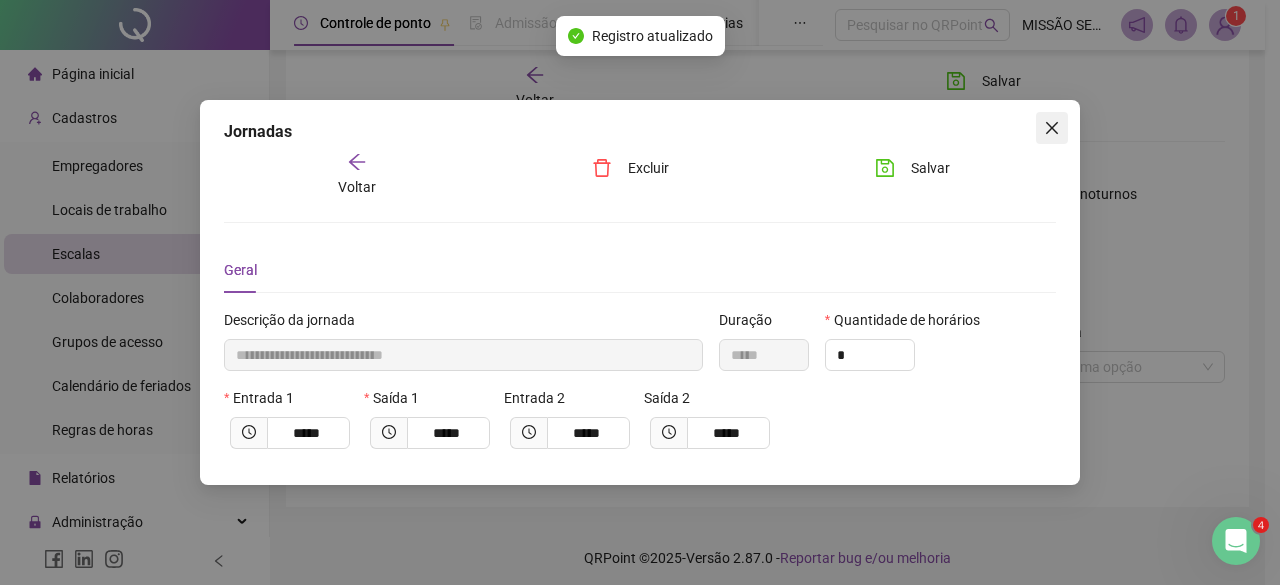 click 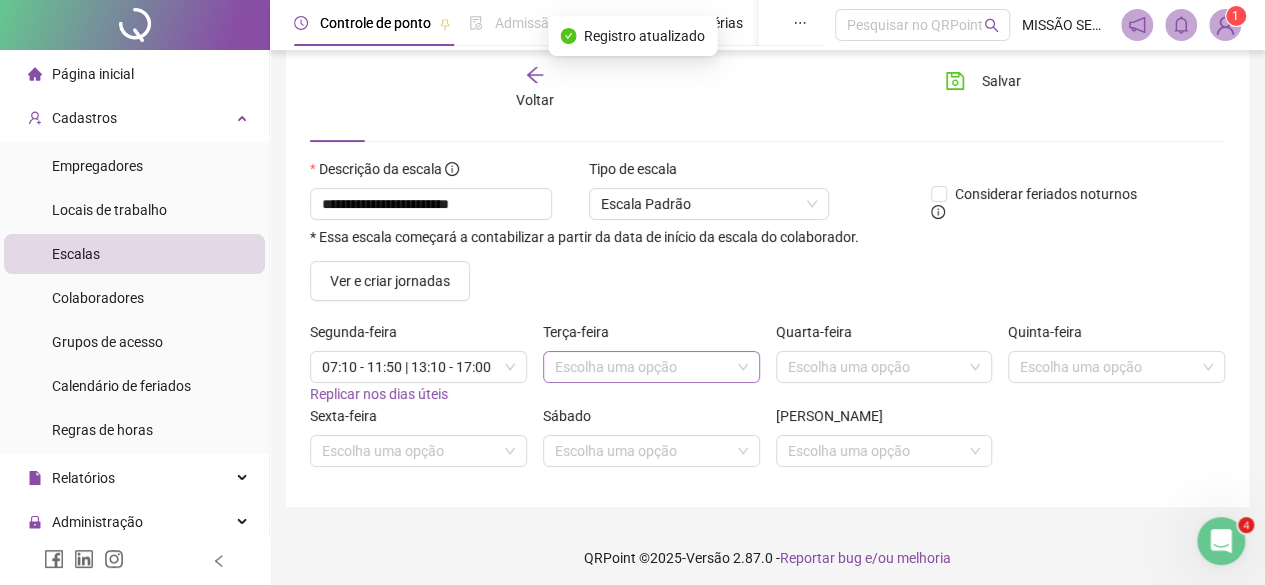 click at bounding box center [645, 367] 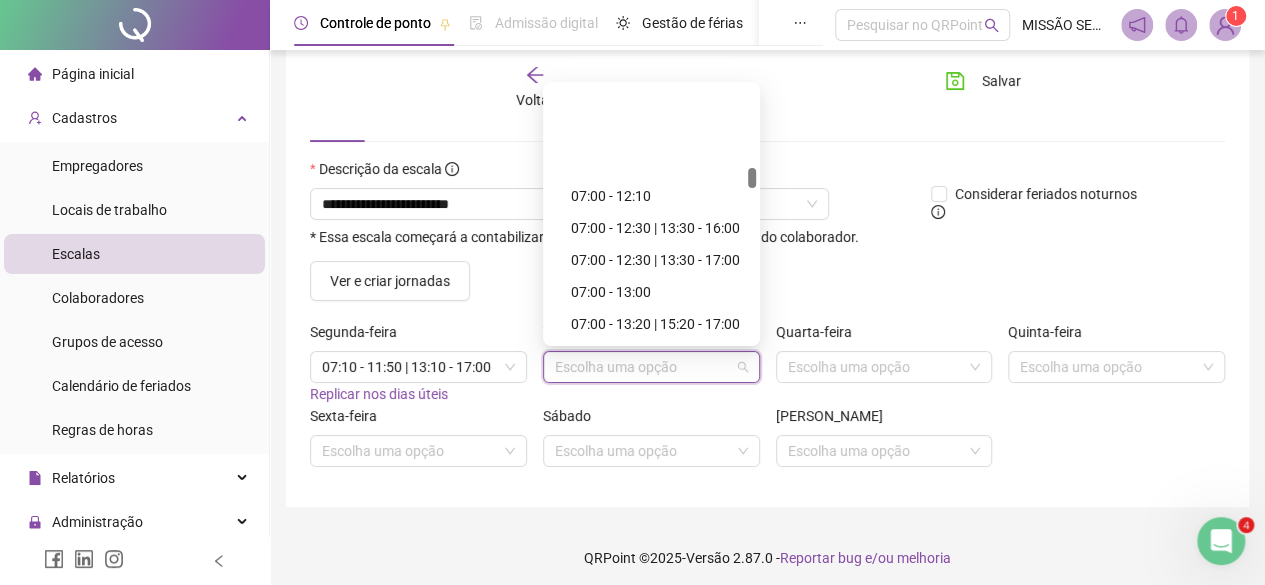 scroll, scrollTop: 1200, scrollLeft: 0, axis: vertical 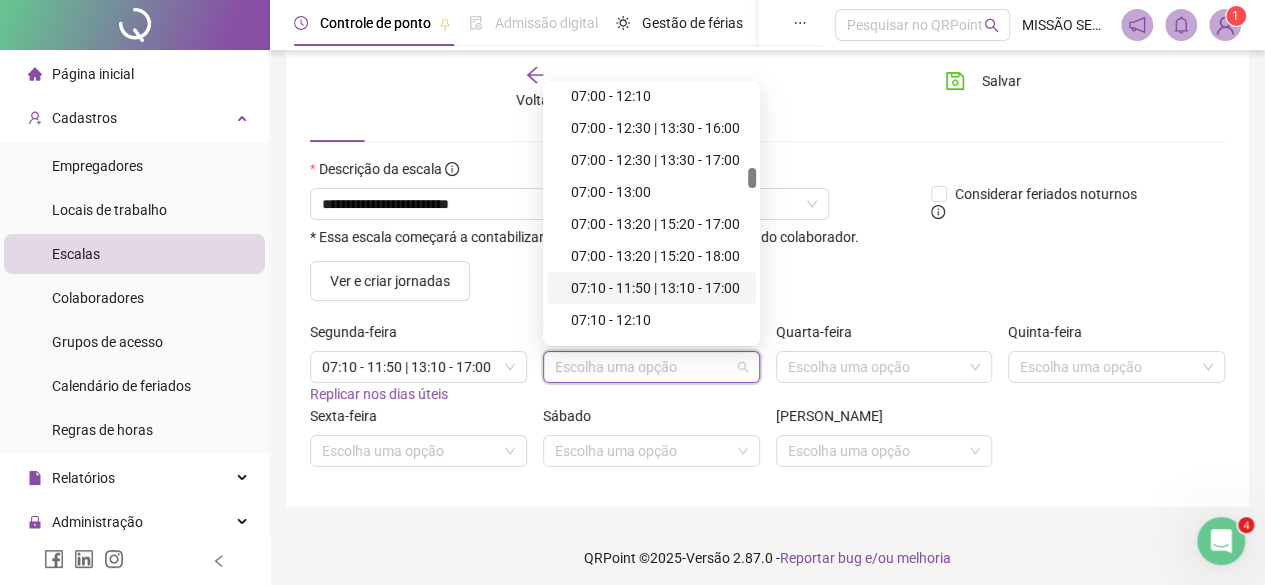 click on "07:10 - 11:50 | 13:10 - 17:00" at bounding box center (657, 288) 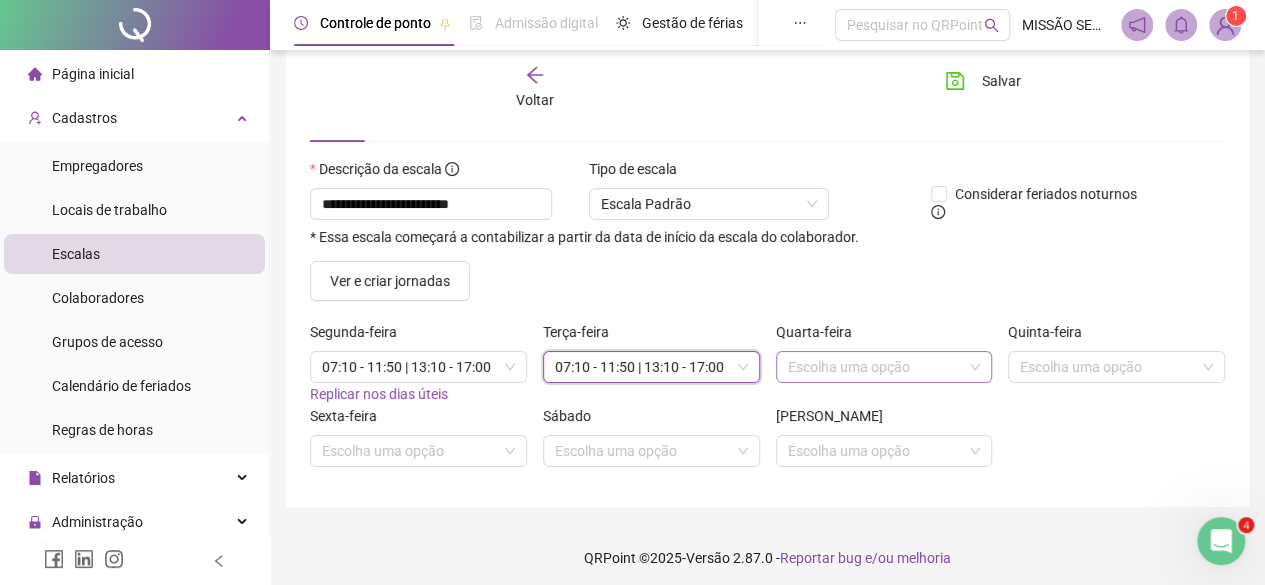 click at bounding box center [878, 367] 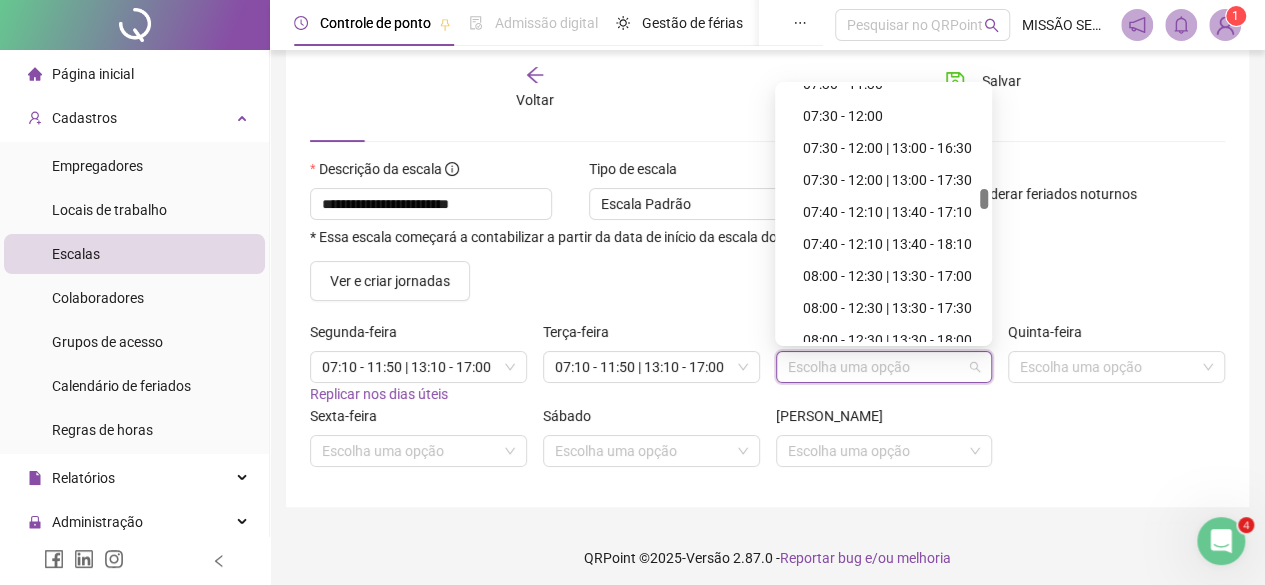 scroll, scrollTop: 1400, scrollLeft: 0, axis: vertical 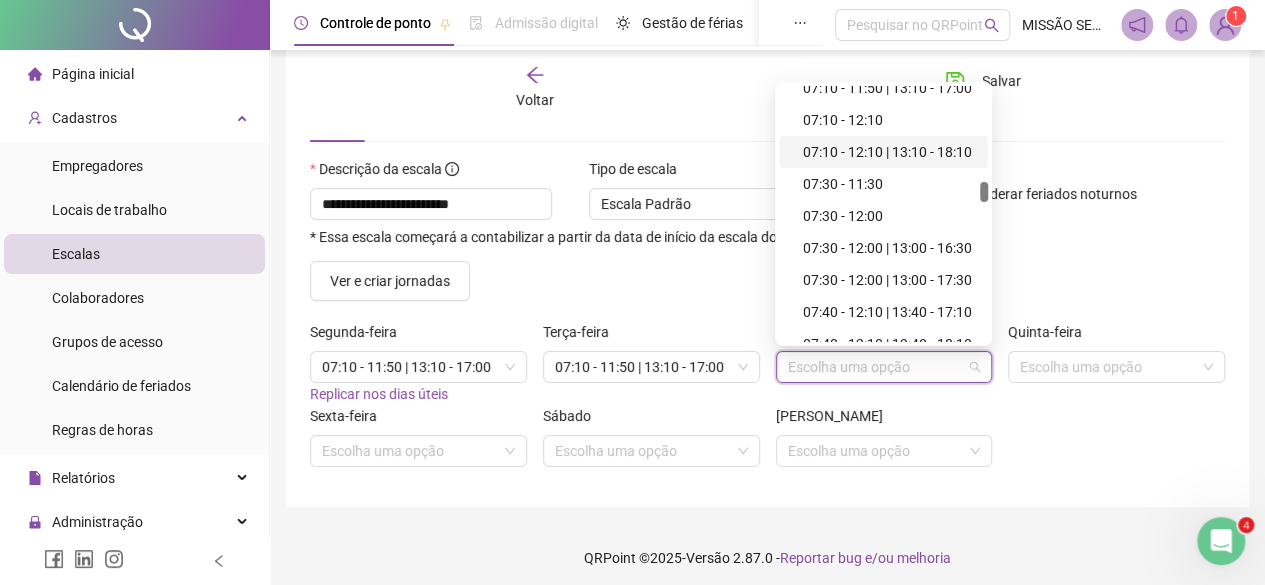 click on "07:10 - 12:10 | 13:10 - 18:10" at bounding box center [889, 152] 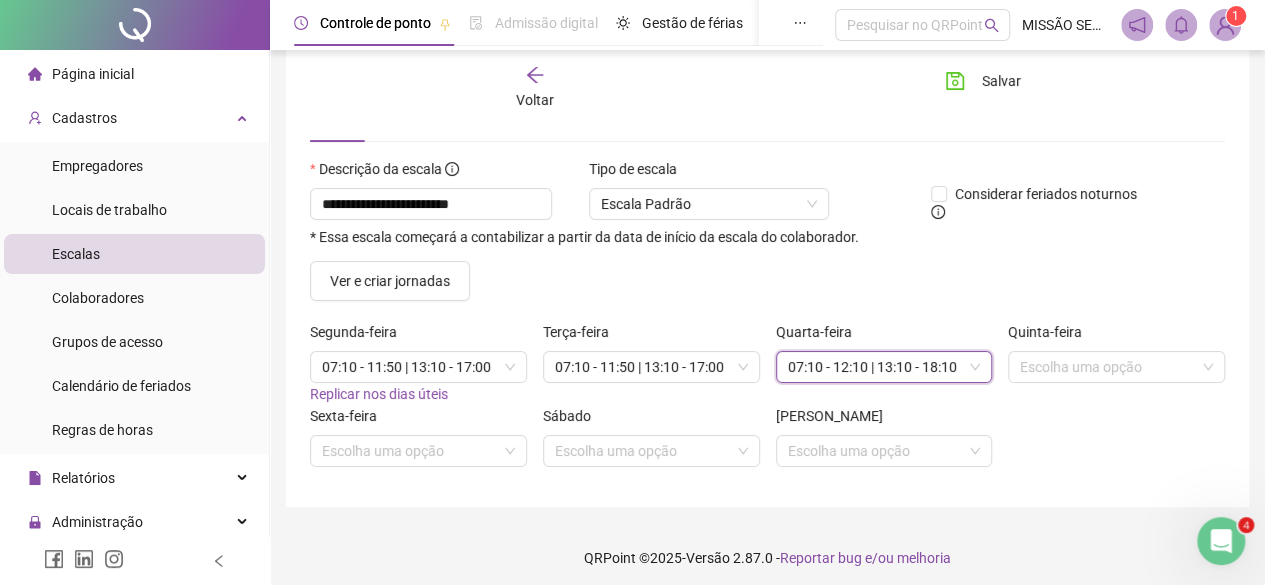 click on "07:10 - 12:10 | 13:10 - 18:10" at bounding box center (884, 367) 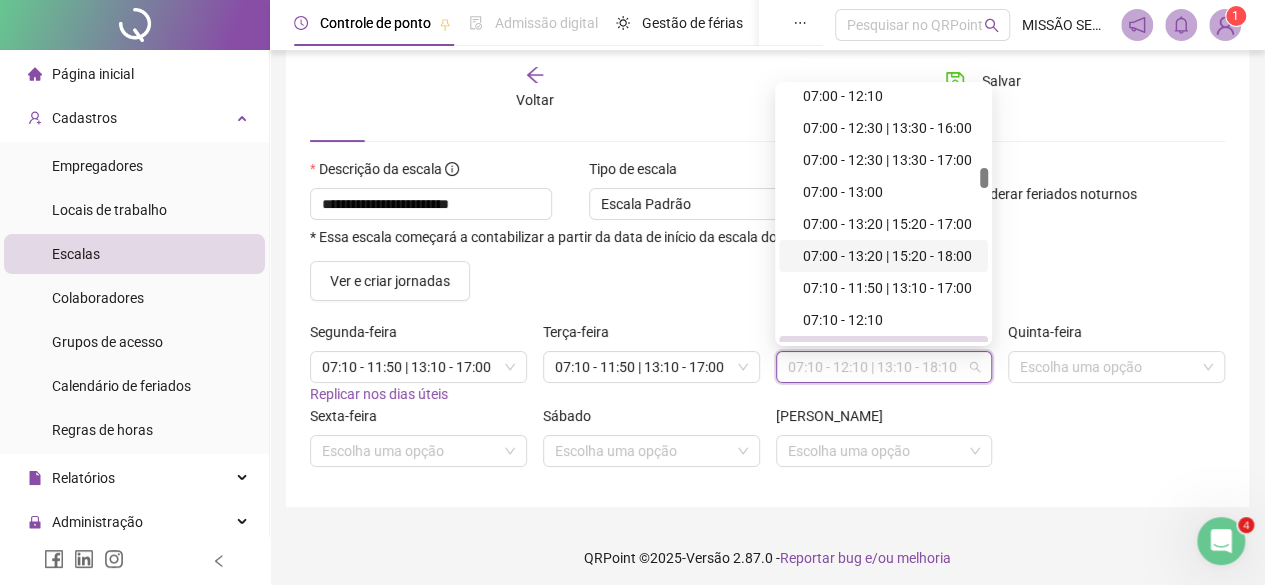 scroll, scrollTop: 1300, scrollLeft: 0, axis: vertical 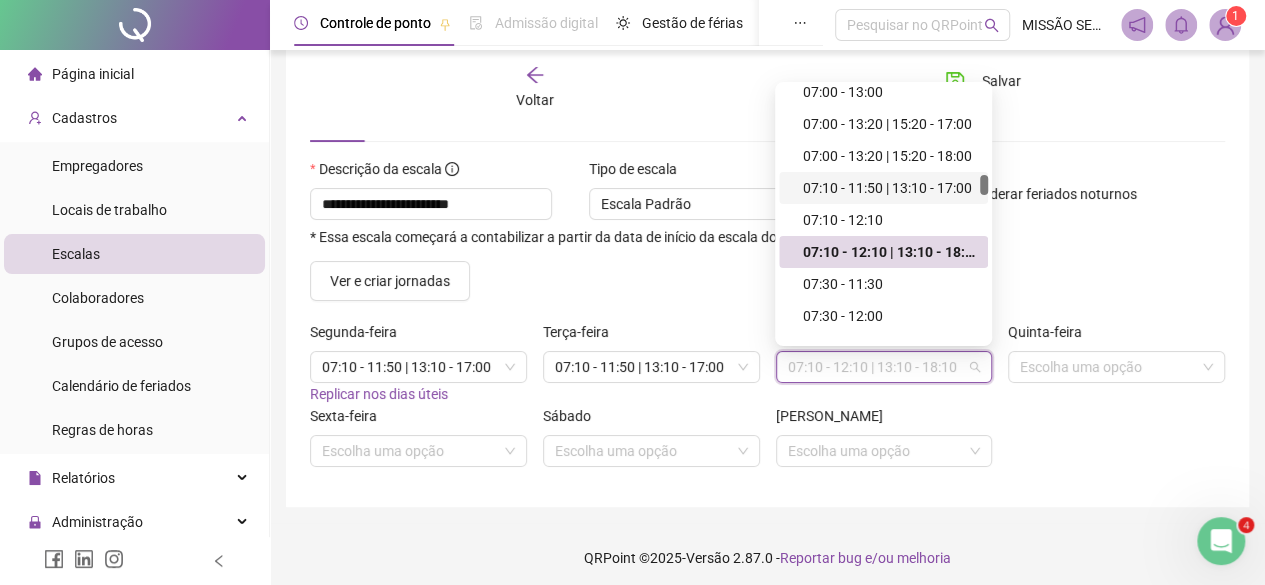 click on "07:10 - 11:50 | 13:10 - 17:00" at bounding box center [889, 188] 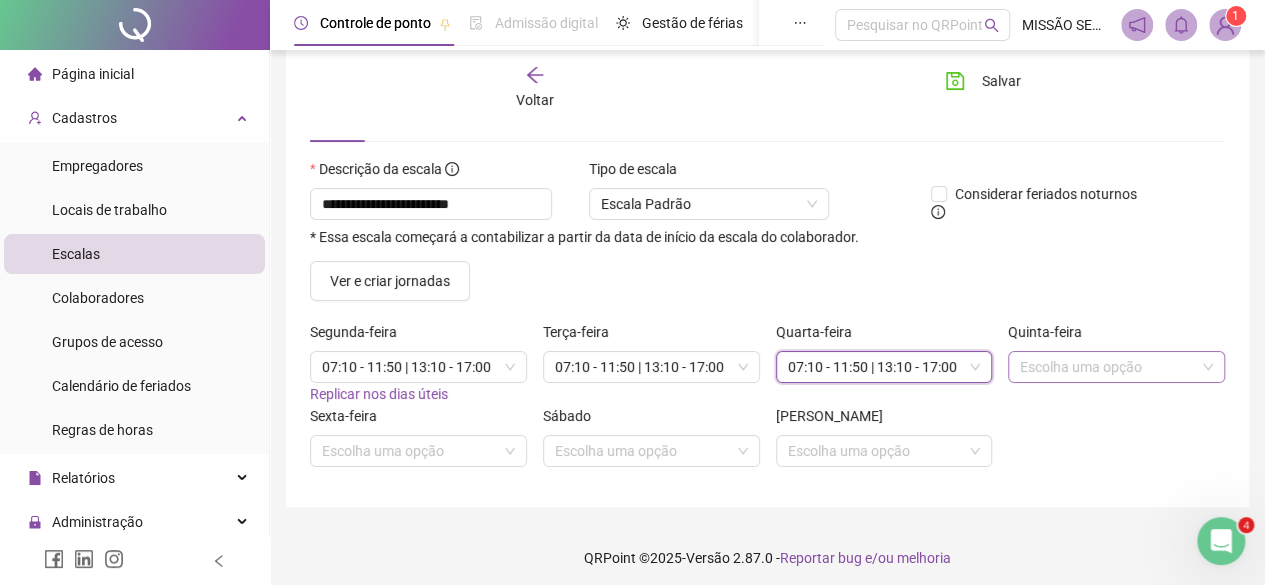 click at bounding box center [1110, 367] 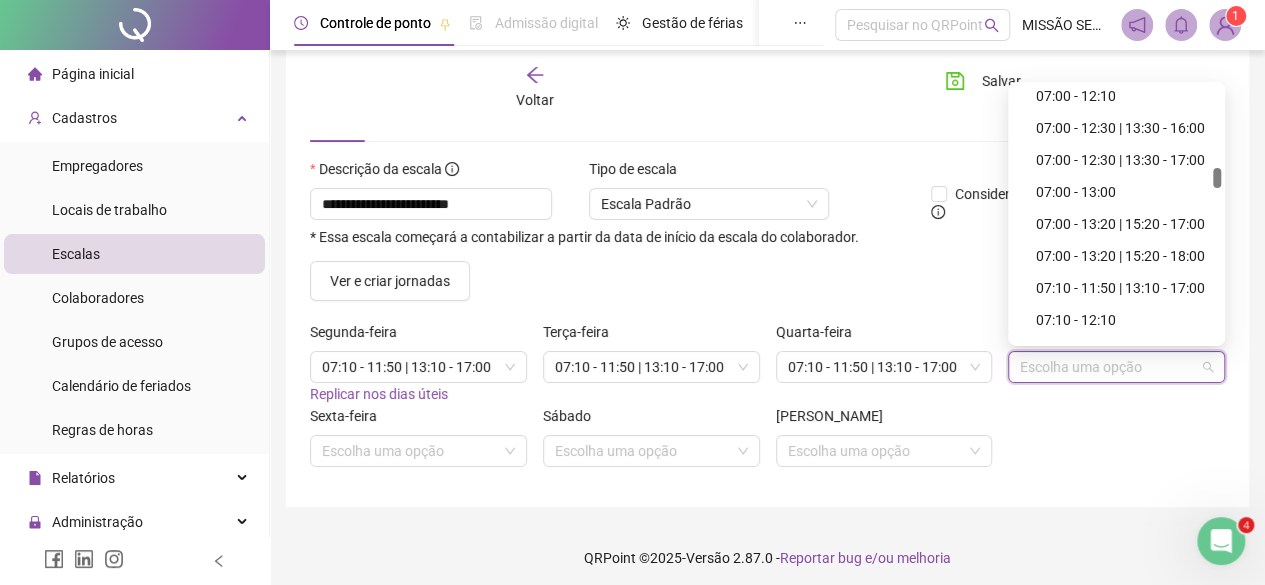 scroll, scrollTop: 1300, scrollLeft: 0, axis: vertical 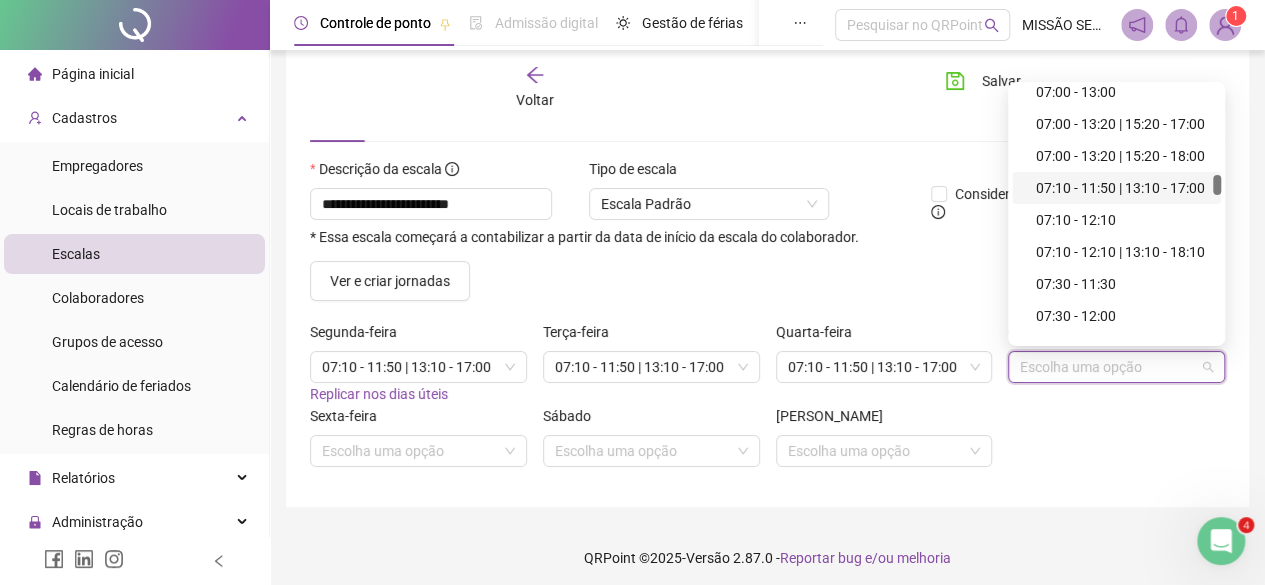 click on "07:10 - 11:50 | 13:10 - 17:00" at bounding box center (1122, 188) 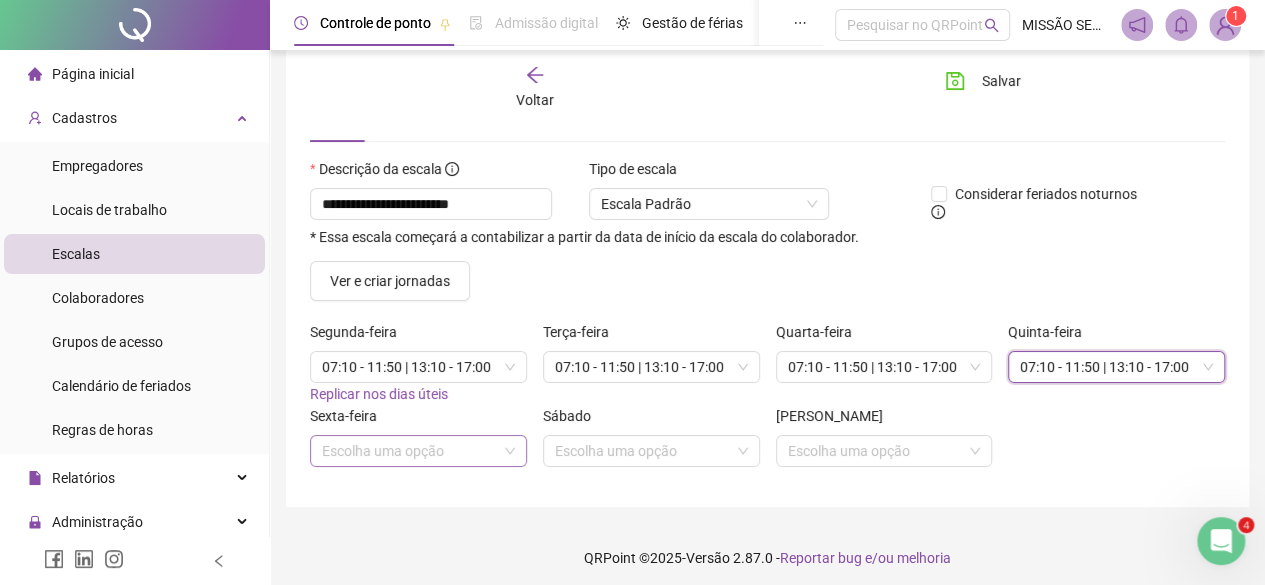 click at bounding box center [412, 451] 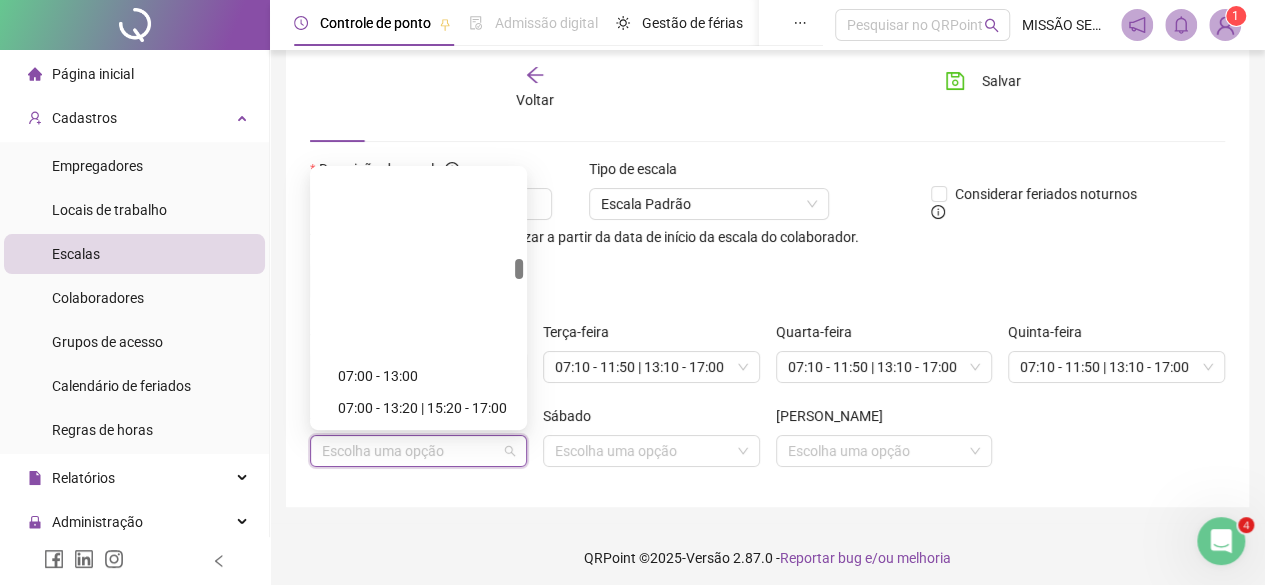 scroll, scrollTop: 1300, scrollLeft: 0, axis: vertical 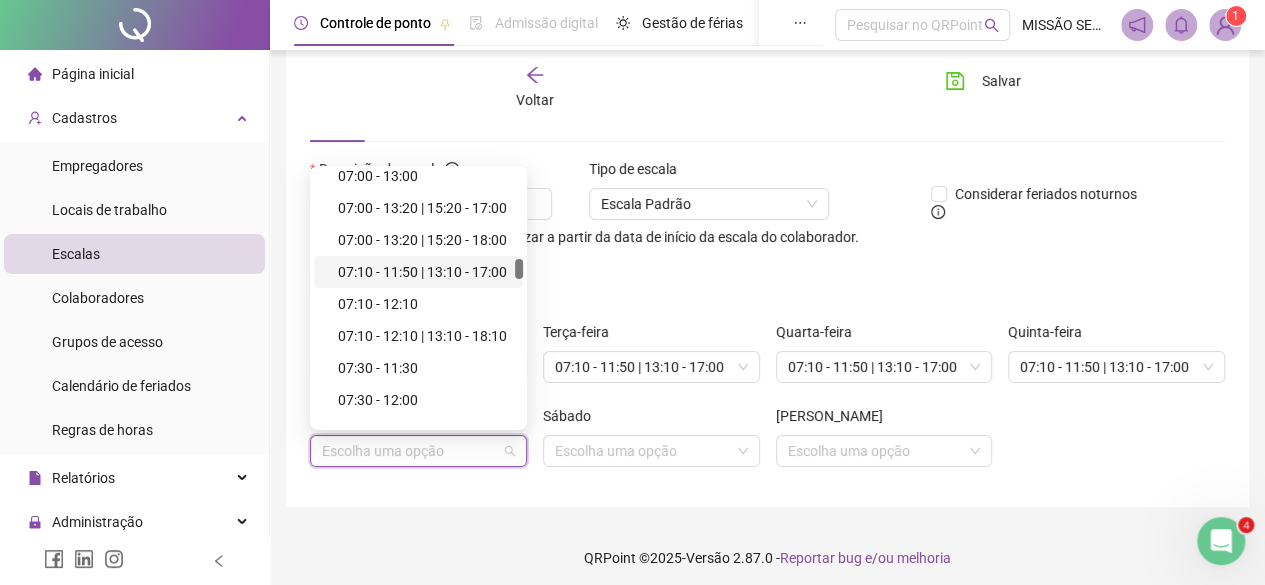 click on "07:10 - 11:50 | 13:10 - 17:00" at bounding box center (424, 272) 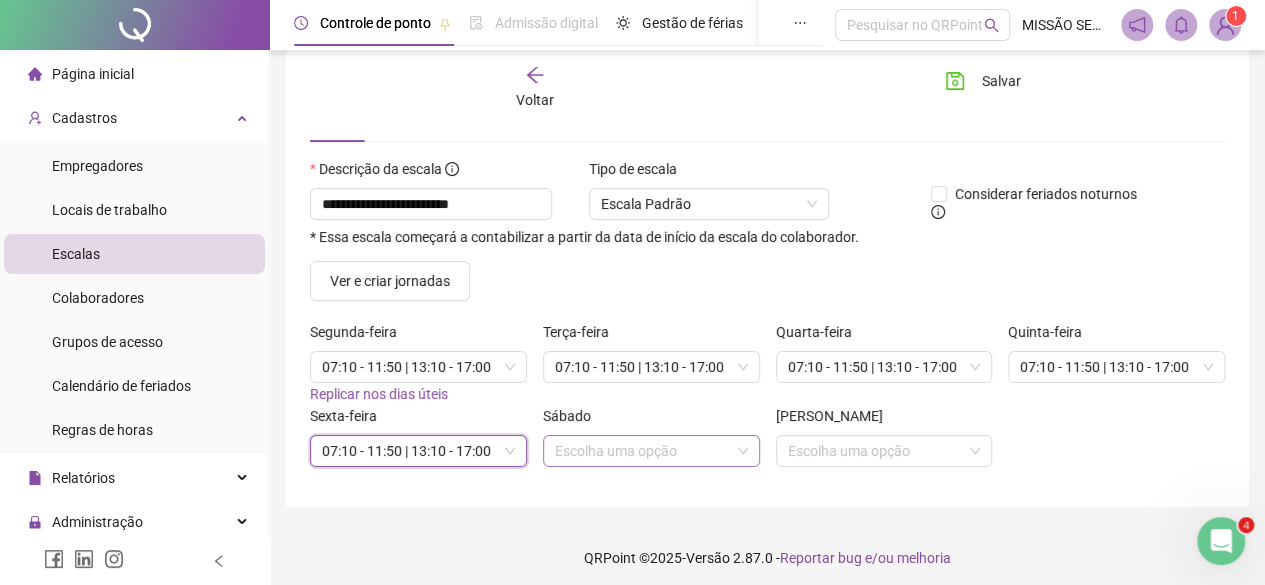 click at bounding box center (645, 451) 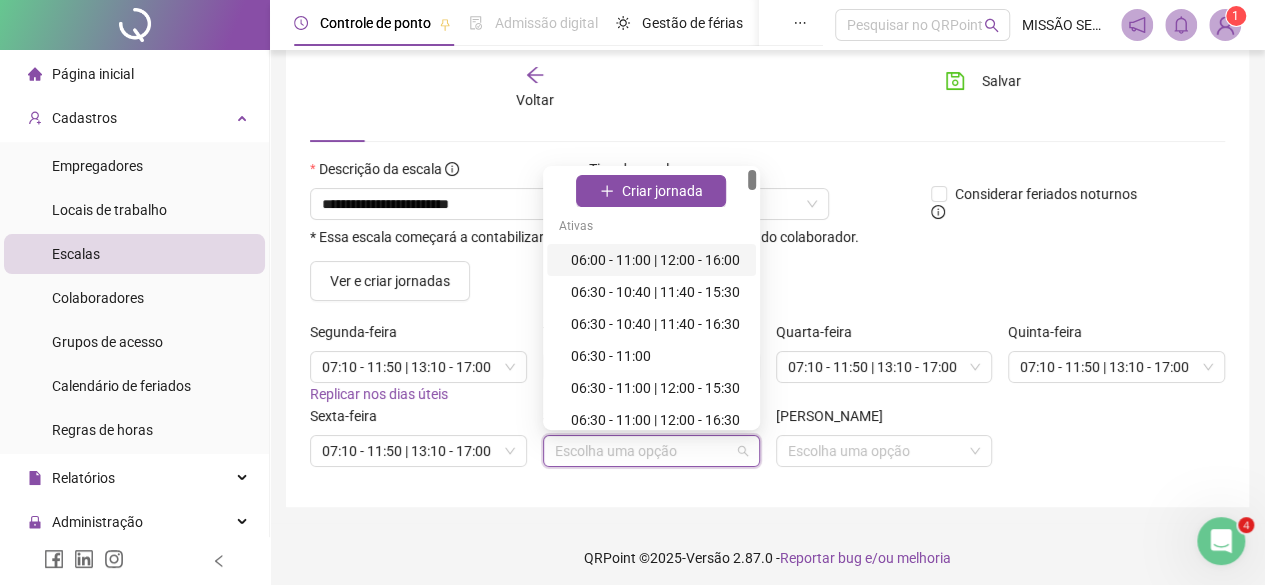 drag, startPoint x: 465, startPoint y: 417, endPoint x: 471, endPoint y: 428, distance: 12.529964 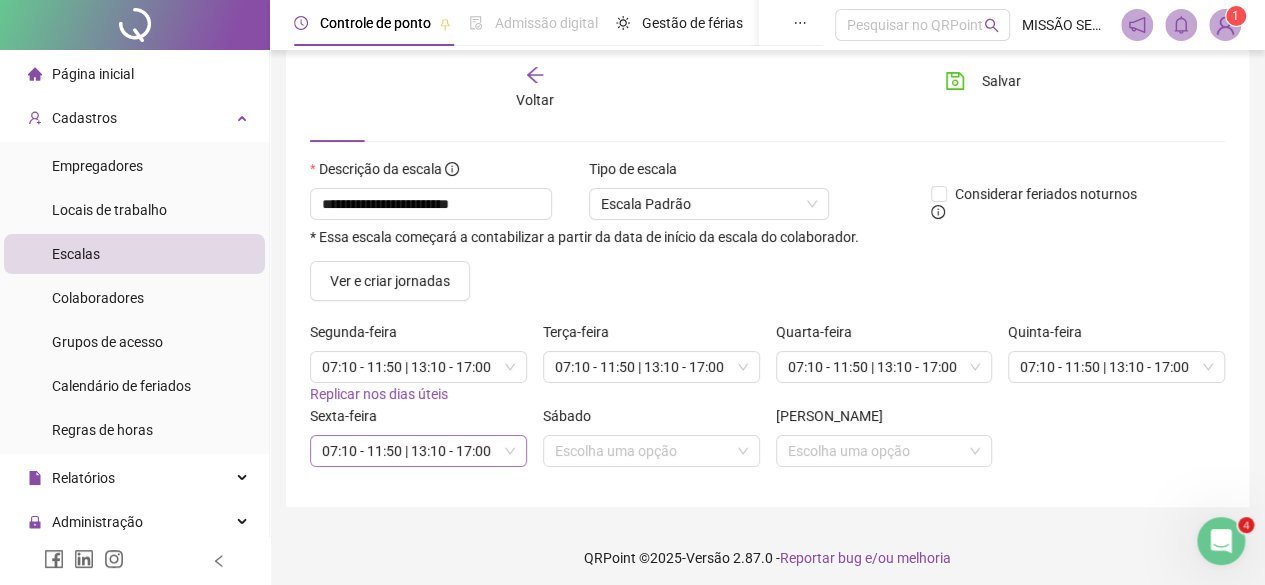 click on "07:10 - 11:50 | 13:10 - 17:00" at bounding box center [418, 451] 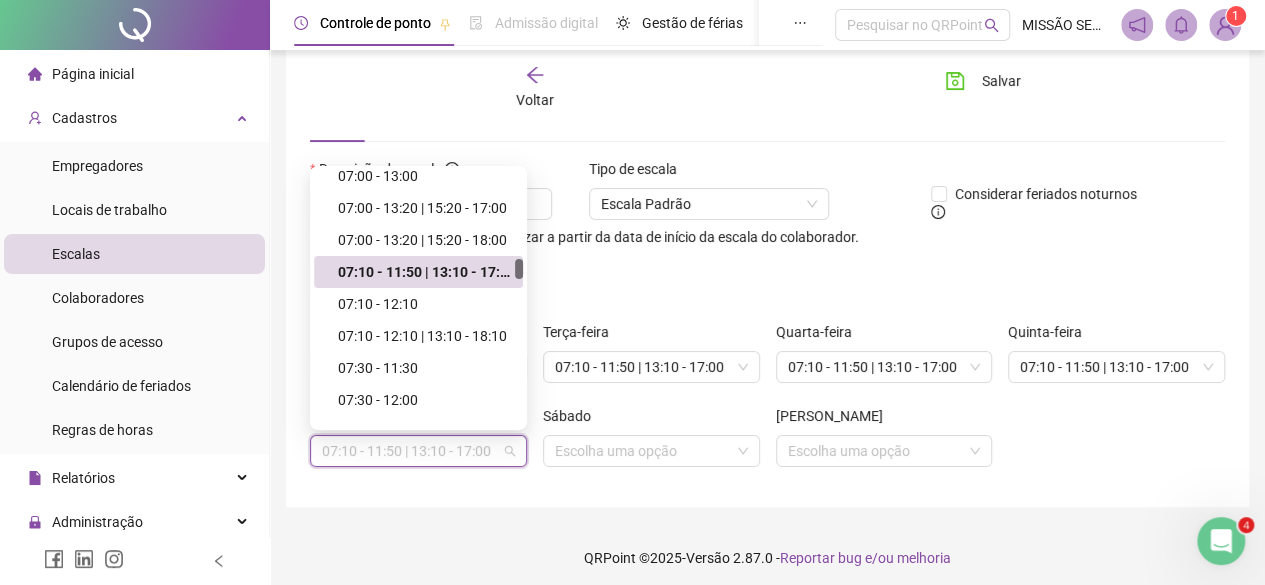 click on "Sábado" at bounding box center [573, 416] 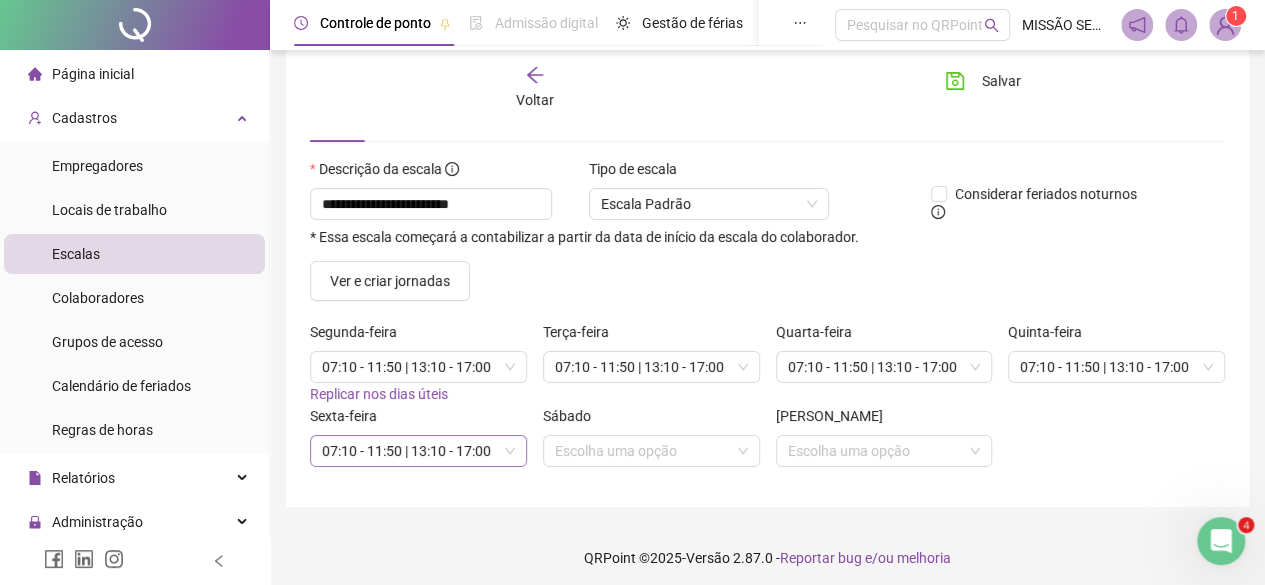 click on "07:10 - 11:50 | 13:10 - 17:00" at bounding box center [418, 451] 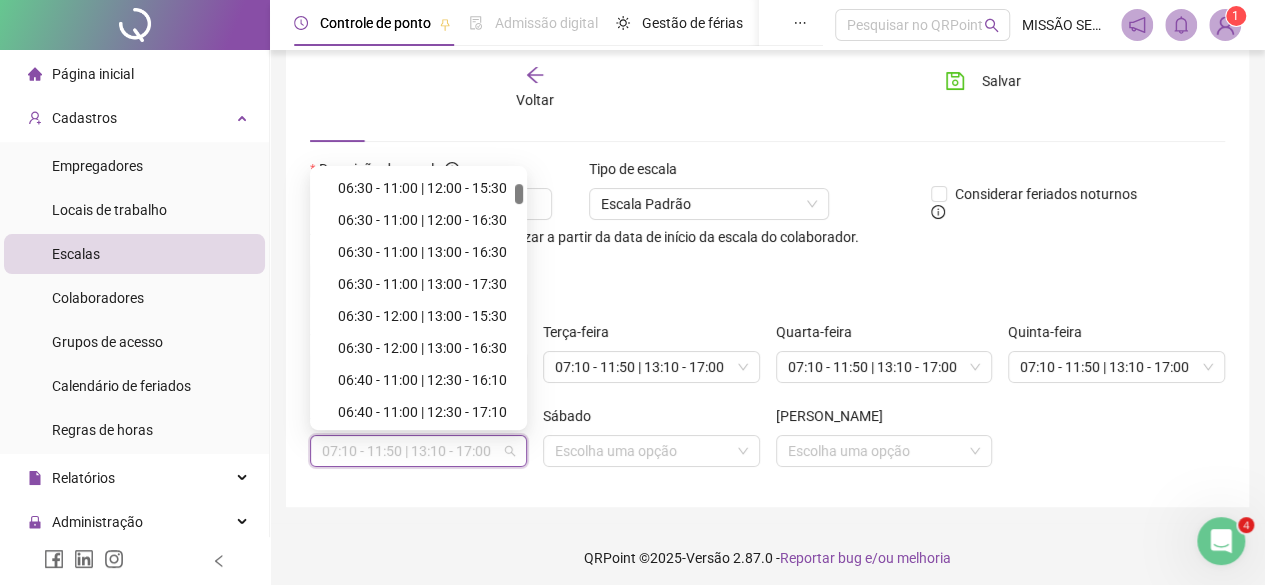 scroll, scrollTop: 0, scrollLeft: 0, axis: both 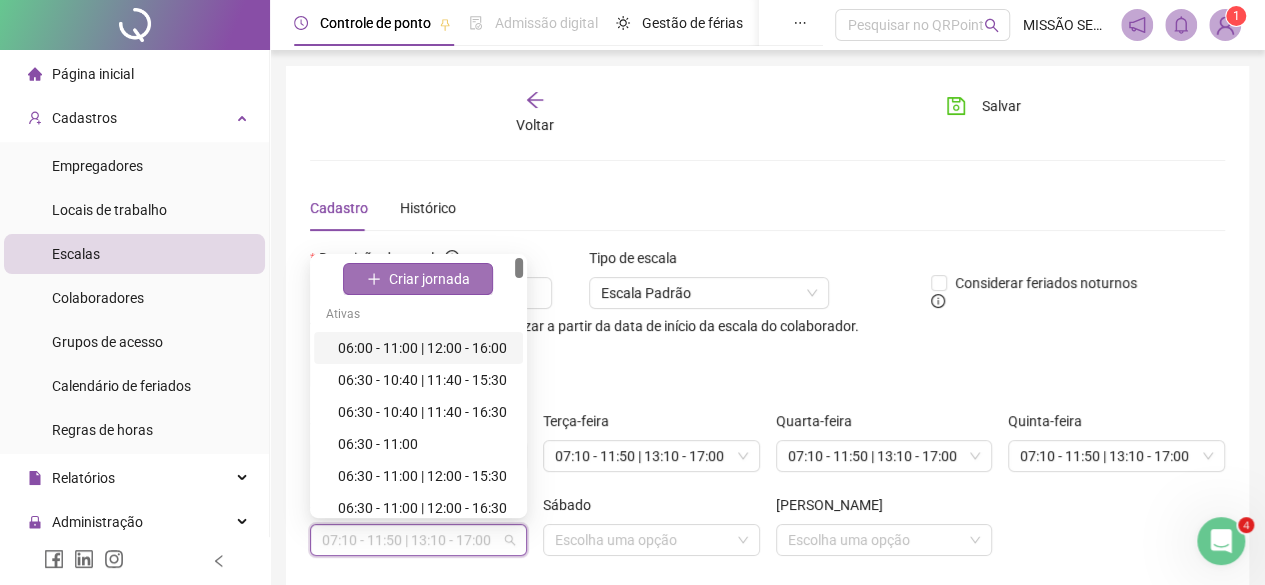 click on "Criar jornada" at bounding box center (429, 279) 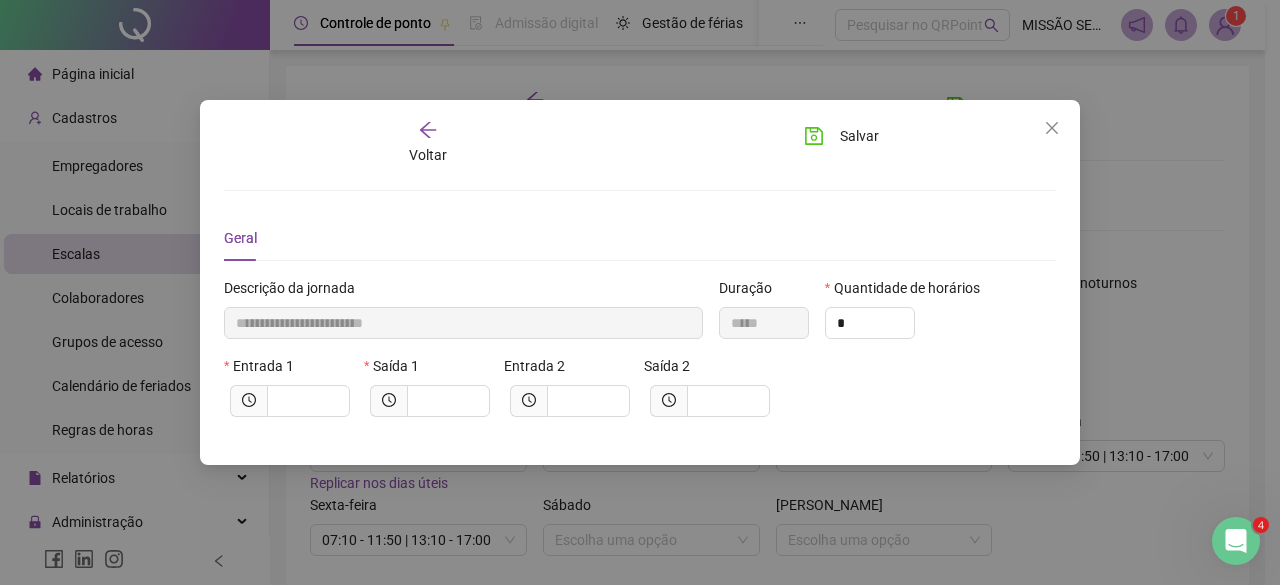 type 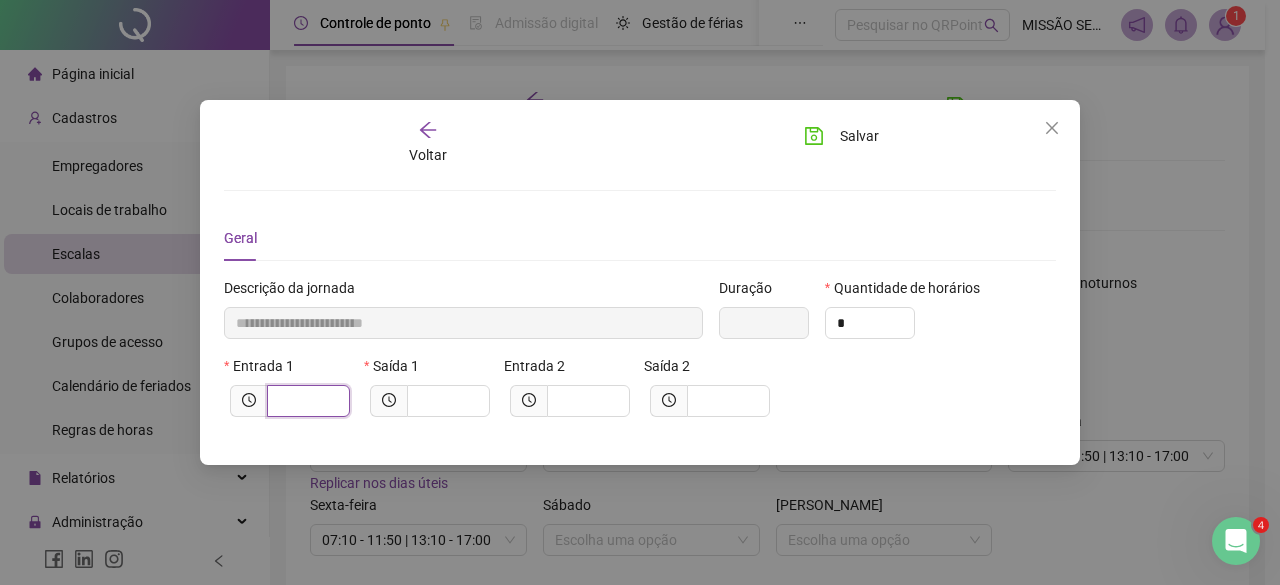 click at bounding box center (306, 401) 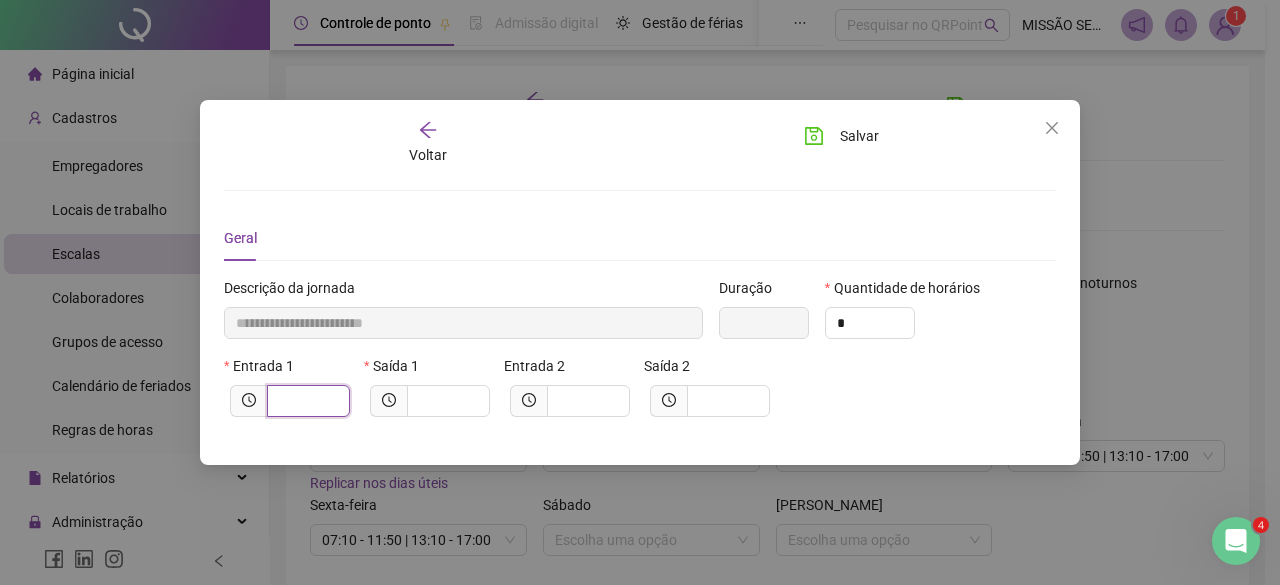 type on "*****" 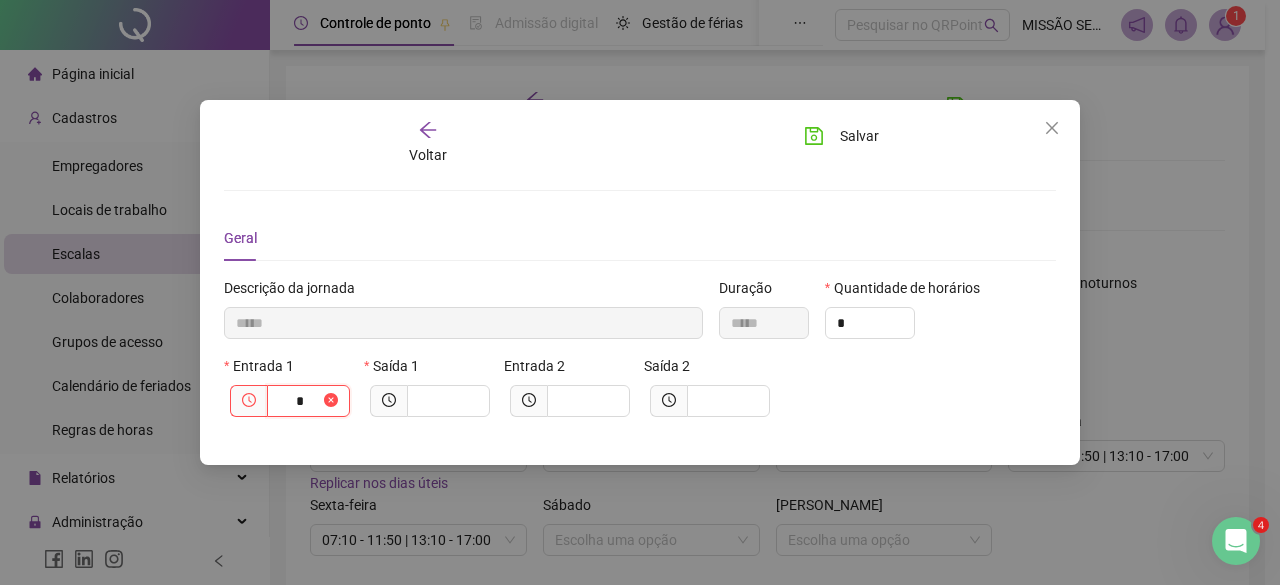 type on "******" 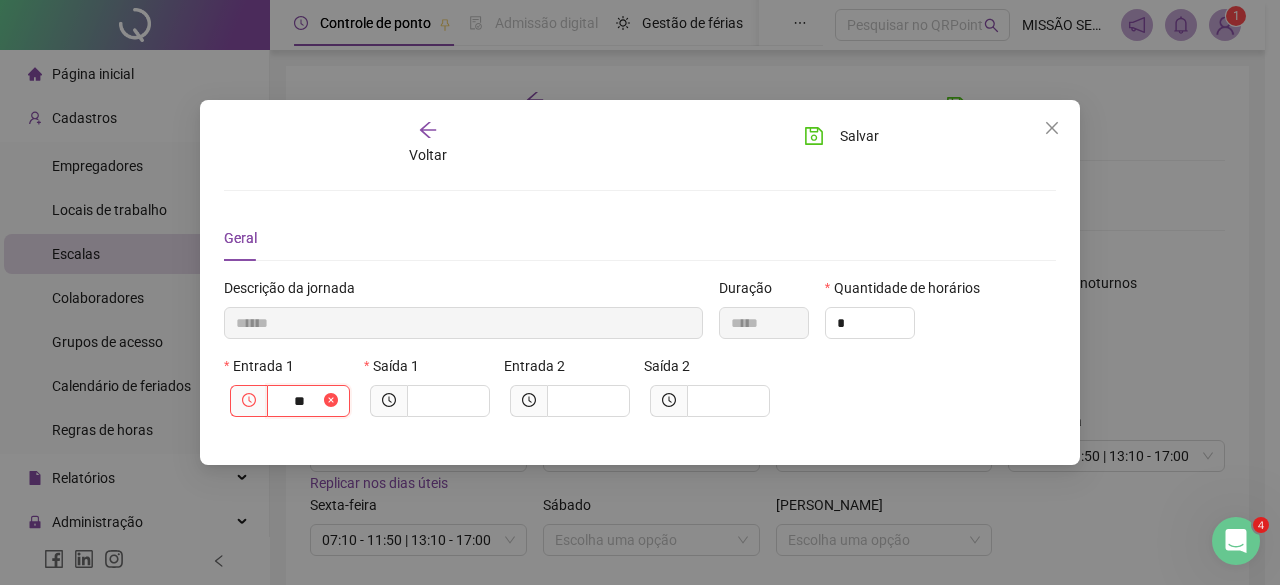 type on "***" 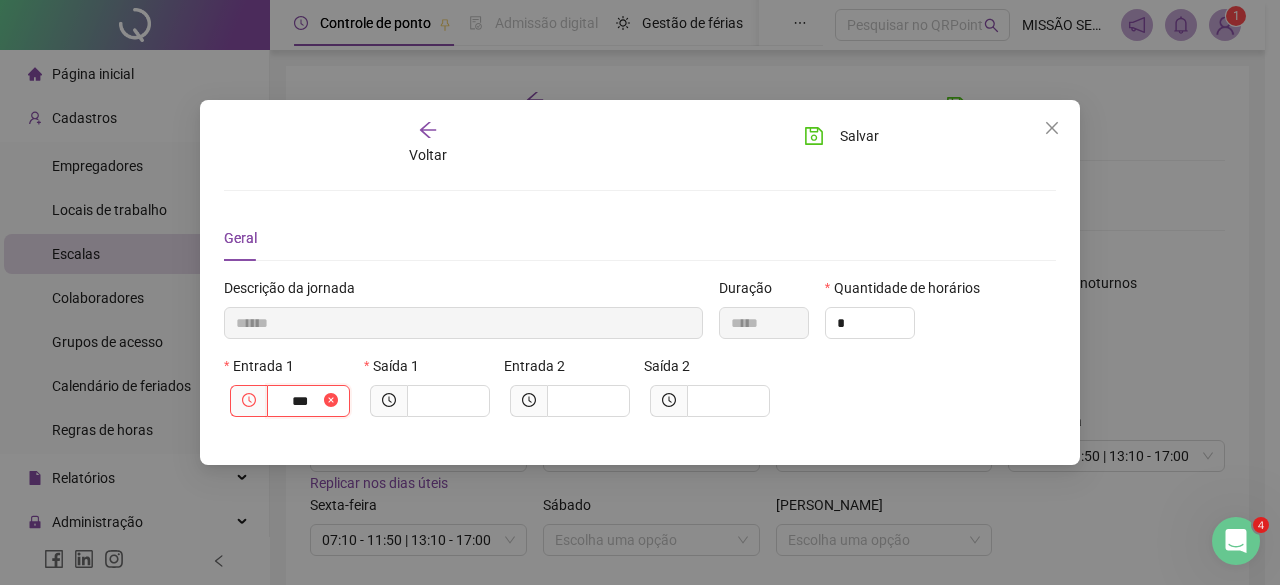 type on "********" 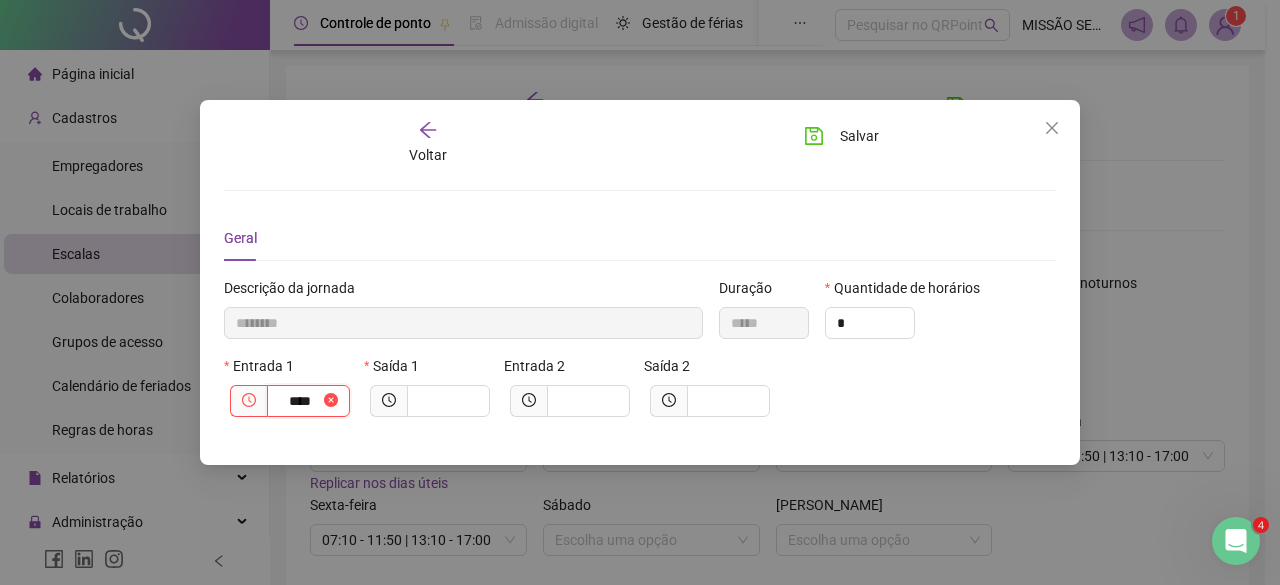 type on "*********" 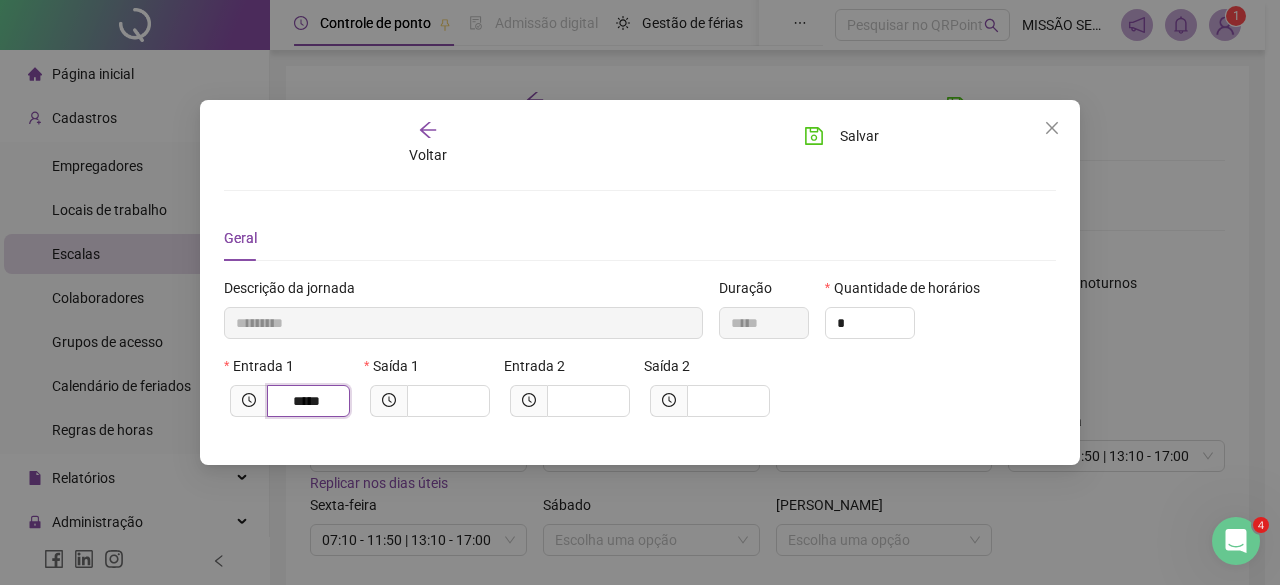 type on "*****" 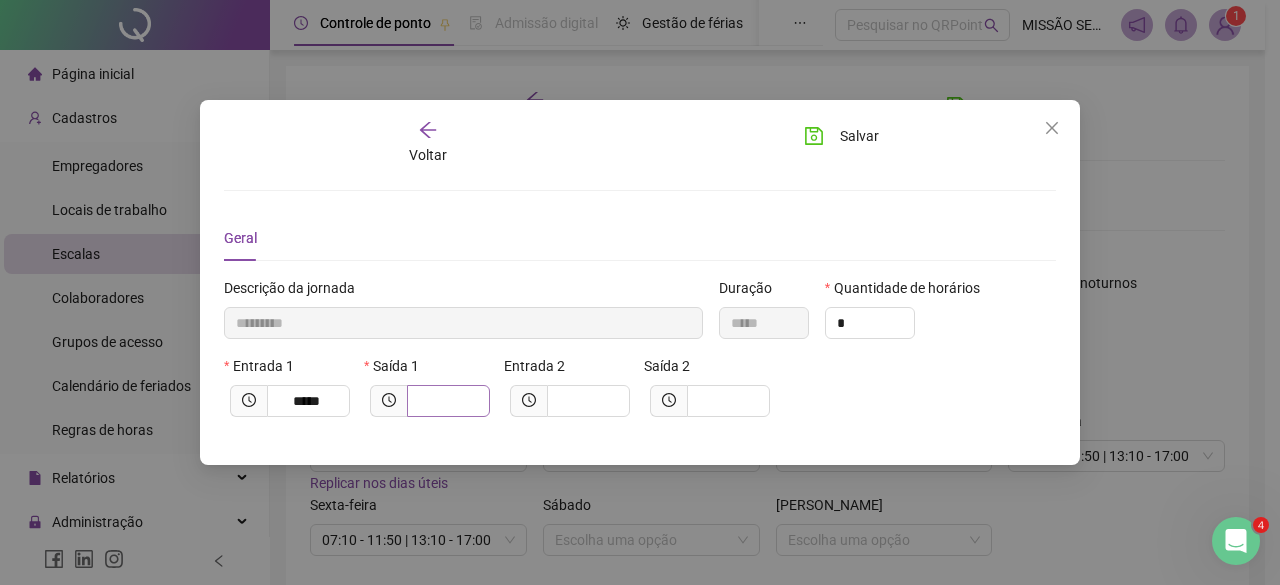 drag, startPoint x: 502, startPoint y: 391, endPoint x: 473, endPoint y: 387, distance: 29.274563 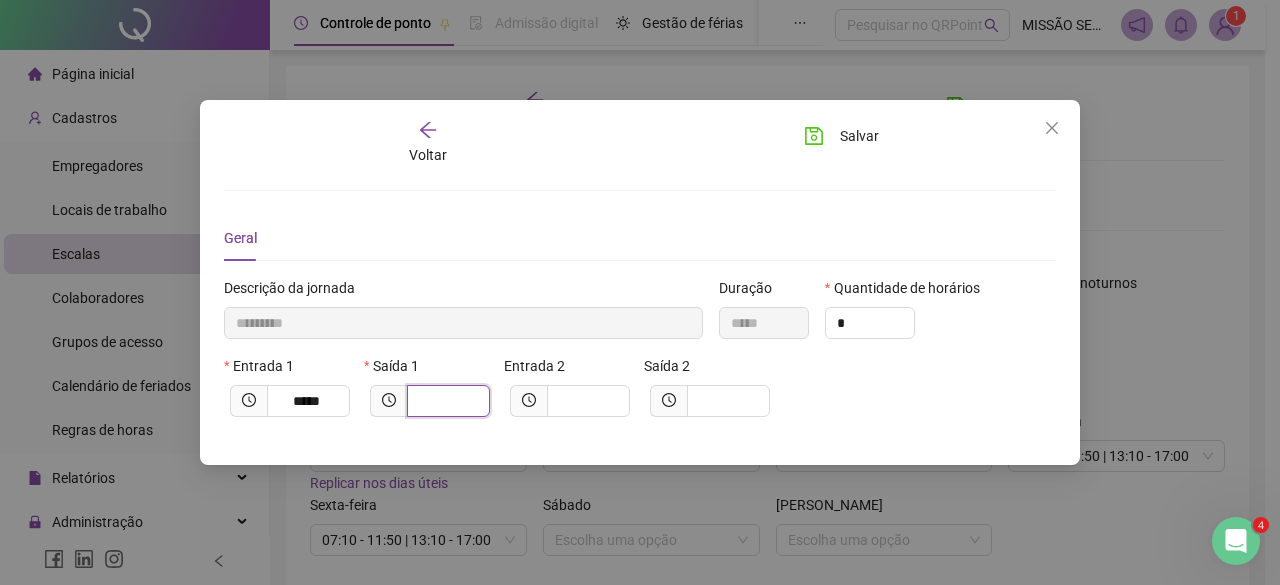 type on "*********" 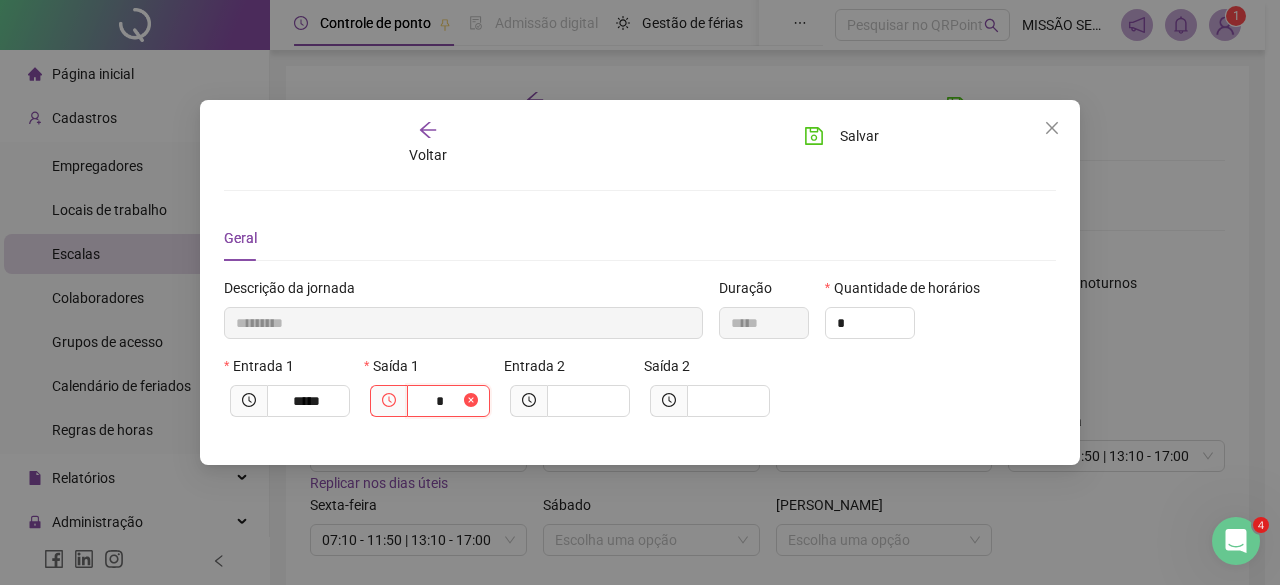 type on "**********" 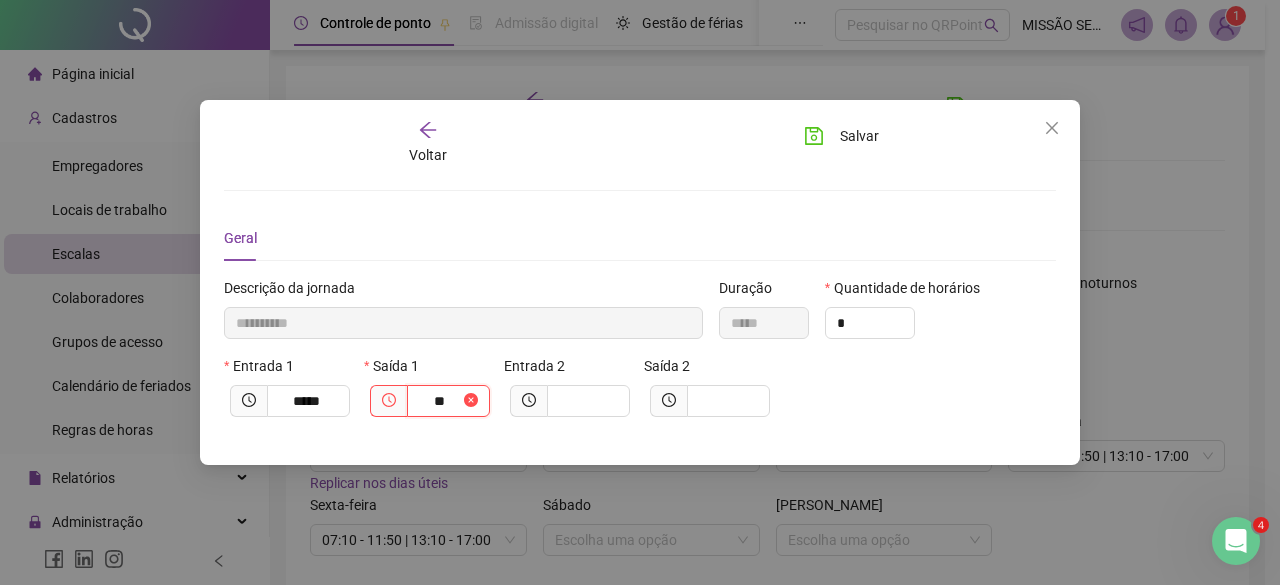 type on "***" 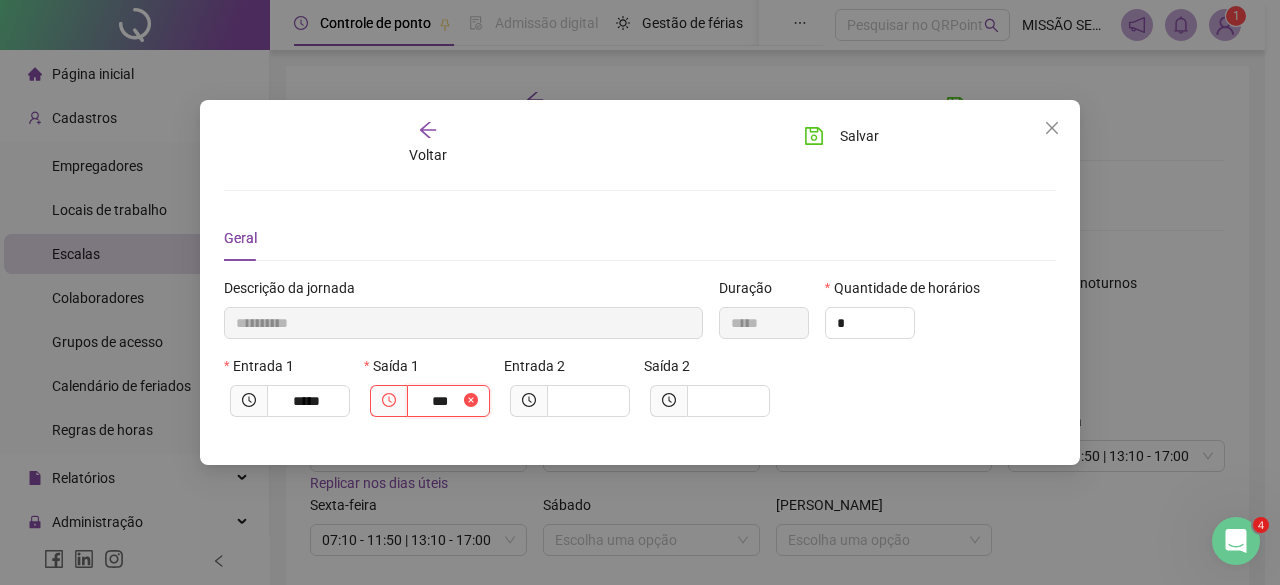 type on "**********" 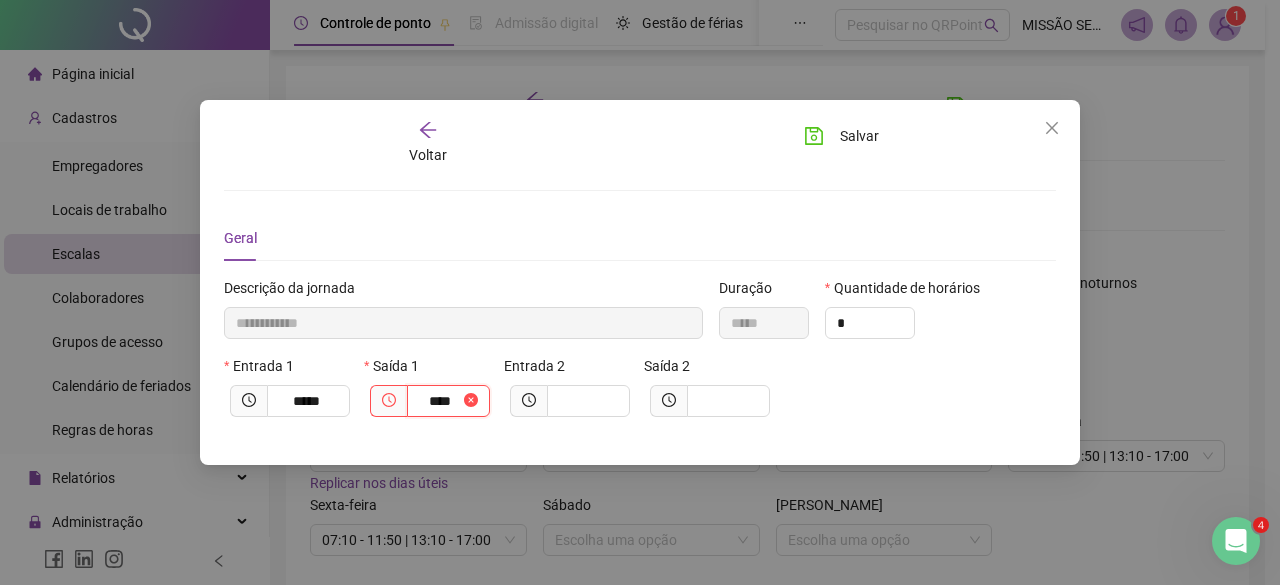 type on "**********" 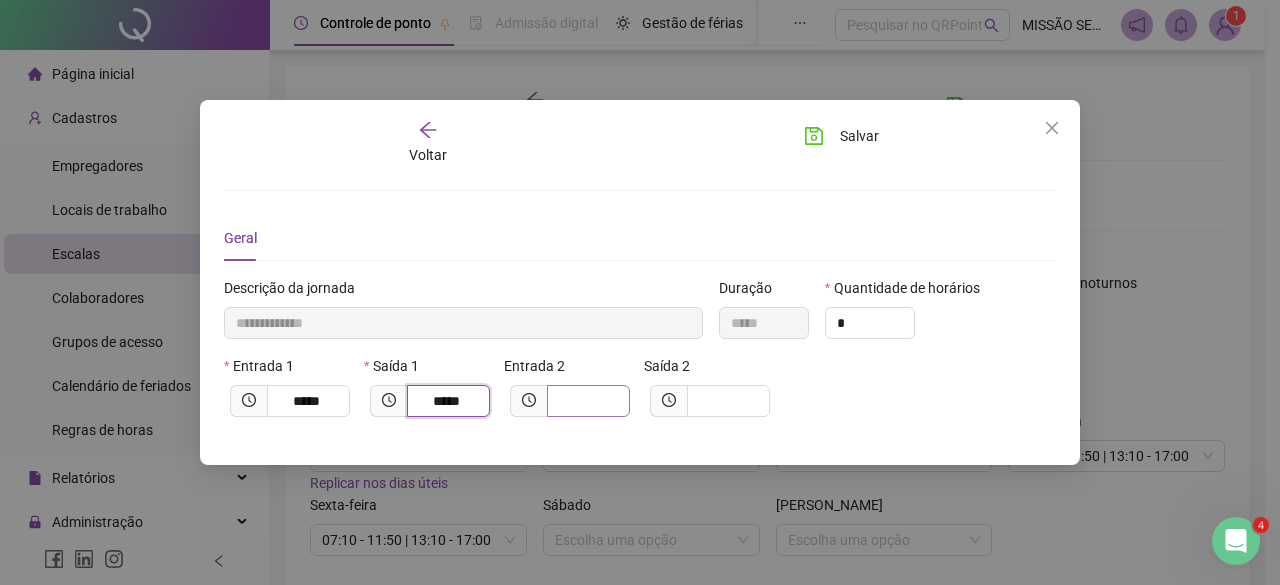 type on "*****" 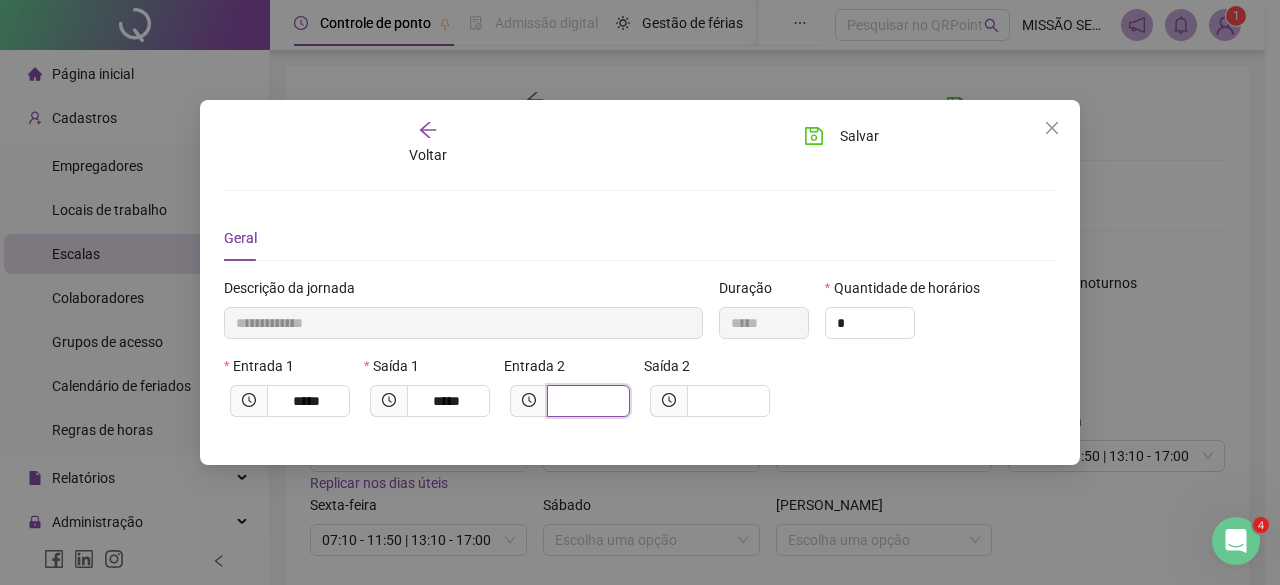 click at bounding box center (586, 401) 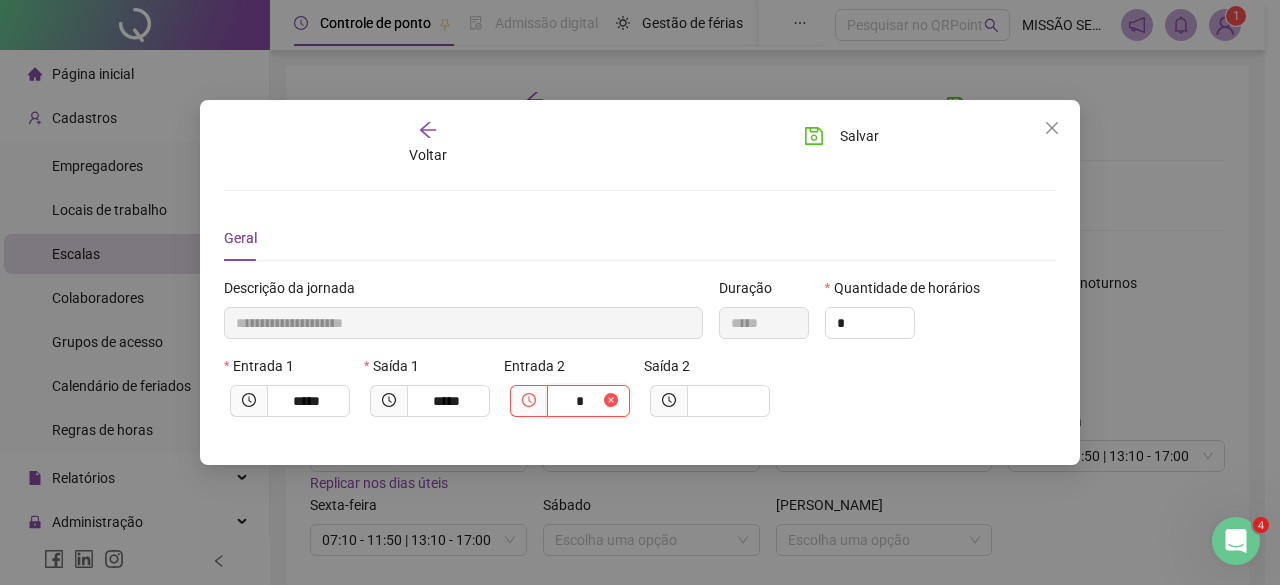 type on "**********" 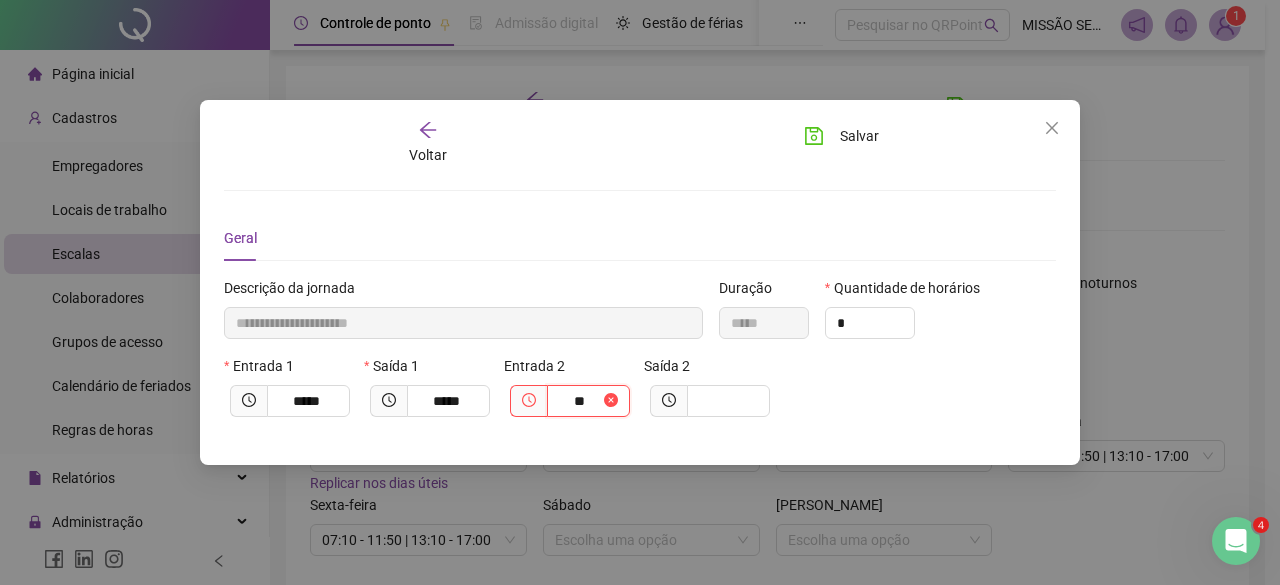 type on "***" 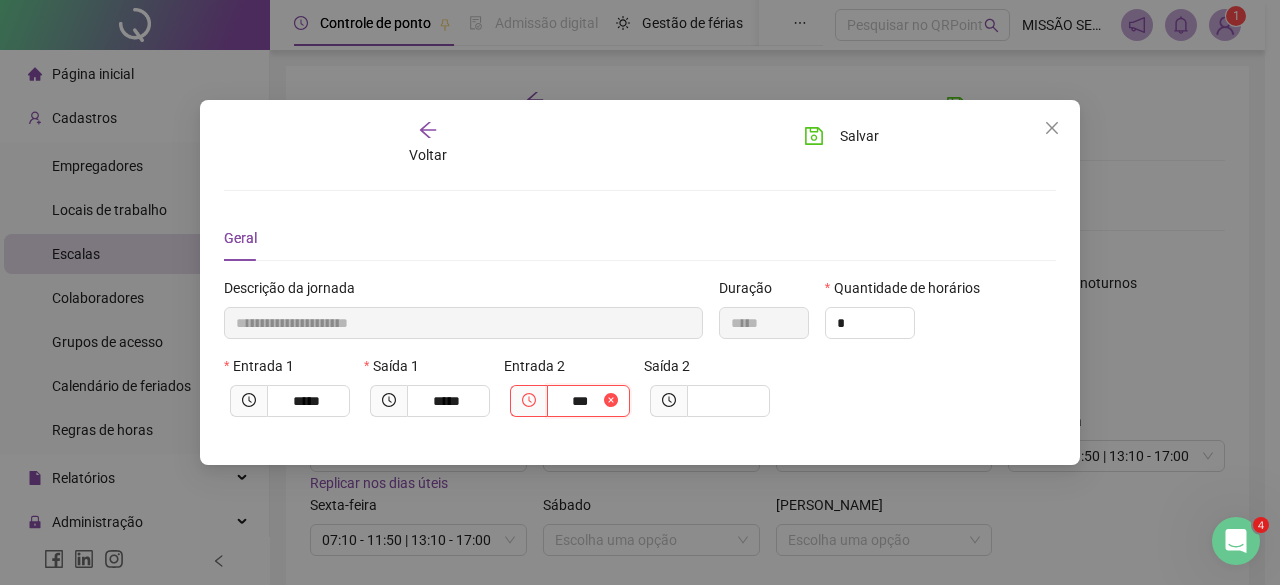 type on "**********" 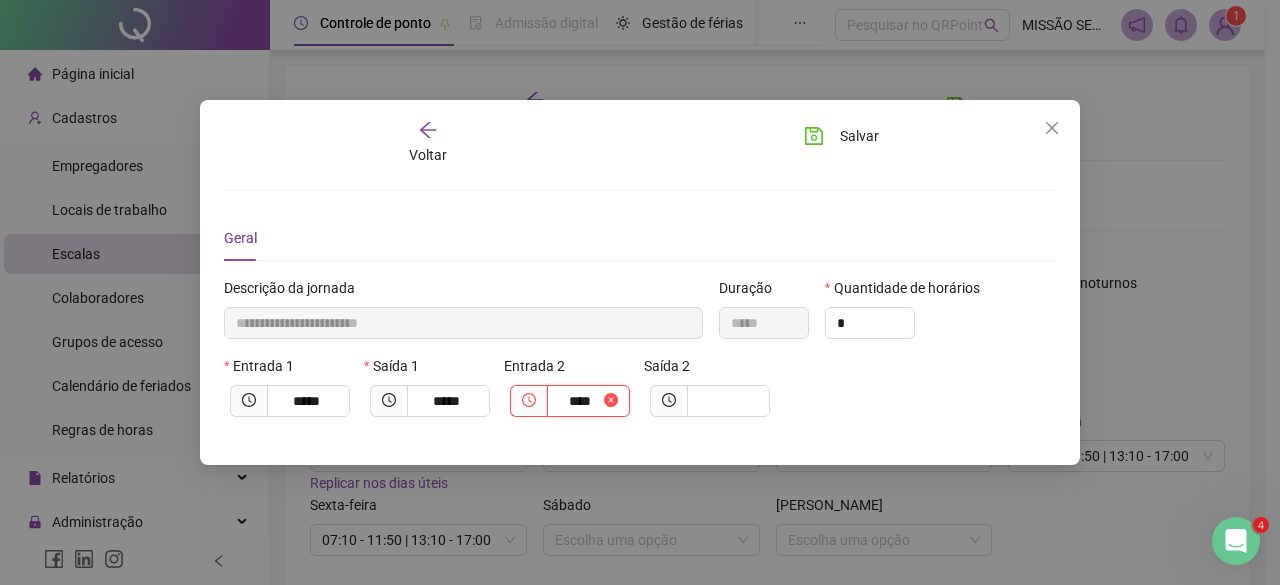 type on "**********" 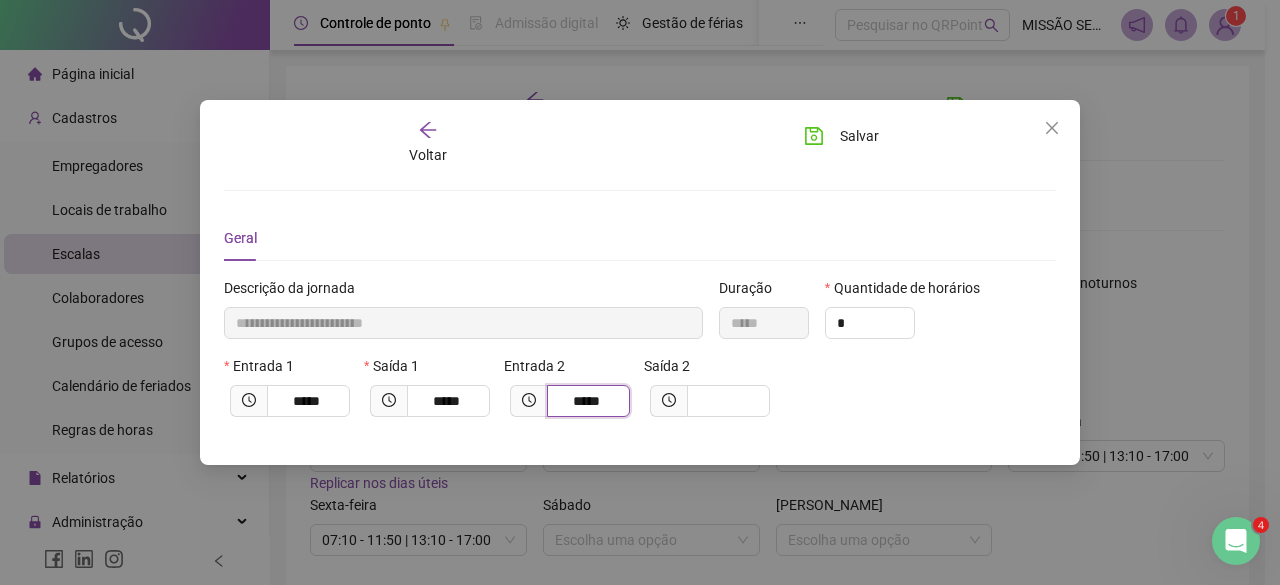 type on "**********" 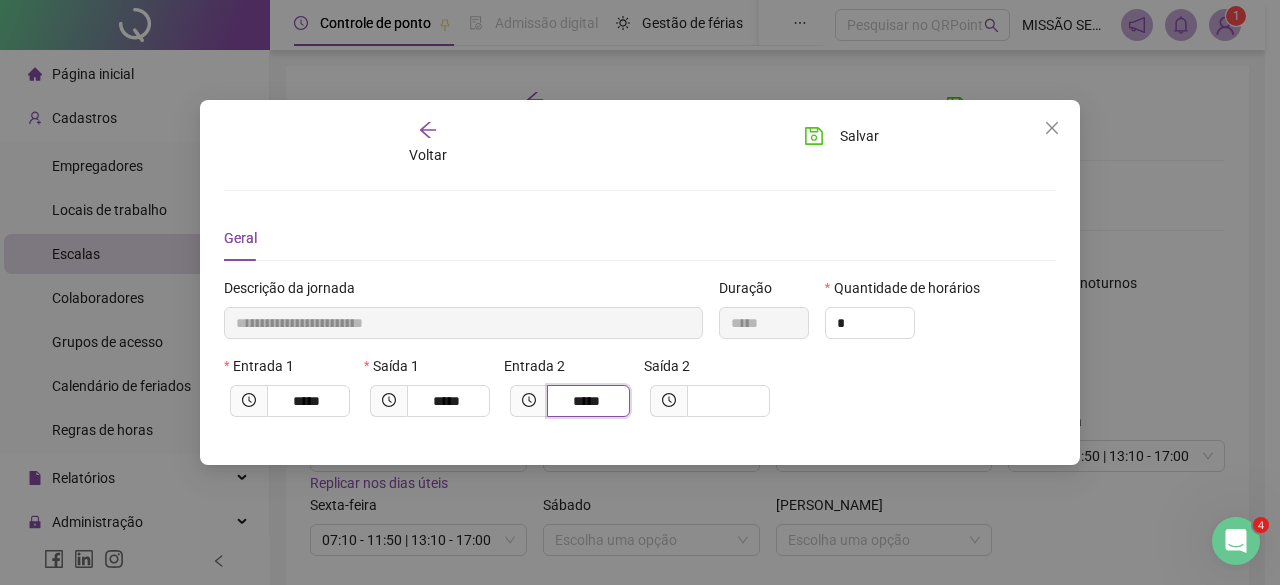 type on "****" 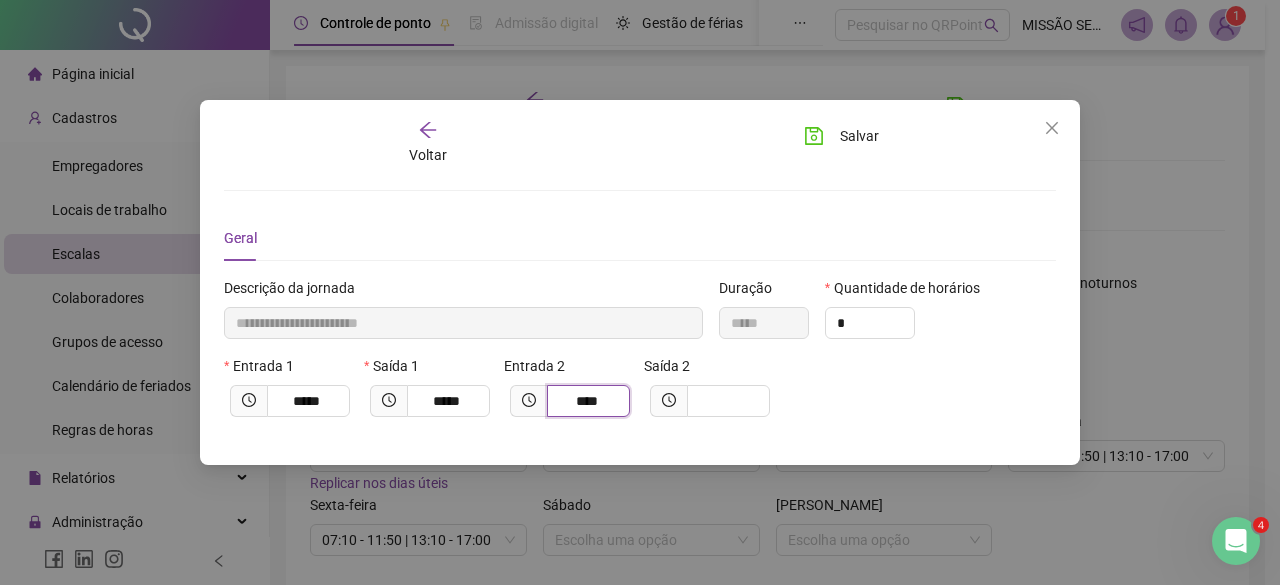 type on "**********" 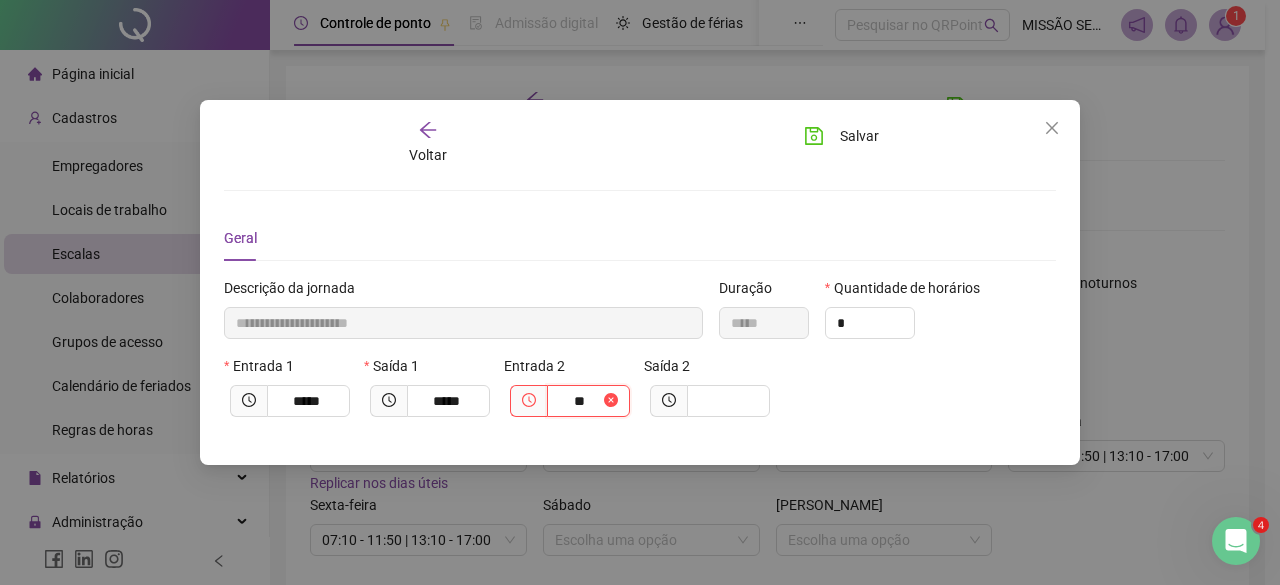 type on "**********" 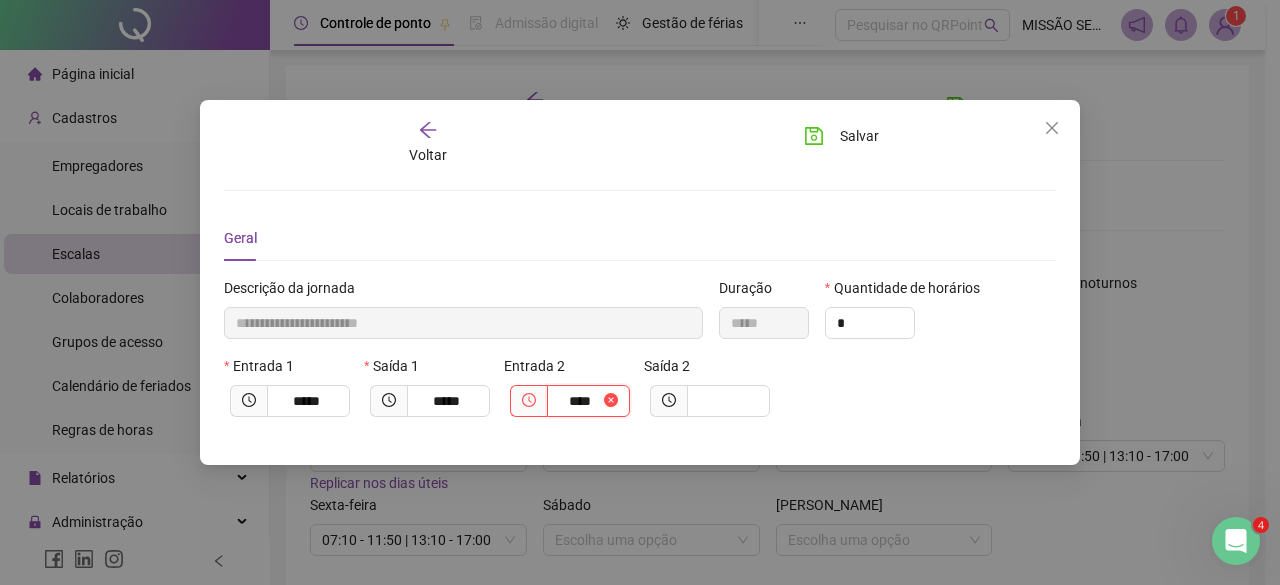 type on "*****" 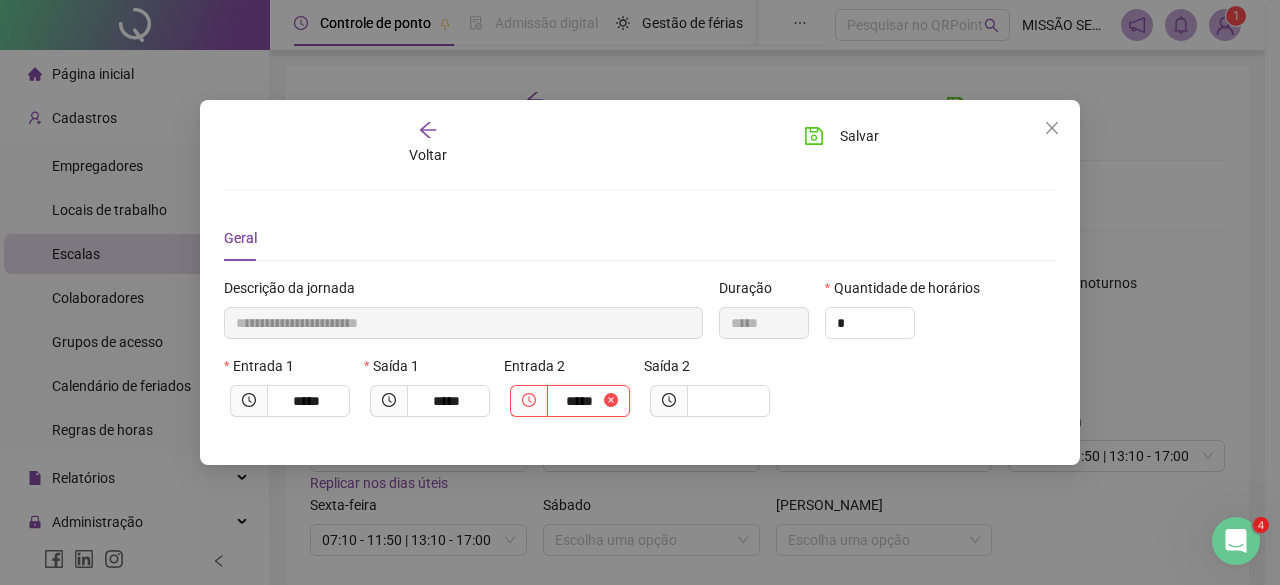 type on "**********" 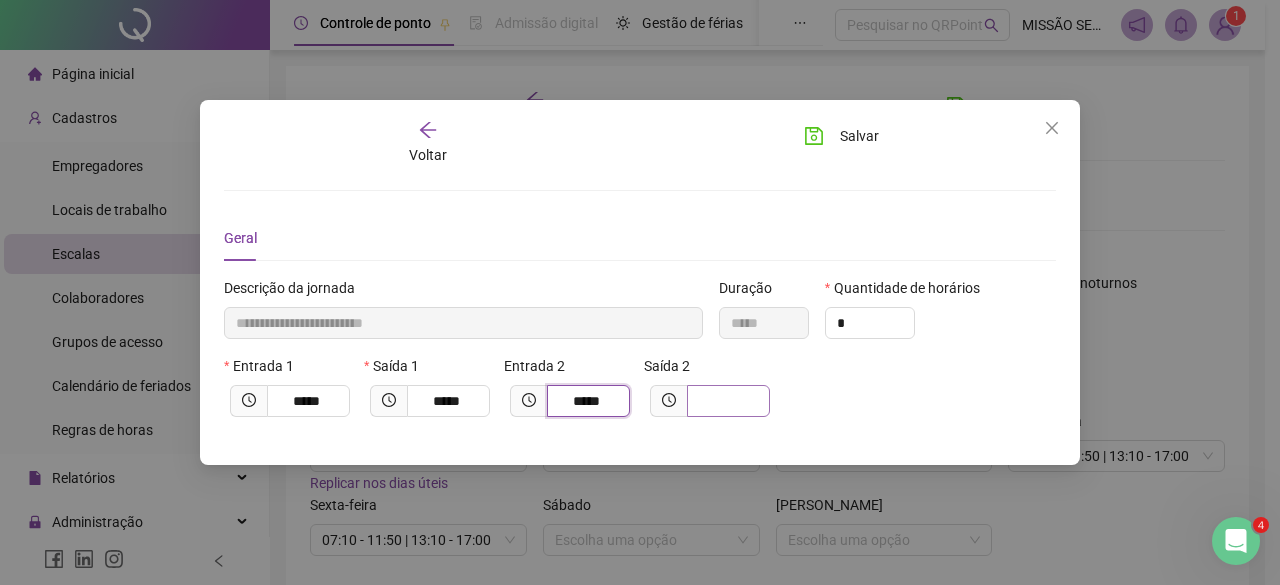 type on "*****" 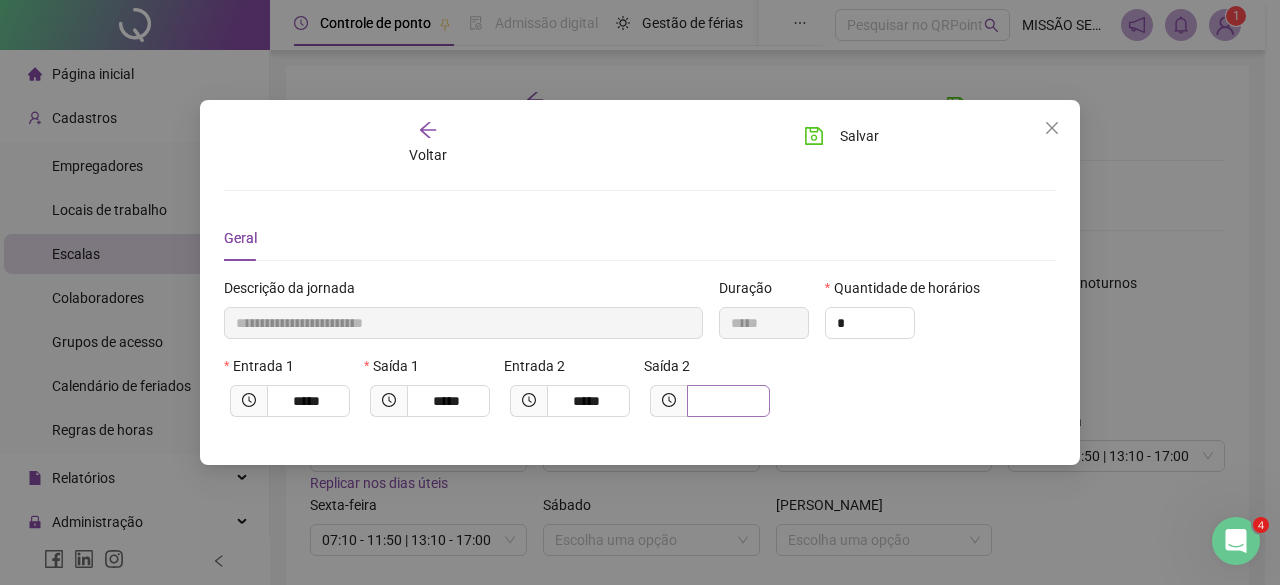 click at bounding box center [728, 401] 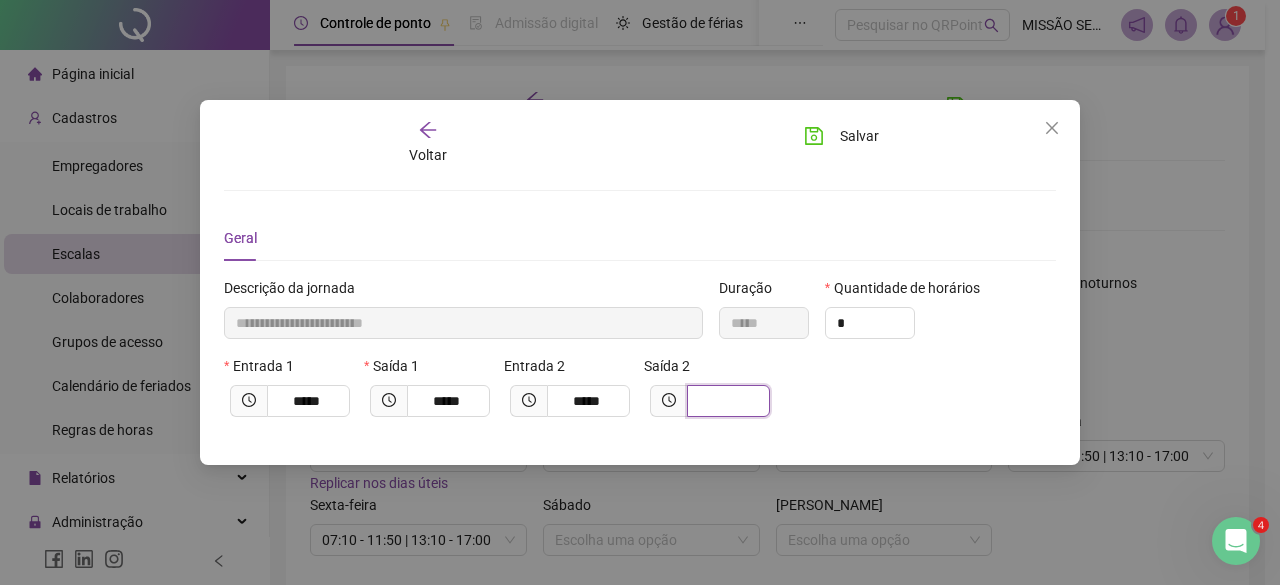 type on "**********" 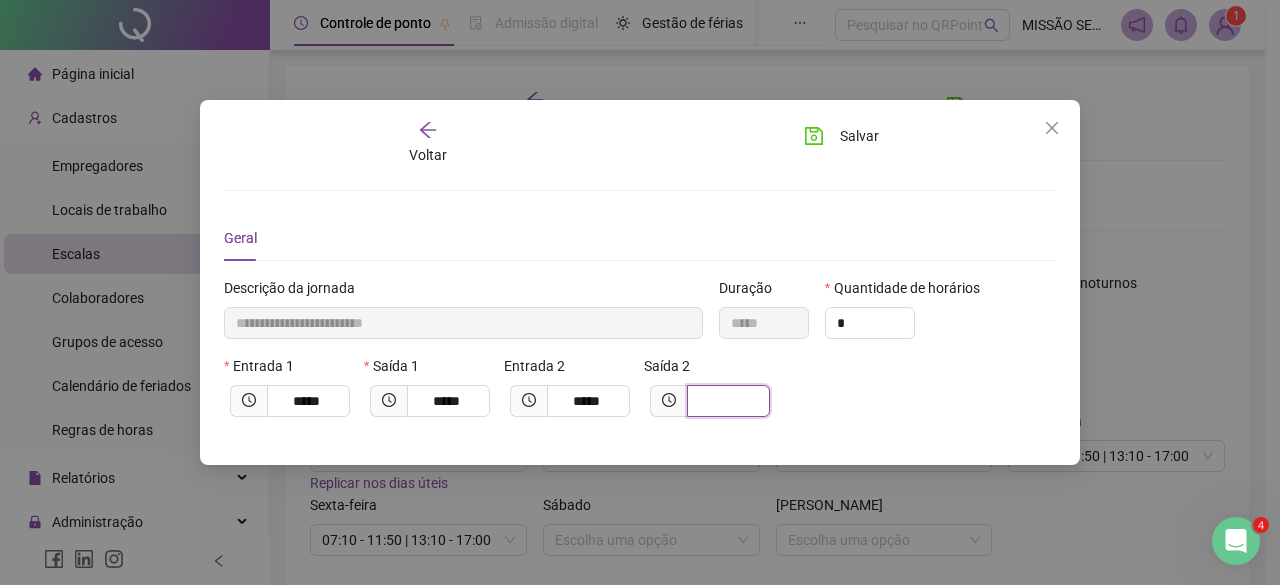 type on "*" 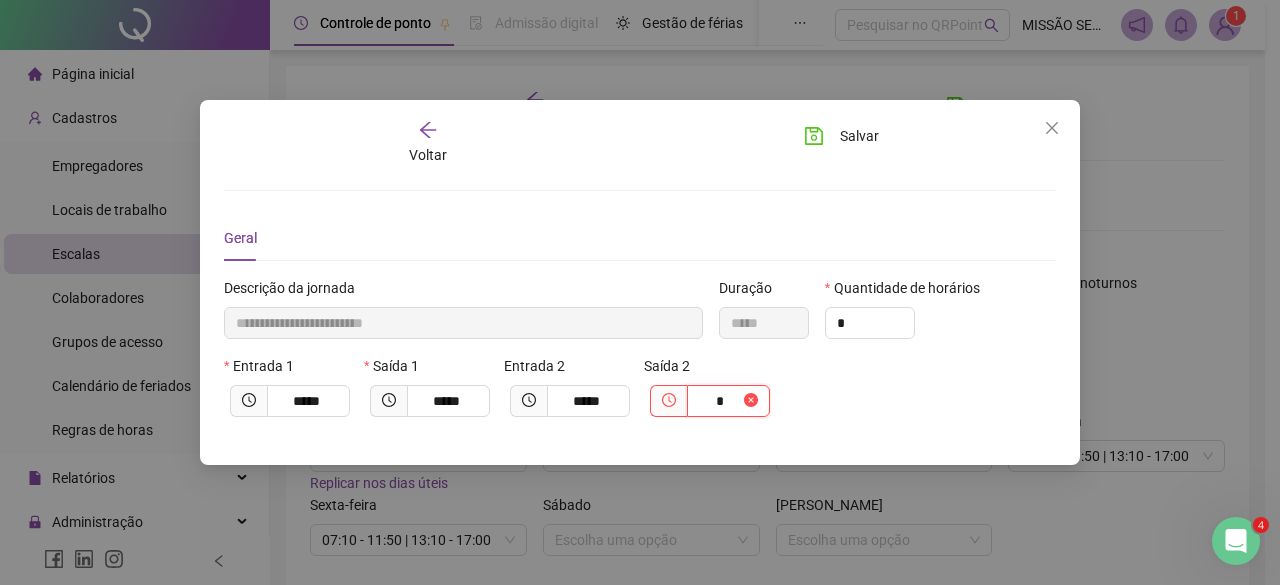 type on "**********" 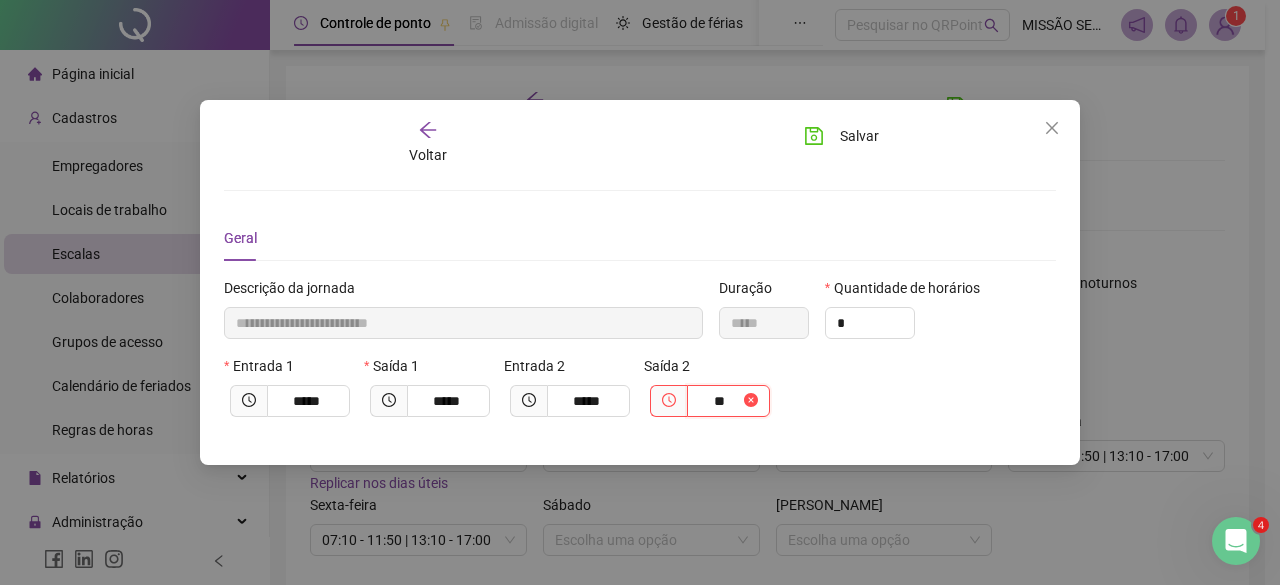 type on "***" 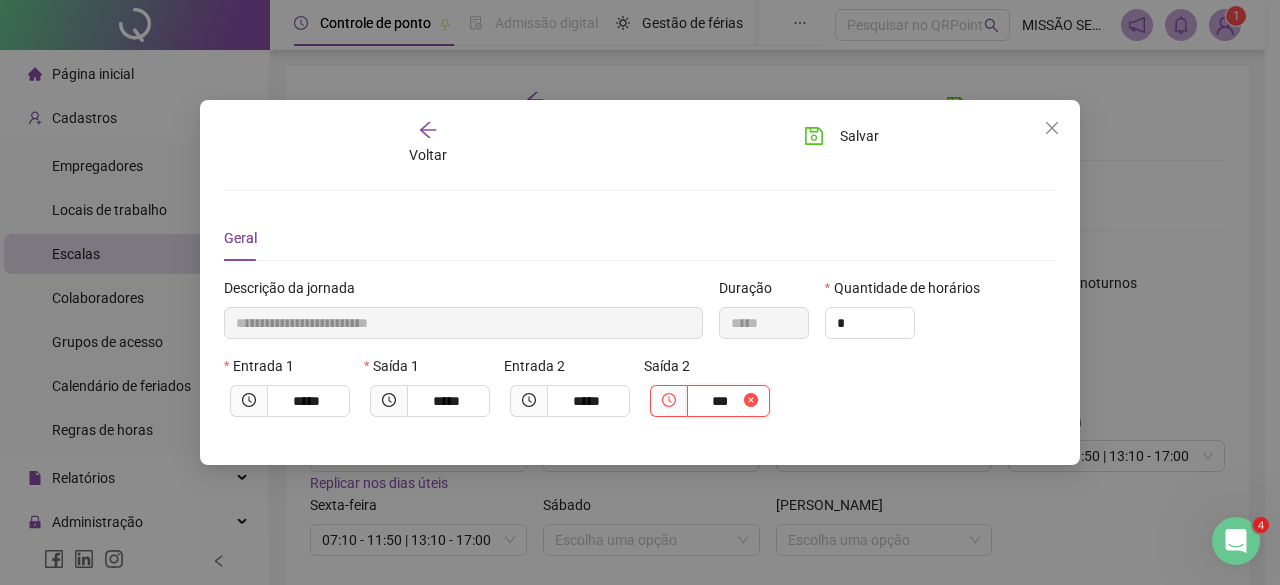 type on "**********" 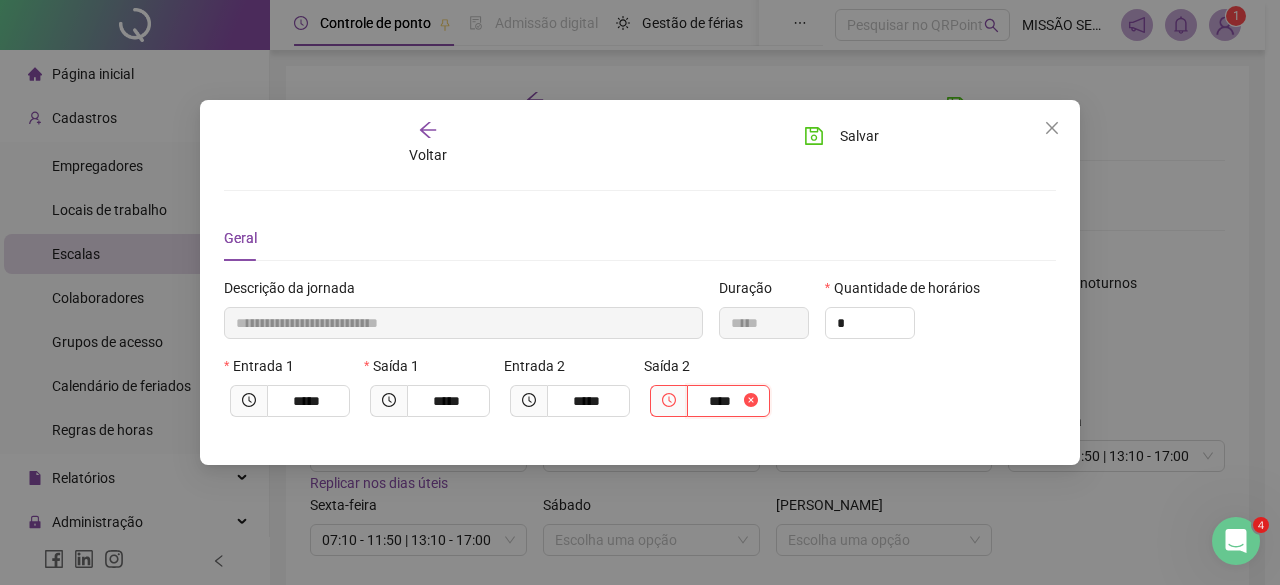 type on "**********" 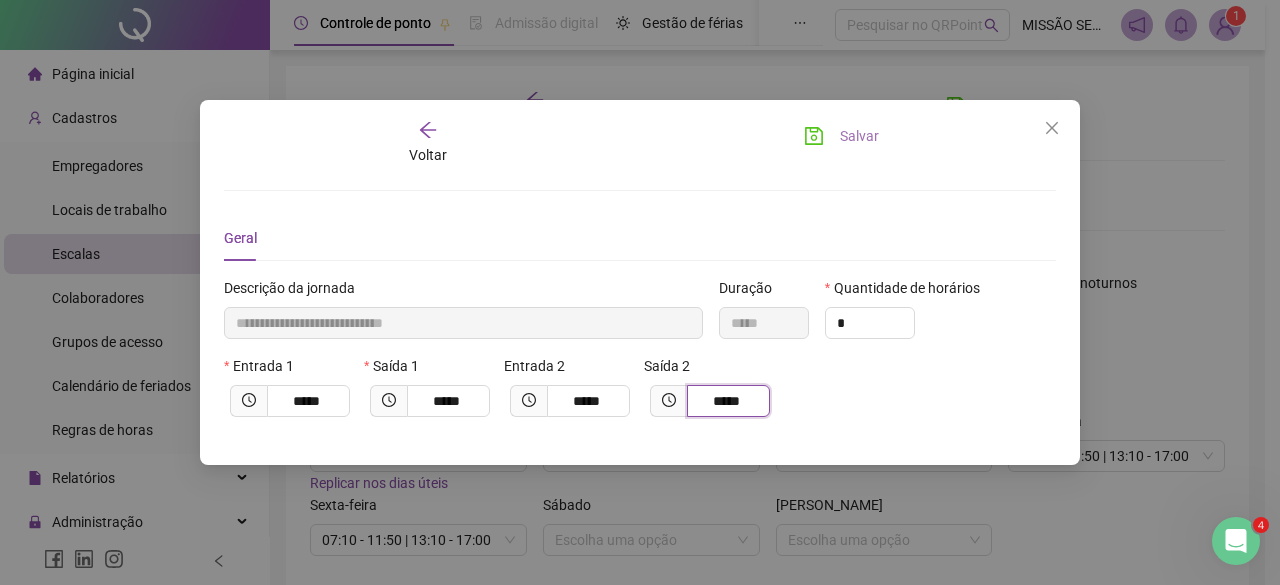 type on "*****" 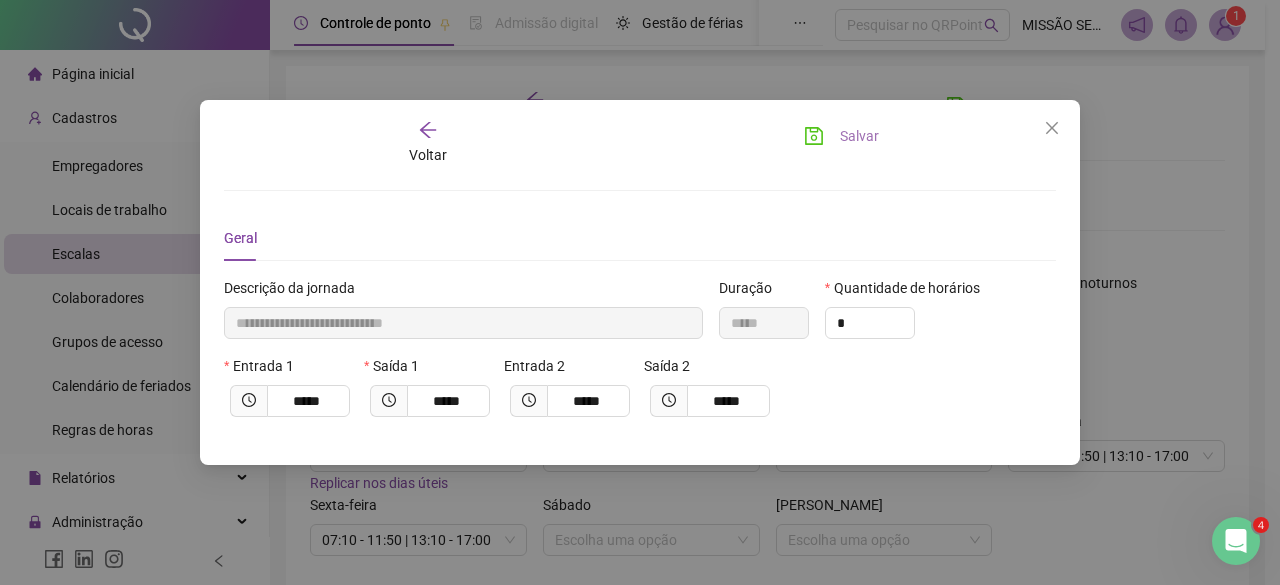 click on "Salvar" at bounding box center (859, 136) 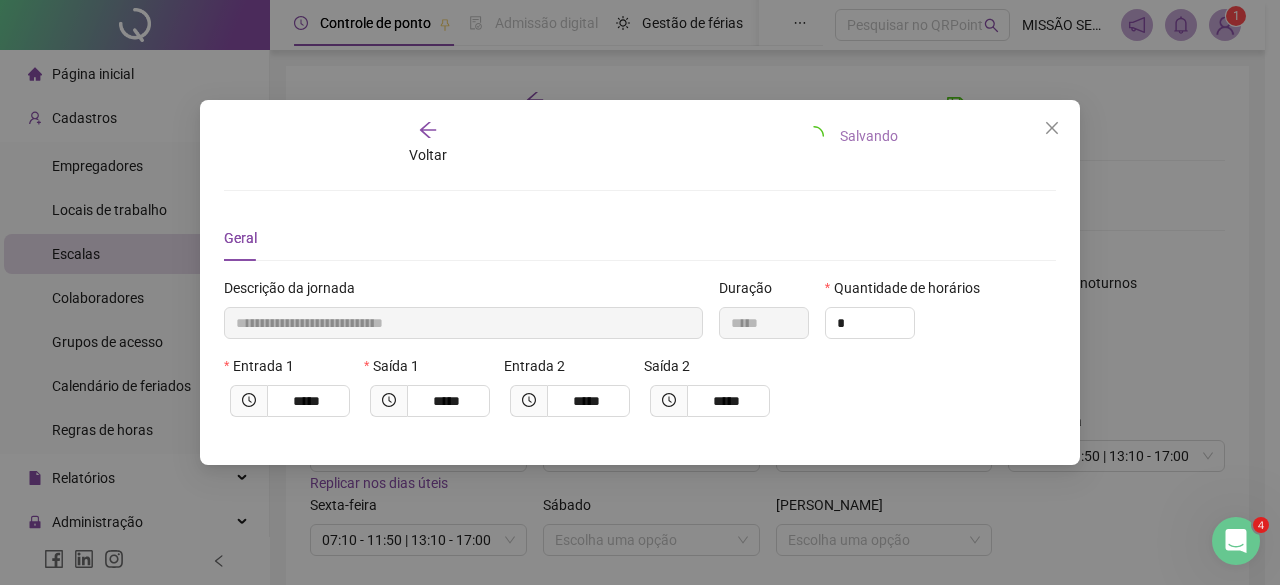 type 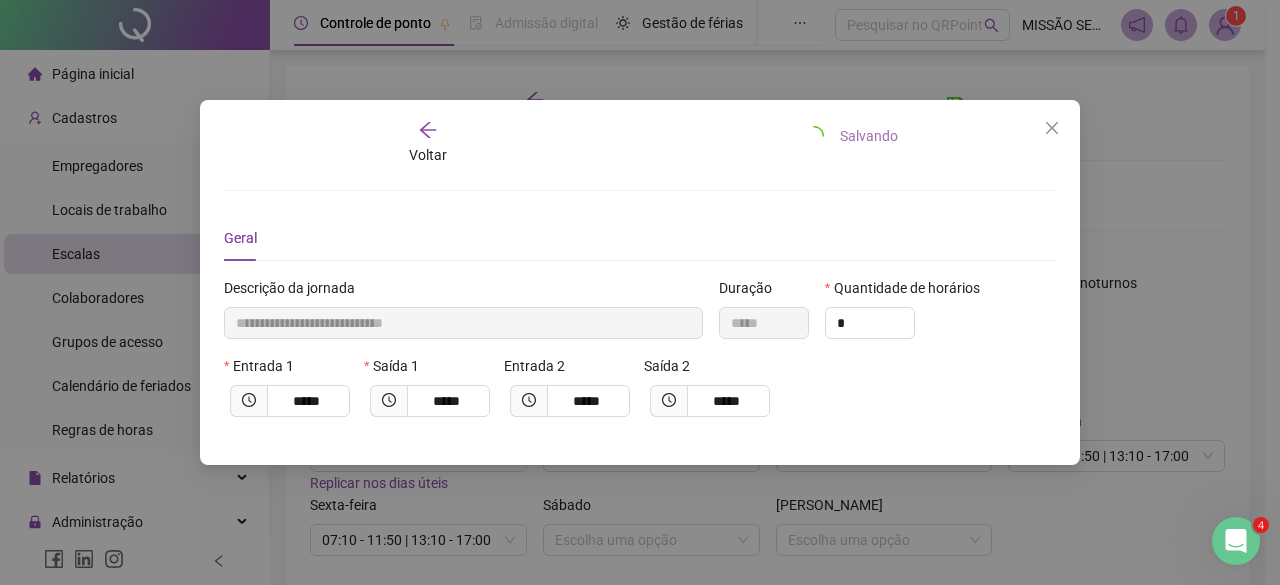 type 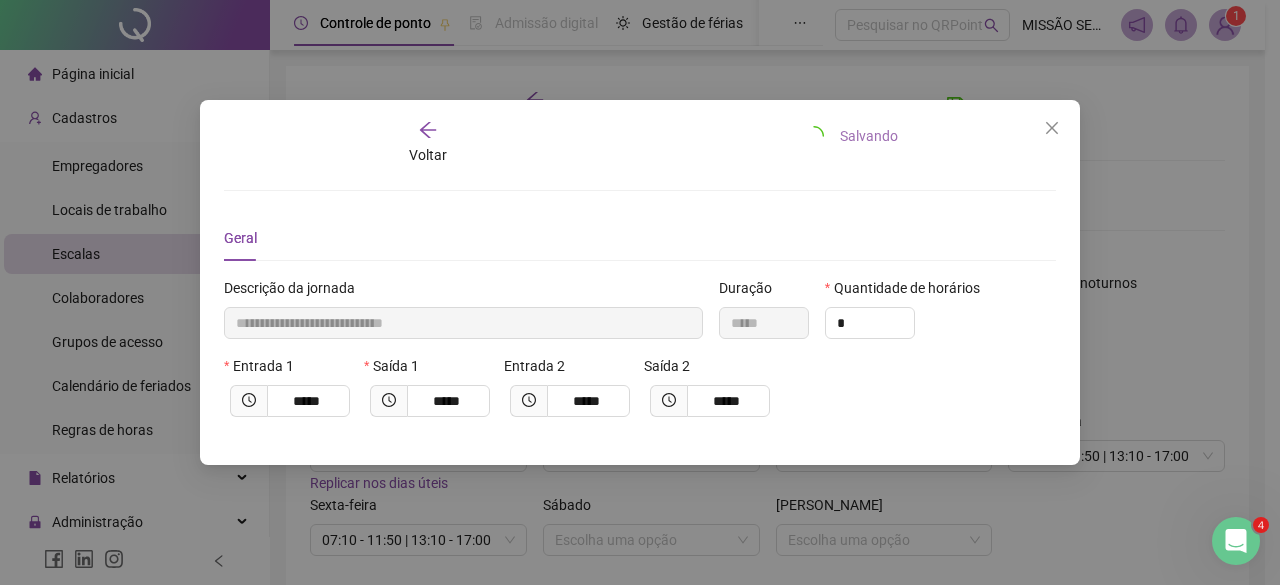 type 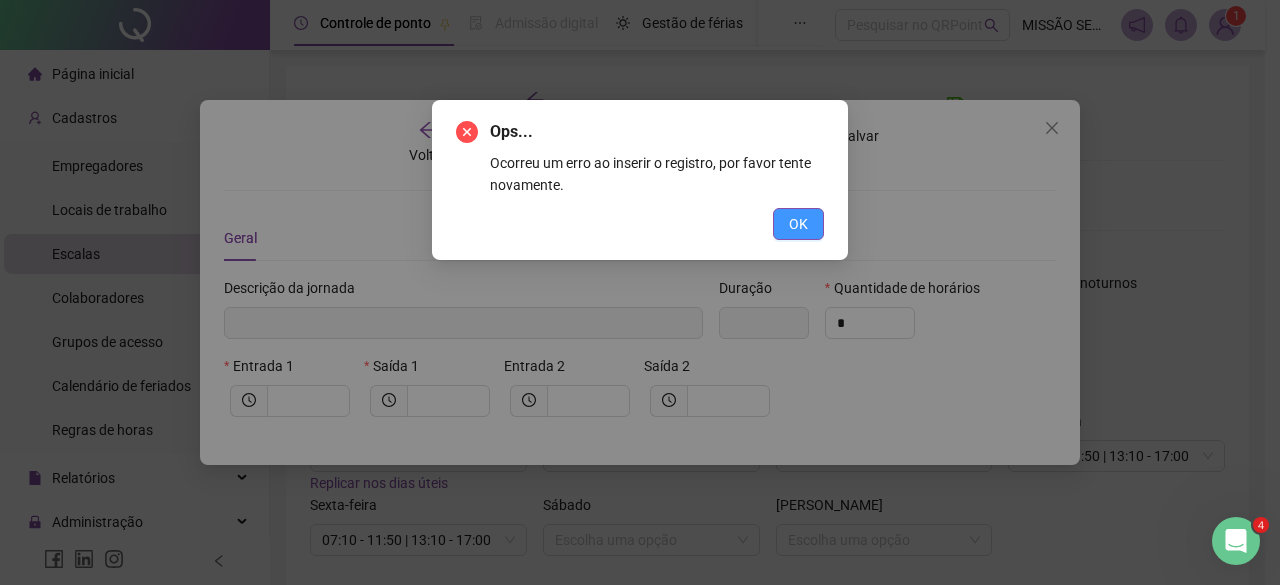 click on "OK" at bounding box center (798, 224) 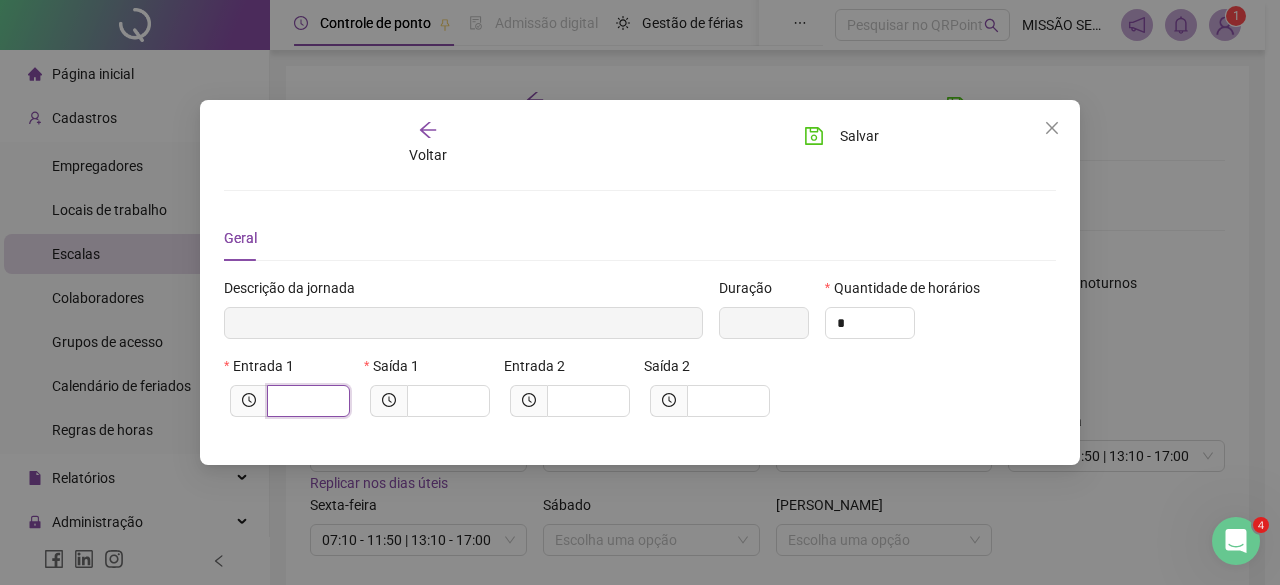 click at bounding box center (306, 401) 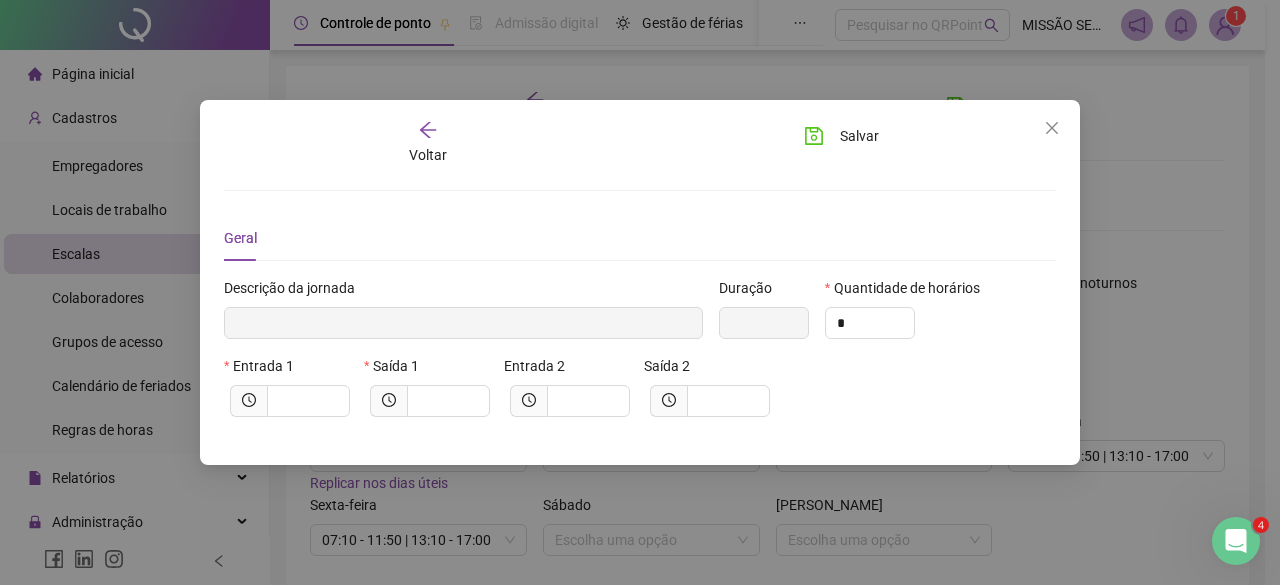 click on "Descrição da jornada" at bounding box center (463, 292) 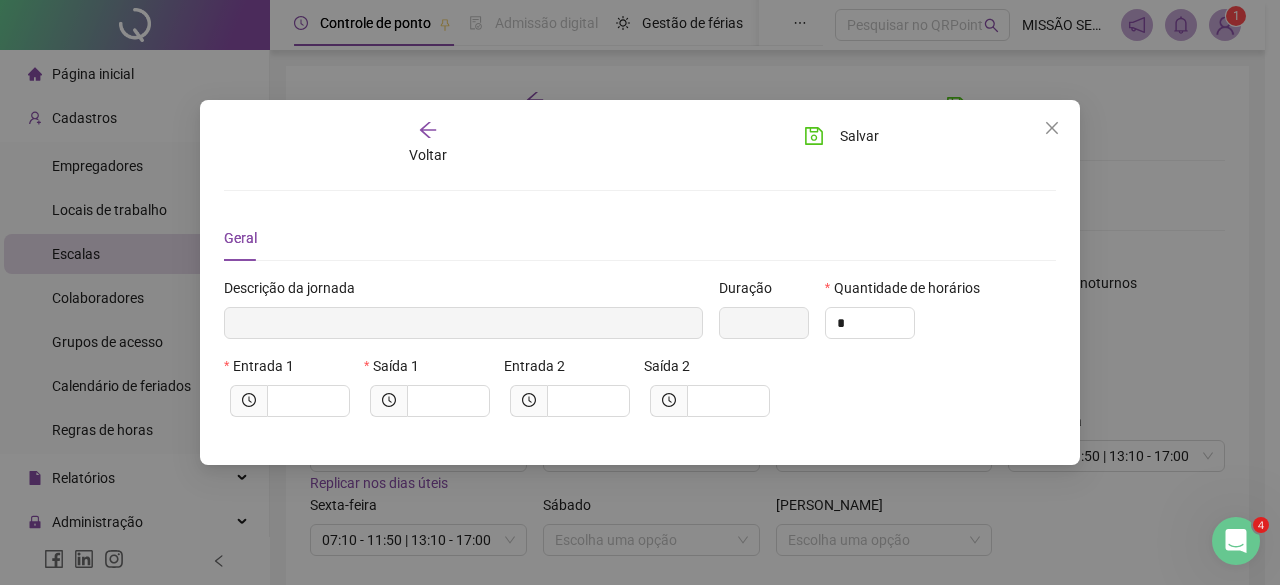 click on "Voltar" at bounding box center [427, 143] 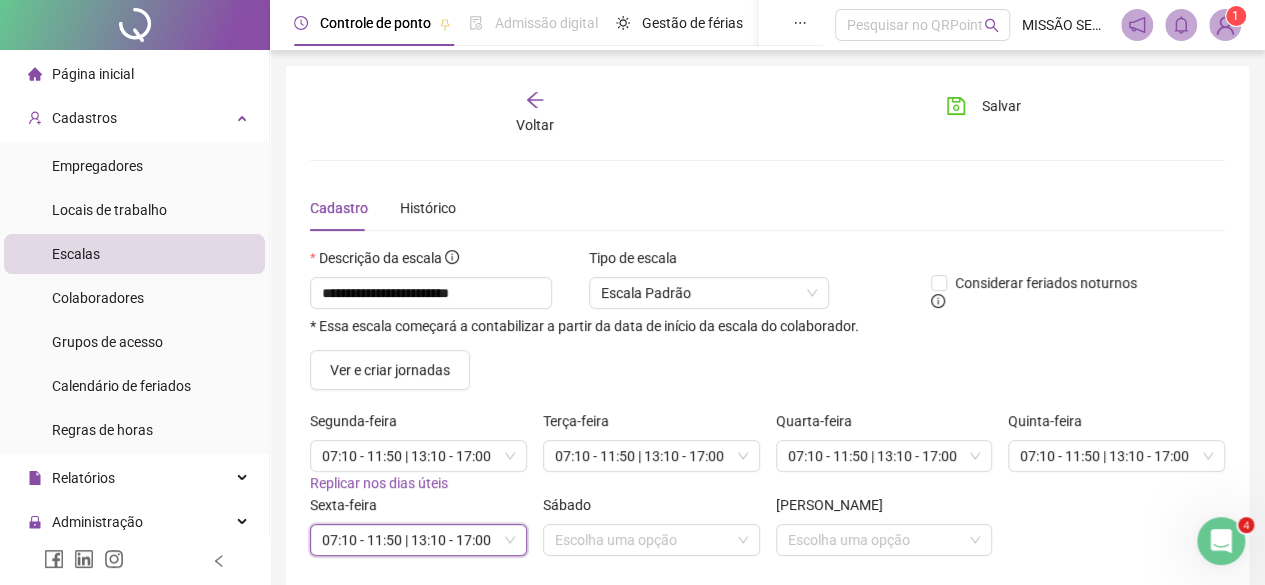 scroll, scrollTop: 94, scrollLeft: 0, axis: vertical 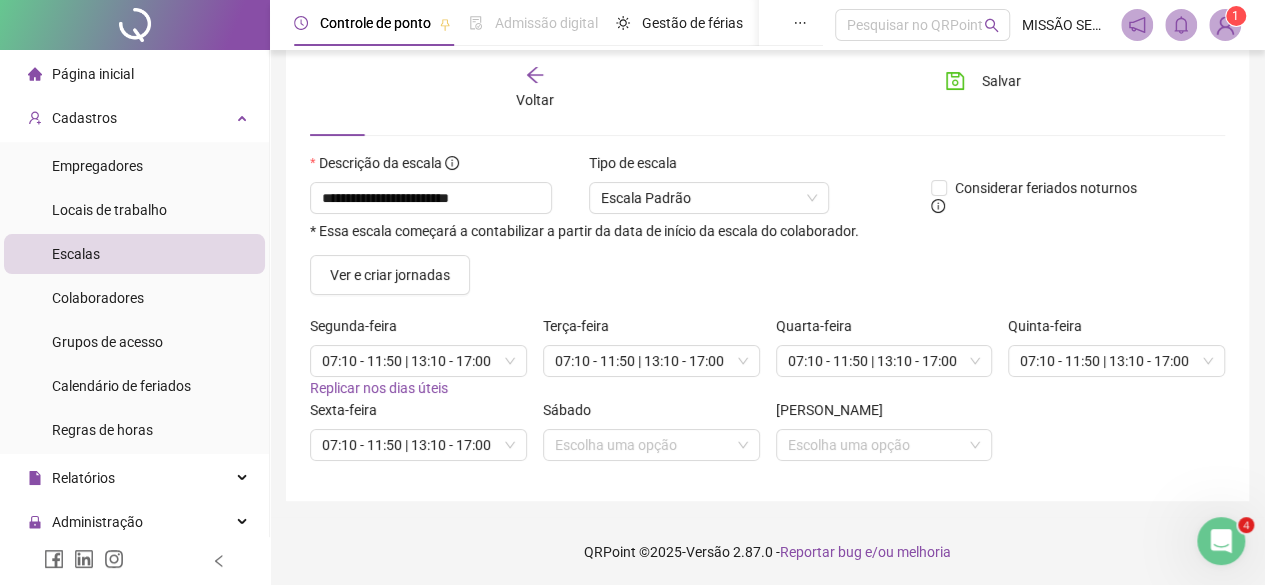 click on "Sexta-feira 07:10 - 11:50 | 13:10 - 17:00" at bounding box center [418, 438] 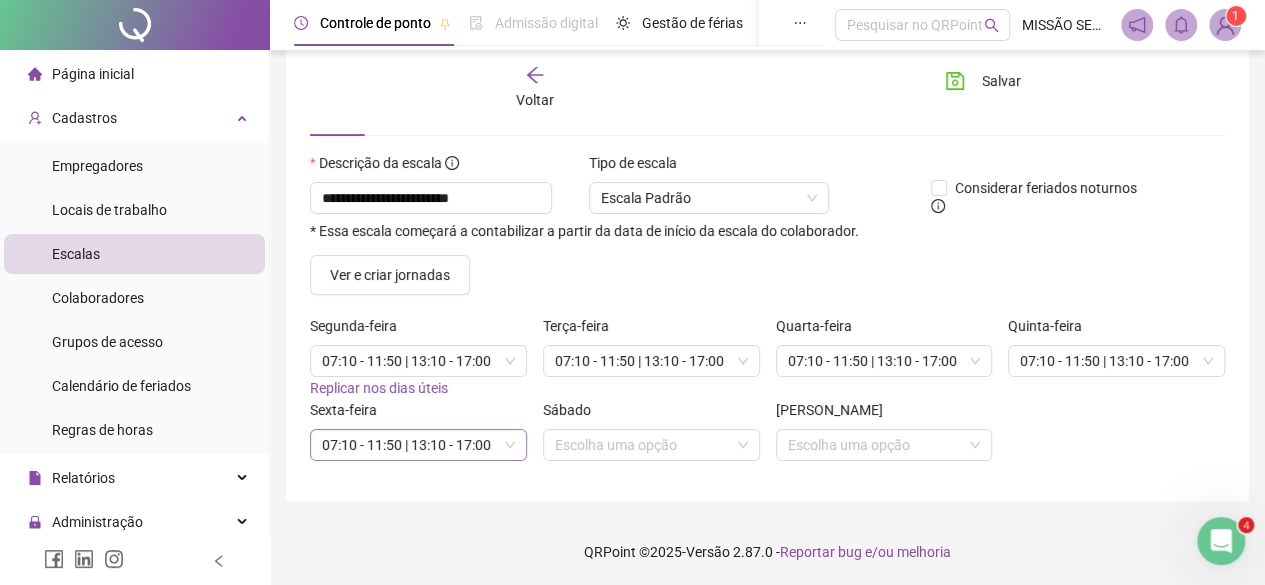 click on "07:10 - 11:50 | 13:10 - 17:00" at bounding box center (418, 445) 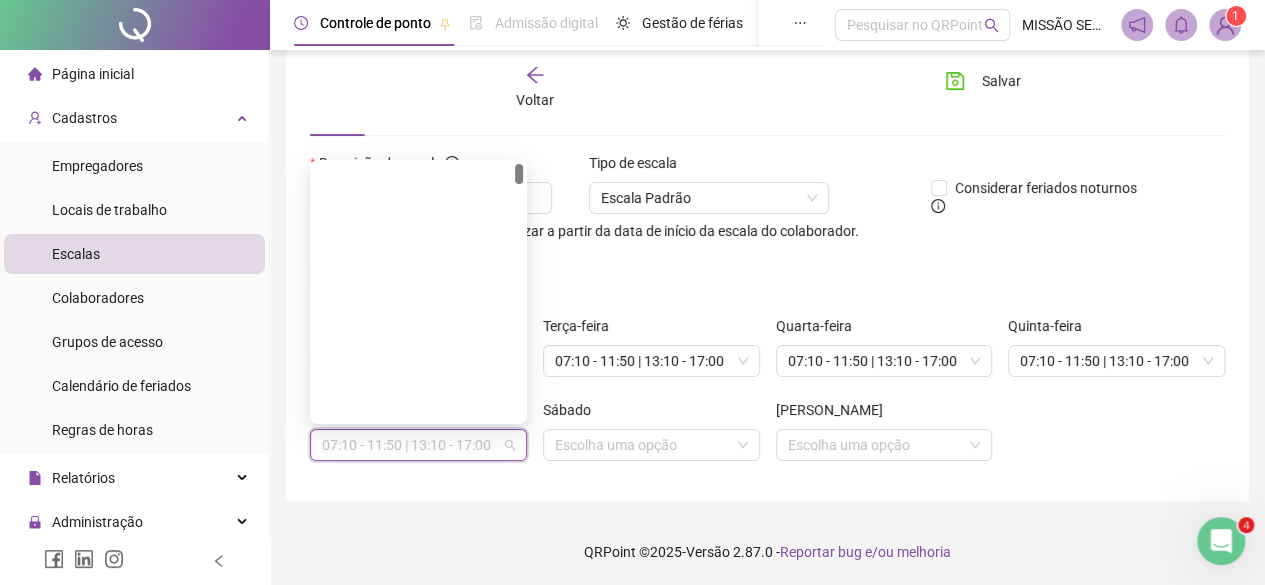 scroll, scrollTop: 0, scrollLeft: 0, axis: both 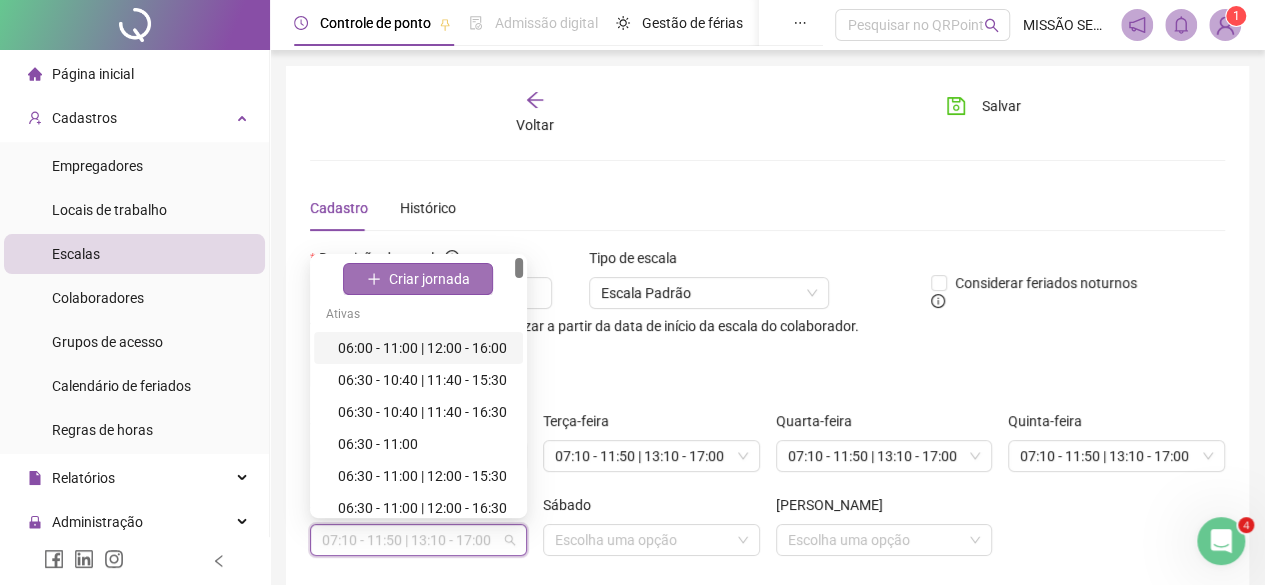 click on "Criar jornada" at bounding box center (429, 279) 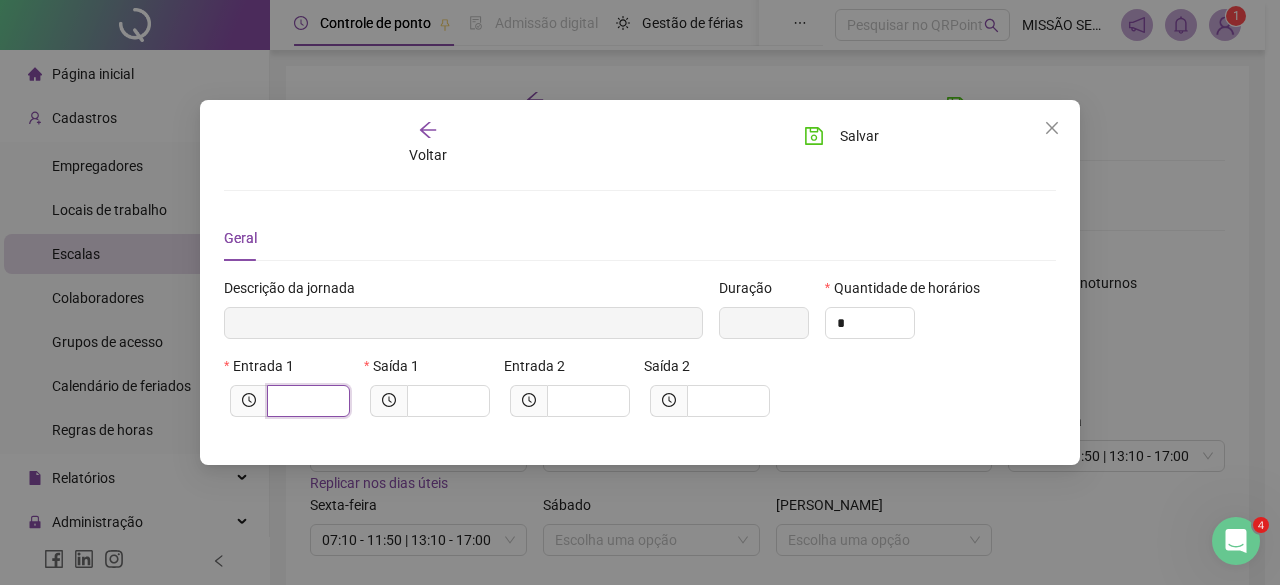 click at bounding box center (306, 401) 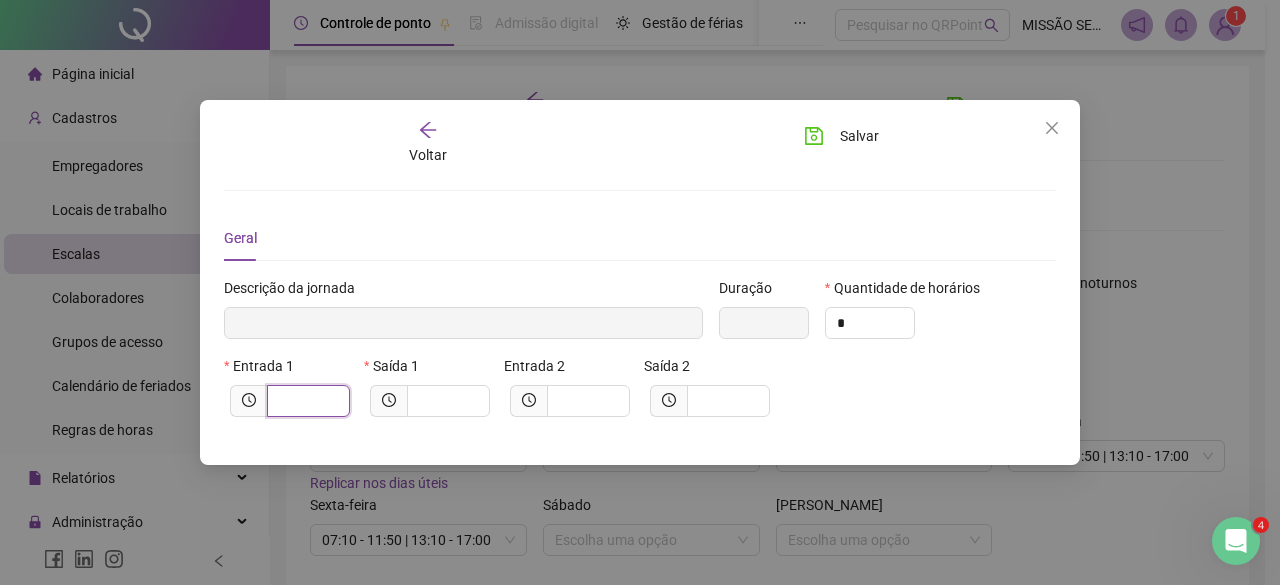 type on "*****" 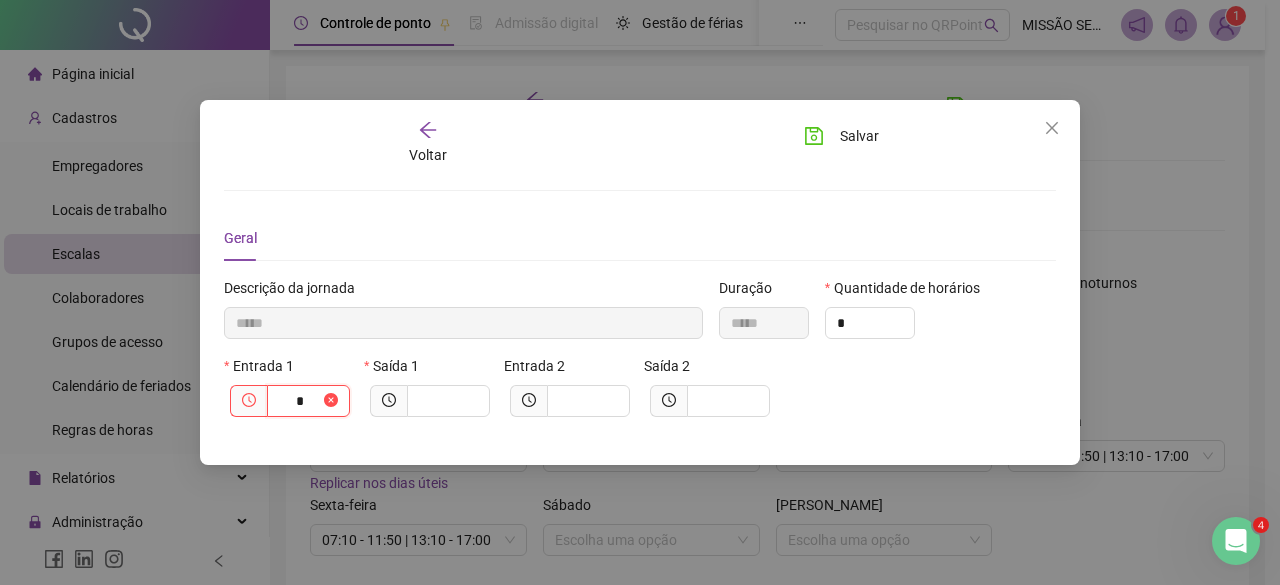 type on "******" 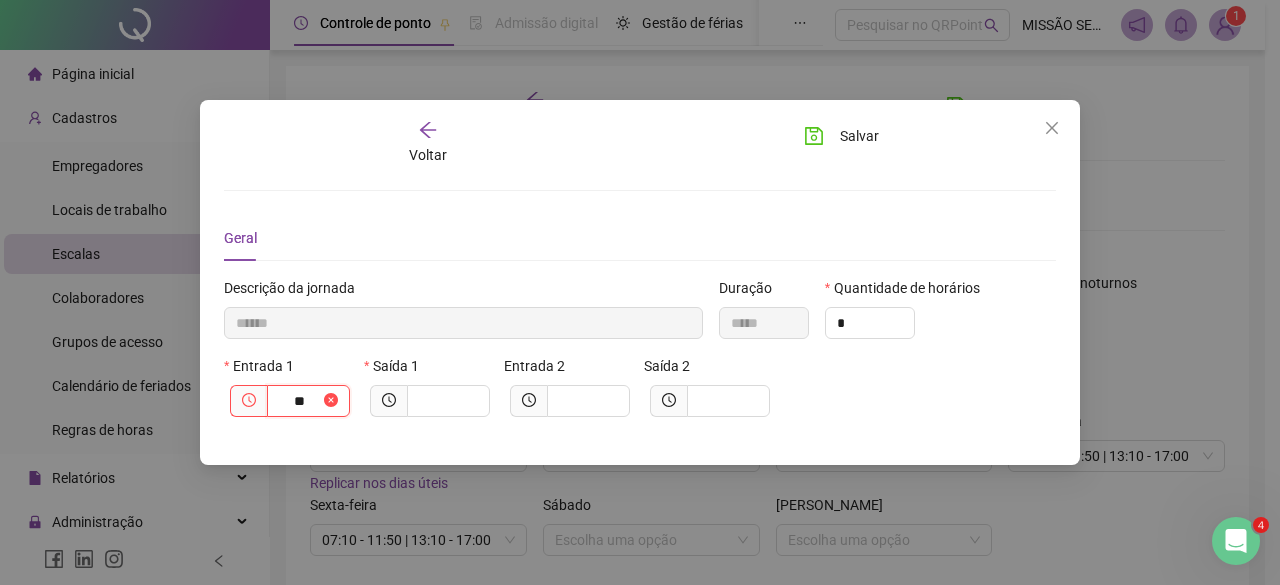 type on "***" 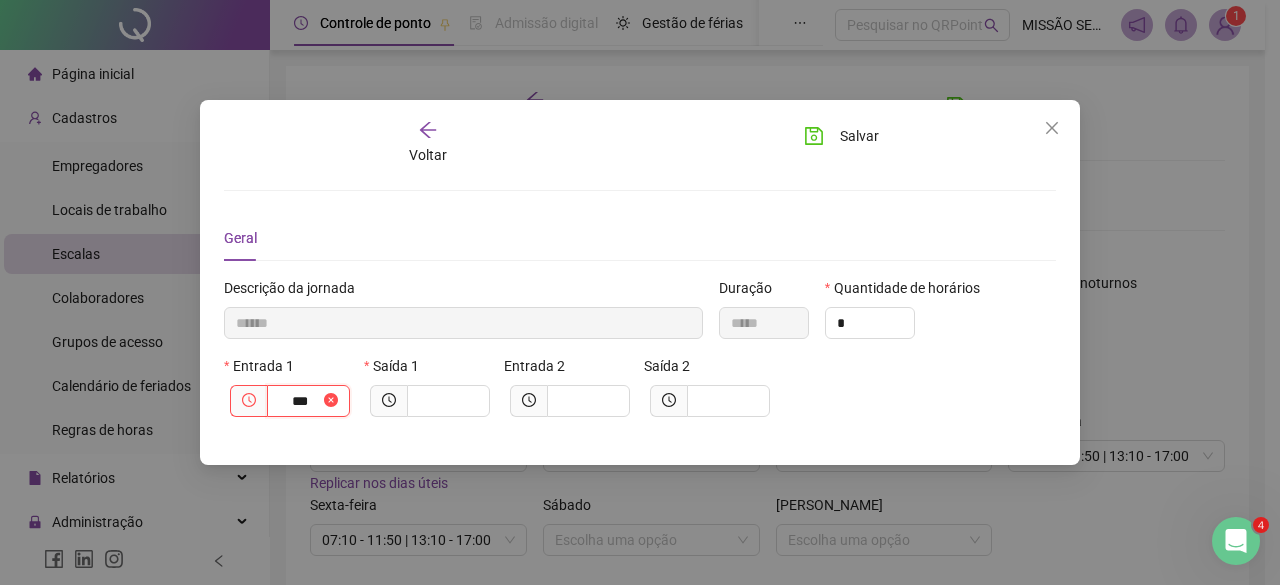 type on "********" 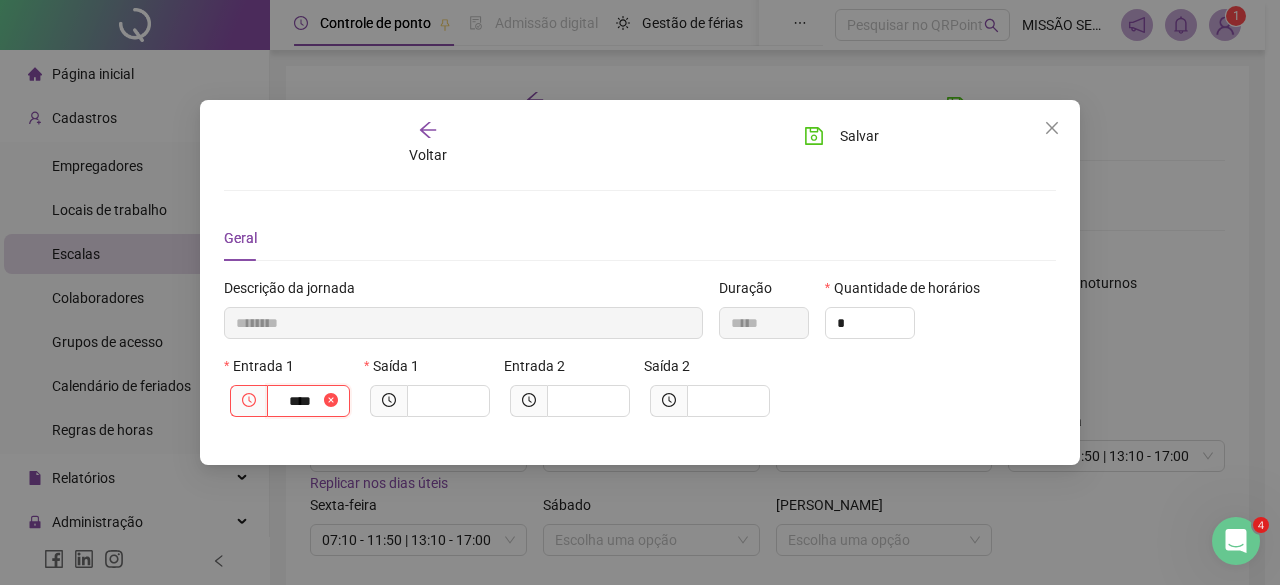 type on "*********" 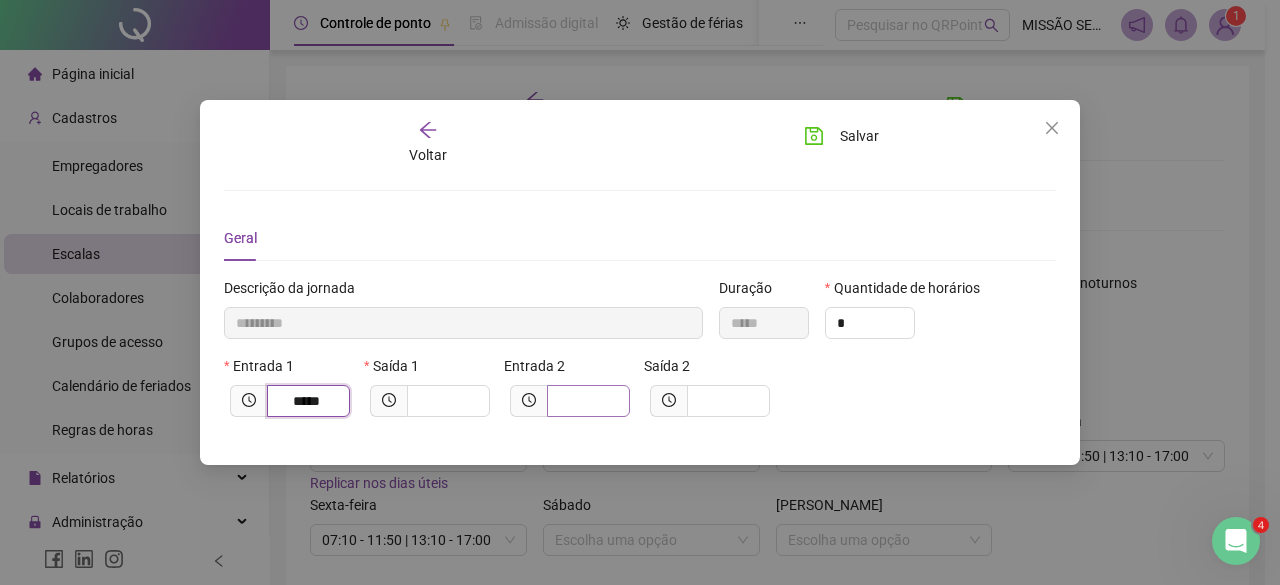 type on "*****" 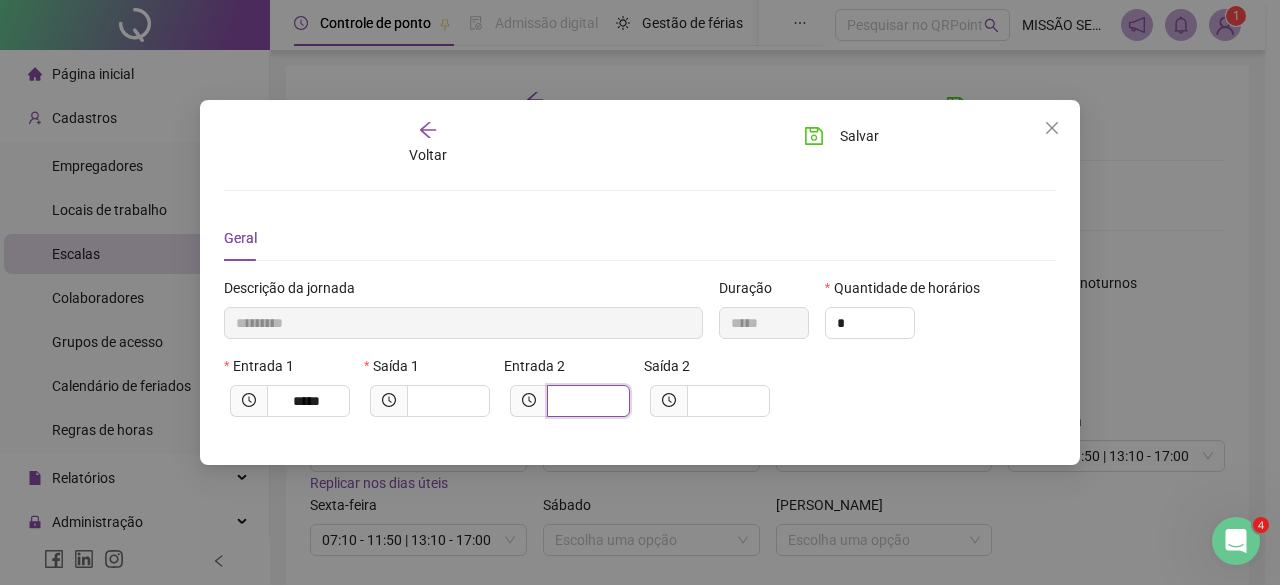 click at bounding box center [586, 401] 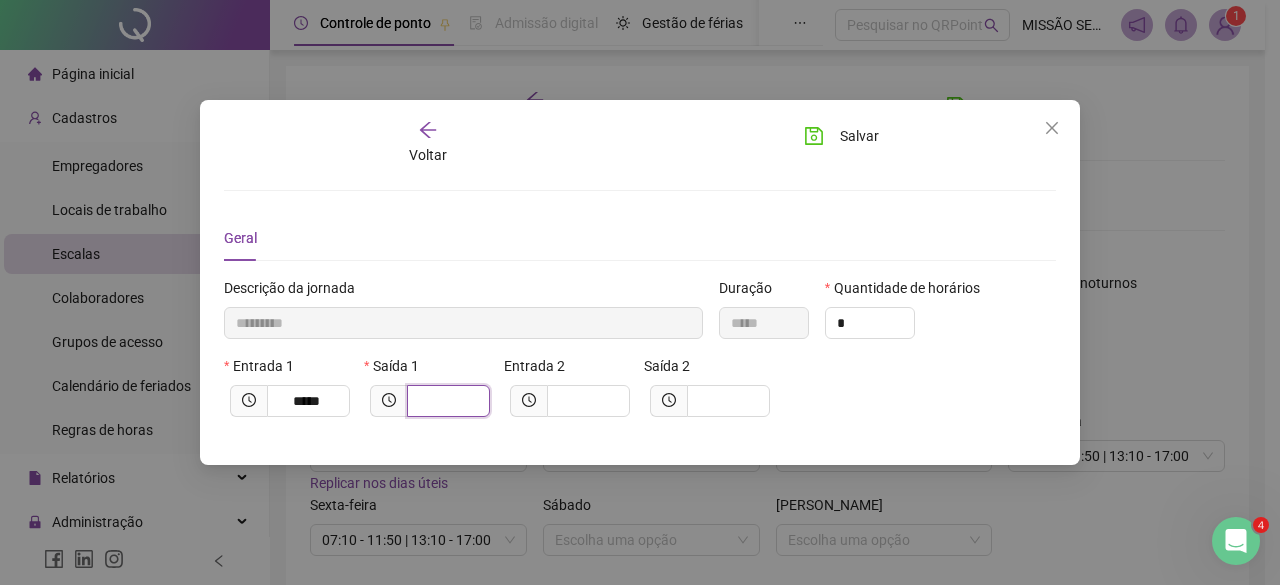 click at bounding box center [446, 401] 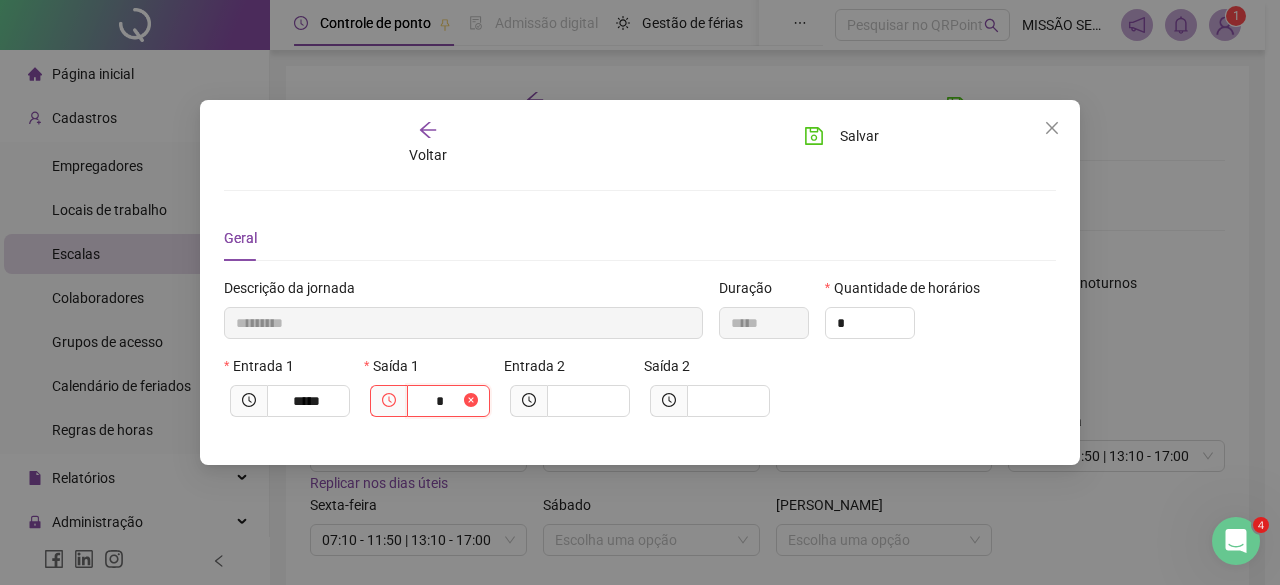 type on "**********" 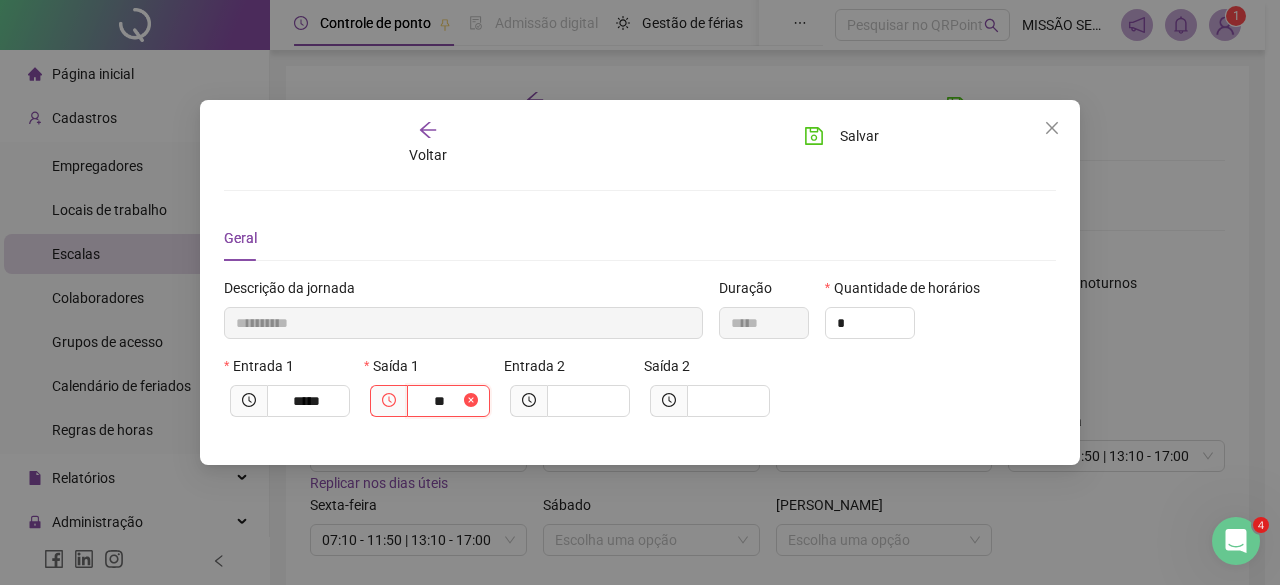 type on "***" 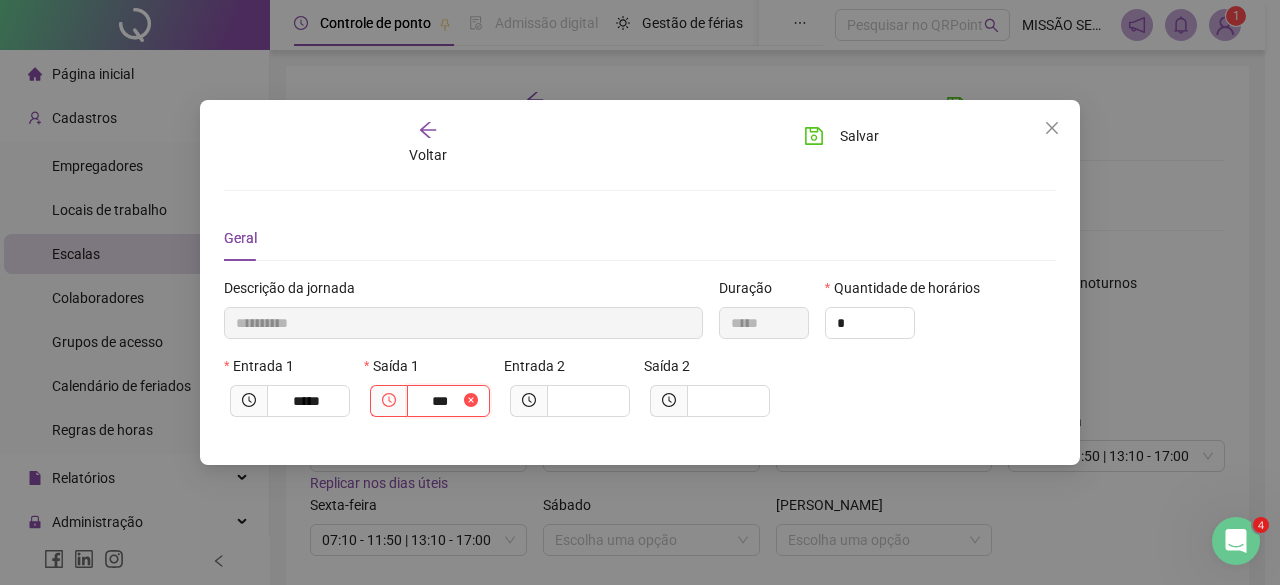 type on "**********" 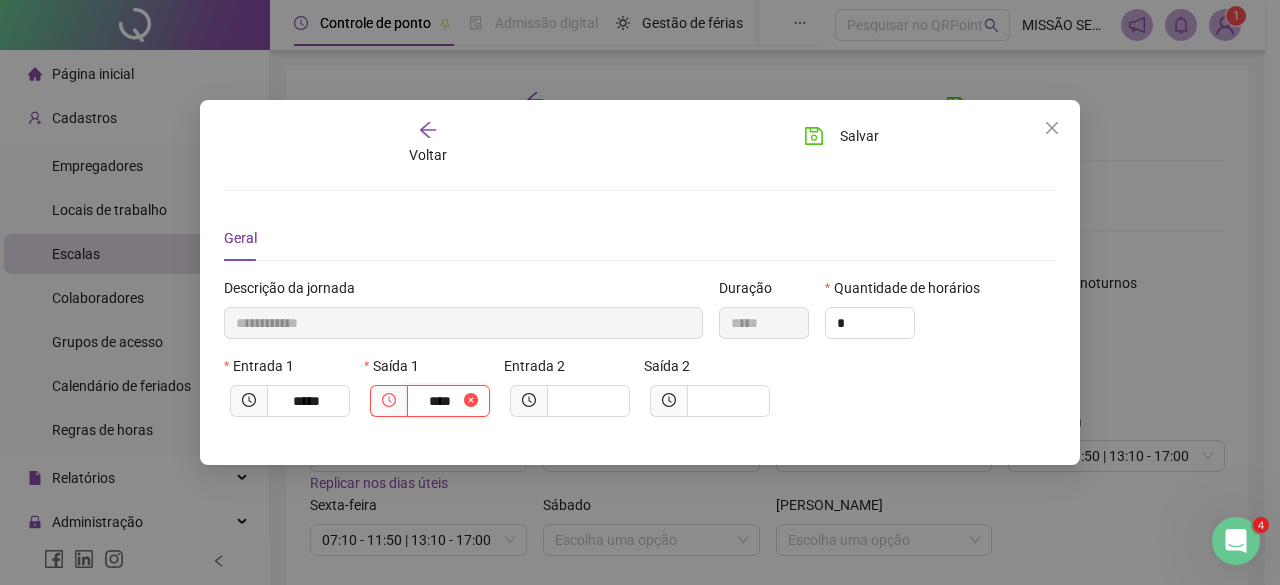 type on "**********" 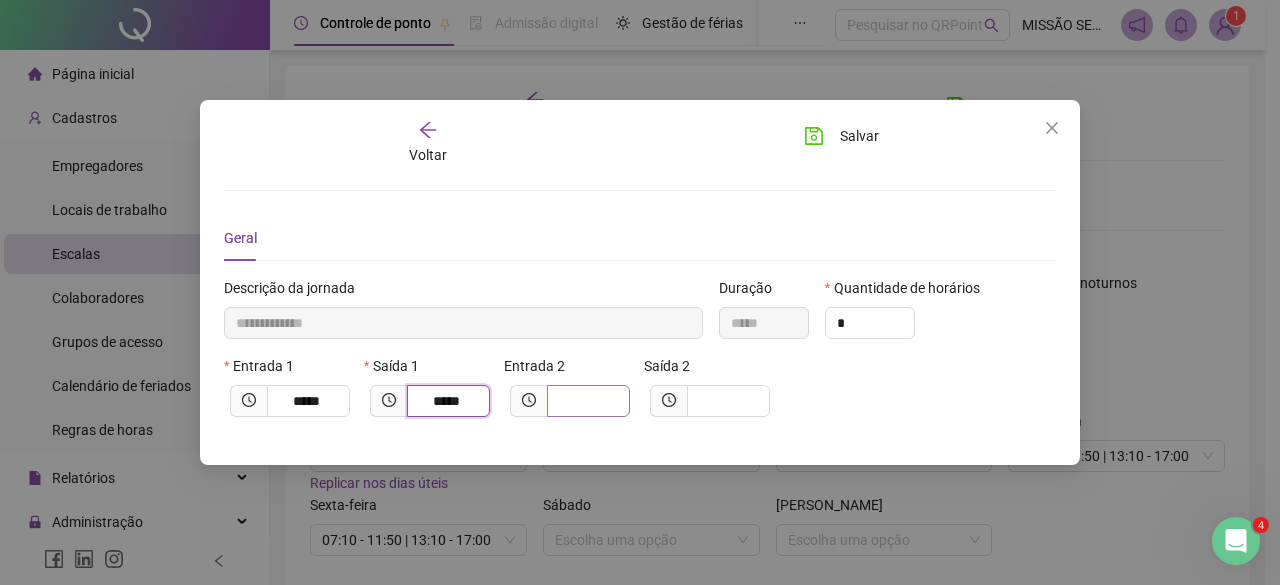 type on "*****" 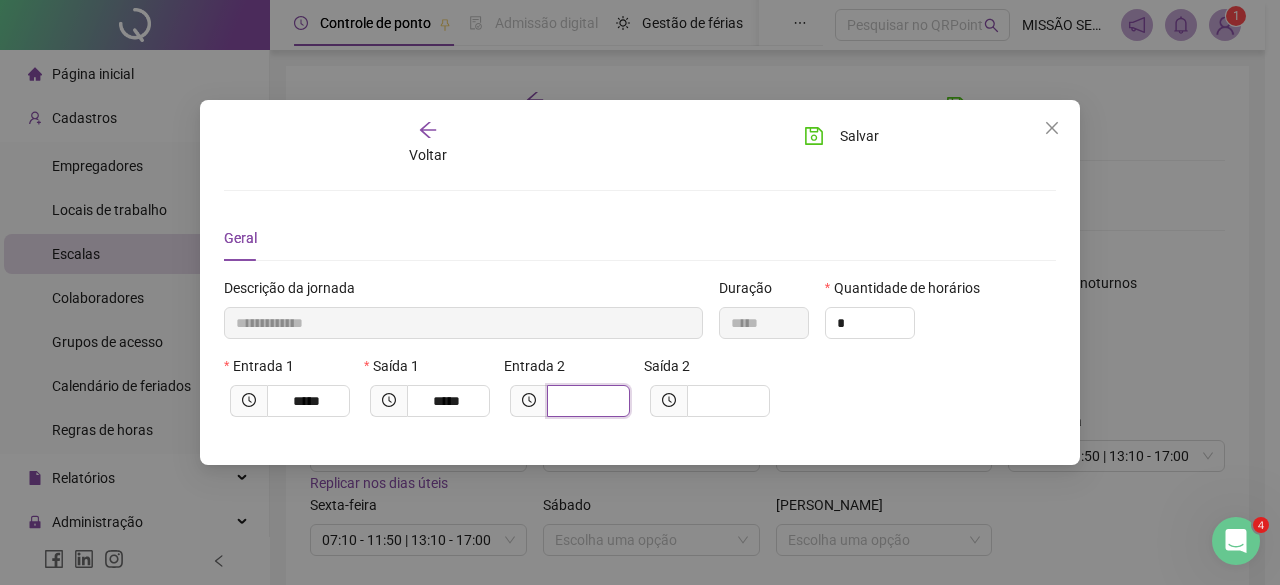 click at bounding box center [586, 401] 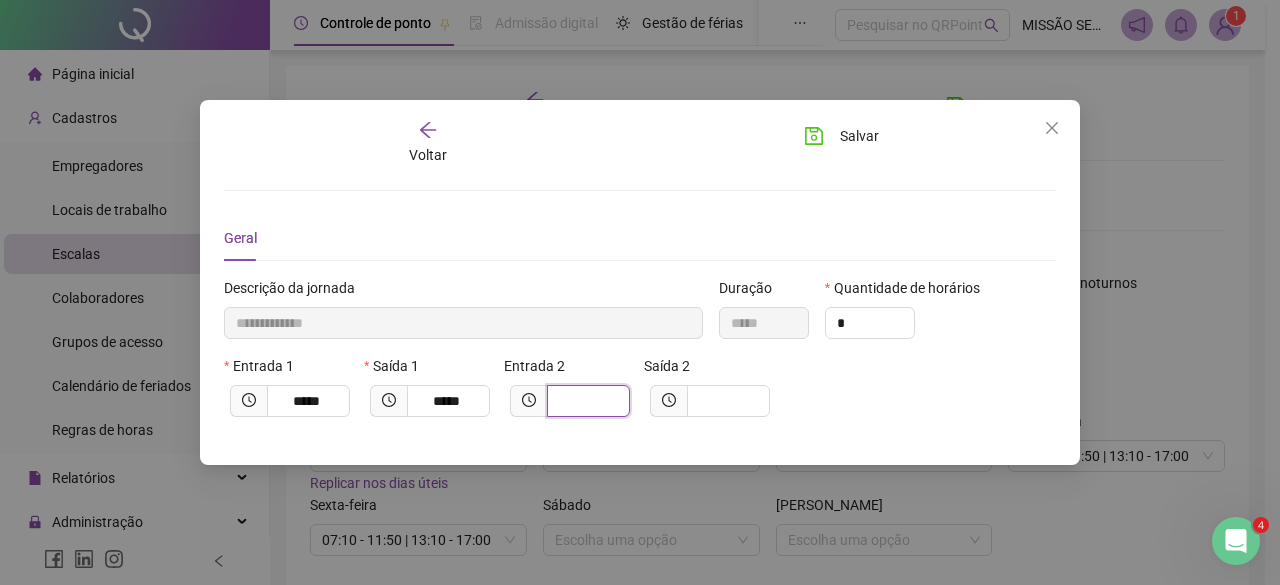 type on "**********" 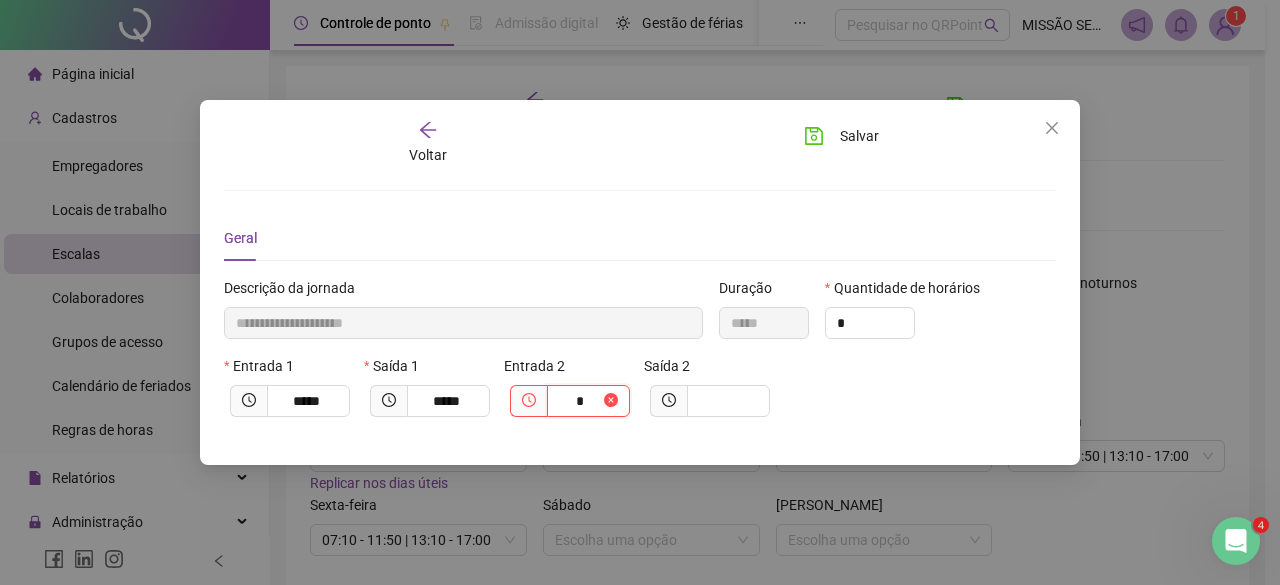type on "**********" 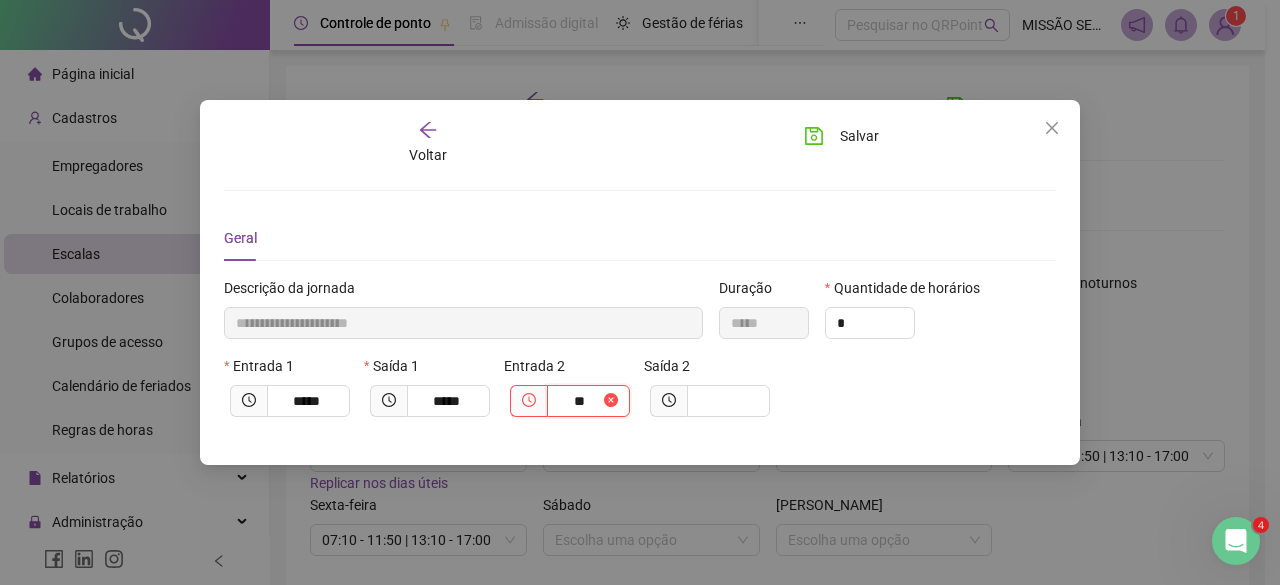 type on "***" 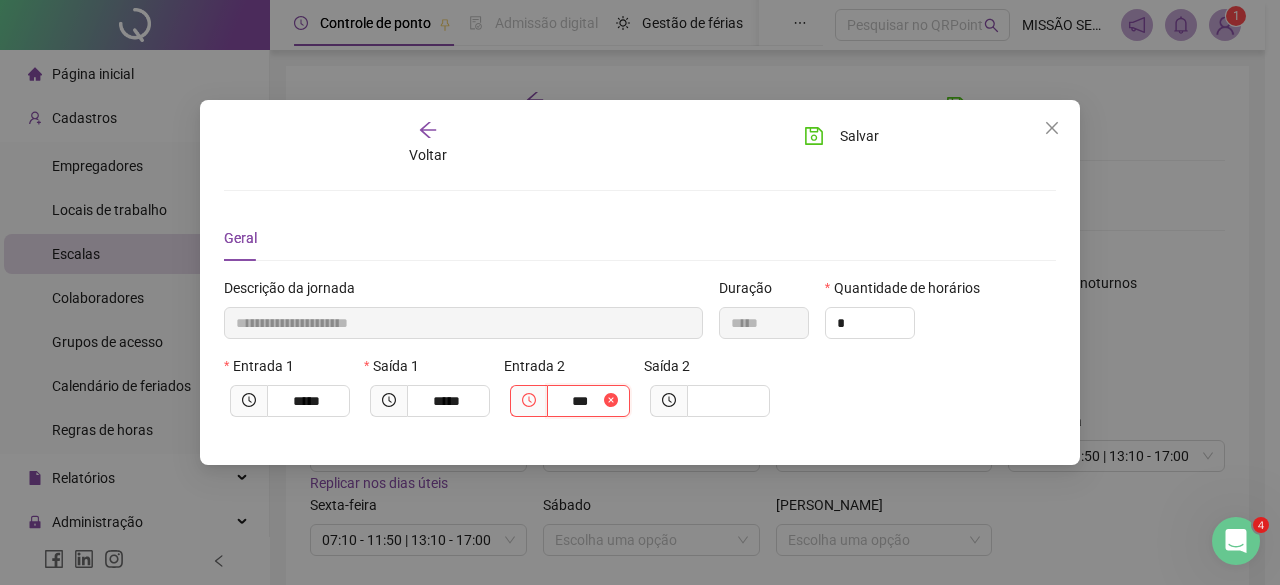 type on "**********" 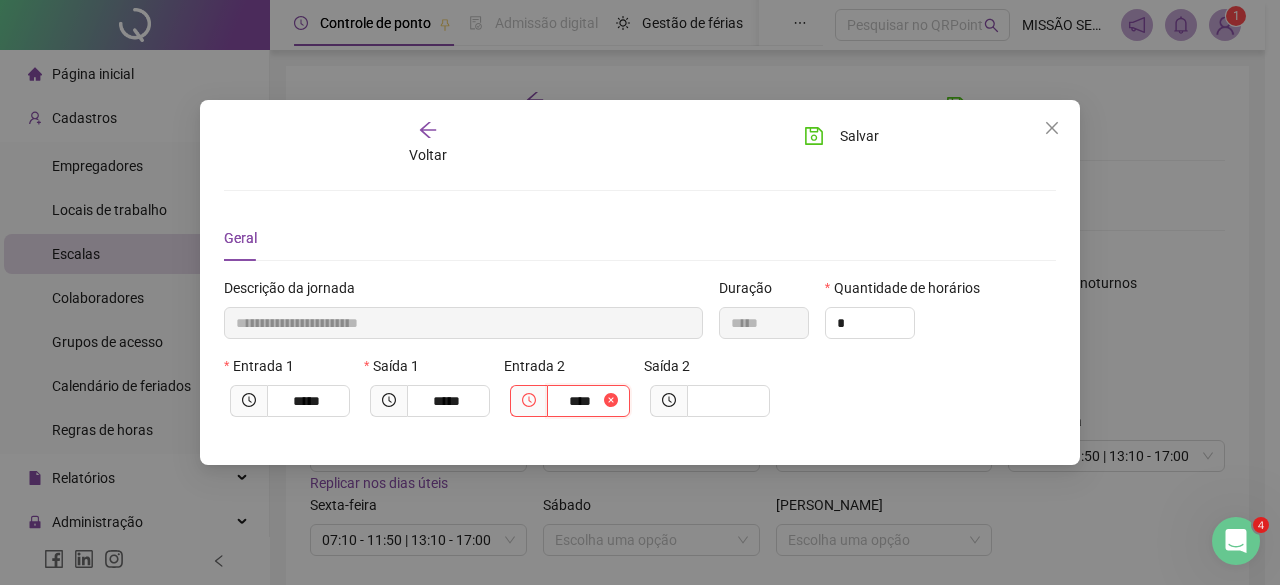 type on "**********" 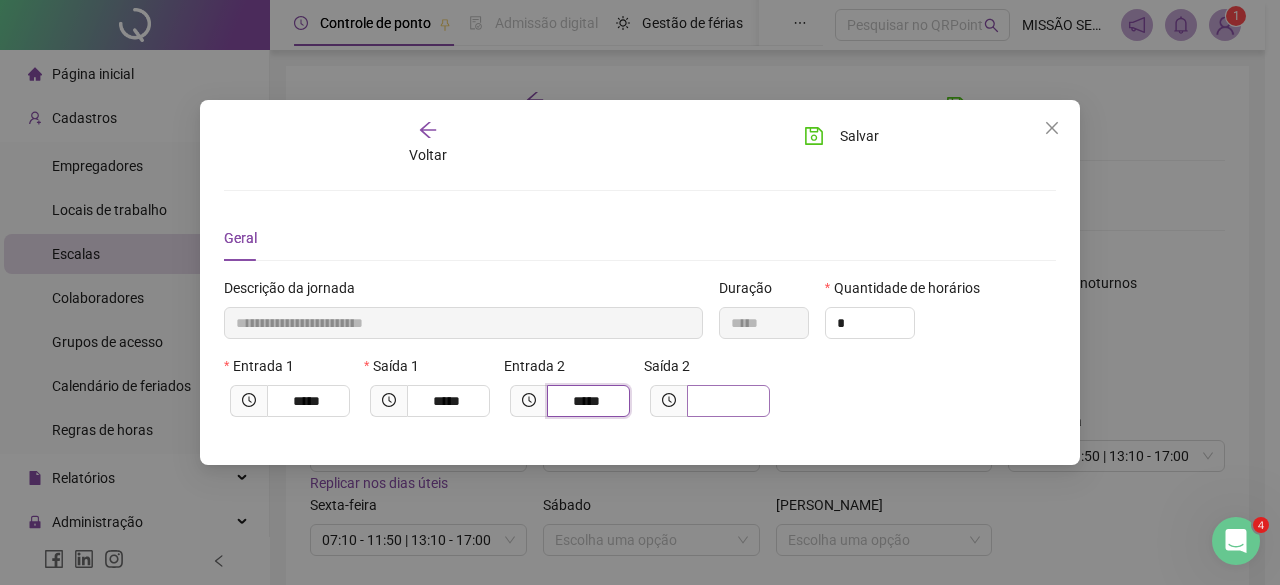 type on "*****" 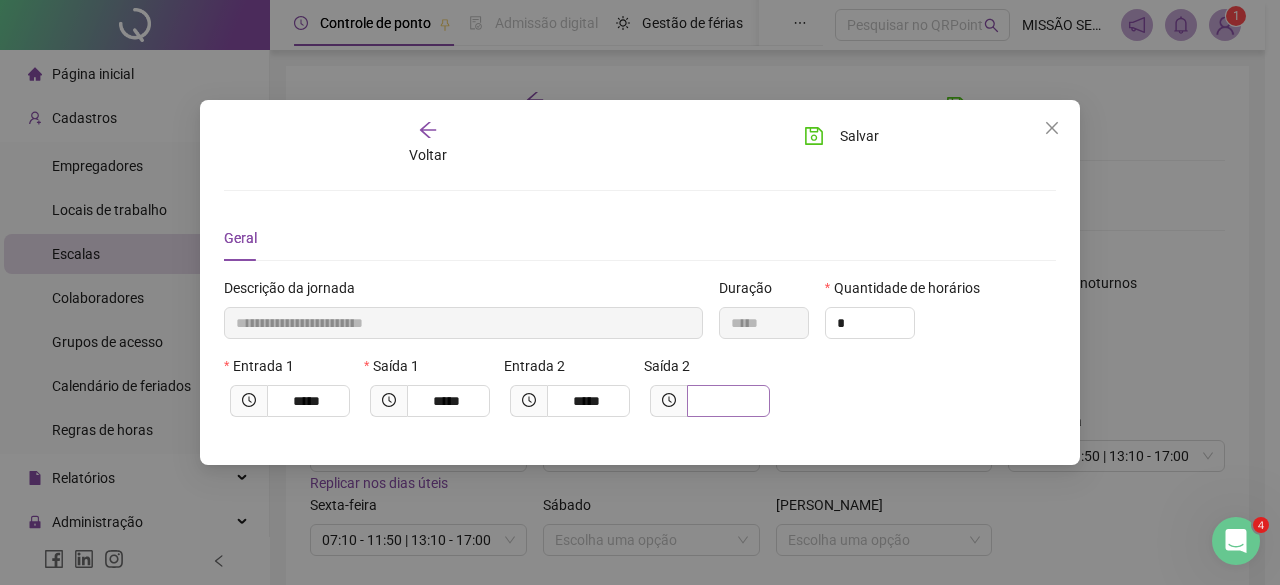 click at bounding box center (728, 401) 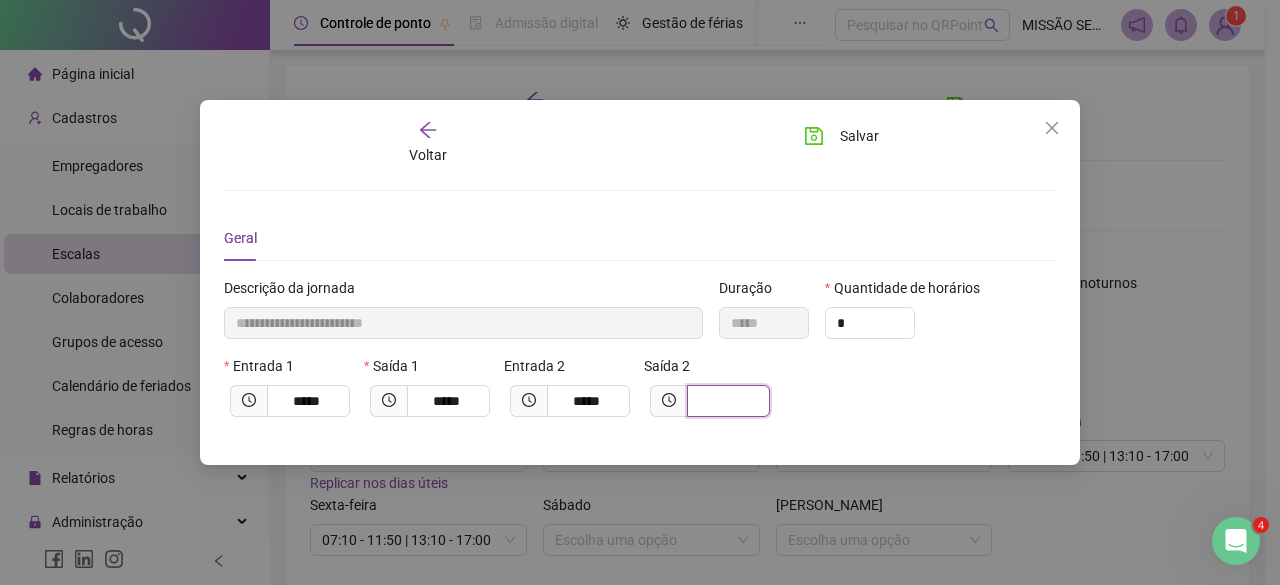 type on "**********" 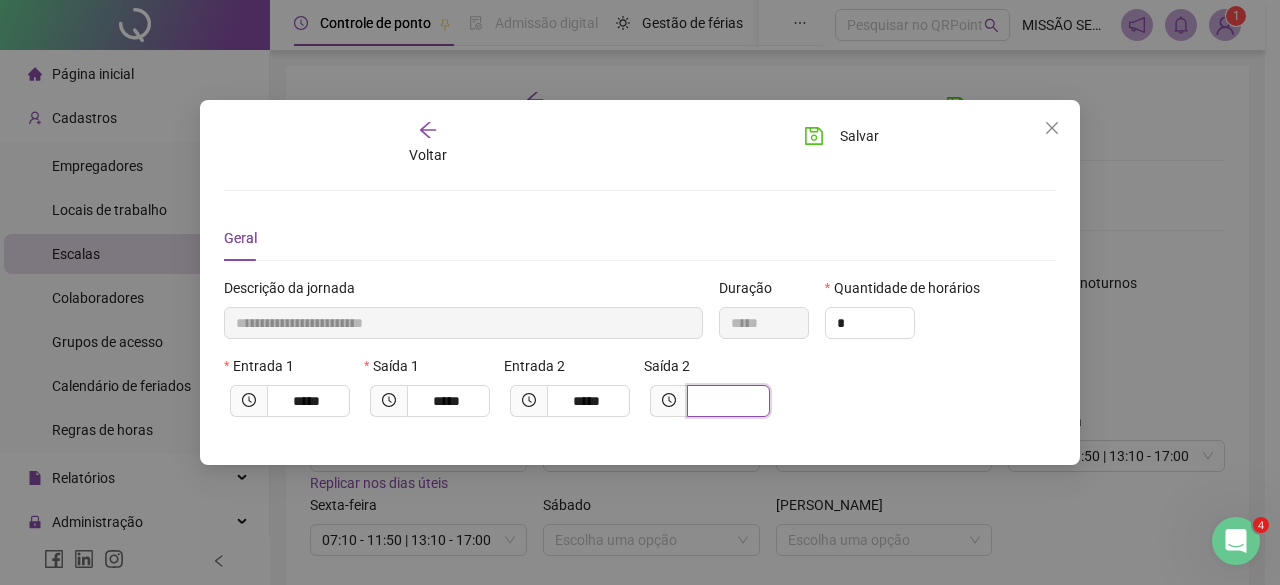 type on "*" 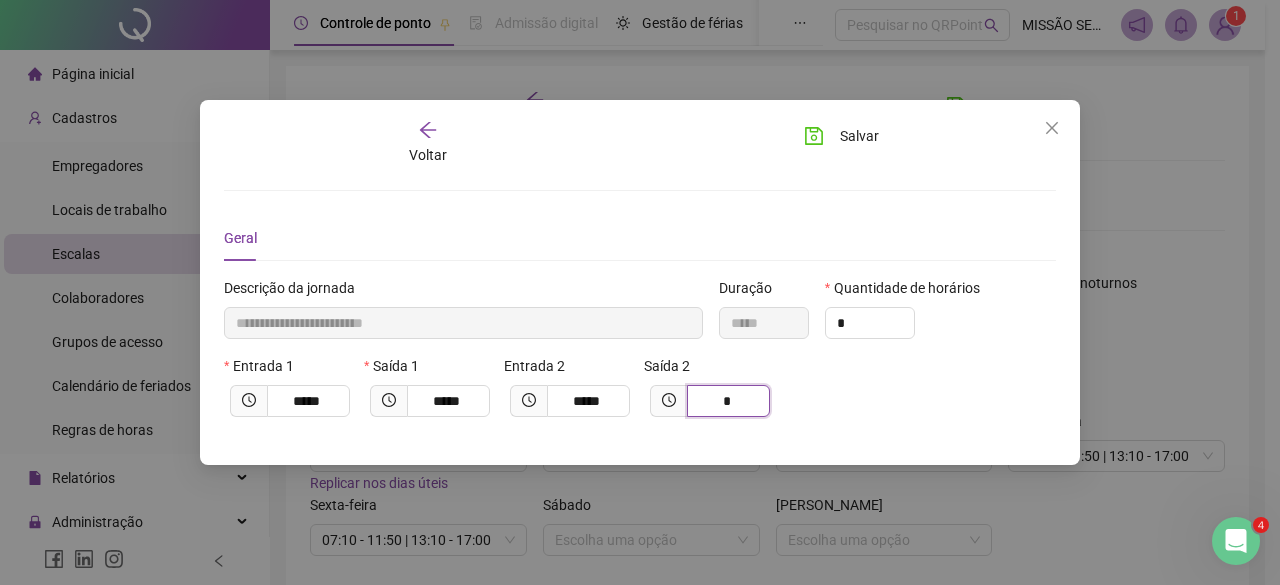 type on "**********" 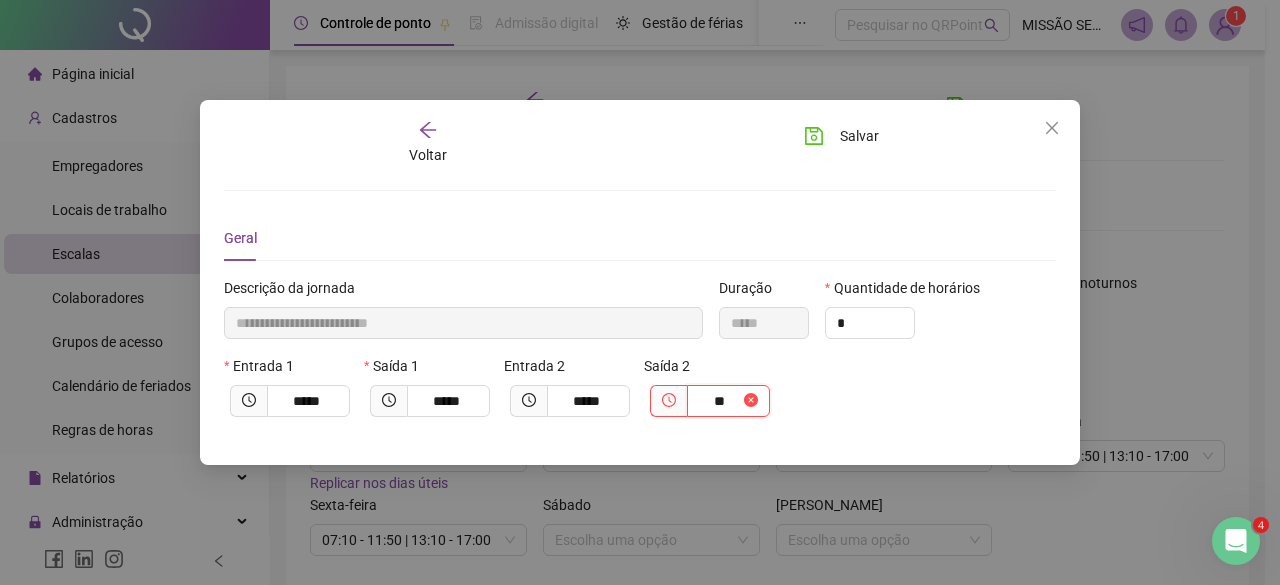 type on "***" 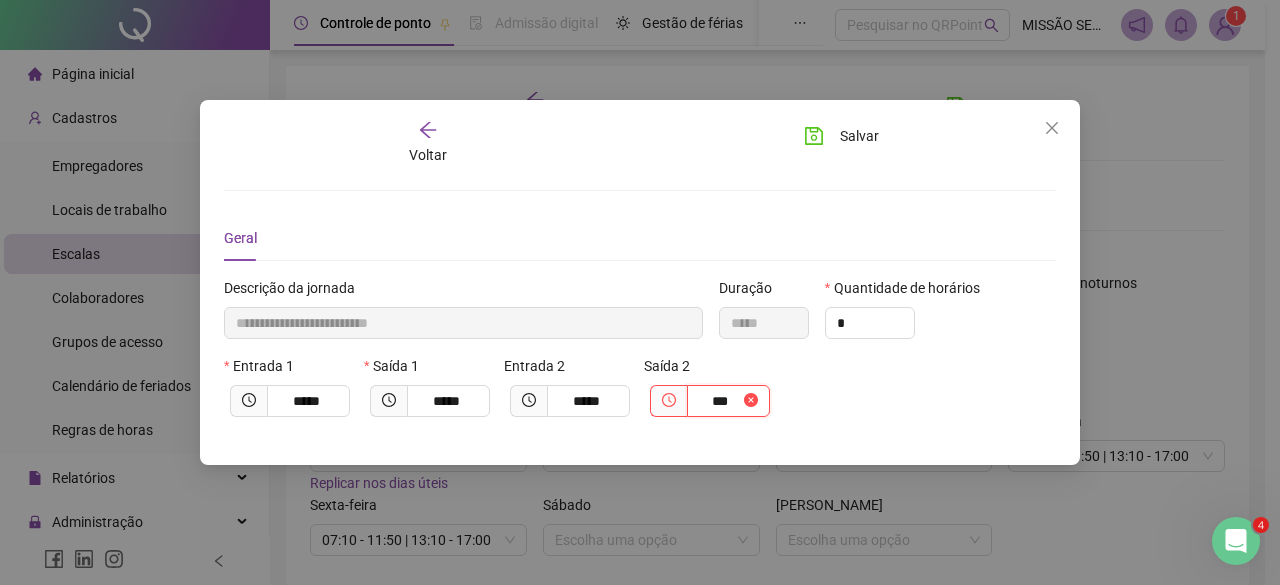 type on "**********" 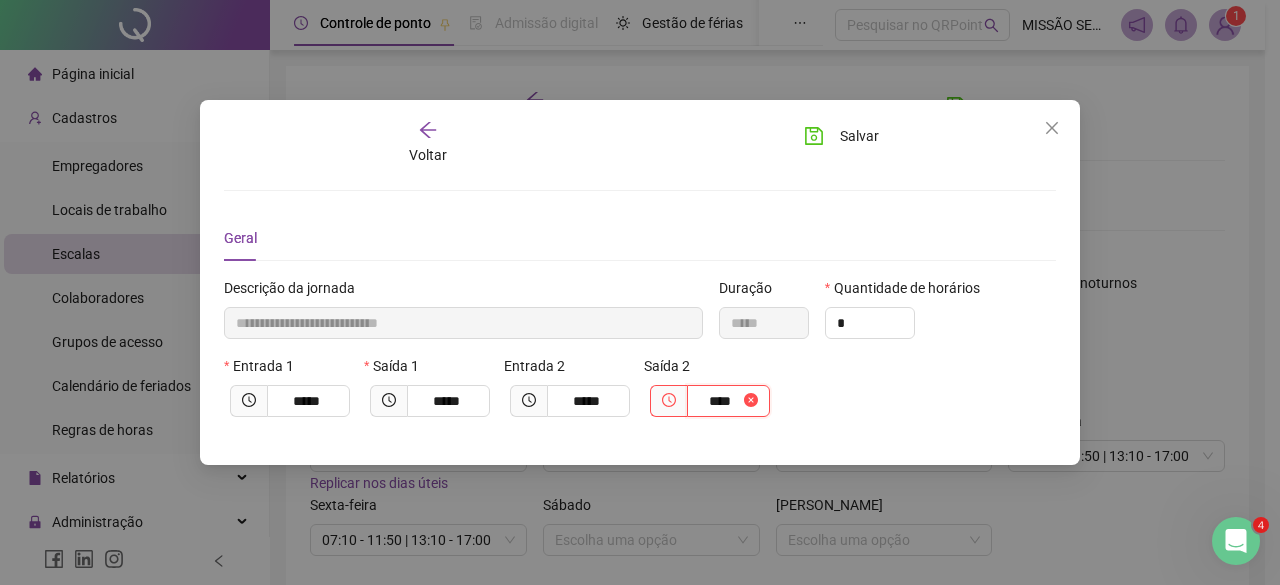 type on "**********" 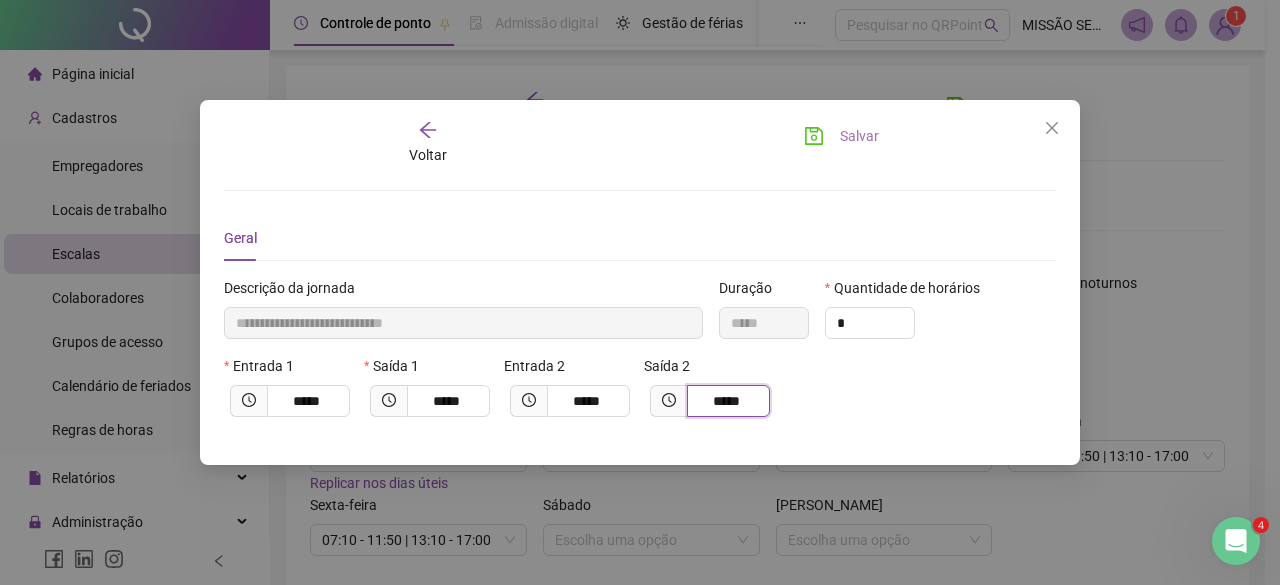 type on "*****" 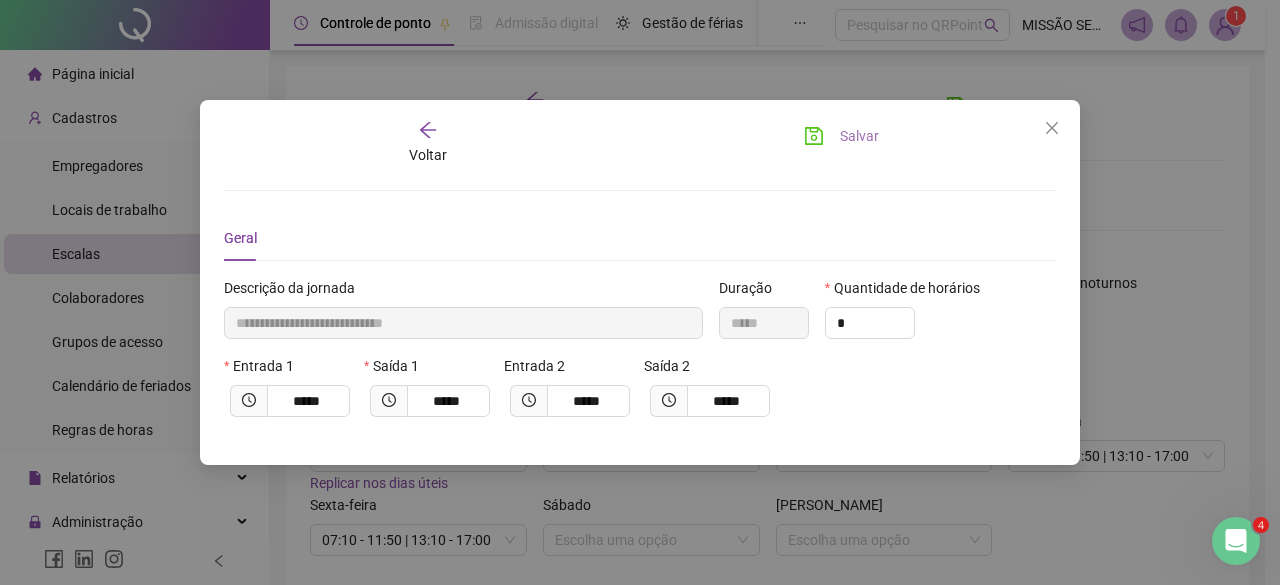 click on "Salvar" at bounding box center [841, 136] 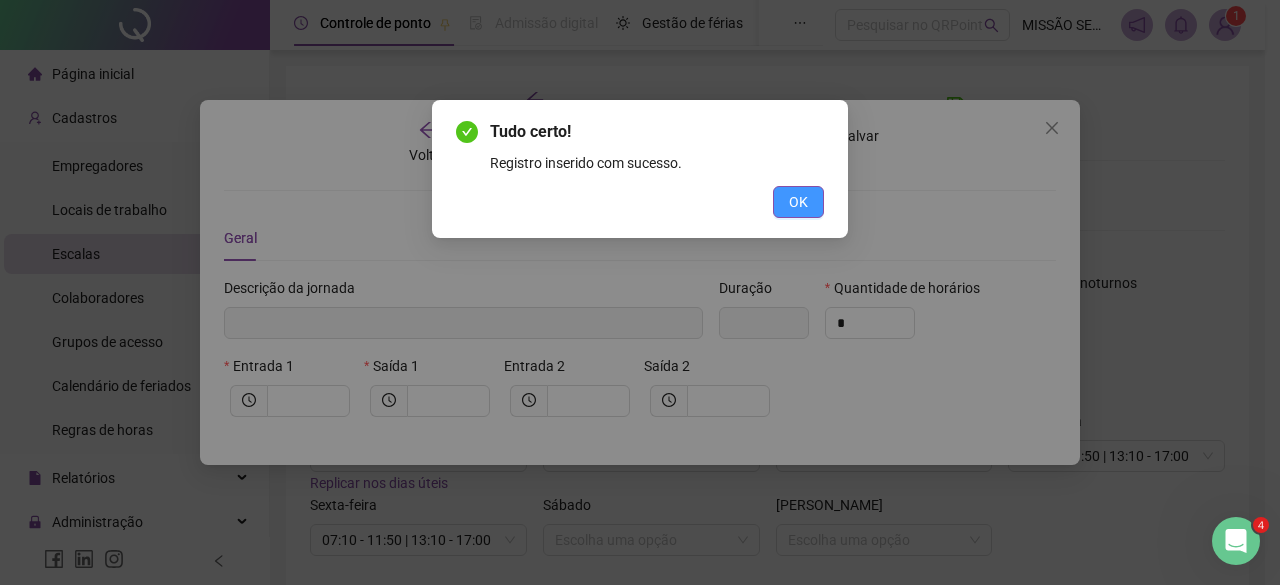 click on "OK" at bounding box center (798, 202) 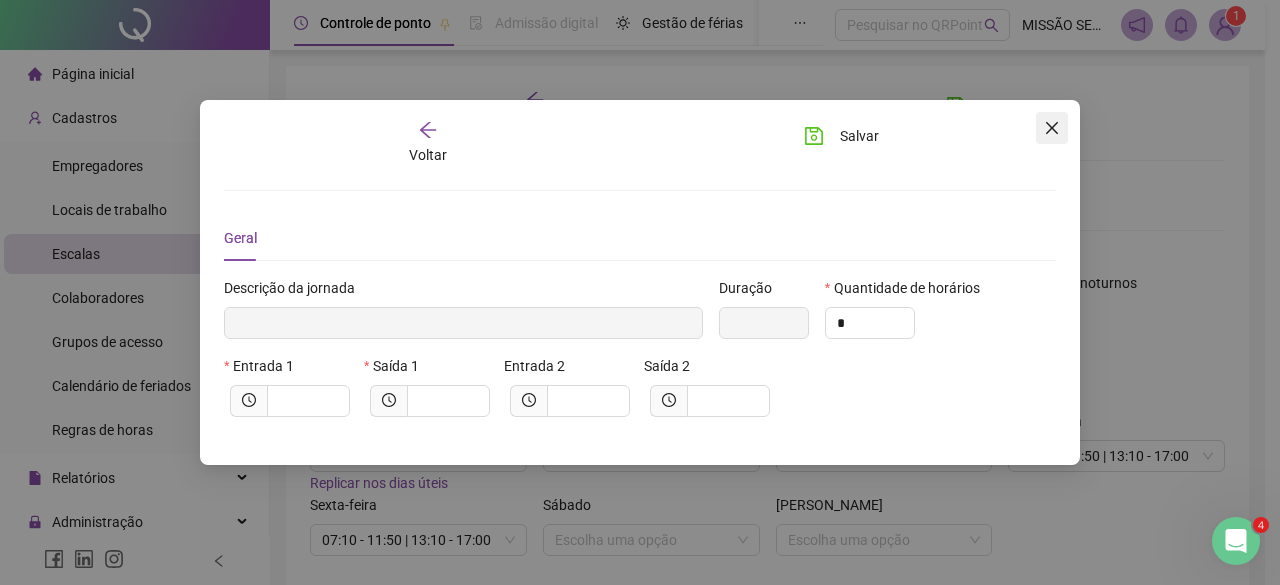 click 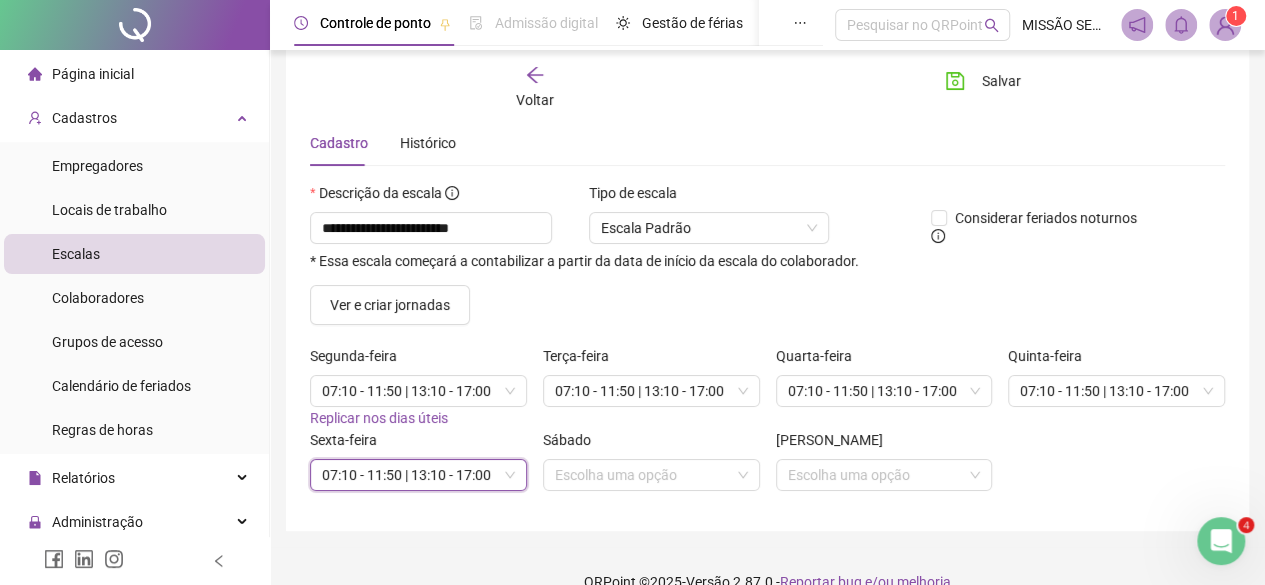 scroll, scrollTop: 94, scrollLeft: 0, axis: vertical 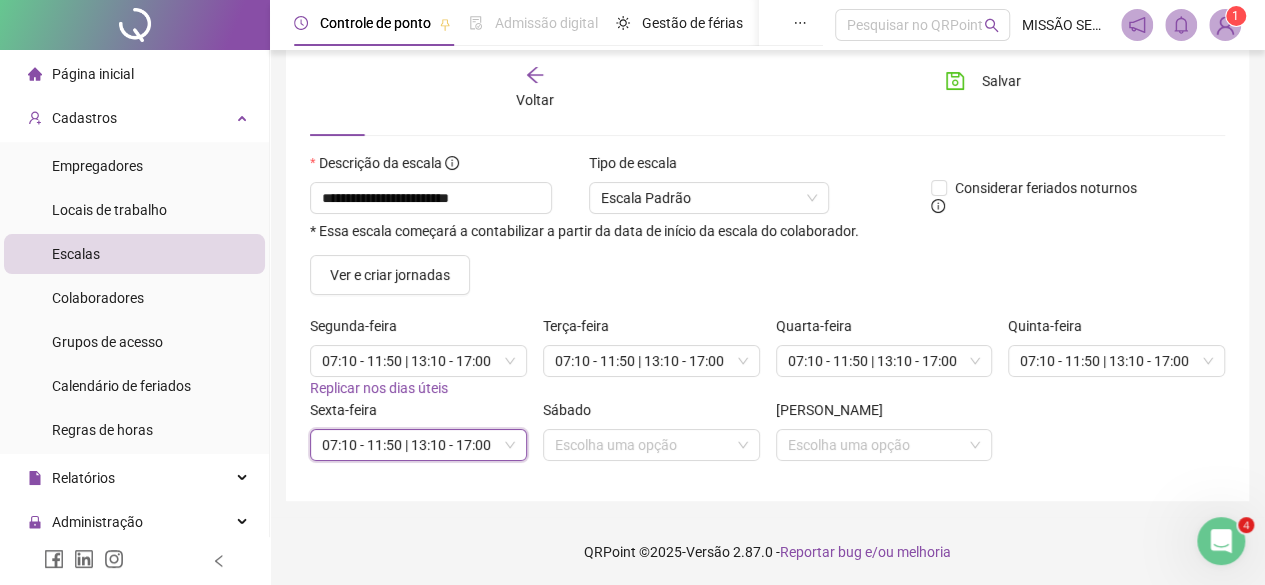 click on "07:10 - 11:50 | 13:10 - 17:00" at bounding box center (418, 445) 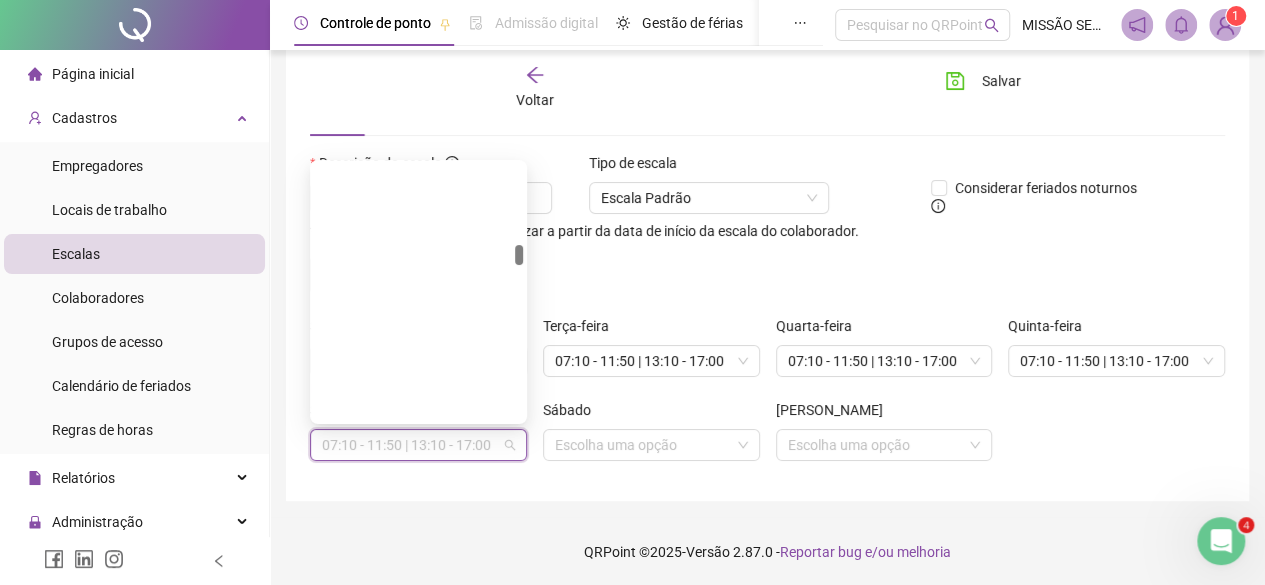 scroll, scrollTop: 1194, scrollLeft: 0, axis: vertical 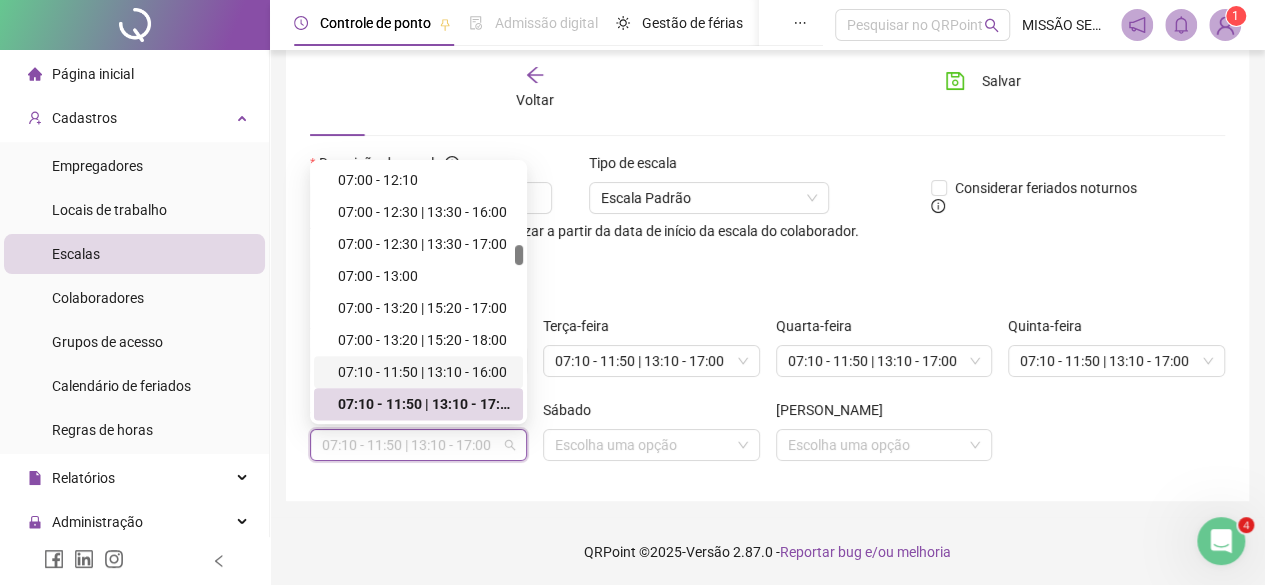 click on "07:10 - 11:50 | 13:10 - 16:00" at bounding box center (424, 372) 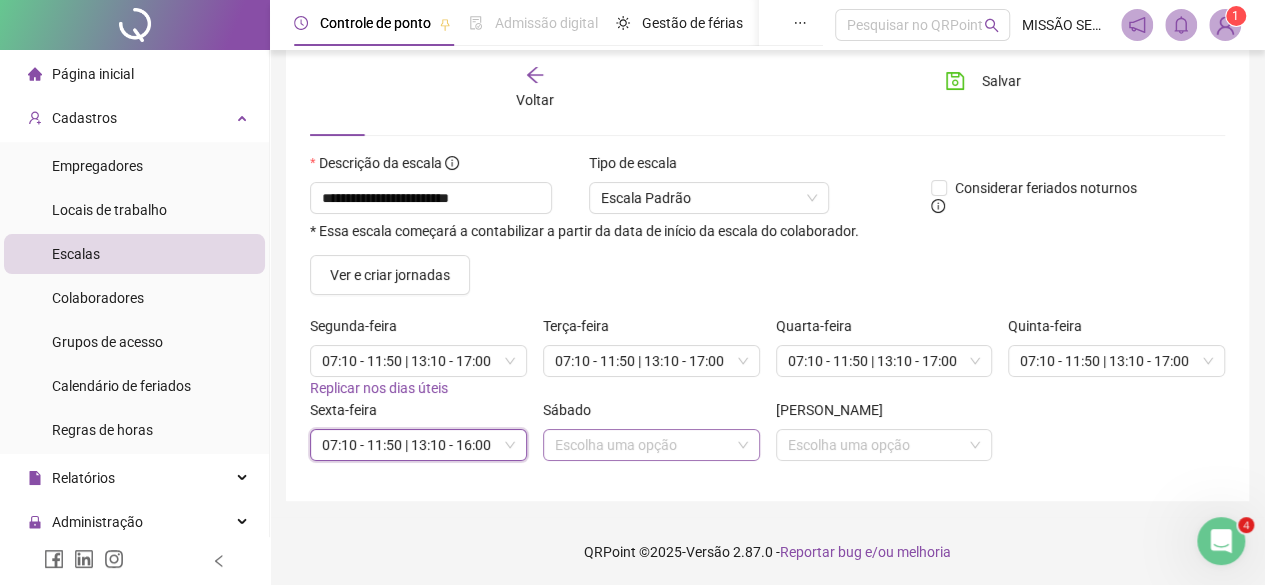click at bounding box center (645, 445) 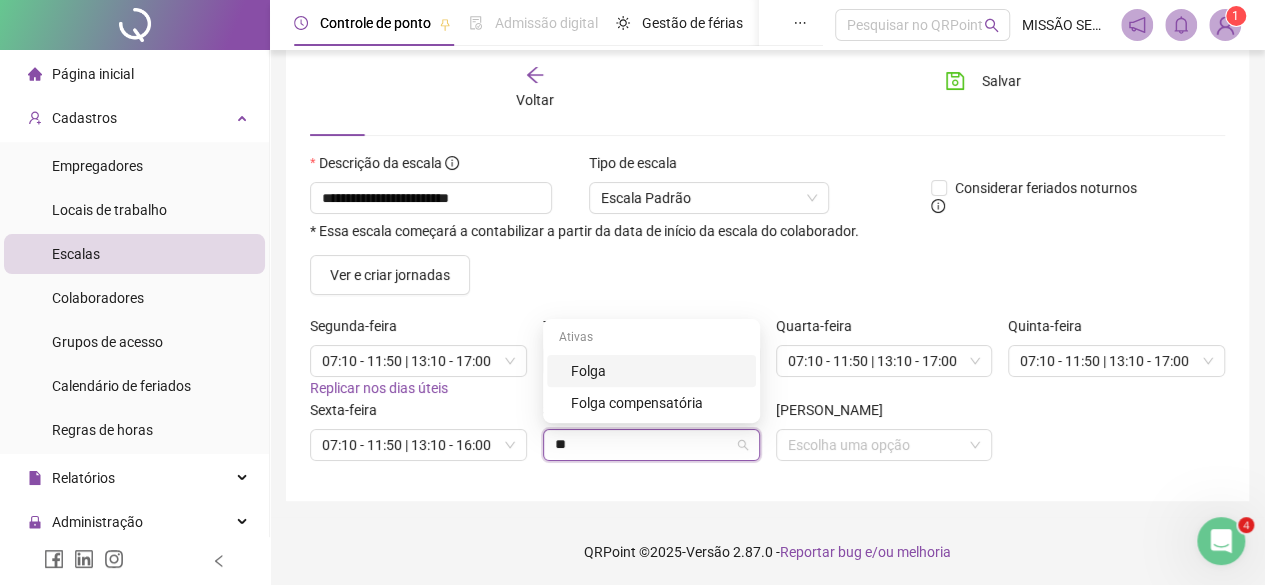 type on "***" 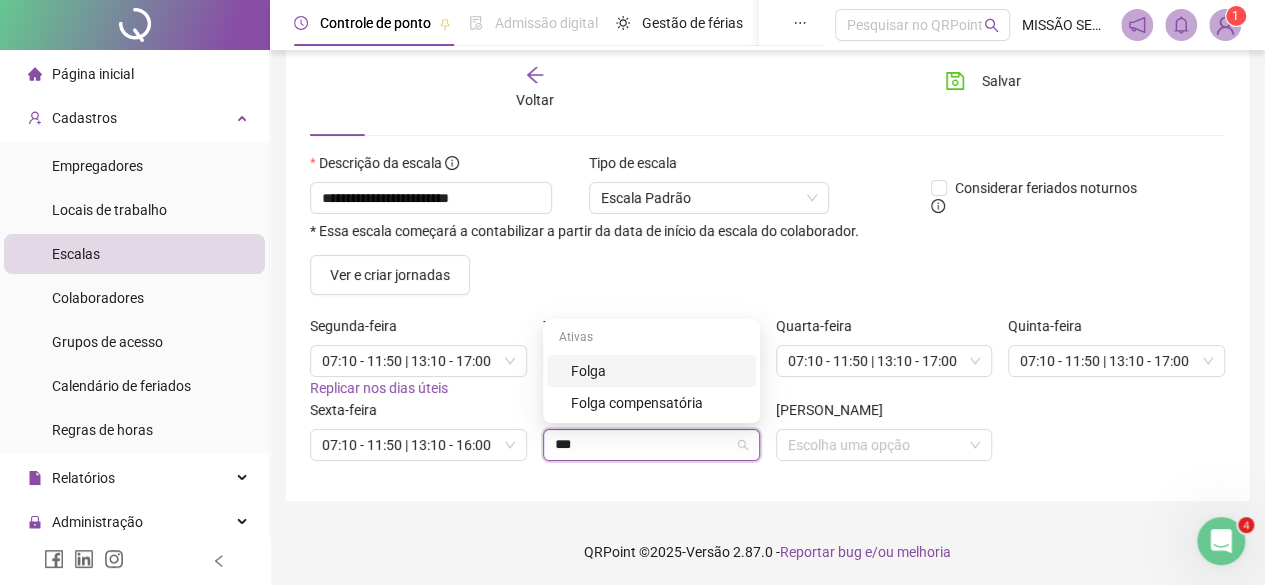 click on "Folga" at bounding box center [657, 371] 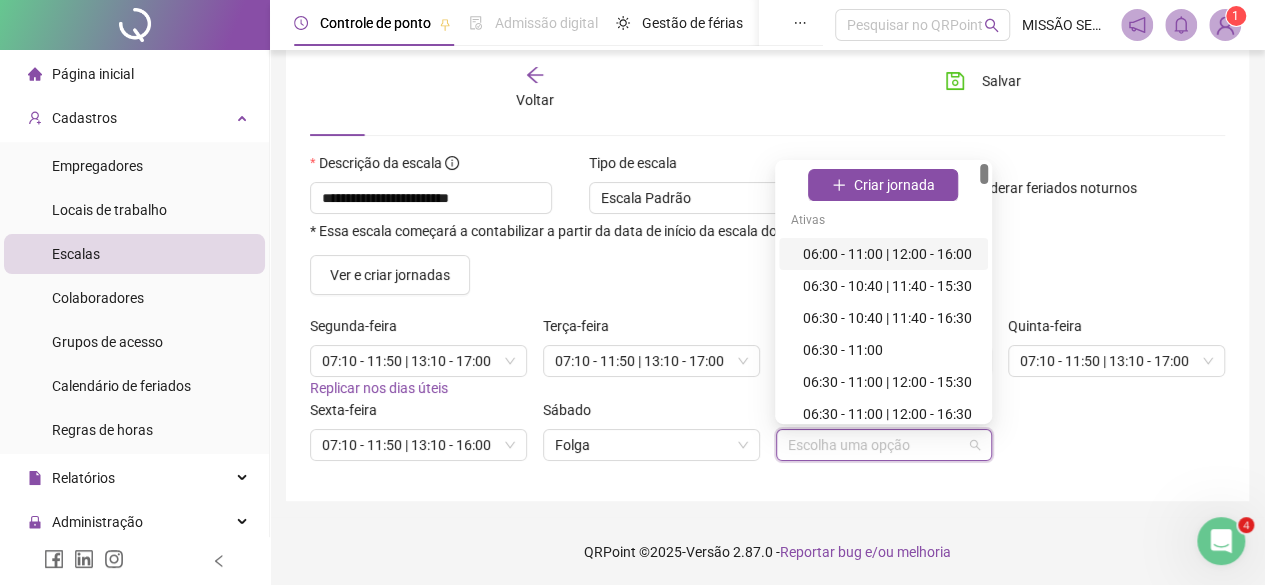 click at bounding box center (878, 445) 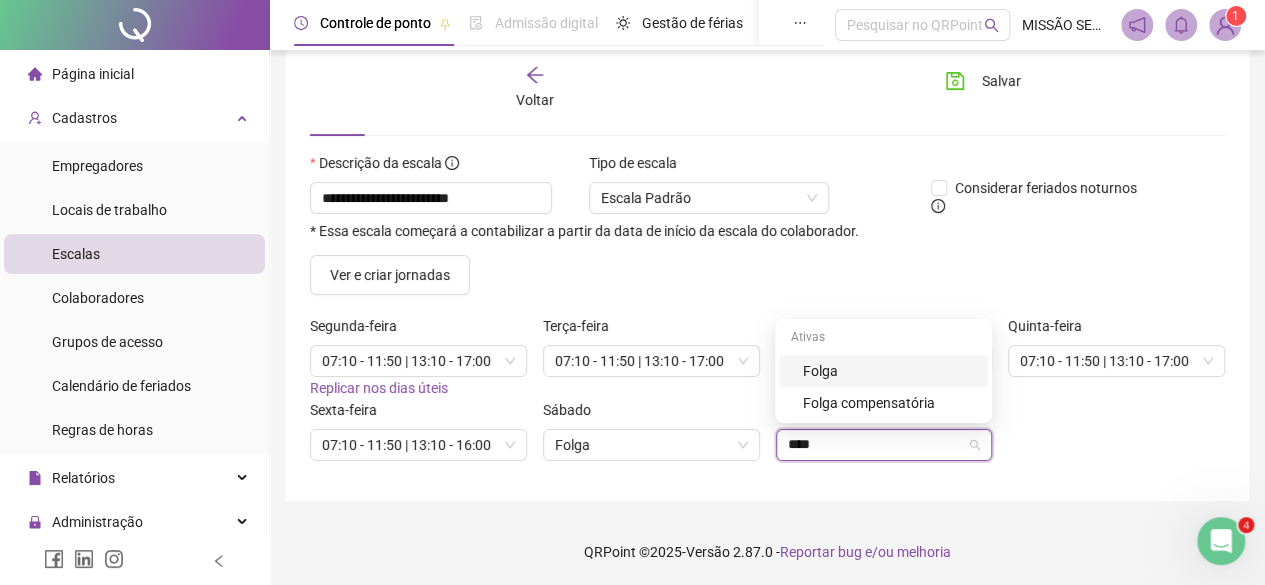 type on "*****" 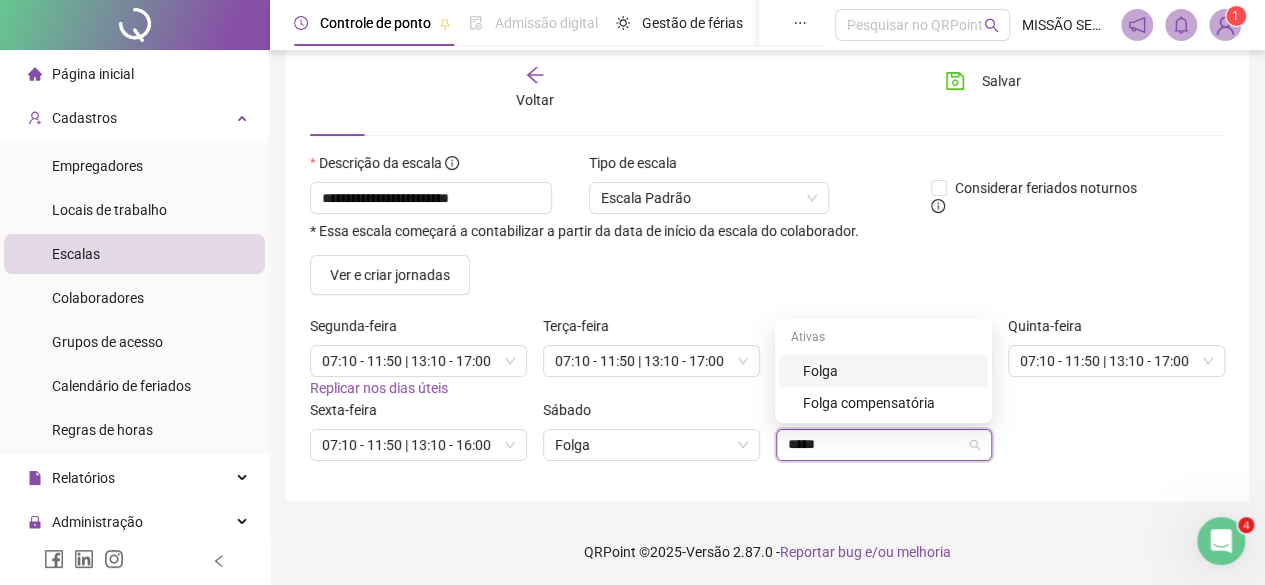 click on "Folga" at bounding box center (883, 371) 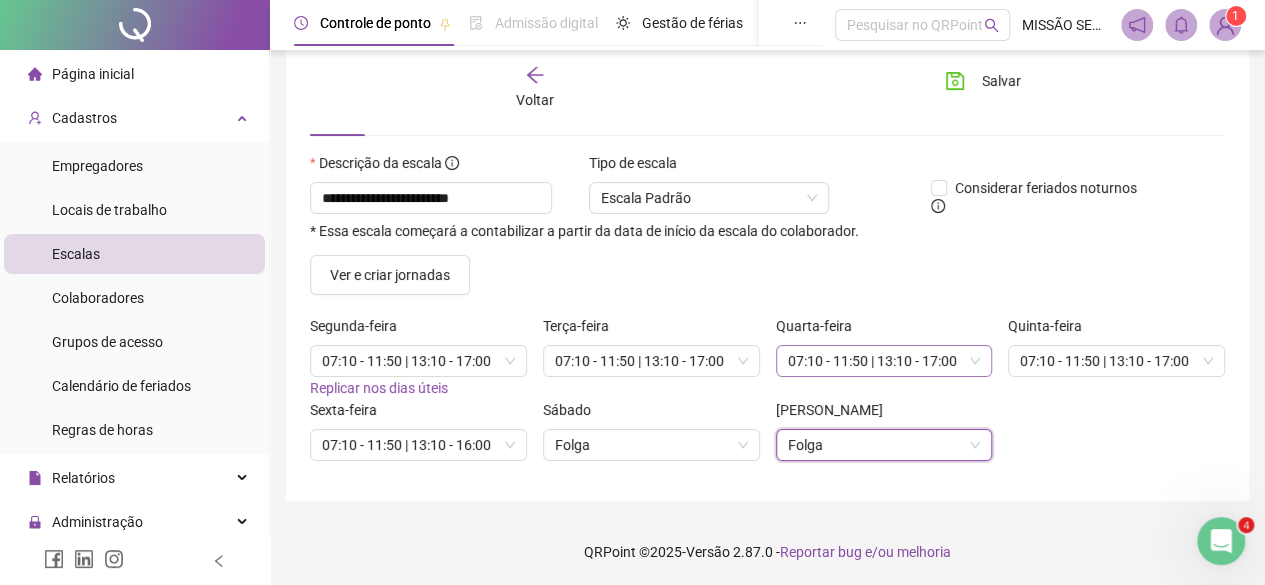 scroll, scrollTop: 0, scrollLeft: 0, axis: both 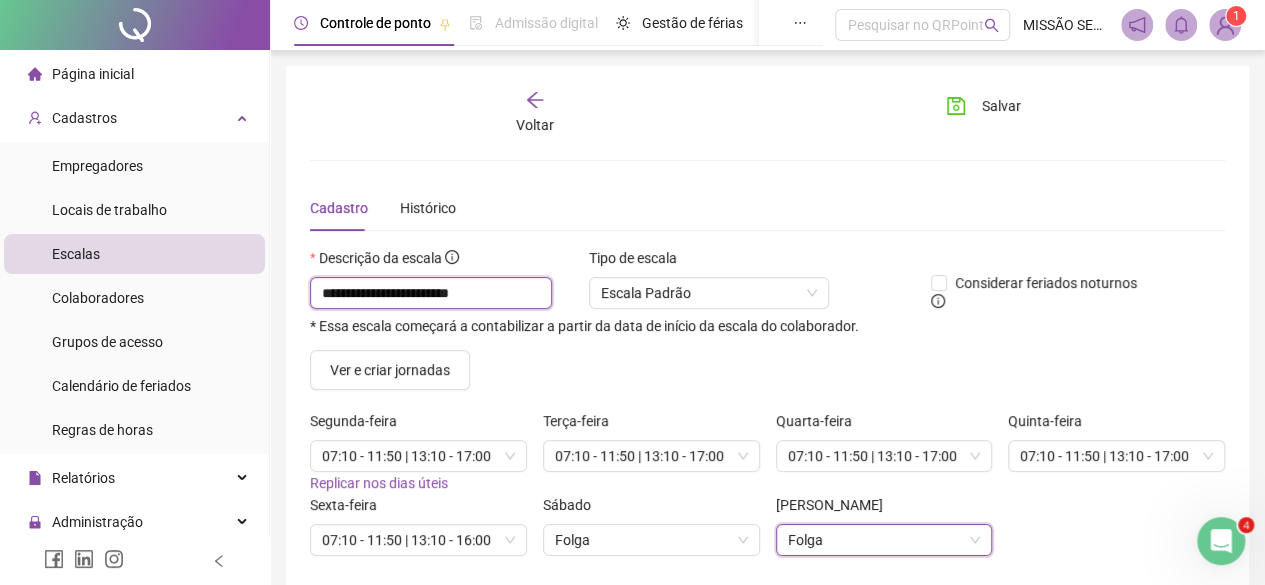 click on "**********" at bounding box center [431, 293] 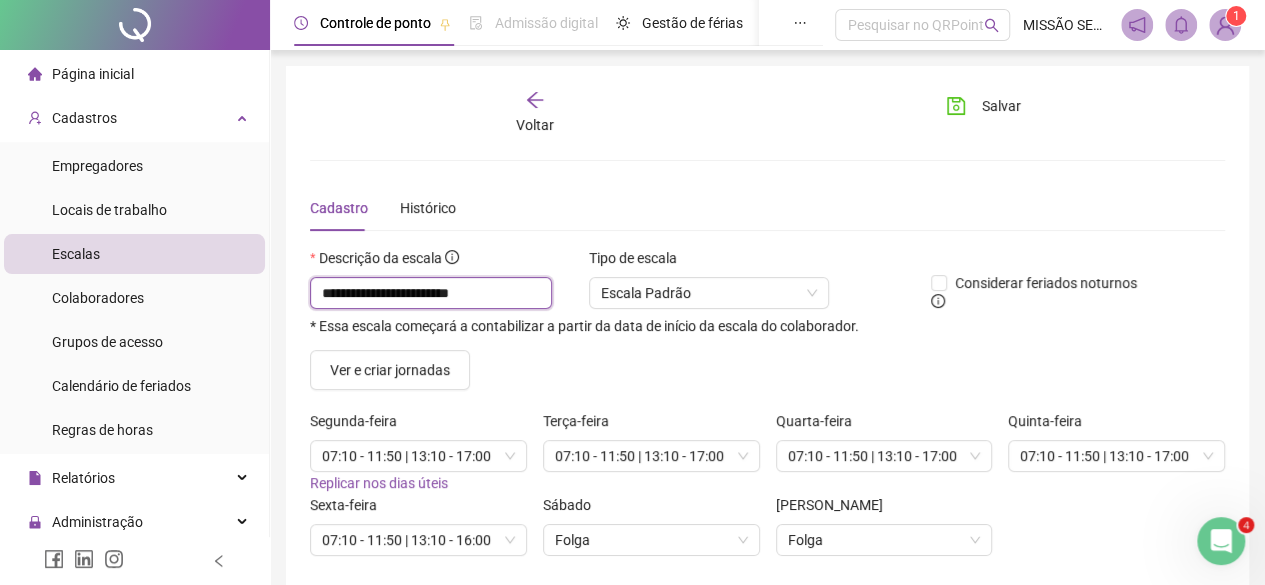 click on "**********" at bounding box center [431, 293] 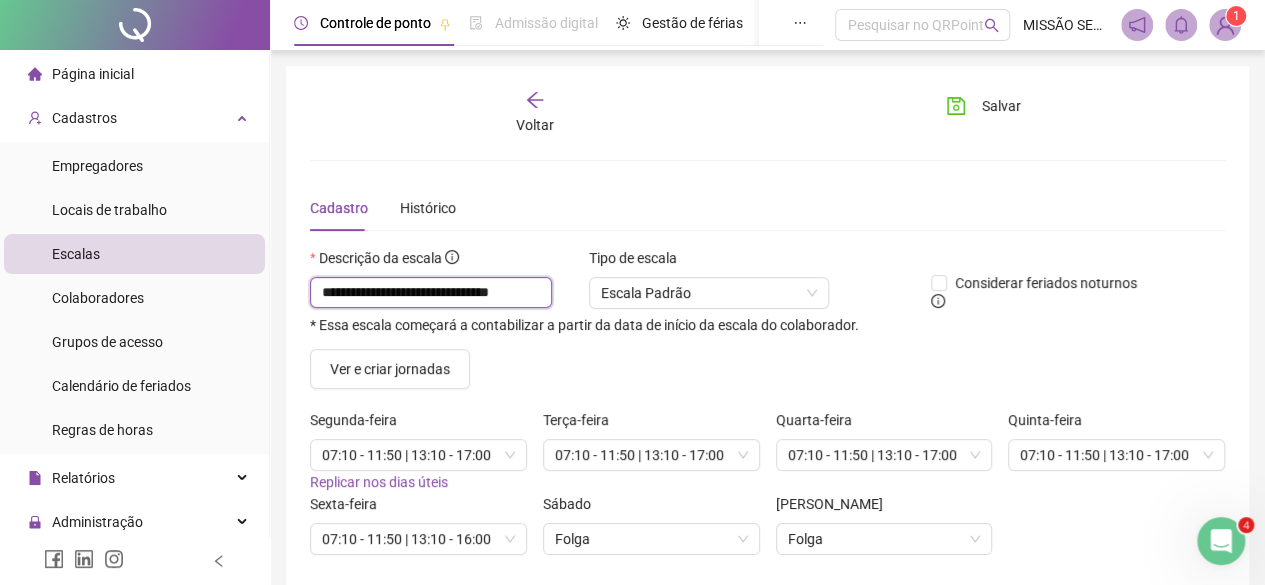 scroll, scrollTop: 0, scrollLeft: 36, axis: horizontal 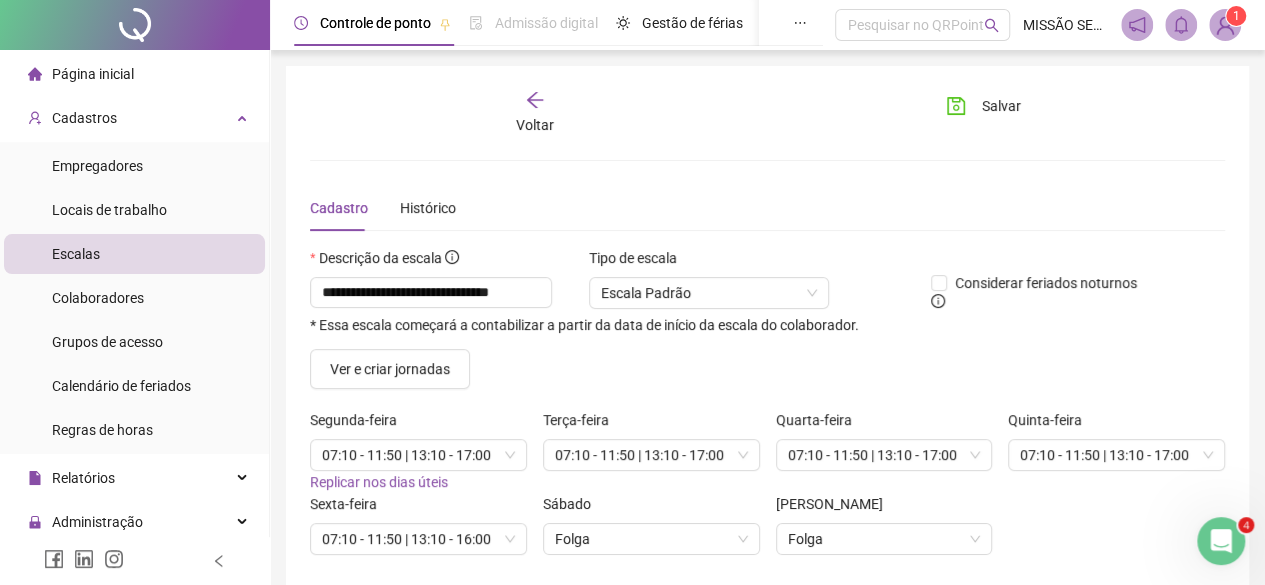 click on "Cadastro Histórico" at bounding box center (767, 208) 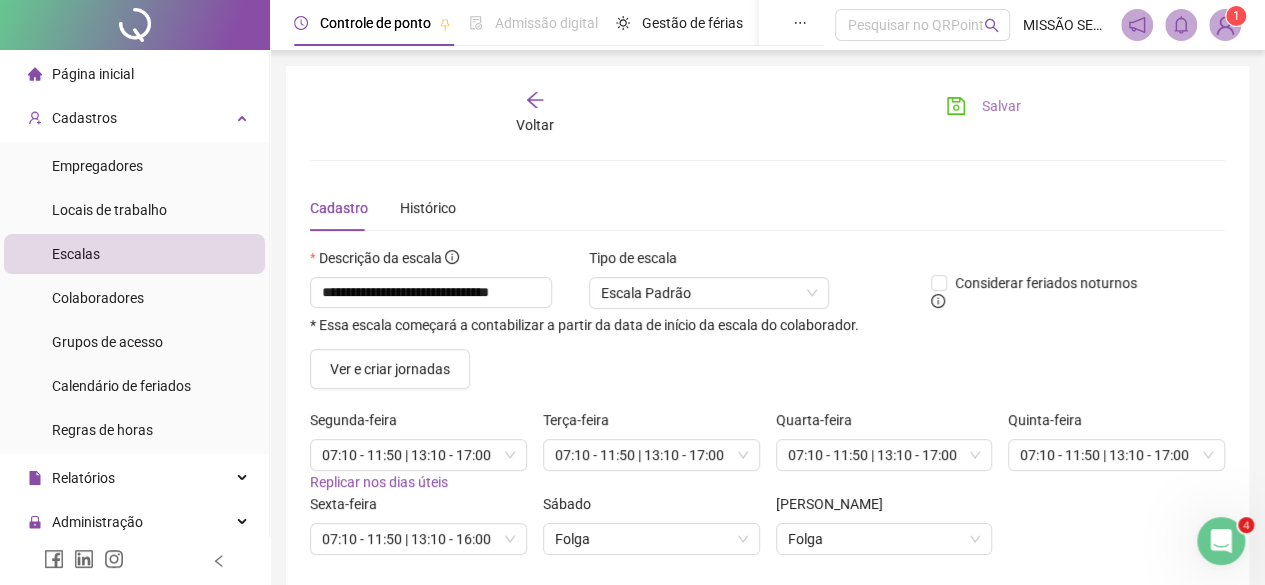 click 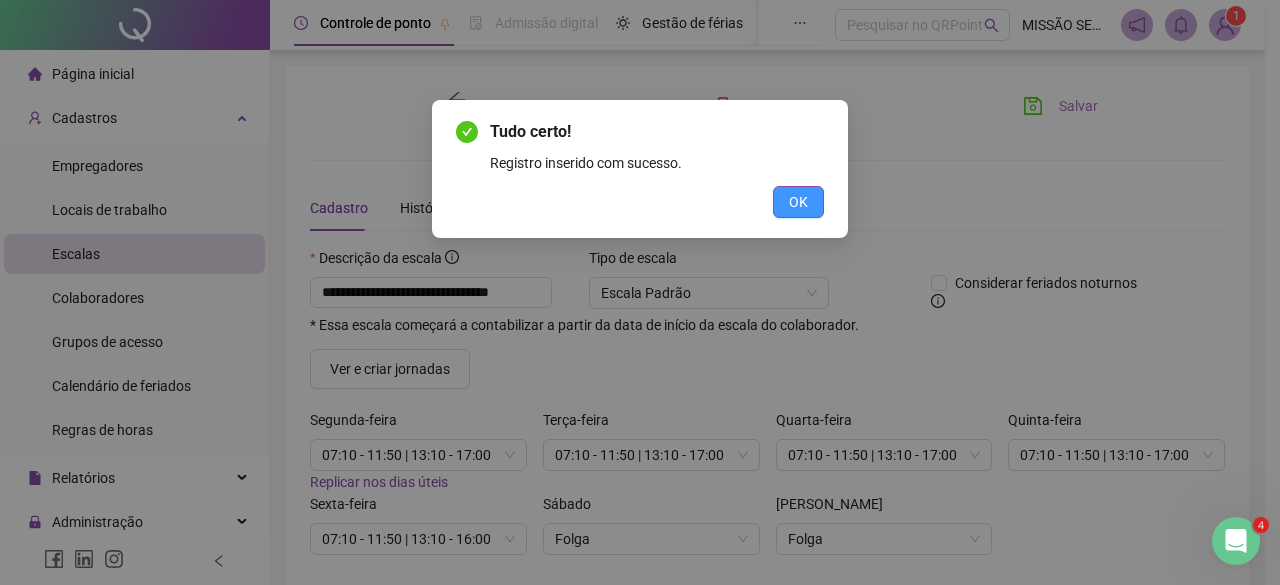 click on "OK" at bounding box center [798, 202] 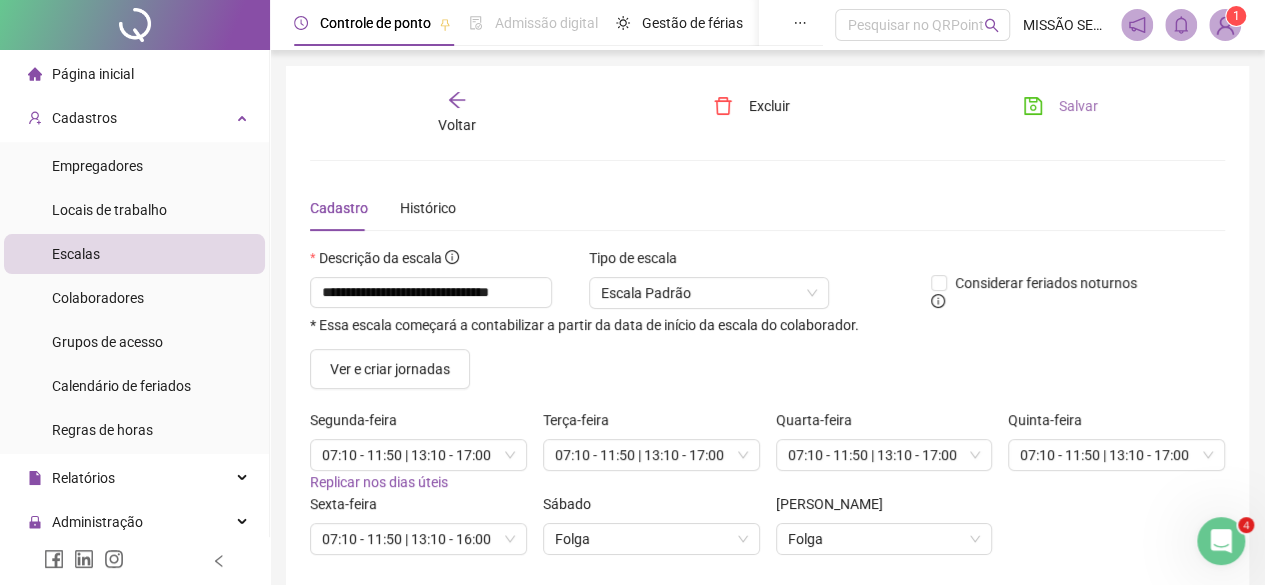click on "Salvar" at bounding box center [1060, 106] 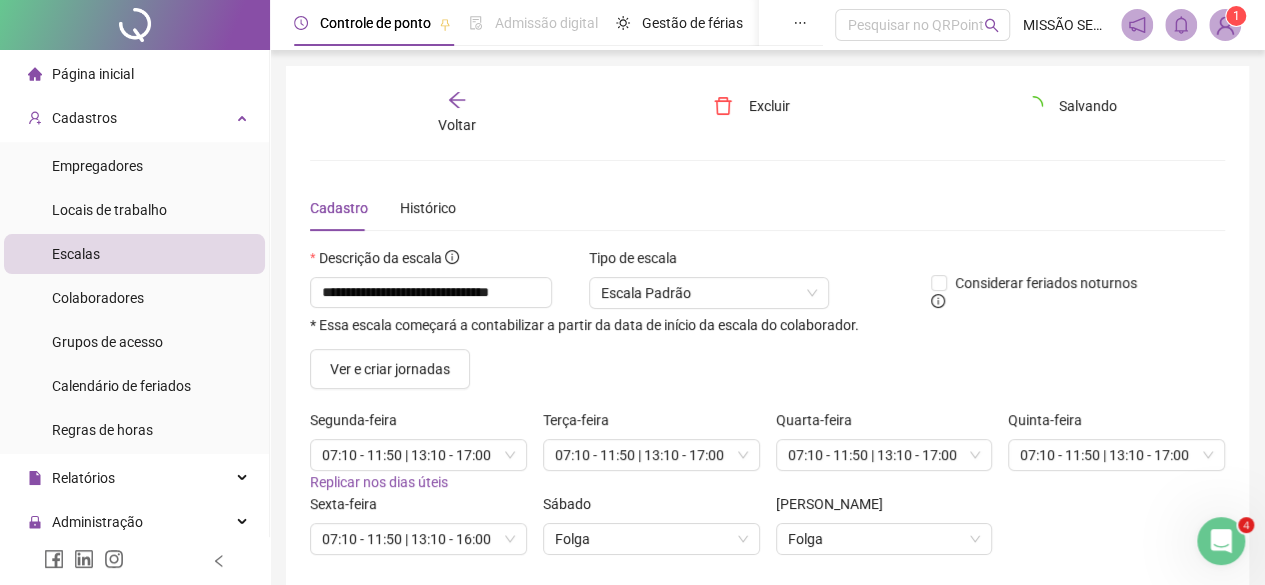 click on "Voltar" at bounding box center (457, 113) 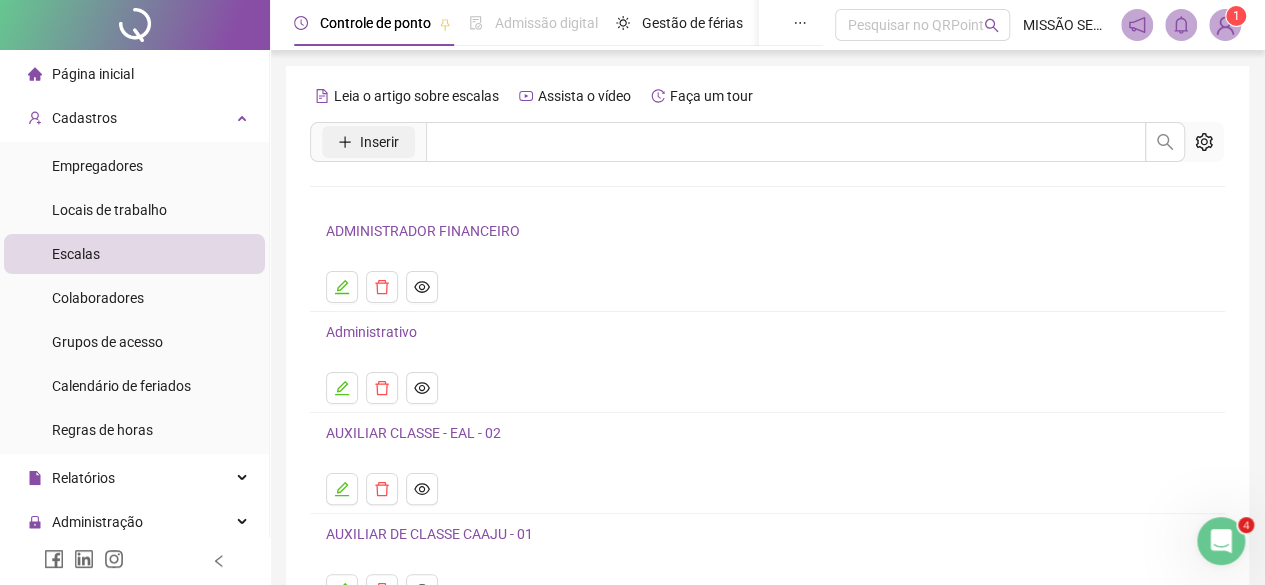 click on "Inserir" at bounding box center (379, 142) 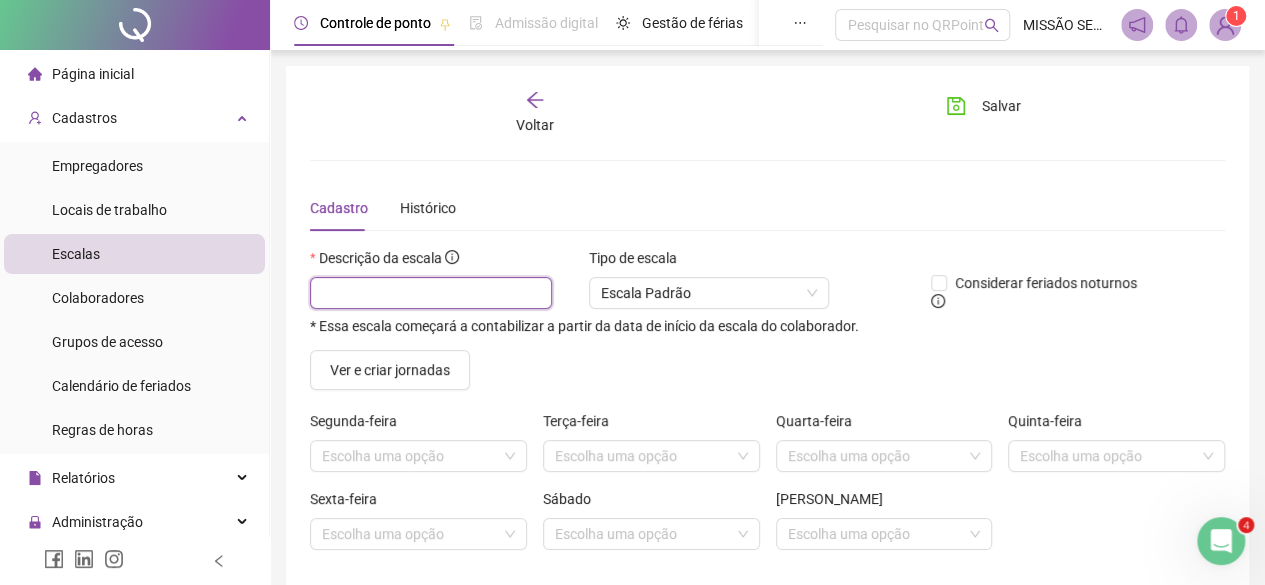 click at bounding box center [431, 293] 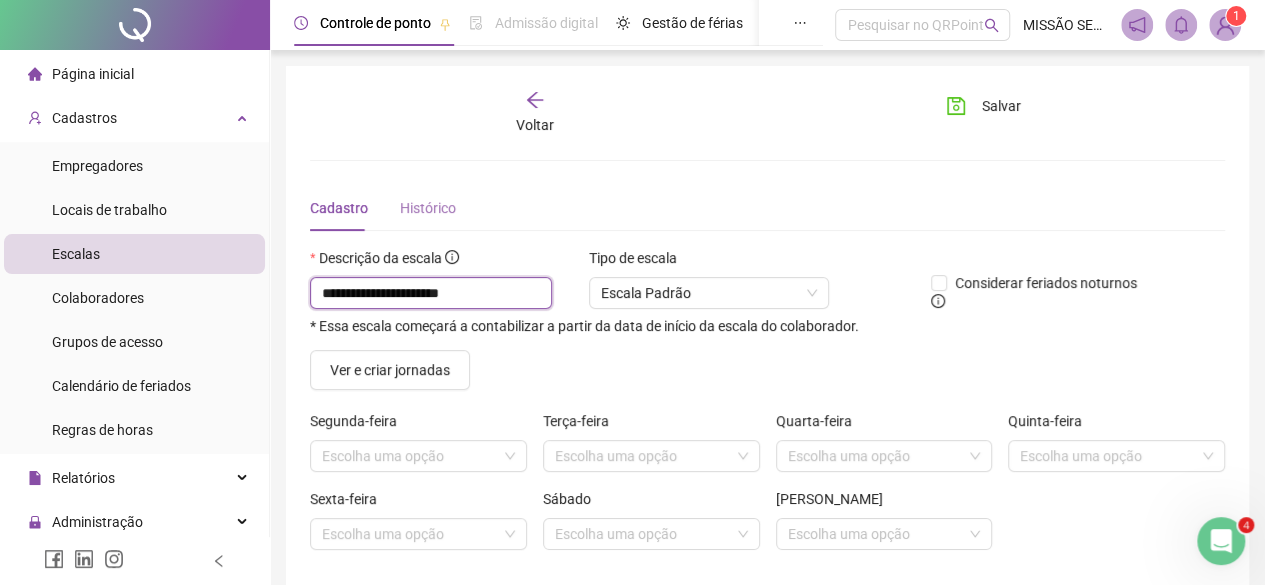 type on "**********" 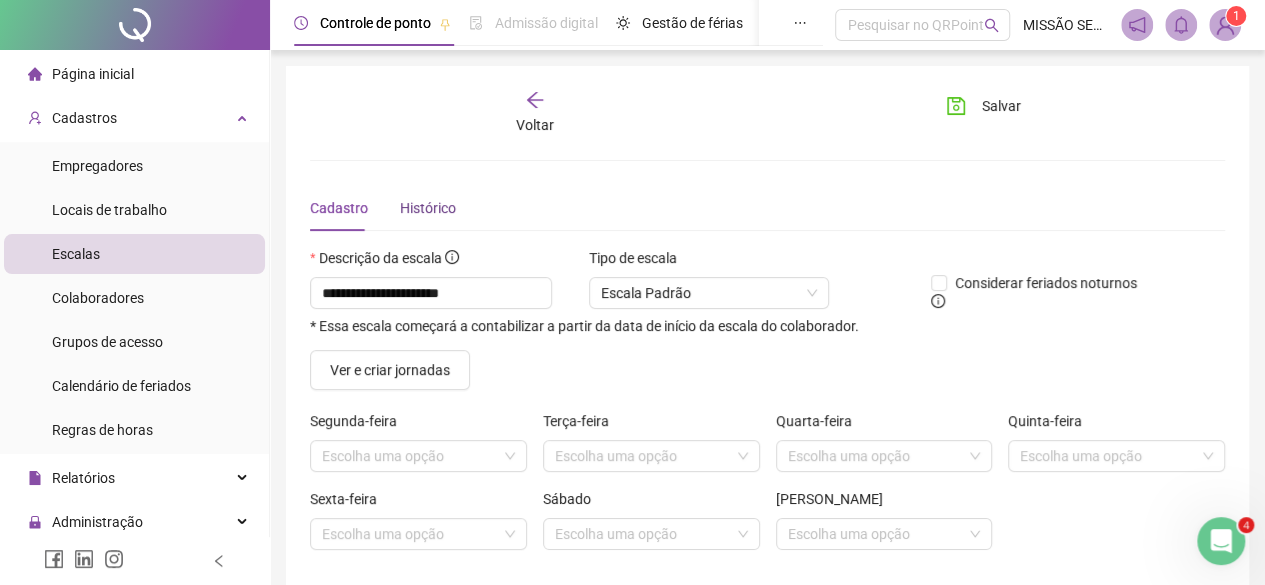 click on "Histórico" at bounding box center [428, 208] 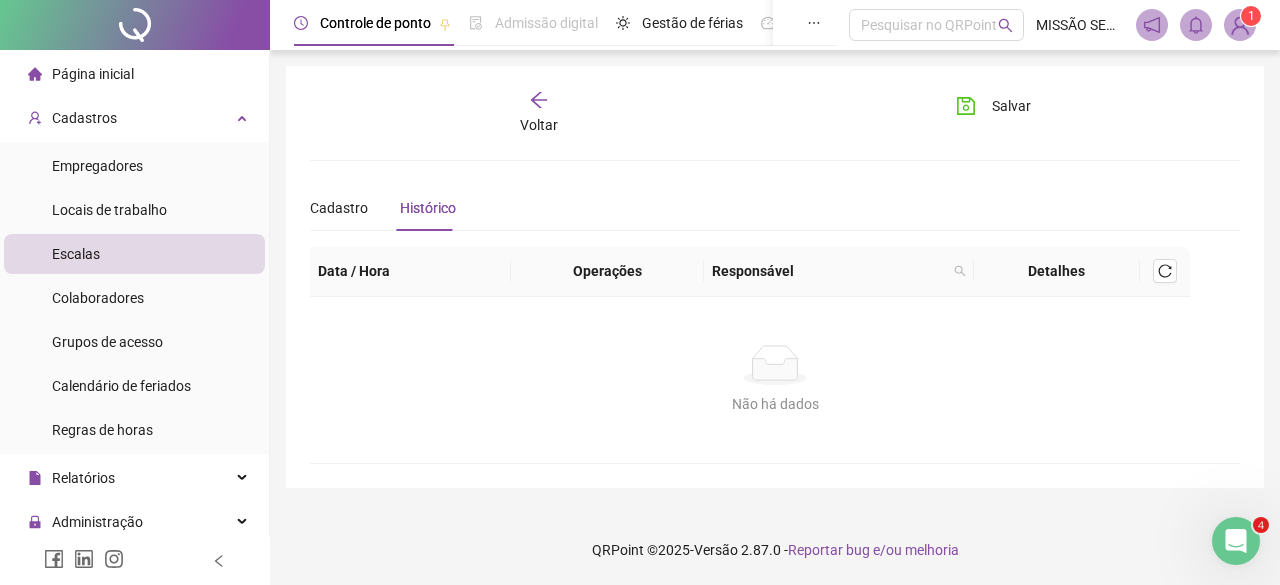 click on "Voltar" at bounding box center [539, 125] 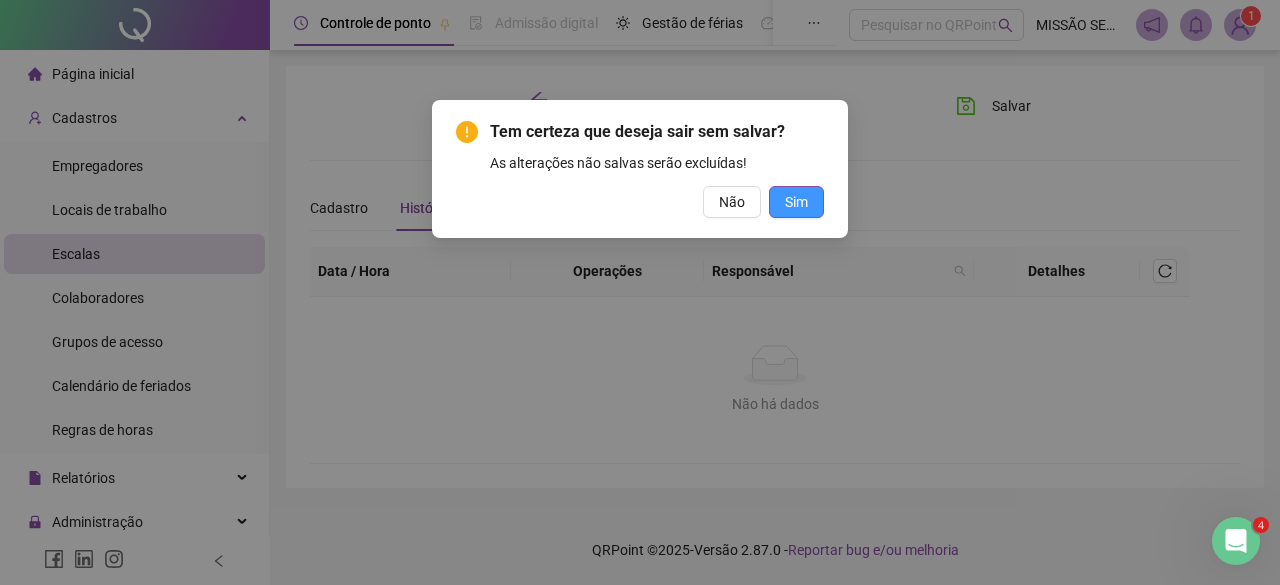 click on "Sim" at bounding box center [796, 202] 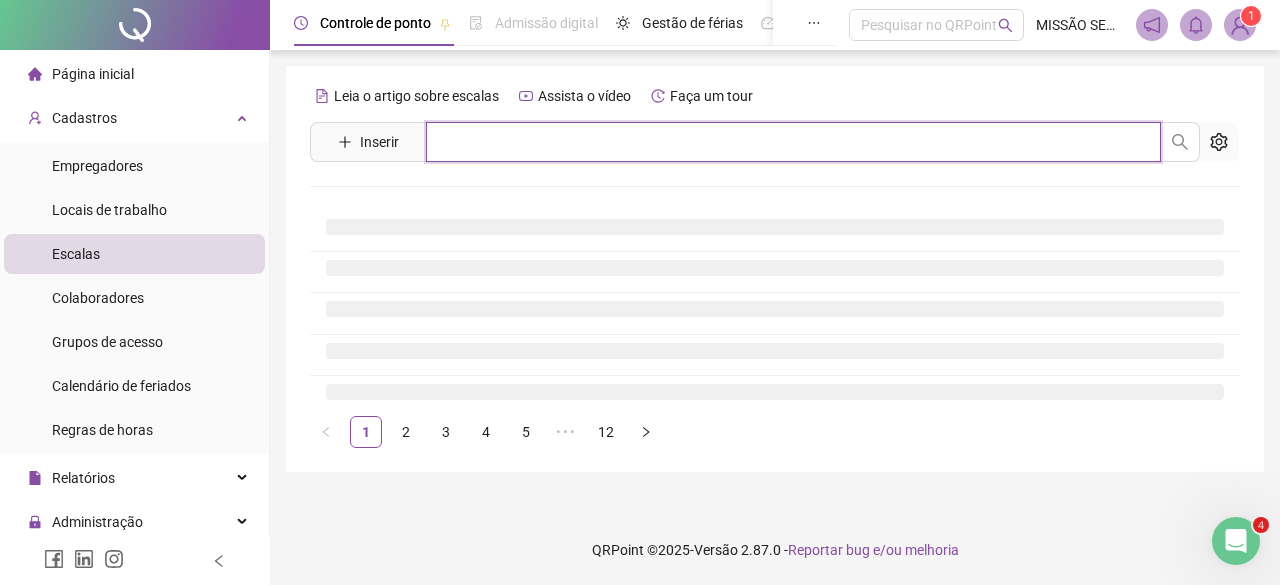 click at bounding box center [793, 142] 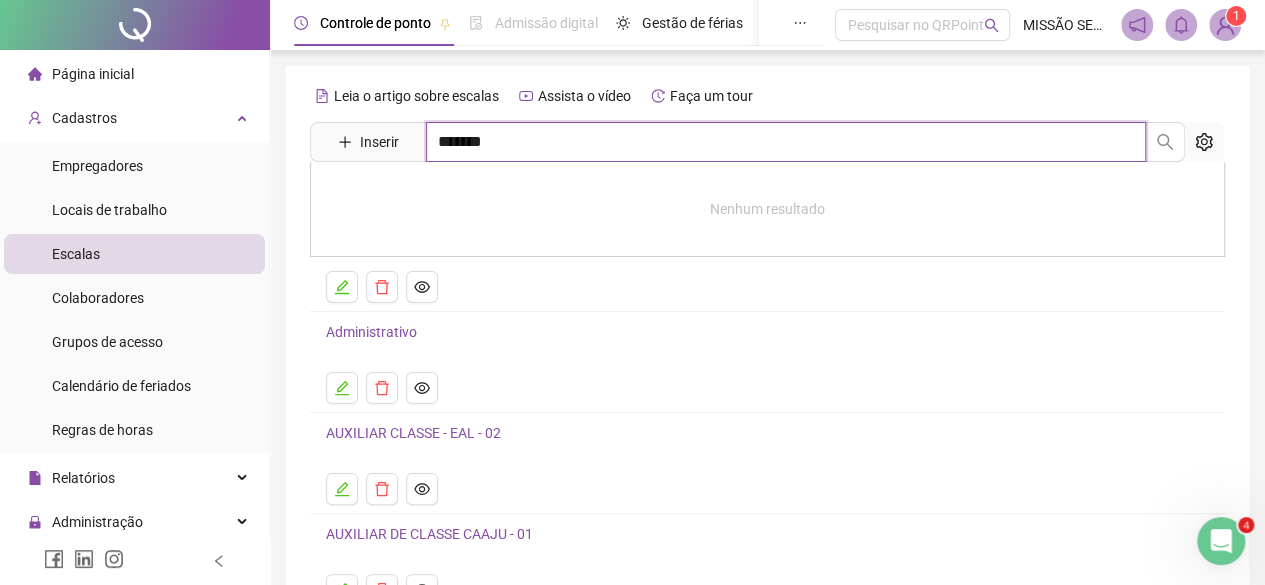 type on "*******" 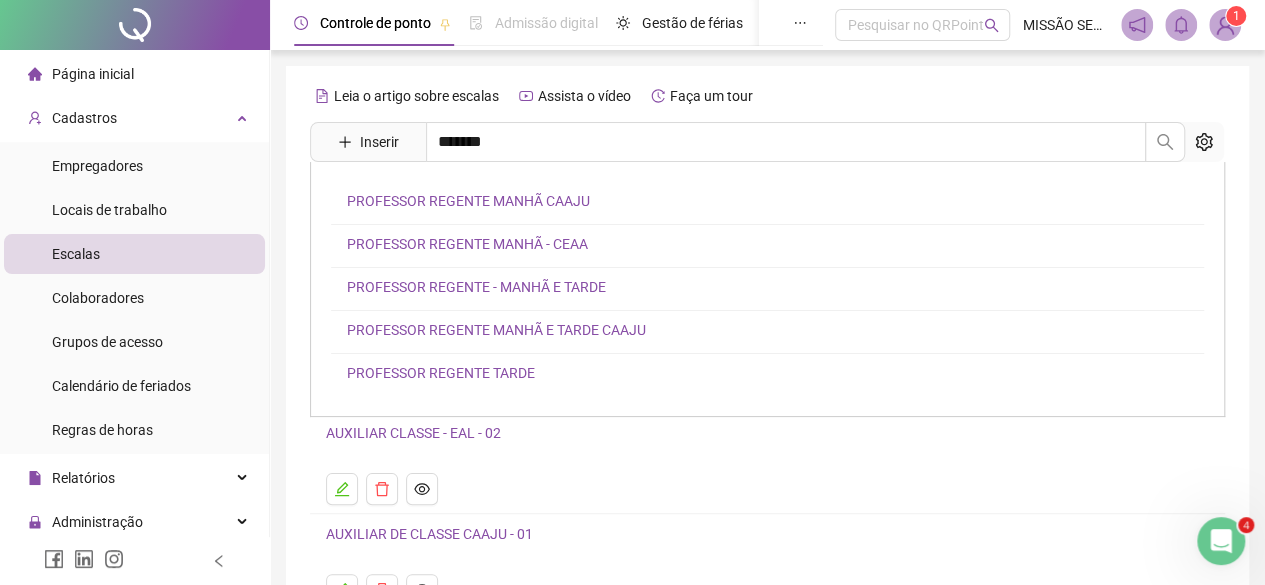 click on "PROFESSOR REGENTE MANHÃ E TARDE CAAJU" at bounding box center [496, 330] 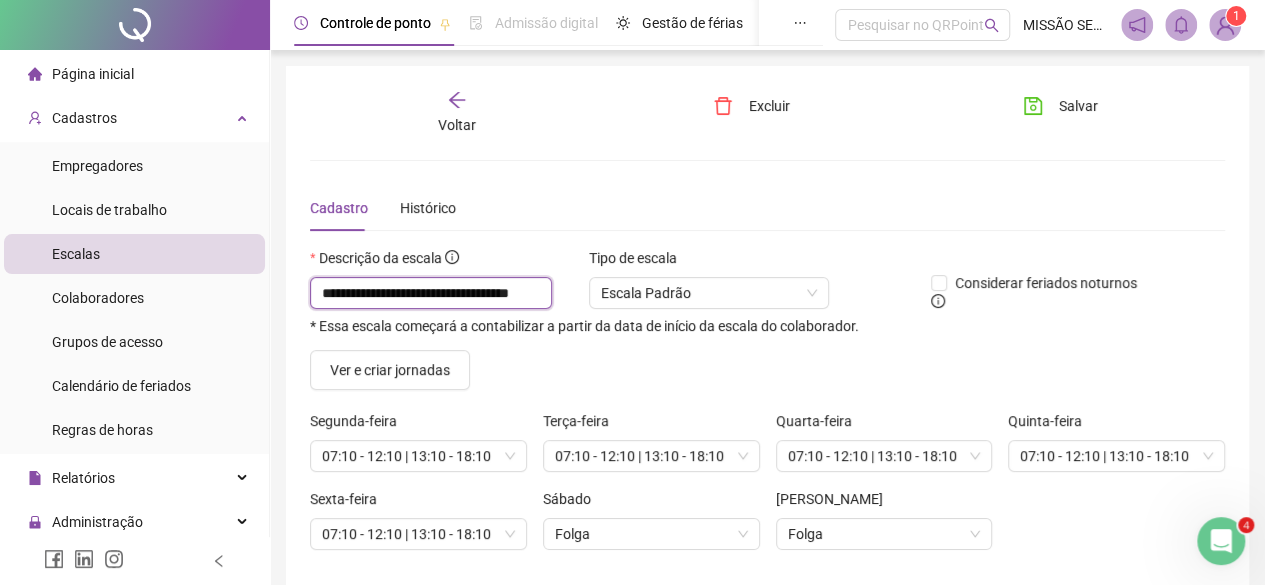 click on "**********" at bounding box center (431, 293) 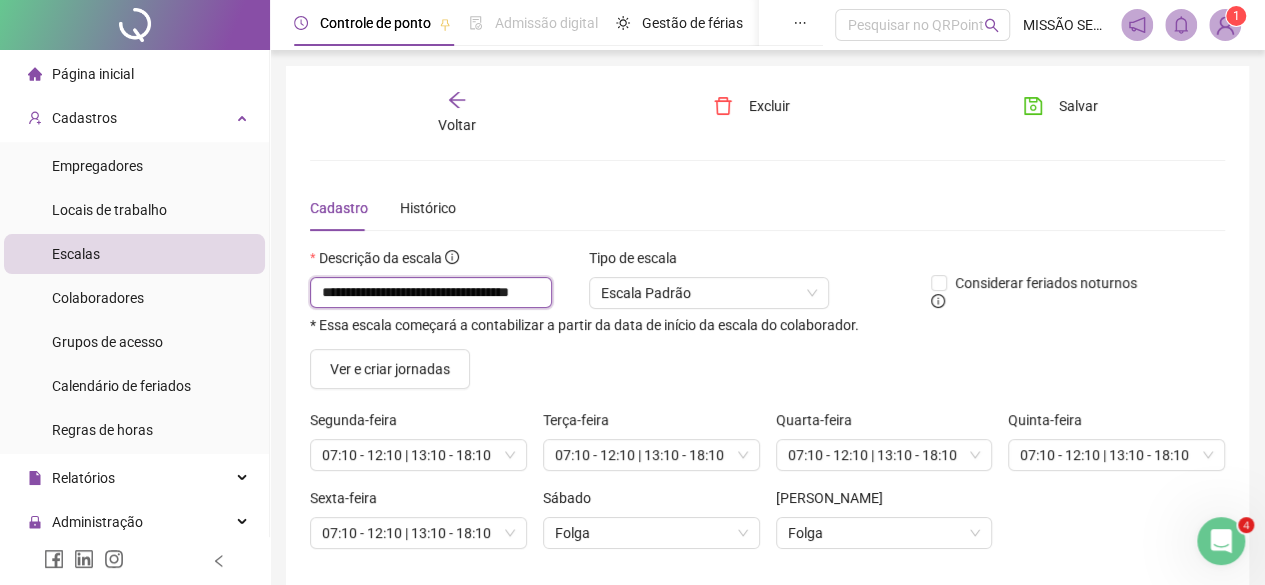 scroll, scrollTop: 0, scrollLeft: 72, axis: horizontal 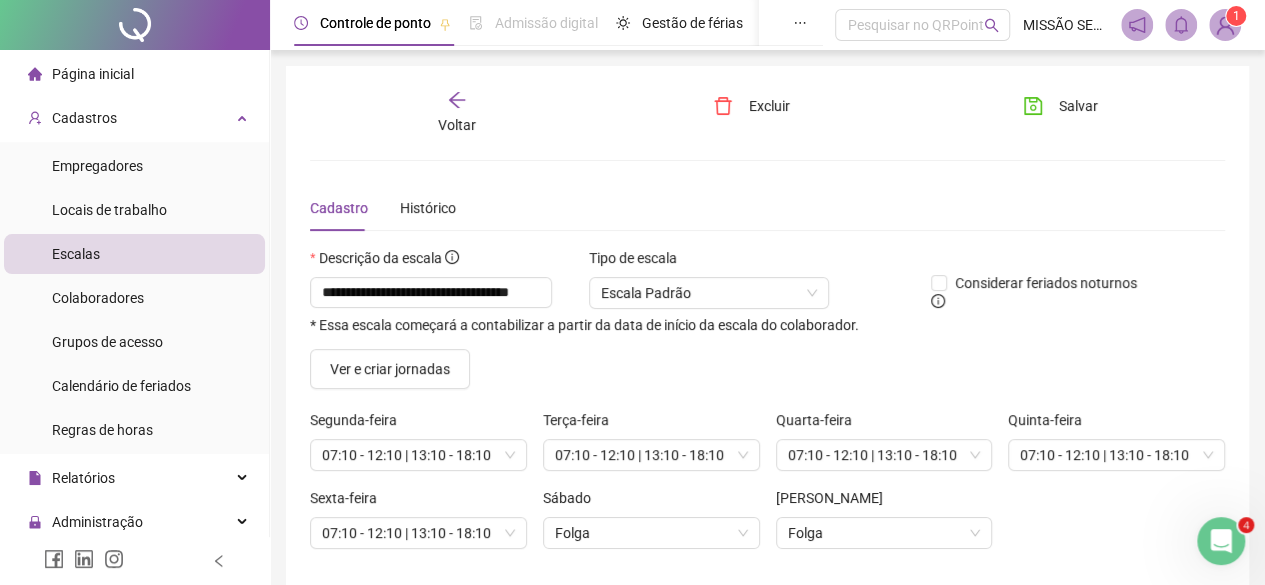 click on "Voltar" at bounding box center (457, 125) 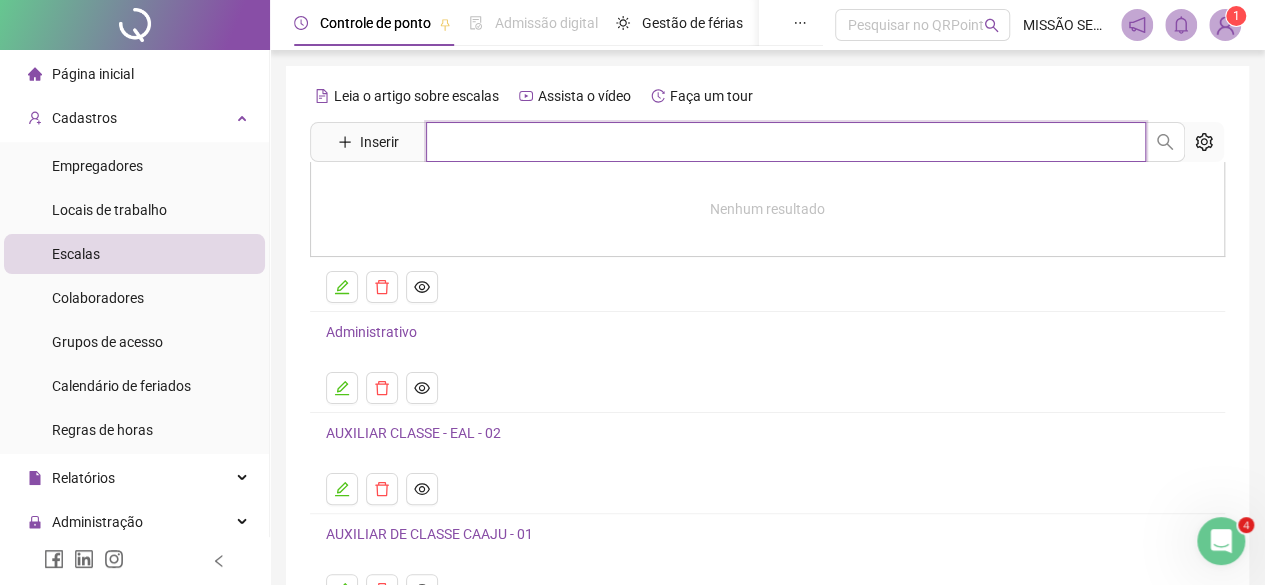 click at bounding box center [786, 142] 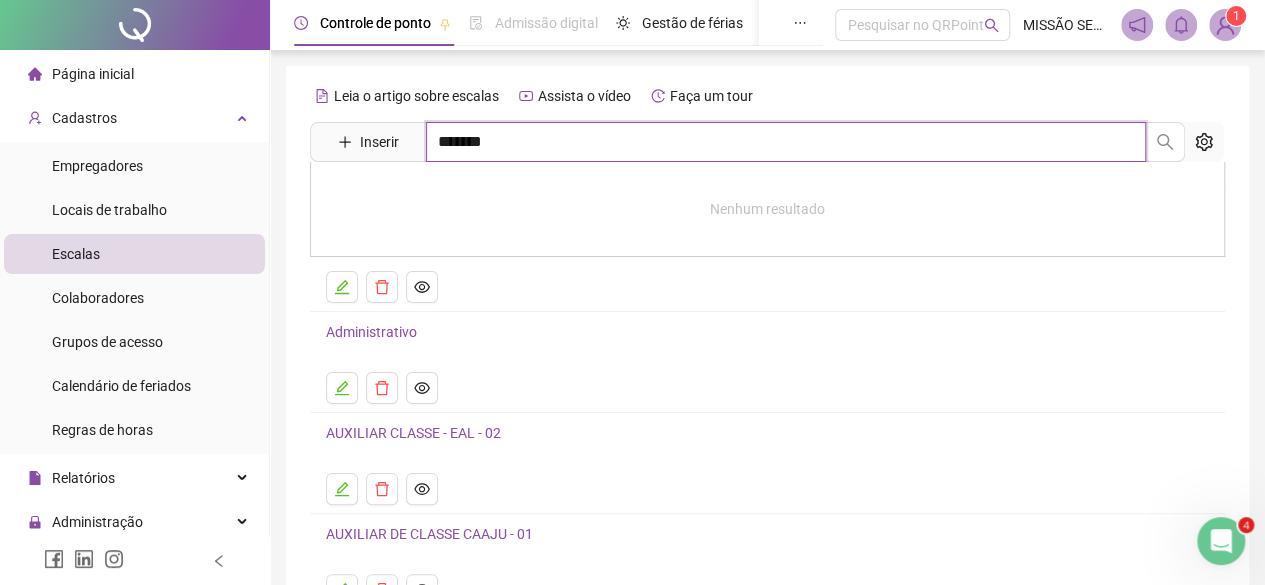 type on "*******" 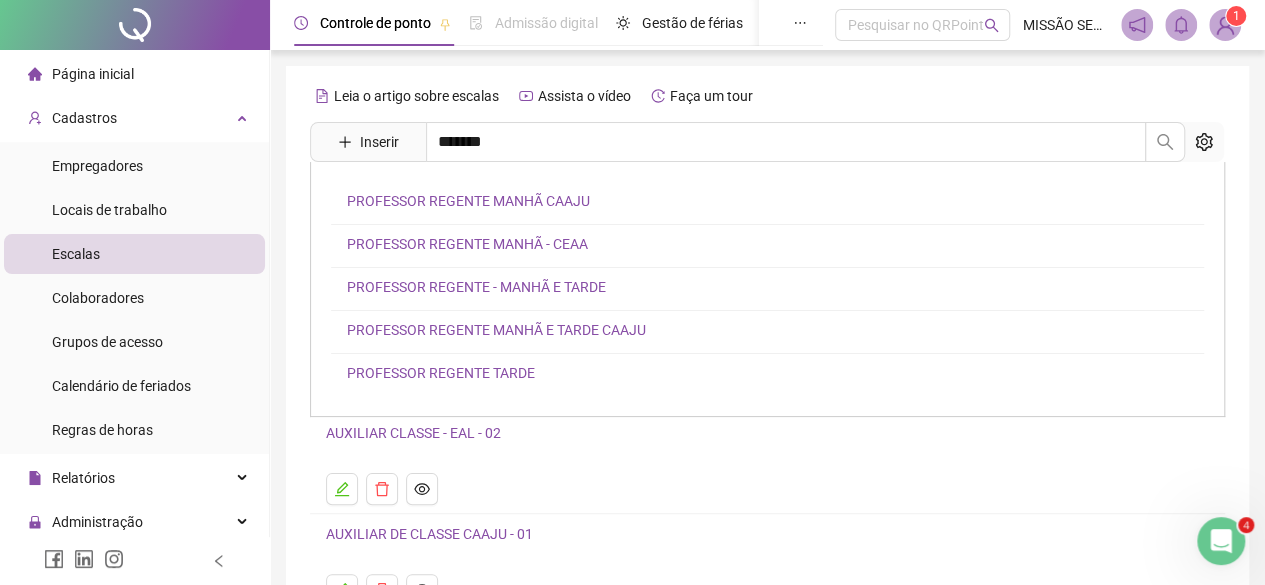 click on "PROFESSOR REGENTE MANHÃ CAAJU" at bounding box center [468, 201] 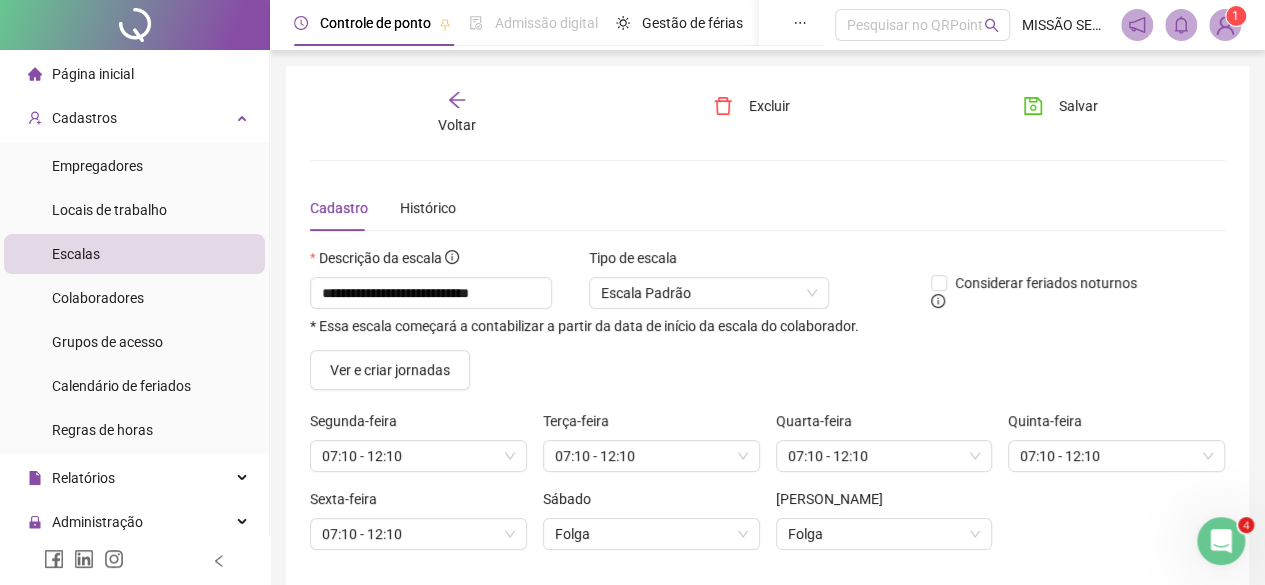 scroll, scrollTop: 88, scrollLeft: 0, axis: vertical 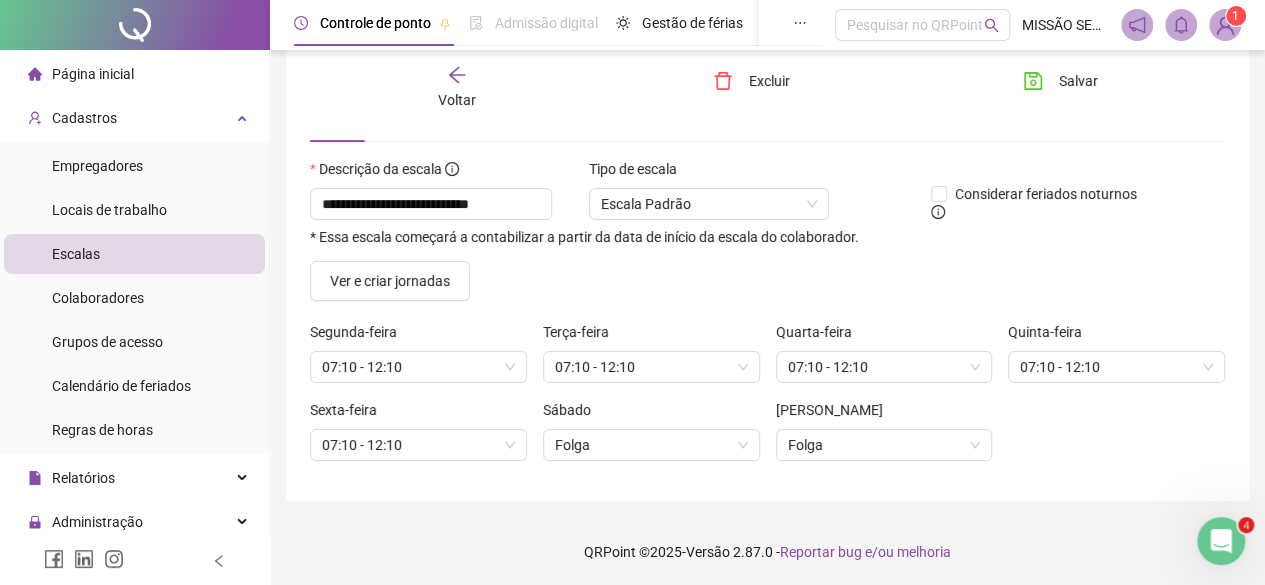click on "Voltar" at bounding box center [457, 88] 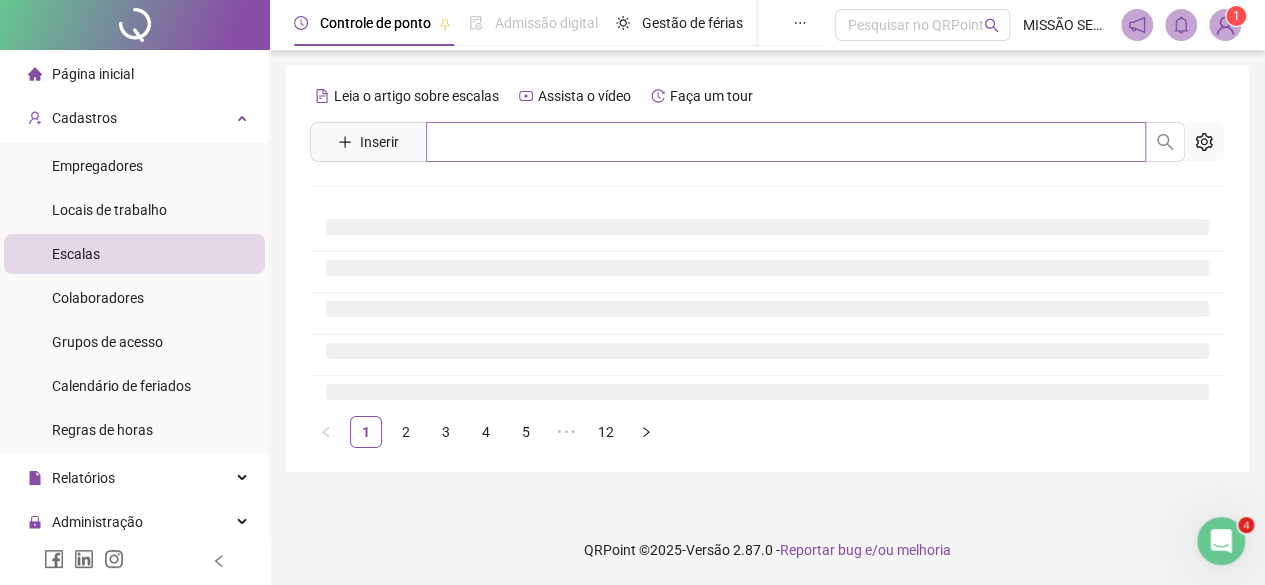 scroll, scrollTop: 0, scrollLeft: 0, axis: both 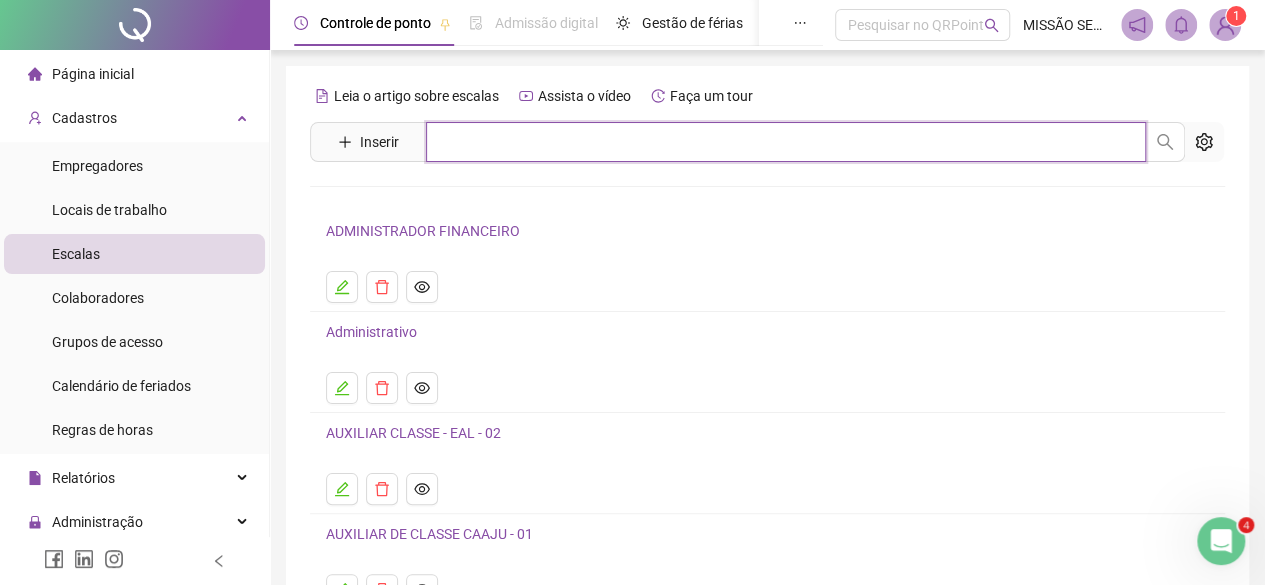 click at bounding box center (786, 142) 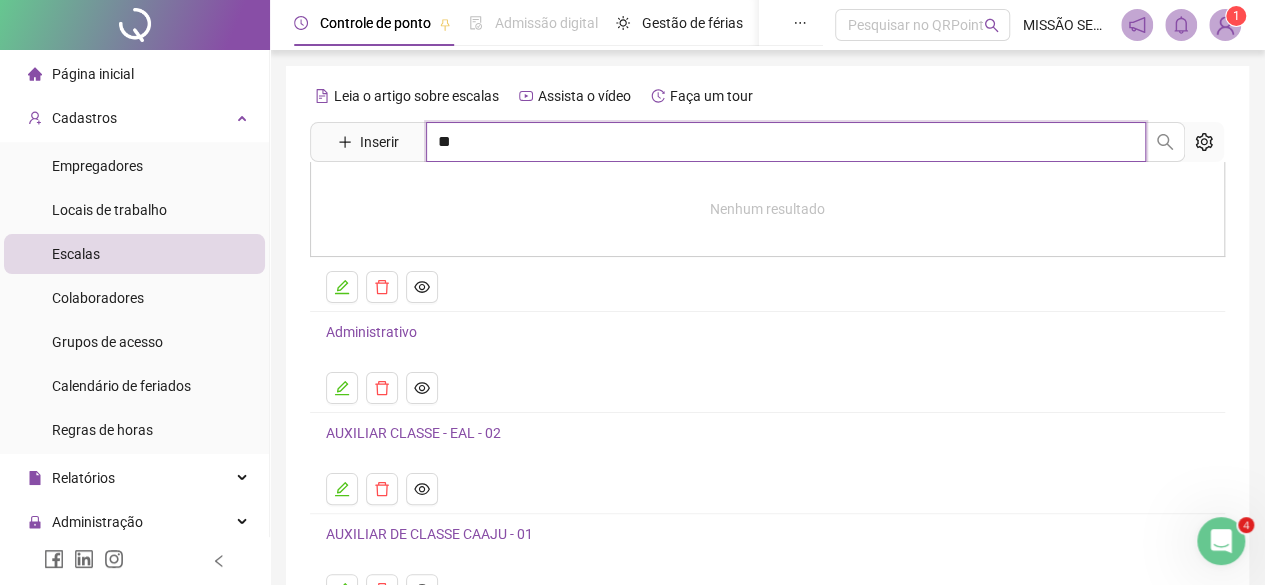 type on "*" 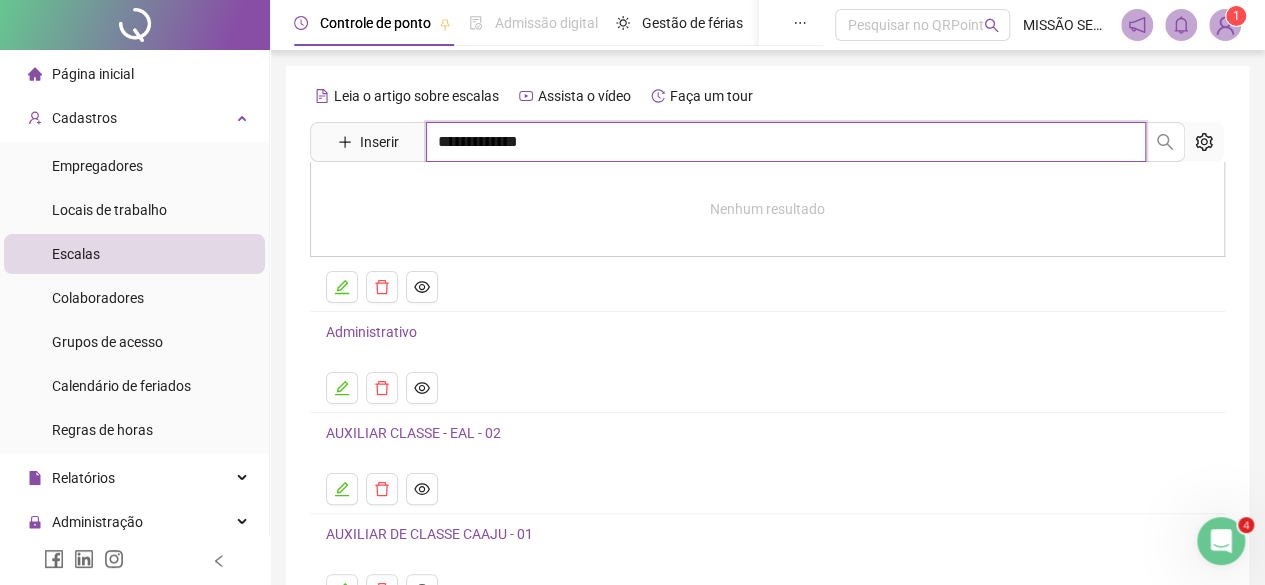 type on "**********" 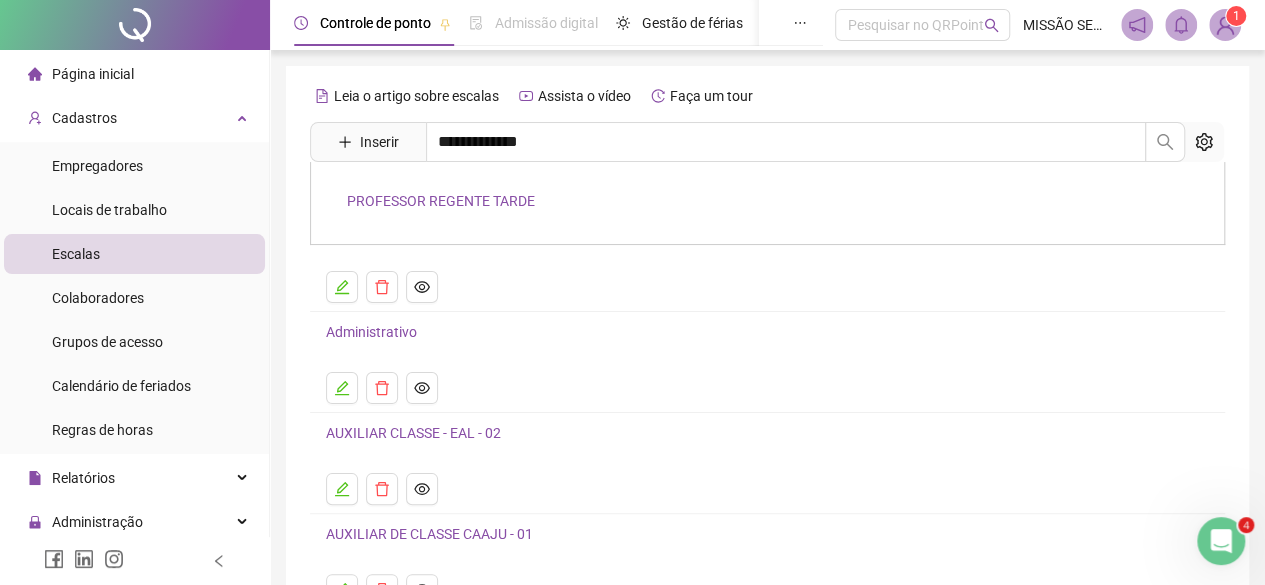 click on "PROFESSOR REGENTE TARDE" at bounding box center [441, 201] 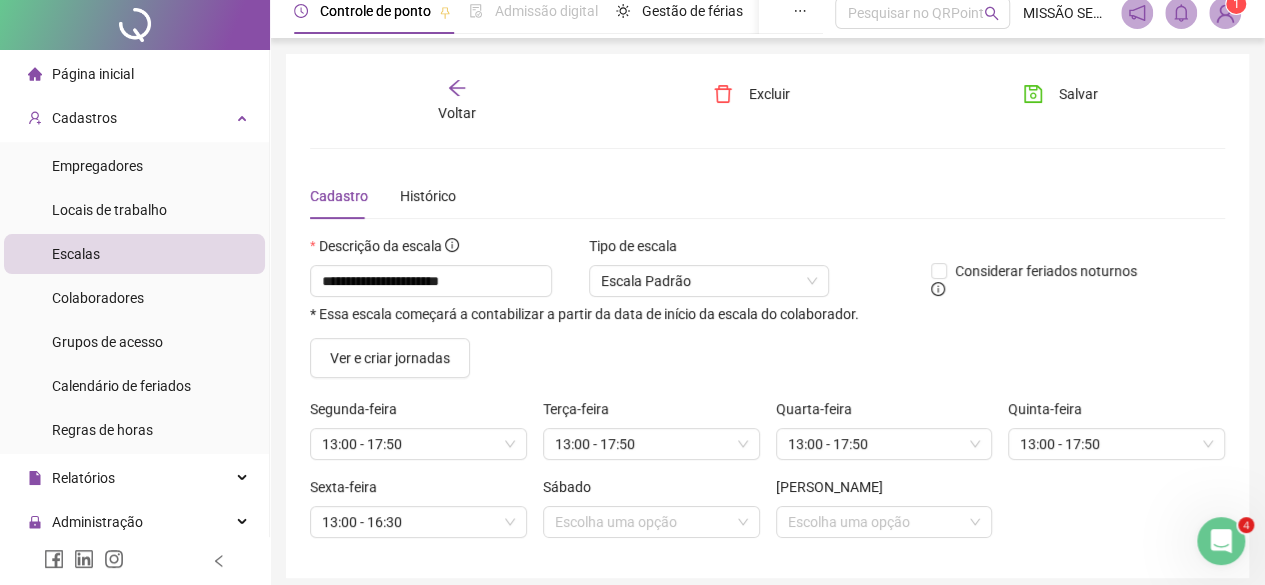 scroll, scrollTop: 88, scrollLeft: 0, axis: vertical 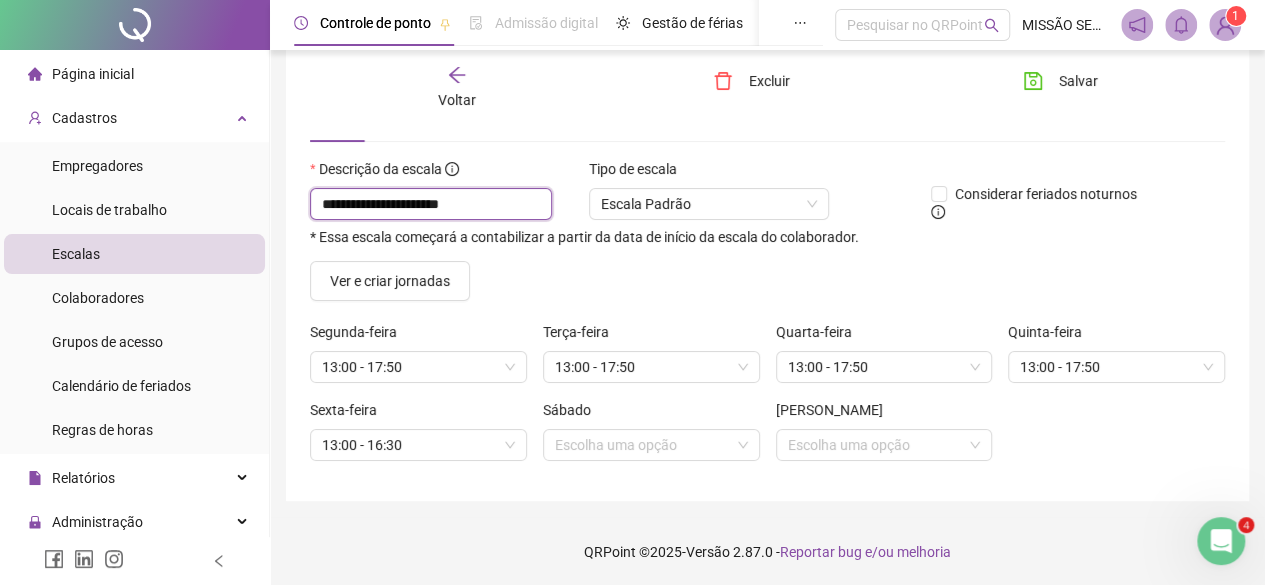click on "**********" at bounding box center [431, 204] 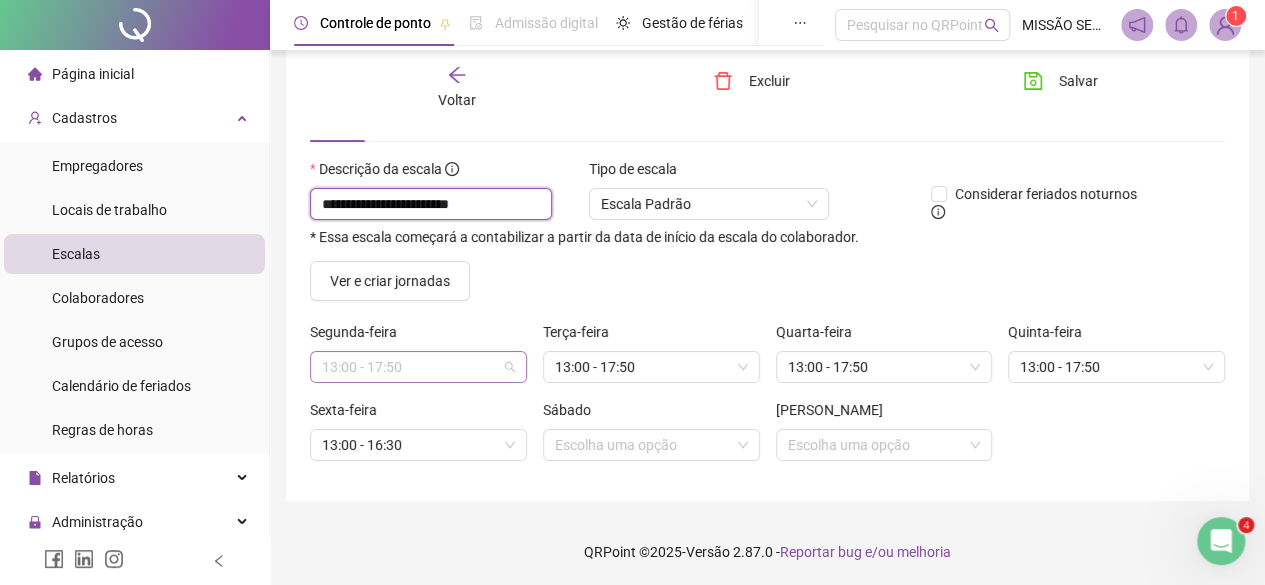 click on "13:00 - 17:50" at bounding box center [418, 367] 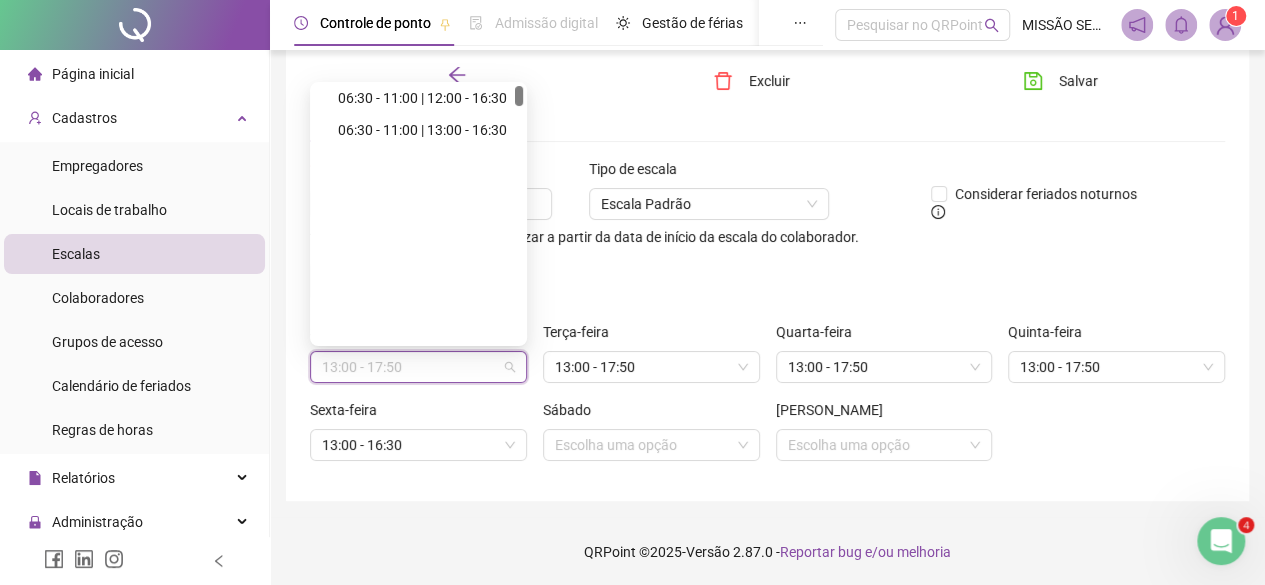 scroll, scrollTop: 0, scrollLeft: 0, axis: both 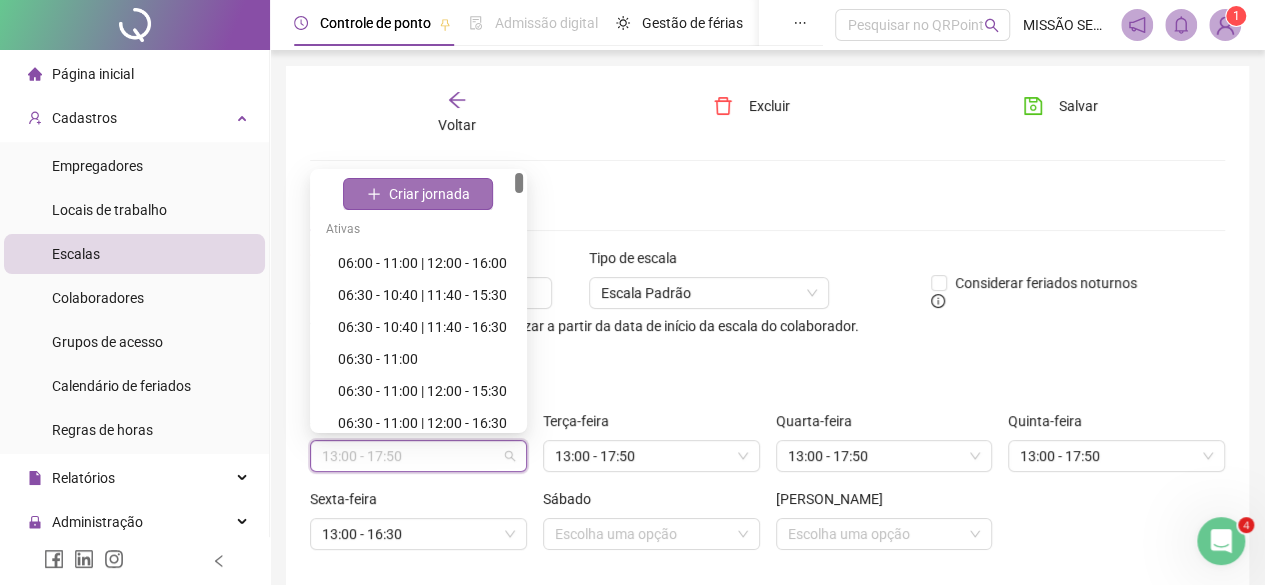 click on "Criar jornada" at bounding box center [429, 194] 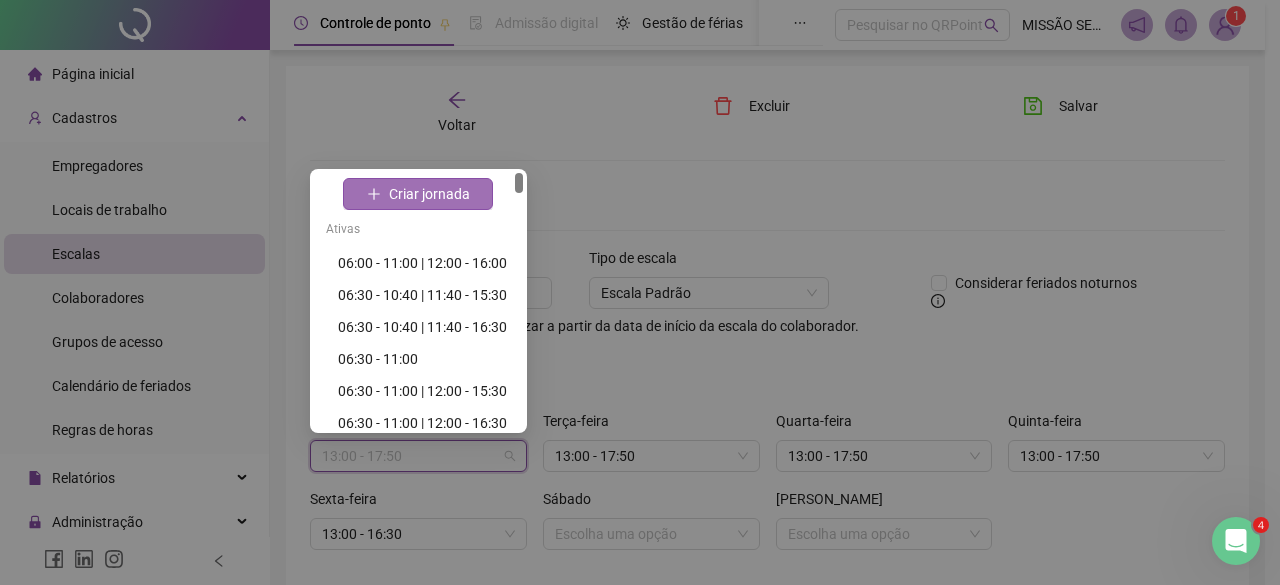 type 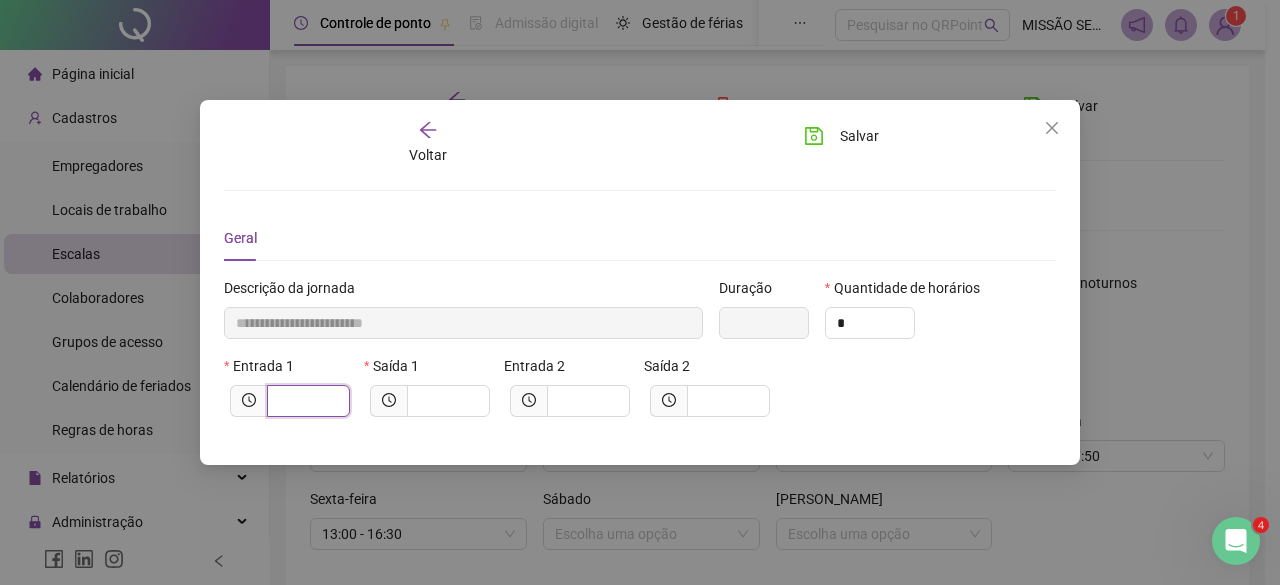 click at bounding box center [306, 401] 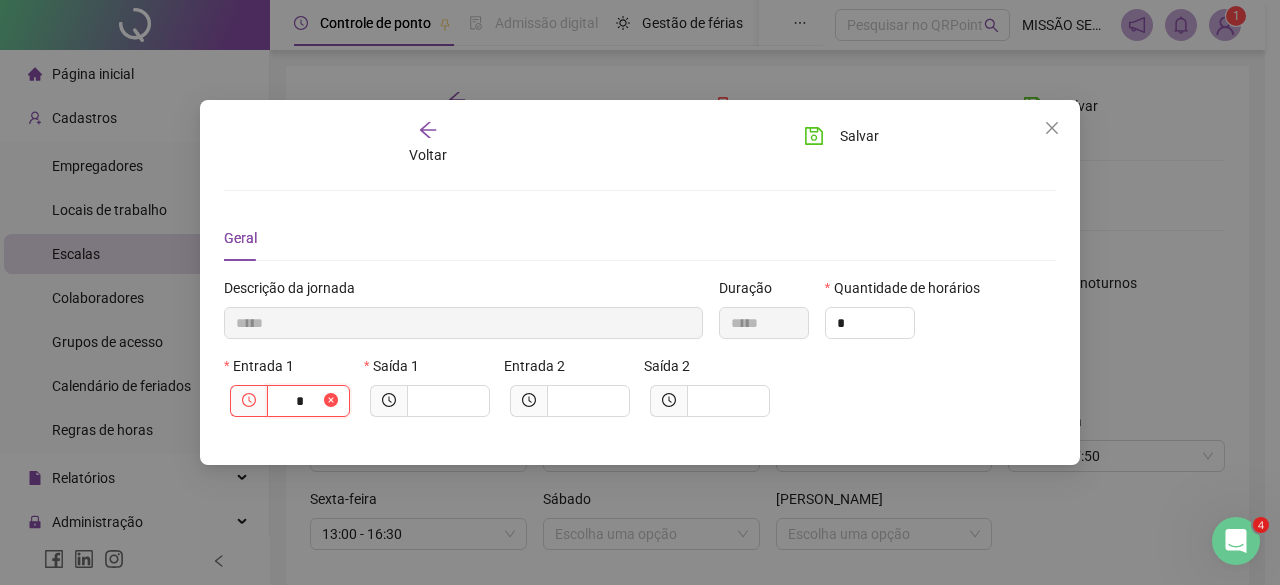 type on "******" 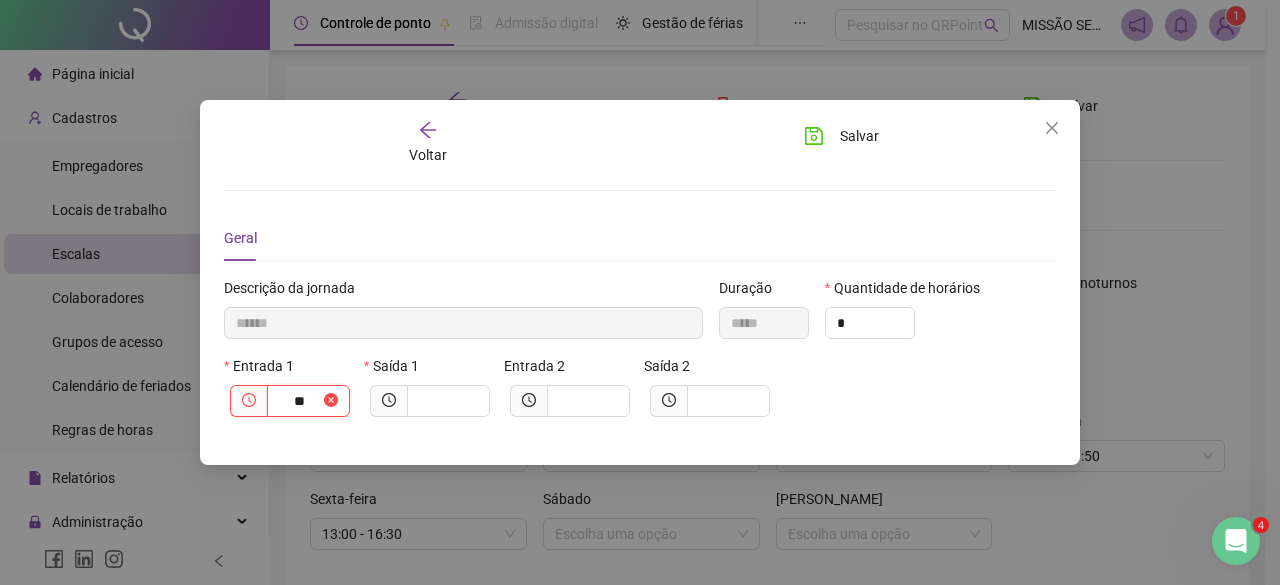type on "***" 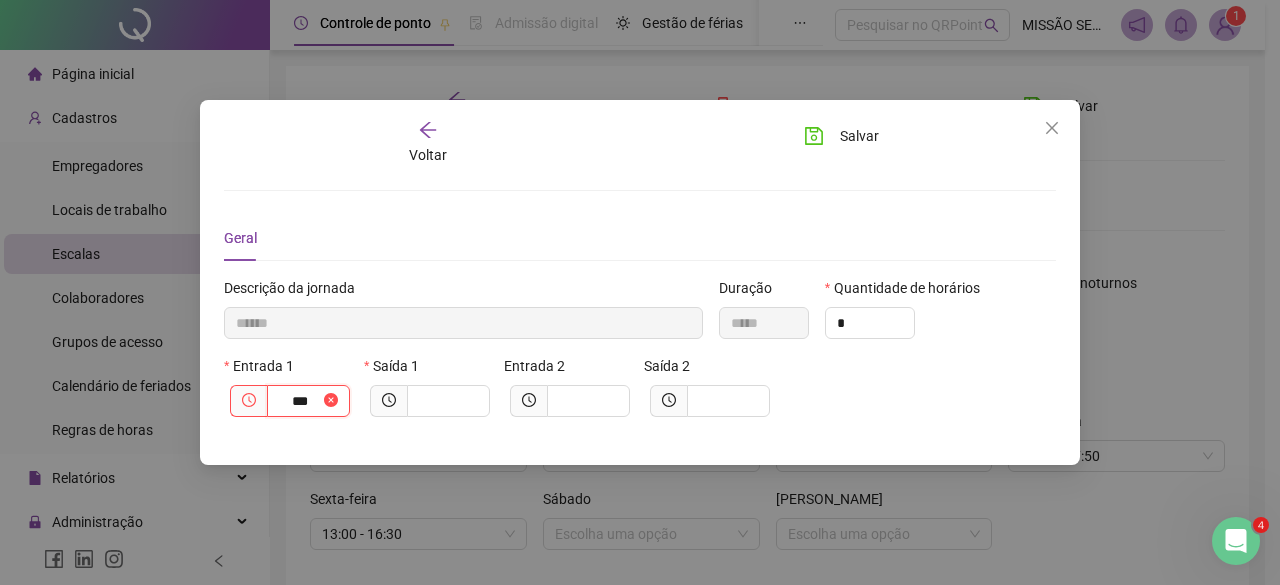 type on "********" 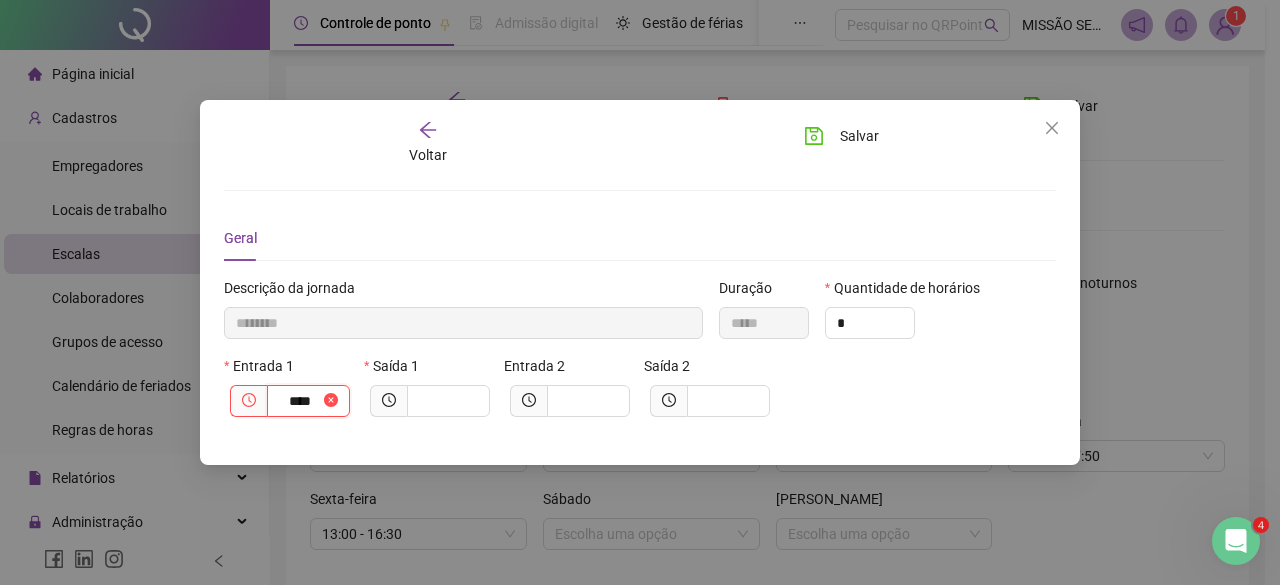 type on "*********" 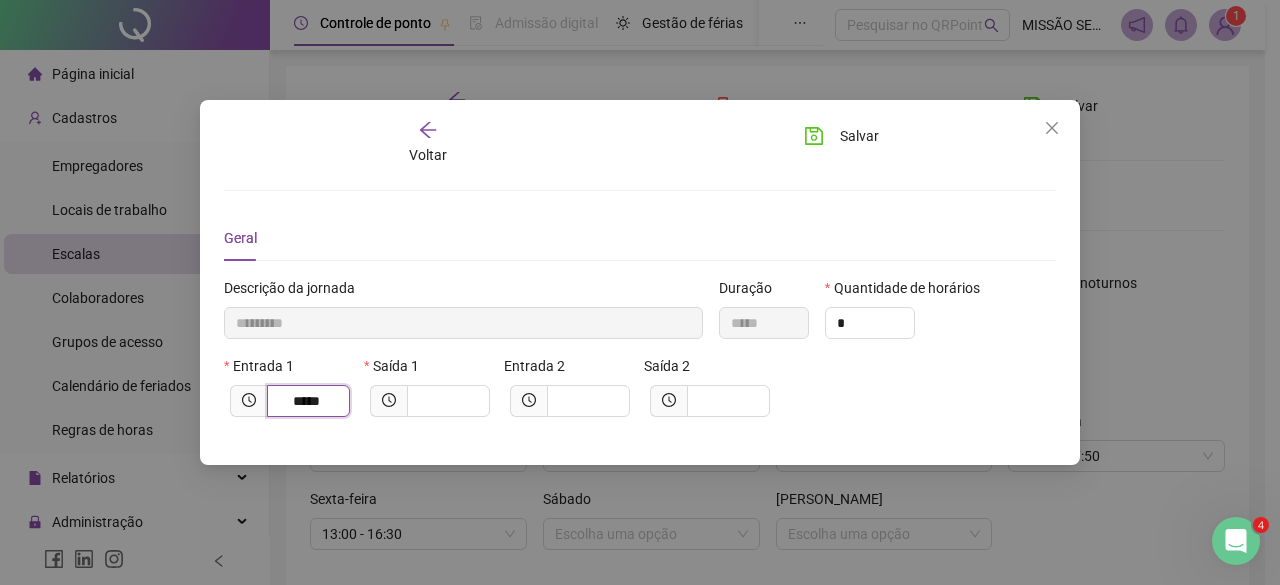 type on "*****" 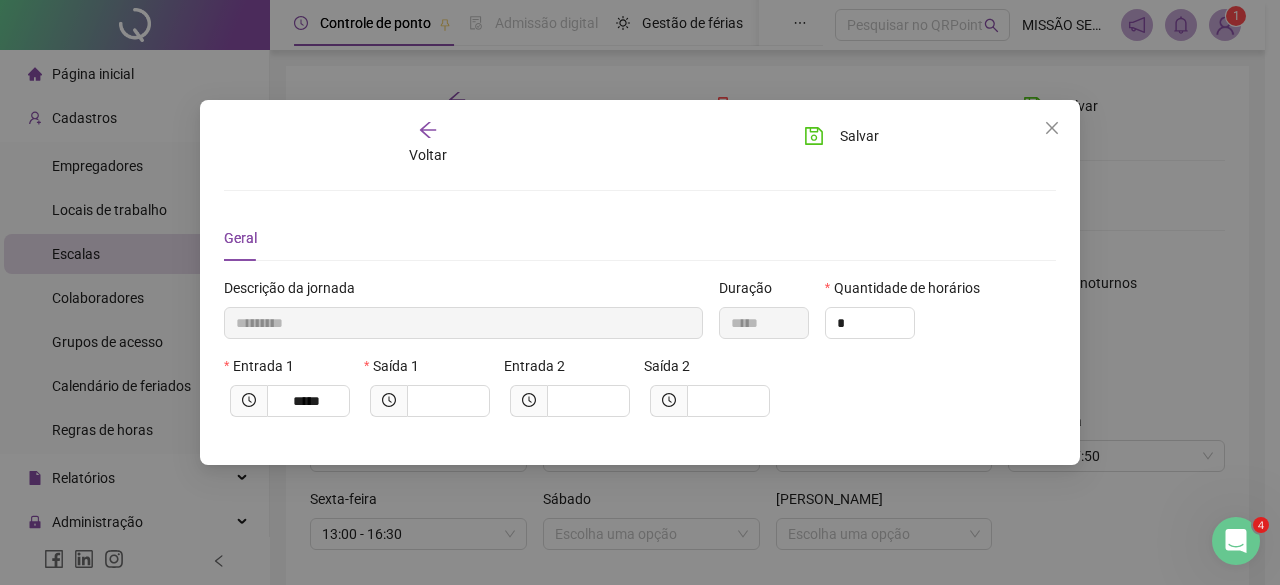 click on "Saída 1" at bounding box center [430, 370] 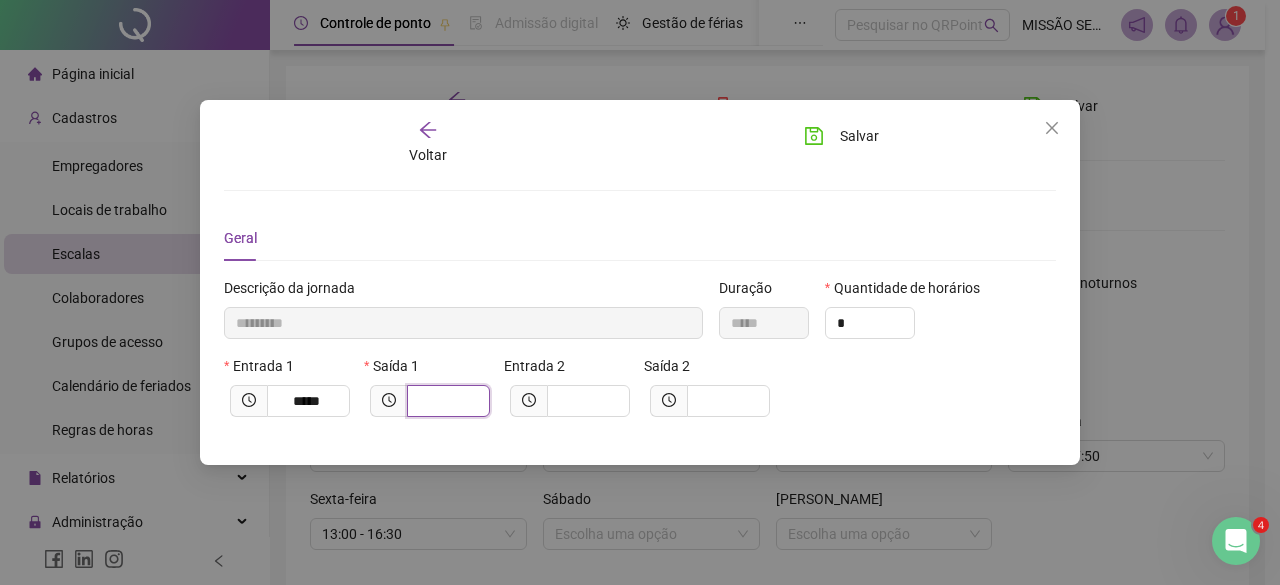 click at bounding box center [446, 401] 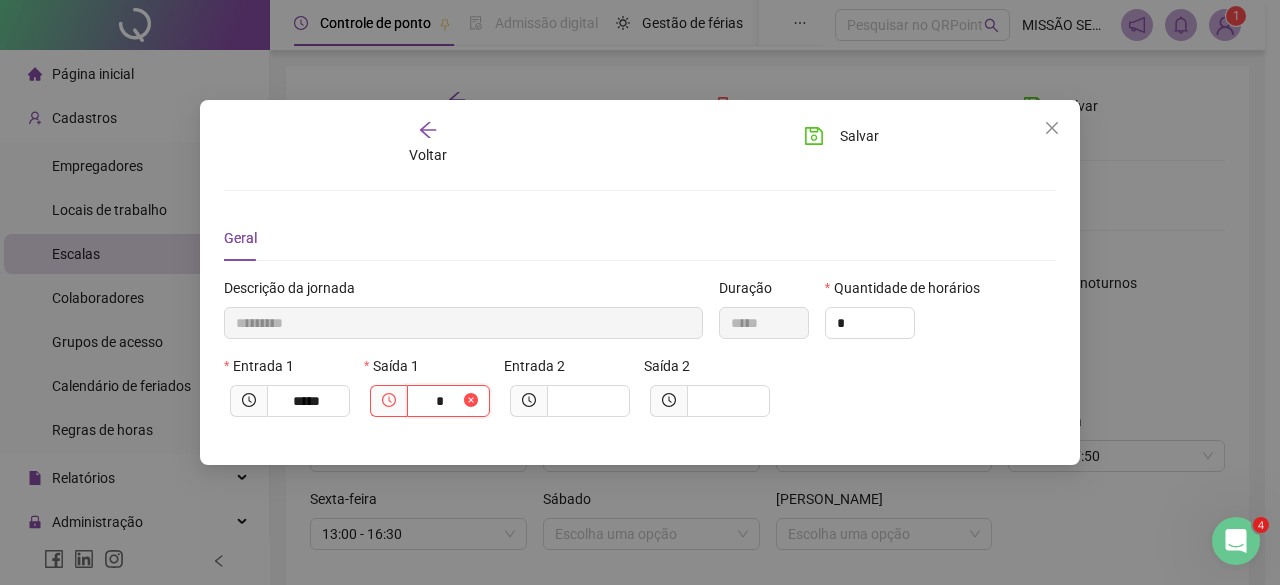 type on "**********" 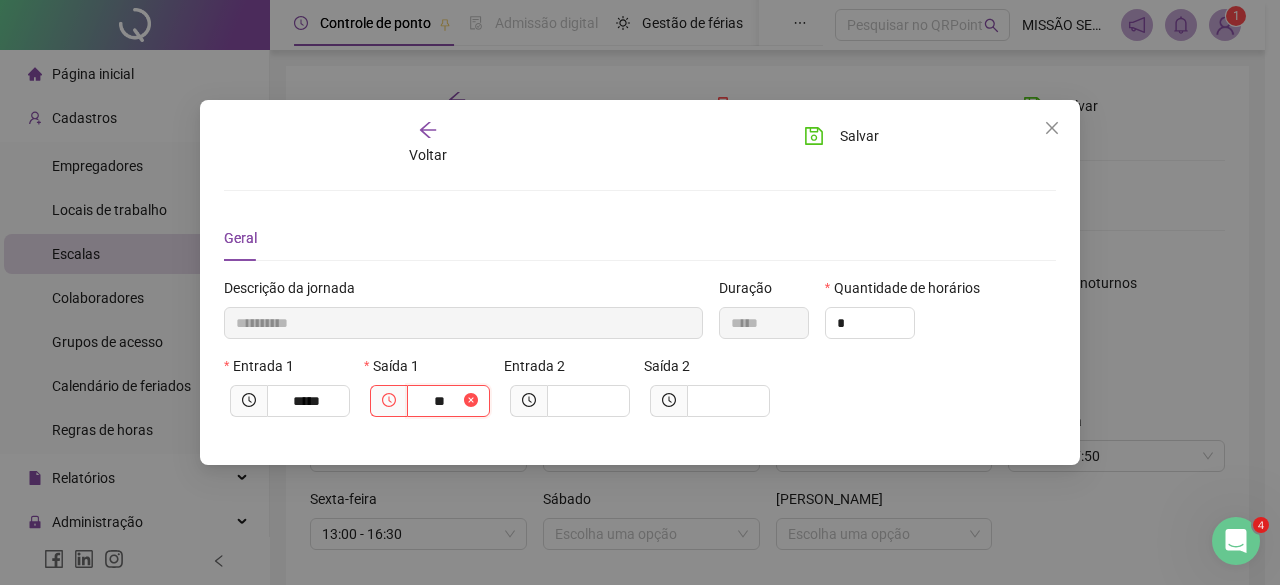 type on "***" 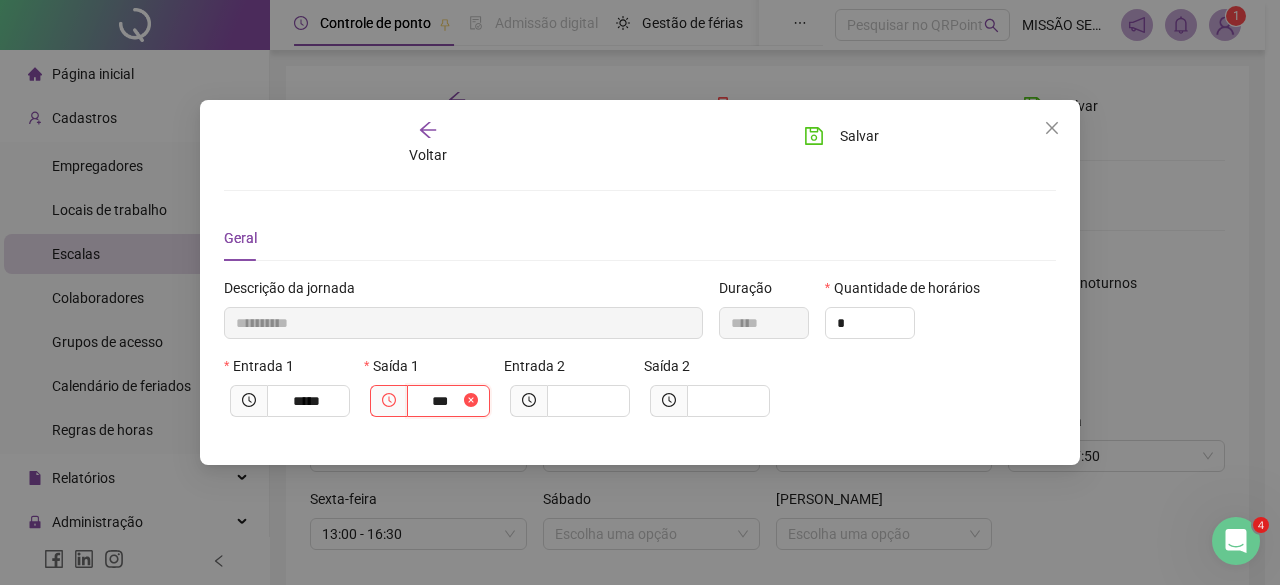 type on "**********" 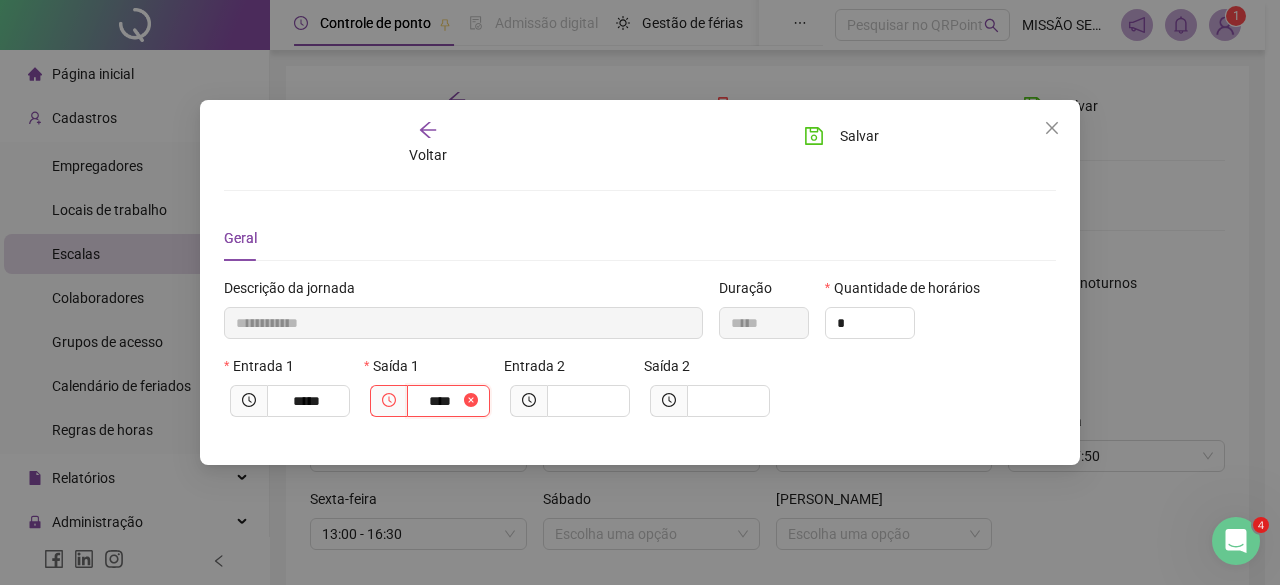 type on "**********" 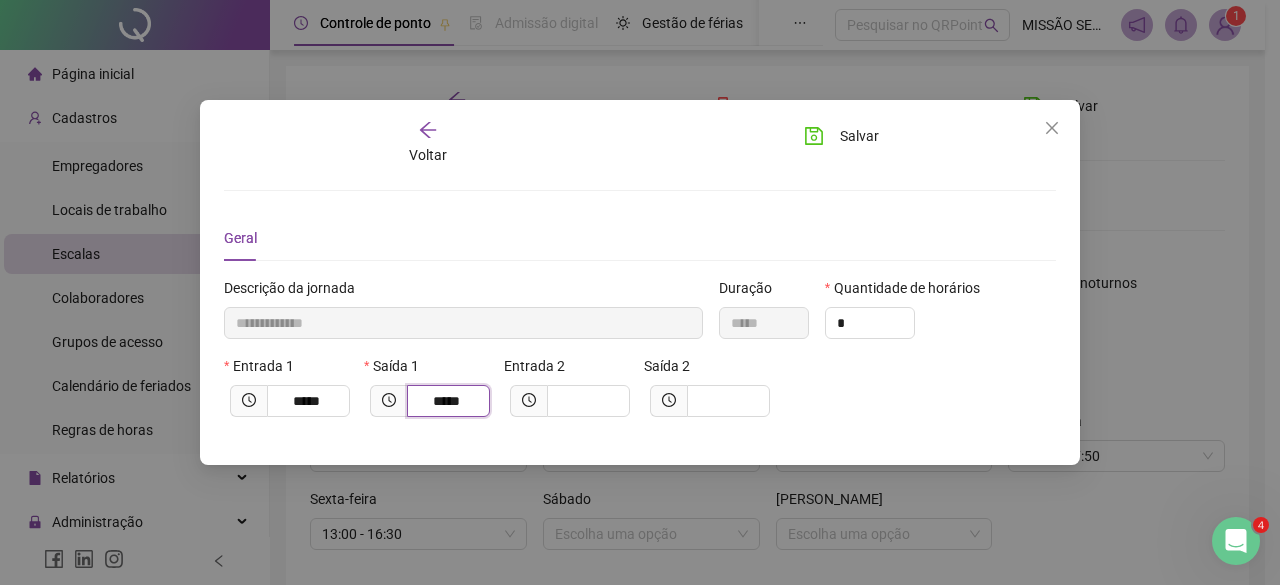 type on "*****" 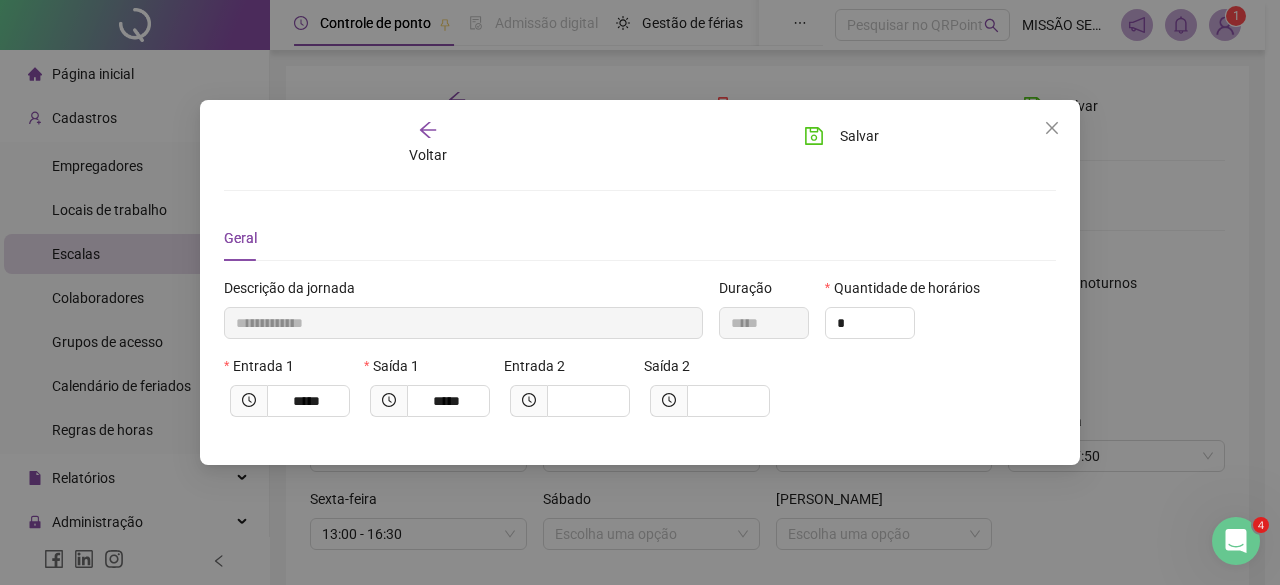 click on "Entrada 2" at bounding box center (570, 394) 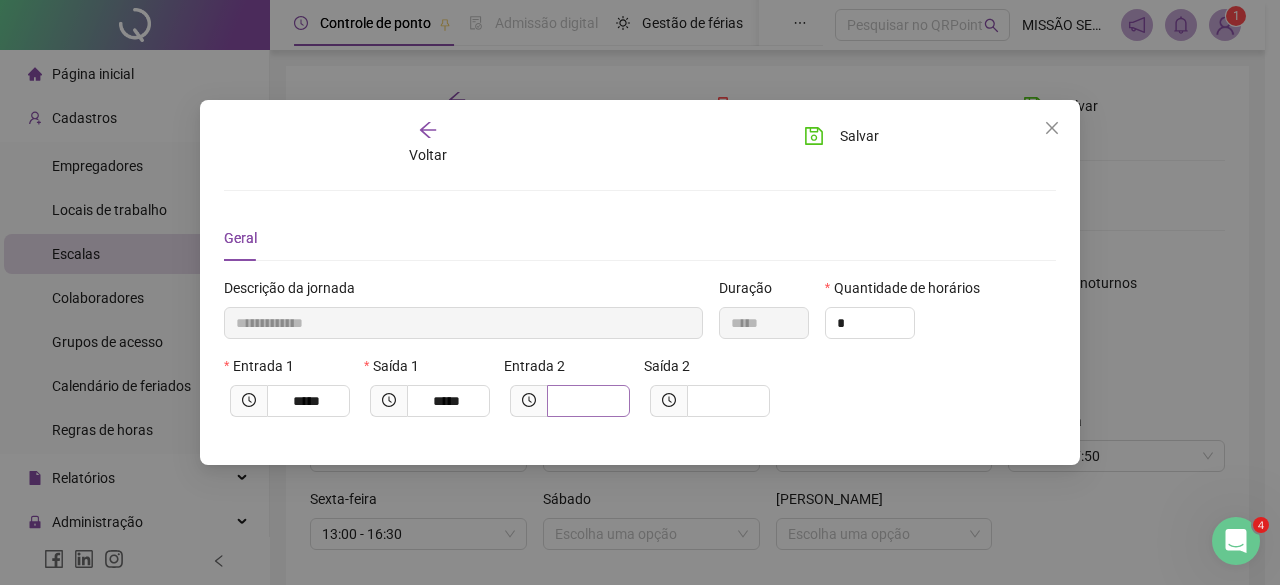 click at bounding box center (588, 401) 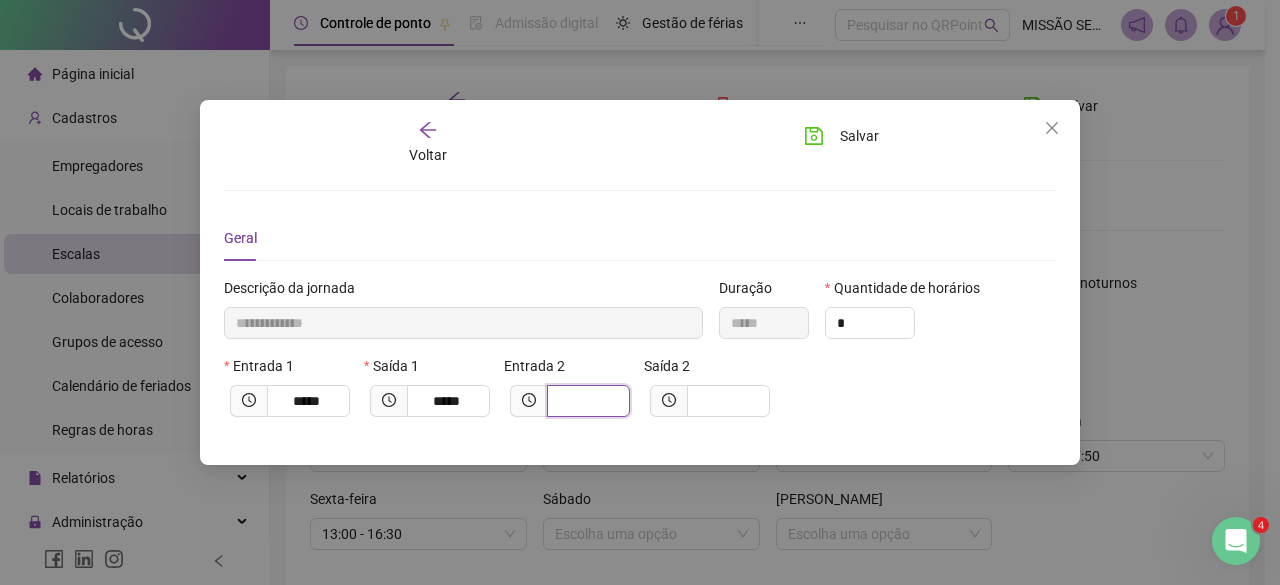 type on "**********" 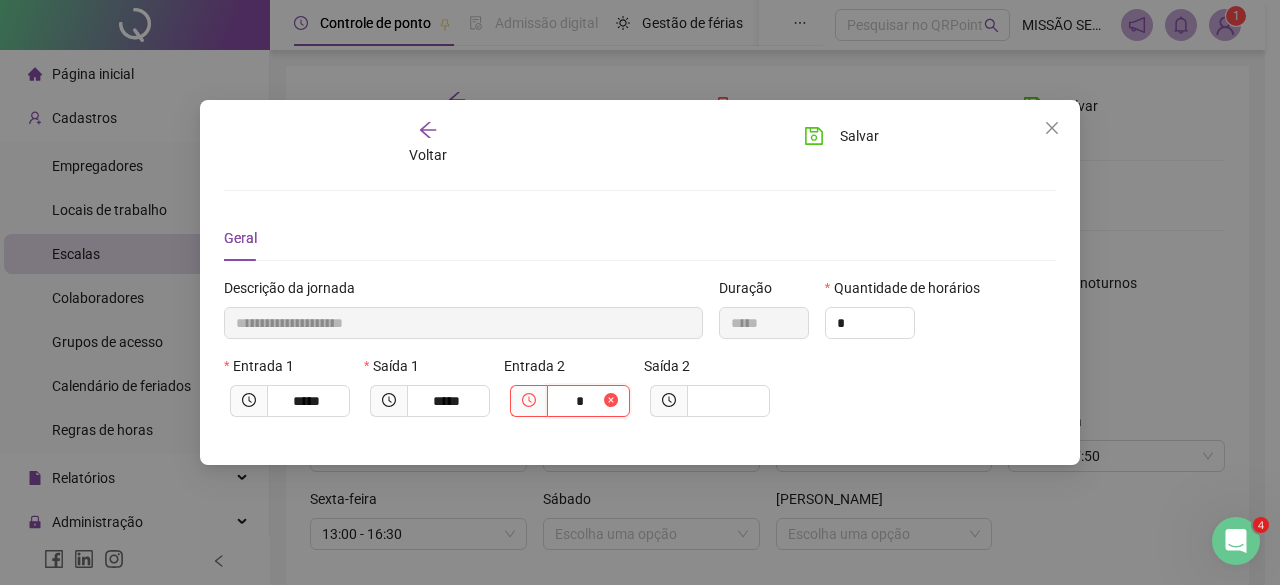 type on "*" 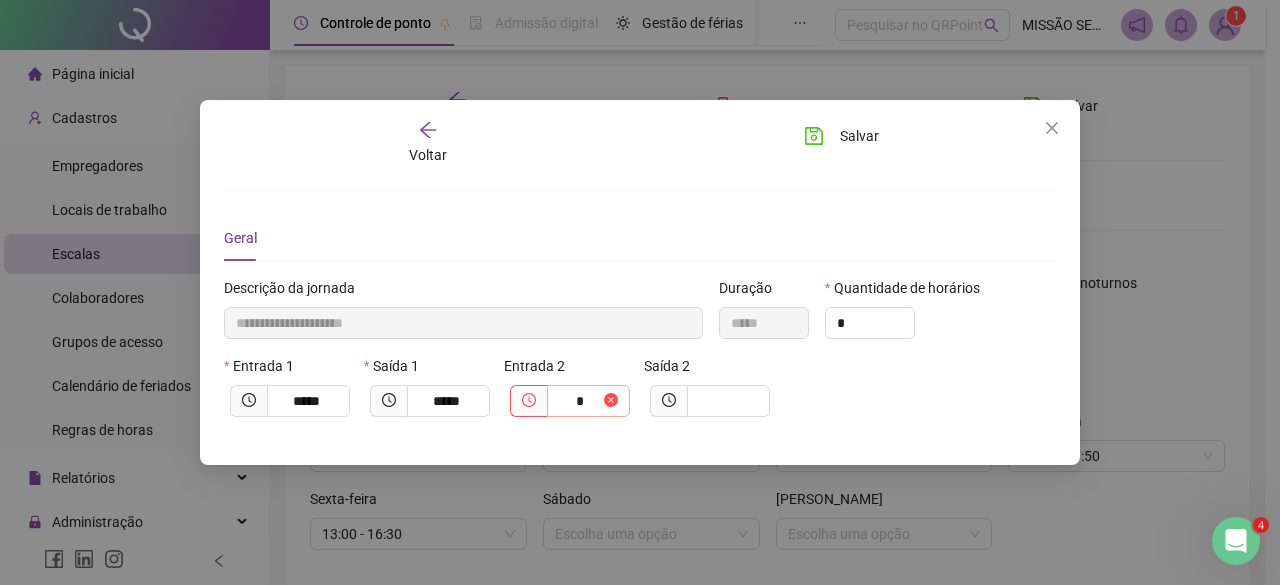 click at bounding box center [611, 401] 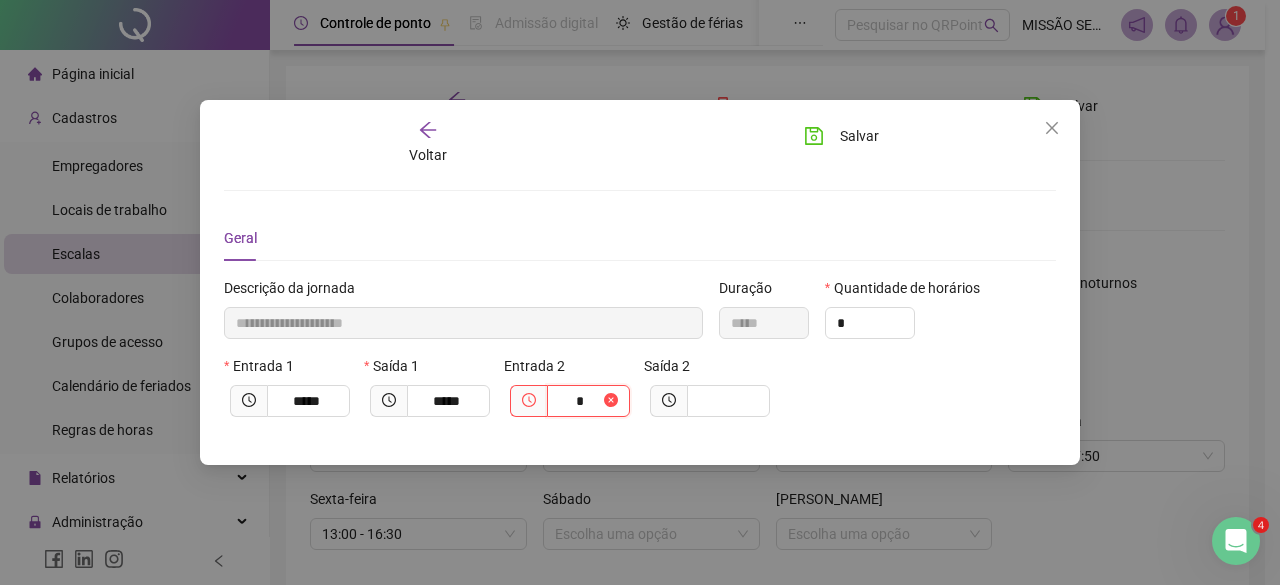 type on "**********" 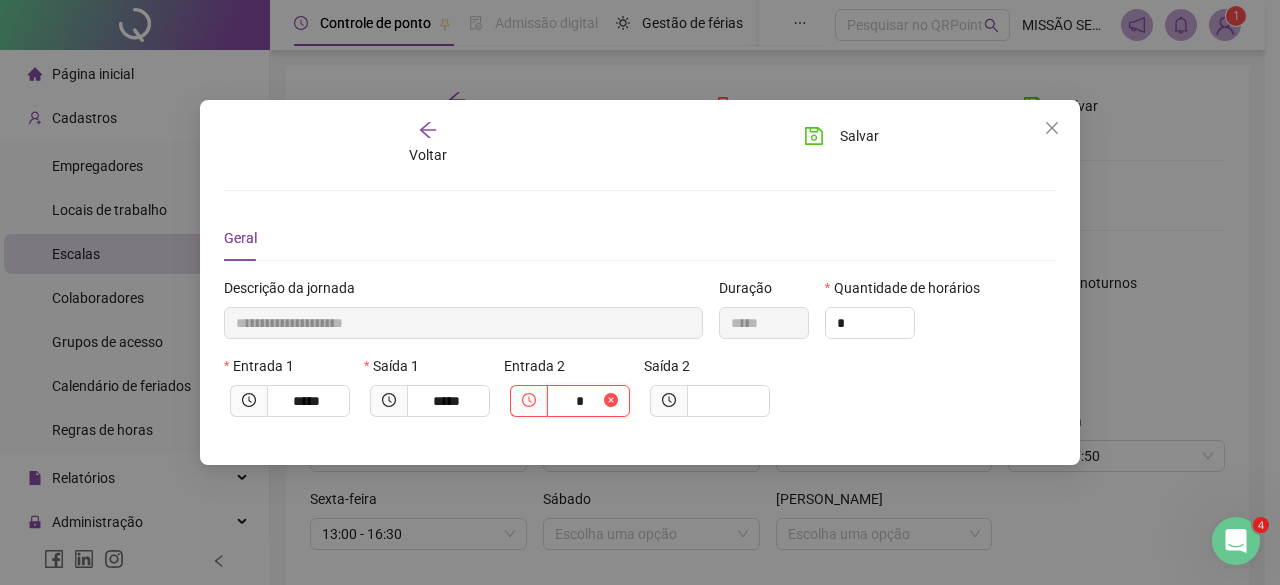 type 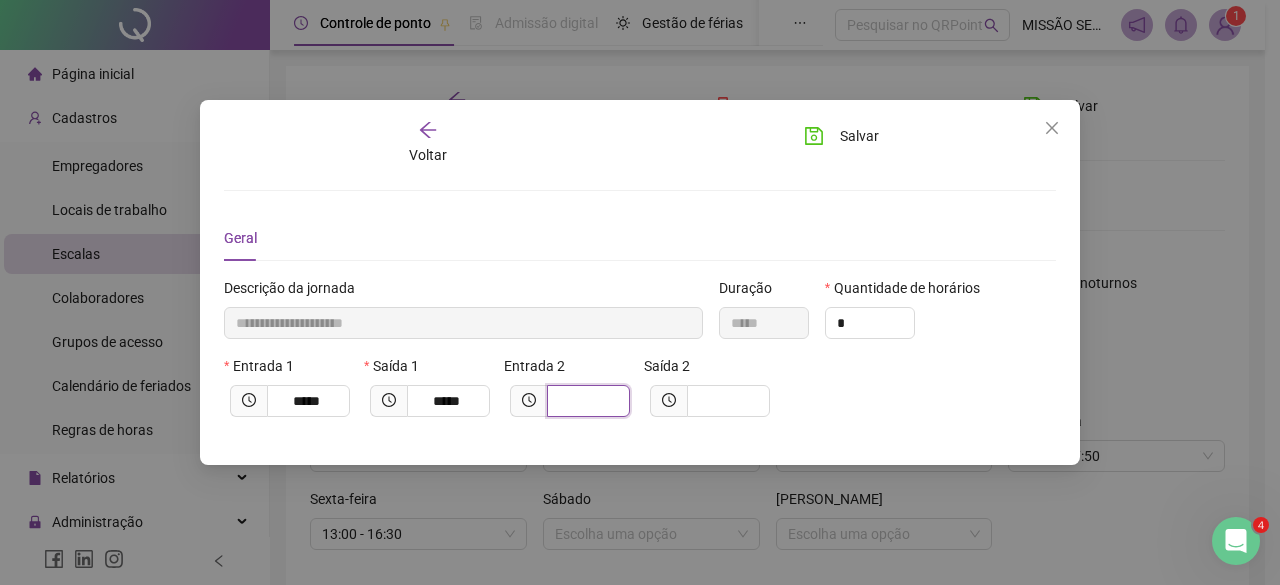 type on "**********" 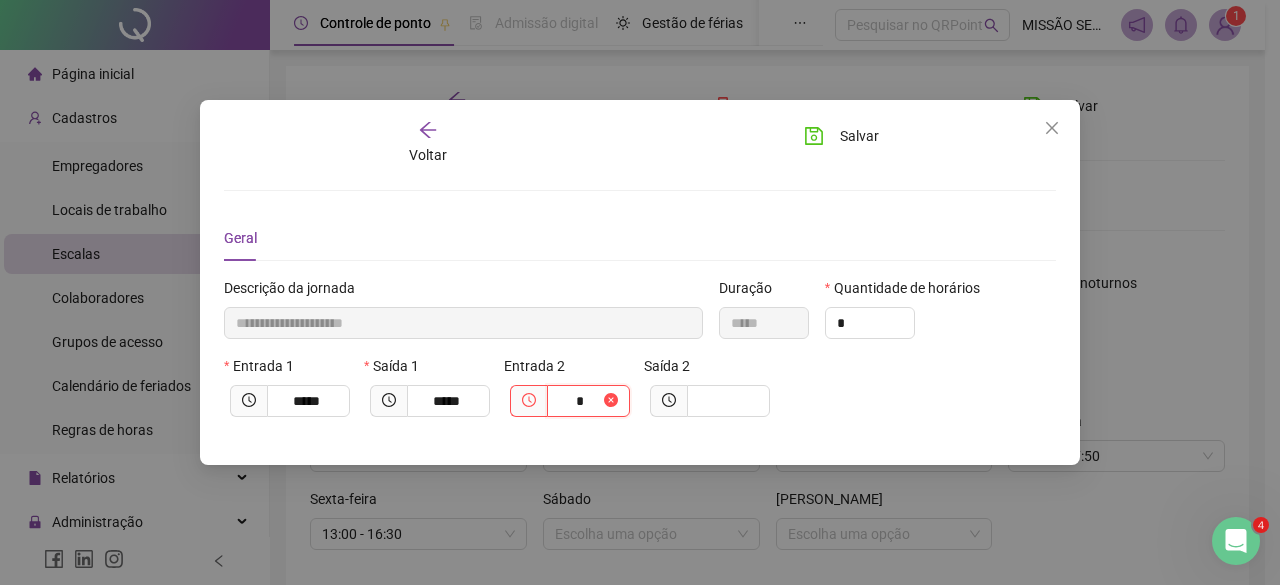 type on "**********" 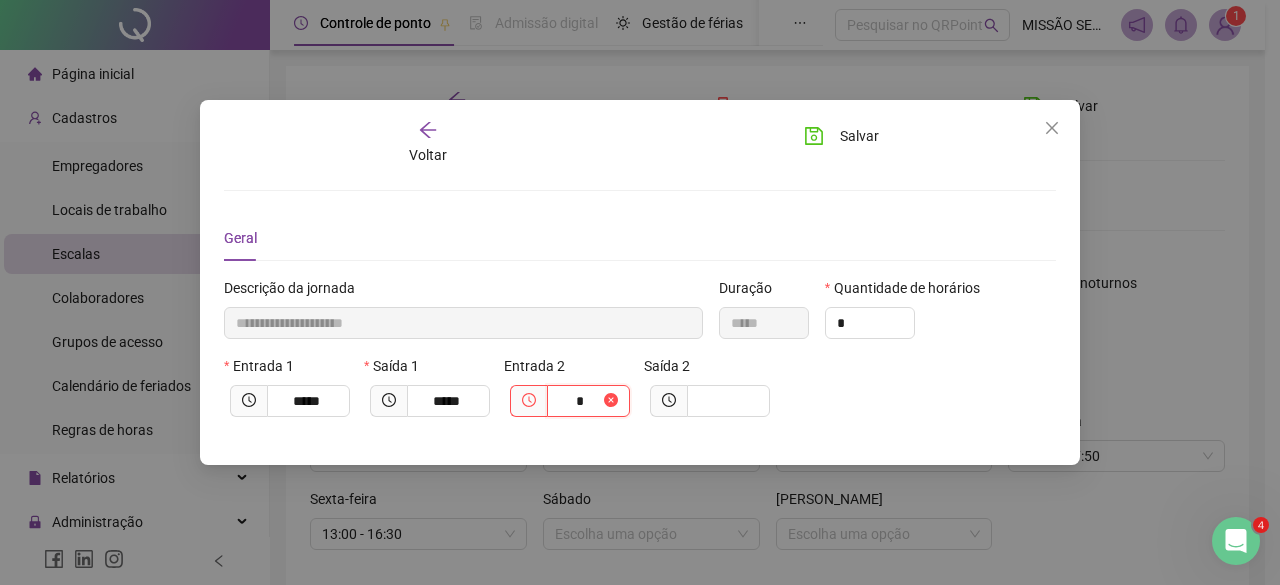 type 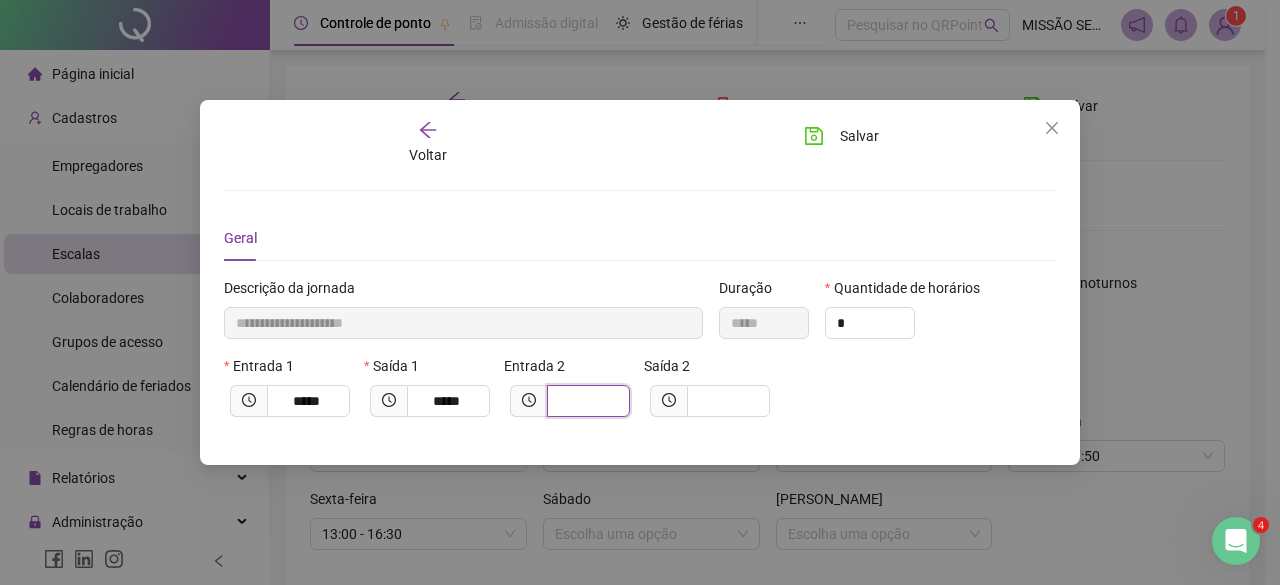 type on "**********" 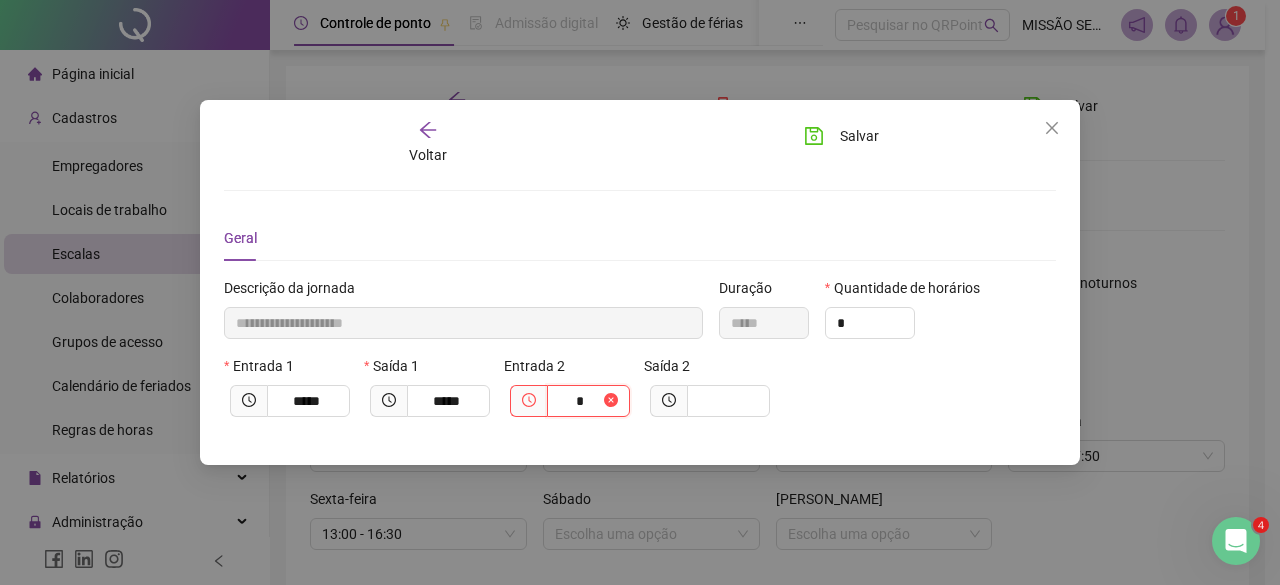 type on "**********" 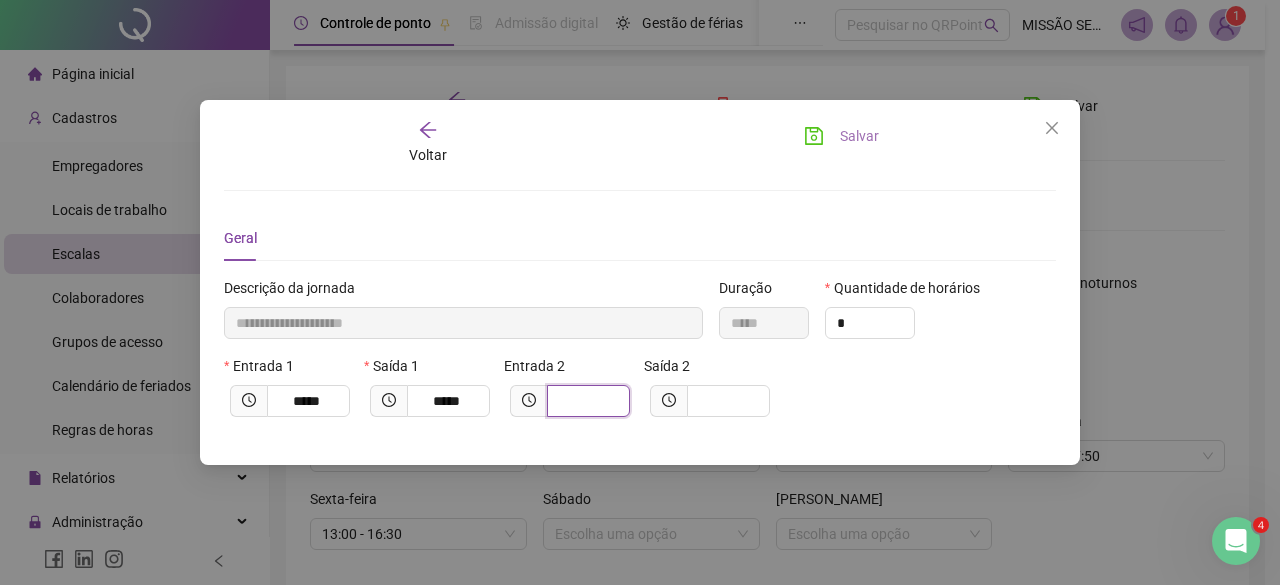 type 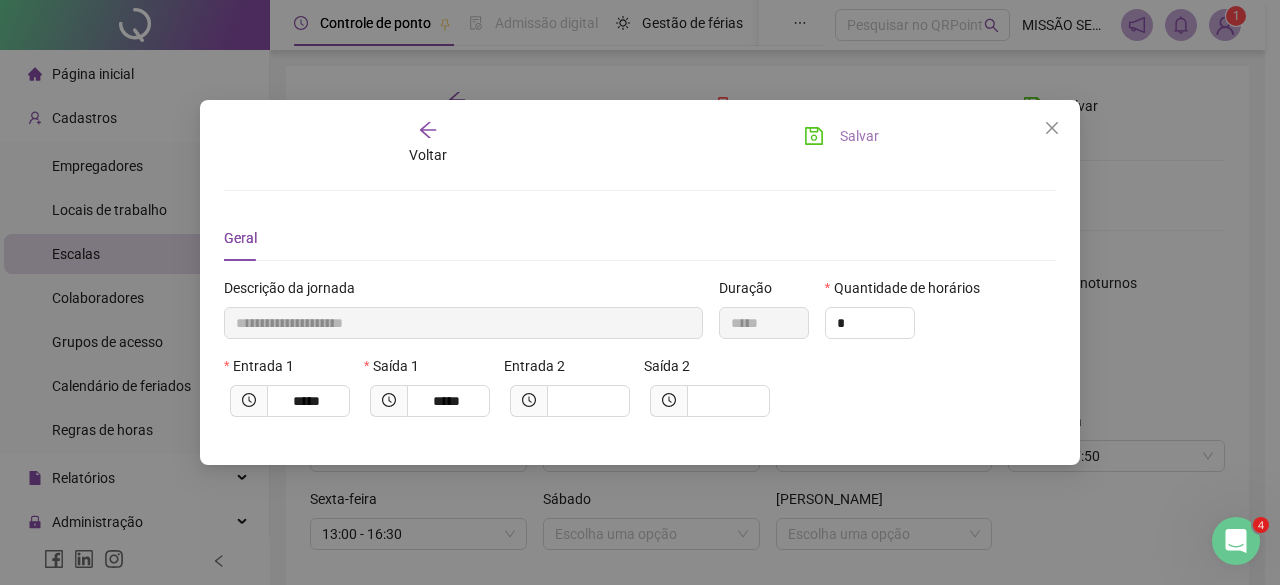 click 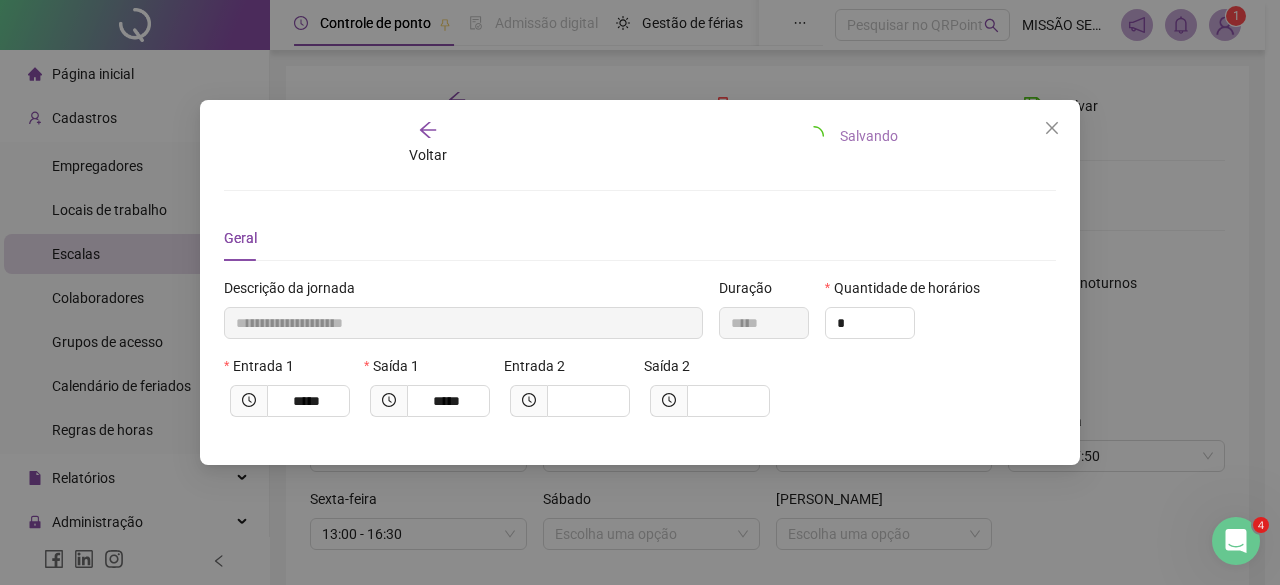 type 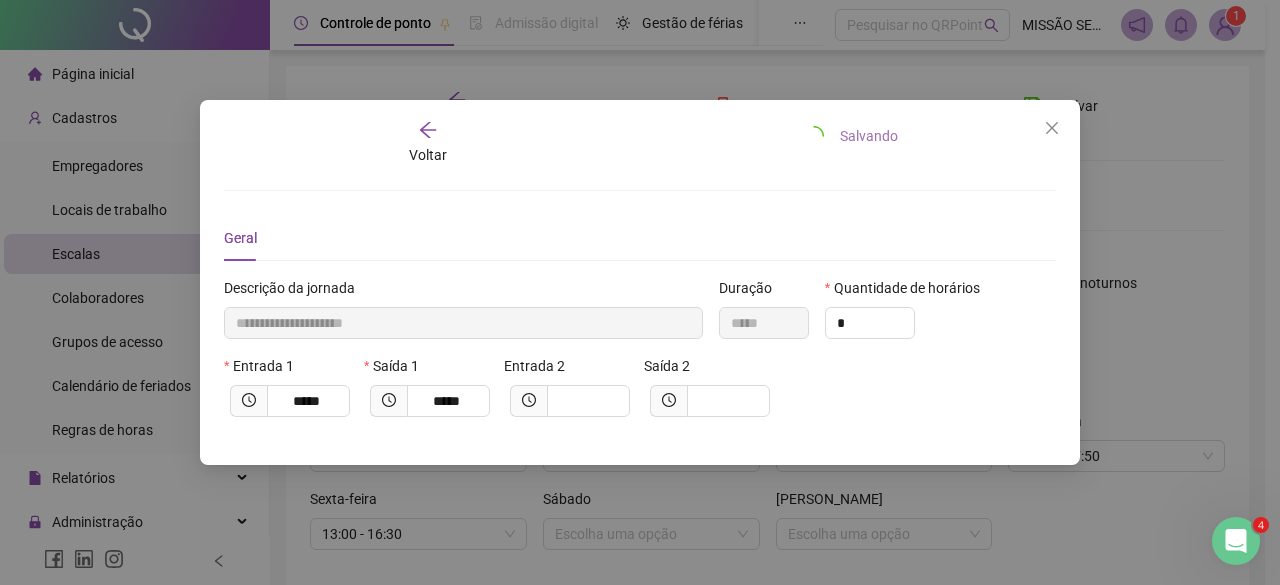 type 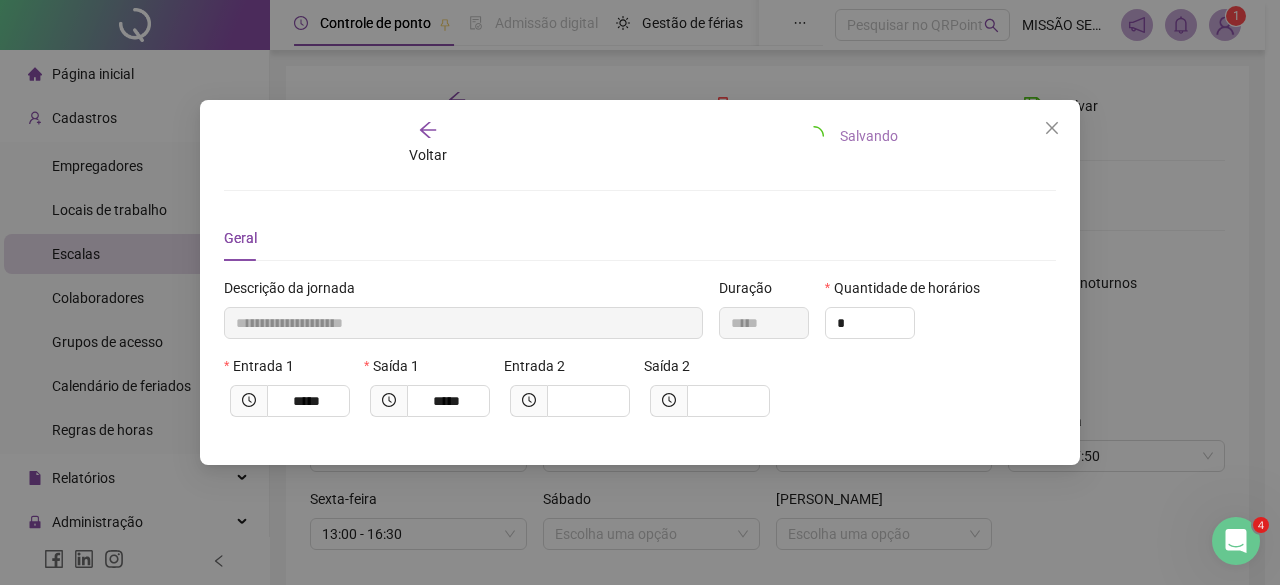 type 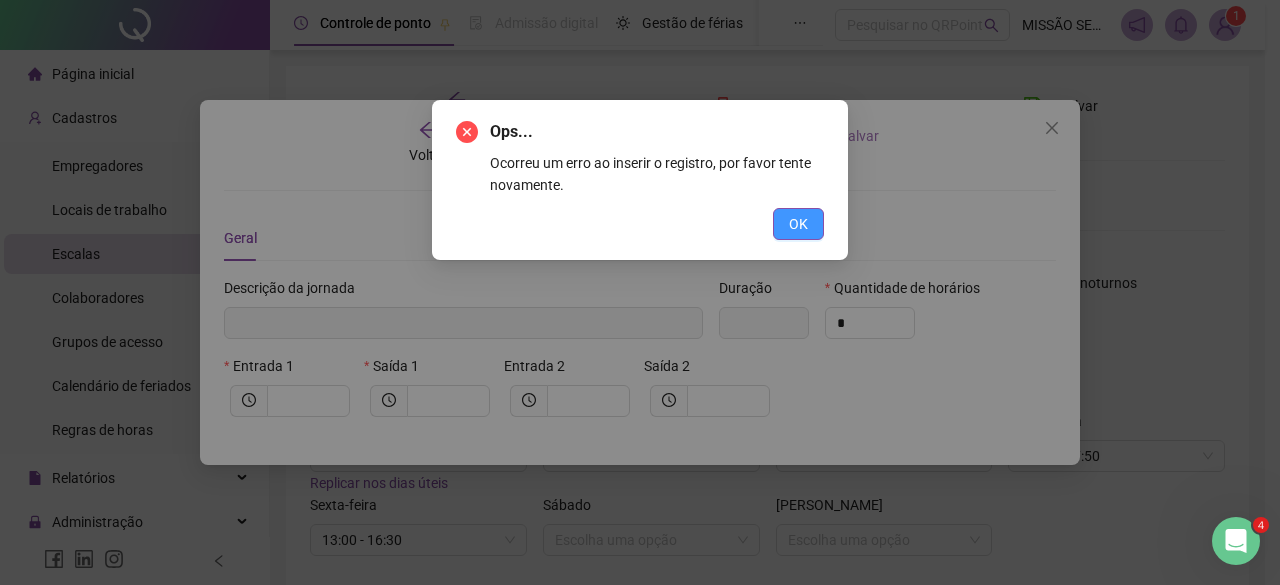 click on "OK" at bounding box center (798, 224) 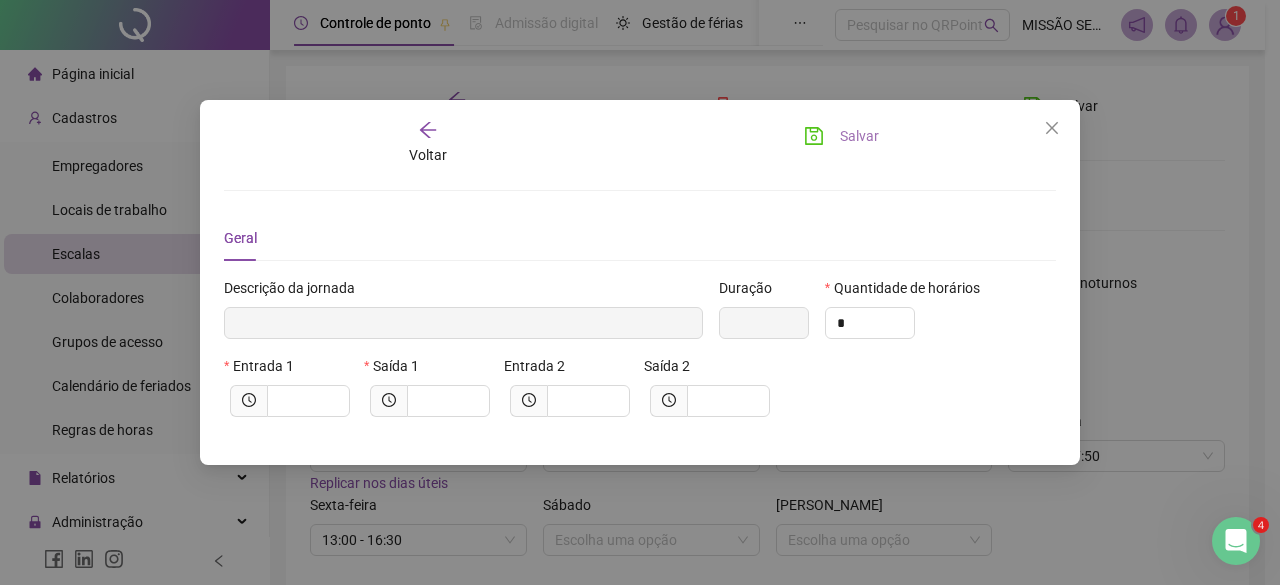click on "Salvar" at bounding box center [841, 136] 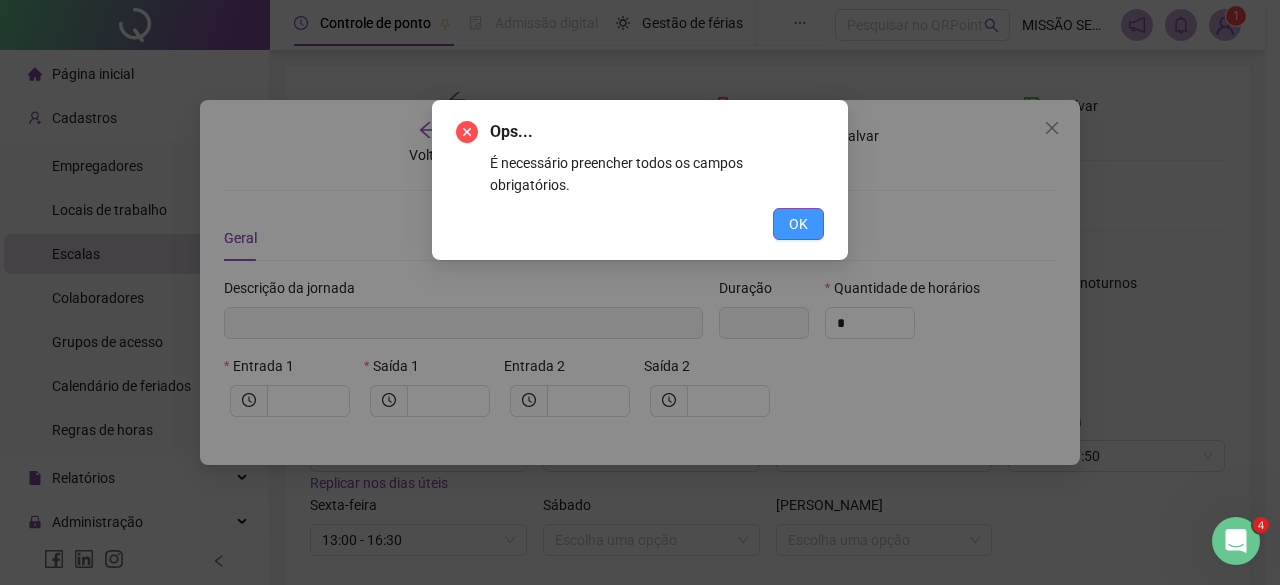 click on "OK" at bounding box center [798, 224] 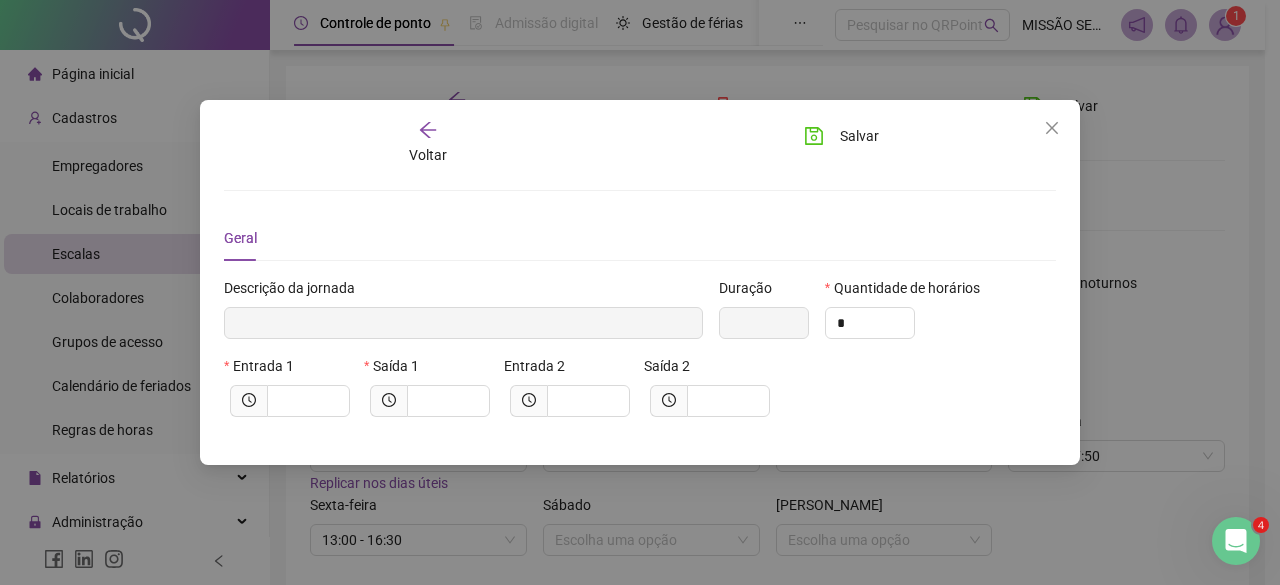 click on "Salvar" at bounding box center [851, 143] 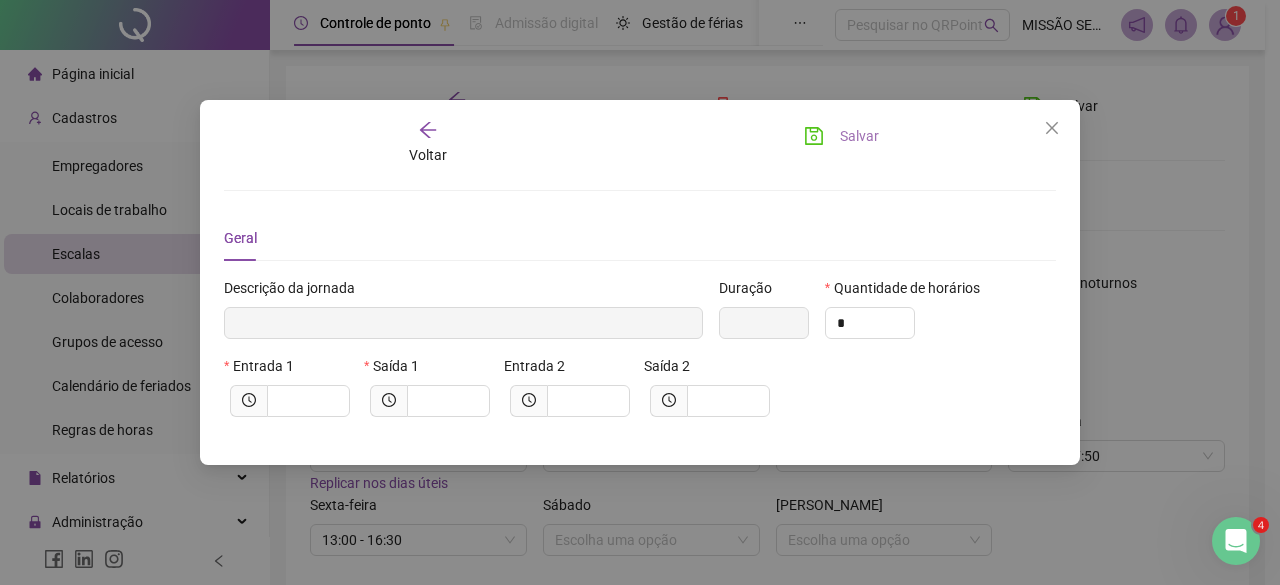 click on "Salvar" at bounding box center (841, 136) 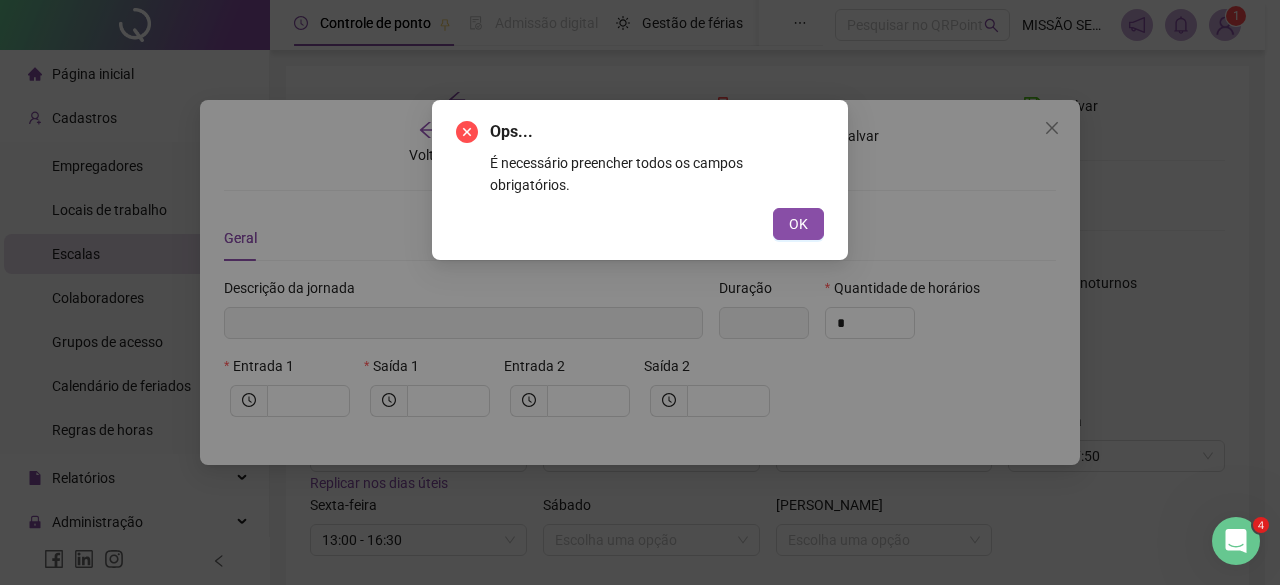 click on "OK" at bounding box center (798, 224) 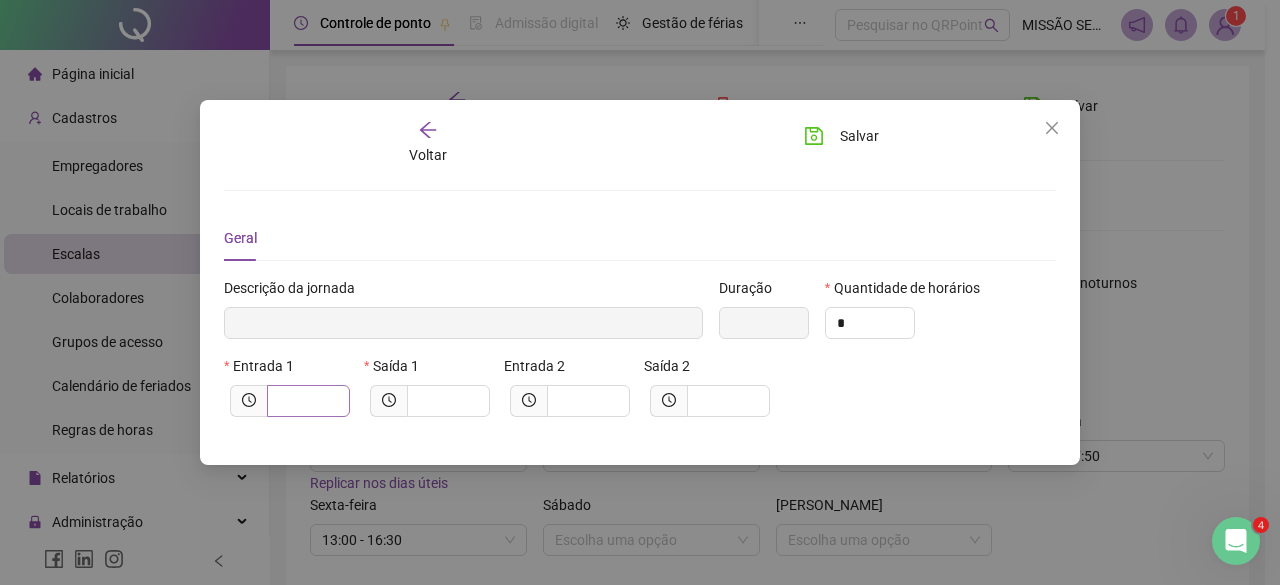 click at bounding box center (308, 401) 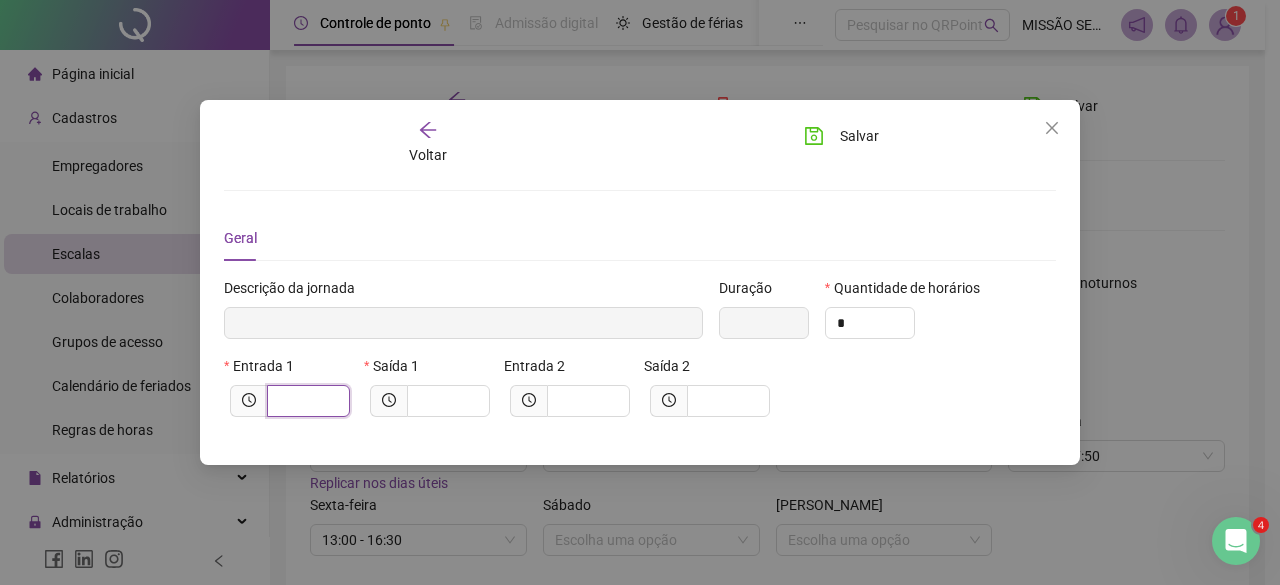 type on "*****" 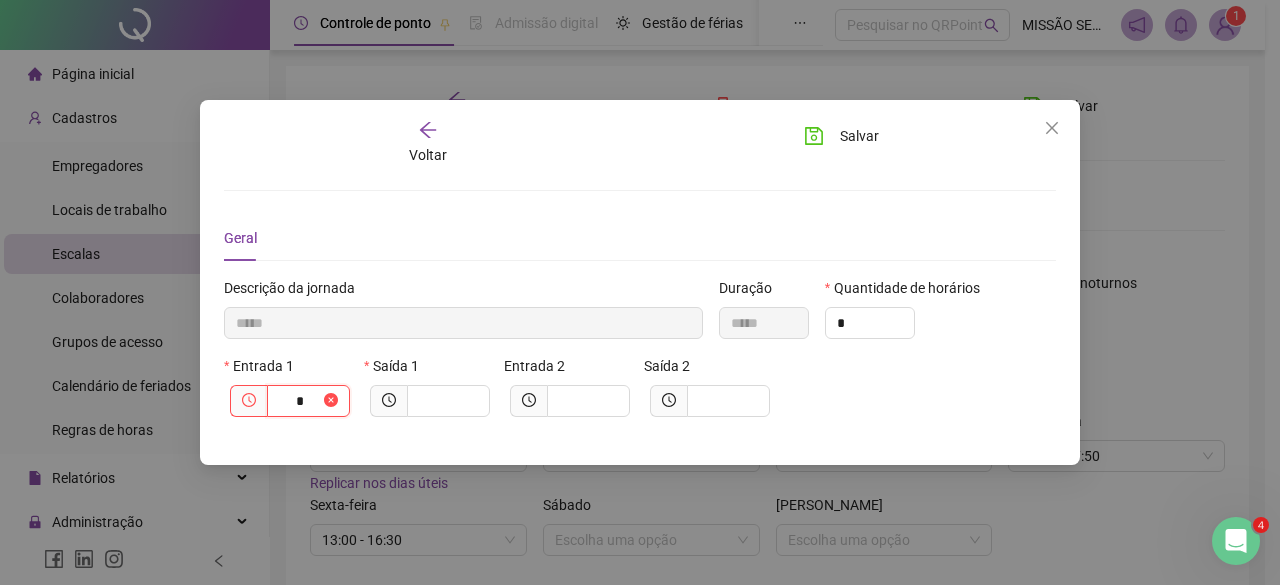 type on "******" 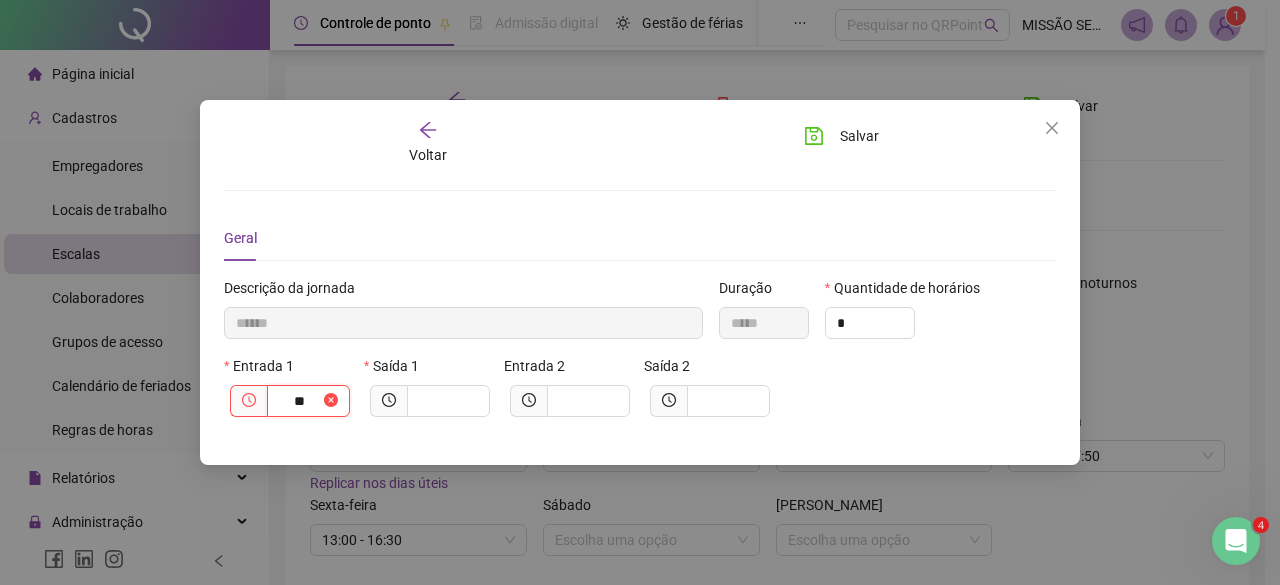 type on "***" 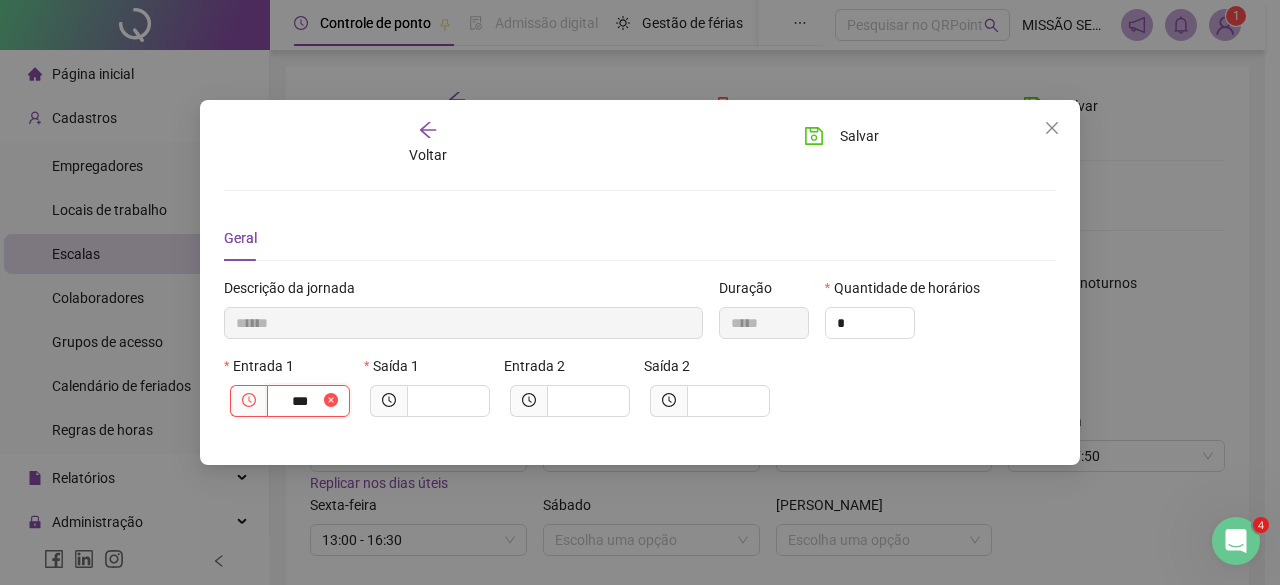 type on "********" 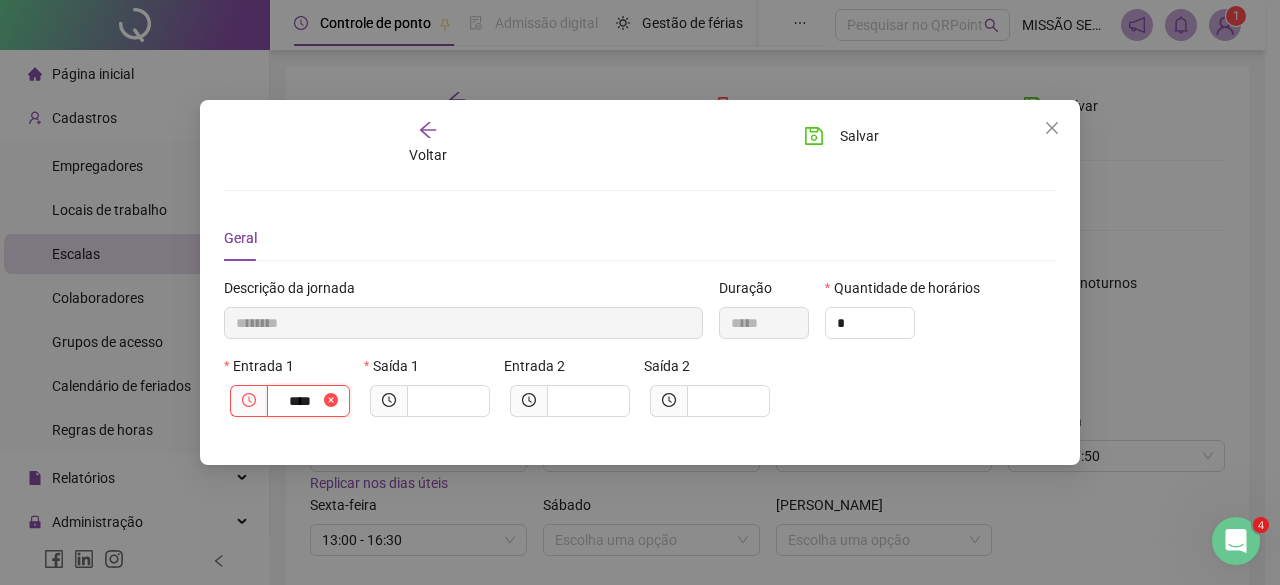 type 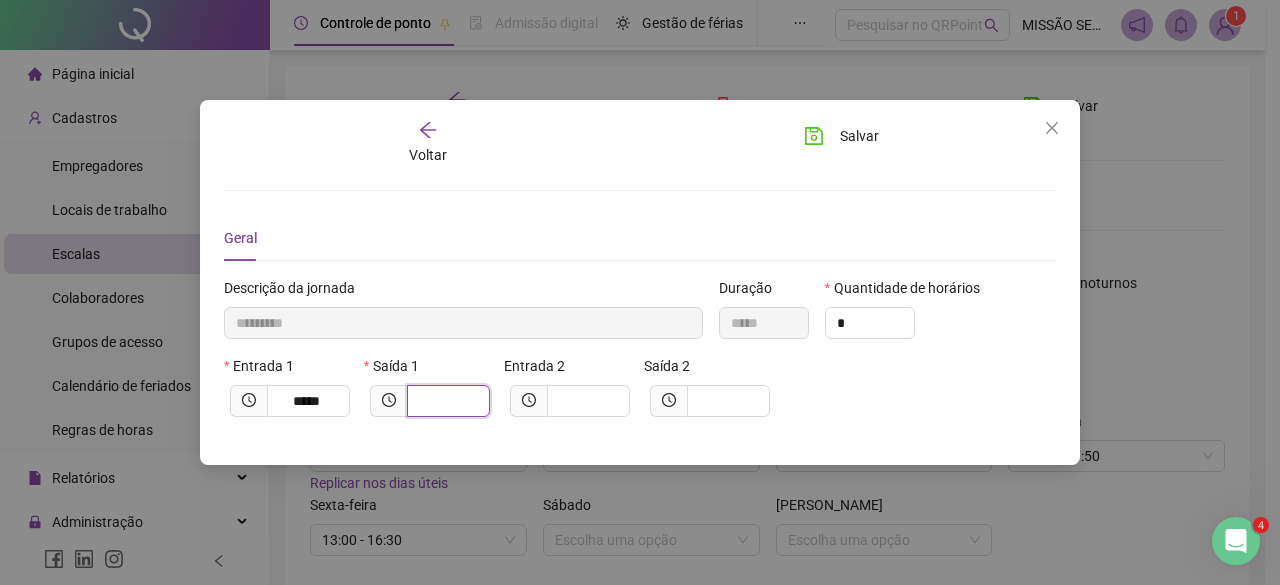 click at bounding box center (446, 401) 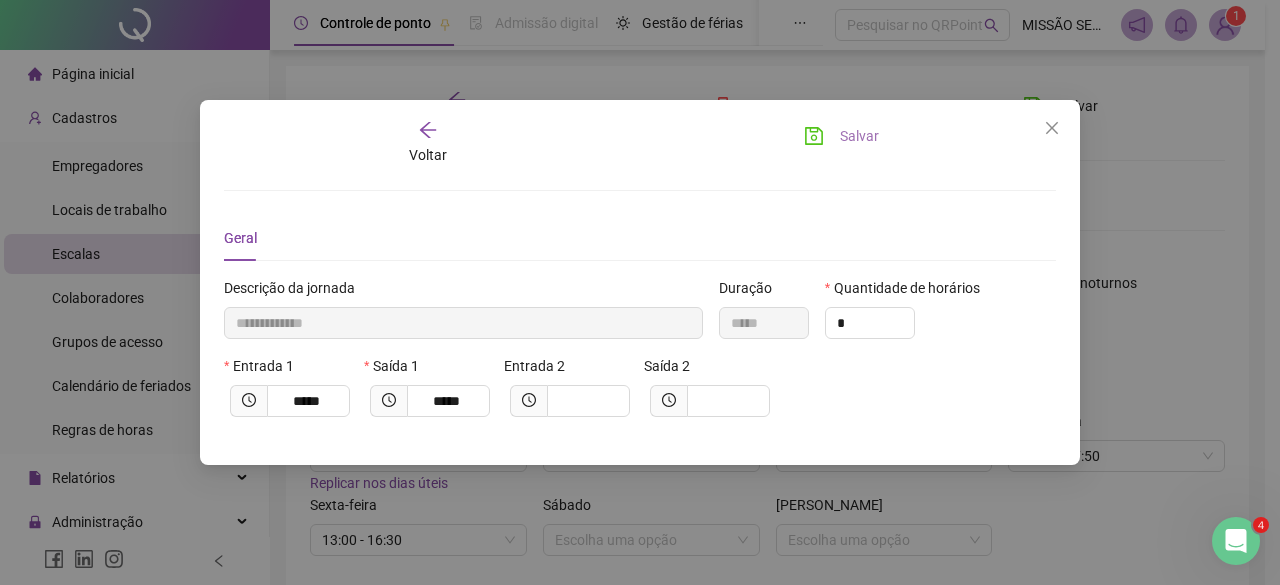 click on "Salvar" at bounding box center [841, 136] 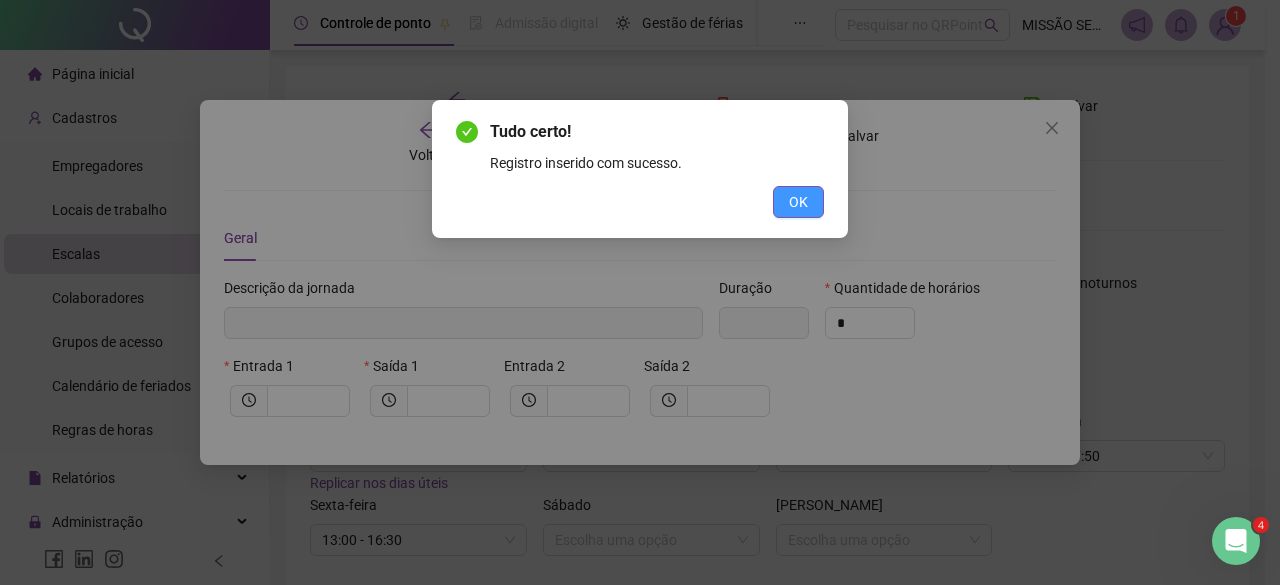 click on "OK" at bounding box center [798, 202] 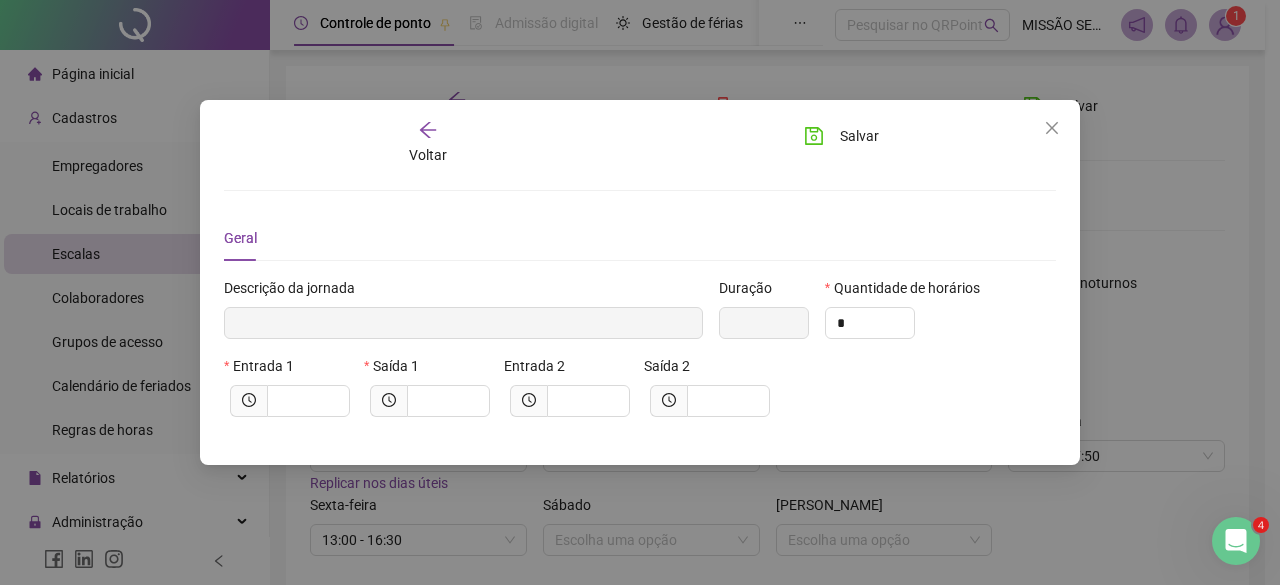 click on "Voltar Salvar" at bounding box center [640, 143] 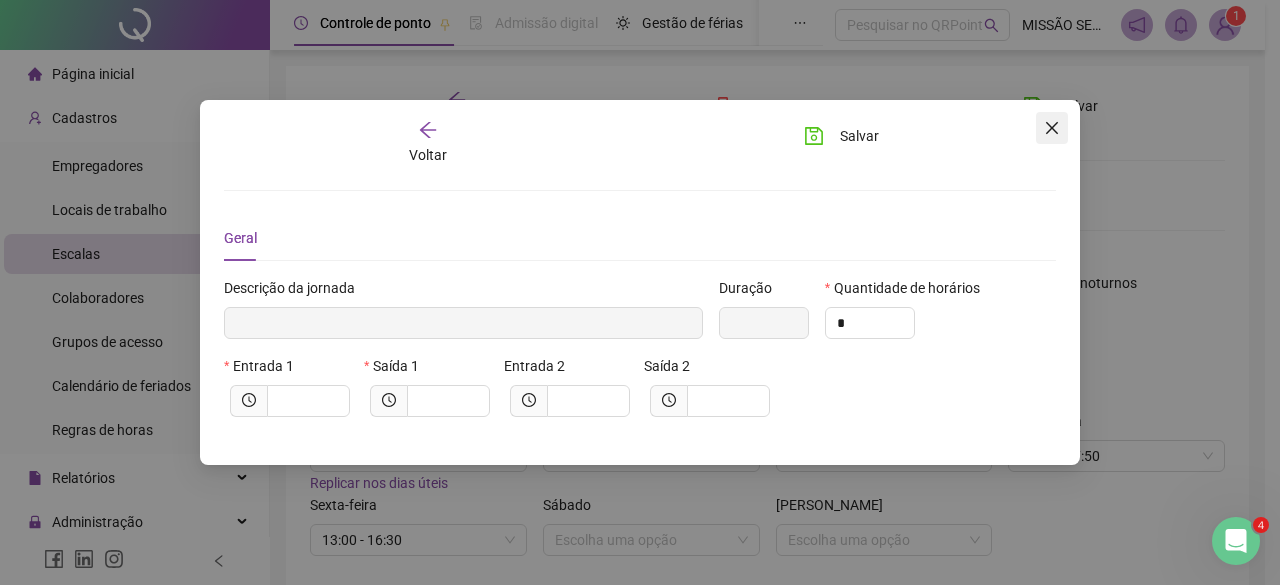 click 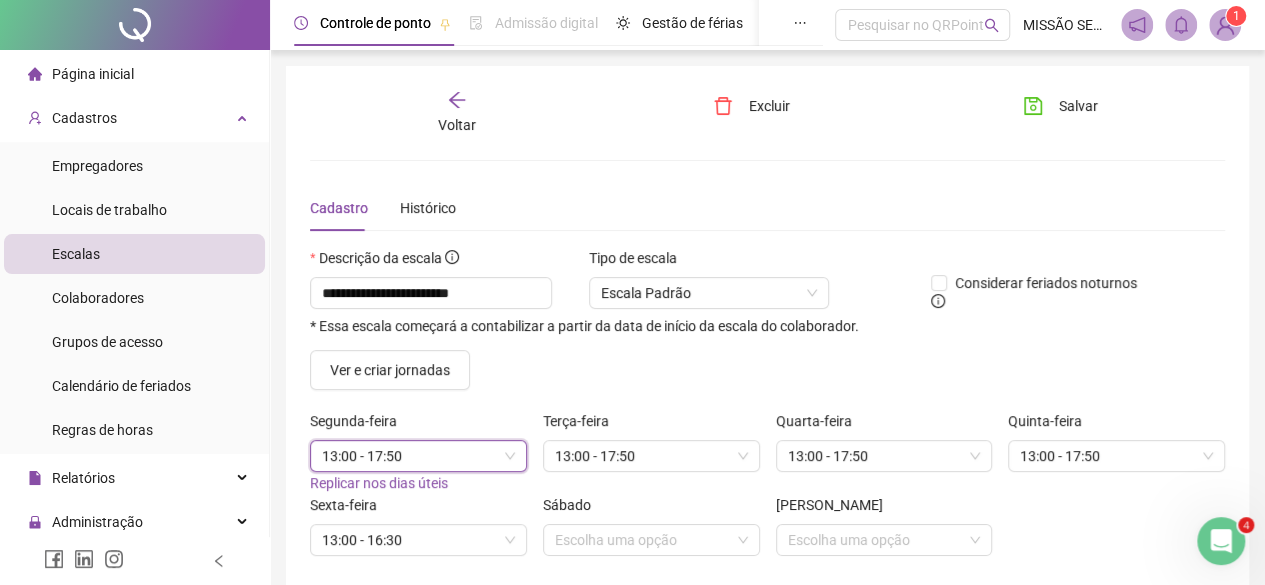 click at bounding box center [412, 456] 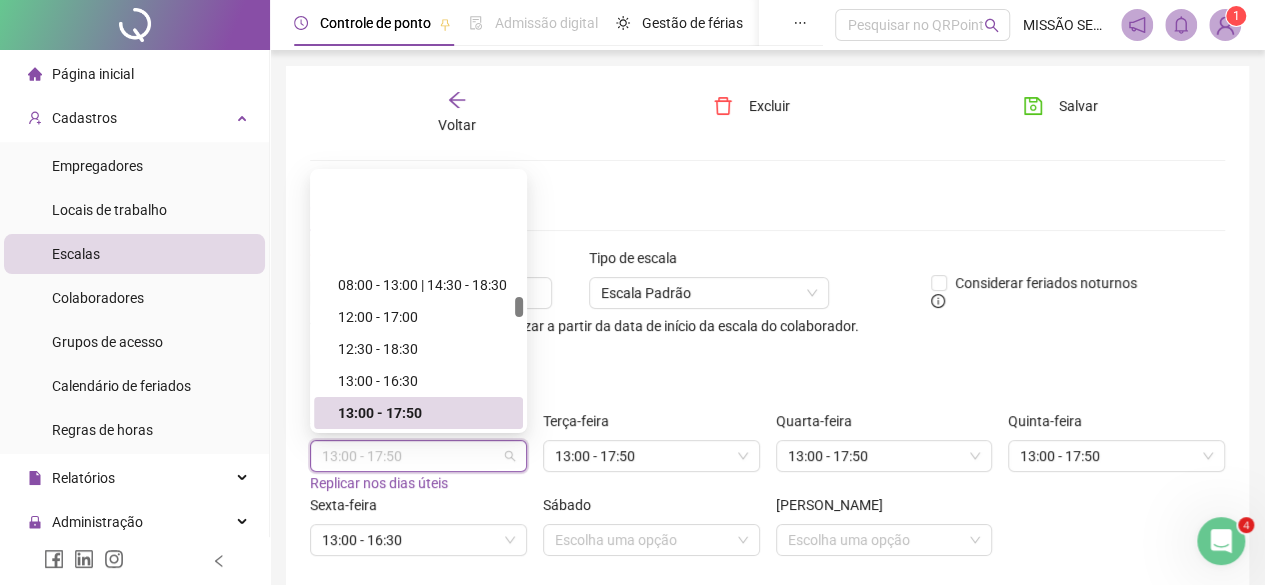 scroll, scrollTop: 1838, scrollLeft: 0, axis: vertical 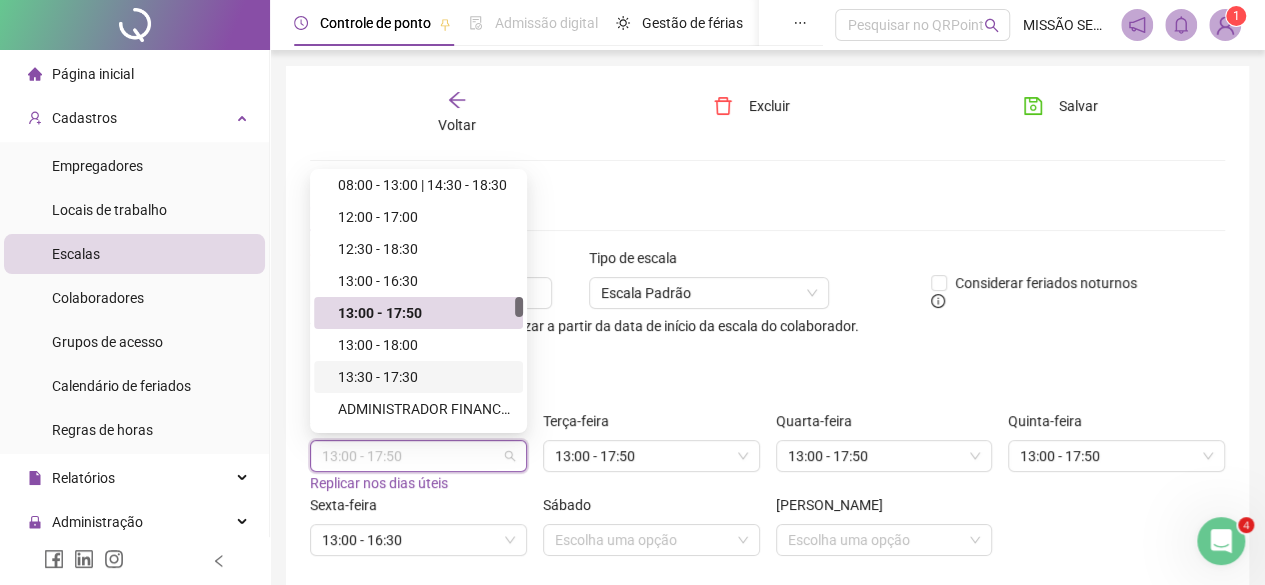 click on "13:00 - 18:00" at bounding box center (424, 345) 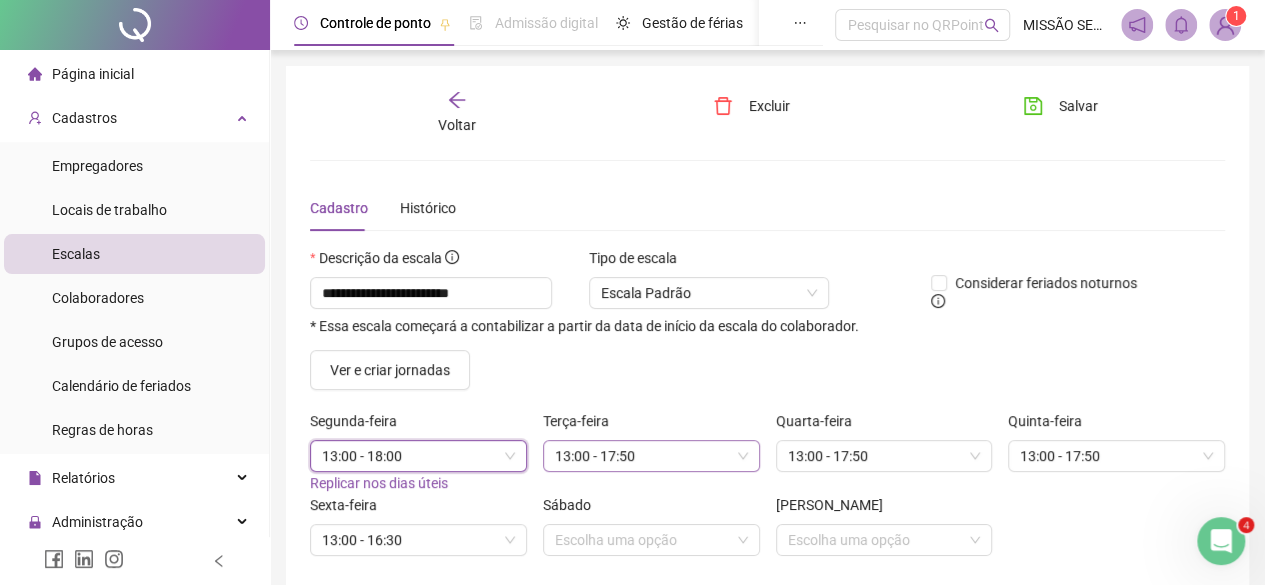 click on "13:00 - 17:50" at bounding box center (651, 456) 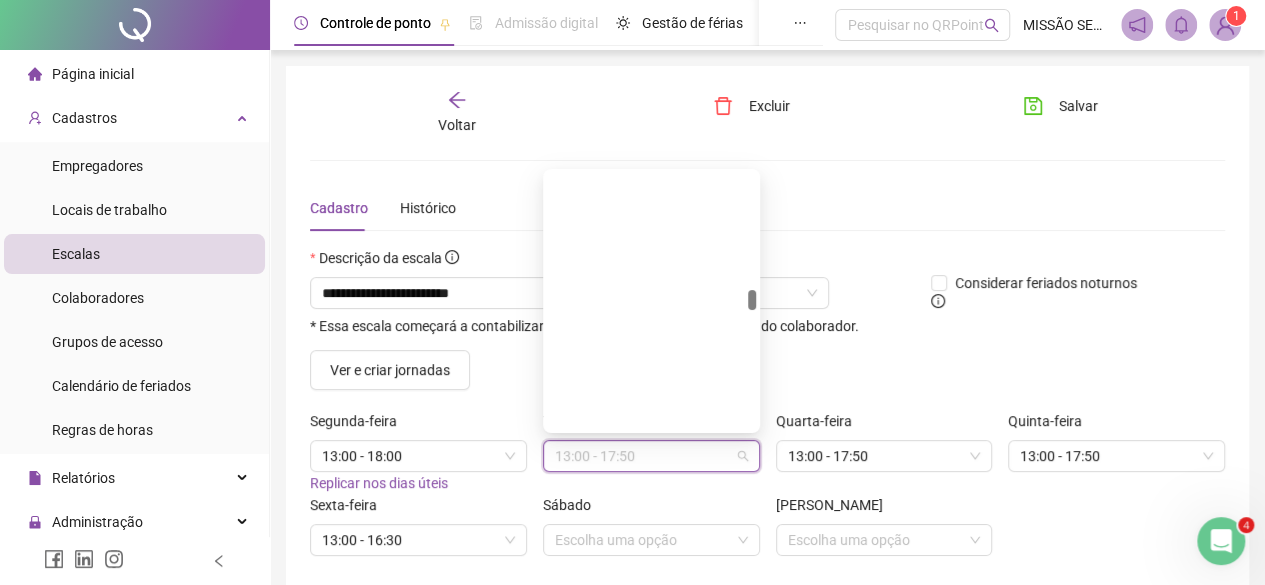 scroll, scrollTop: 1738, scrollLeft: 0, axis: vertical 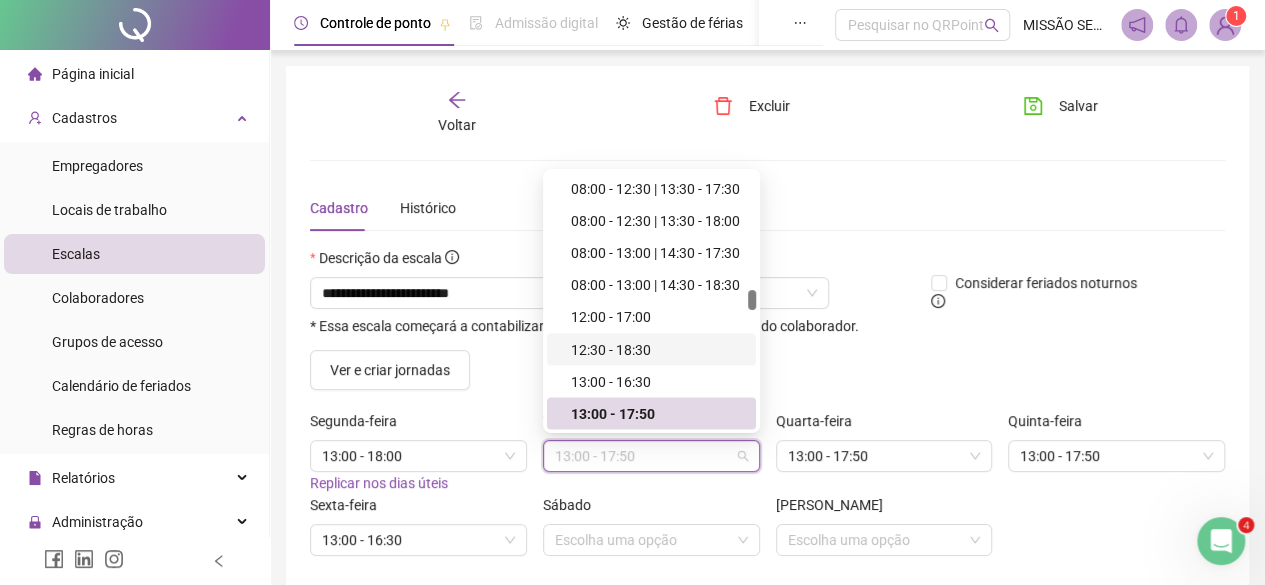 click on "12:30 - 18:30" at bounding box center [651, 349] 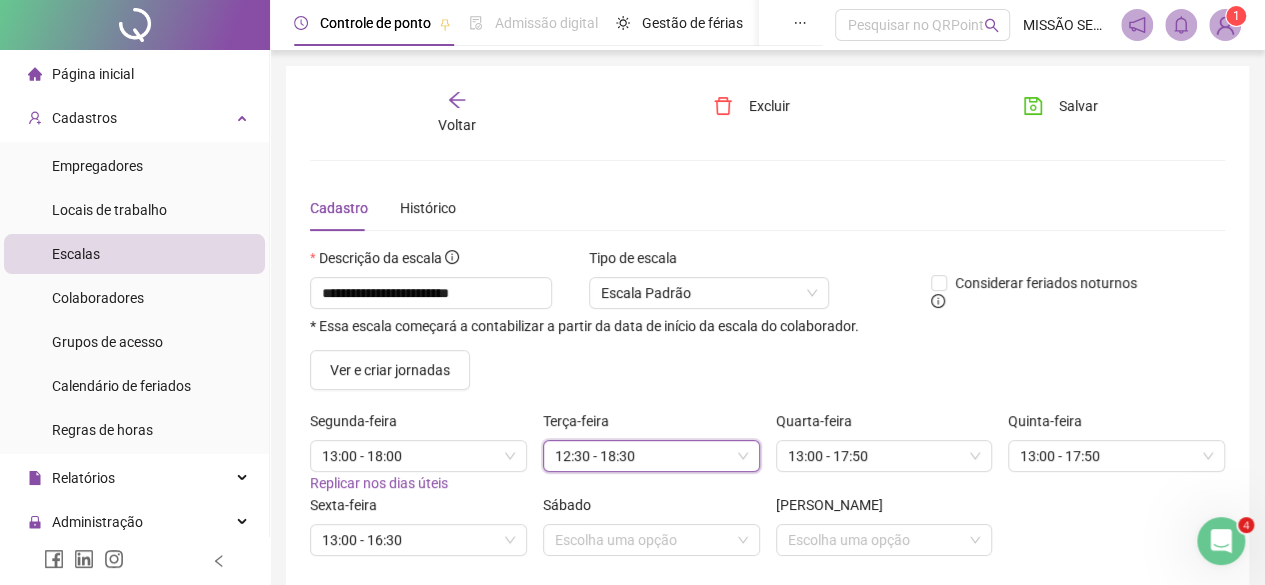 click on "12:30 - 18:30" at bounding box center (651, 456) 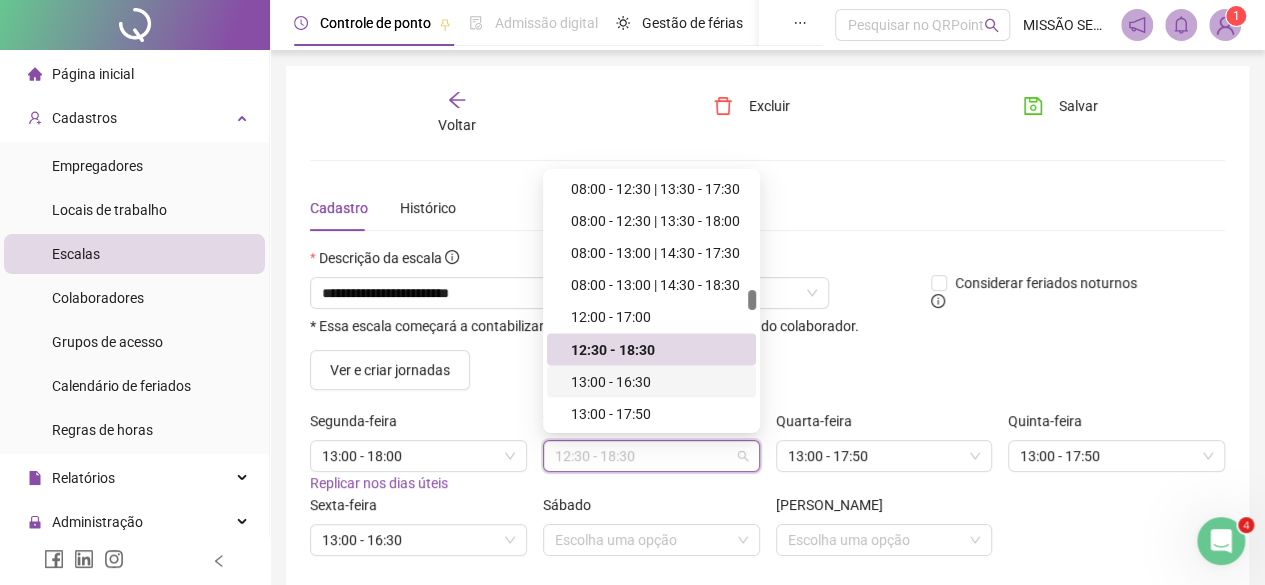 click on "13:00 - 16:30" at bounding box center [657, 381] 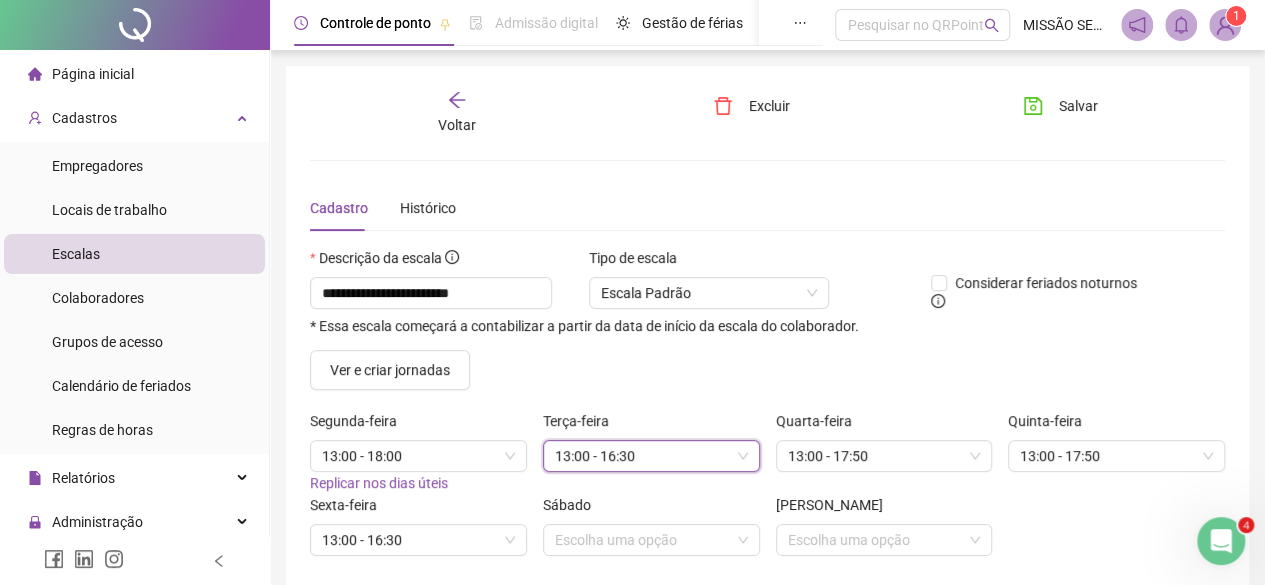 click on "13:00 - 16:30" at bounding box center [651, 456] 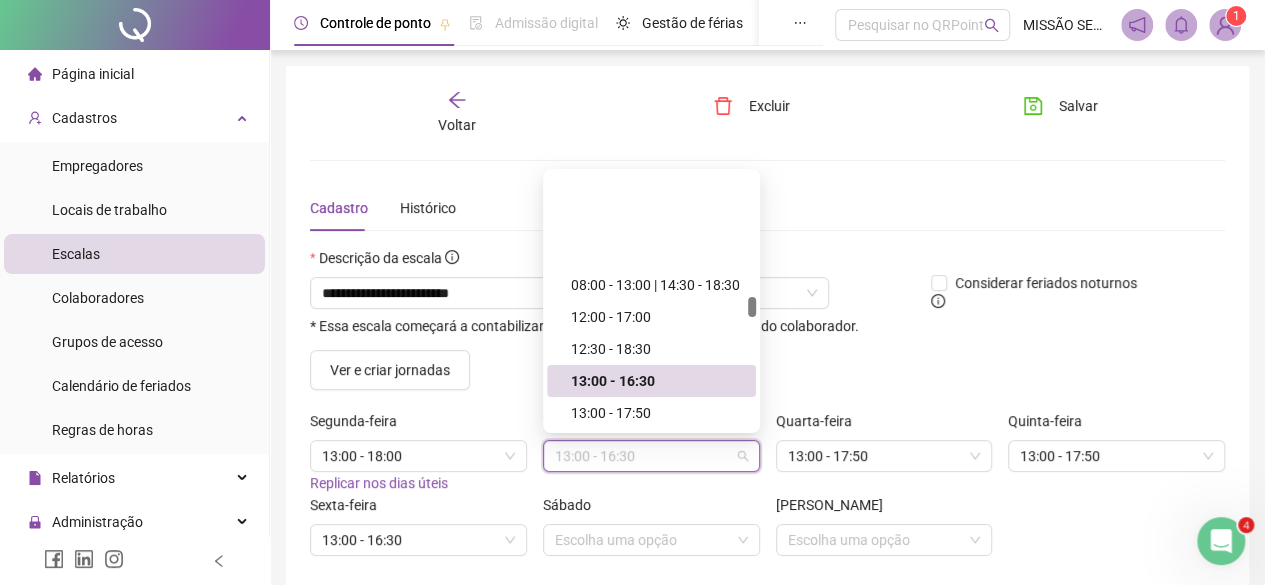 scroll, scrollTop: 1938, scrollLeft: 0, axis: vertical 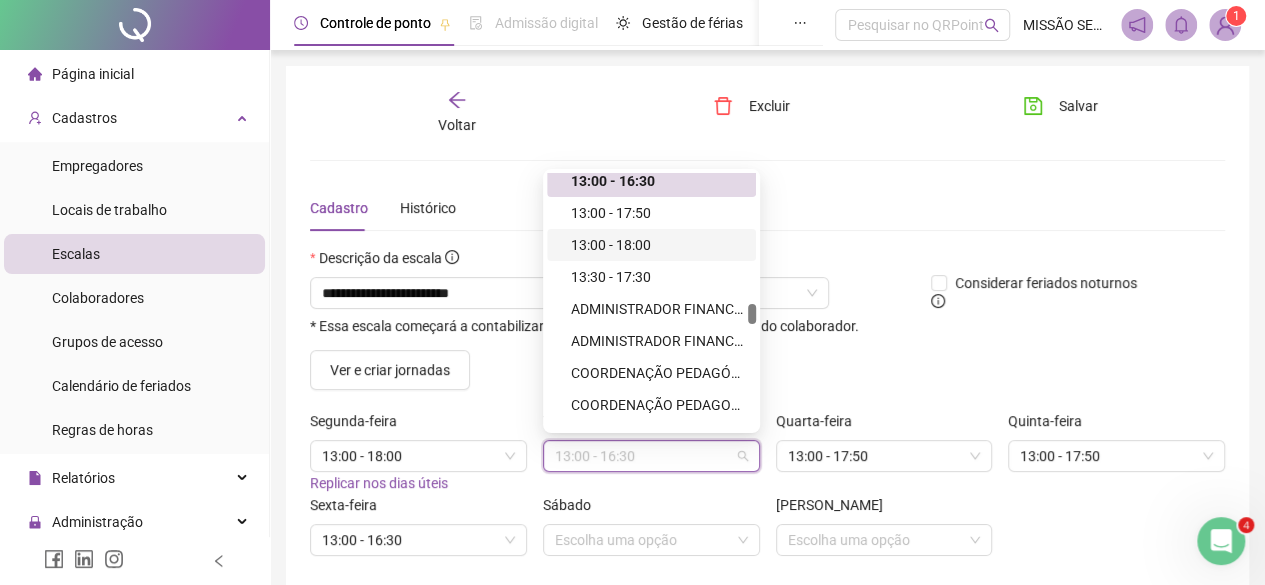click on "13:00 - 18:00" at bounding box center (657, 245) 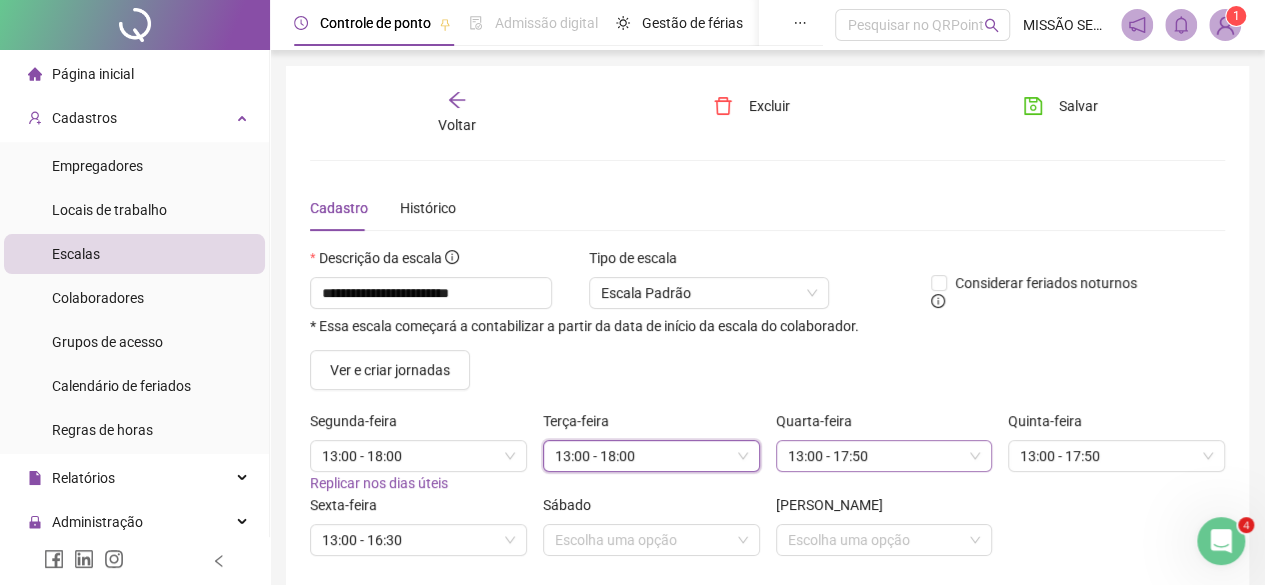 click on "13:00 - 17:50" at bounding box center (884, 456) 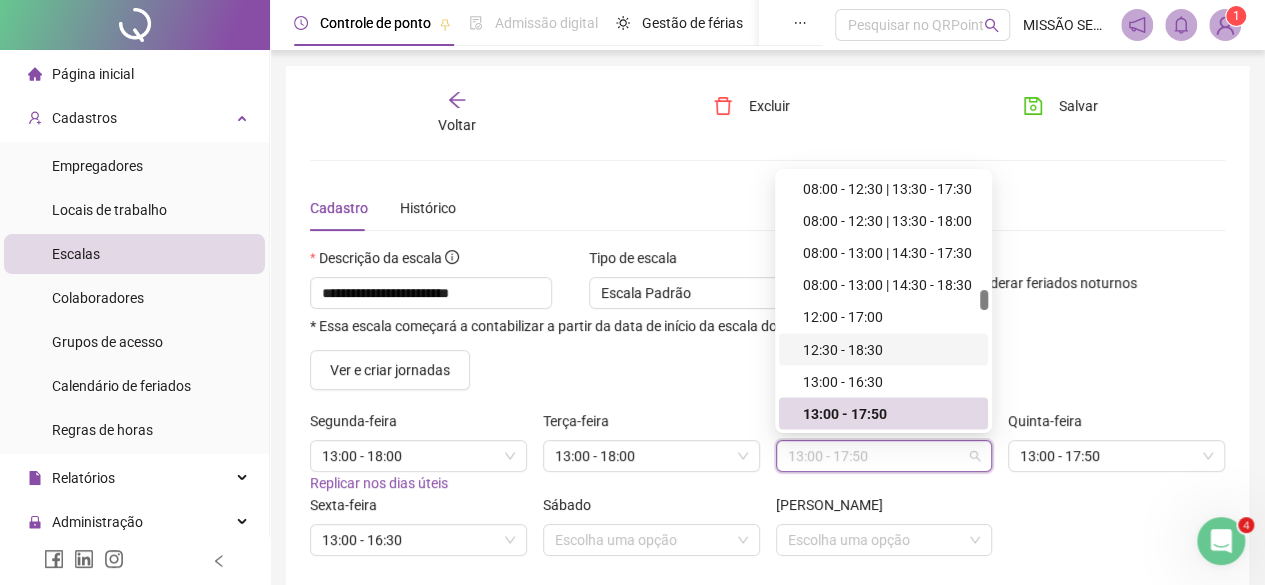 scroll, scrollTop: 1838, scrollLeft: 0, axis: vertical 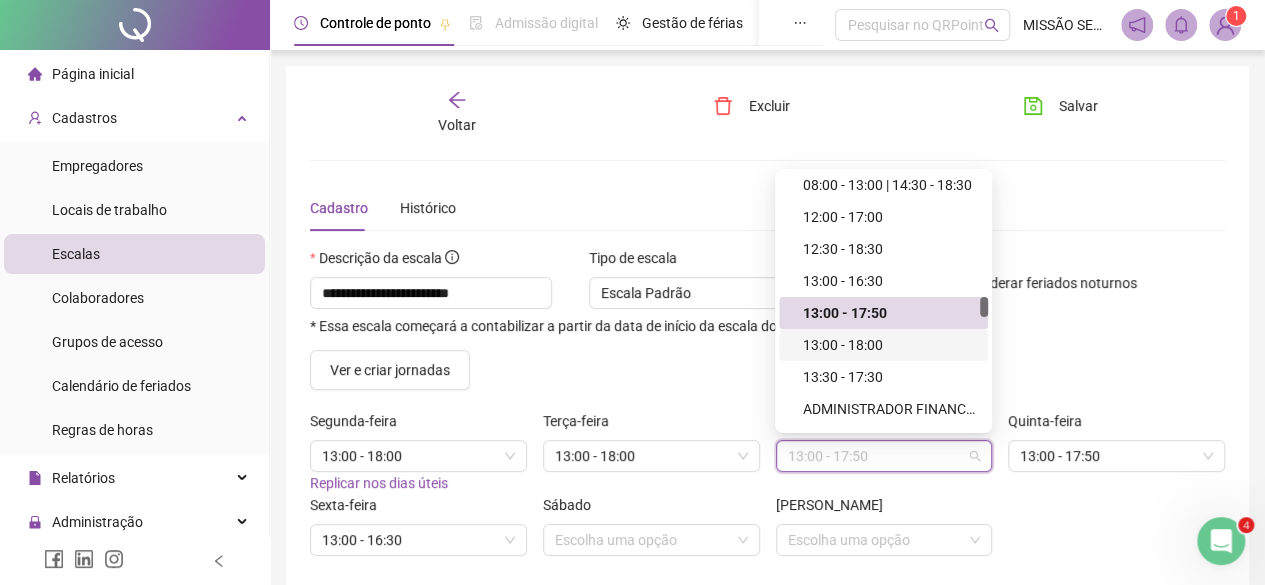 click on "13:00 - 18:00" at bounding box center (889, 345) 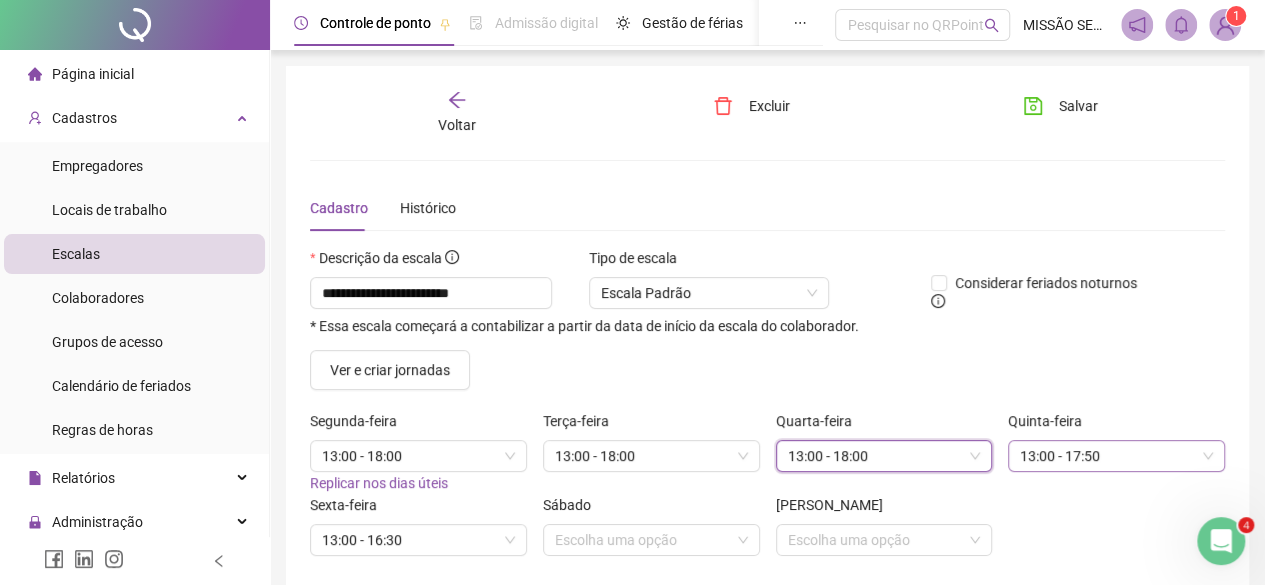 click on "13:00 - 17:50" at bounding box center [1116, 456] 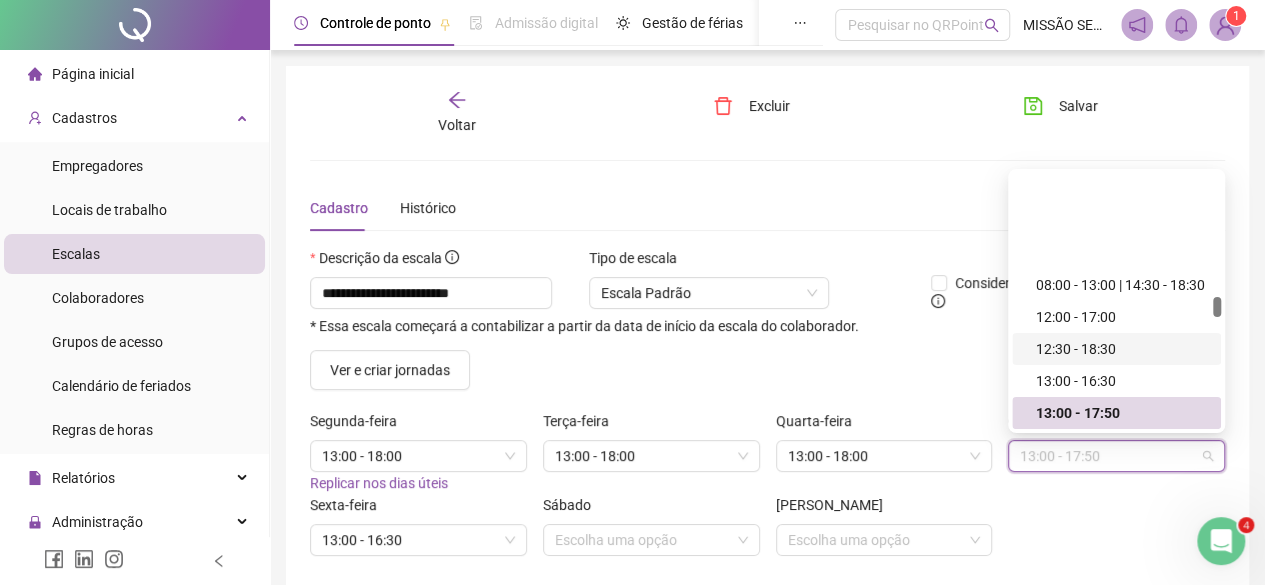 scroll, scrollTop: 1838, scrollLeft: 0, axis: vertical 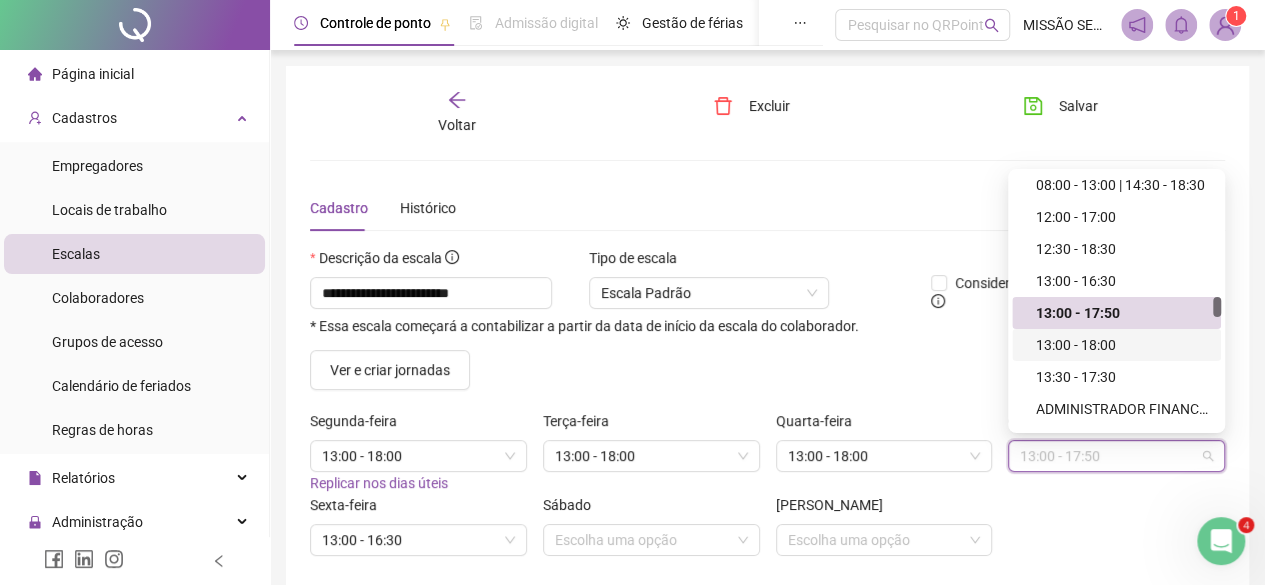 click on "13:00 - 18:00" at bounding box center (1122, 345) 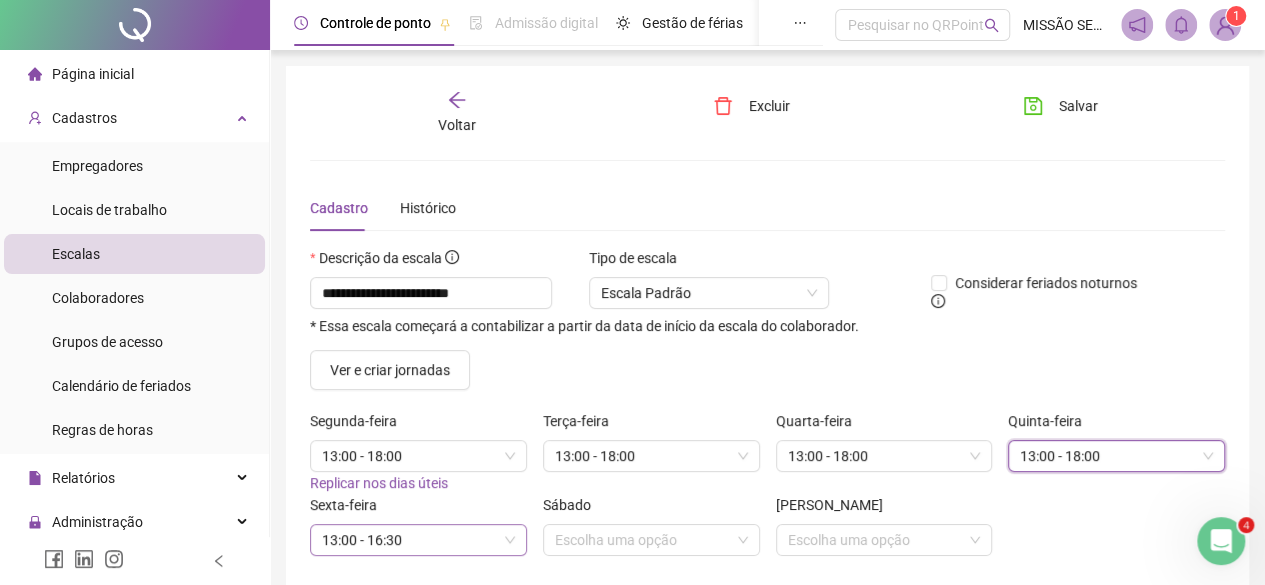 click on "13:00 - 16:30" at bounding box center (418, 540) 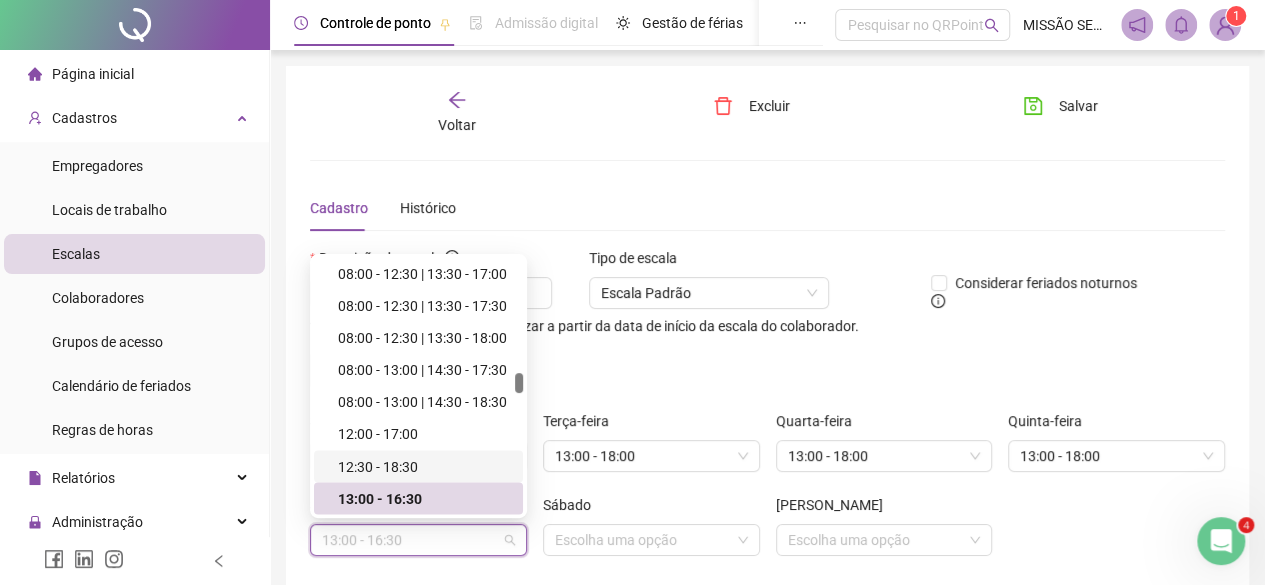 scroll, scrollTop: 1806, scrollLeft: 0, axis: vertical 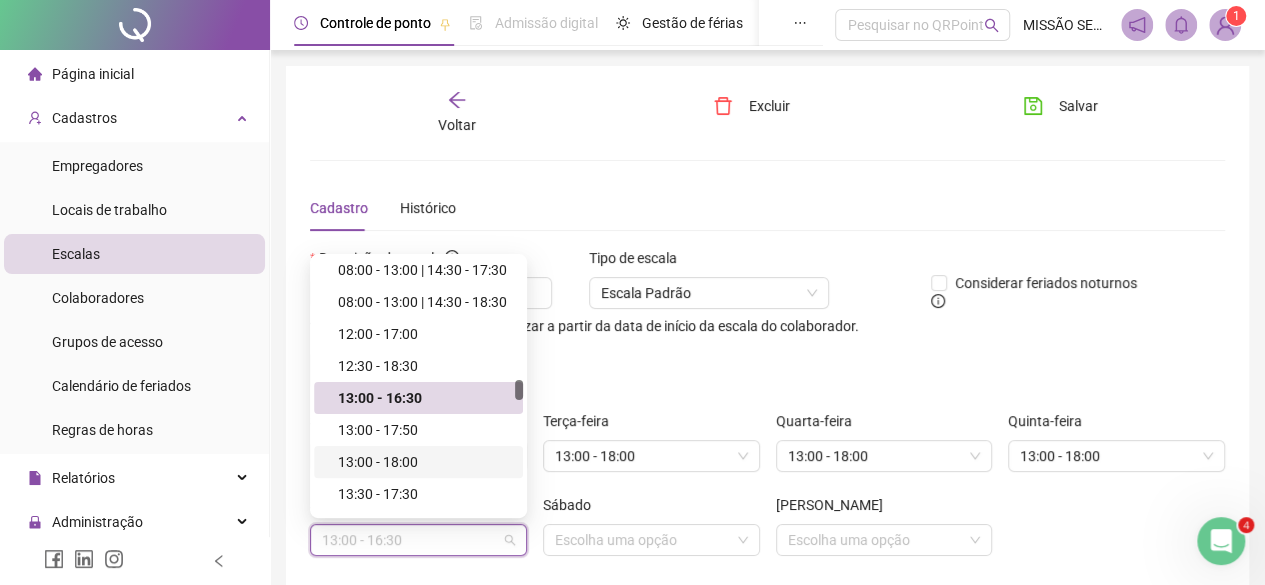 click on "13:00 - 18:00" at bounding box center [418, 462] 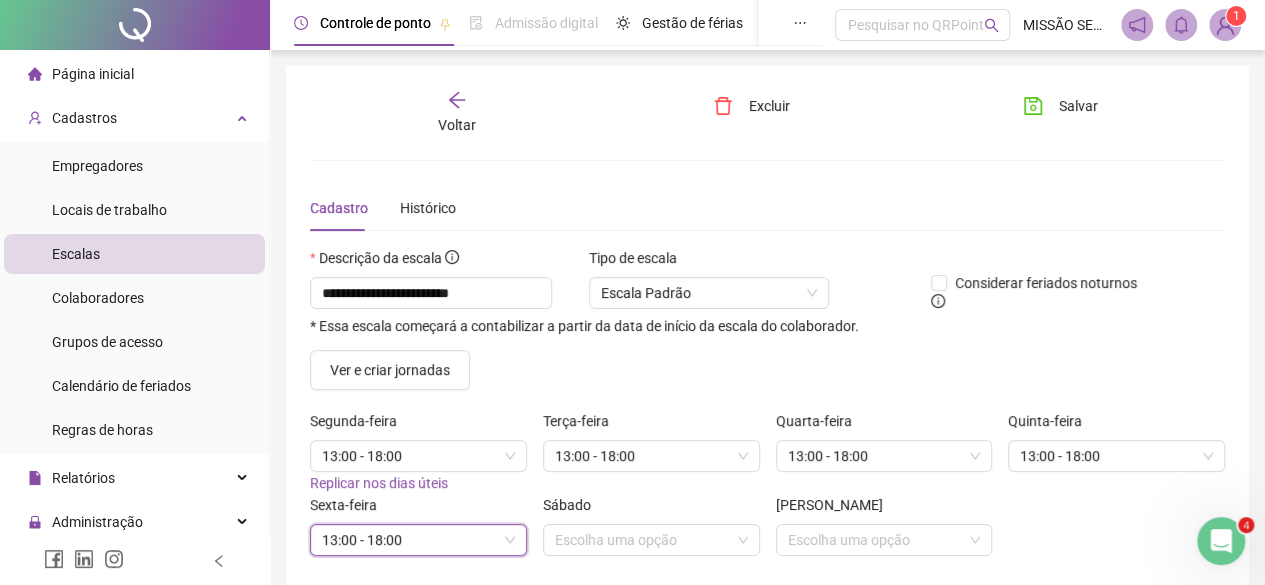 click on "13:00 - 18:00" at bounding box center (418, 540) 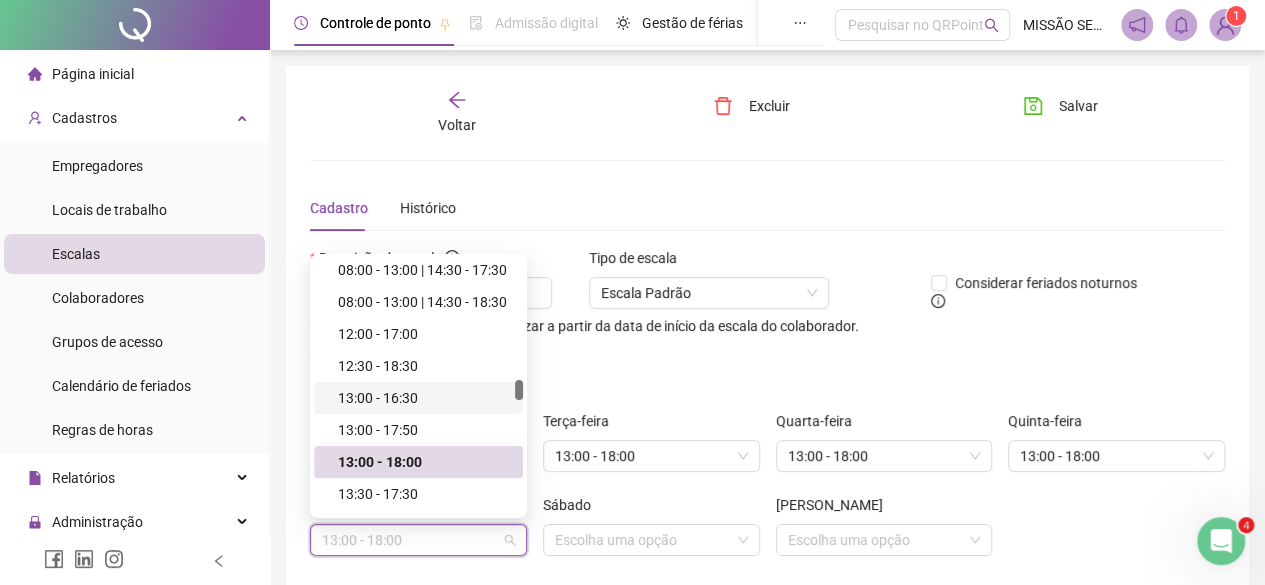 click on "13:00 - 16:30" at bounding box center (424, 398) 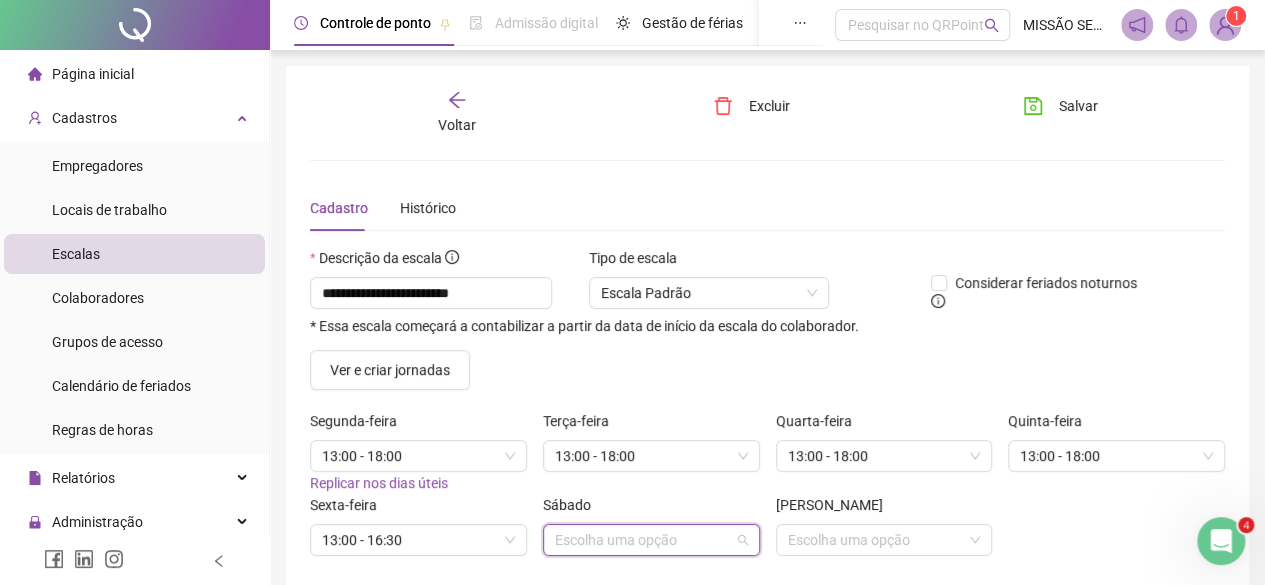 click at bounding box center [645, 540] 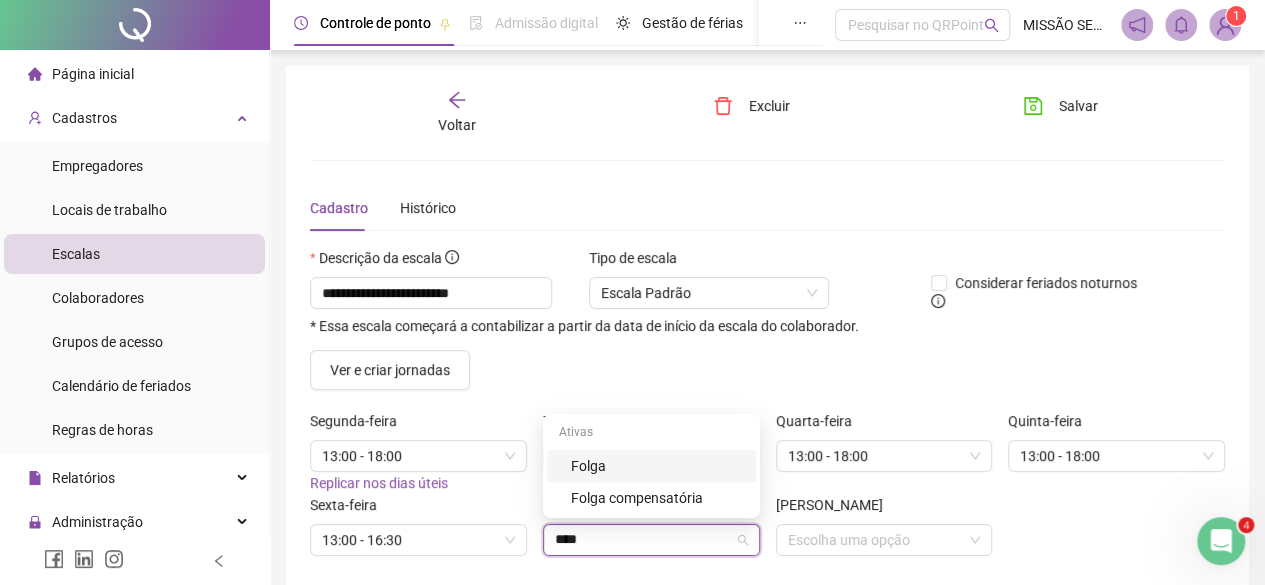 click on "Folga" at bounding box center (651, 466) 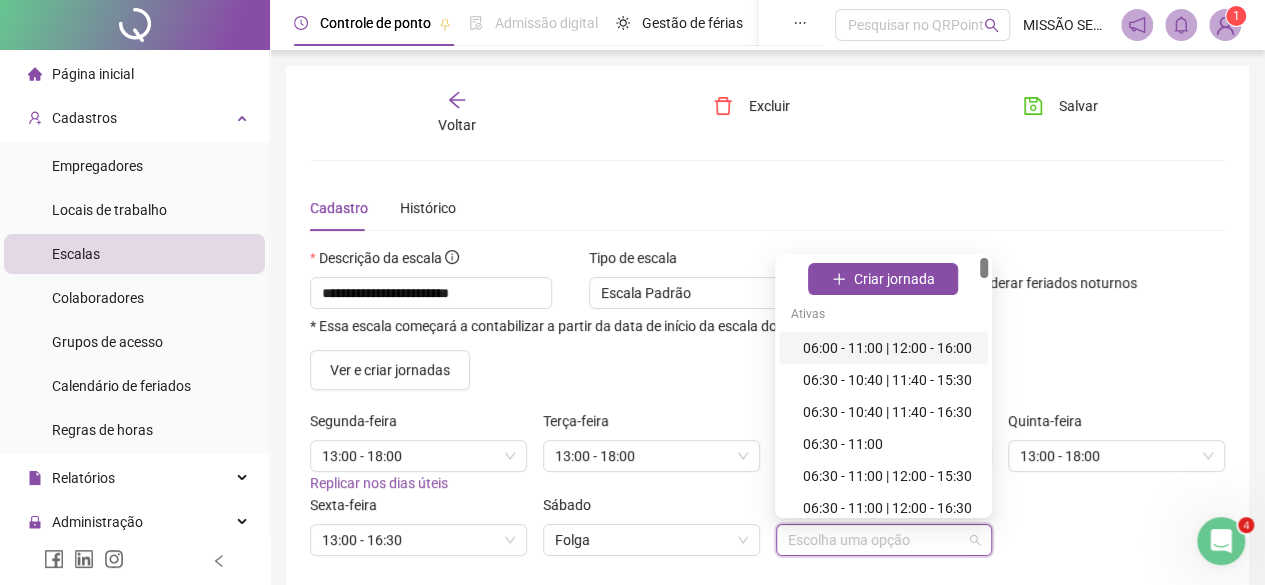 click at bounding box center (878, 540) 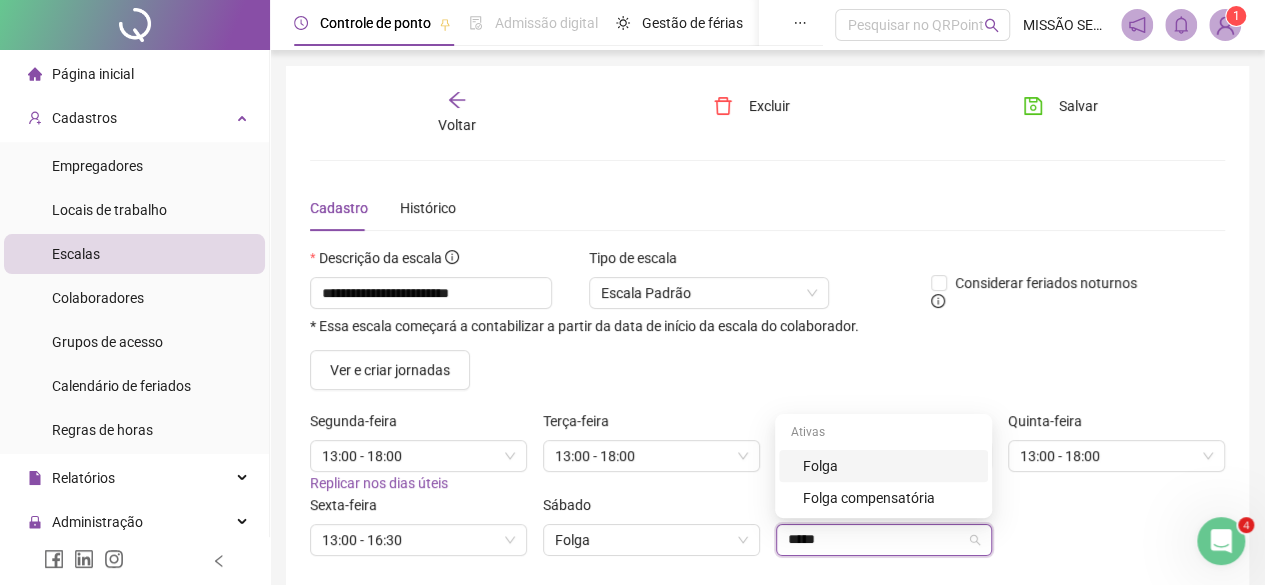 click on "Folga" at bounding box center [889, 466] 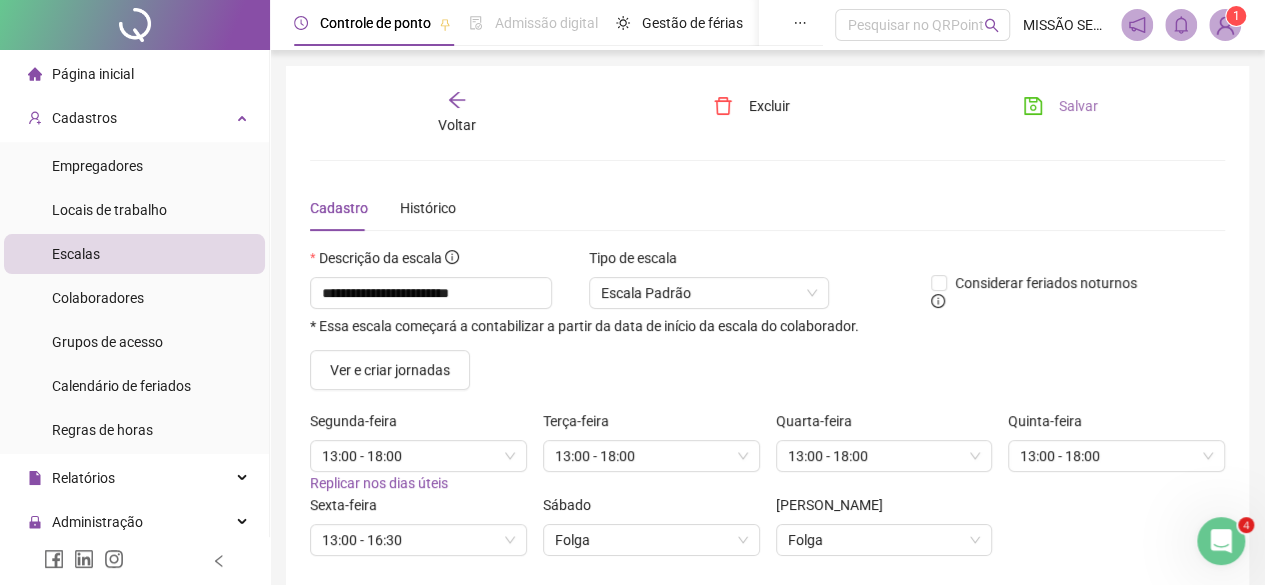 click 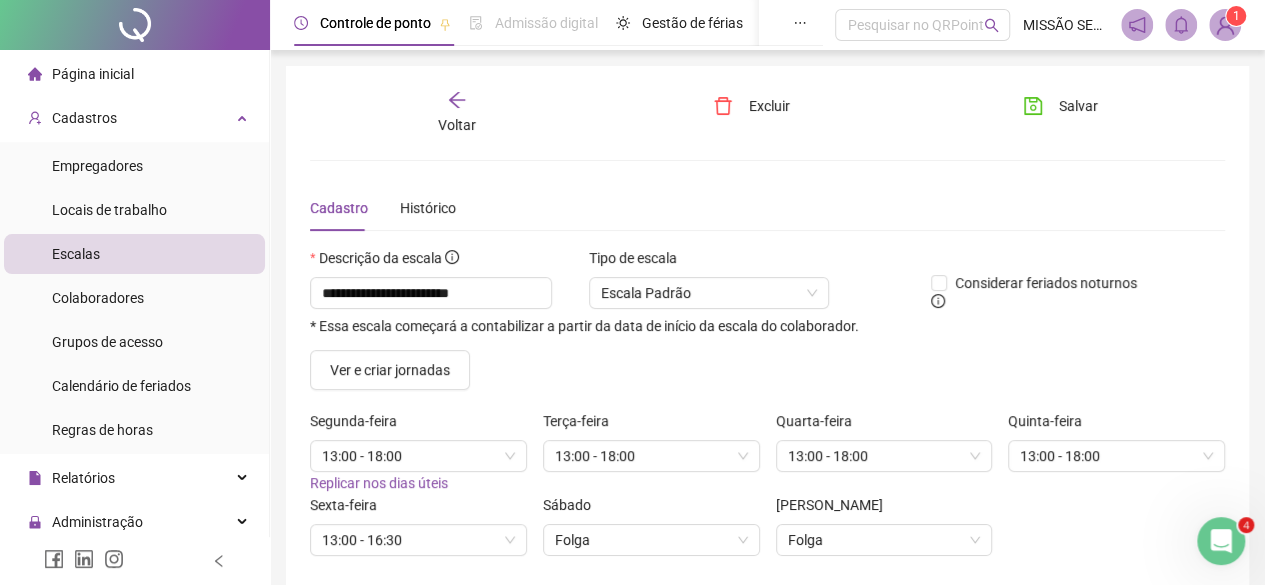 click 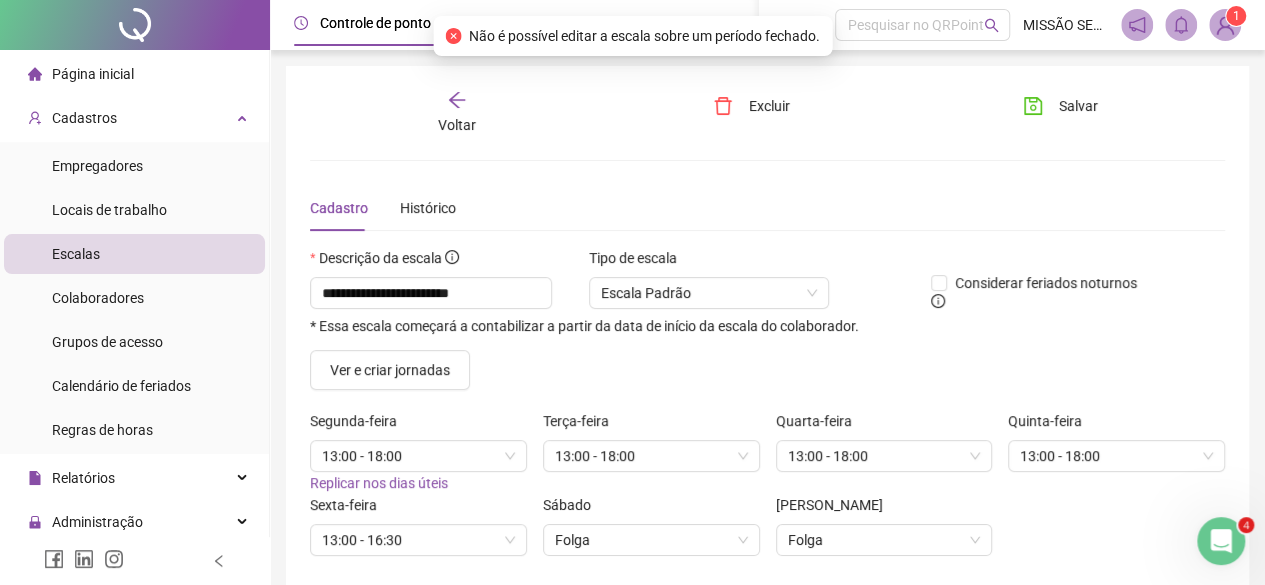 click on "Voltar" at bounding box center (457, 125) 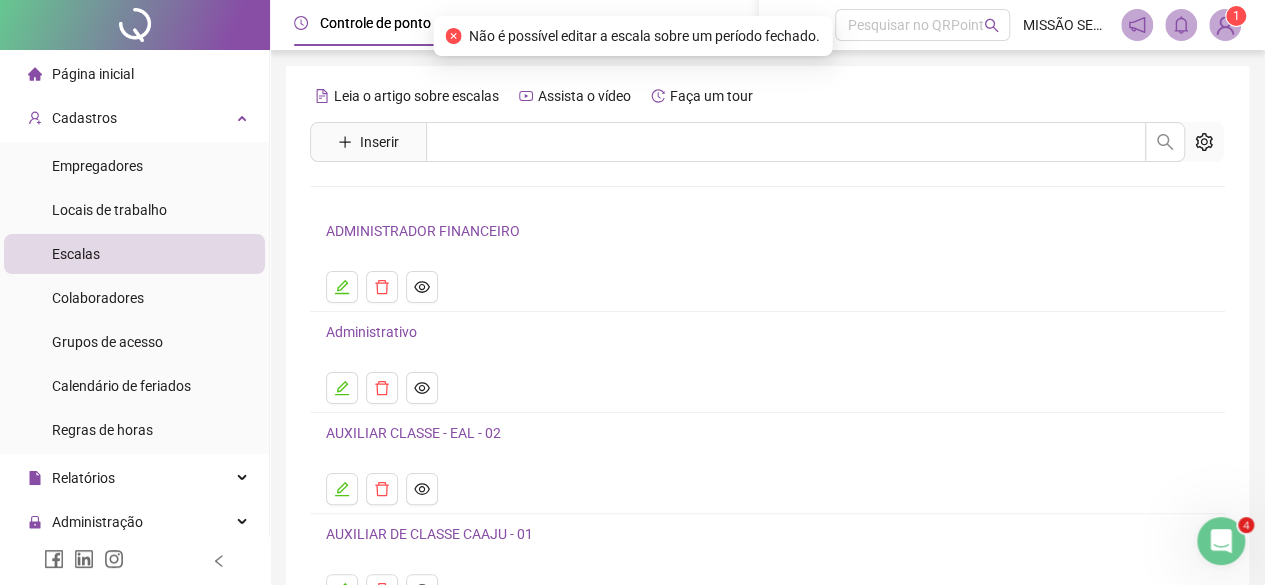 click on "Leia o artigo sobre escalas Assista o vídeo Faça um tour Inserir Nenhum resultado ADMINISTRADOR FINANCEIRO   Administrativo   AUXILIAR CLASSE - EAL - 02   AUXILIAR DE CLASSE CAAJU - 01   AUXILIAR DE CLASSE CAAJU 02   1 2 3 4 5 ••• 12" at bounding box center [767, 413] 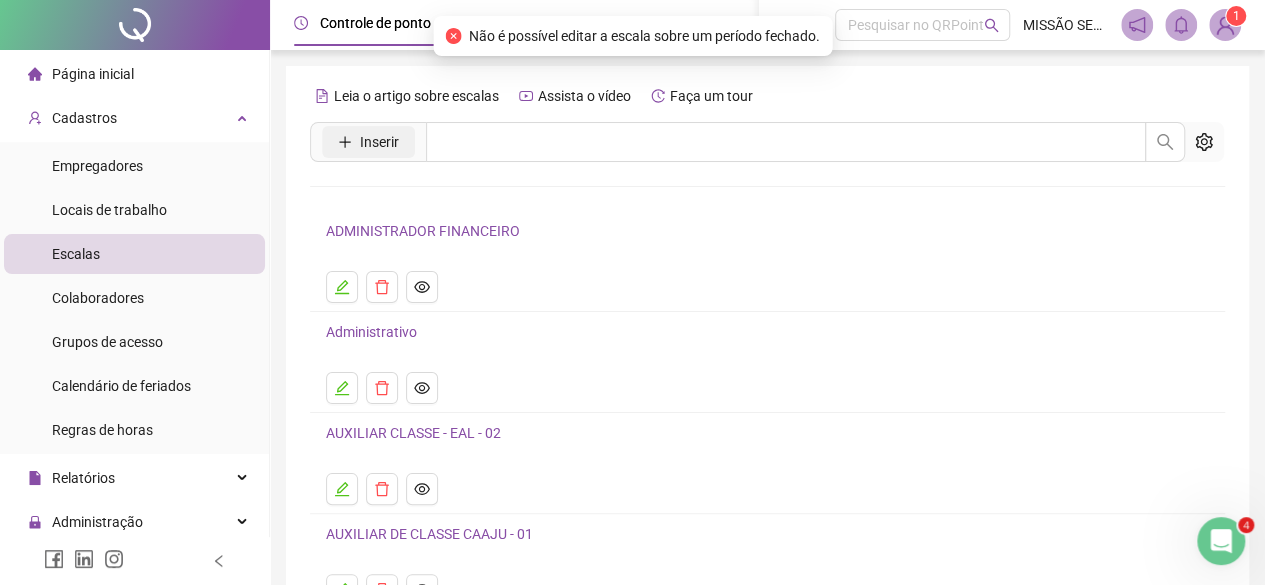 click on "Inserir" at bounding box center (379, 142) 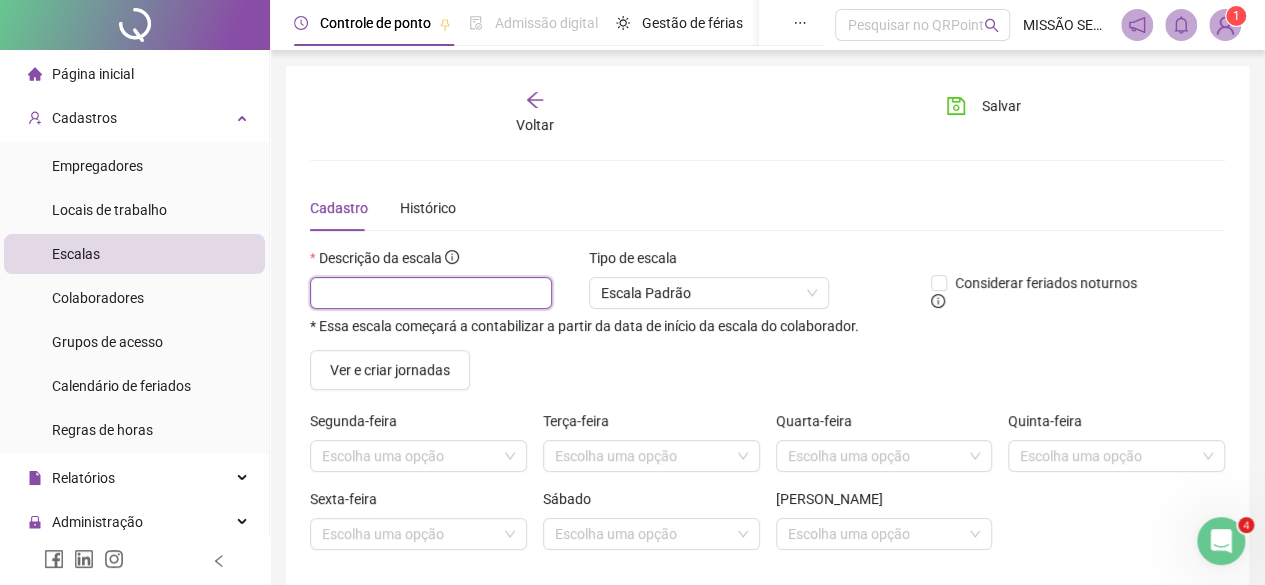 click at bounding box center [431, 293] 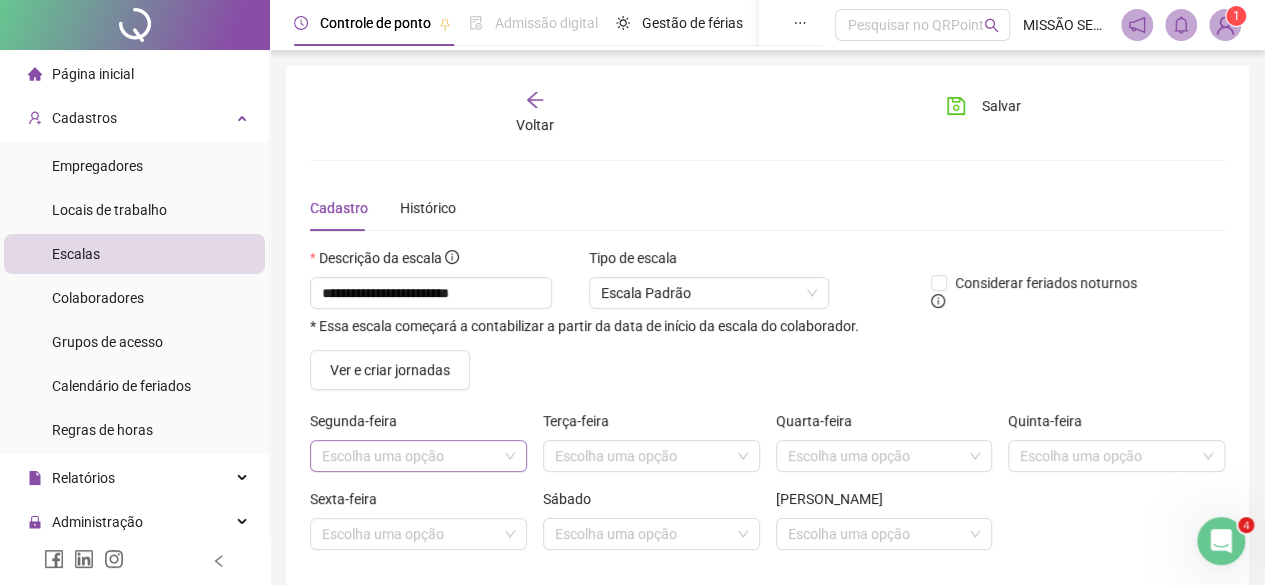 click at bounding box center [412, 456] 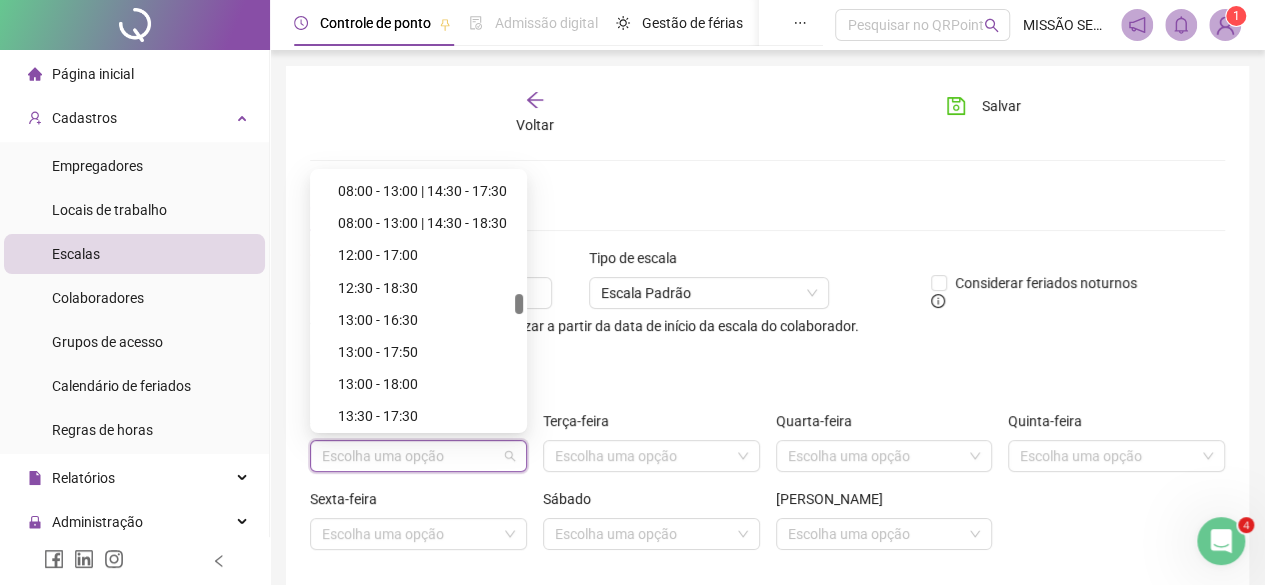 scroll, scrollTop: 1900, scrollLeft: 0, axis: vertical 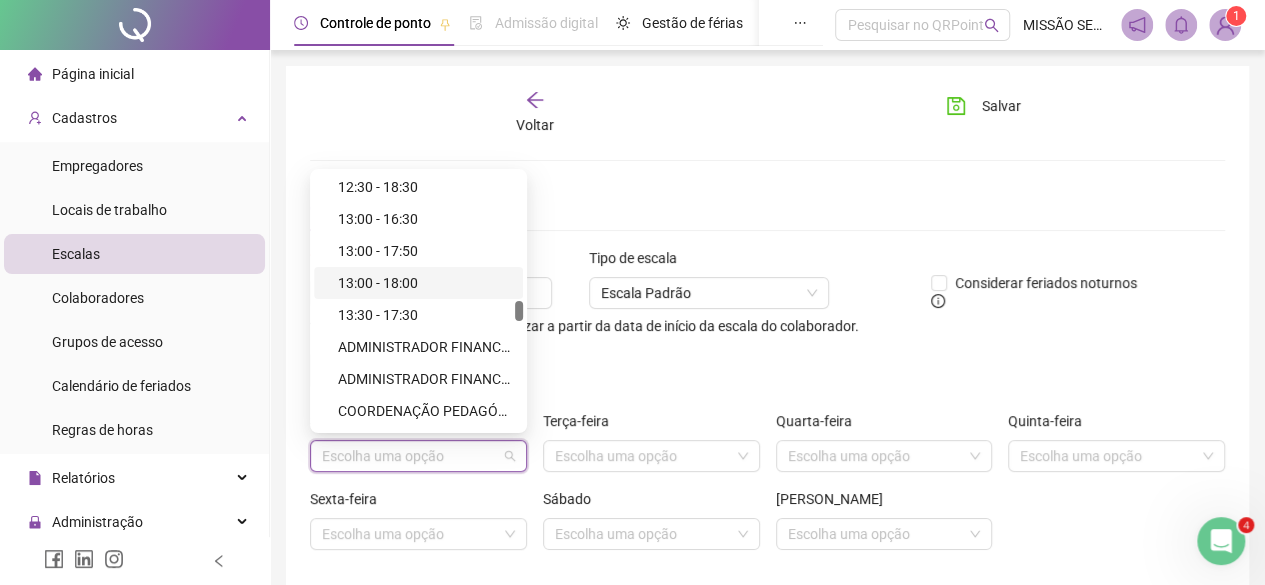 click on "13:00 - 18:00" at bounding box center [424, 283] 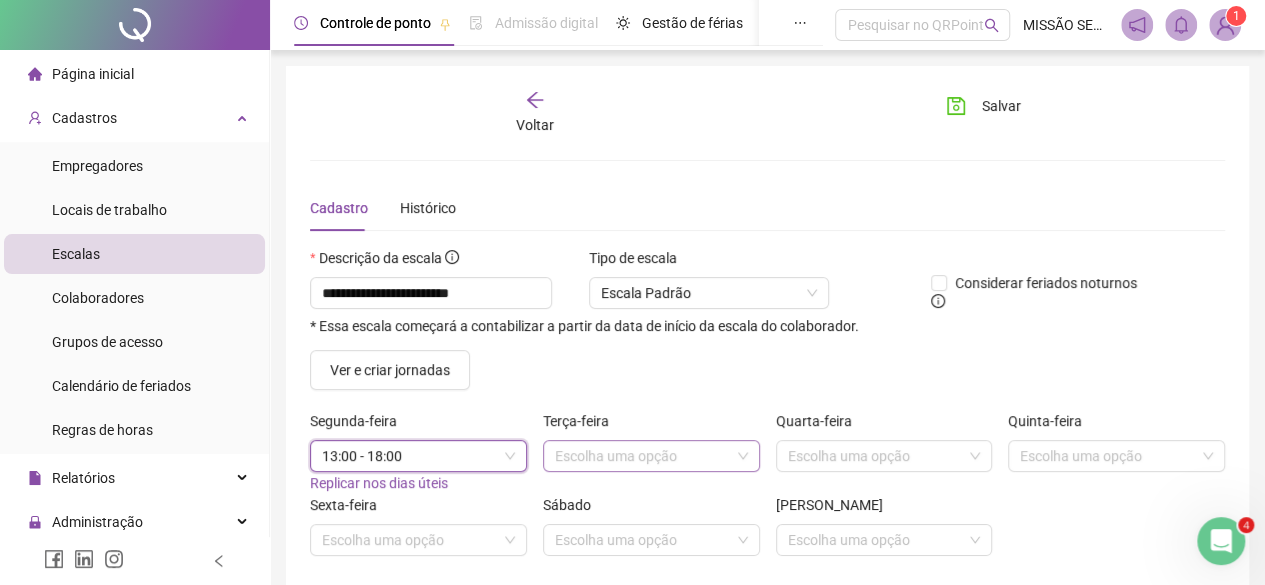 click at bounding box center [645, 456] 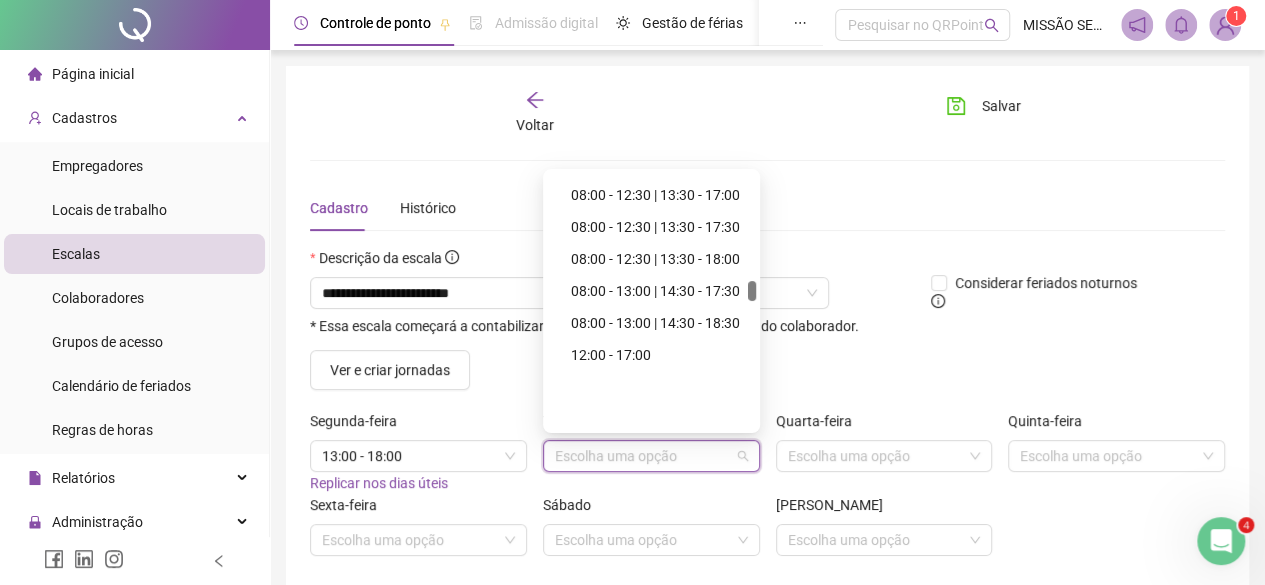 scroll, scrollTop: 1800, scrollLeft: 0, axis: vertical 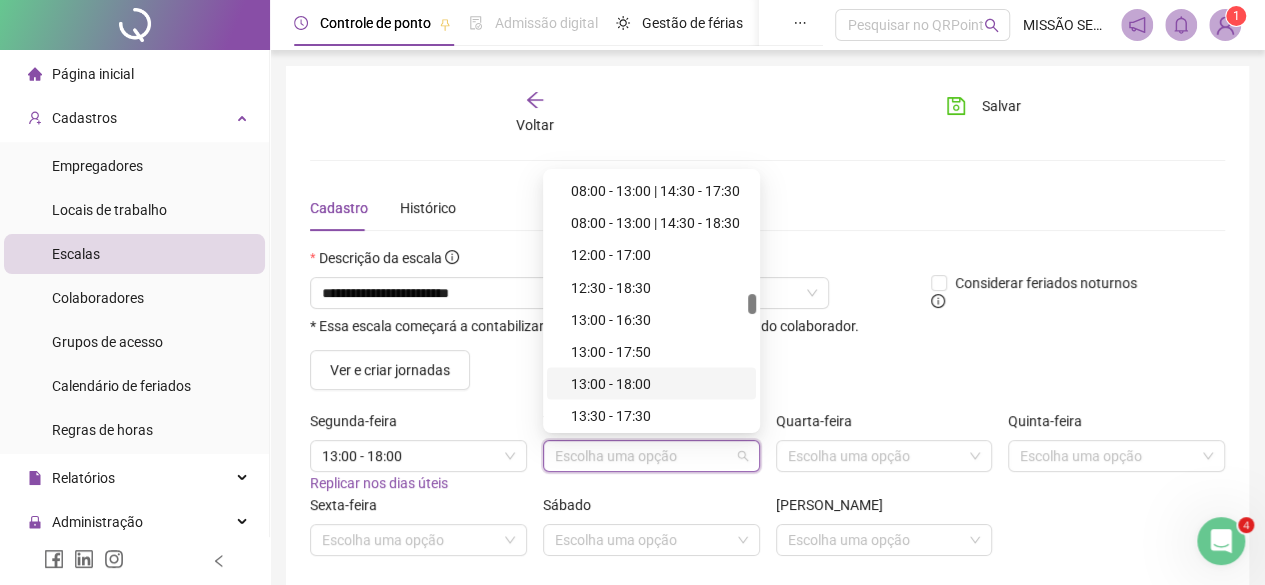 click on "13:00 - 18:00" at bounding box center [657, 383] 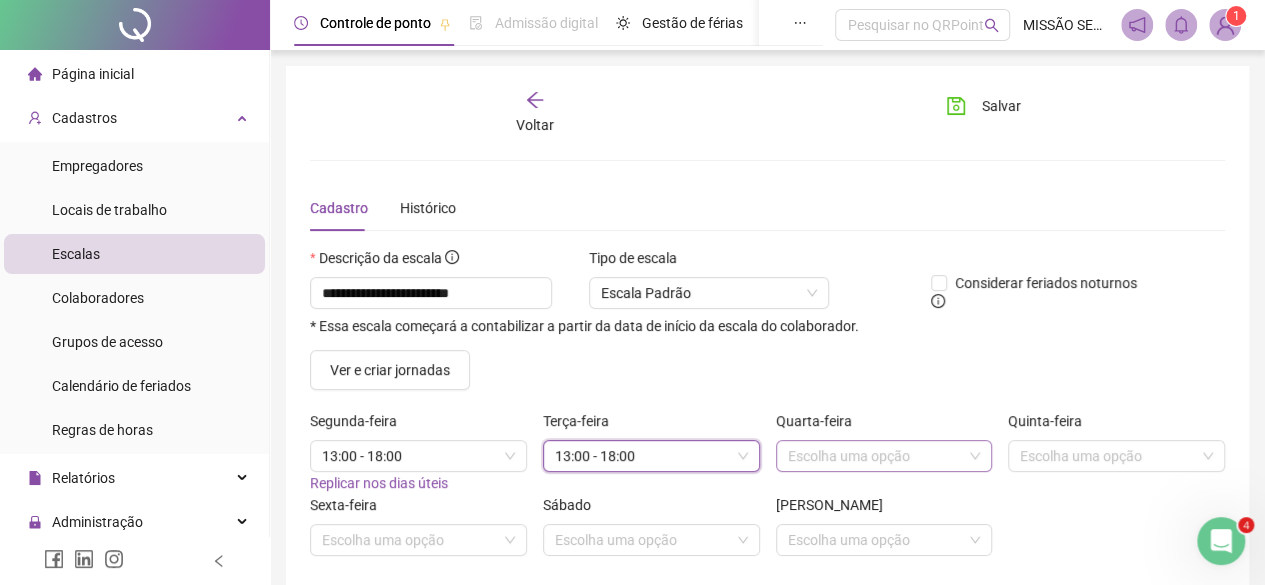 click at bounding box center [878, 456] 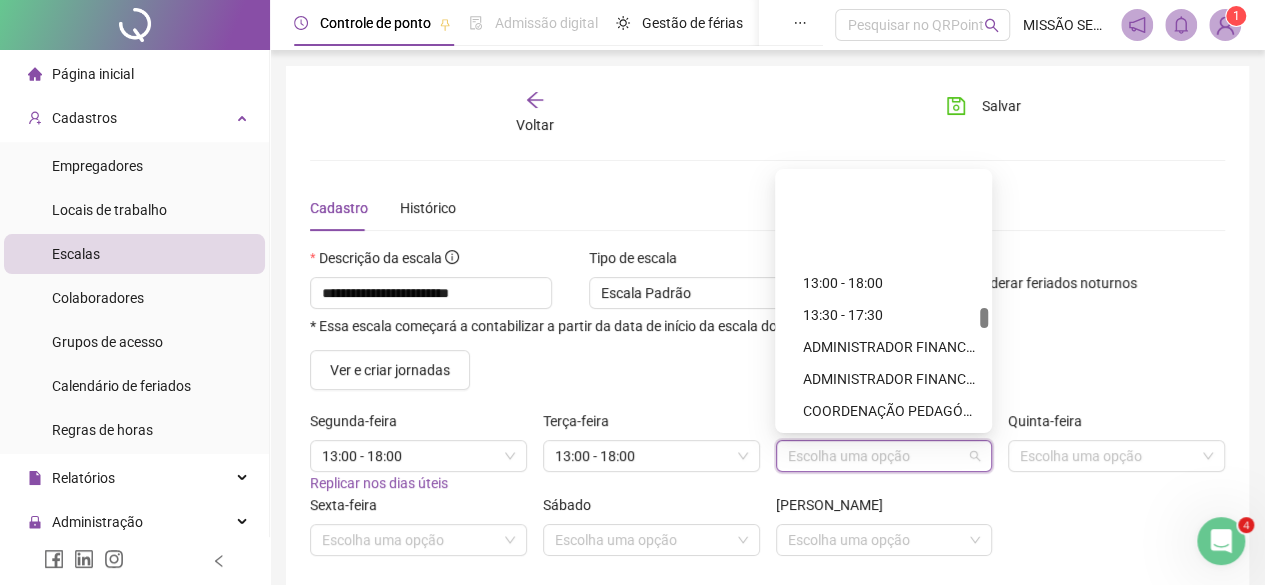 scroll, scrollTop: 2000, scrollLeft: 0, axis: vertical 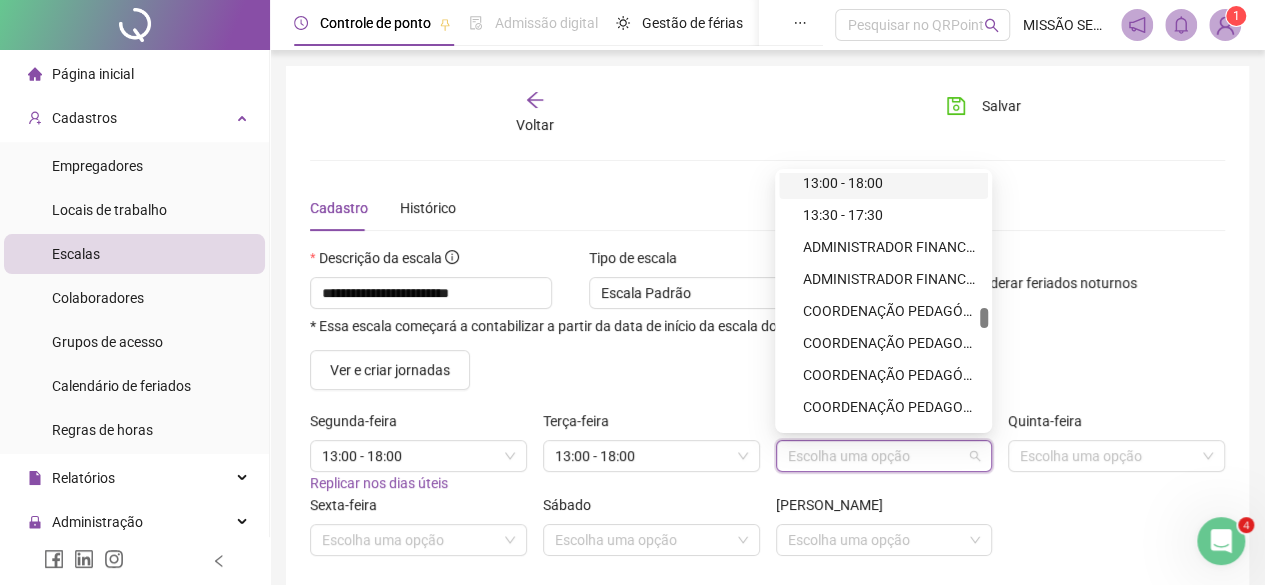 click on "13:00 - 18:00" at bounding box center (889, 183) 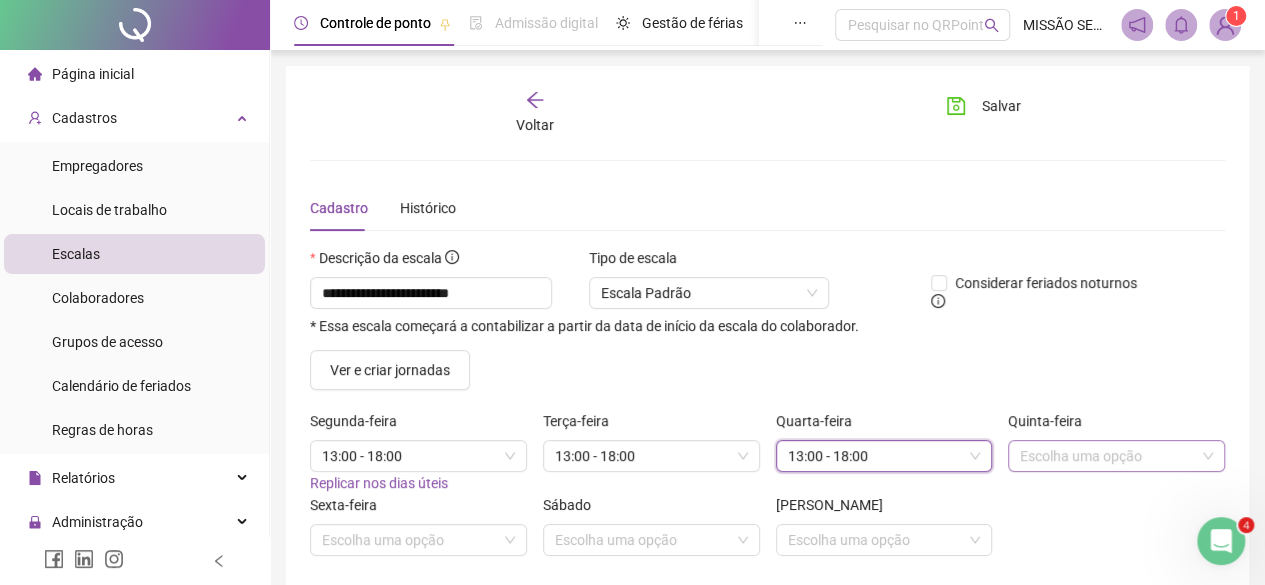 click at bounding box center (1110, 456) 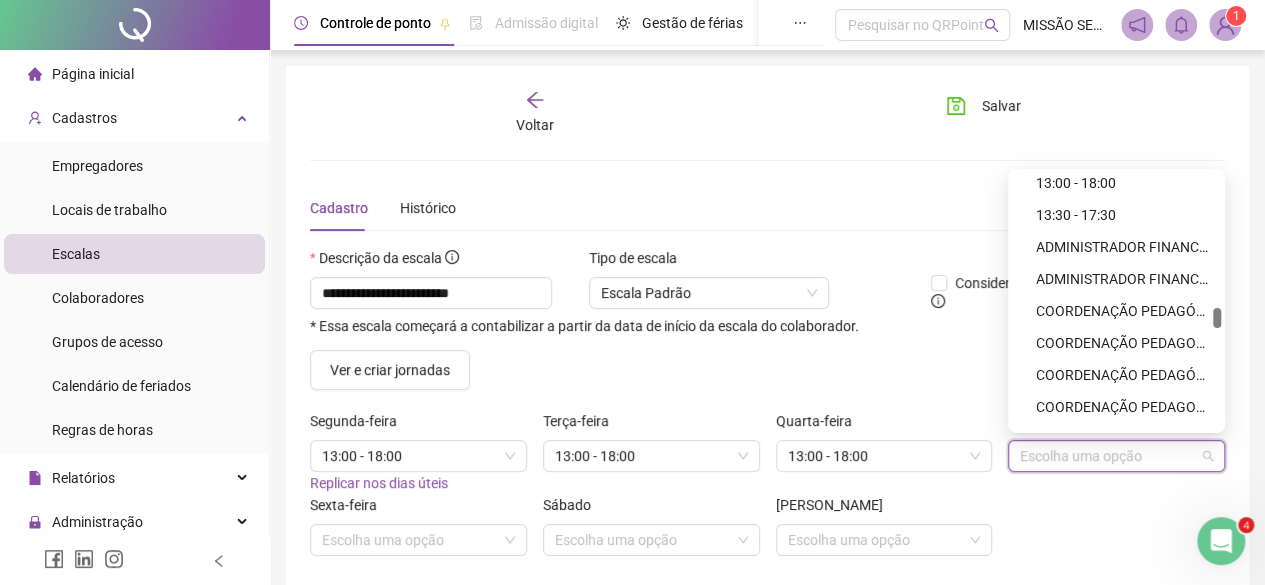 scroll, scrollTop: 1900, scrollLeft: 0, axis: vertical 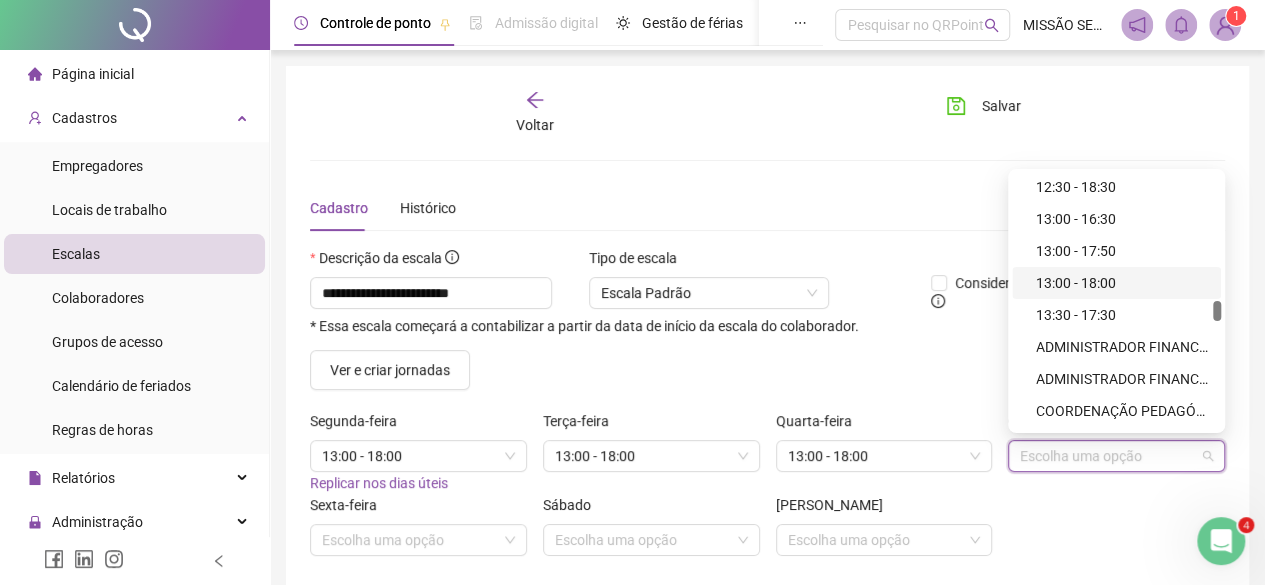 click on "13:00 - 18:00" at bounding box center [1122, 283] 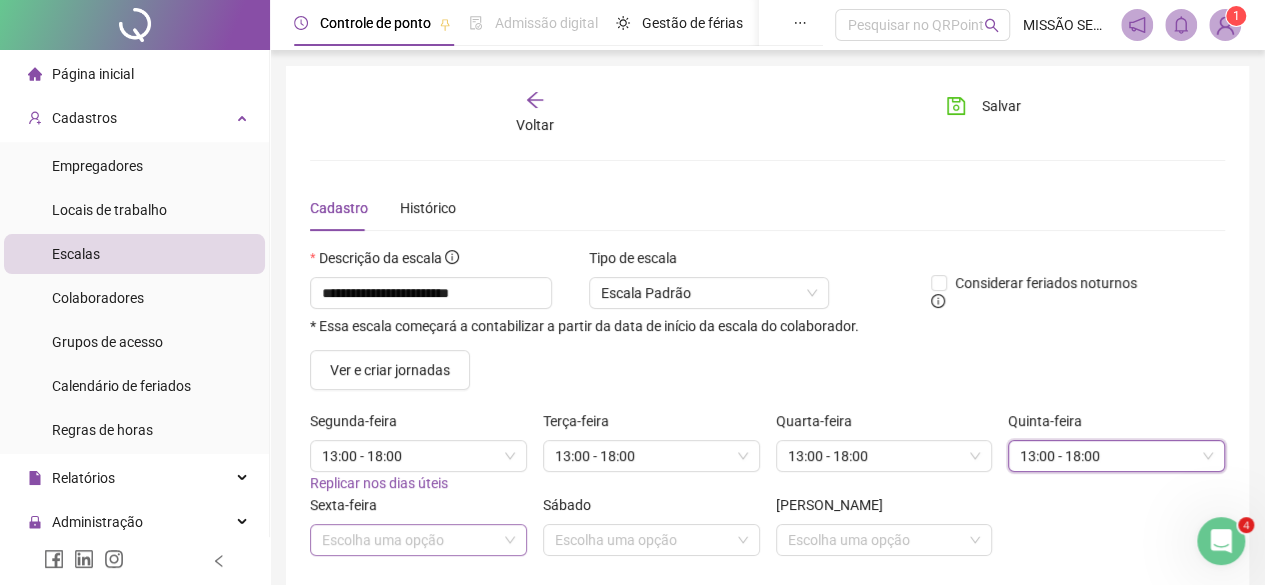 click at bounding box center (412, 540) 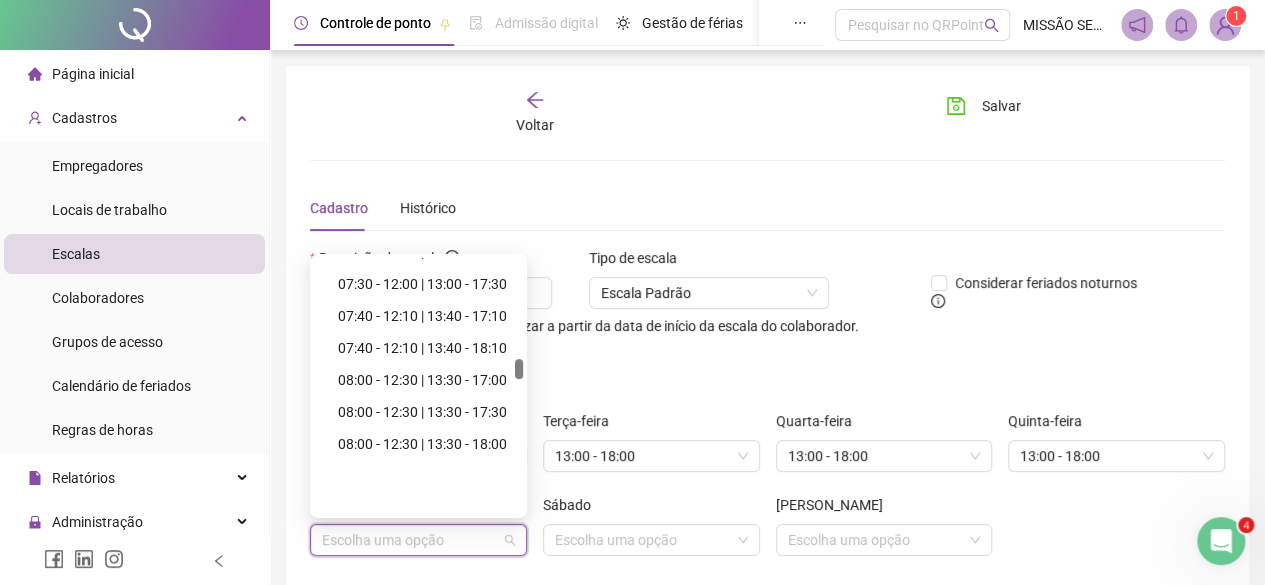 scroll, scrollTop: 1800, scrollLeft: 0, axis: vertical 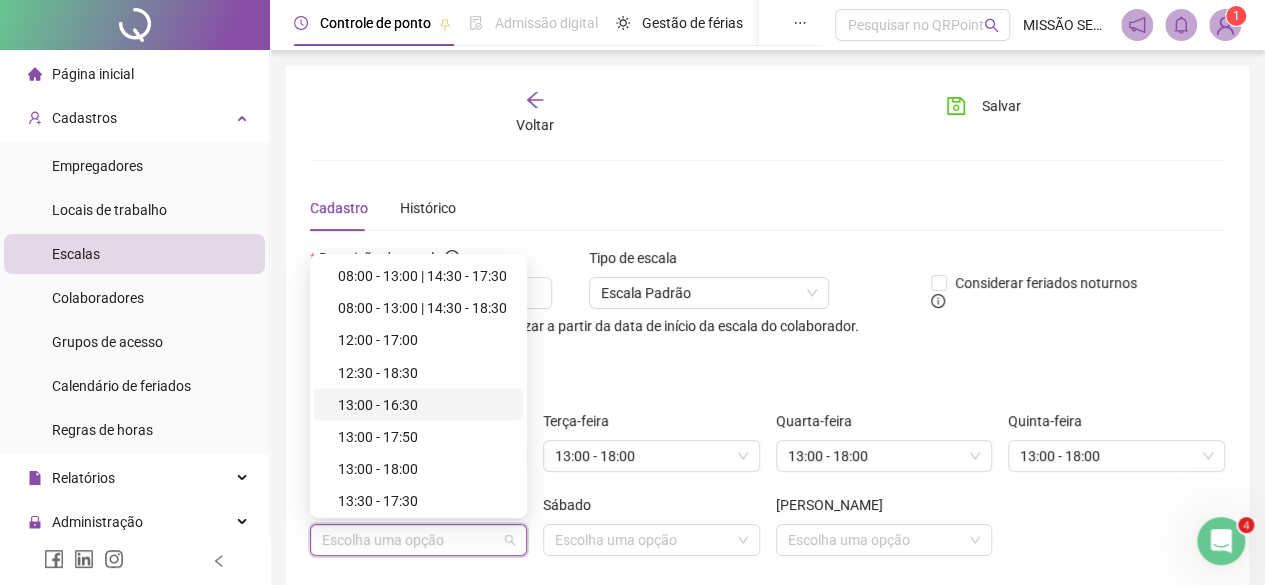 click on "13:00 - 16:30" at bounding box center (424, 404) 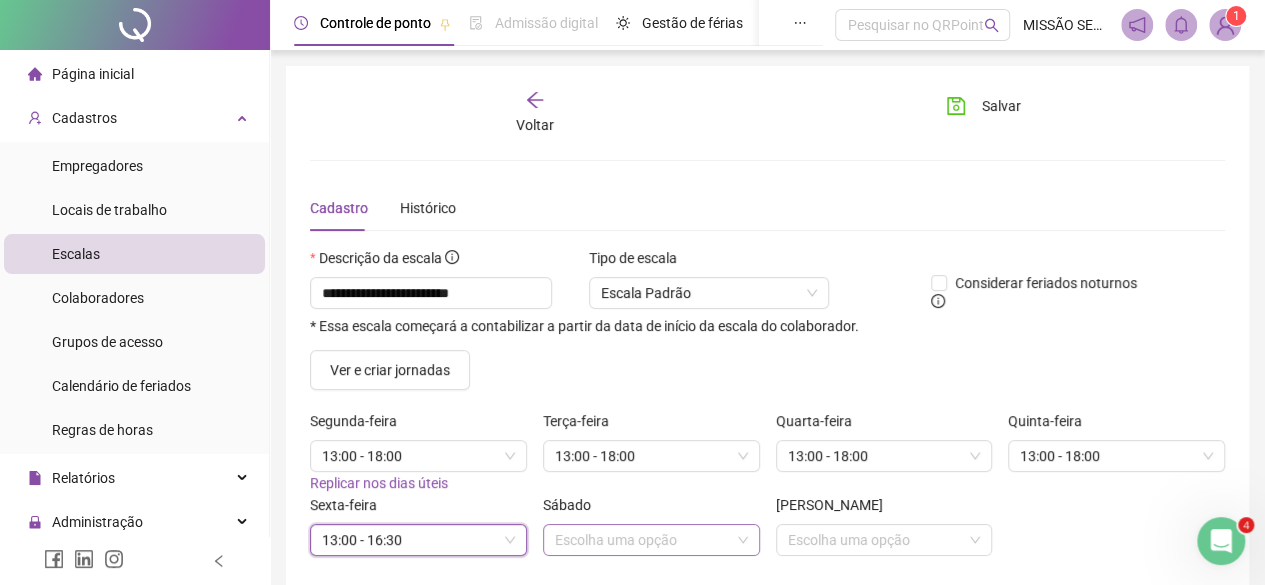 click at bounding box center (645, 540) 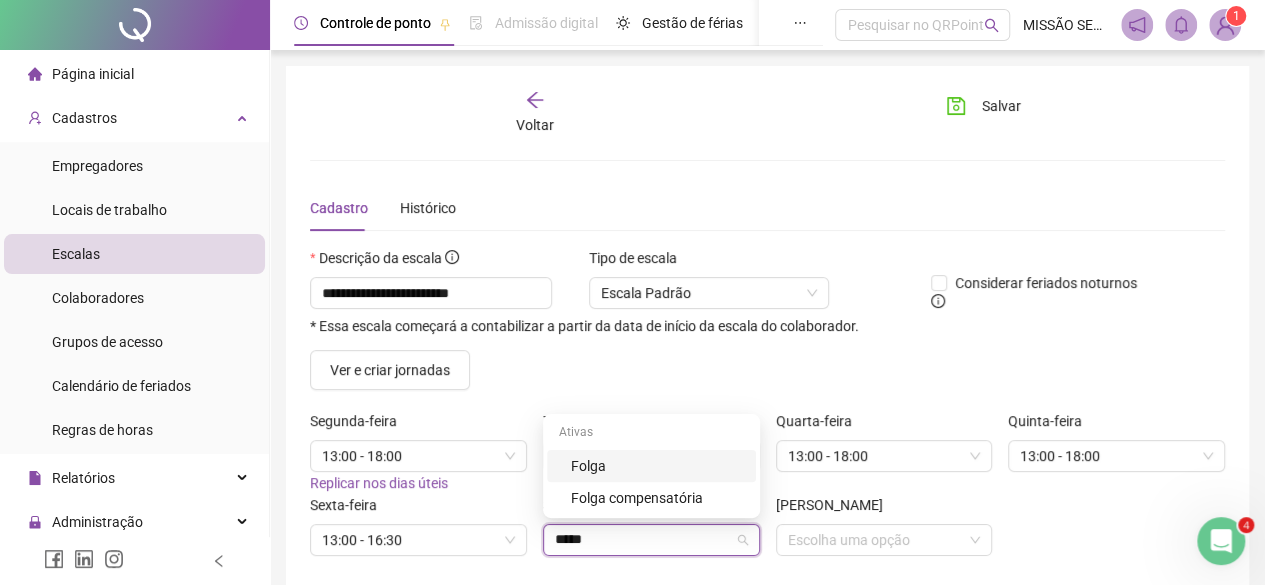 click on "Folga" at bounding box center (657, 466) 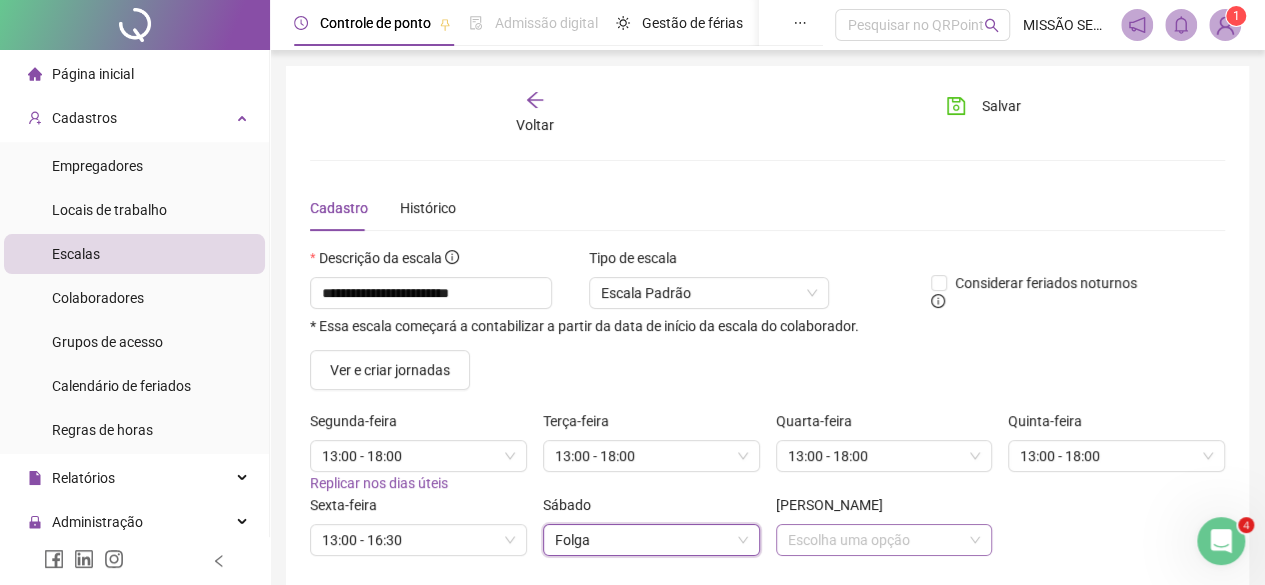 click at bounding box center [878, 540] 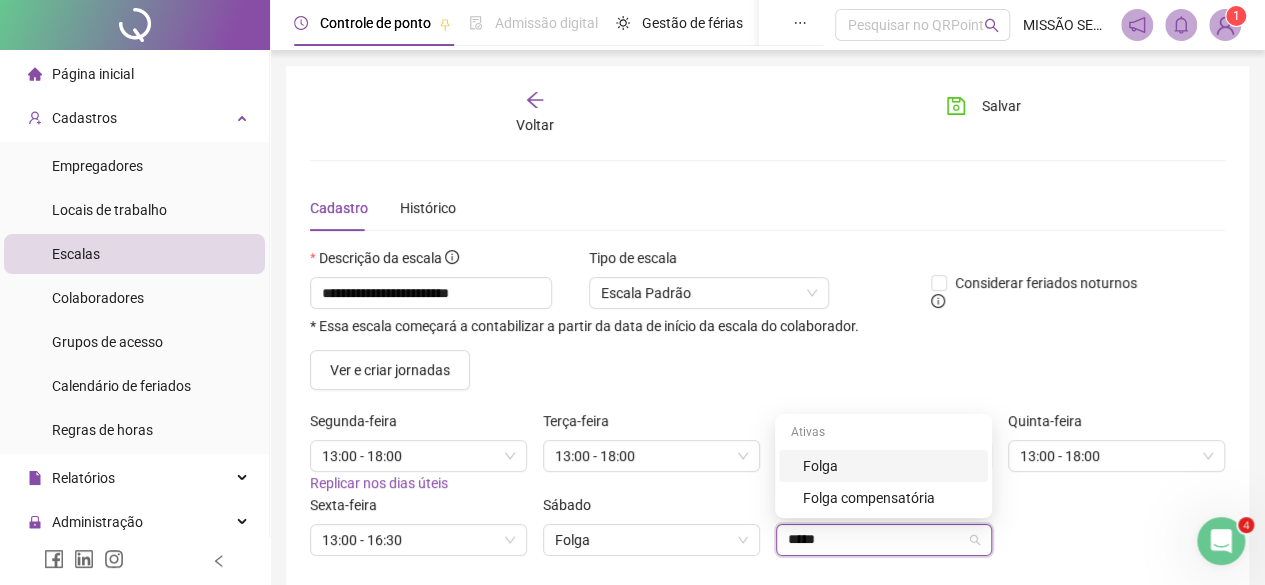 click on "Folga" at bounding box center (889, 466) 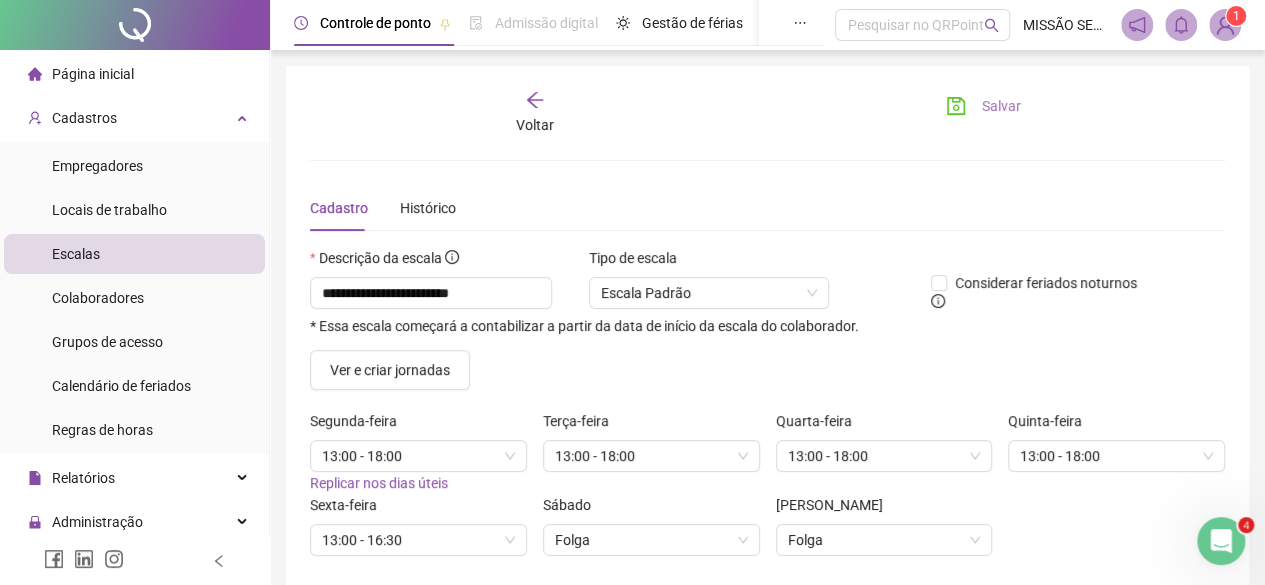 click 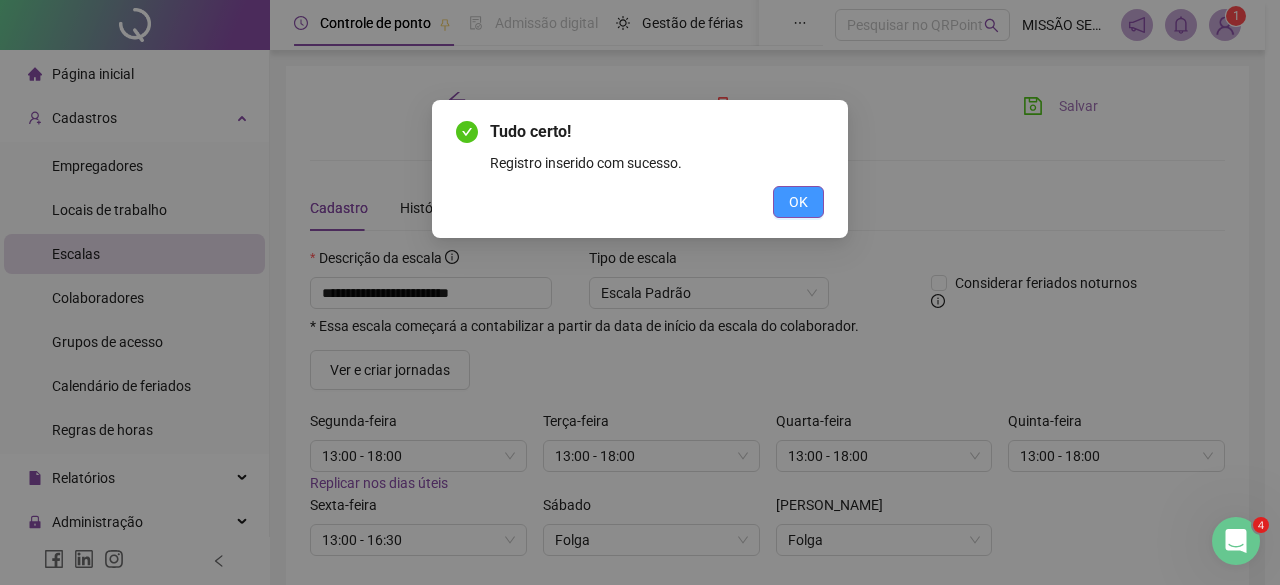 click on "OK" at bounding box center (798, 202) 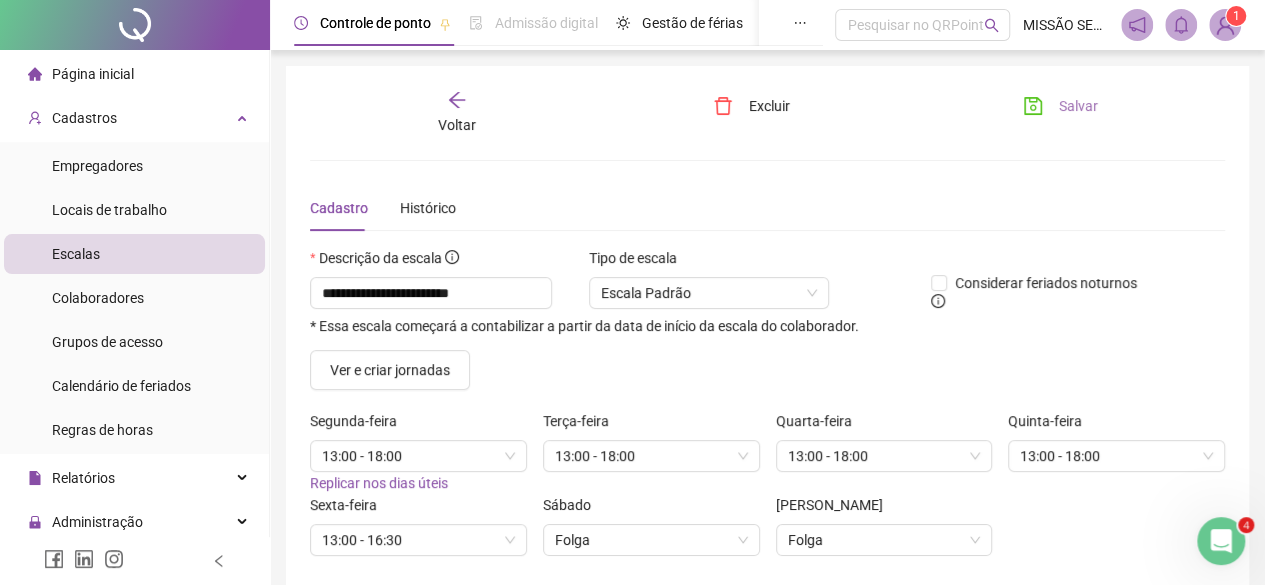 click on "**********" at bounding box center [767, 331] 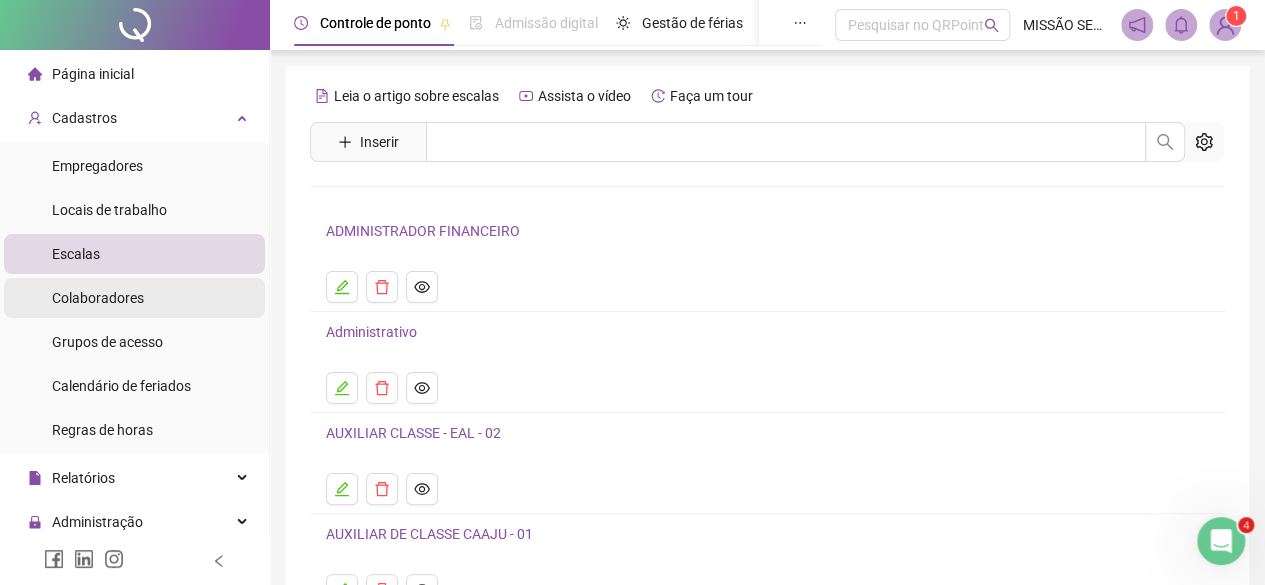 click on "Colaboradores" at bounding box center [134, 298] 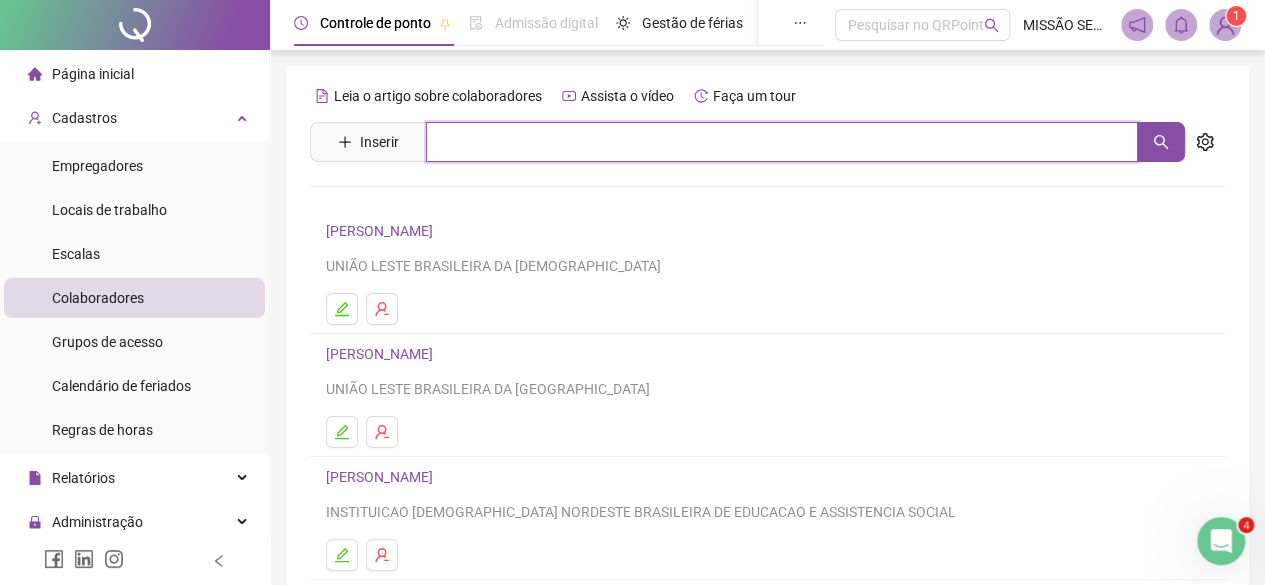 click at bounding box center (782, 142) 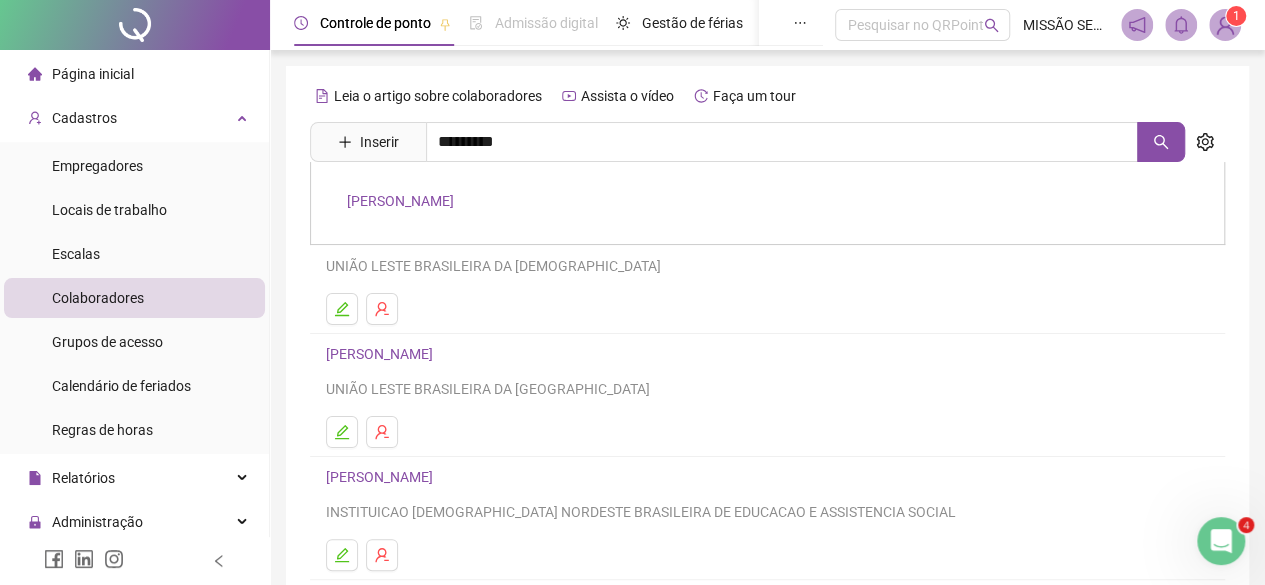 click on "[PERSON_NAME]" at bounding box center (400, 201) 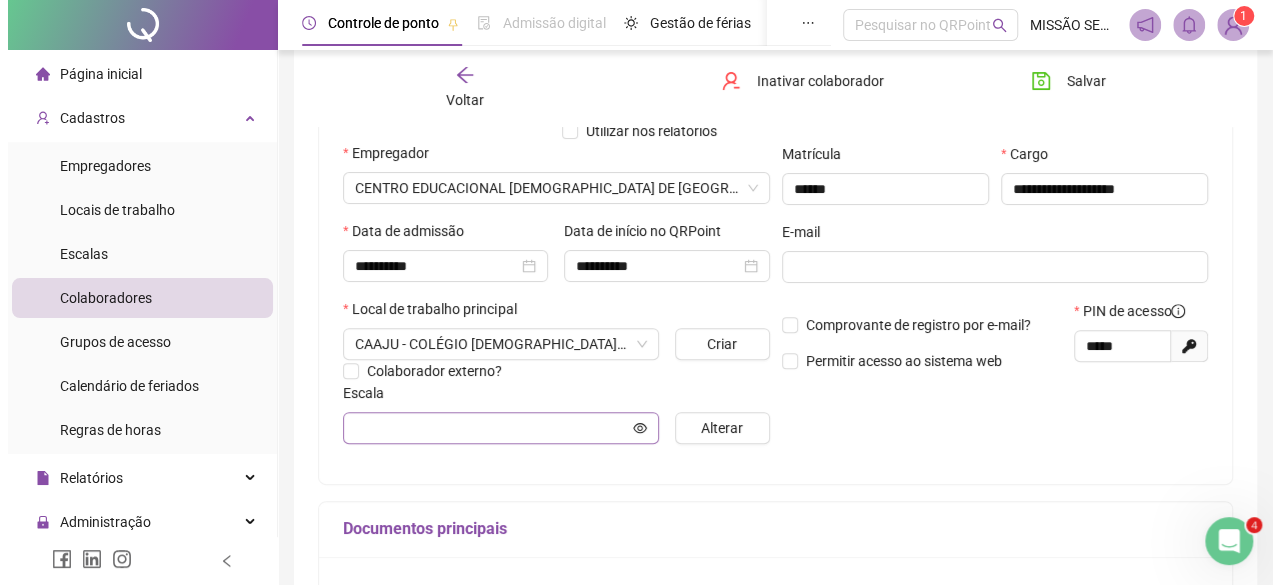 scroll, scrollTop: 300, scrollLeft: 0, axis: vertical 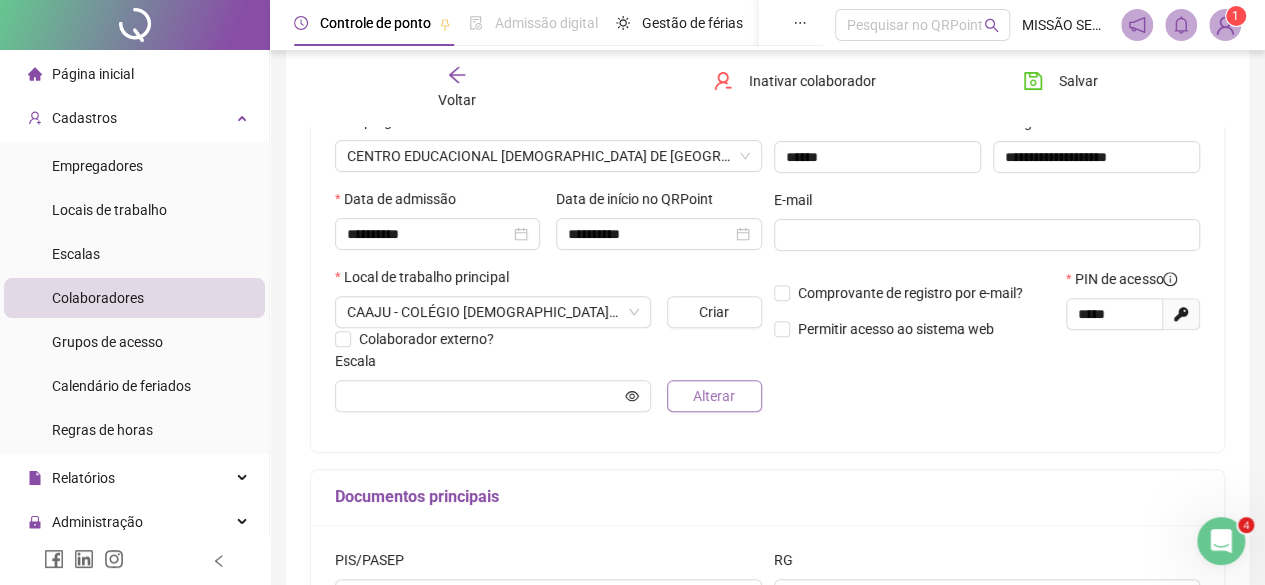 click on "Alterar" at bounding box center (714, 396) 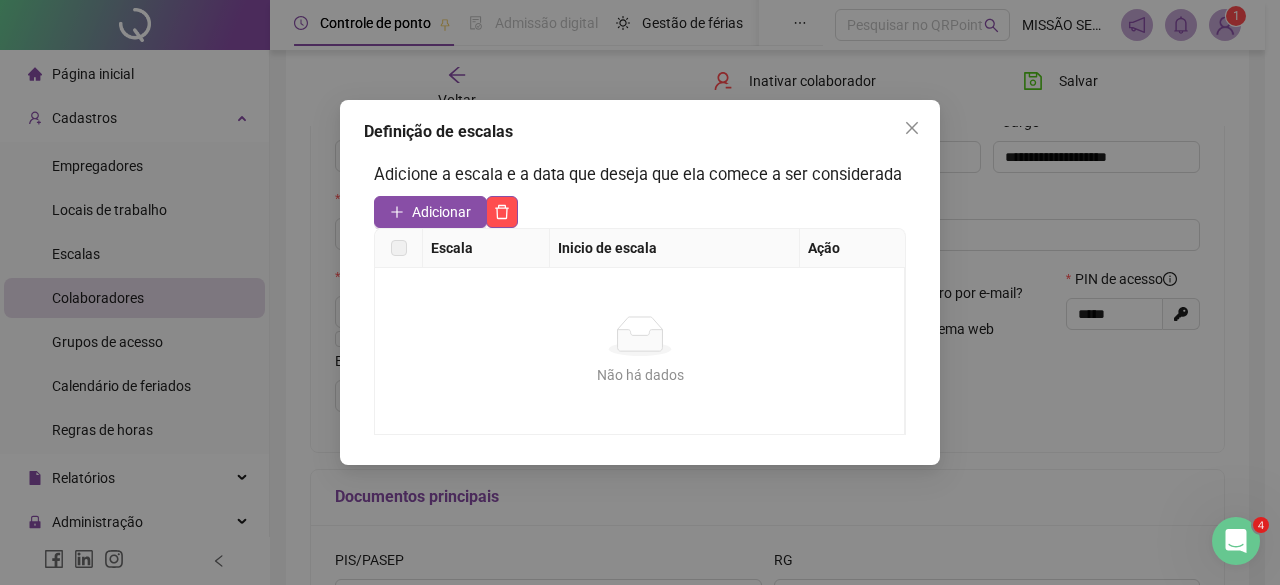 click on "Adicione a escala e a data que deseja que ela comece a ser considerada Adicionar Escala Inicio de escala Ação         Não há dados Não há dados" at bounding box center (640, 298) 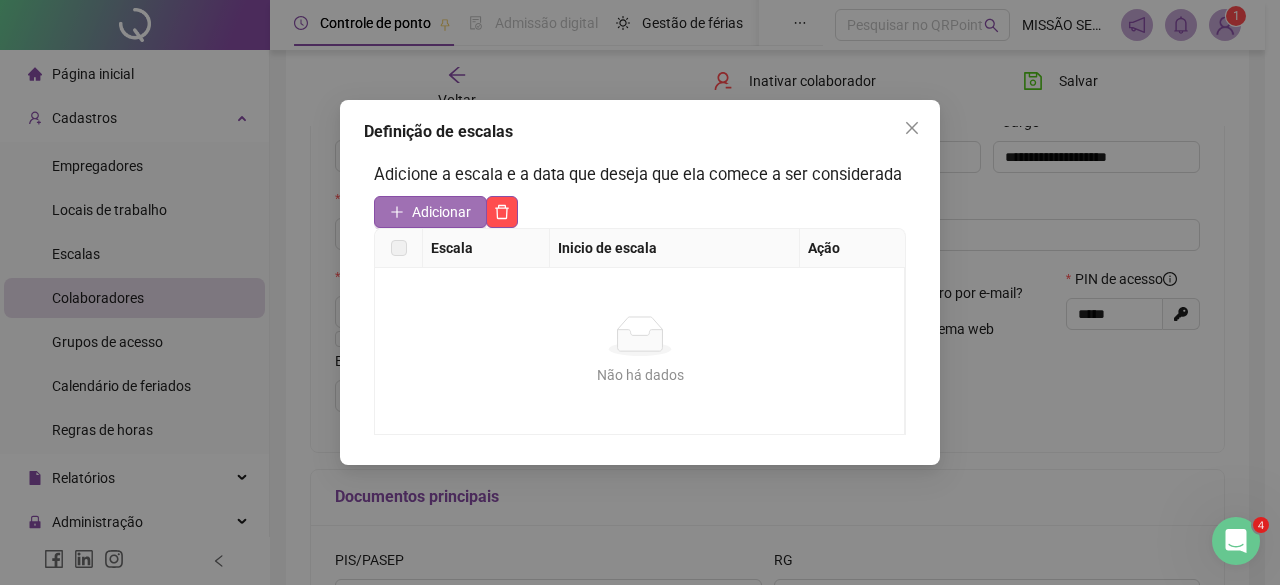 click on "Adicionar" at bounding box center [430, 212] 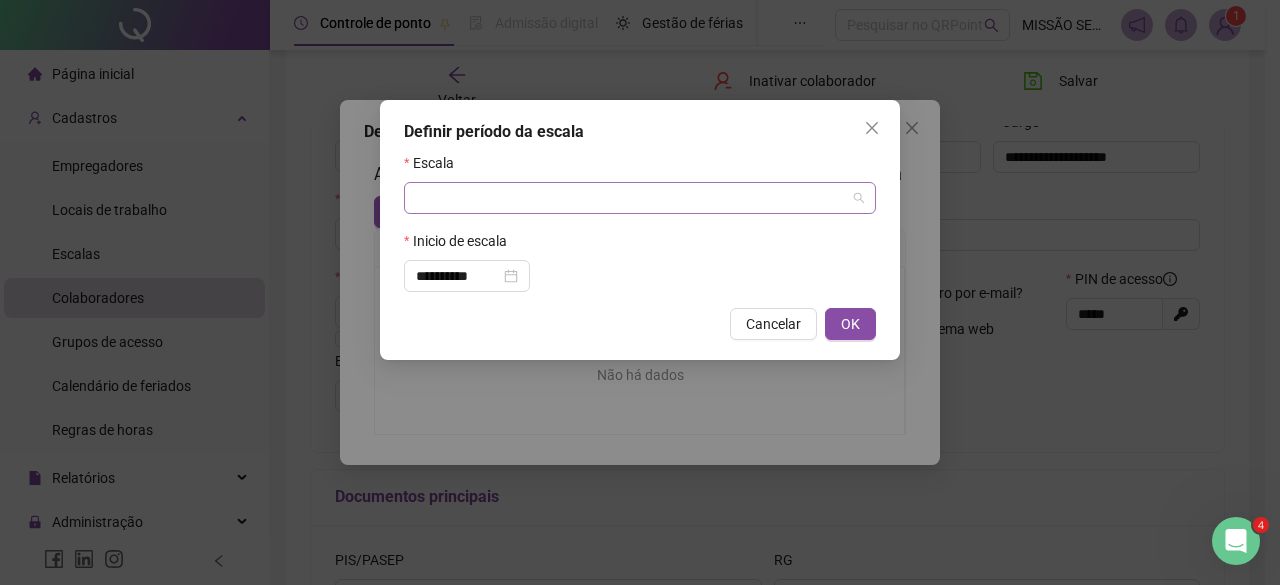 click at bounding box center [634, 198] 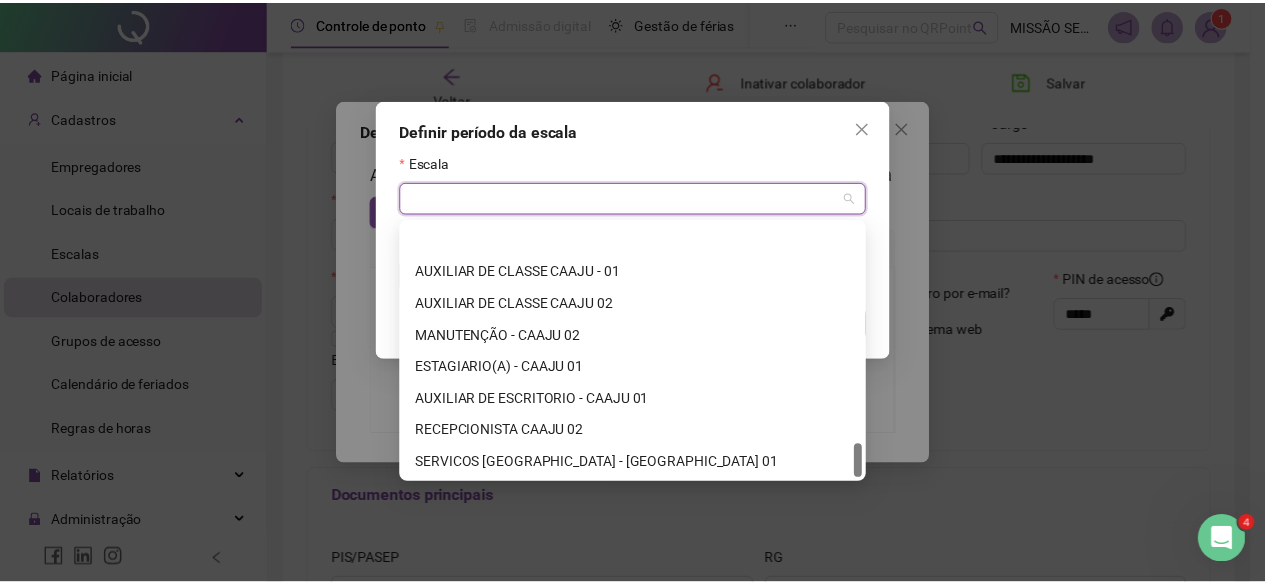scroll, scrollTop: 1664, scrollLeft: 0, axis: vertical 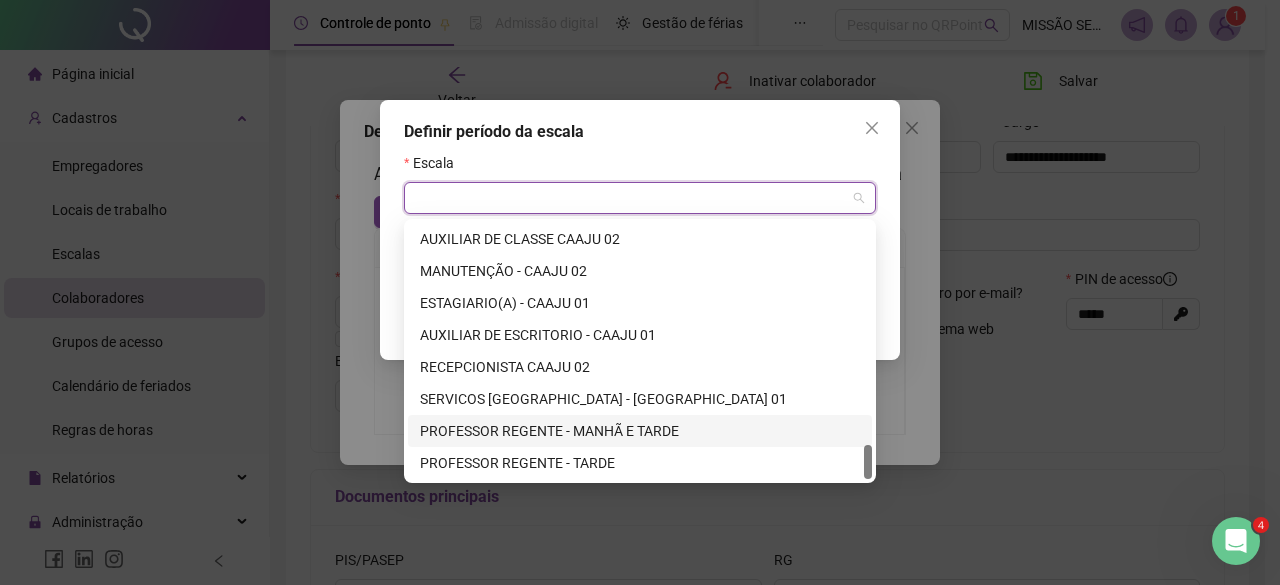 click on "PROFESSOR REGENTE - MANHÃ E TARDE" at bounding box center [640, 431] 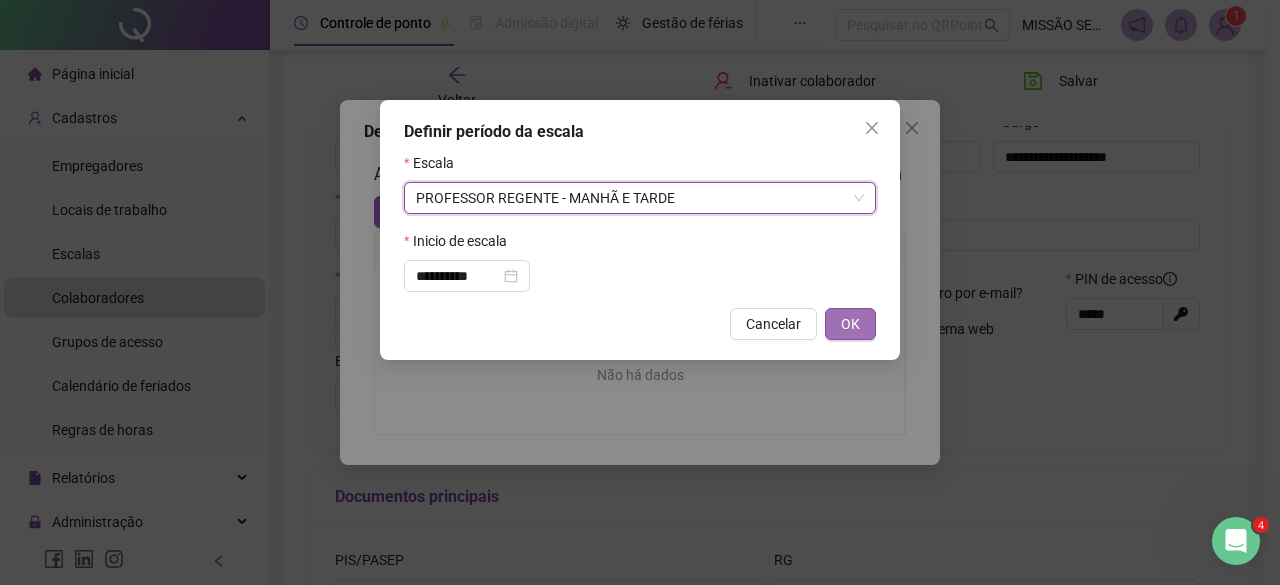 click on "OK" at bounding box center (850, 324) 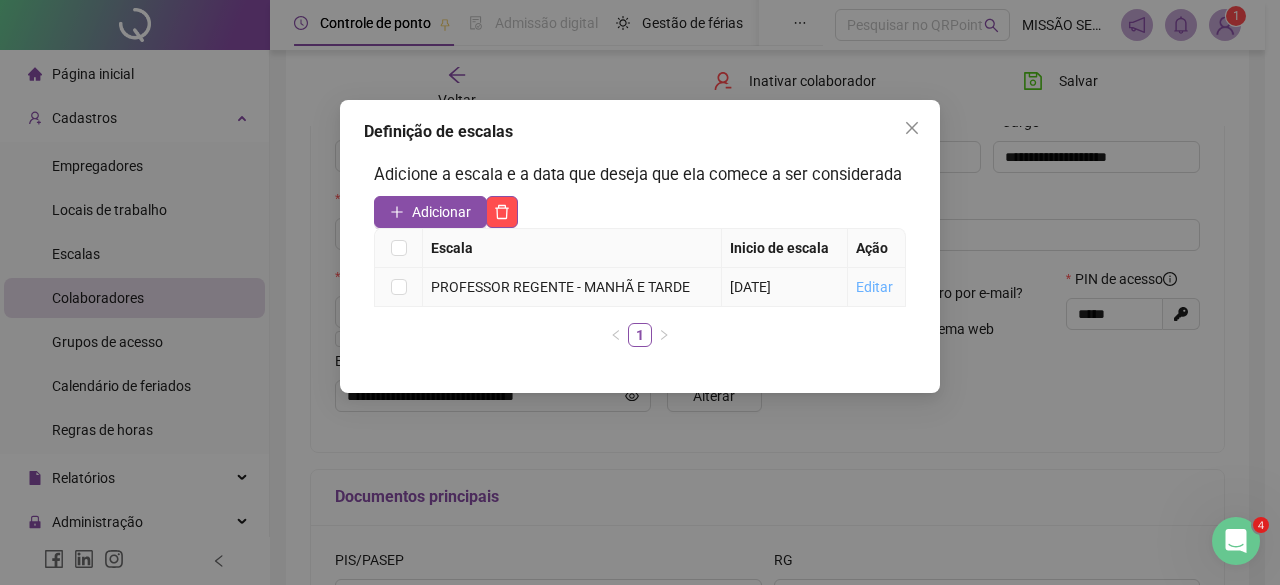 click on "Editar" at bounding box center [874, 287] 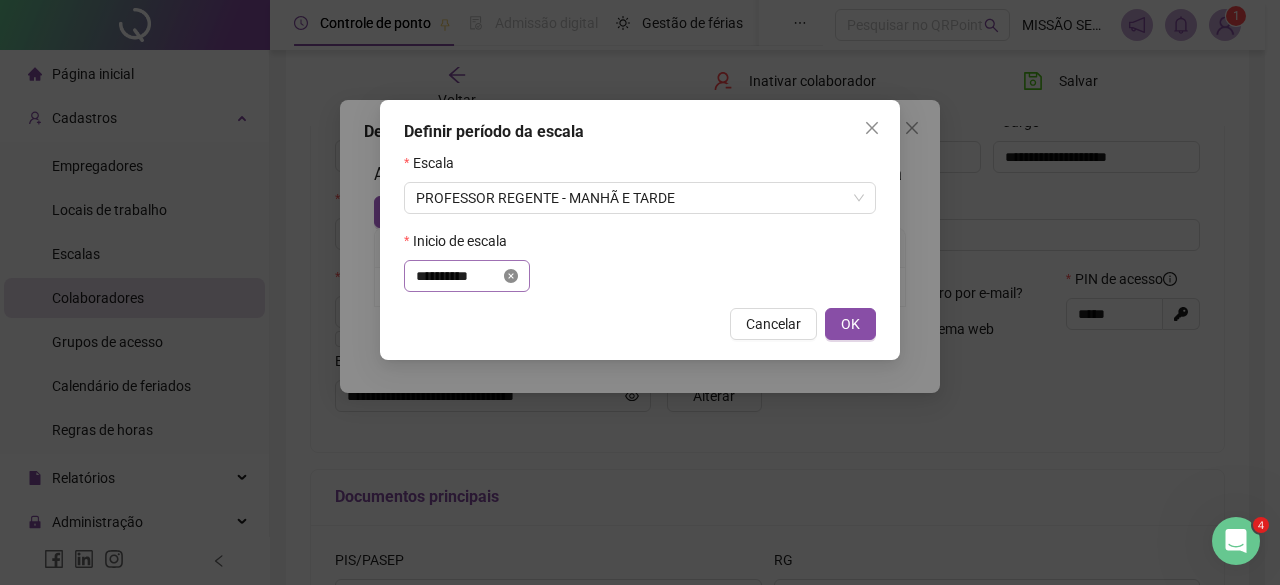 click 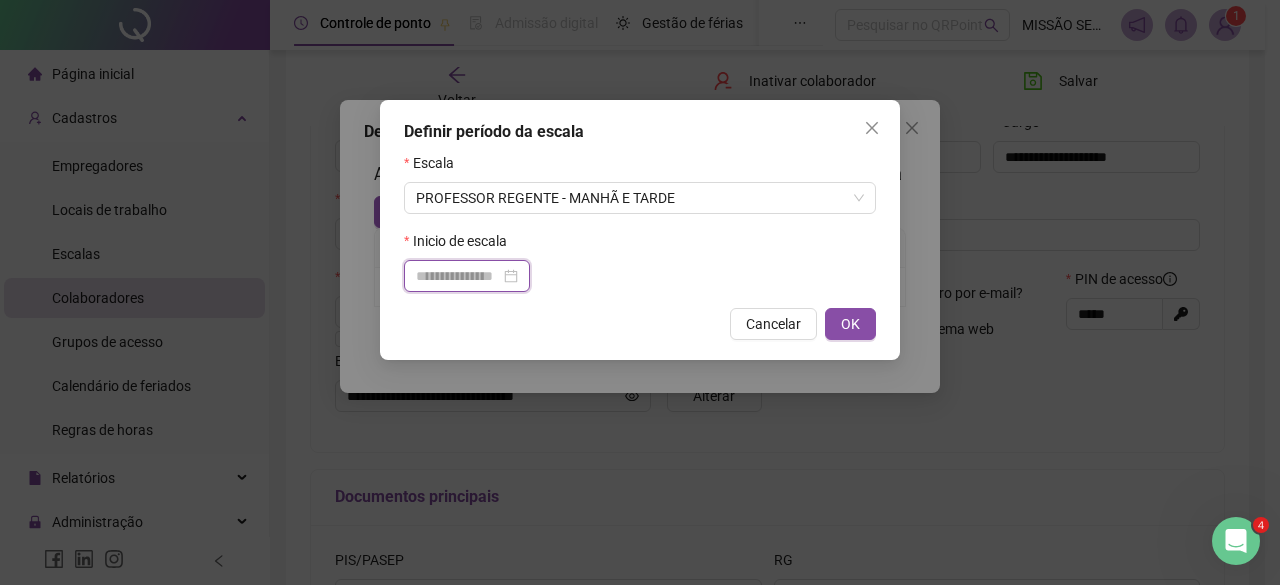 click at bounding box center [458, 276] 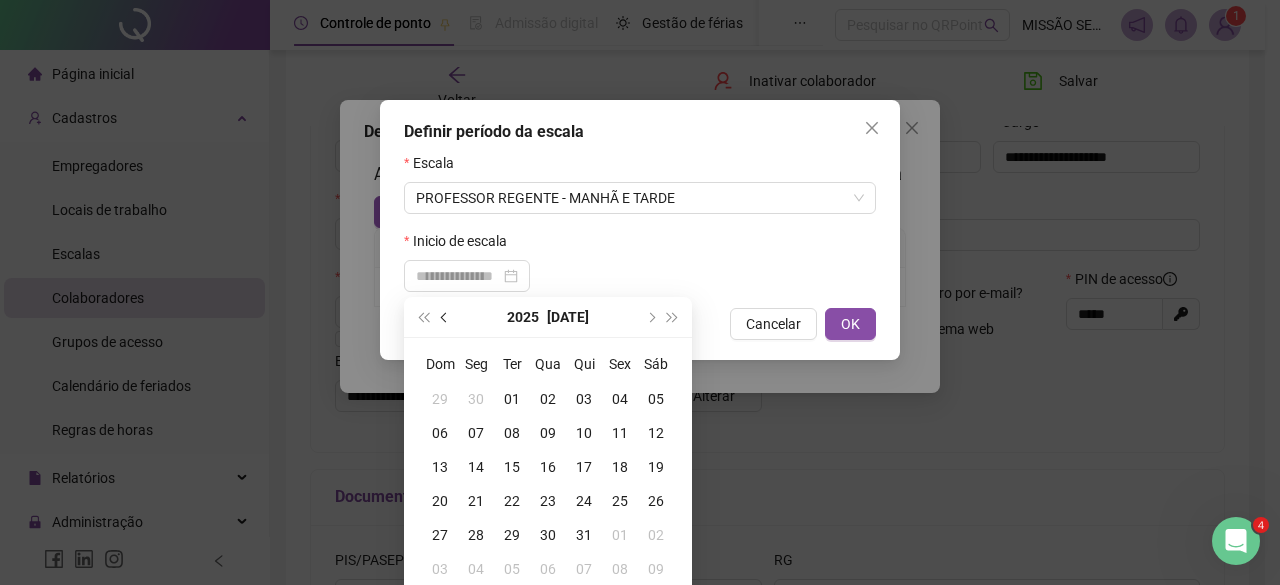 click at bounding box center [445, 317] 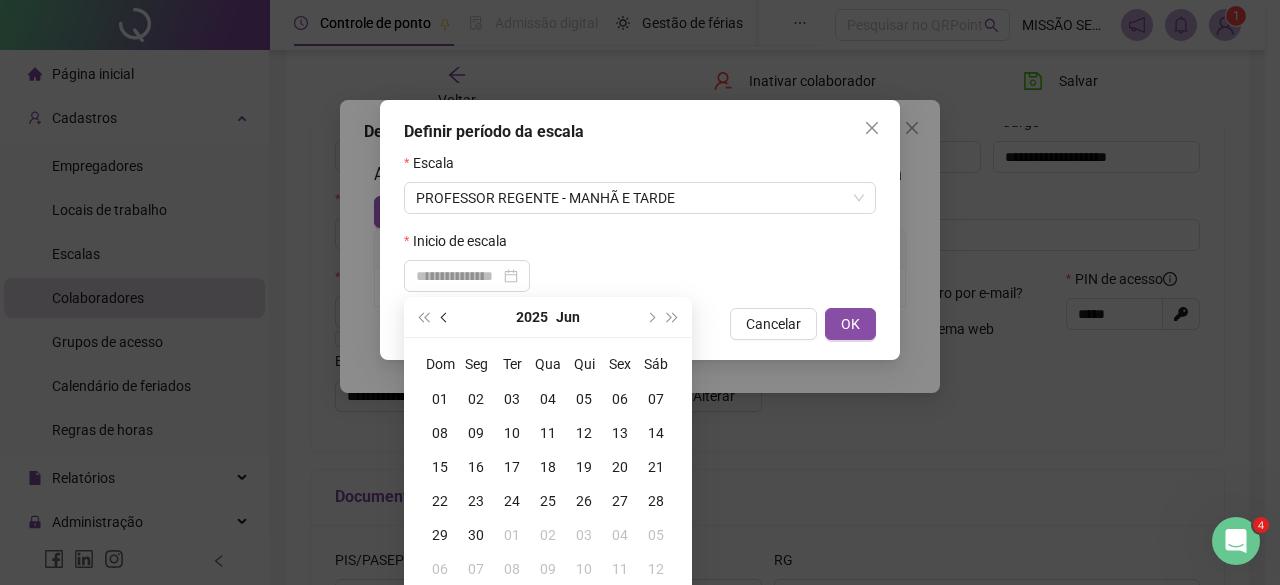 click at bounding box center (445, 317) 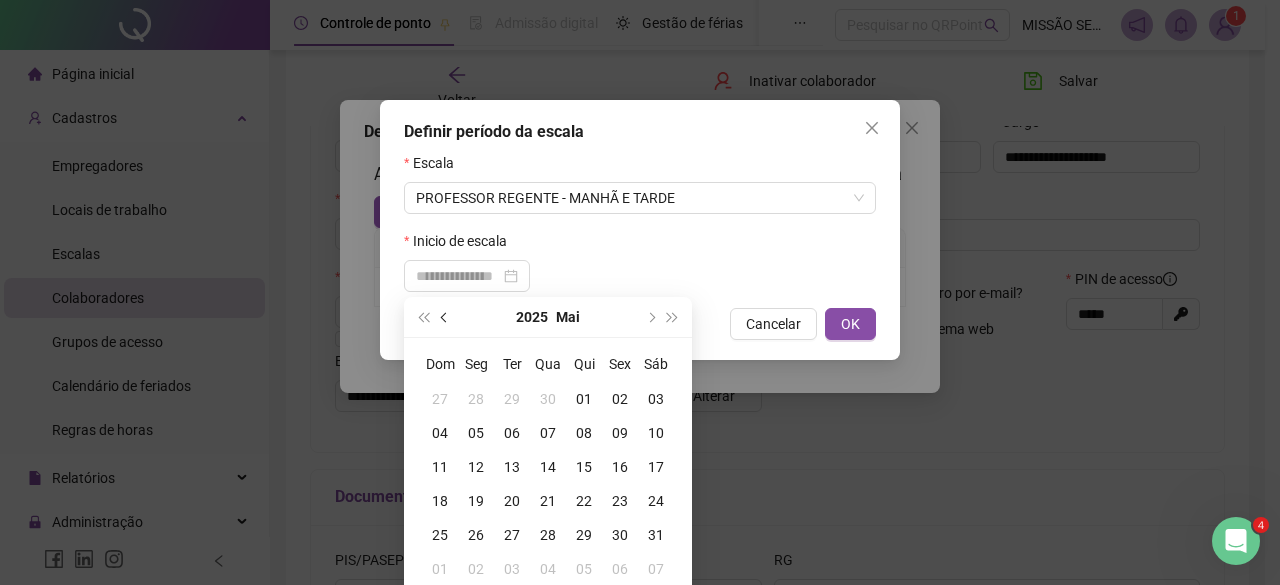 click at bounding box center (445, 317) 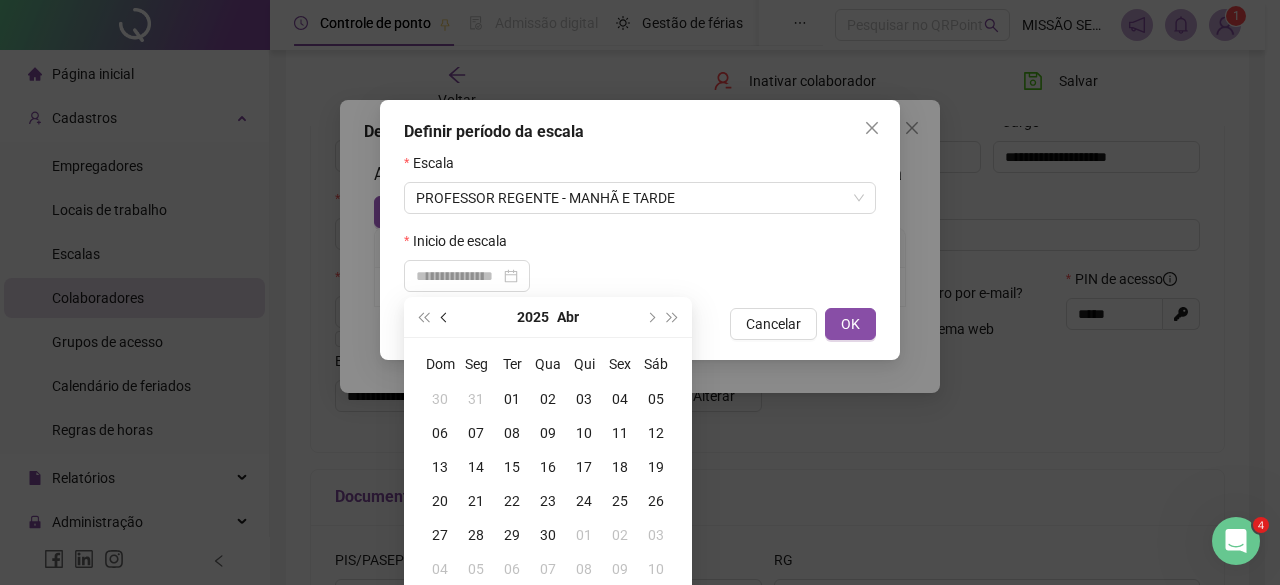 click at bounding box center [445, 317] 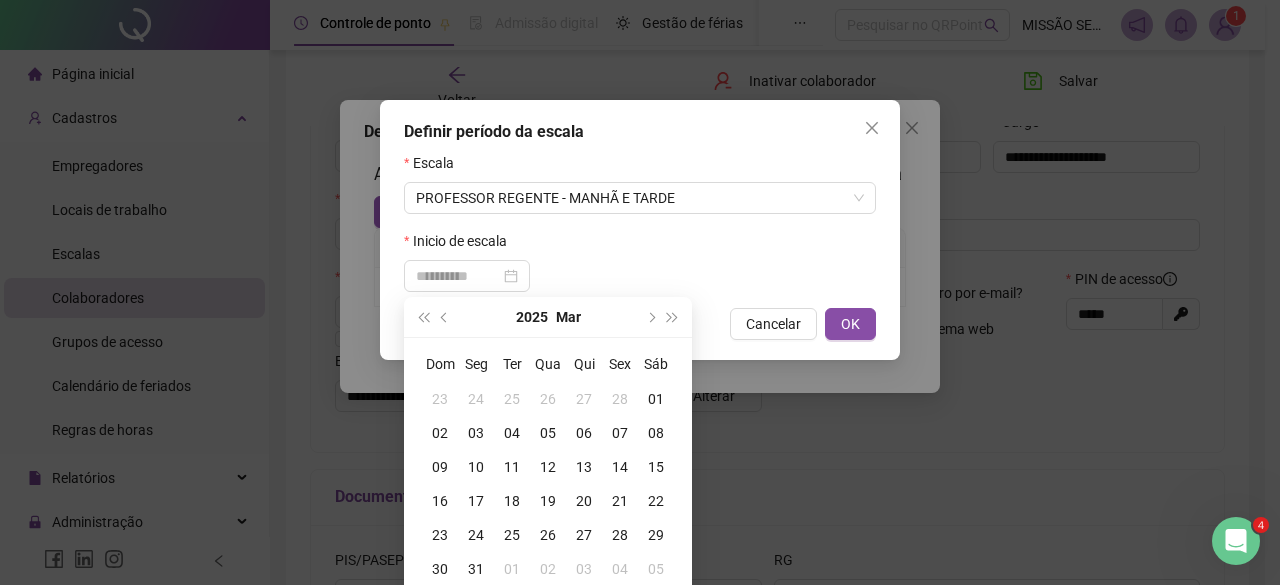 click on "03" at bounding box center (476, 433) 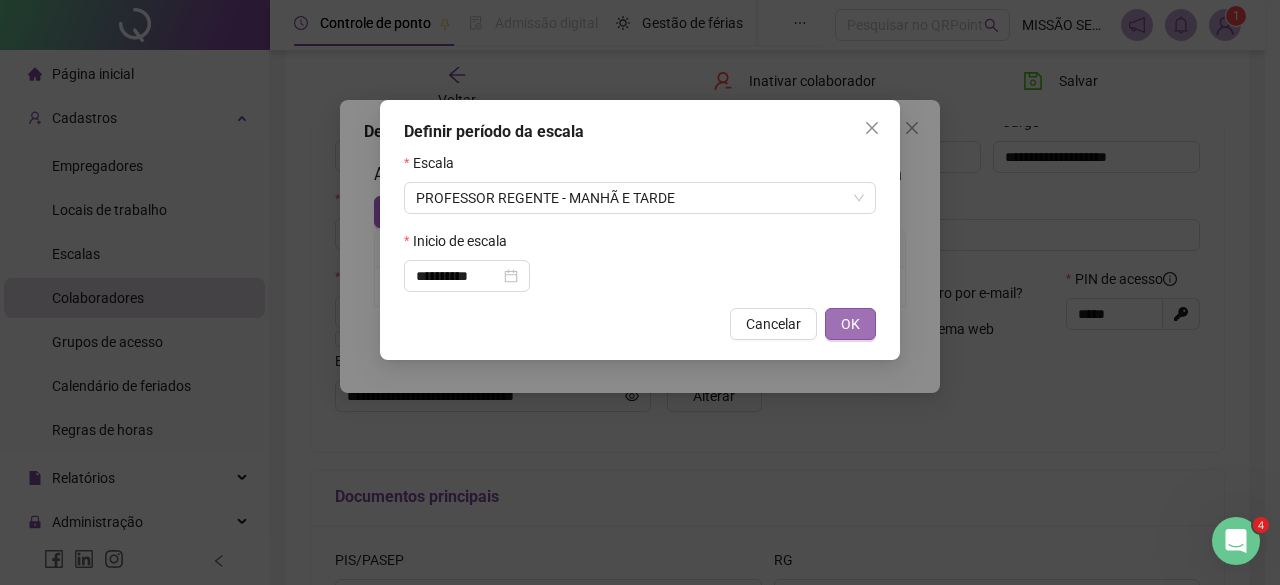 click on "OK" at bounding box center (850, 324) 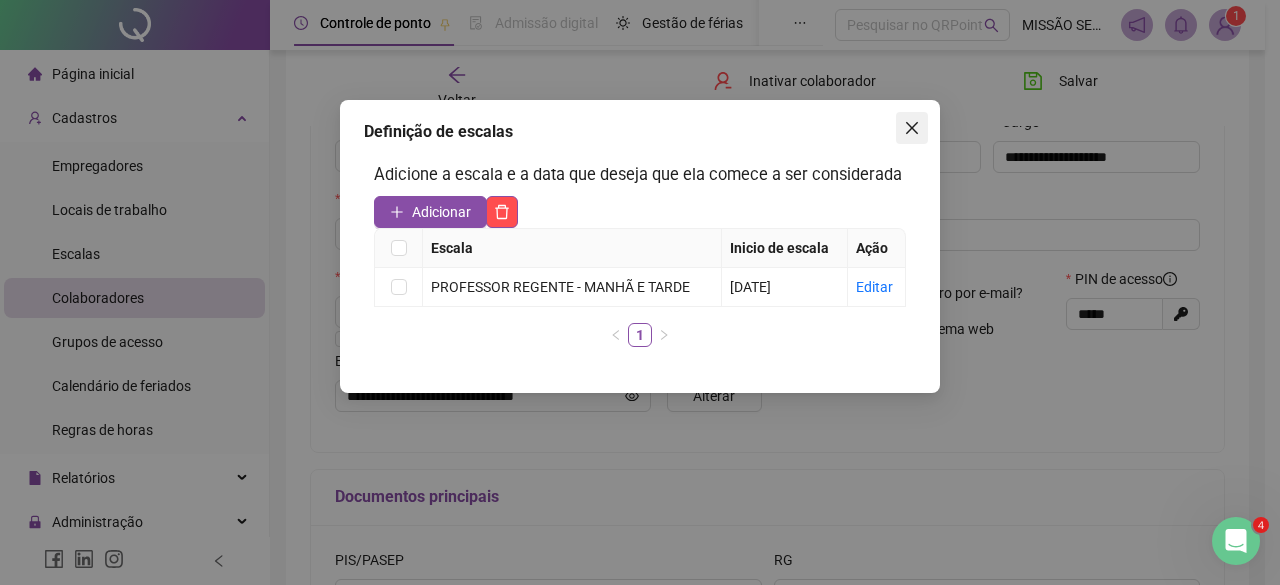 click 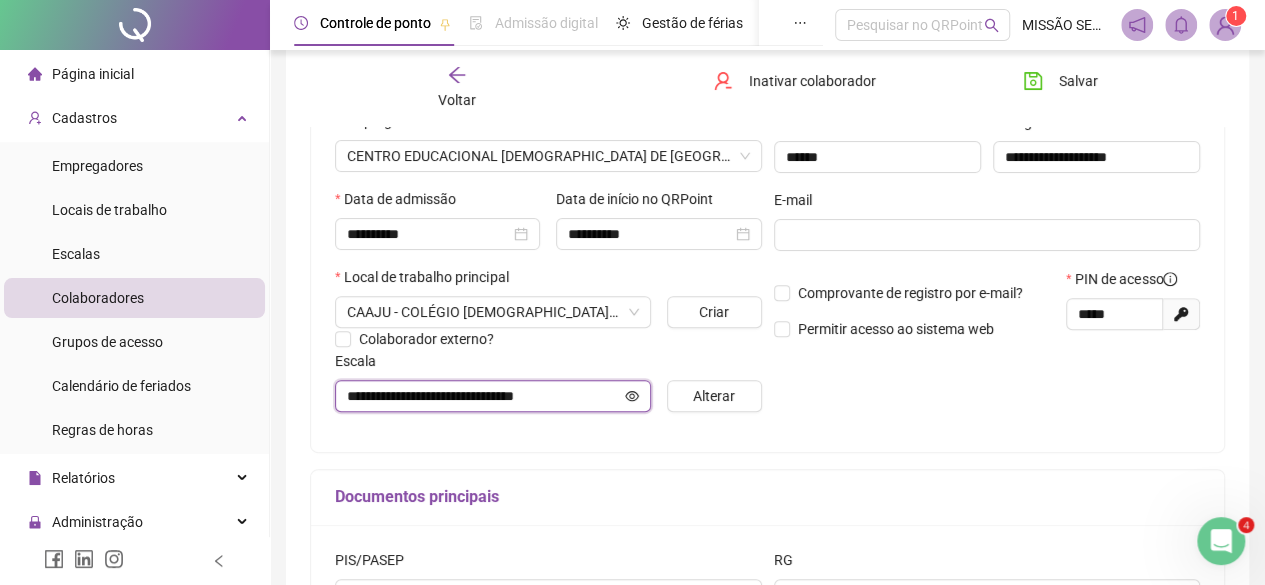 click 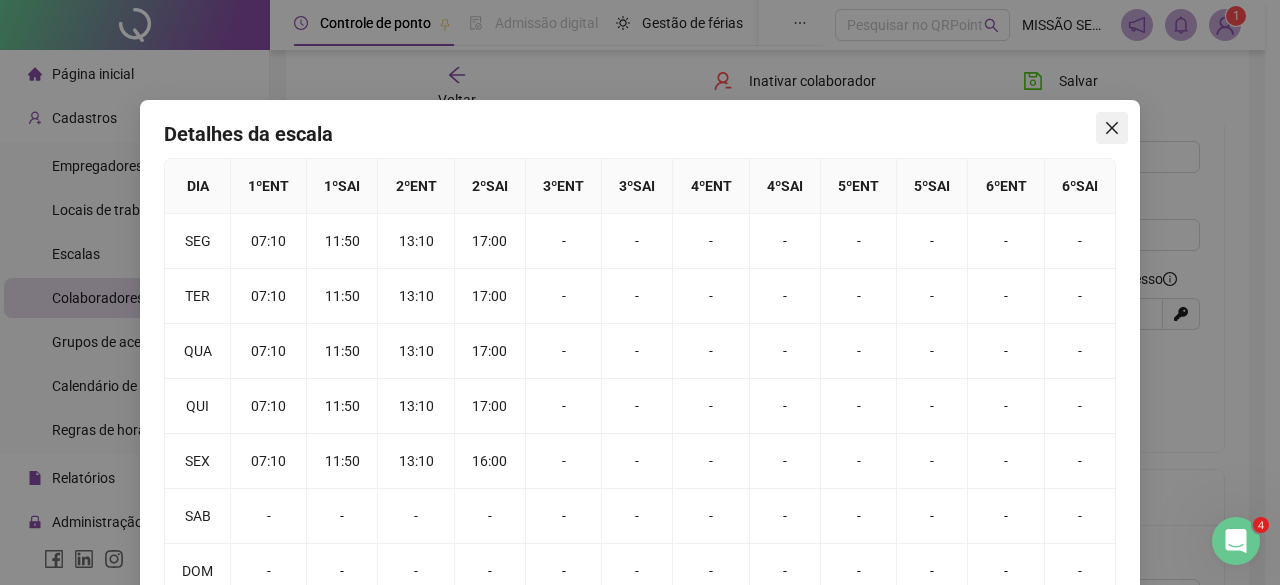 click 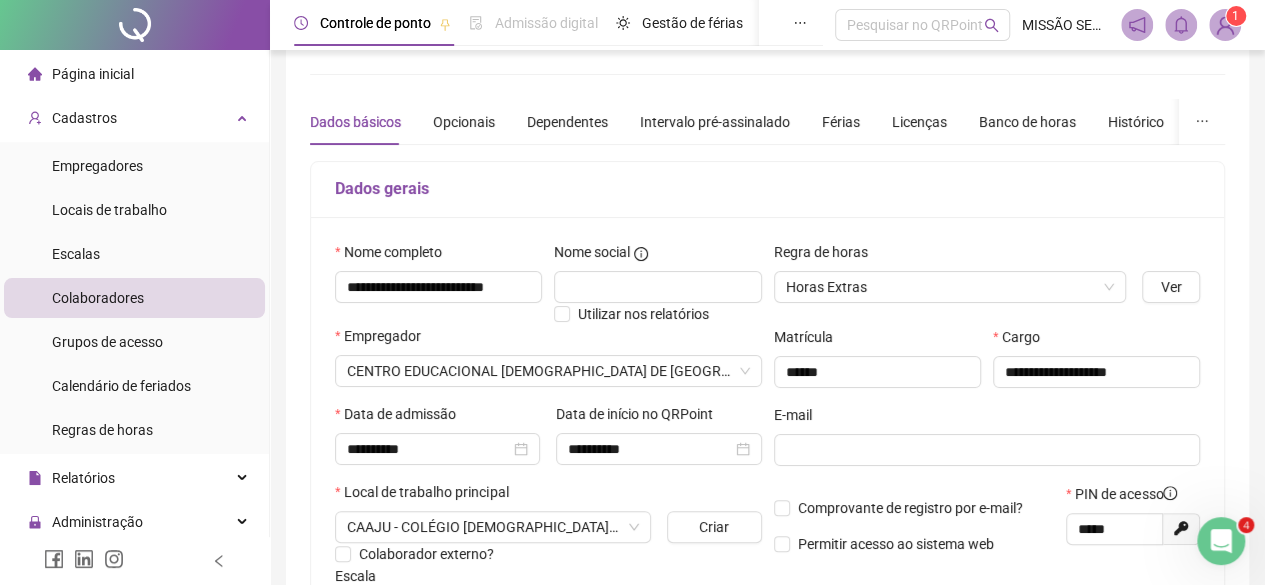 scroll, scrollTop: 0, scrollLeft: 0, axis: both 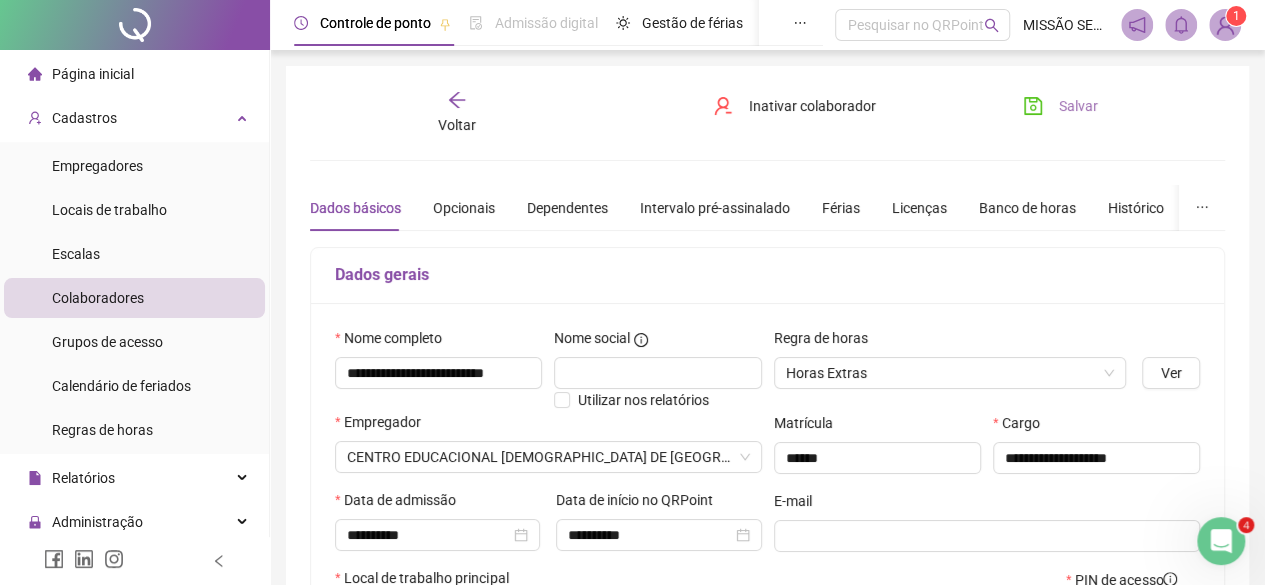 click on "Salvar" at bounding box center (1078, 106) 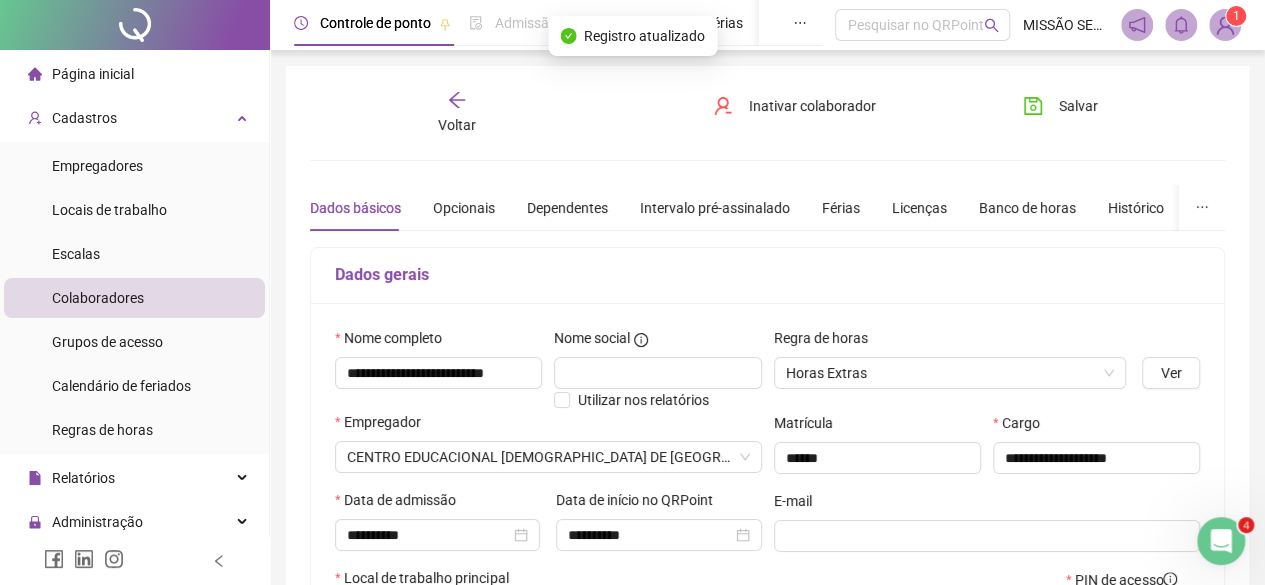 click on "Voltar" at bounding box center [457, 125] 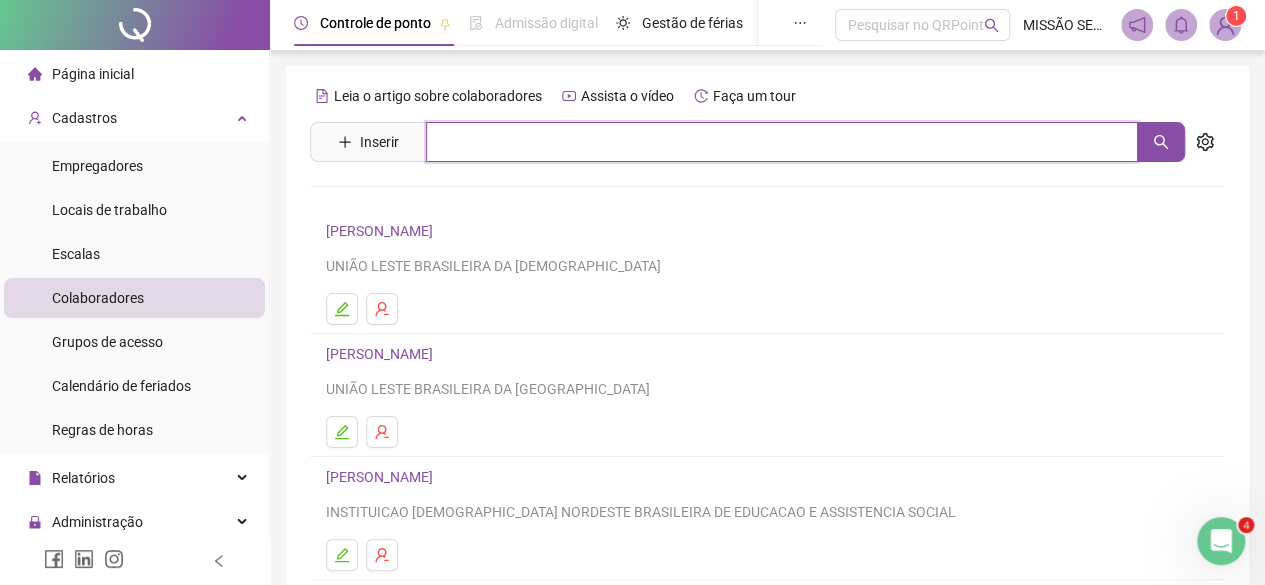click at bounding box center [782, 142] 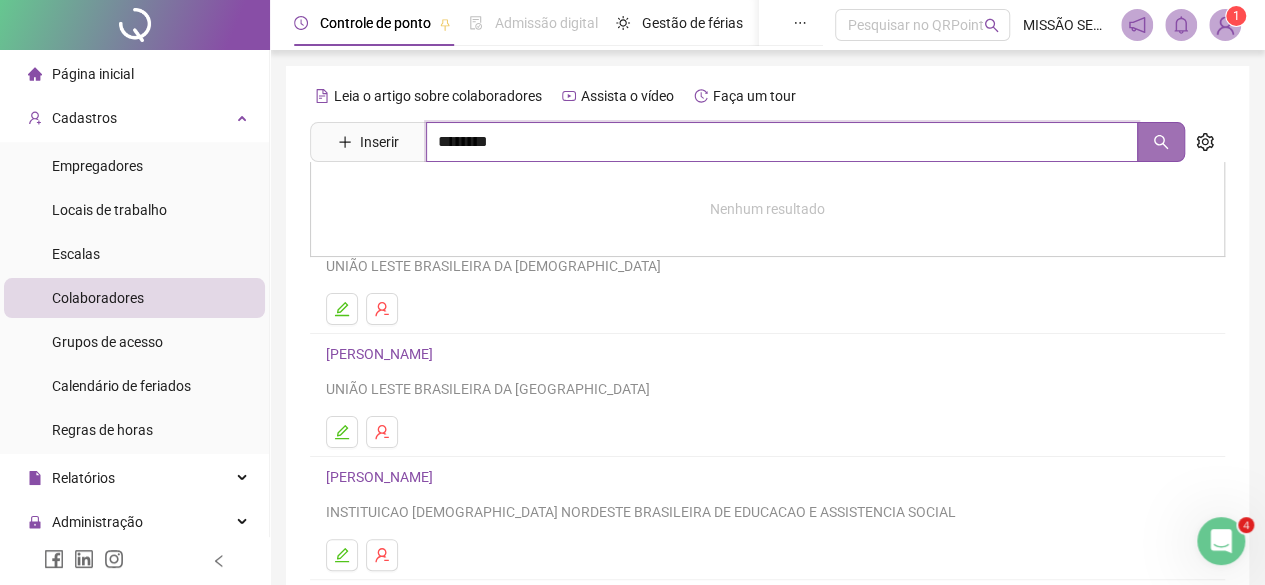 click 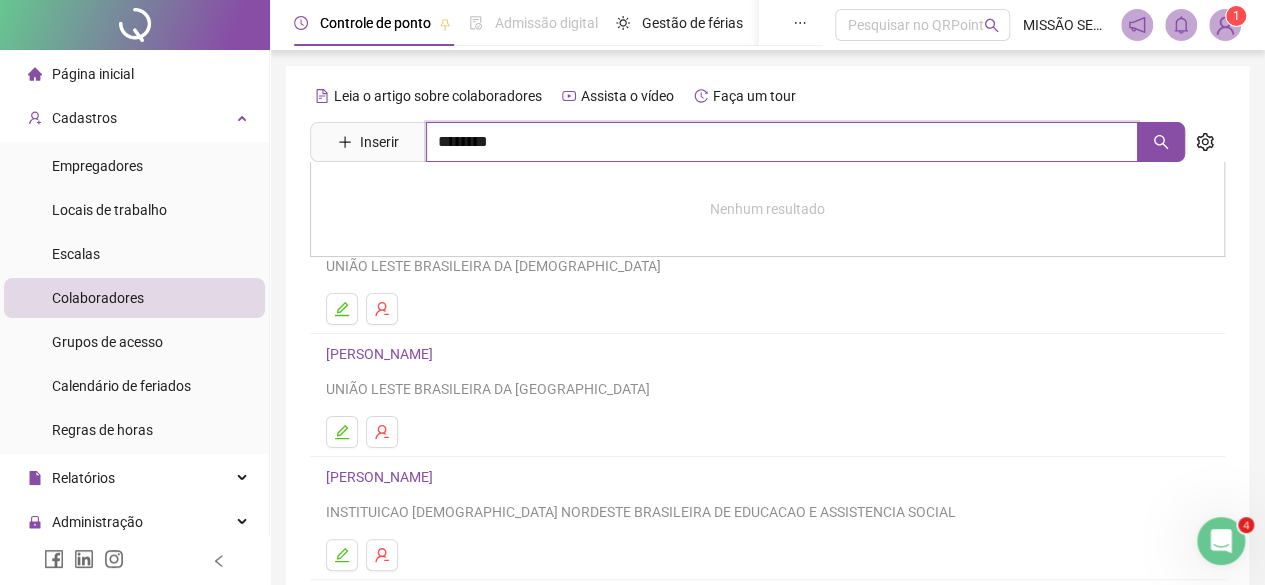 click on "********" at bounding box center (782, 142) 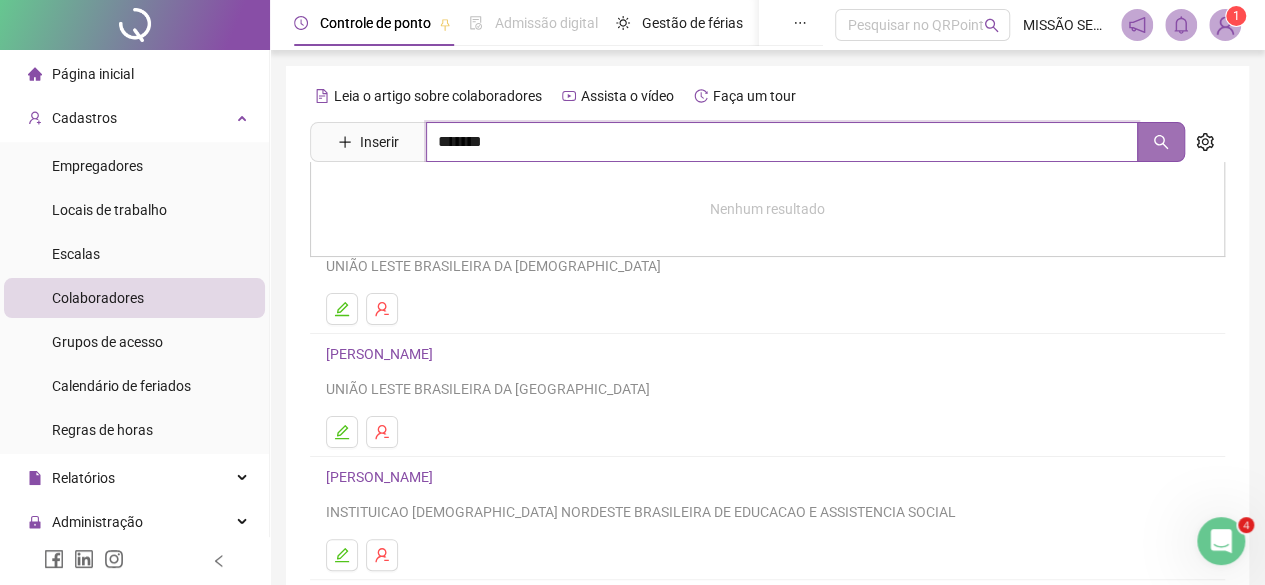 click at bounding box center (1161, 142) 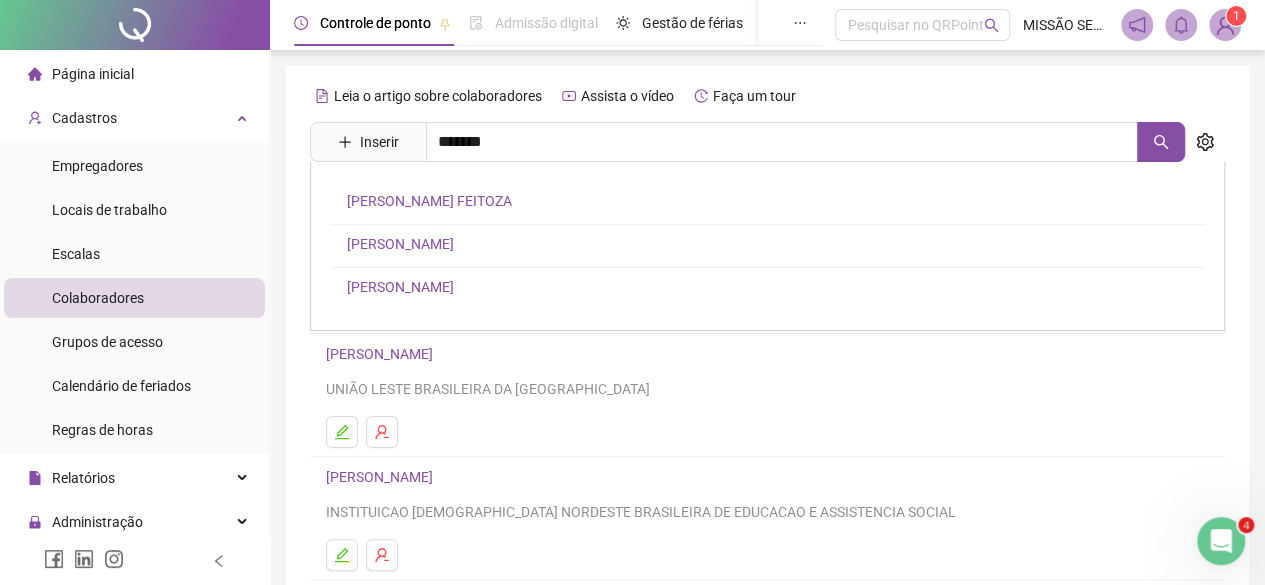 click on "[PERSON_NAME]" at bounding box center (400, 287) 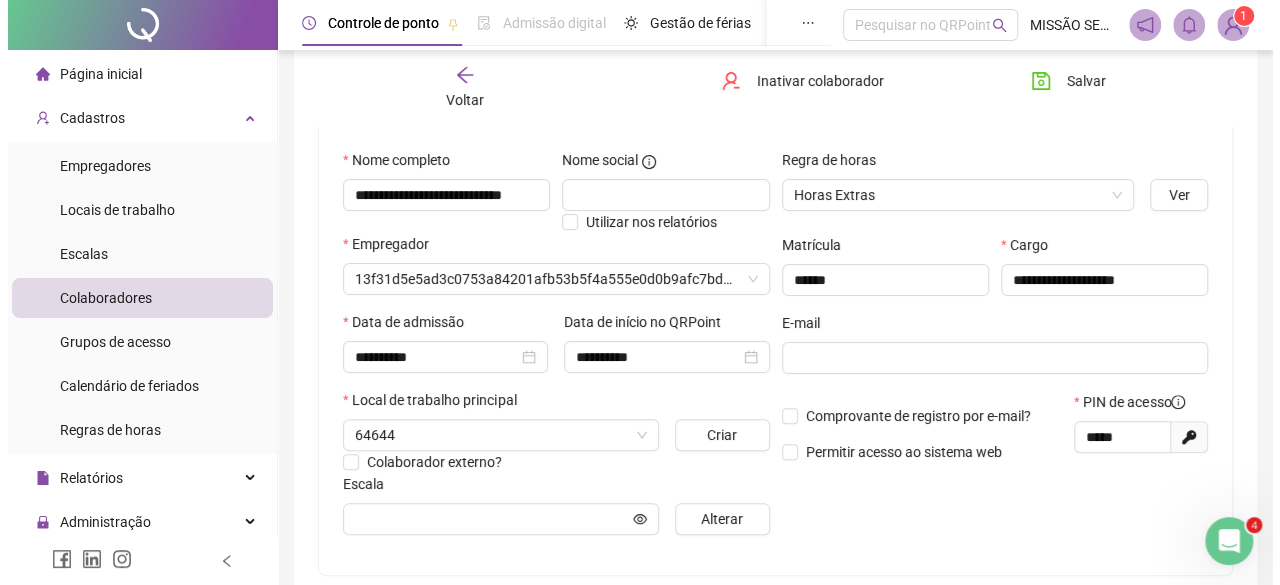 scroll, scrollTop: 200, scrollLeft: 0, axis: vertical 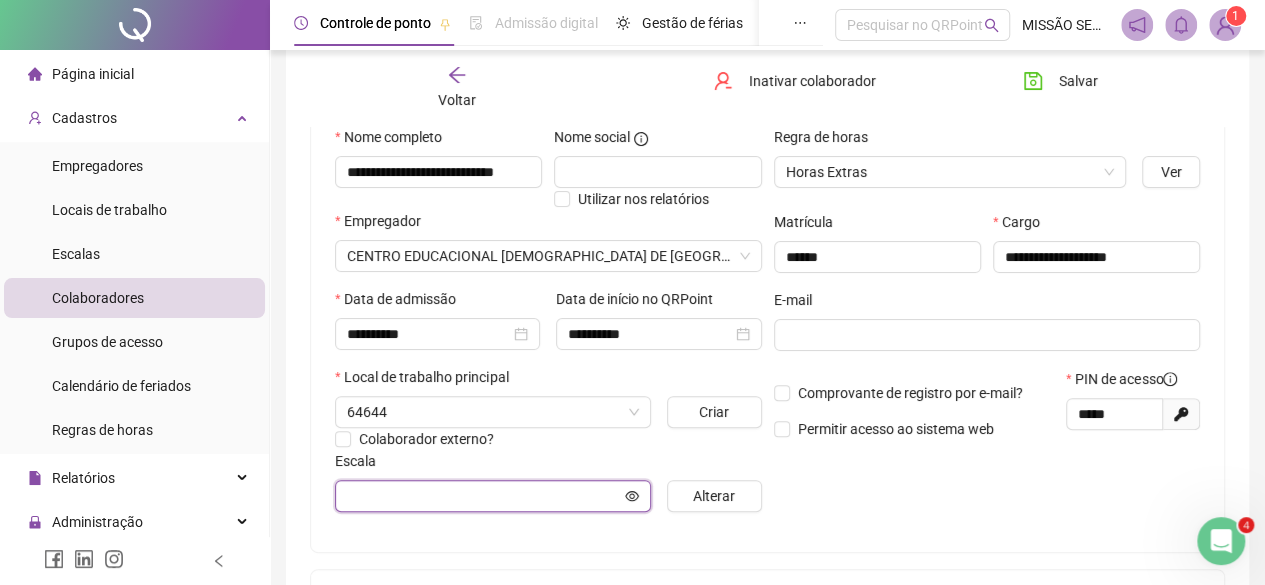 click at bounding box center [484, 496] 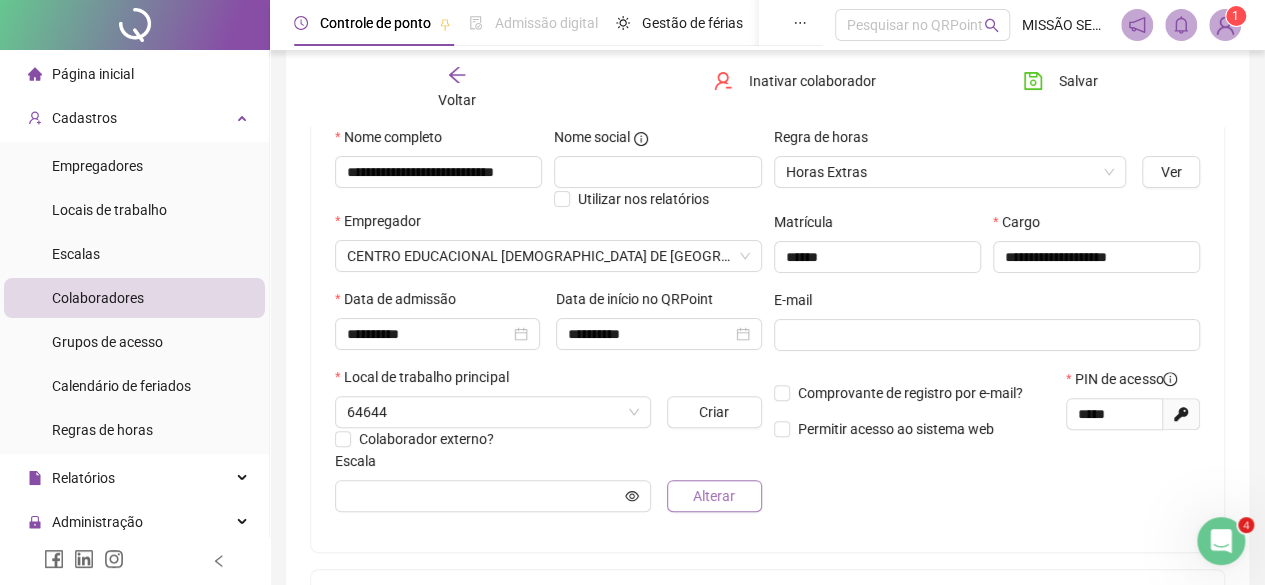click on "Alterar" at bounding box center (714, 496) 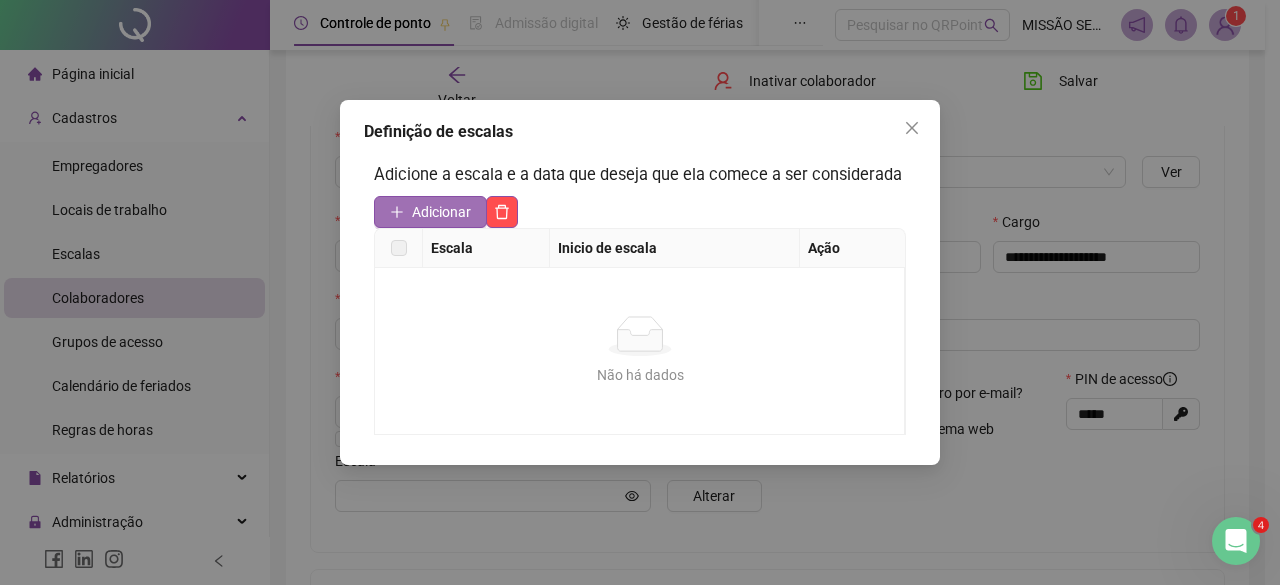 click on "Adicionar" at bounding box center [430, 212] 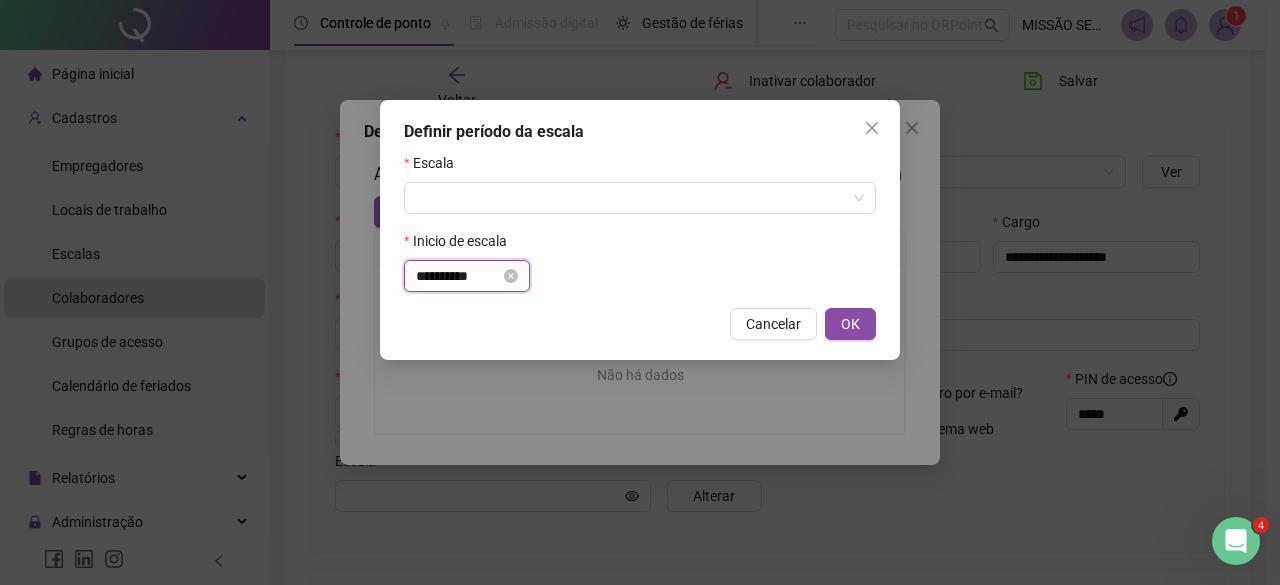 click on "**********" at bounding box center [458, 276] 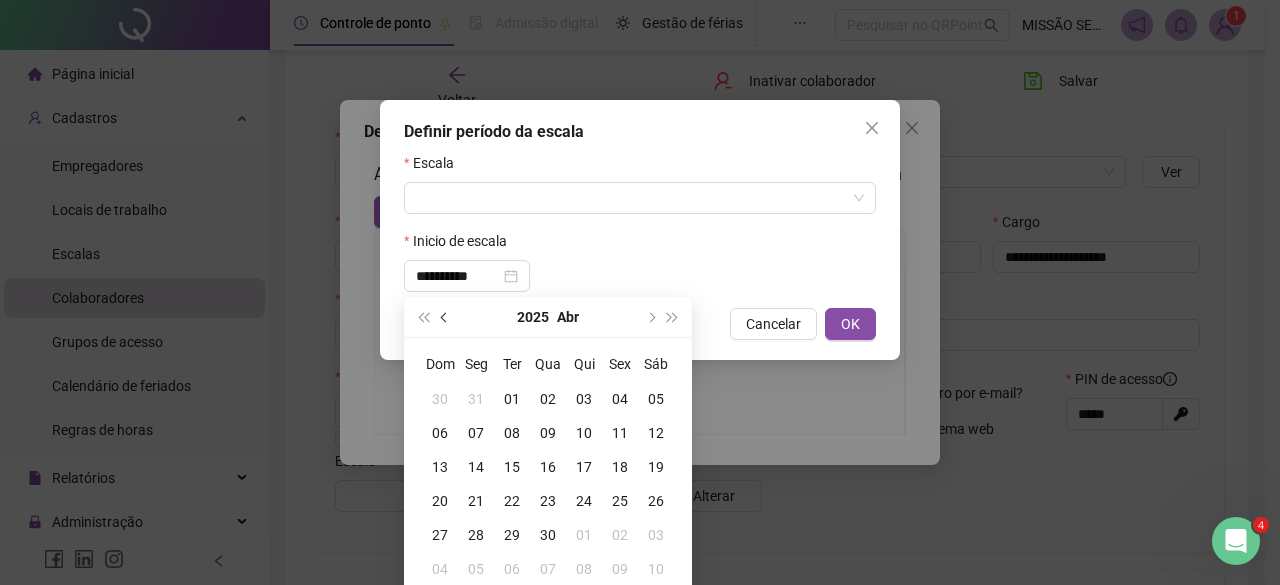 click at bounding box center (445, 317) 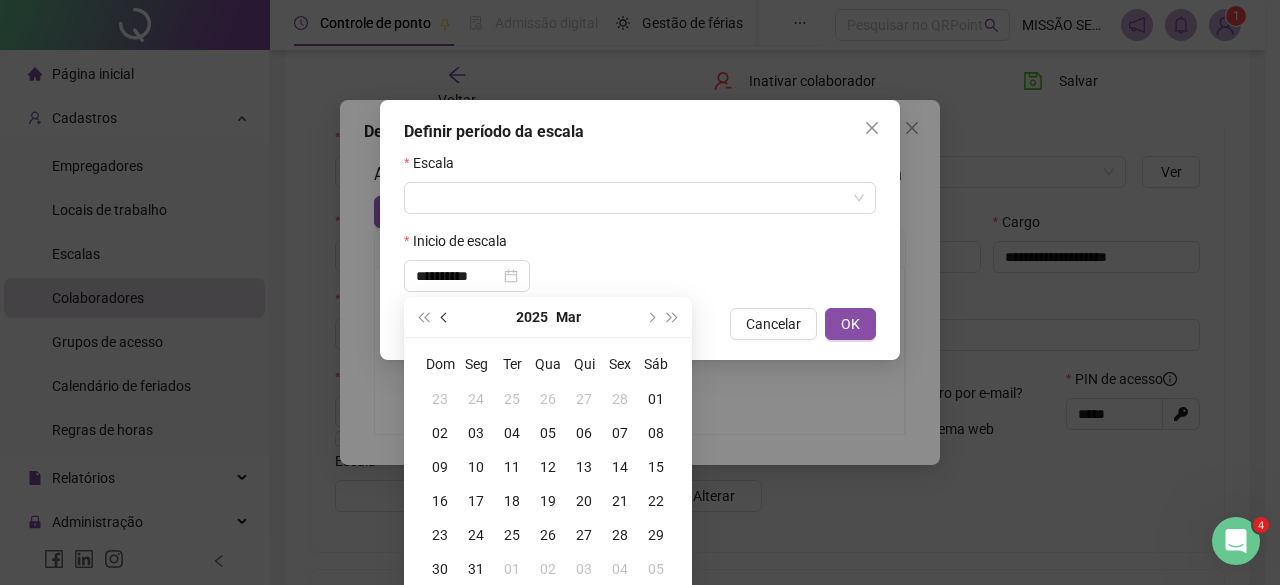 click at bounding box center (445, 317) 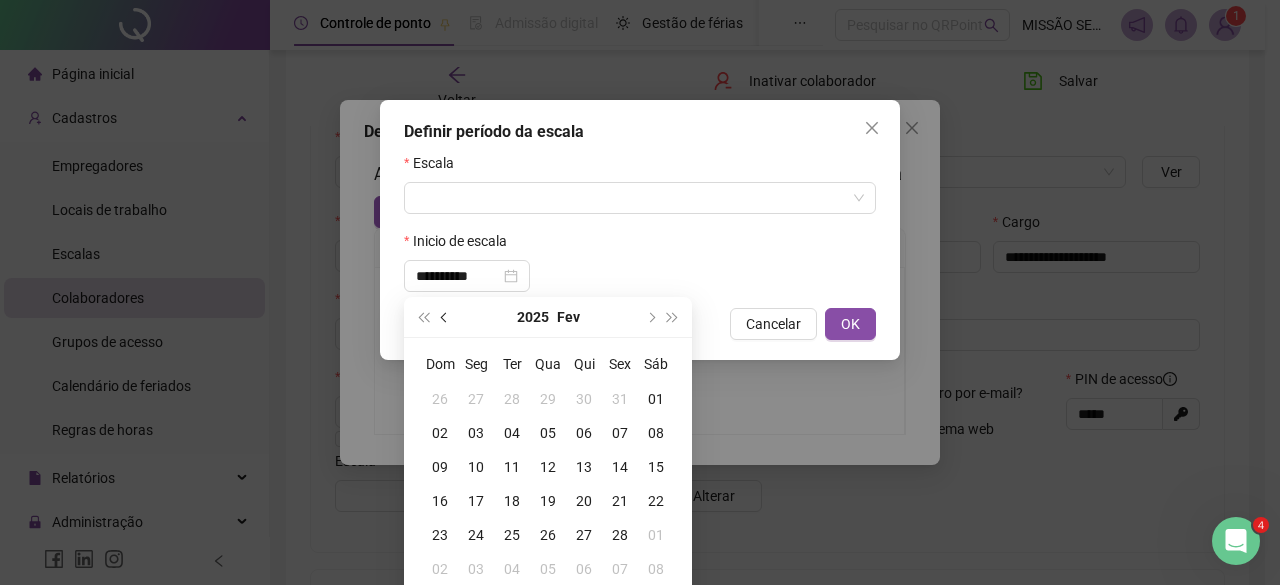 click at bounding box center [445, 317] 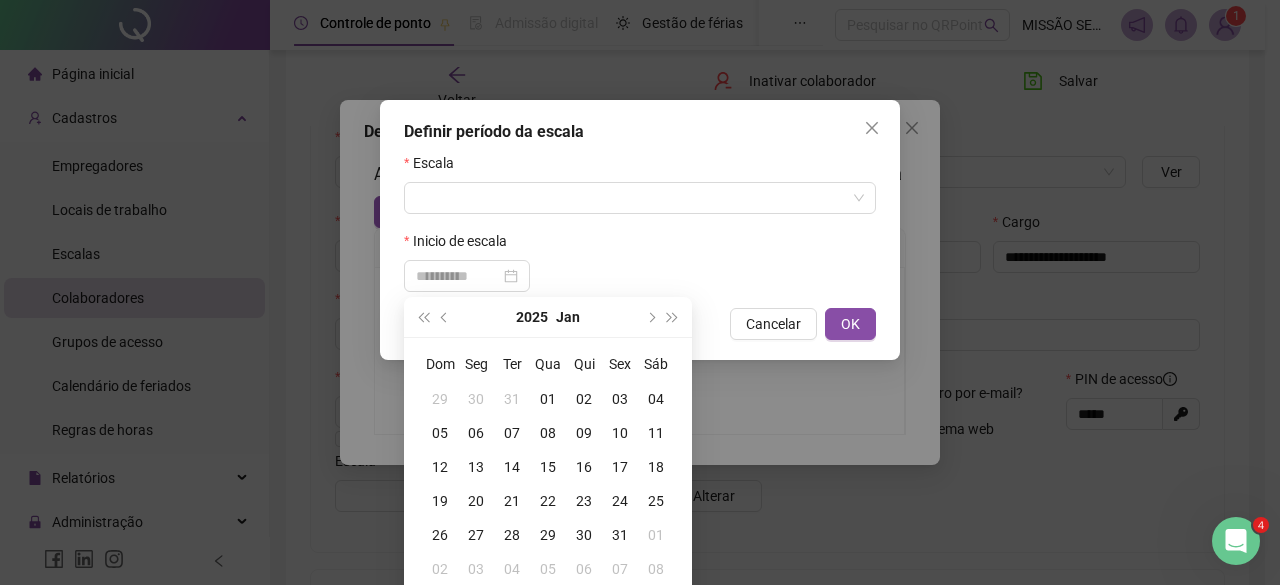 click on "01" at bounding box center [548, 399] 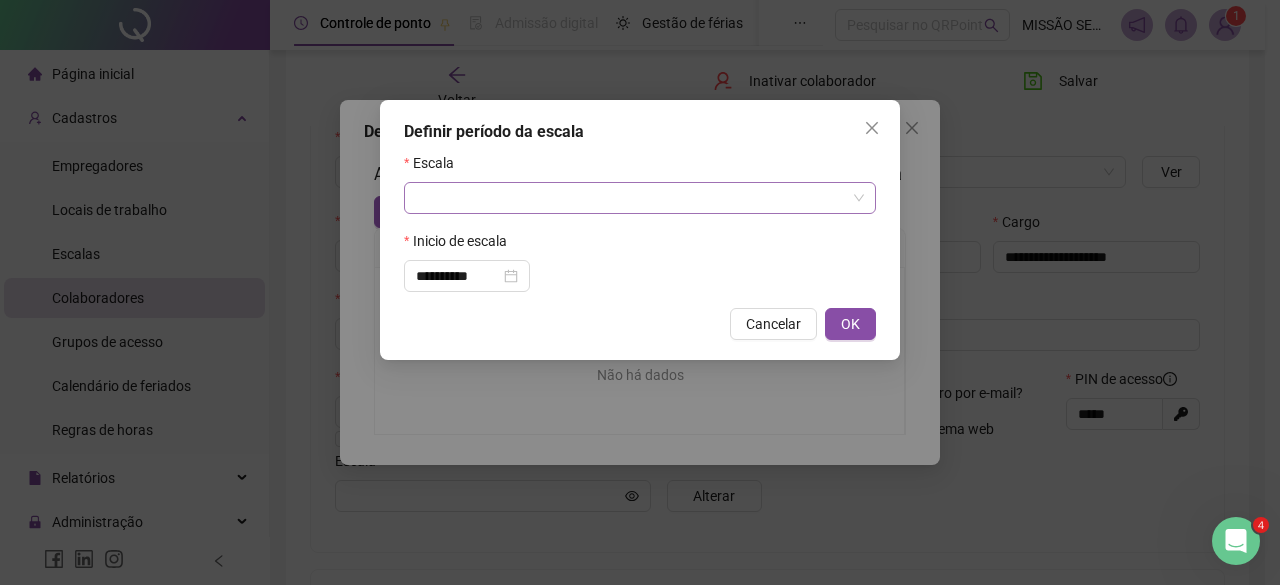 click at bounding box center [634, 198] 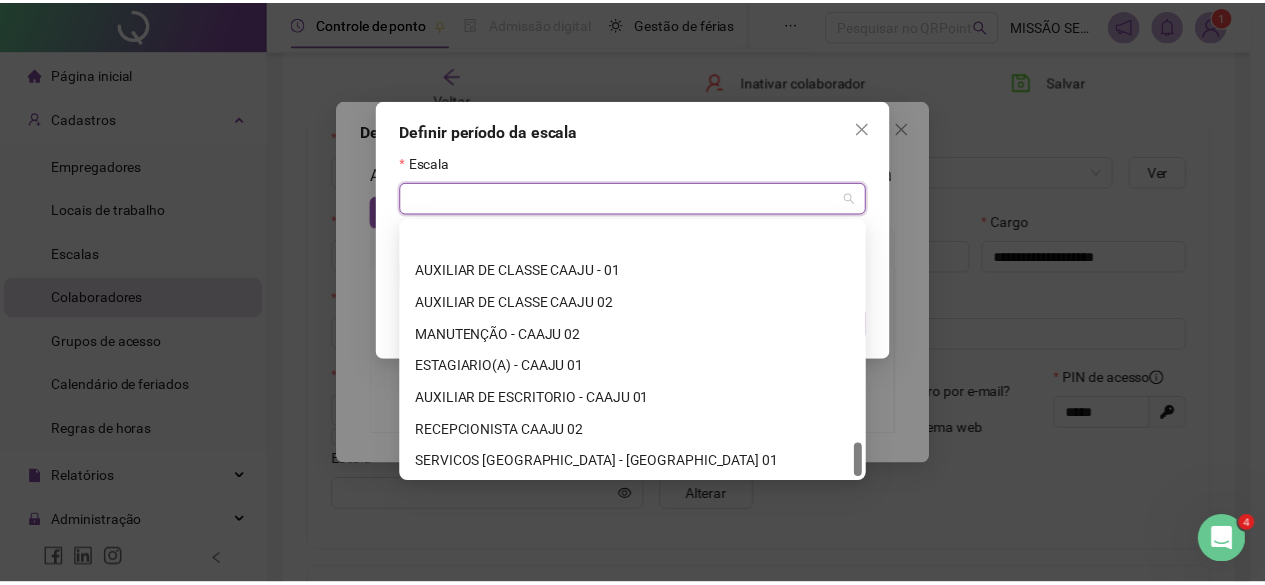 scroll, scrollTop: 1664, scrollLeft: 0, axis: vertical 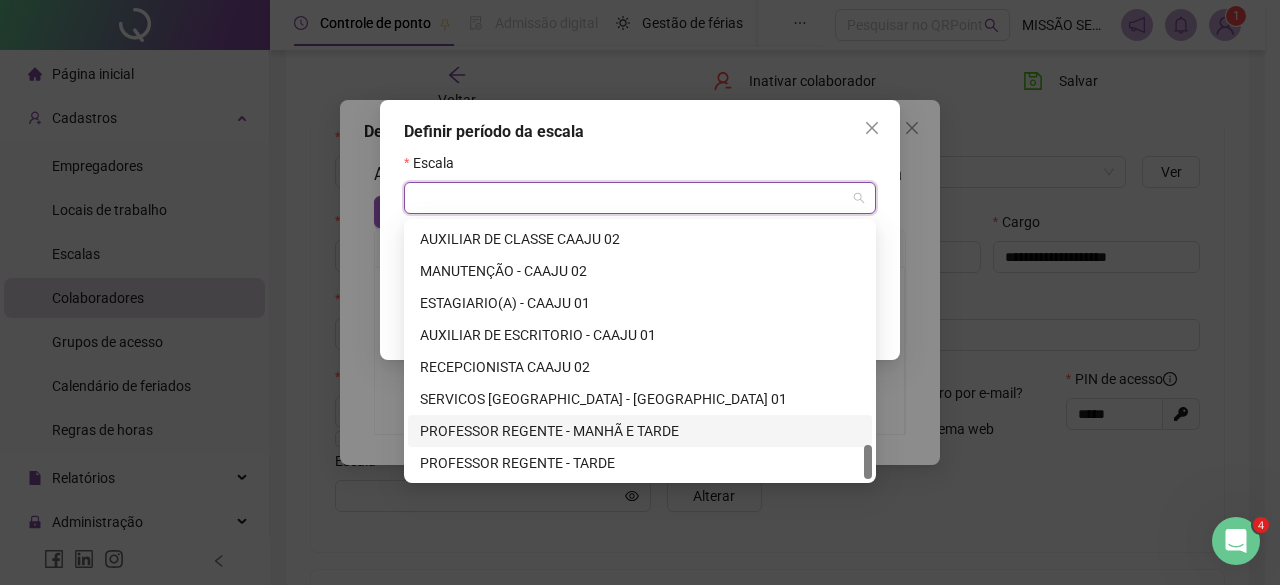click on "PROFESSOR REGENTE - MANHÃ E TARDE" at bounding box center (640, 431) 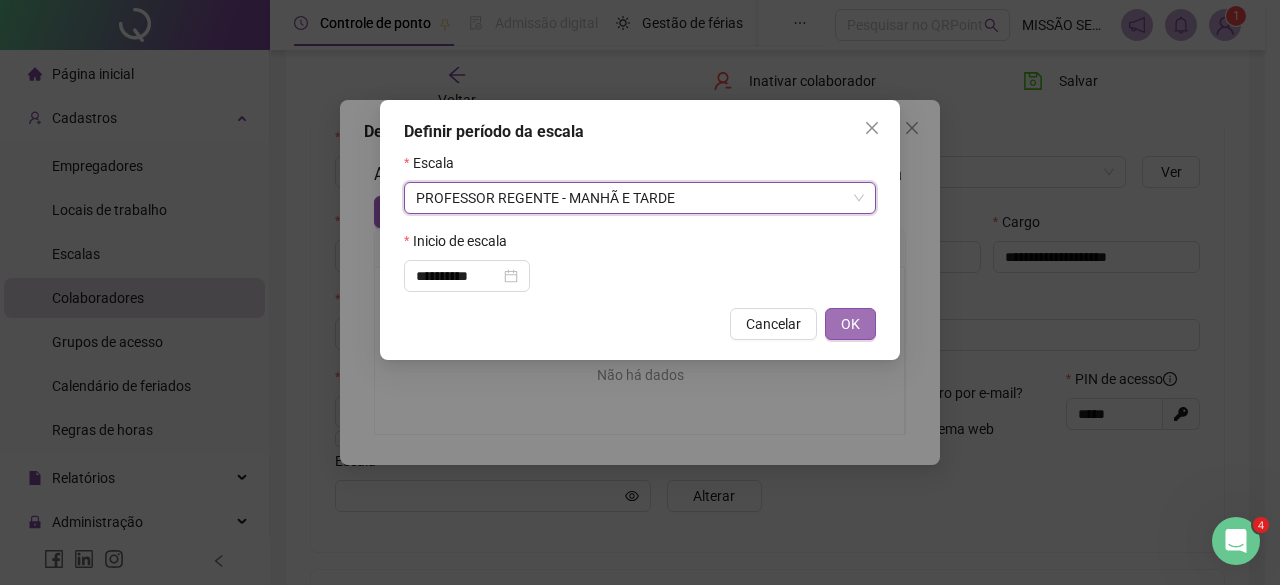 click on "OK" at bounding box center (850, 324) 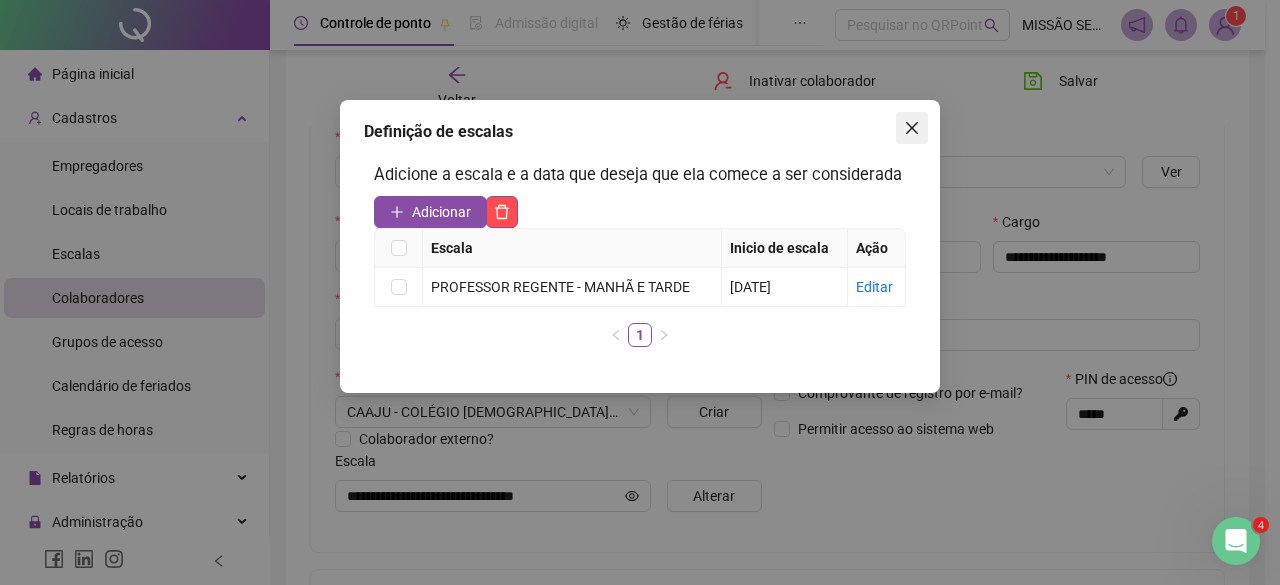 click 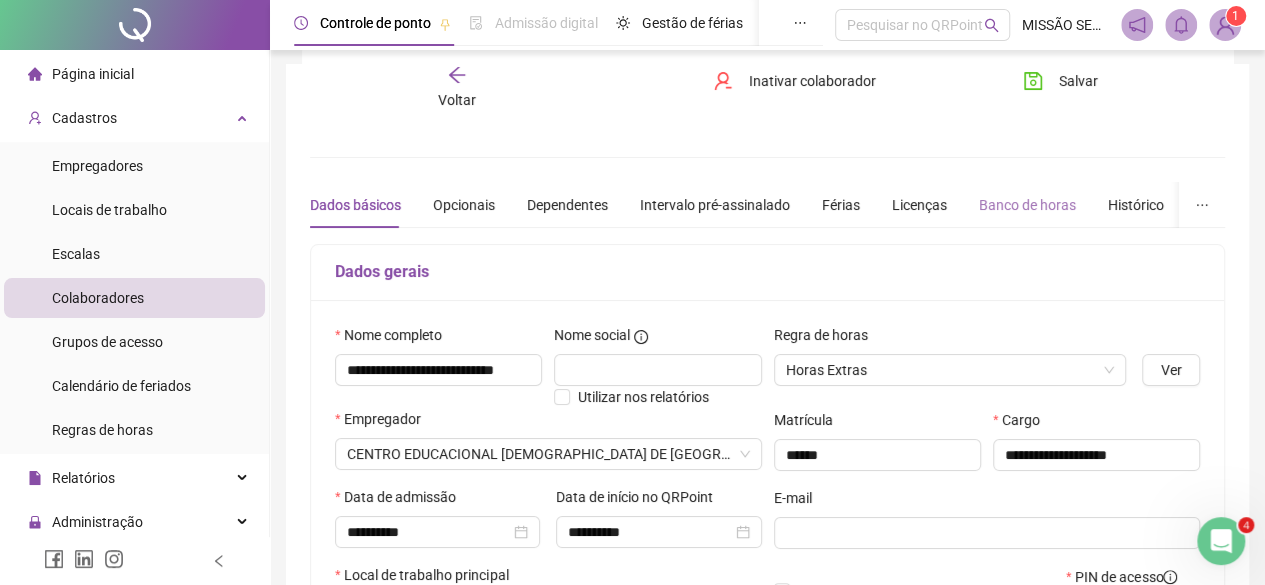 scroll, scrollTop: 0, scrollLeft: 0, axis: both 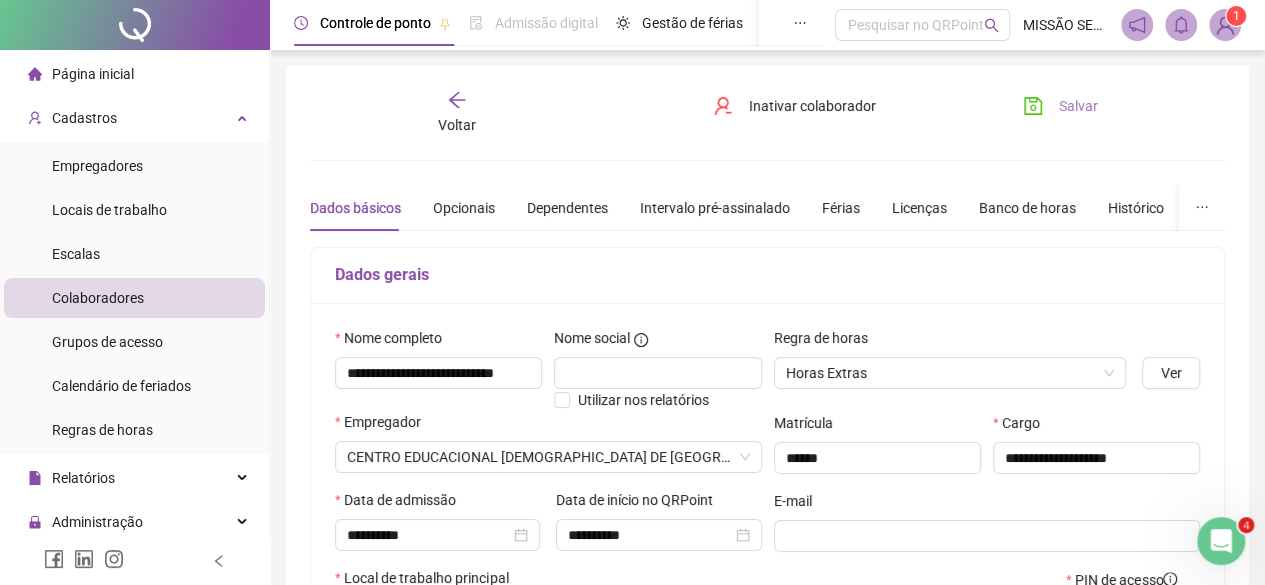 click on "Salvar" at bounding box center [1078, 106] 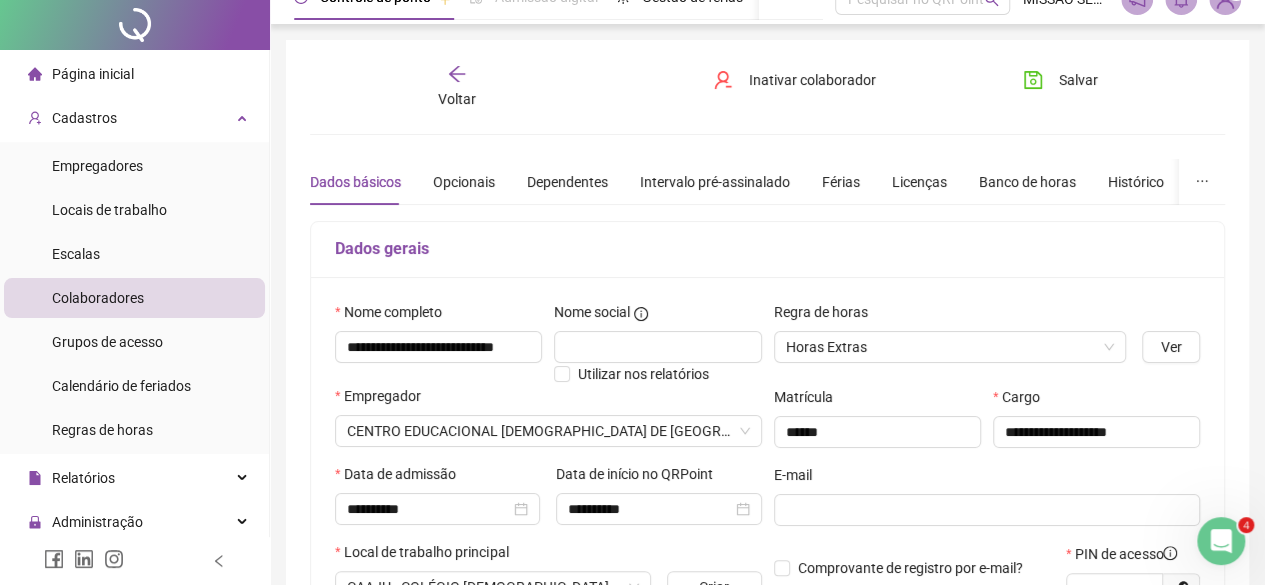 scroll, scrollTop: 0, scrollLeft: 0, axis: both 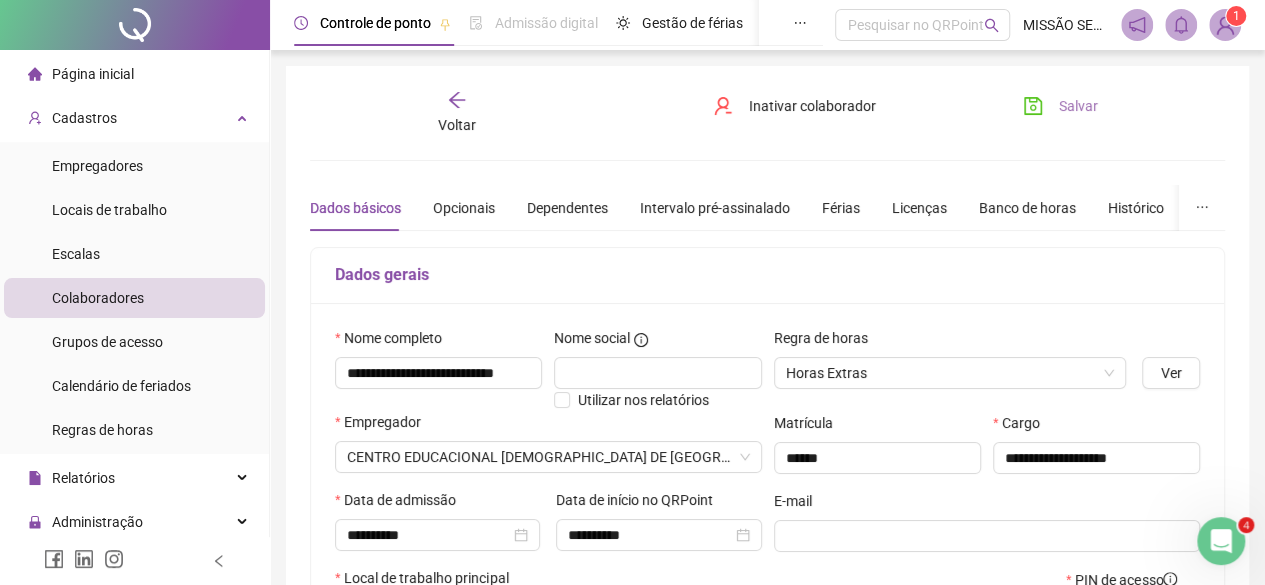 click on "Salvar" at bounding box center (1060, 106) 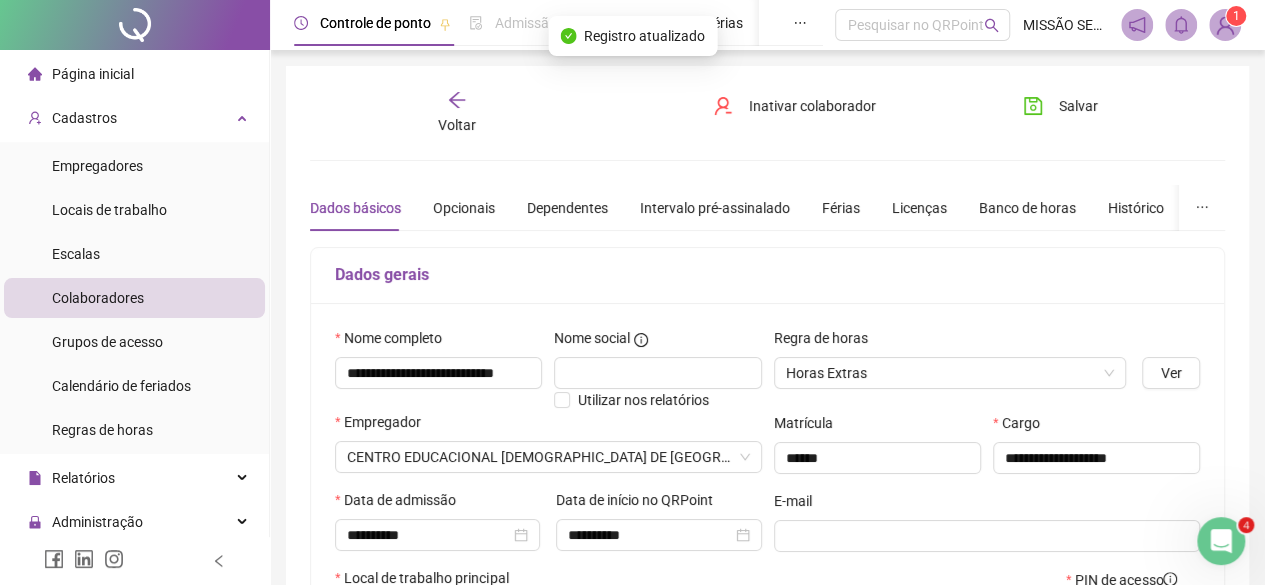 click on "Voltar" at bounding box center (457, 113) 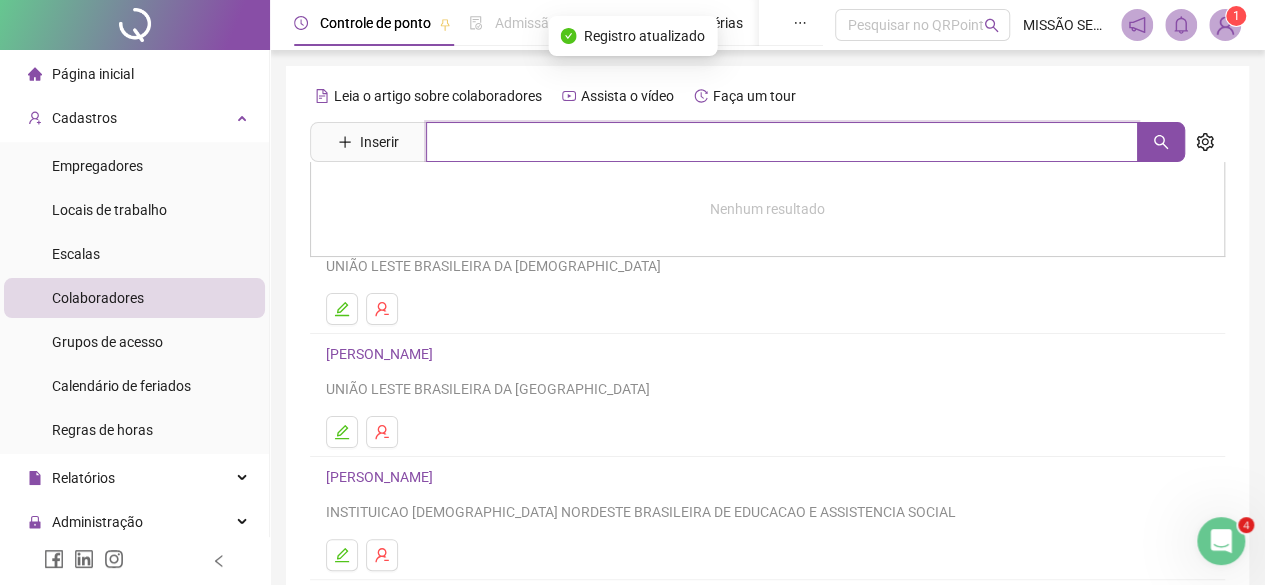 click at bounding box center [782, 142] 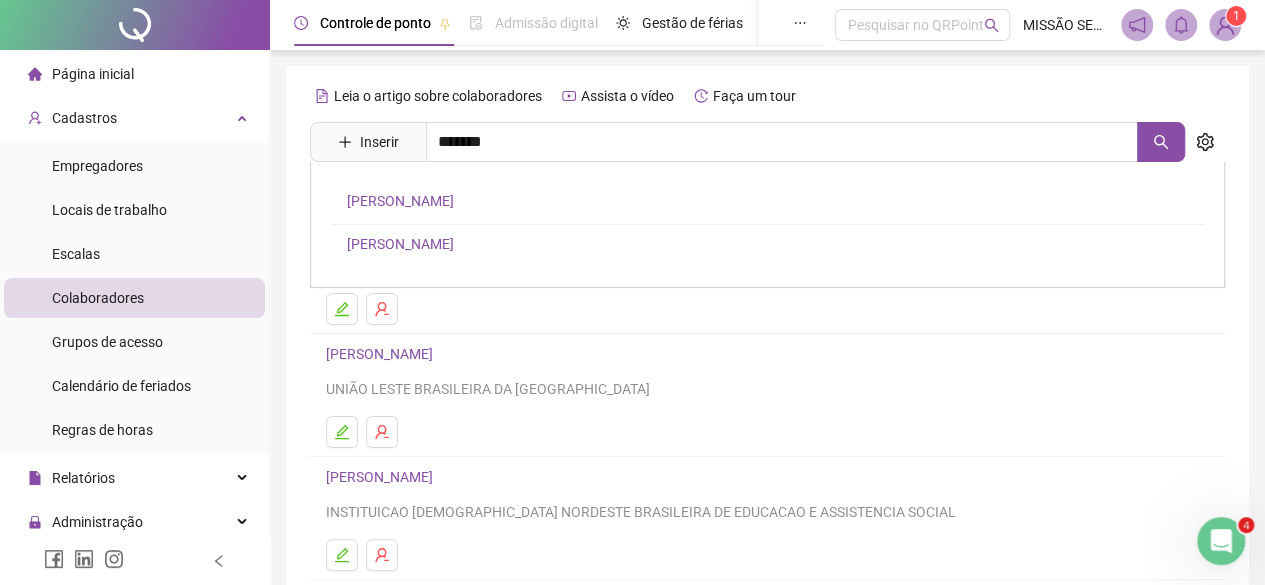 click on "[PERSON_NAME]" at bounding box center [400, 244] 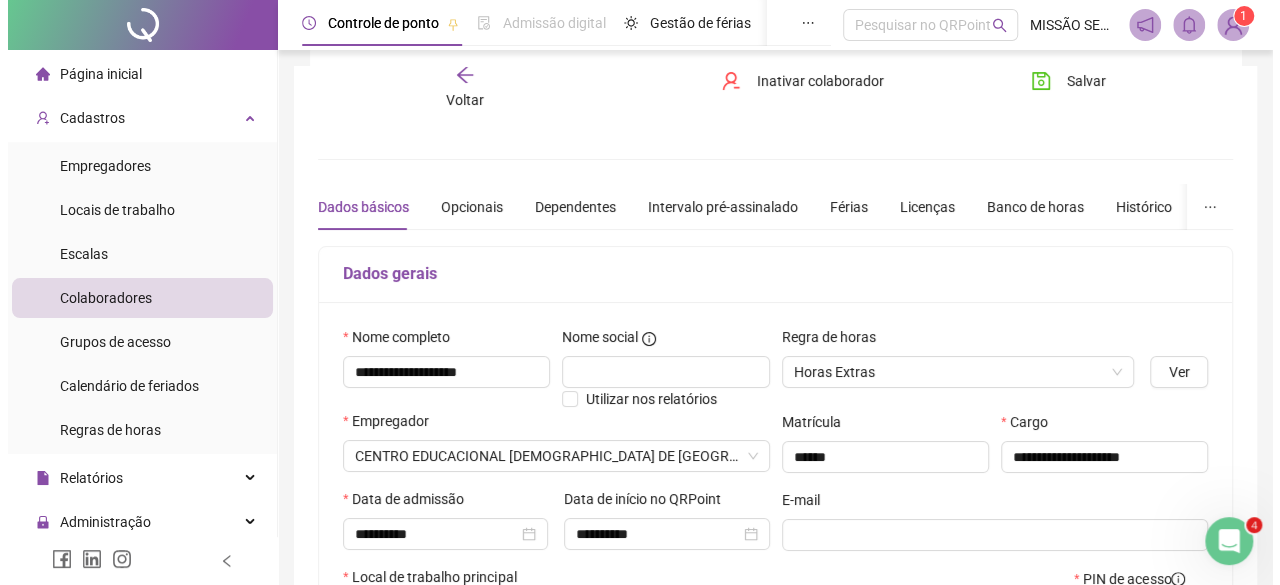 scroll, scrollTop: 300, scrollLeft: 0, axis: vertical 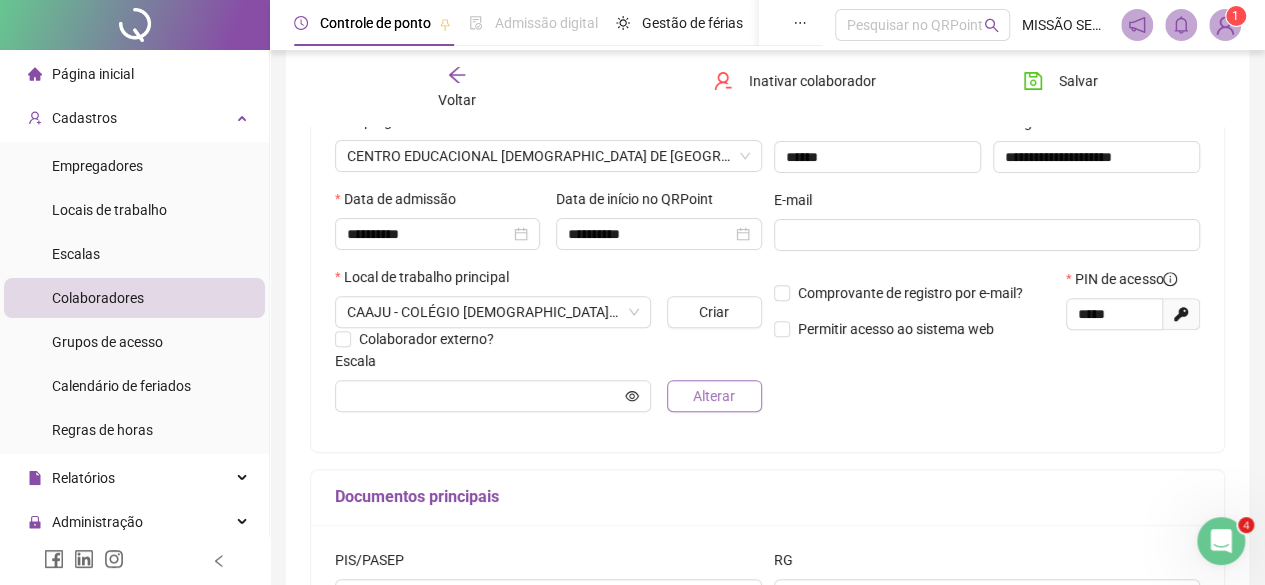 click on "Alterar" at bounding box center [714, 396] 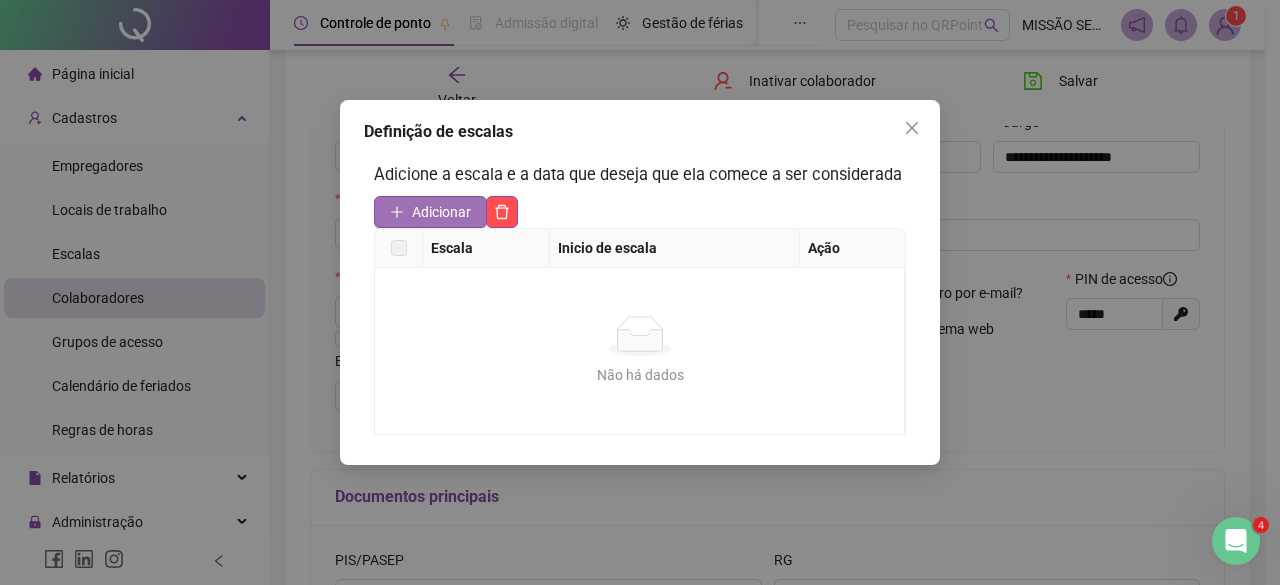 click on "Adicionar" at bounding box center (441, 212) 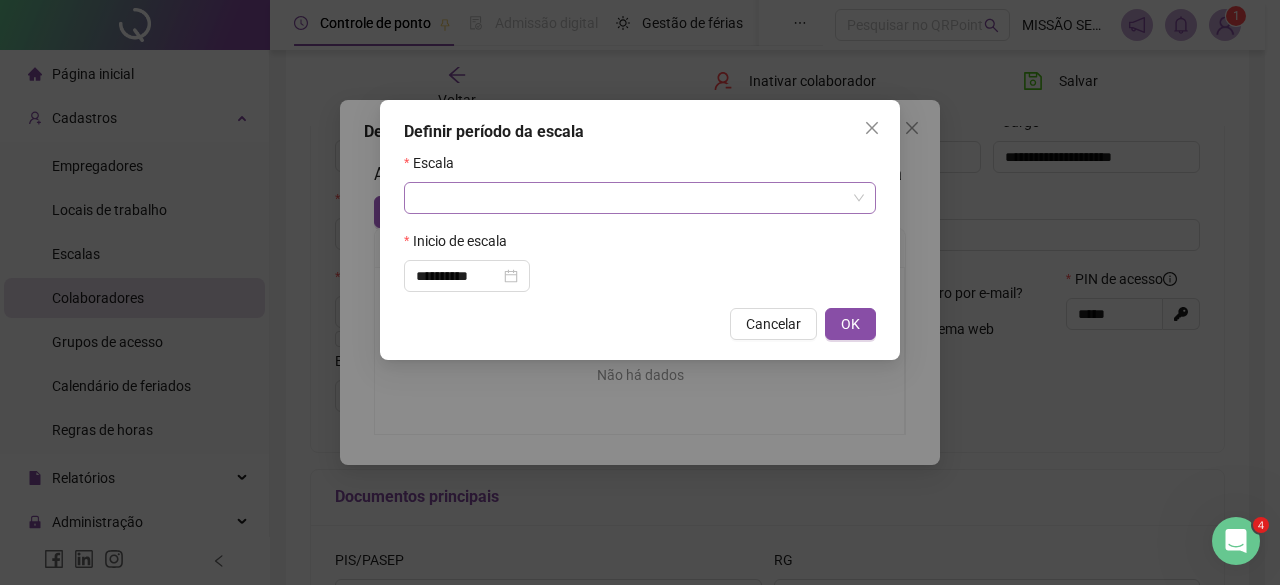 click at bounding box center [634, 198] 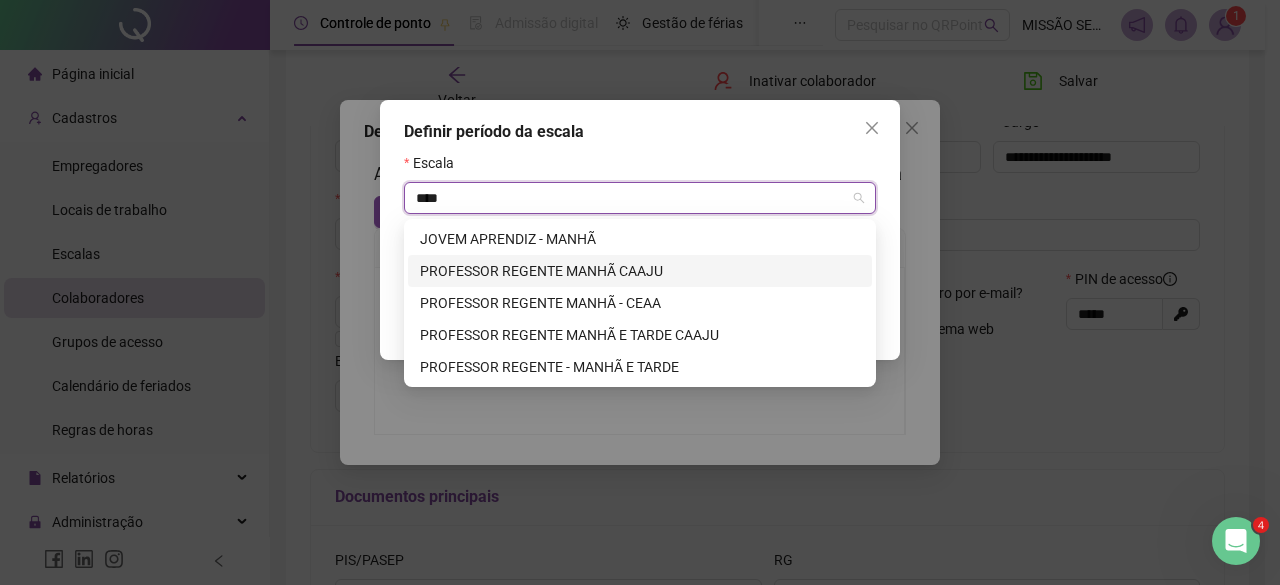 click on "PROFESSOR REGENTE MANHÃ CAAJU" at bounding box center [640, 271] 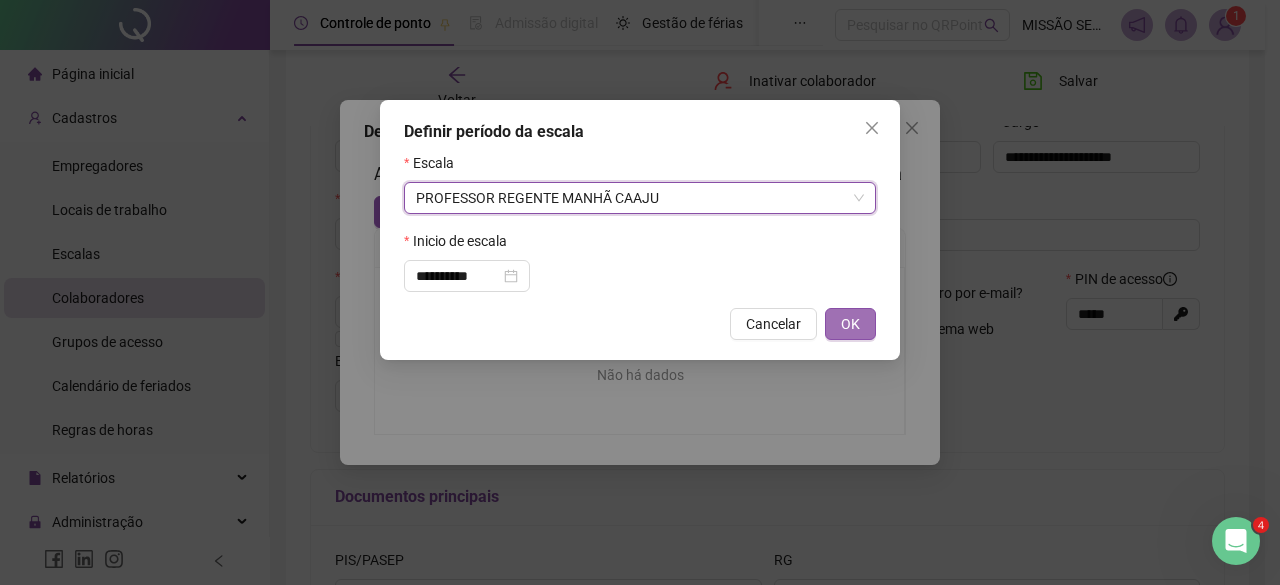 click on "OK" at bounding box center [850, 324] 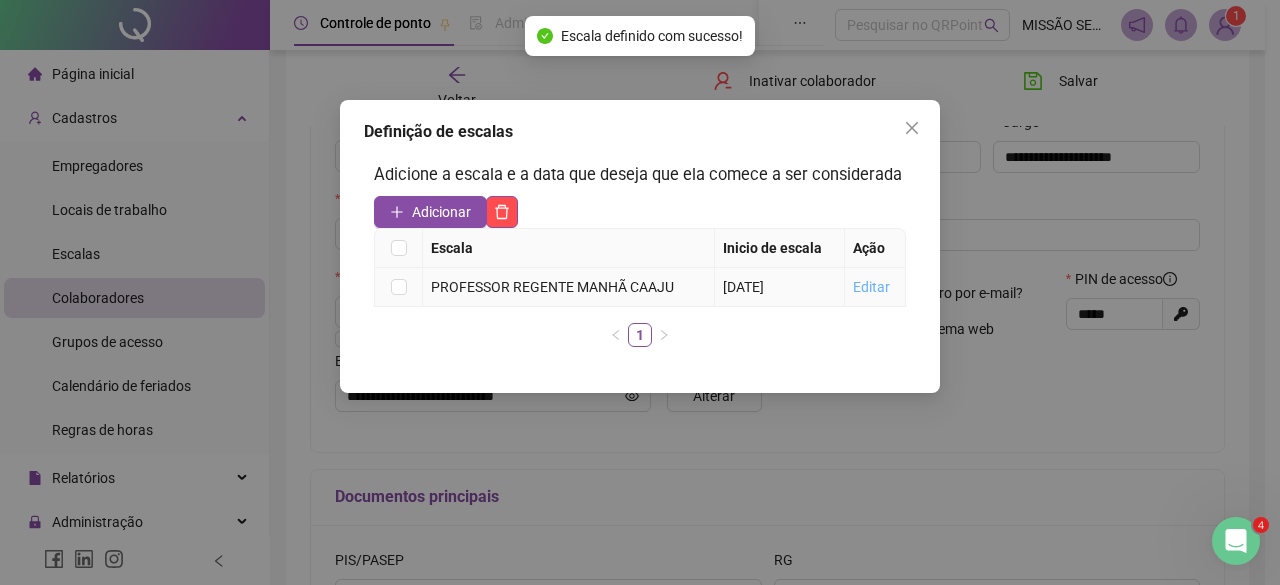click on "Editar" at bounding box center [871, 287] 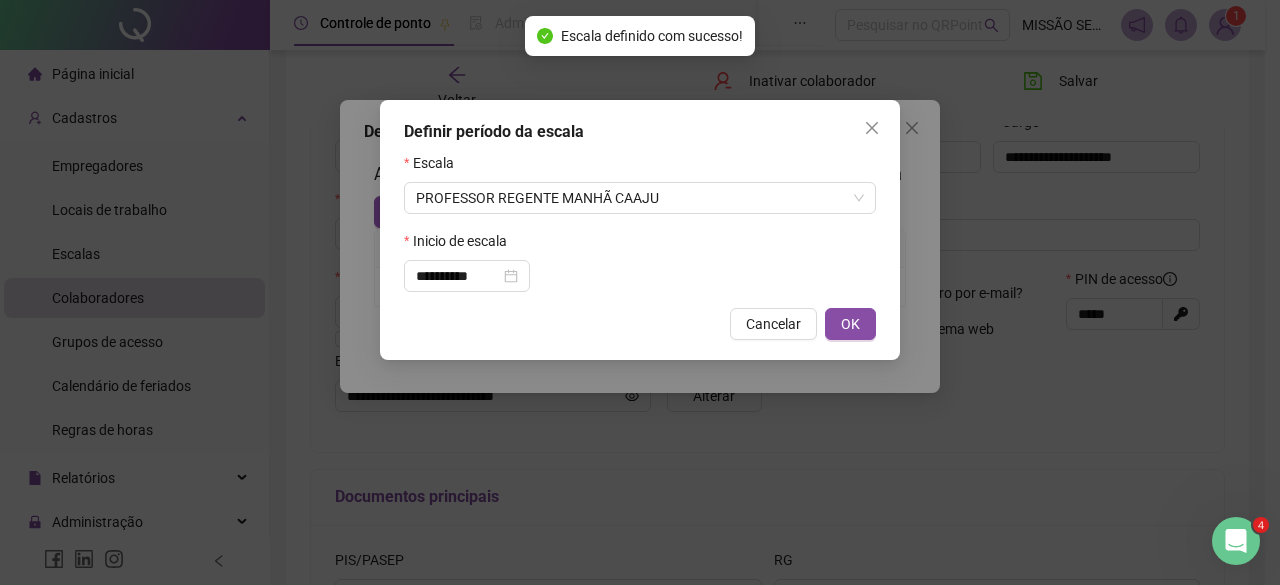 click on "**********" at bounding box center (640, 222) 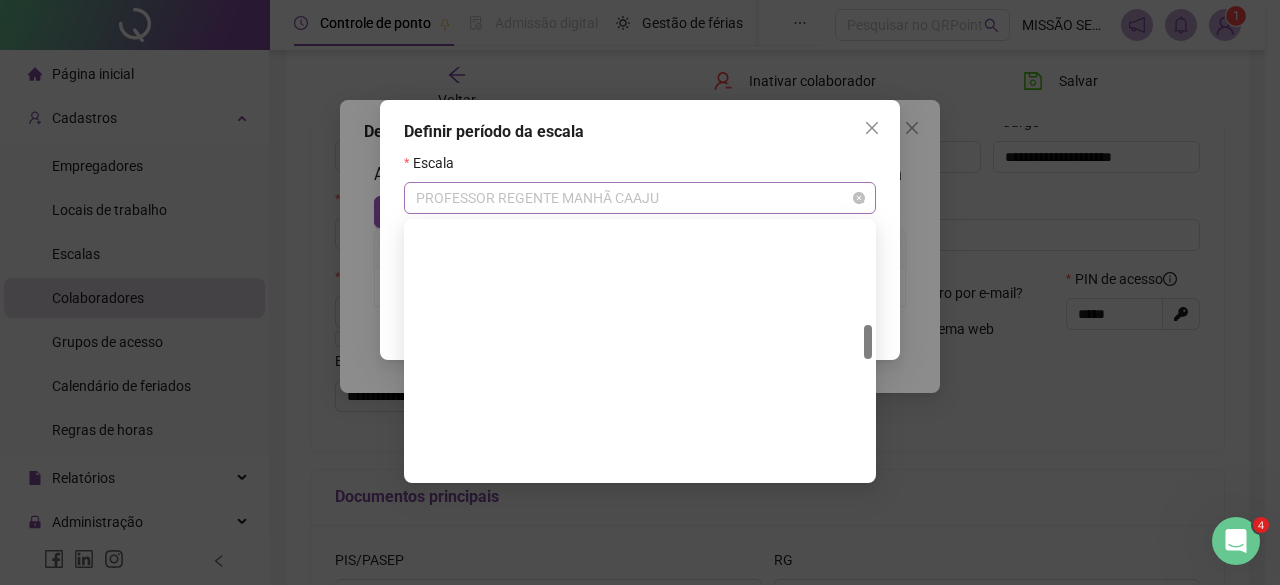 click on "PROFESSOR REGENTE MANHÃ CAAJU" at bounding box center (640, 198) 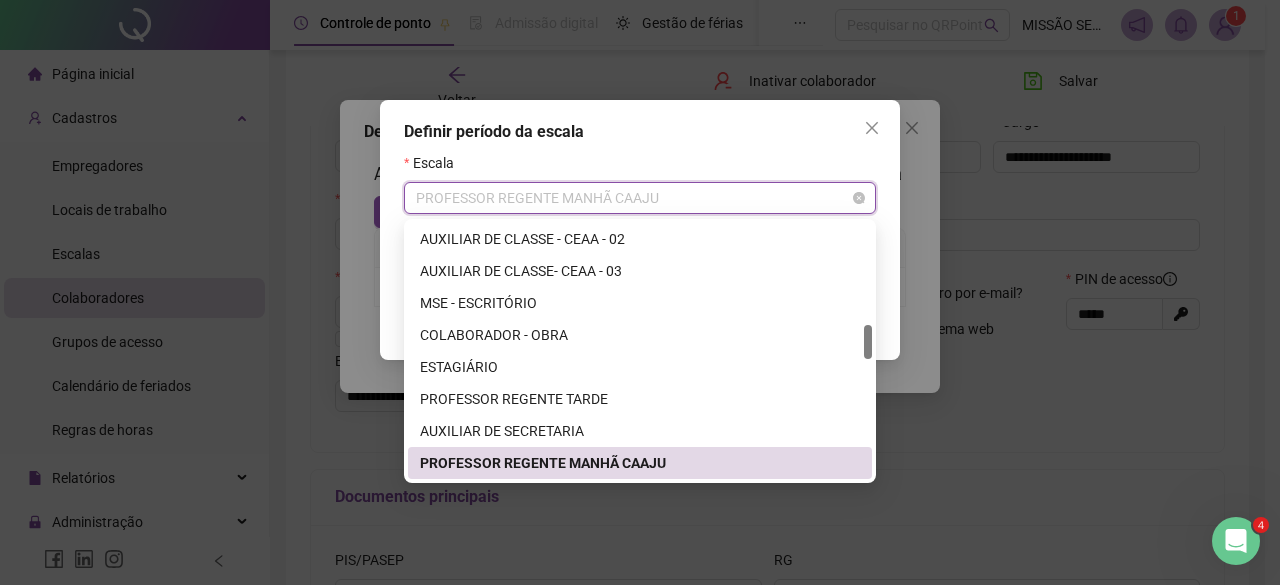 click on "PROFESSOR REGENTE MANHÃ CAAJU" at bounding box center [640, 198] 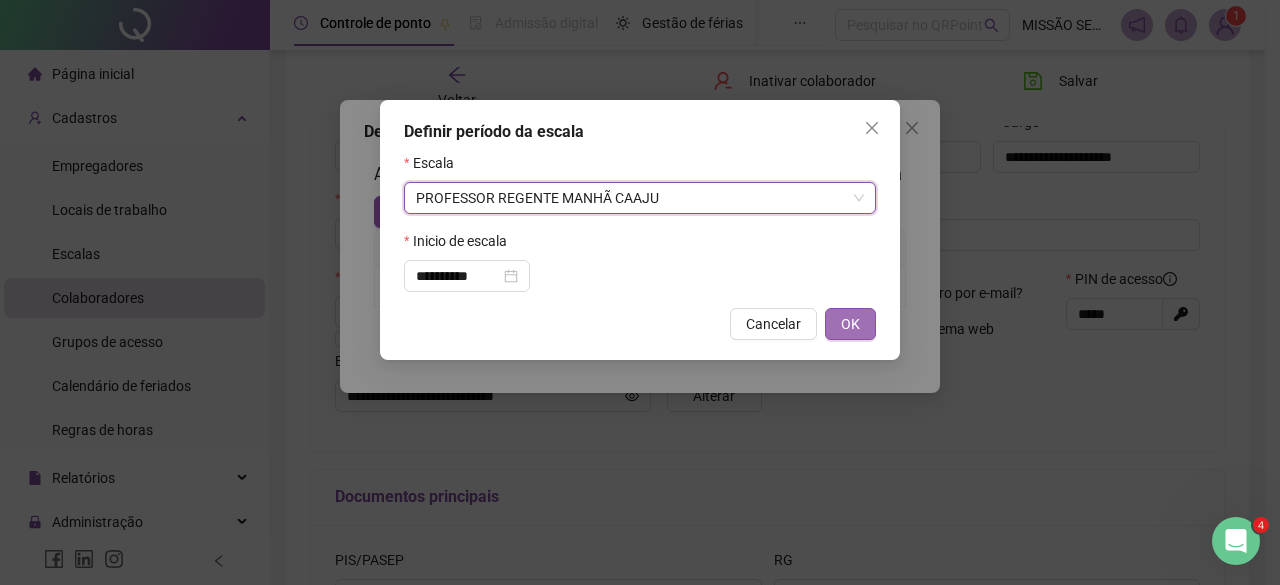 click on "OK" at bounding box center [850, 324] 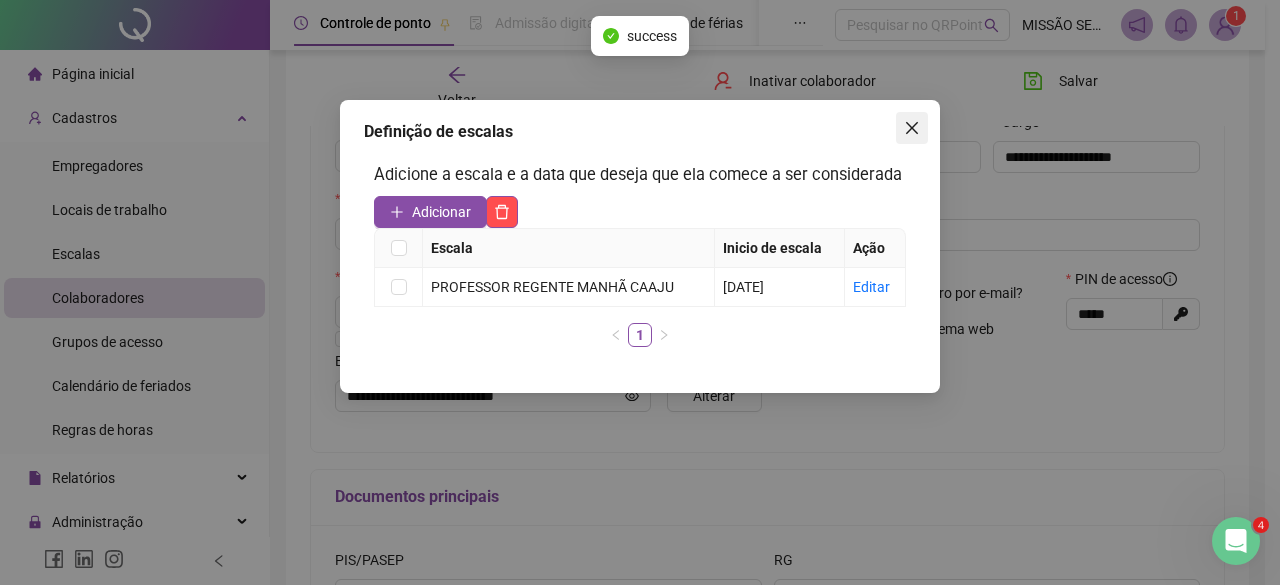 click at bounding box center [912, 128] 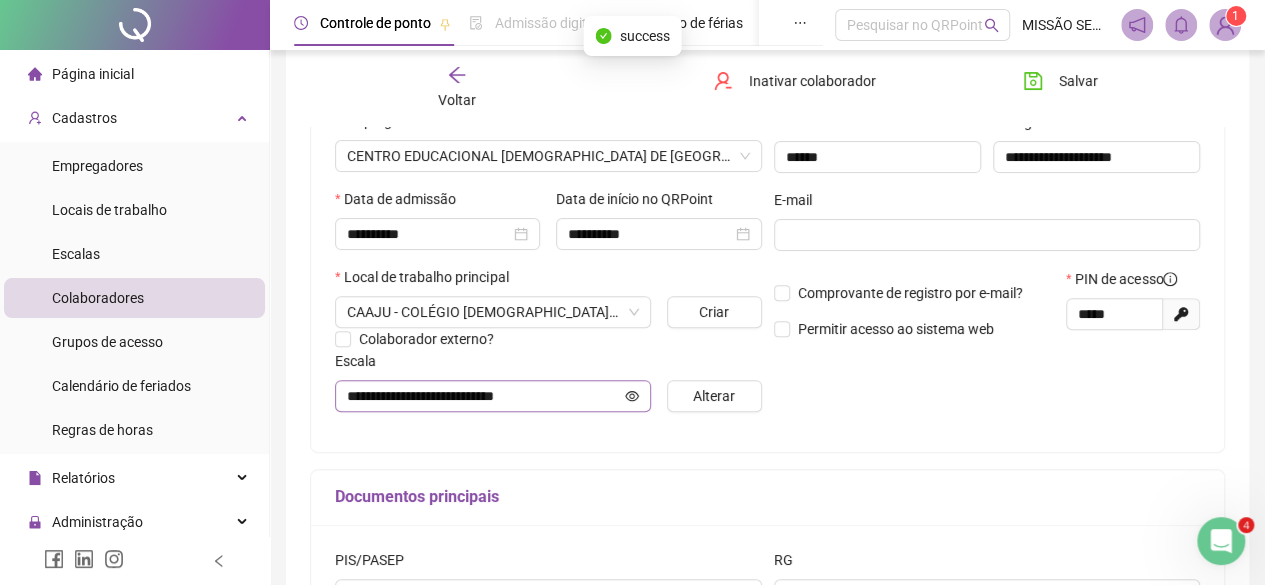 click on "**********" at bounding box center (493, 396) 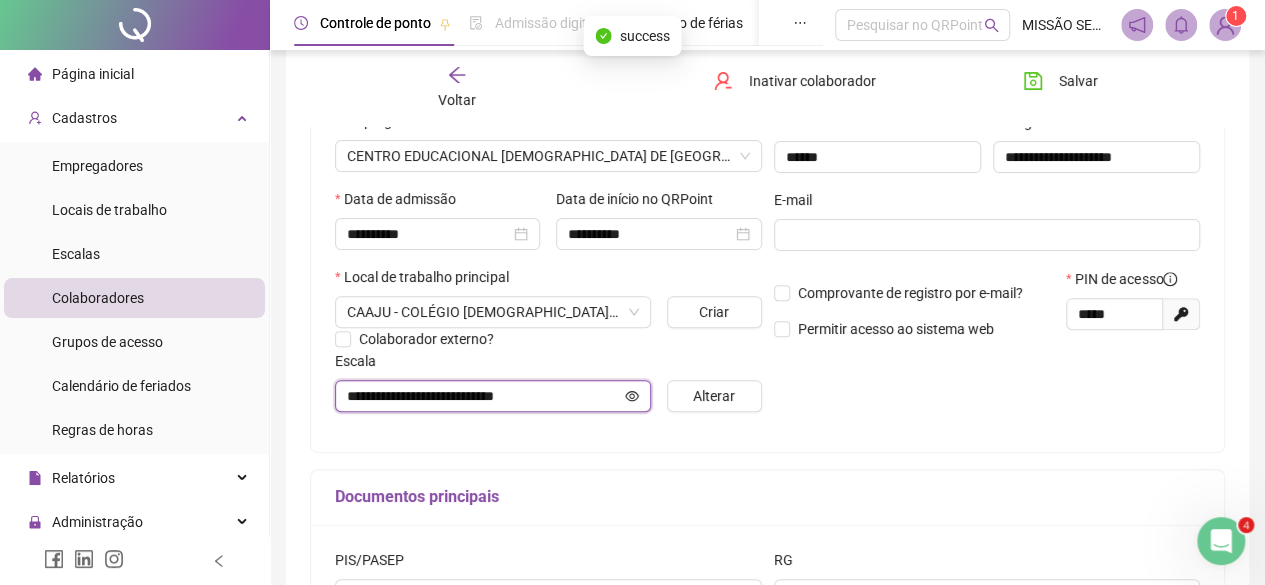 click 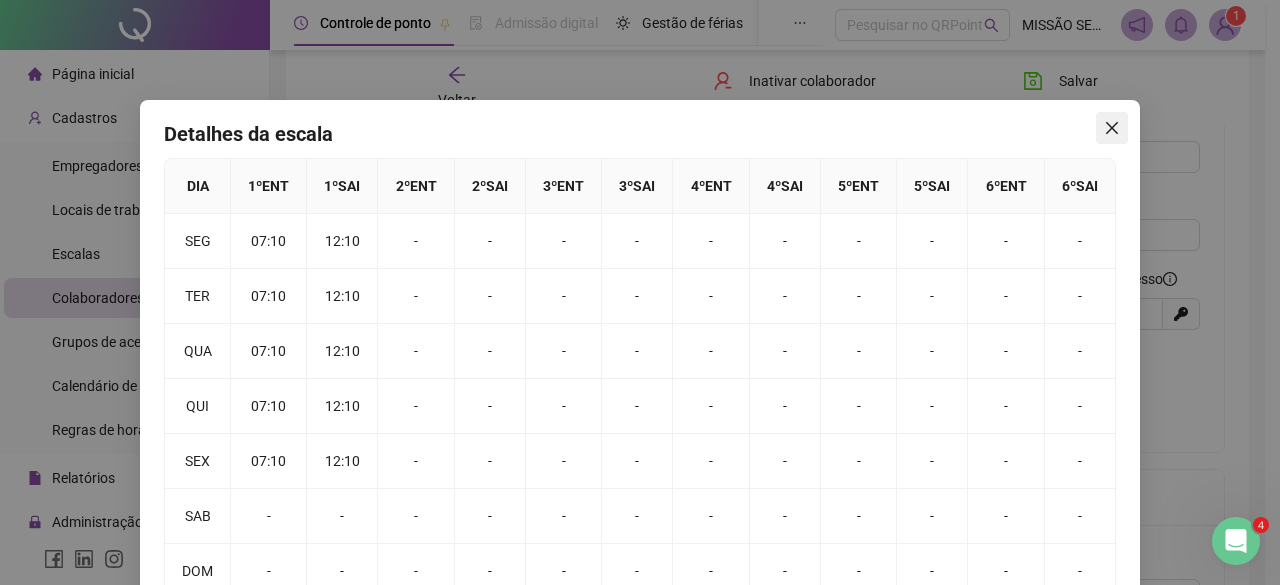 click at bounding box center [1112, 128] 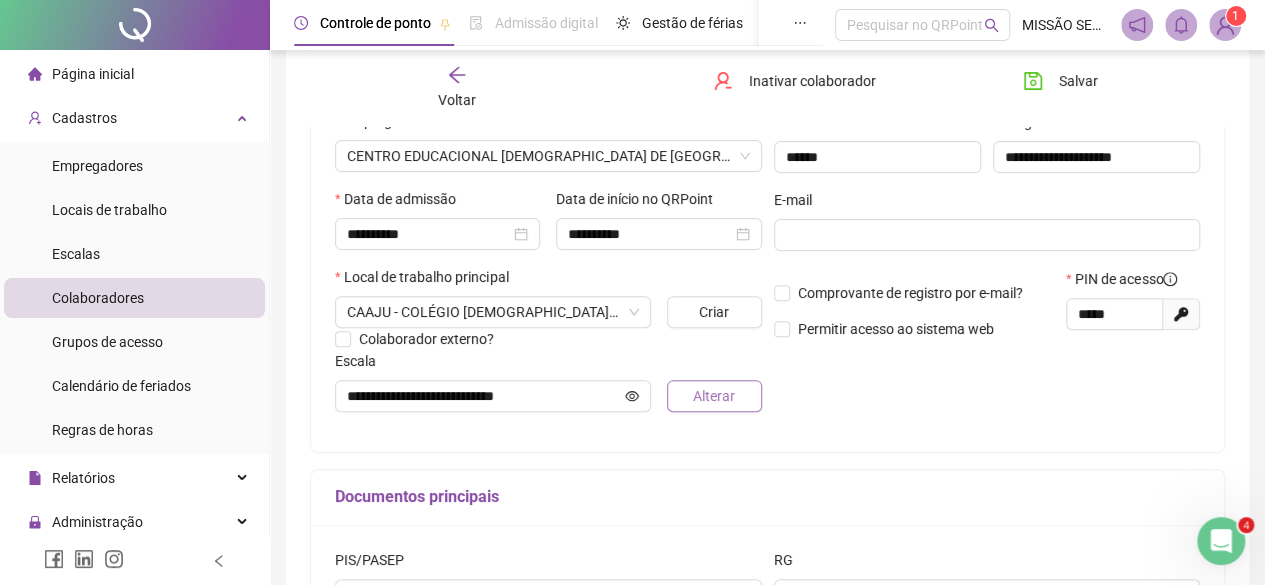 click on "Alterar" at bounding box center (714, 396) 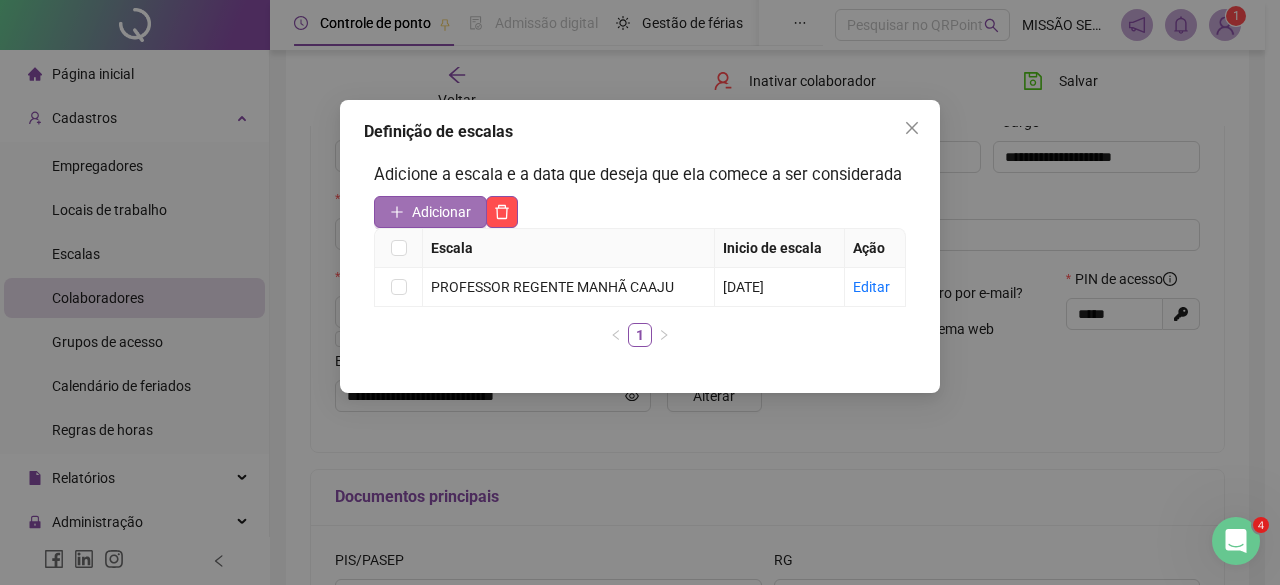 click on "Adicionar" at bounding box center (441, 212) 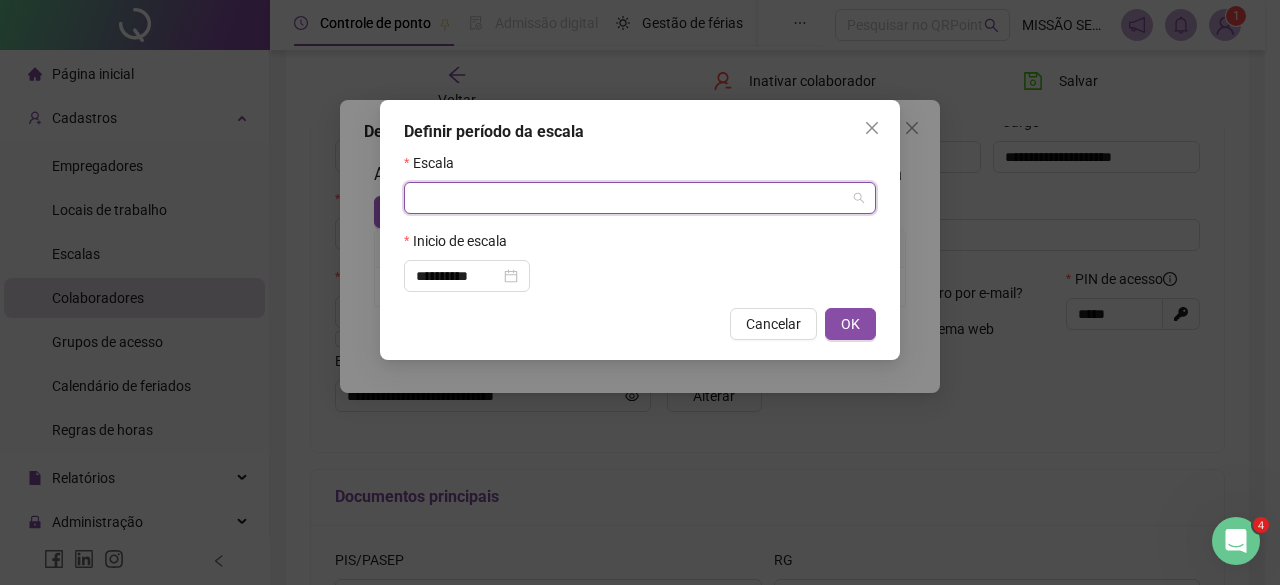 click at bounding box center (634, 198) 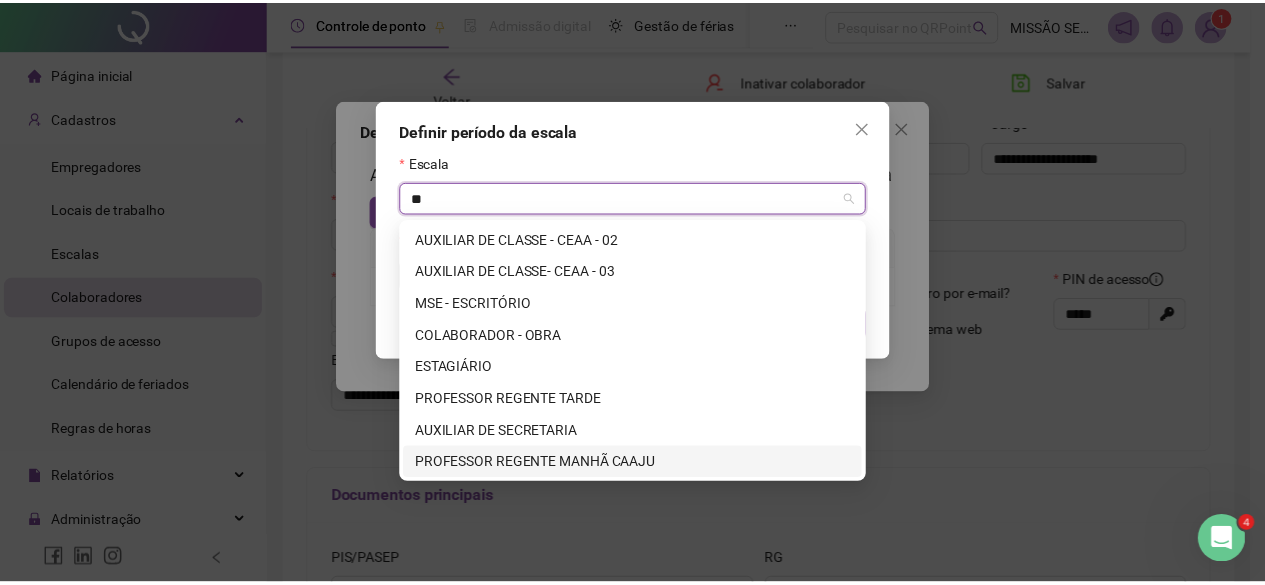 scroll, scrollTop: 0, scrollLeft: 0, axis: both 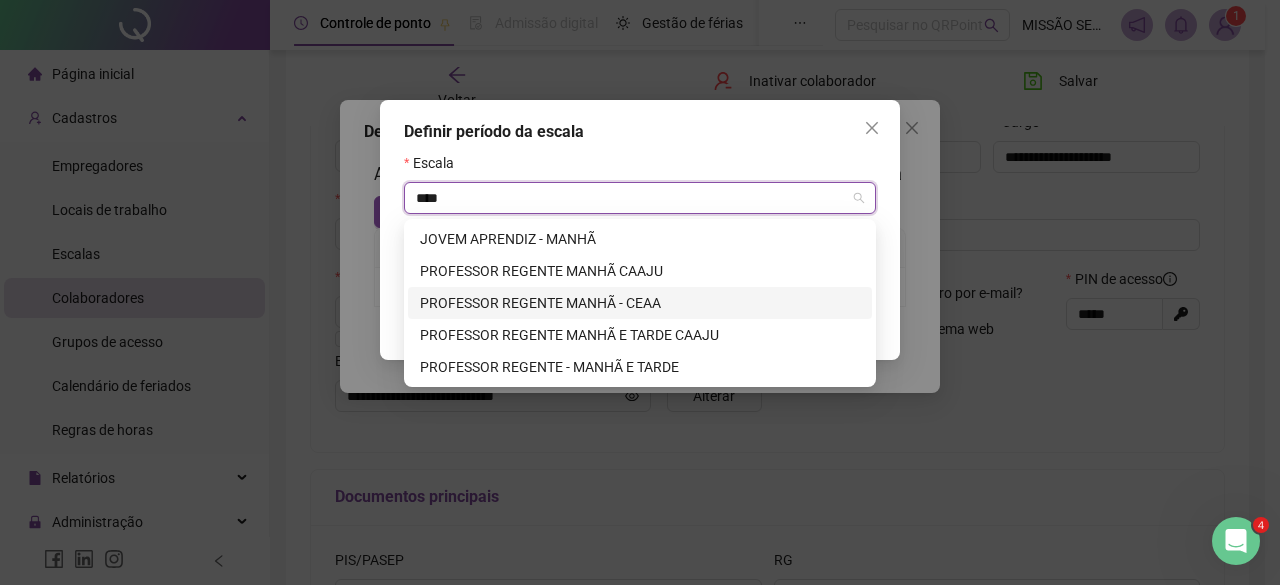 click on "PROFESSOR REGENTE MANHÃ - CEAA" at bounding box center [640, 303] 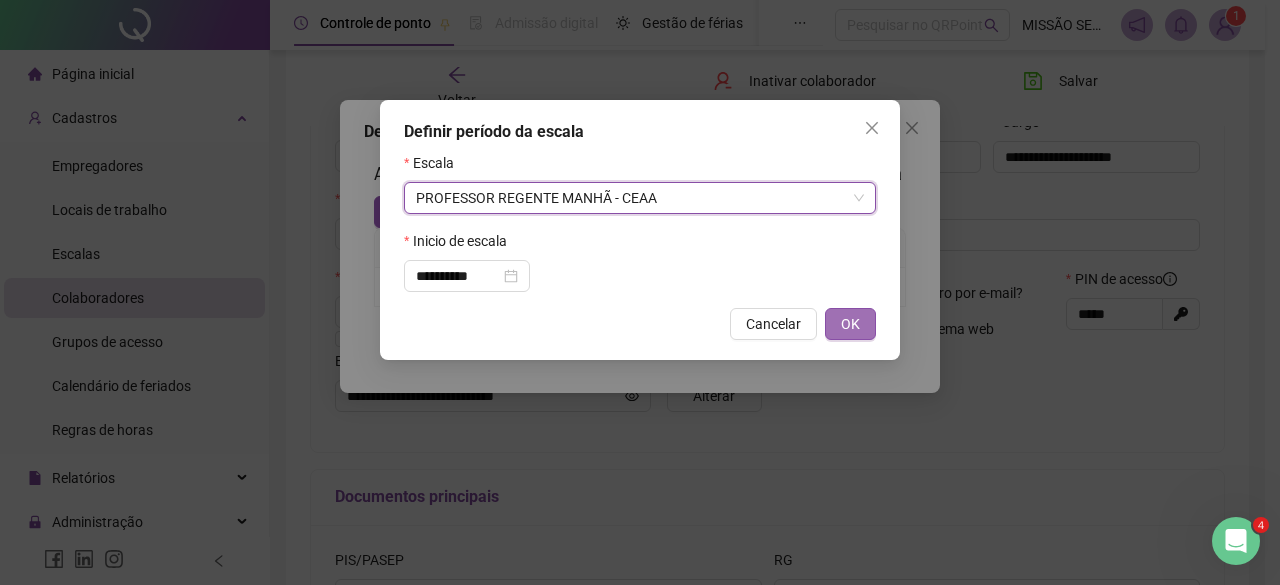 click on "OK" at bounding box center [850, 324] 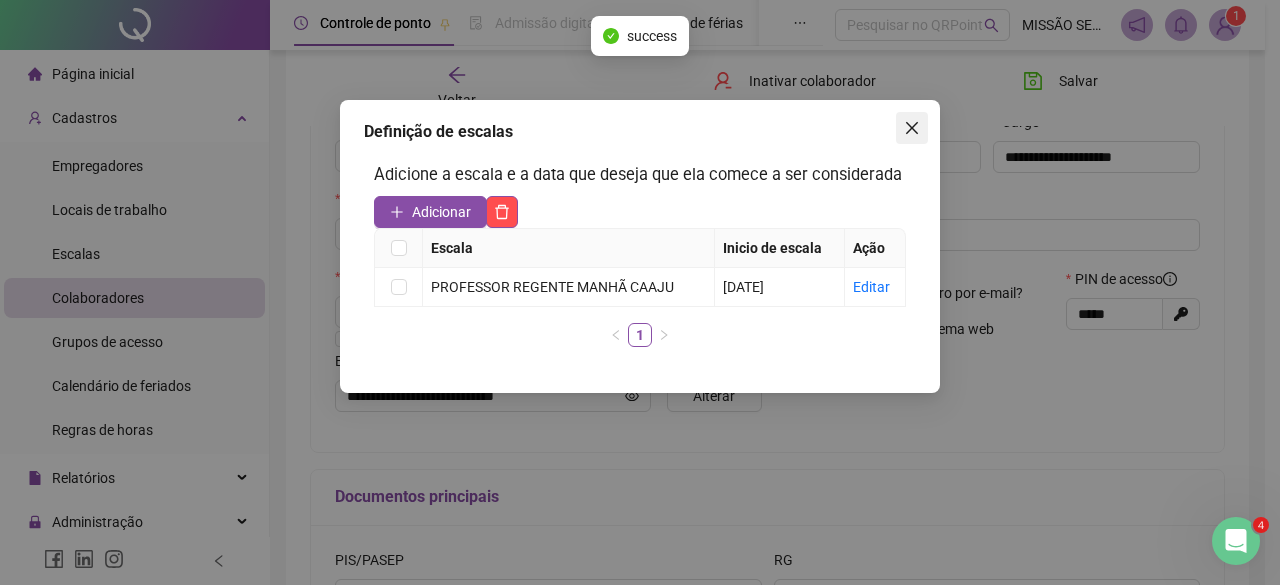 click 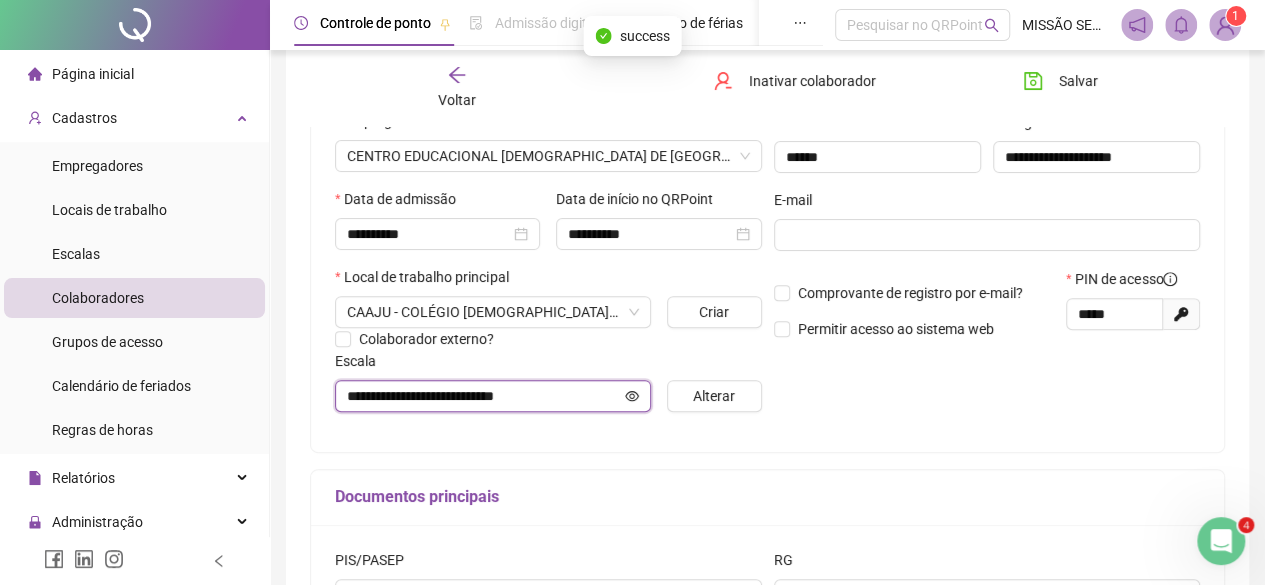 click 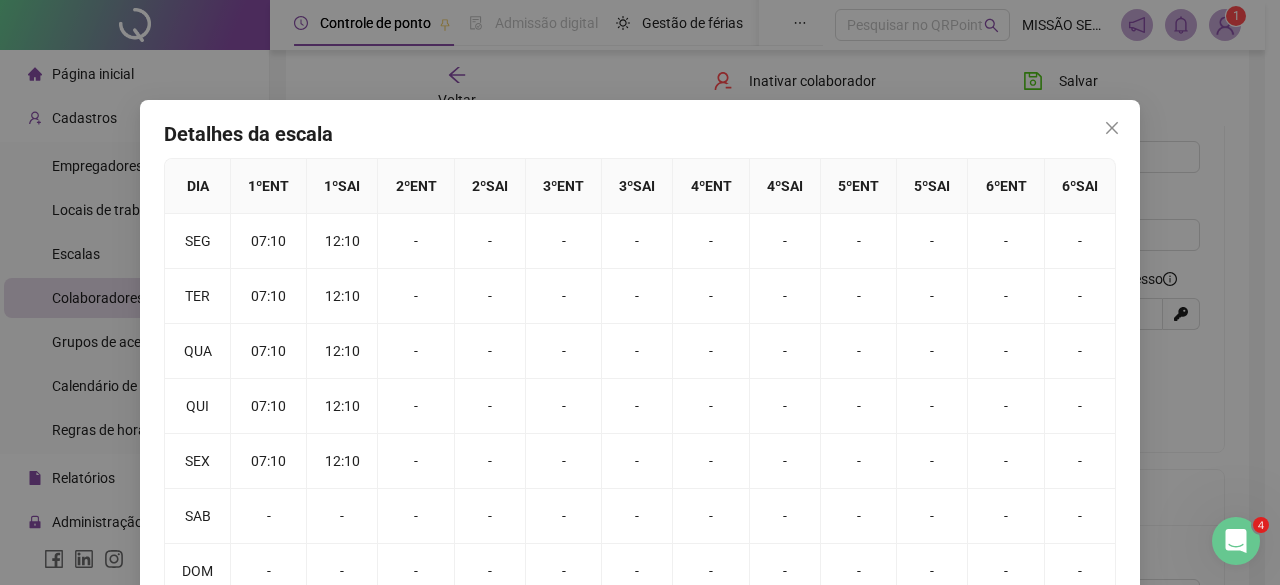 click on "Detalhes da escala DIA 1 º  ENT 1 º  SAI 2 º  ENT 2 º  SAI 3 º  ENT 3 º  SAI 4 º  ENT 4 º  SAI 5 º  ENT 5 º  SAI 6 º  ENT 6 º  SAI                           SEG 07:10 12:10 - - - - - - - - - - TER 07:10 12:10 - - - - - - - - - - QUA 07:10 12:10 - - - - - - - - - - QUI 07:10 12:10 - - - - - - - - - - SEX 07:10 12:10 - - - - - - - - - - SAB - - - - - - - - - - - - DOM - - - - - - - - - - - -" at bounding box center [640, 365] 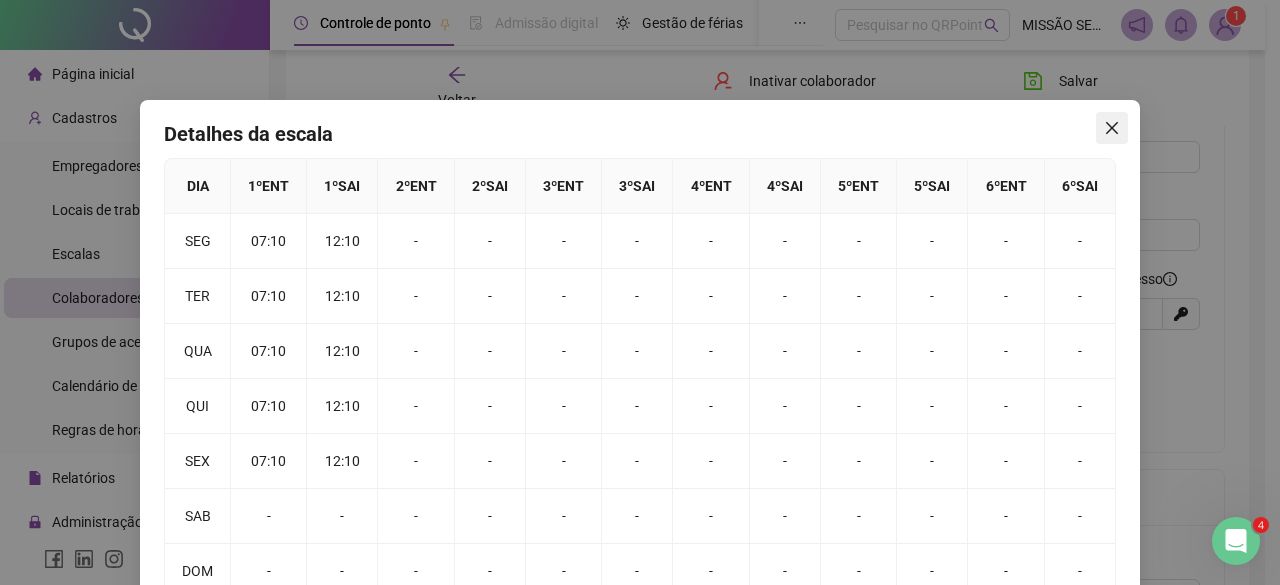 click at bounding box center (1112, 128) 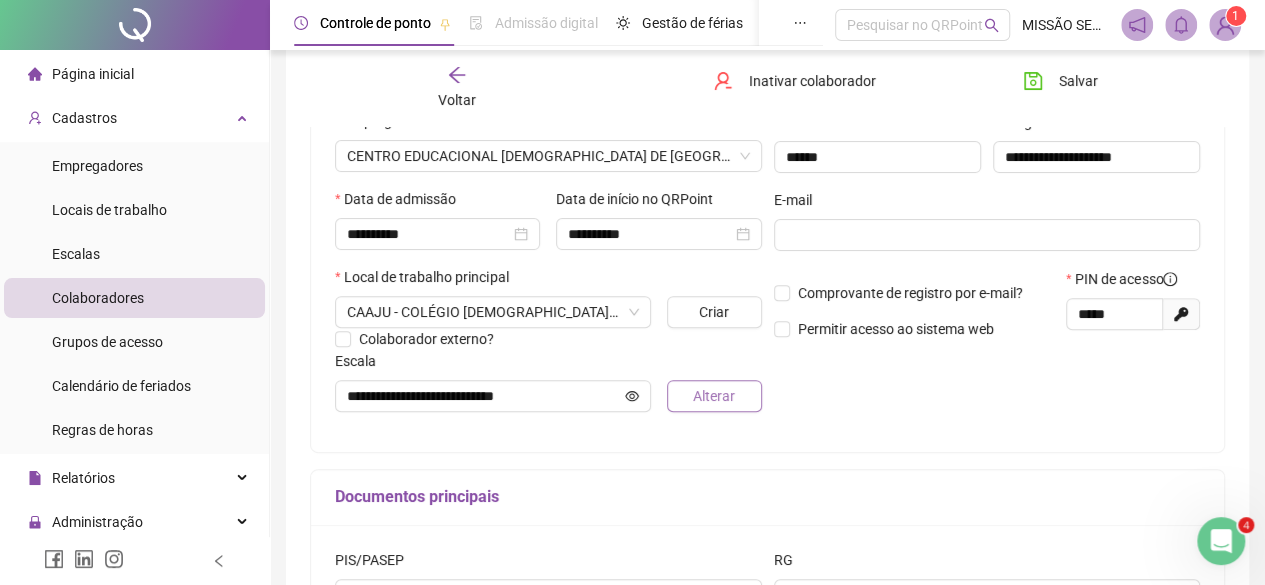 click on "Alterar" at bounding box center (714, 396) 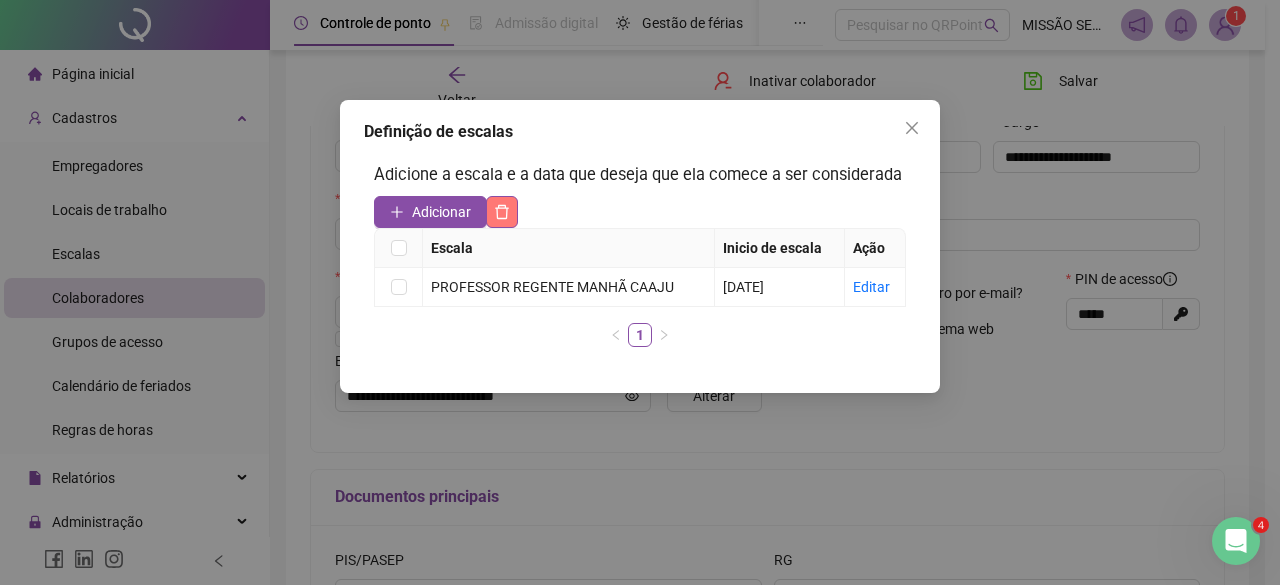 click at bounding box center [502, 212] 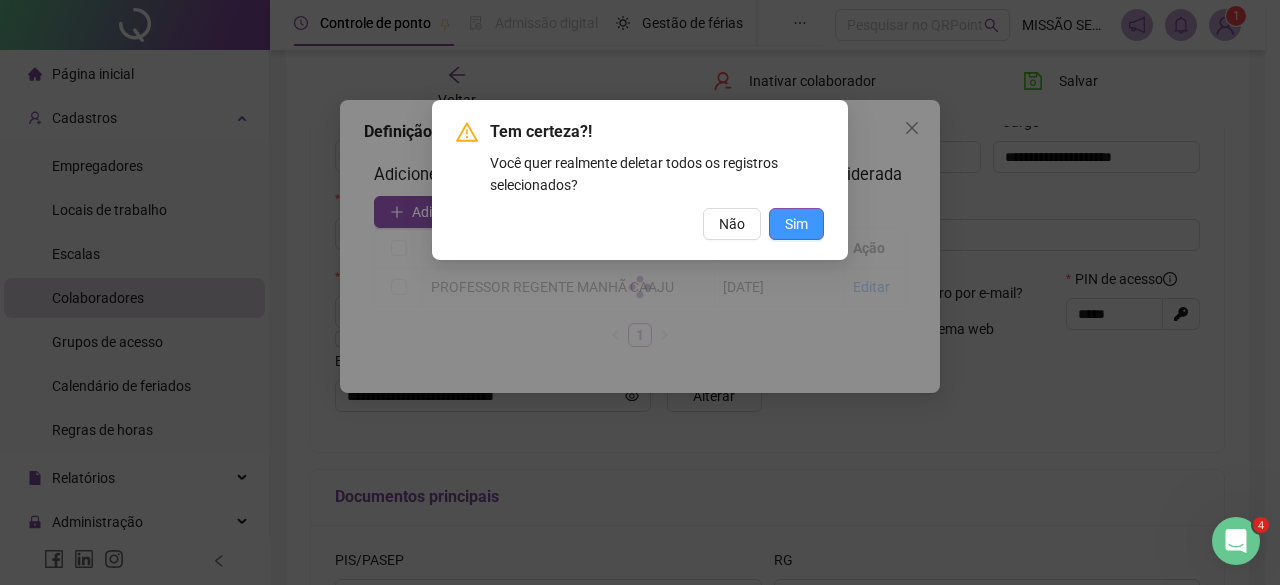 click on "Sim" at bounding box center (796, 224) 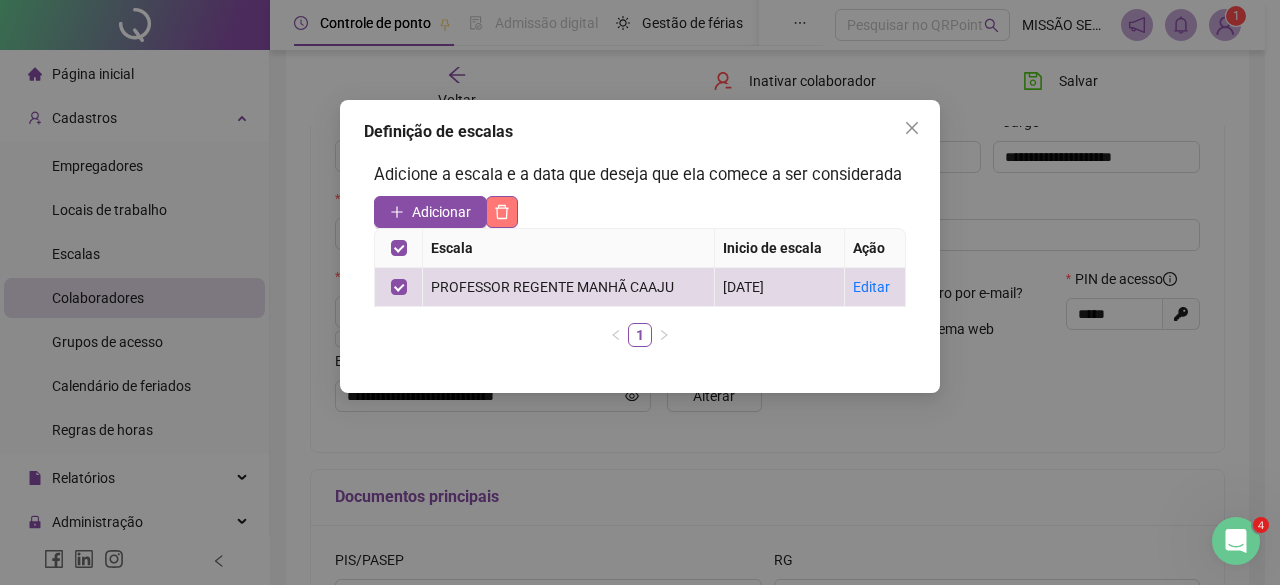click at bounding box center [502, 212] 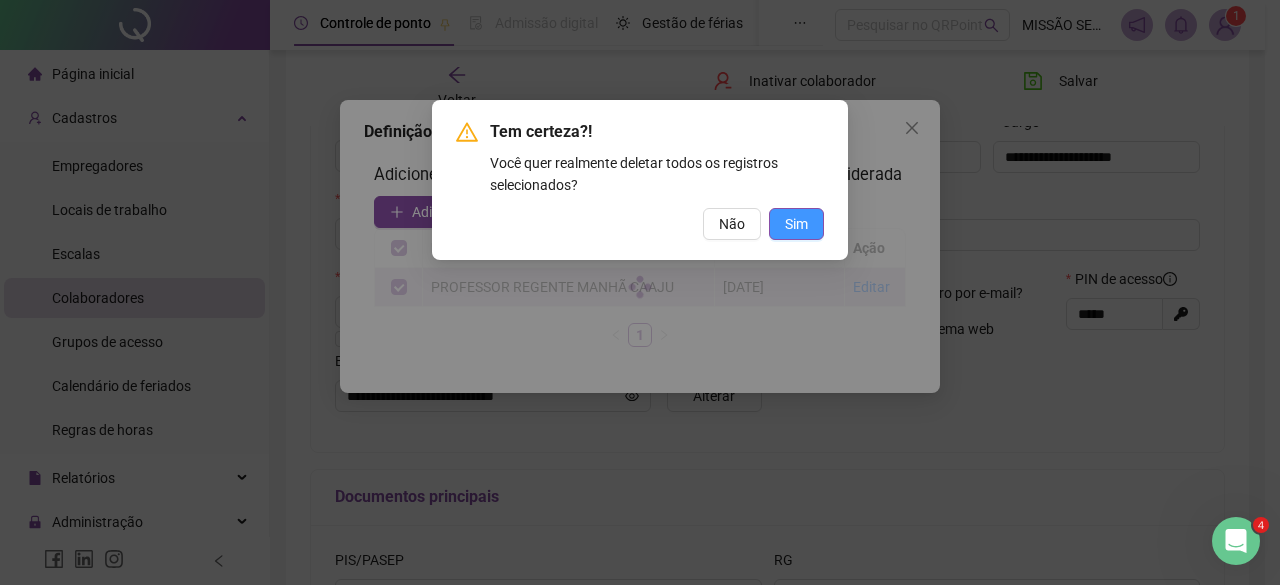 click on "Sim" at bounding box center (796, 224) 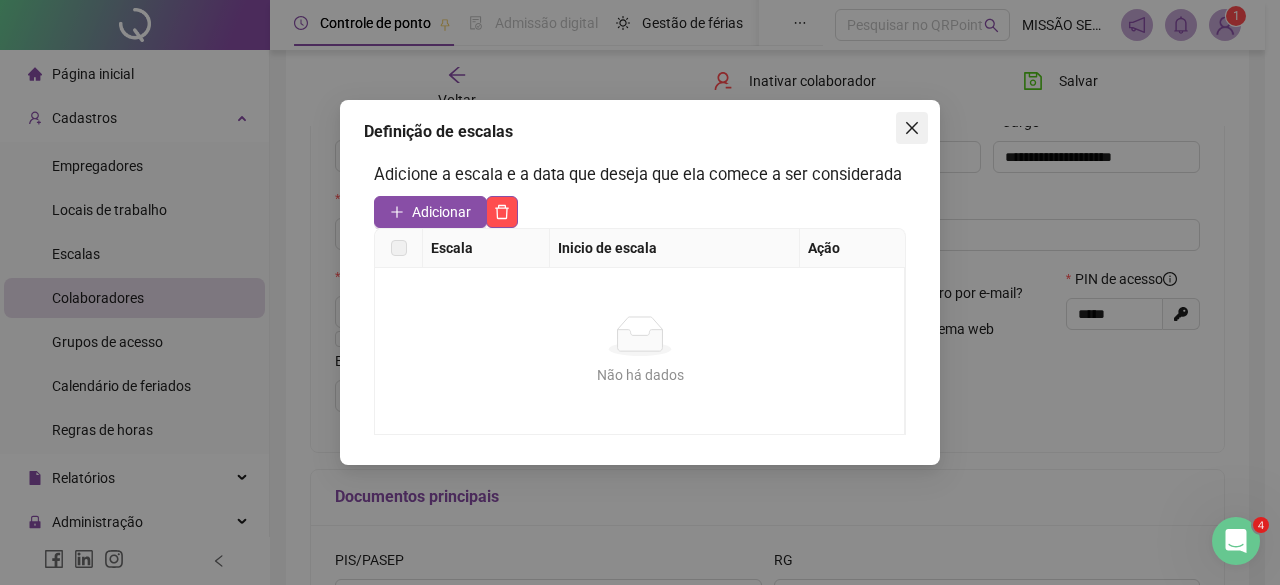 click 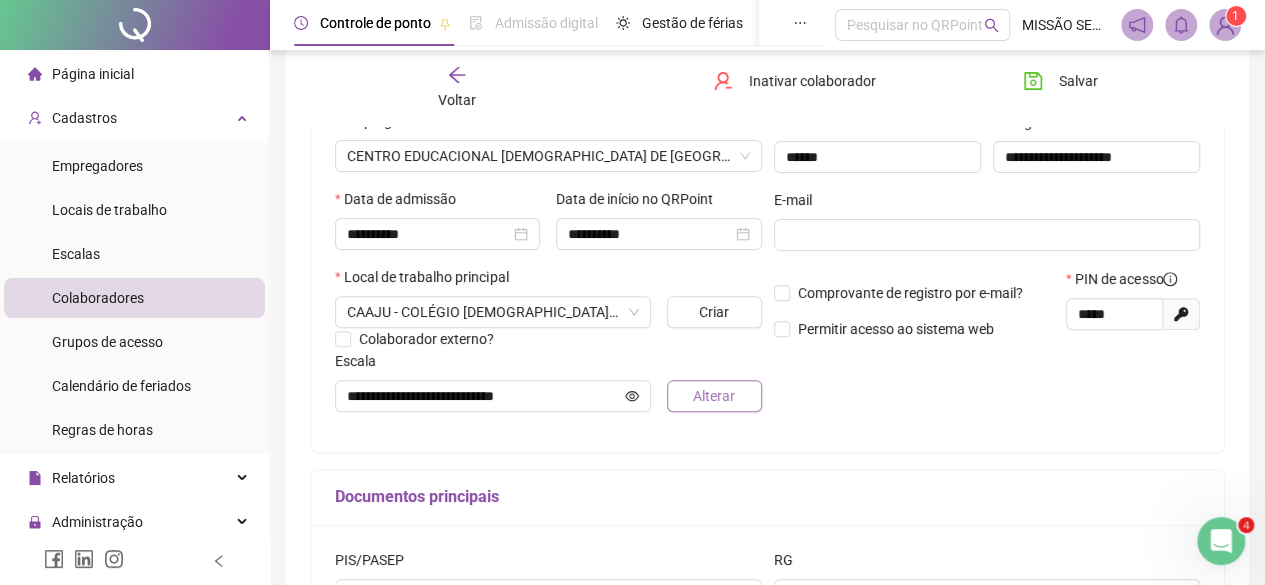 click on "Alterar" at bounding box center [714, 396] 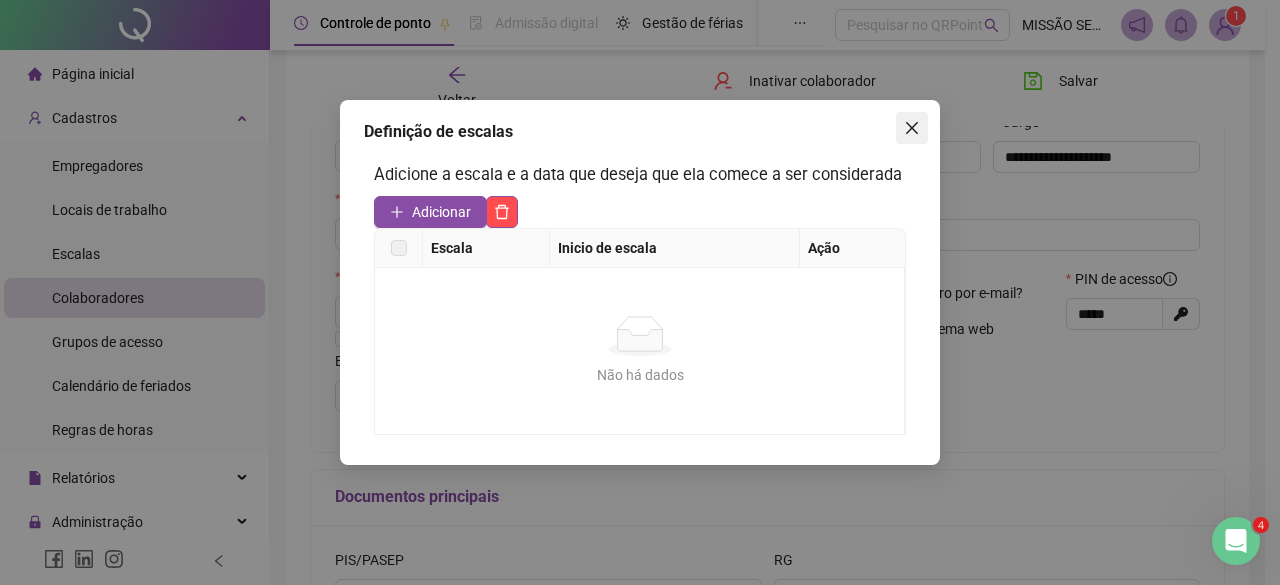 click at bounding box center [912, 128] 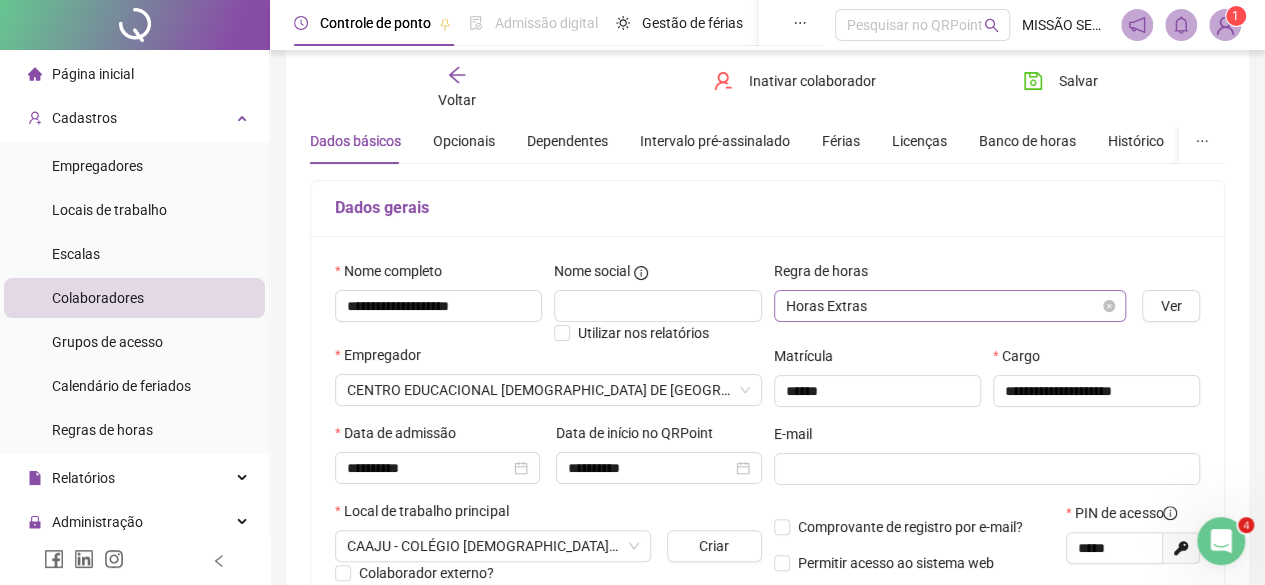 scroll, scrollTop: 0, scrollLeft: 0, axis: both 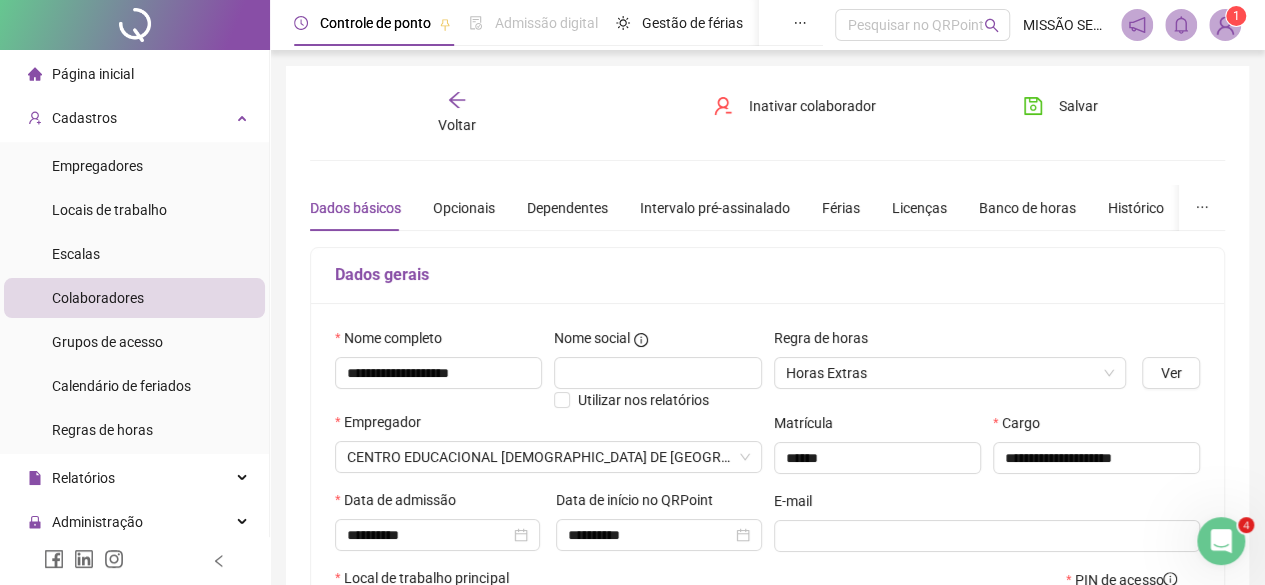 click on "Voltar" at bounding box center [457, 113] 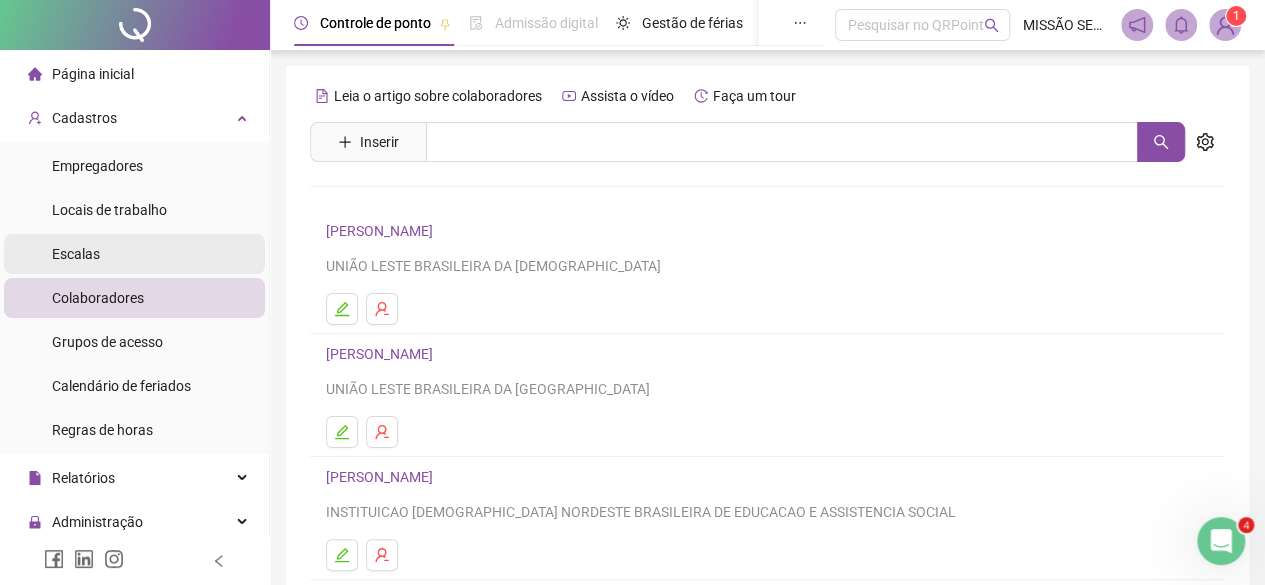 click on "Escalas" at bounding box center (134, 254) 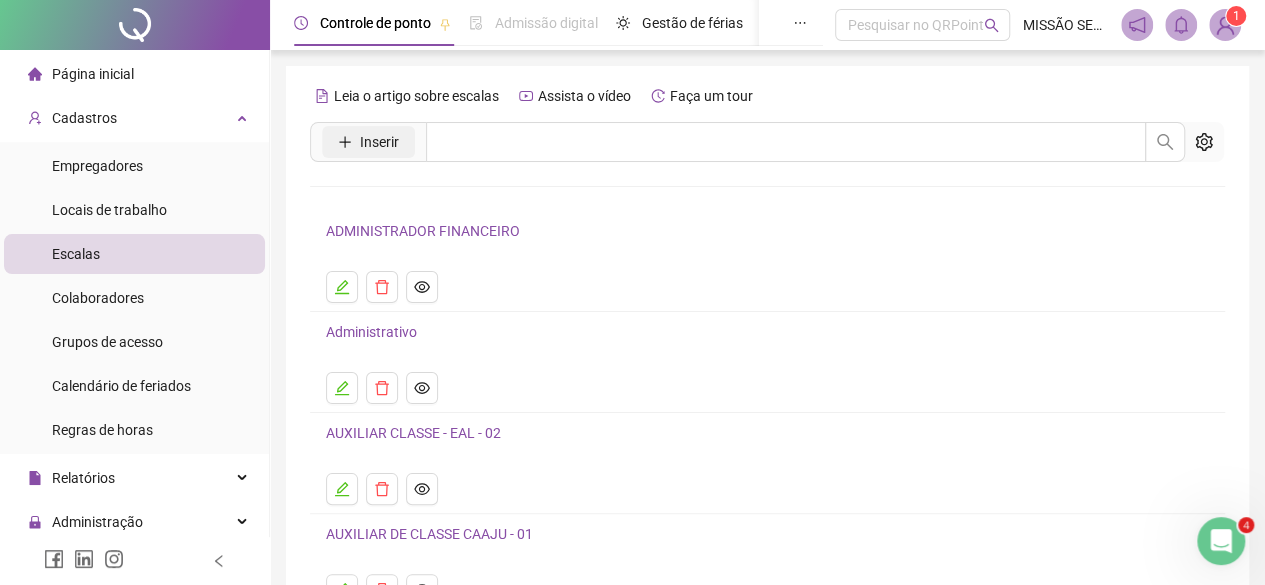 click on "Inserir" at bounding box center (379, 142) 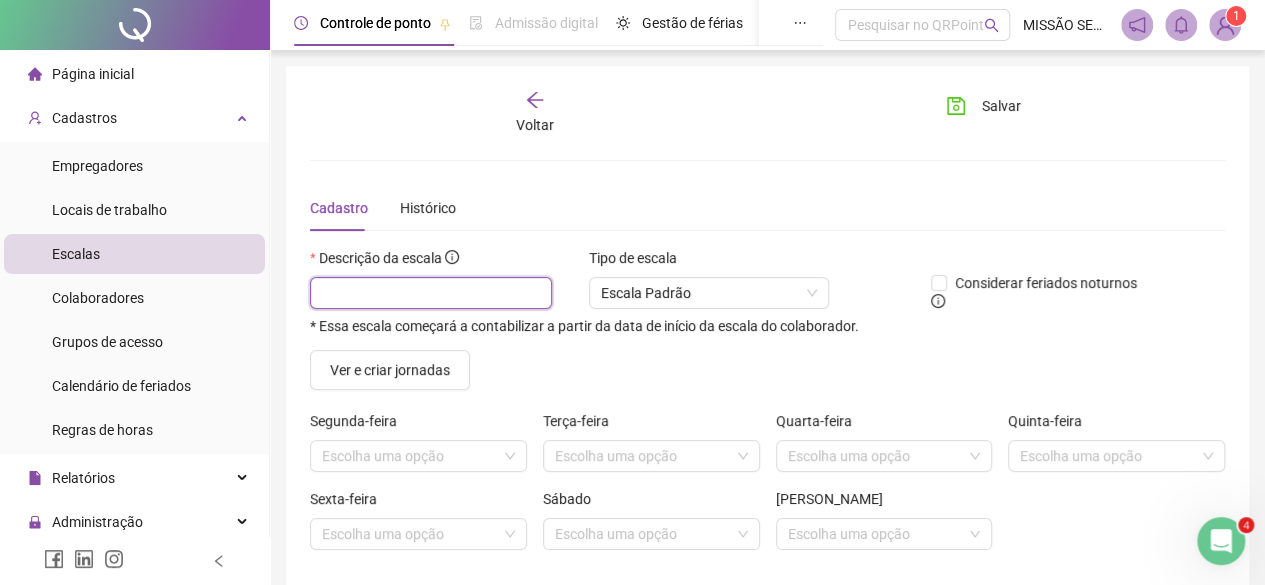 click at bounding box center [431, 293] 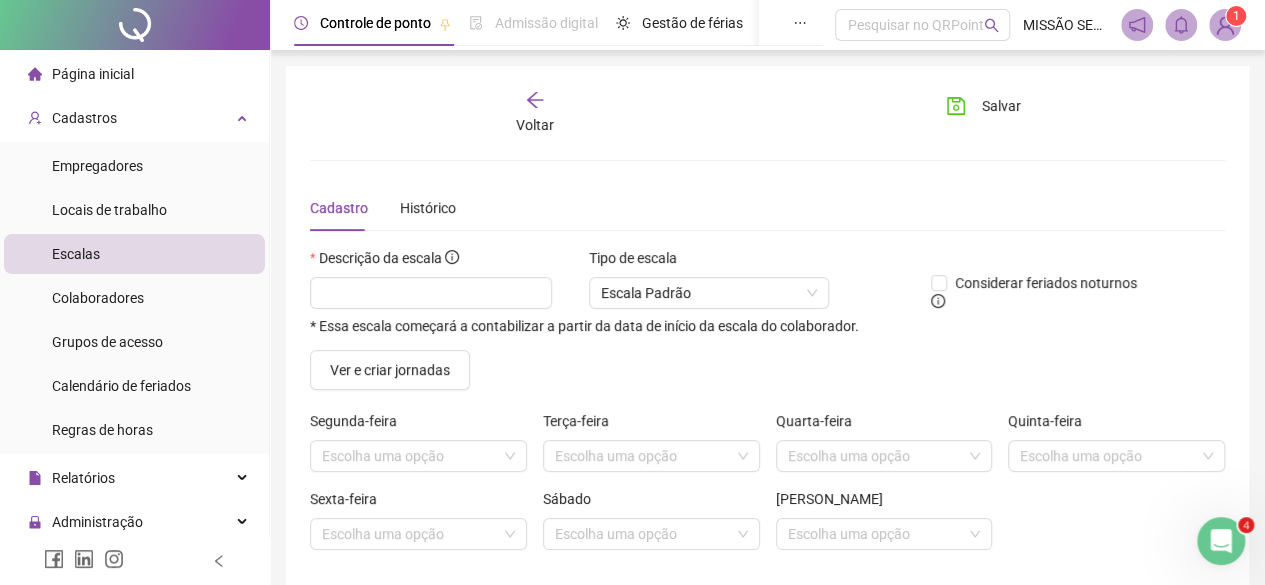 click on "Voltar Salvar Cadastro Histórico Descrição da escala   * Essa escala começará a contabilizar a partir da data de início da escala do colaborador. Tipo de escala Escala Padrão Considerar feriados noturnos   Ver e criar jornadas Segunda-feira Escolha uma opção Terça-feira Escolha uma opção Quarta-feira Escolha uma opção Quinta-feira Escolha uma opção Sexta-feira Escolha uma opção Sábado Escolha uma opção Domingo Escolha uma opção" at bounding box center [767, 328] 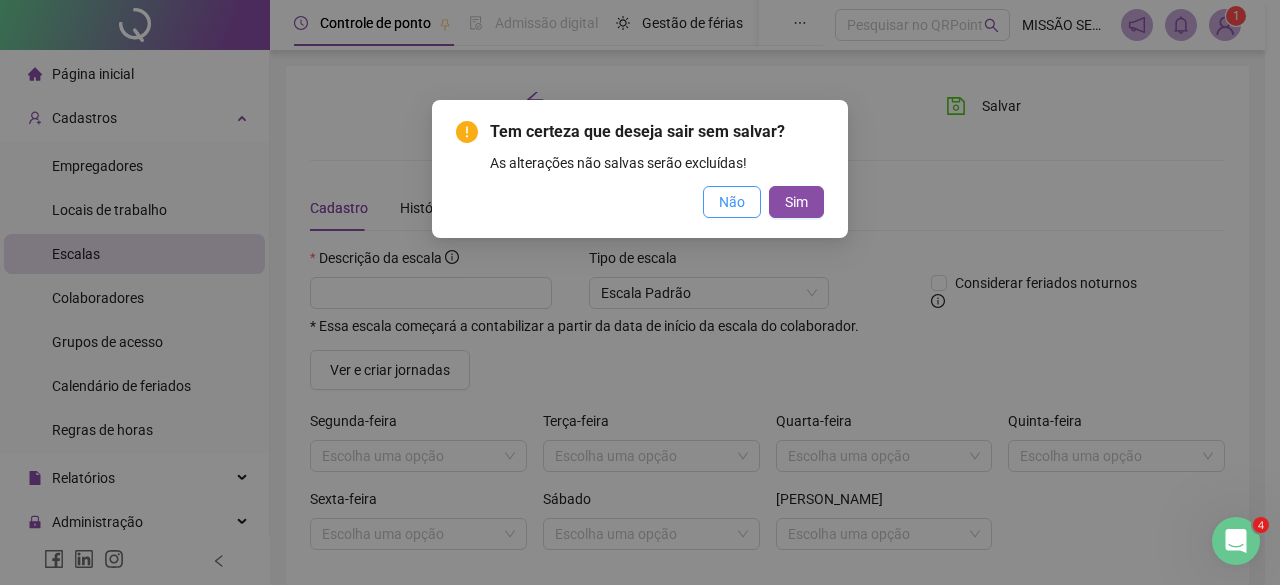 click on "Não" at bounding box center (732, 202) 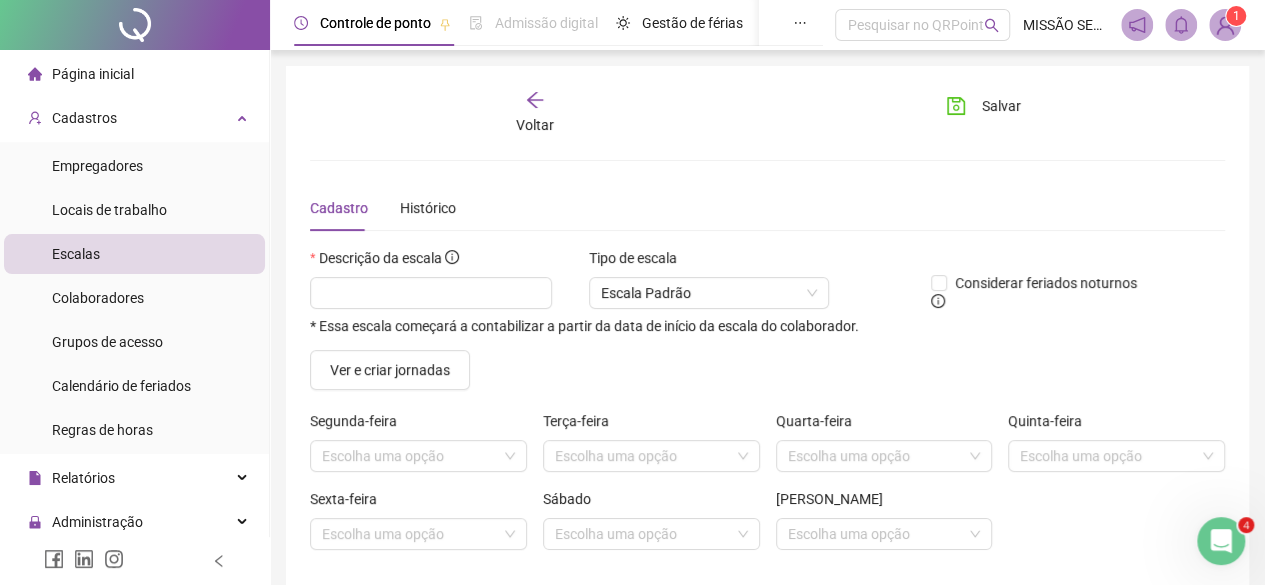 click on "Voltar" at bounding box center (534, 113) 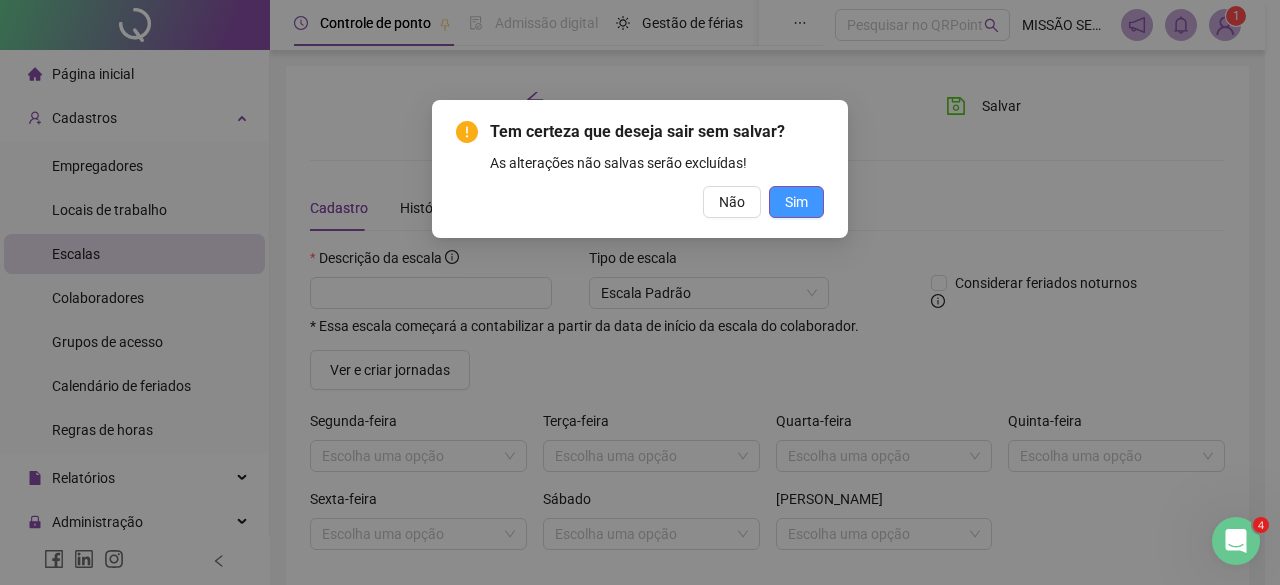 click on "Sim" at bounding box center (796, 202) 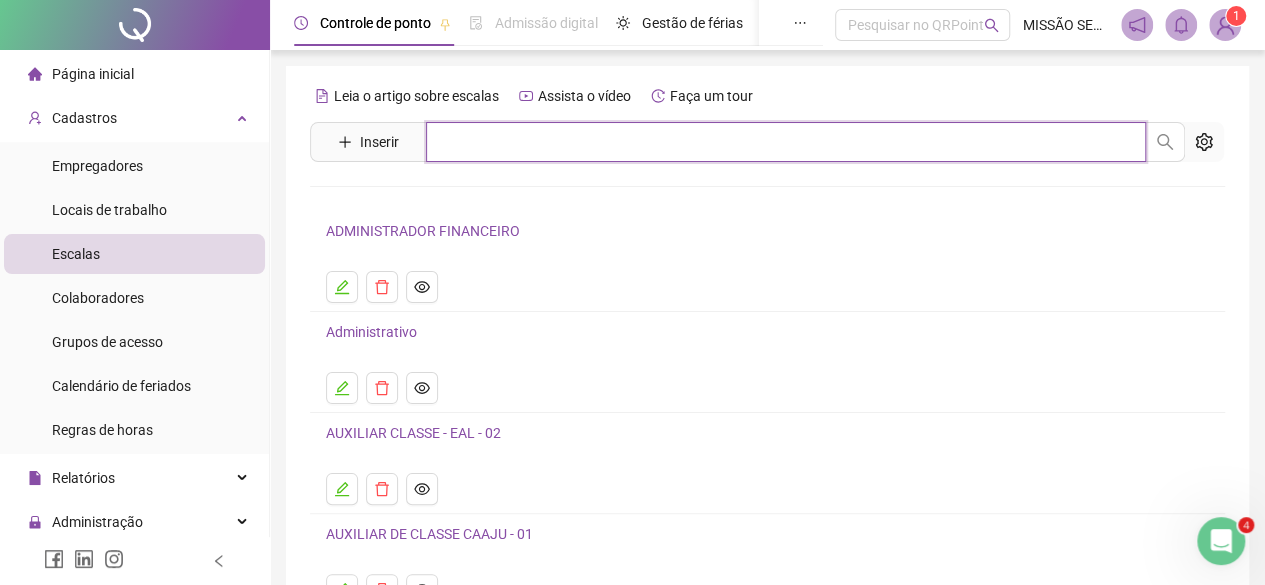 click at bounding box center [786, 142] 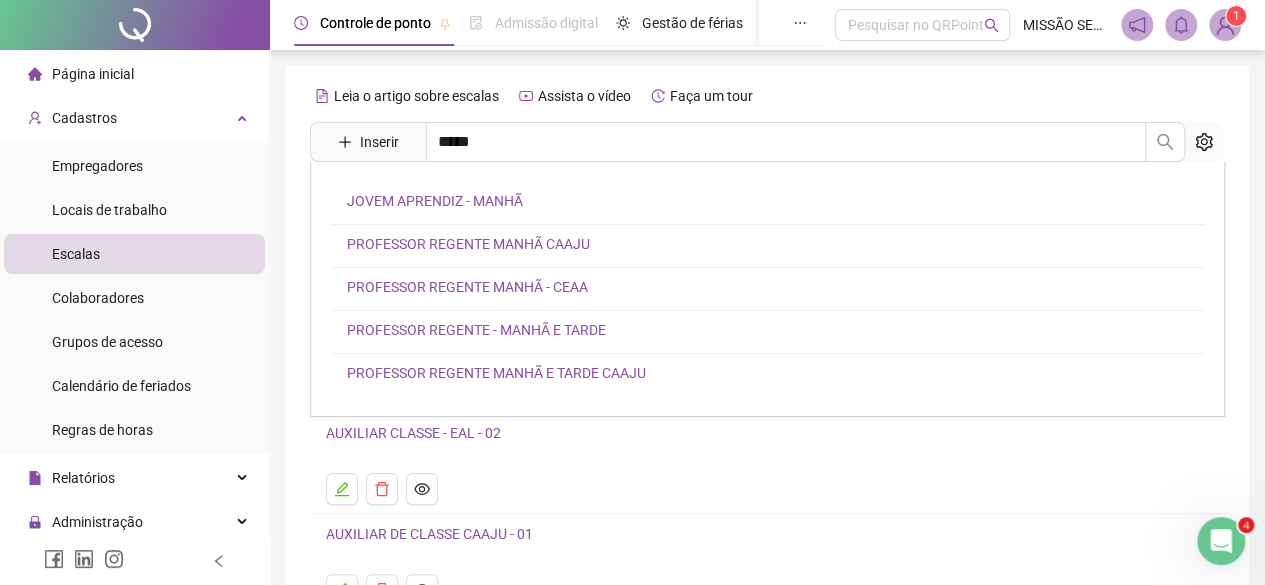 click on "PROFESSOR REGENTE MANHÃ CAAJU" at bounding box center (468, 244) 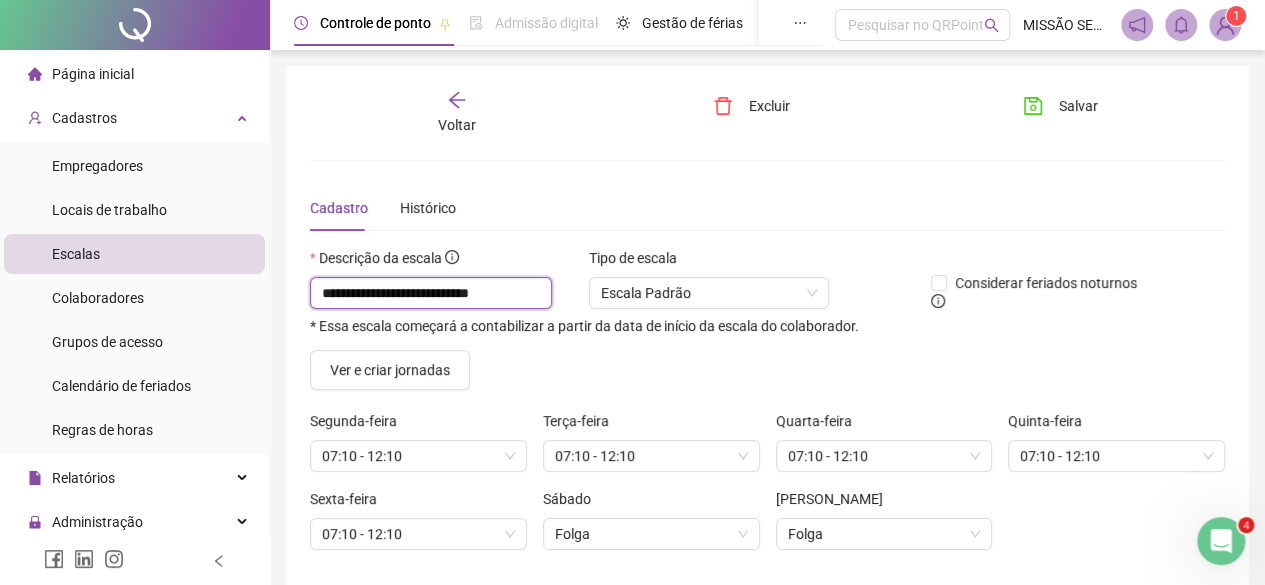 click on "**********" at bounding box center [431, 293] 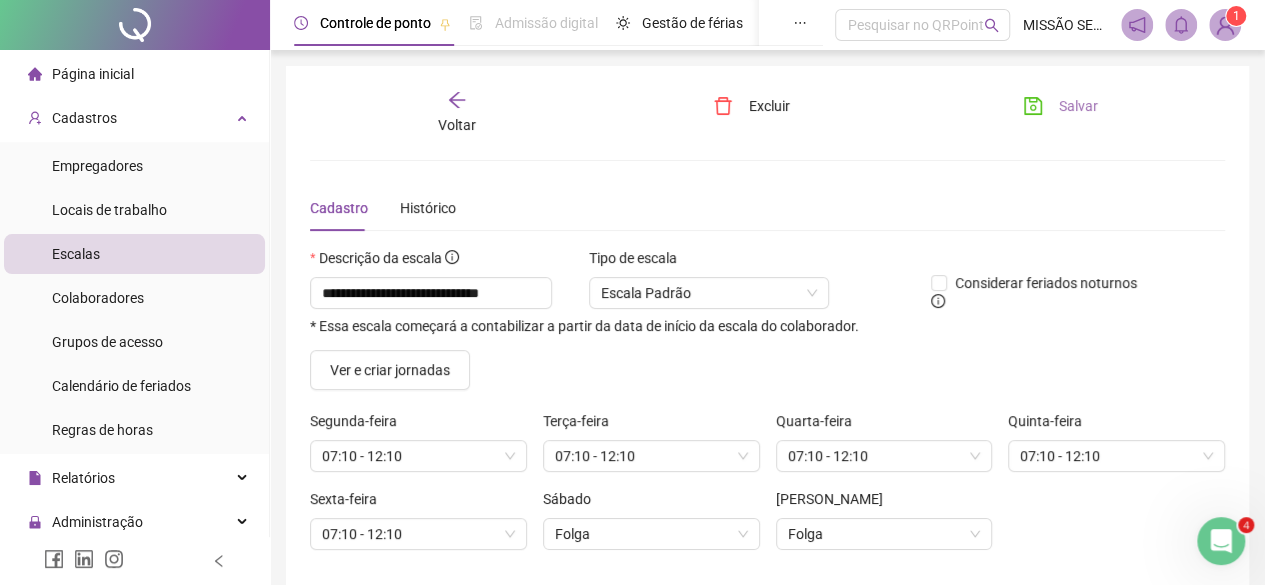 click on "Salvar" at bounding box center [1060, 106] 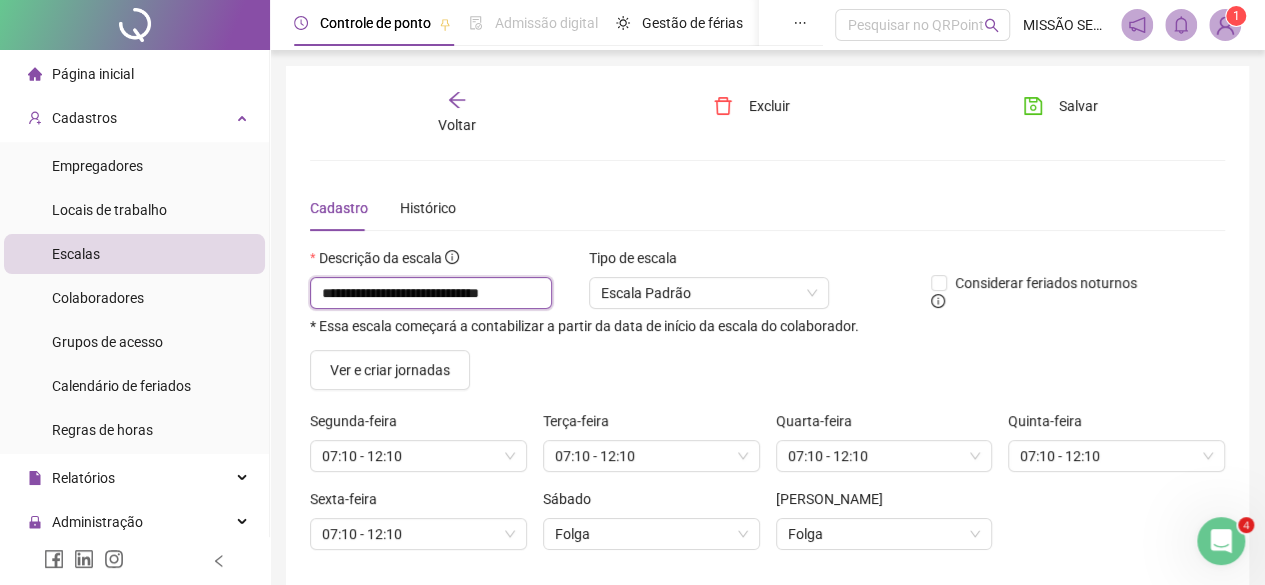 click on "**********" at bounding box center (431, 293) 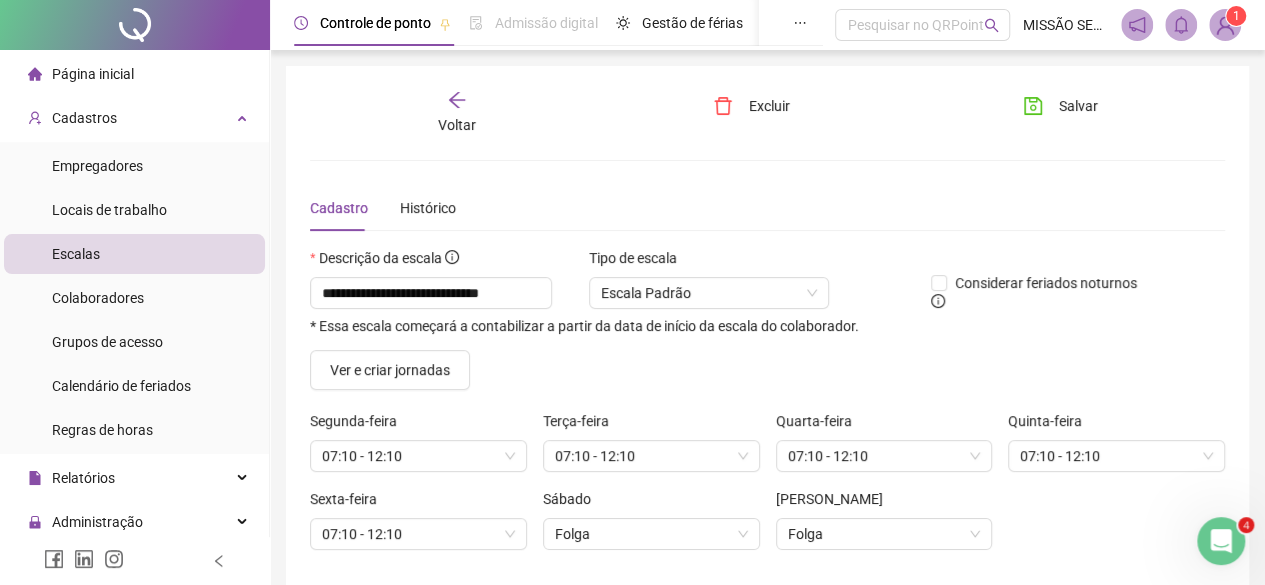 click on "Voltar" at bounding box center (457, 125) 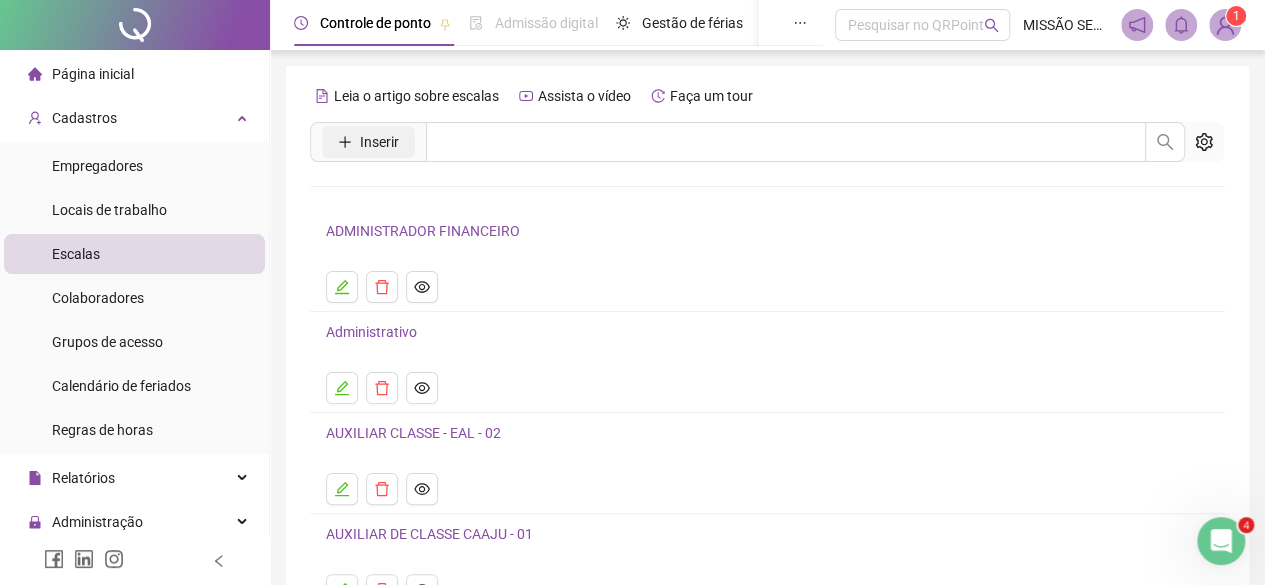 click on "Inserir" at bounding box center [379, 142] 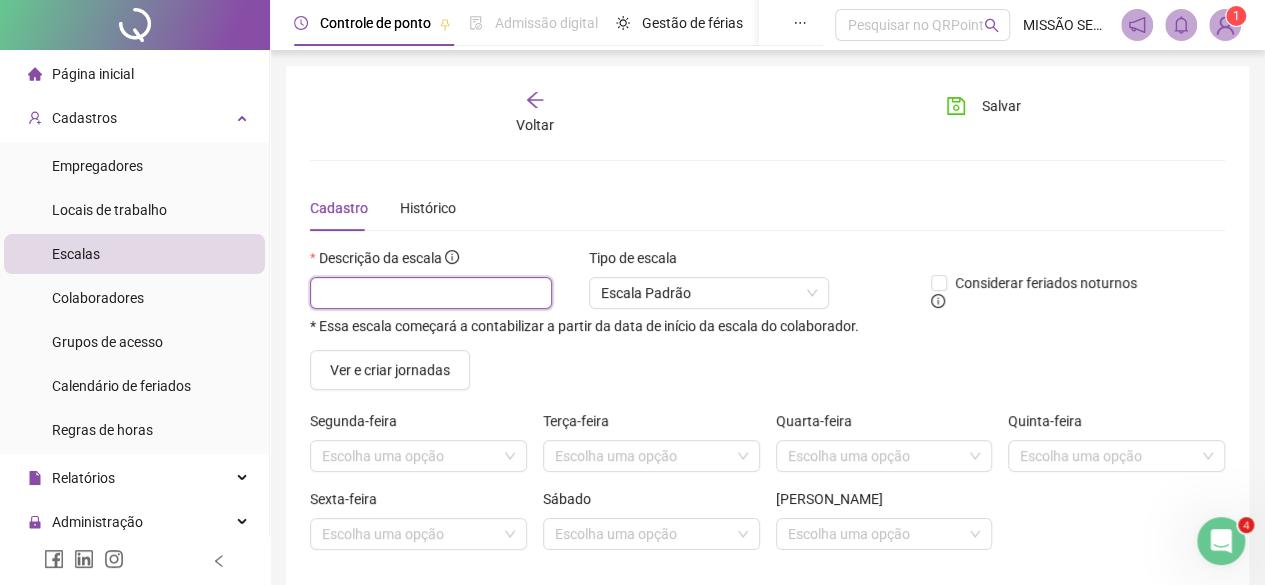 click at bounding box center [431, 293] 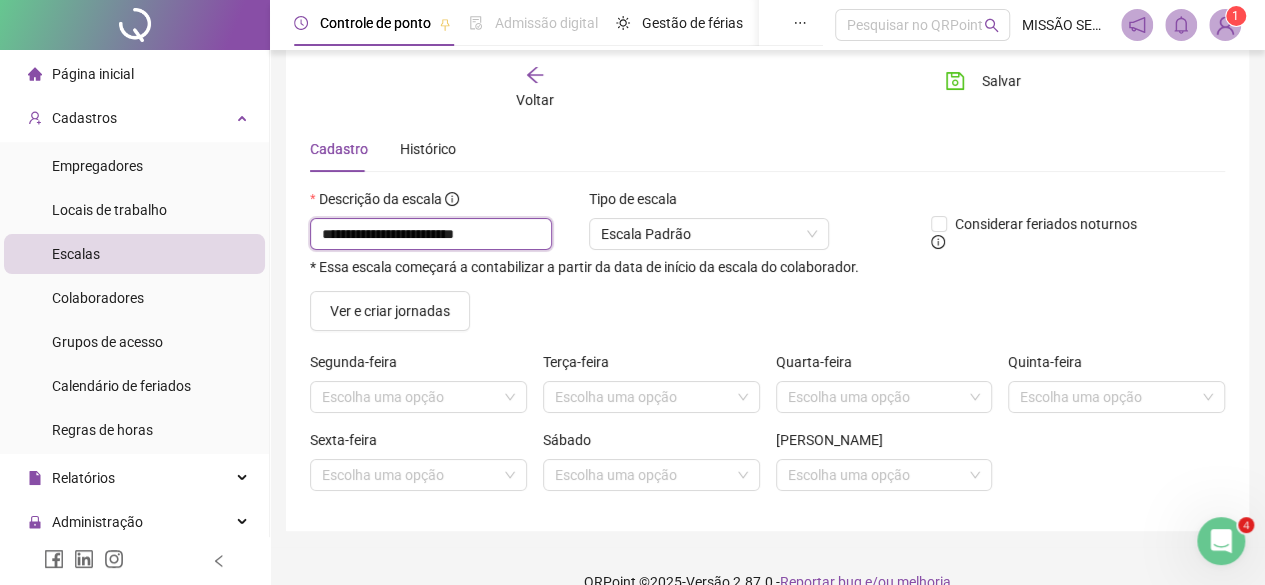 scroll, scrollTop: 88, scrollLeft: 0, axis: vertical 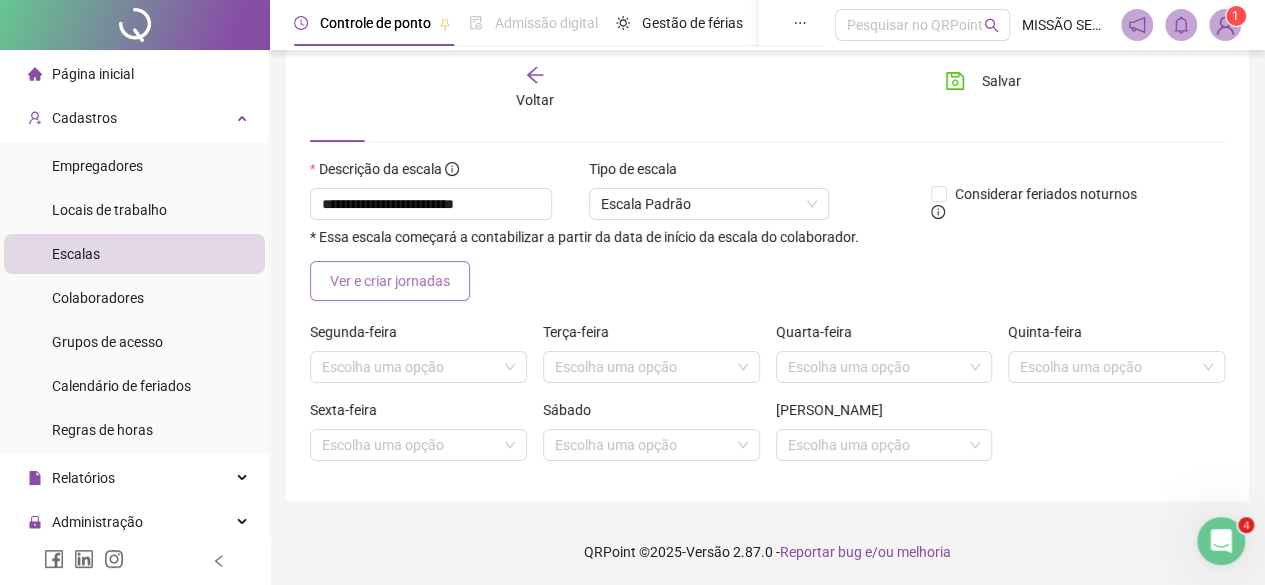 click on "Ver e criar jornadas" at bounding box center [390, 281] 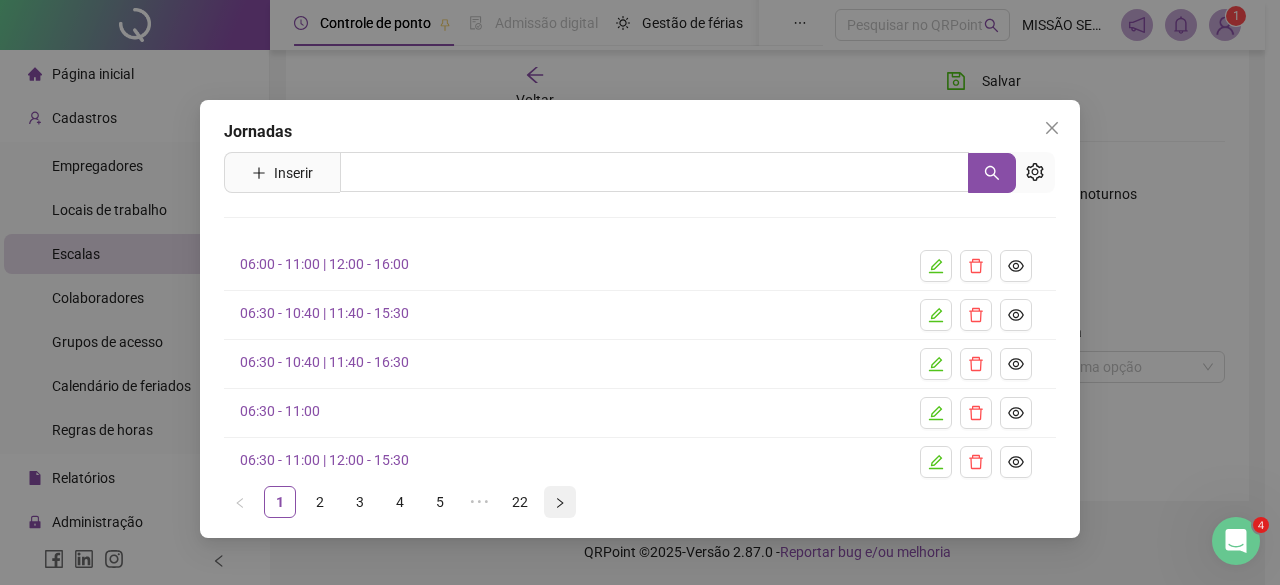 click at bounding box center [560, 502] 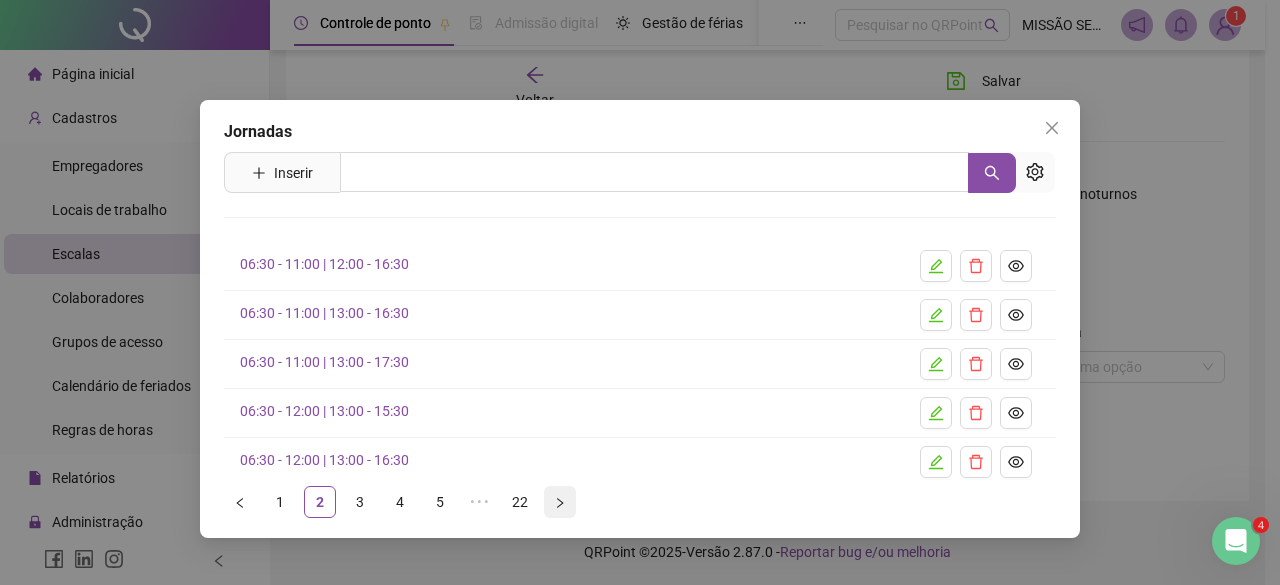 click at bounding box center [560, 502] 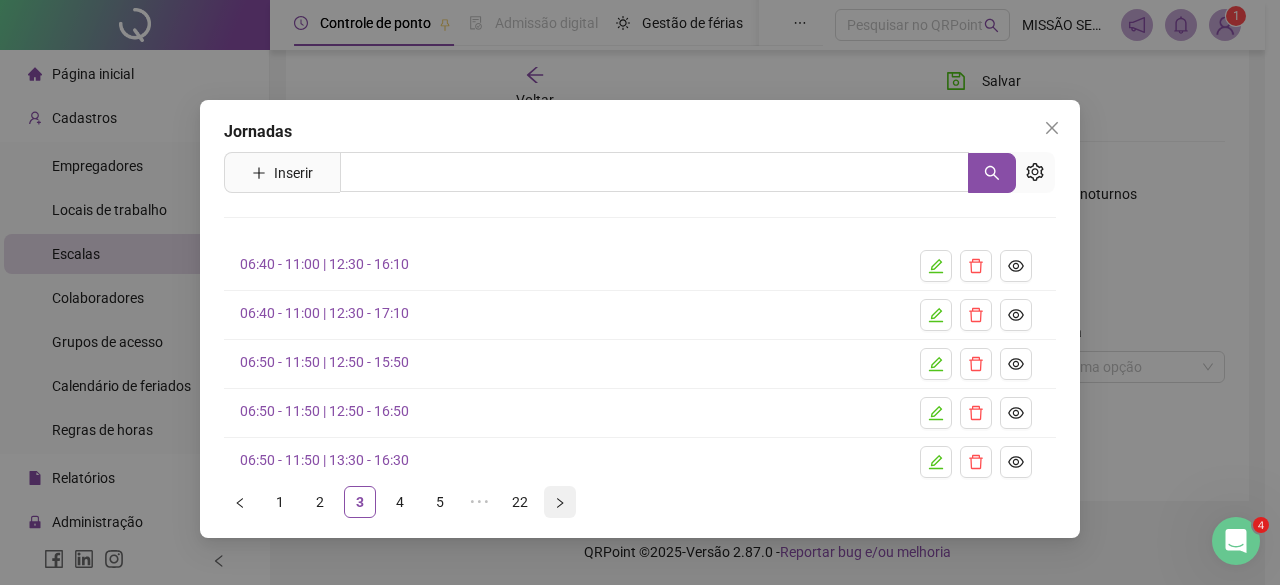 click at bounding box center (560, 502) 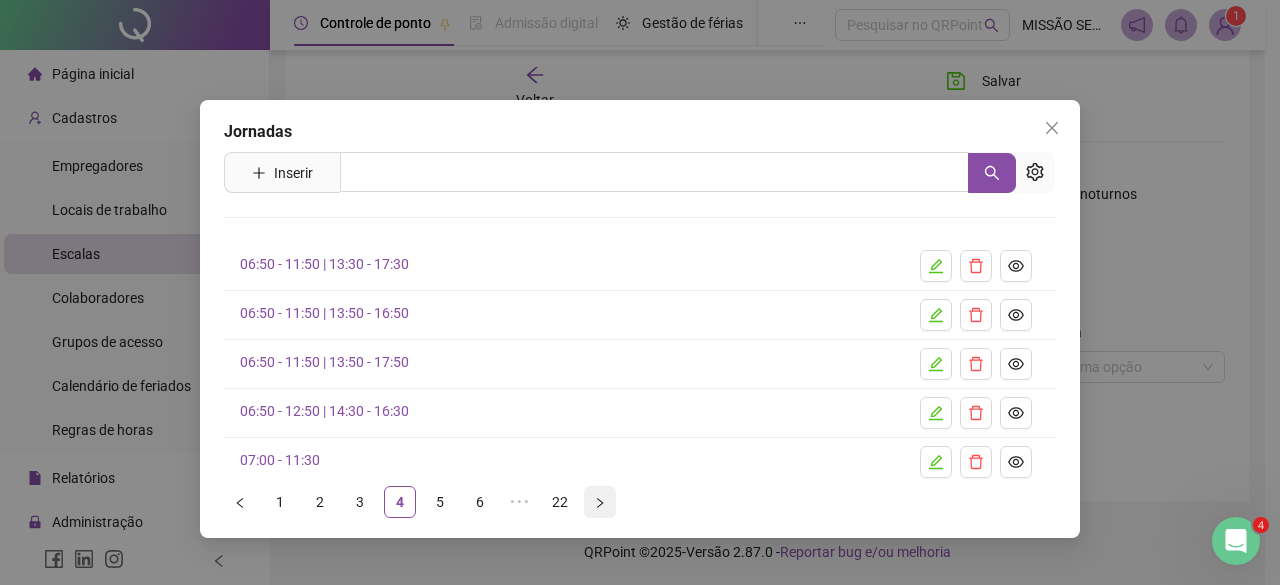 click at bounding box center (600, 502) 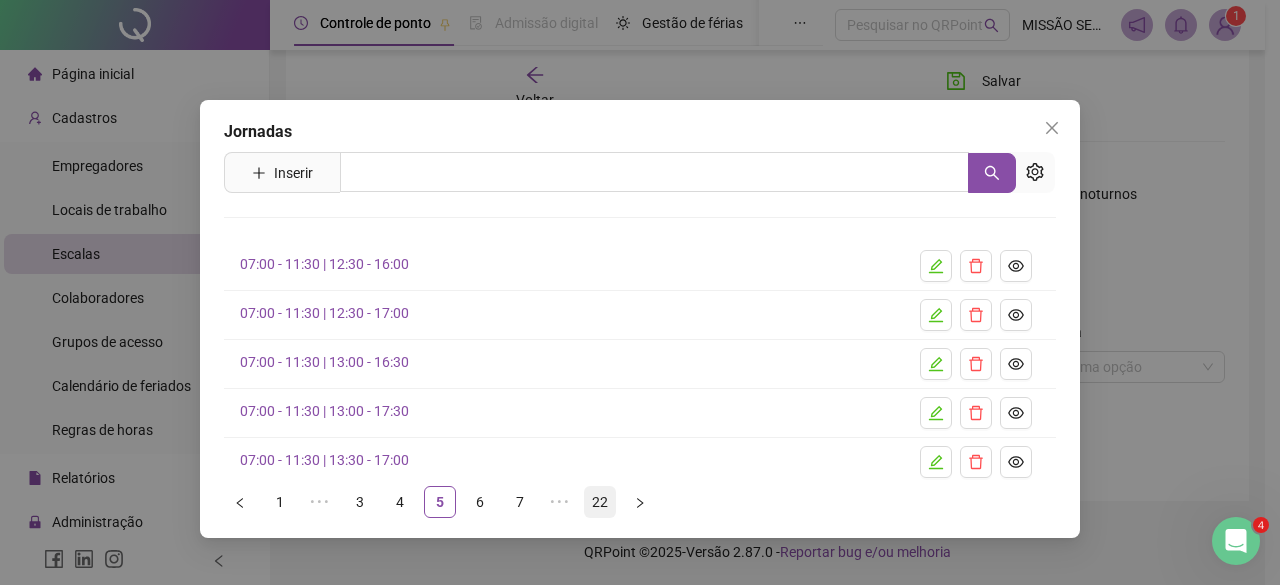 click on "22" at bounding box center (600, 502) 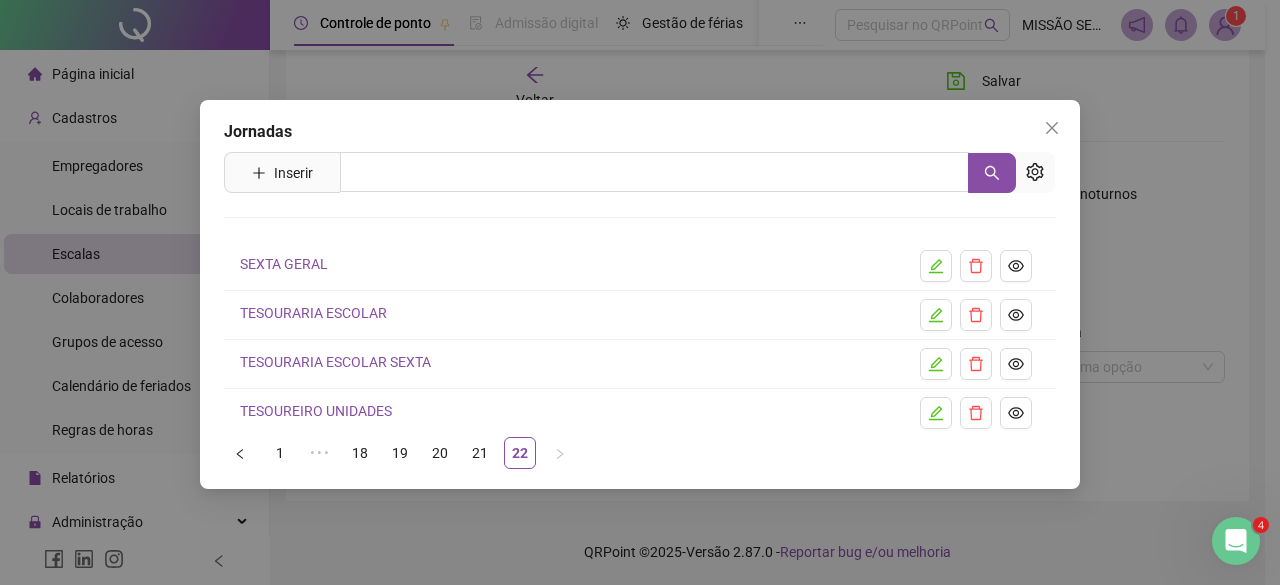 click on "1 ••• 18 19 20 21 22" at bounding box center (640, 453) 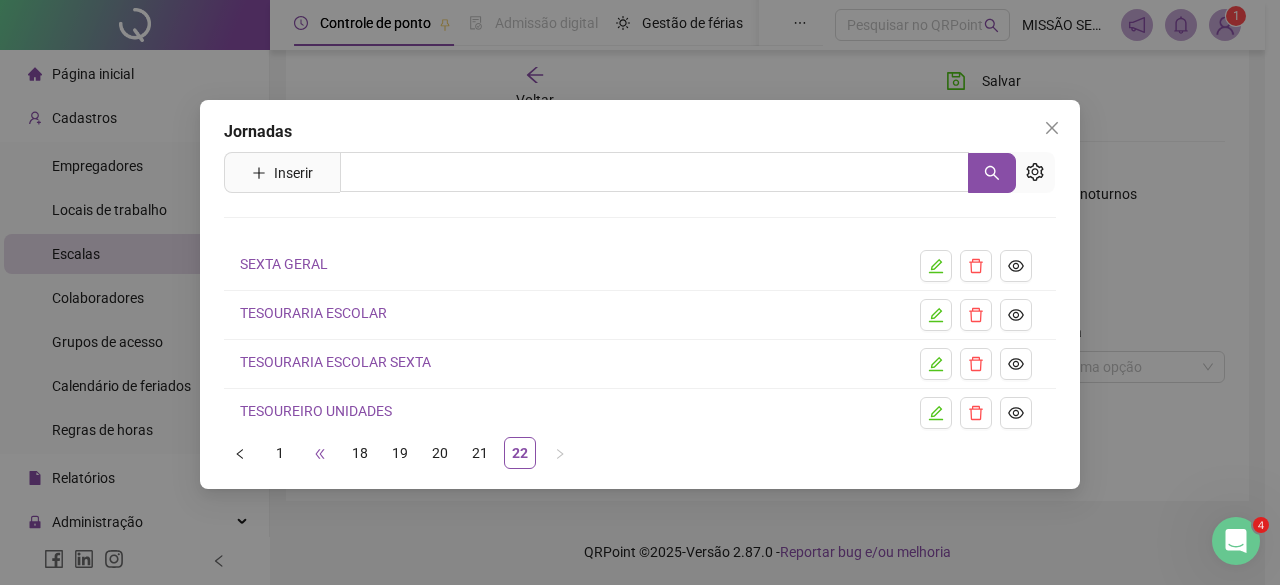 click on "•••" at bounding box center [320, 453] 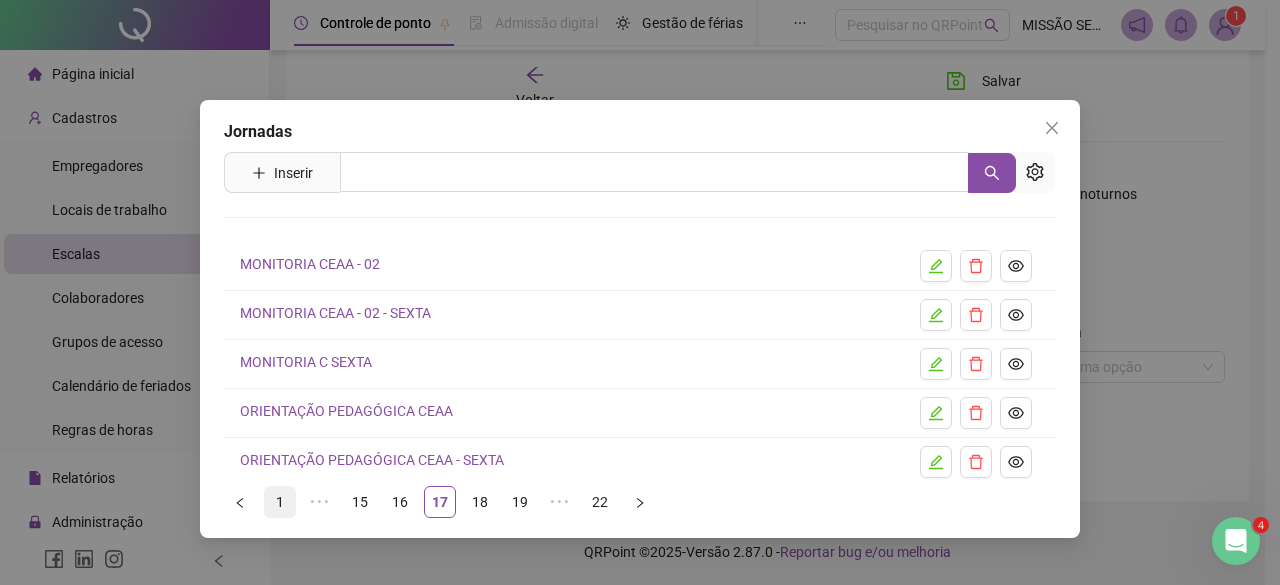 click on "1" at bounding box center [280, 502] 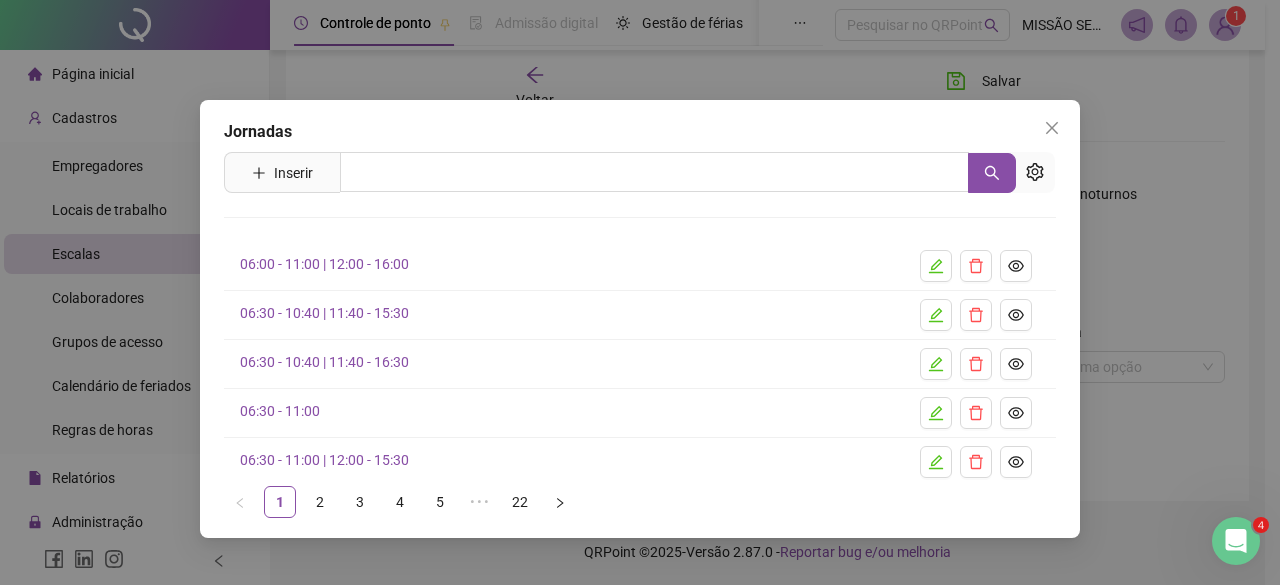 click on "1 2 3 4 5 ••• 22" at bounding box center [640, 502] 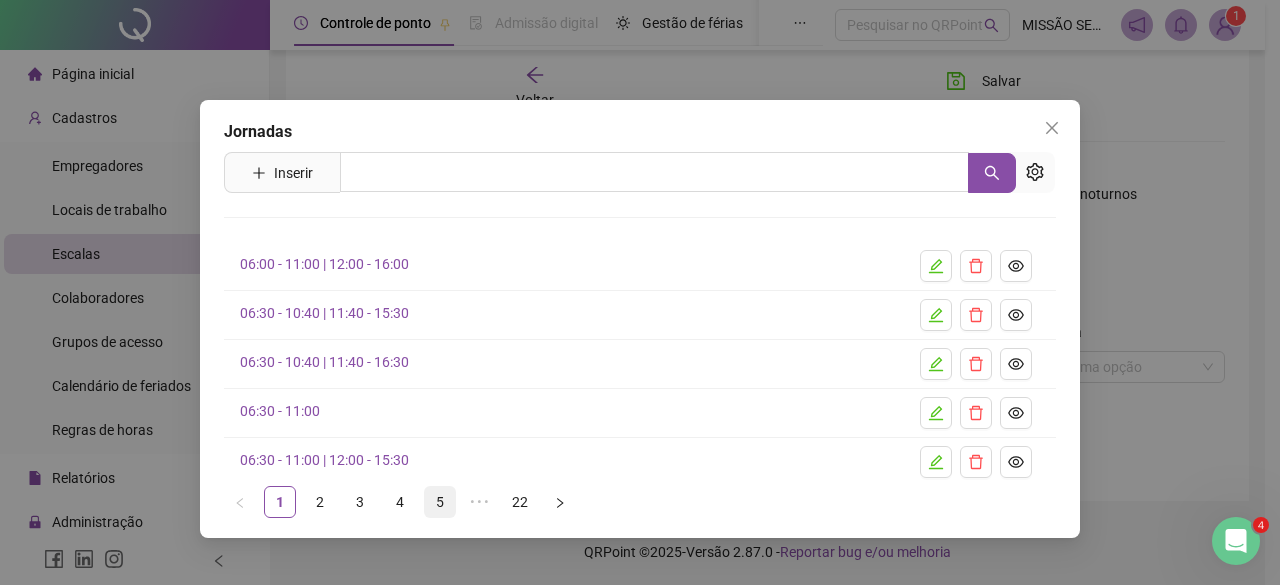 click on "5" at bounding box center (440, 502) 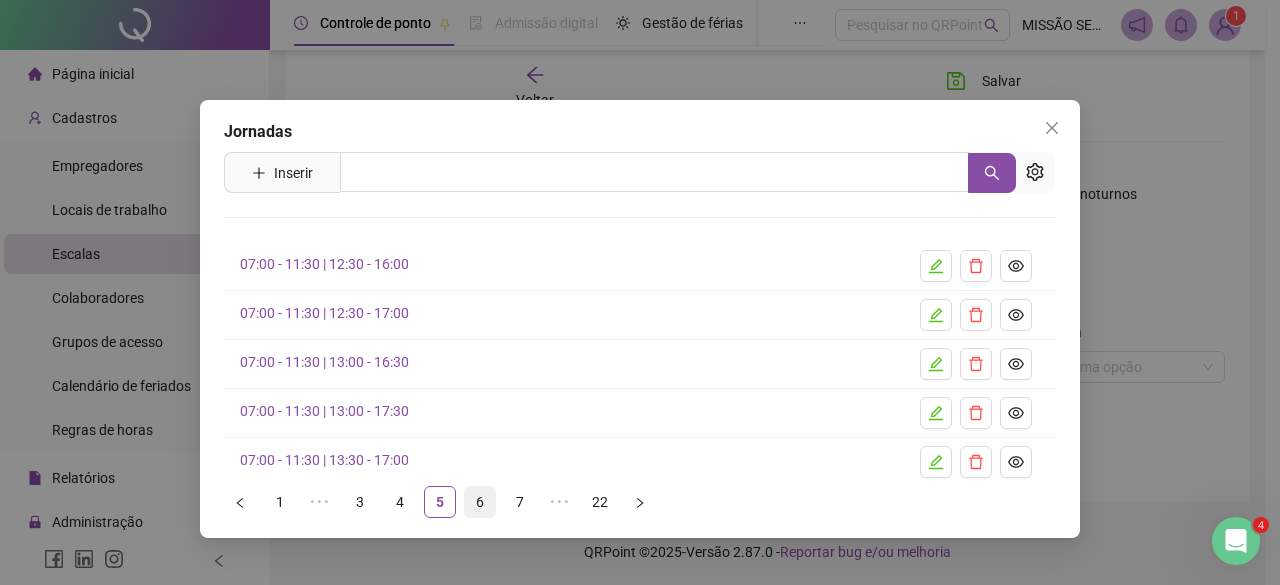 click on "6" at bounding box center [480, 502] 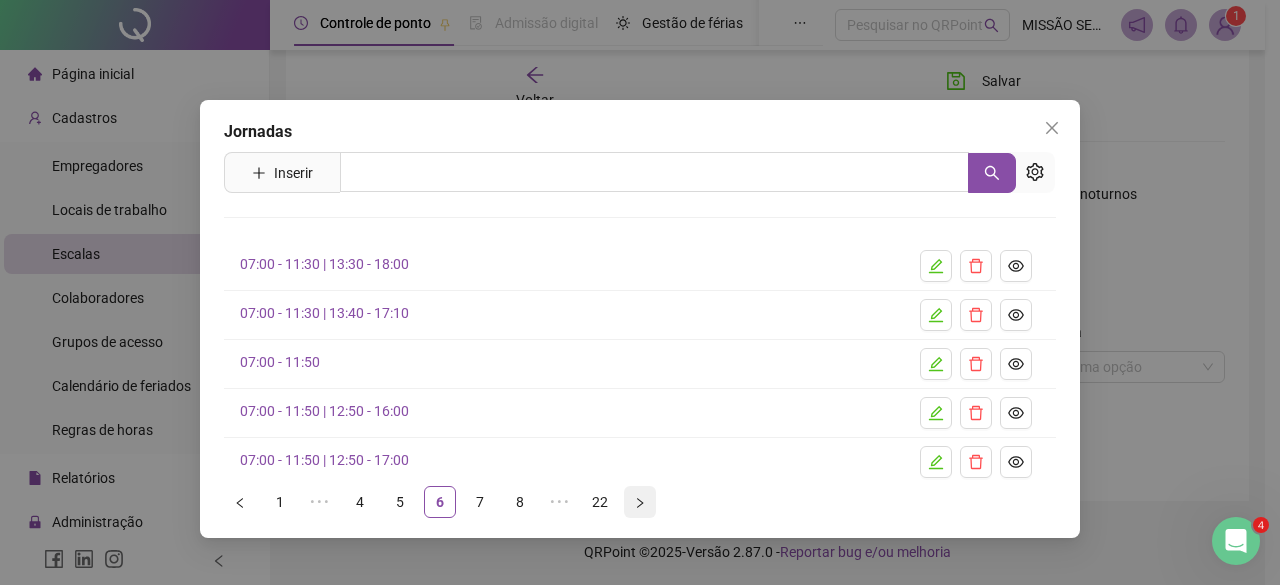 click at bounding box center (640, 502) 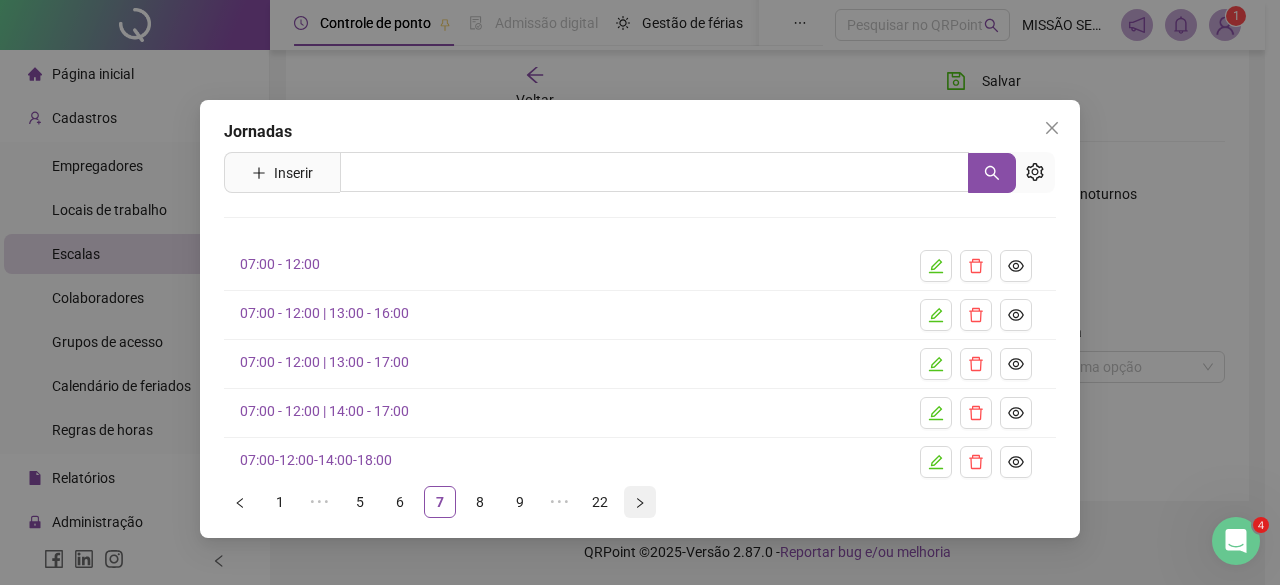 click at bounding box center [640, 502] 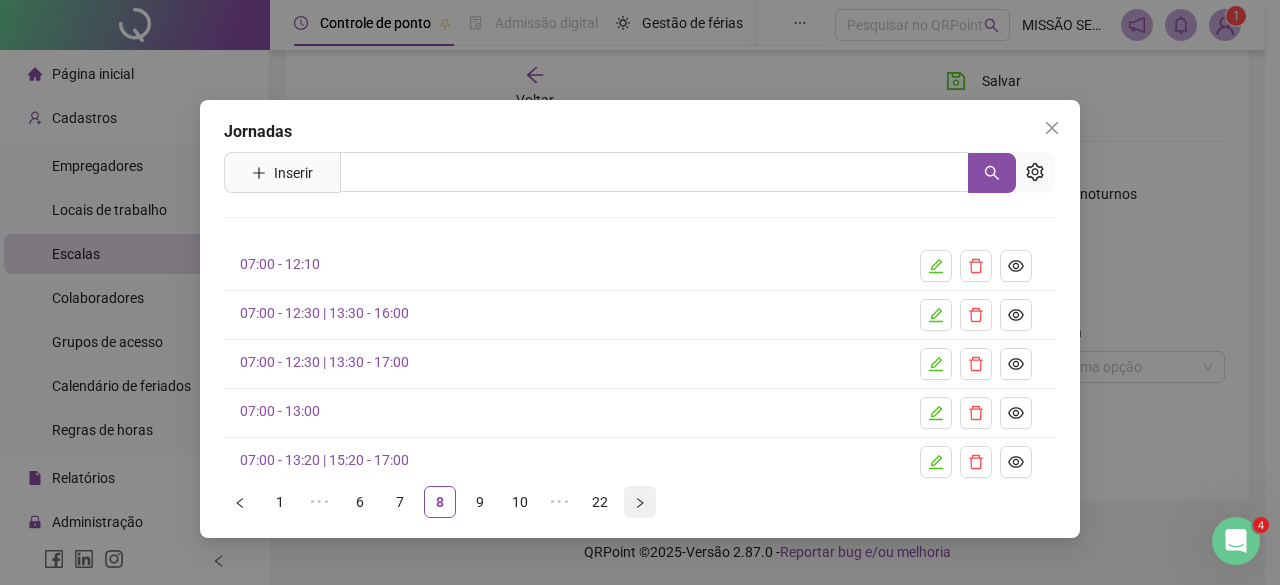 click at bounding box center [640, 502] 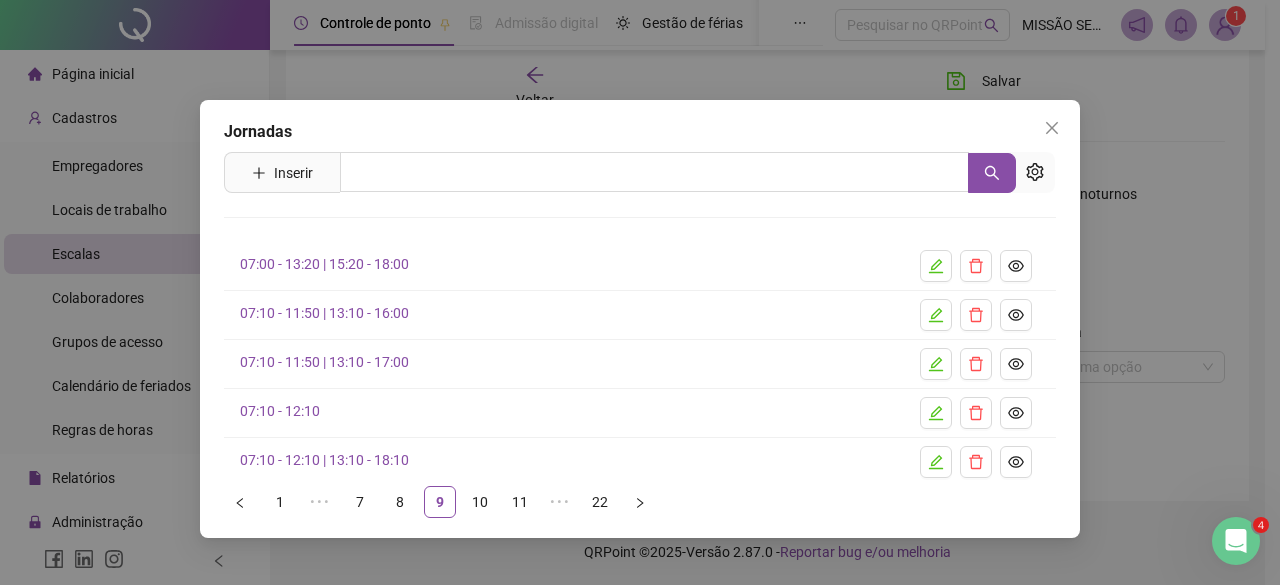 click on "07:10 - 12:10" at bounding box center [280, 411] 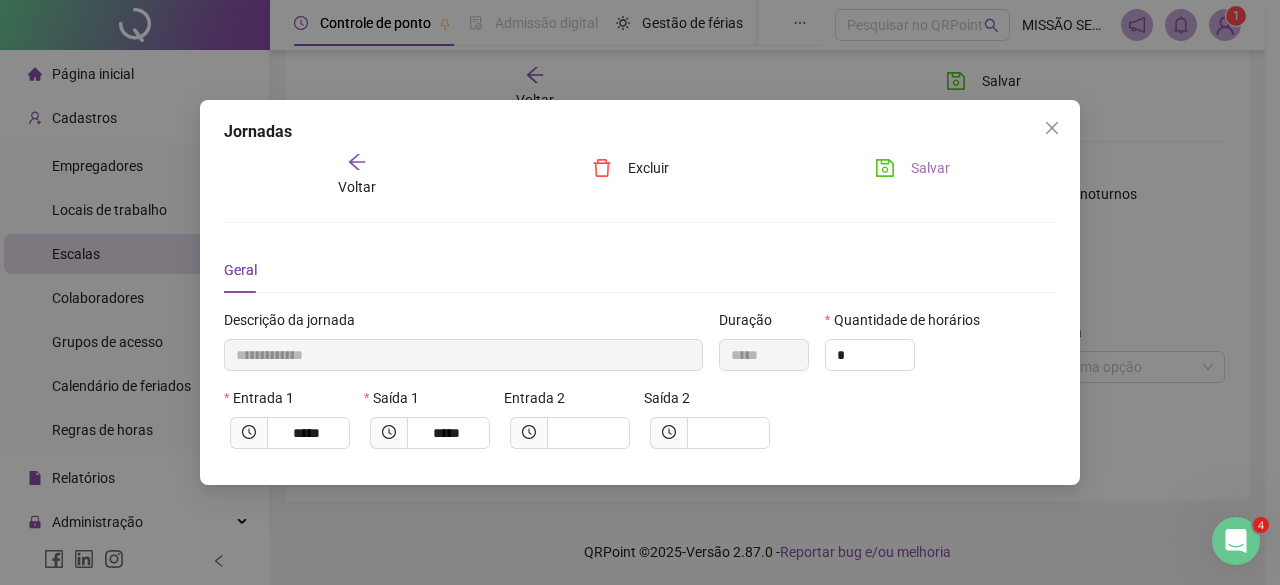 click on "Salvar" at bounding box center [912, 168] 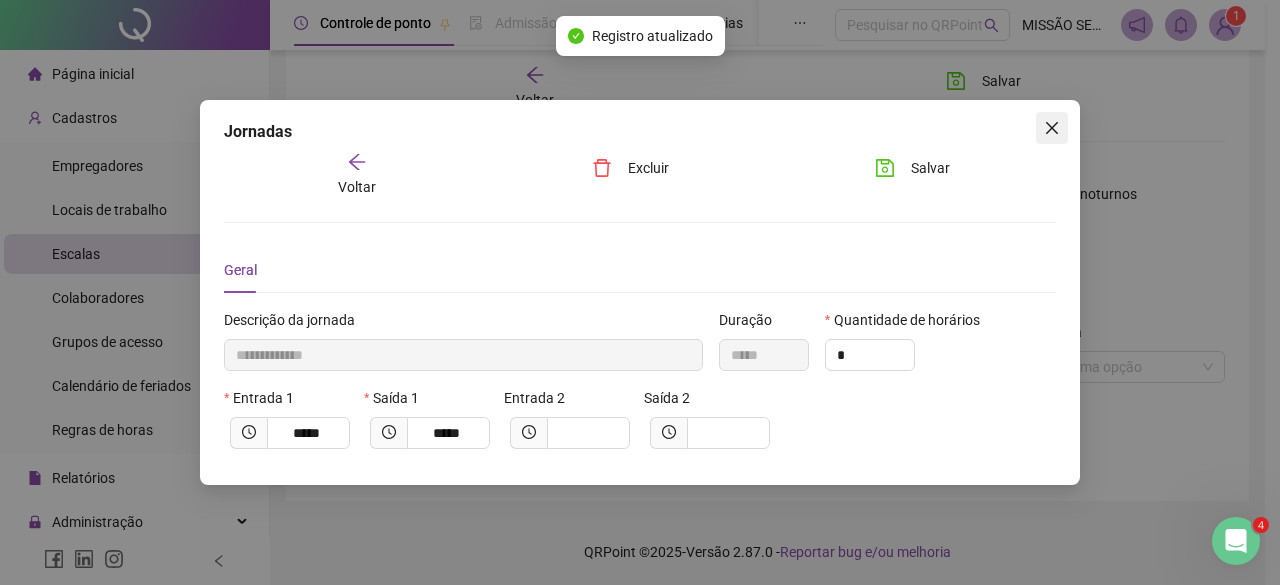 click 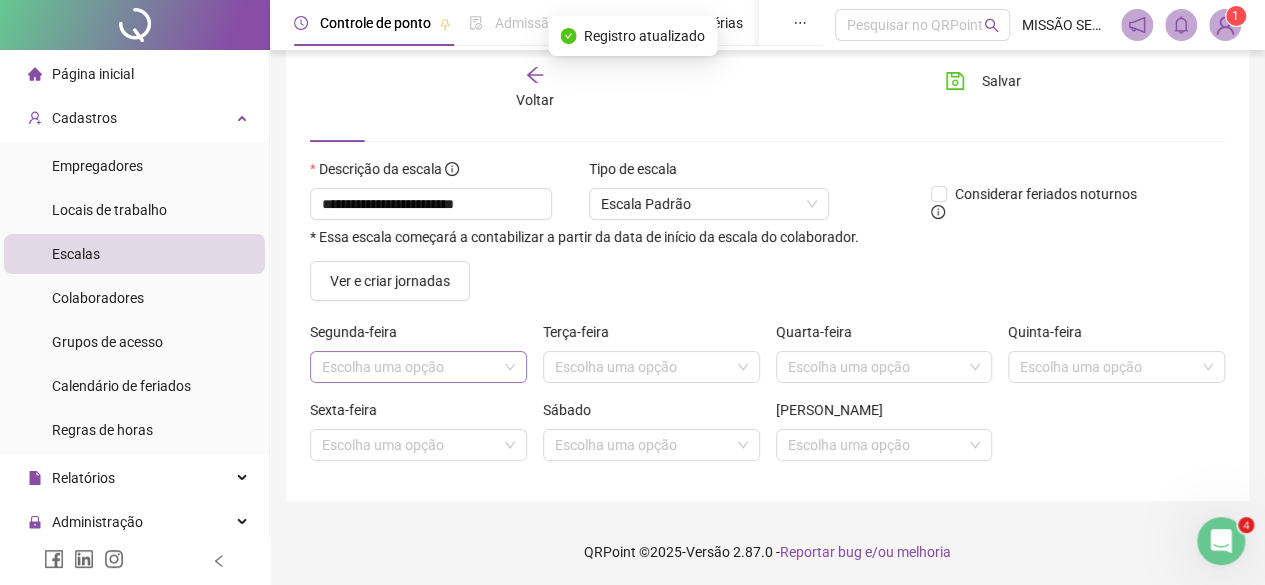 click at bounding box center [412, 367] 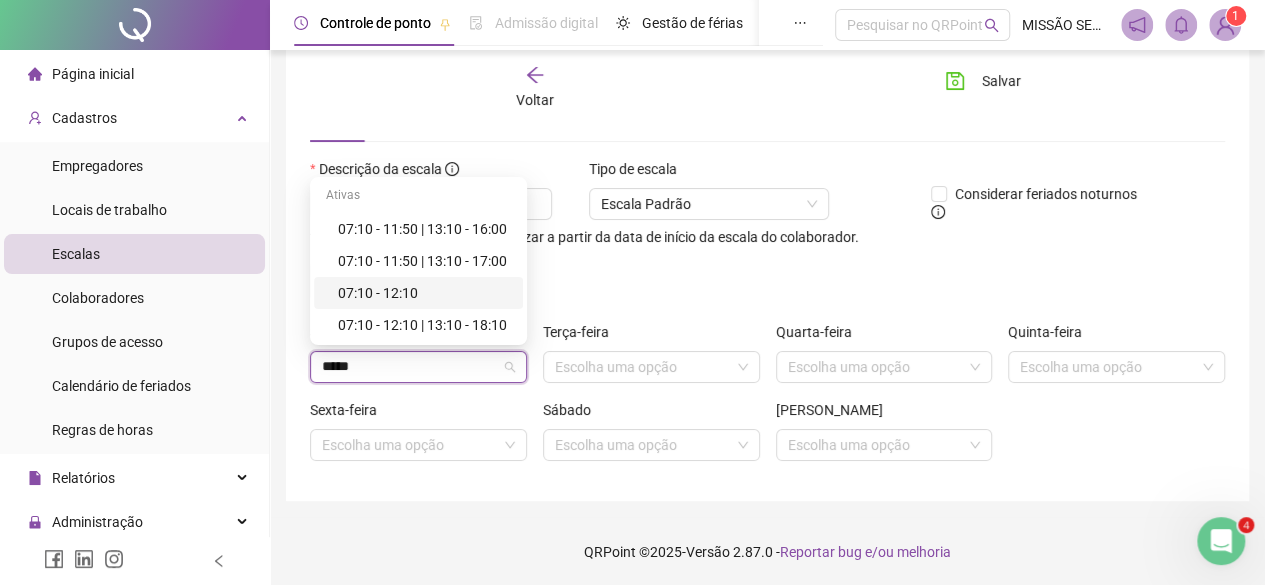 click on "07:10 - 12:10" at bounding box center [418, 293] 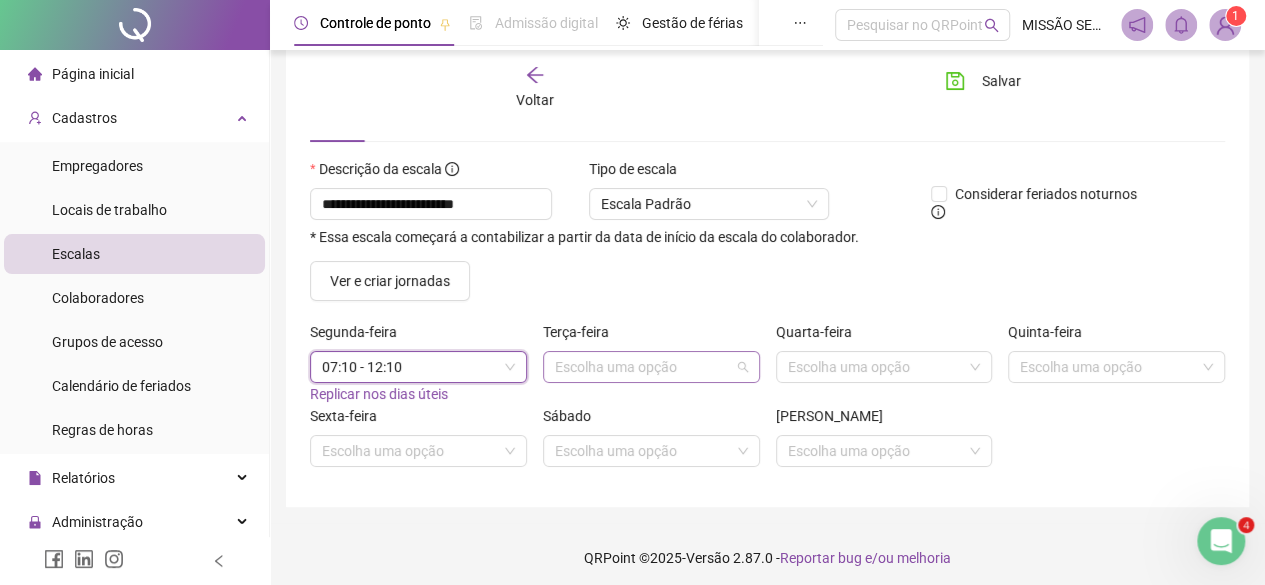 click on "Escolha uma opção" at bounding box center [651, 367] 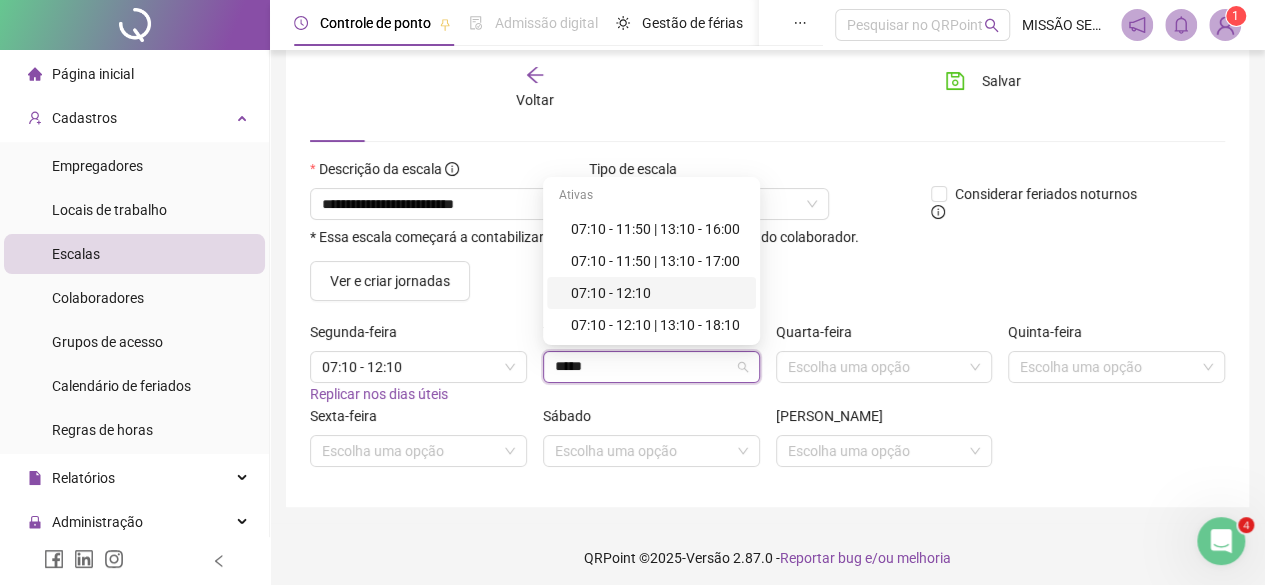 click on "07:10 - 12:10" at bounding box center (657, 293) 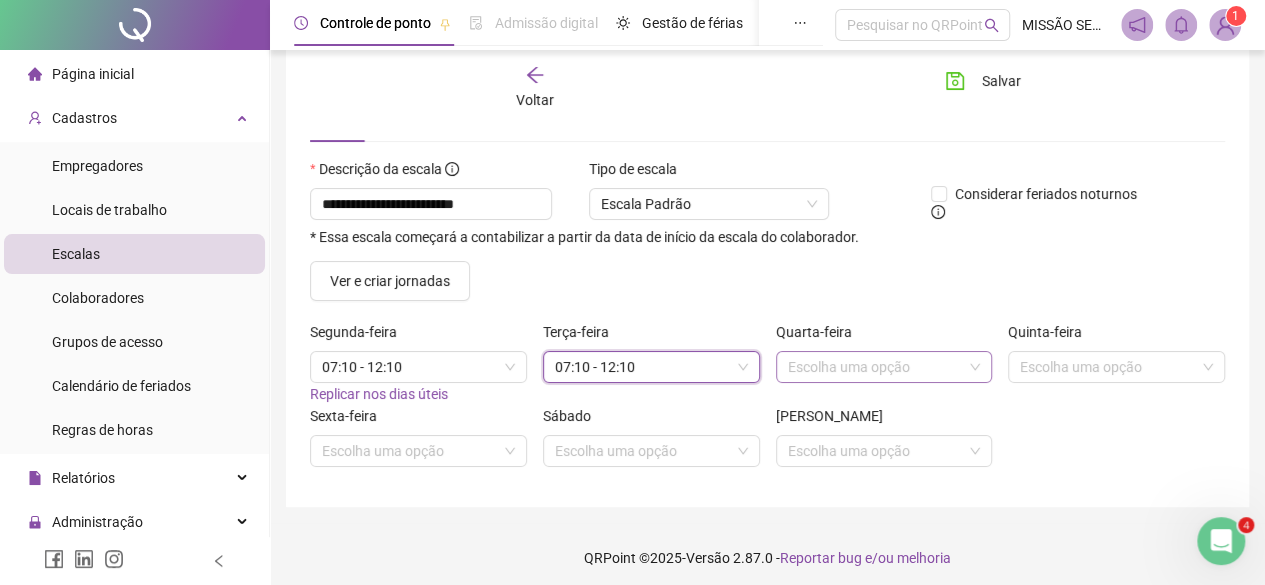 click at bounding box center [878, 367] 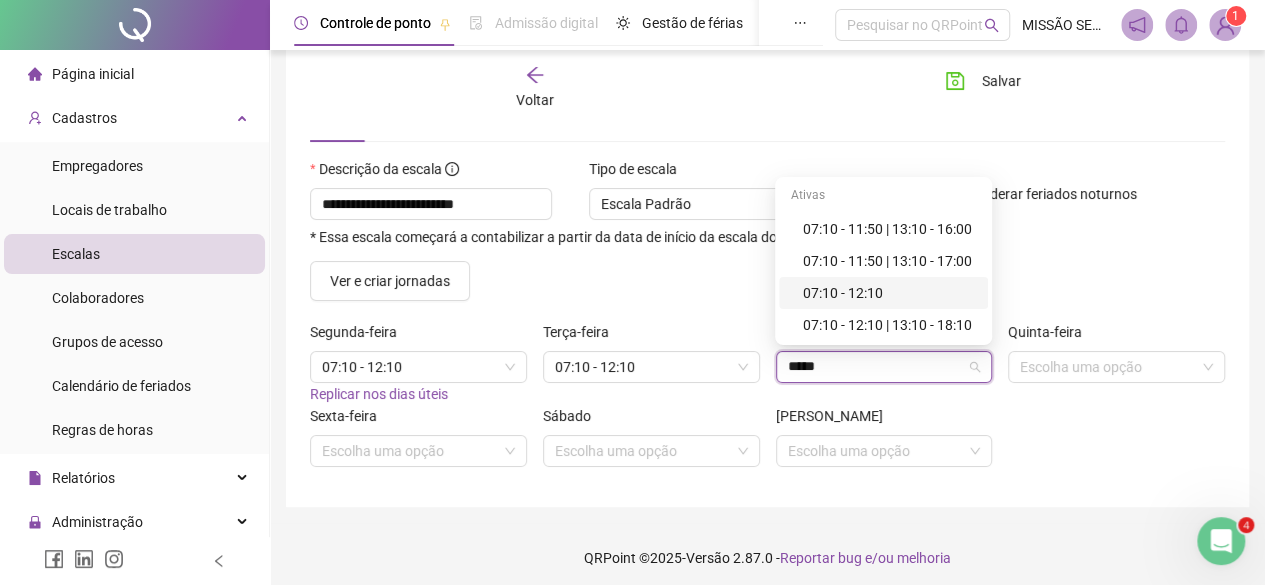 click on "07:10 - 12:10" at bounding box center [889, 293] 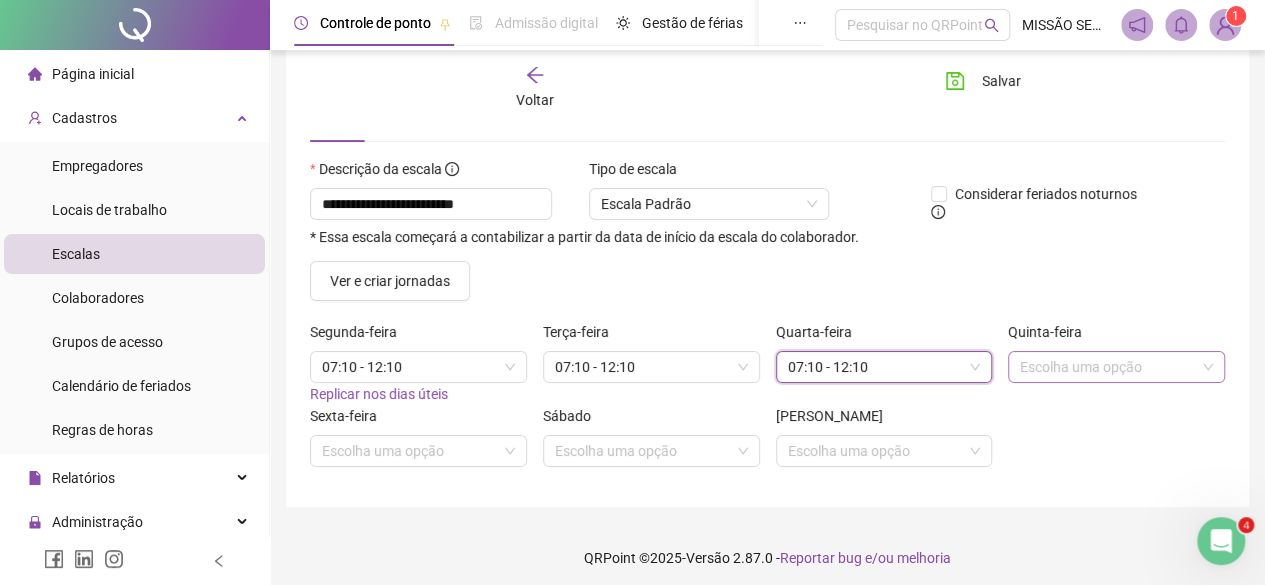 click at bounding box center [1110, 367] 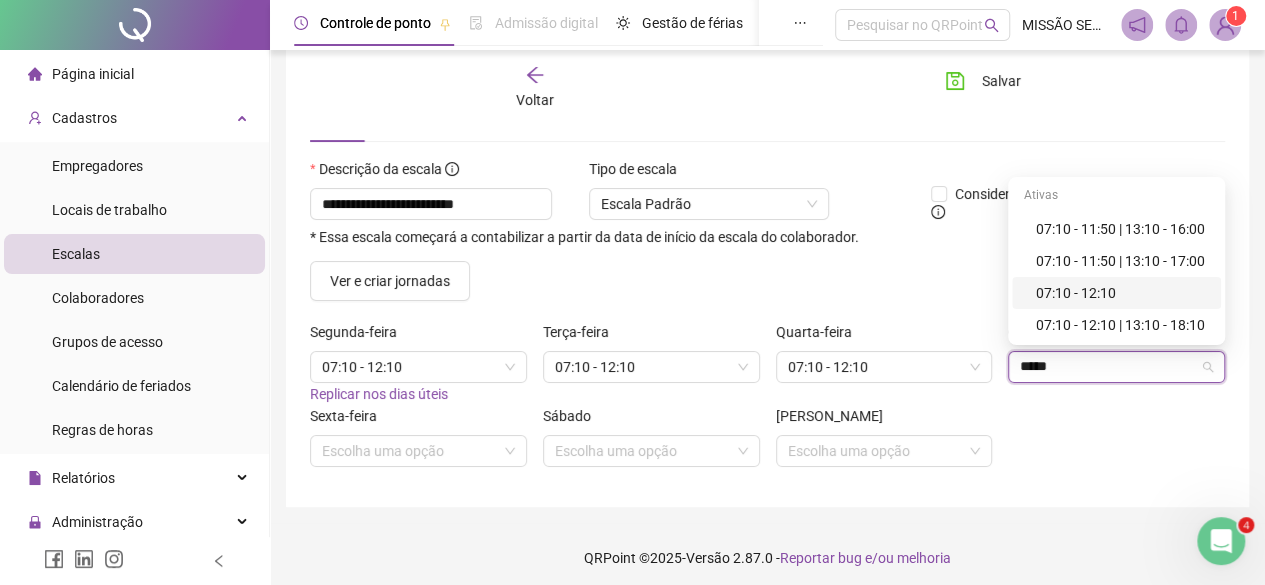 click on "07:10 - 12:10" at bounding box center (1122, 293) 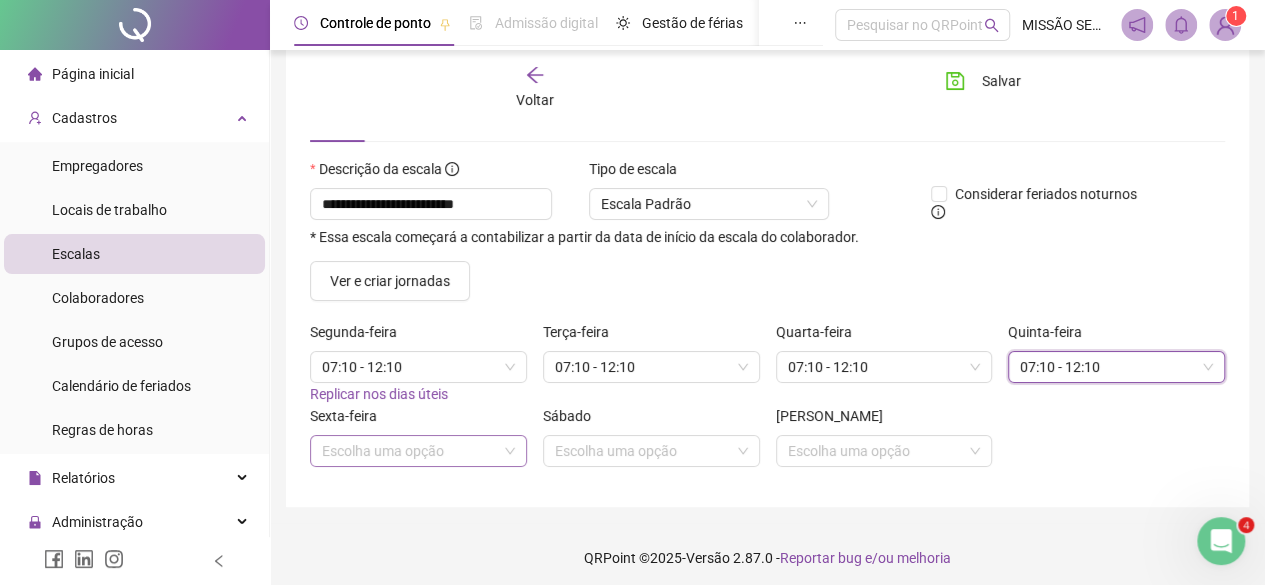 click at bounding box center [412, 451] 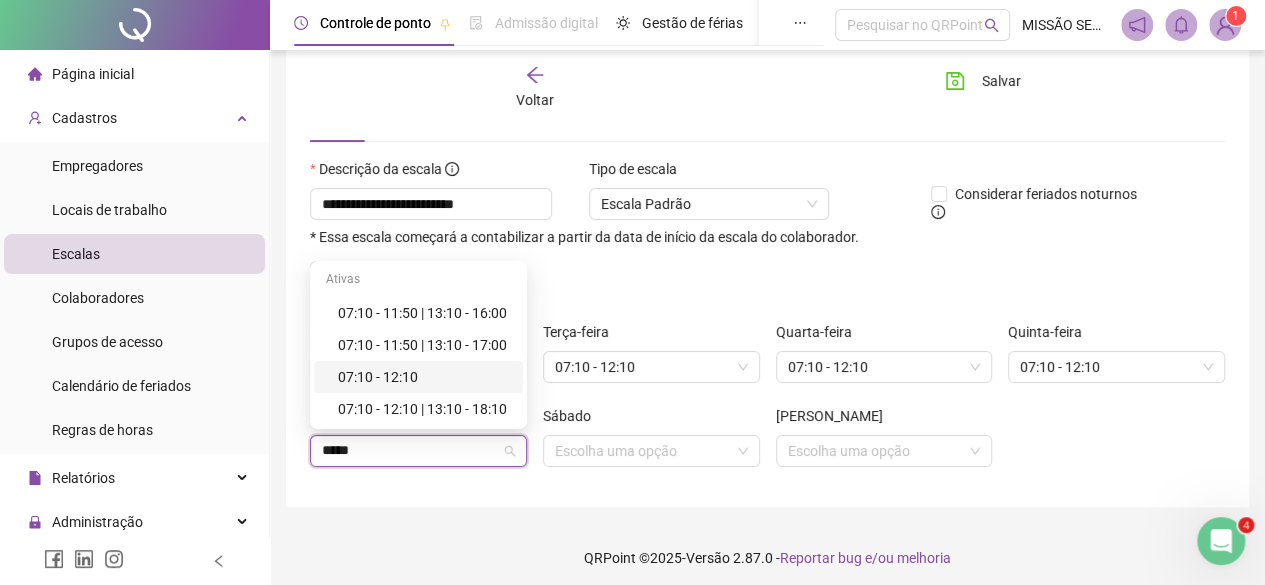 click on "07:10 - 12:10" at bounding box center [424, 377] 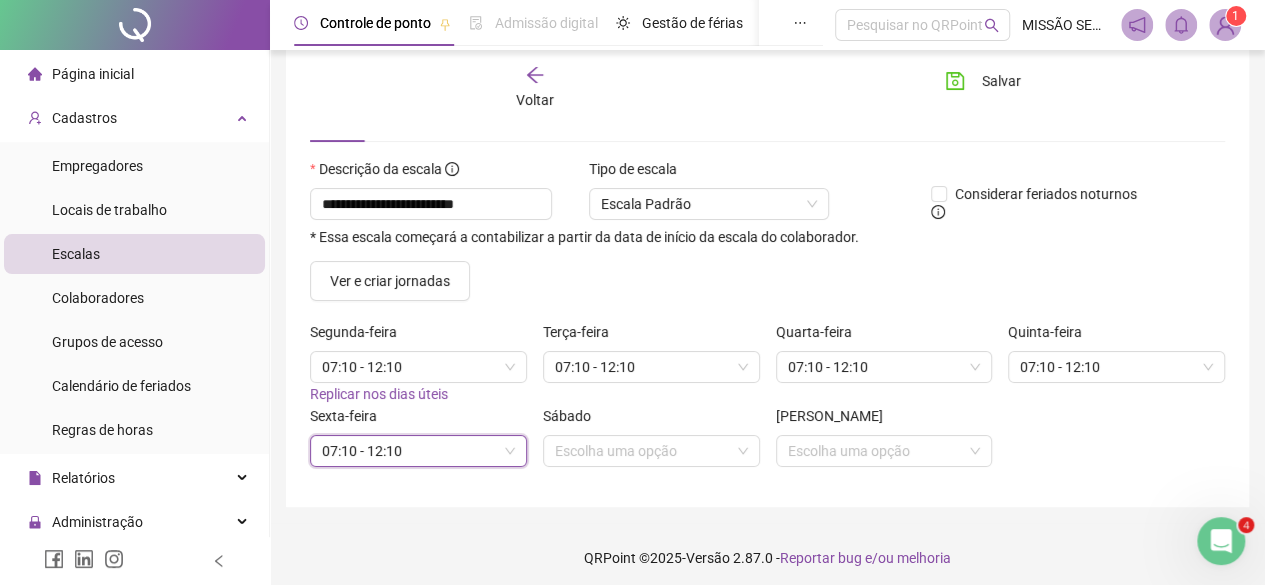 click on "Sábado Escolha uma opção" at bounding box center [651, 444] 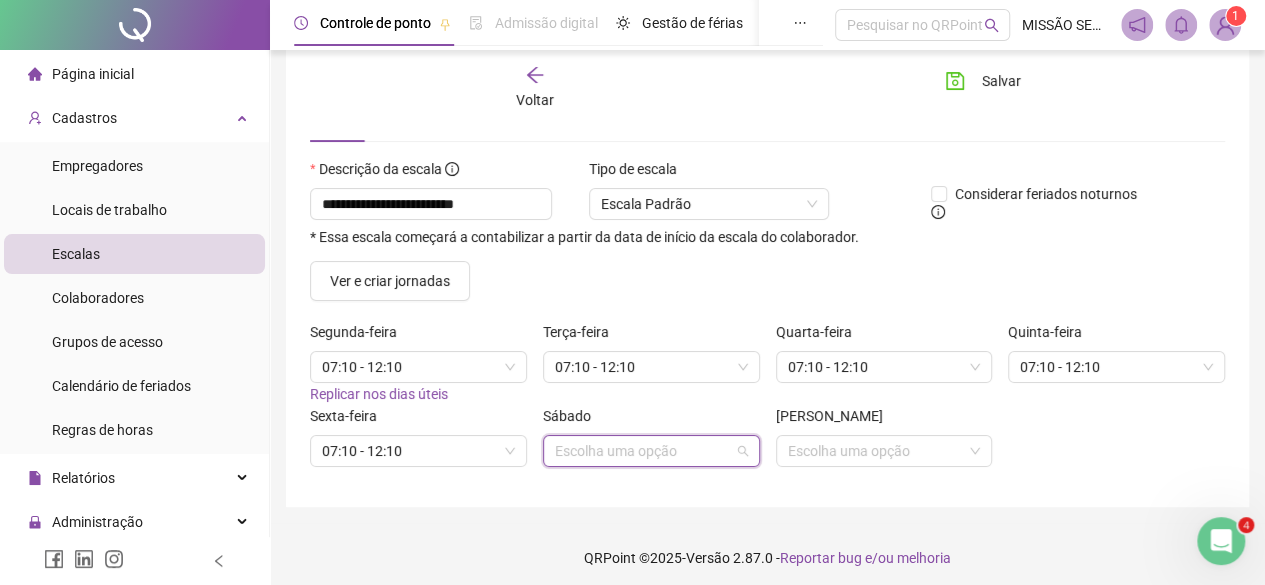 click at bounding box center (645, 451) 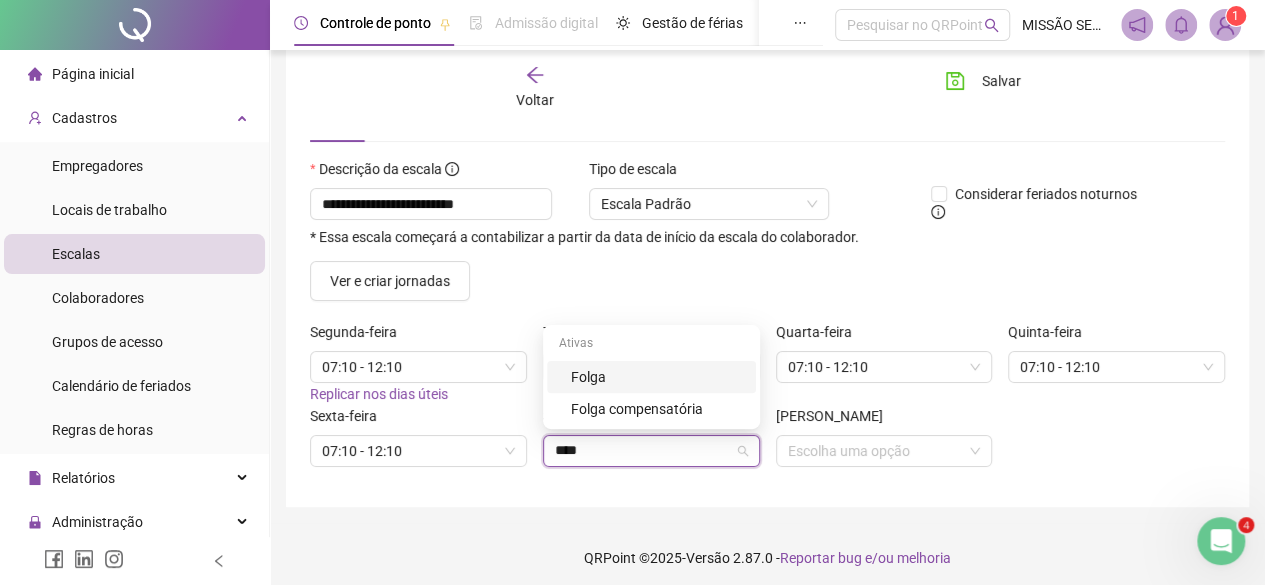 click on "Folga" at bounding box center [657, 377] 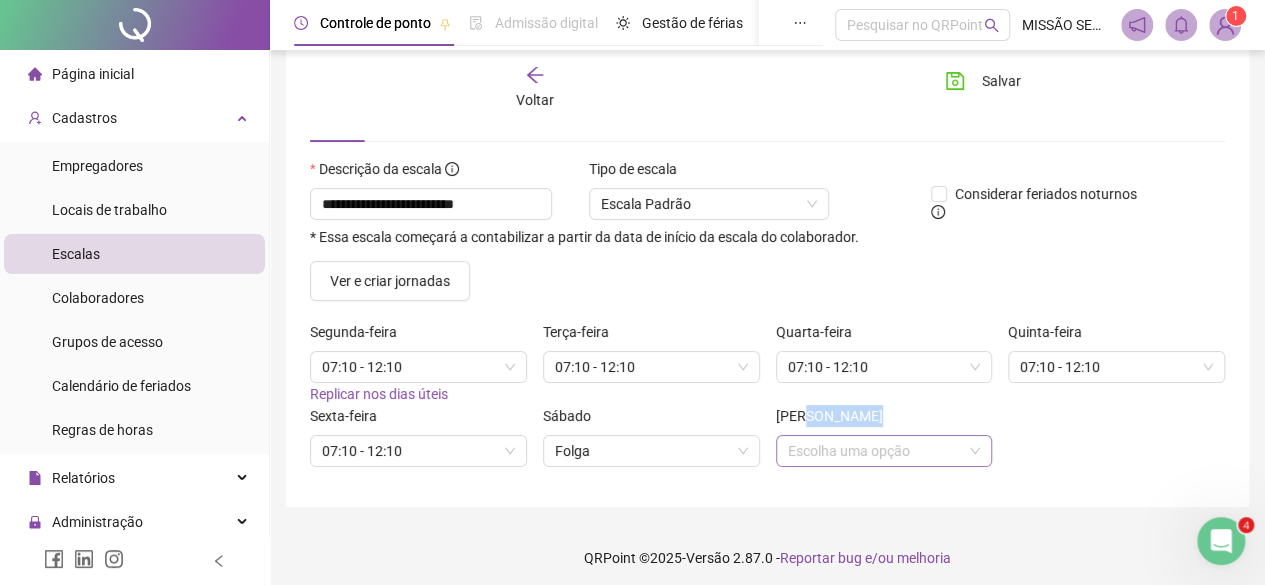 drag, startPoint x: 808, startPoint y: 423, endPoint x: 818, endPoint y: 439, distance: 18.867962 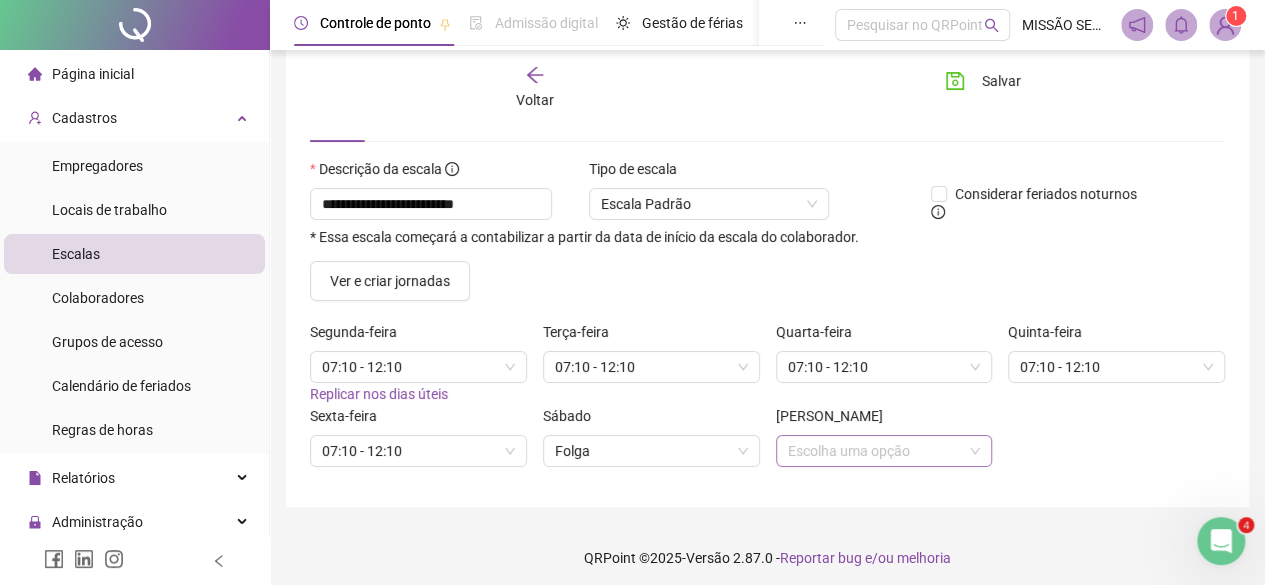 click at bounding box center (878, 451) 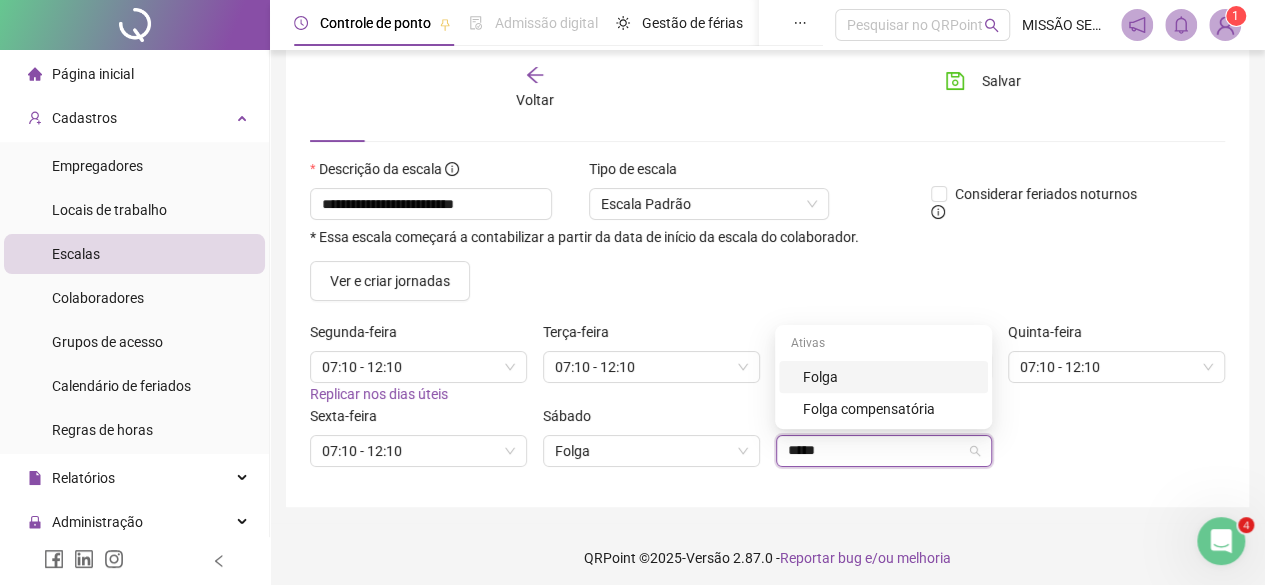 click on "Folga" at bounding box center (883, 377) 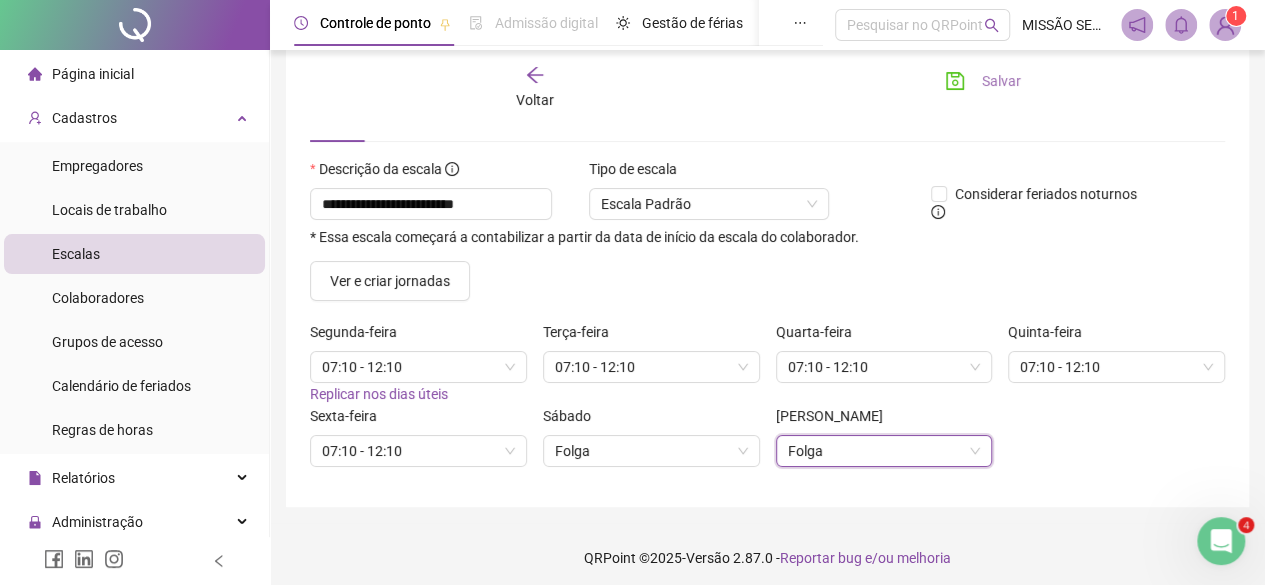 click on "Salvar" at bounding box center [982, 81] 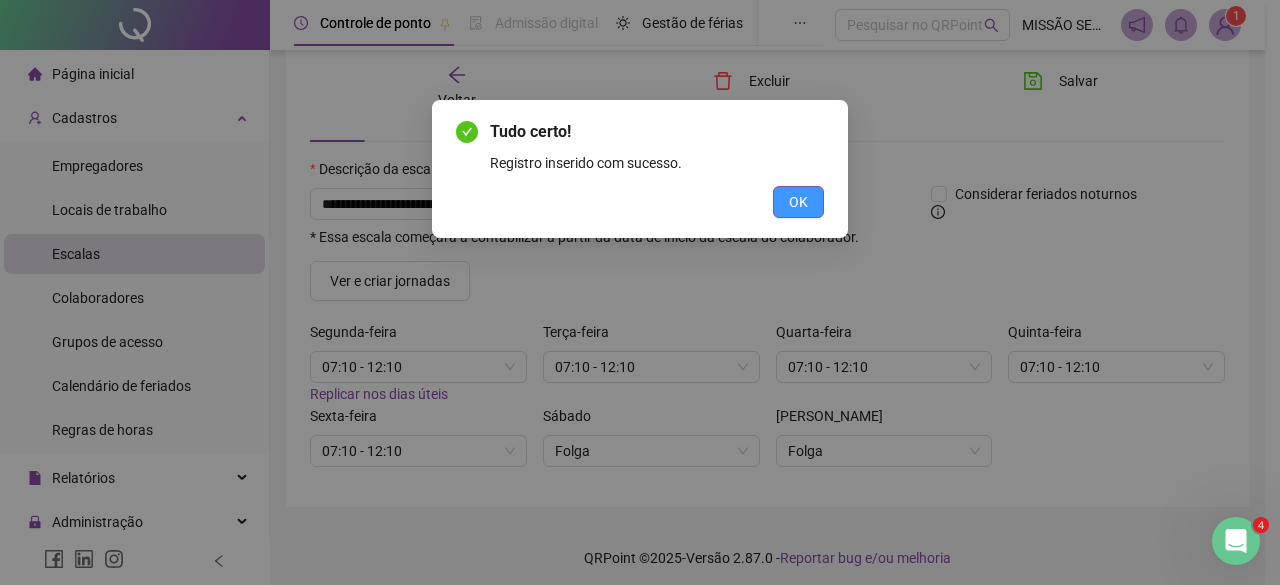click on "OK" at bounding box center (798, 202) 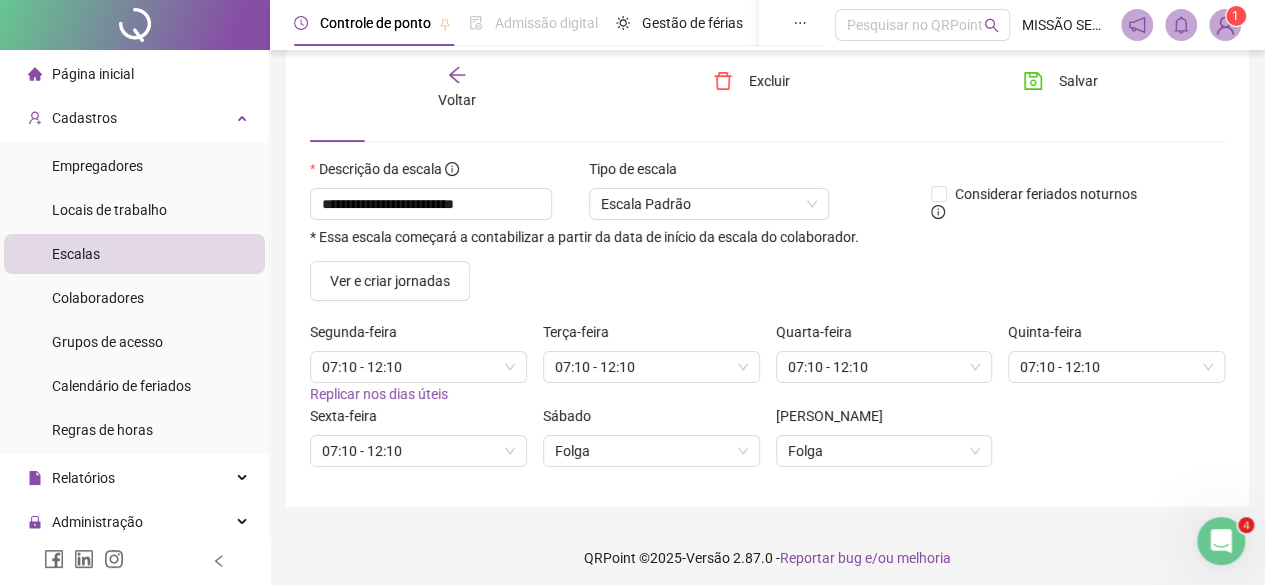 click on "Voltar" at bounding box center [457, 100] 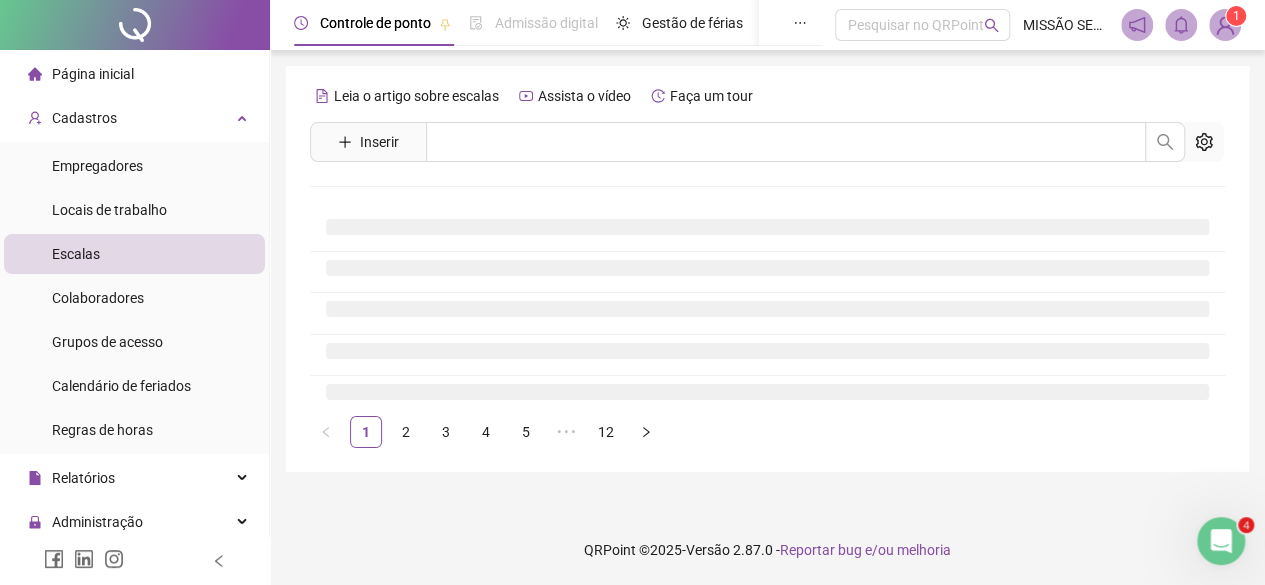 scroll, scrollTop: 0, scrollLeft: 0, axis: both 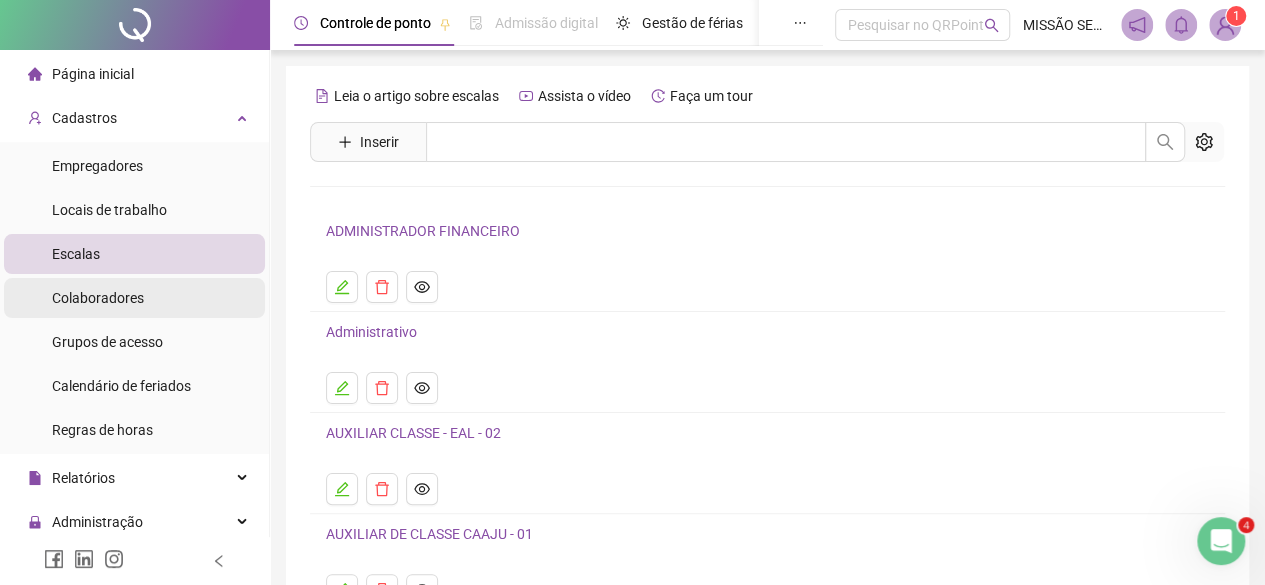 click on "Colaboradores" at bounding box center (98, 298) 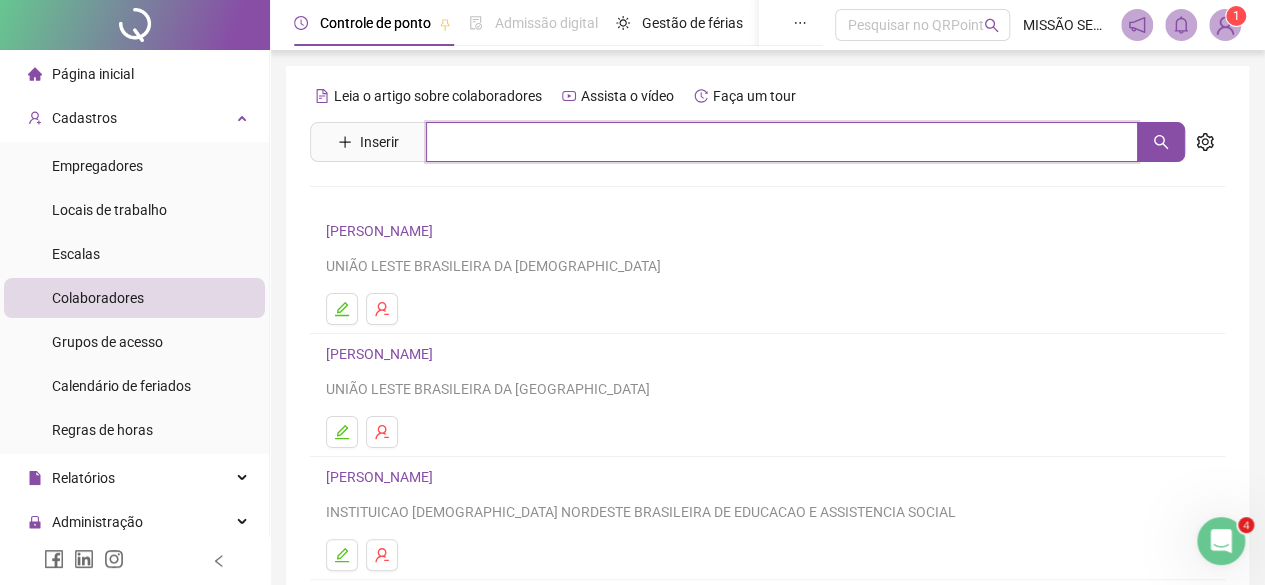 click at bounding box center [782, 142] 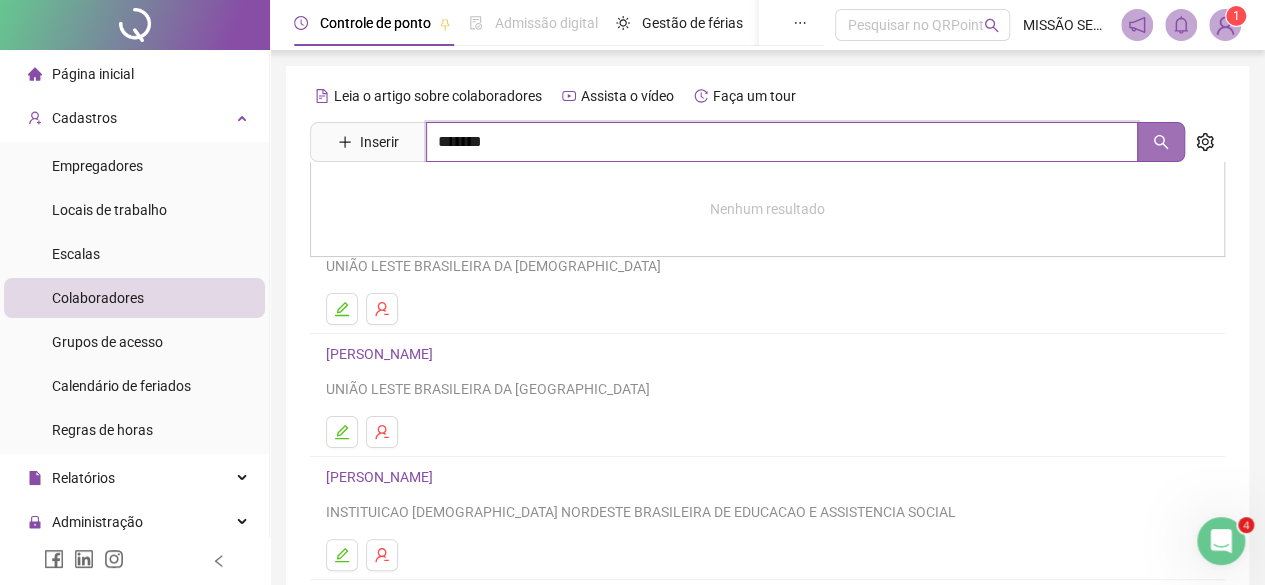 click 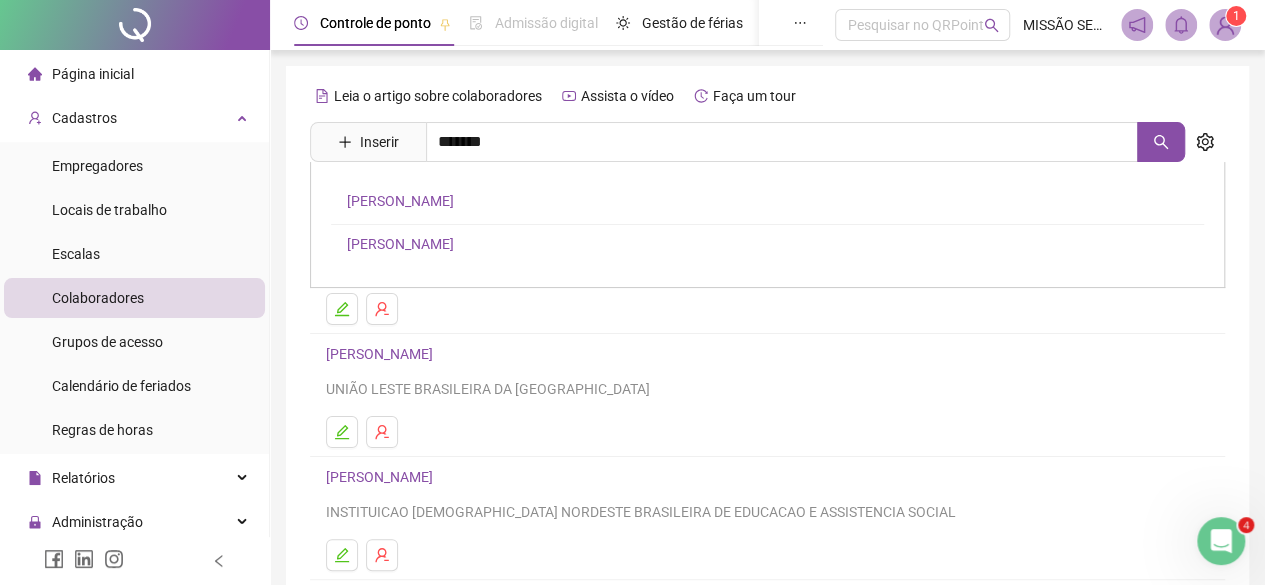 click on "[PERSON_NAME]" at bounding box center (400, 244) 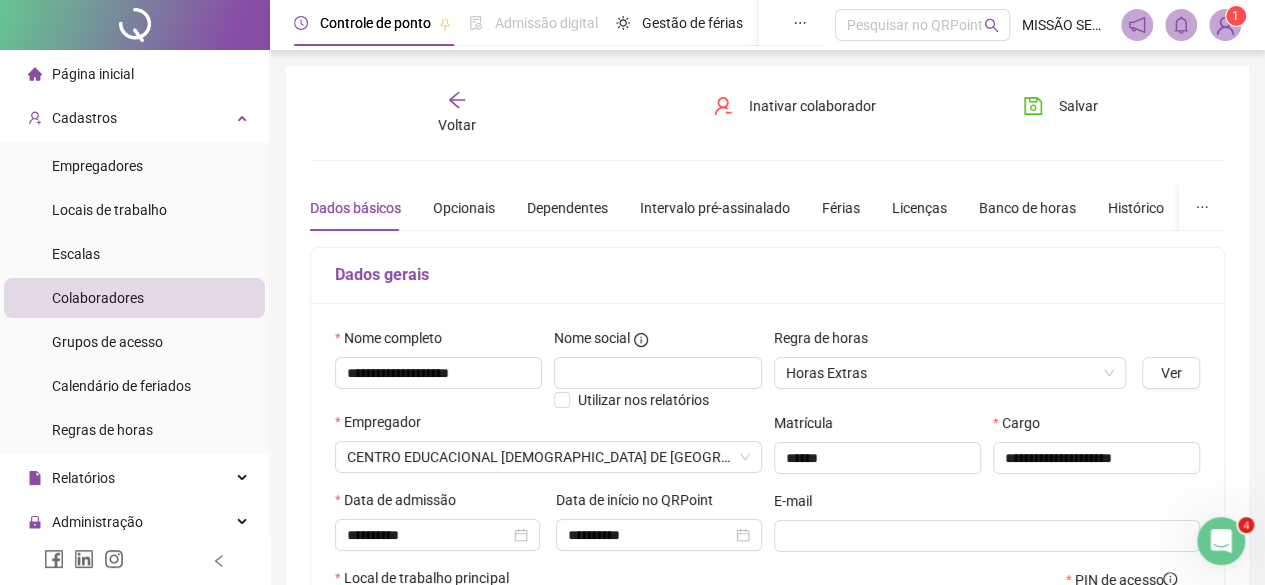 scroll, scrollTop: 300, scrollLeft: 0, axis: vertical 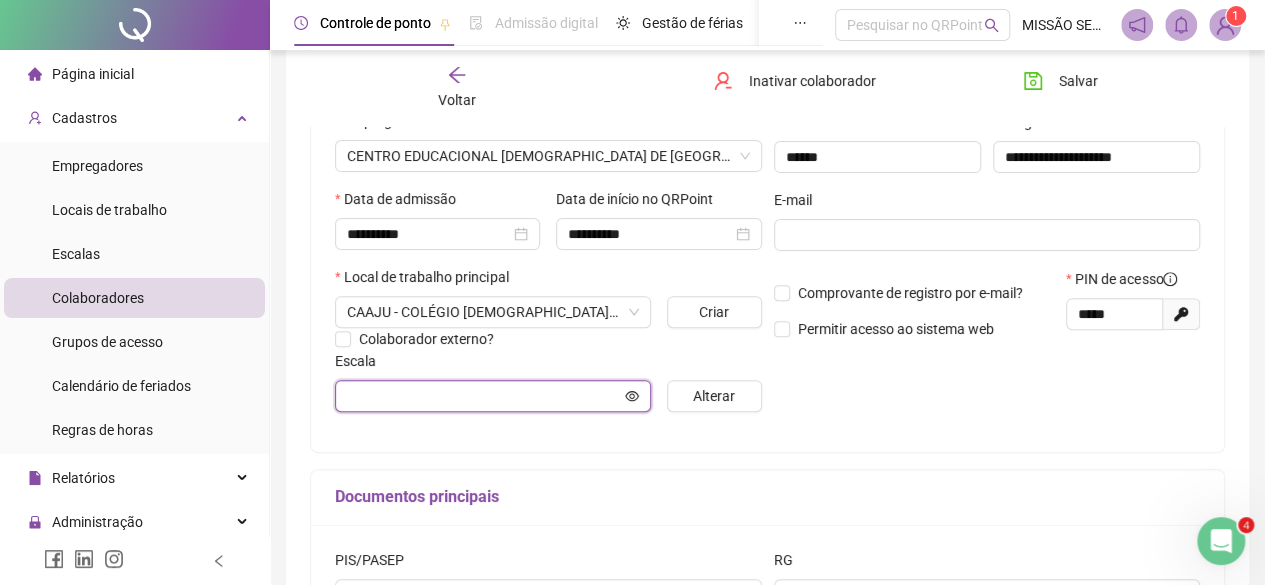 click at bounding box center (484, 396) 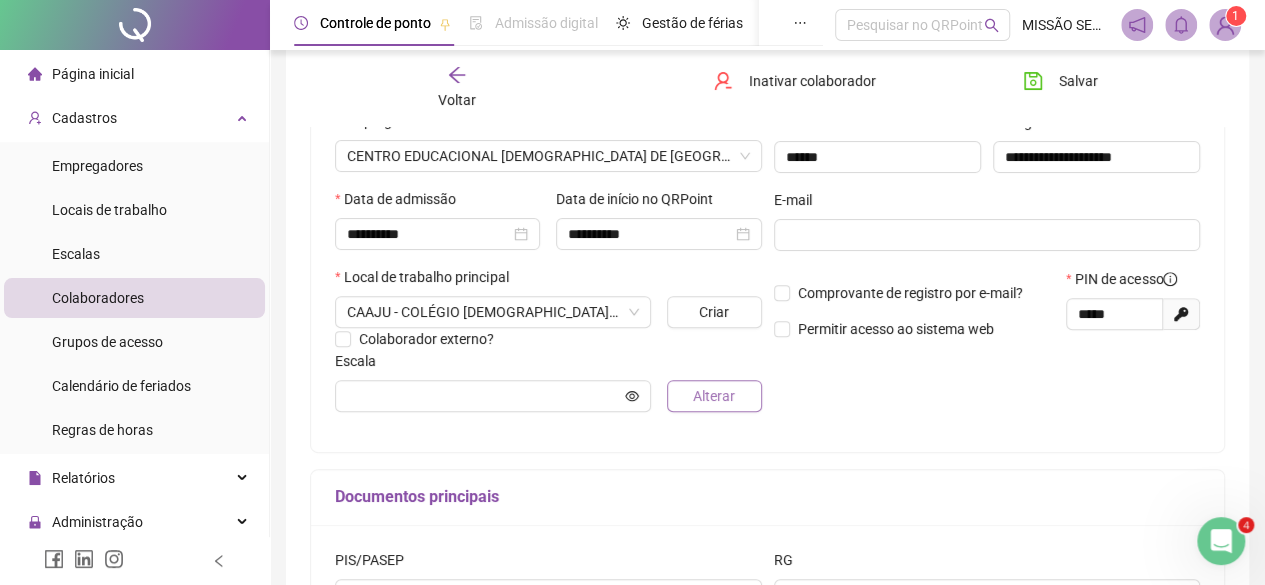 click on "Alterar" at bounding box center [714, 396] 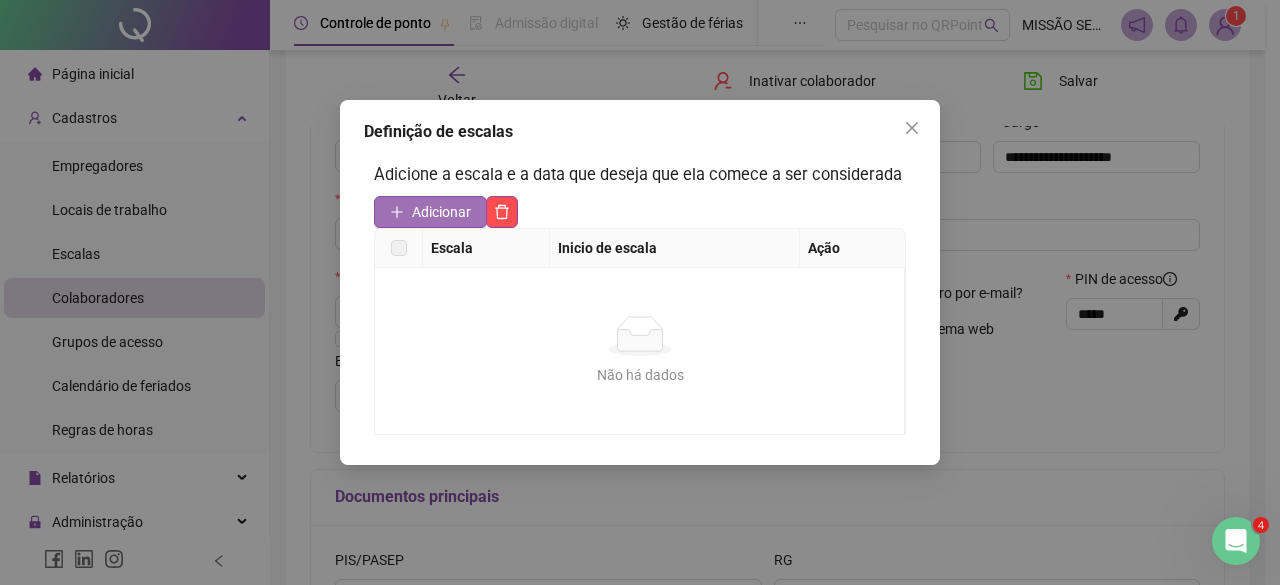 click on "Adicionar" at bounding box center (430, 212) 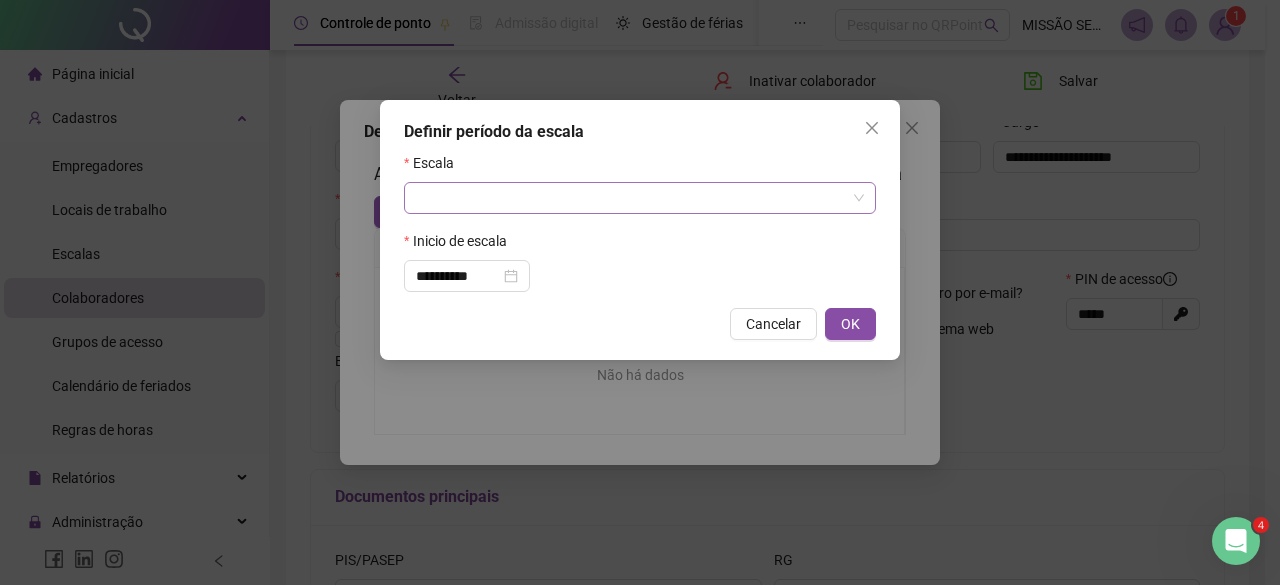 click at bounding box center (634, 198) 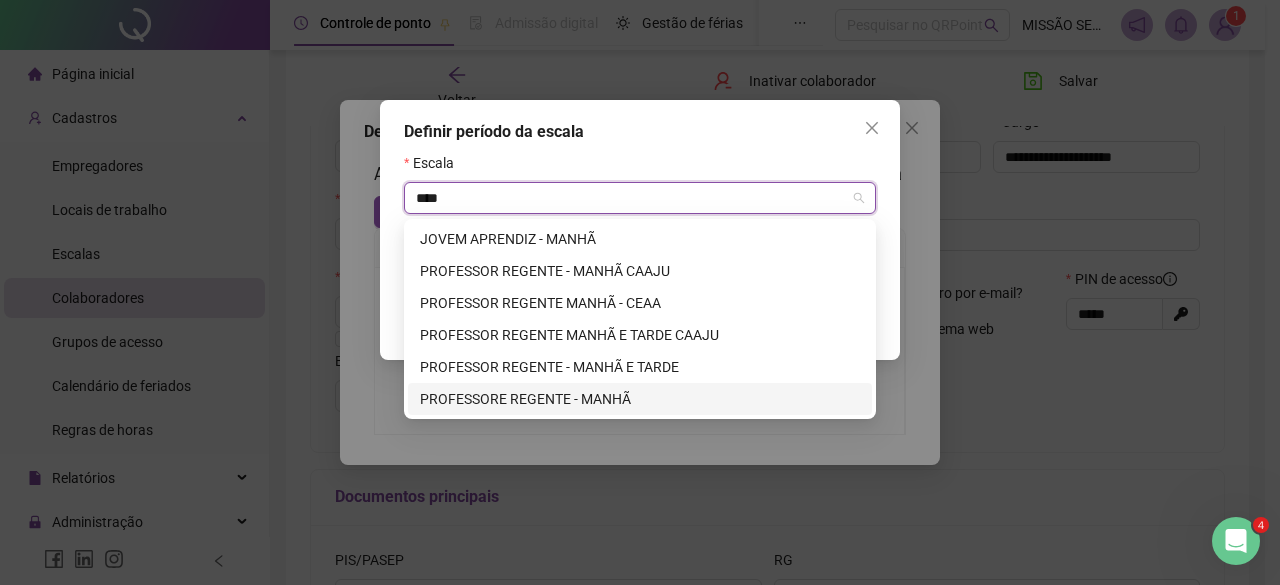 click on "PROFESSORE REGENTE - MANHÃ" at bounding box center [640, 399] 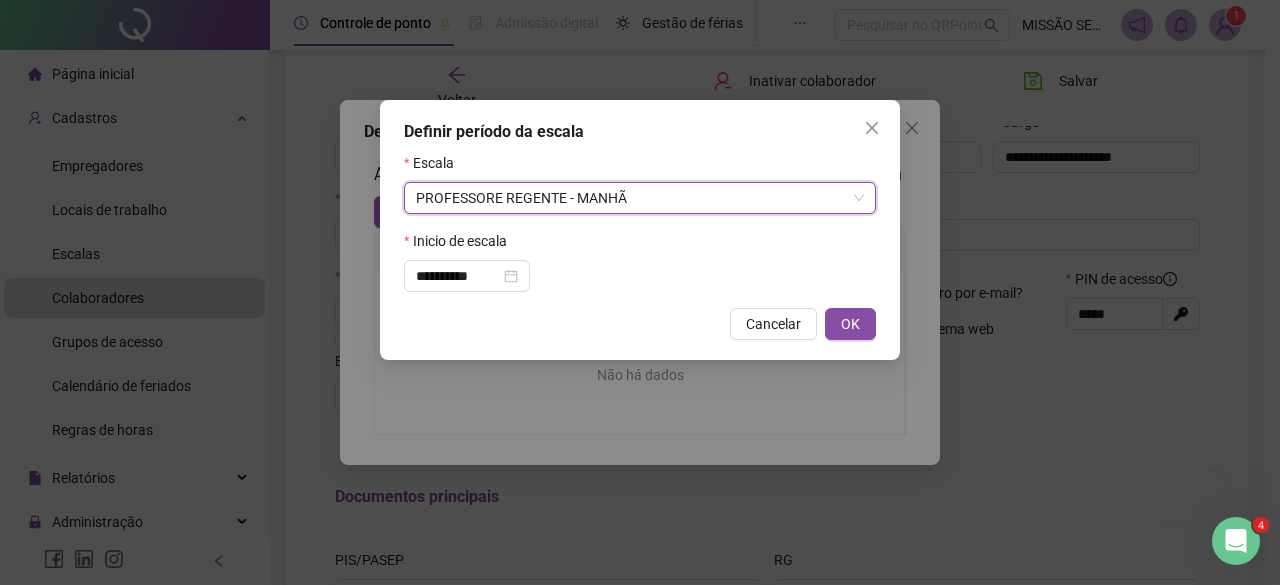 click on "**********" at bounding box center [640, 230] 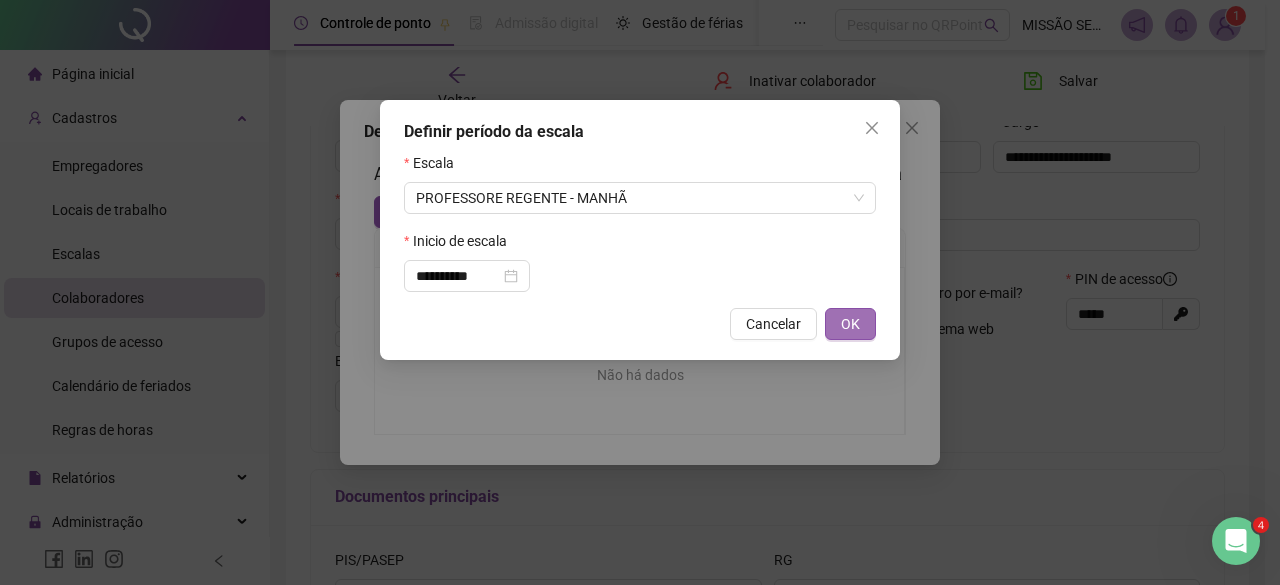 click on "OK" at bounding box center (850, 324) 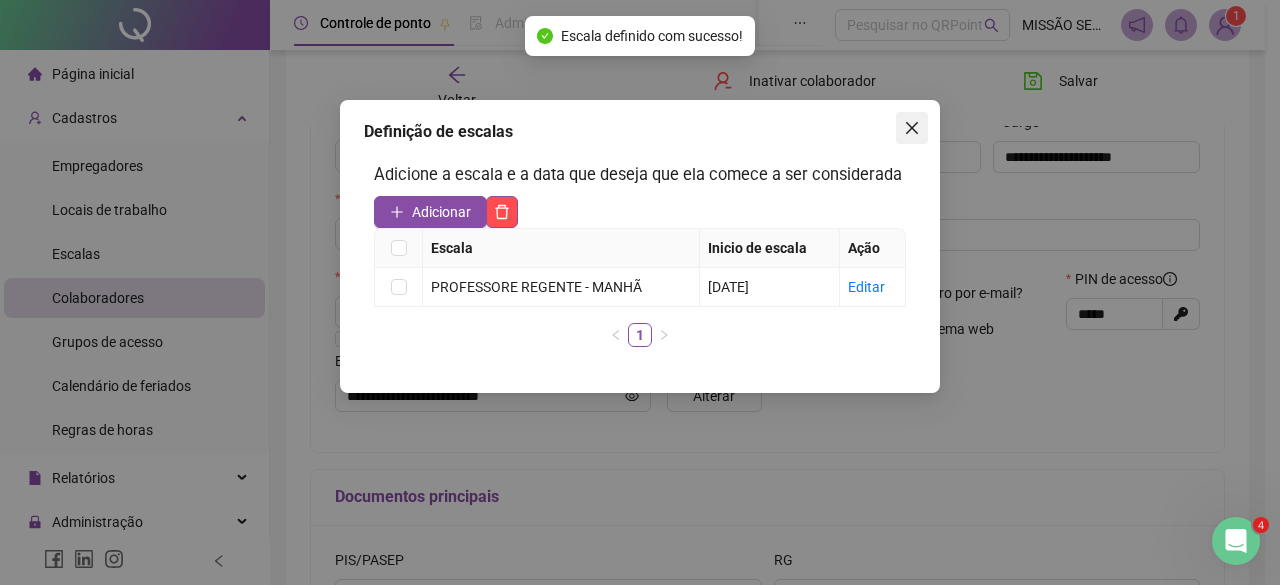 click at bounding box center [912, 128] 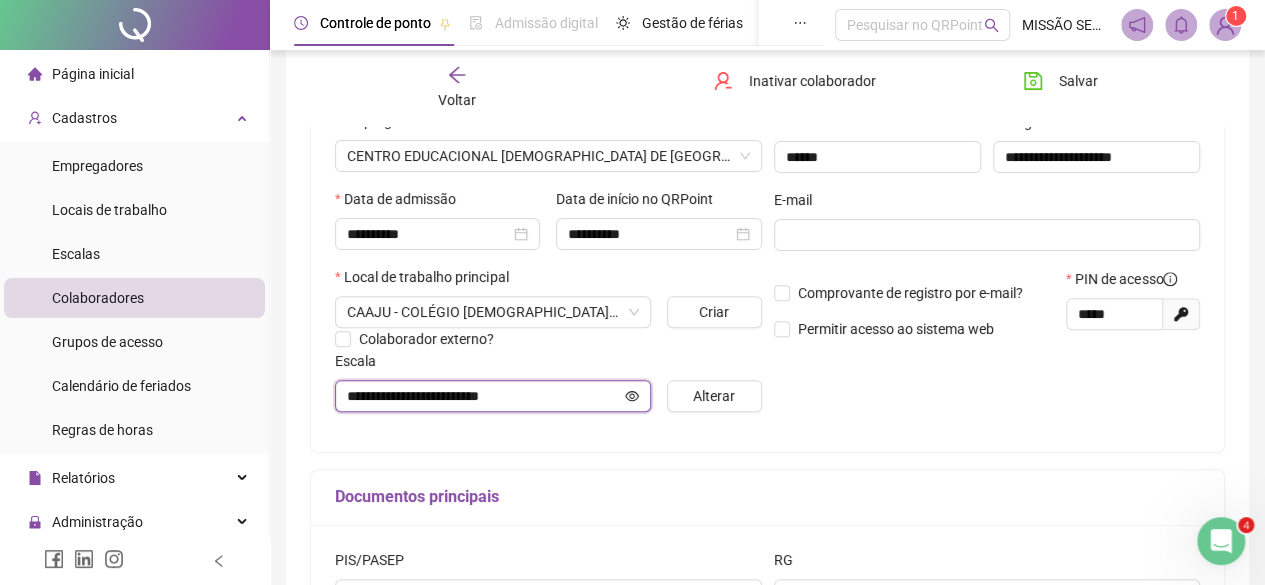 click 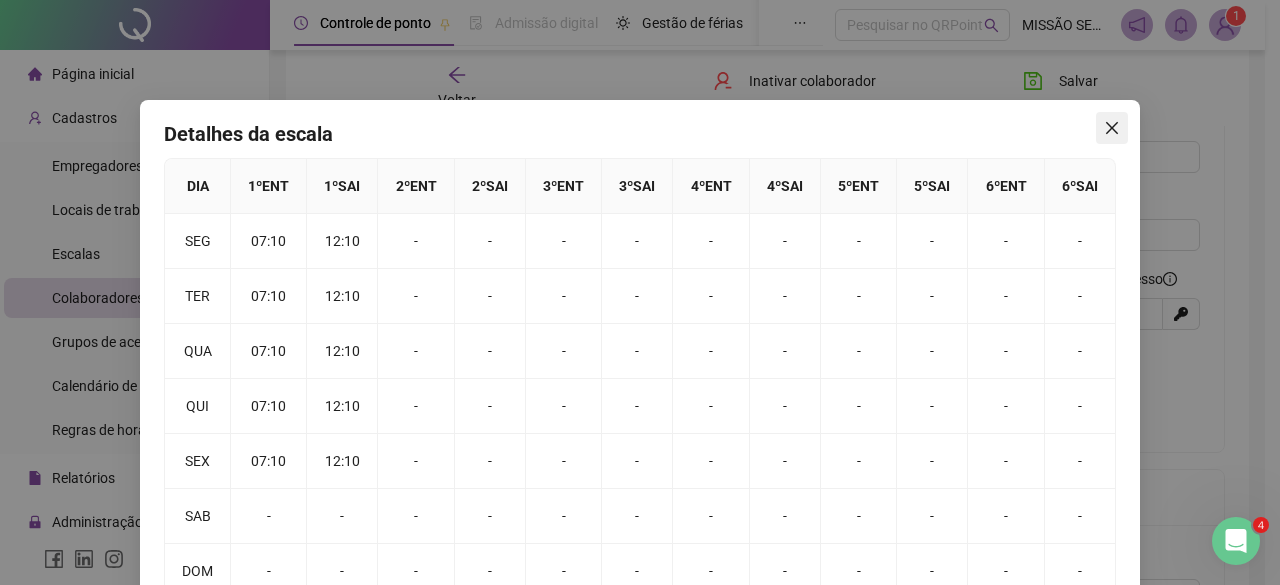 click at bounding box center [1112, 128] 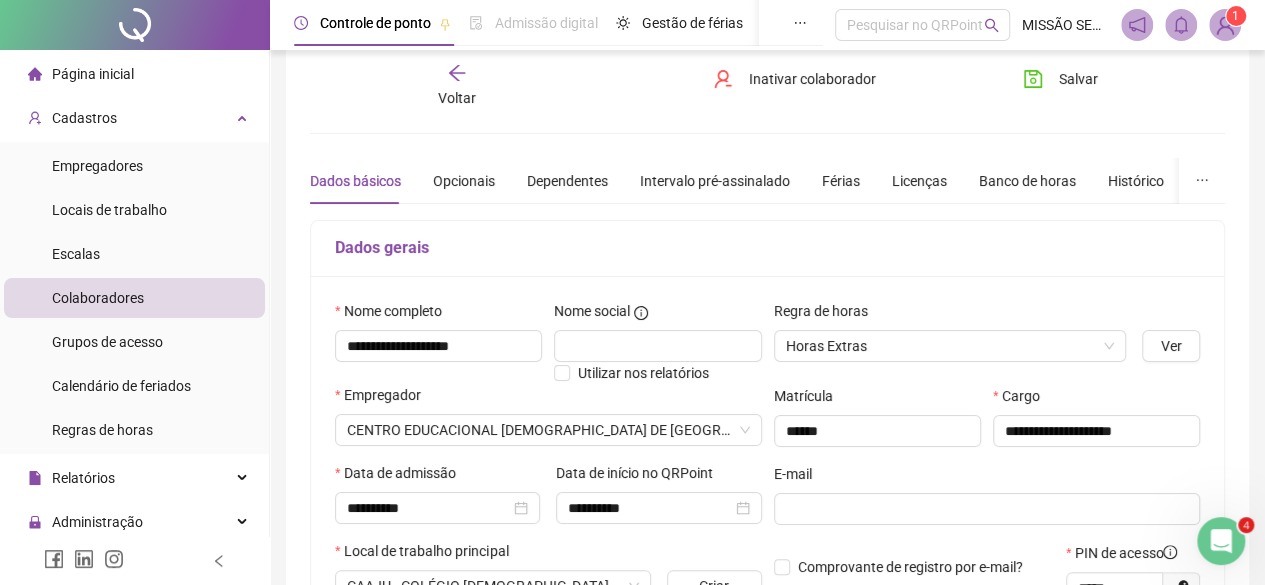 scroll, scrollTop: 0, scrollLeft: 0, axis: both 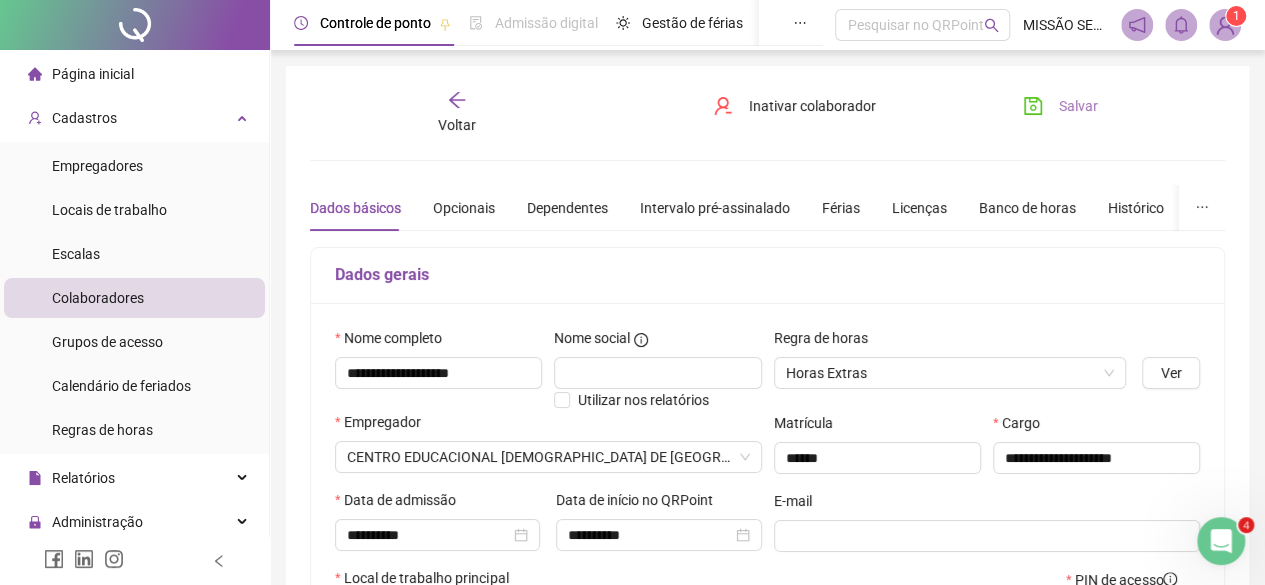 click 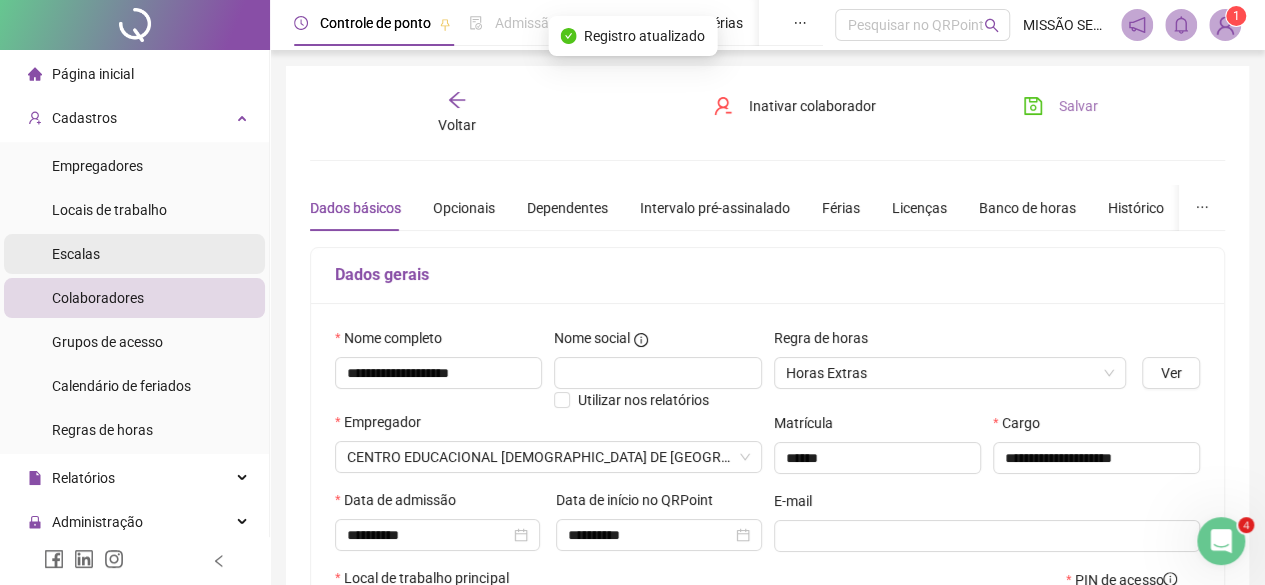 click on "Escalas" at bounding box center (76, 254) 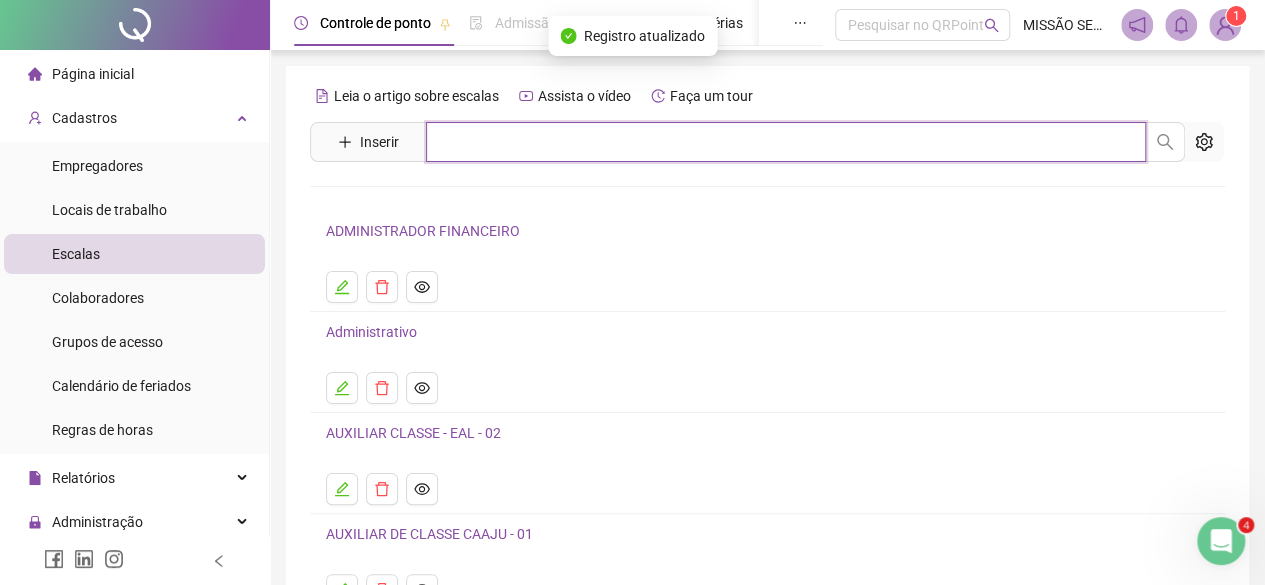 click at bounding box center (786, 142) 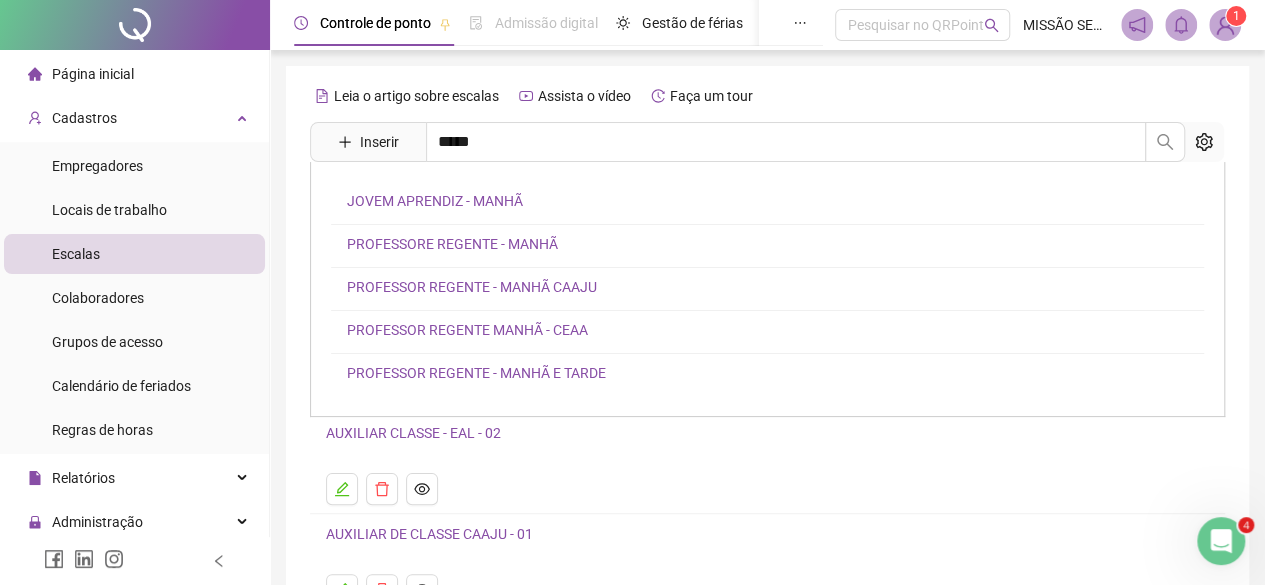 click on "PROFESSORE REGENTE - MANHÃ" at bounding box center (452, 244) 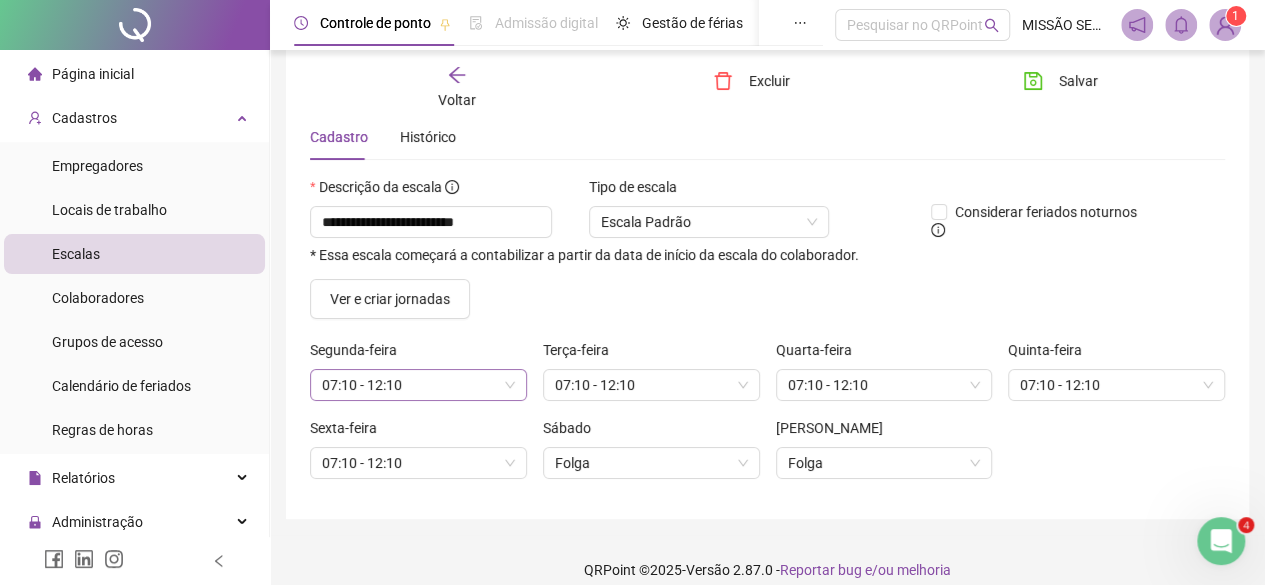 scroll, scrollTop: 88, scrollLeft: 0, axis: vertical 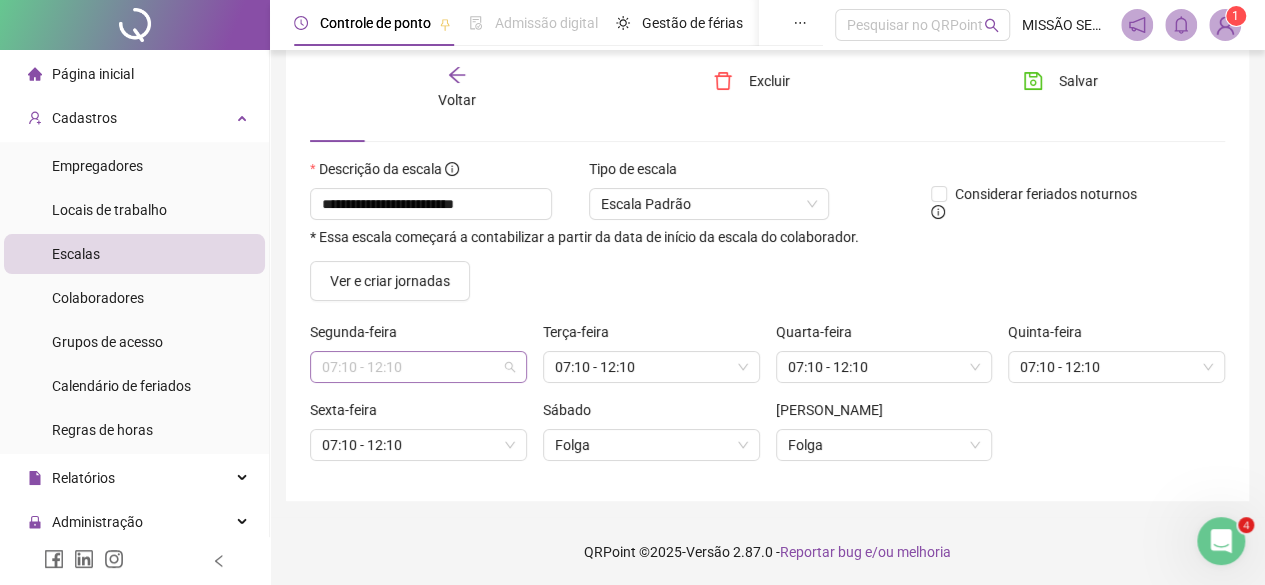 click on "07:10 - 12:10" at bounding box center (418, 367) 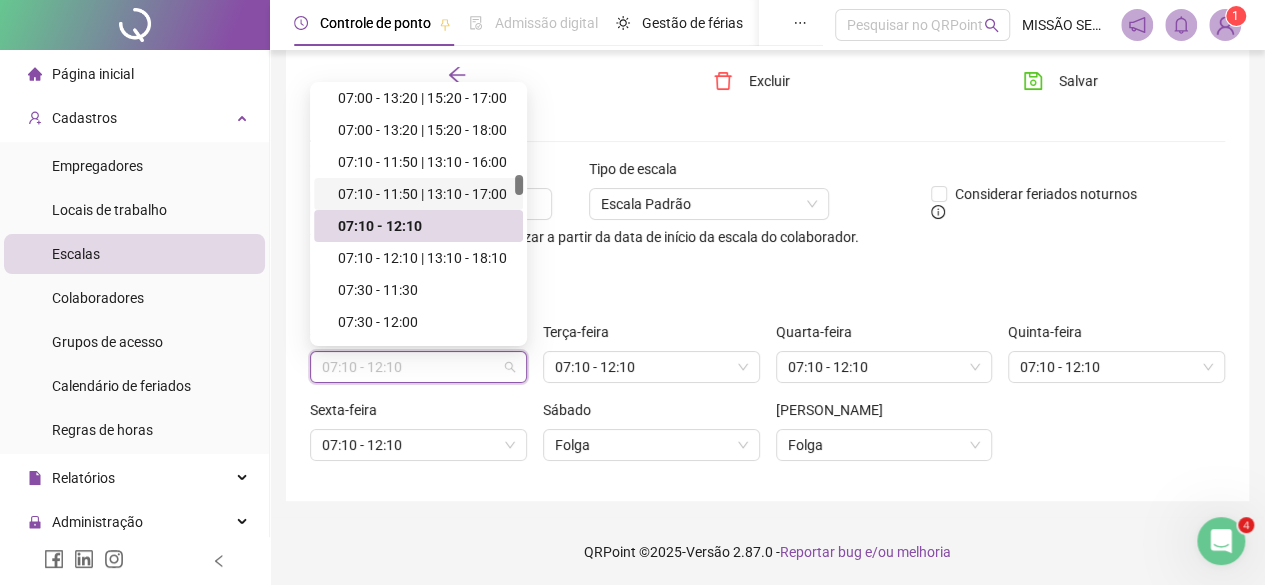 scroll, scrollTop: 1426, scrollLeft: 0, axis: vertical 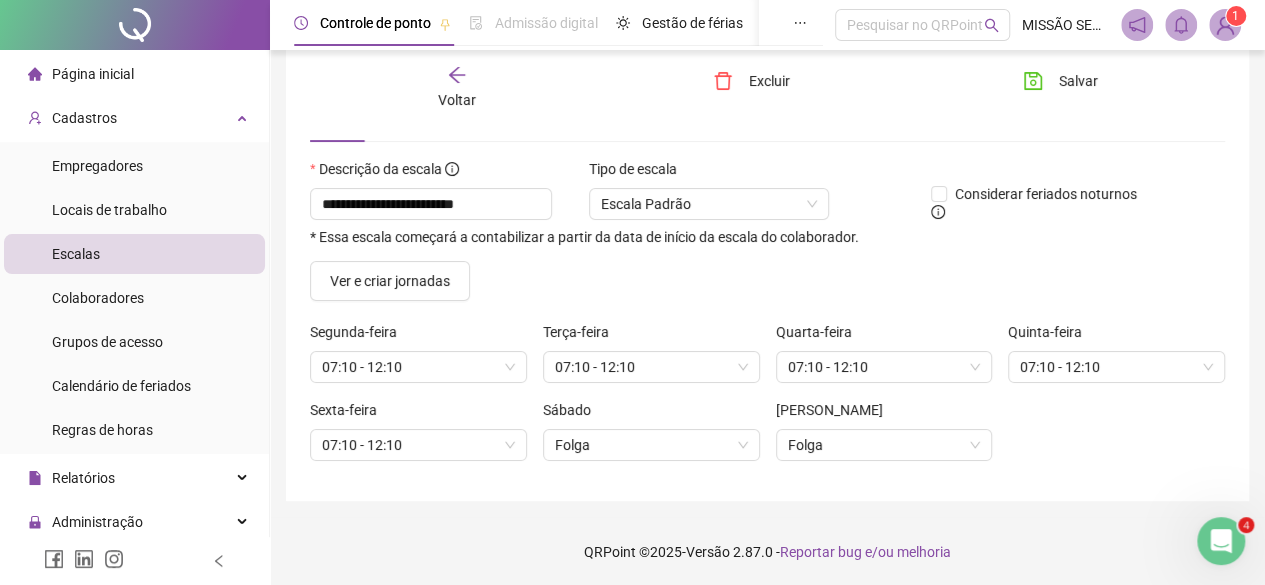 click on "Ver e criar jornadas" at bounding box center (767, 281) 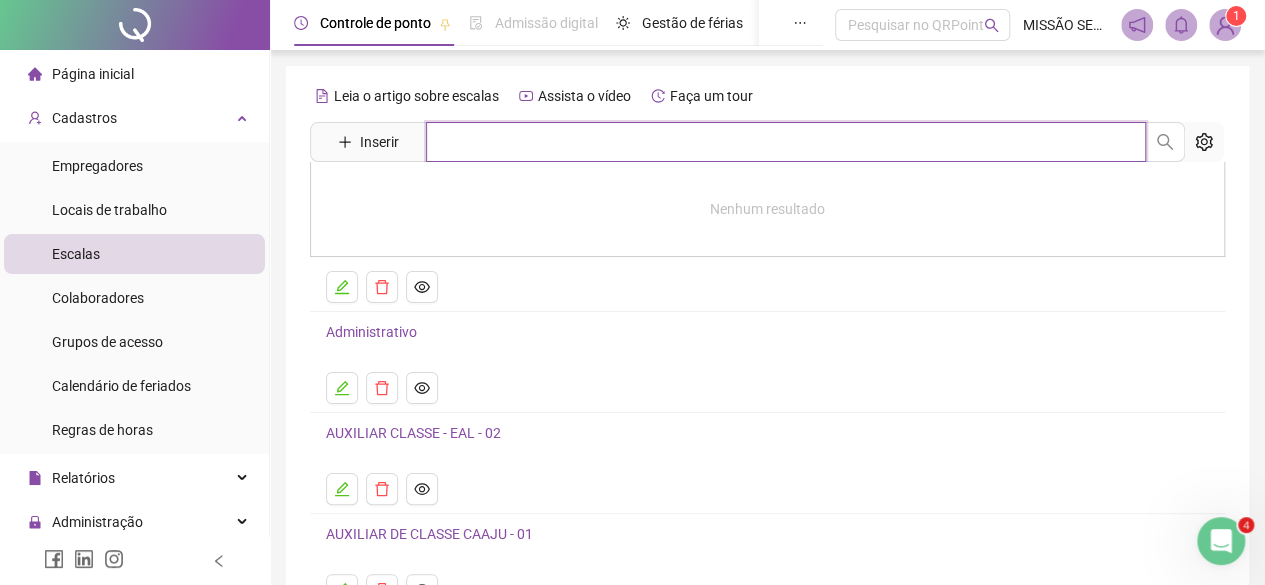 click at bounding box center (786, 142) 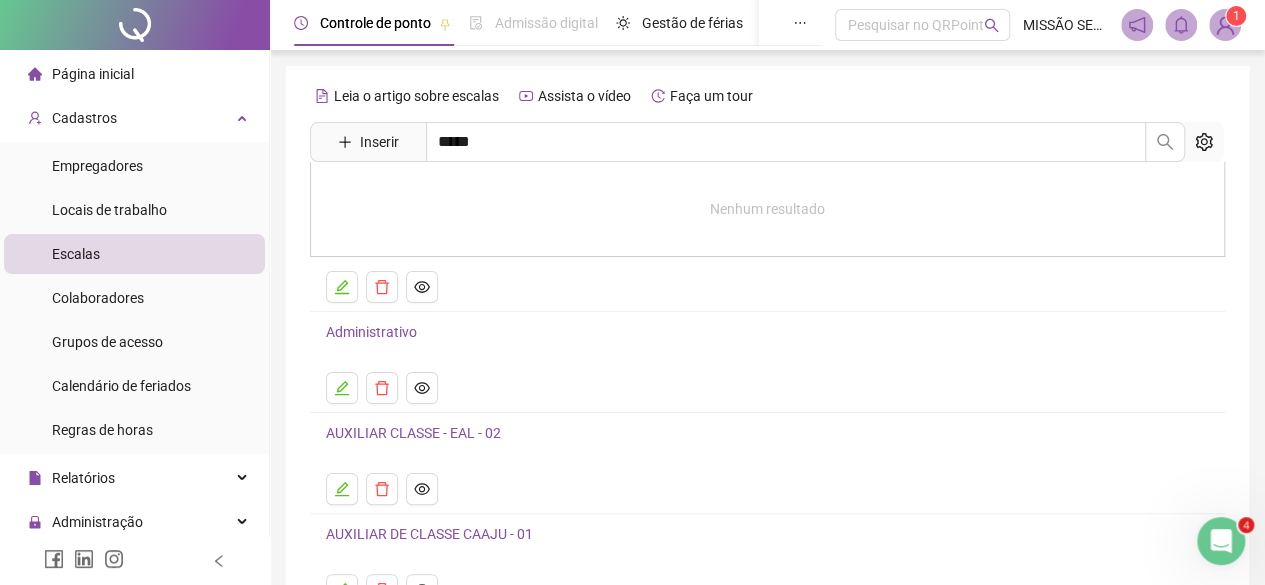 click on "Leia o artigo sobre escalas Assista o vídeo Faça um tour" at bounding box center [767, 96] 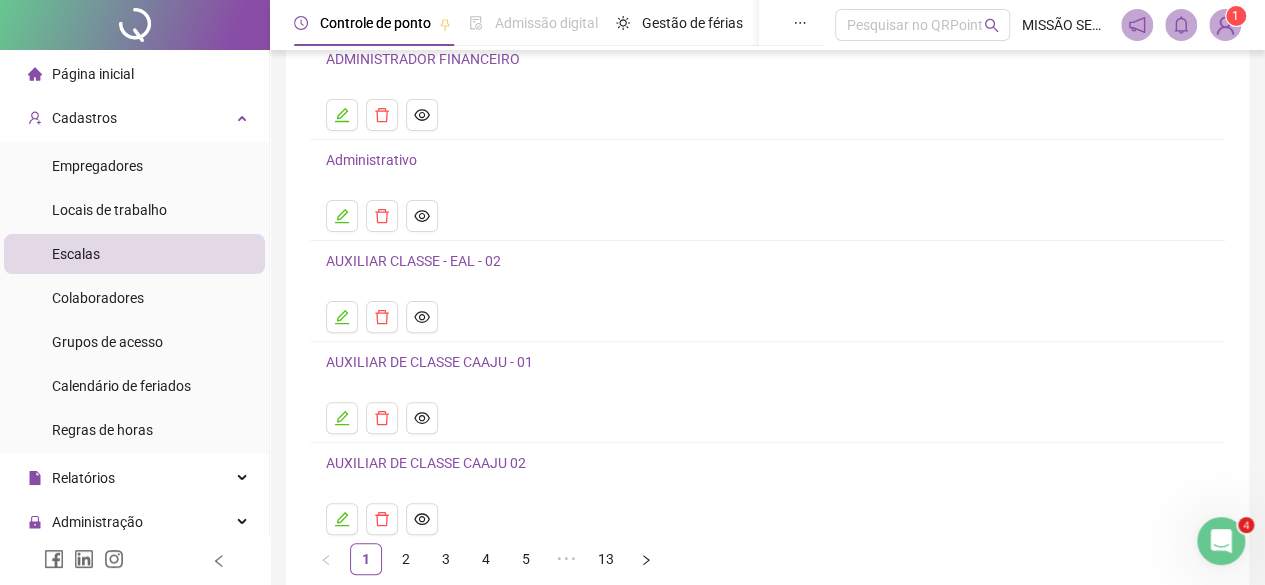 scroll, scrollTop: 270, scrollLeft: 0, axis: vertical 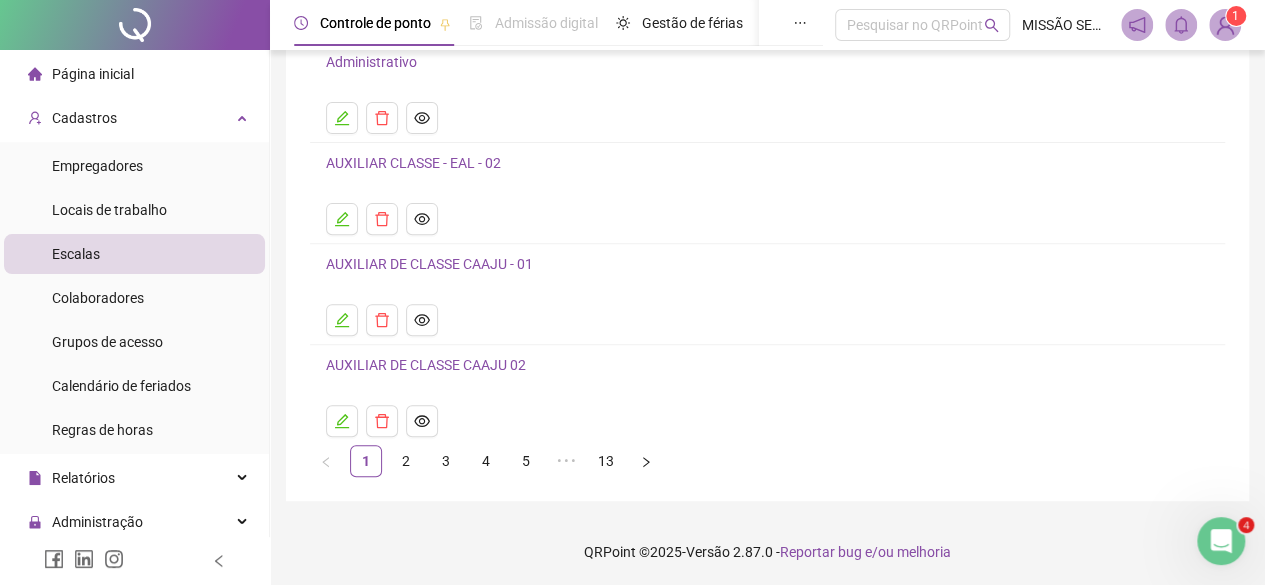 click on "Leia o artigo sobre escalas Assista o vídeo Faça um tour Inserir ***** Nenhum resultado ADMINISTRADOR FINANCEIRO   Administrativo   AUXILIAR CLASSE - EAL - 02   AUXILIAR DE CLASSE CAAJU - 01   AUXILIAR DE CLASSE CAAJU 02   1 2 3 4 5 ••• 13" at bounding box center [767, 148] 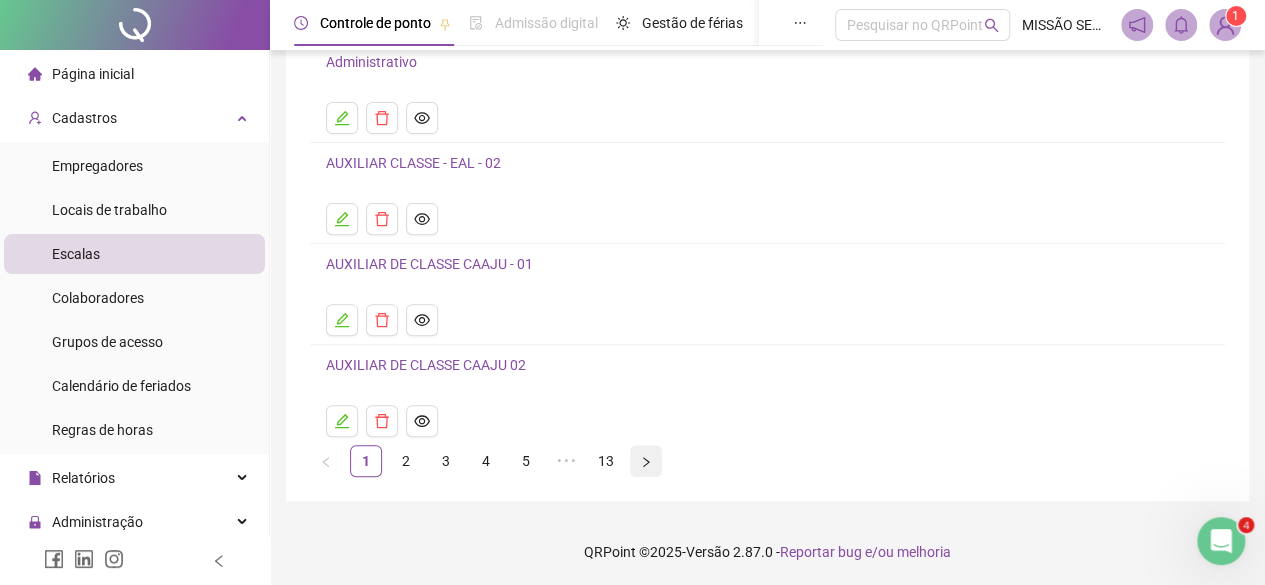 click at bounding box center [646, 461] 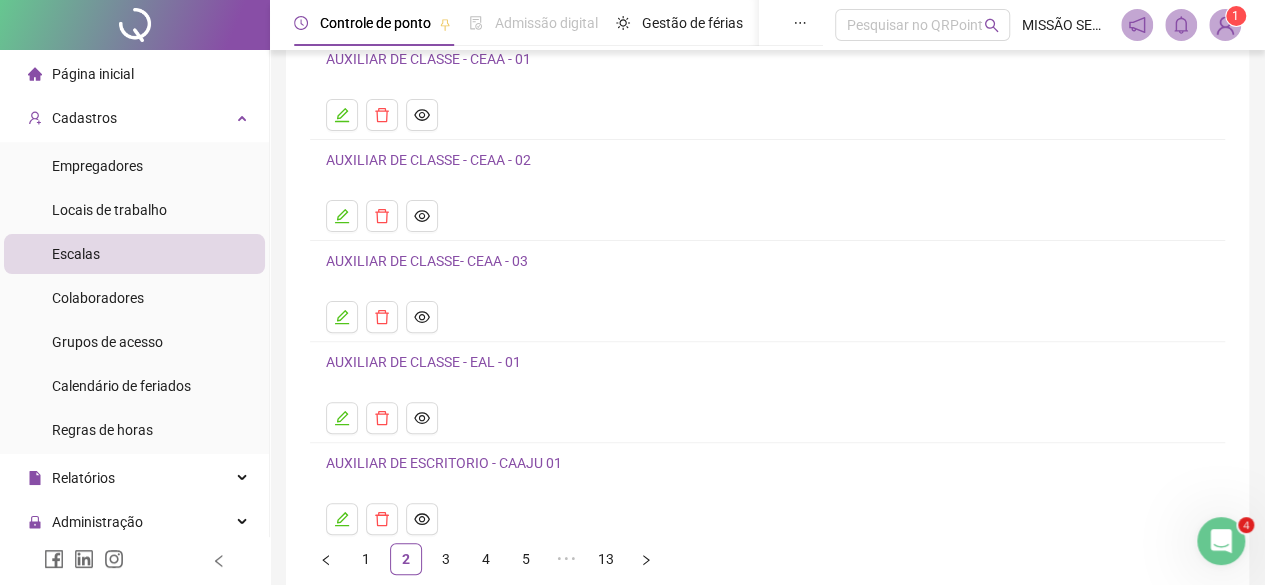 scroll, scrollTop: 270, scrollLeft: 0, axis: vertical 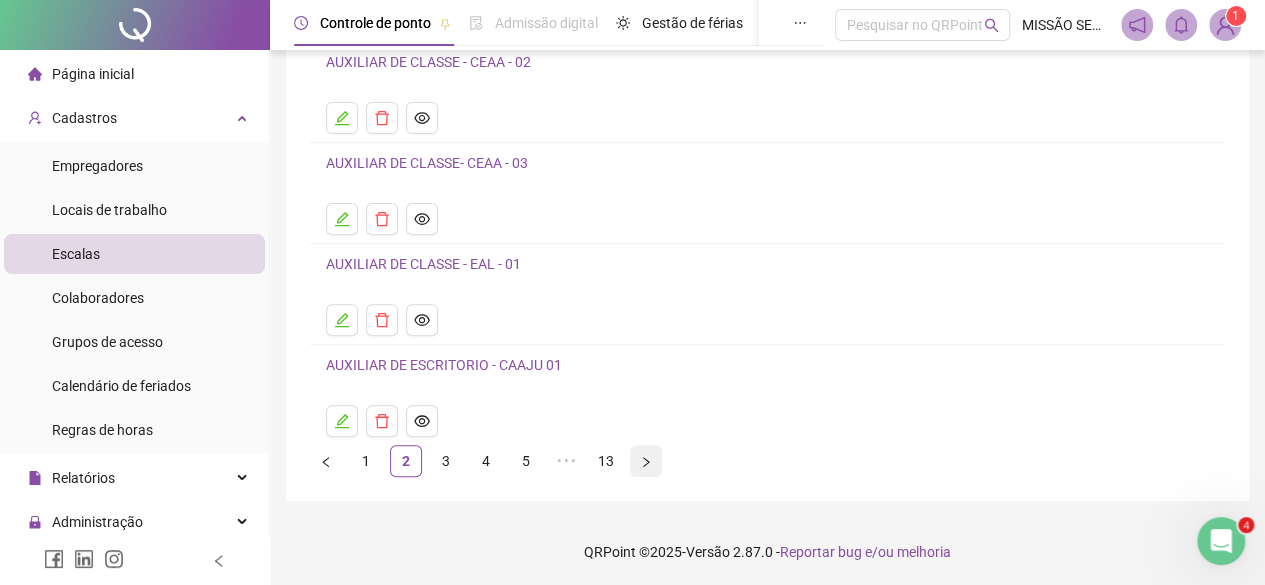click 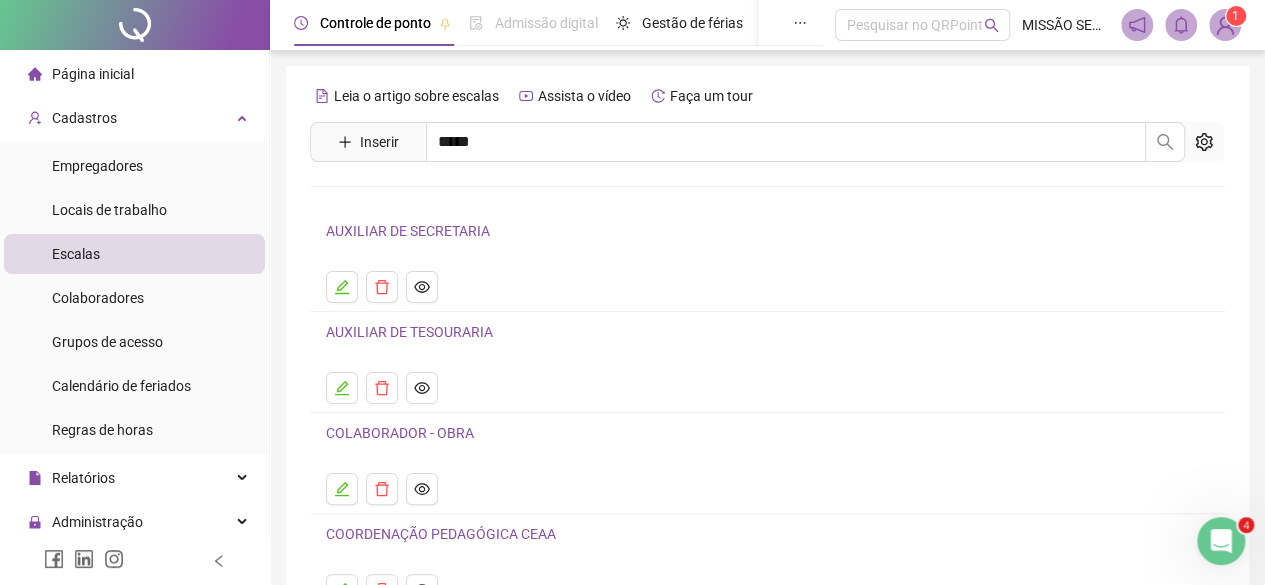 scroll, scrollTop: 270, scrollLeft: 0, axis: vertical 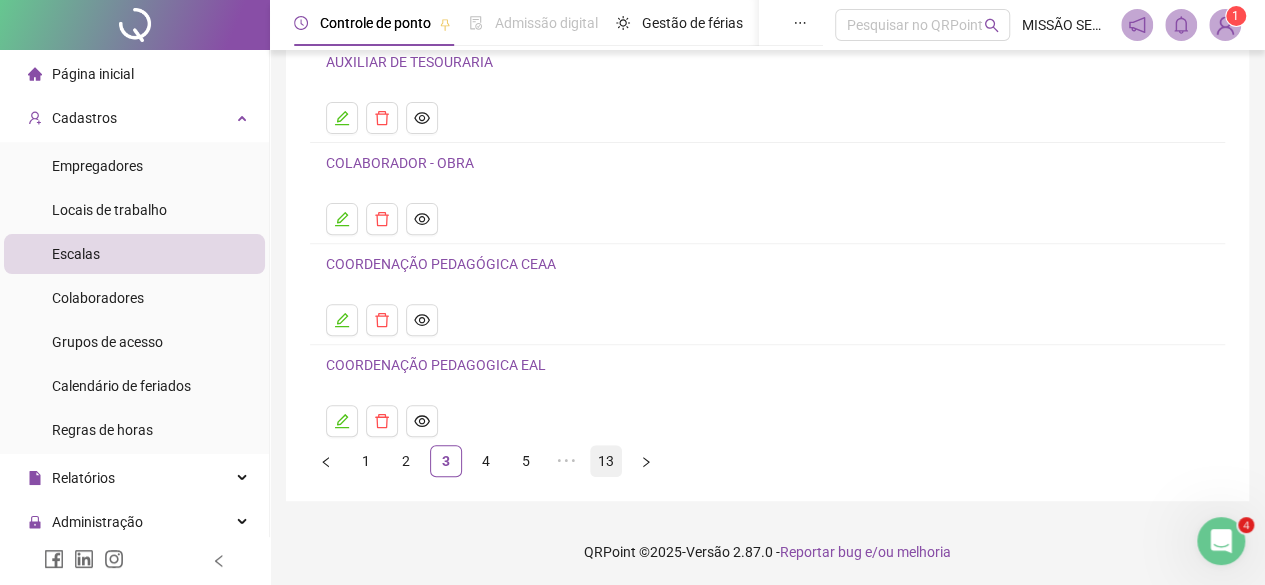click on "13" at bounding box center [606, 461] 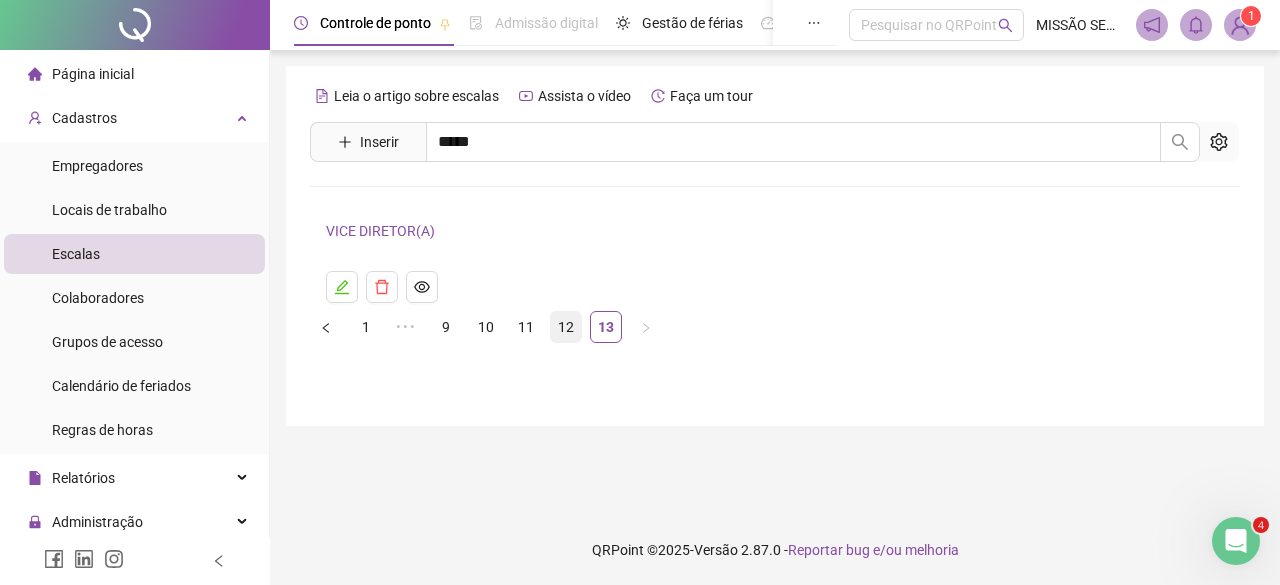 click on "12" at bounding box center (566, 327) 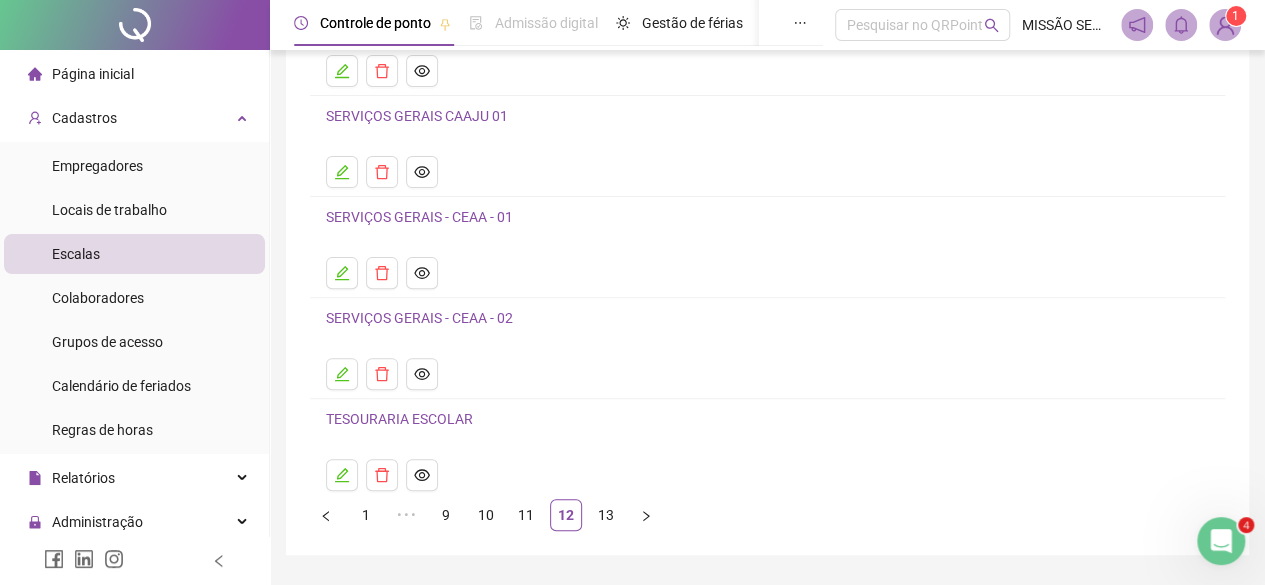 scroll, scrollTop: 270, scrollLeft: 0, axis: vertical 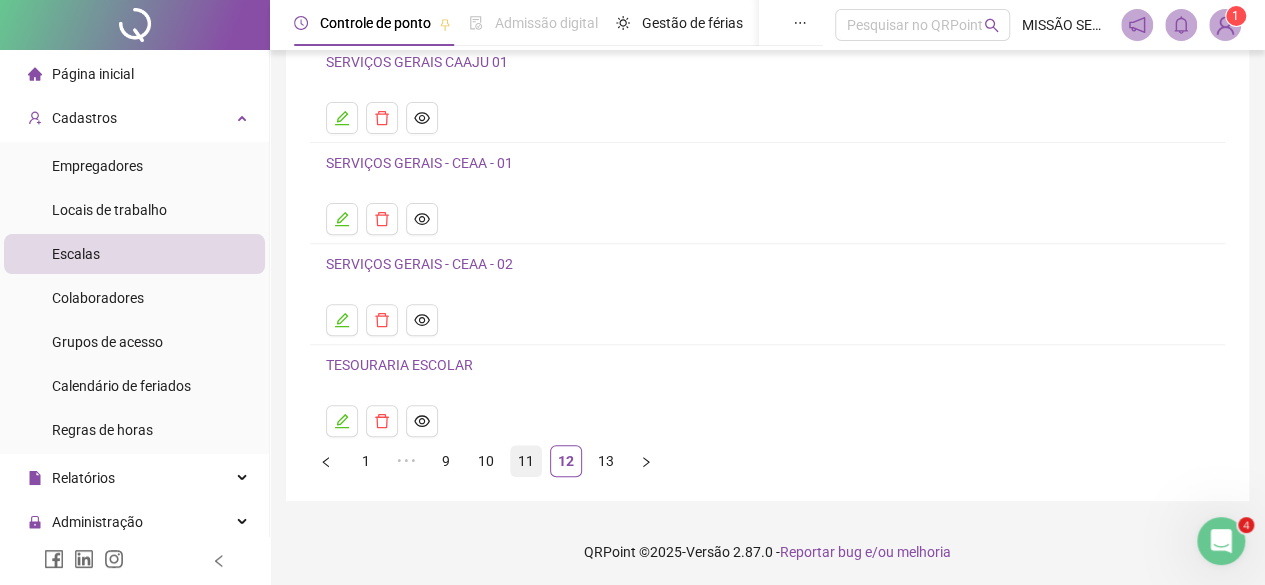 click on "11" at bounding box center [526, 461] 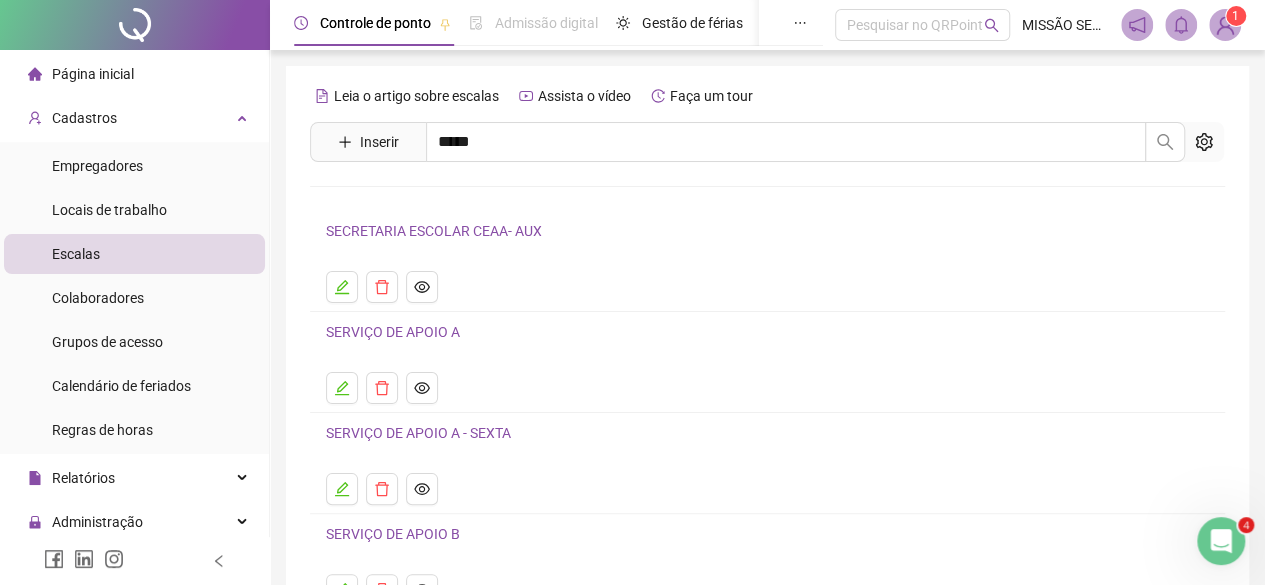 scroll, scrollTop: 270, scrollLeft: 0, axis: vertical 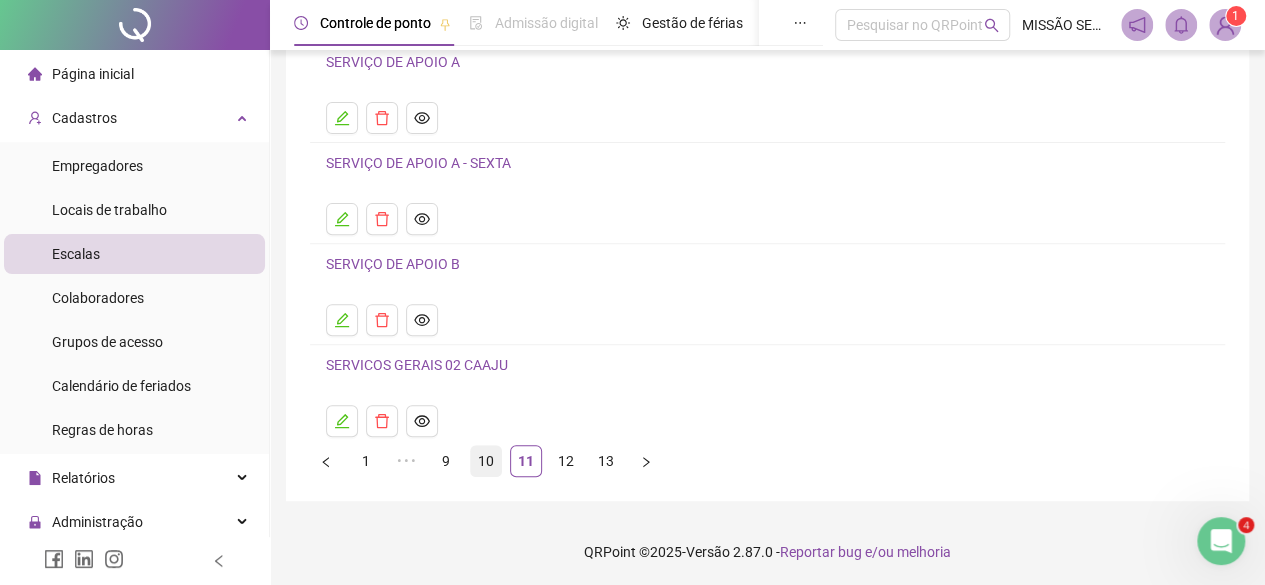 click on "10" at bounding box center (486, 461) 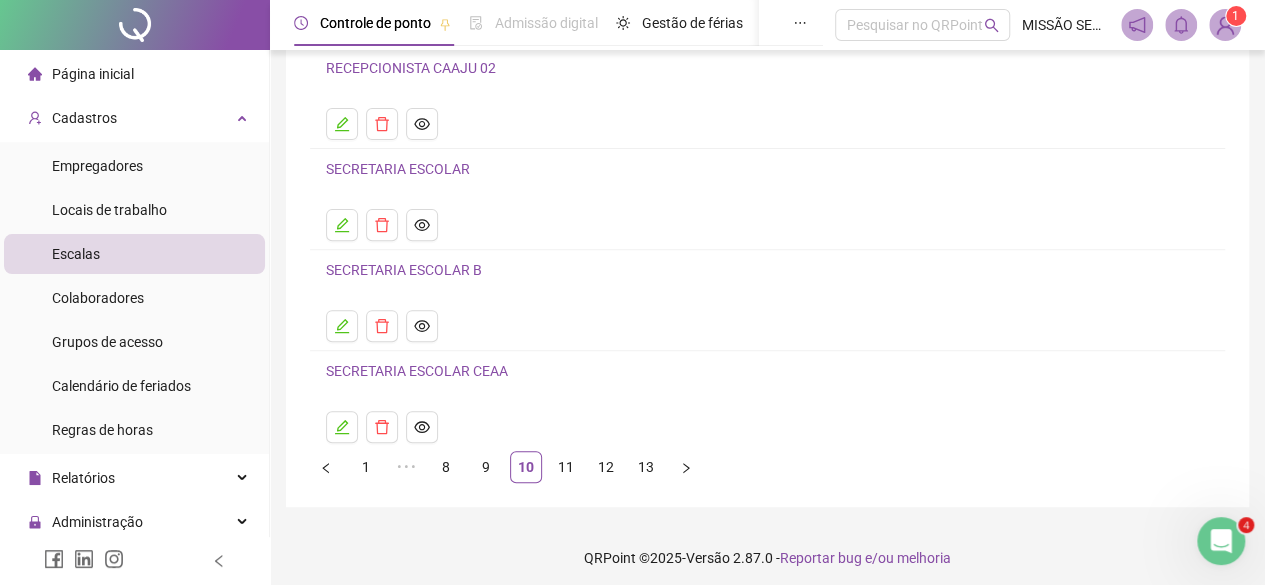 scroll, scrollTop: 270, scrollLeft: 0, axis: vertical 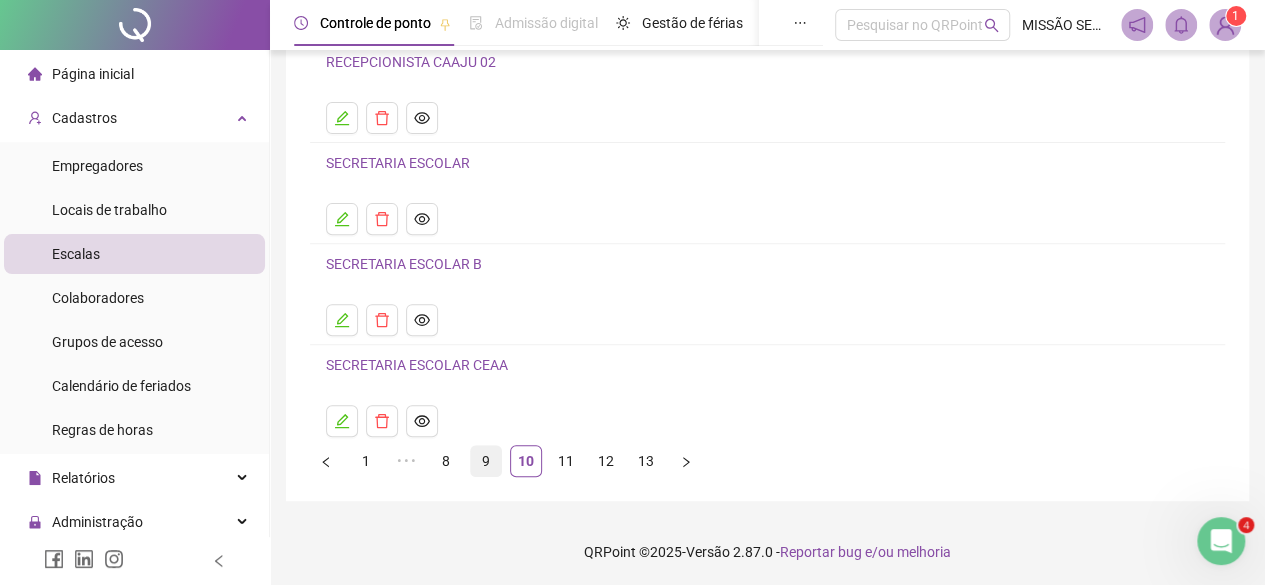 click on "9" at bounding box center [486, 461] 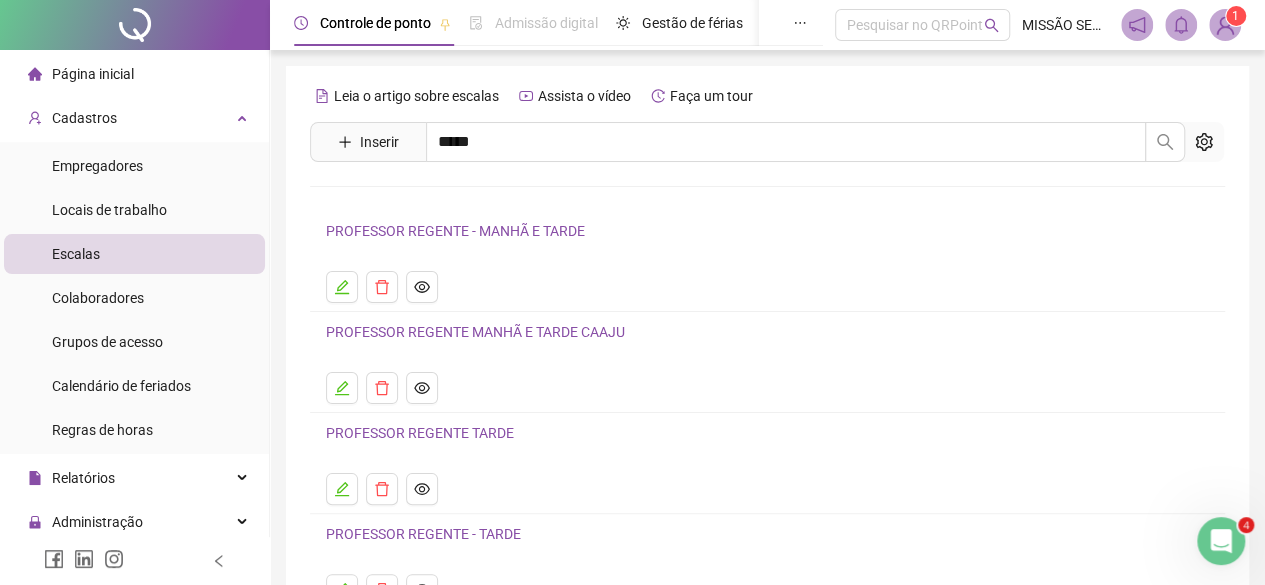 scroll, scrollTop: 270, scrollLeft: 0, axis: vertical 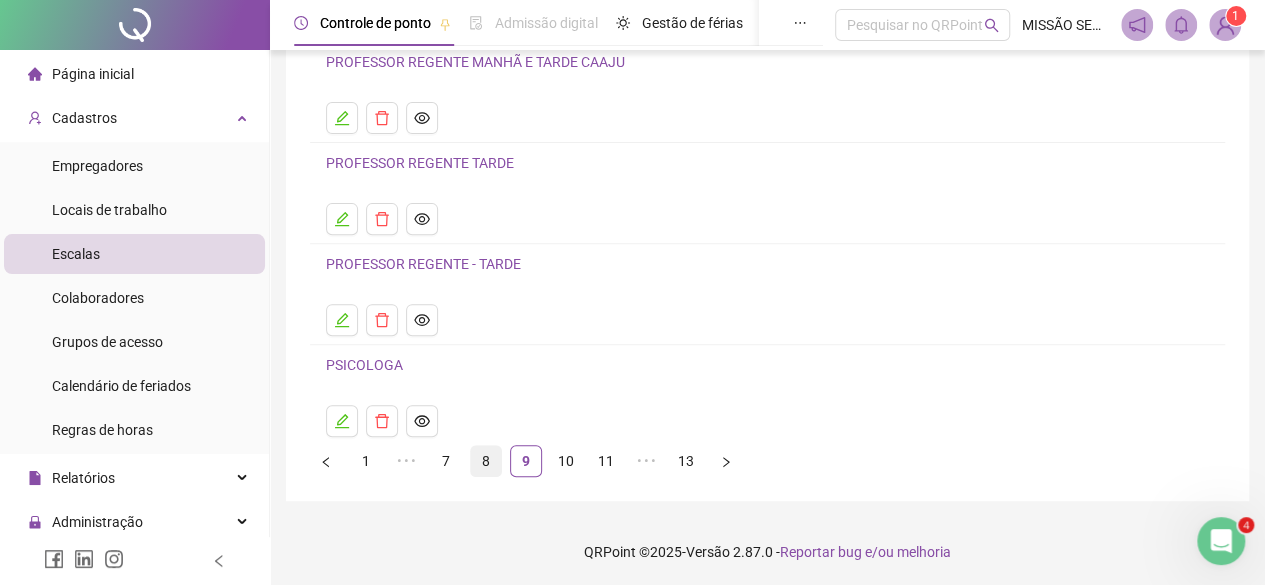 click on "8" at bounding box center (486, 461) 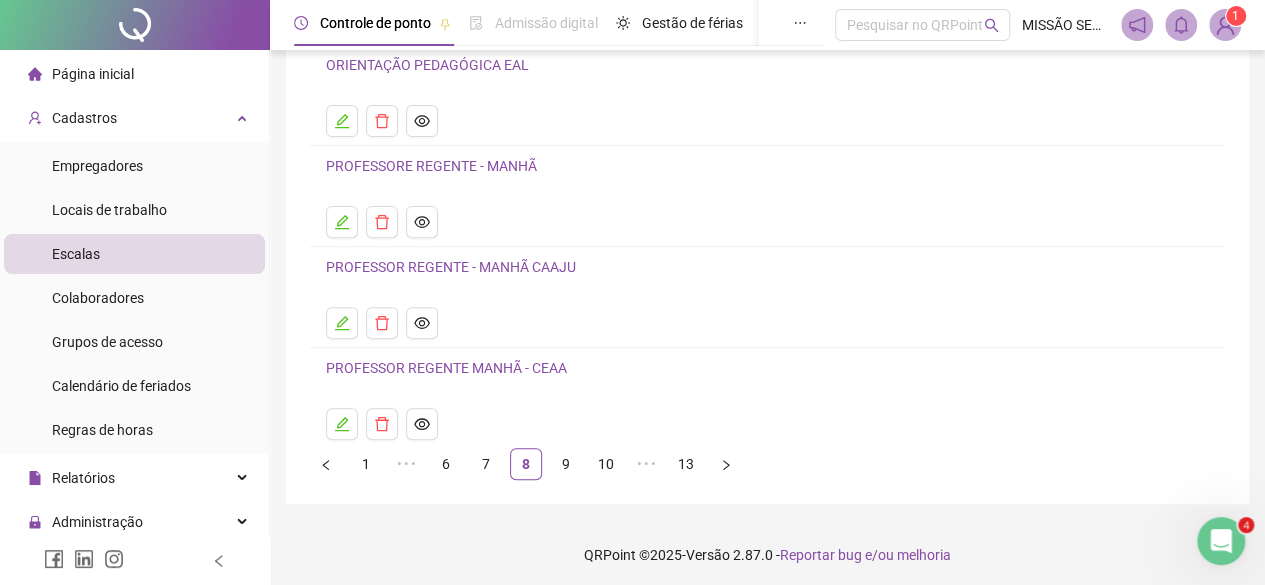 scroll, scrollTop: 270, scrollLeft: 0, axis: vertical 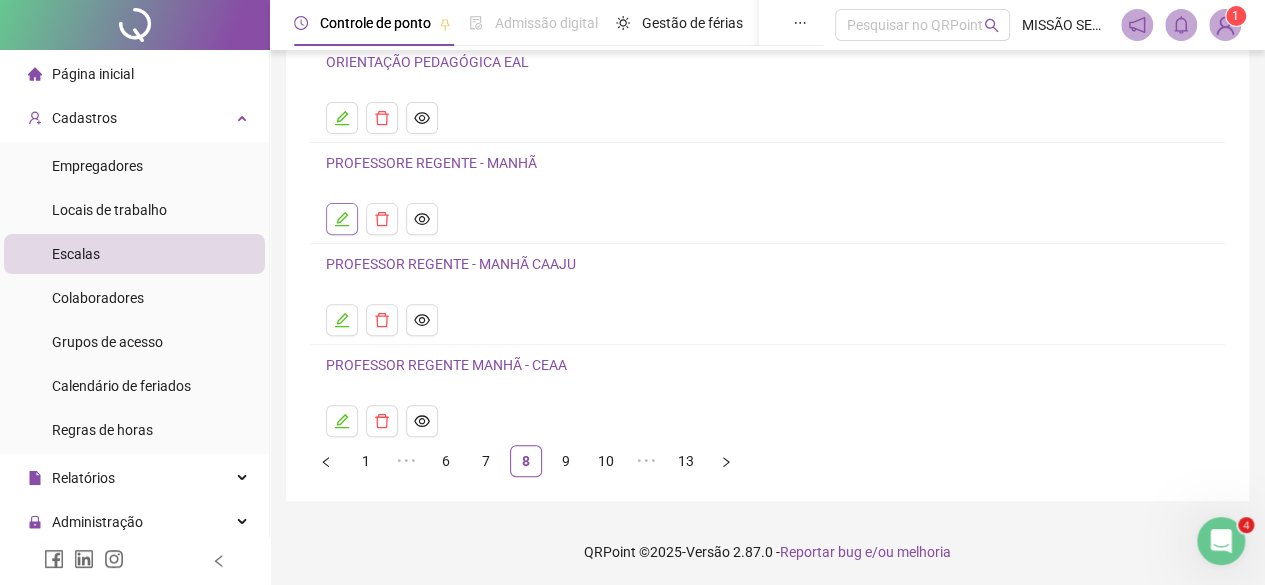 click at bounding box center (342, 219) 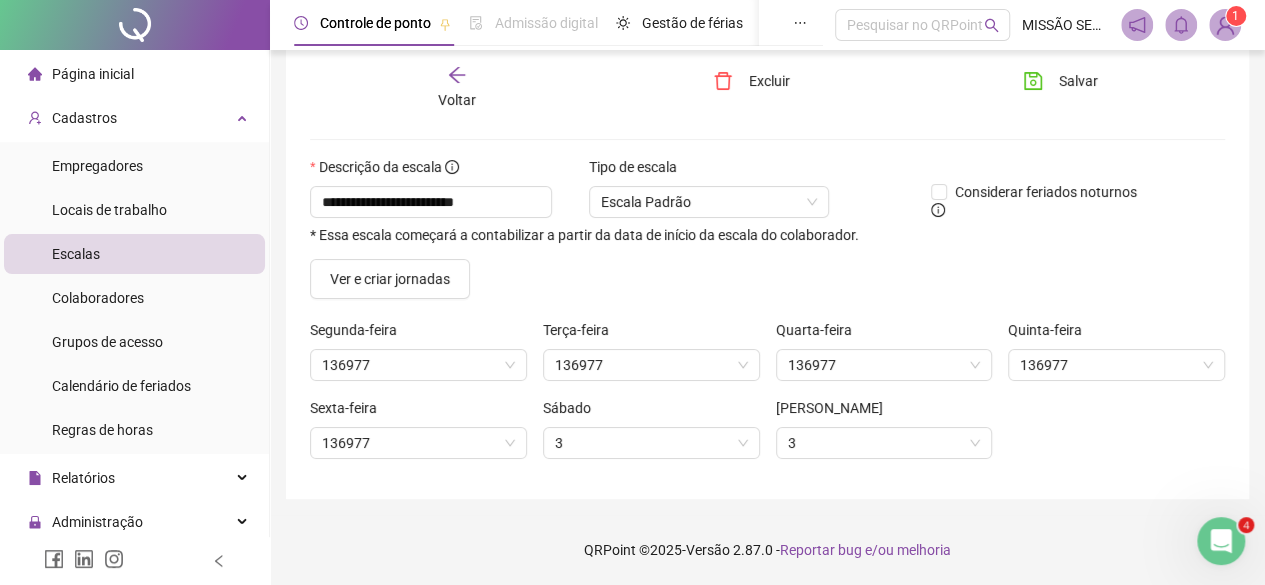 scroll, scrollTop: 88, scrollLeft: 0, axis: vertical 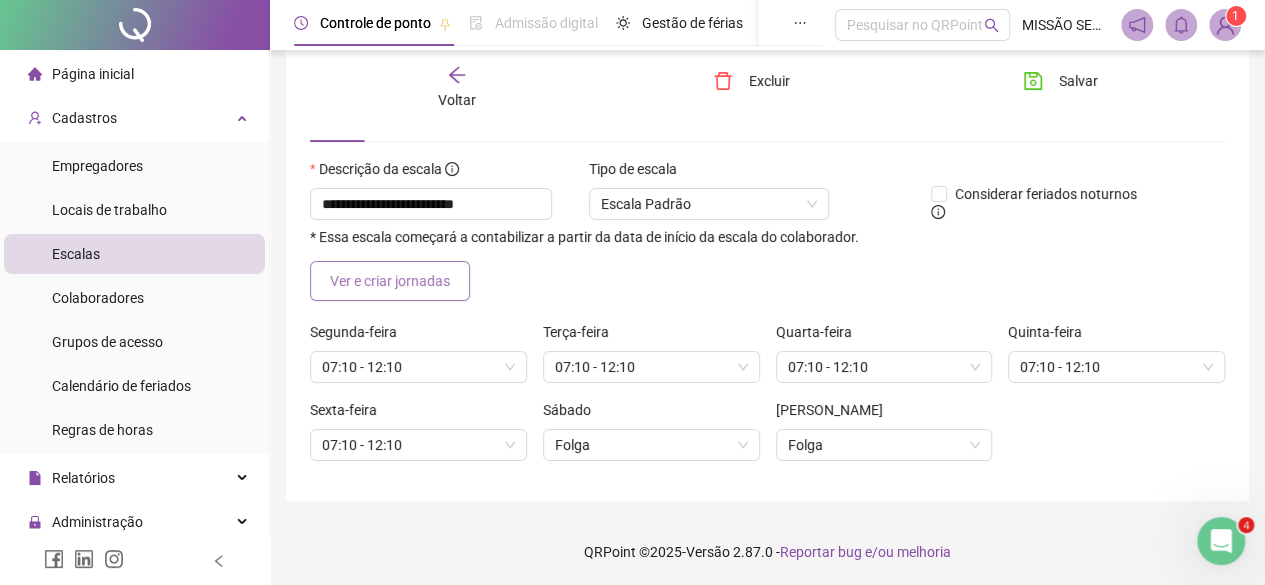 click on "Ver e criar jornadas" at bounding box center [390, 281] 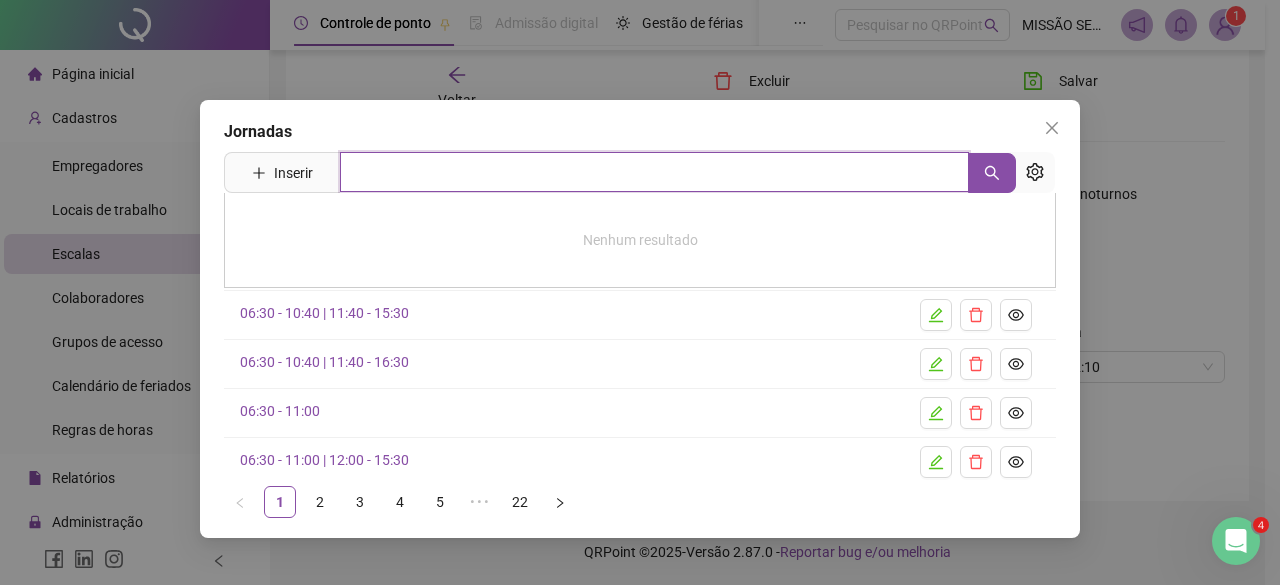 click at bounding box center (654, 172) 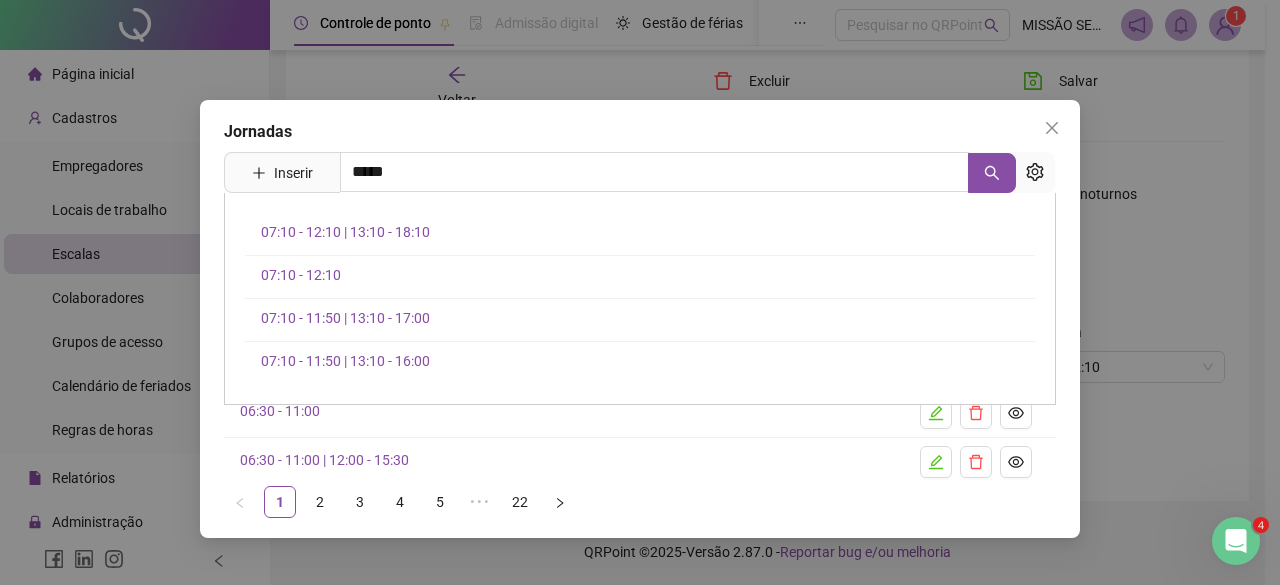 click on "07:10 - 12:10" at bounding box center [301, 275] 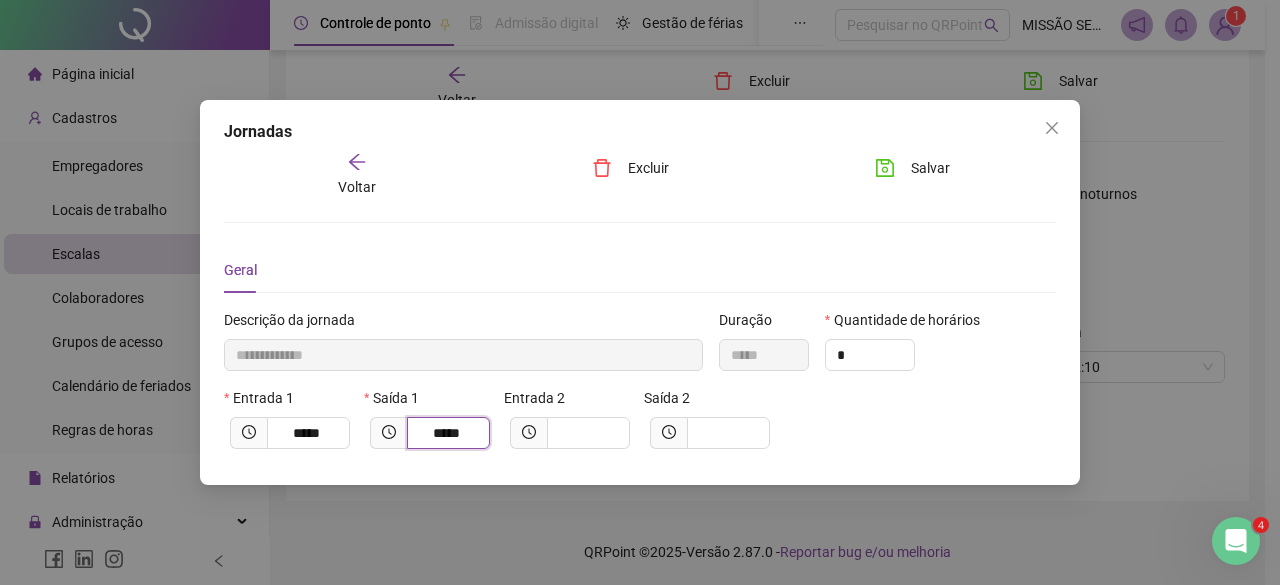 click on "*****" at bounding box center [446, 433] 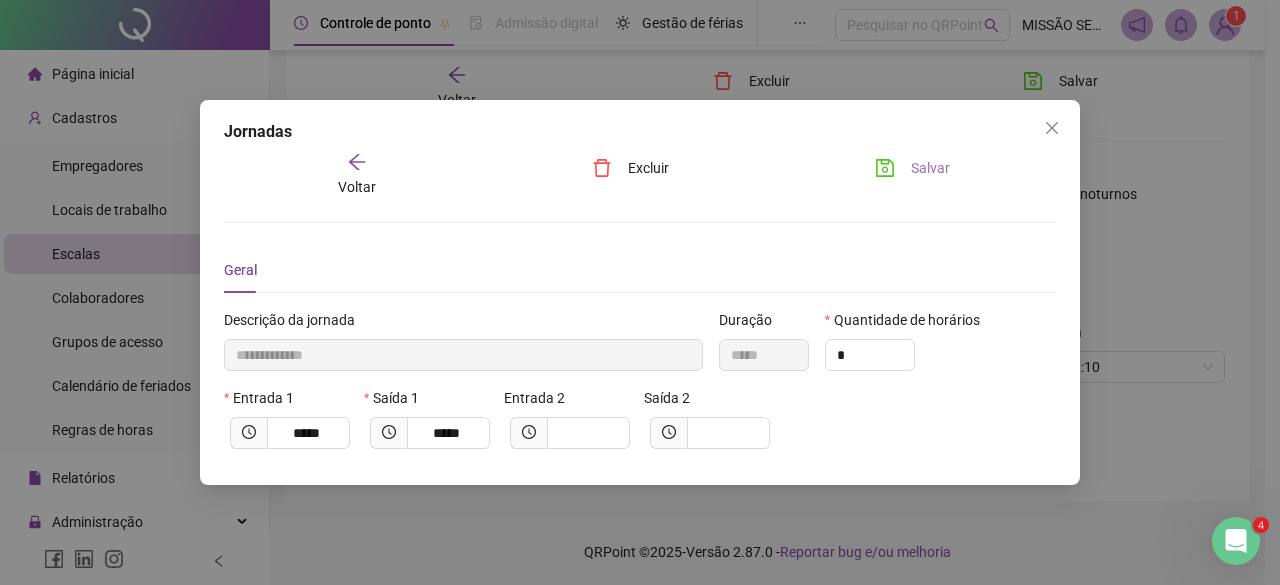 click on "Salvar" at bounding box center [912, 168] 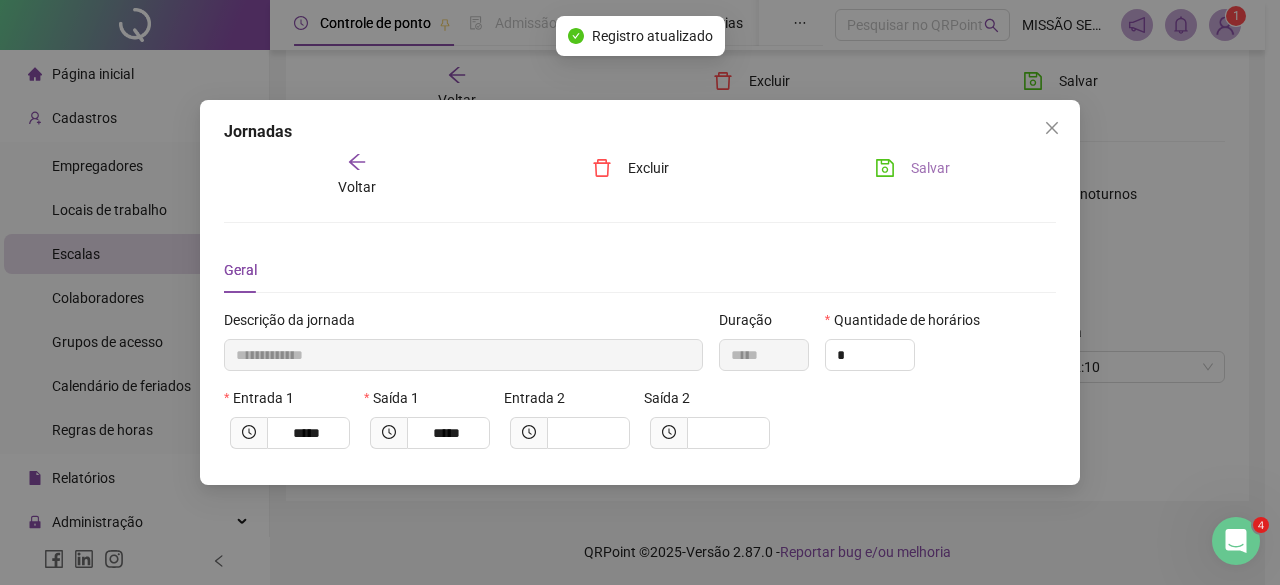 click on "Salvar" at bounding box center [912, 168] 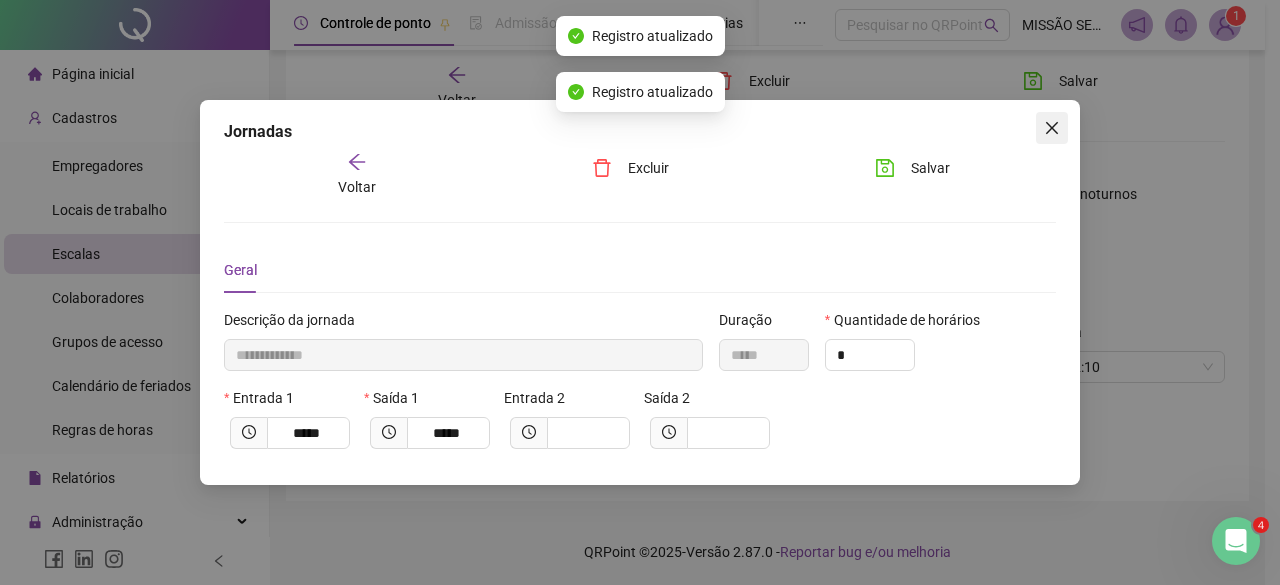 click 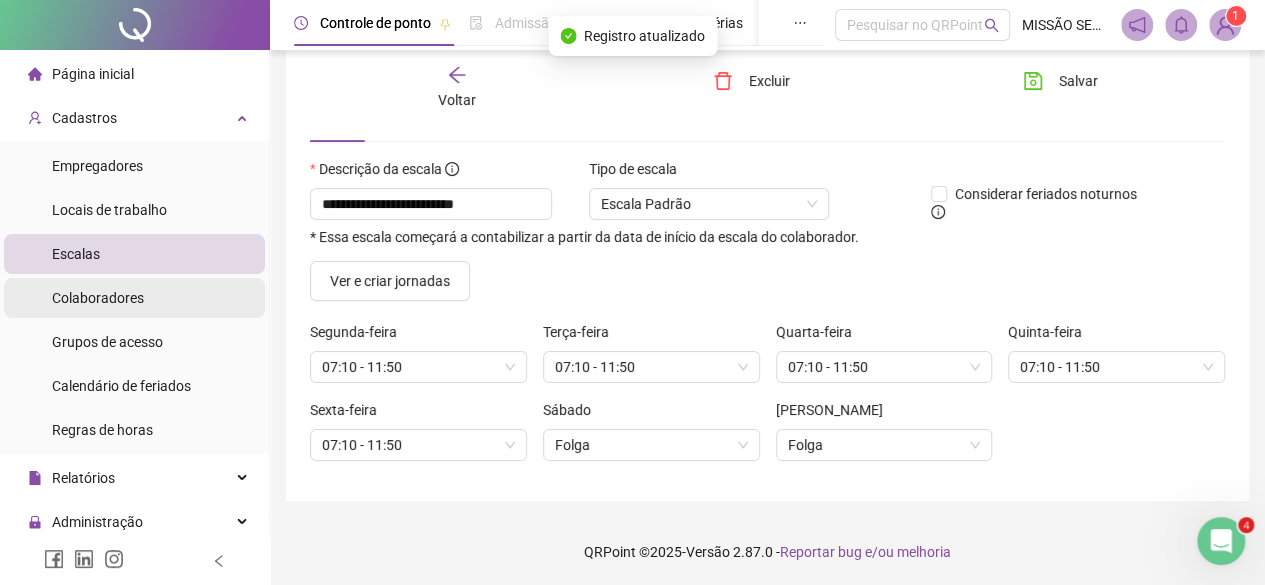 click on "Colaboradores" at bounding box center [134, 298] 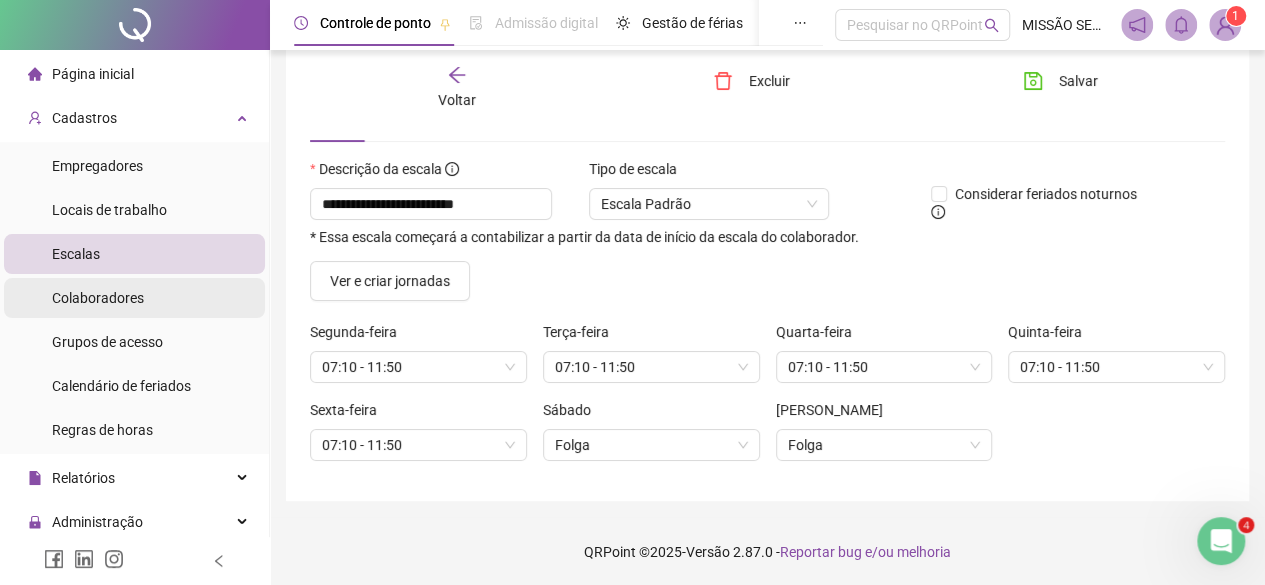 click on "Colaboradores" at bounding box center [98, 298] 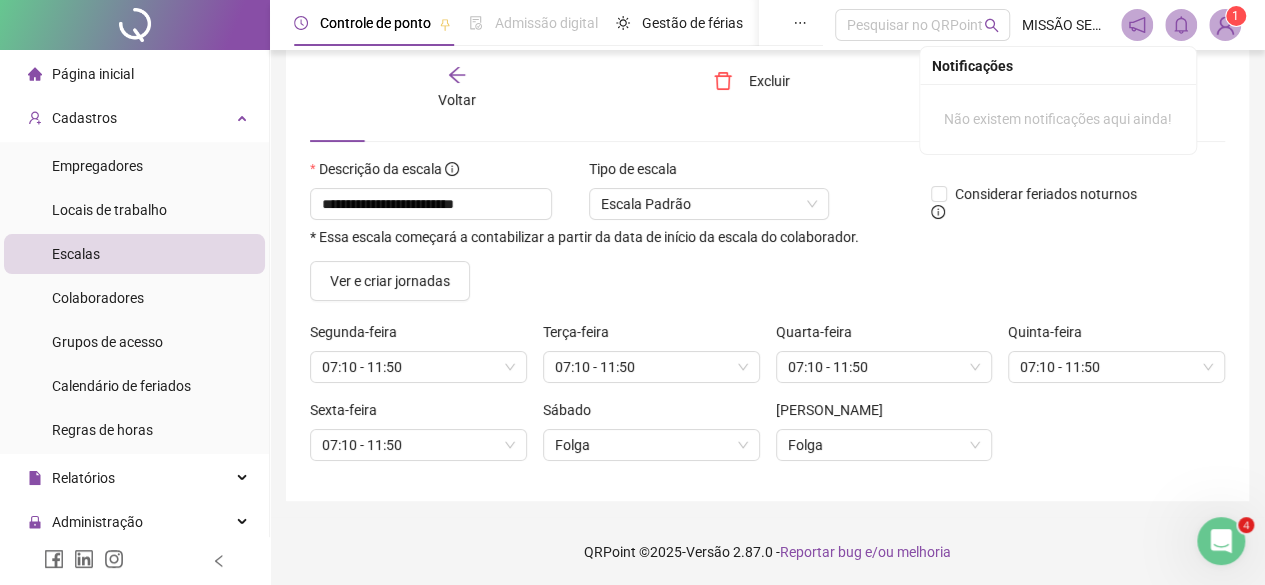 click on "Notificações" at bounding box center (1058, 66) 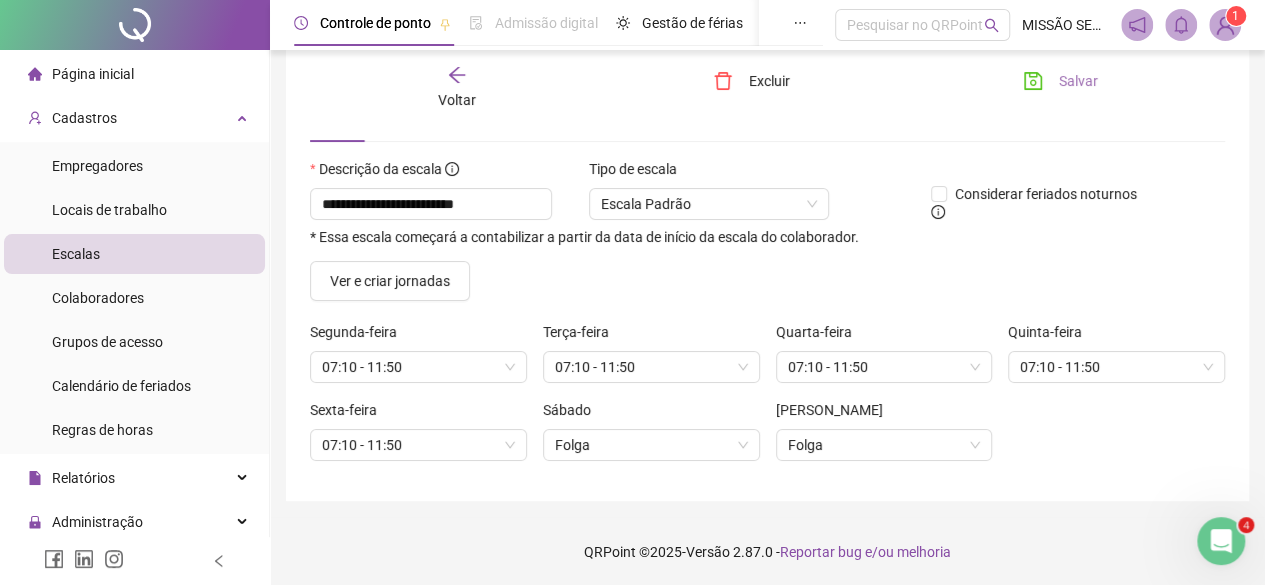 click on "Salvar" at bounding box center (1060, 81) 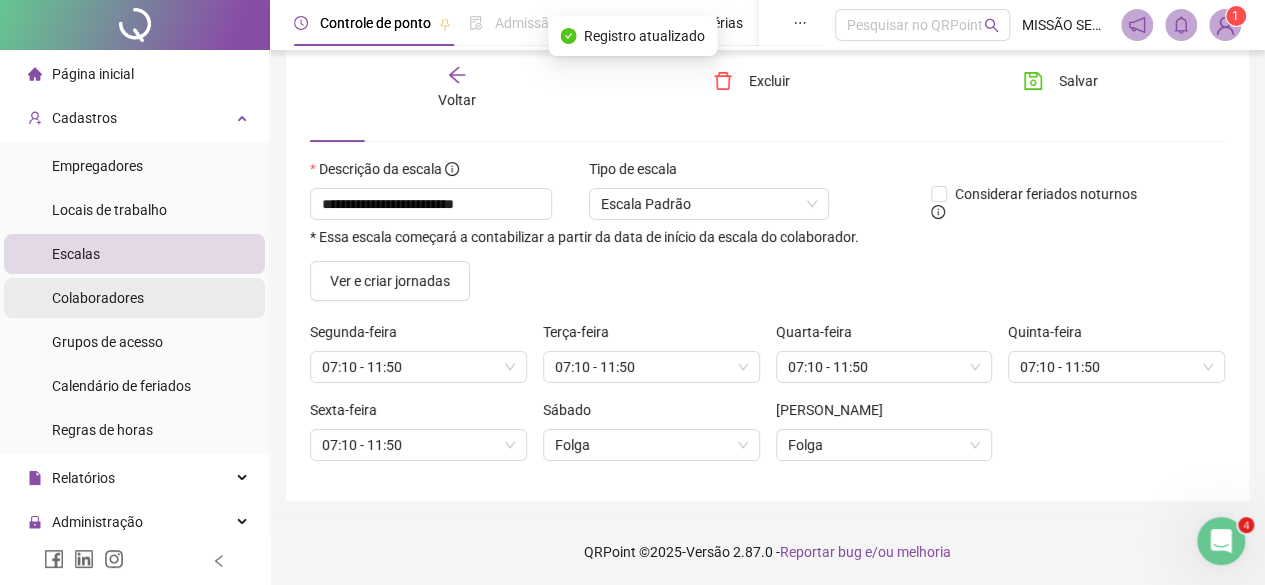 click on "Colaboradores" at bounding box center (98, 298) 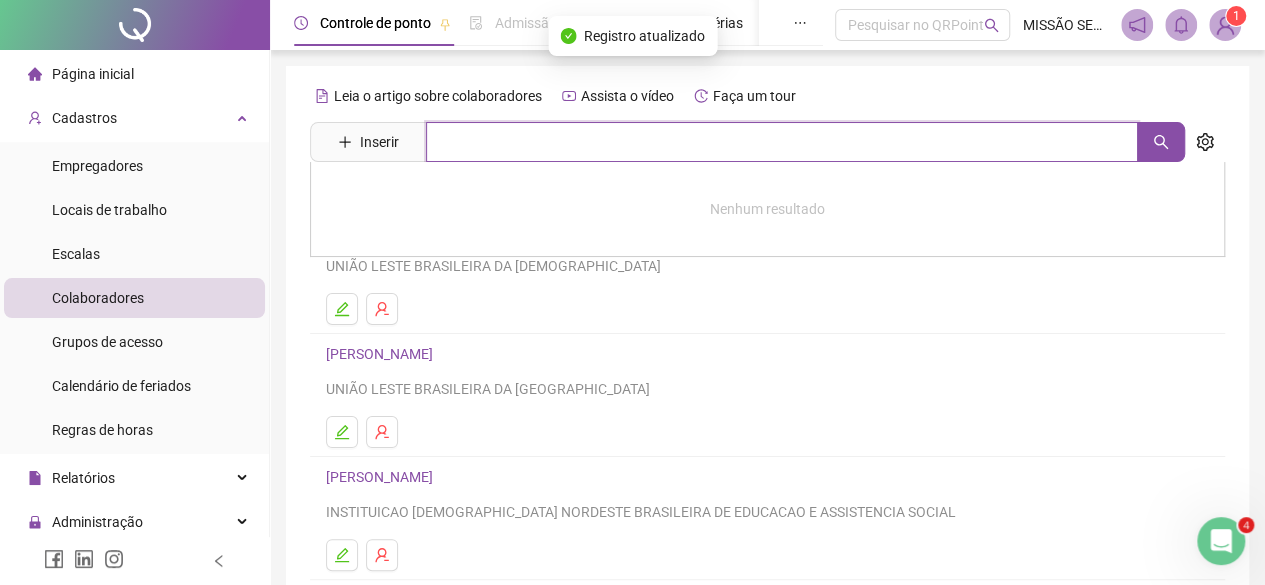 click at bounding box center [782, 142] 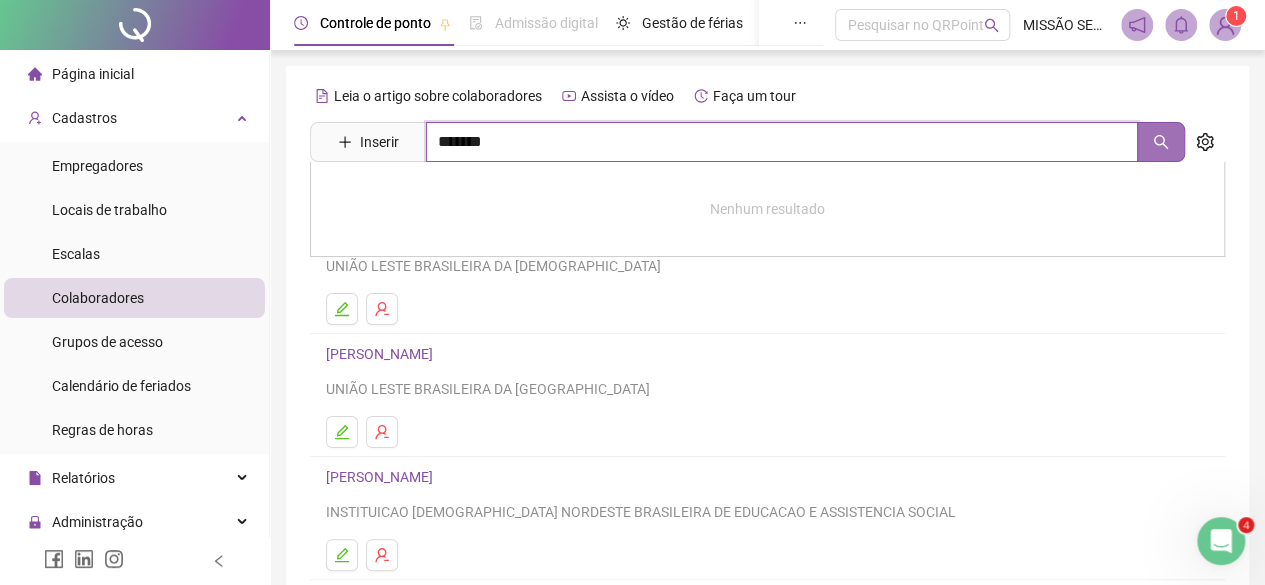 click 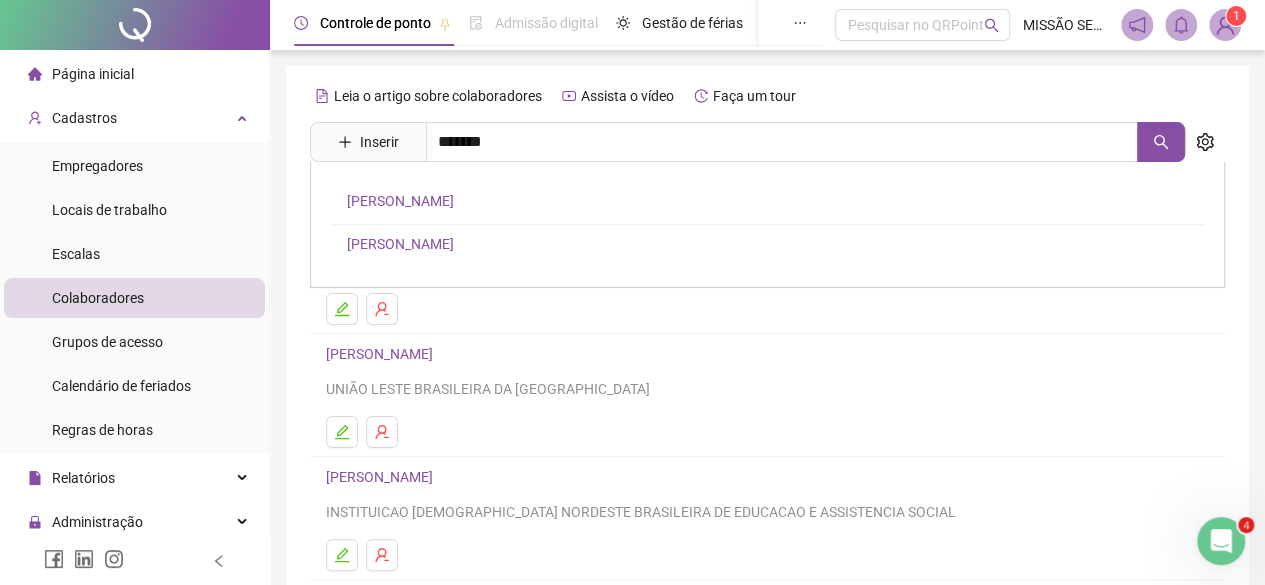 click on "[PERSON_NAME]" at bounding box center (400, 244) 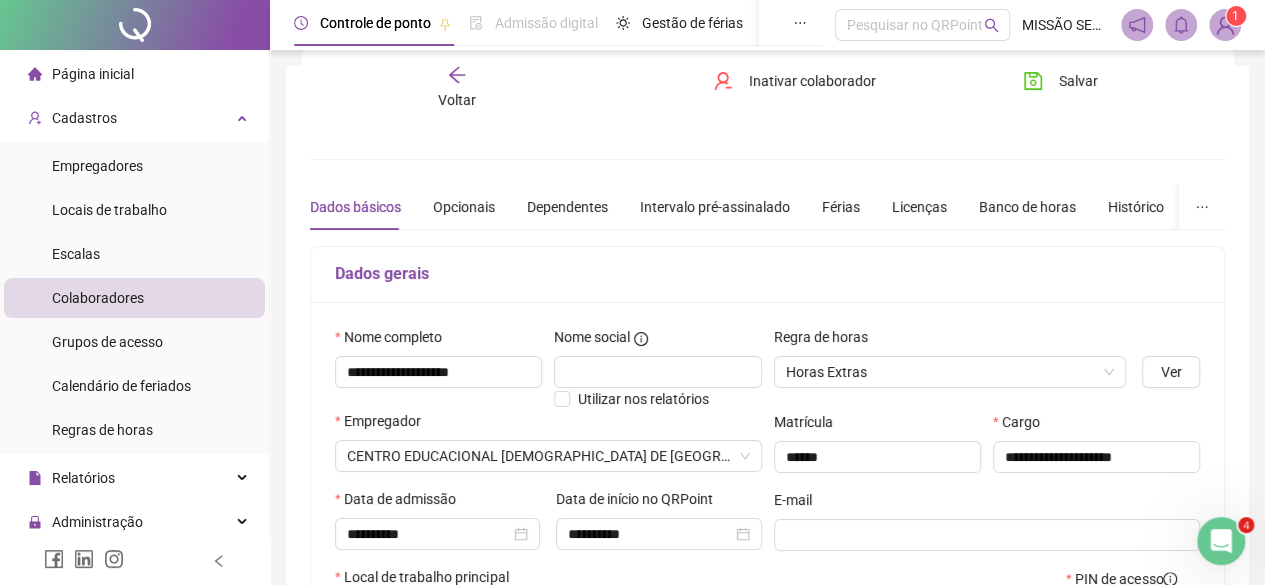 scroll, scrollTop: 300, scrollLeft: 0, axis: vertical 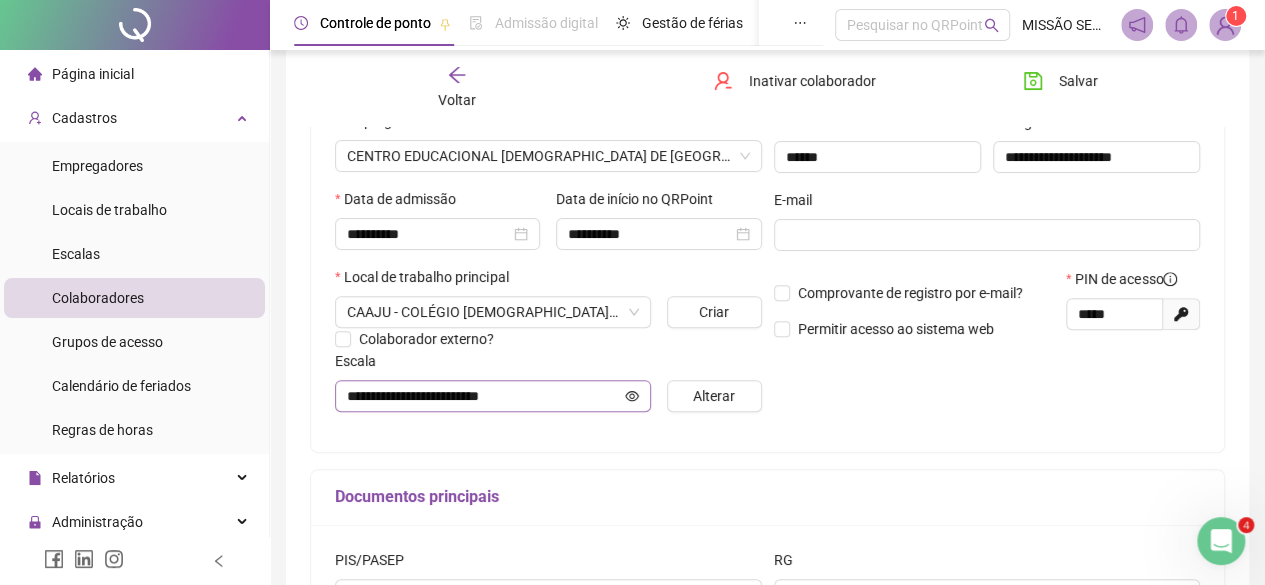 click on "**********" at bounding box center [493, 396] 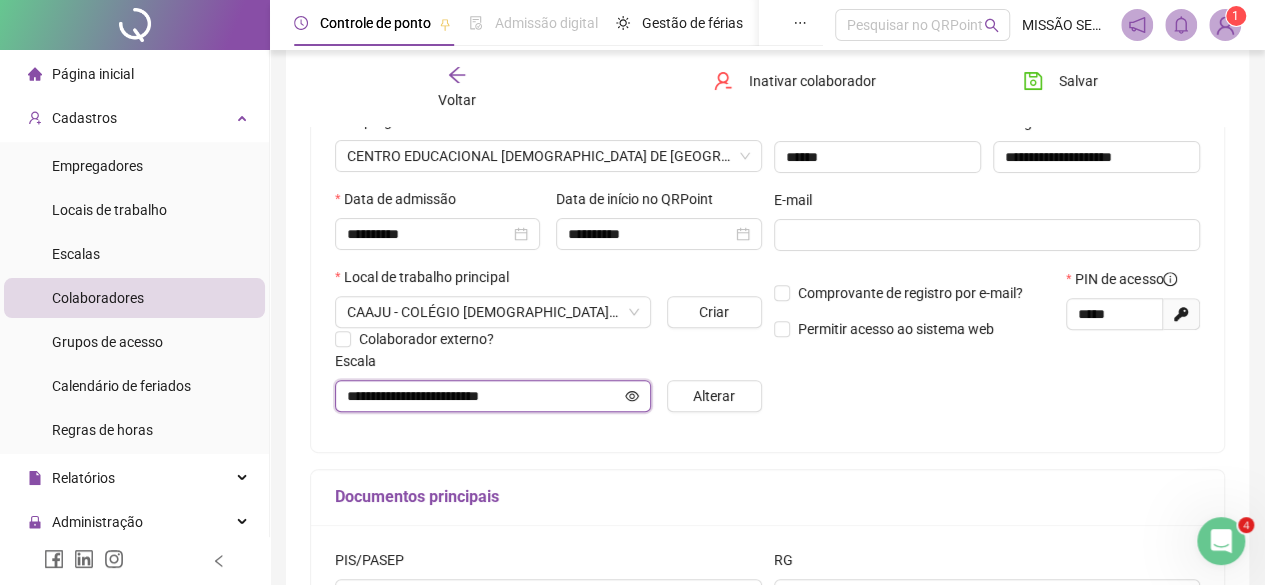 click 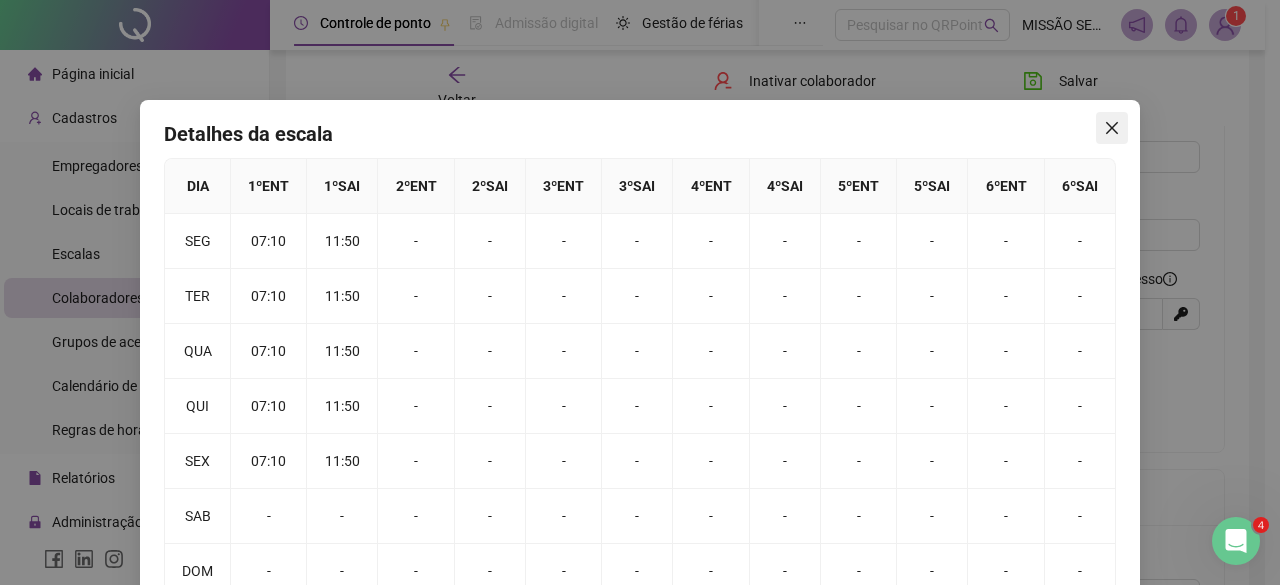 click 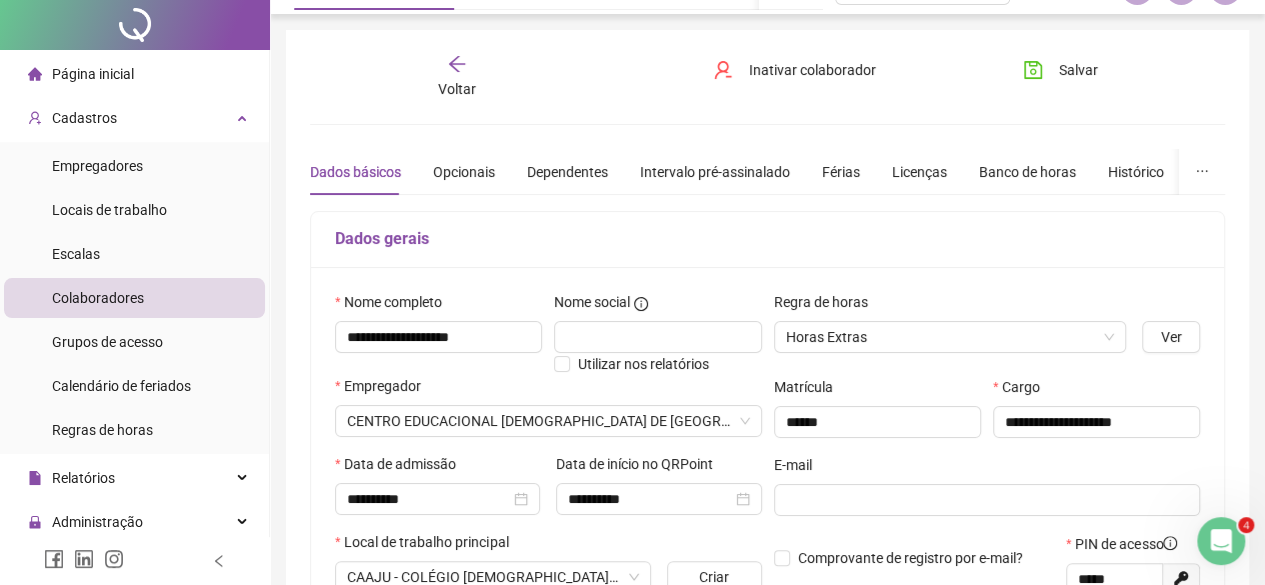 scroll, scrollTop: 0, scrollLeft: 0, axis: both 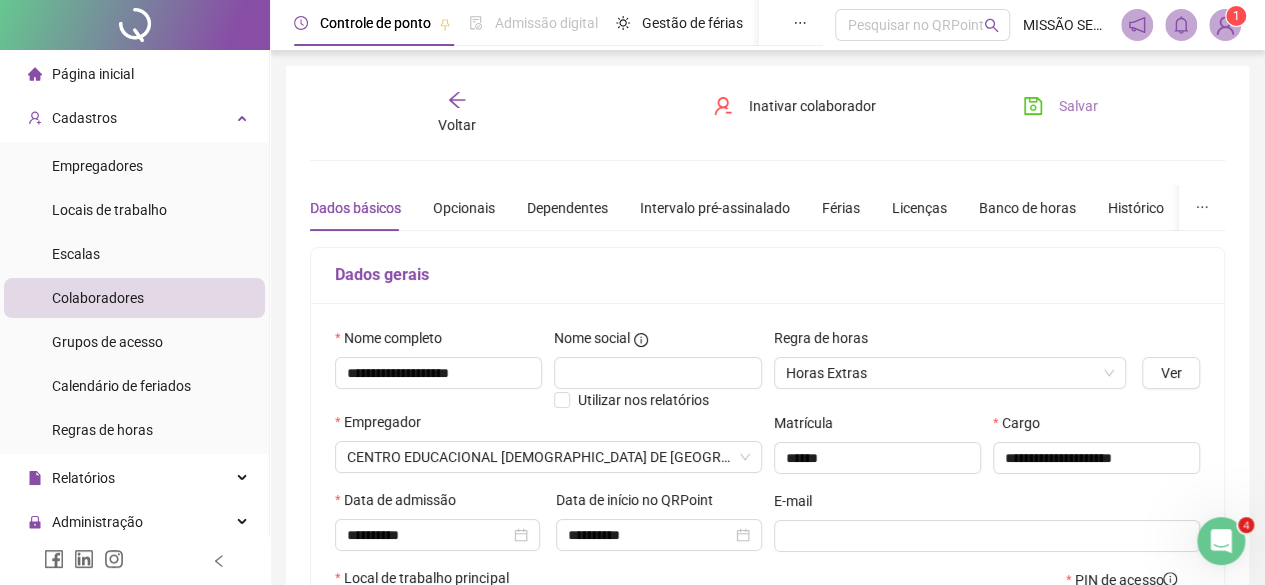 click 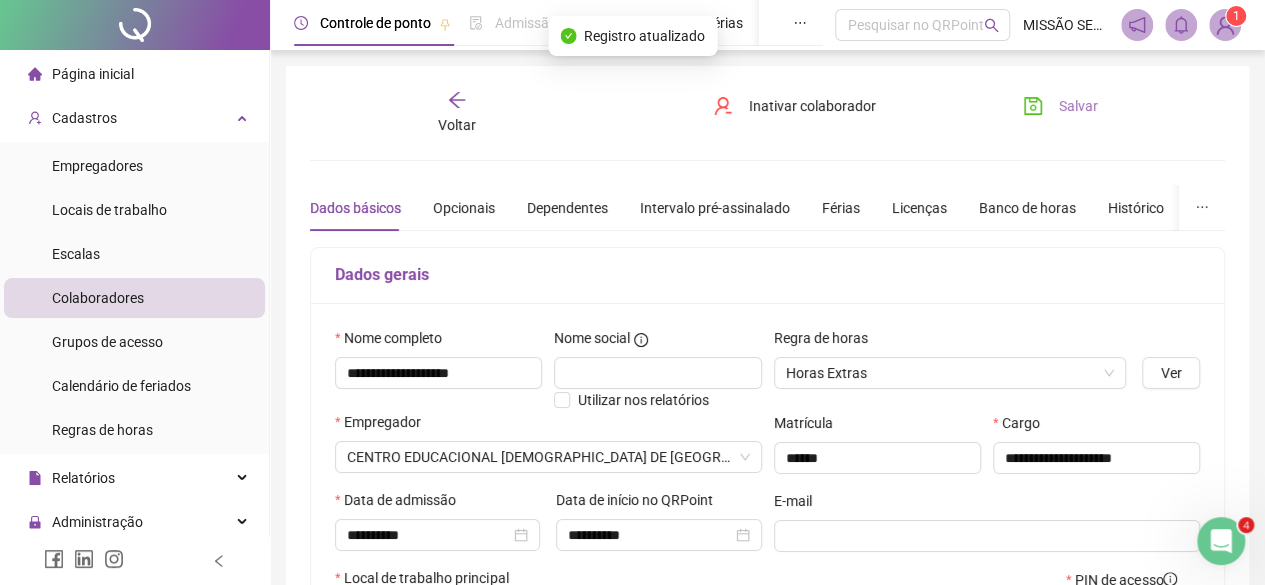 click on "Voltar" at bounding box center (457, 113) 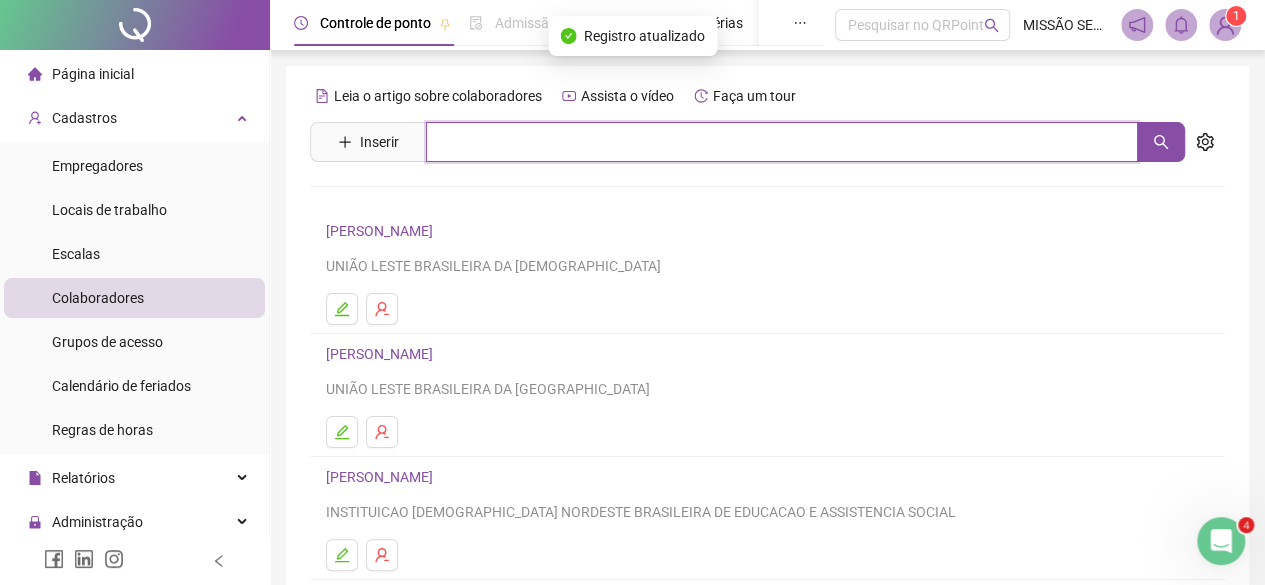 click at bounding box center [782, 142] 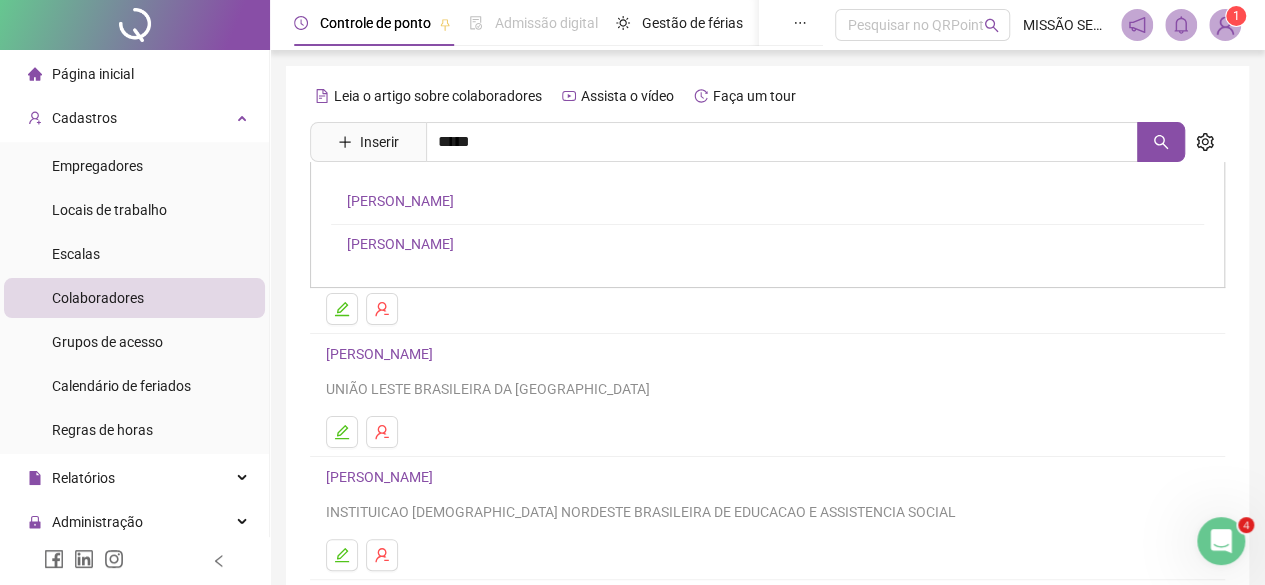 click on "[PERSON_NAME]" at bounding box center [400, 244] 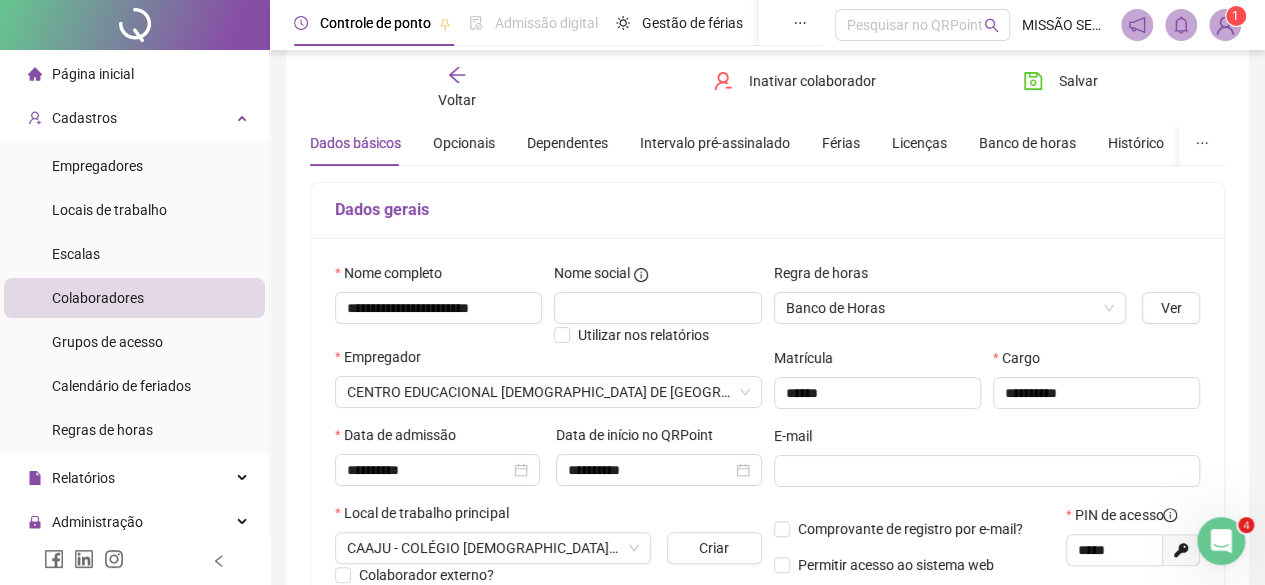 scroll, scrollTop: 0, scrollLeft: 0, axis: both 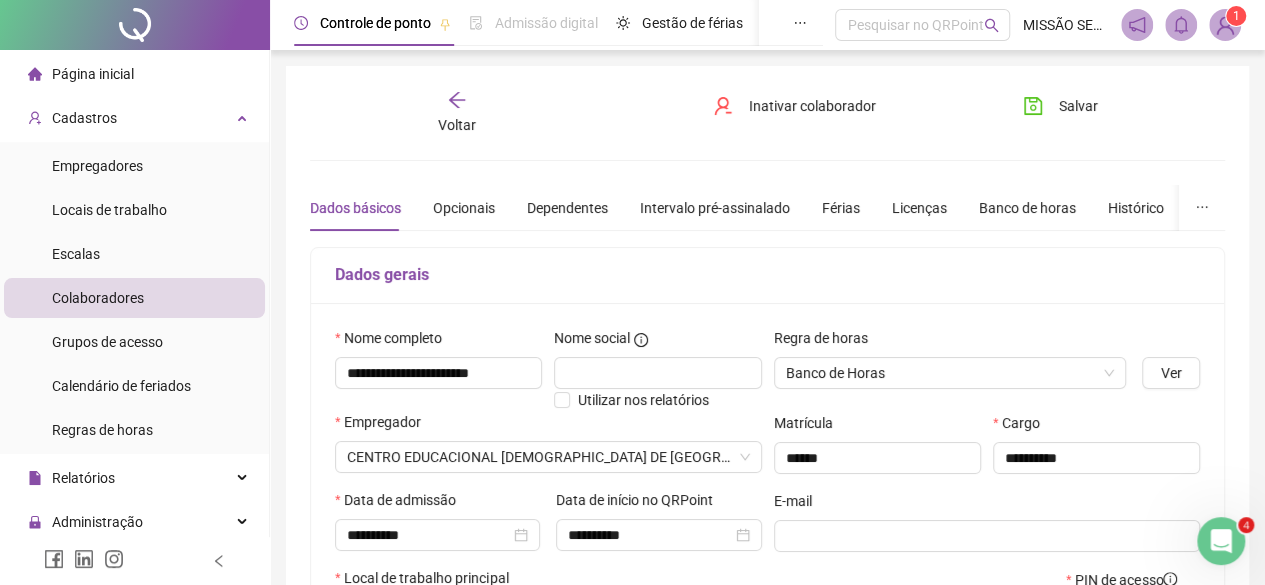 click on "**********" at bounding box center [767, 560] 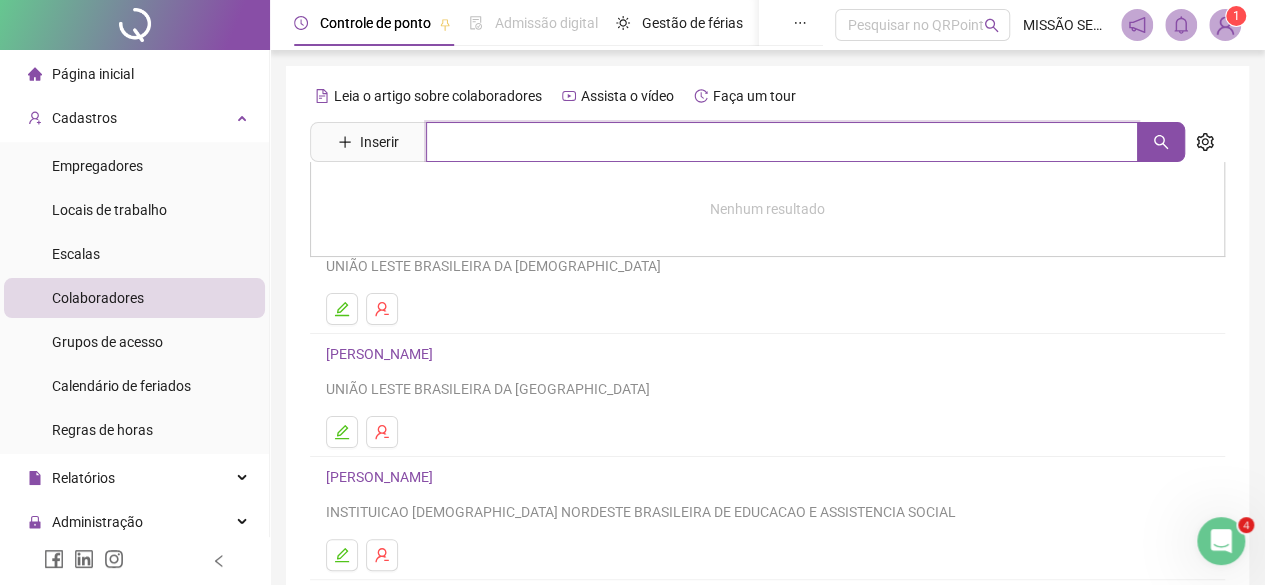 click at bounding box center [782, 142] 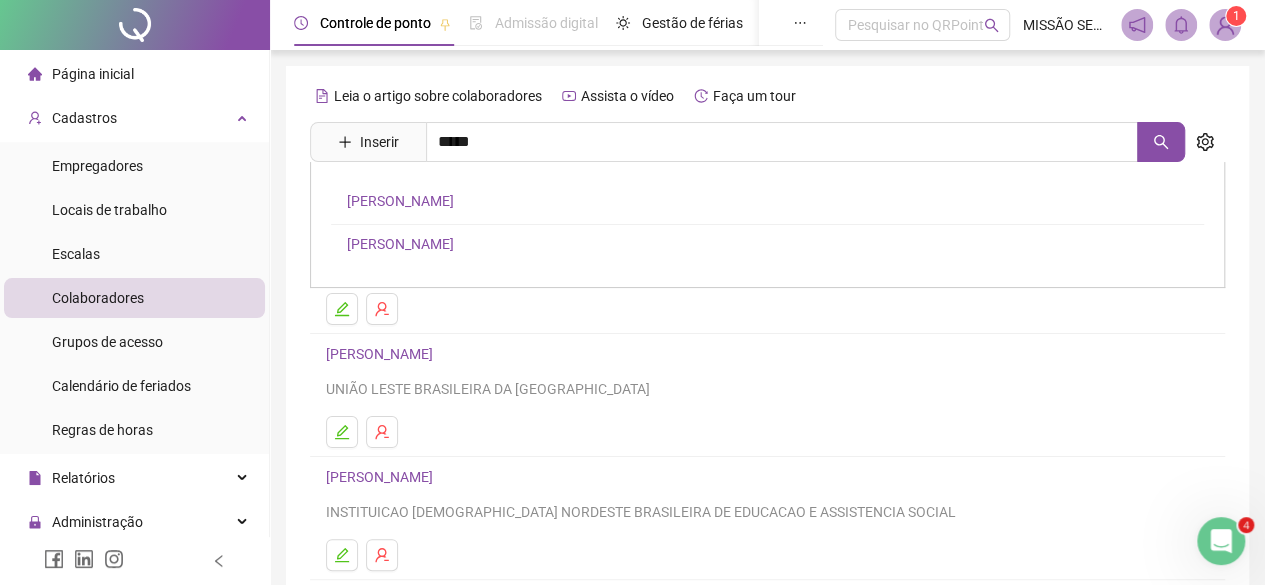 click on "[PERSON_NAME]" at bounding box center [400, 201] 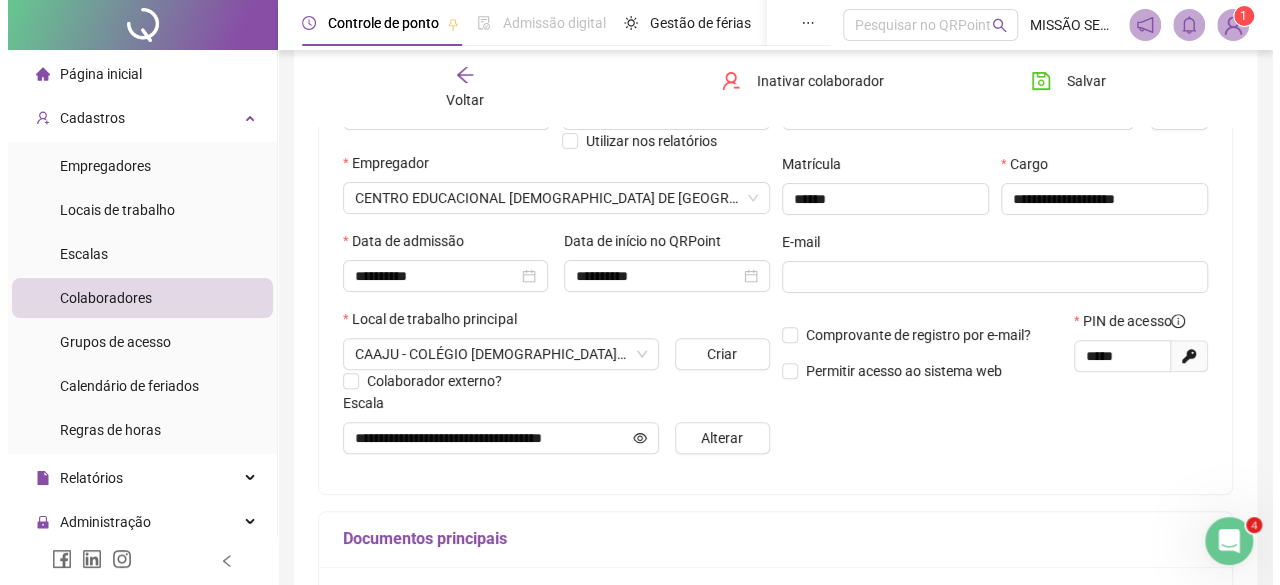 scroll, scrollTop: 300, scrollLeft: 0, axis: vertical 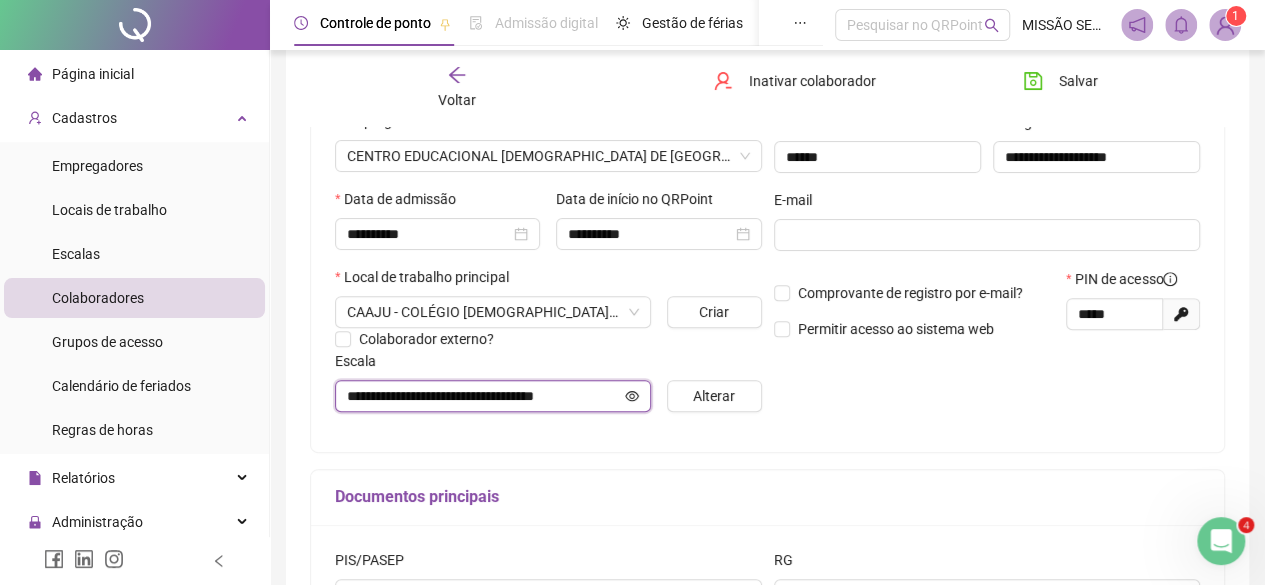 click 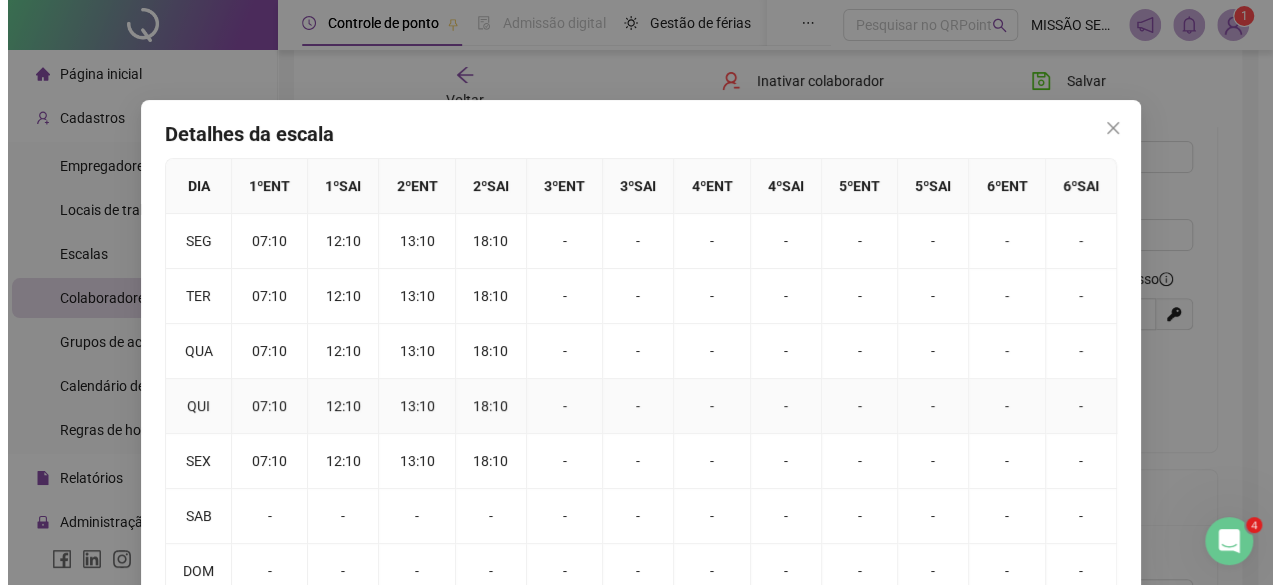scroll, scrollTop: 0, scrollLeft: 16, axis: horizontal 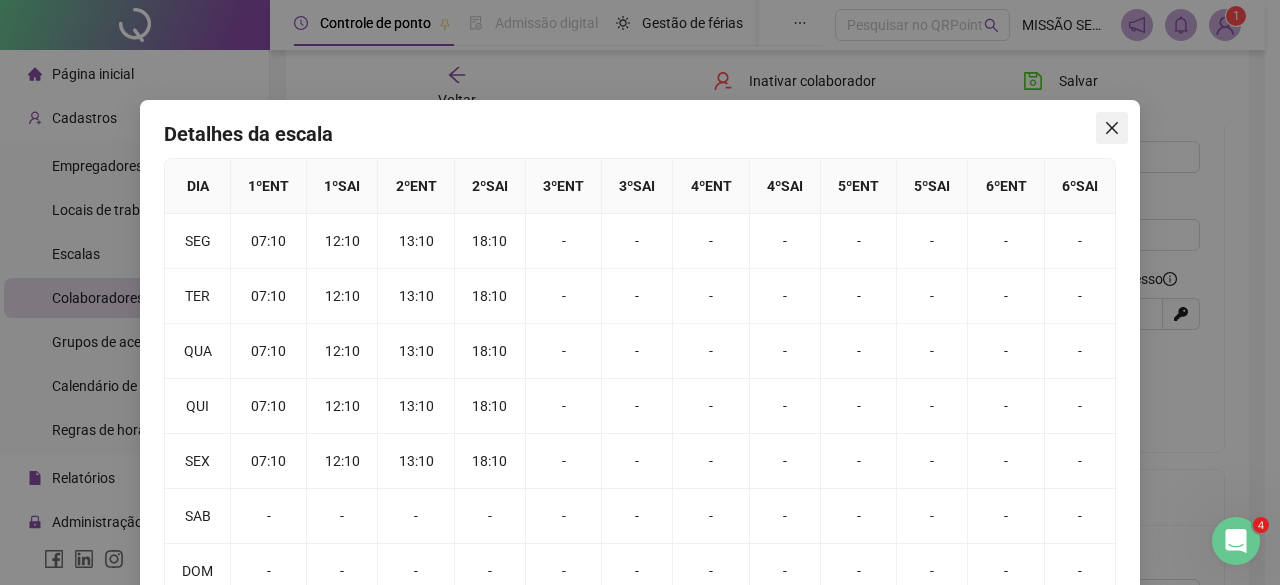 click 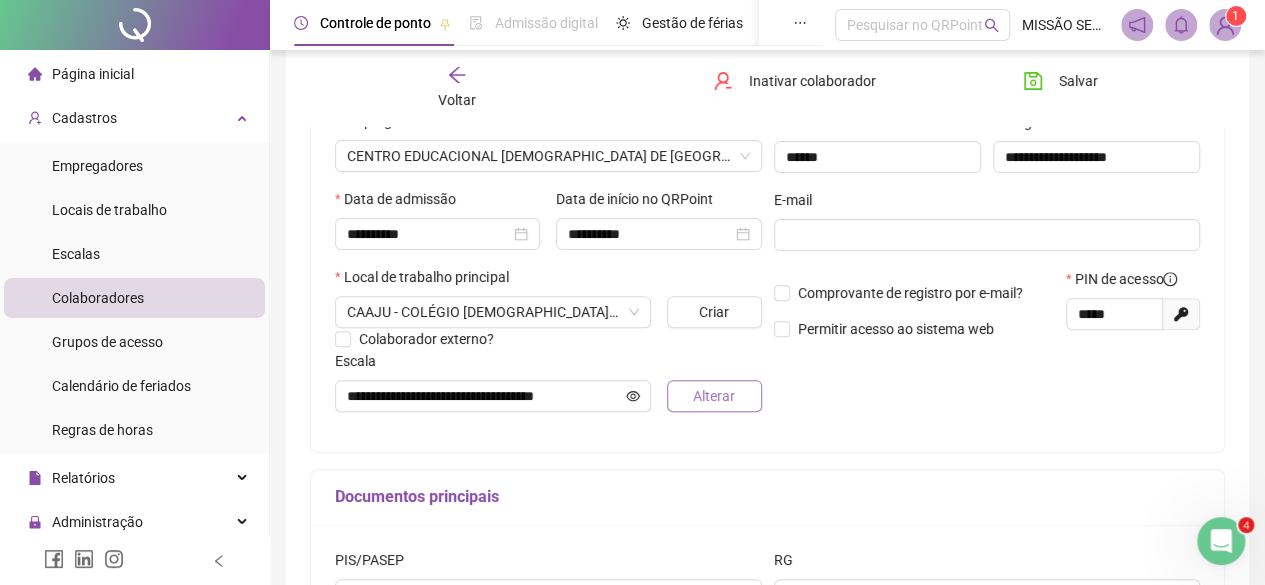 click on "Alterar" at bounding box center (714, 396) 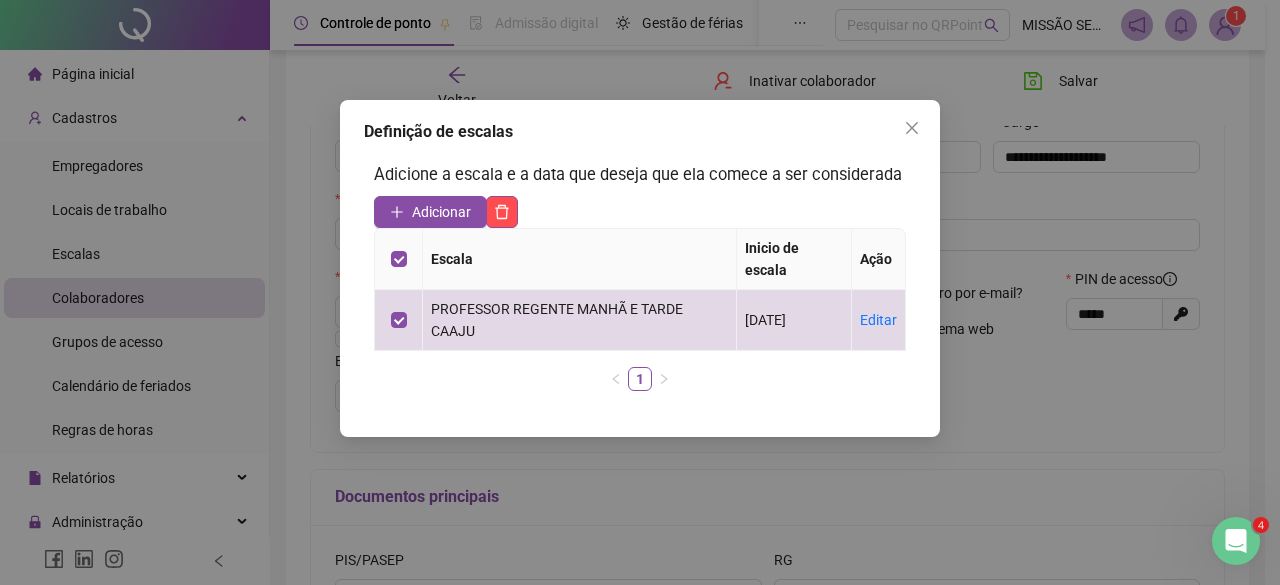 click at bounding box center [549, 212] 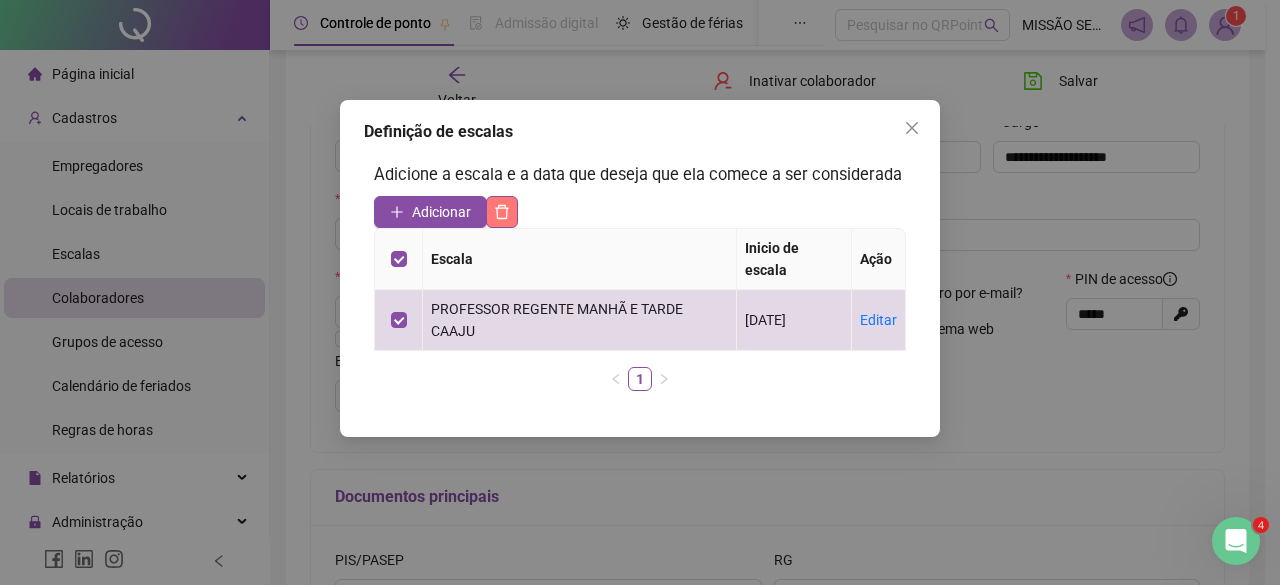 click 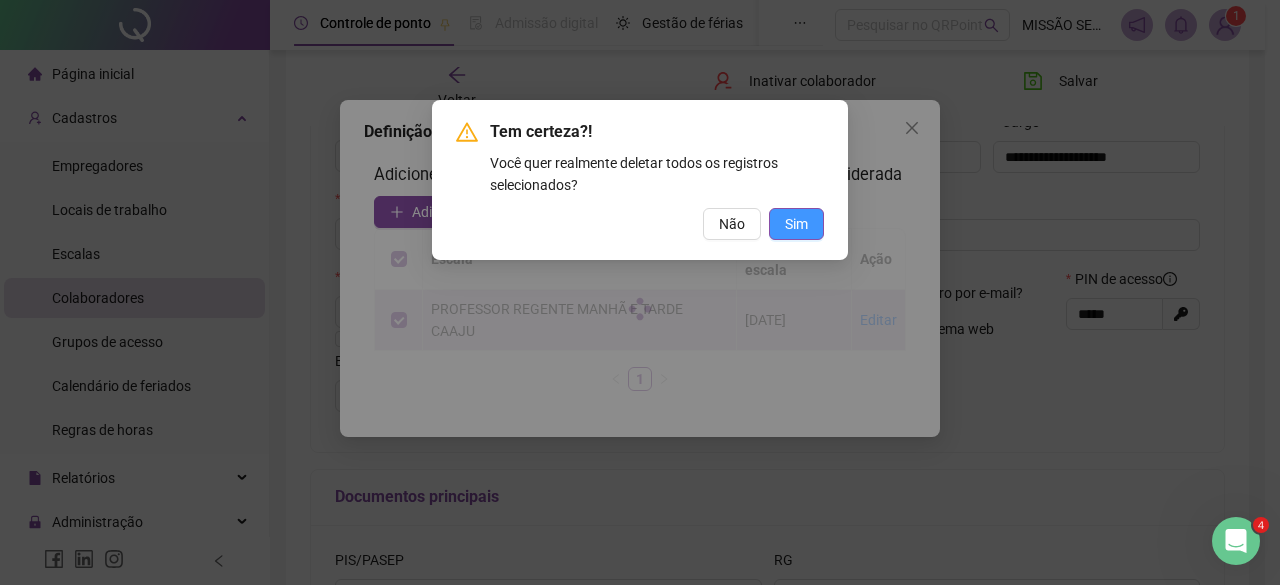 click on "Sim" at bounding box center [796, 224] 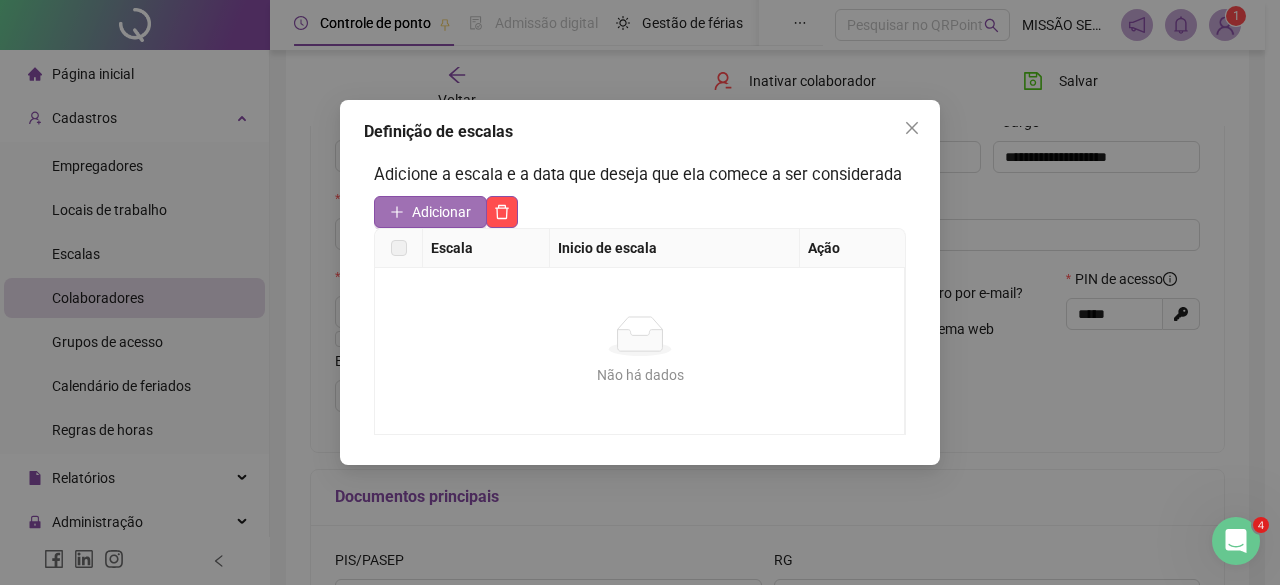 click on "Adicionar" at bounding box center [441, 212] 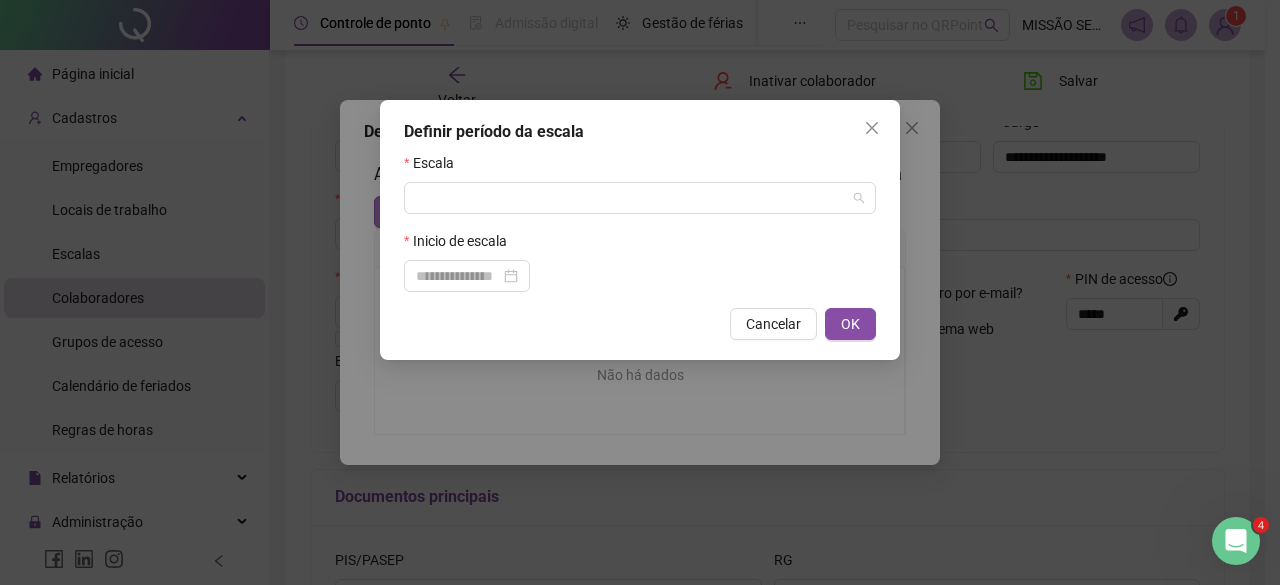 click at bounding box center (634, 198) 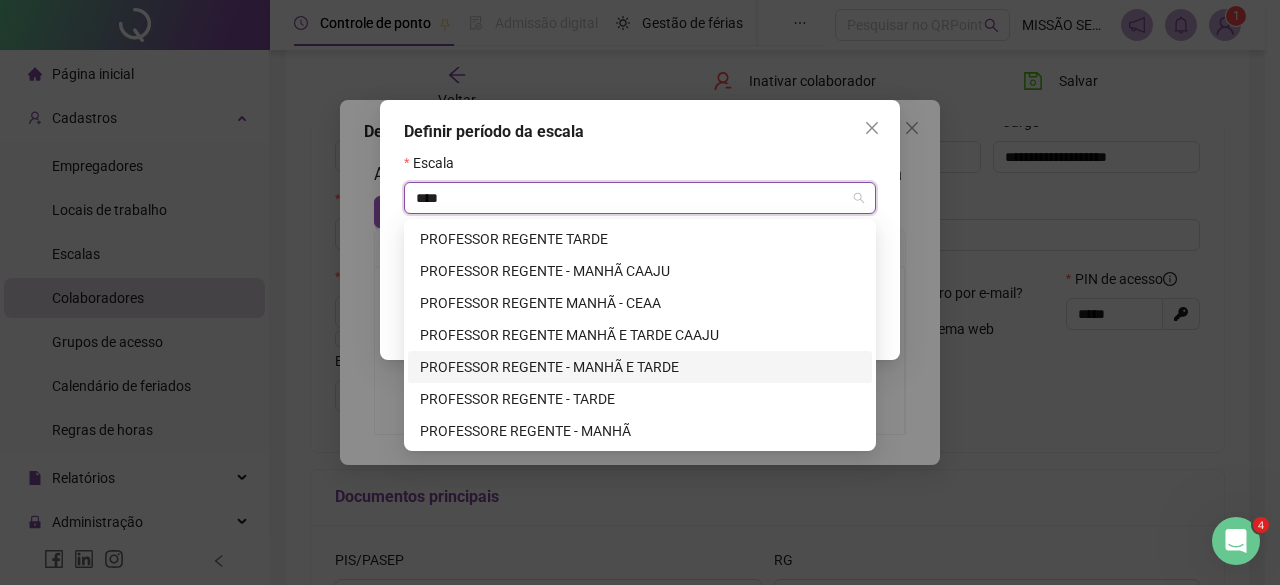 click on "PROFESSOR REGENTE - MANHÃ E TARDE" at bounding box center [640, 367] 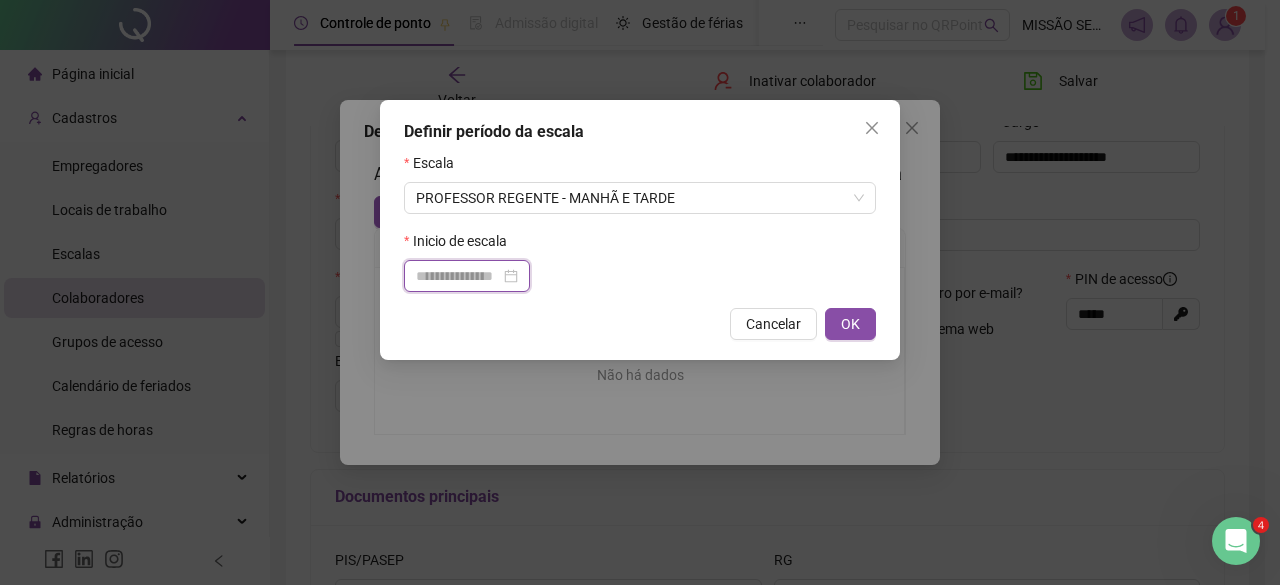 click at bounding box center [458, 276] 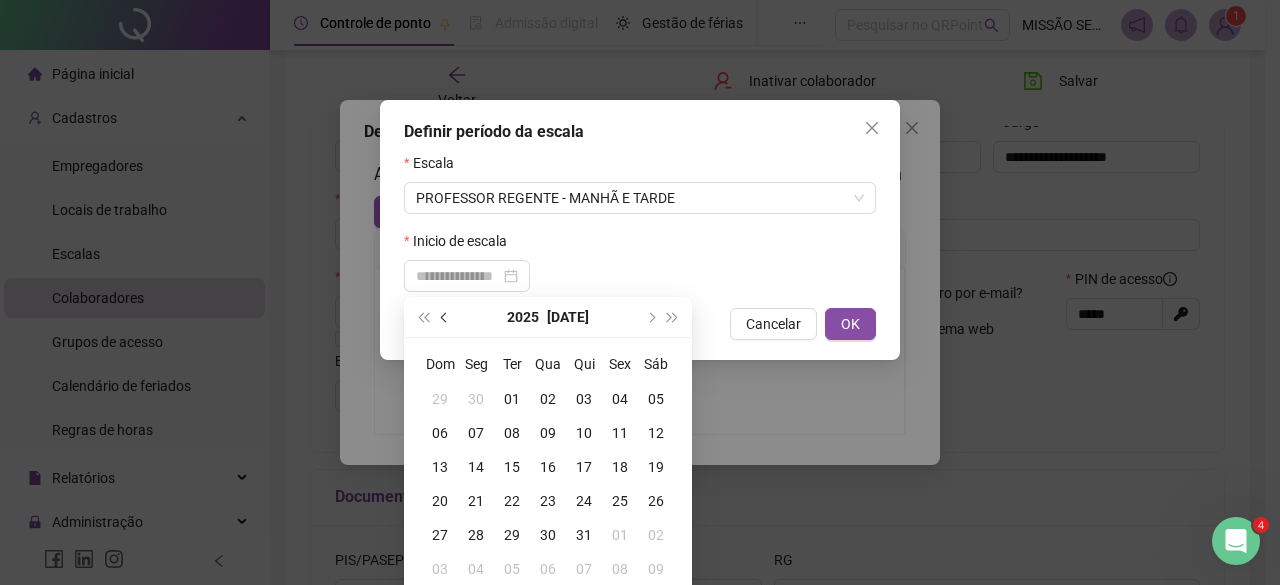 click at bounding box center [445, 317] 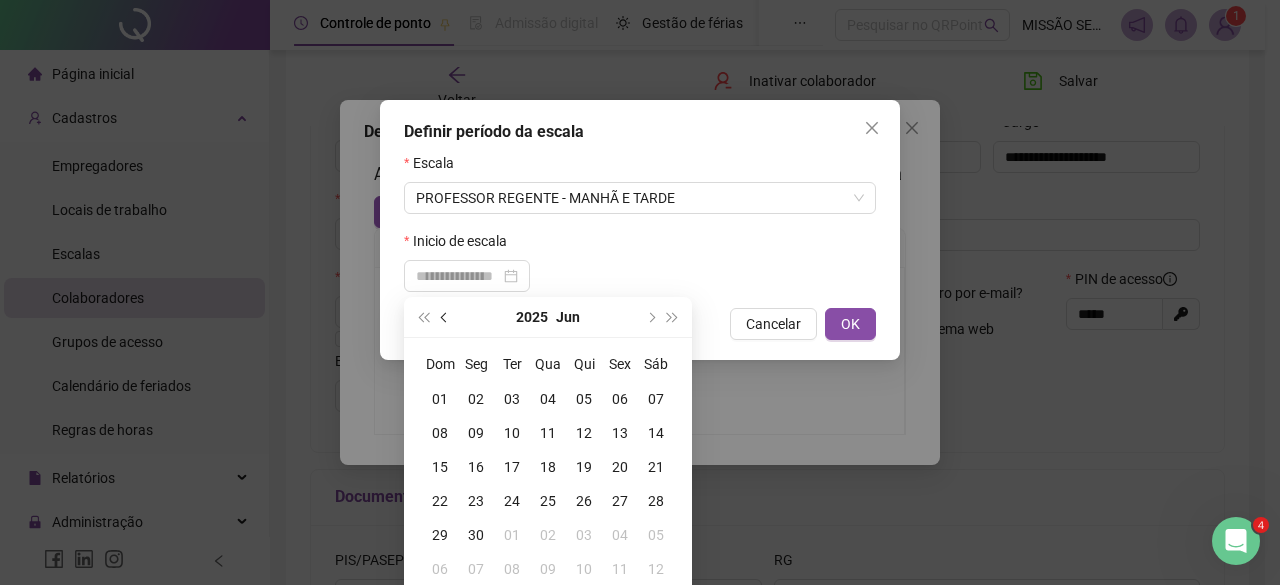 click at bounding box center (445, 317) 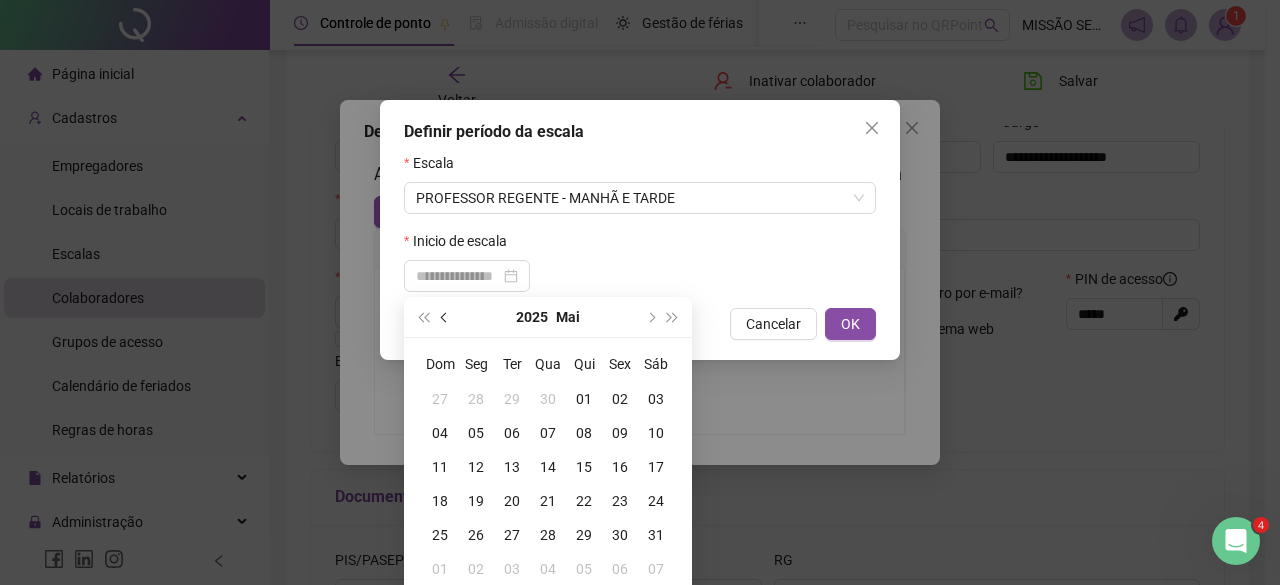 click at bounding box center (445, 317) 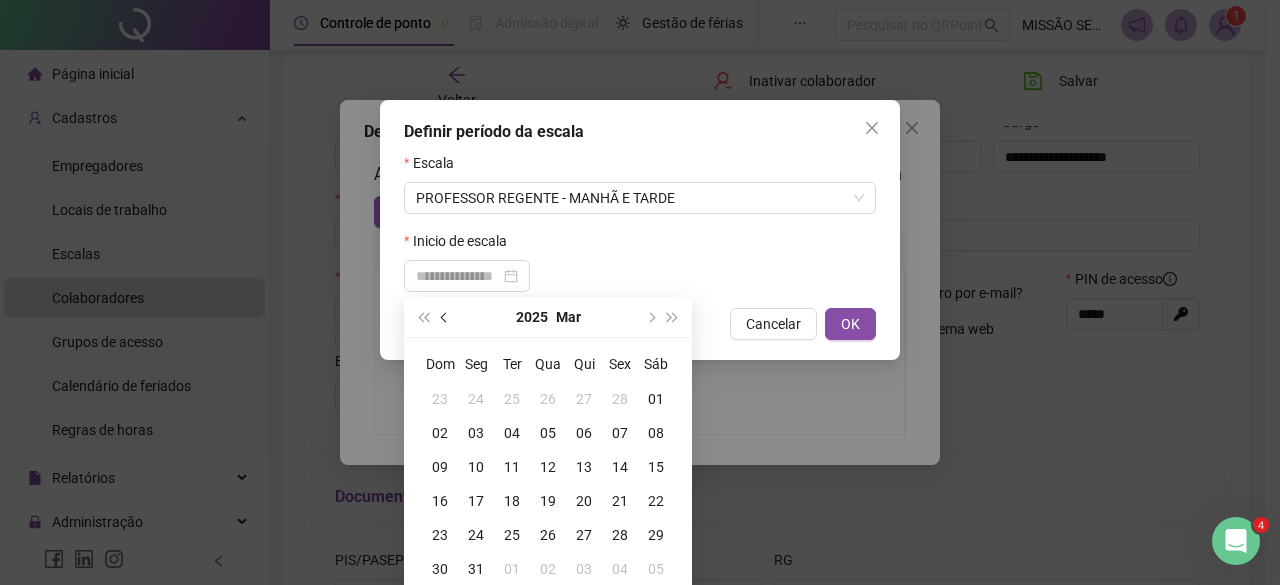 click at bounding box center [445, 317] 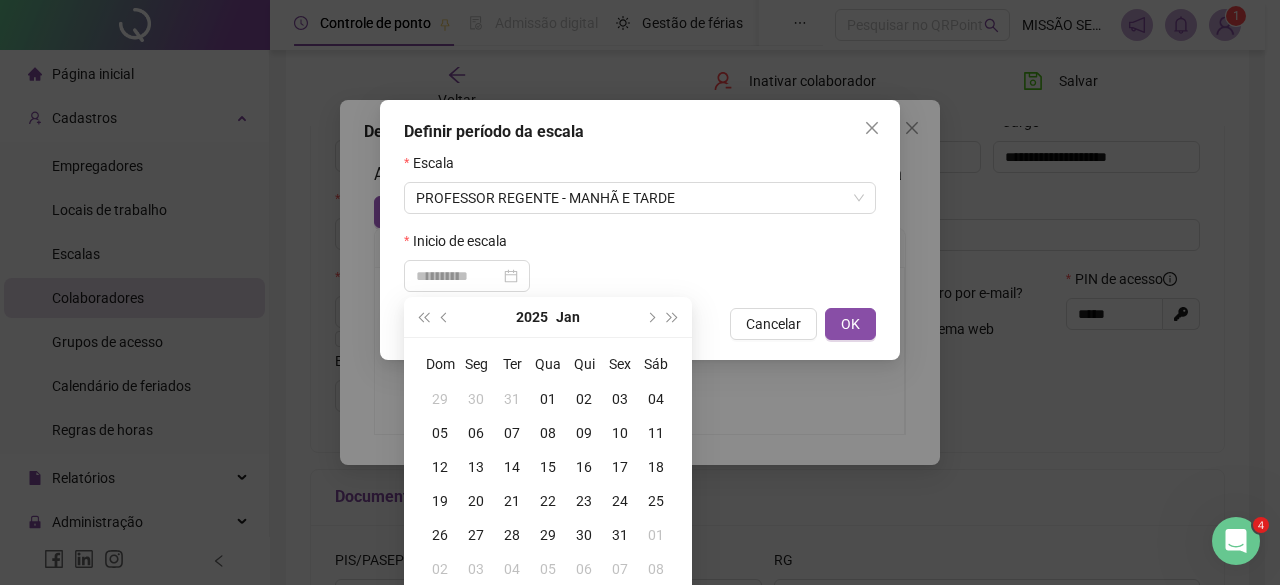 click on "01" at bounding box center (548, 399) 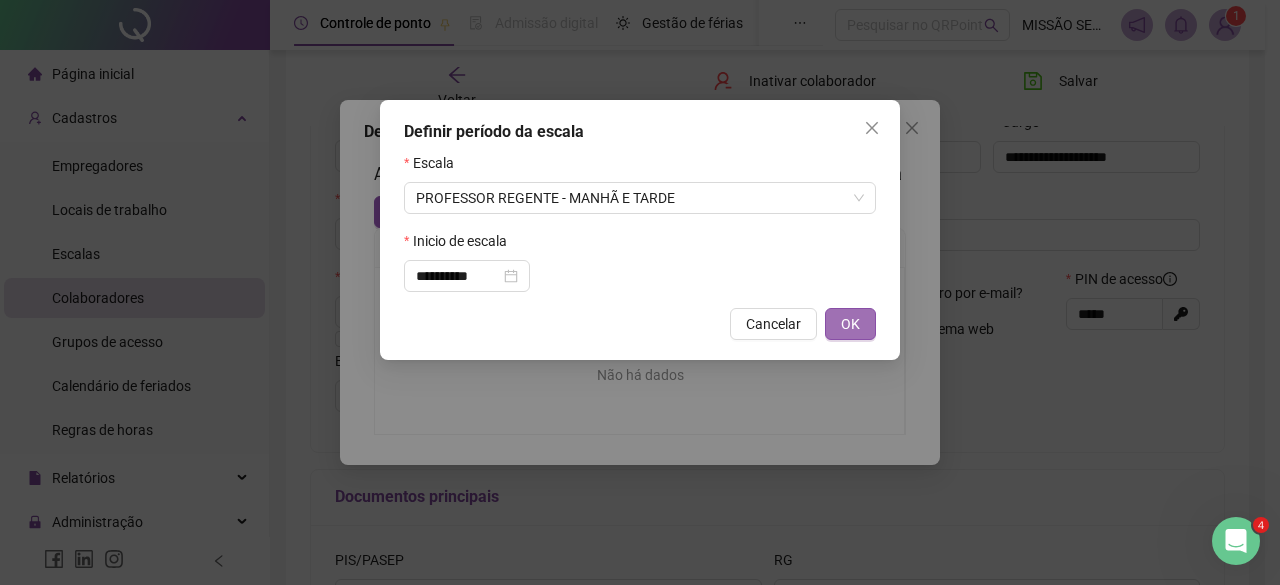 click on "OK" at bounding box center [850, 324] 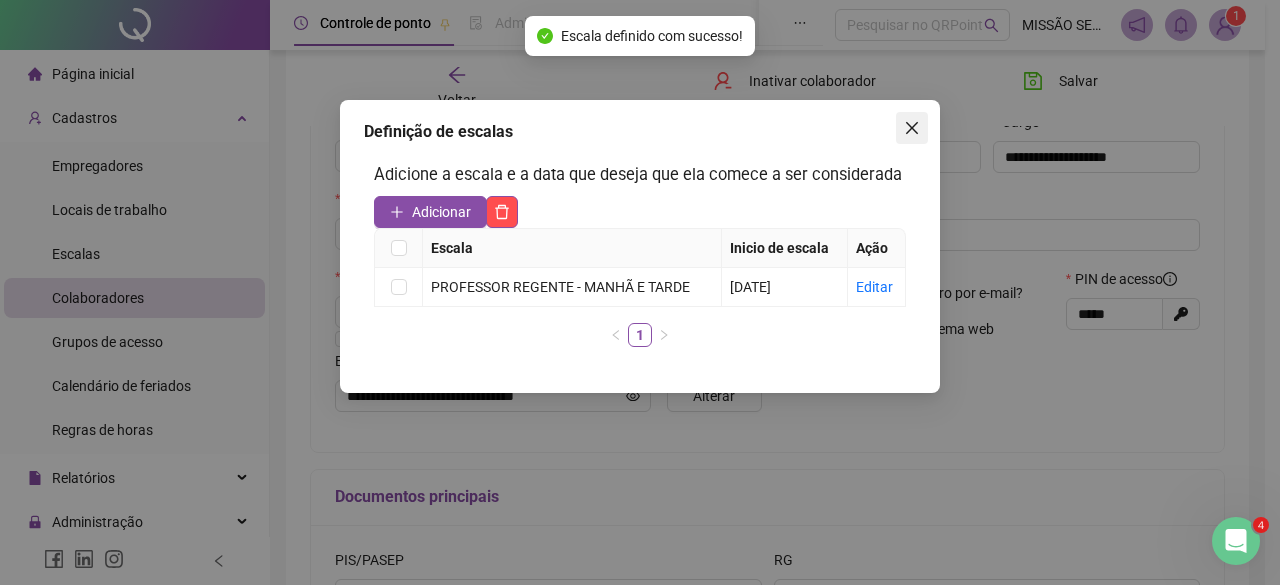 click 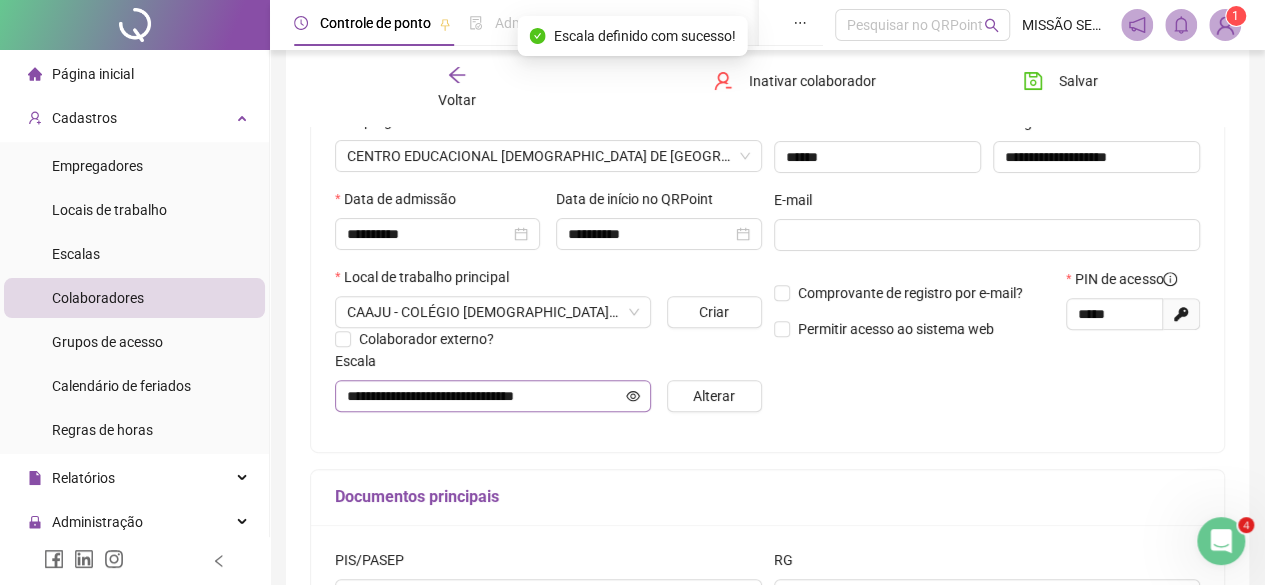 click at bounding box center (633, 396) 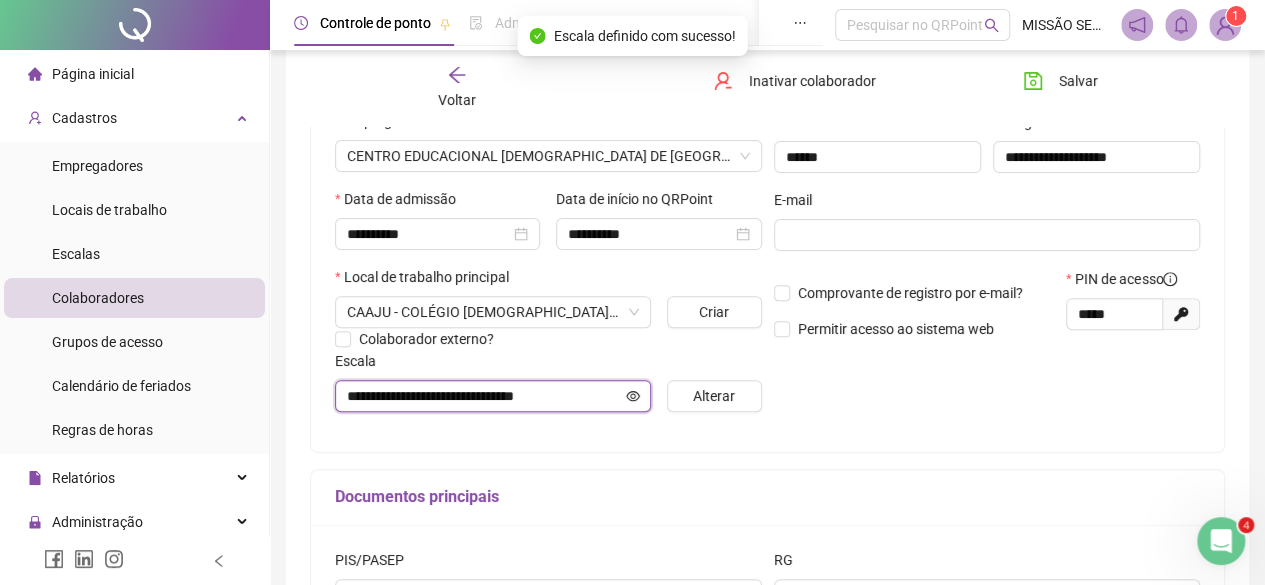 click 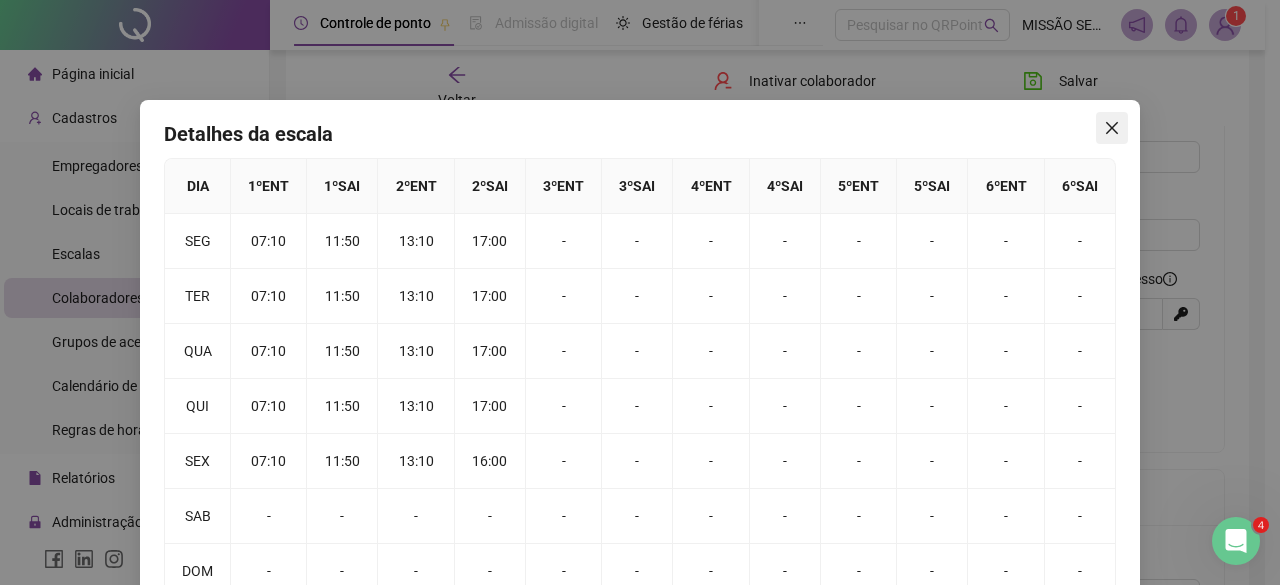 click 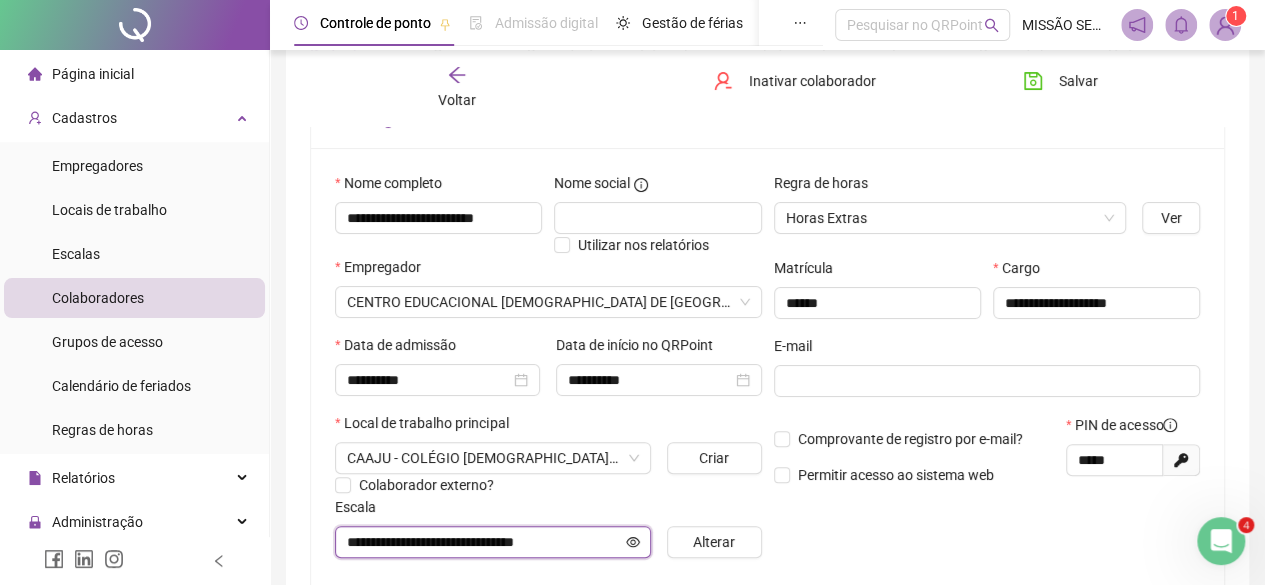 scroll, scrollTop: 0, scrollLeft: 0, axis: both 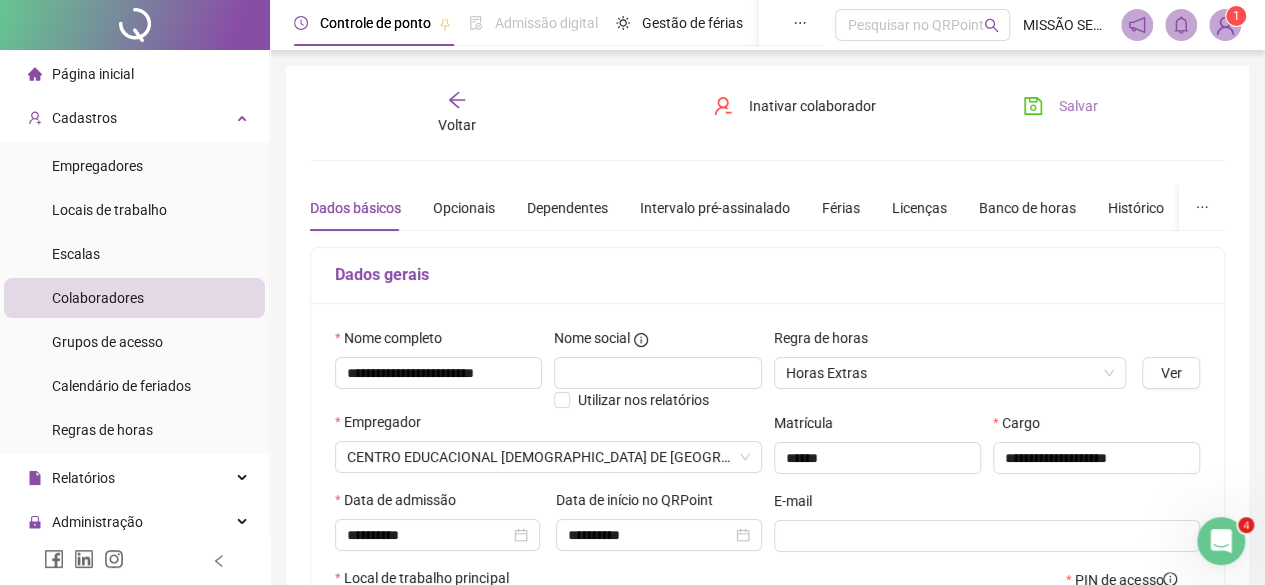 click on "Salvar" at bounding box center [1060, 106] 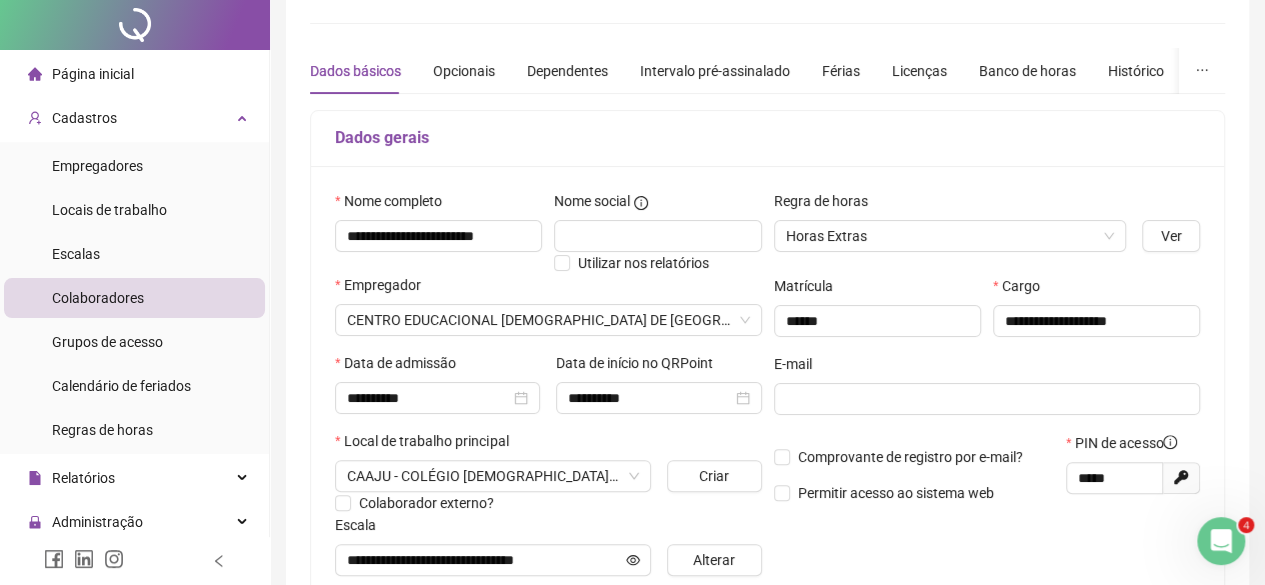 scroll, scrollTop: 0, scrollLeft: 0, axis: both 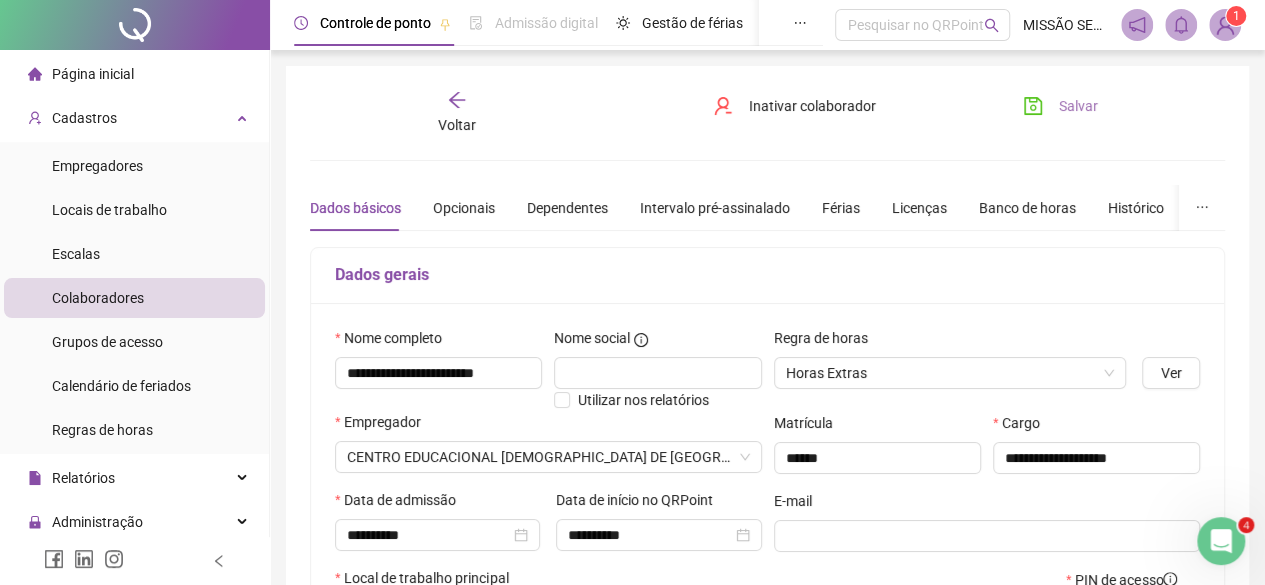 click on "Salvar" at bounding box center (1060, 106) 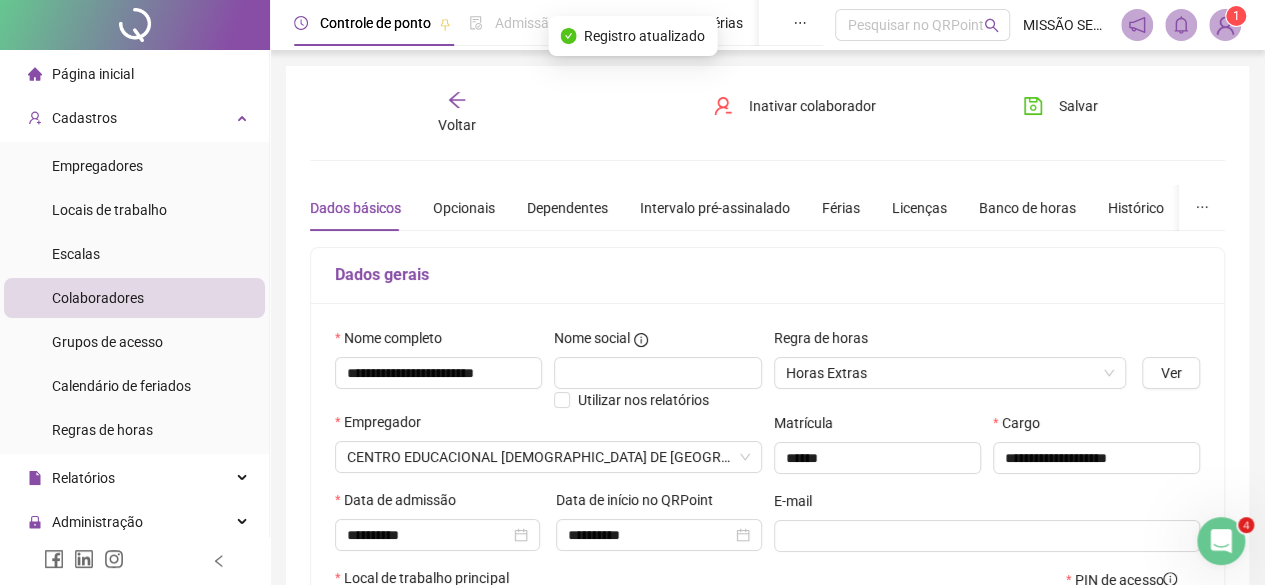 click 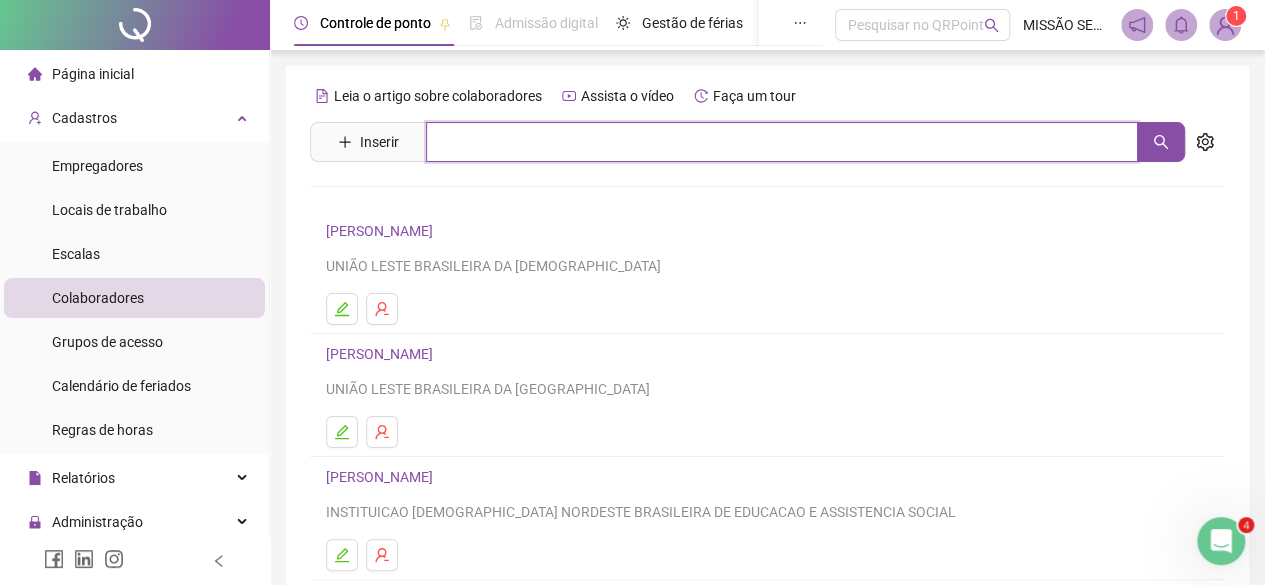 click at bounding box center [782, 142] 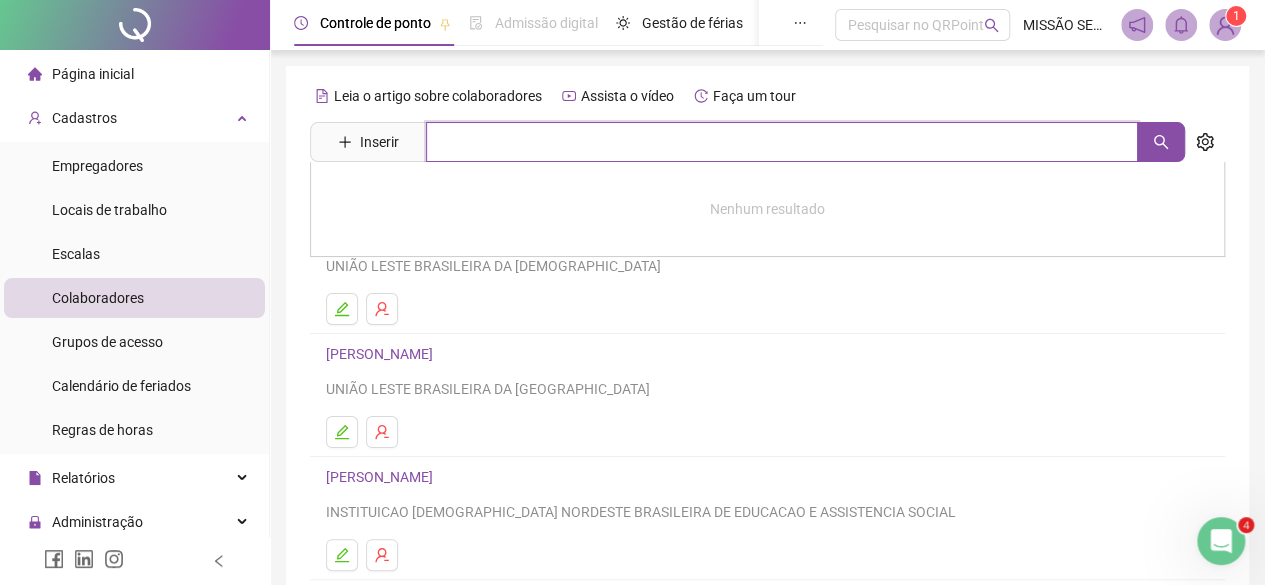 click at bounding box center (782, 142) 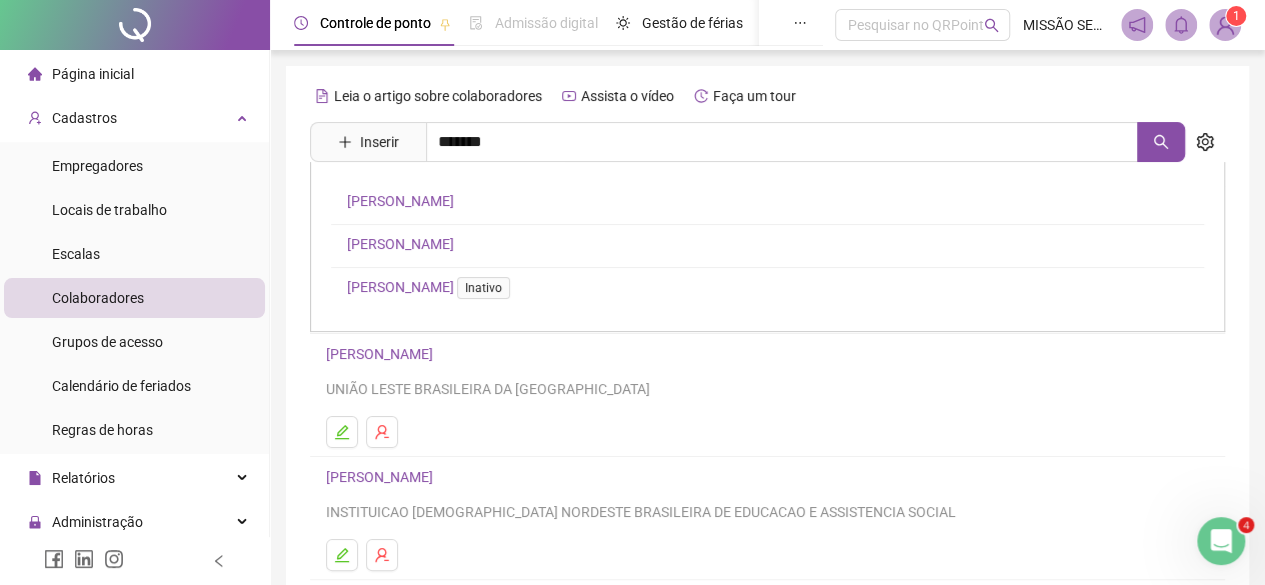 click on "[PERSON_NAME]" at bounding box center [400, 244] 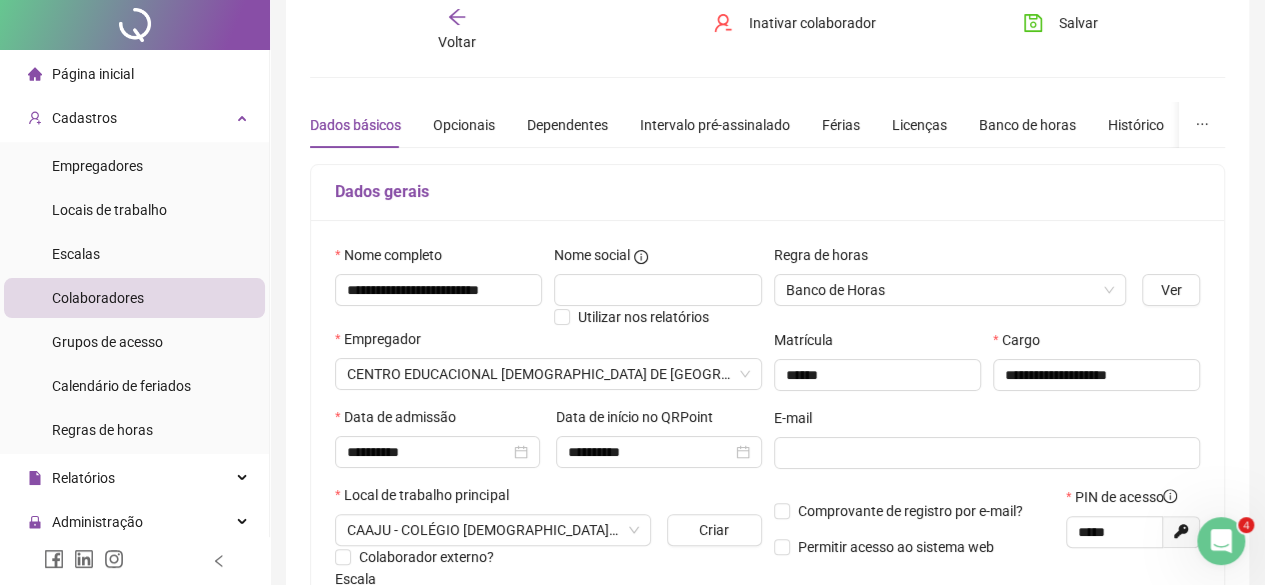 scroll, scrollTop: 200, scrollLeft: 0, axis: vertical 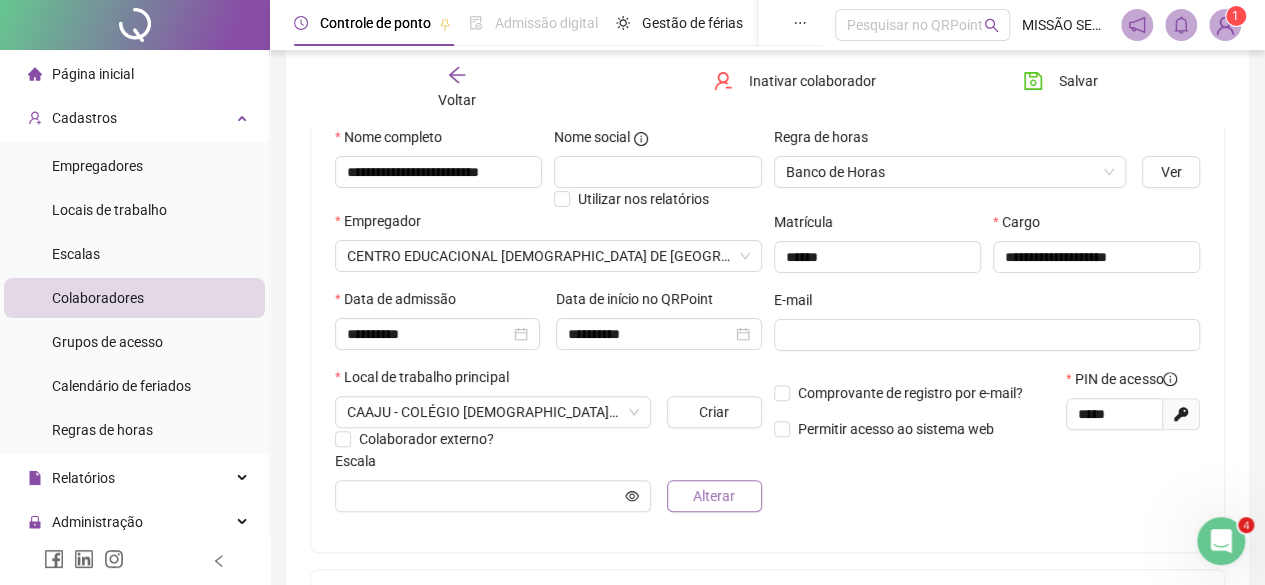 click on "Alterar" at bounding box center (714, 496) 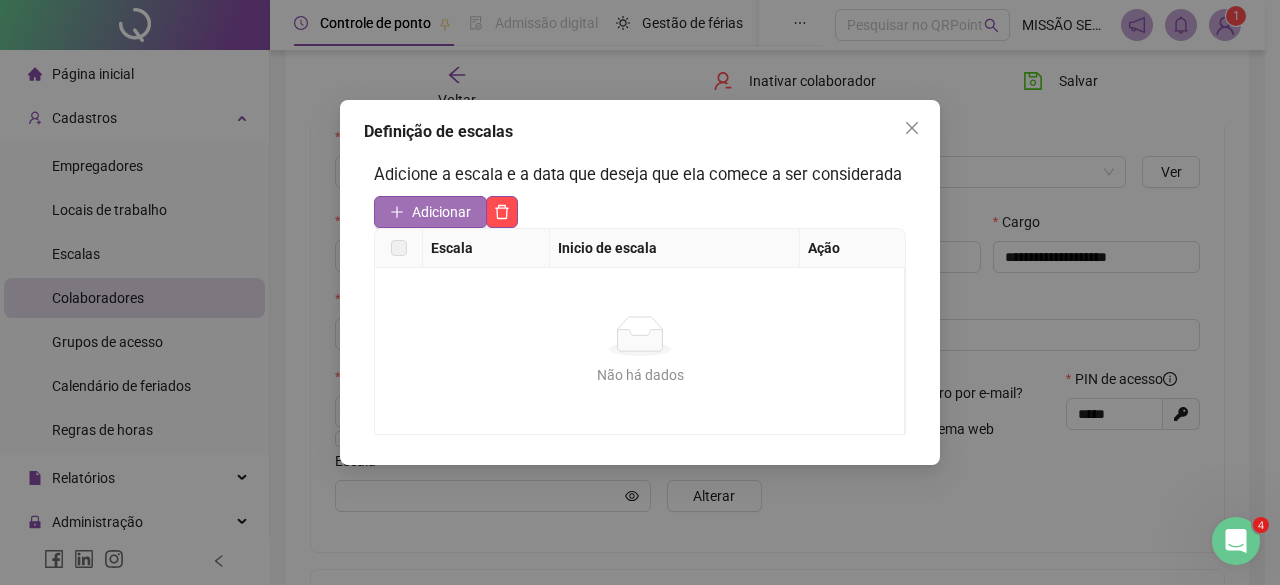 click on "Adicionar" at bounding box center [441, 212] 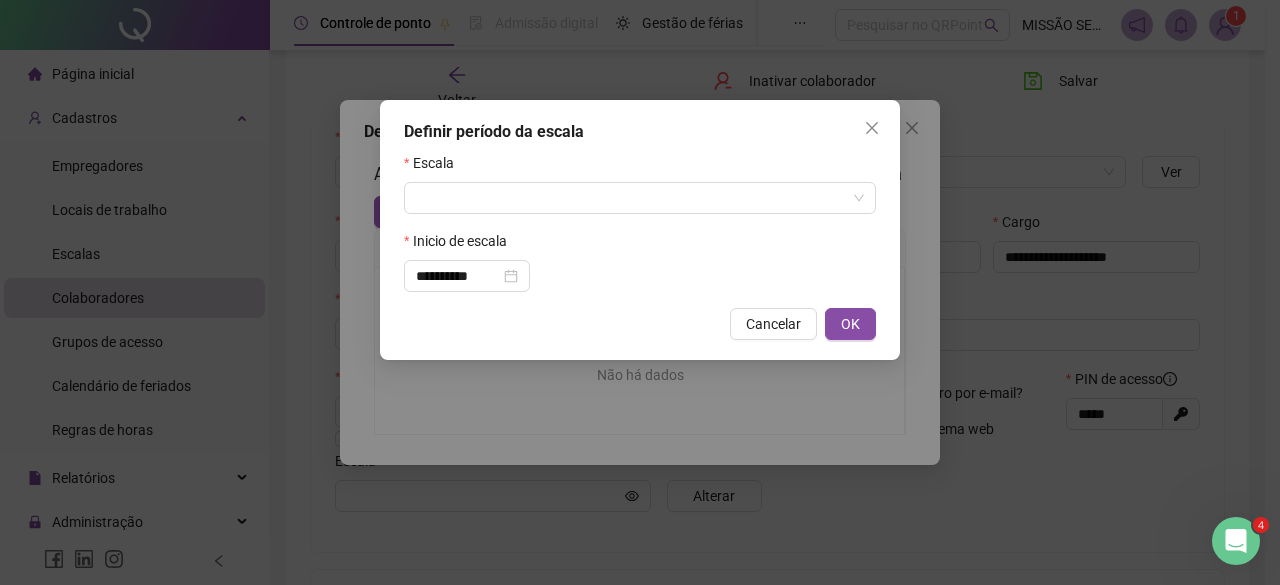 click on "Escala" at bounding box center (640, 167) 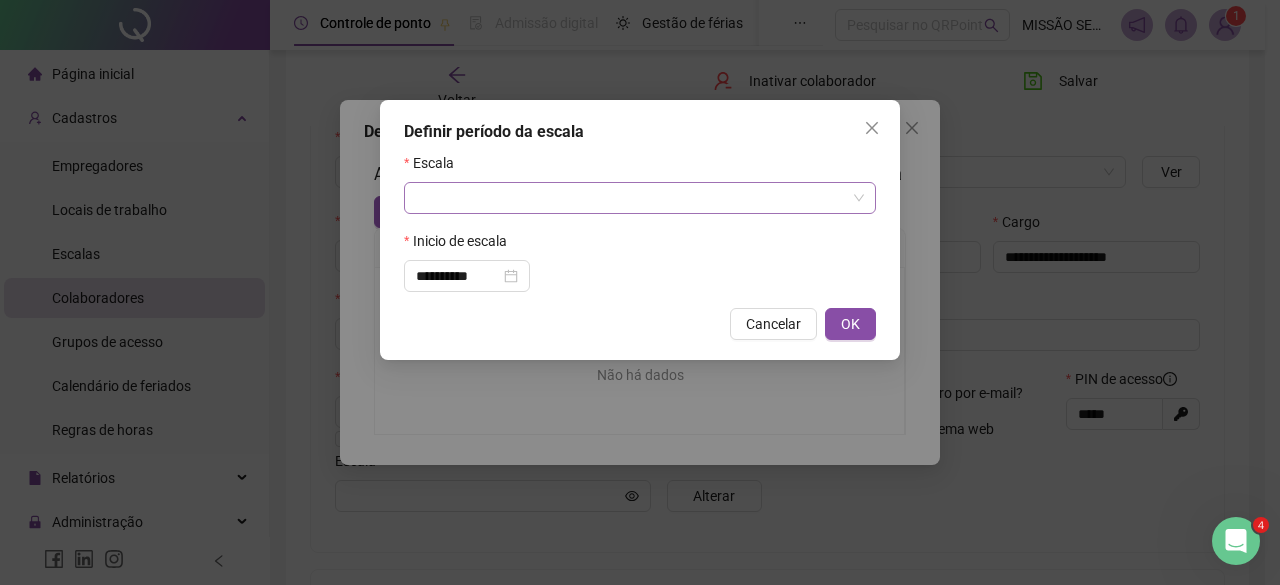 click at bounding box center [634, 198] 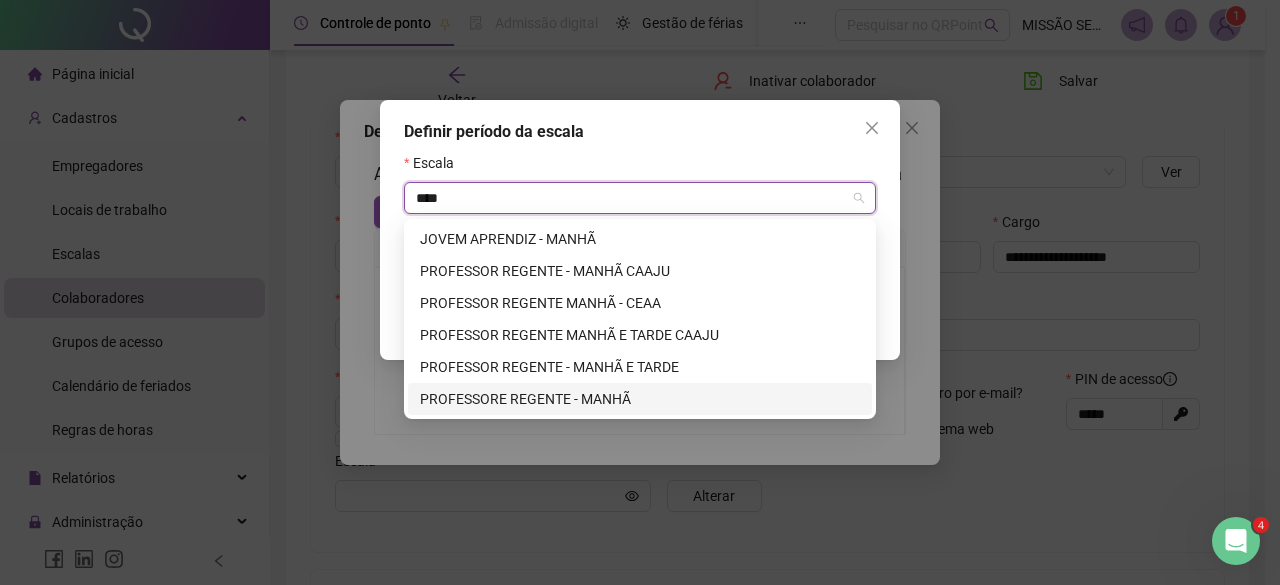 click on "PROFESSORE REGENTE - MANHÃ" at bounding box center (640, 399) 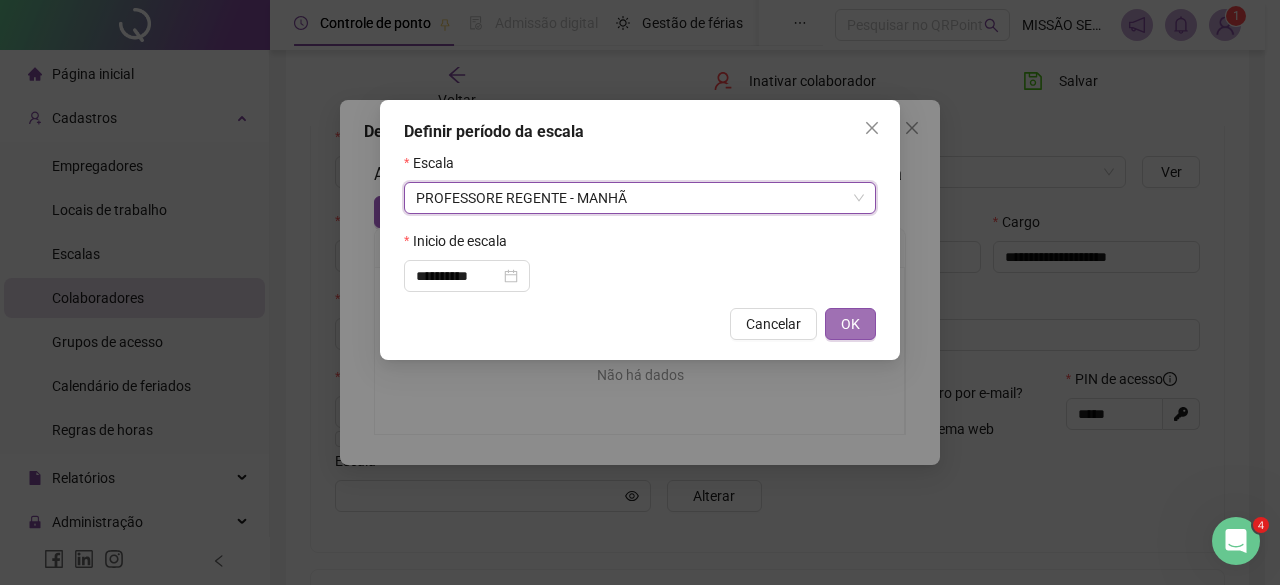 click on "OK" at bounding box center (850, 324) 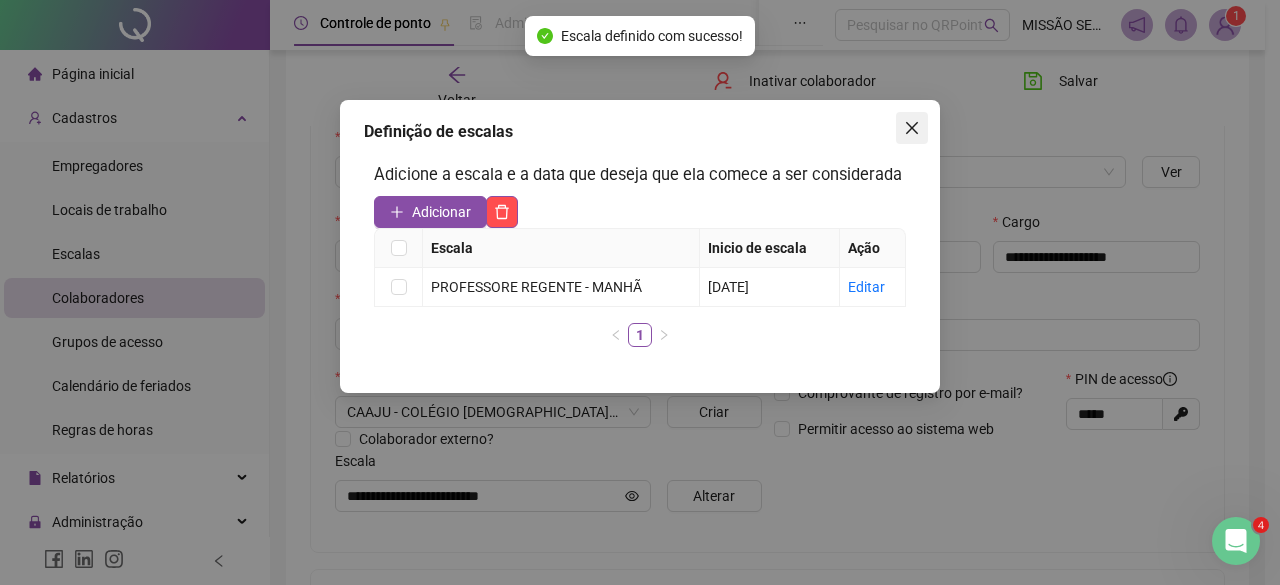 click 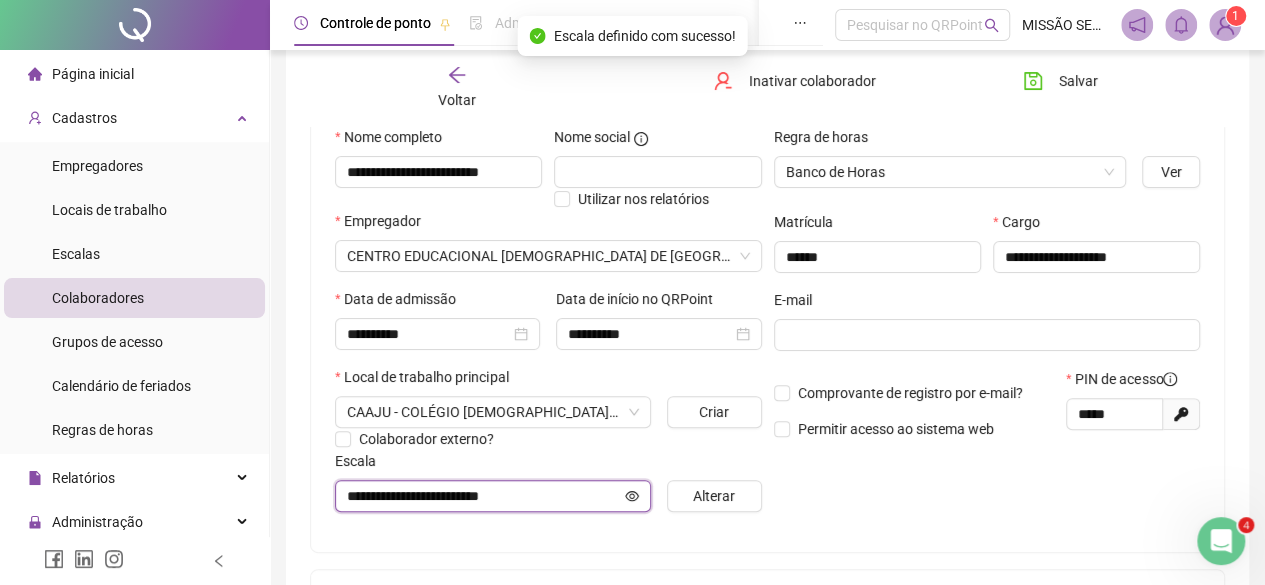 click 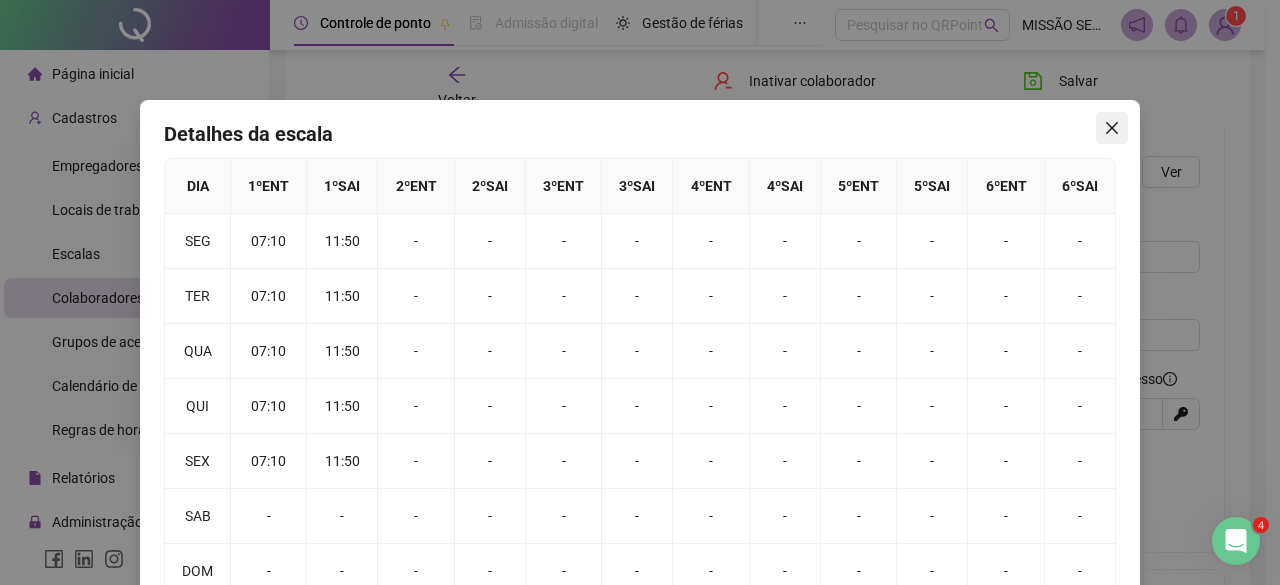 click 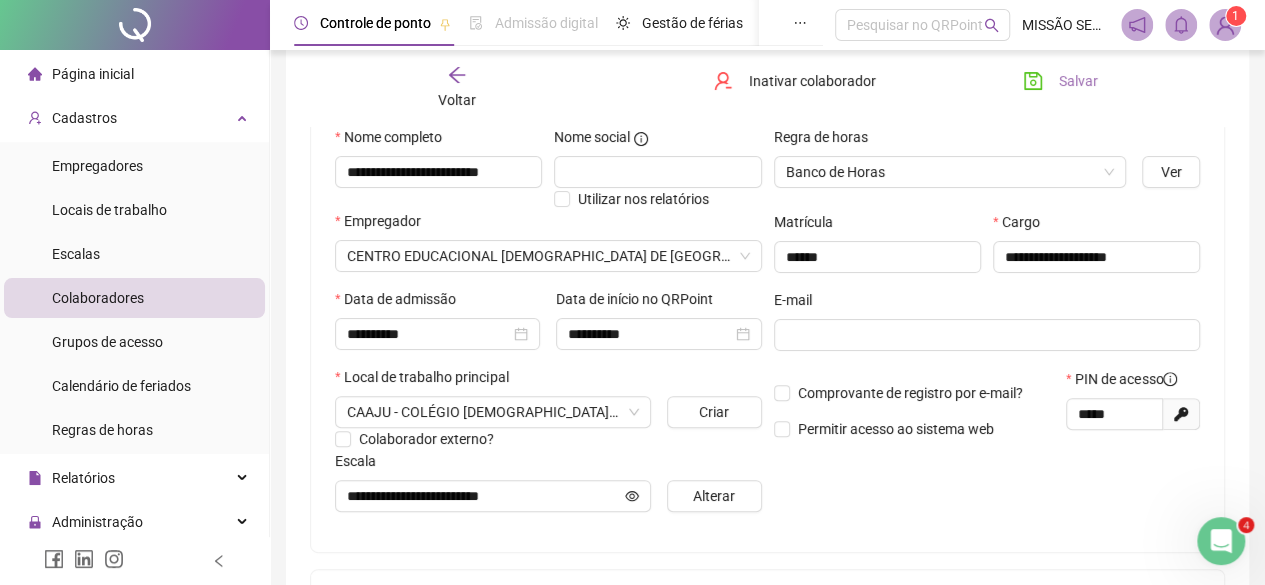 click on "Salvar" at bounding box center [1060, 81] 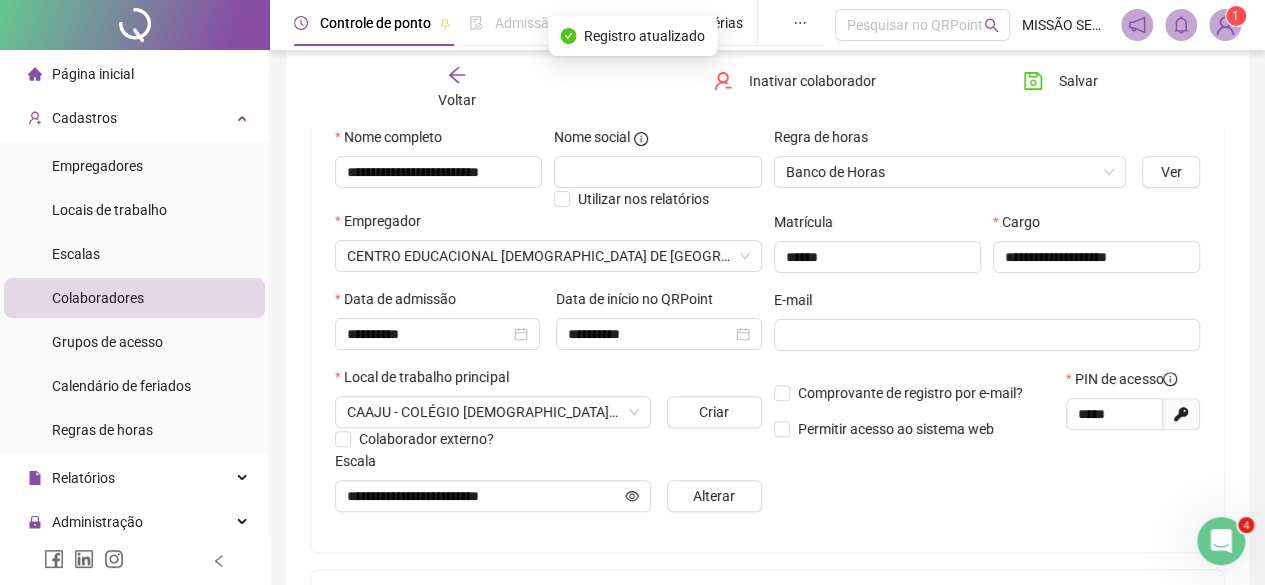 scroll, scrollTop: 0, scrollLeft: 0, axis: both 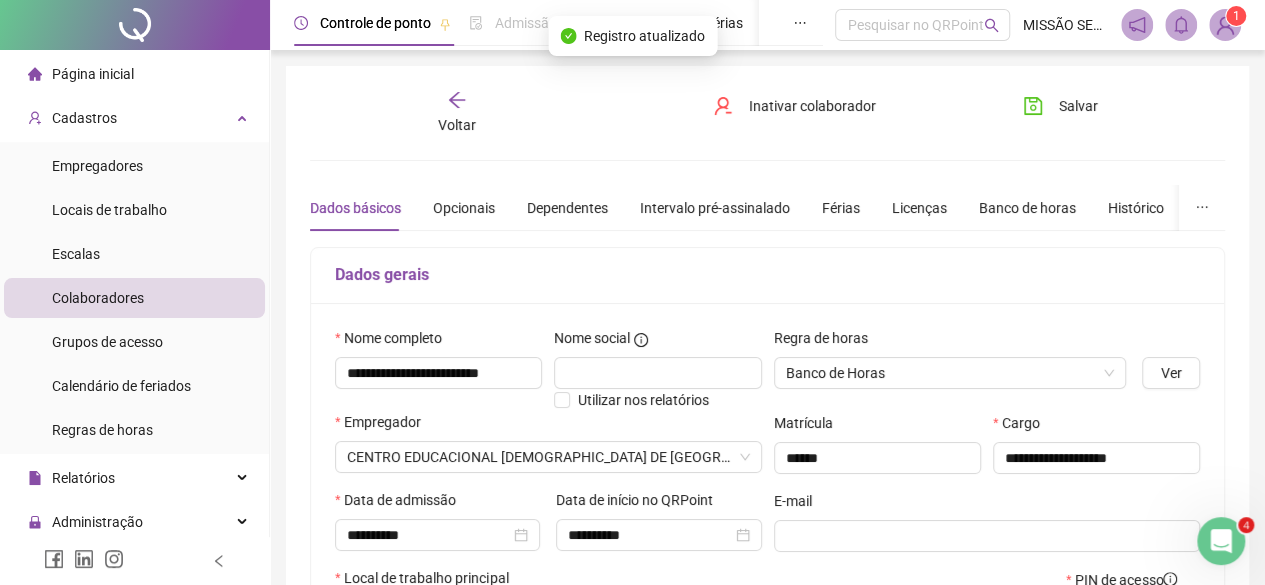 click on "Voltar" at bounding box center (457, 125) 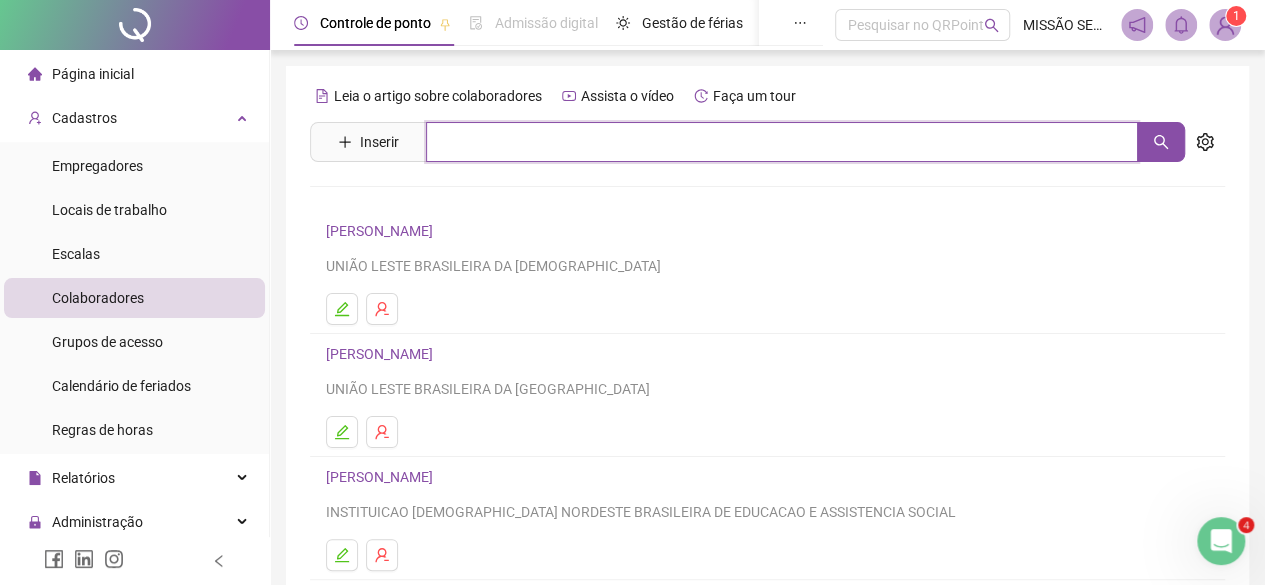 click at bounding box center [782, 142] 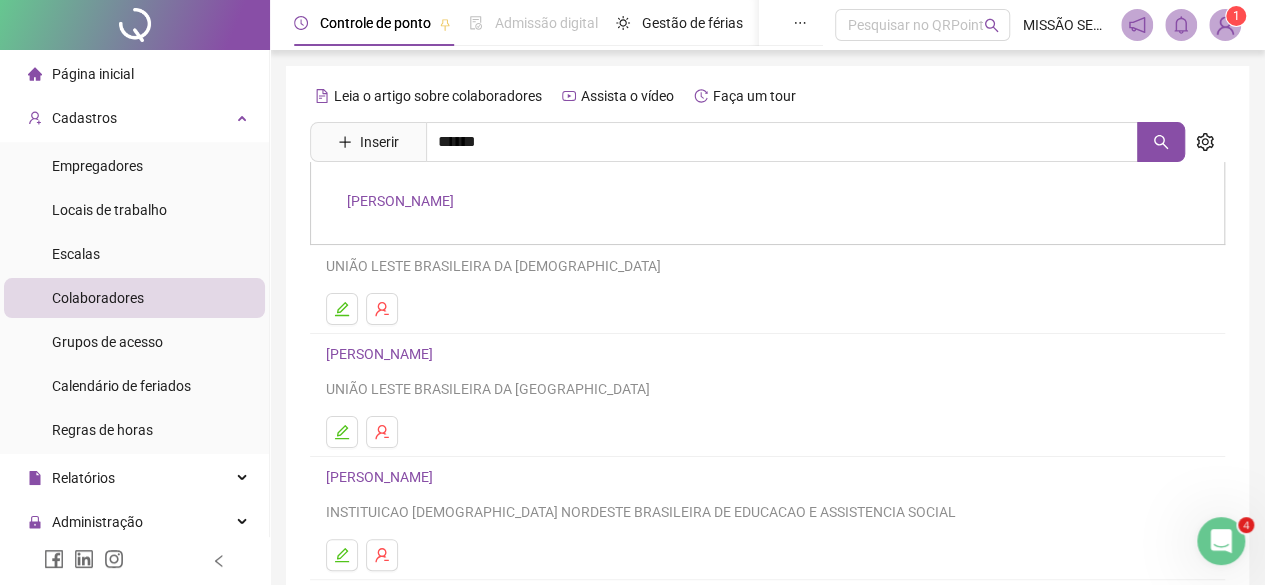 click on "[PERSON_NAME]" at bounding box center [400, 201] 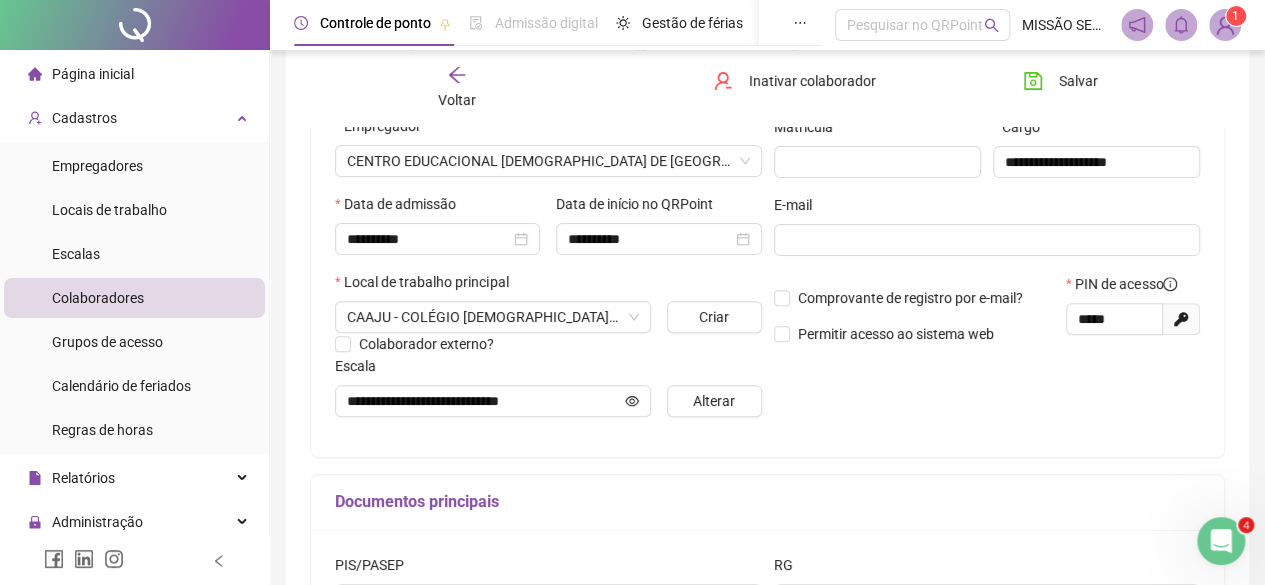 scroll, scrollTop: 300, scrollLeft: 0, axis: vertical 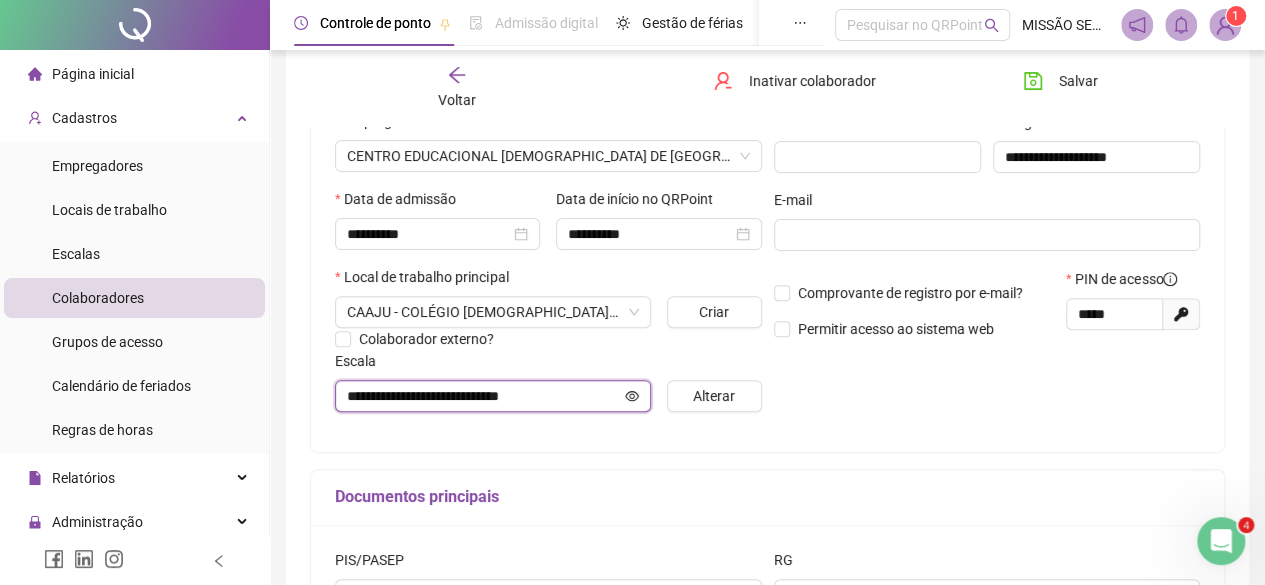 click 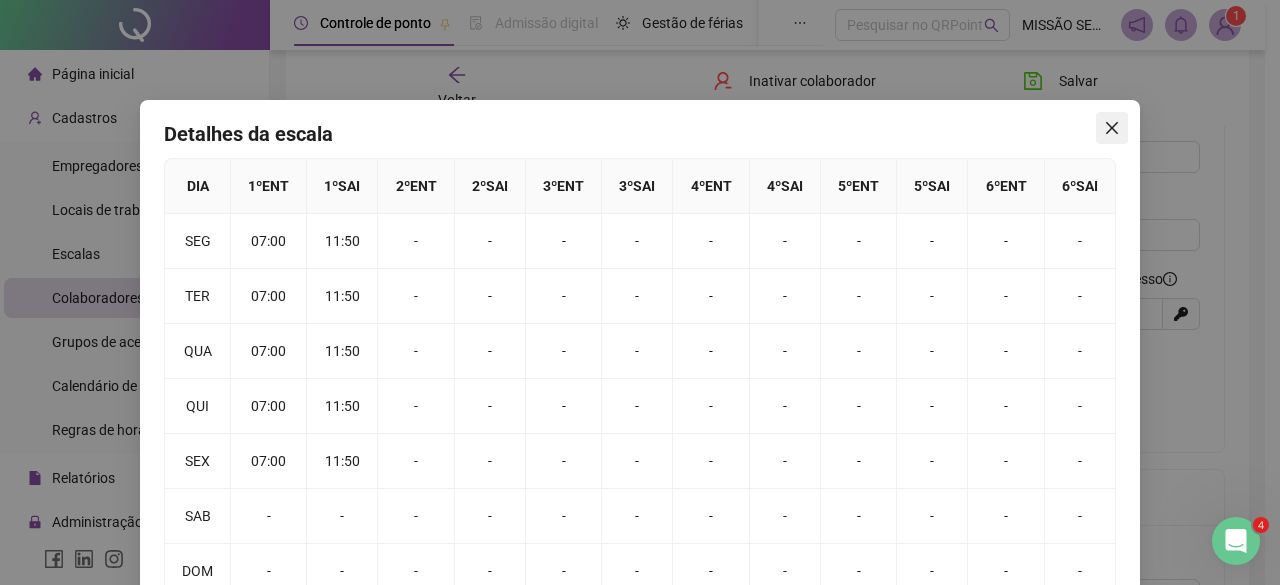 click 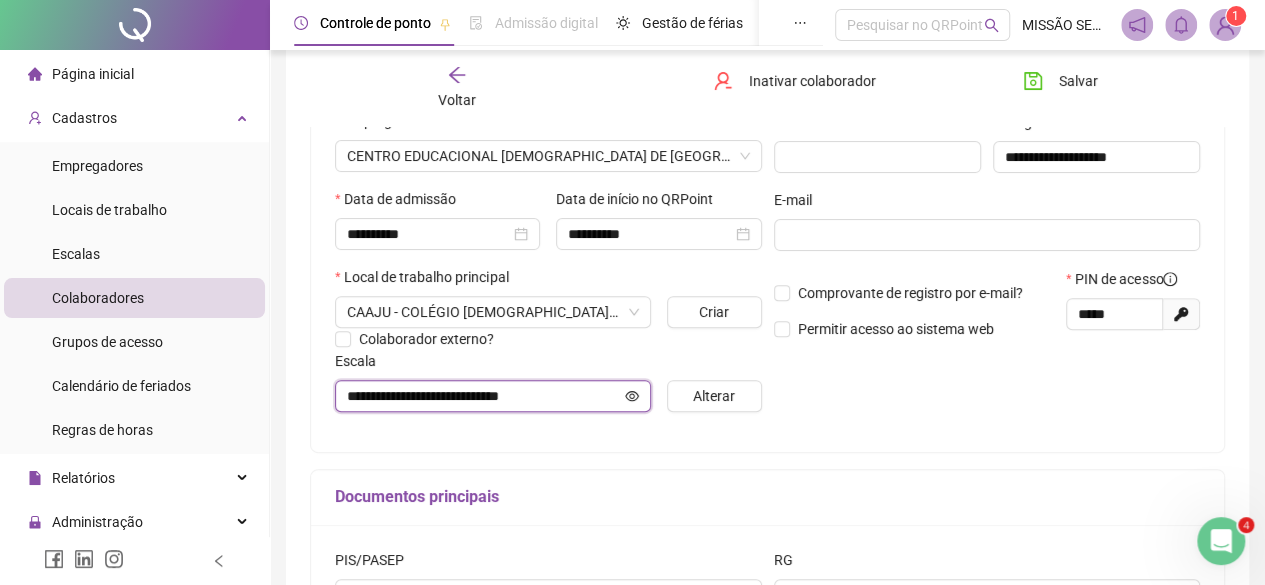 click 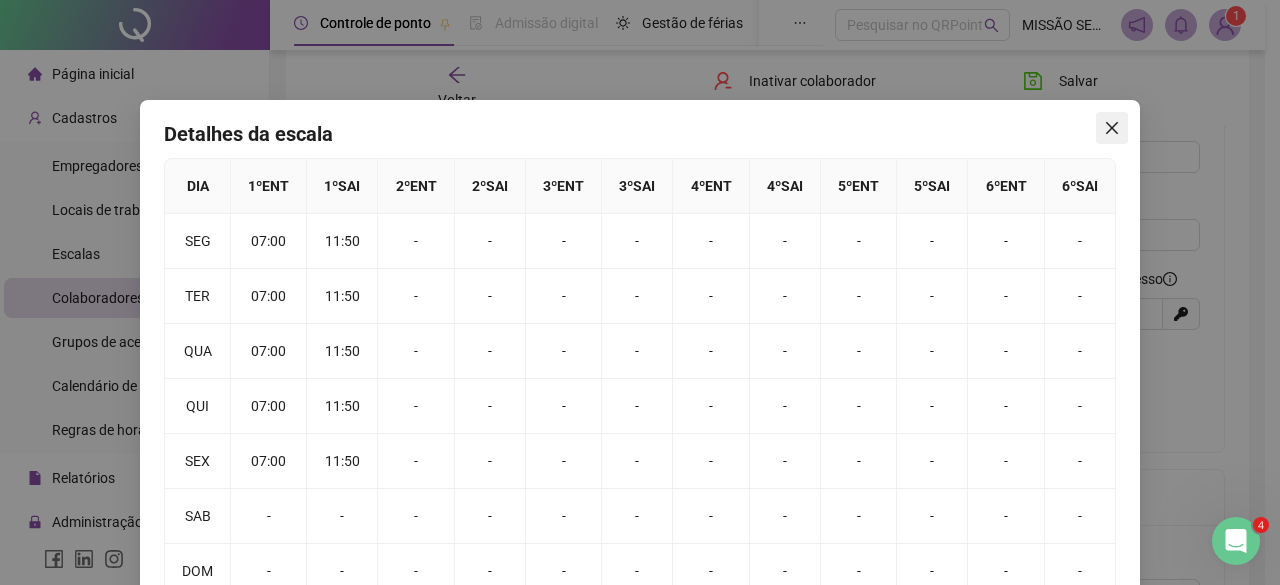 click at bounding box center [1112, 128] 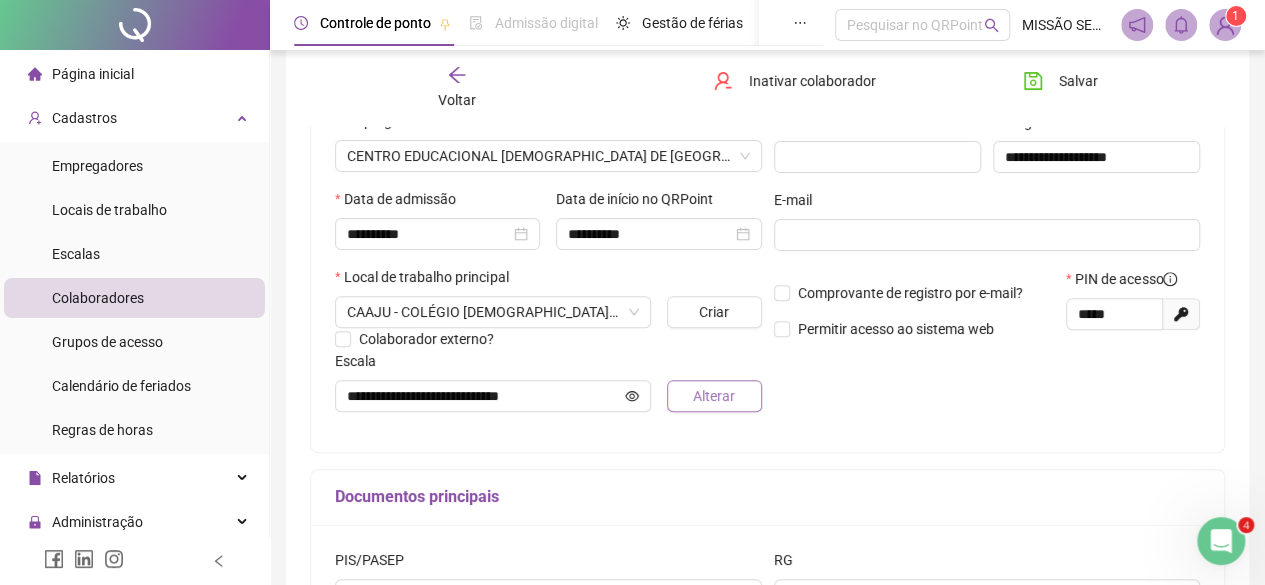 click on "Alterar" at bounding box center [714, 396] 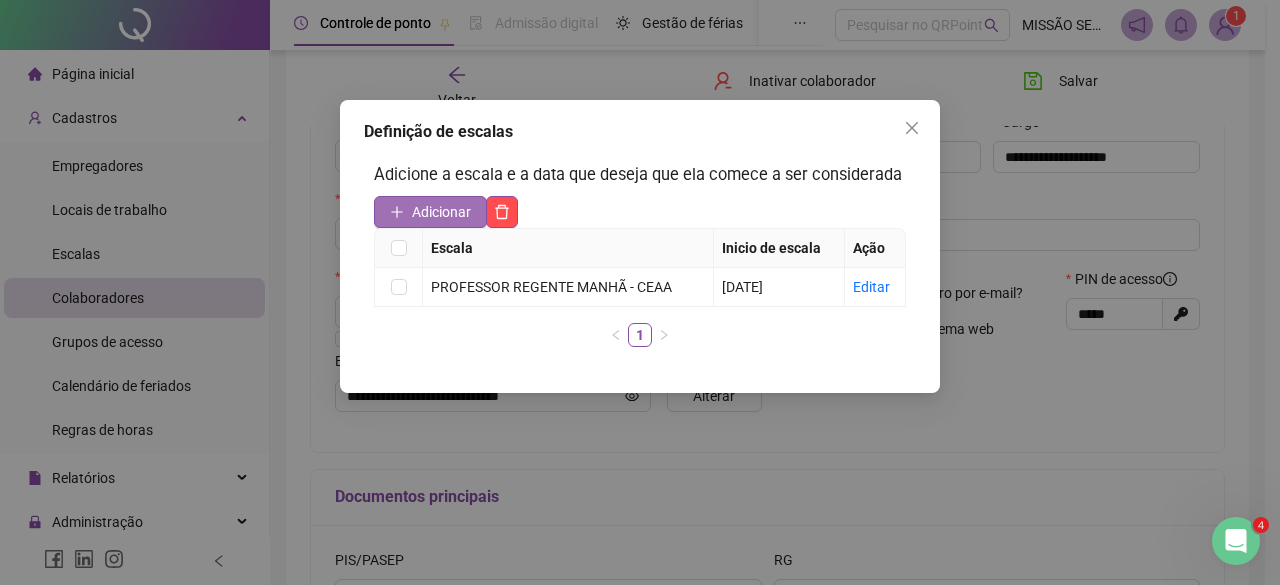 click on "Adicionar" at bounding box center [441, 212] 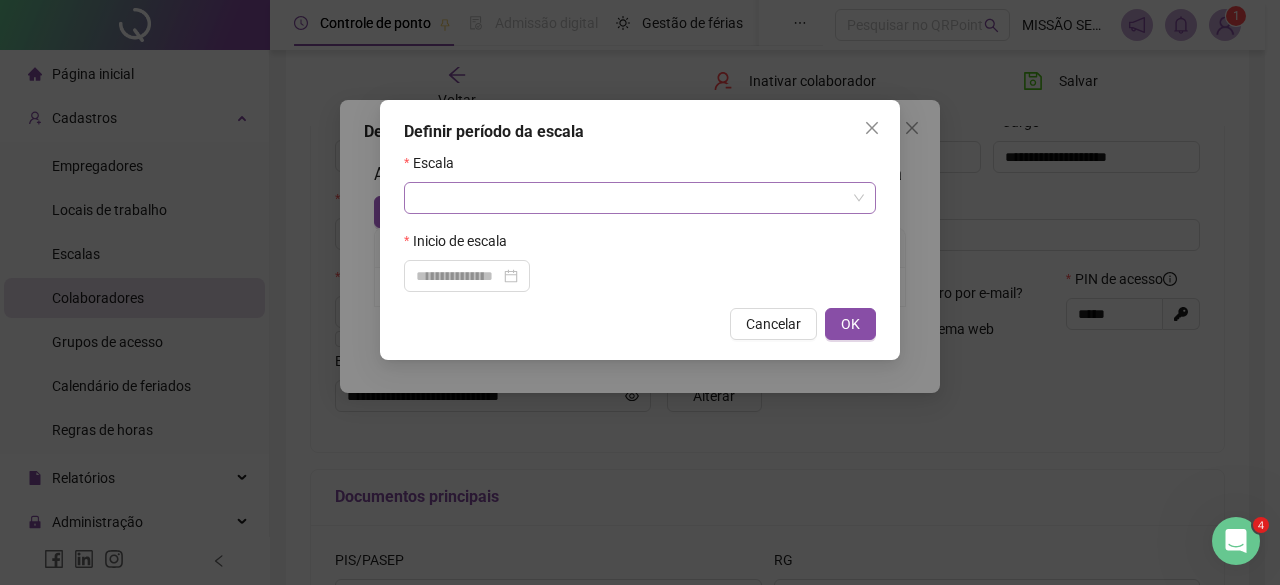click at bounding box center [634, 198] 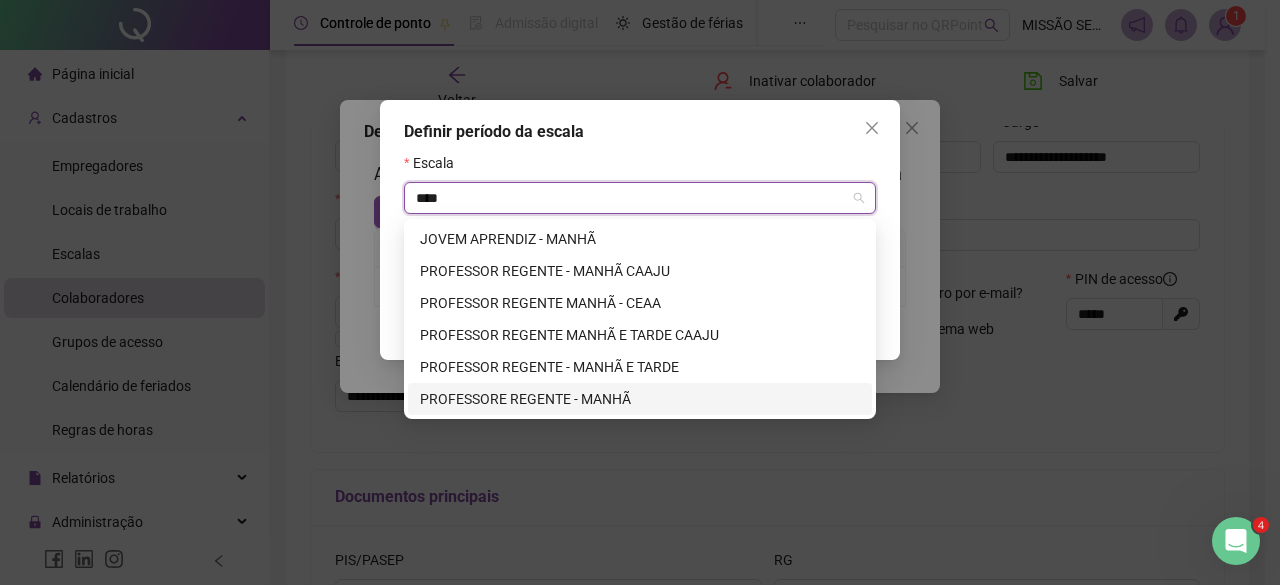click on "PROFESSORE REGENTE - MANHÃ" at bounding box center [640, 399] 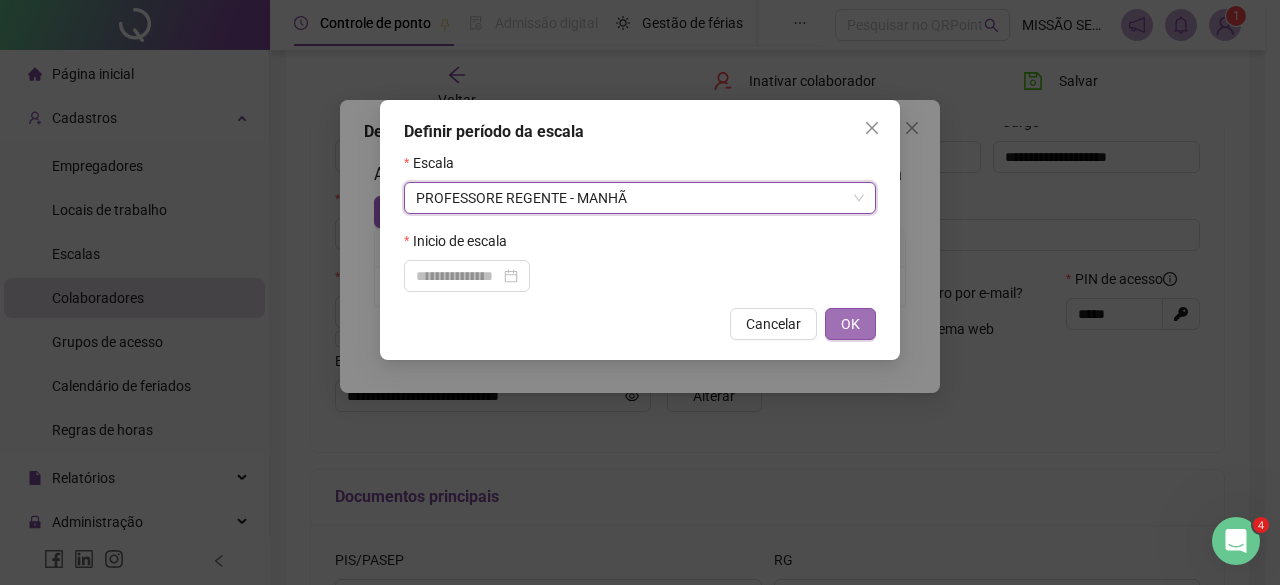 click on "OK" at bounding box center (850, 324) 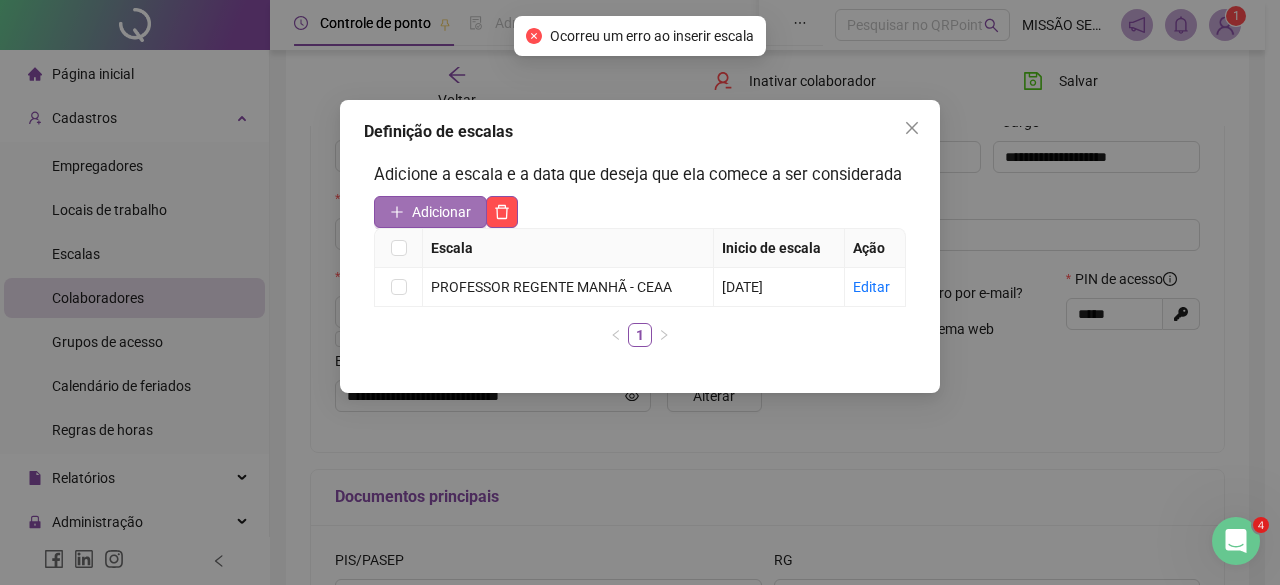 click on "Adicionar" at bounding box center (441, 212) 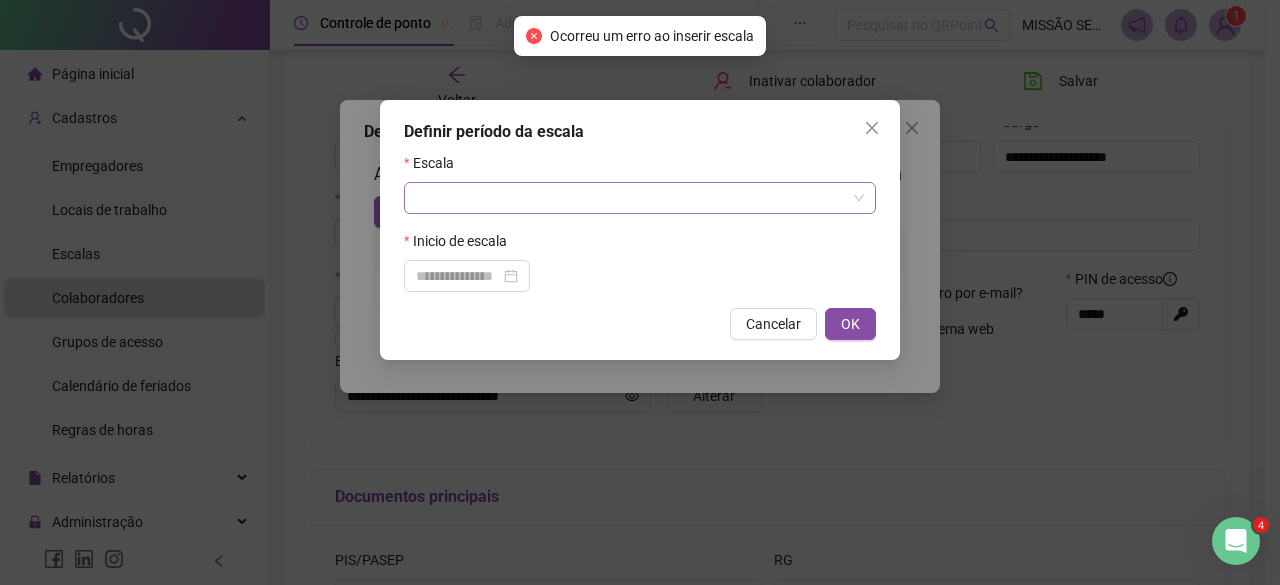 click at bounding box center (634, 198) 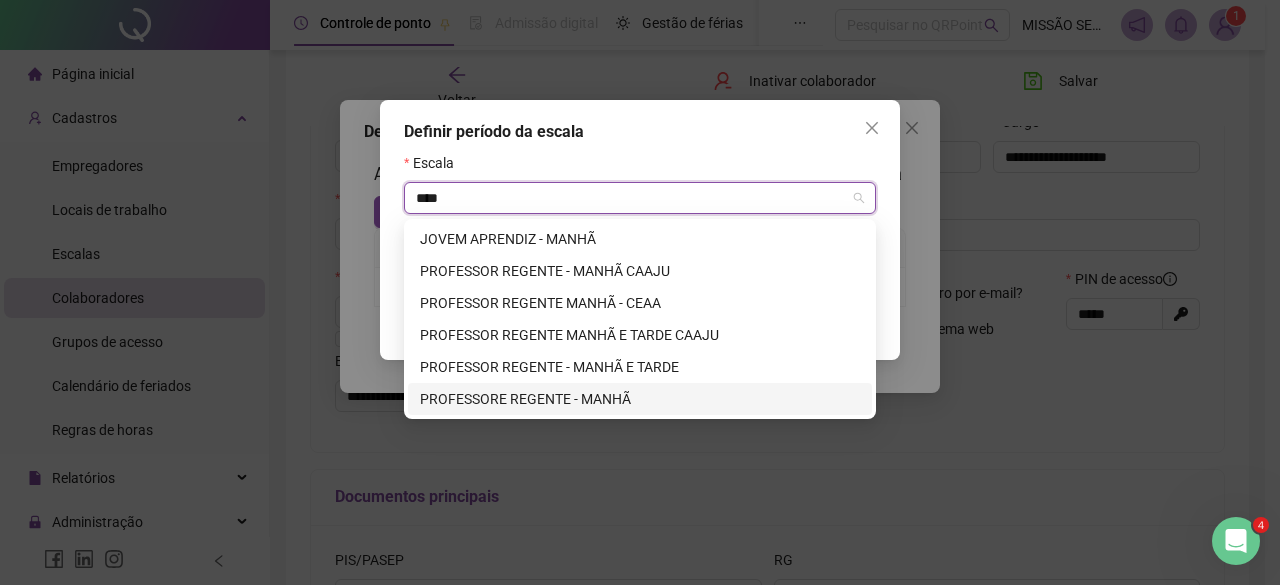 click on "PROFESSORE REGENTE - MANHÃ" at bounding box center [640, 399] 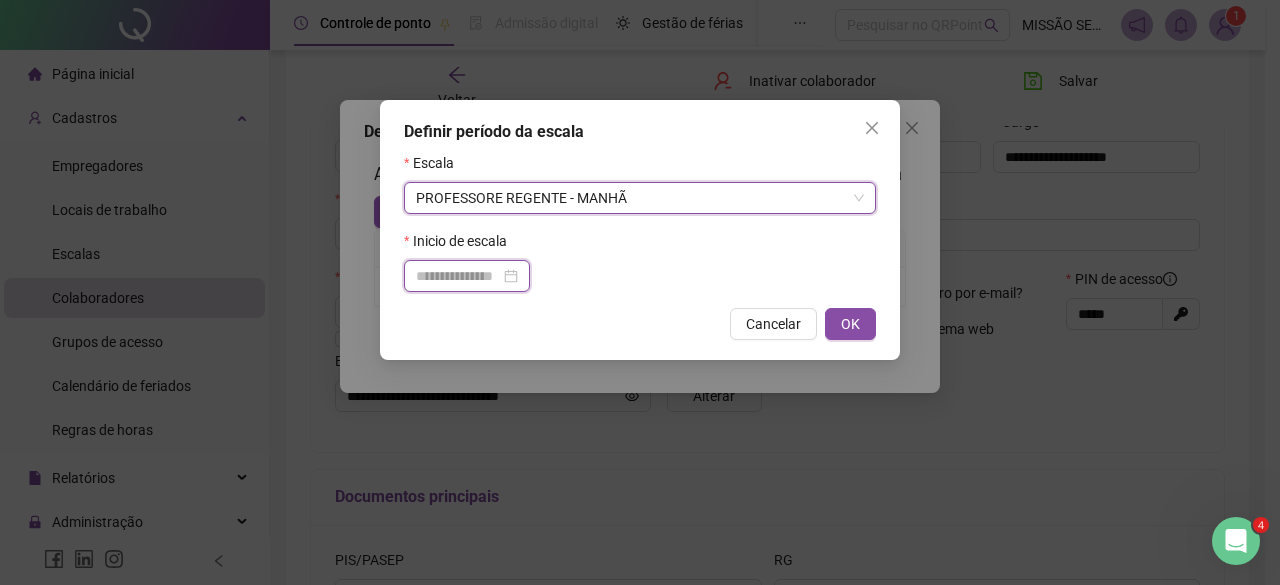 click at bounding box center (458, 276) 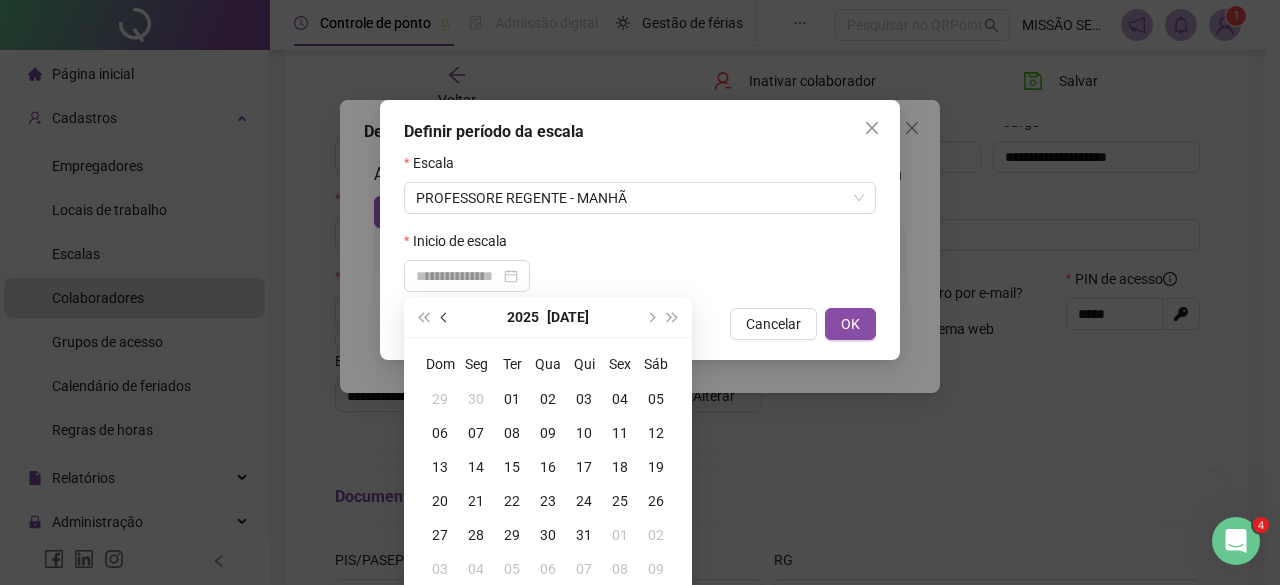 click at bounding box center [445, 317] 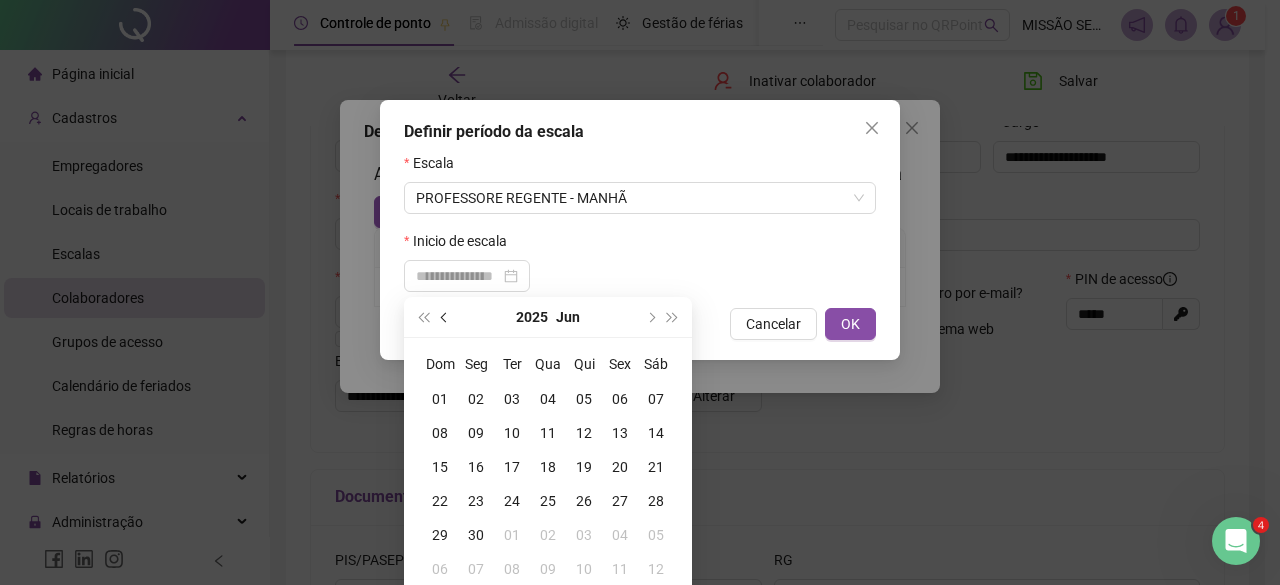 click at bounding box center (445, 317) 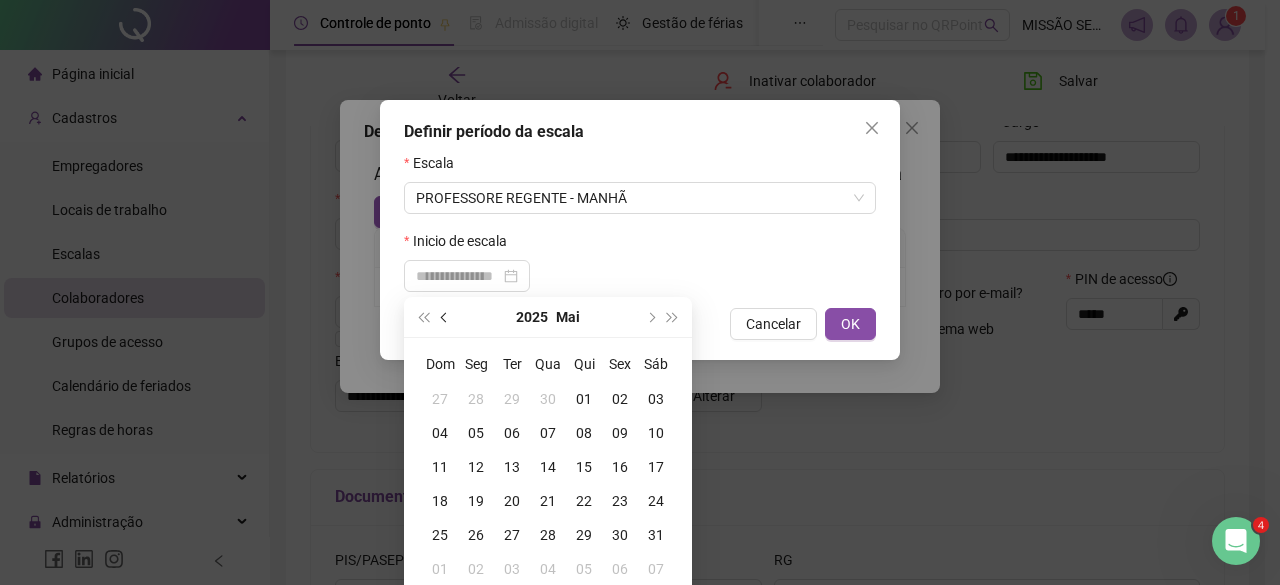 click at bounding box center [445, 317] 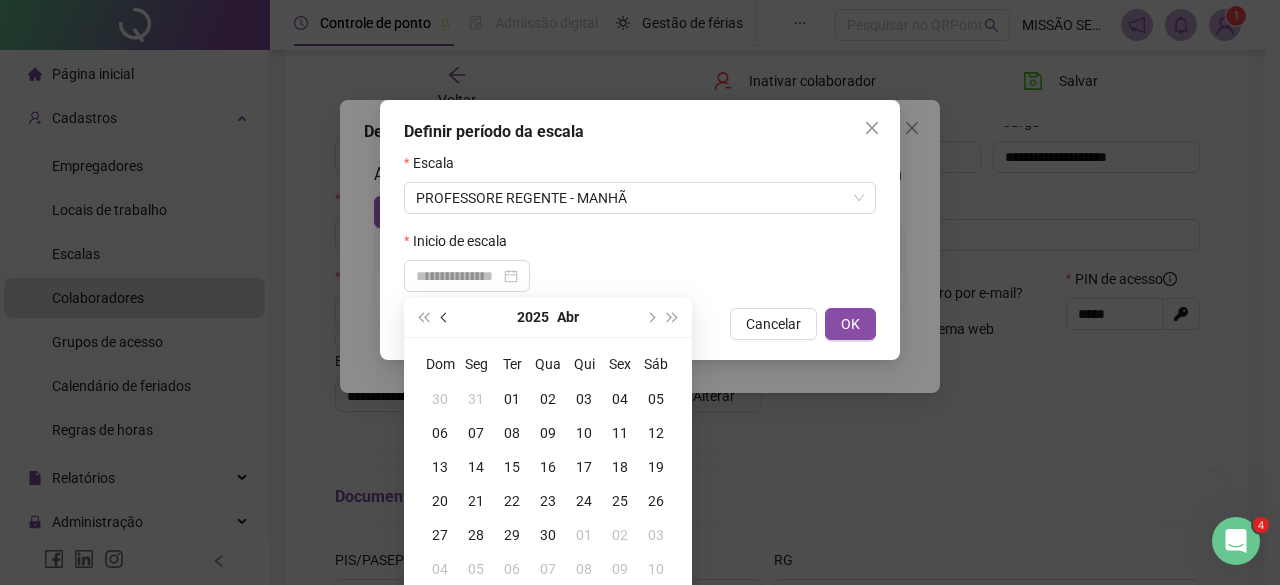 click at bounding box center [445, 317] 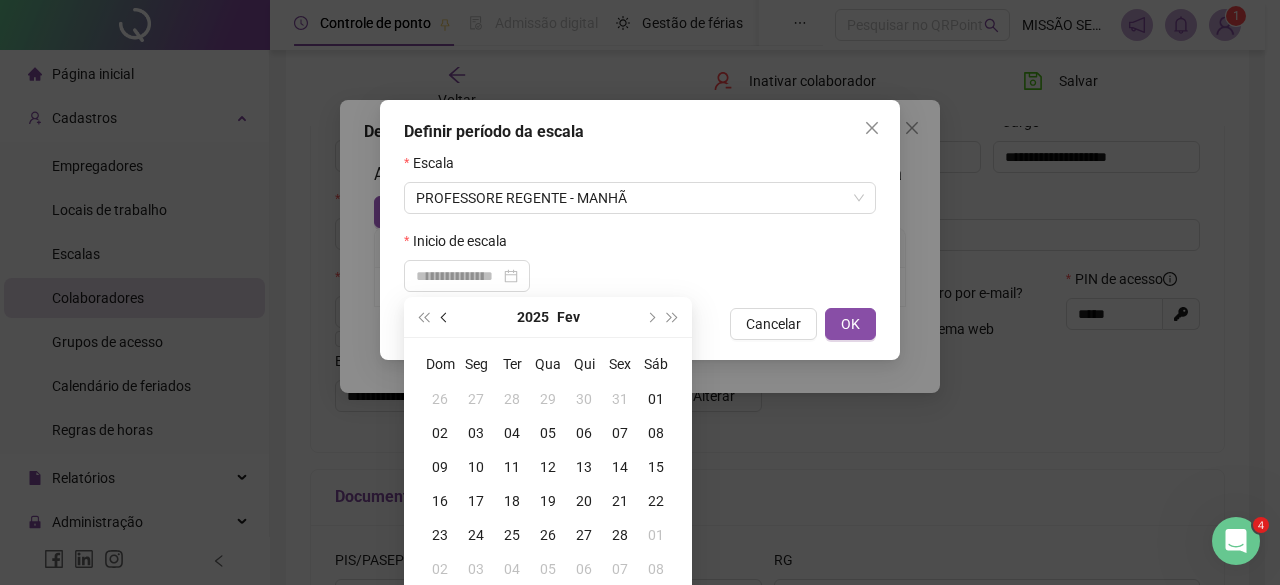 click at bounding box center (445, 317) 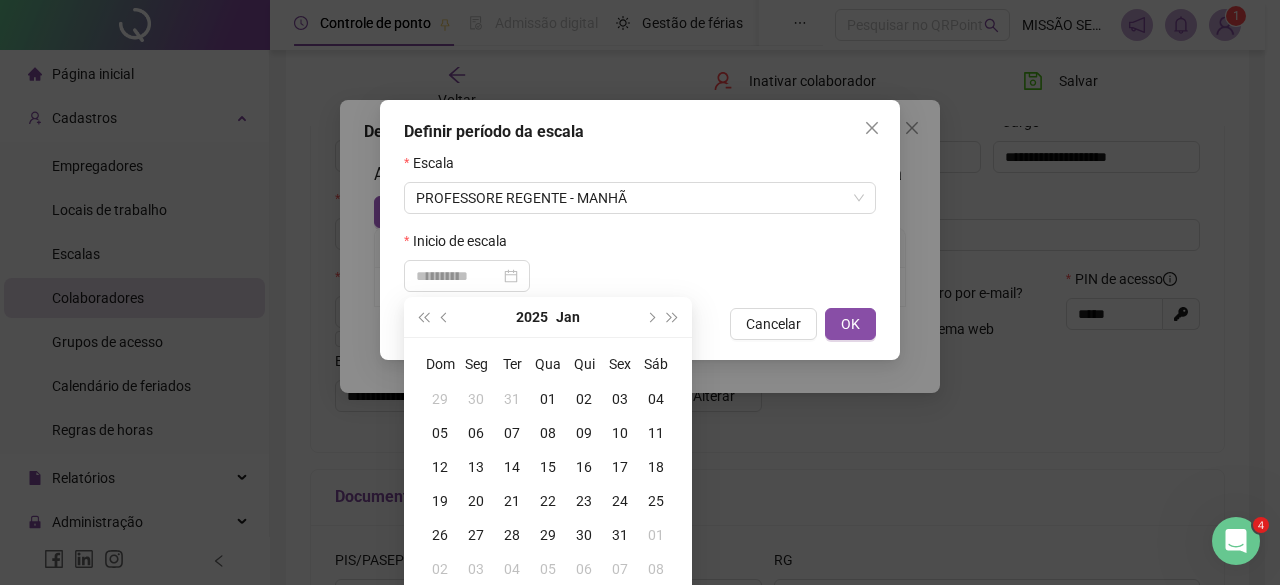 click on "01" at bounding box center (548, 399) 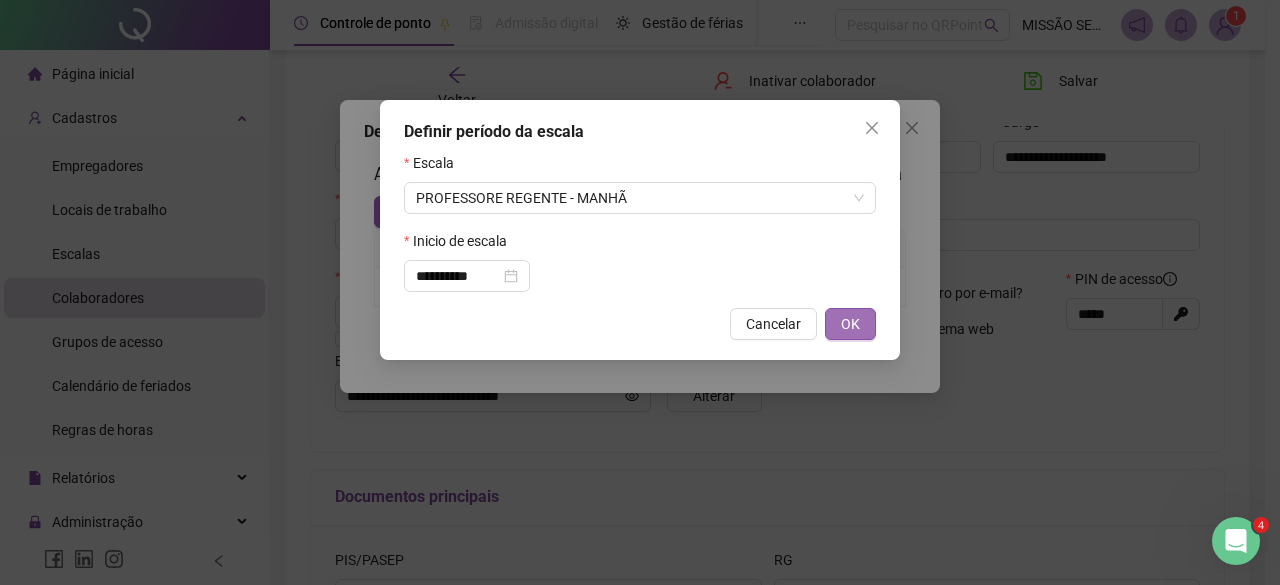 click on "OK" at bounding box center (850, 324) 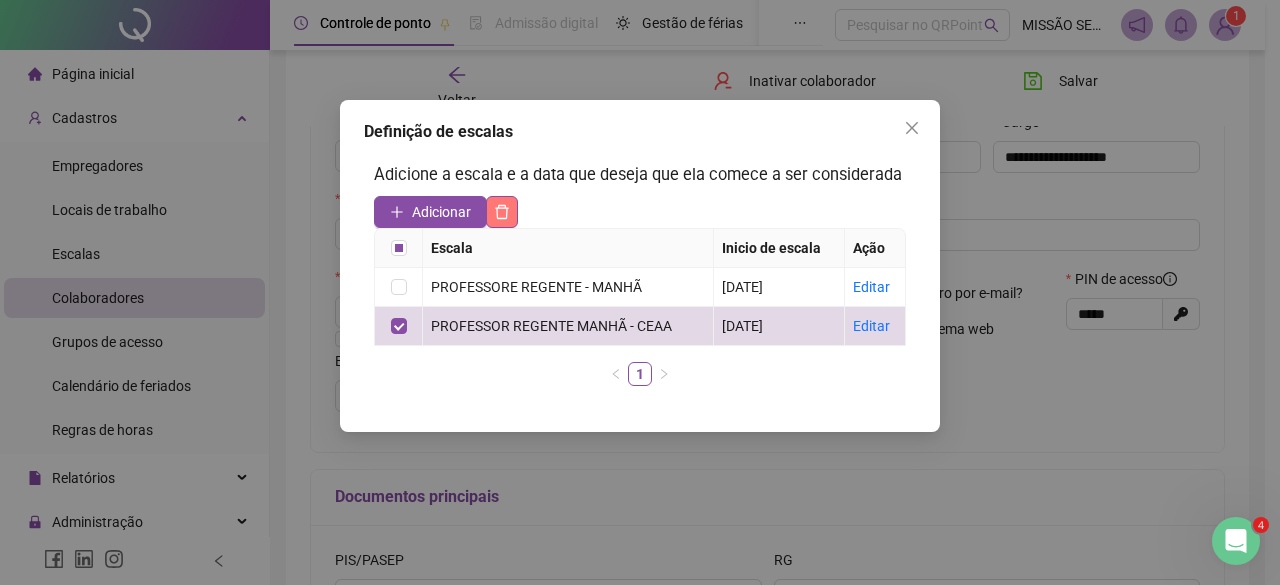 click 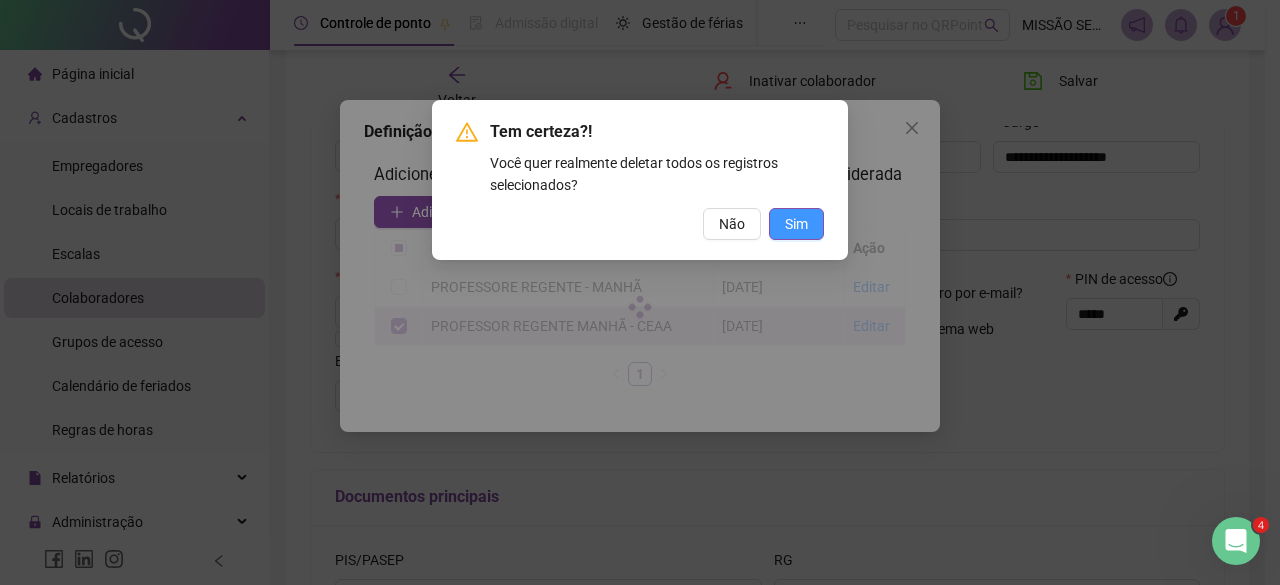 click on "Sim" at bounding box center (796, 224) 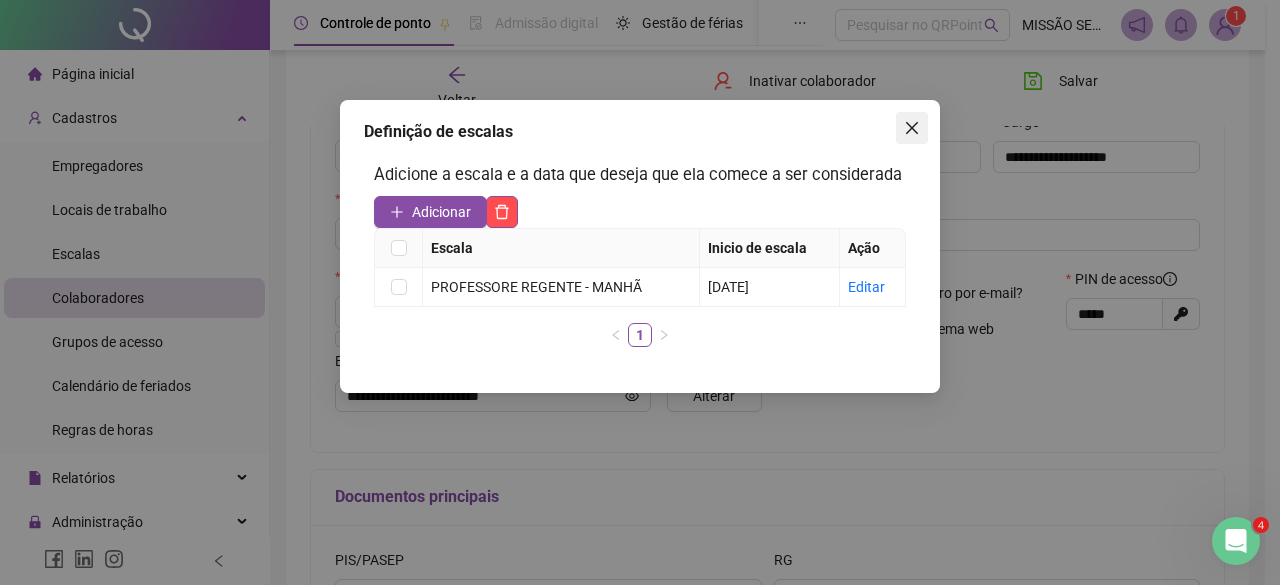 click 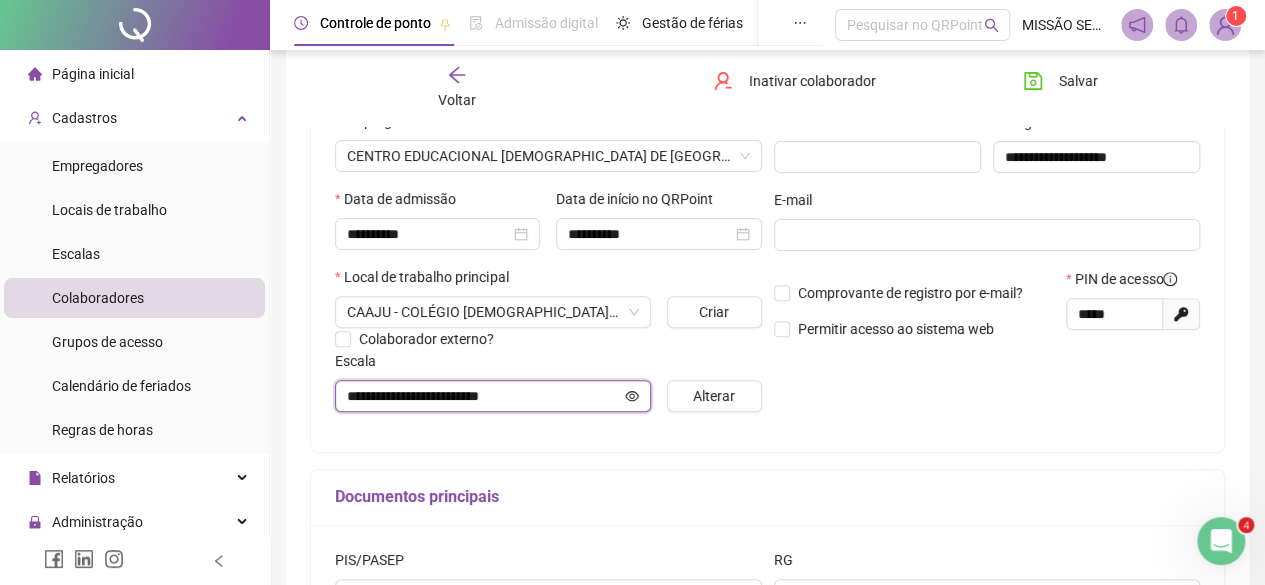 click 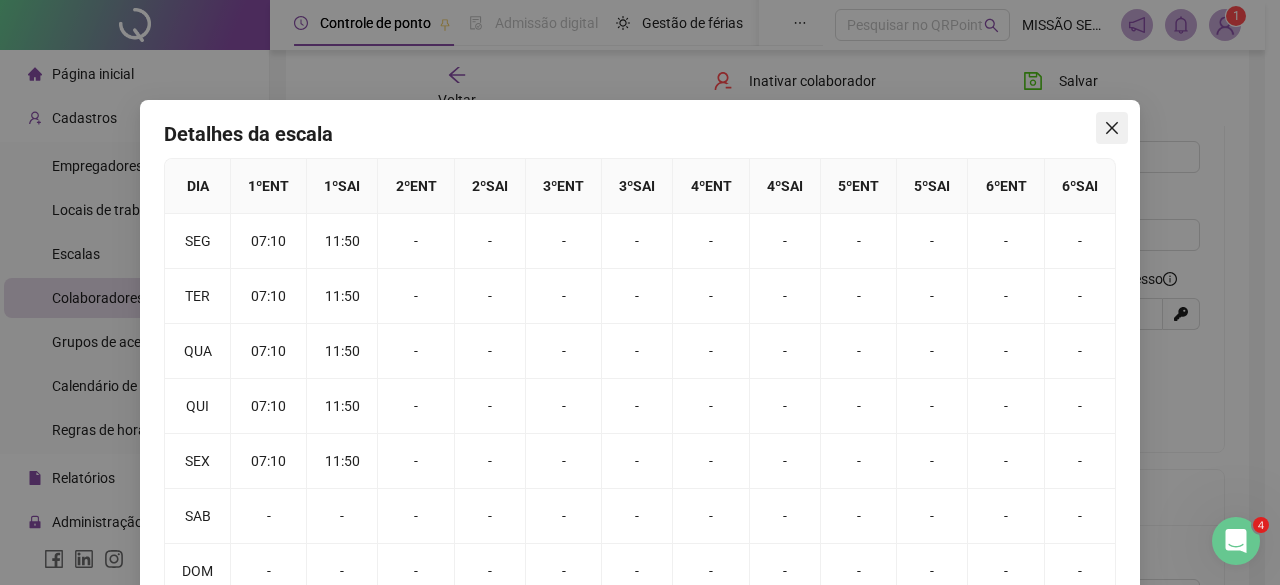 click at bounding box center [1112, 128] 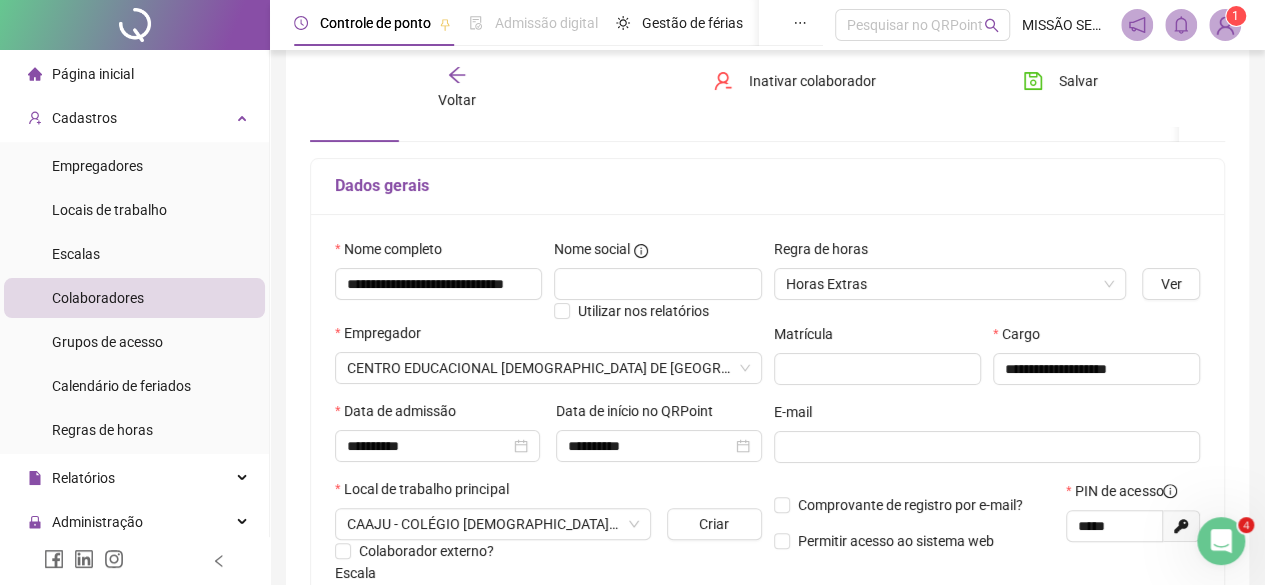 scroll, scrollTop: 0, scrollLeft: 0, axis: both 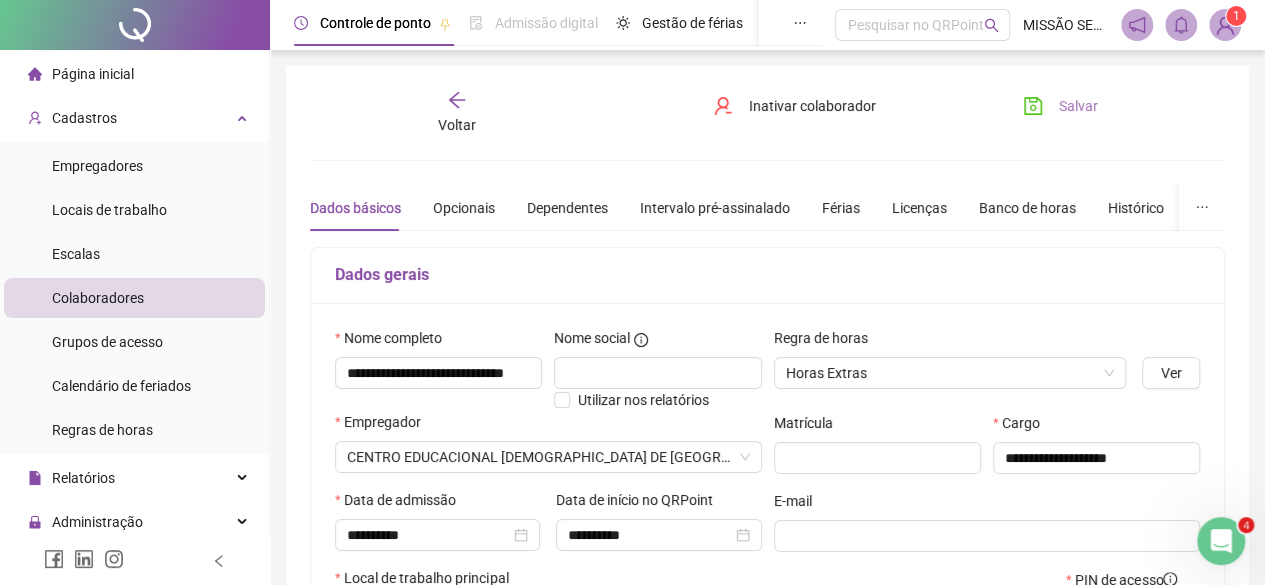 click on "Salvar" at bounding box center [1078, 106] 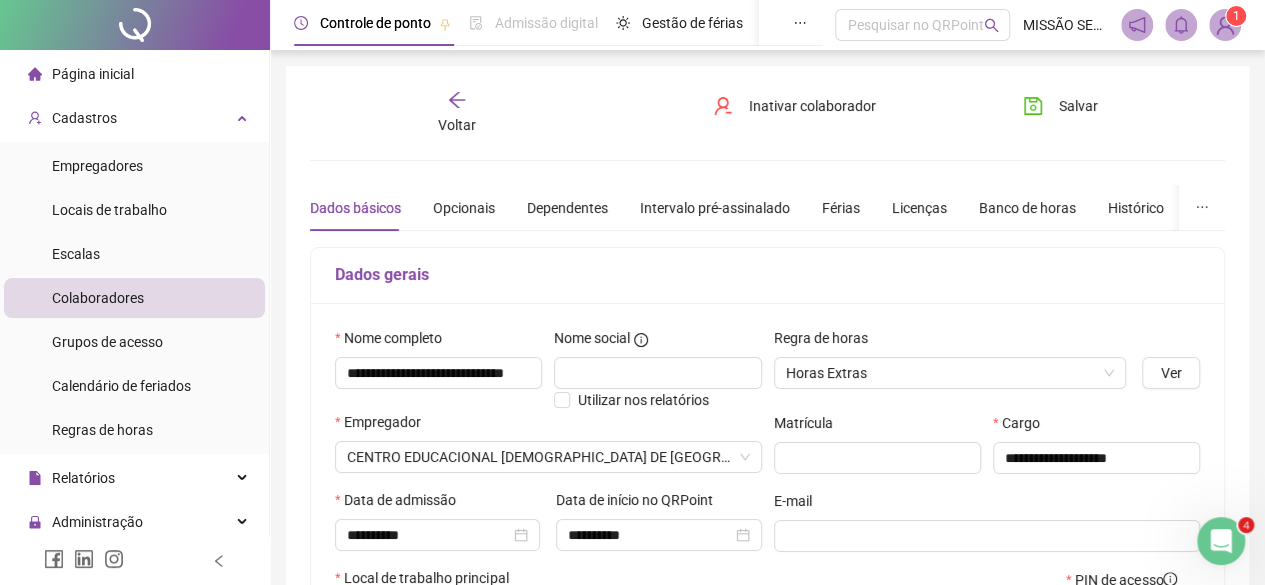 click on "Voltar" at bounding box center [457, 125] 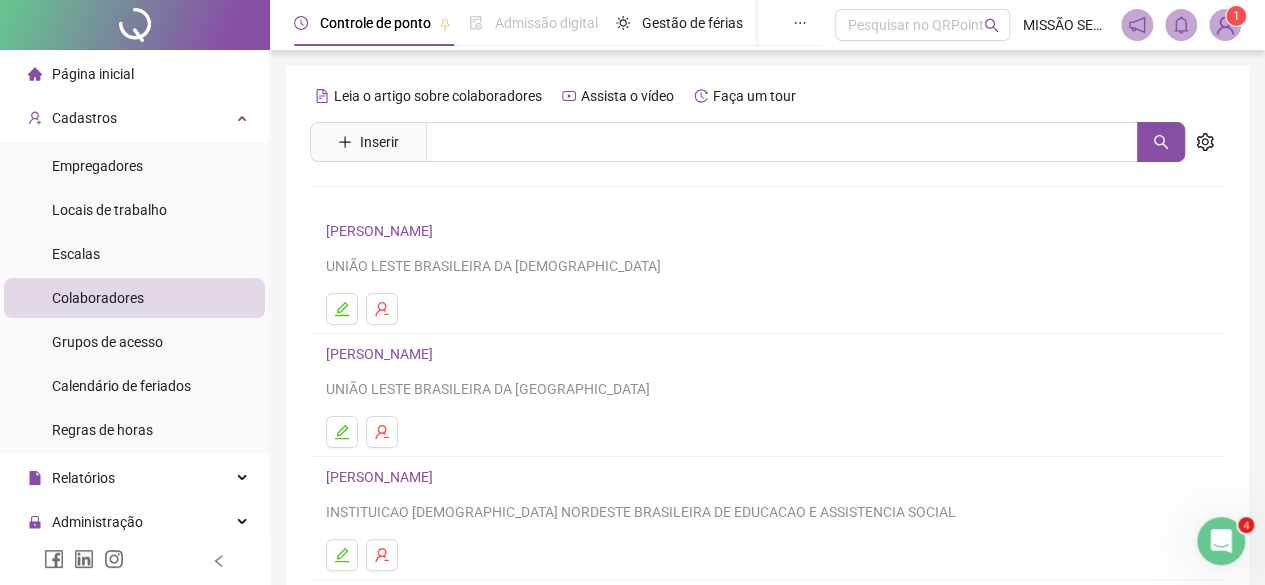 click on "Leia o artigo sobre colaboradores Assista o vídeo Faça um tour Inserir Nenhum resultado [PERSON_NAME]     UNIÃO LESTE BRASILEIRA DA [DEMOGRAPHIC_DATA] [DEMOGRAPHIC_DATA] DO SÉTIMO DIA - SEDE [PERSON_NAME] DOS SANTOS    UNIÃO LESTE BRASILEIRA DA IASD [PERSON_NAME]    INSTITUICAO [DEMOGRAPHIC_DATA] NORDESTE BRASILEIRA DE EDUCACAO E ASSISTENCIA SOCIAL [PERSON_NAME] FILHO    UNIÃO LESTE BRASILEIRA DA IASD ADLA [PERSON_NAME]    INSTITUICAO ADVENTISTA NORDESTE BRASILEIRA DE EDUCACAO E ASSISTENCIA SOCIAL 1 2 3 4 5 ••• 47" at bounding box center (767, 468) 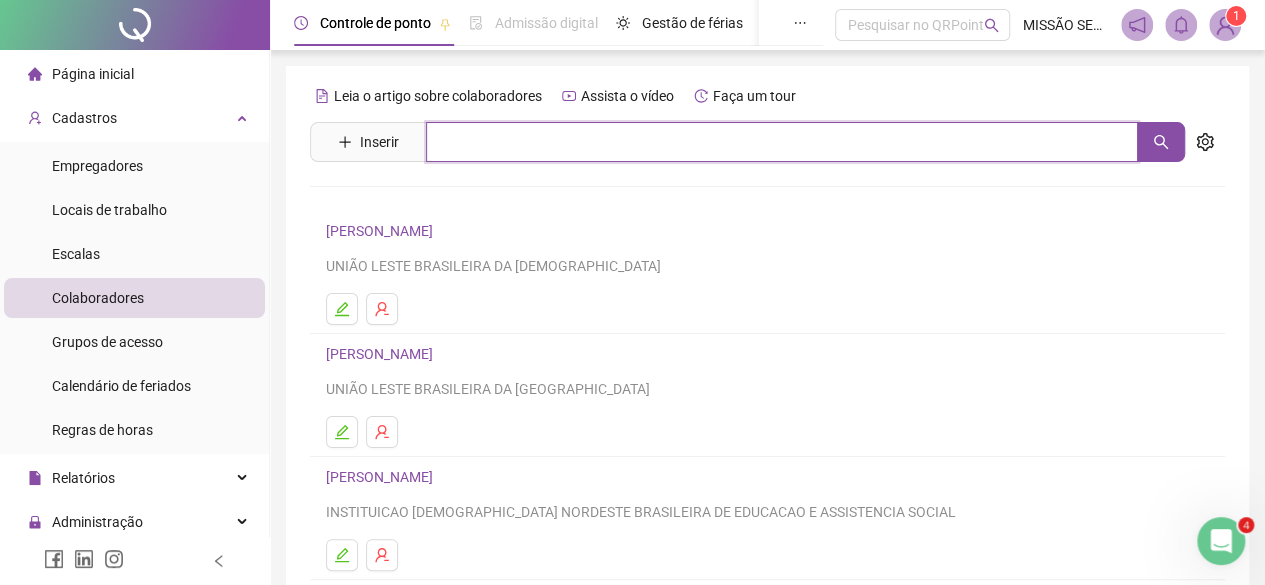 click at bounding box center (782, 142) 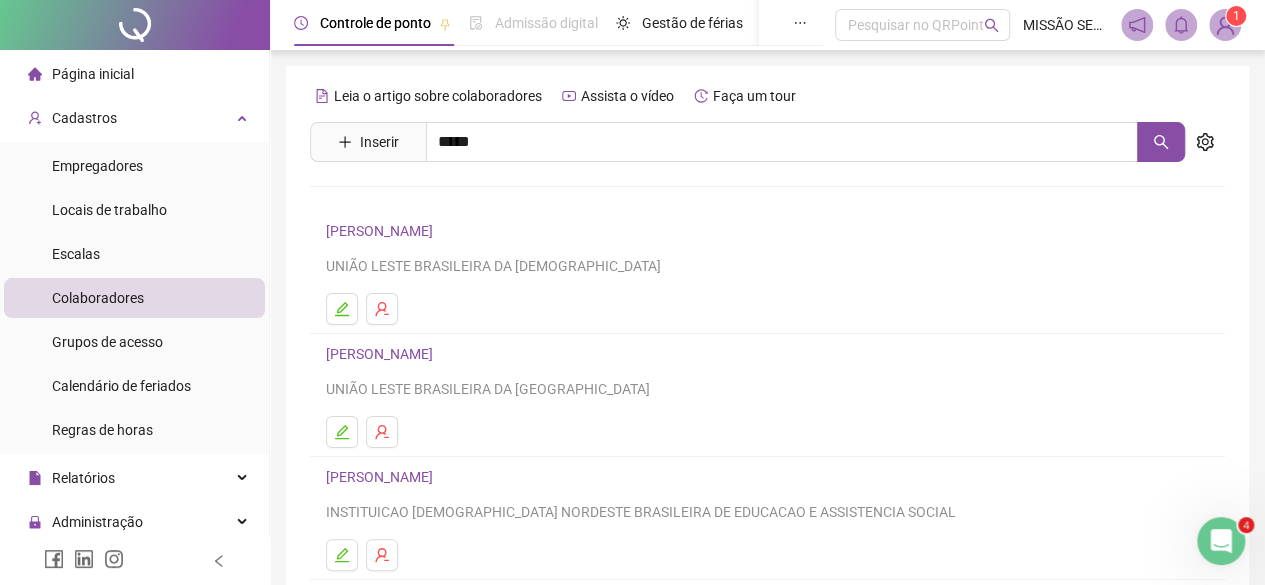 click on "[PERSON_NAME]" at bounding box center (400, 201) 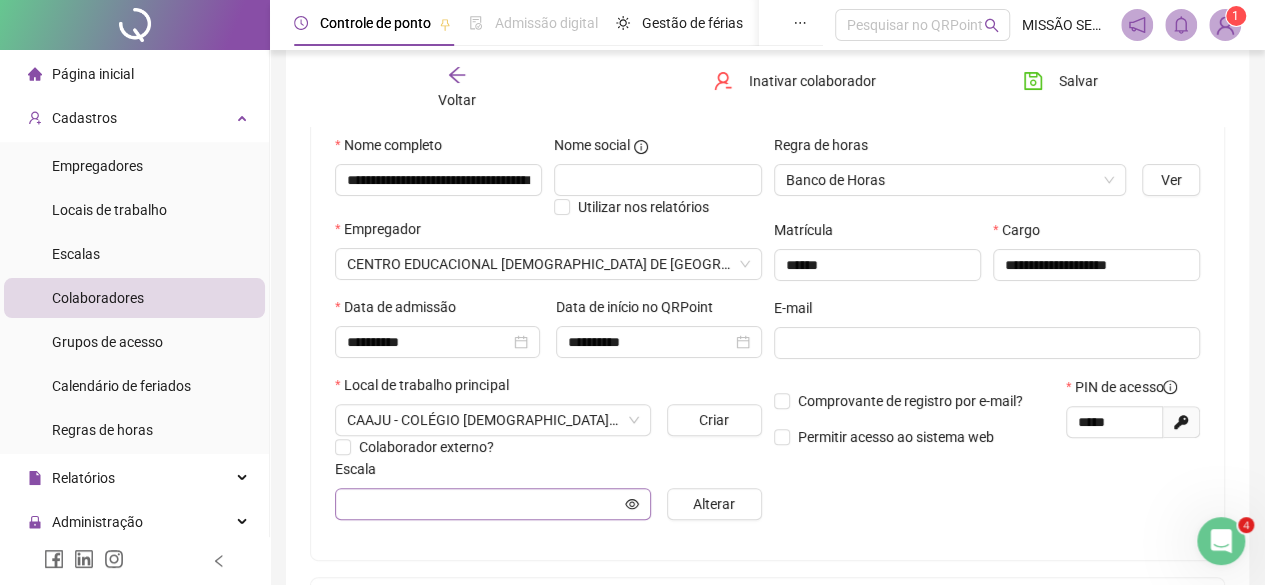 scroll, scrollTop: 200, scrollLeft: 0, axis: vertical 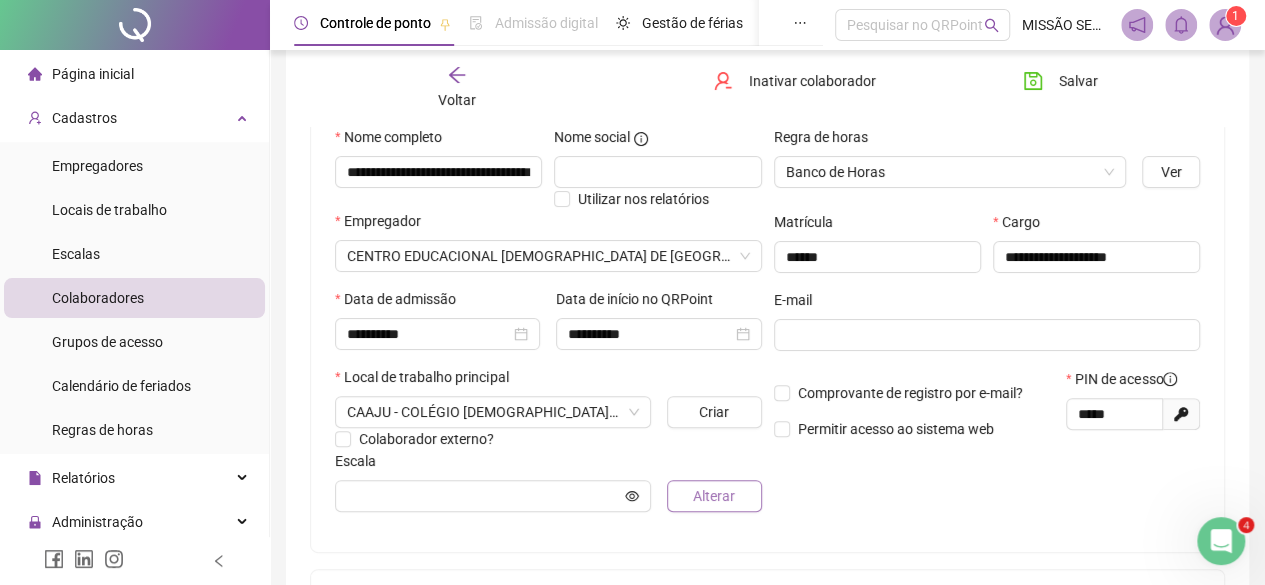 click on "Alterar" at bounding box center (714, 496) 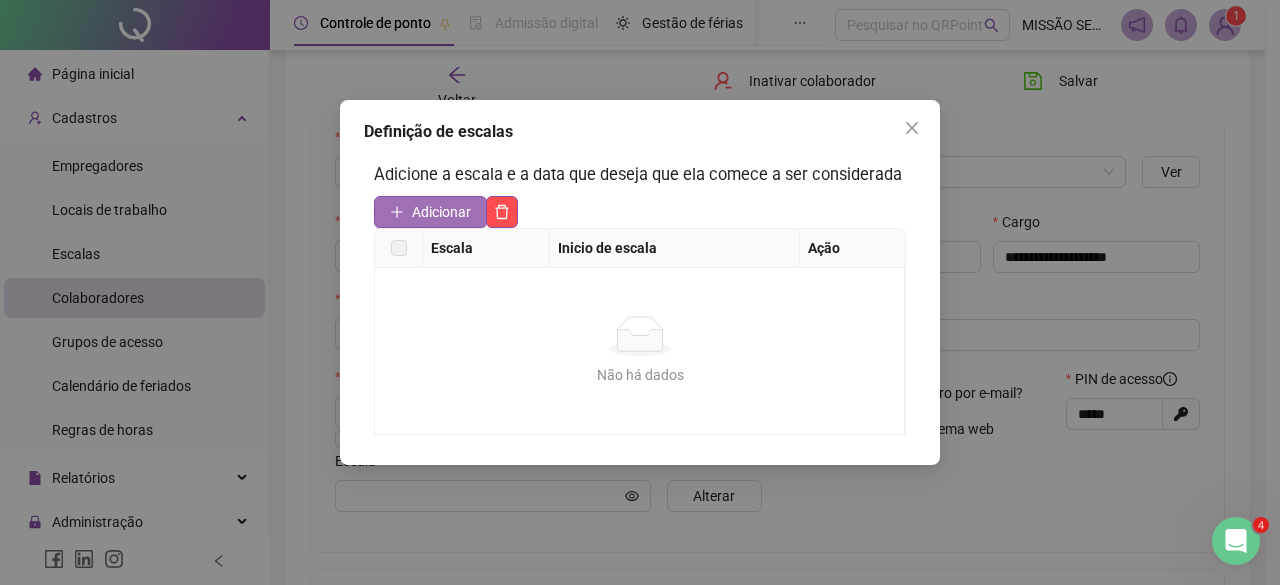 click on "Adicionar" at bounding box center (441, 212) 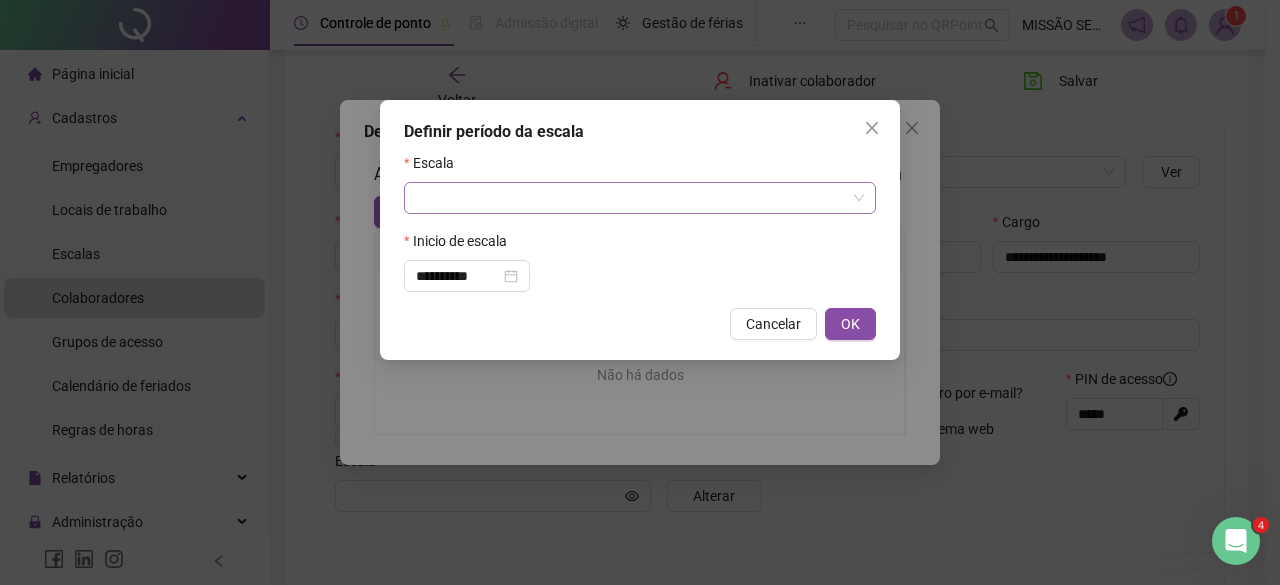 click at bounding box center [634, 198] 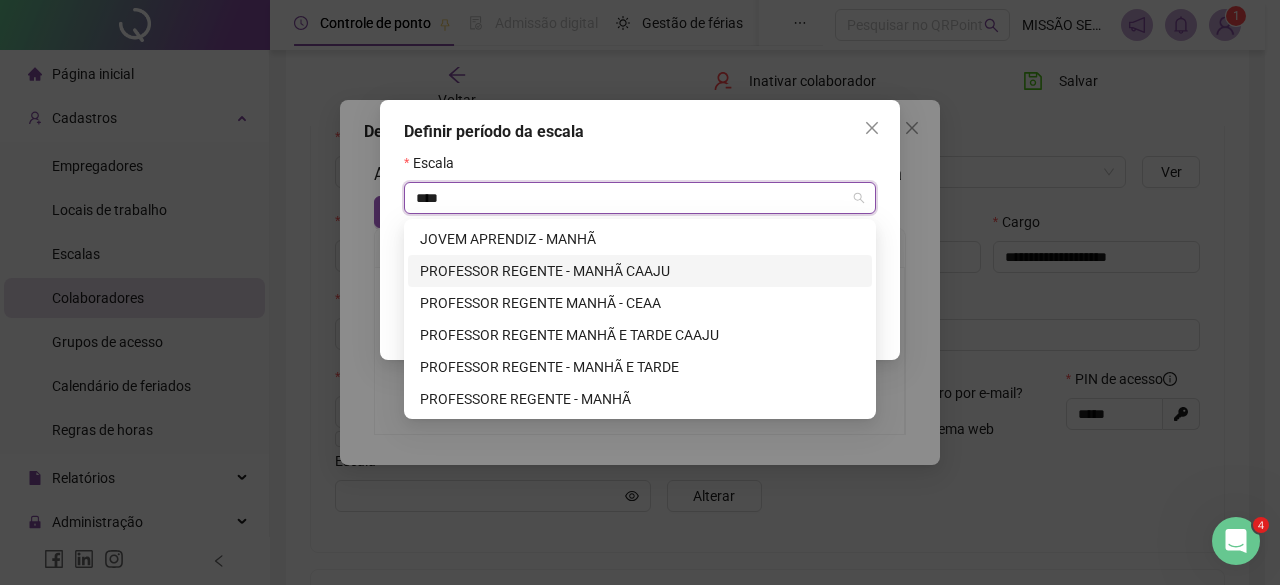click on "PROFESSOR REGENTE - MANHÃ CAAJU" at bounding box center (640, 271) 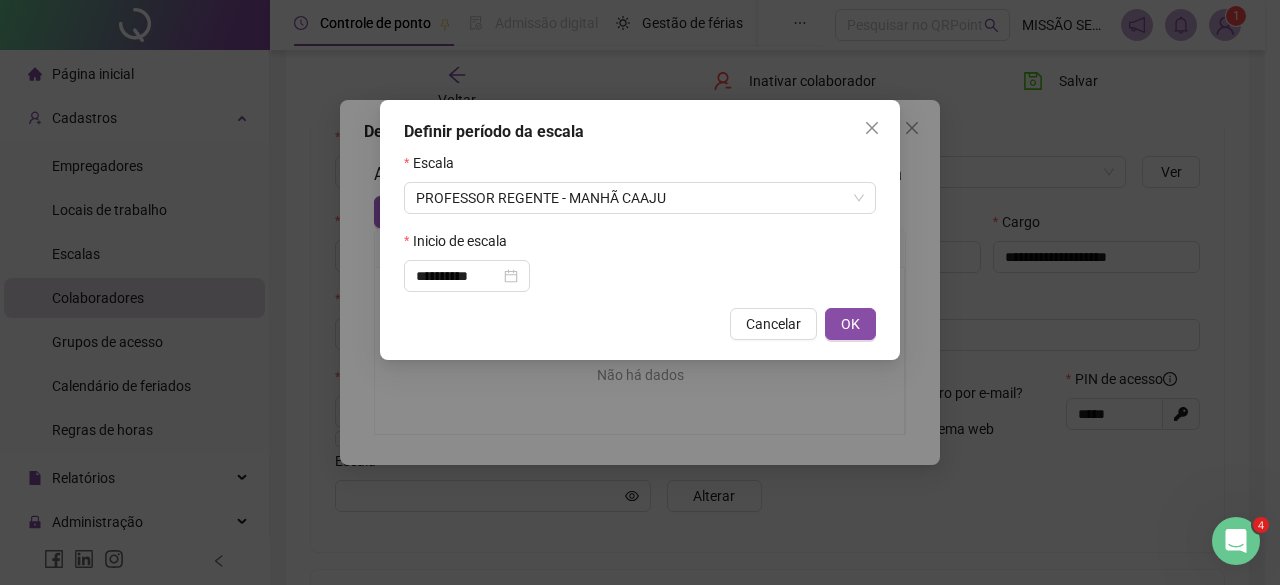 click on "**********" at bounding box center [640, 230] 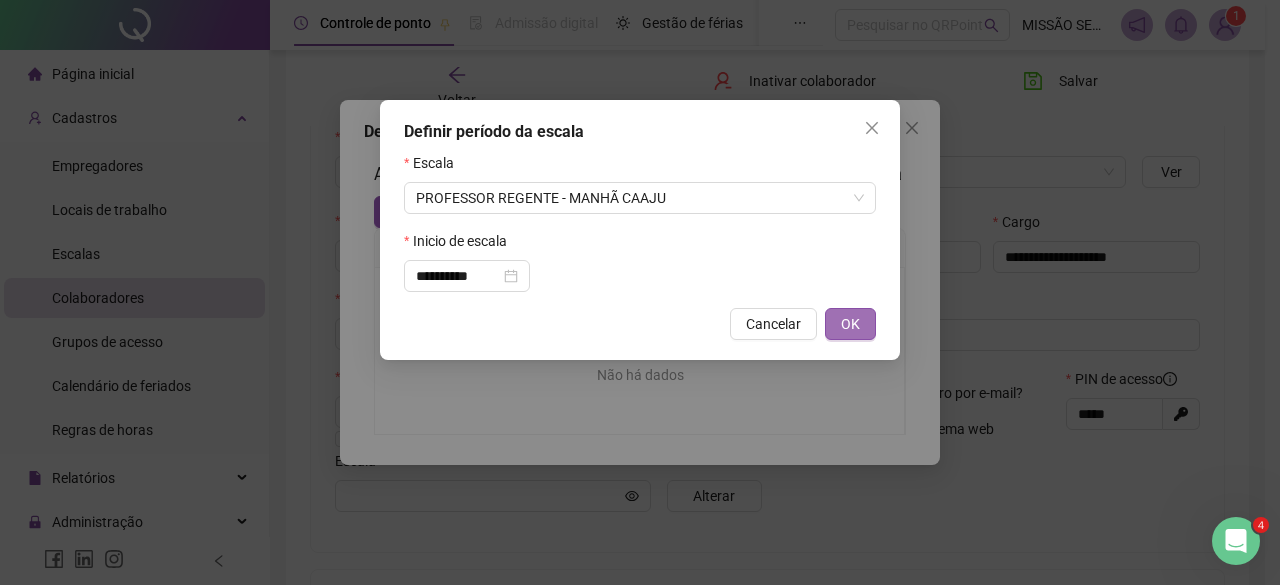 click on "OK" at bounding box center [850, 324] 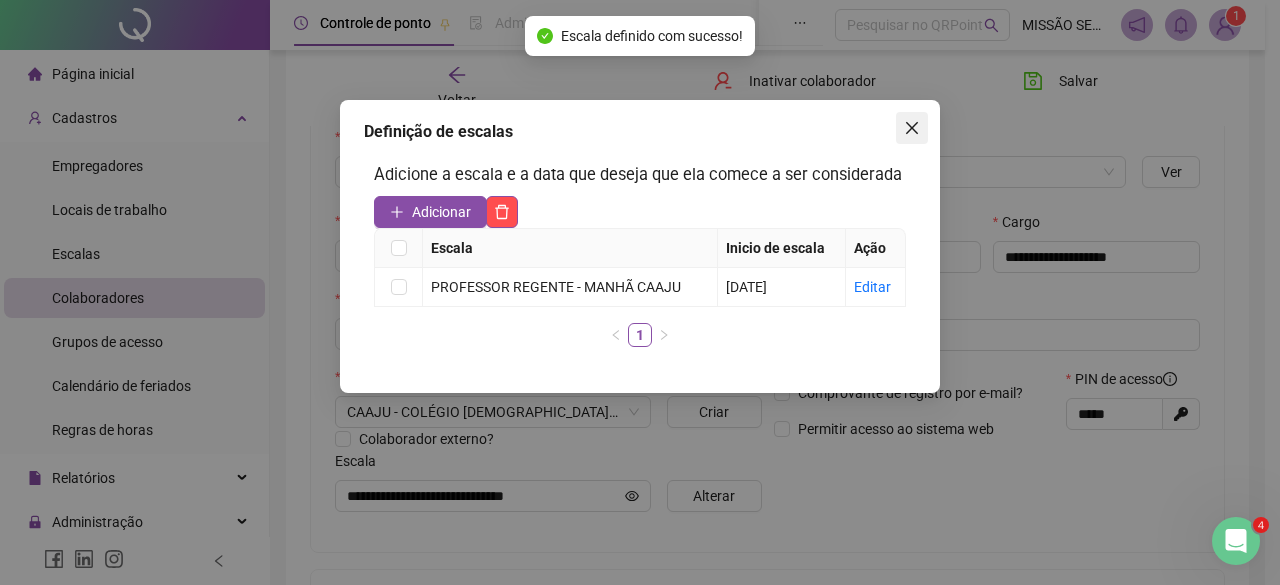 click at bounding box center [912, 128] 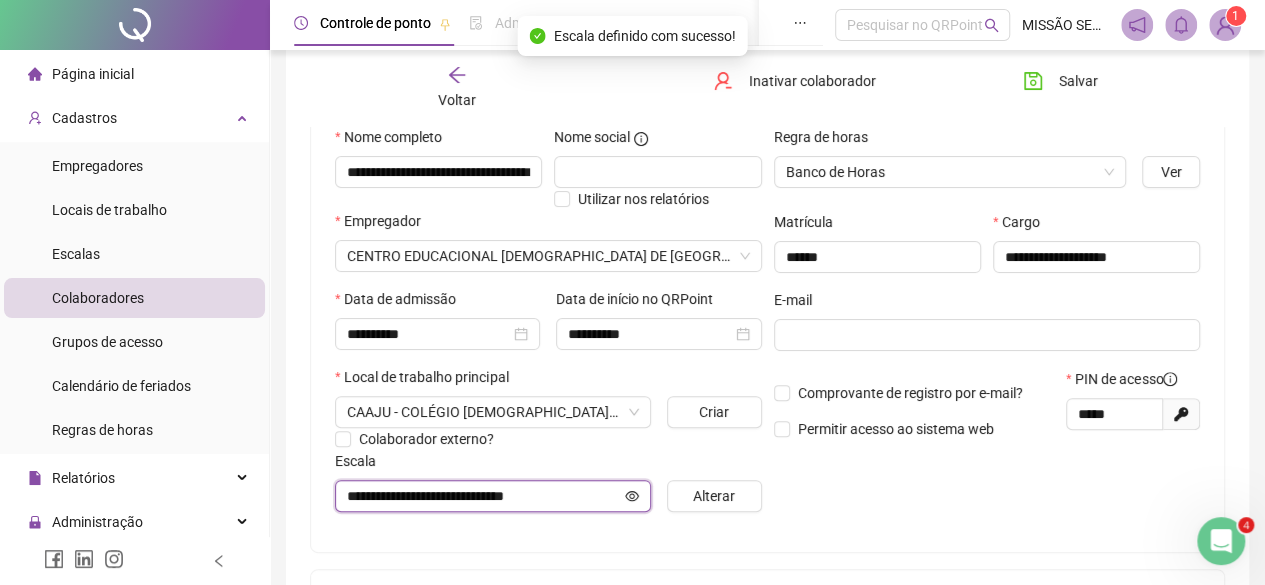 click 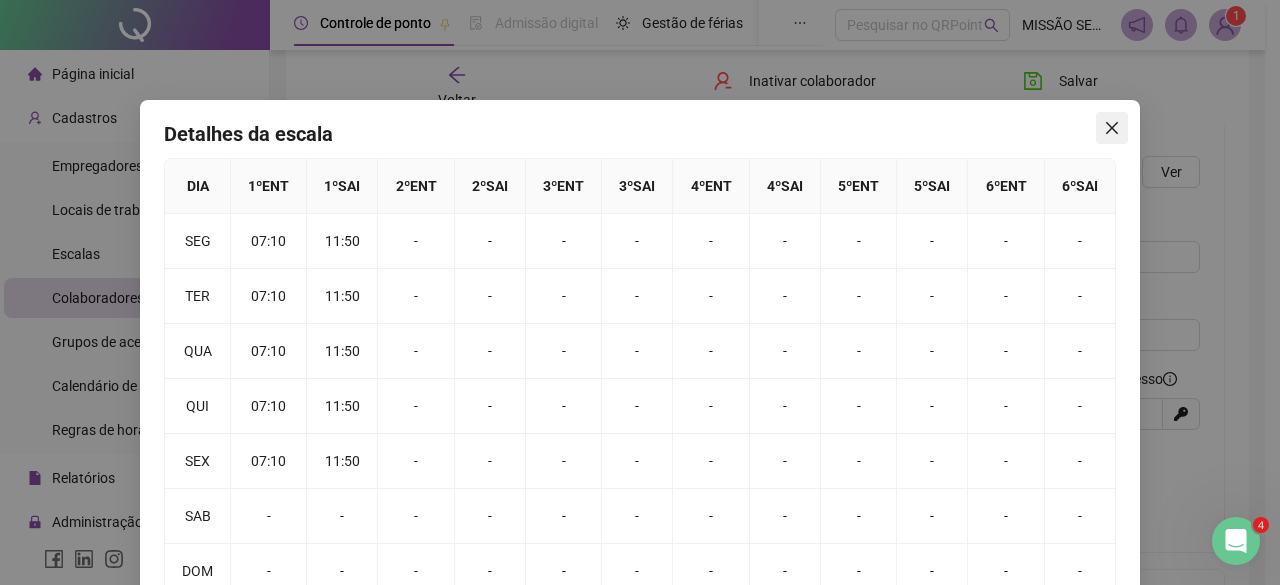 click 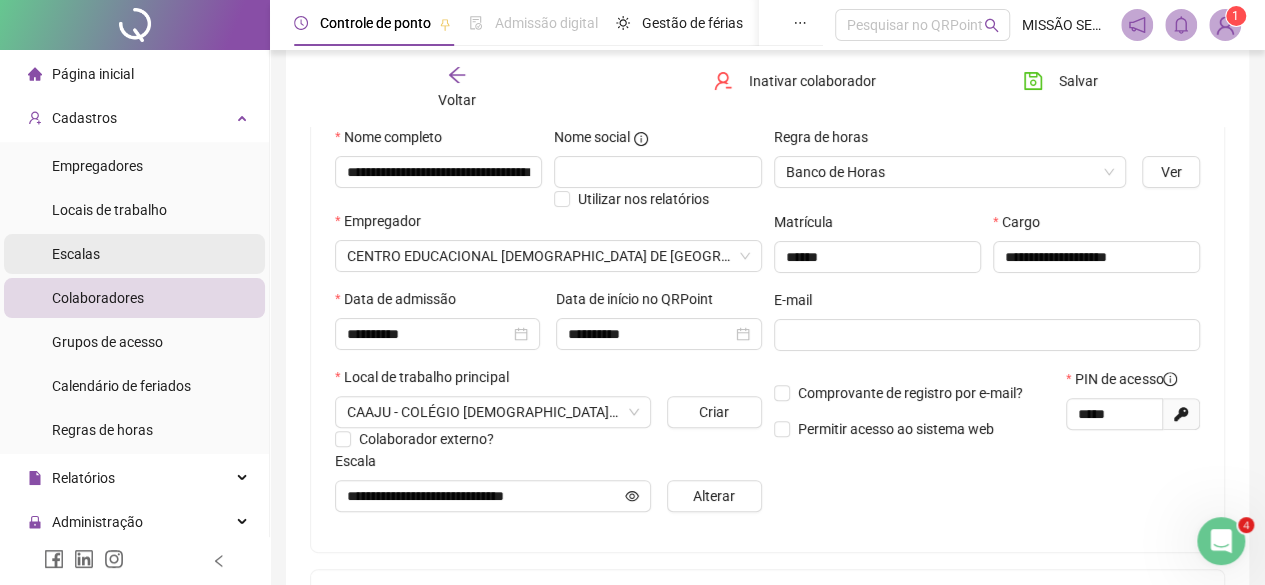 click on "Escalas" at bounding box center (134, 254) 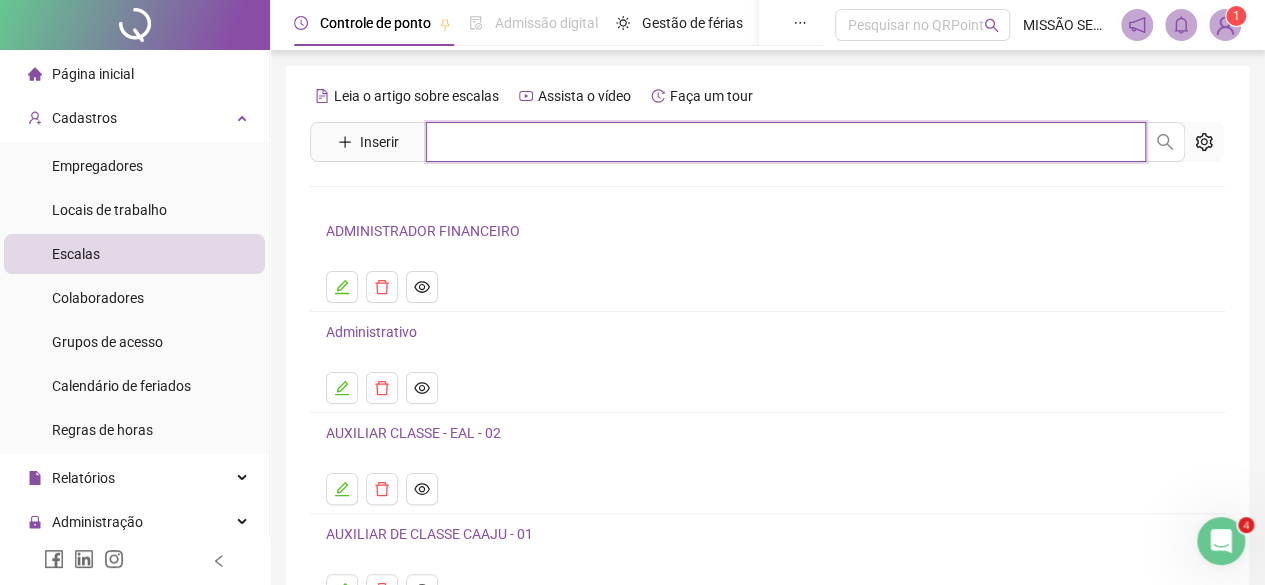 click at bounding box center [786, 142] 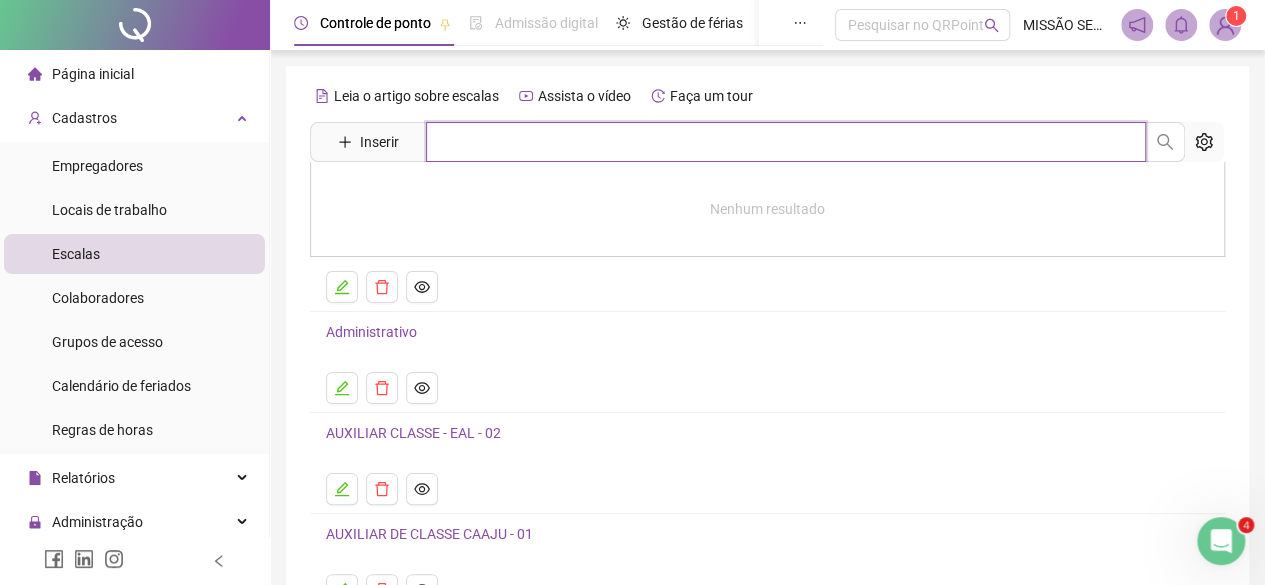 click at bounding box center [786, 142] 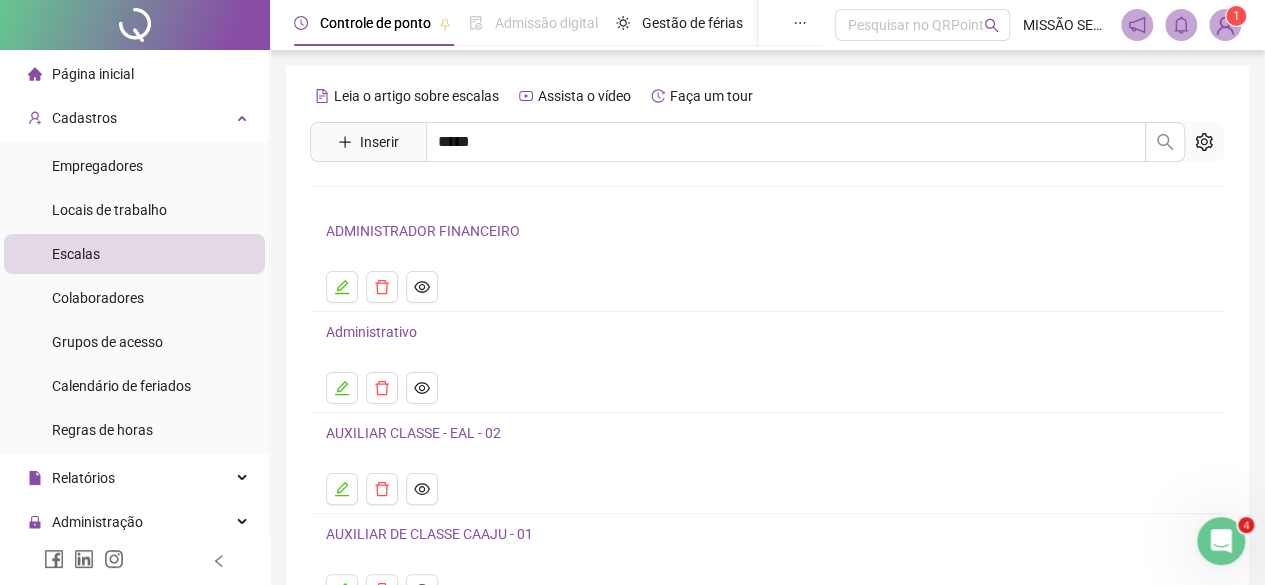 click on "PROFESSOR REGENTE - MANHÃ CAAJU" at bounding box center (472, 287) 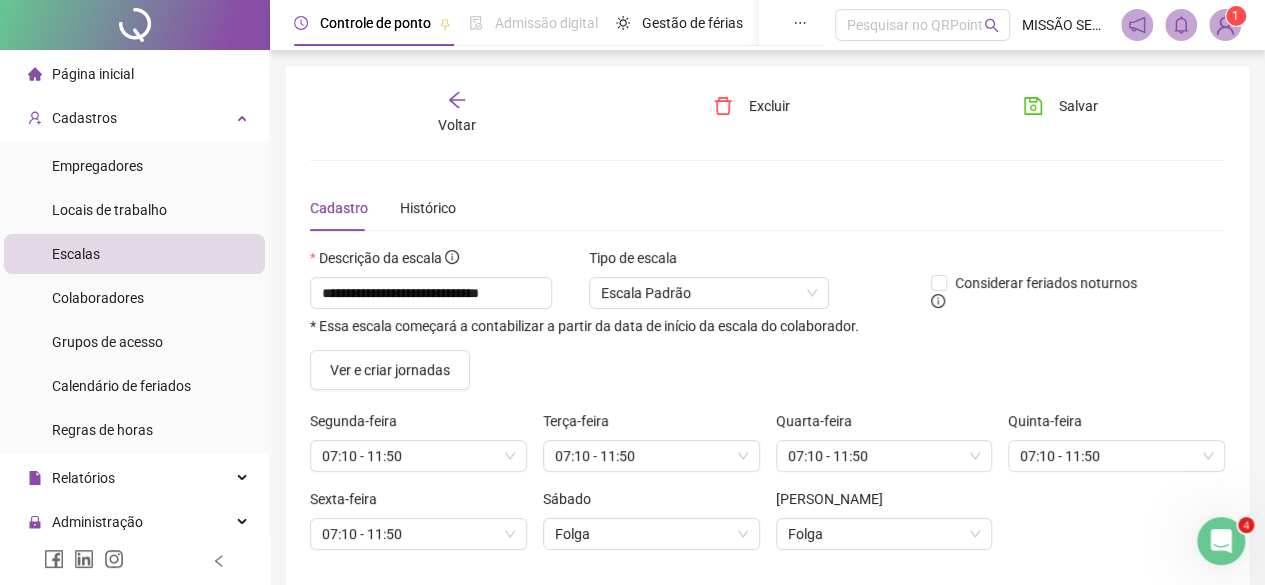 scroll, scrollTop: 88, scrollLeft: 0, axis: vertical 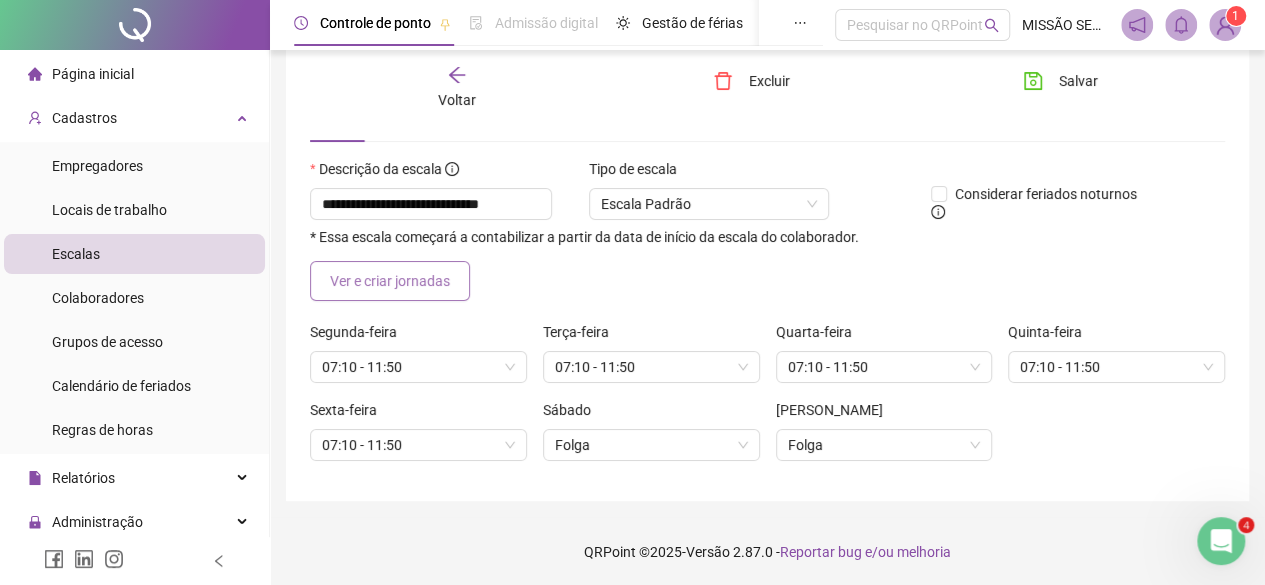 click on "Ver e criar jornadas" at bounding box center [390, 281] 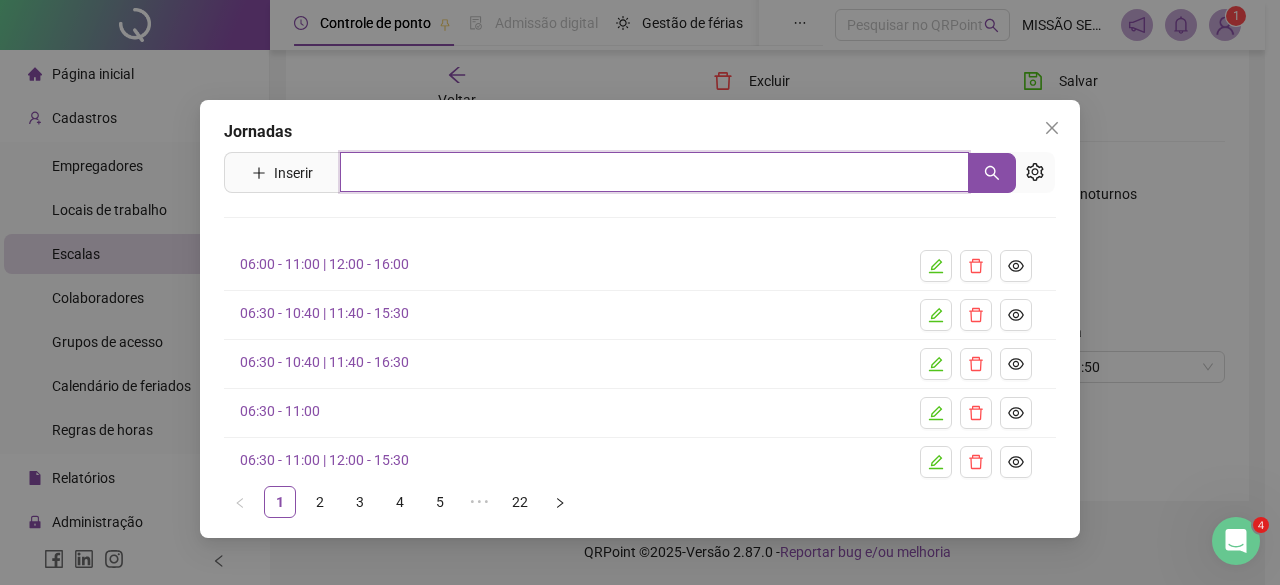 click at bounding box center [654, 172] 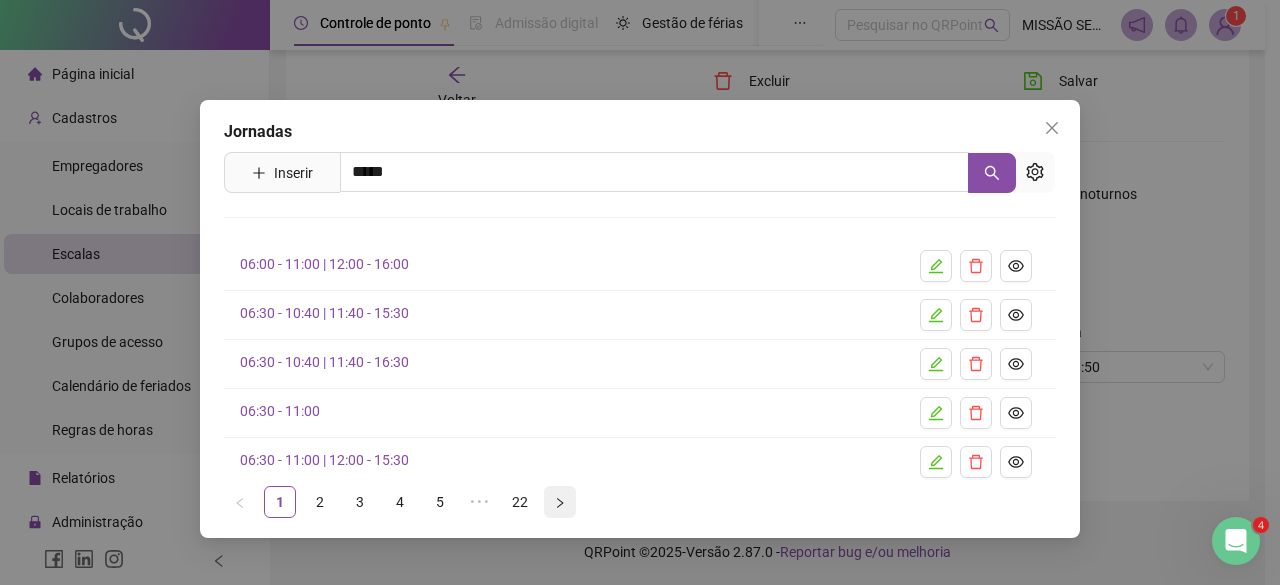 click 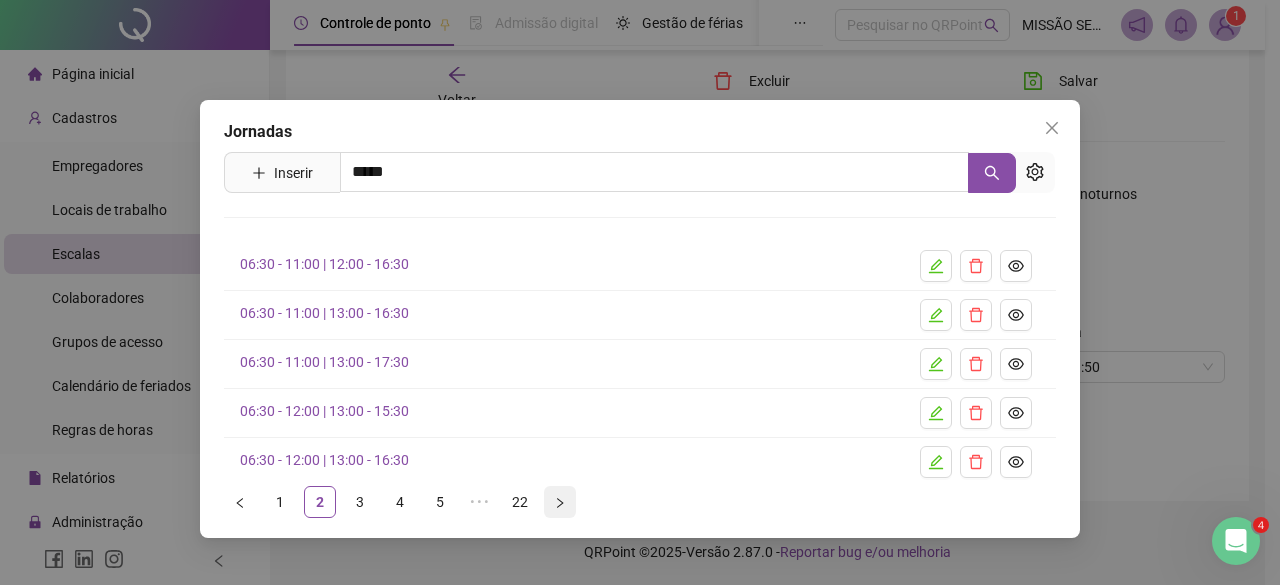click 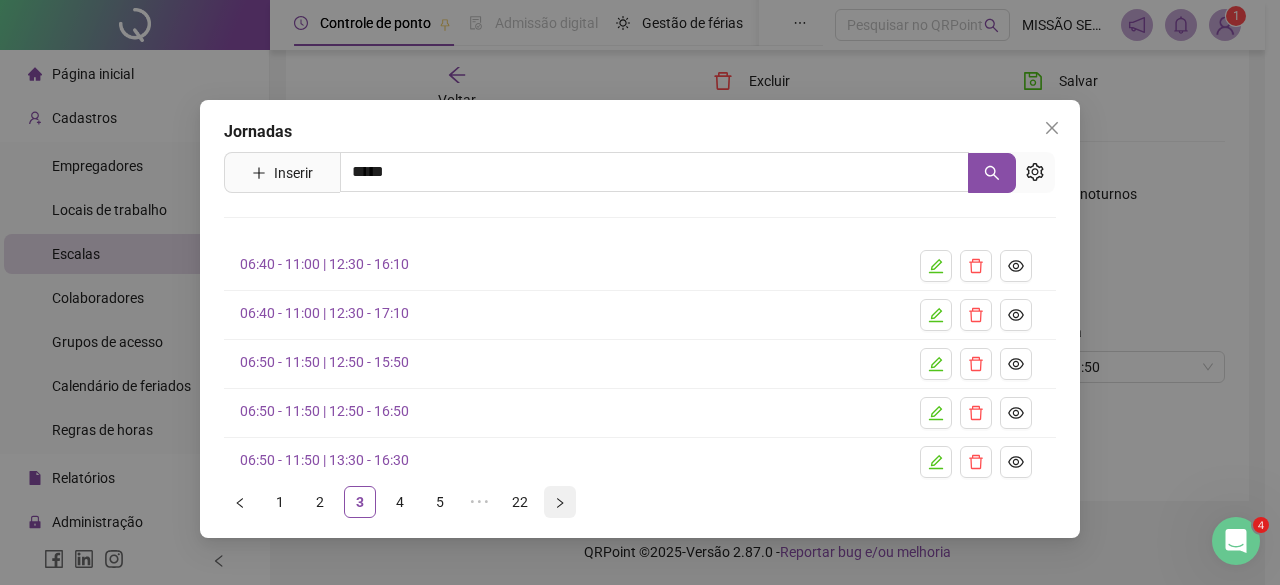 click 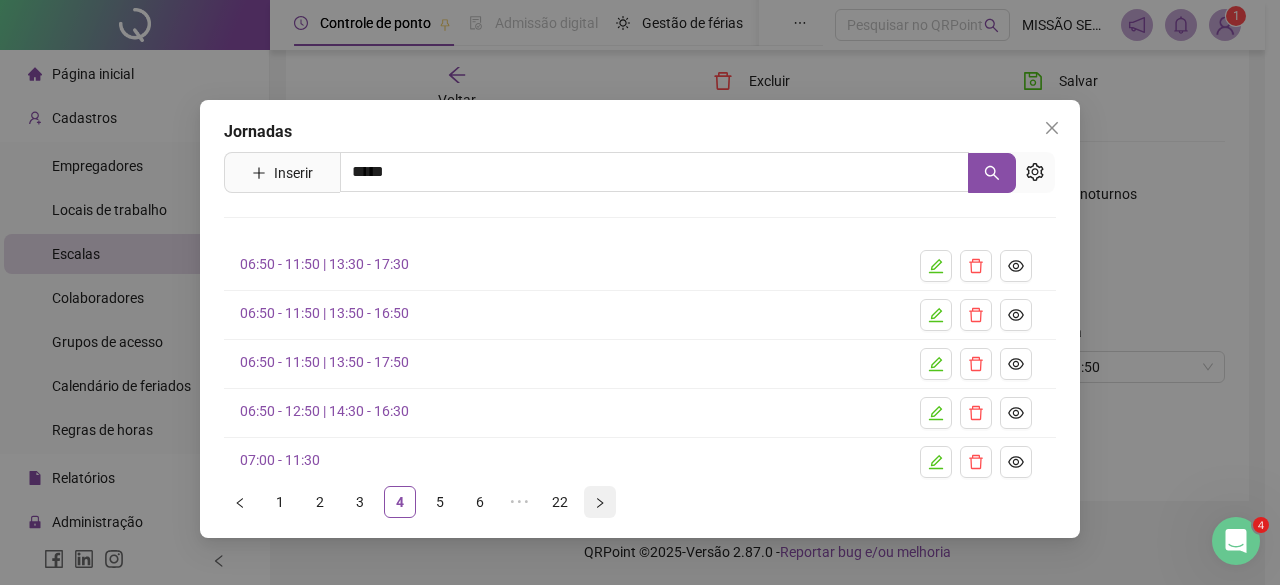 click at bounding box center [600, 502] 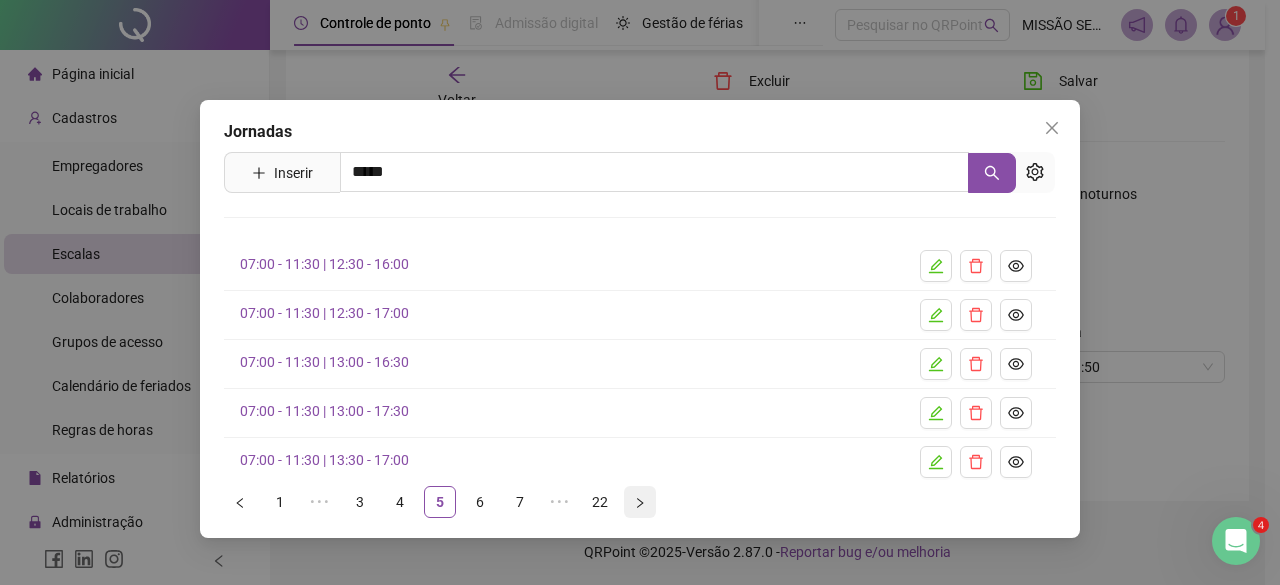 click at bounding box center [640, 502] 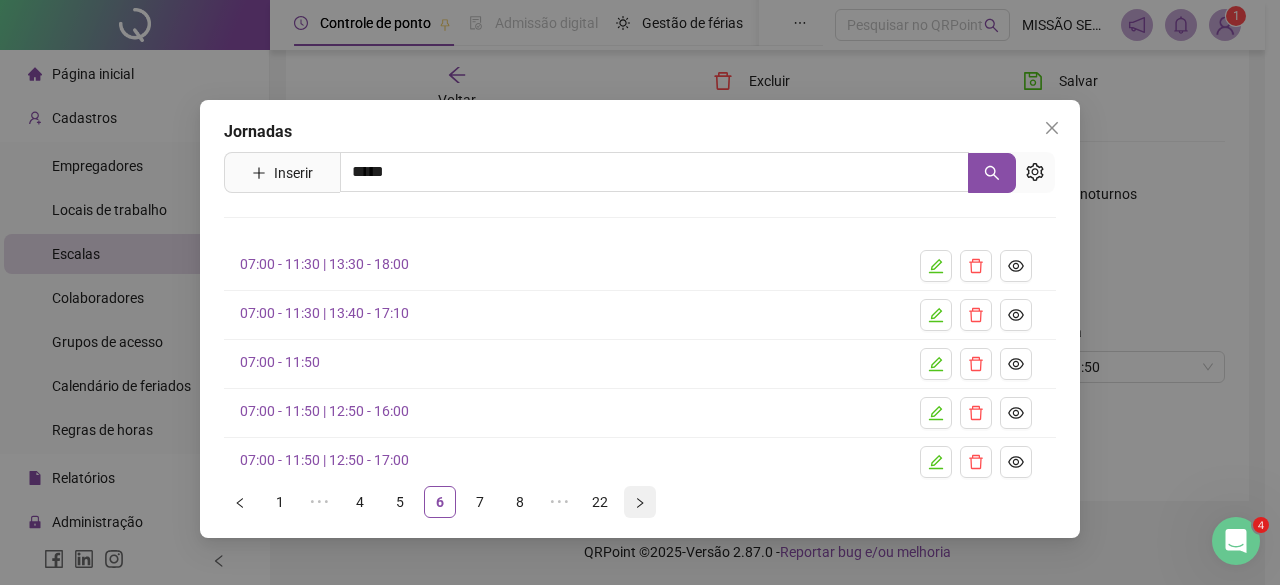 click at bounding box center [640, 502] 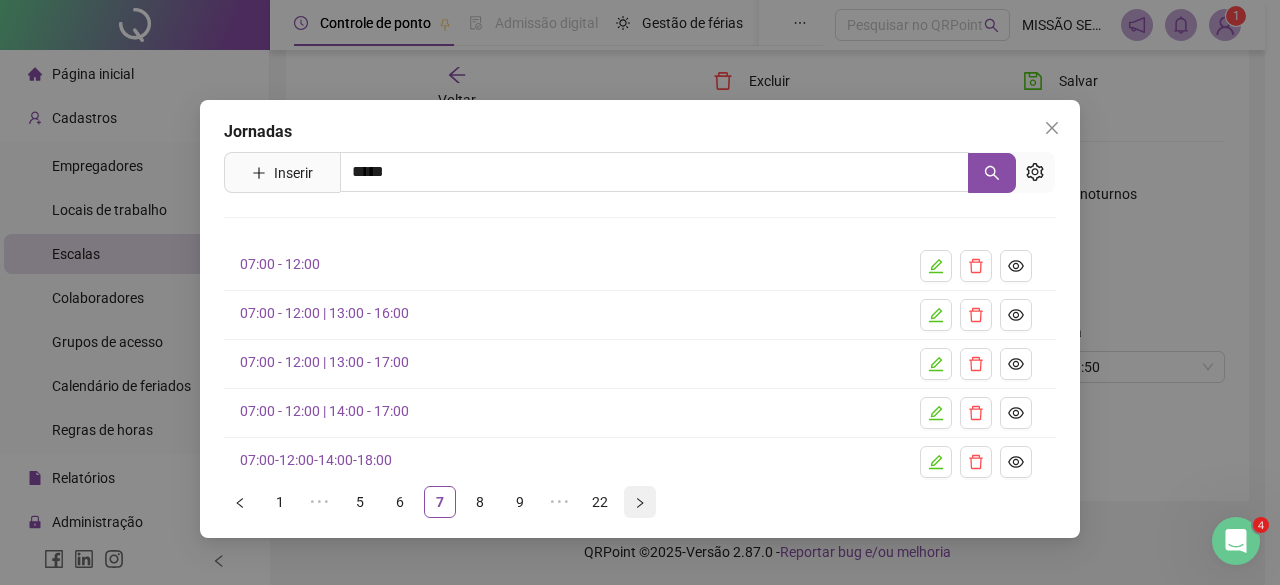 click at bounding box center (640, 502) 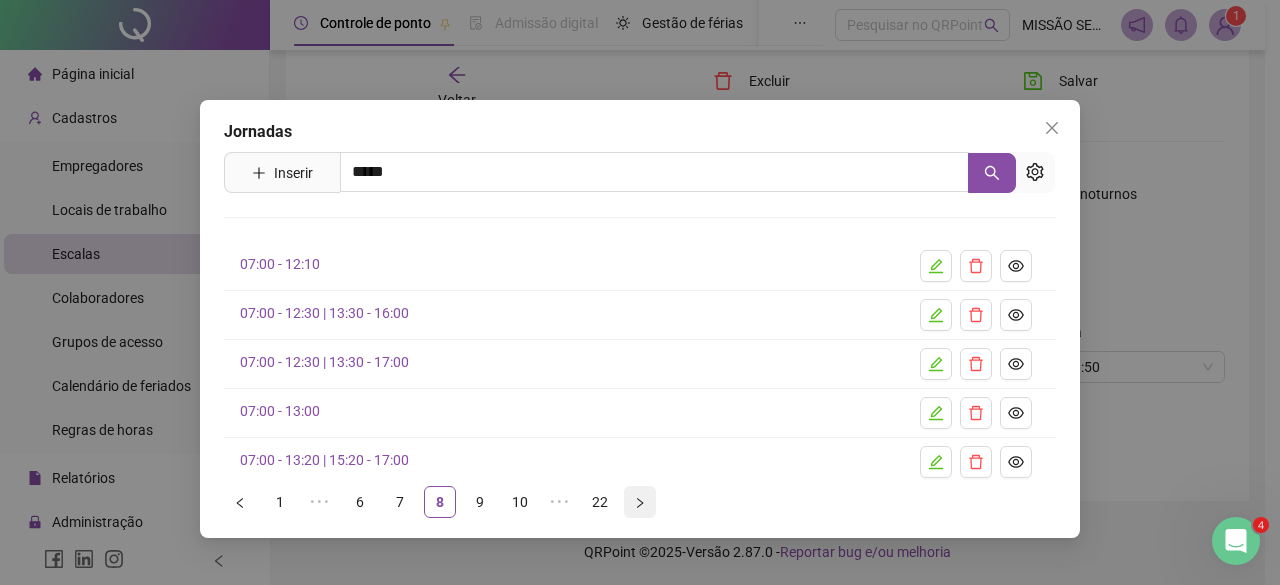click at bounding box center (640, 502) 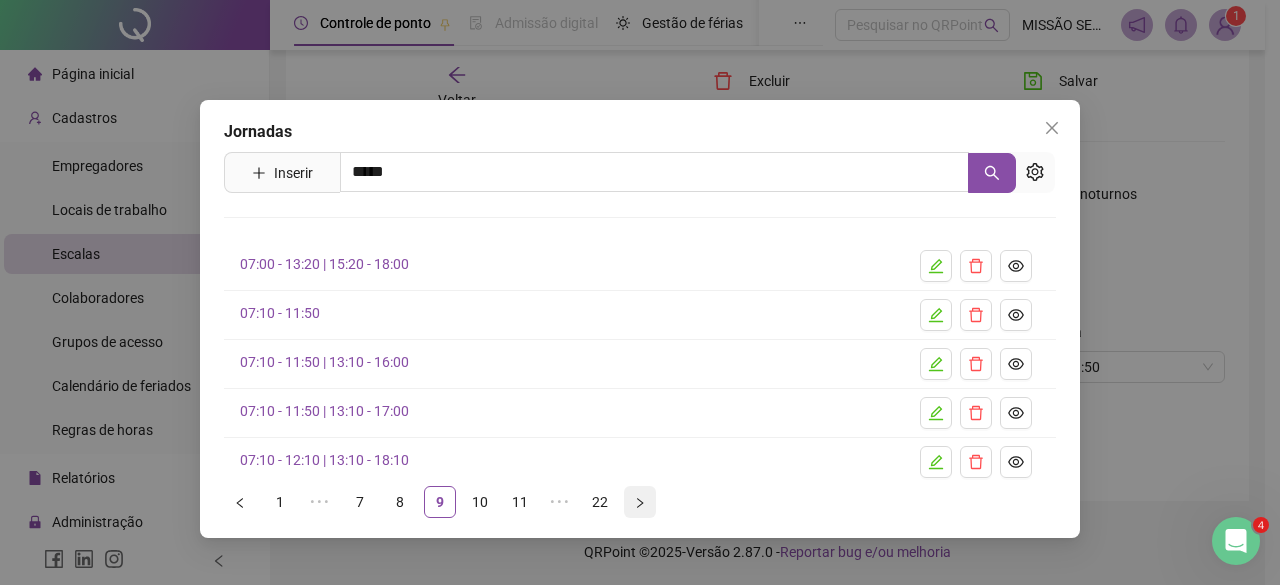 click at bounding box center [640, 502] 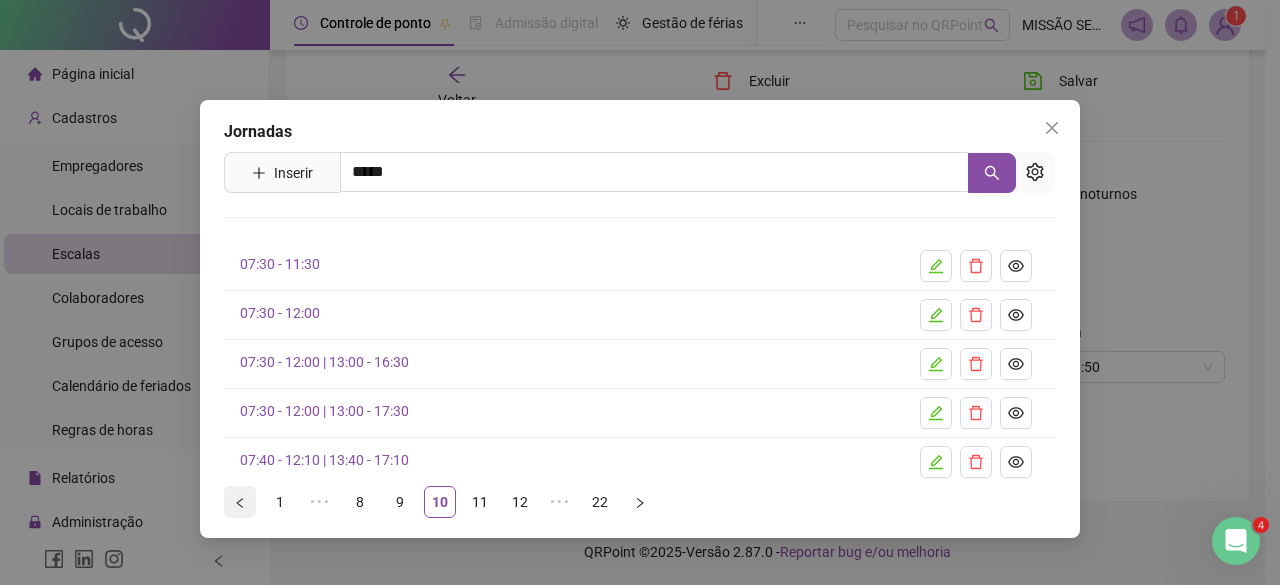 click at bounding box center [240, 502] 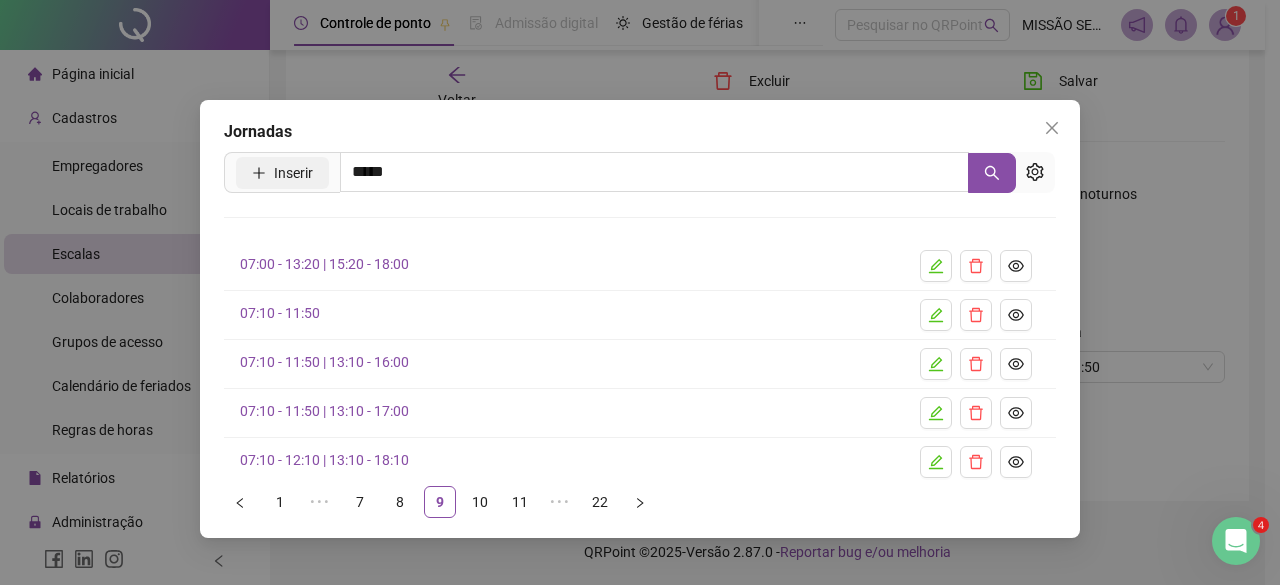 click on "Inserir" at bounding box center (282, 173) 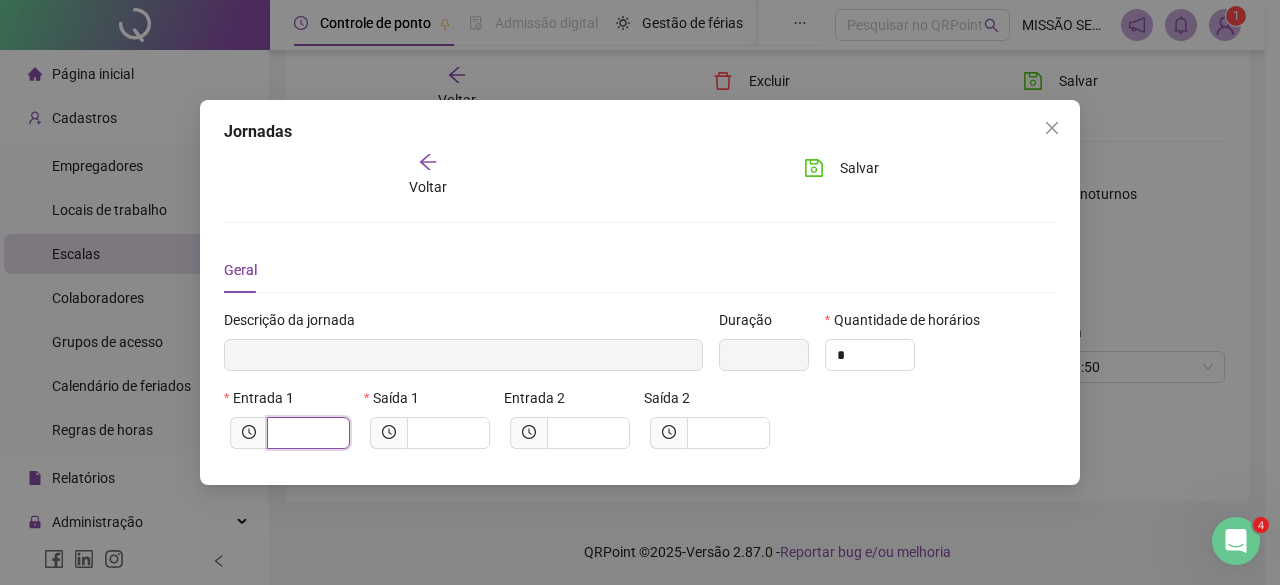 click at bounding box center [306, 433] 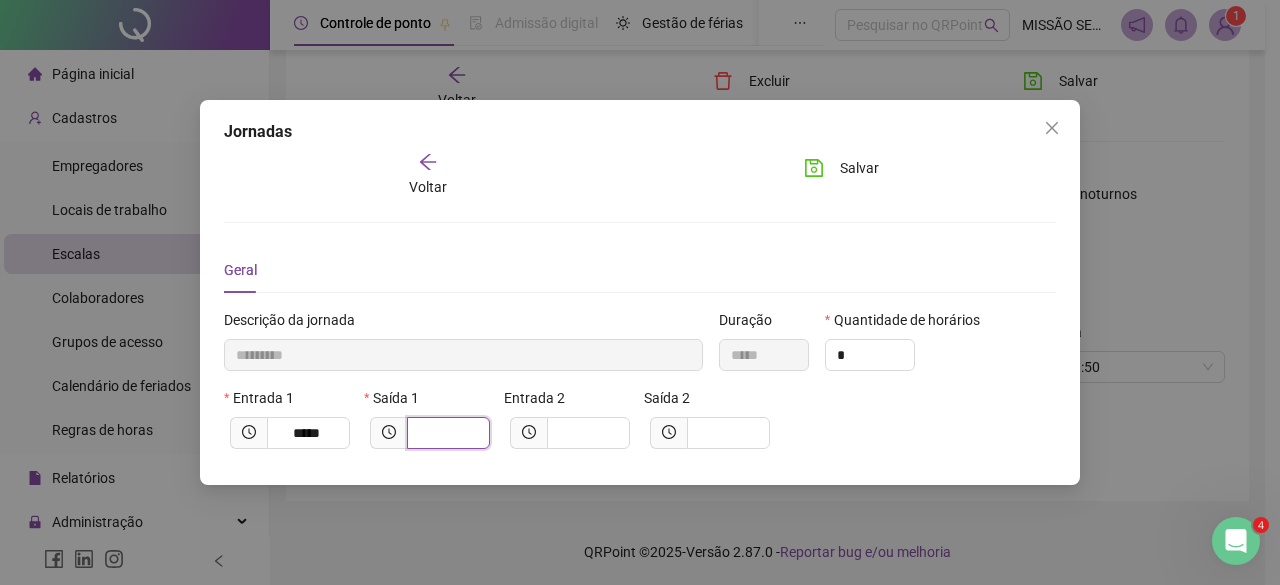click at bounding box center (446, 433) 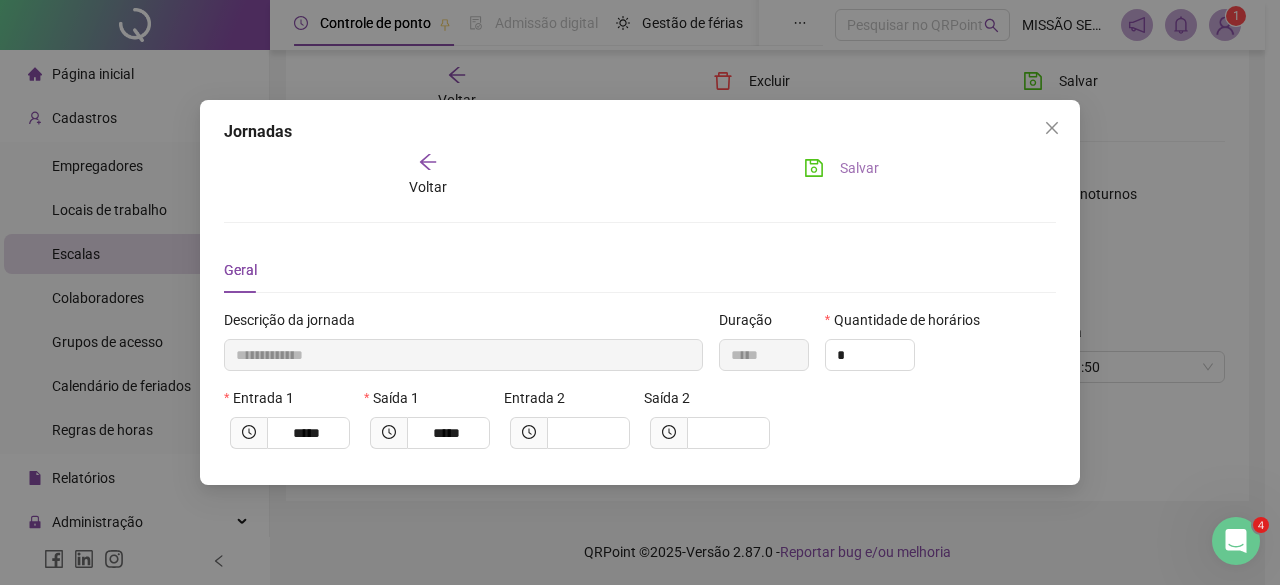 click 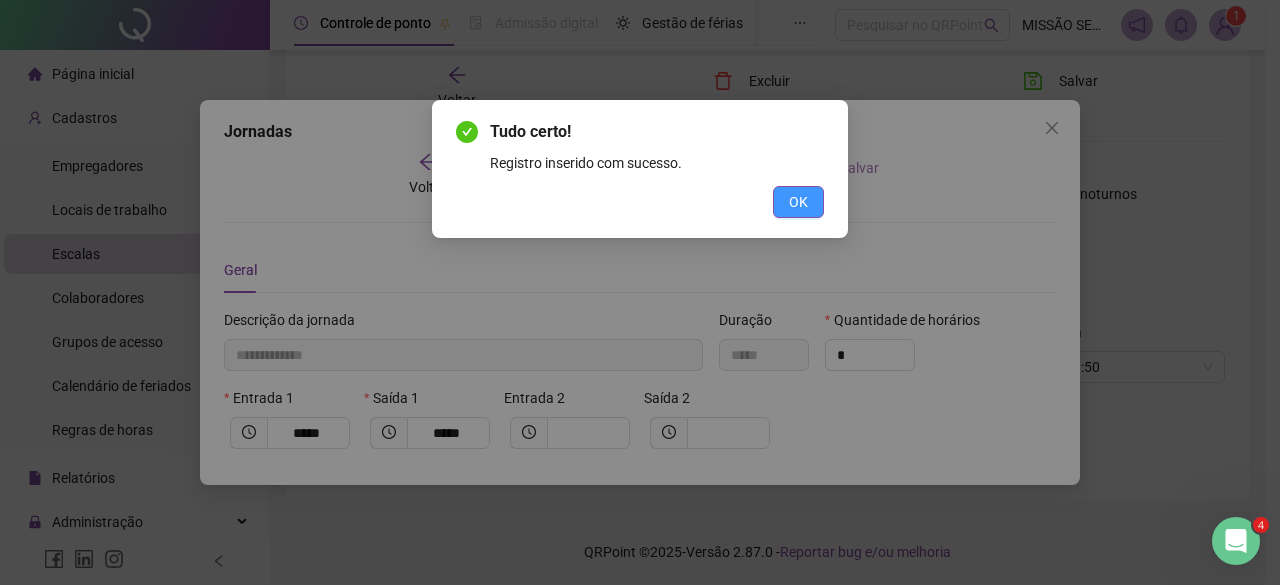click on "OK" at bounding box center (798, 202) 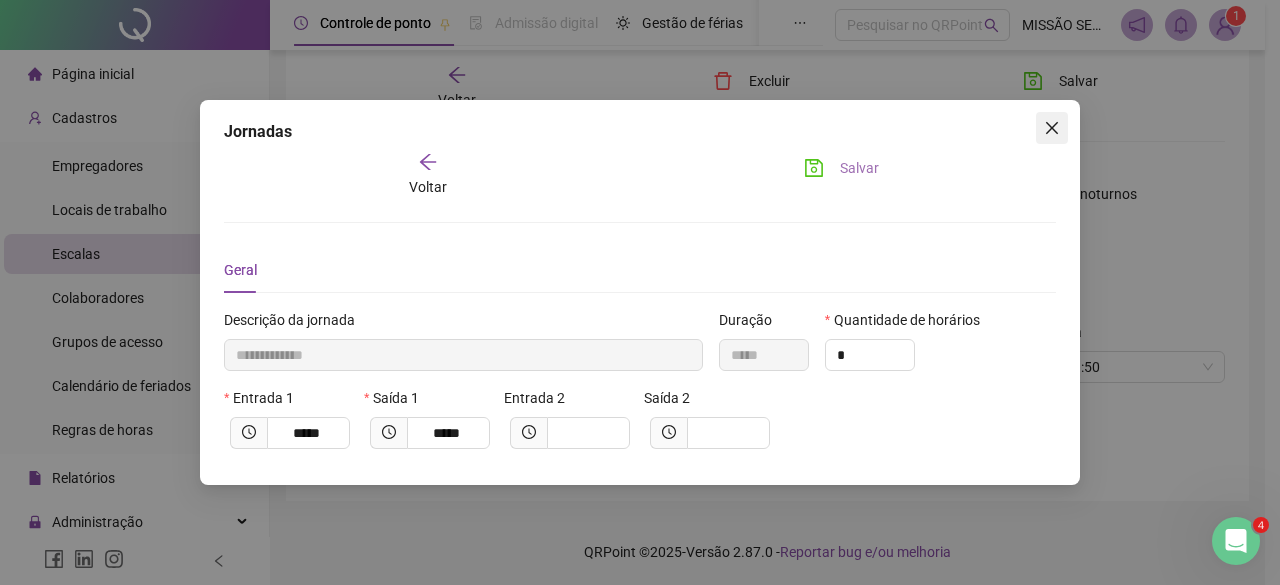 click 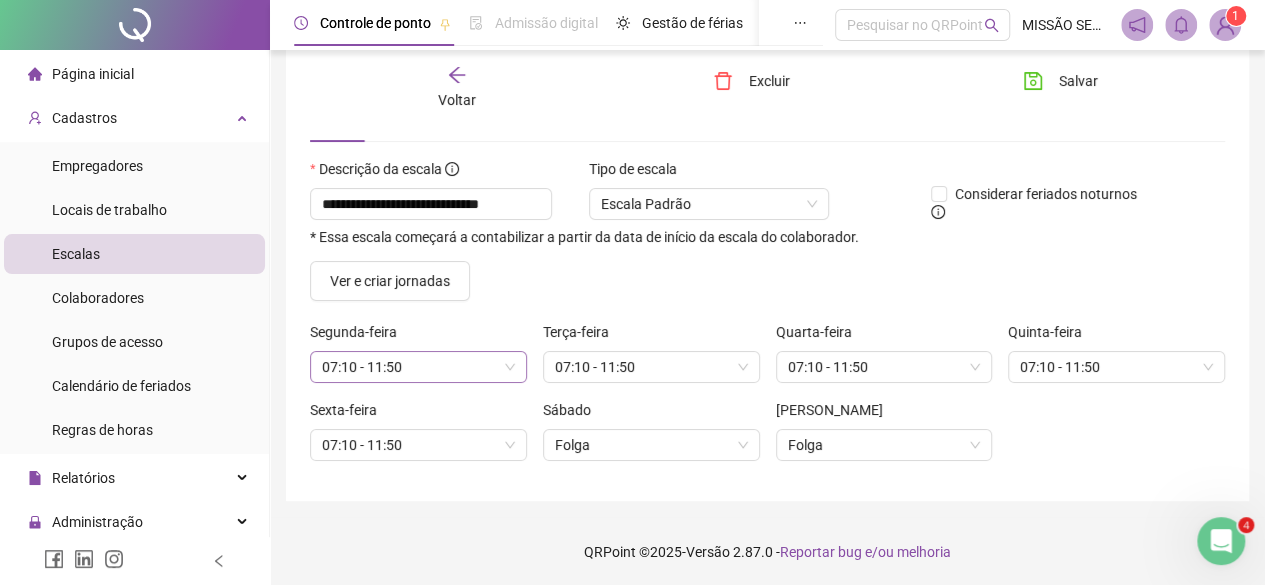 click on "07:10 - 11:50" at bounding box center [418, 367] 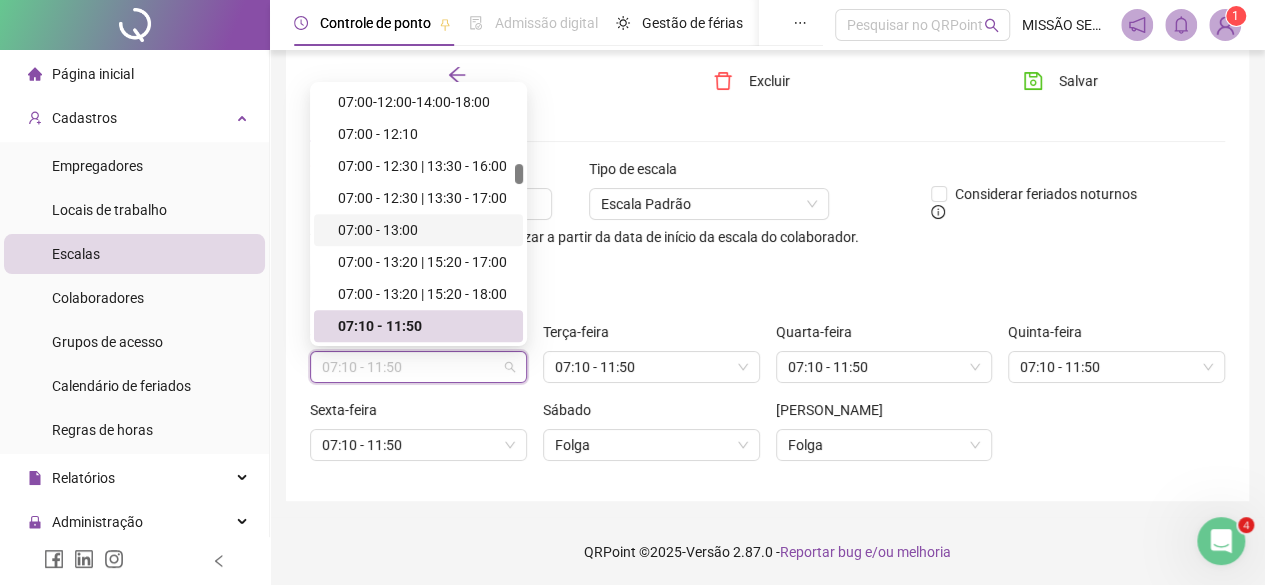 scroll, scrollTop: 1262, scrollLeft: 0, axis: vertical 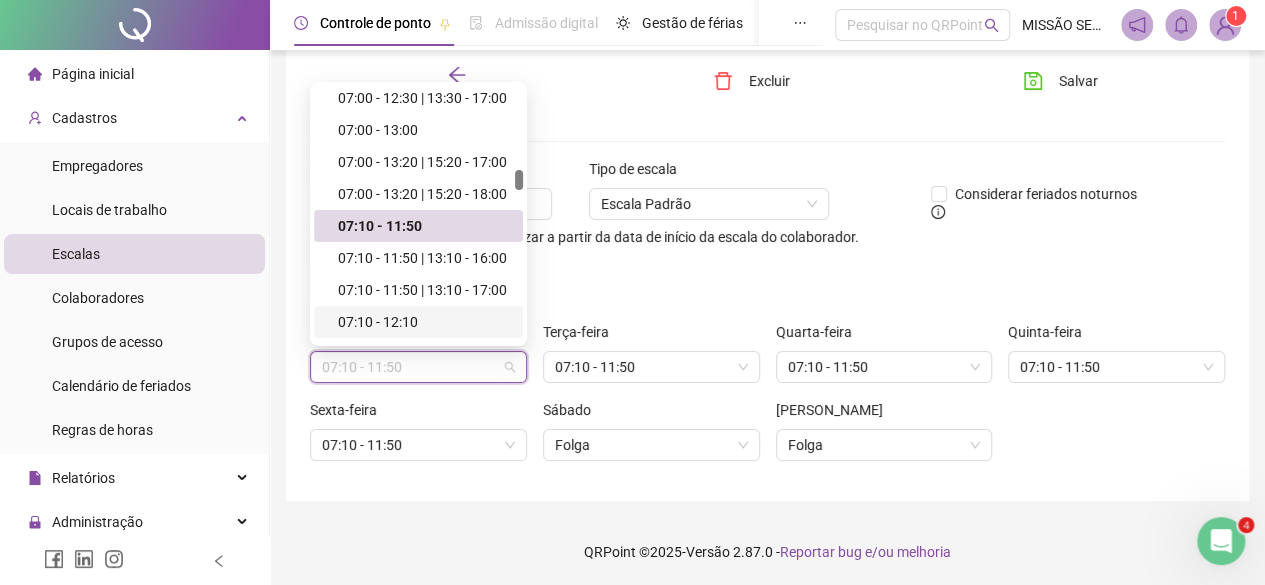 click on "07:10 - 12:10" at bounding box center (424, 322) 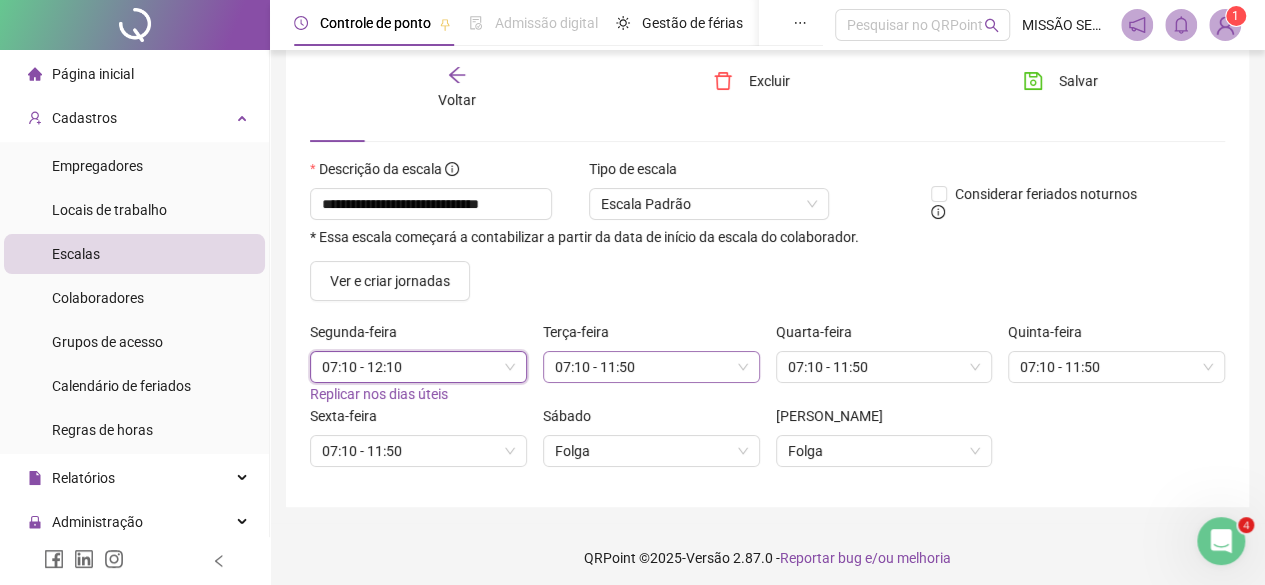 click on "07:10 - 11:50" at bounding box center (651, 367) 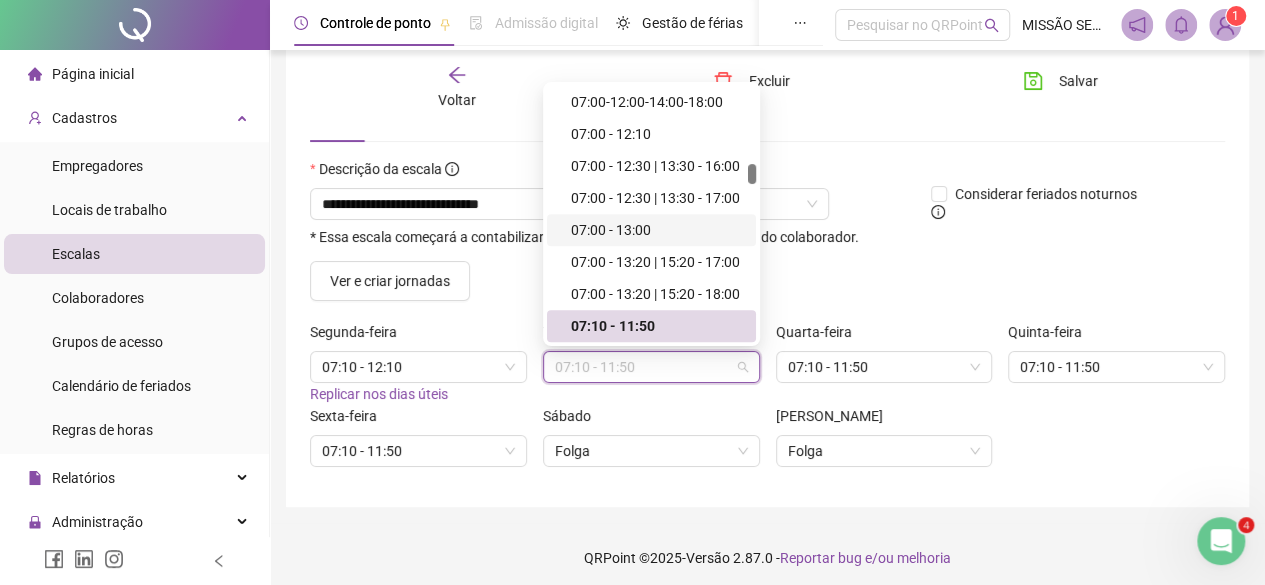 scroll, scrollTop: 1362, scrollLeft: 0, axis: vertical 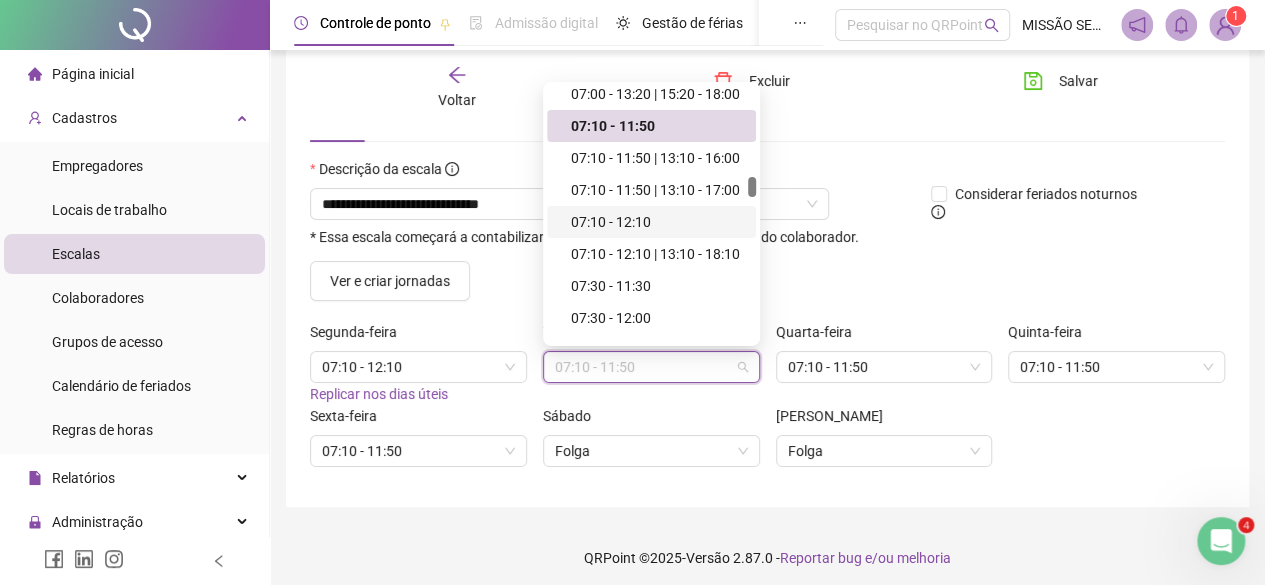 click on "07:10 - 12:10" at bounding box center [657, 222] 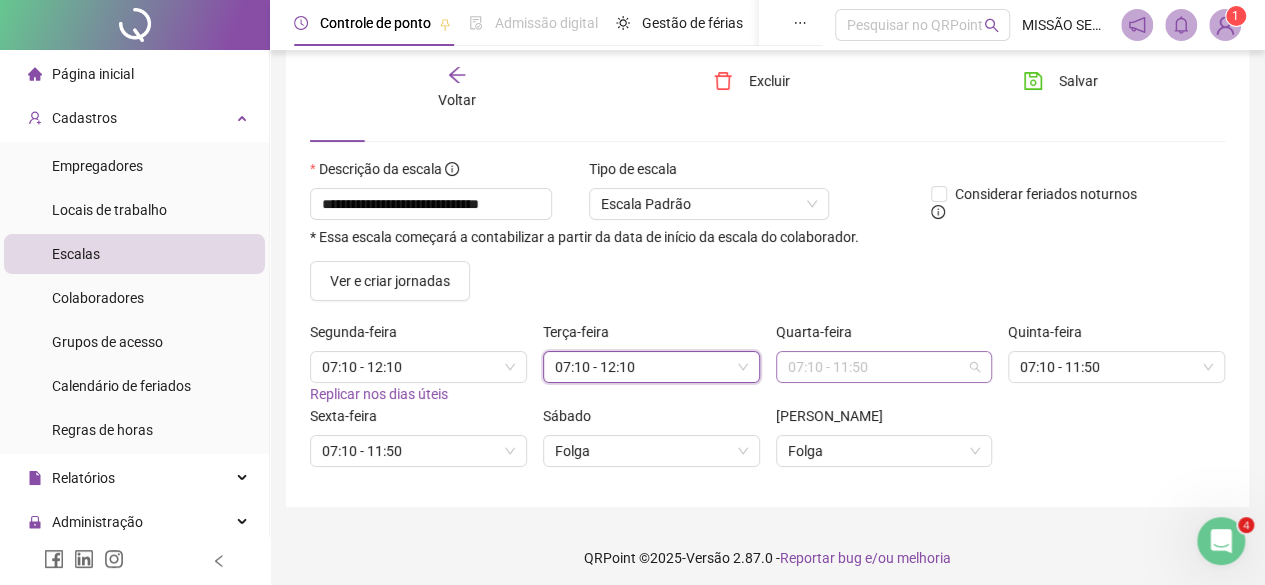 click on "07:10 - 11:50" at bounding box center [884, 367] 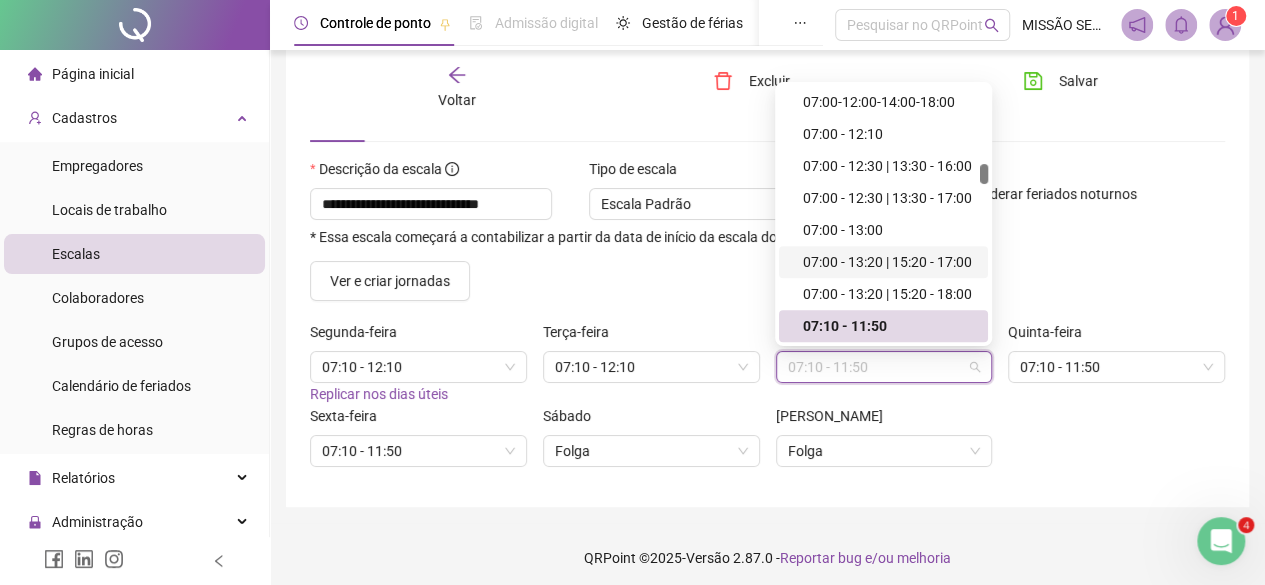 scroll, scrollTop: 1262, scrollLeft: 0, axis: vertical 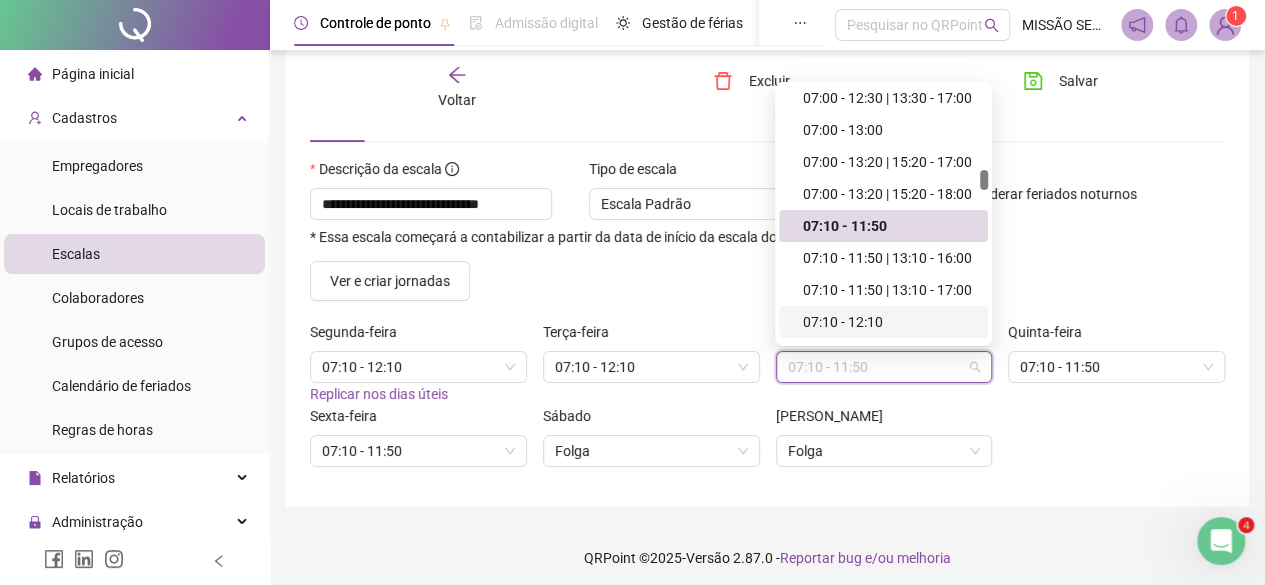 click on "07:10 - 12:10" at bounding box center [889, 322] 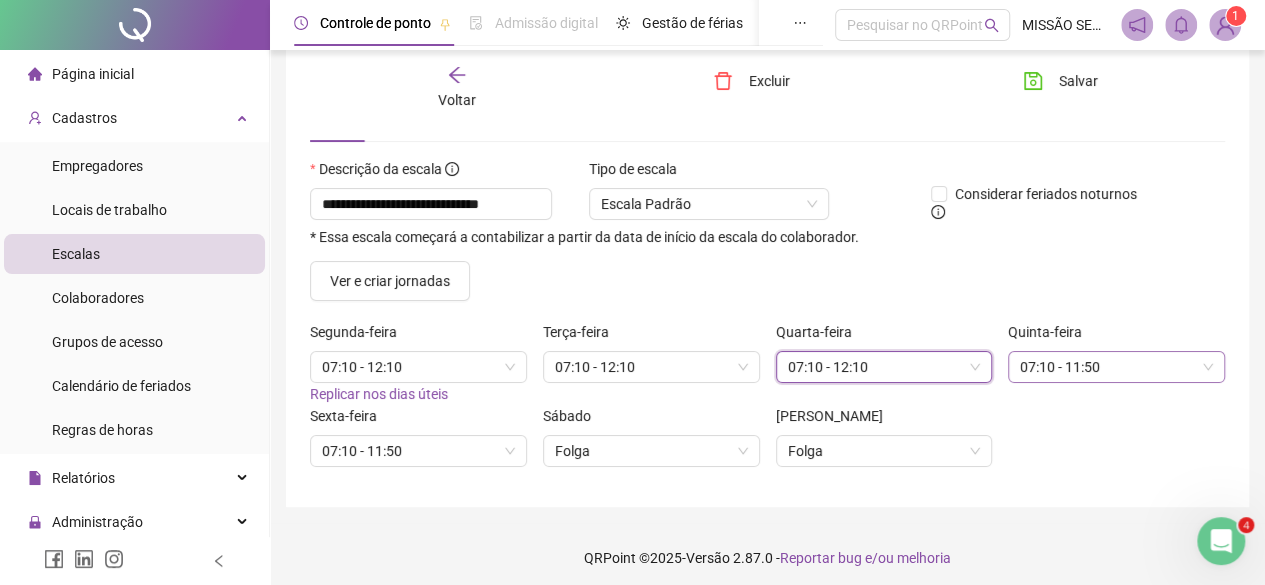 click on "07:10 - 11:50" at bounding box center [1116, 367] 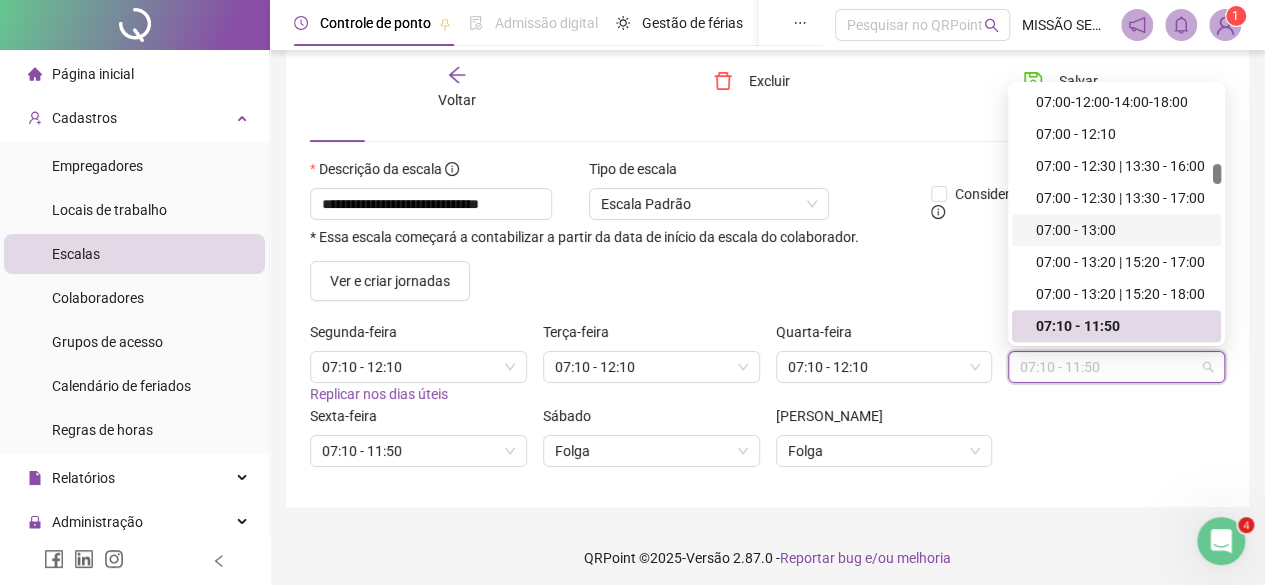 scroll, scrollTop: 1262, scrollLeft: 0, axis: vertical 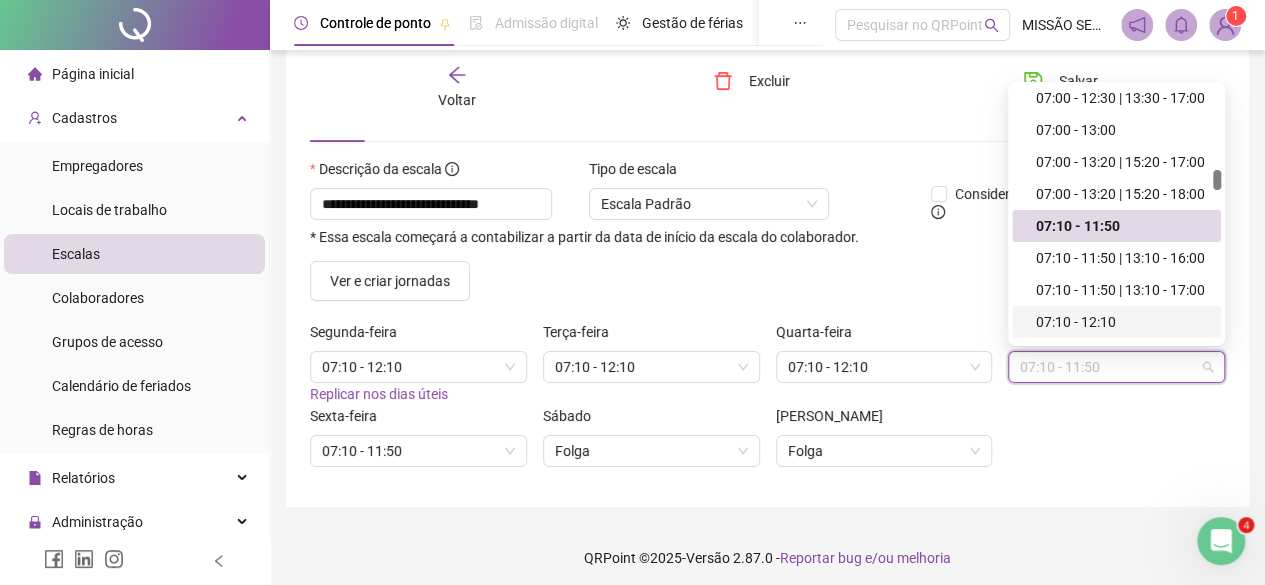 click on "07:10 - 12:10" at bounding box center (1122, 322) 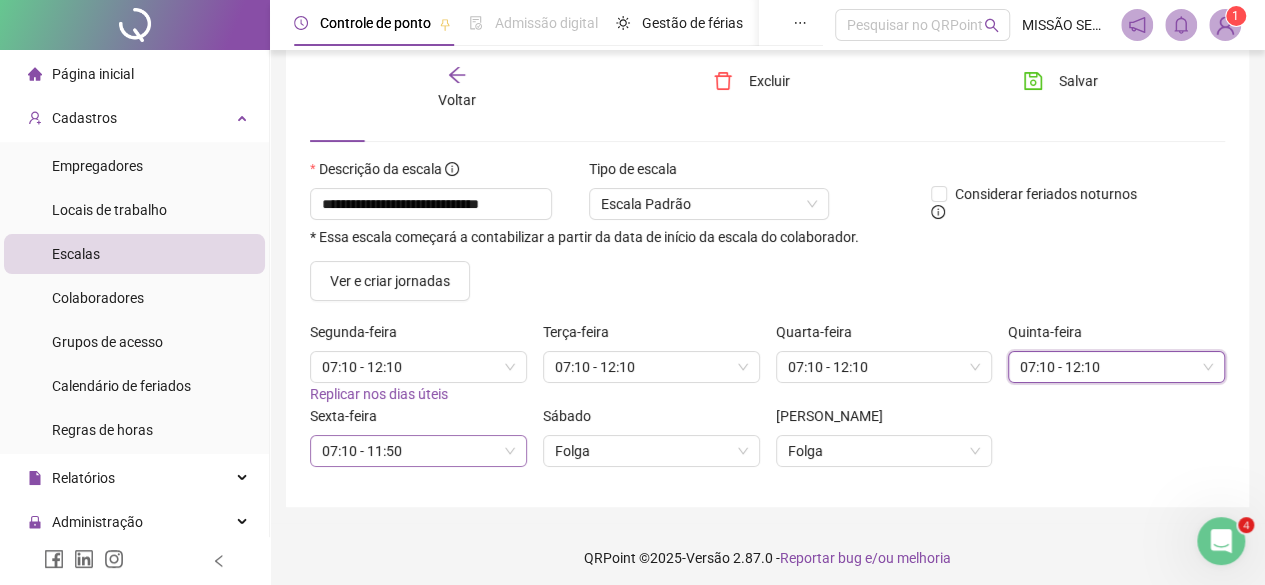 click on "07:10 - 11:50" at bounding box center [418, 451] 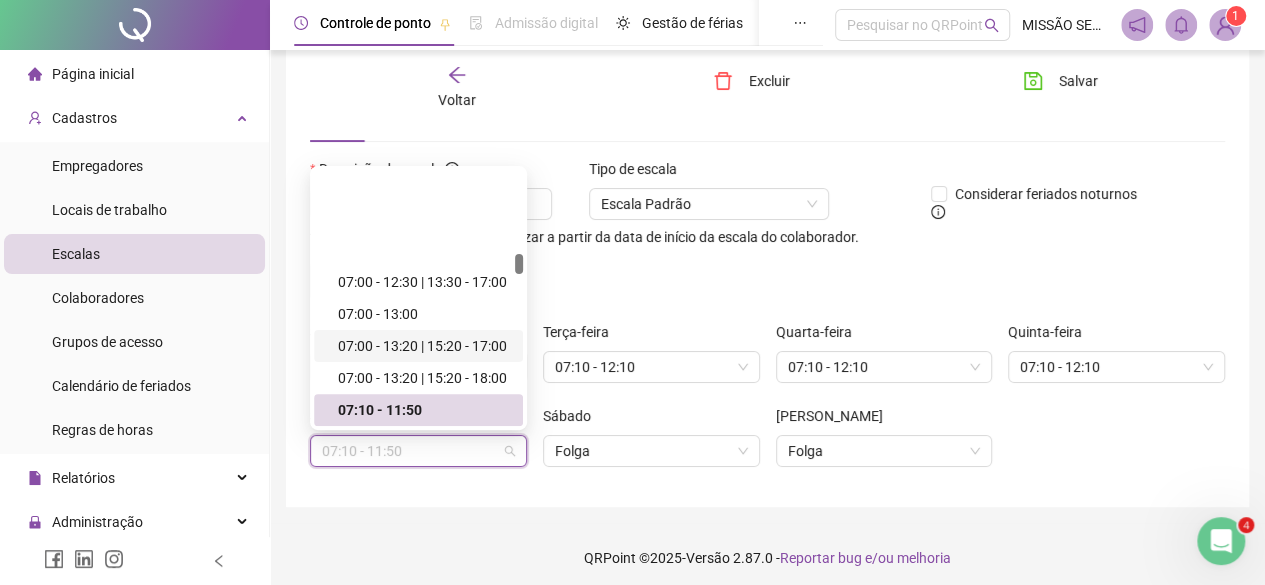 scroll, scrollTop: 1262, scrollLeft: 0, axis: vertical 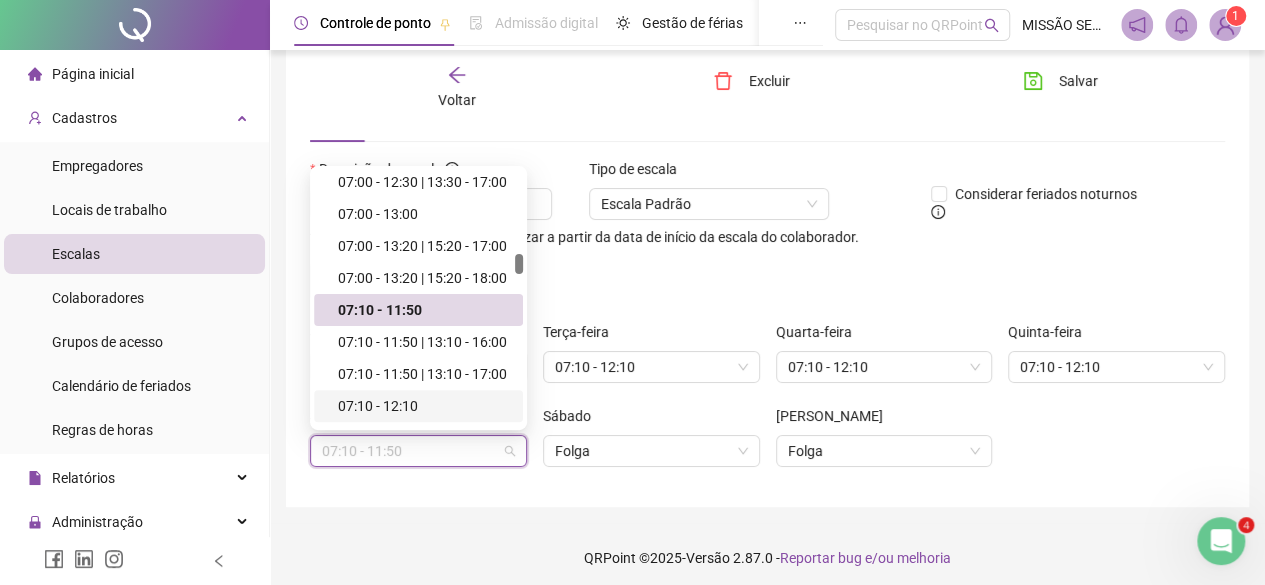 click on "07:10 - 12:10" at bounding box center [424, 406] 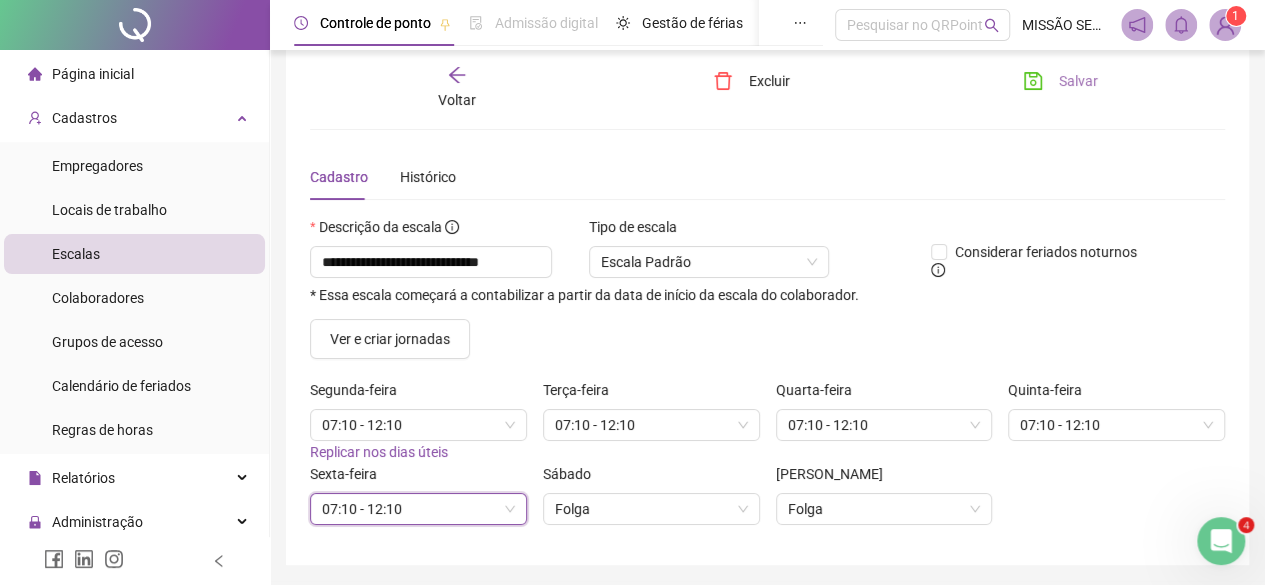 scroll, scrollTop: 0, scrollLeft: 0, axis: both 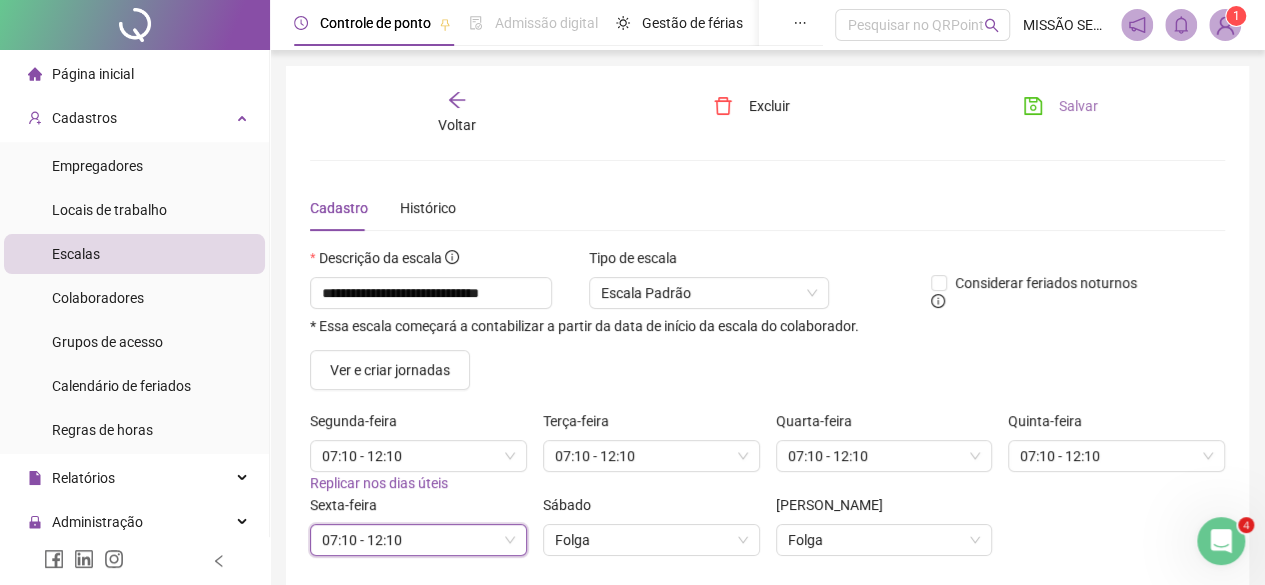 click 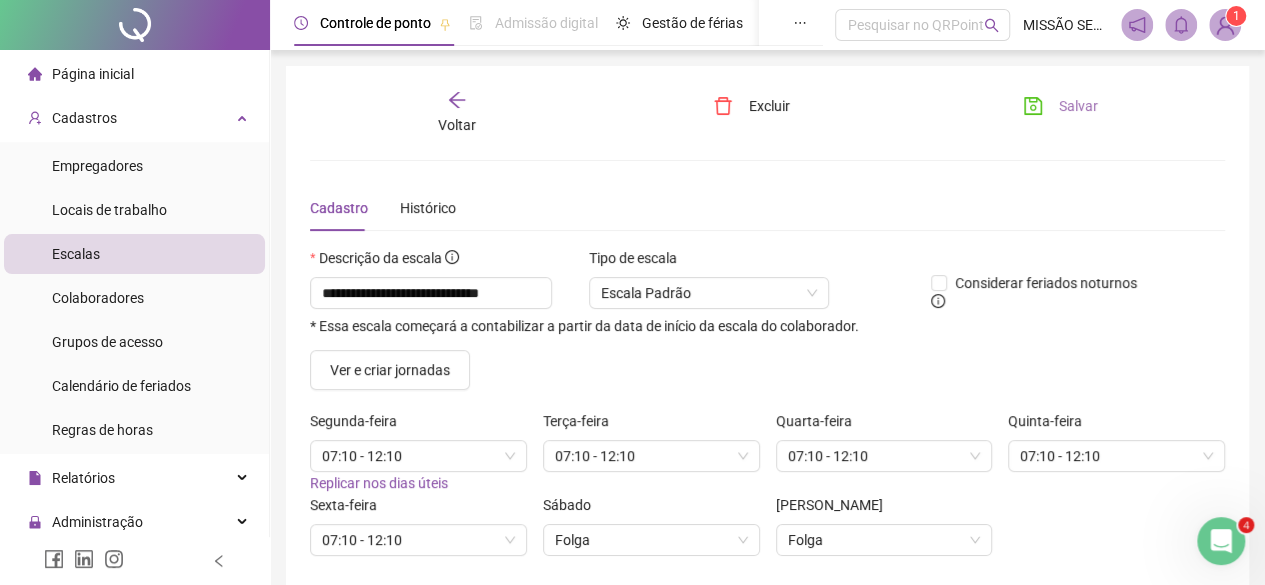 click on "Salvar" at bounding box center [1078, 106] 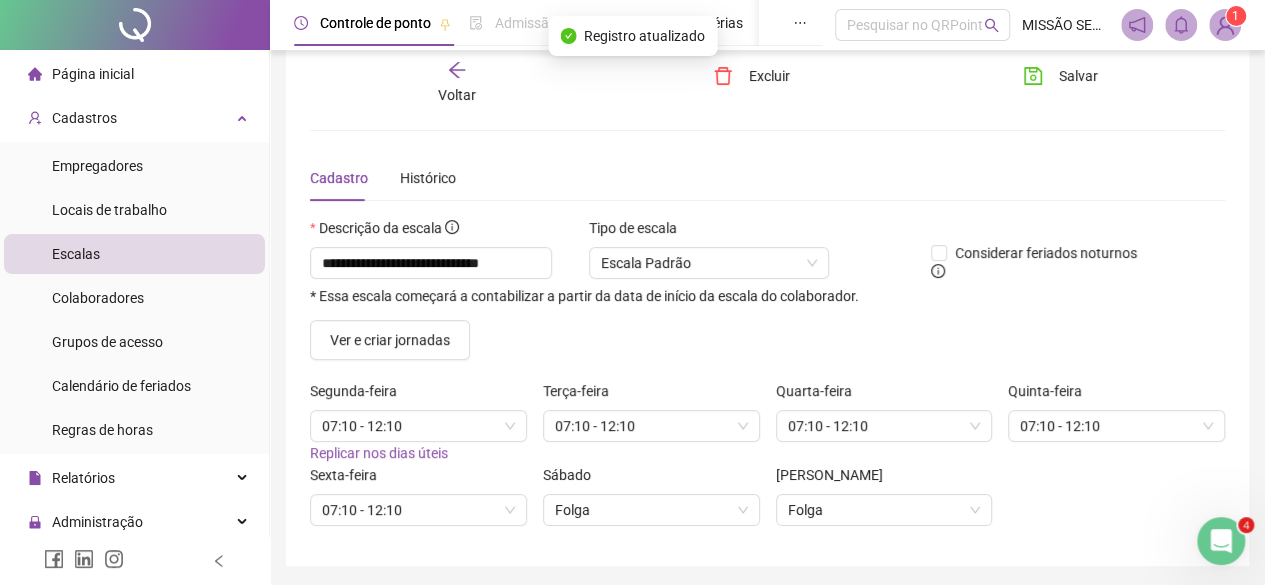 scroll, scrollTop: 0, scrollLeft: 0, axis: both 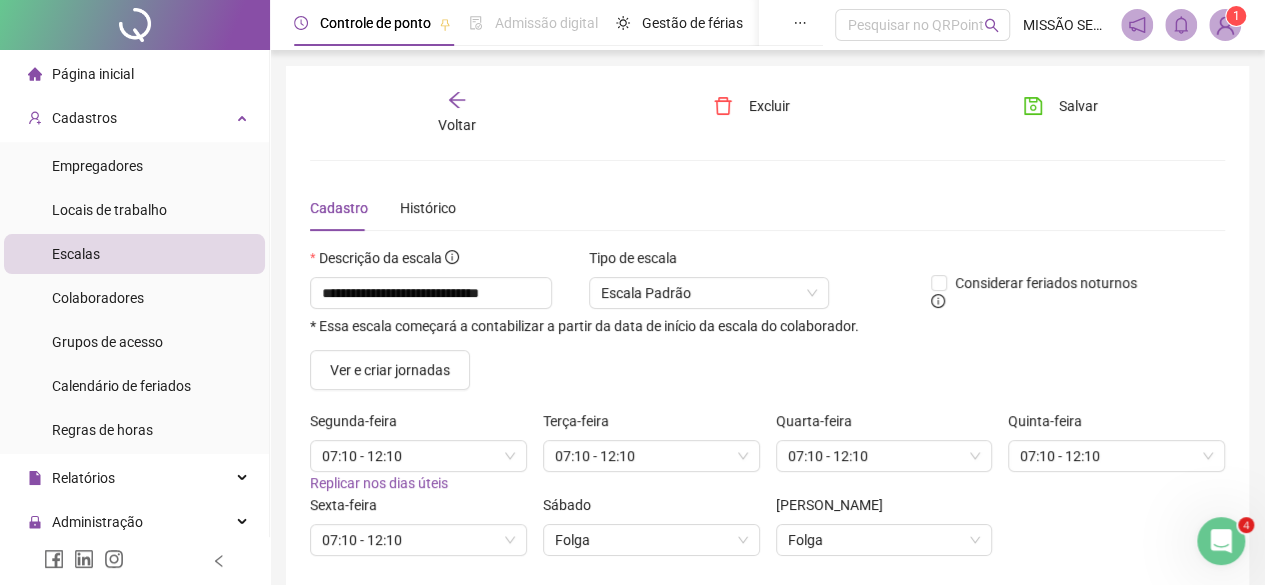 click on "Voltar" at bounding box center [457, 125] 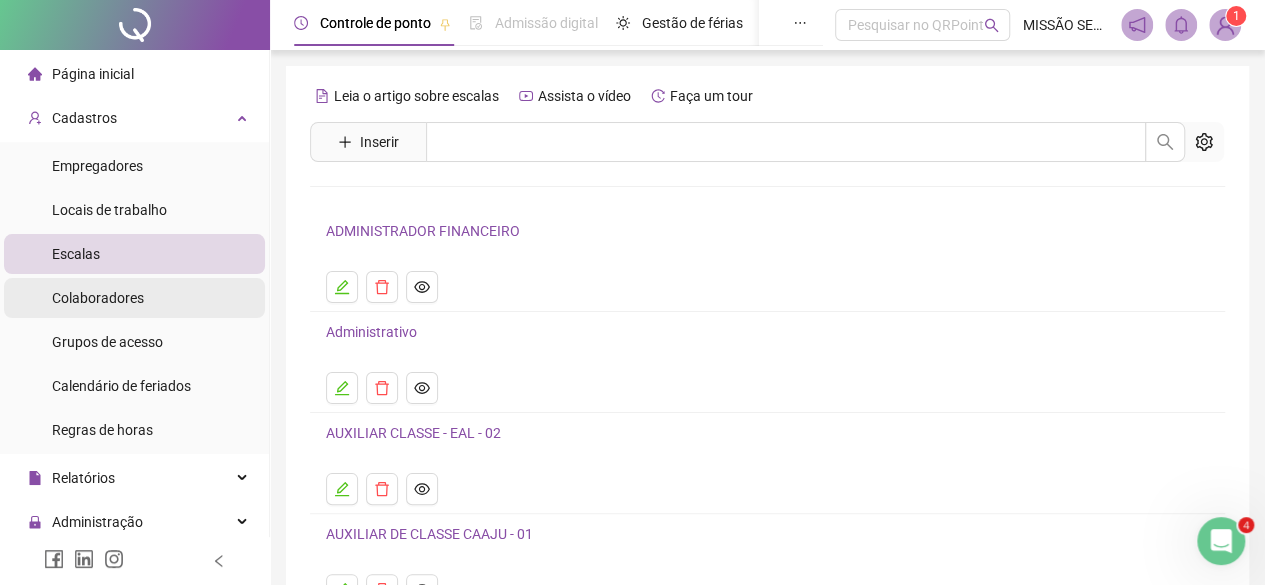 click on "Colaboradores" at bounding box center (98, 298) 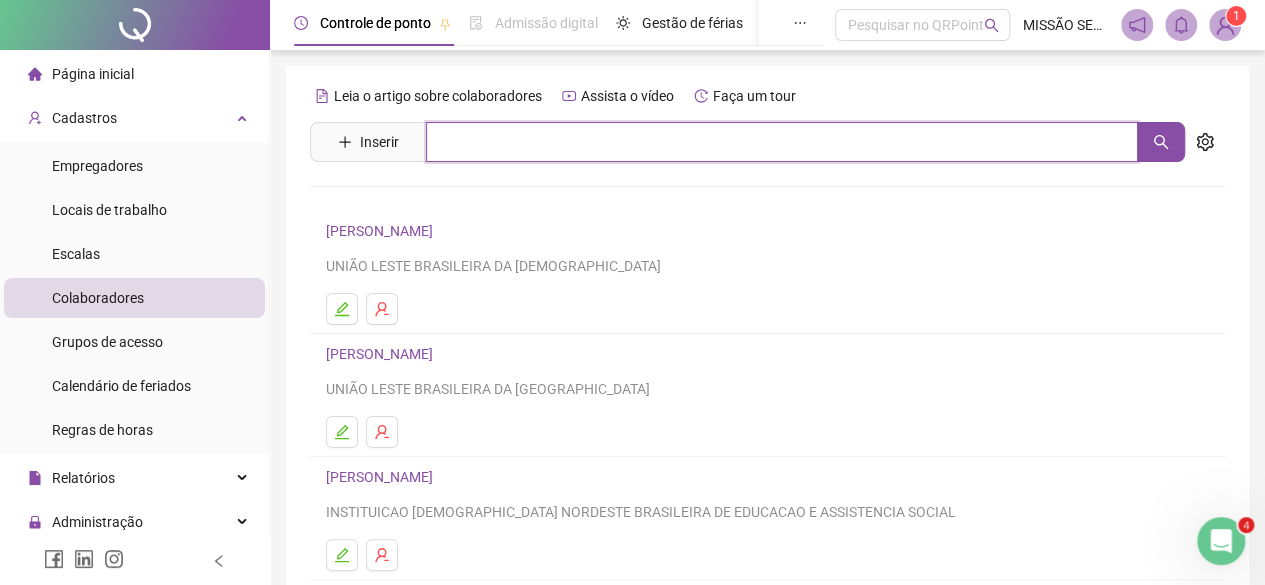 click at bounding box center [782, 142] 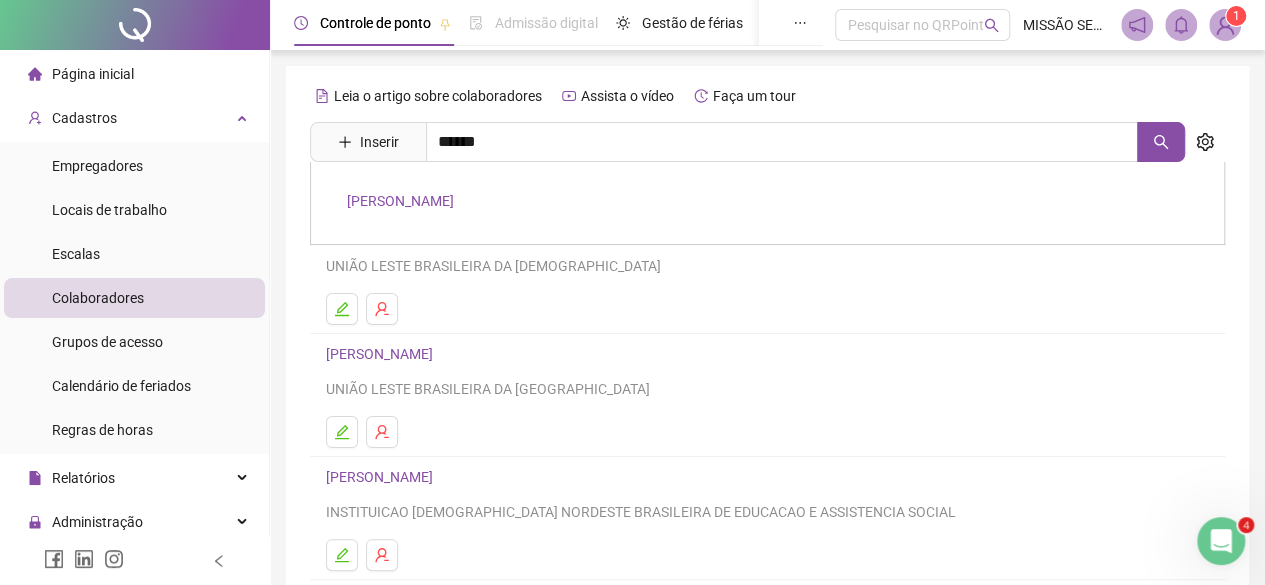 click on "[PERSON_NAME]" at bounding box center (767, 203) 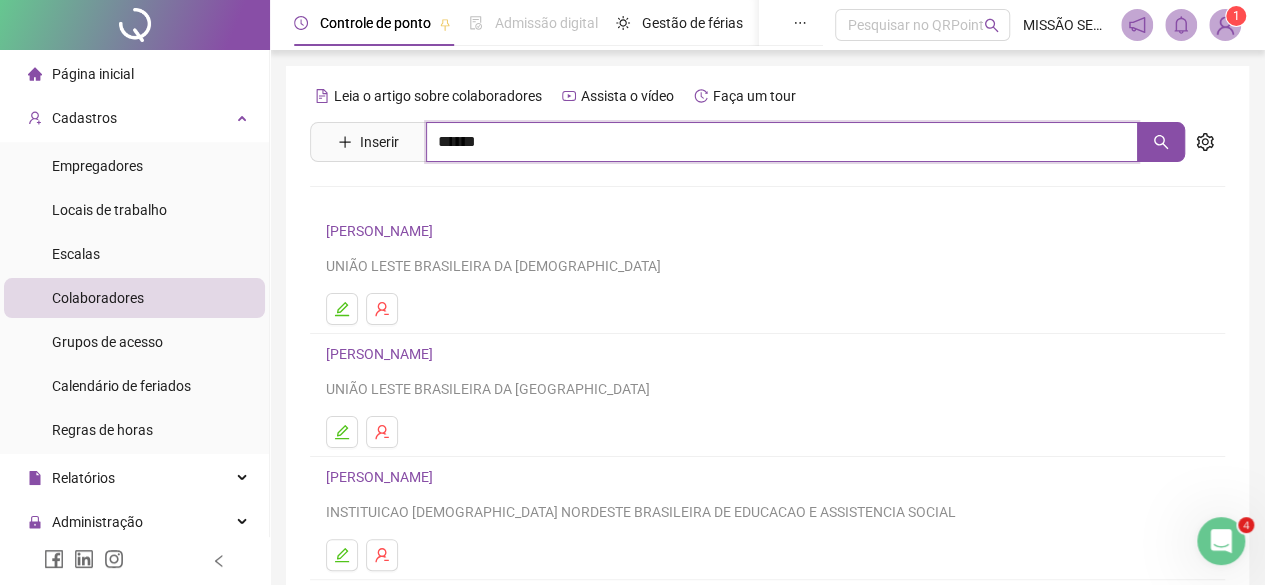 click on "******" at bounding box center (782, 142) 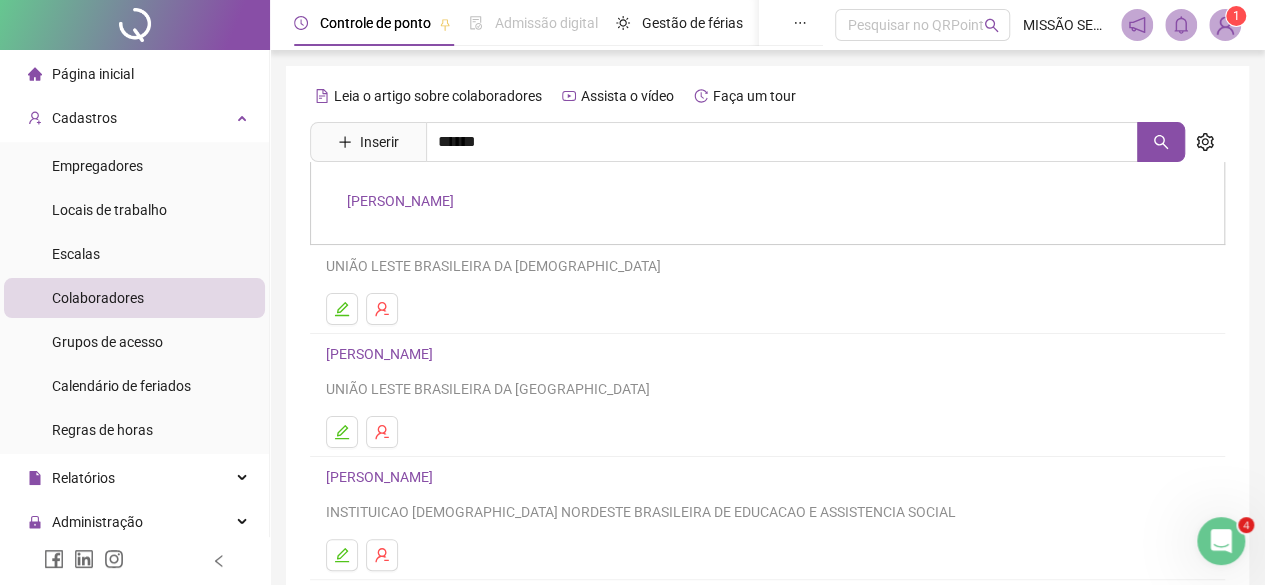 click on "[PERSON_NAME]" at bounding box center [400, 201] 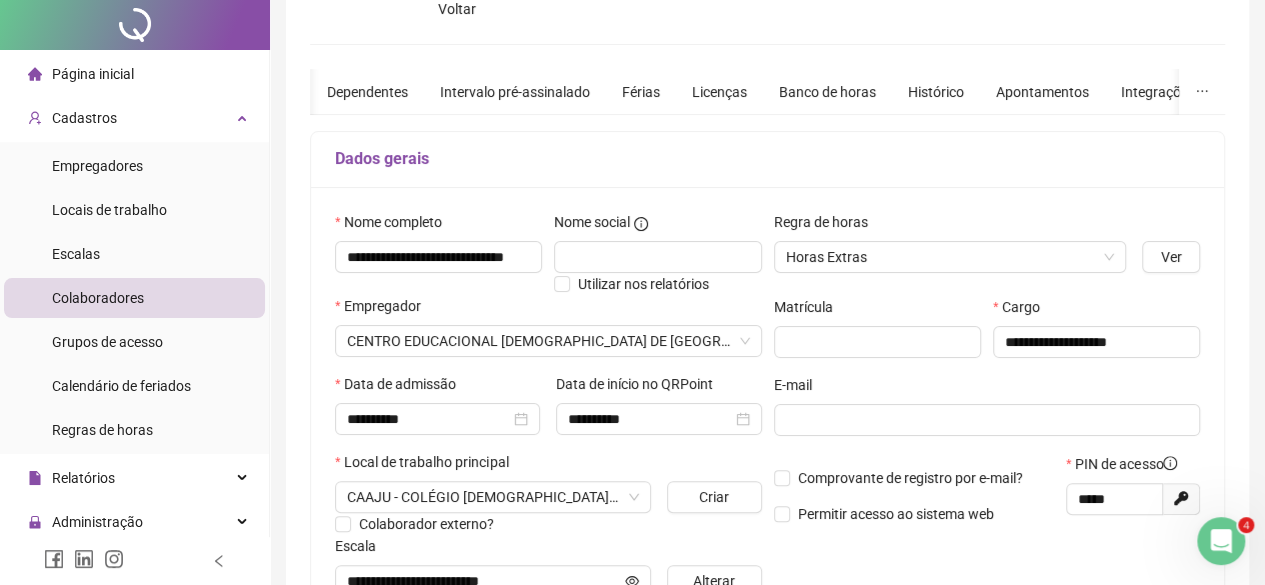 scroll, scrollTop: 200, scrollLeft: 0, axis: vertical 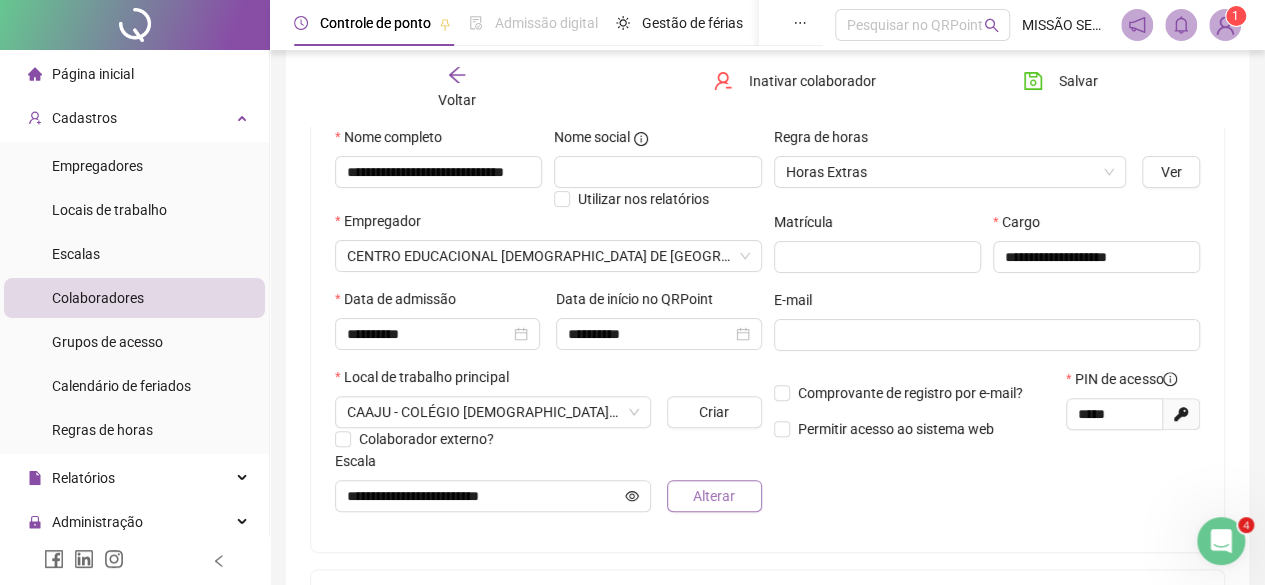 click on "Alterar" at bounding box center (714, 496) 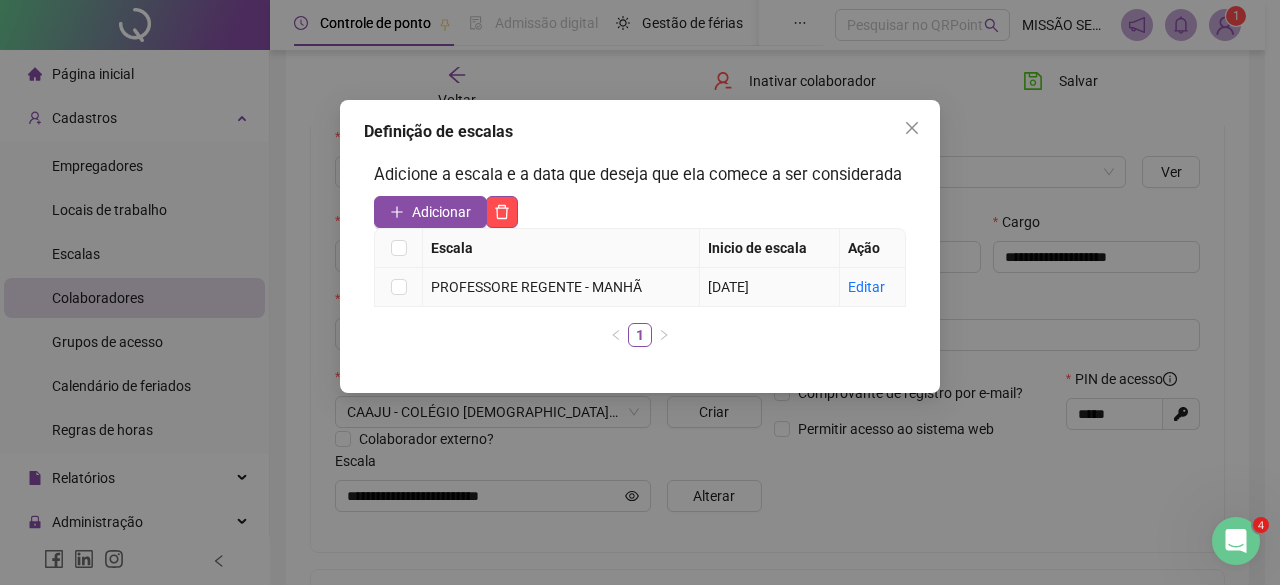 click at bounding box center [399, 287] 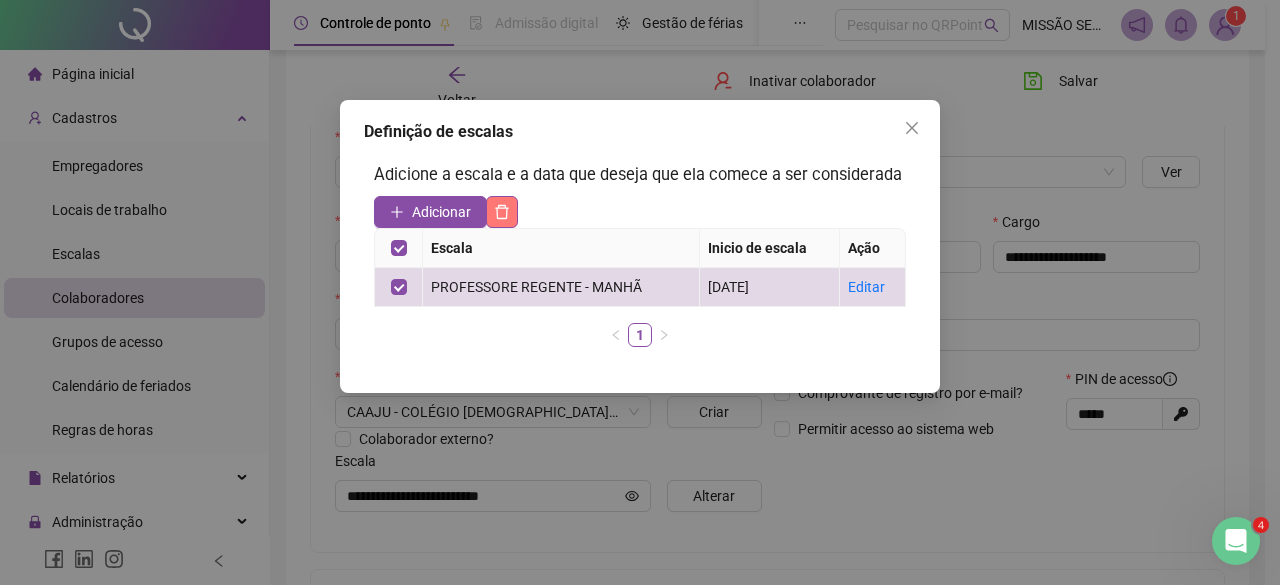 click 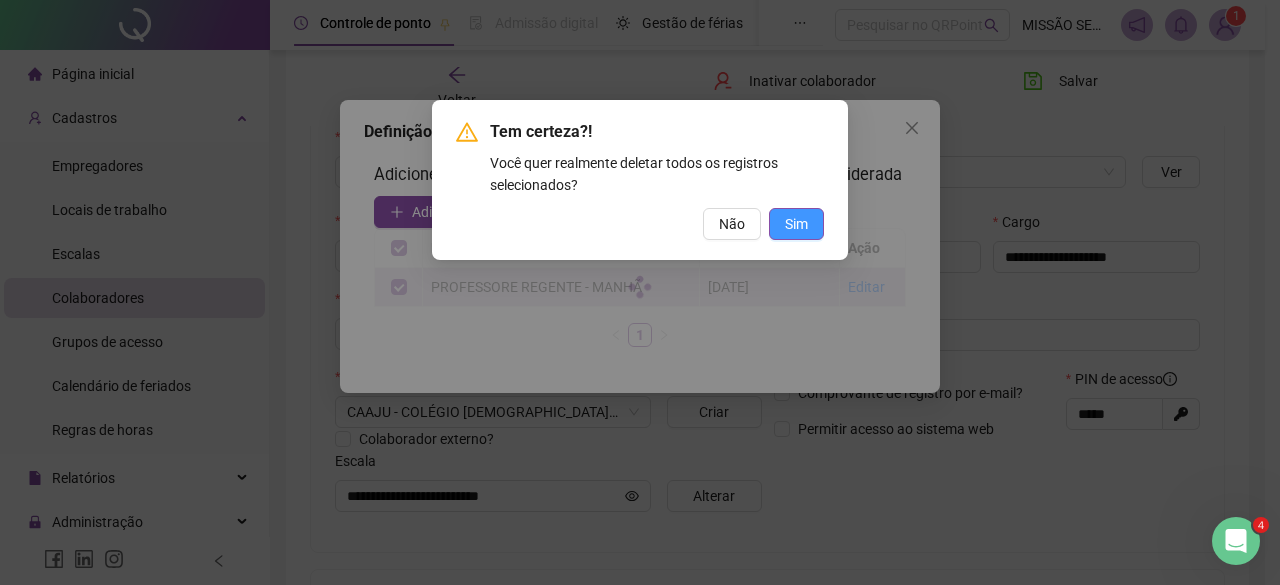 click on "Sim" at bounding box center (796, 224) 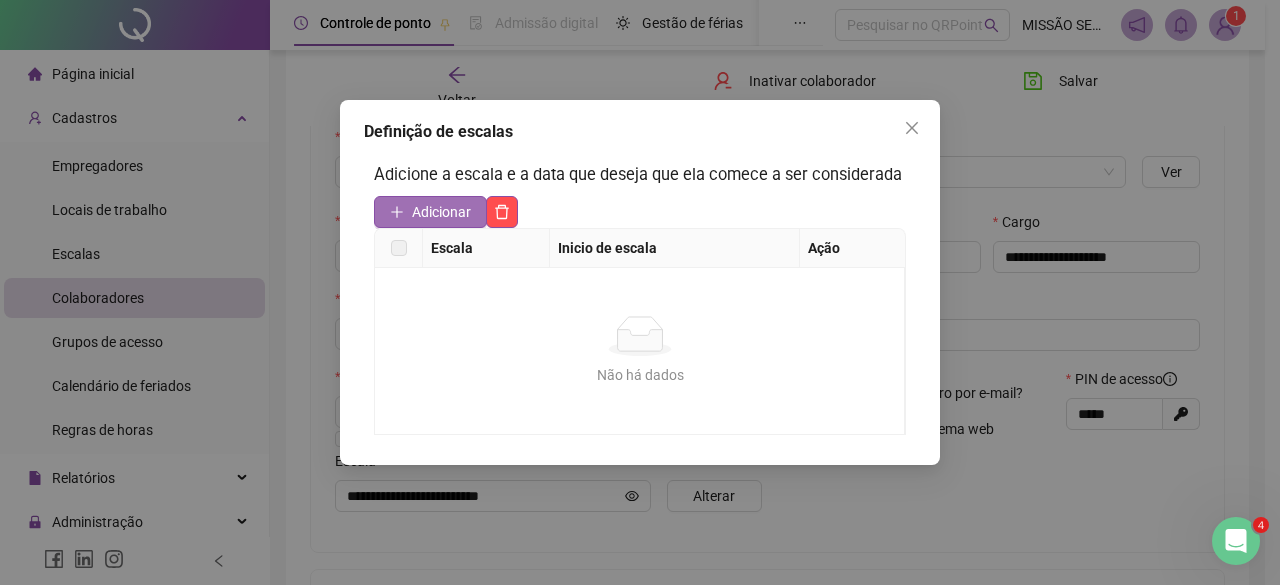 click on "Adicionar" at bounding box center [441, 212] 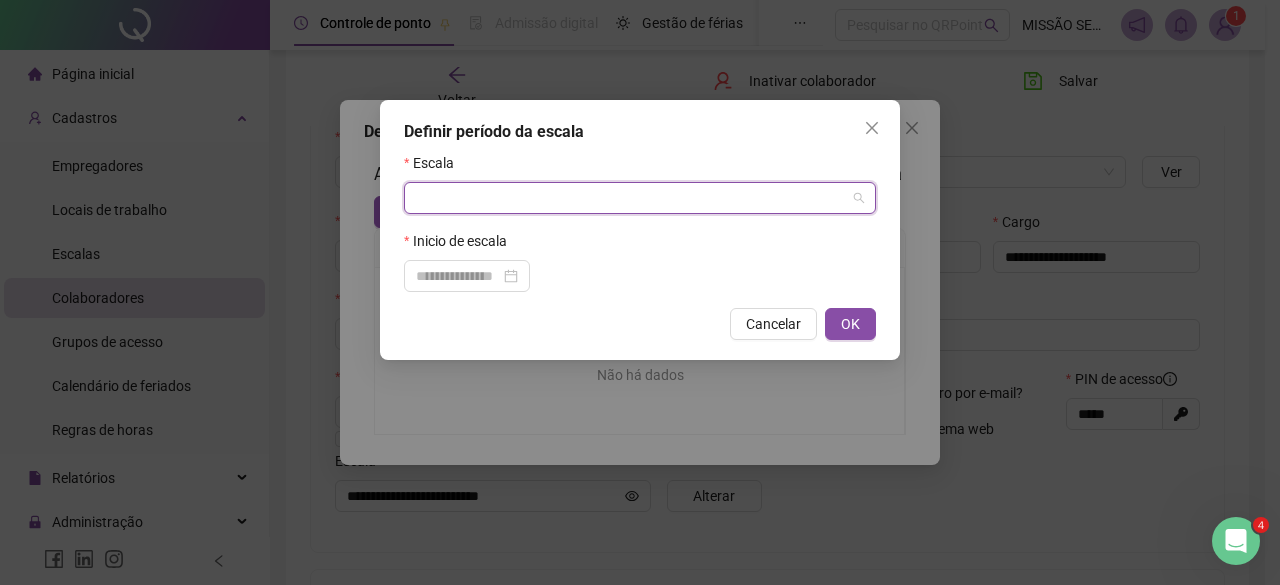 click at bounding box center (634, 198) 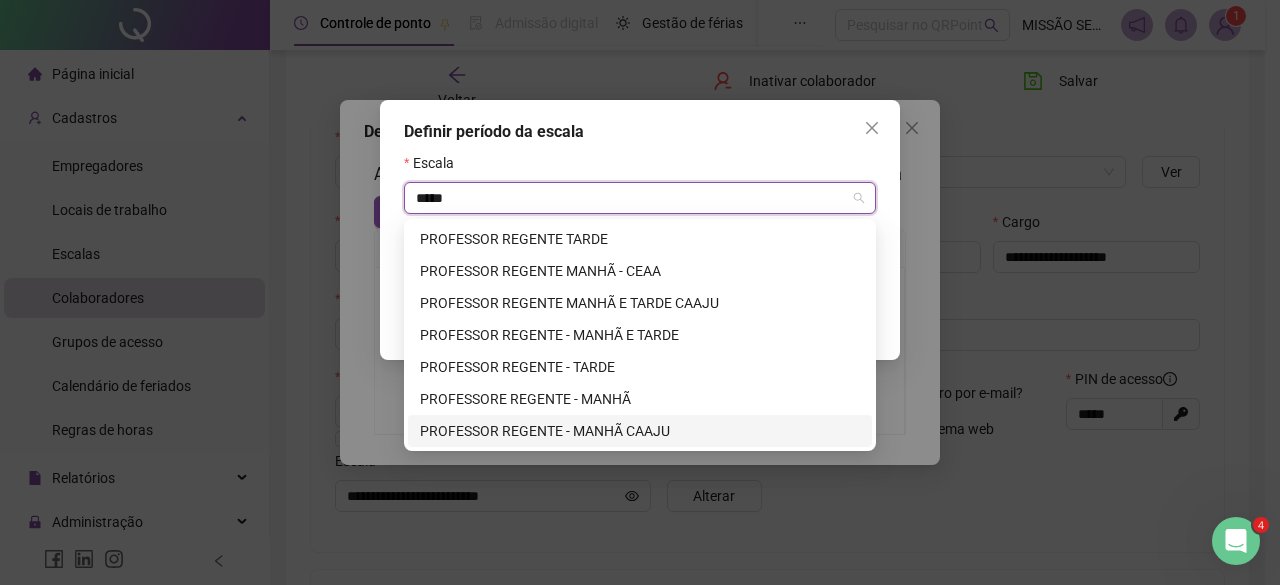 click on "PROFESSOR REGENTE - MANHÃ CAAJU" at bounding box center (640, 431) 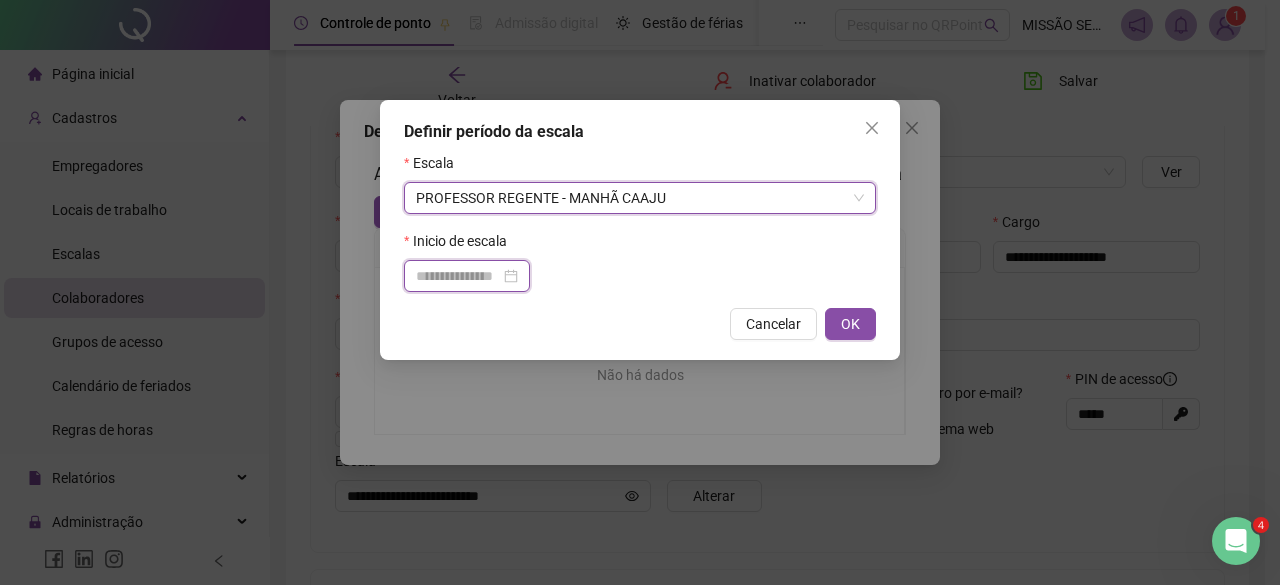 click at bounding box center (458, 276) 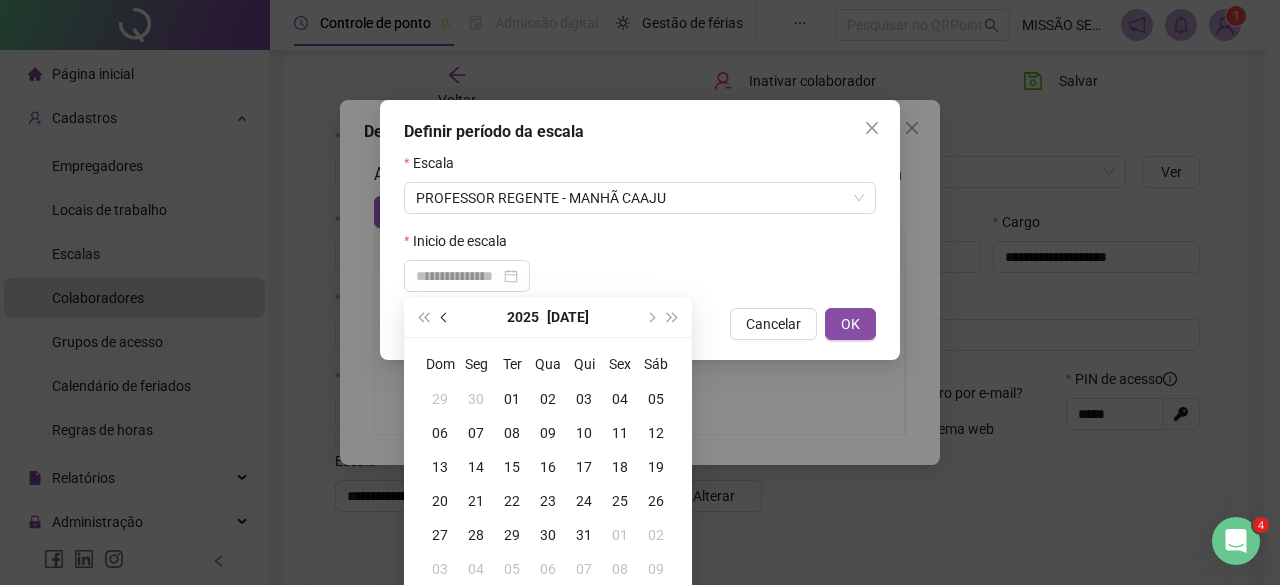 click at bounding box center (445, 317) 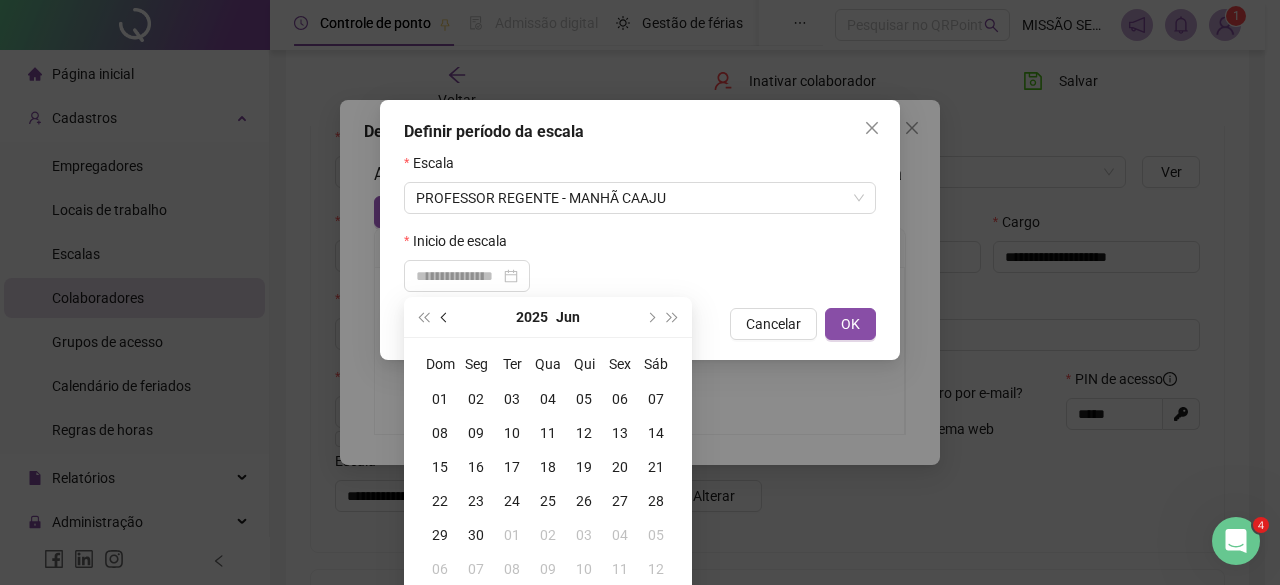 click at bounding box center (445, 317) 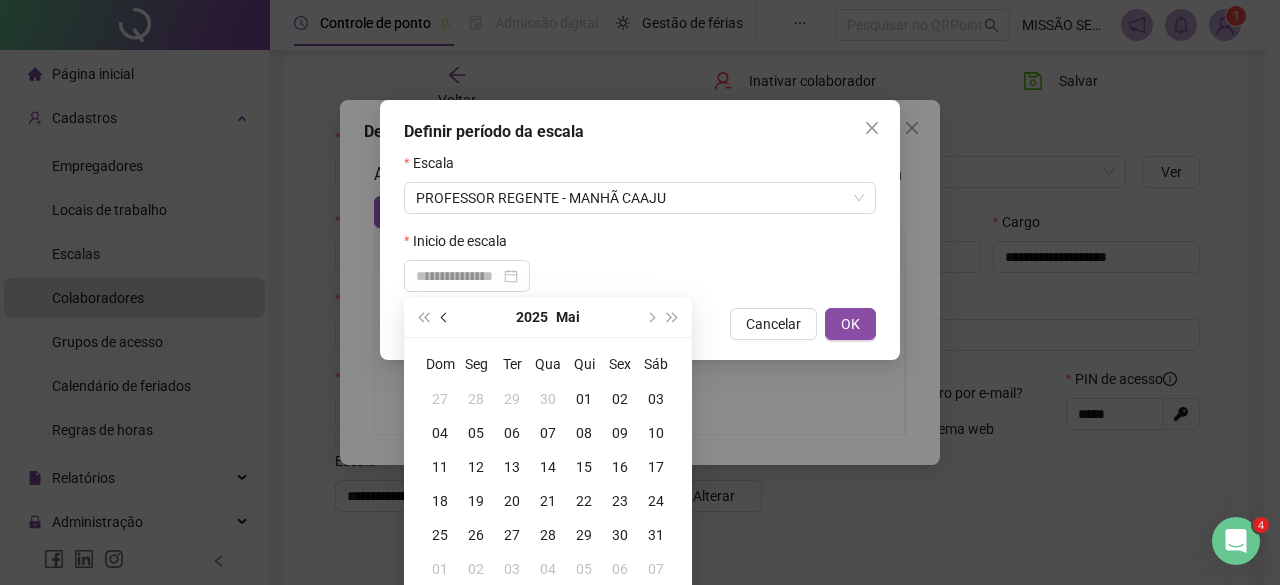 click at bounding box center [445, 317] 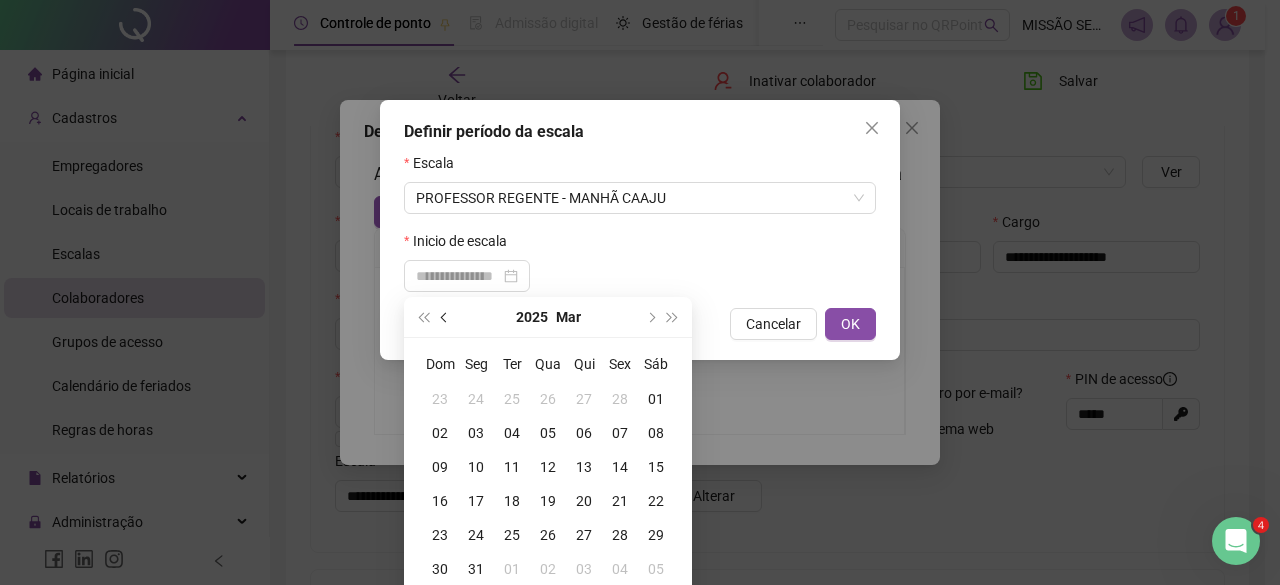 click at bounding box center (445, 317) 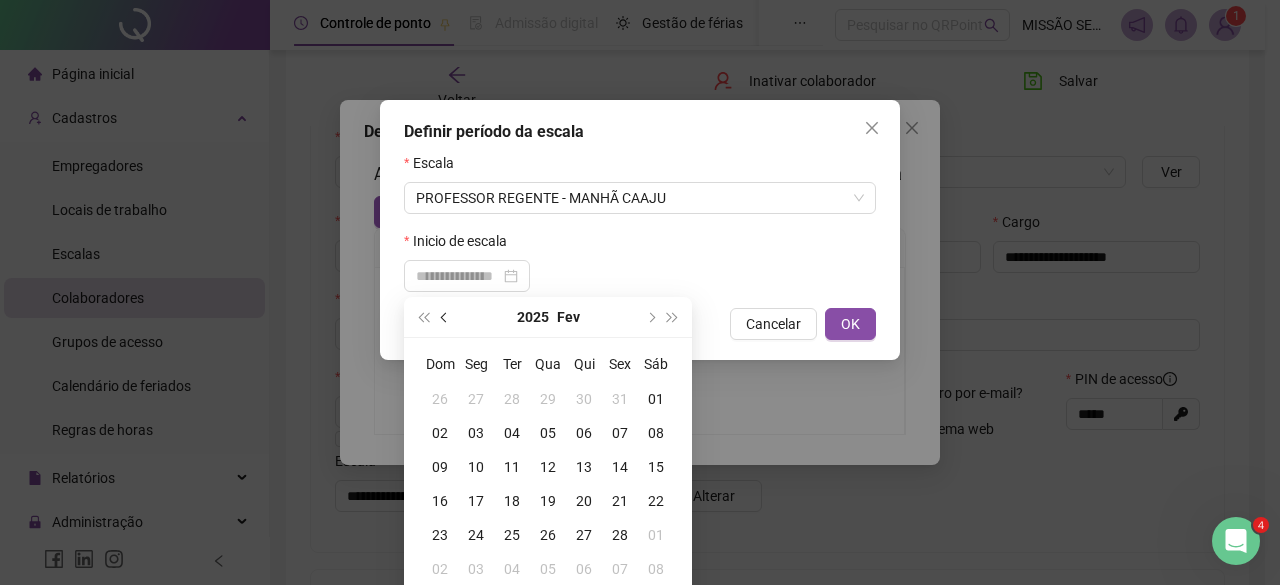 click at bounding box center [445, 317] 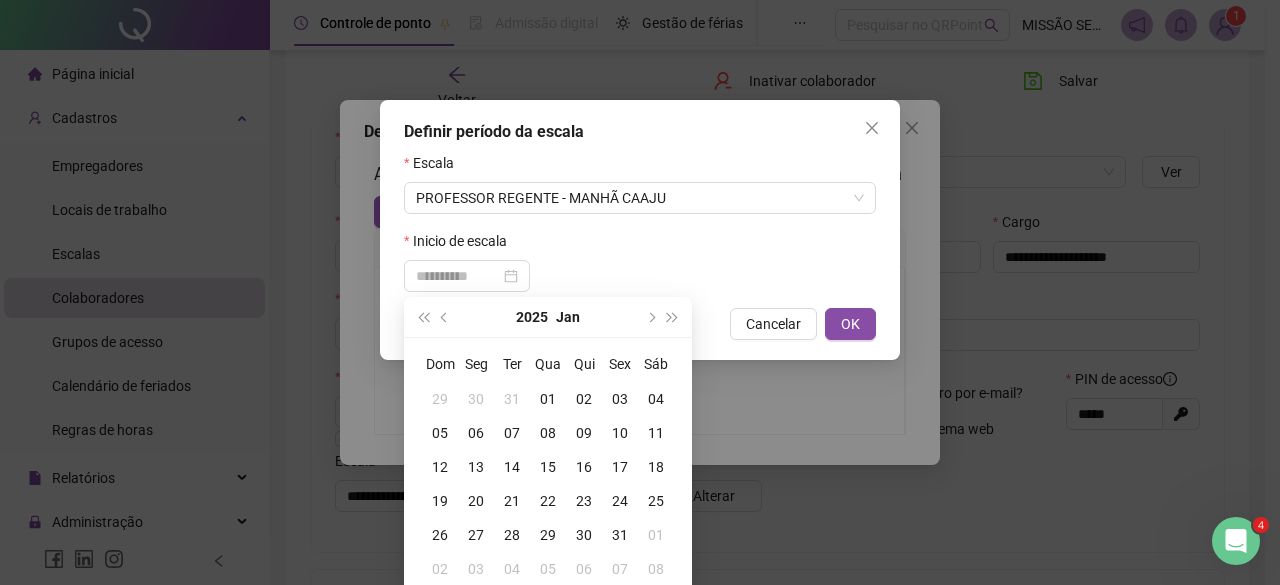 click on "01" at bounding box center [548, 399] 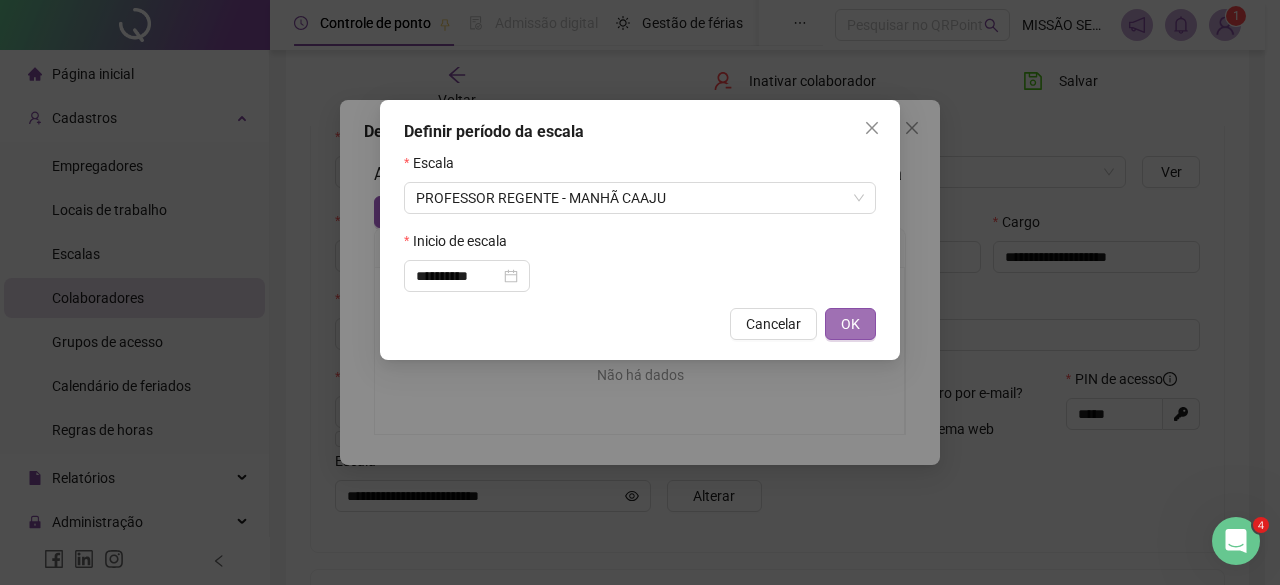 click on "OK" at bounding box center (850, 324) 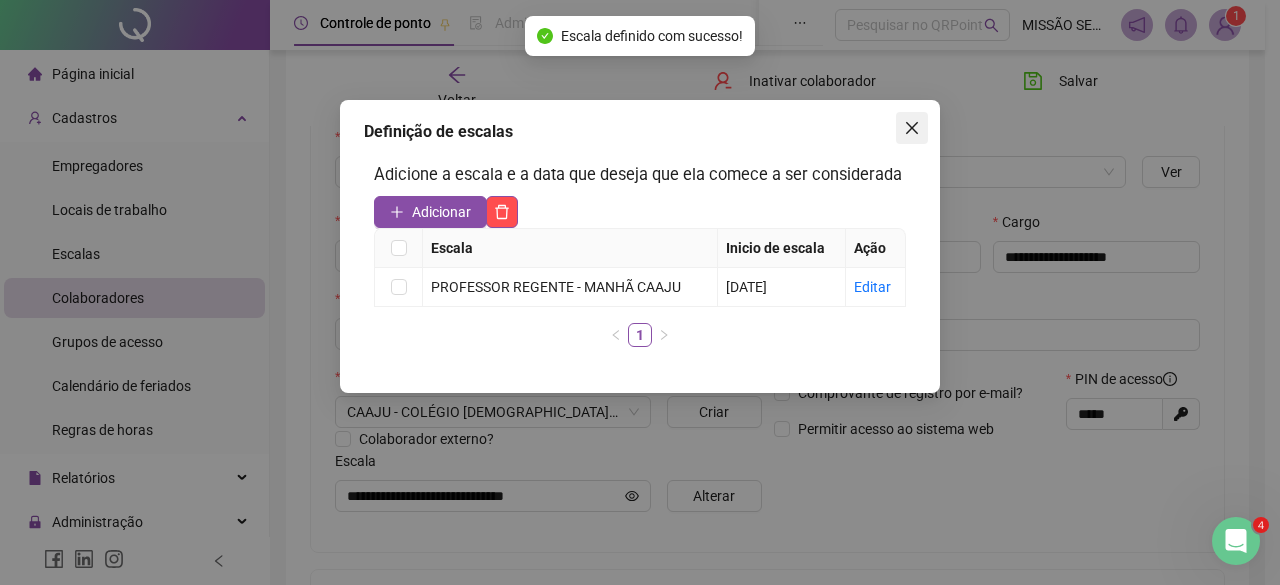 click at bounding box center [912, 128] 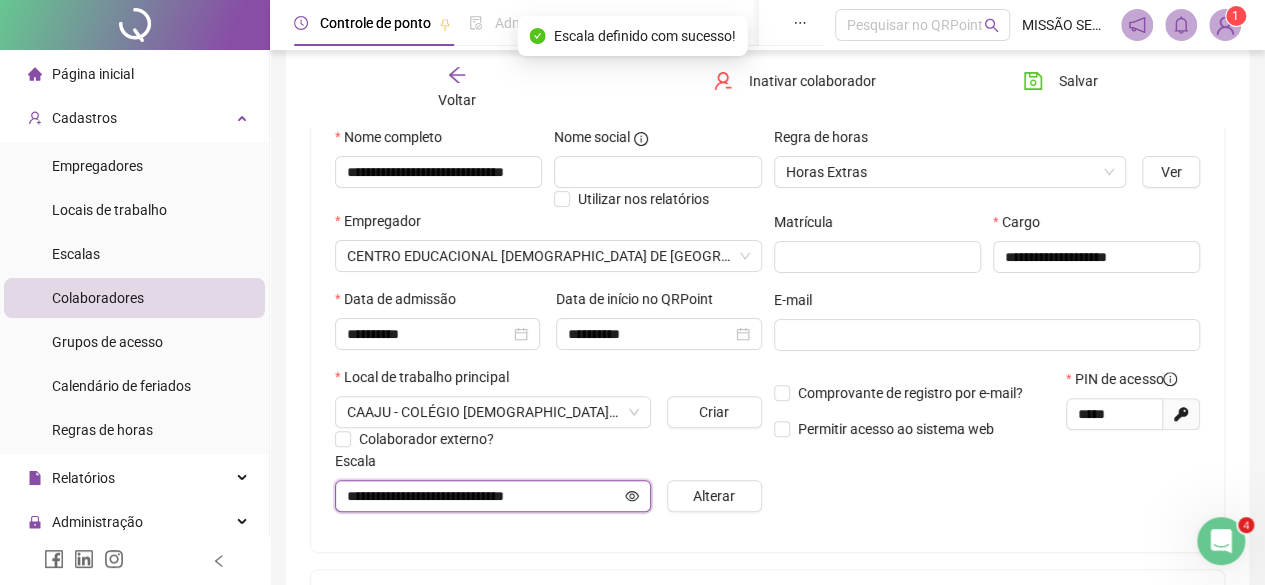 click 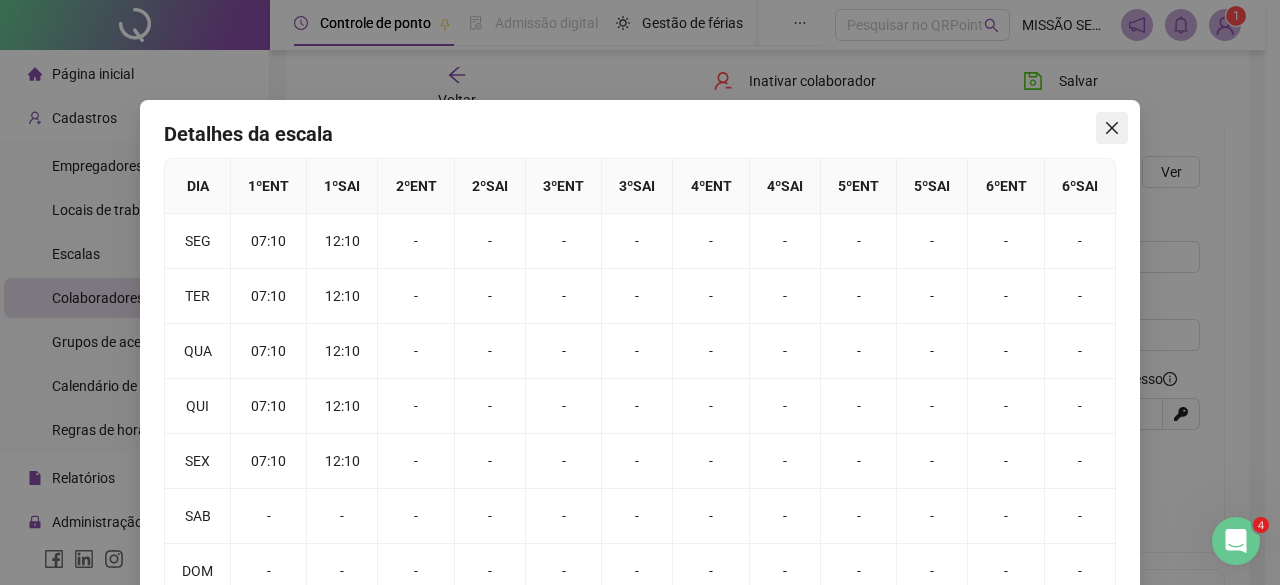 click 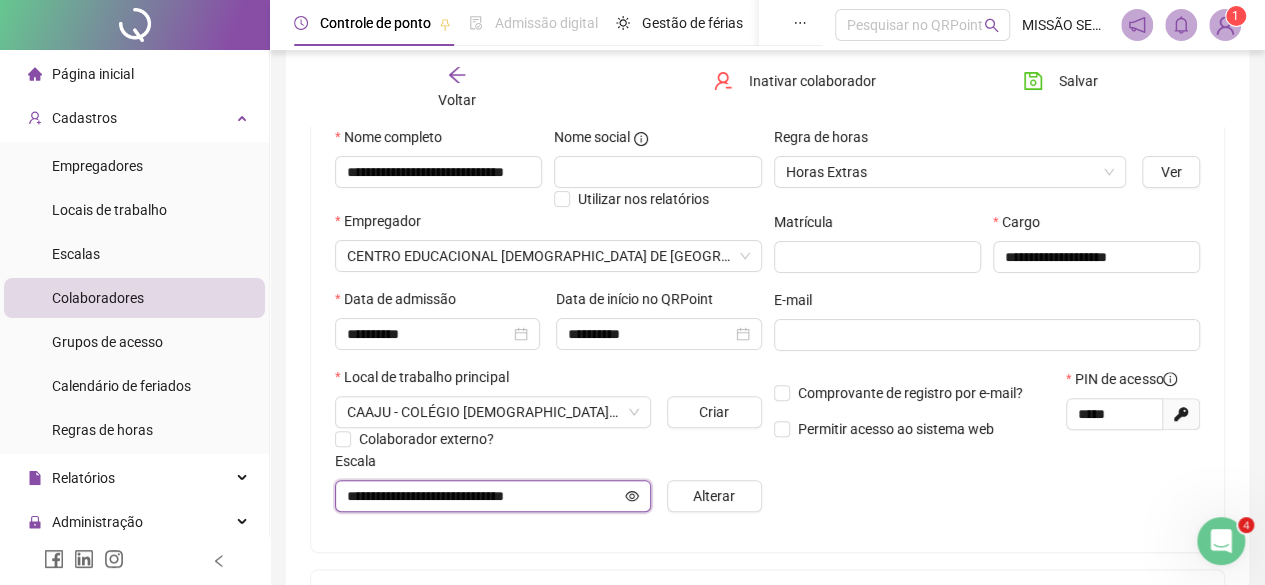 scroll, scrollTop: 100, scrollLeft: 0, axis: vertical 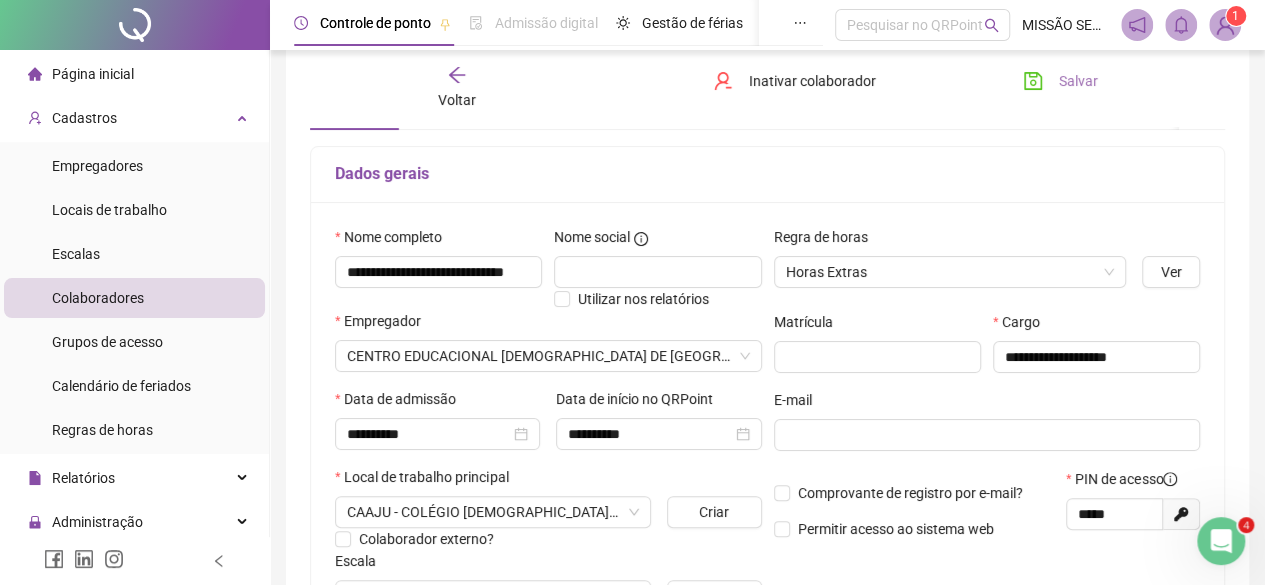 click 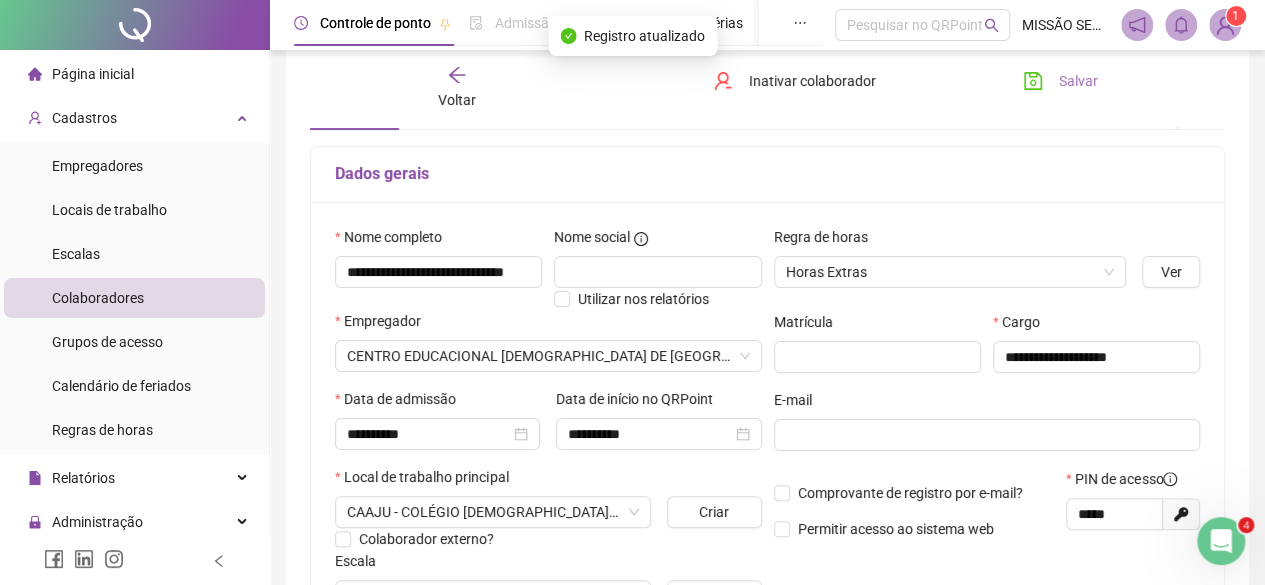 drag, startPoint x: 1041, startPoint y: 83, endPoint x: 732, endPoint y: 154, distance: 317.05203 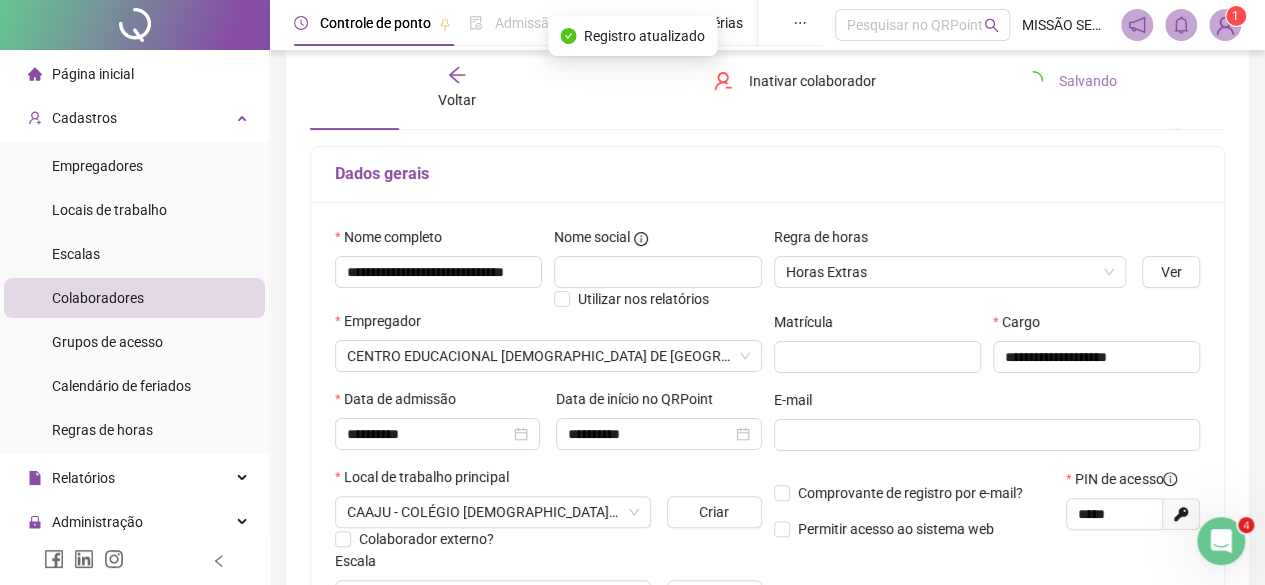 click on "Voltar" at bounding box center [457, 88] 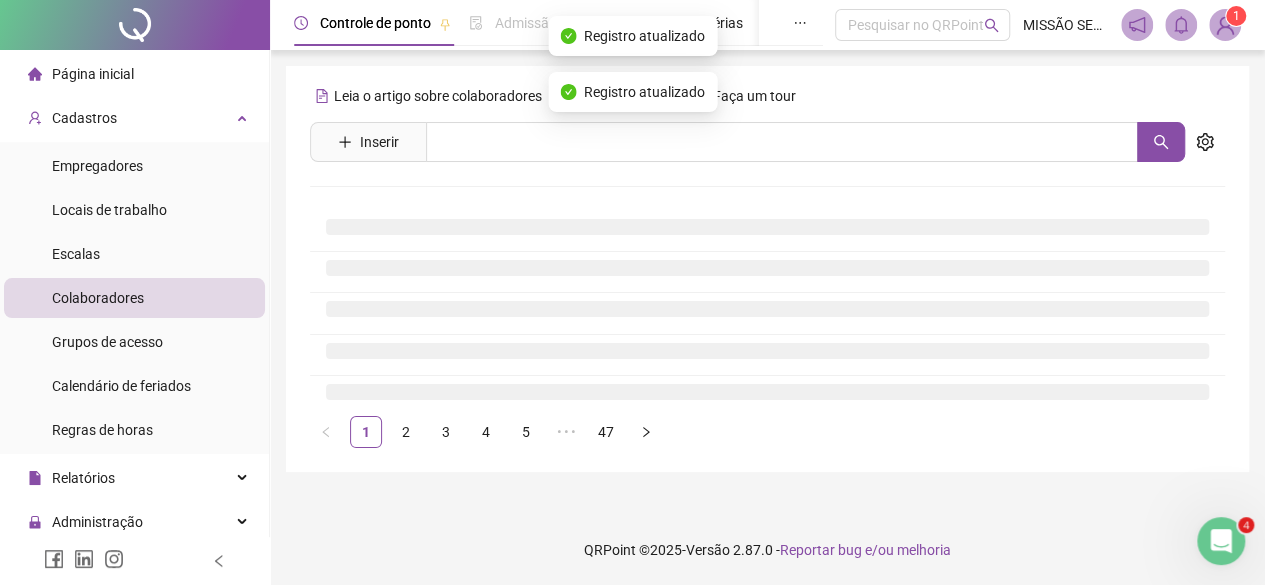 scroll, scrollTop: 0, scrollLeft: 0, axis: both 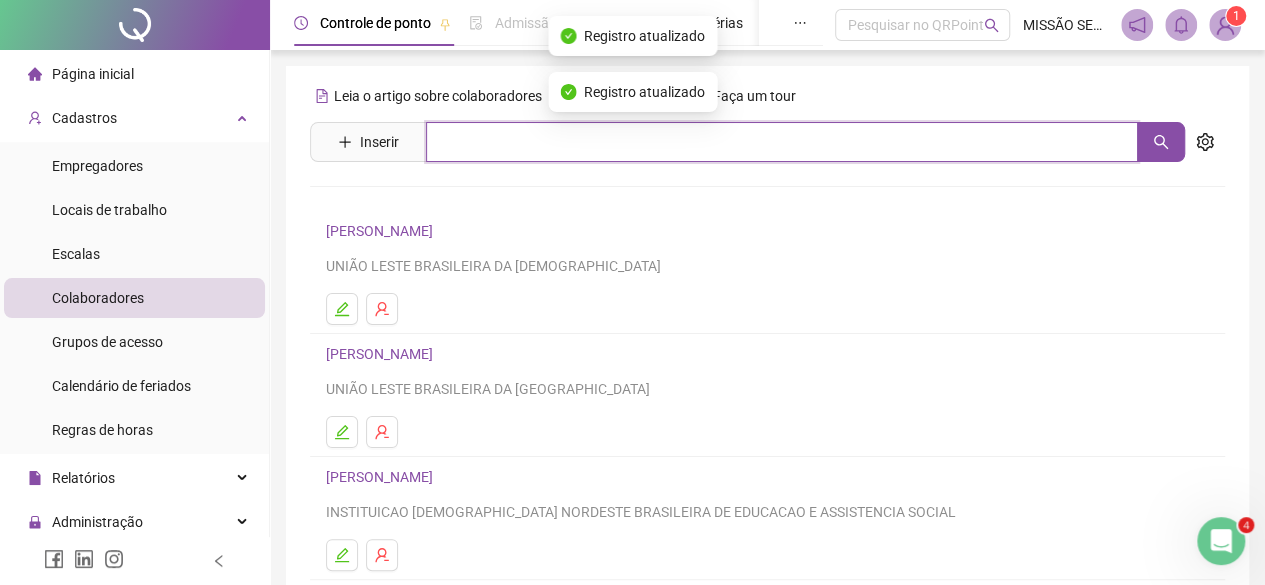 click at bounding box center (782, 142) 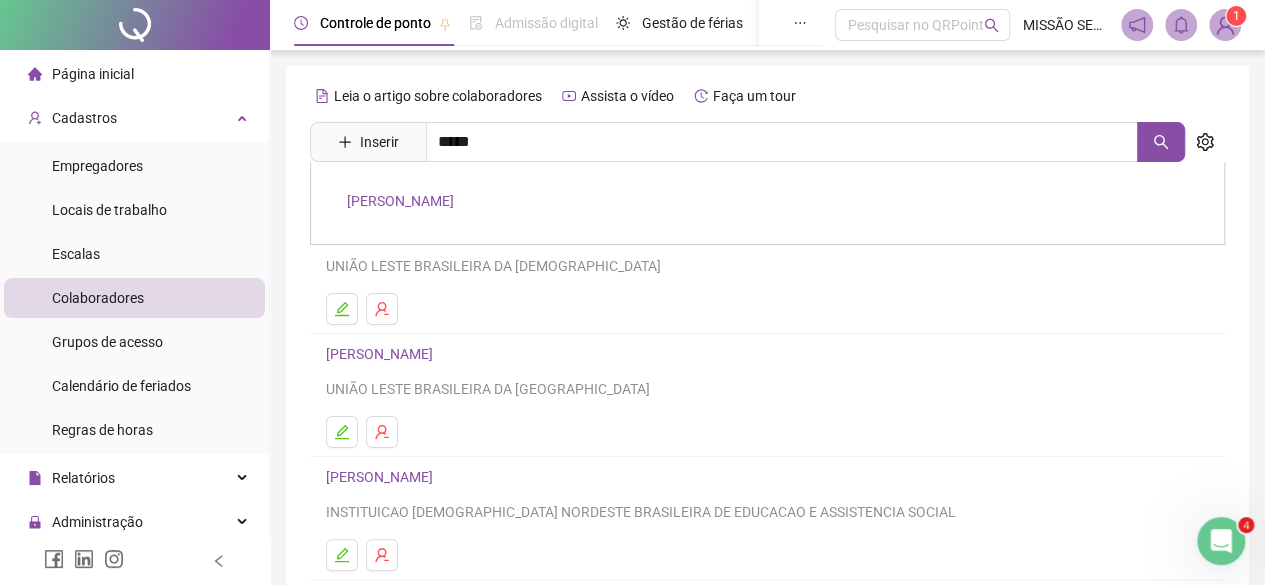 click on "[PERSON_NAME]" at bounding box center [400, 201] 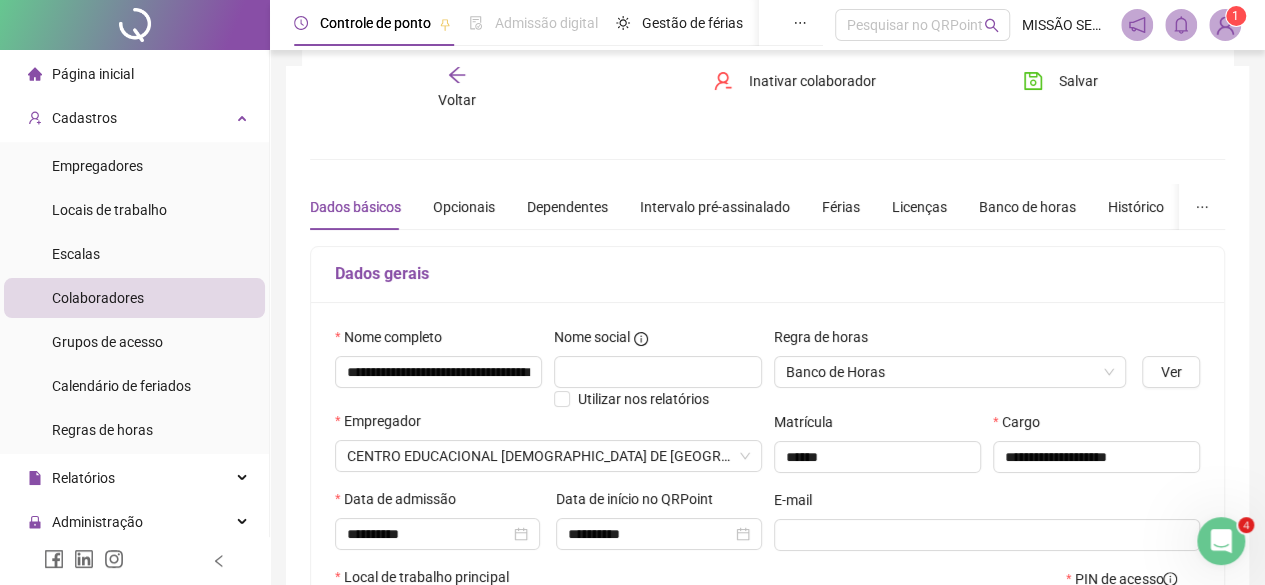 scroll, scrollTop: 200, scrollLeft: 0, axis: vertical 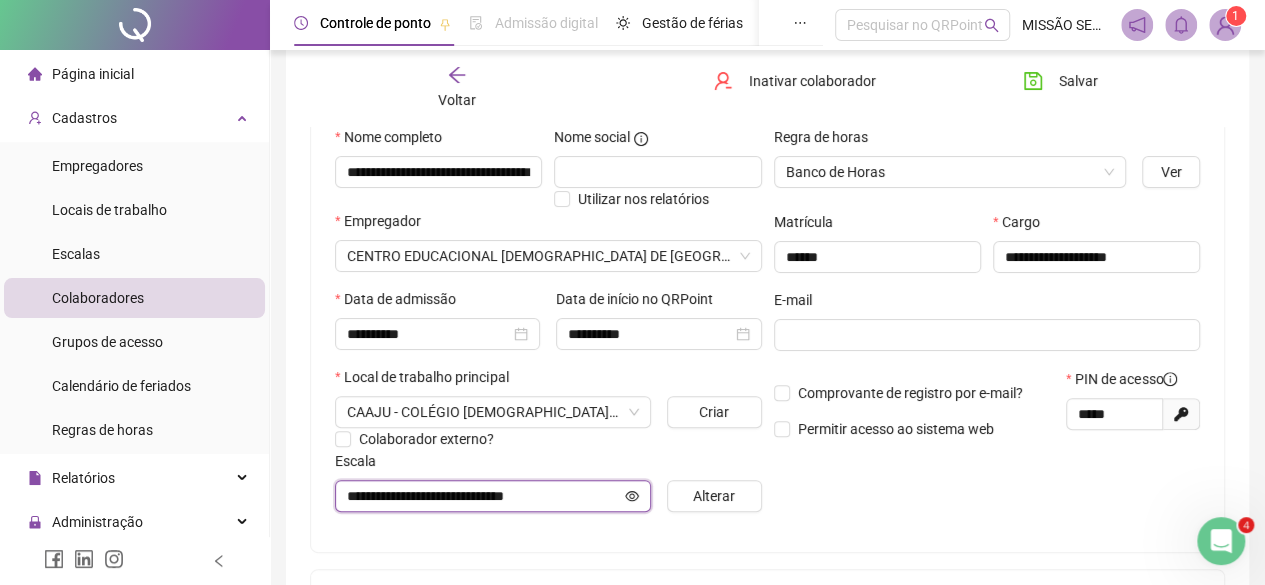 click 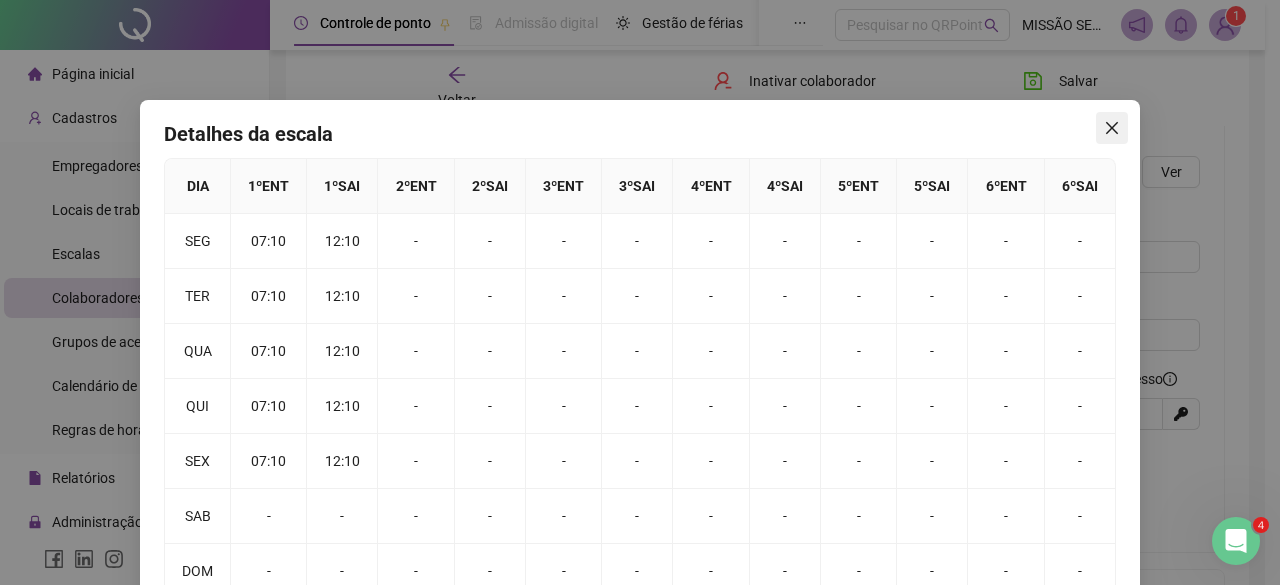 click at bounding box center [1112, 128] 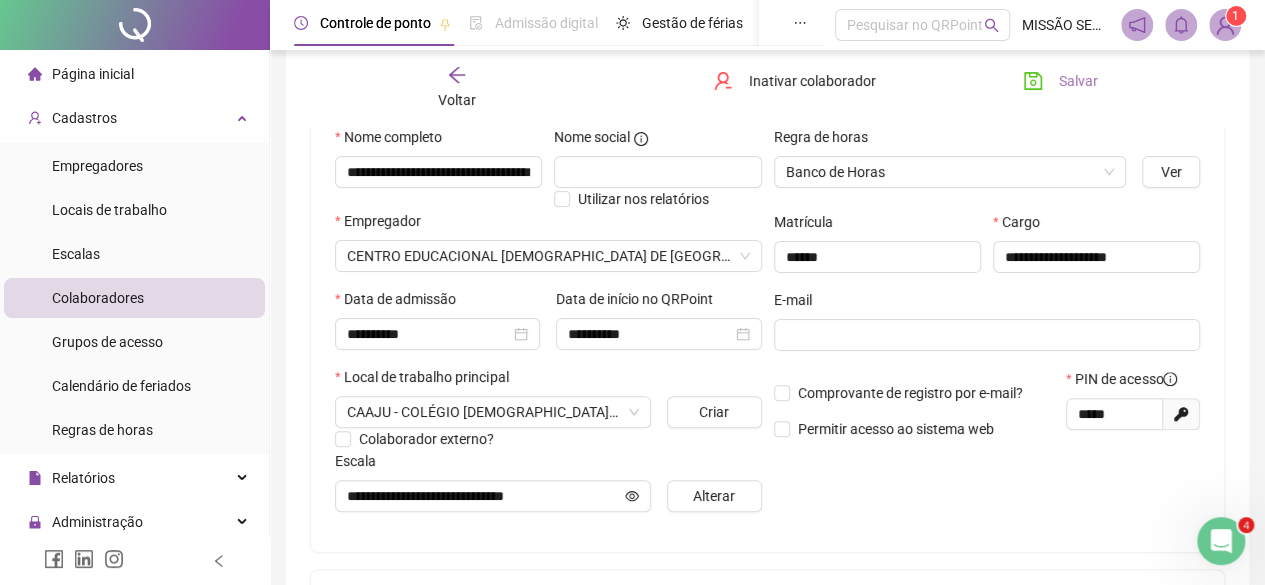 click 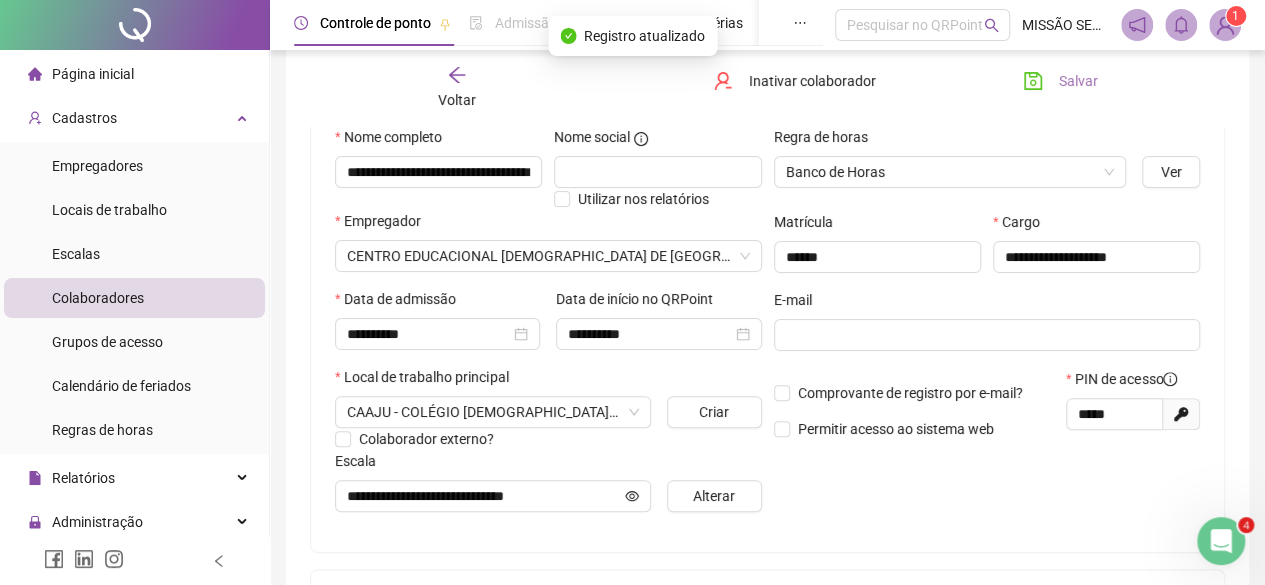 click on "Voltar Inativar colaborador [PERSON_NAME]" at bounding box center [767, 88] 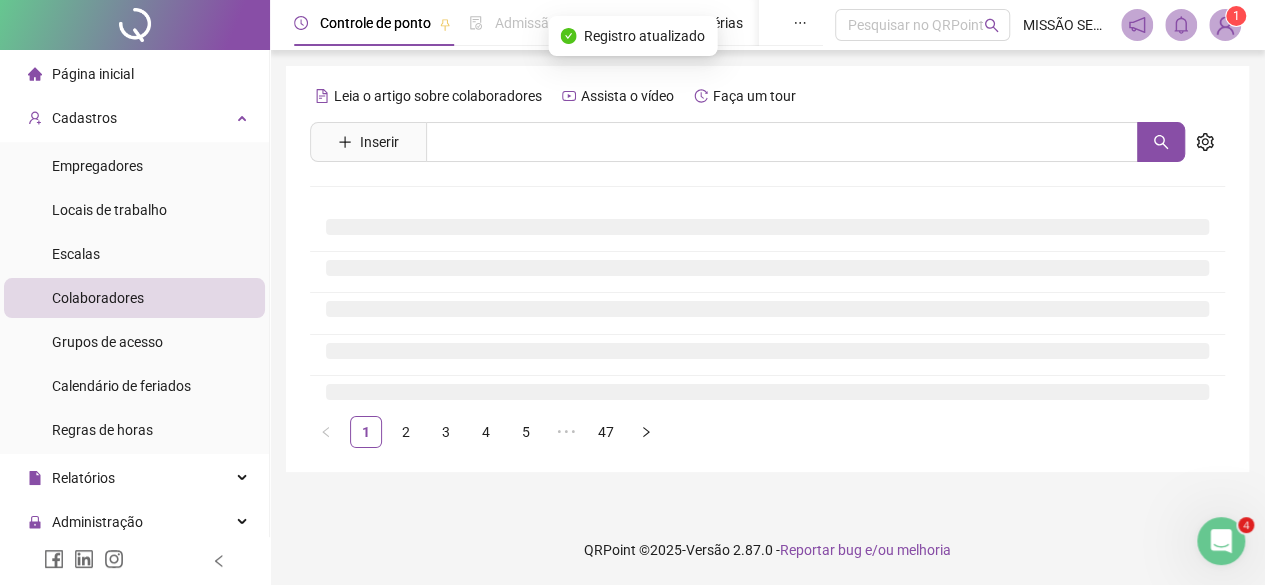 scroll, scrollTop: 0, scrollLeft: 0, axis: both 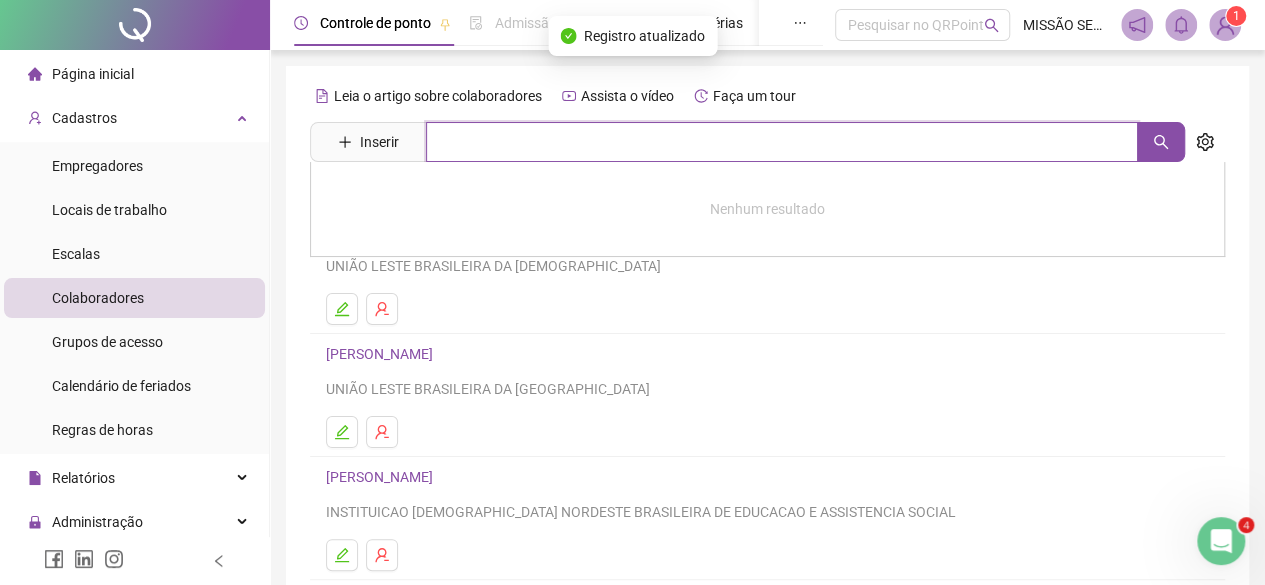 click at bounding box center [782, 142] 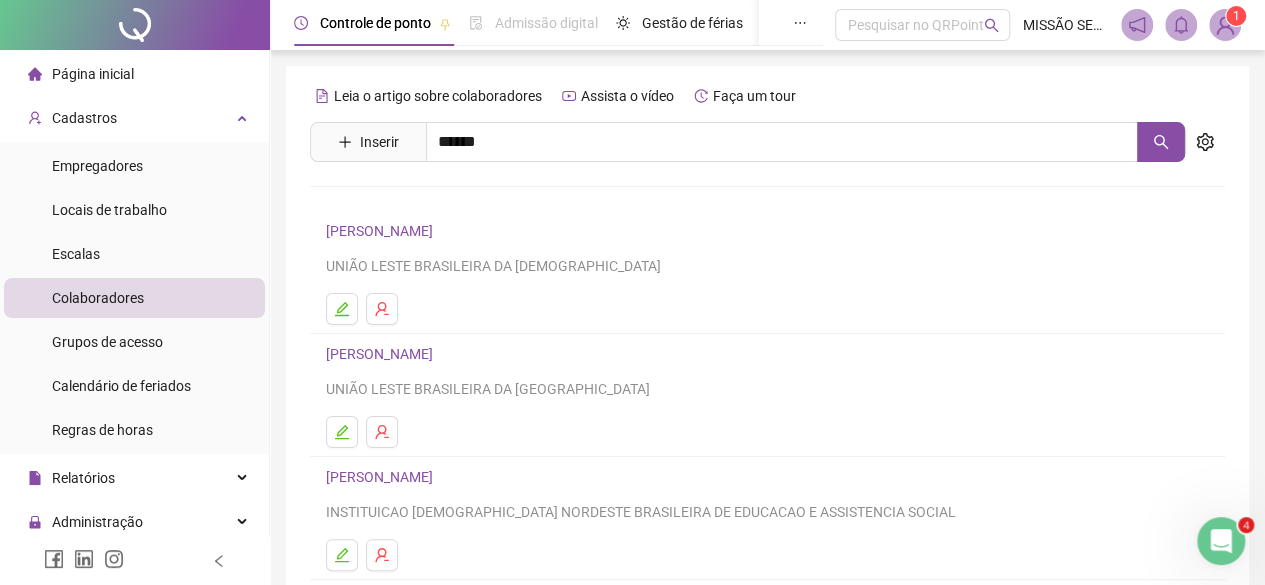 click on "[PERSON_NAME]" at bounding box center [400, 201] 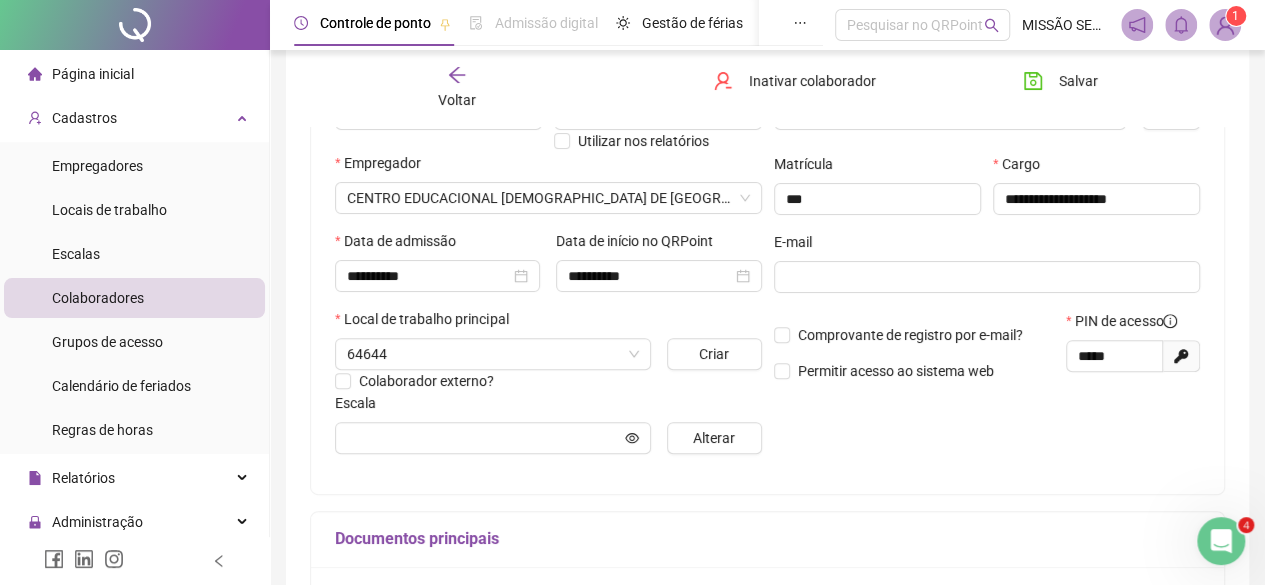 scroll, scrollTop: 300, scrollLeft: 0, axis: vertical 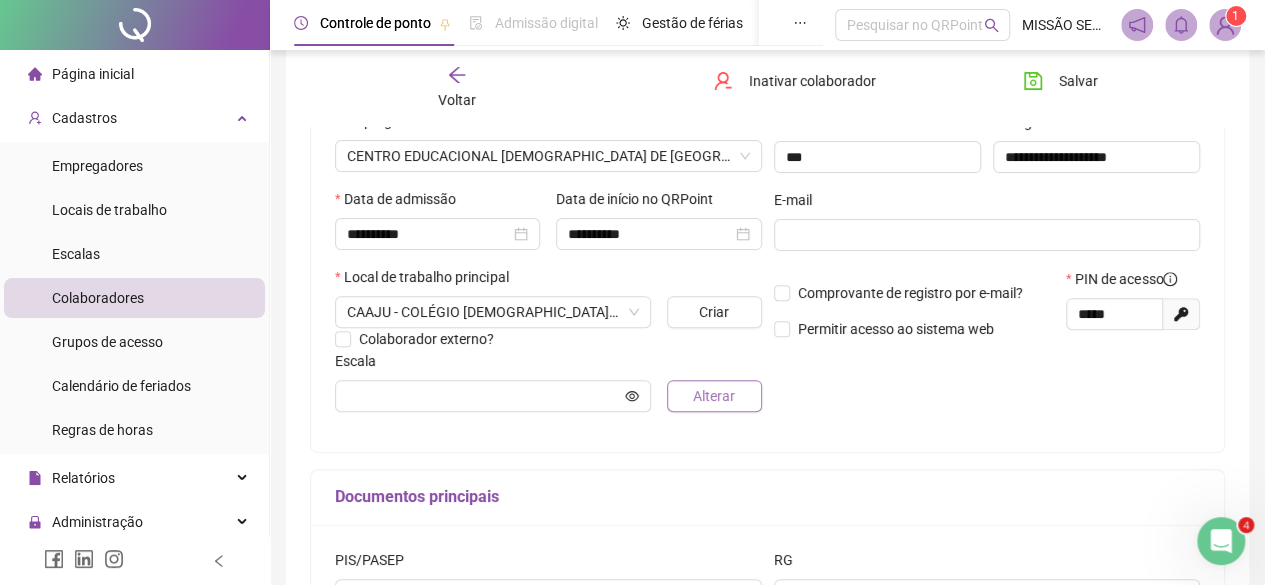 click on "Alterar" at bounding box center (714, 396) 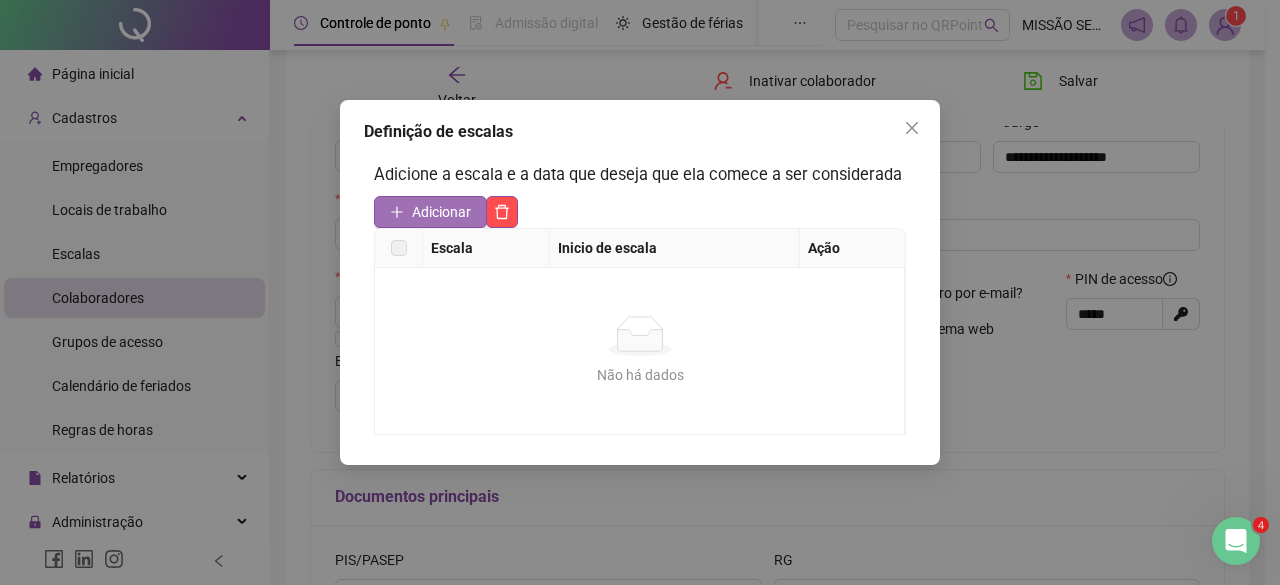 click on "Adicionar" at bounding box center (441, 212) 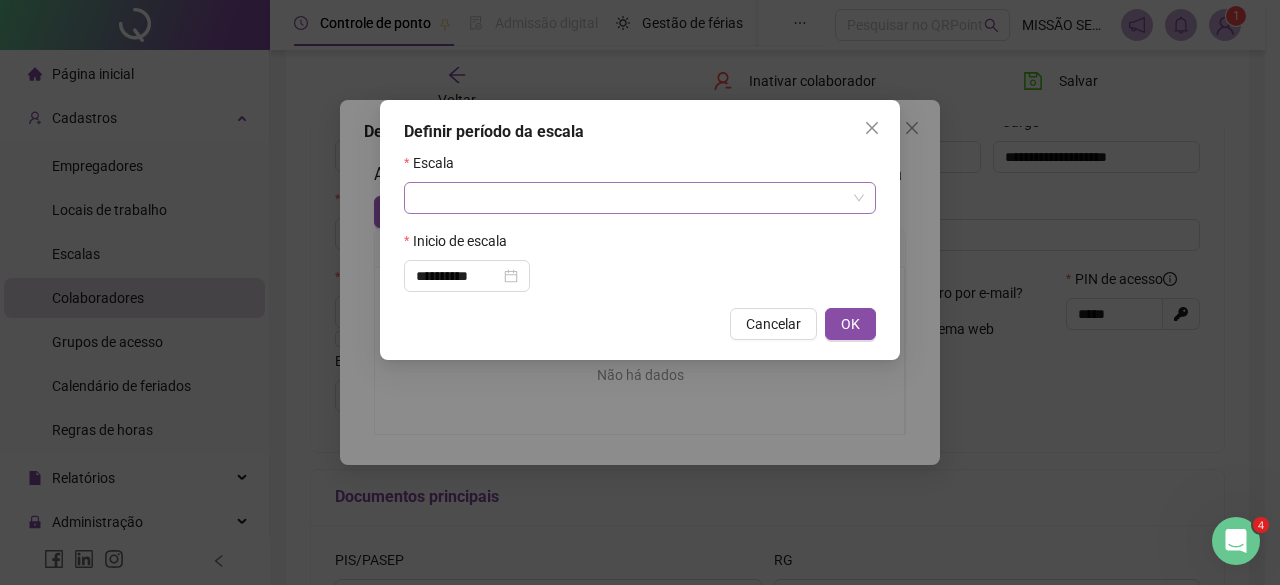 click at bounding box center (634, 198) 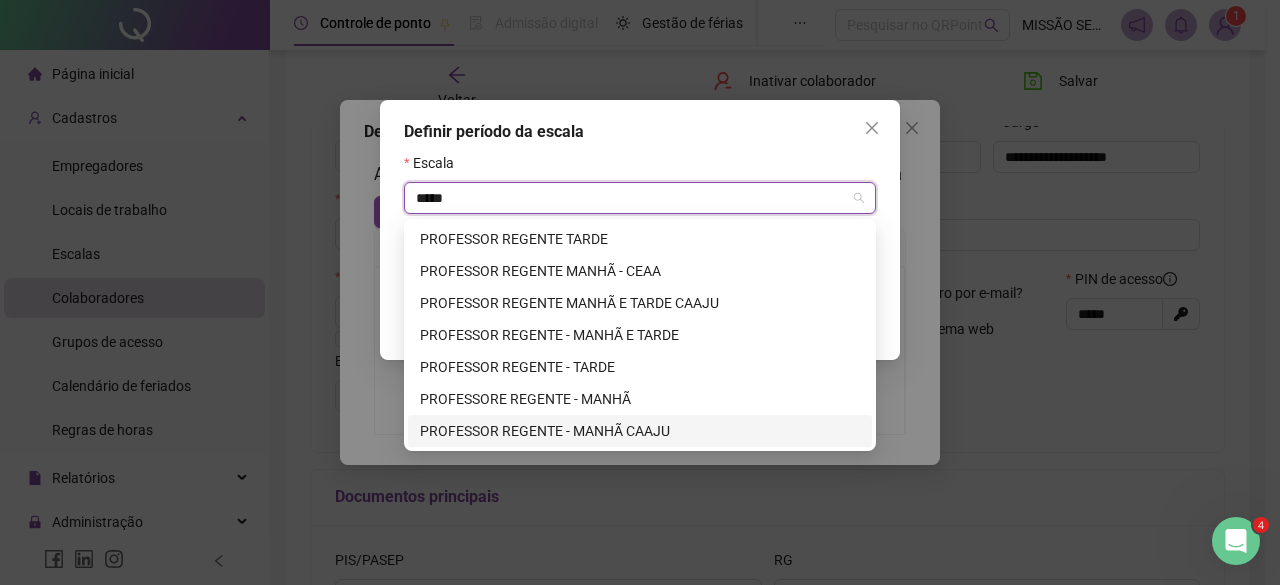 click on "PROFESSOR REGENTE - MANHÃ CAAJU" at bounding box center [640, 431] 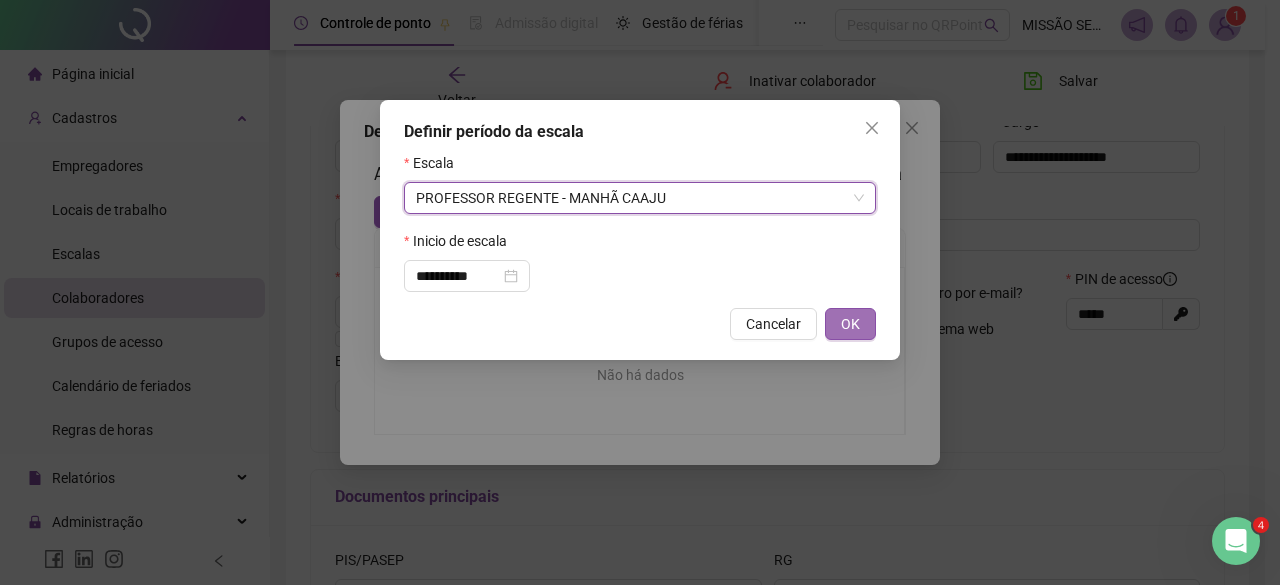 click on "OK" at bounding box center (850, 324) 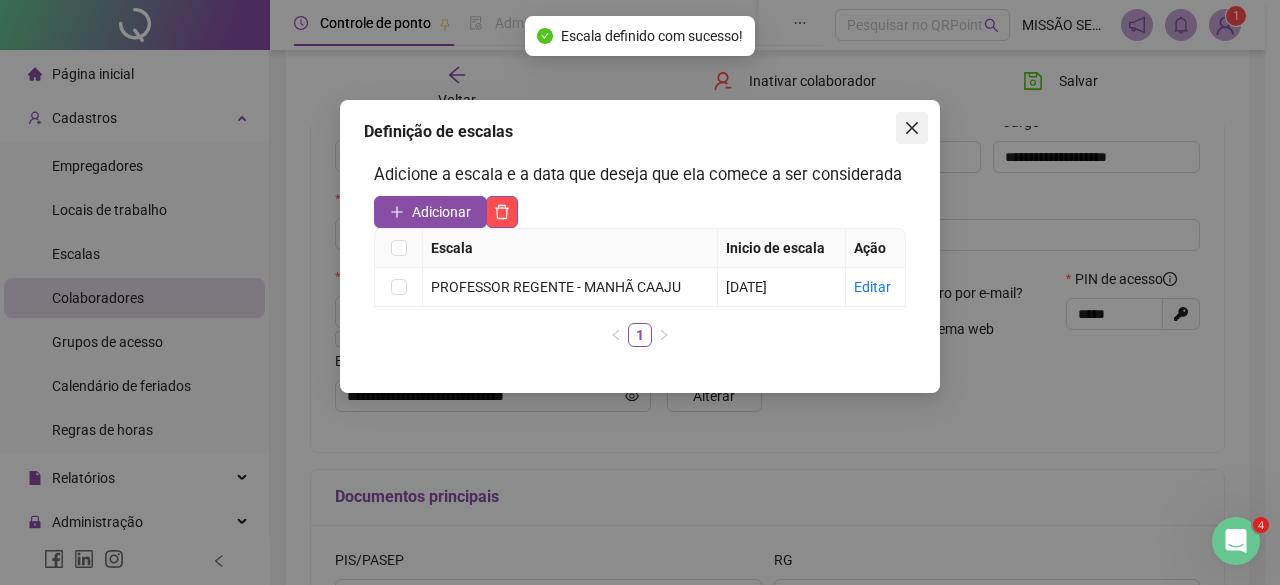 click 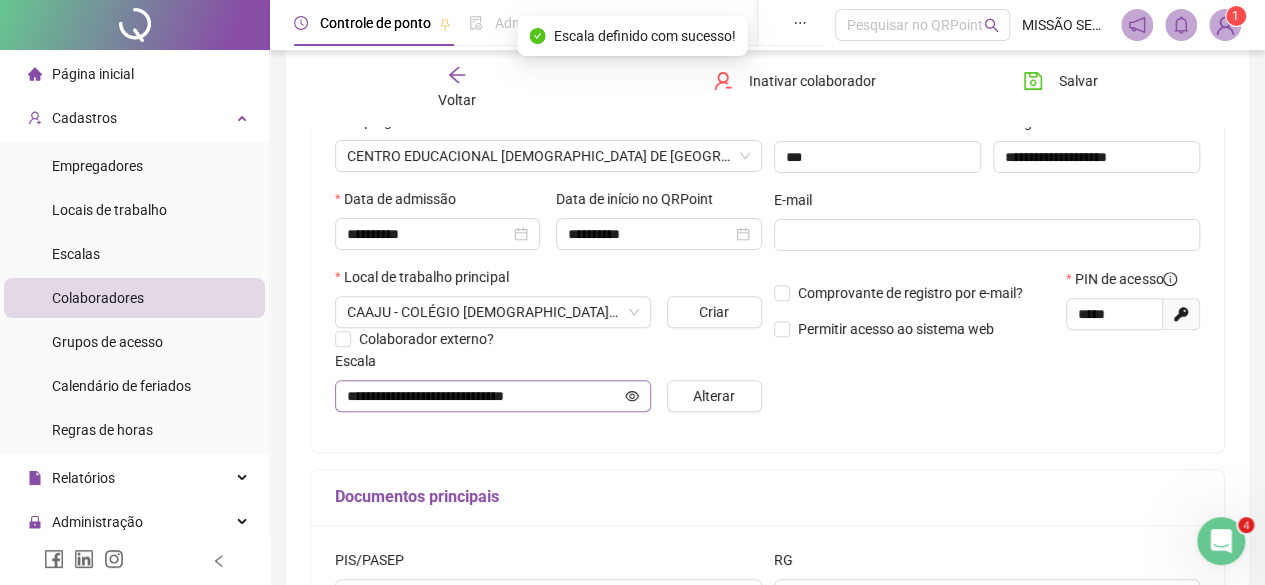 click on "**********" at bounding box center [493, 396] 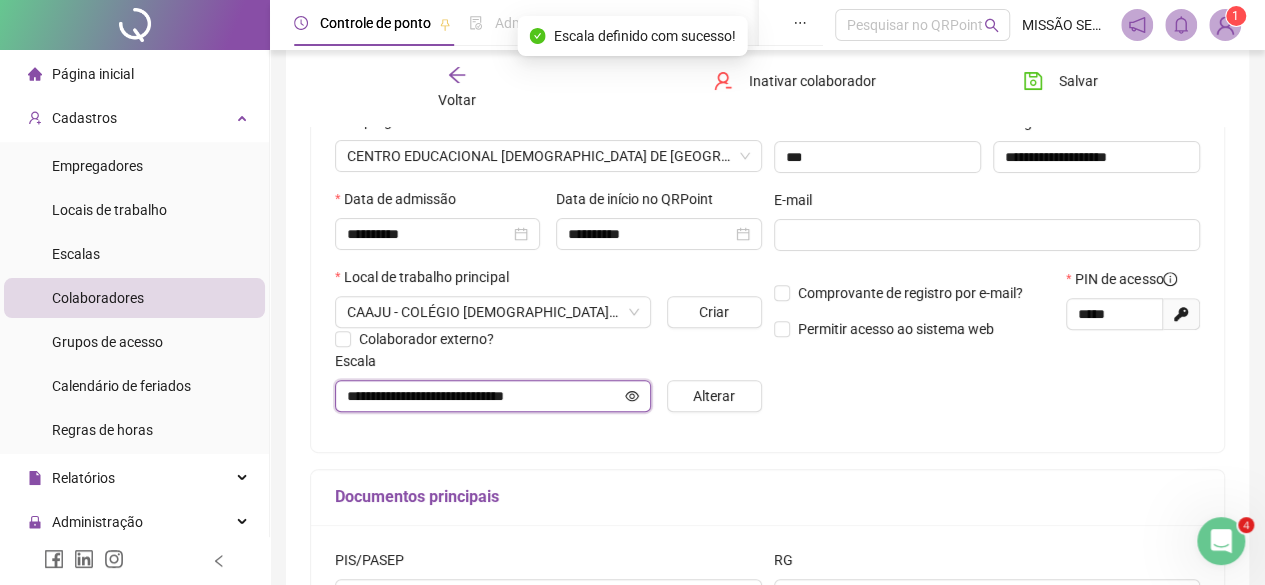 click 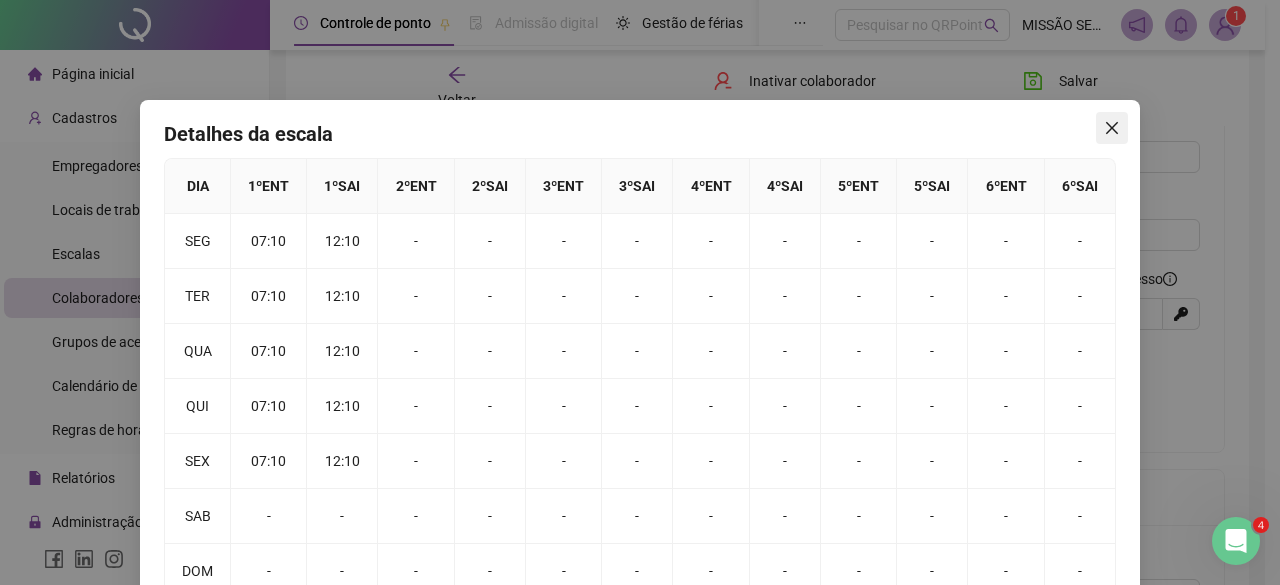 click 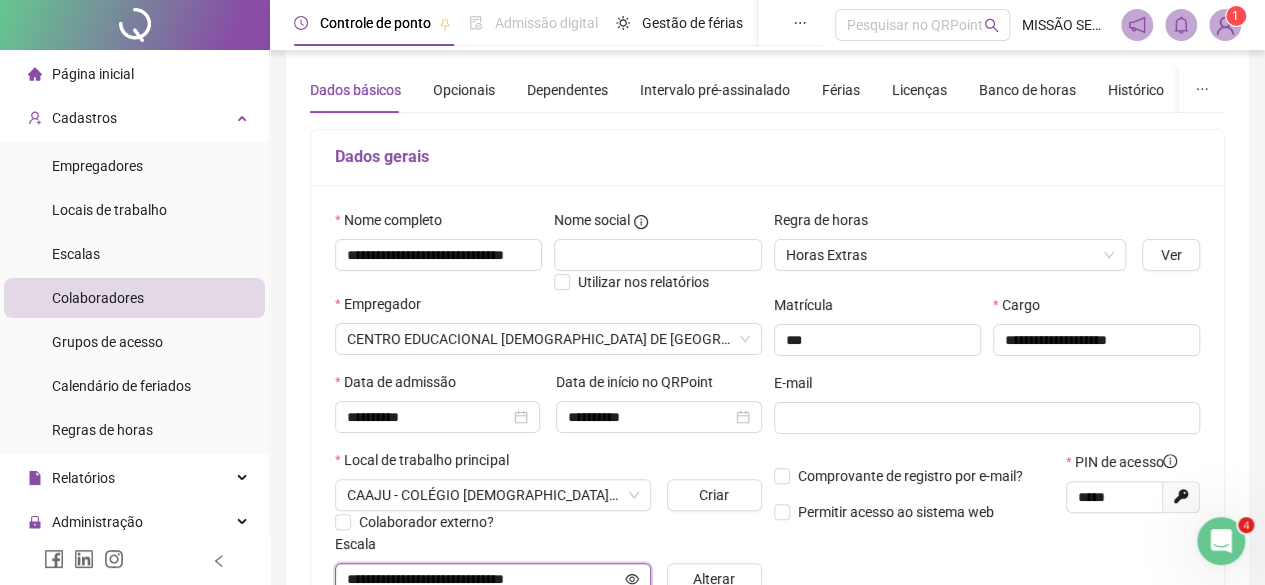 scroll, scrollTop: 0, scrollLeft: 0, axis: both 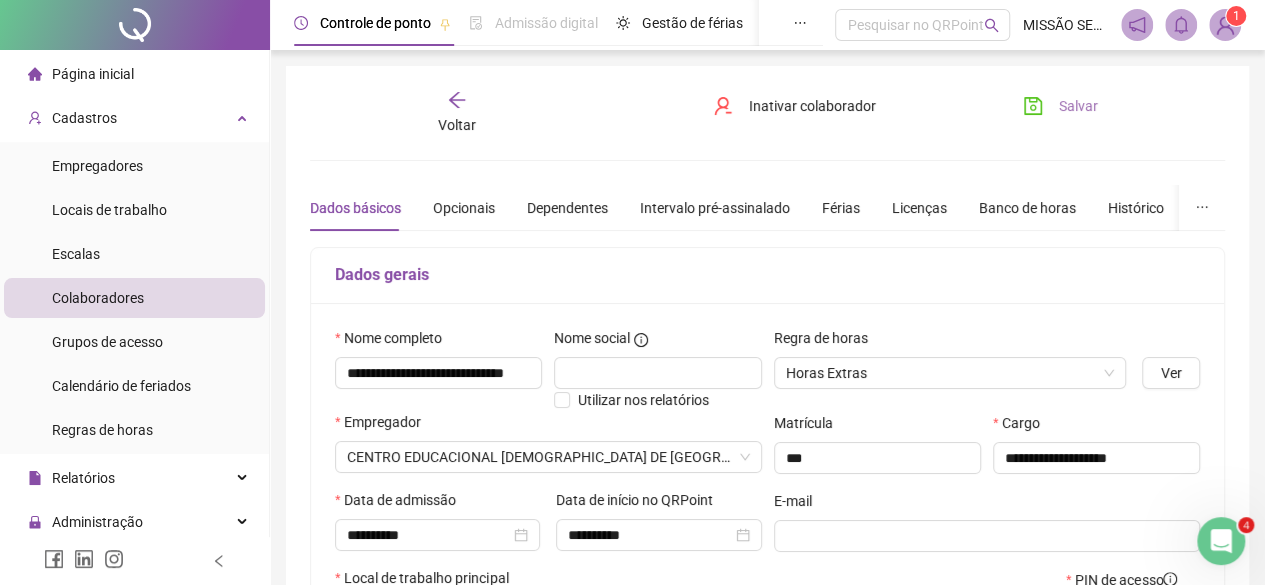 click on "Salvar" at bounding box center (1078, 106) 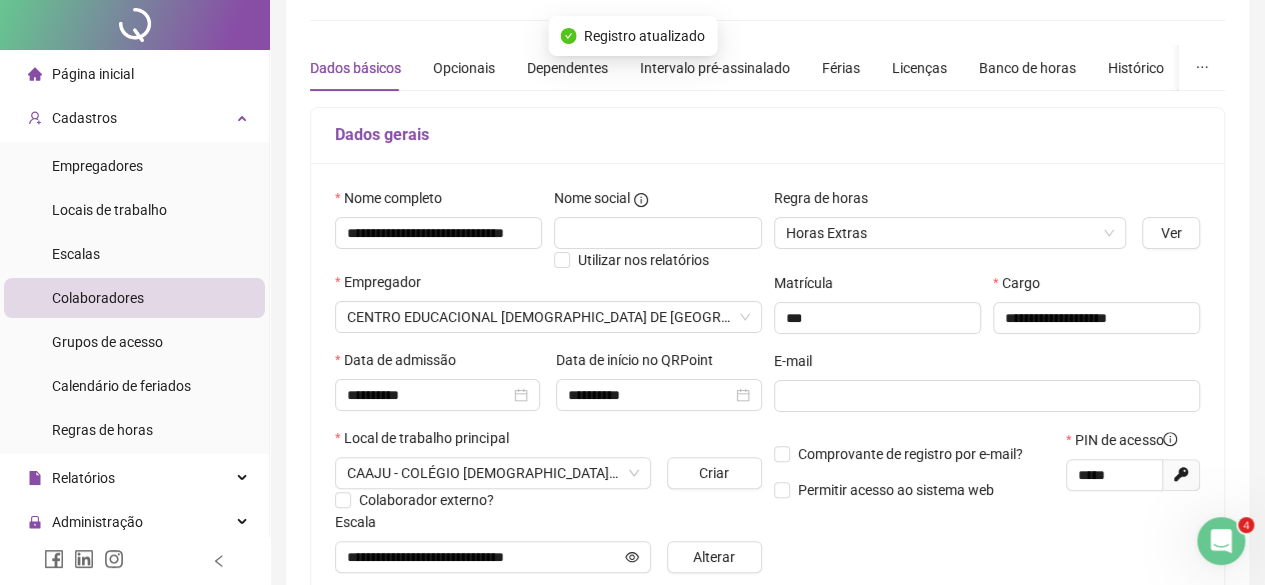 scroll, scrollTop: 0, scrollLeft: 0, axis: both 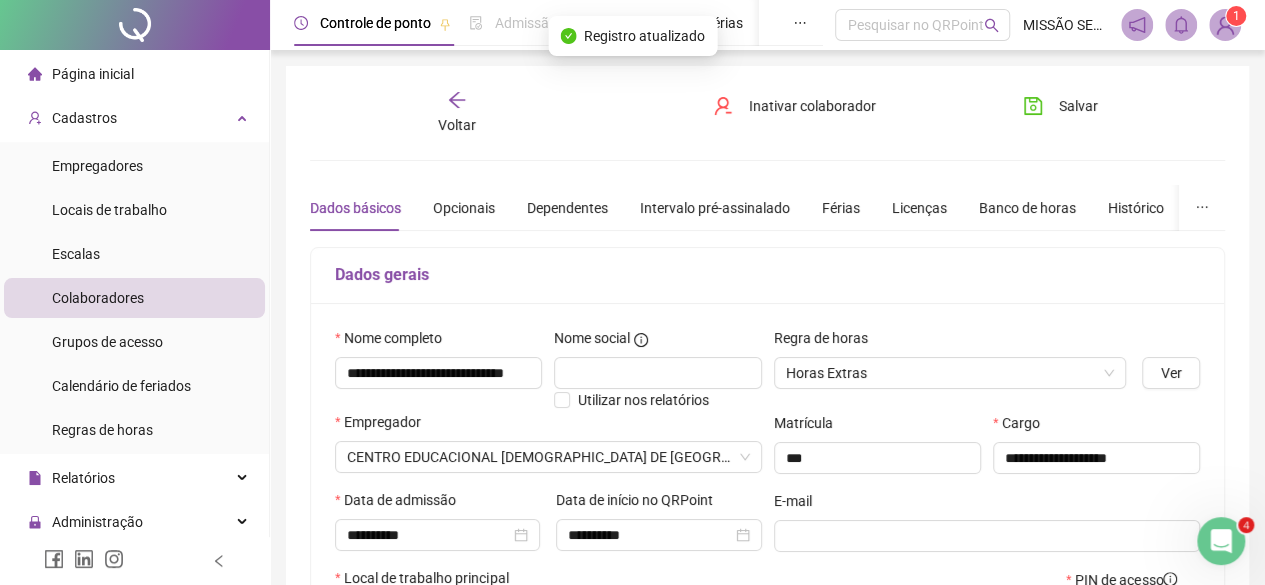 click on "Voltar" at bounding box center (457, 125) 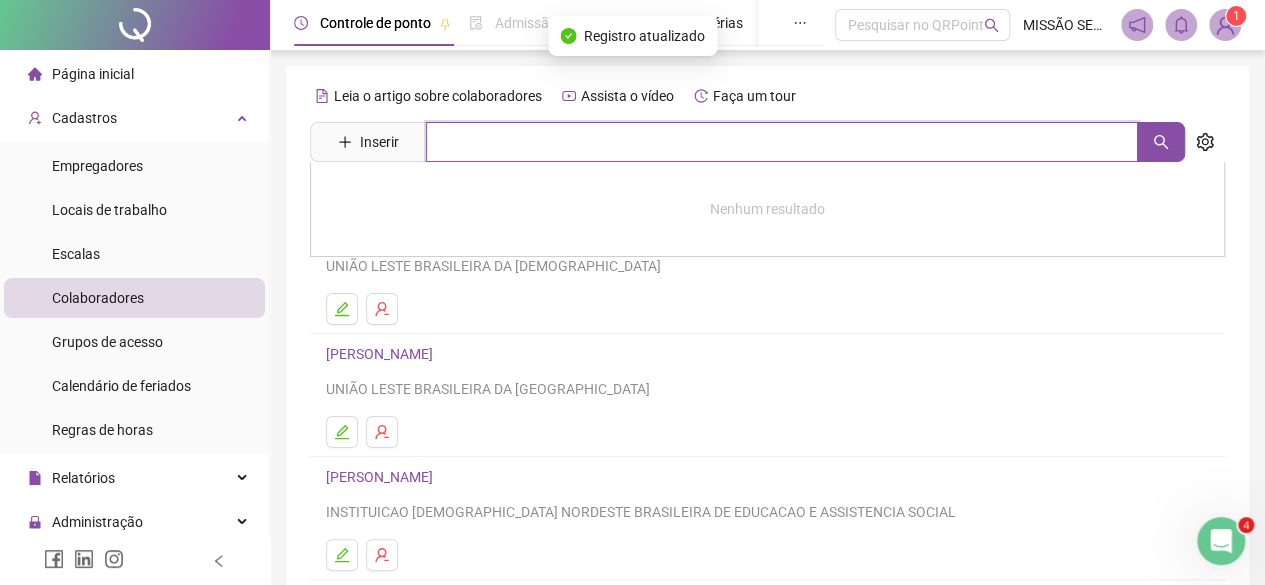 click at bounding box center [782, 142] 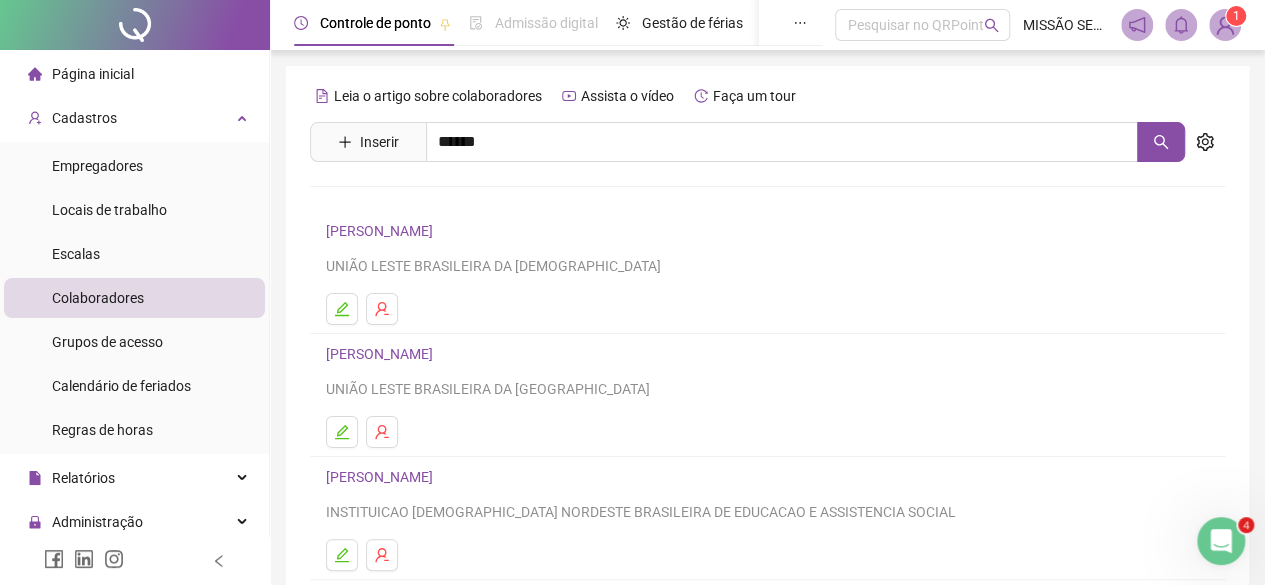 click on "CLEZIA [PERSON_NAME]" at bounding box center [425, 201] 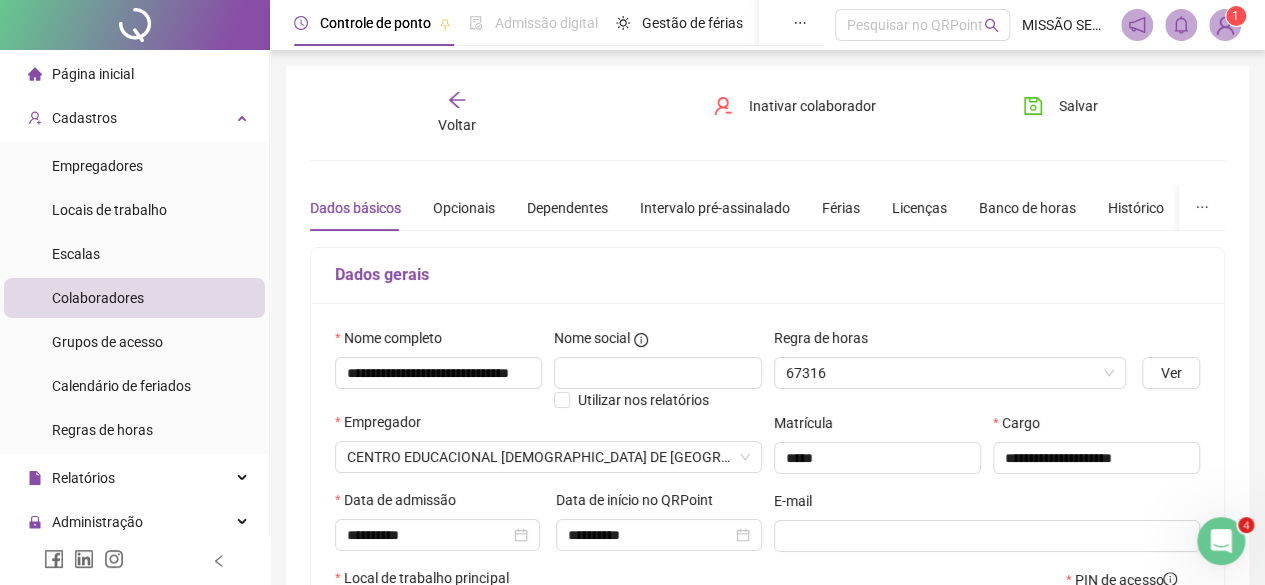 scroll, scrollTop: 300, scrollLeft: 0, axis: vertical 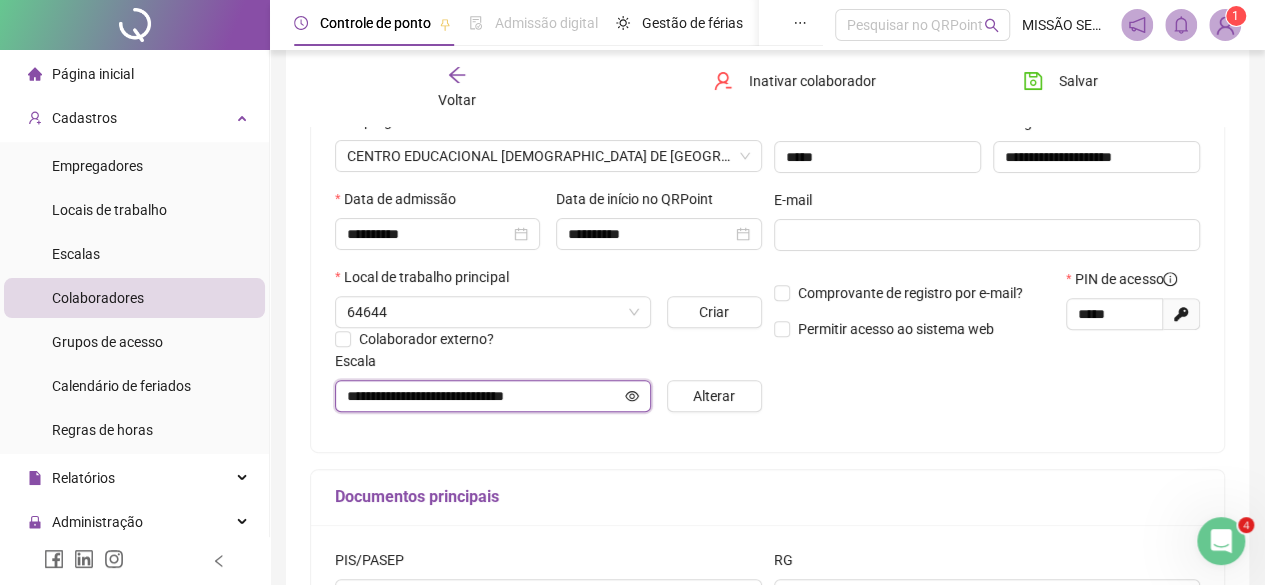 click on "**********" at bounding box center [484, 396] 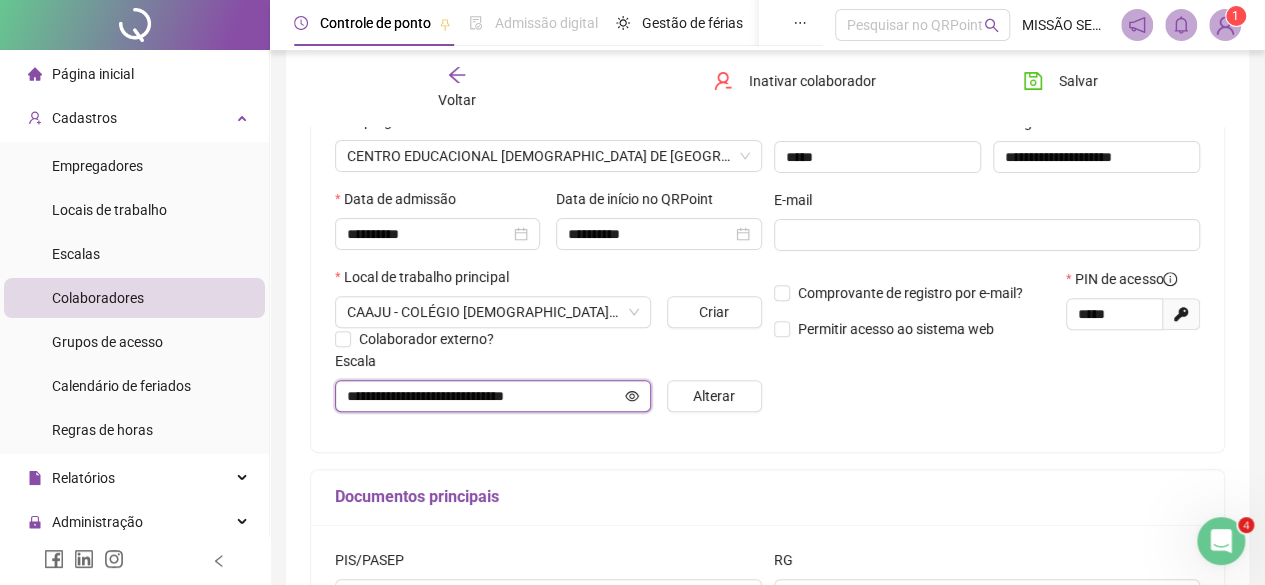 click 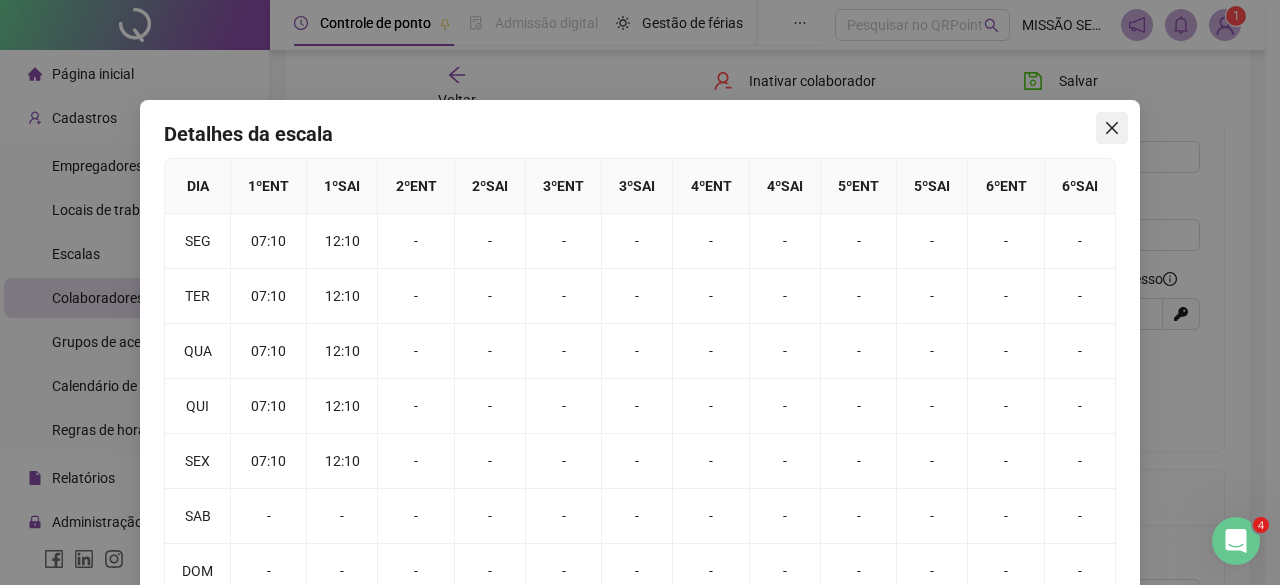click 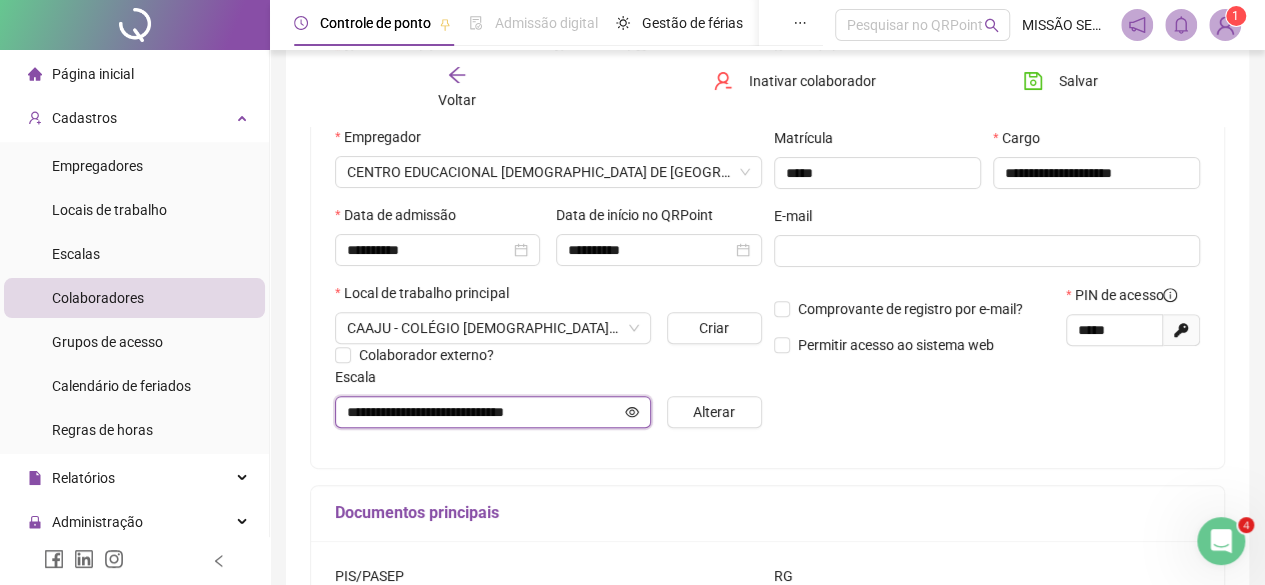 scroll, scrollTop: 0, scrollLeft: 0, axis: both 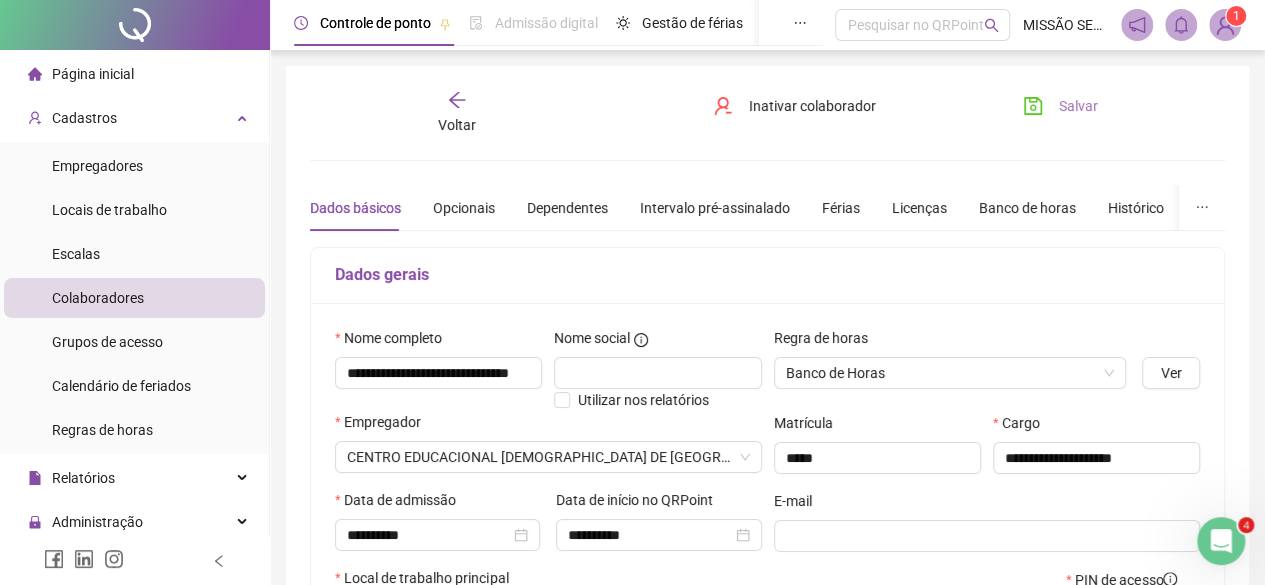 click on "Salvar" at bounding box center (1078, 106) 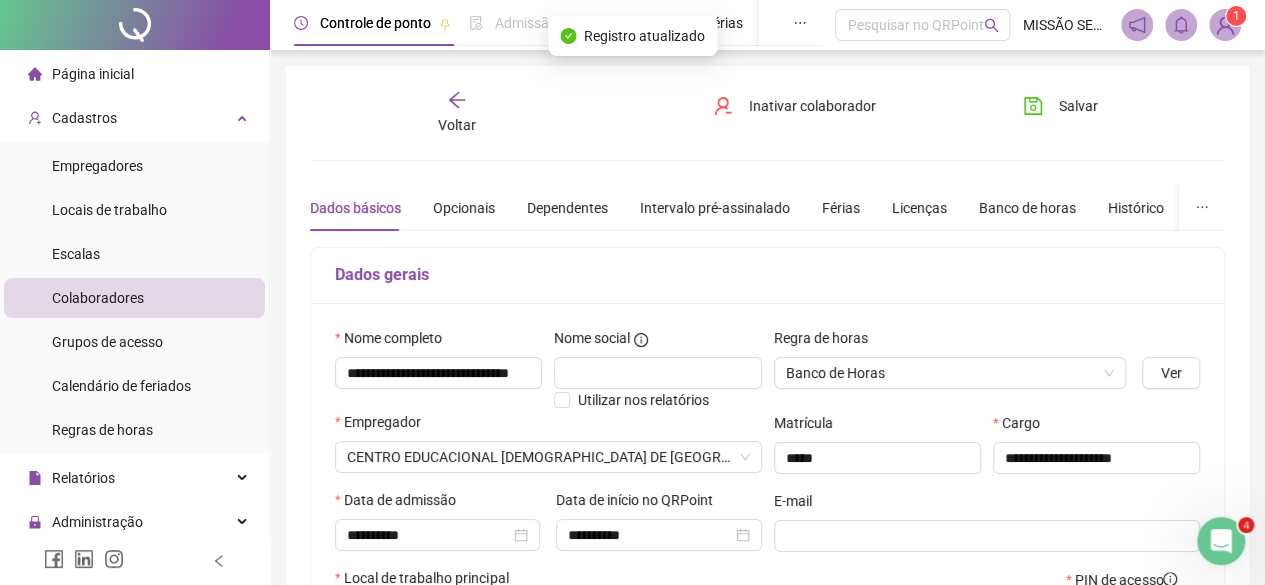 click on "Voltar" at bounding box center [457, 113] 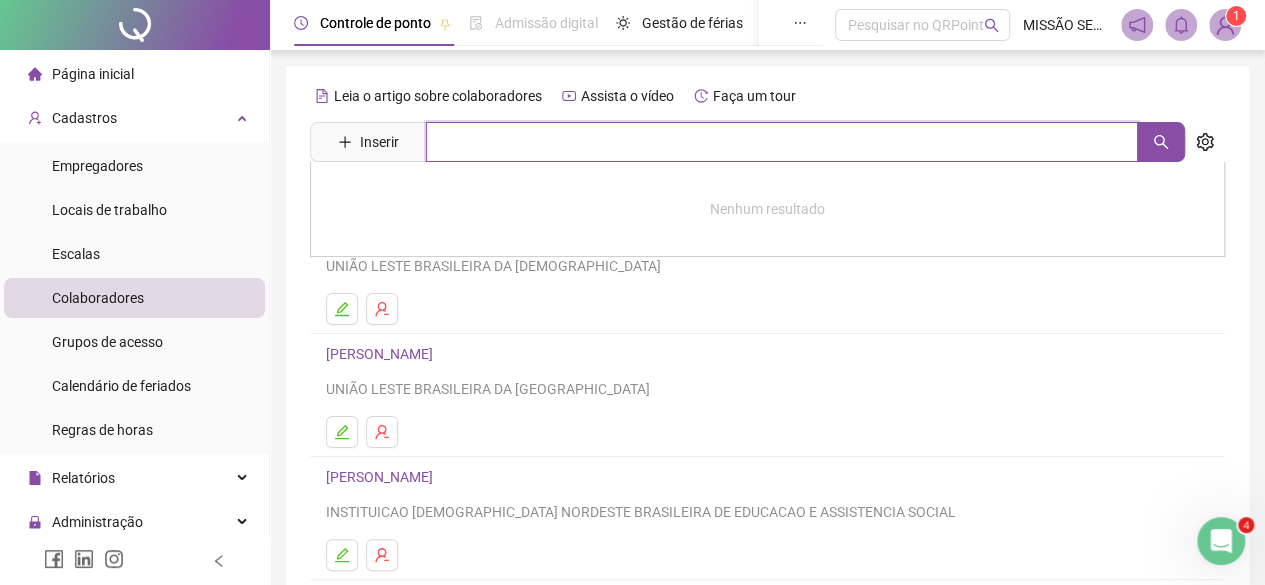 click at bounding box center (782, 142) 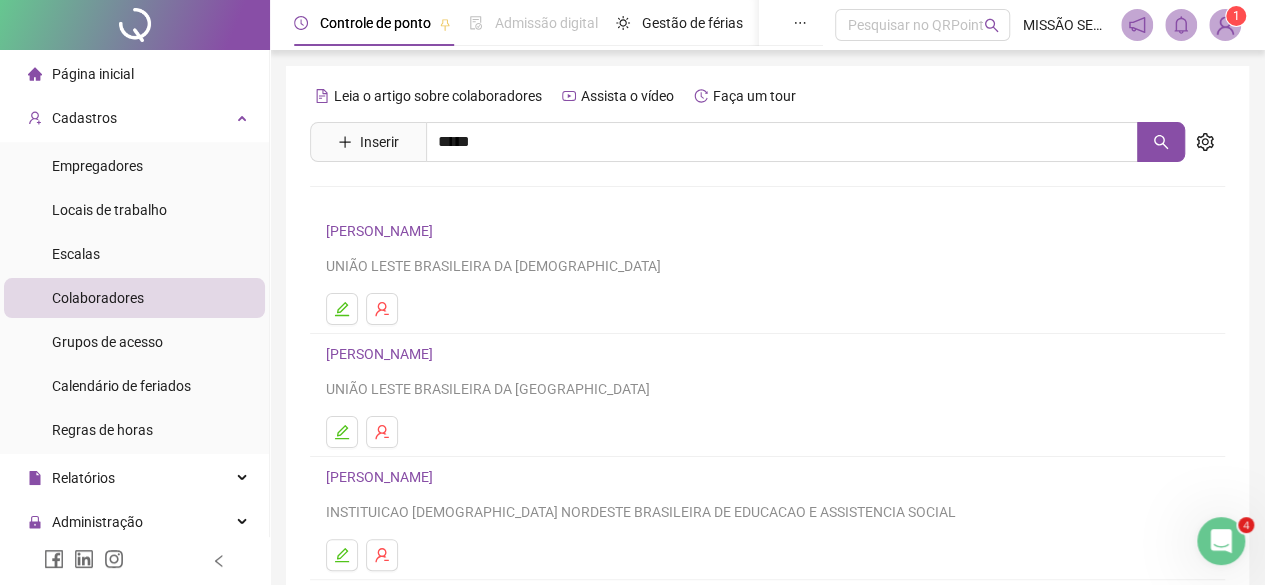 click on "[PERSON_NAME]" at bounding box center (400, 201) 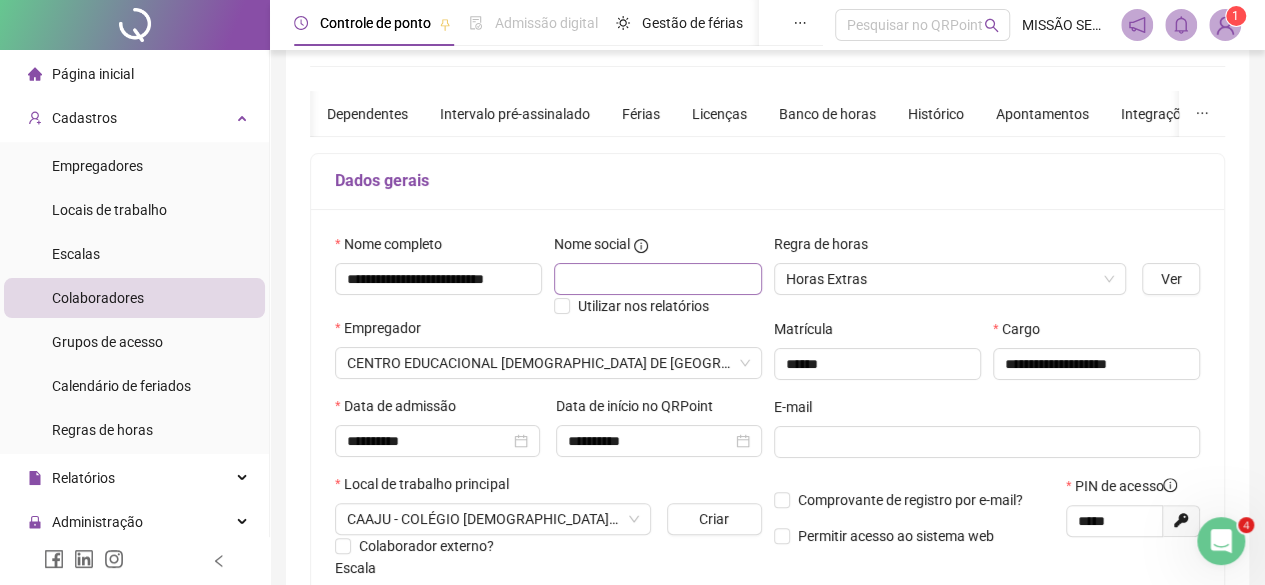 scroll, scrollTop: 200, scrollLeft: 0, axis: vertical 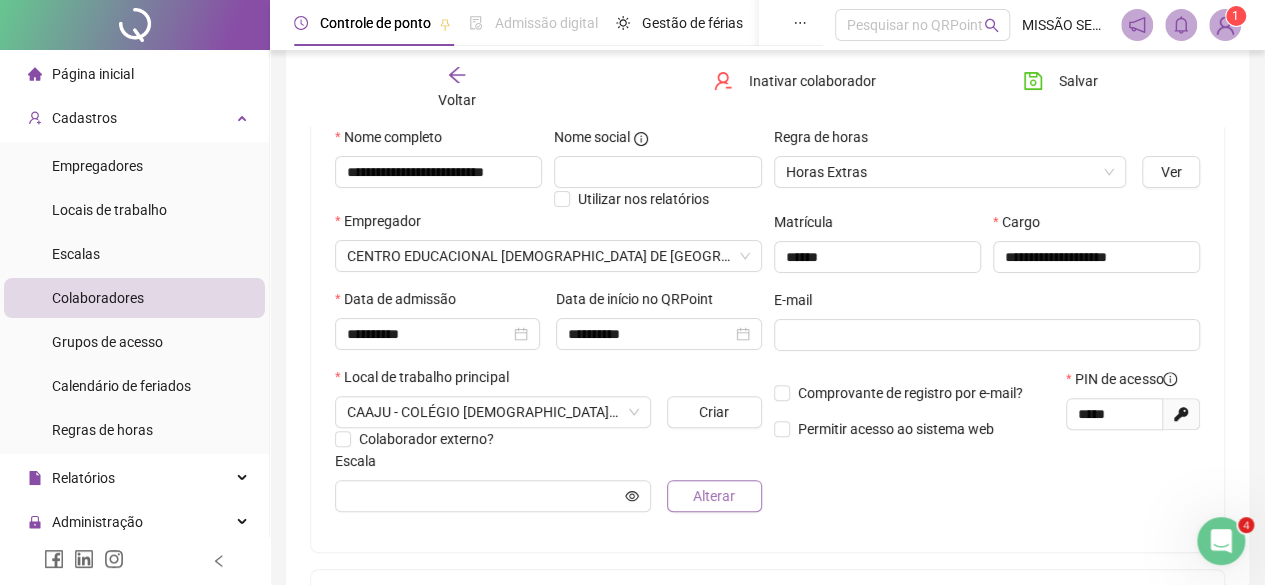 click on "Alterar" at bounding box center [714, 496] 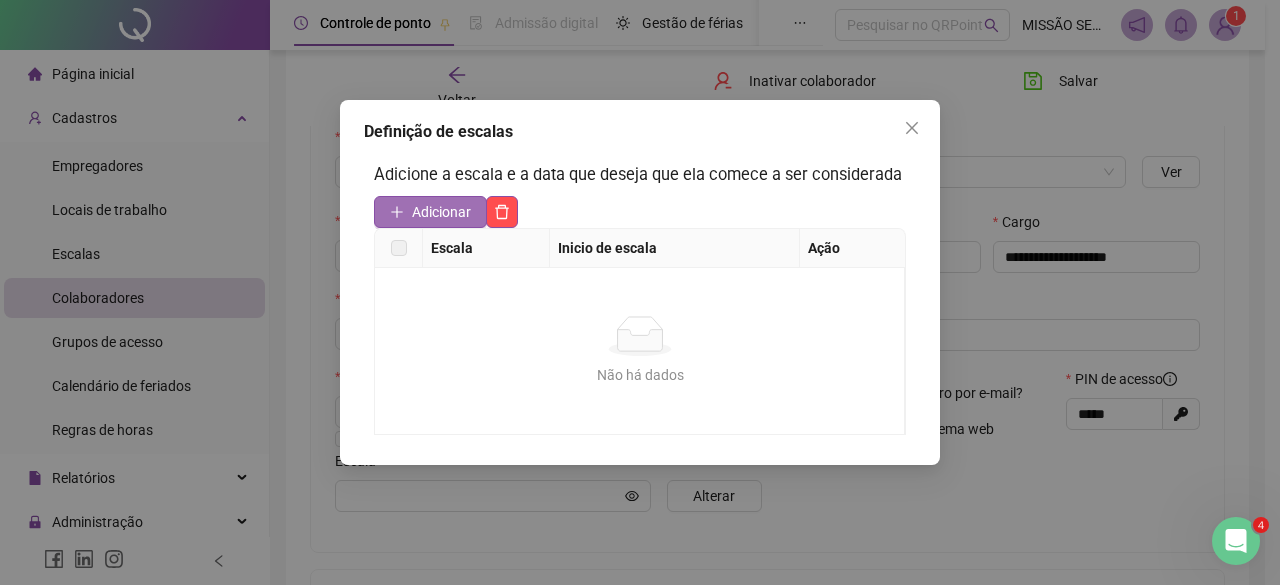 click on "Adicionar" at bounding box center (441, 212) 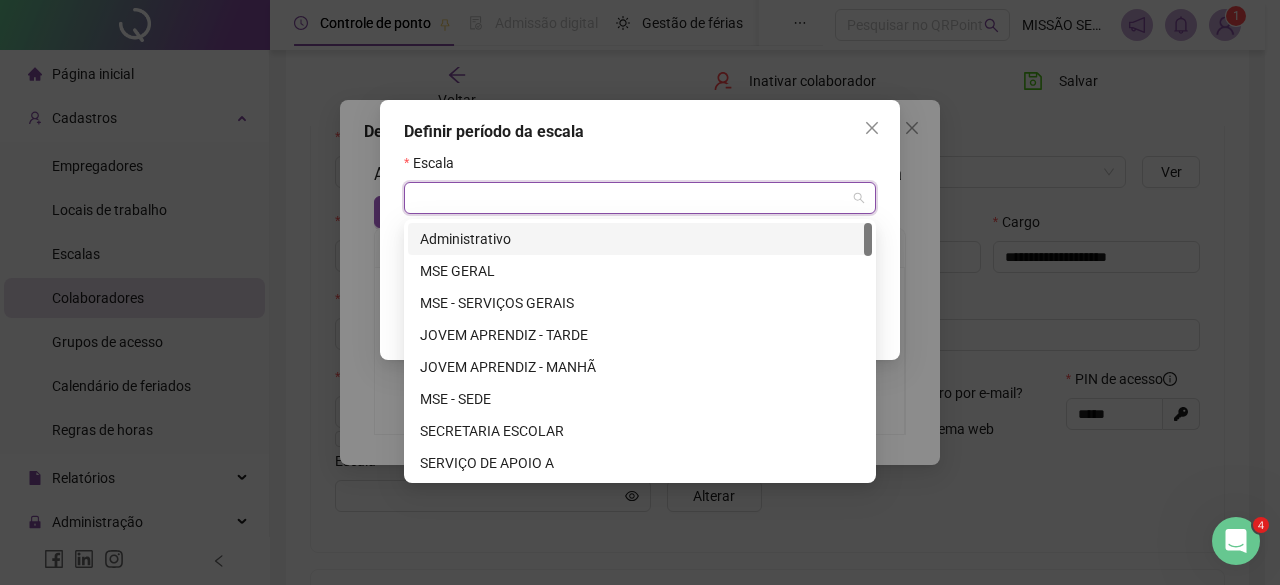 click at bounding box center (634, 198) 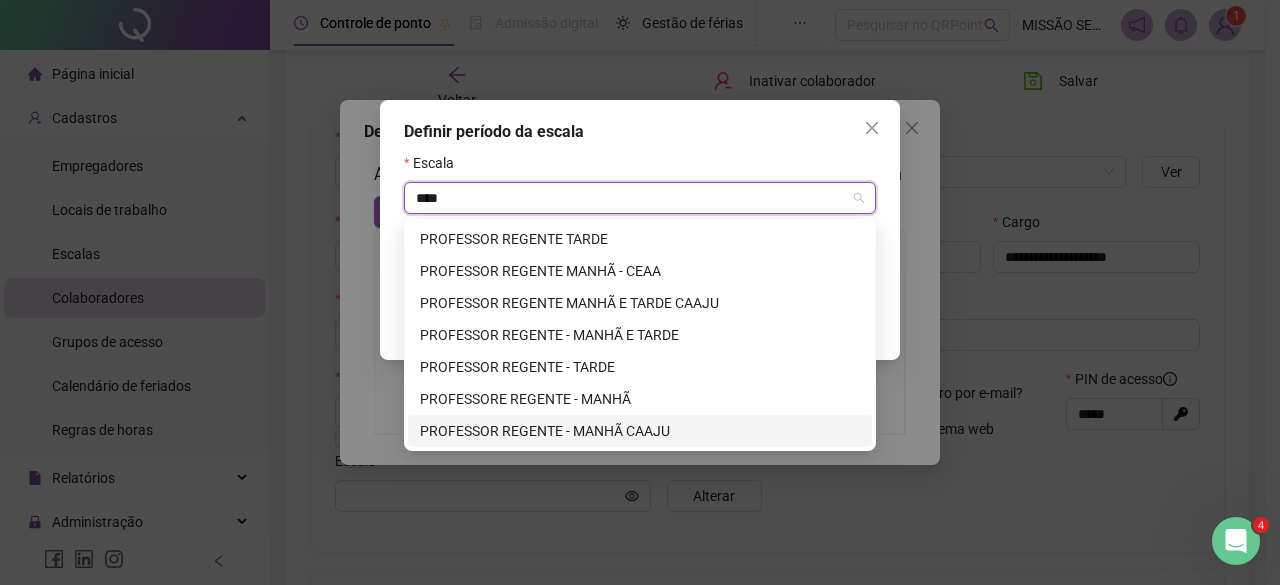 click on "PROFESSOR REGENTE - MANHÃ CAAJU" at bounding box center [640, 431] 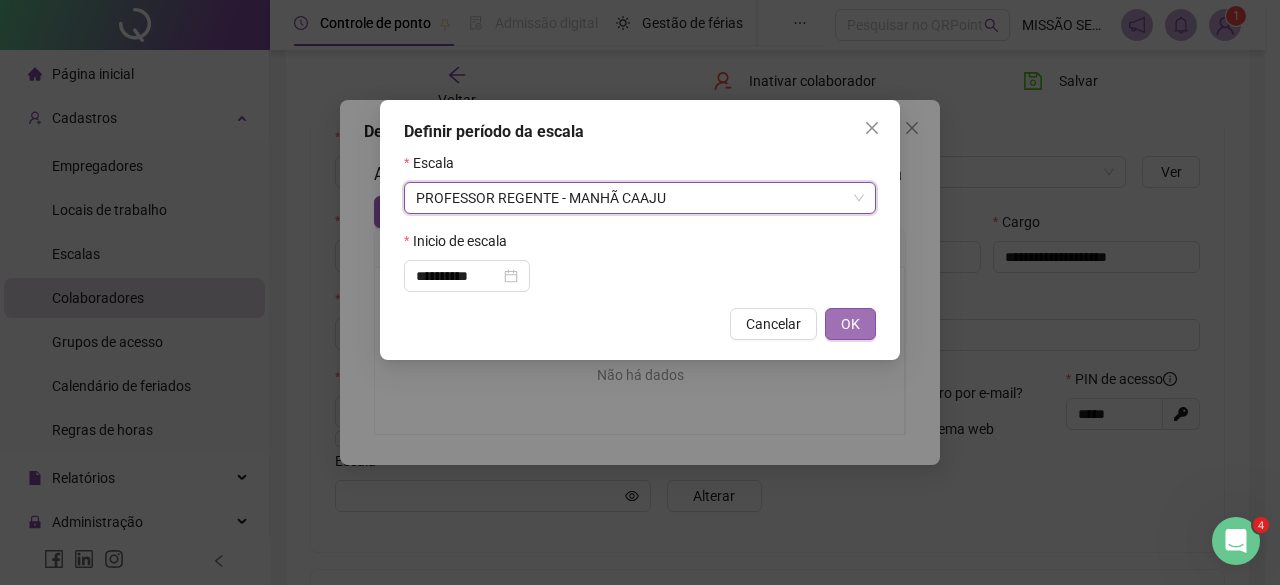 click on "OK" at bounding box center [850, 324] 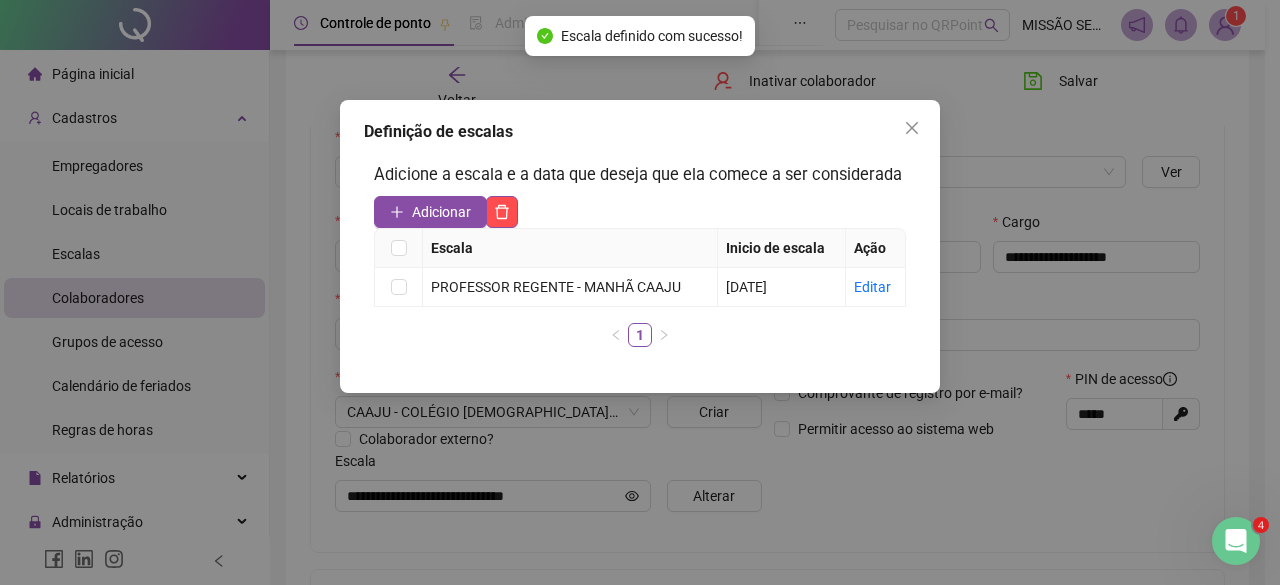 click at bounding box center [912, 128] 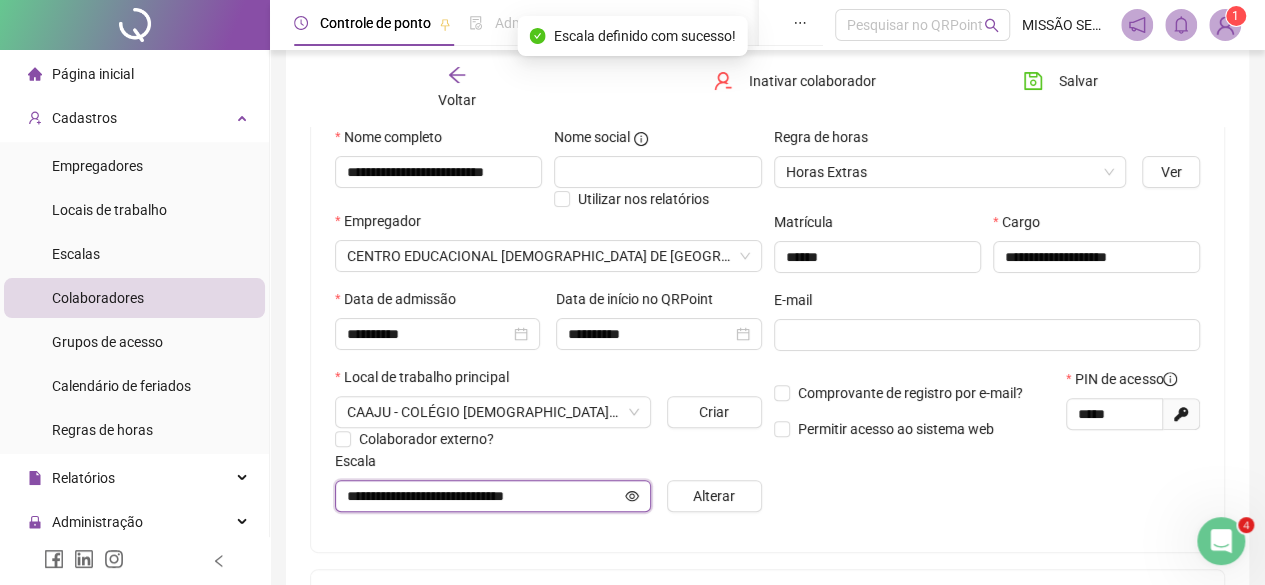 click 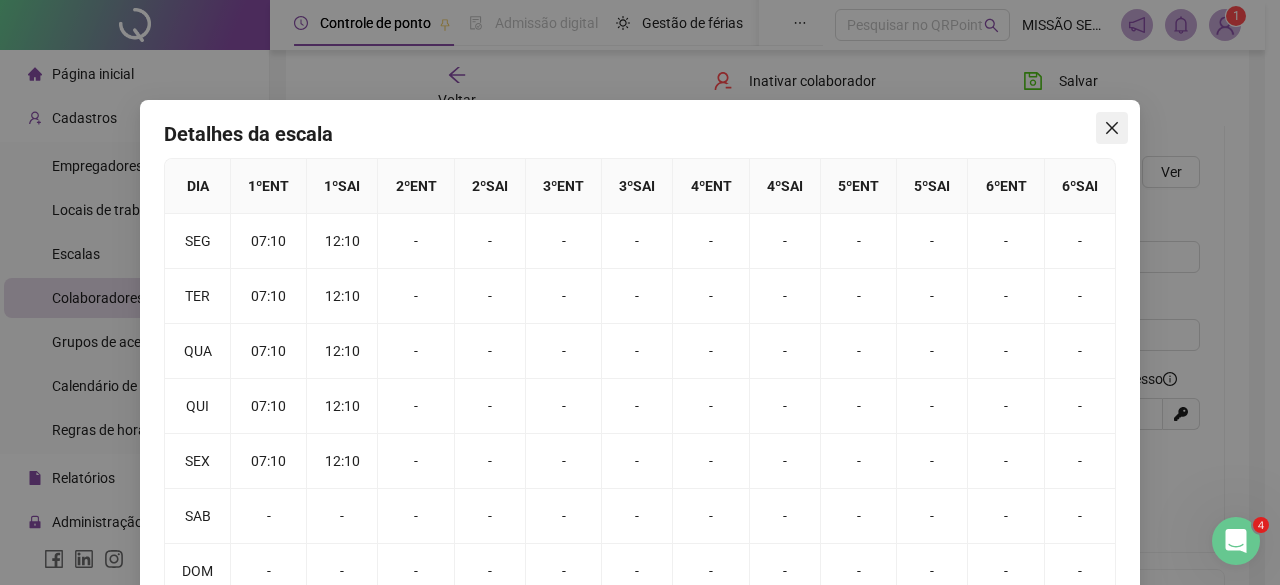 click 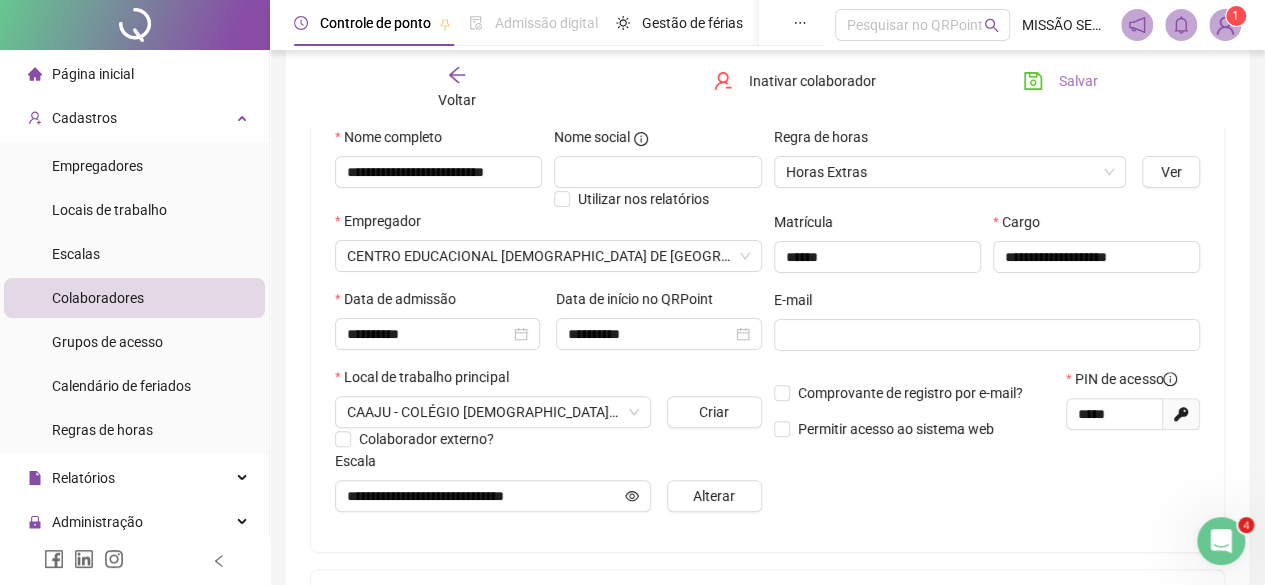 click on "Salvar" at bounding box center (1060, 81) 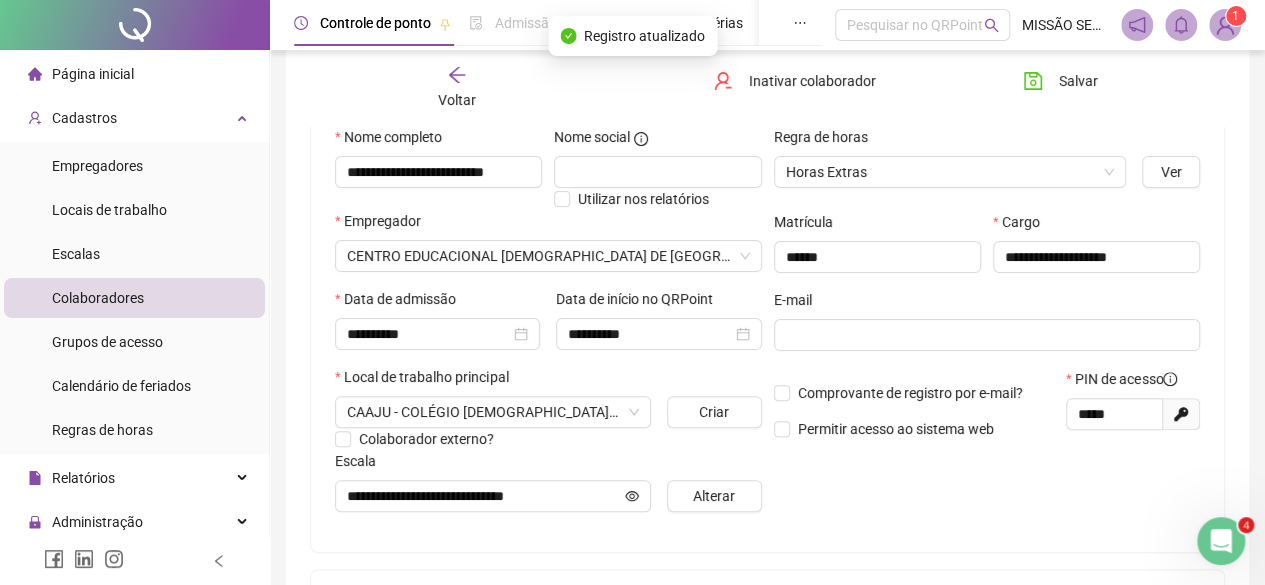 click on "Voltar" at bounding box center [457, 88] 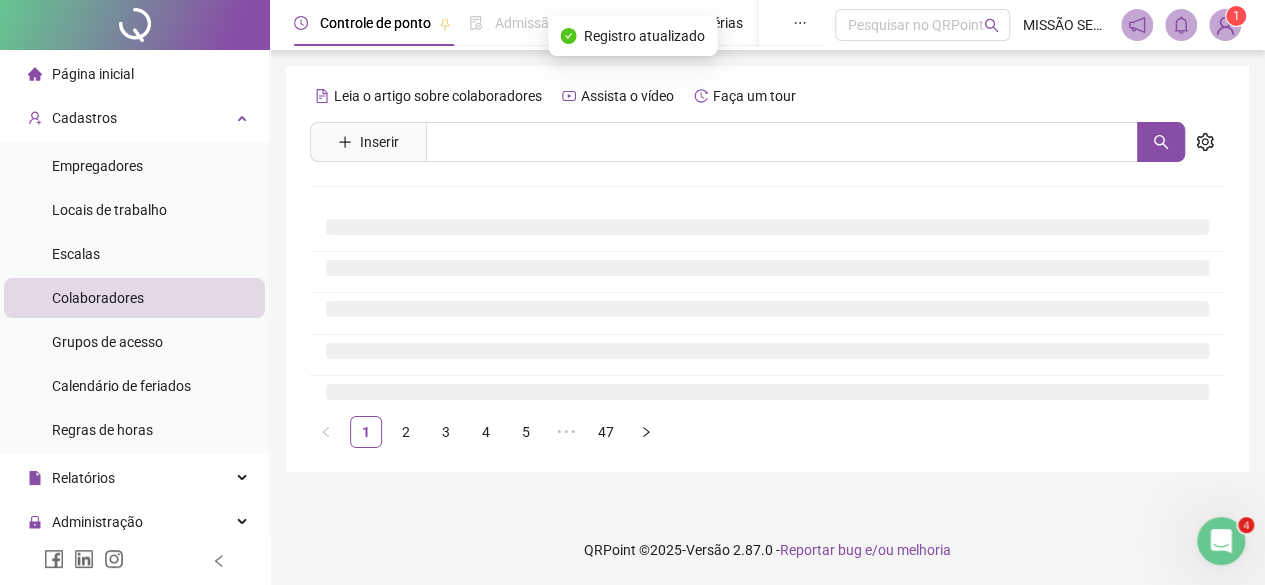 scroll, scrollTop: 0, scrollLeft: 0, axis: both 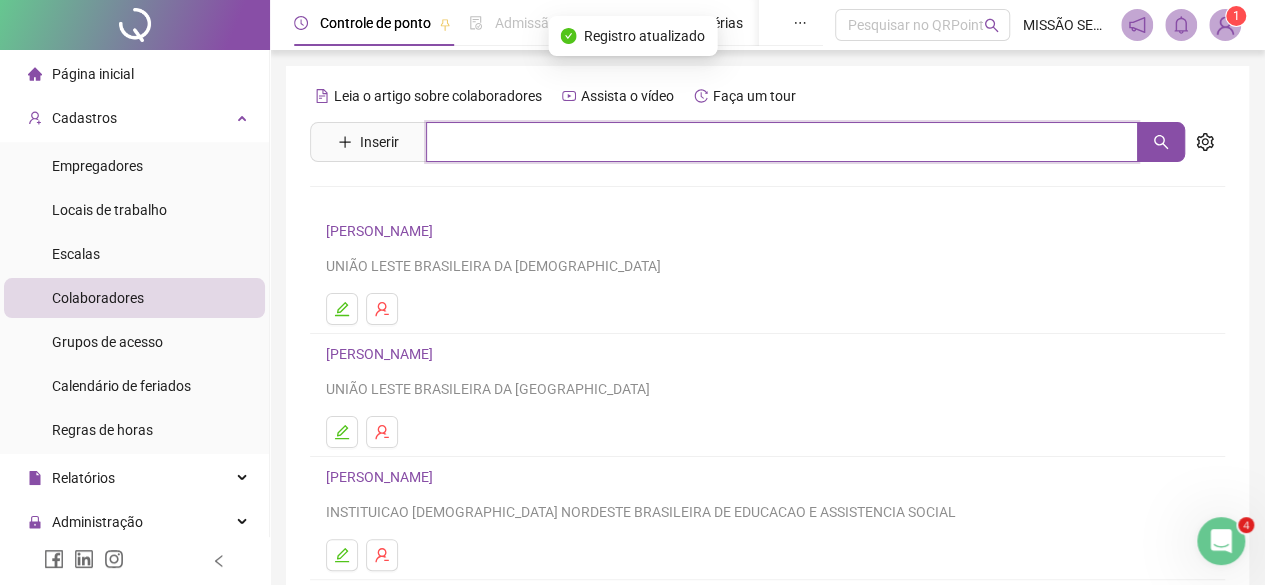 click at bounding box center (782, 142) 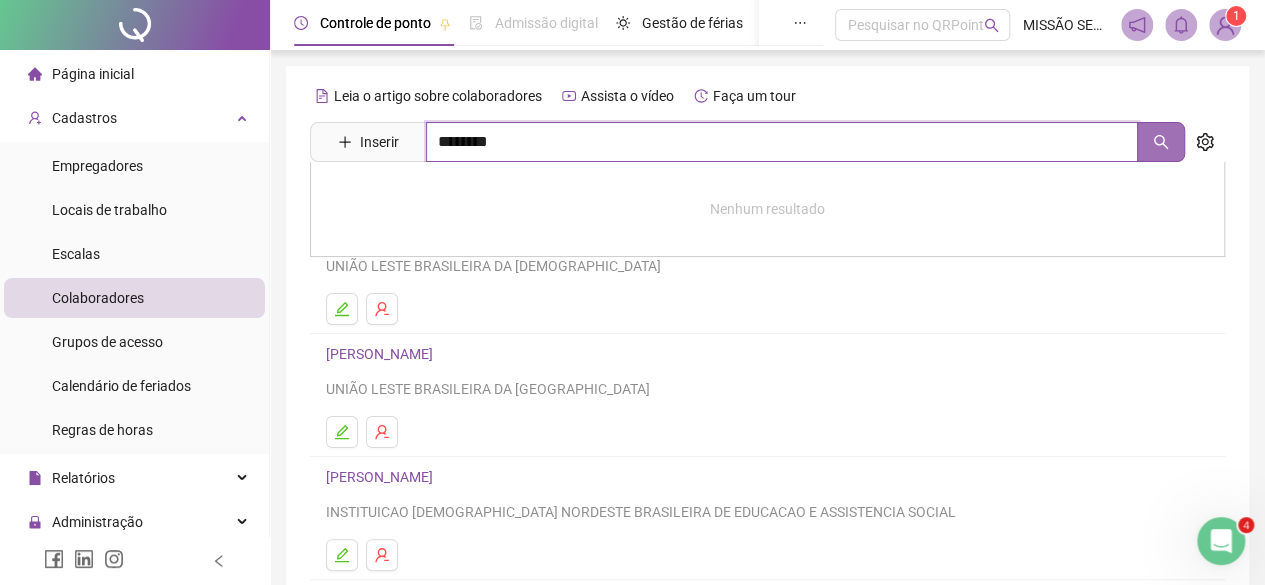 click at bounding box center (1161, 142) 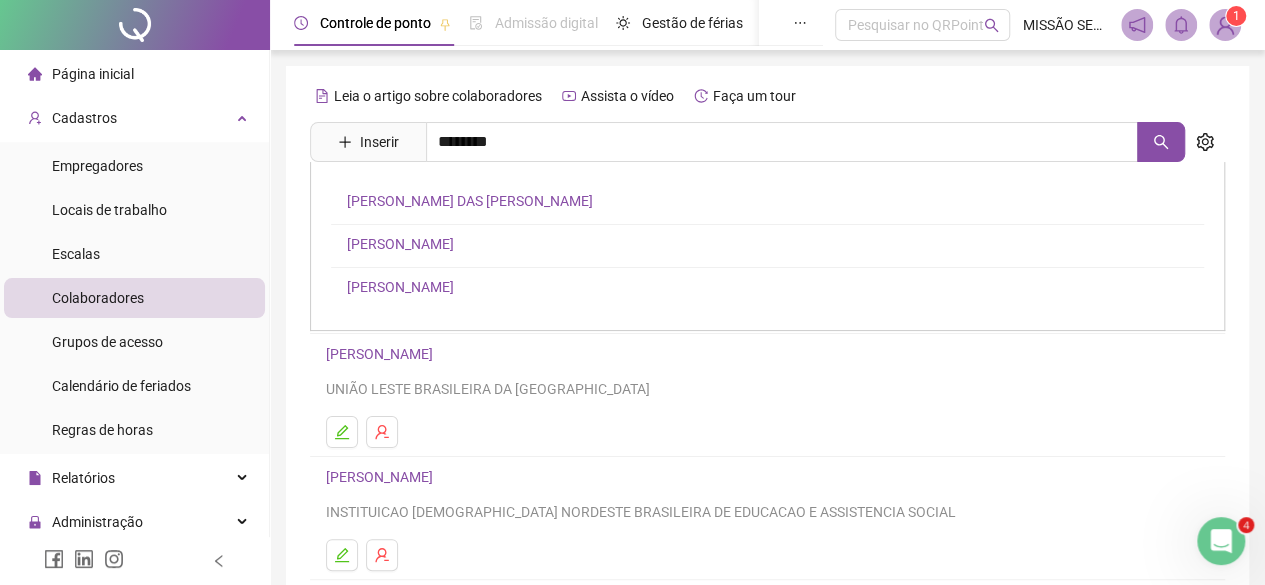 click on "[PERSON_NAME]" at bounding box center [400, 287] 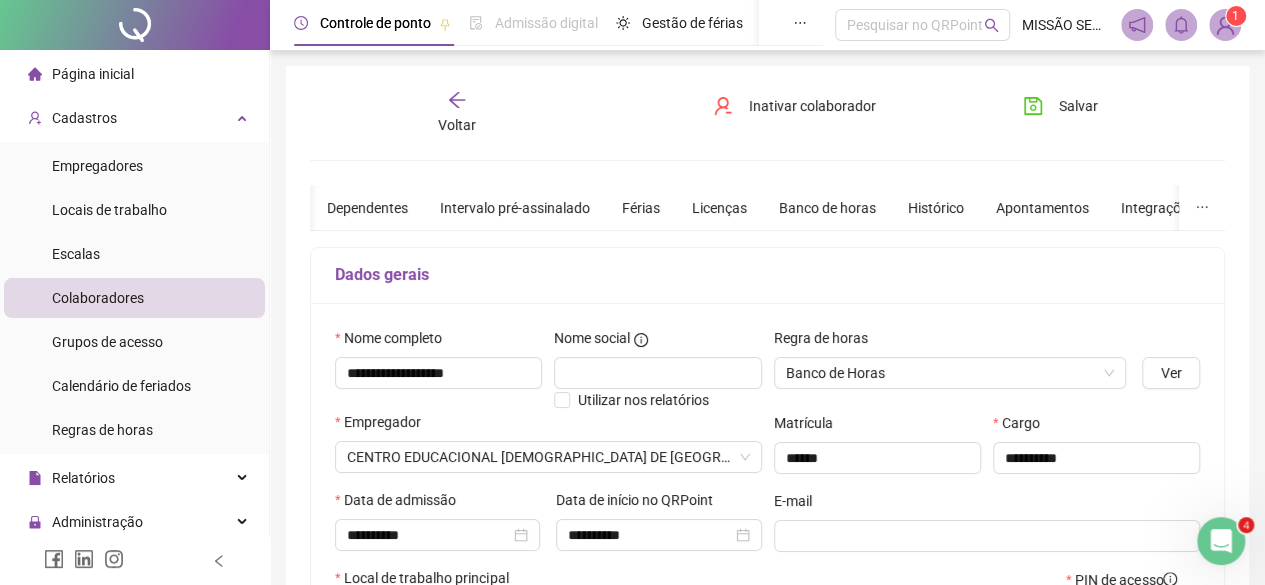 scroll, scrollTop: 200, scrollLeft: 0, axis: vertical 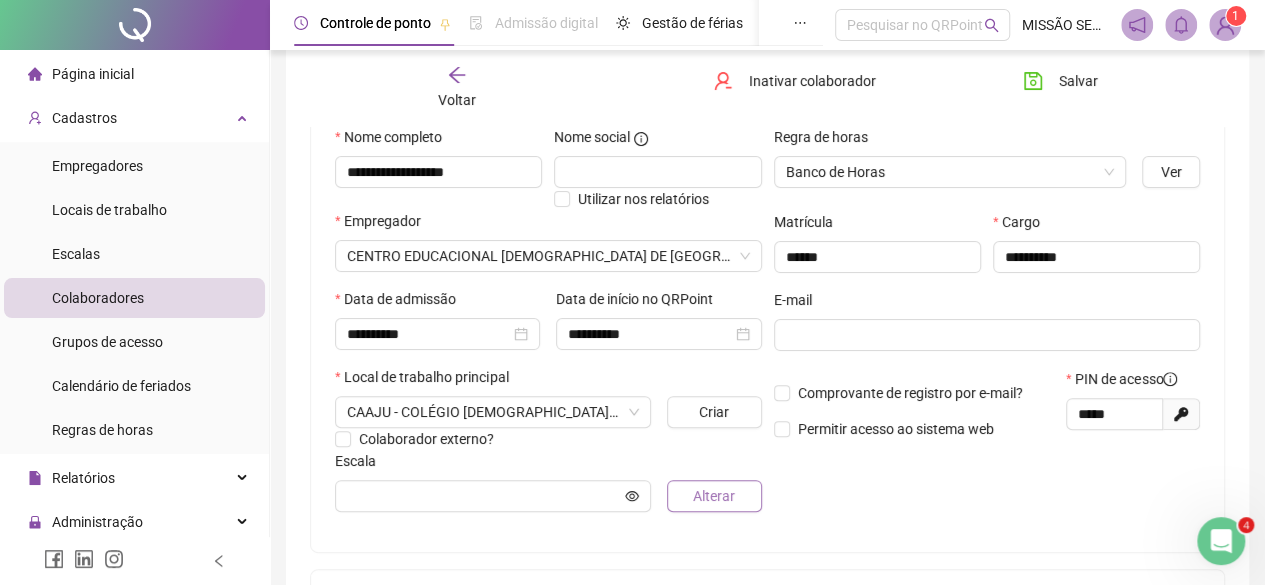 click on "Alterar" at bounding box center [714, 496] 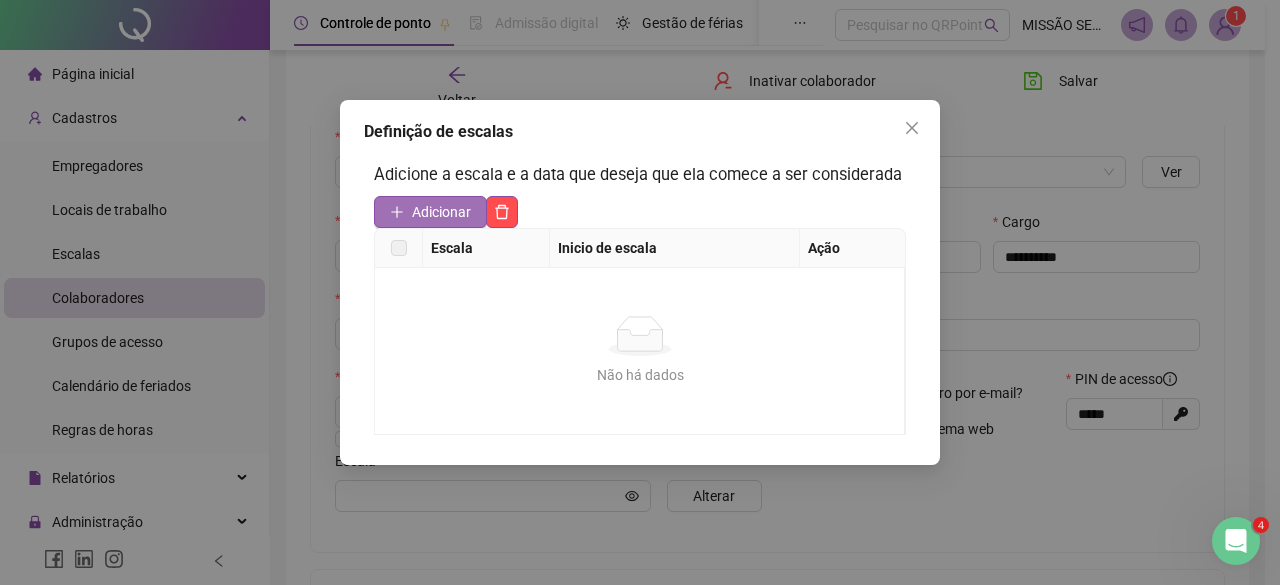 click on "Adicionar" at bounding box center [430, 212] 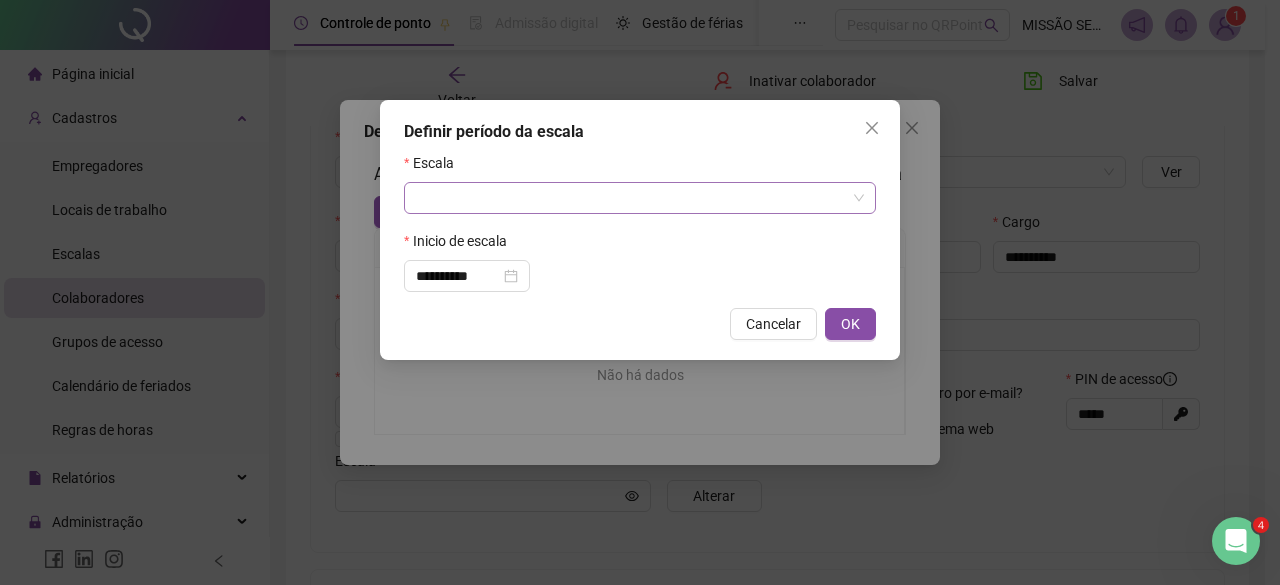 click at bounding box center [634, 198] 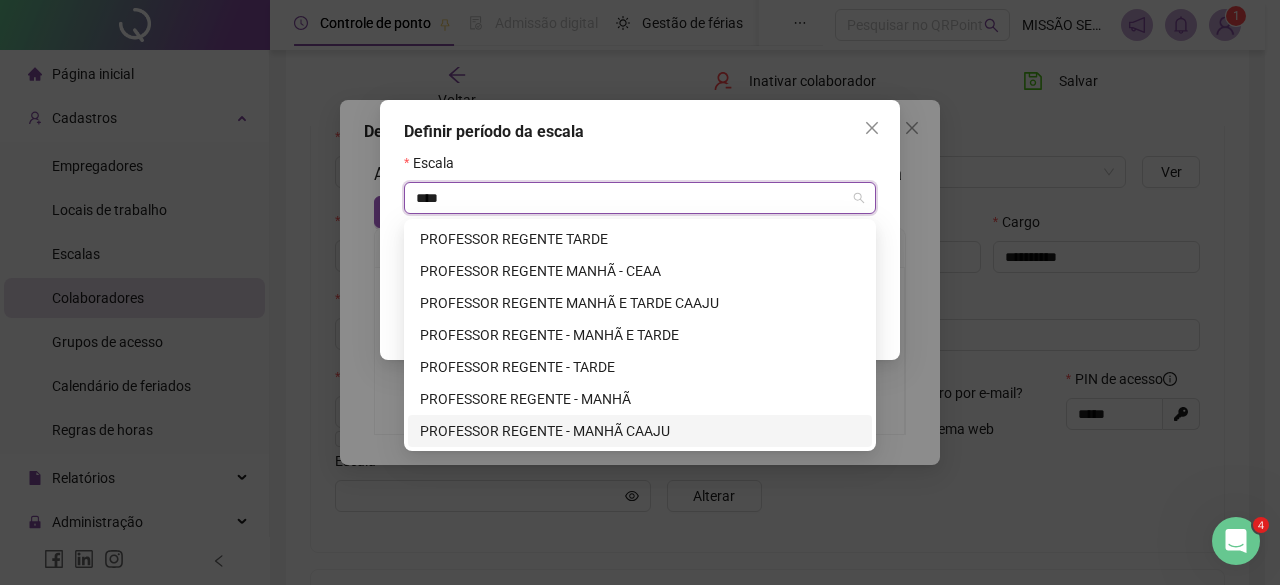 click on "PROFESSOR REGENTE - MANHÃ CAAJU" at bounding box center (640, 431) 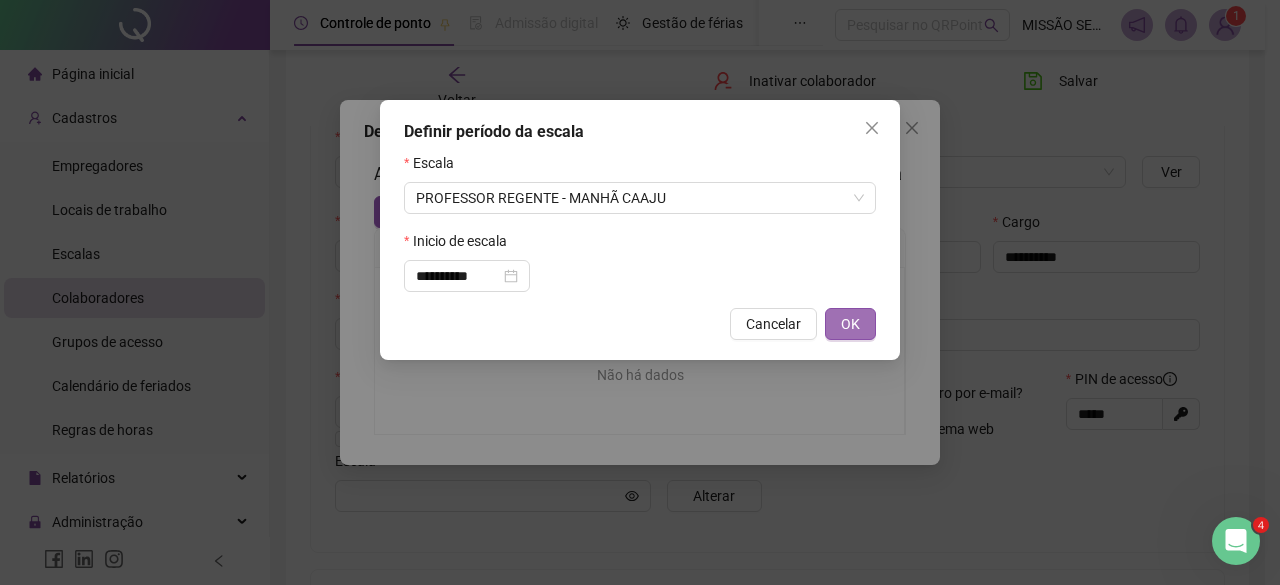 click on "OK" at bounding box center (850, 324) 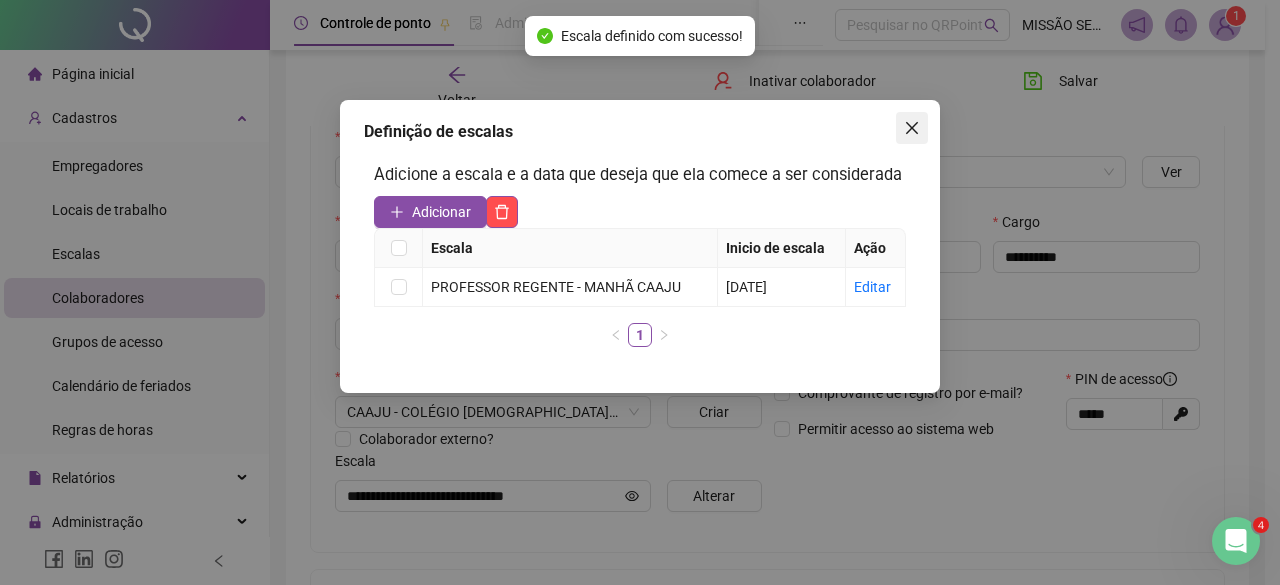 click at bounding box center [912, 128] 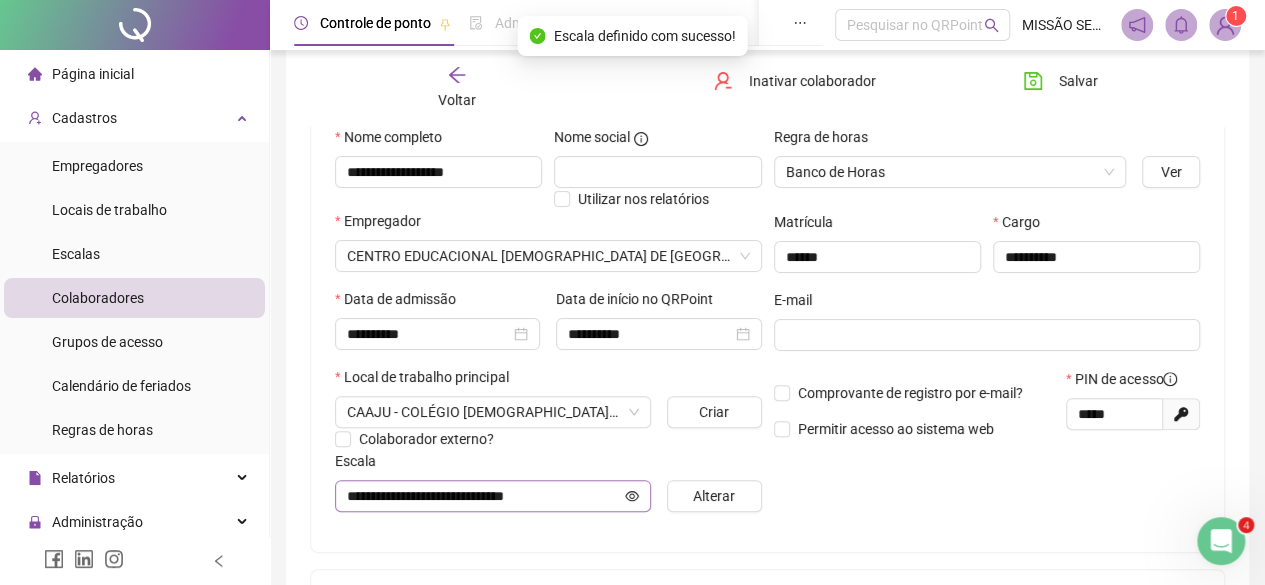click on "**********" at bounding box center [493, 496] 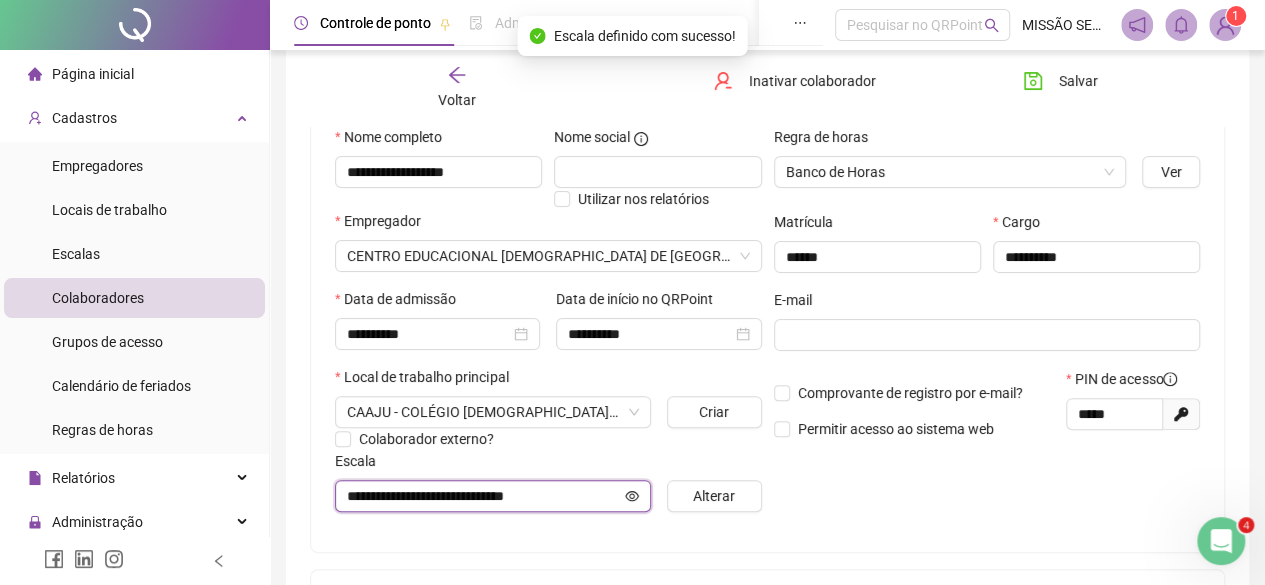 click 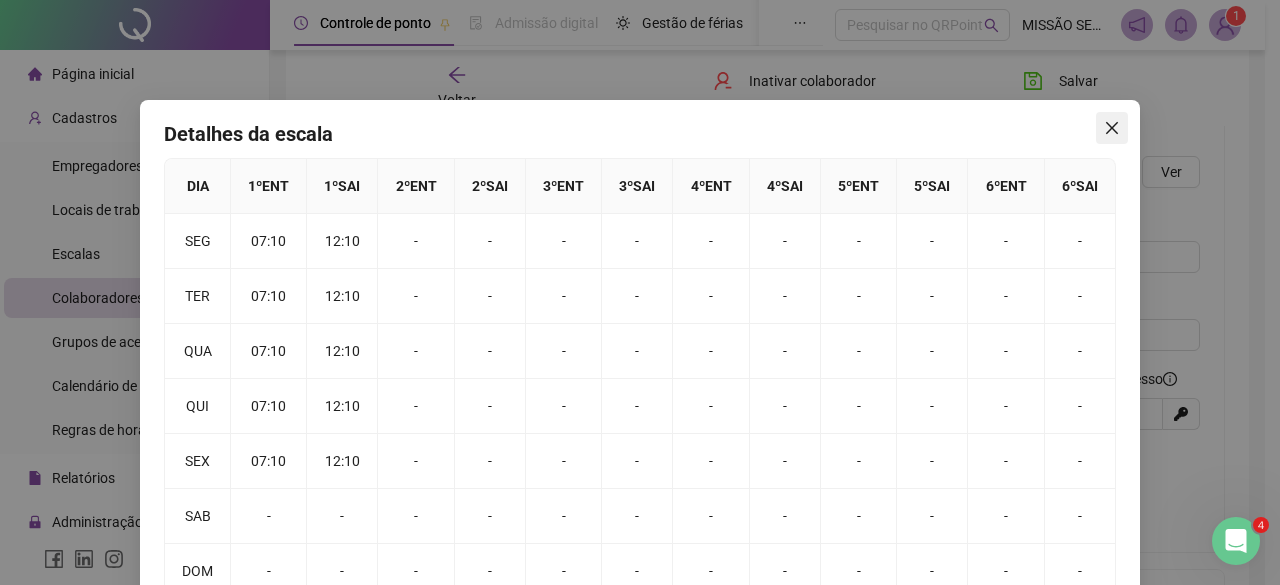 click at bounding box center [1112, 128] 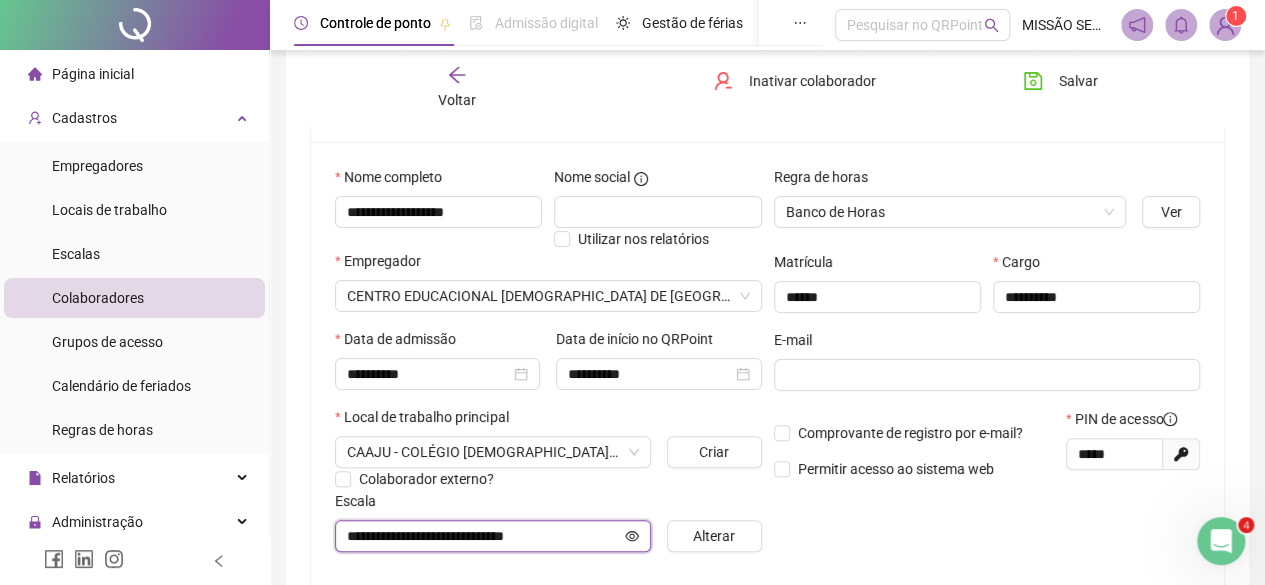 scroll, scrollTop: 100, scrollLeft: 0, axis: vertical 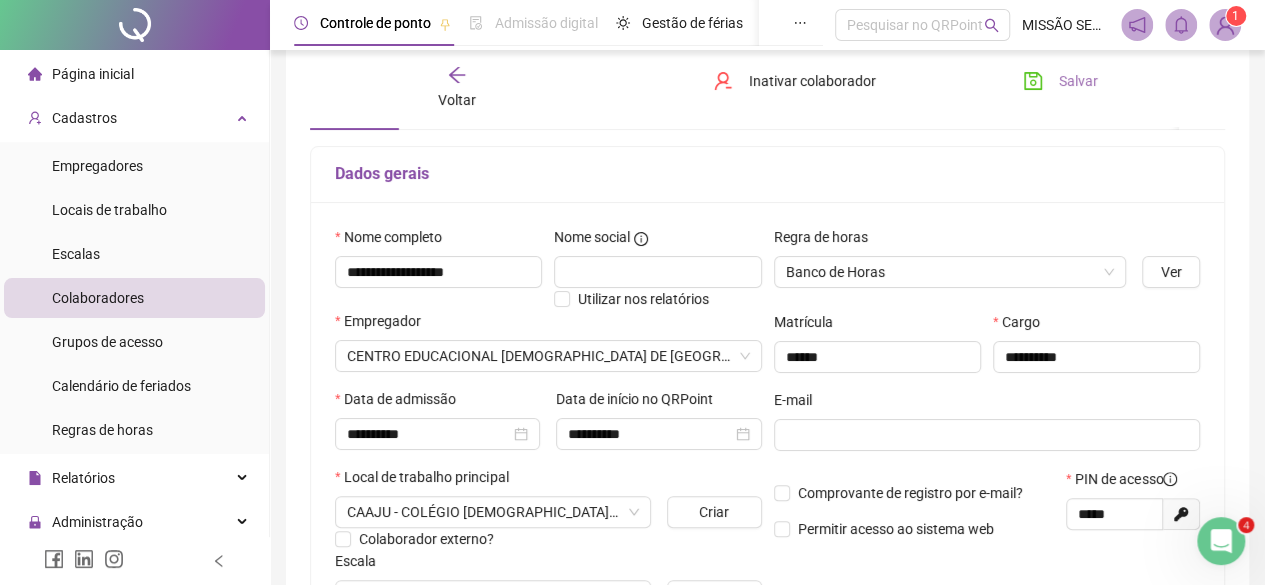 click on "Salvar" at bounding box center [1060, 81] 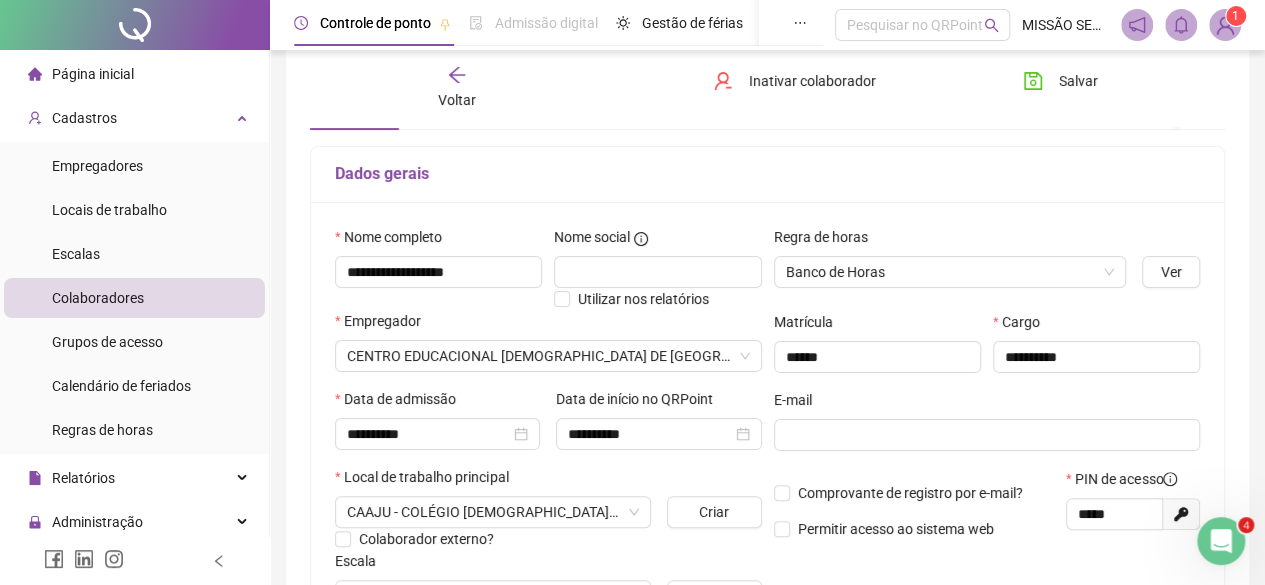 click 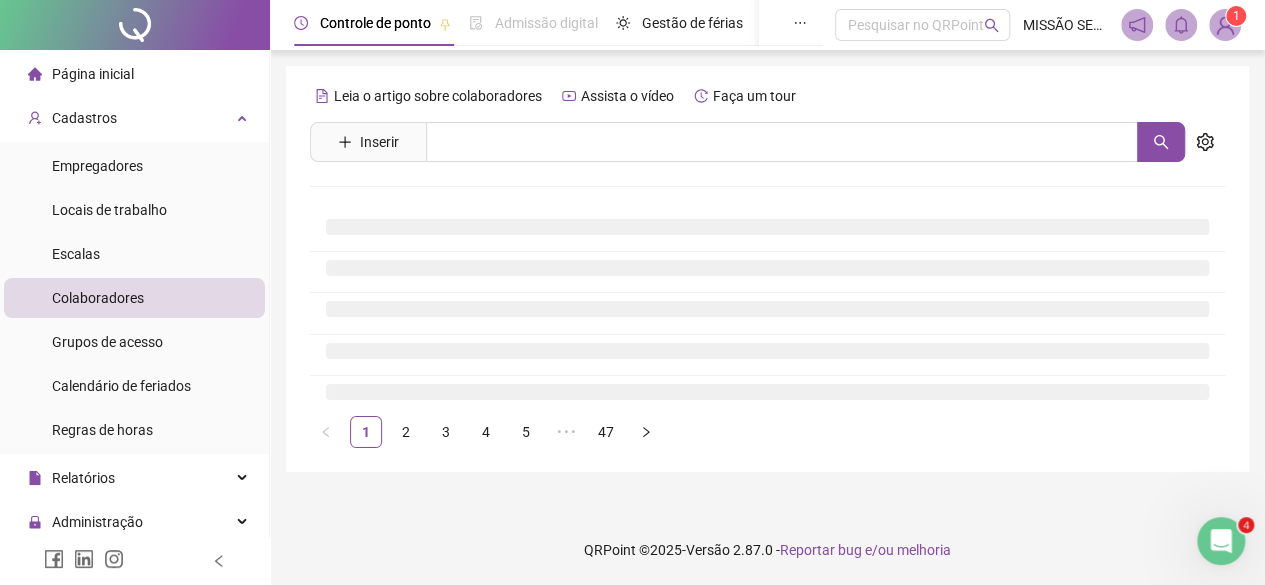 scroll, scrollTop: 0, scrollLeft: 0, axis: both 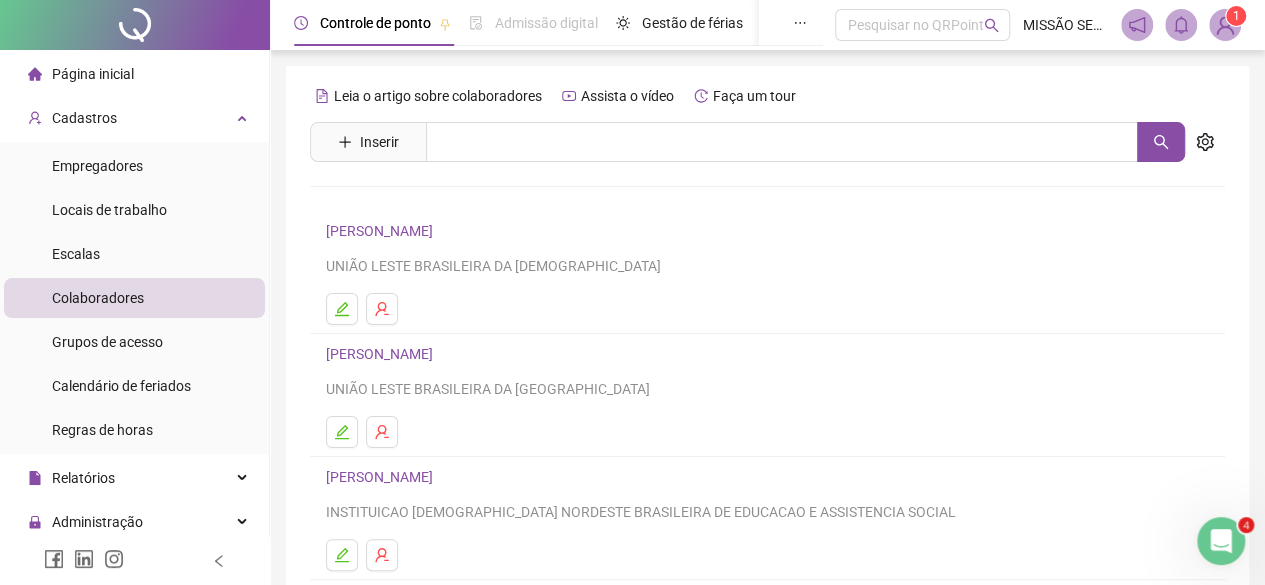 click on "Leia o artigo sobre colaboradores Assista o vídeo Faça um tour Inserir Nenhum resultado [PERSON_NAME]     UNIÃO LESTE BRASILEIRA DA [DEMOGRAPHIC_DATA] [DEMOGRAPHIC_DATA] DO SÉTIMO DIA - SEDE [PERSON_NAME] DOS SANTOS    UNIÃO LESTE BRASILEIRA DA IASD [PERSON_NAME]    INSTITUICAO [DEMOGRAPHIC_DATA] NORDESTE BRASILEIRA DE EDUCACAO E ASSISTENCIA SOCIAL [PERSON_NAME] FILHO    UNIÃO LESTE BRASILEIRA DA IASD ADLA [PERSON_NAME]    INSTITUICAO ADVENTISTA NORDESTE BRASILEIRA DE EDUCACAO E ASSISTENCIA SOCIAL 1 2 3 4 5 ••• 47" at bounding box center [767, 468] 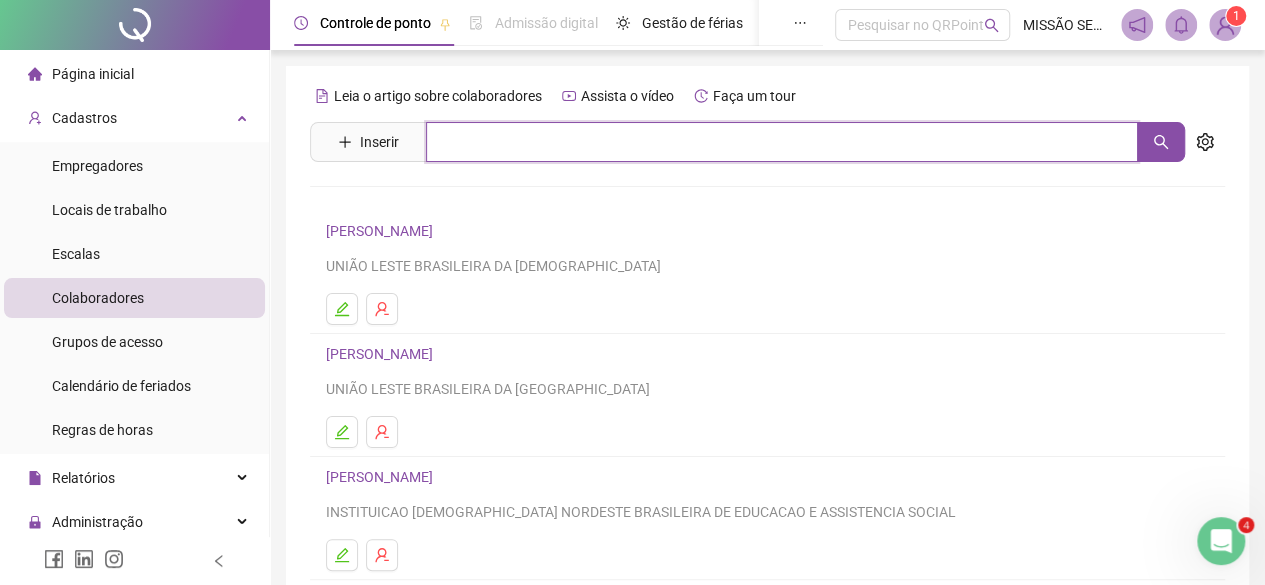 click at bounding box center [782, 142] 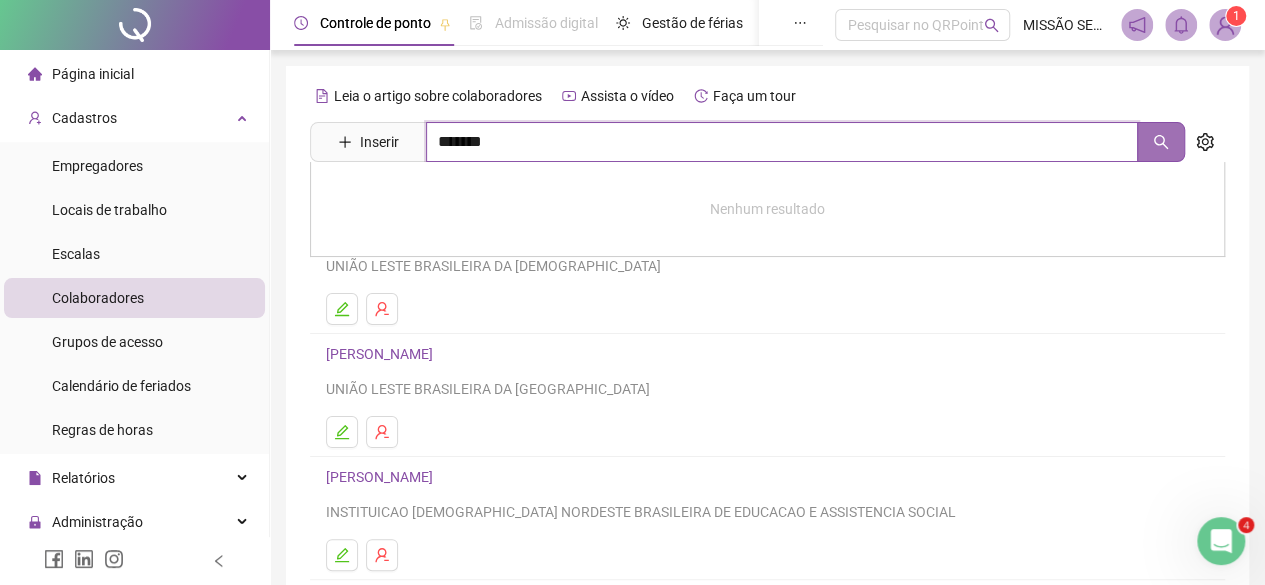 click at bounding box center [1161, 142] 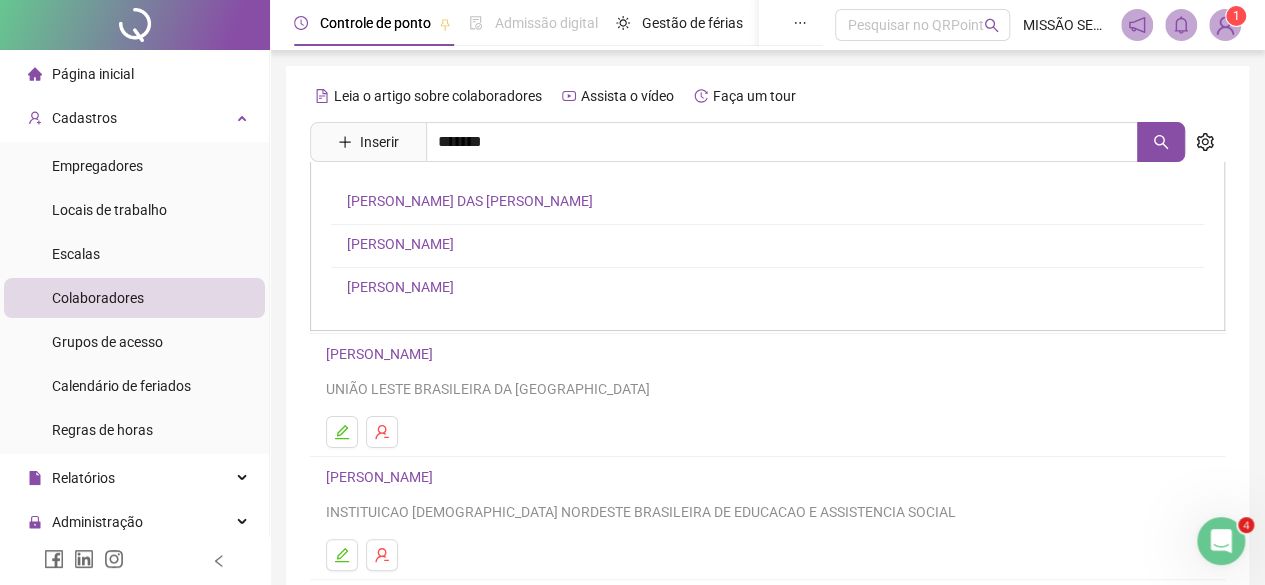 click on "[PERSON_NAME] DAS [PERSON_NAME]" at bounding box center (470, 201) 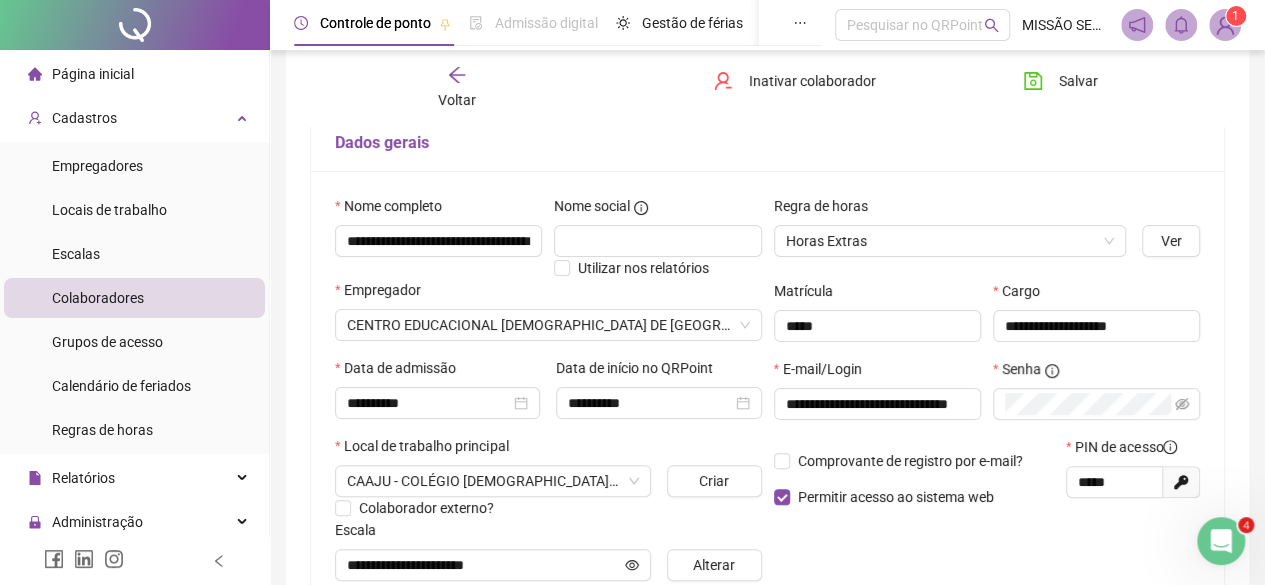 scroll, scrollTop: 0, scrollLeft: 0, axis: both 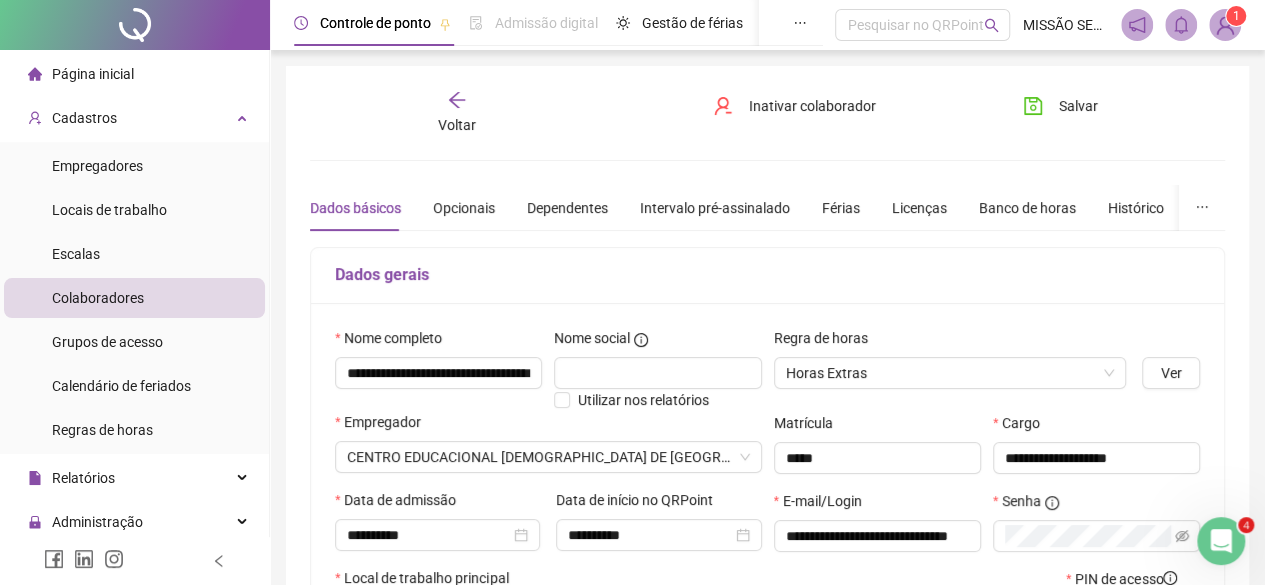 click on "Voltar" at bounding box center [457, 113] 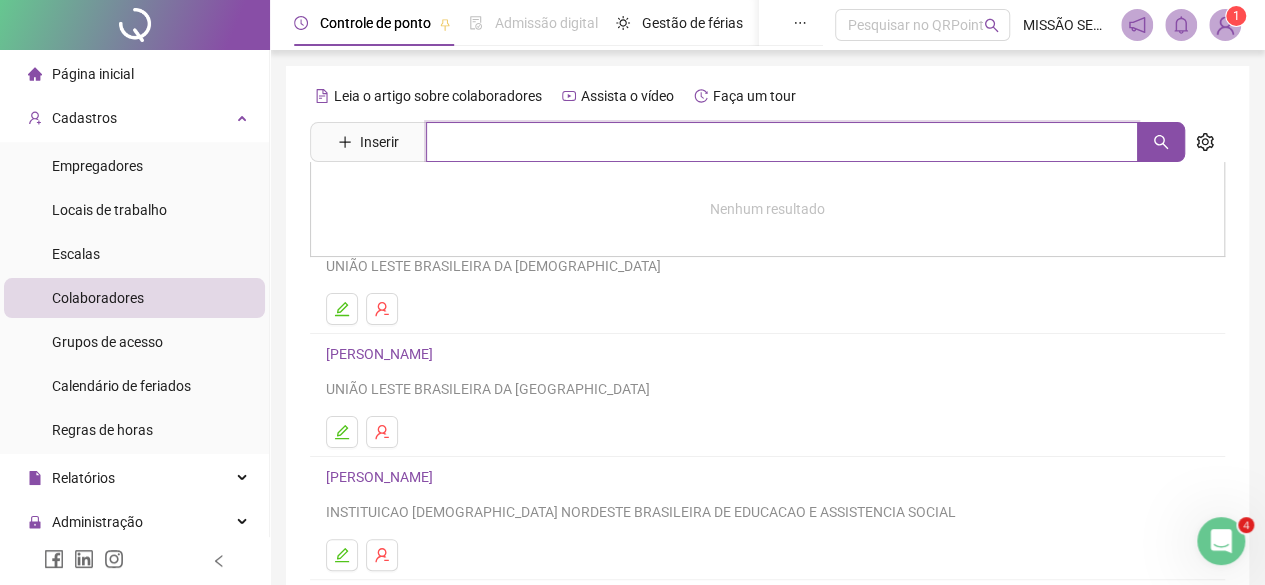 click at bounding box center (782, 142) 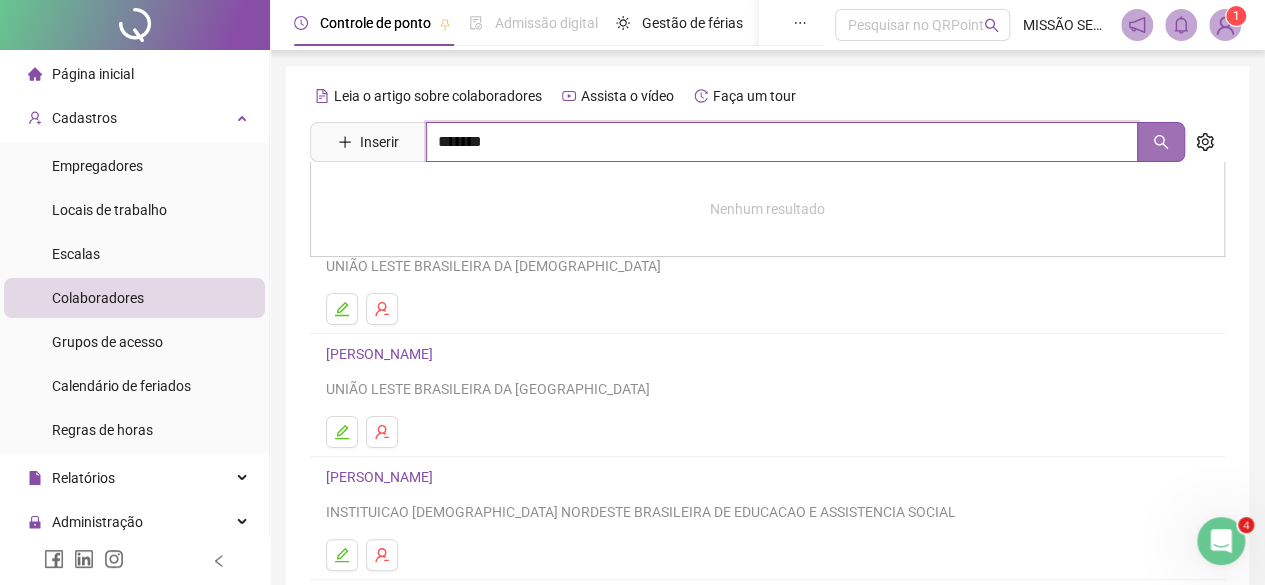 click 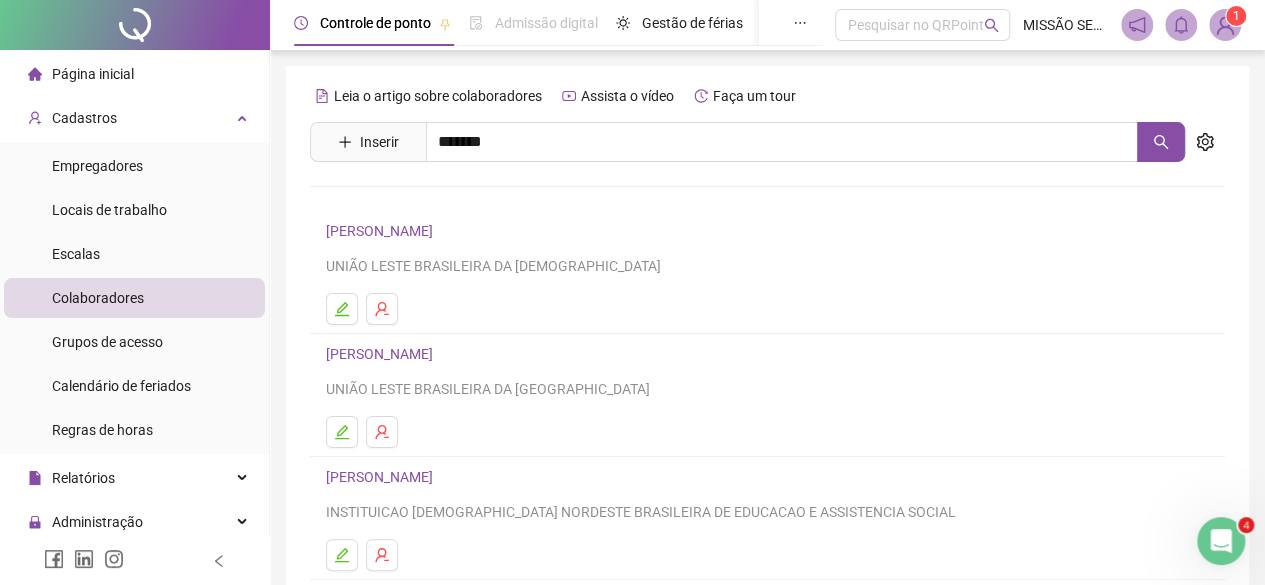 click on "[PERSON_NAME]" at bounding box center [400, 244] 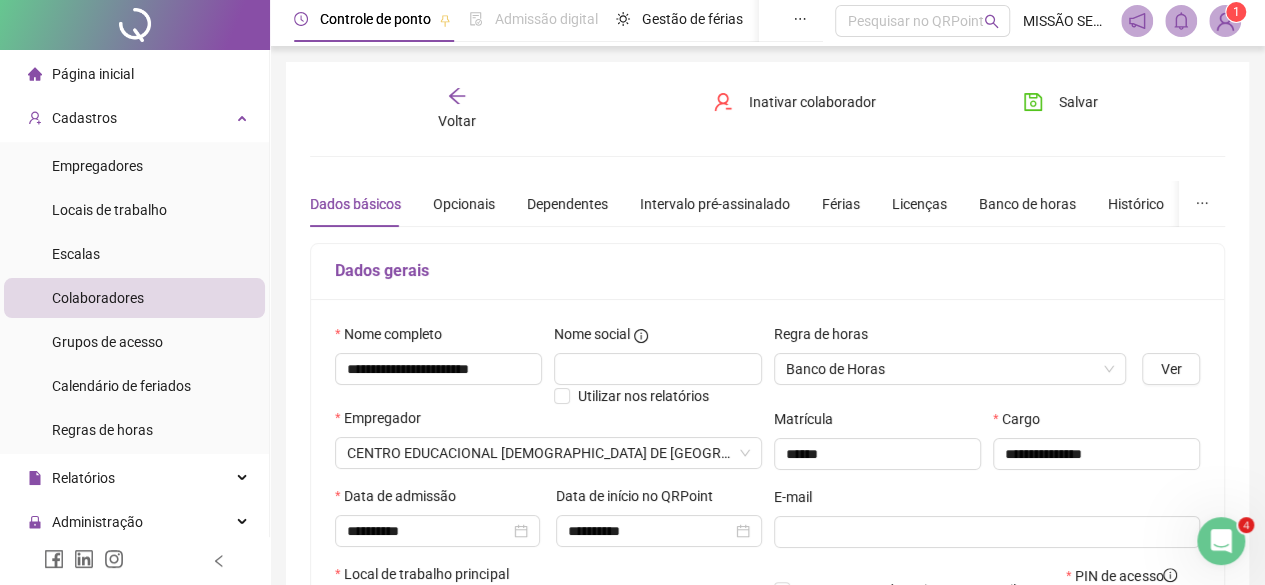 scroll, scrollTop: 0, scrollLeft: 0, axis: both 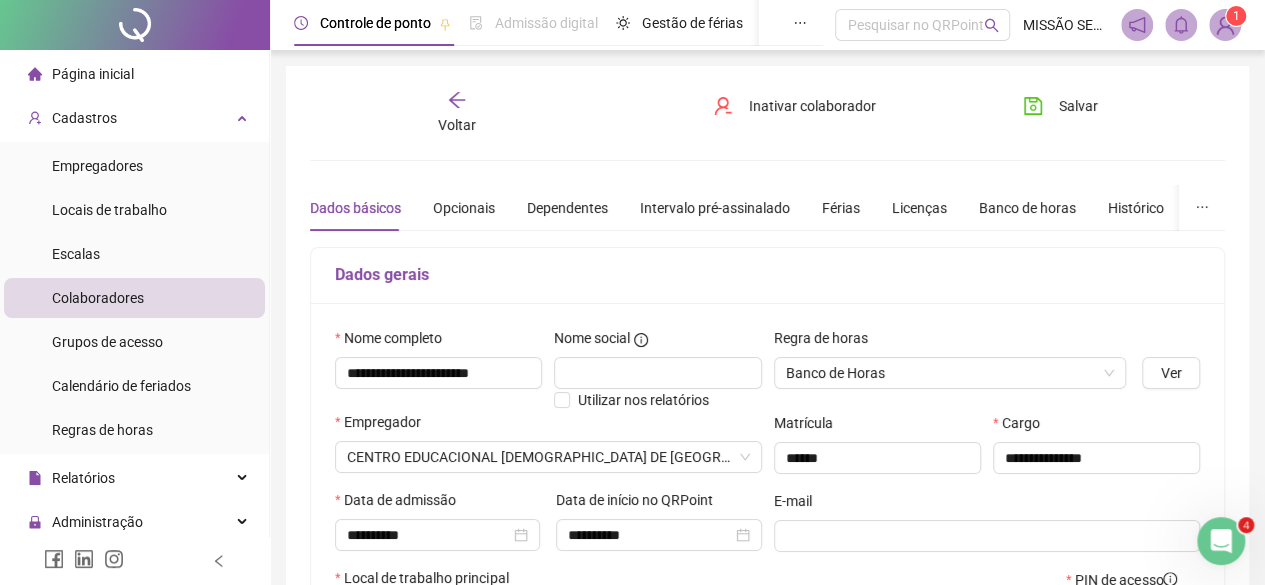 click on "Voltar" at bounding box center (457, 113) 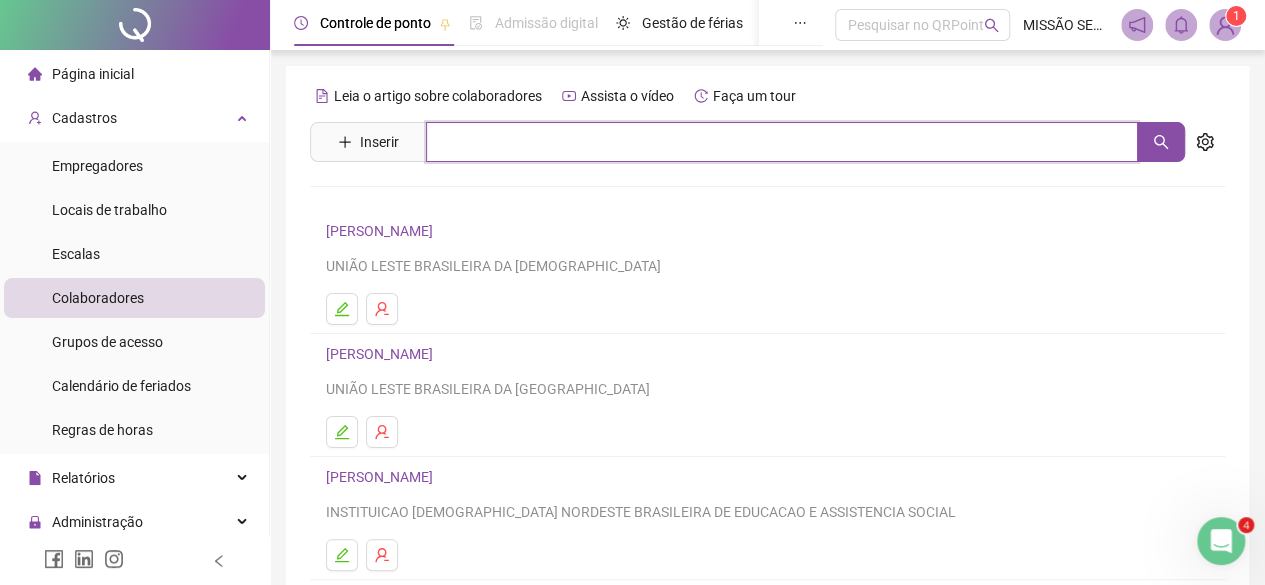 click at bounding box center [782, 142] 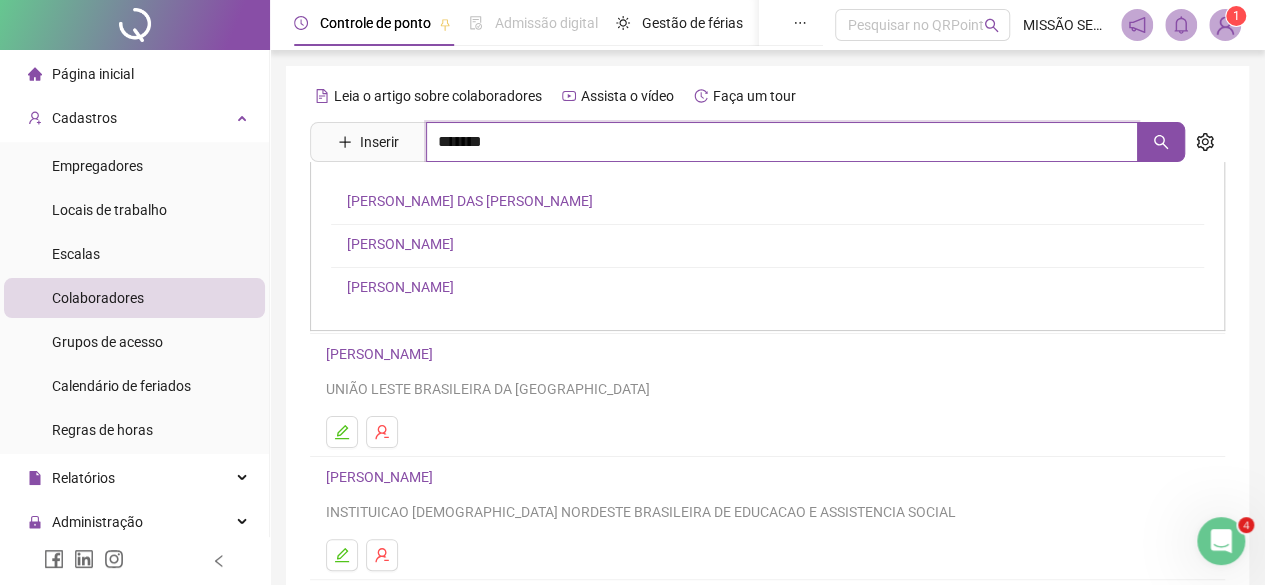 click on "*******" at bounding box center [782, 142] 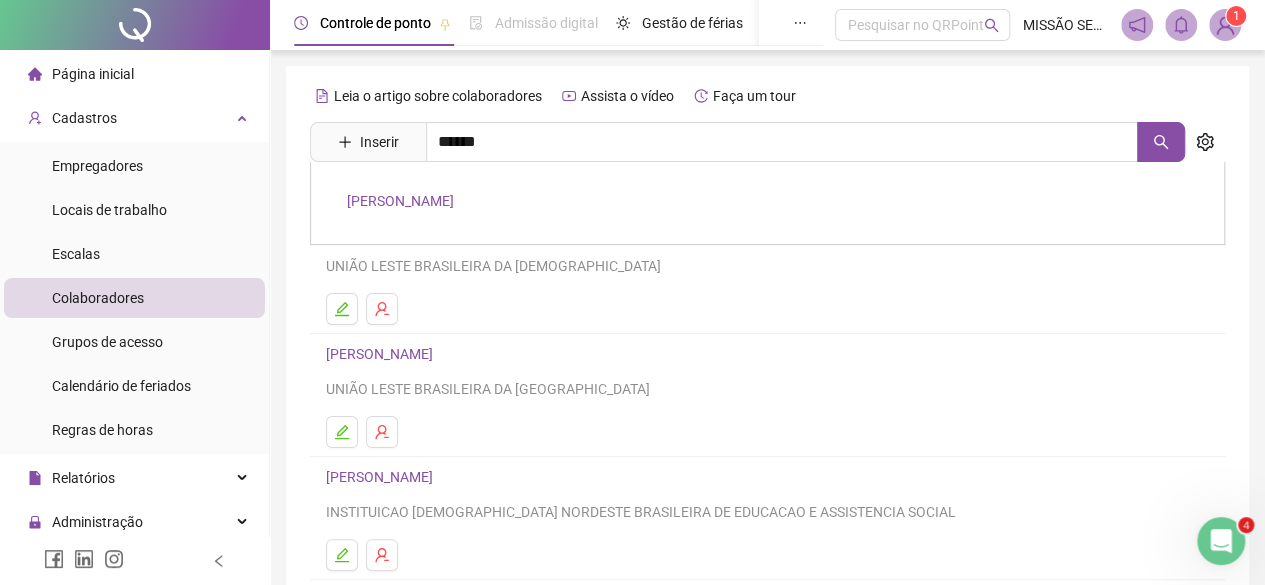 click on "[PERSON_NAME]" at bounding box center [400, 201] 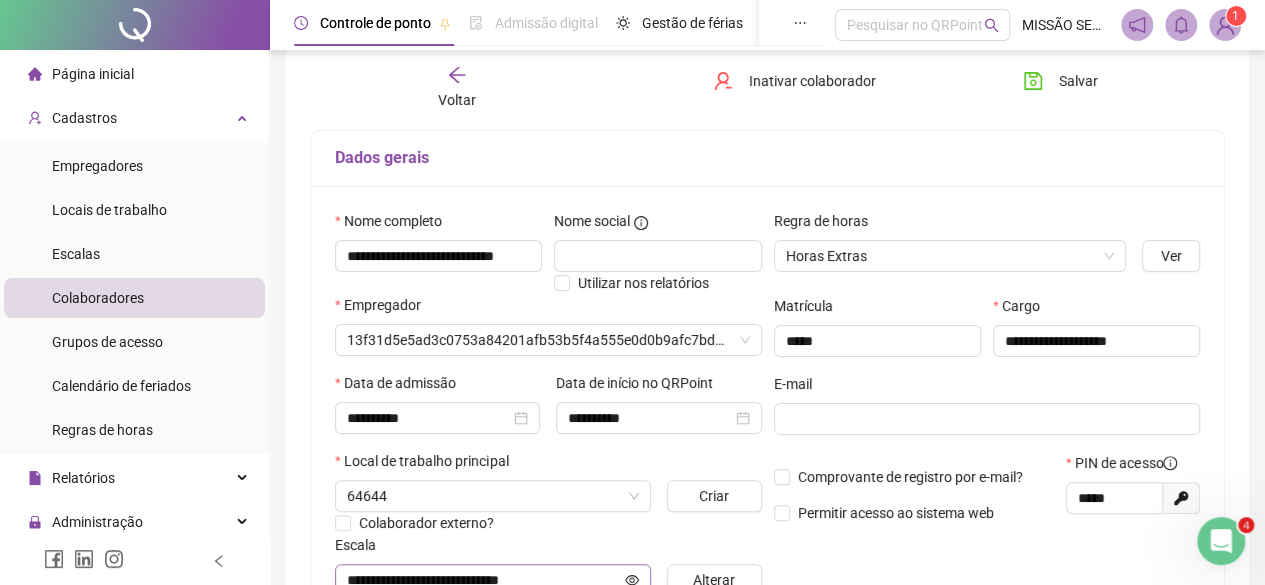scroll, scrollTop: 400, scrollLeft: 0, axis: vertical 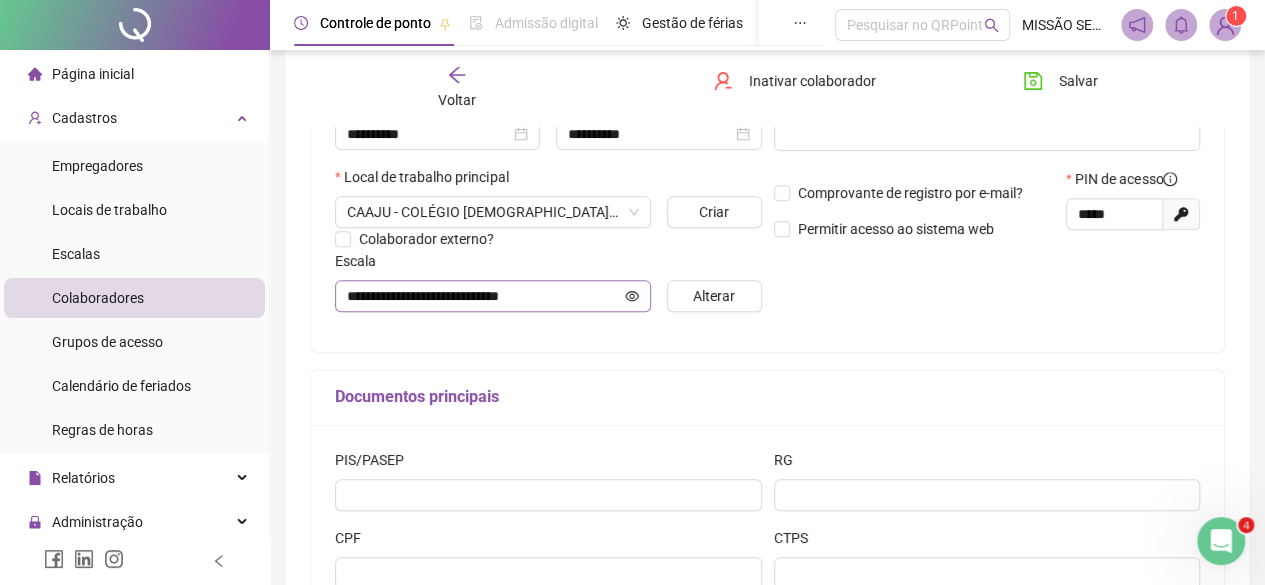 click on "**********" at bounding box center (493, 296) 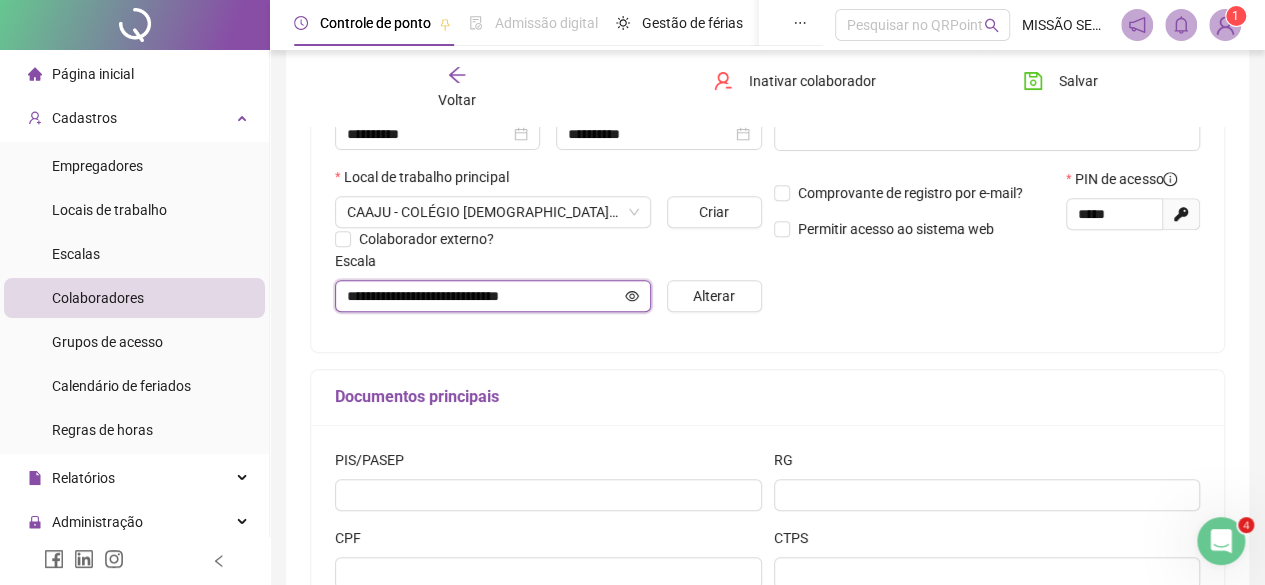click 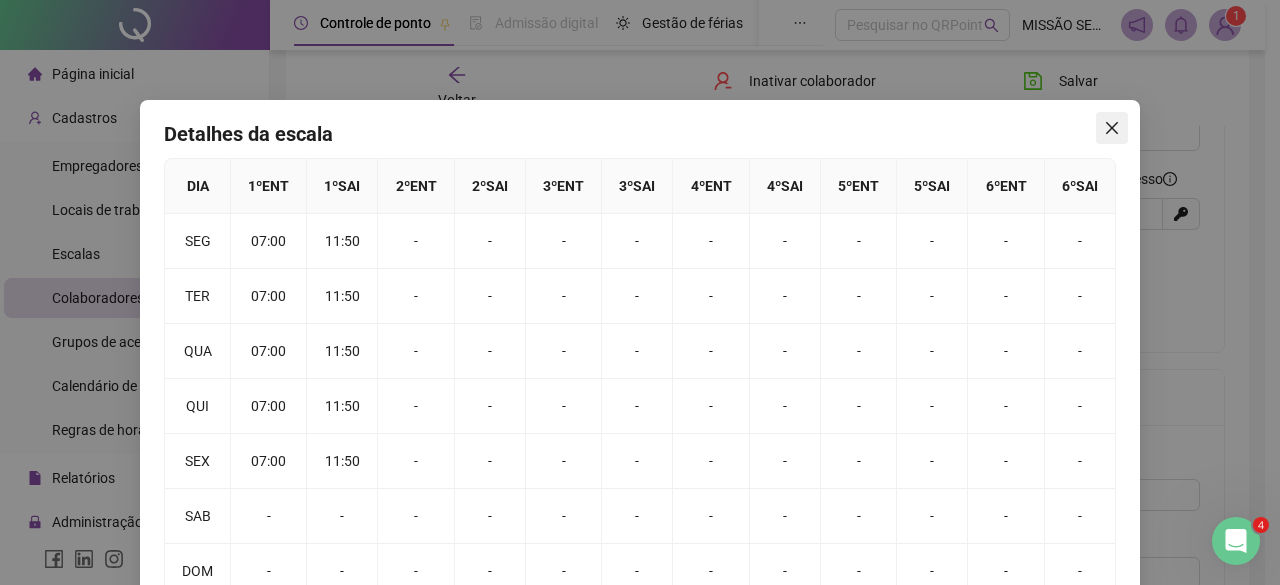 click 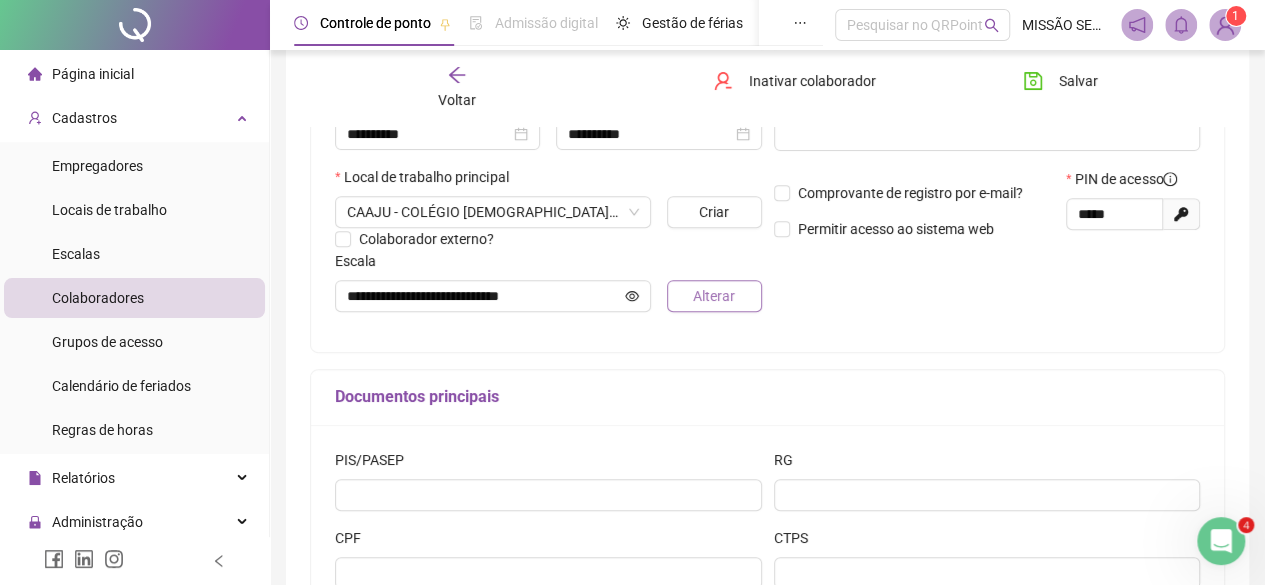click on "Alterar" at bounding box center [714, 296] 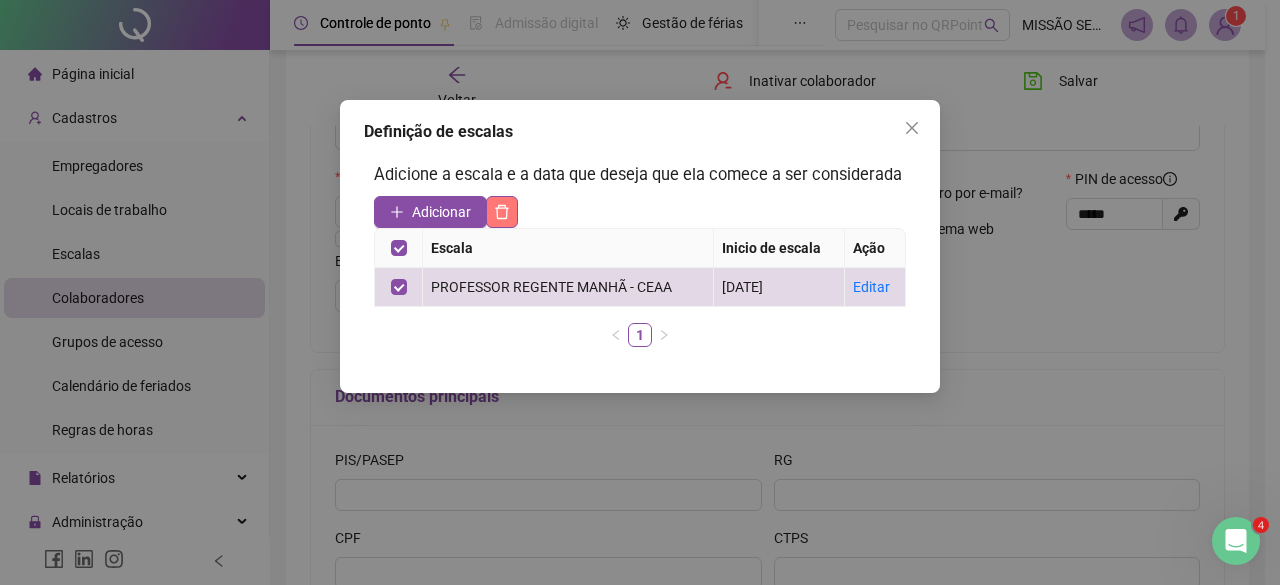 click at bounding box center [502, 212] 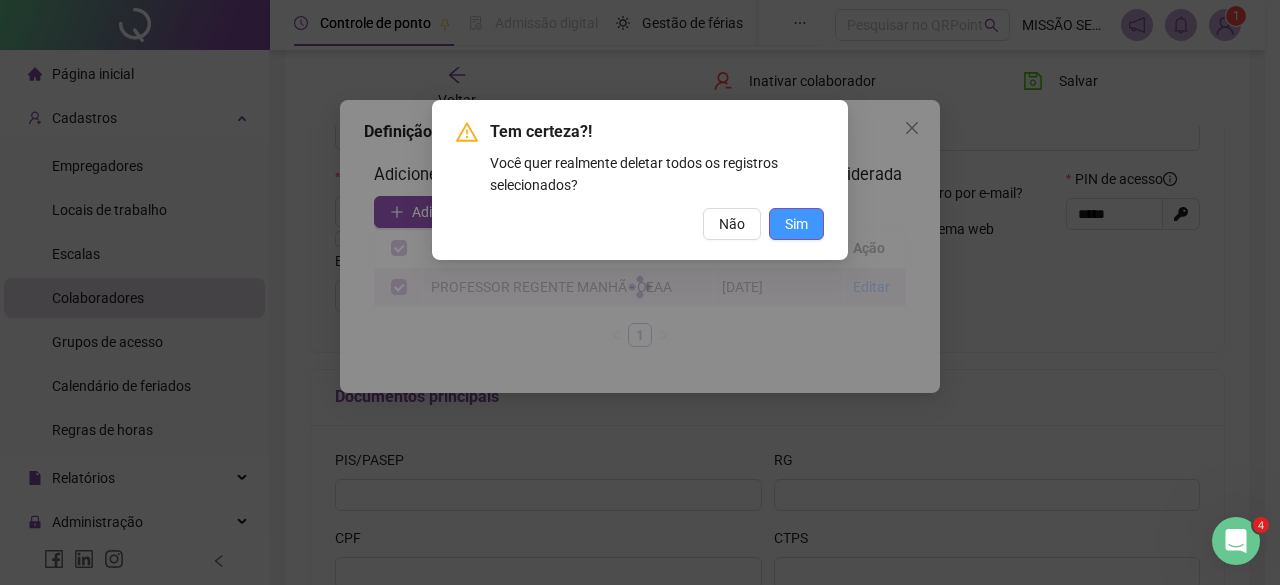 click on "Sim" at bounding box center [796, 224] 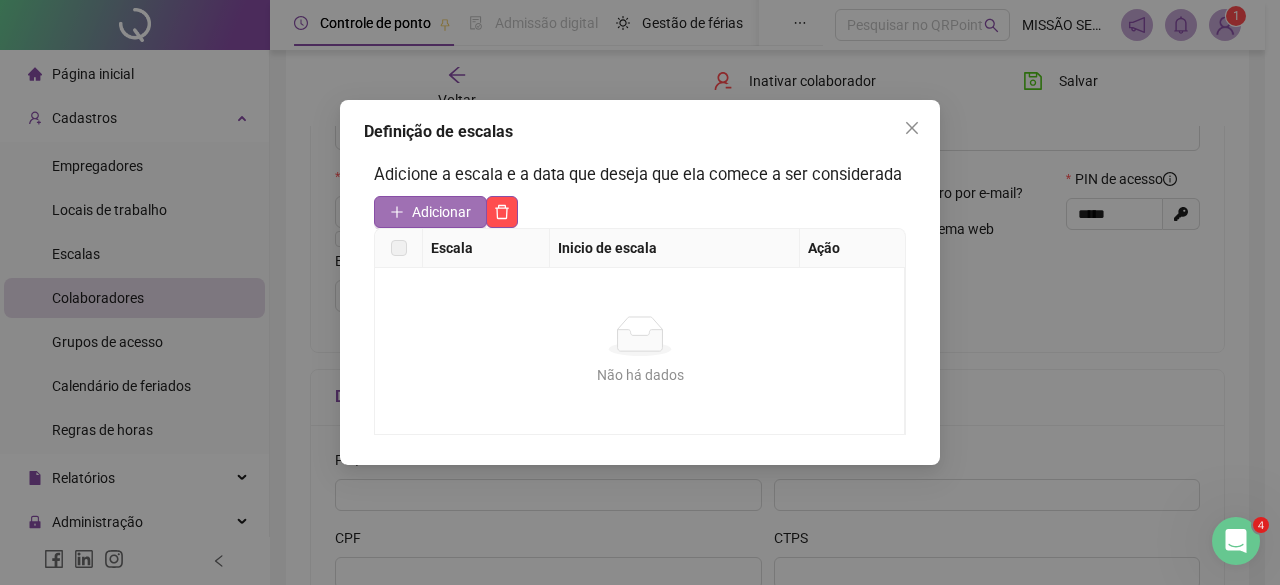 click on "Adicionar" at bounding box center (441, 212) 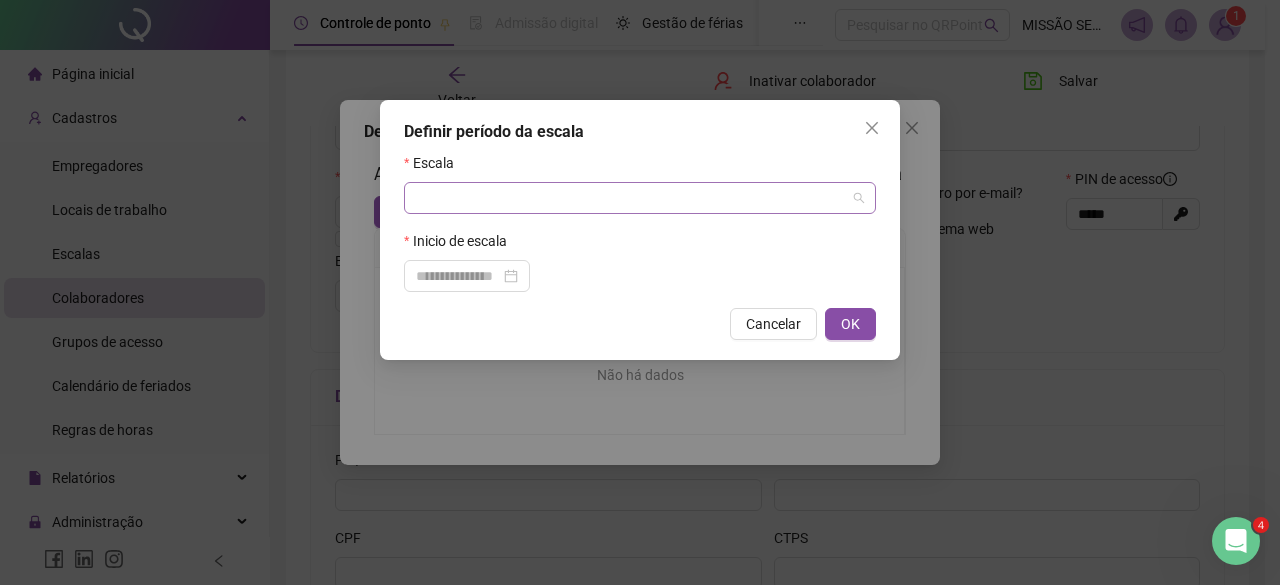 click at bounding box center (634, 198) 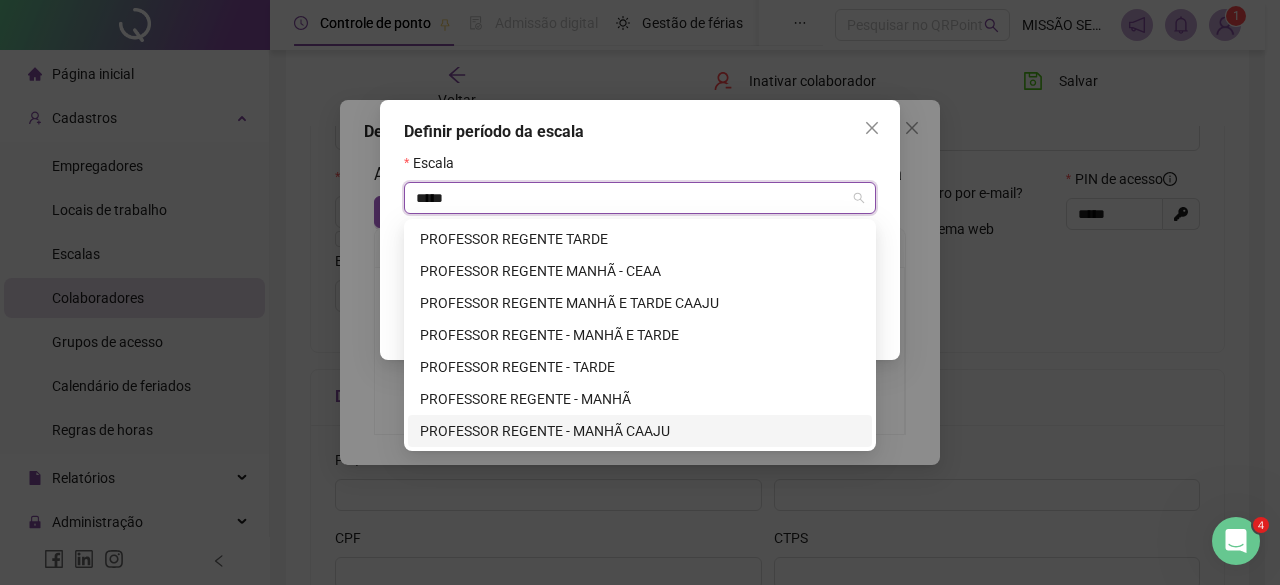 click on "PROFESSOR REGENTE - MANHÃ CAAJU" at bounding box center [640, 431] 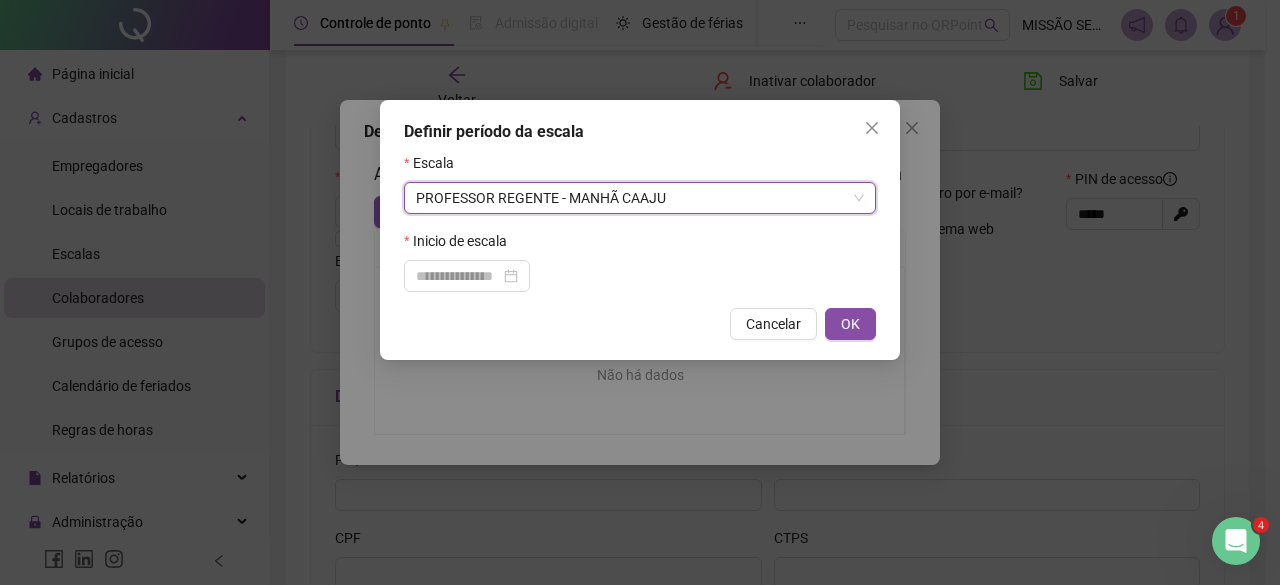 click on "Definir período da escala Escala PROFESSOR REGENTE - MANHÃ CAAJU PROFESSOR REGENTE - MANHÃ CAAJU Inicio de escala Cancelar OK" at bounding box center (640, 230) 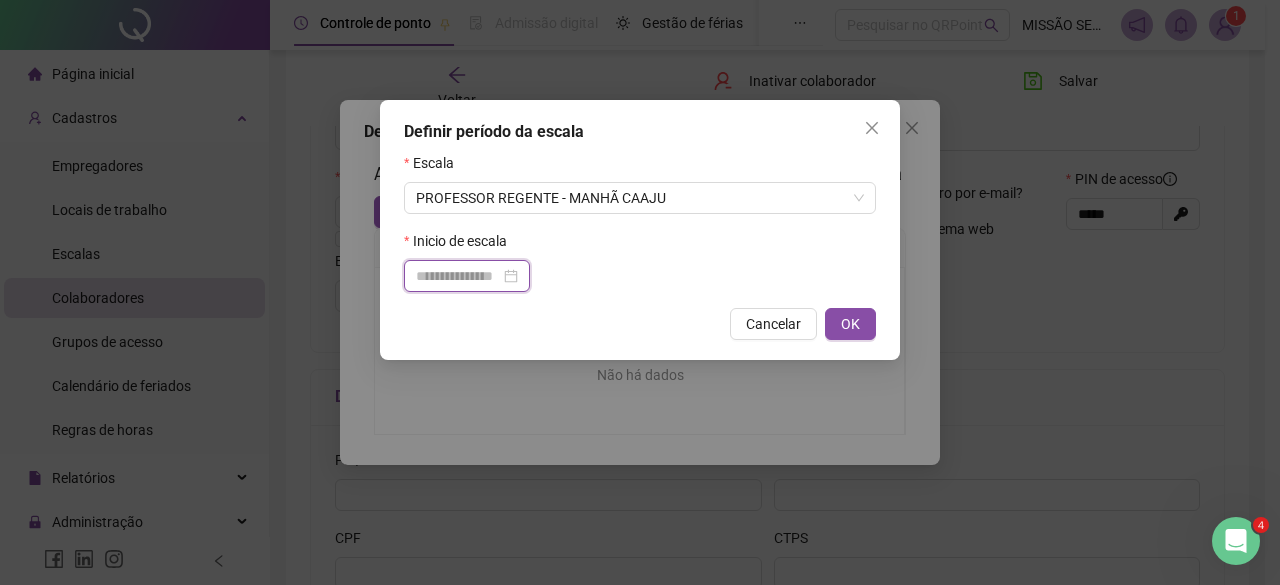 click at bounding box center [458, 276] 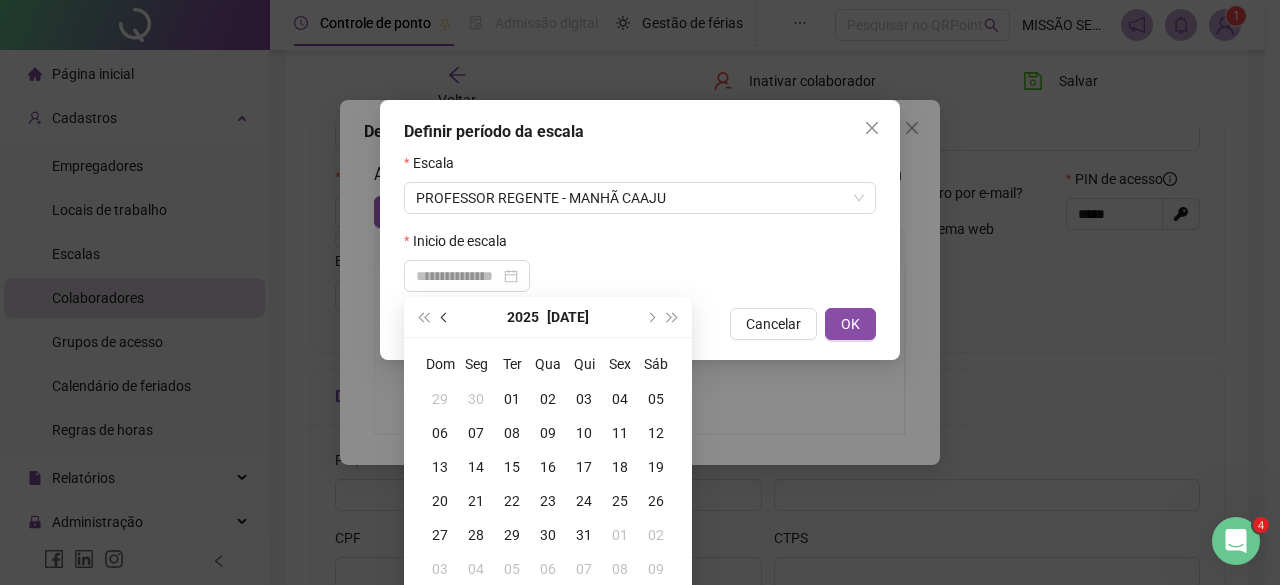 click at bounding box center (445, 317) 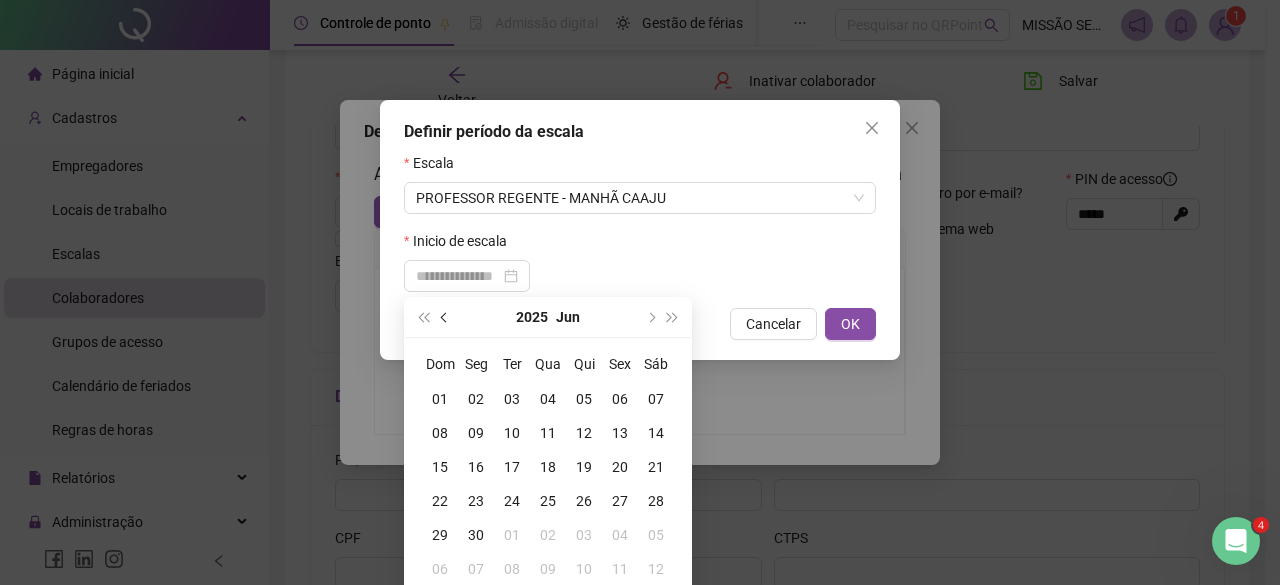 click at bounding box center [445, 317] 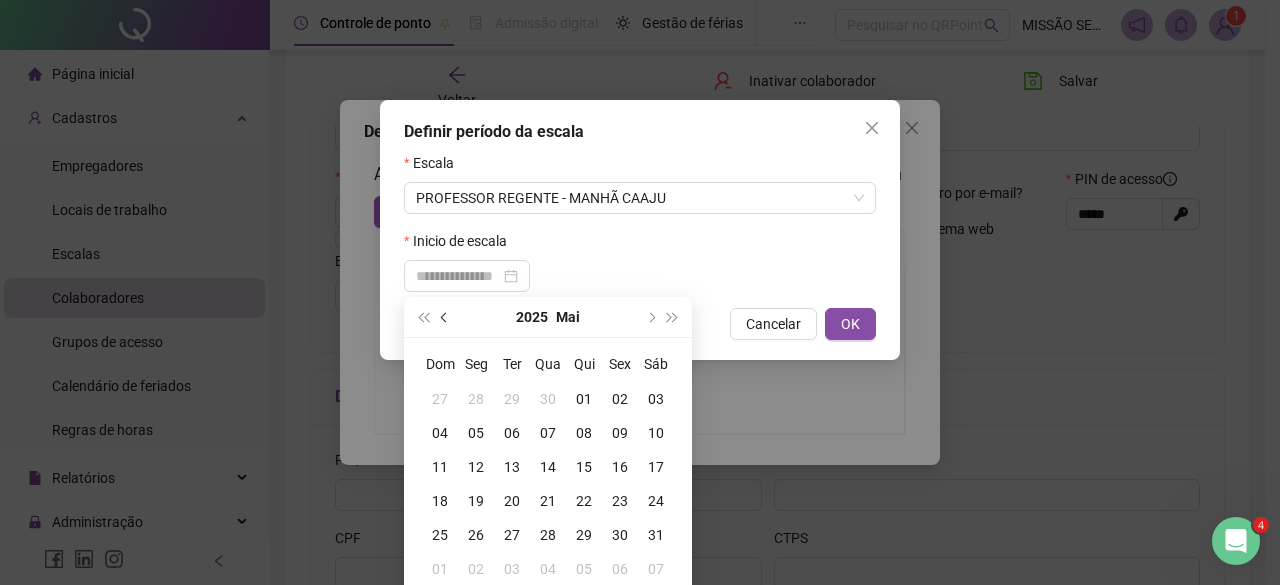 click at bounding box center [445, 317] 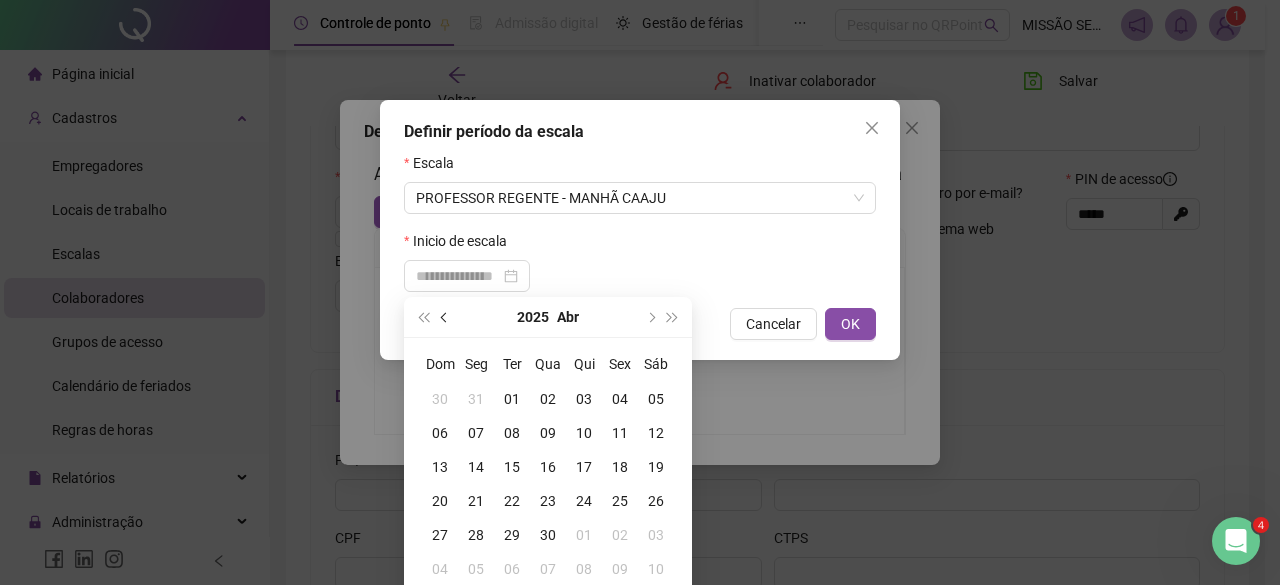 click at bounding box center [445, 317] 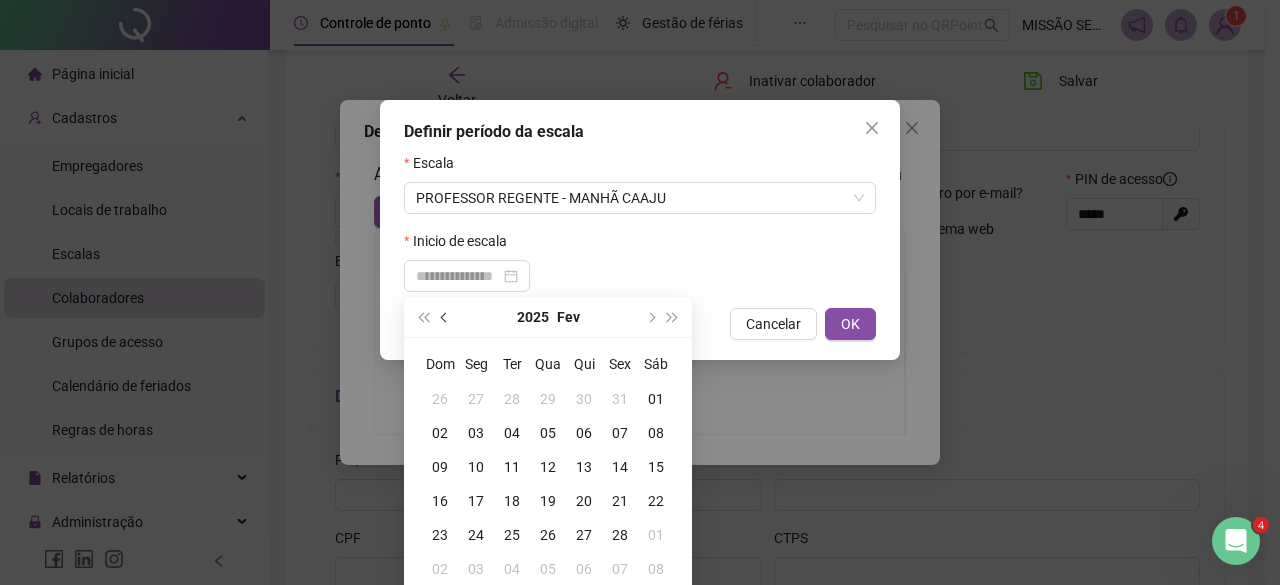 click at bounding box center [445, 317] 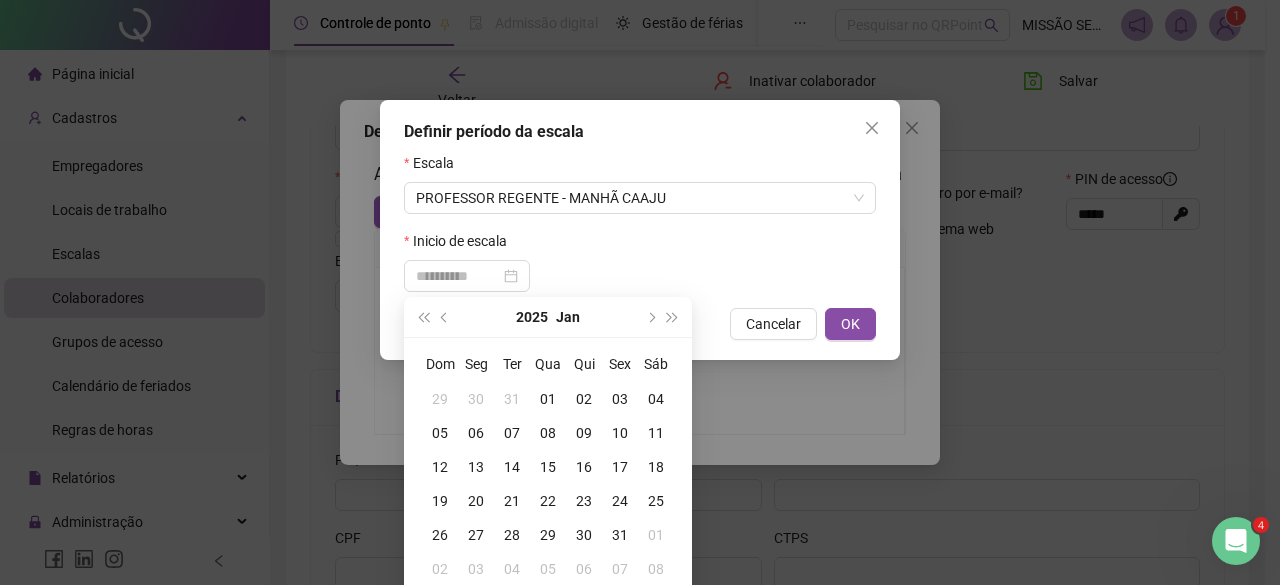 click on "01" at bounding box center (548, 399) 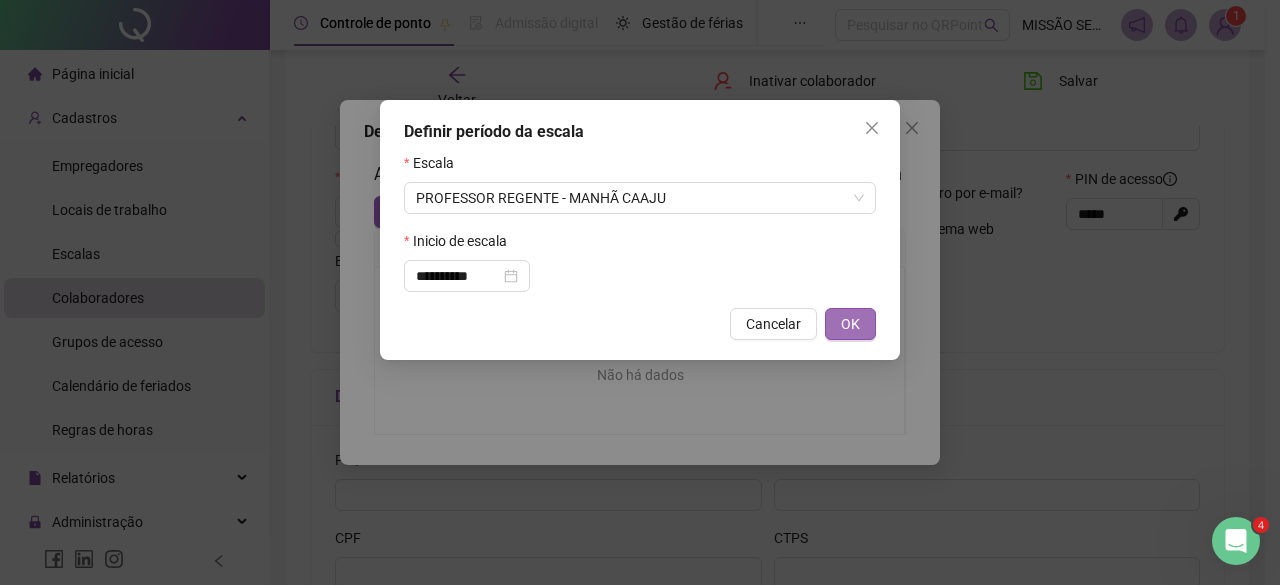 click on "OK" at bounding box center (850, 324) 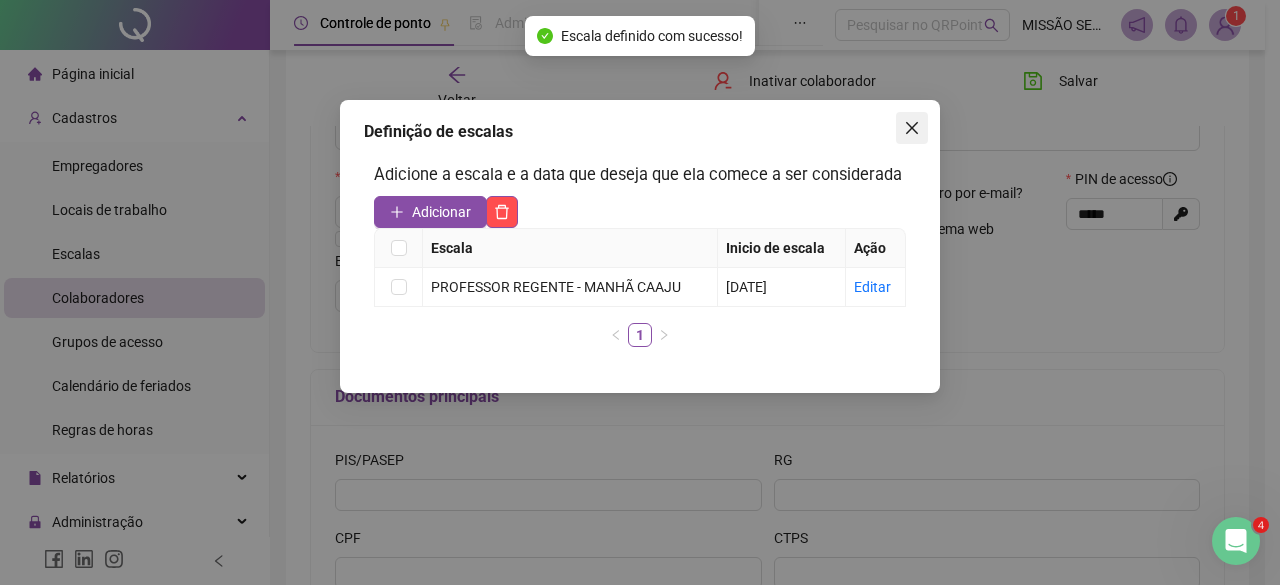 click 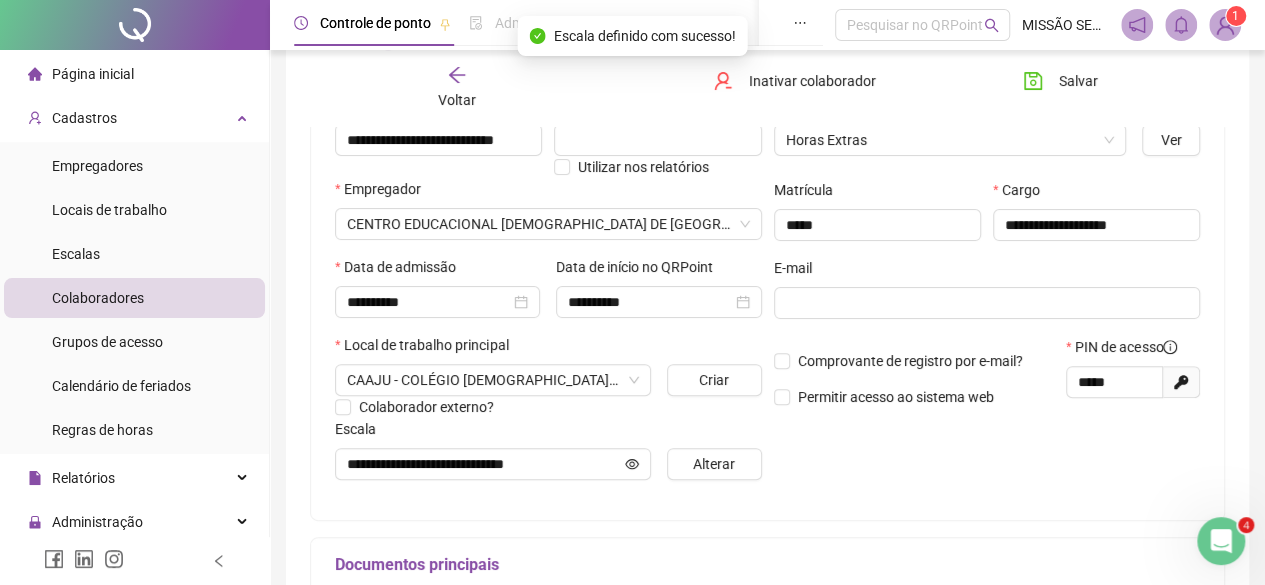 scroll, scrollTop: 100, scrollLeft: 0, axis: vertical 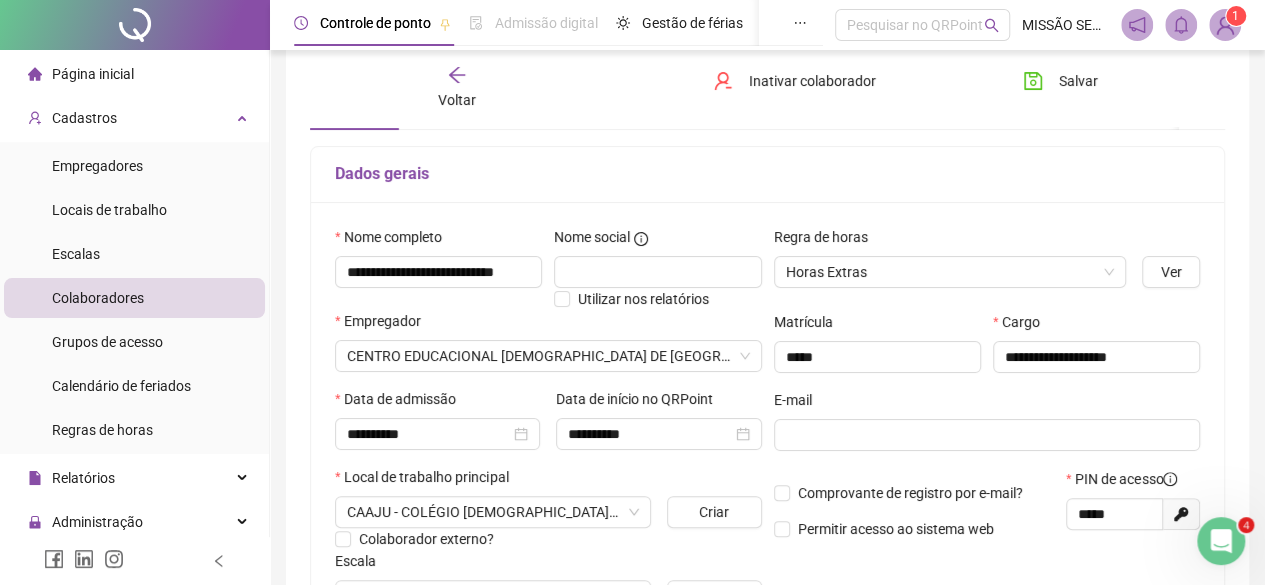 click on "Voltar" at bounding box center (457, 100) 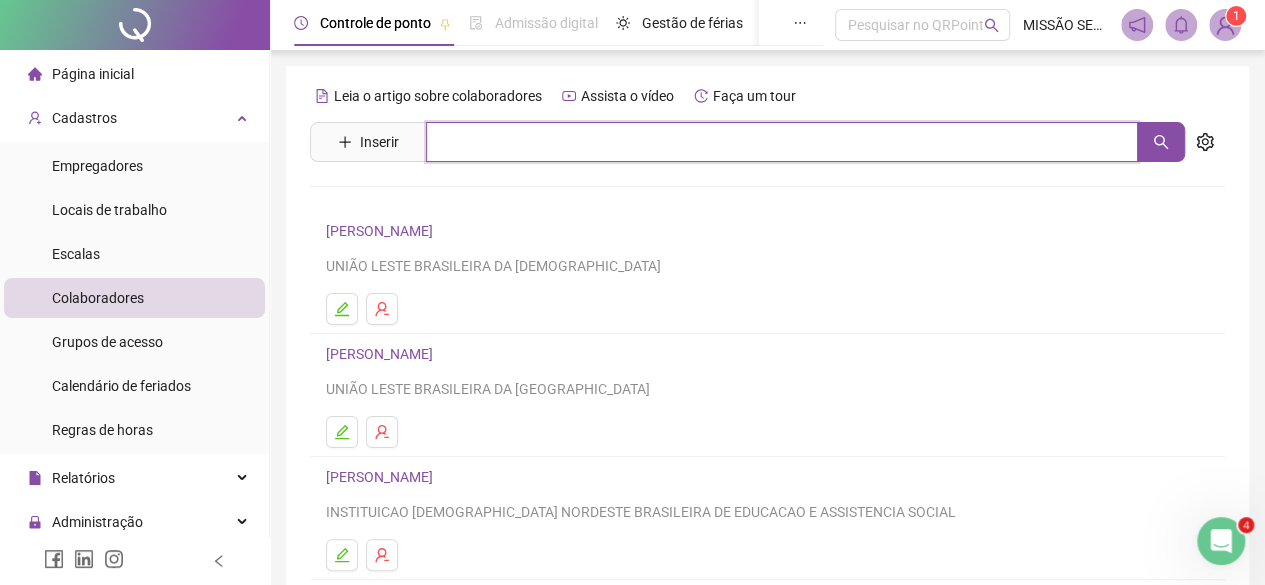 click at bounding box center [782, 142] 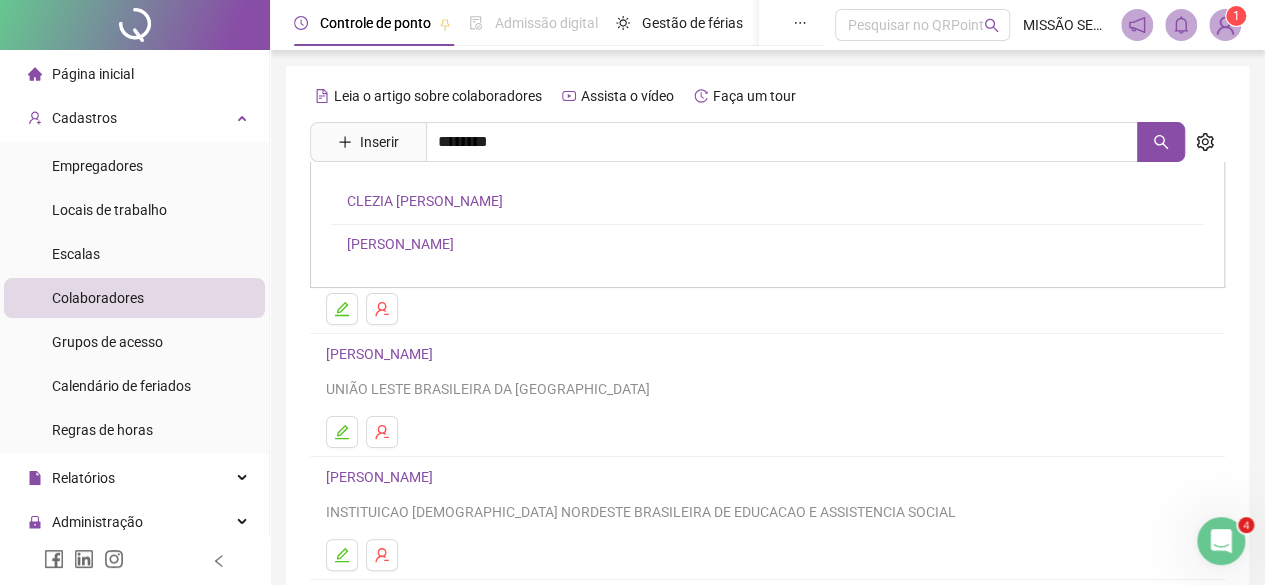click on "[PERSON_NAME]" at bounding box center [400, 244] 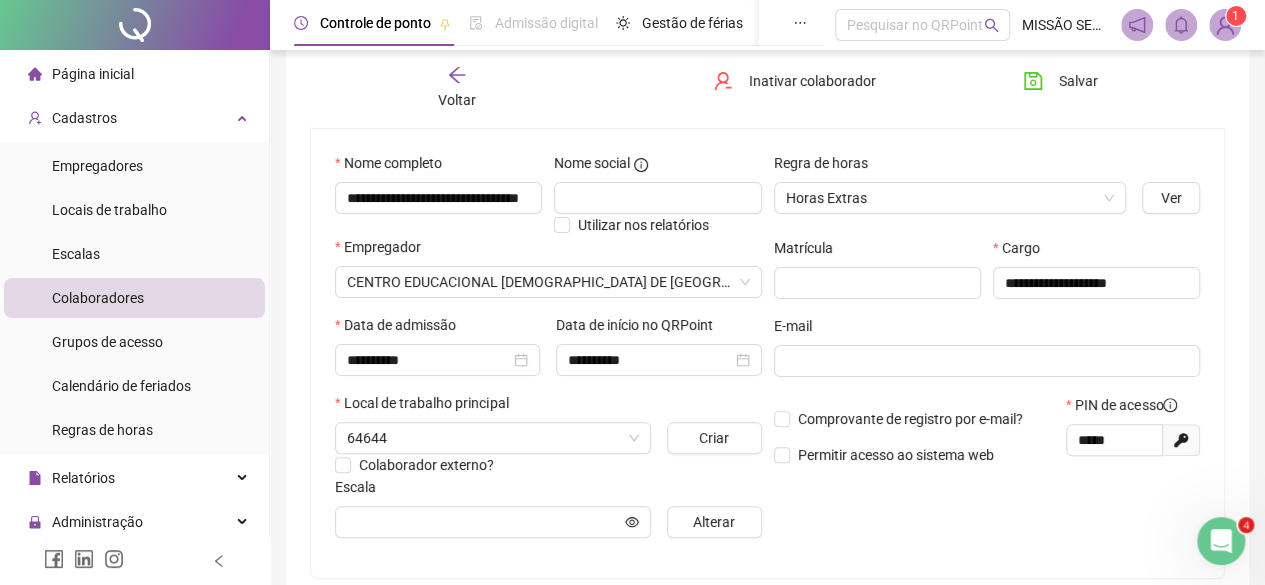 scroll, scrollTop: 300, scrollLeft: 0, axis: vertical 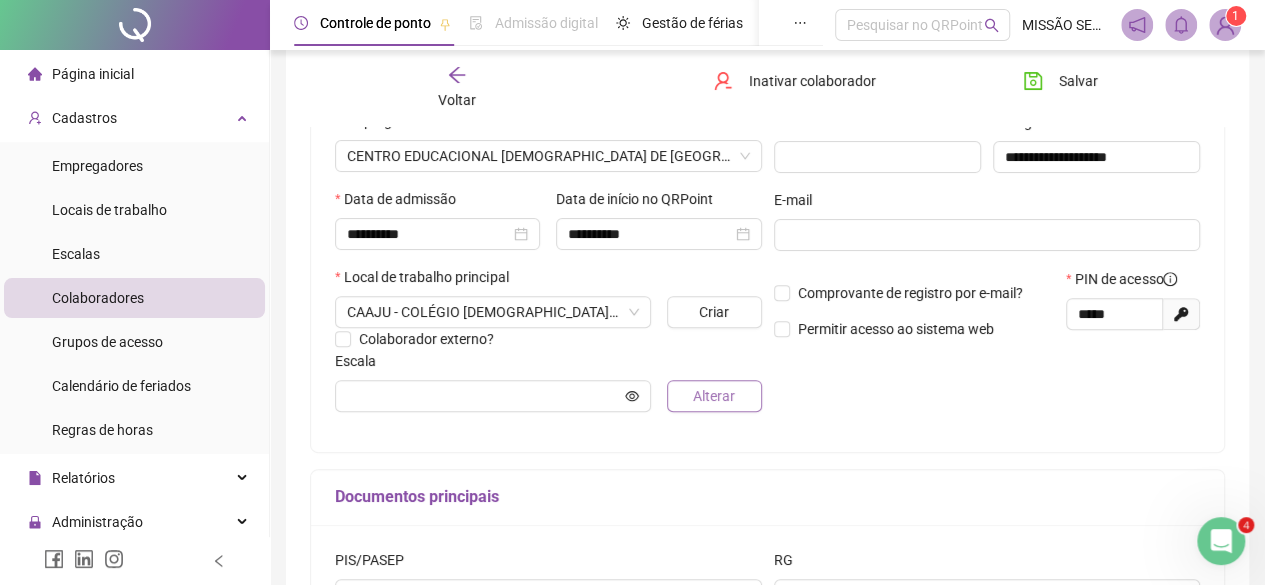 click on "Alterar" at bounding box center (714, 396) 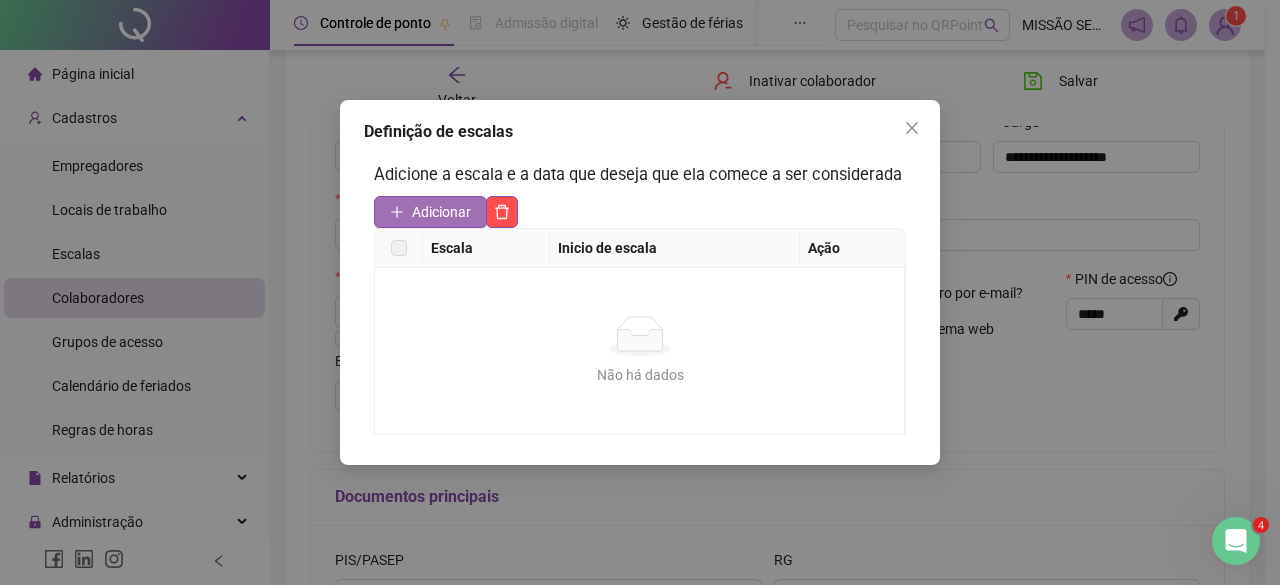 click on "Adicionar" at bounding box center (441, 212) 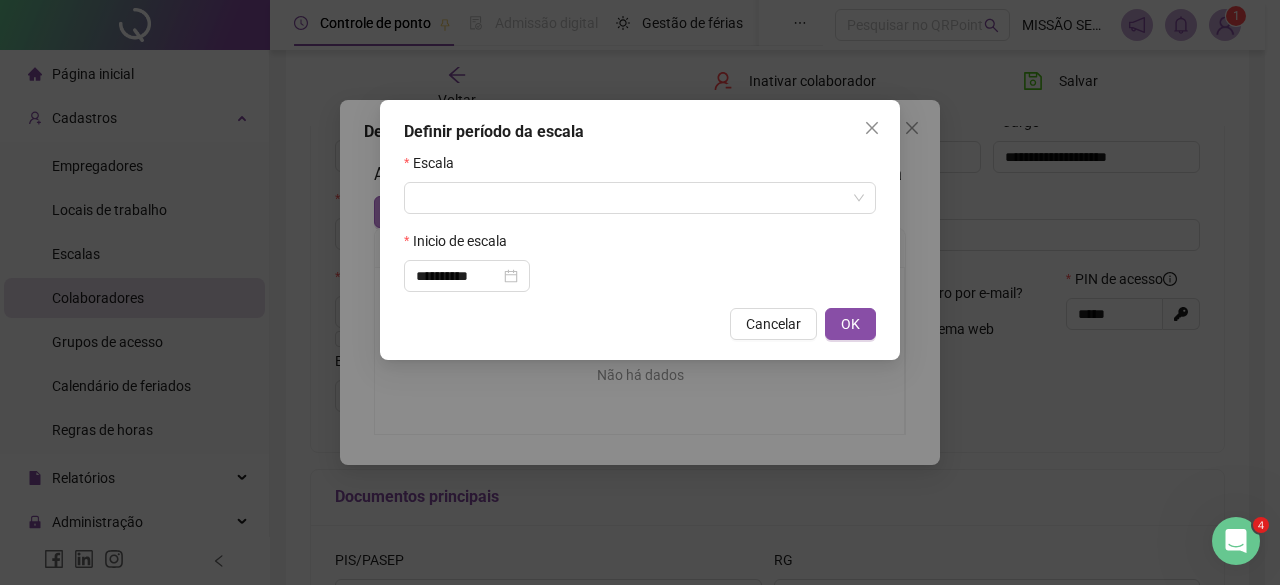 click at bounding box center [634, 198] 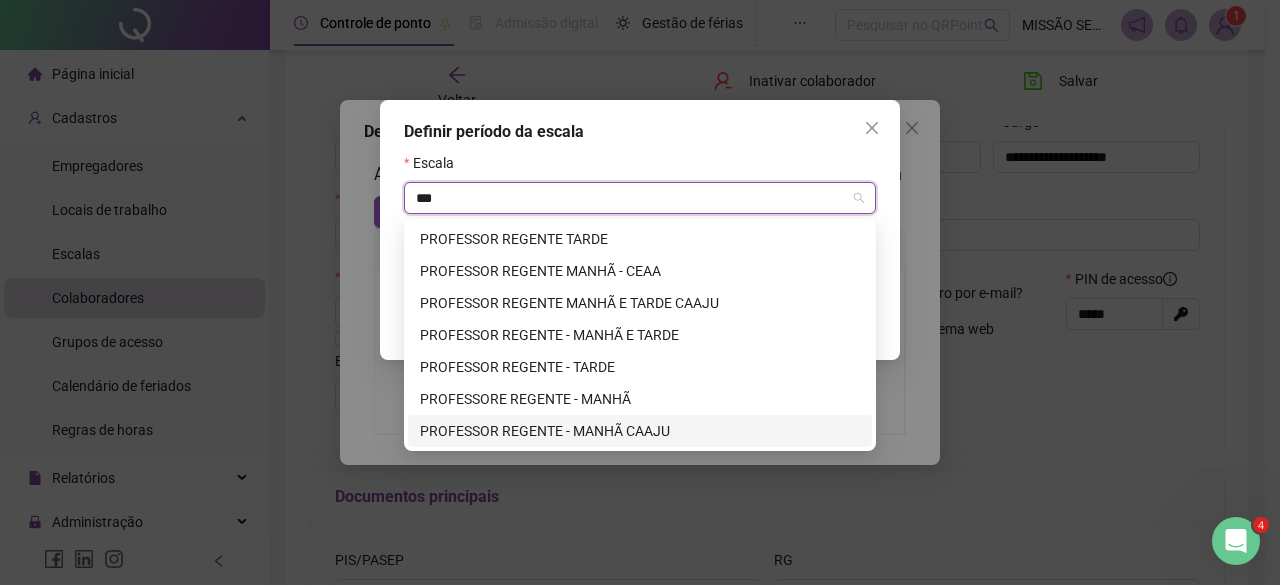 click on "PROFESSOR REGENTE - MANHÃ CAAJU" at bounding box center (640, 431) 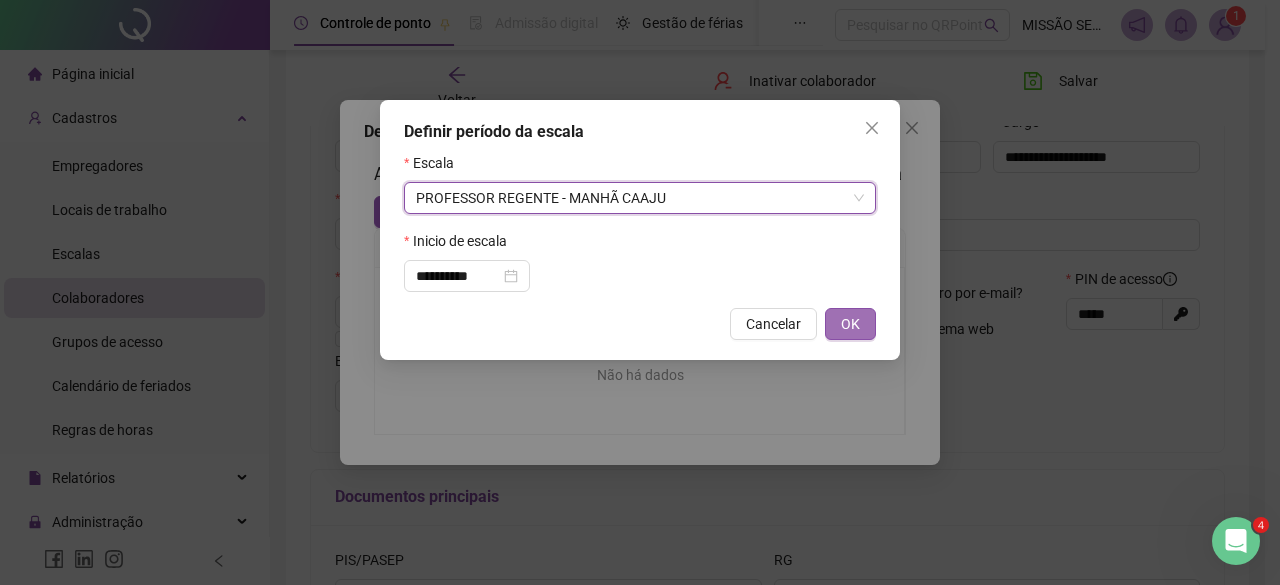 click on "OK" at bounding box center [850, 324] 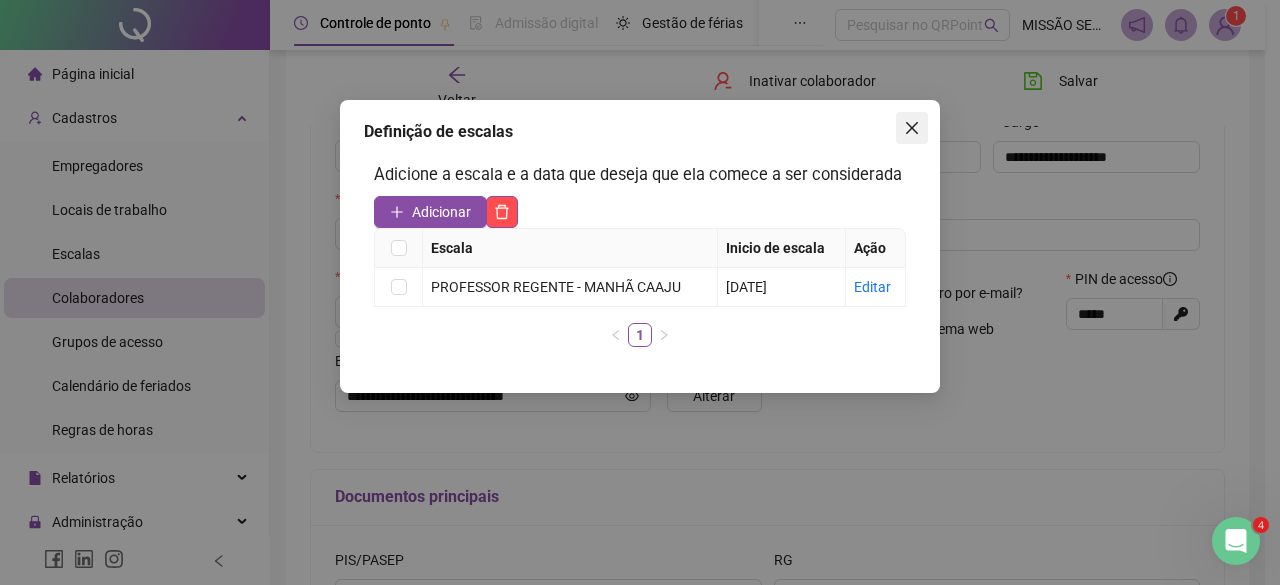 click at bounding box center [912, 128] 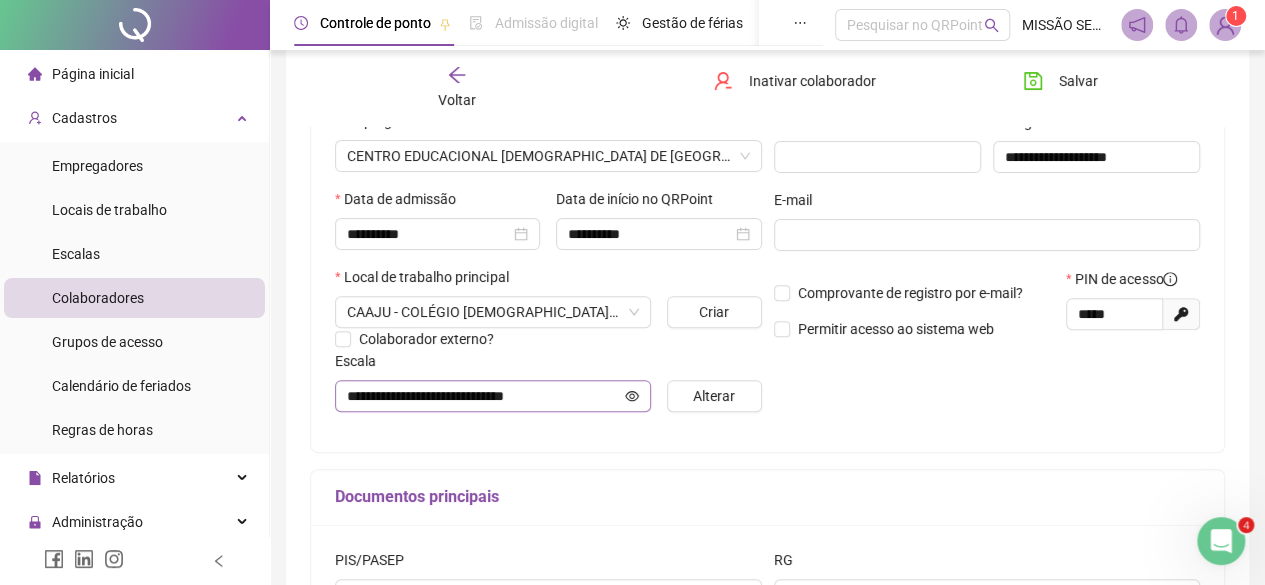 click at bounding box center (632, 396) 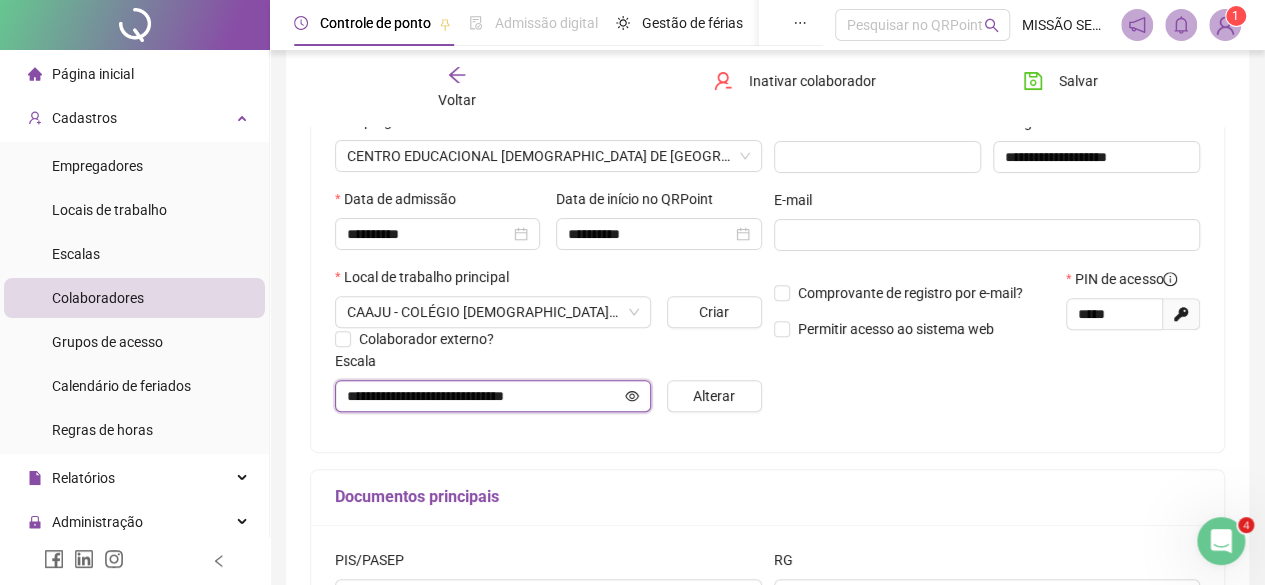 click 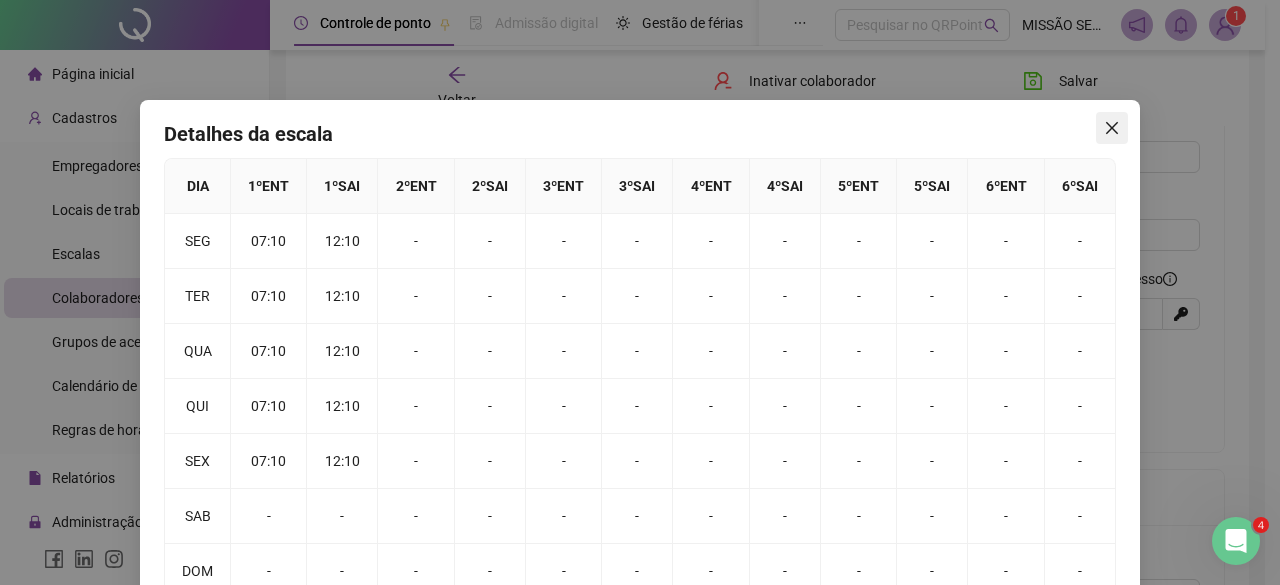 click at bounding box center [1112, 128] 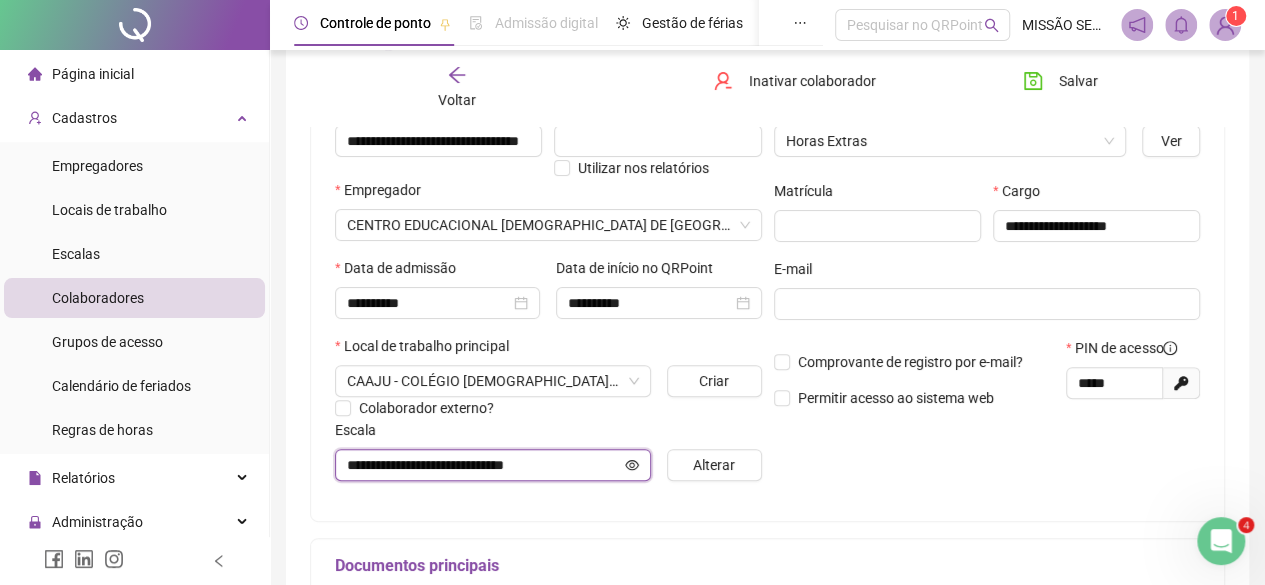 scroll, scrollTop: 200, scrollLeft: 0, axis: vertical 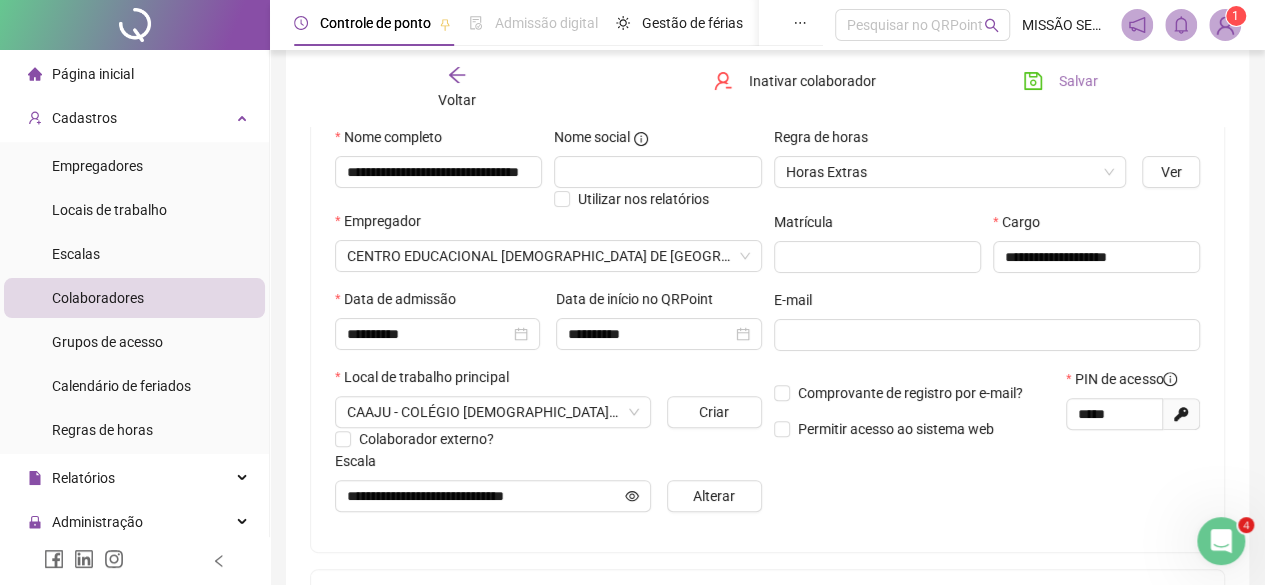 click on "Salvar" at bounding box center [1078, 81] 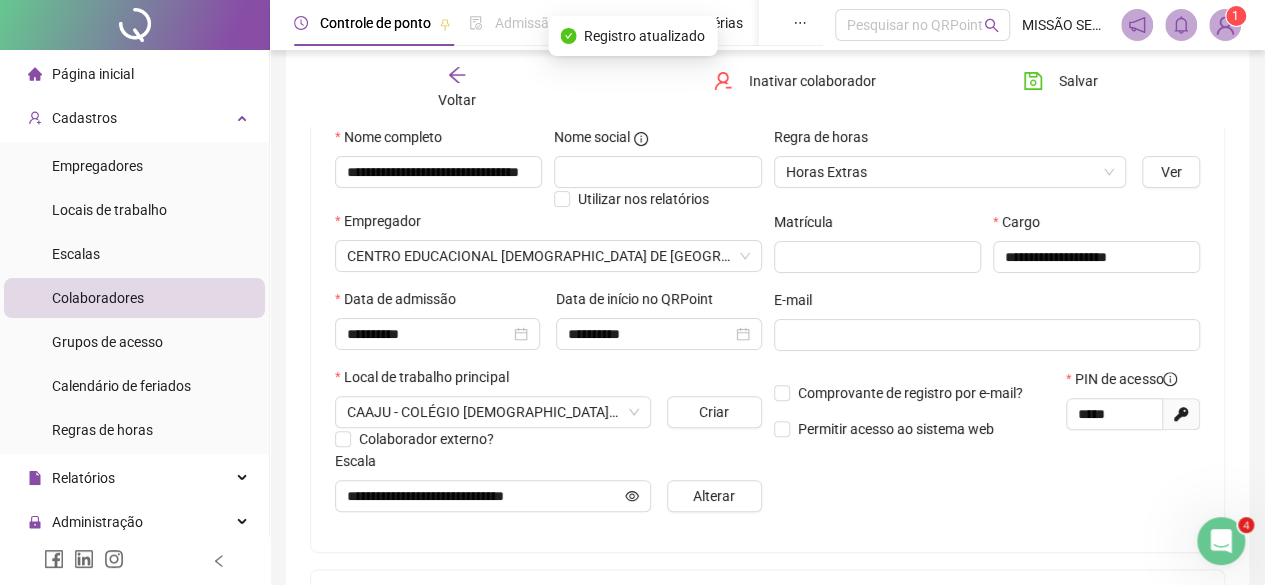 click on "Voltar" at bounding box center (457, 88) 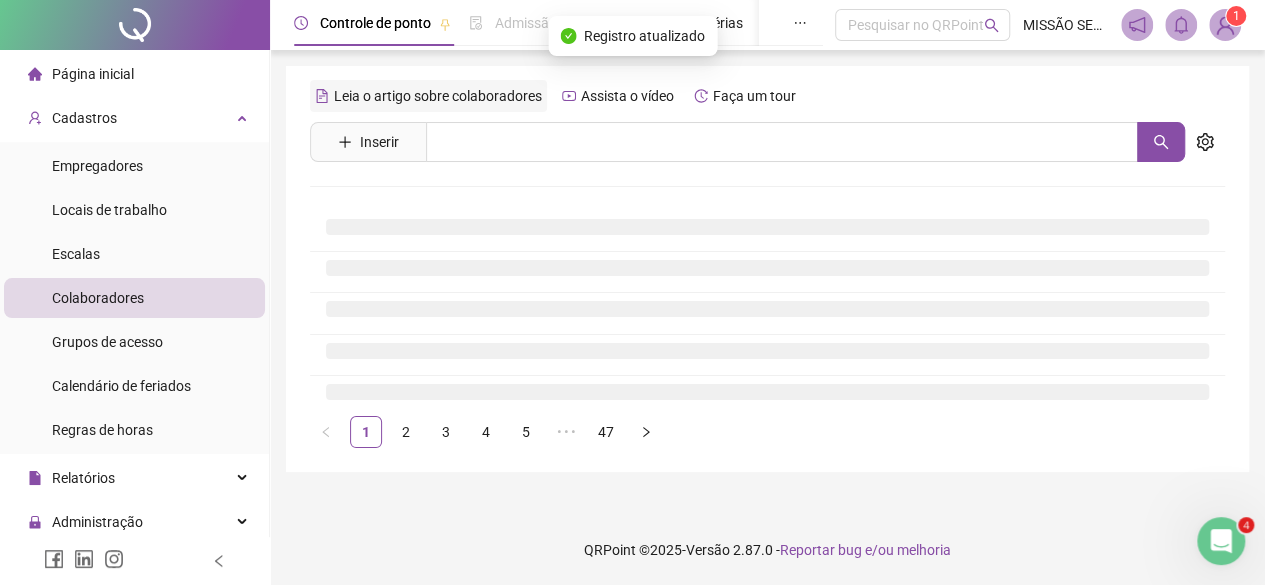 scroll, scrollTop: 0, scrollLeft: 0, axis: both 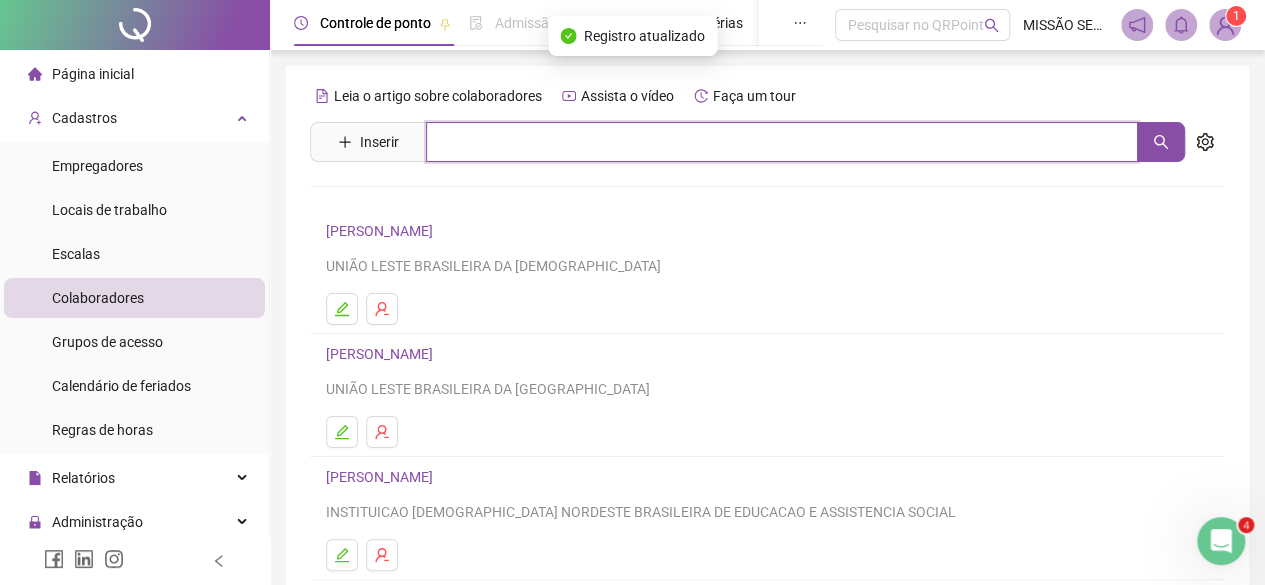 click at bounding box center [782, 142] 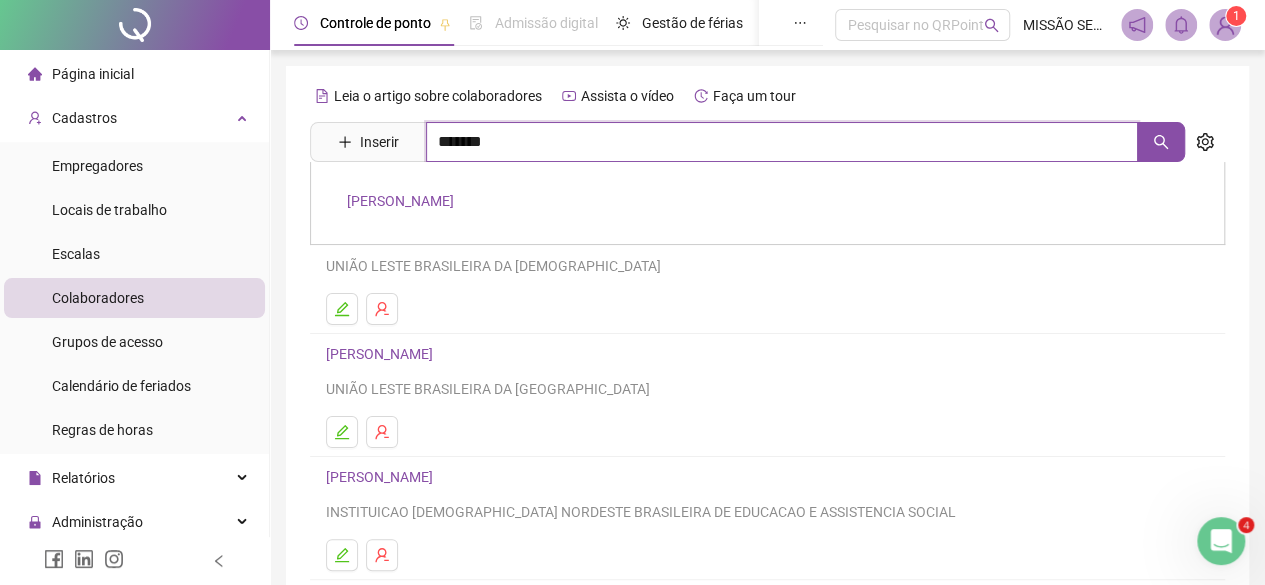 click on "*******" at bounding box center [782, 142] 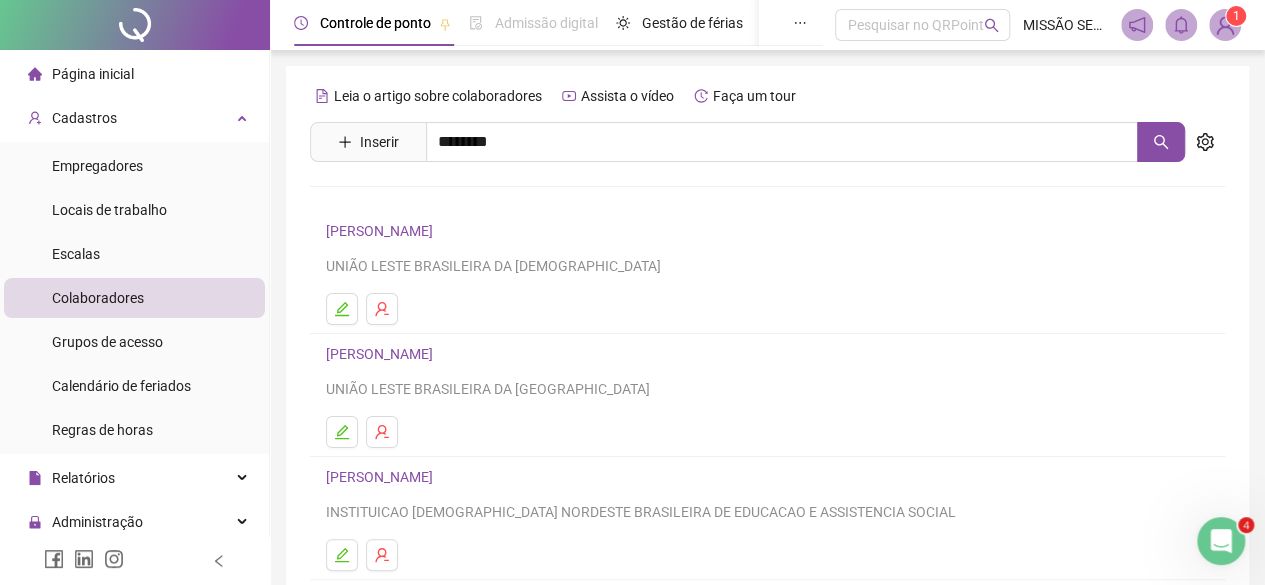 click on "[PERSON_NAME]" at bounding box center (400, 201) 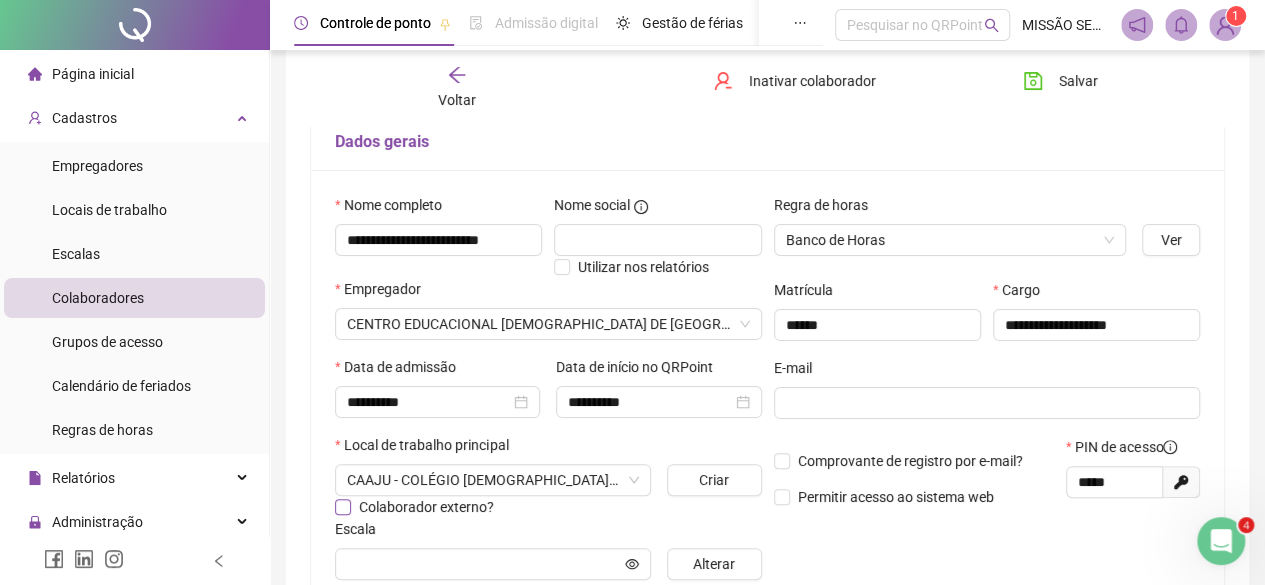 scroll, scrollTop: 200, scrollLeft: 0, axis: vertical 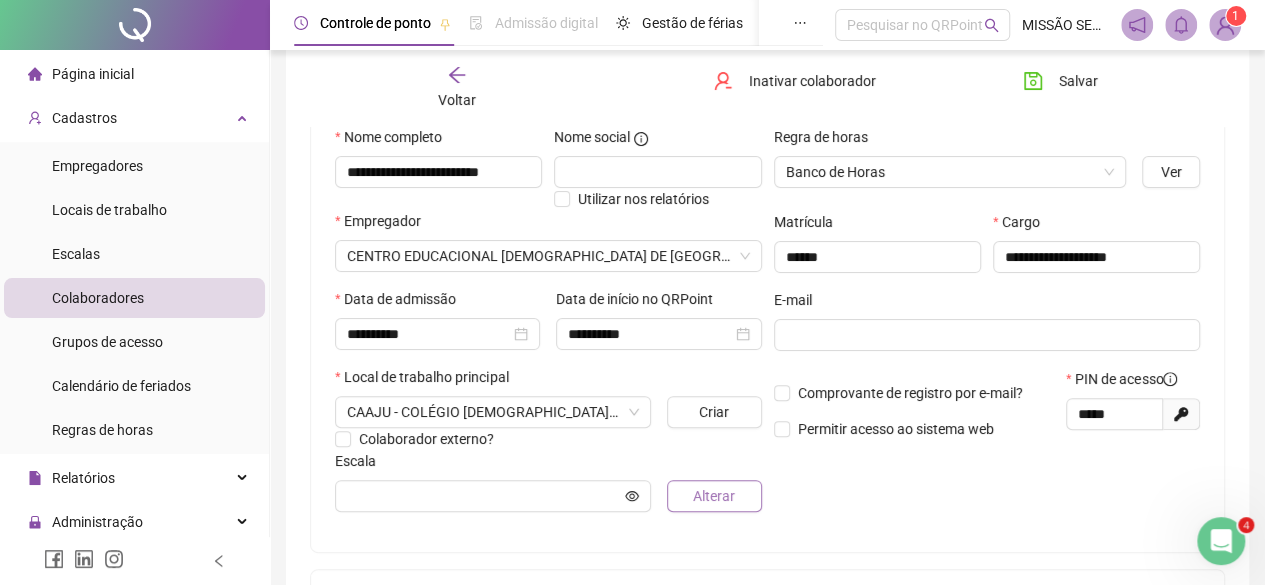 click on "Alterar" at bounding box center [714, 496] 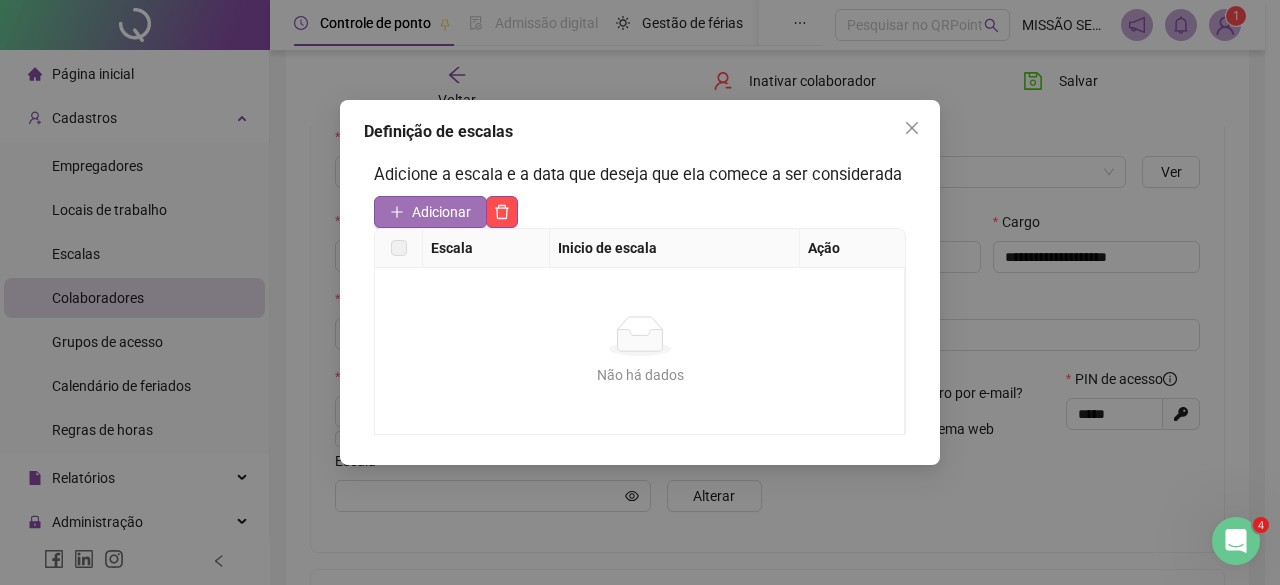 click on "Adicionar" at bounding box center (441, 212) 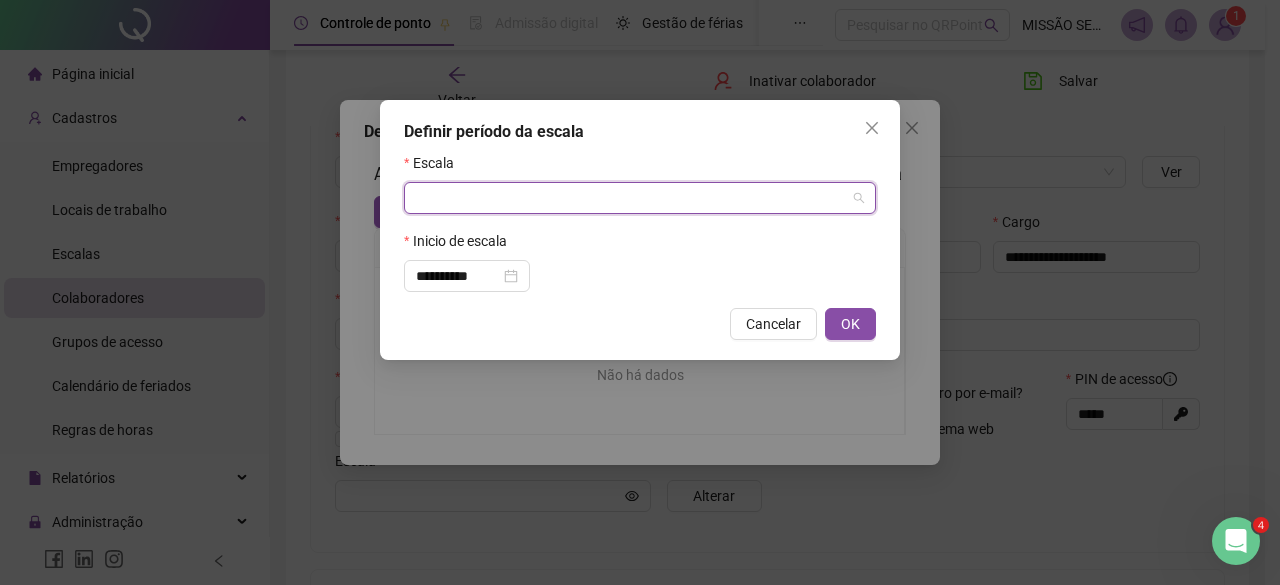 click at bounding box center [634, 198] 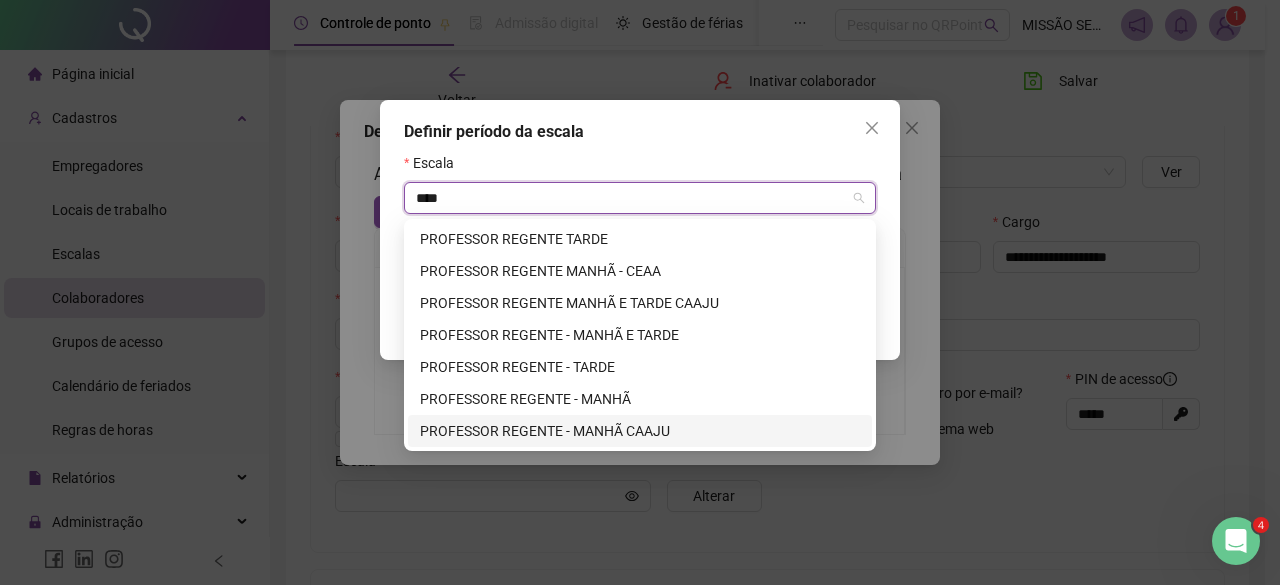 click on "PROFESSOR REGENTE - MANHÃ CAAJU" at bounding box center [640, 431] 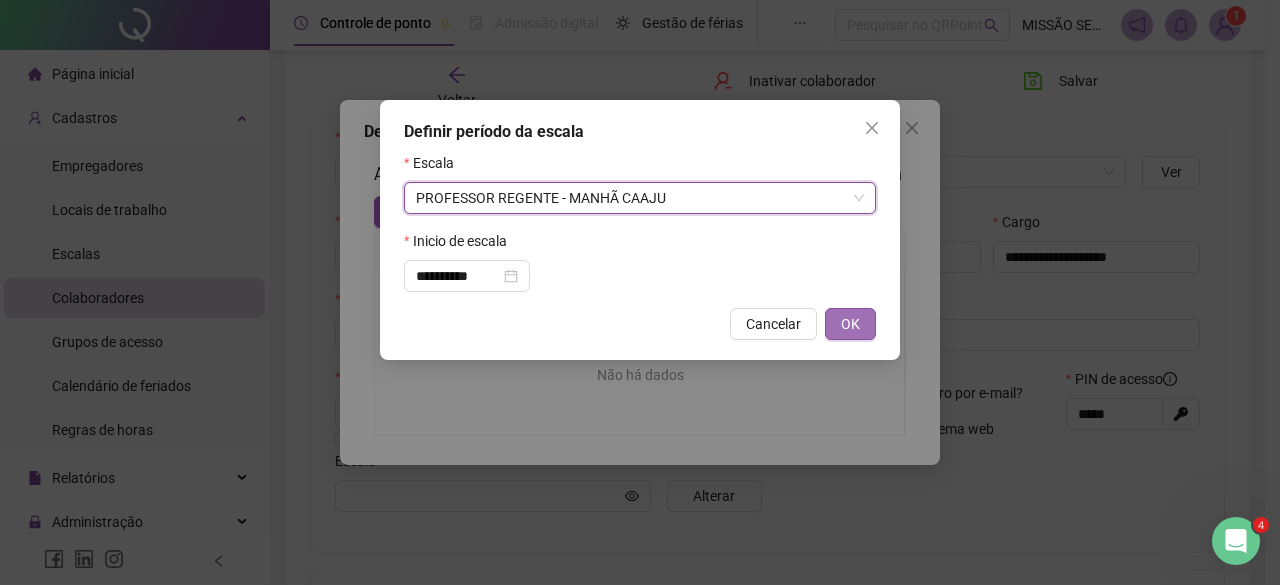 click on "OK" at bounding box center [850, 324] 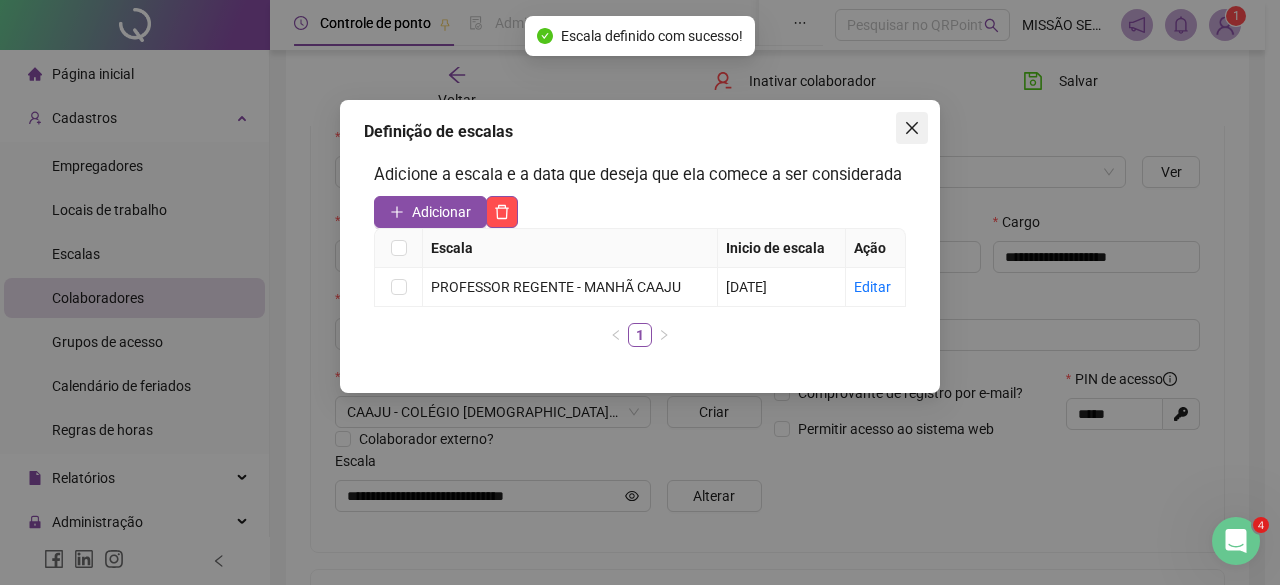 click at bounding box center [912, 128] 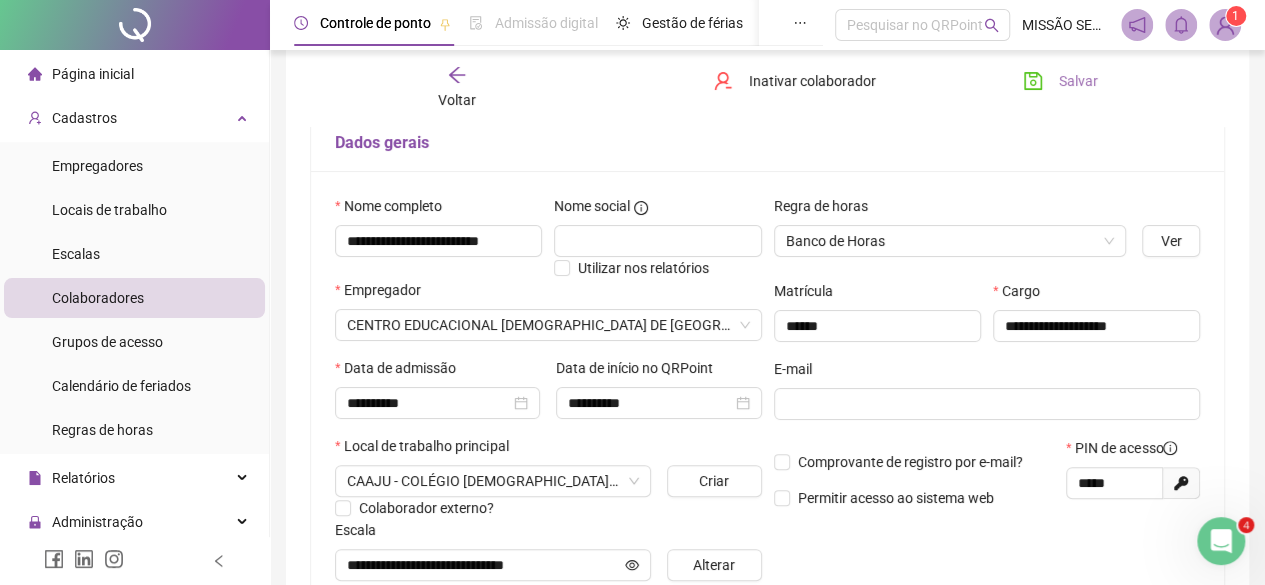 scroll, scrollTop: 100, scrollLeft: 0, axis: vertical 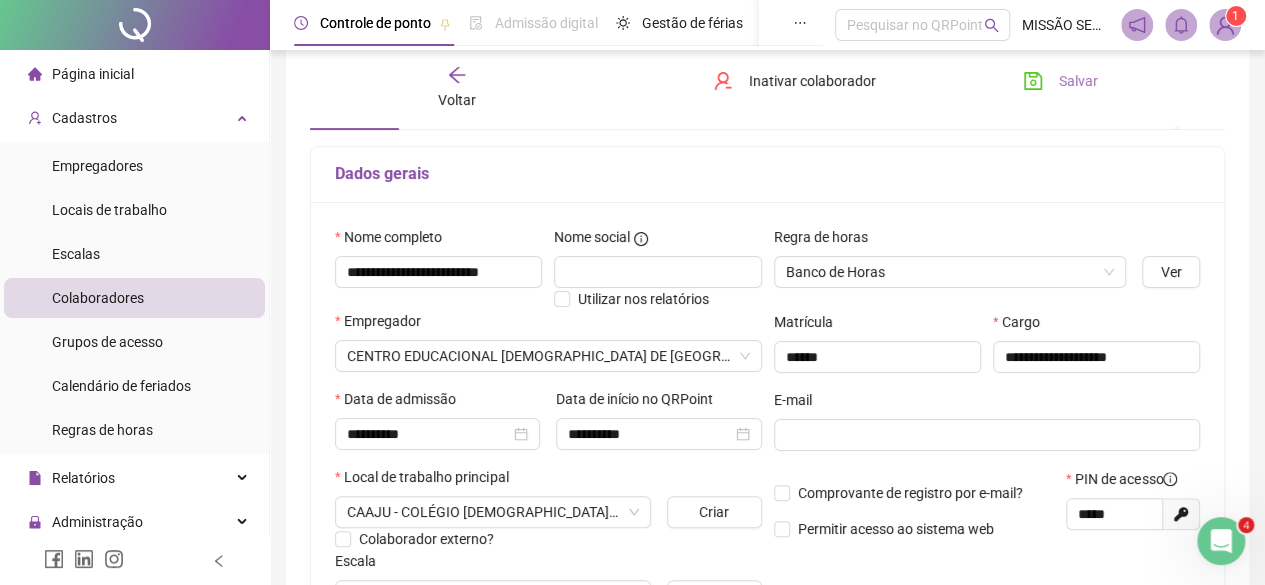 click on "Salvar" at bounding box center [1060, 81] 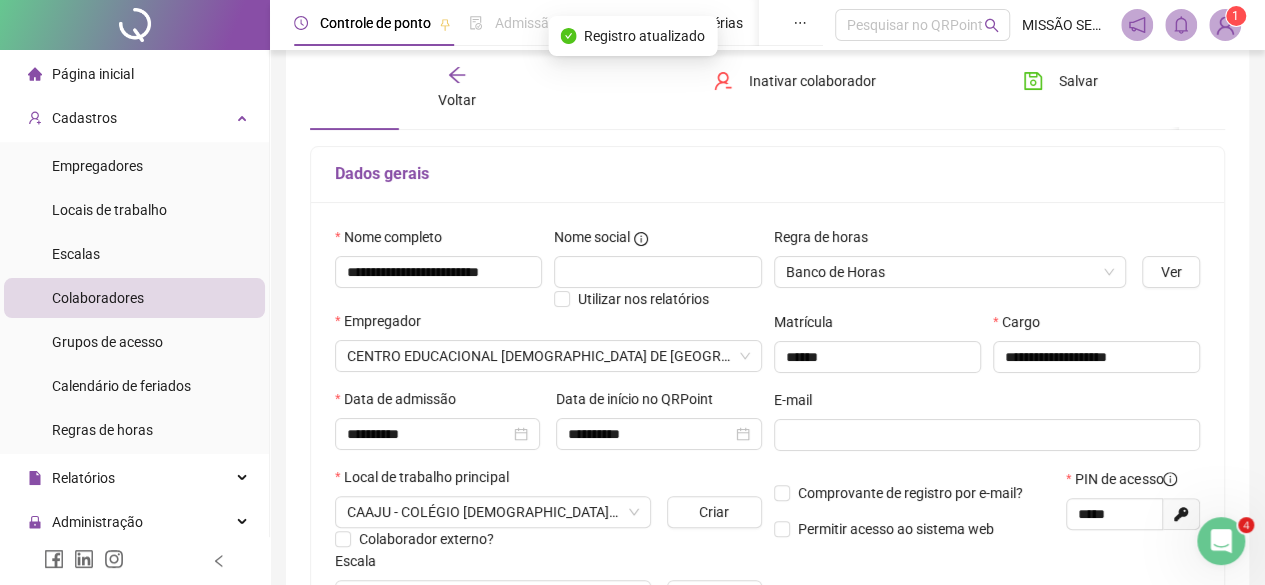 click on "Voltar" at bounding box center [457, 88] 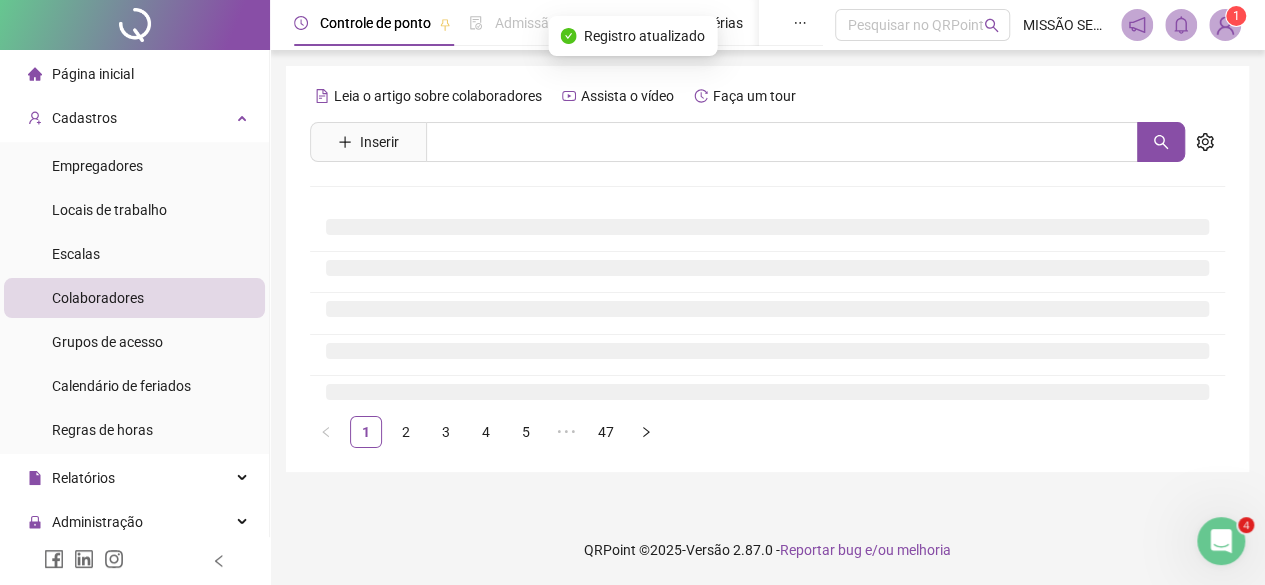 scroll, scrollTop: 0, scrollLeft: 0, axis: both 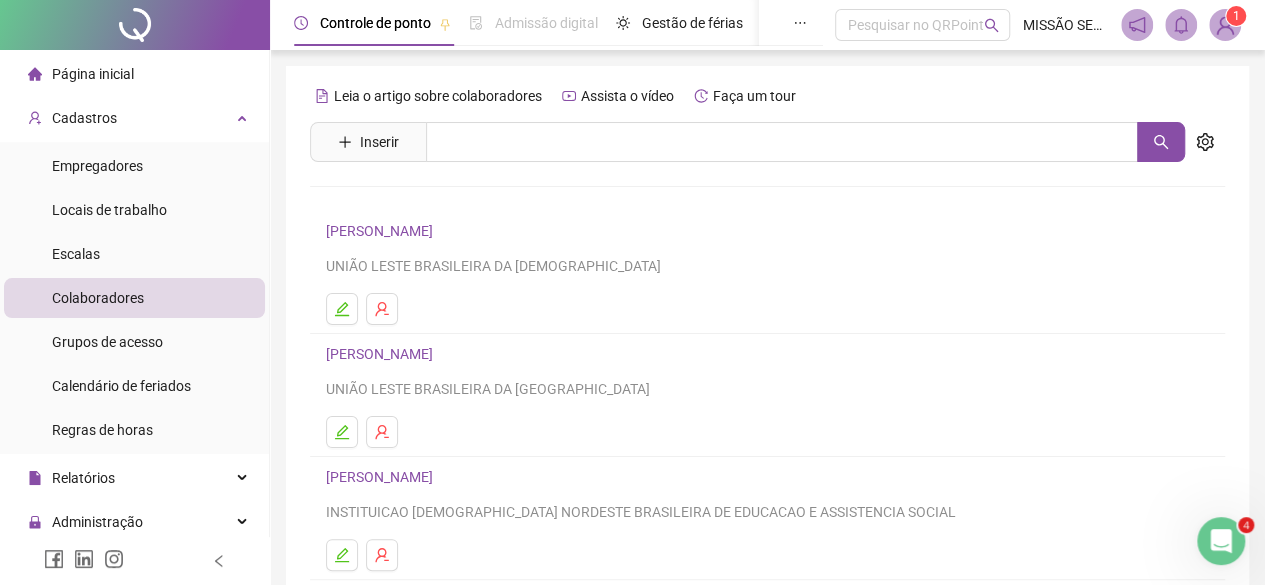 click on "Inserir" at bounding box center (368, 142) 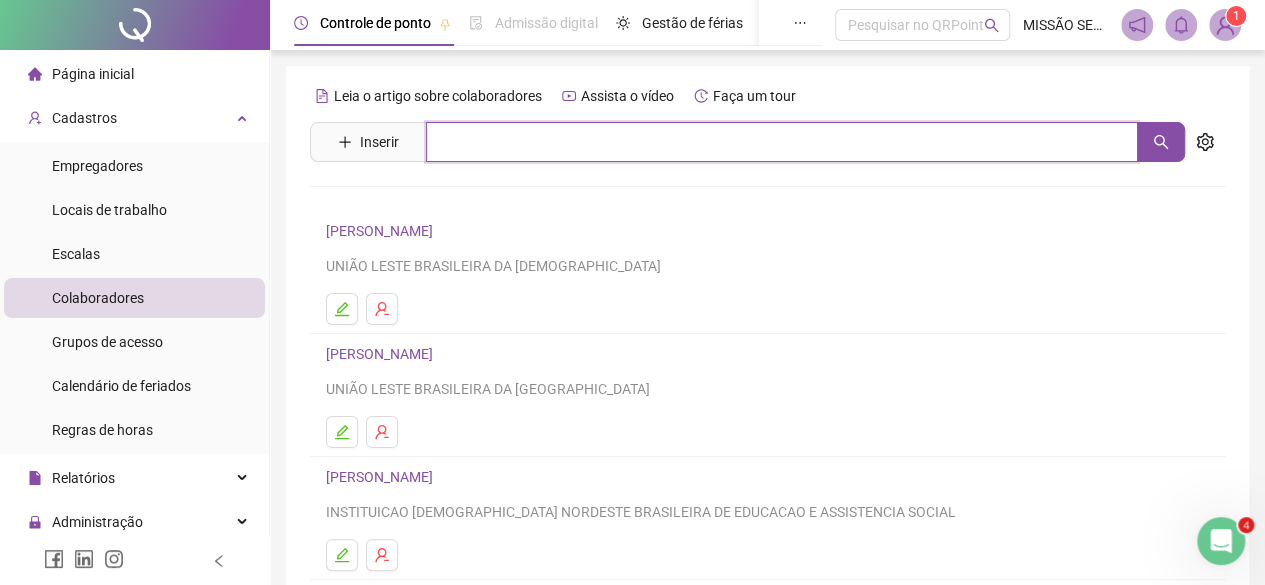 click at bounding box center [782, 142] 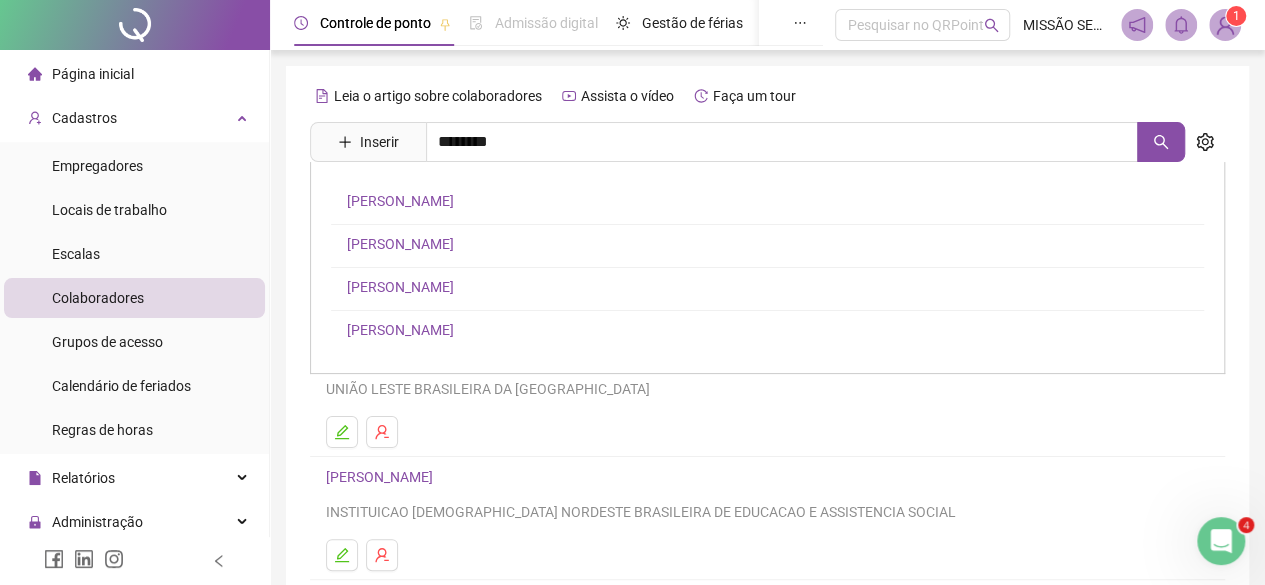 click on "[PERSON_NAME]" at bounding box center [400, 287] 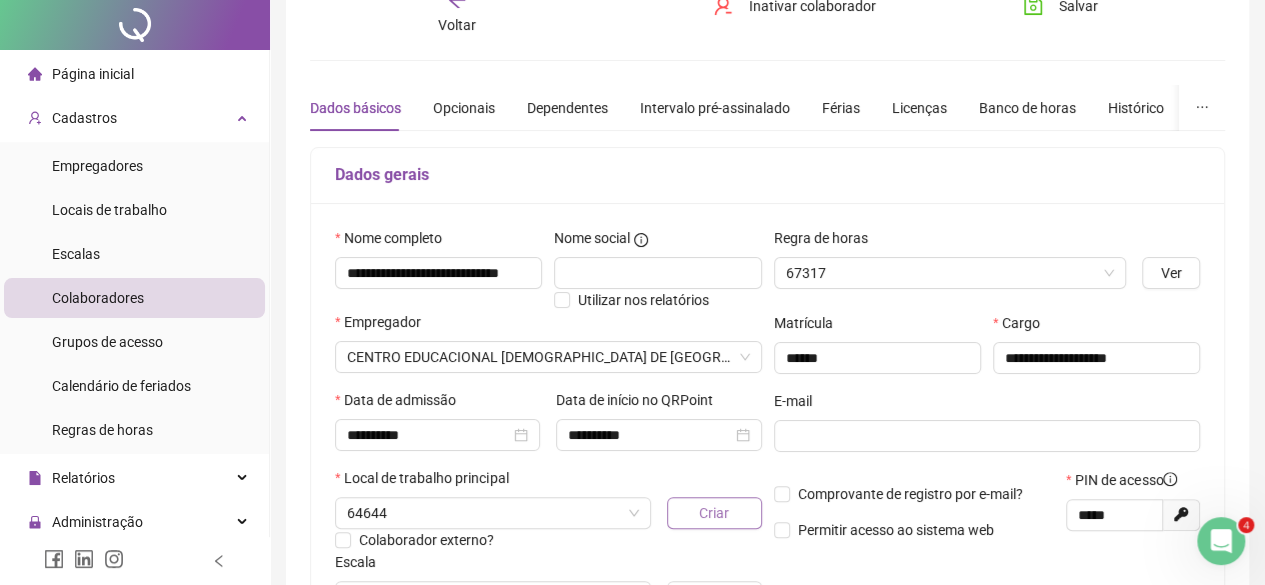 scroll, scrollTop: 300, scrollLeft: 0, axis: vertical 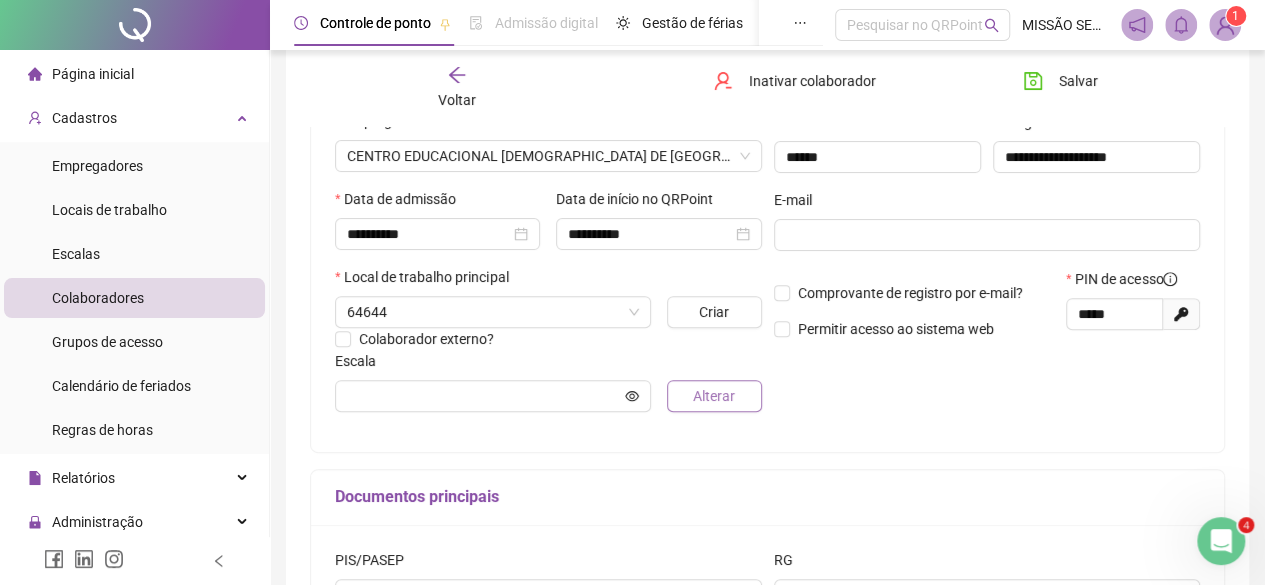 click on "Alterar" at bounding box center [714, 396] 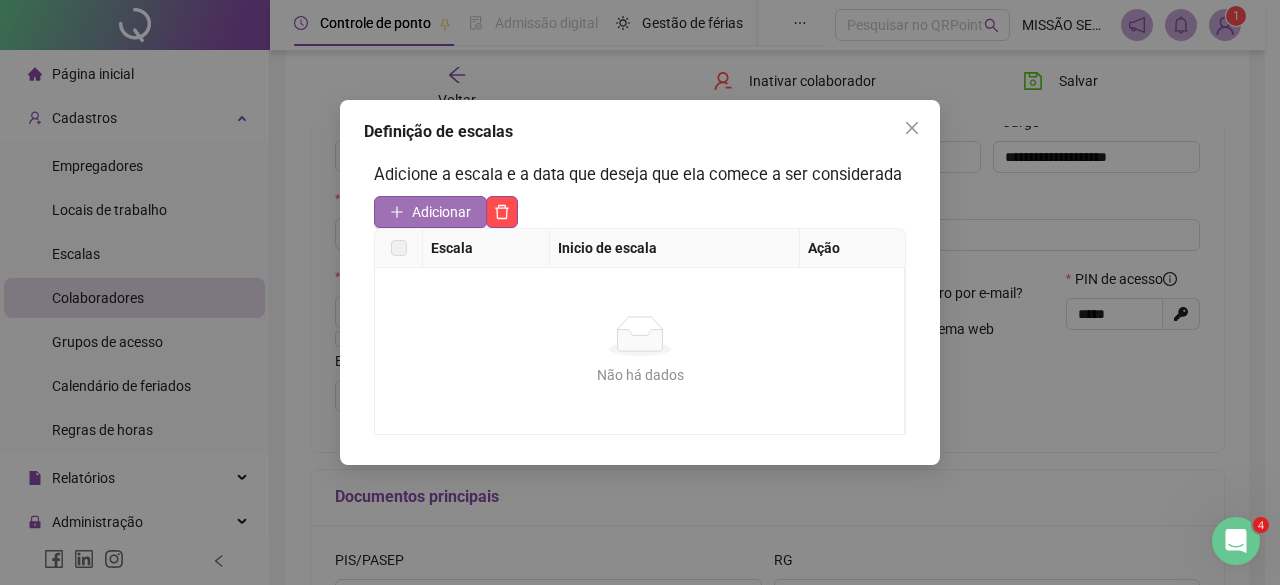 click on "Adicionar" at bounding box center [430, 212] 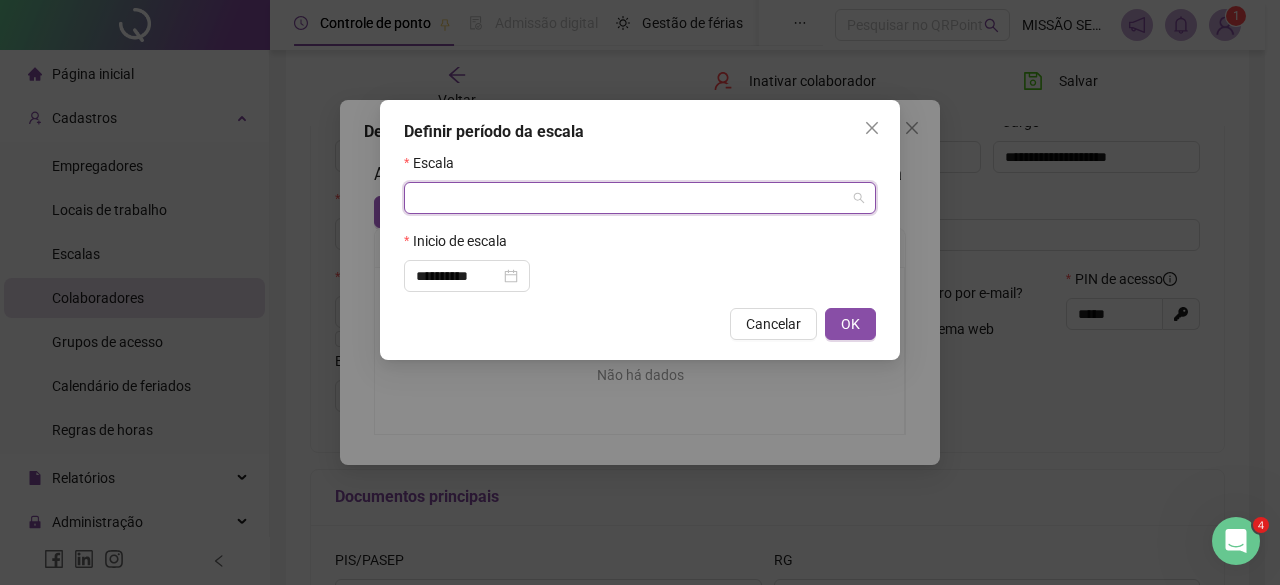 click at bounding box center (634, 198) 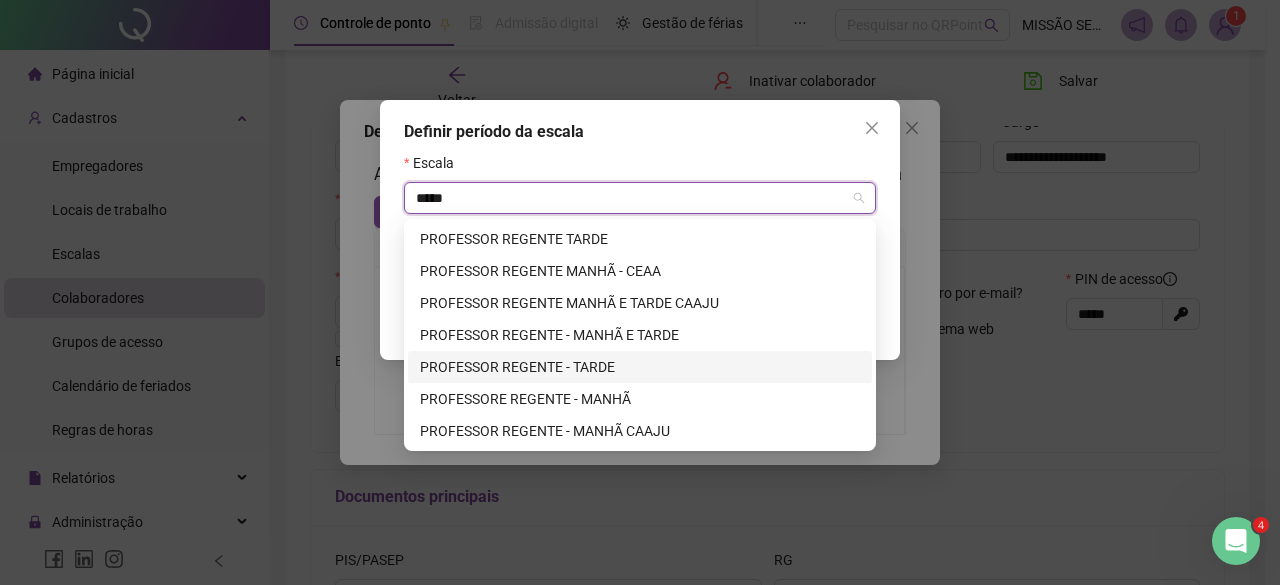 click on "PROFESSOR REGENTE - TARDE" at bounding box center [640, 367] 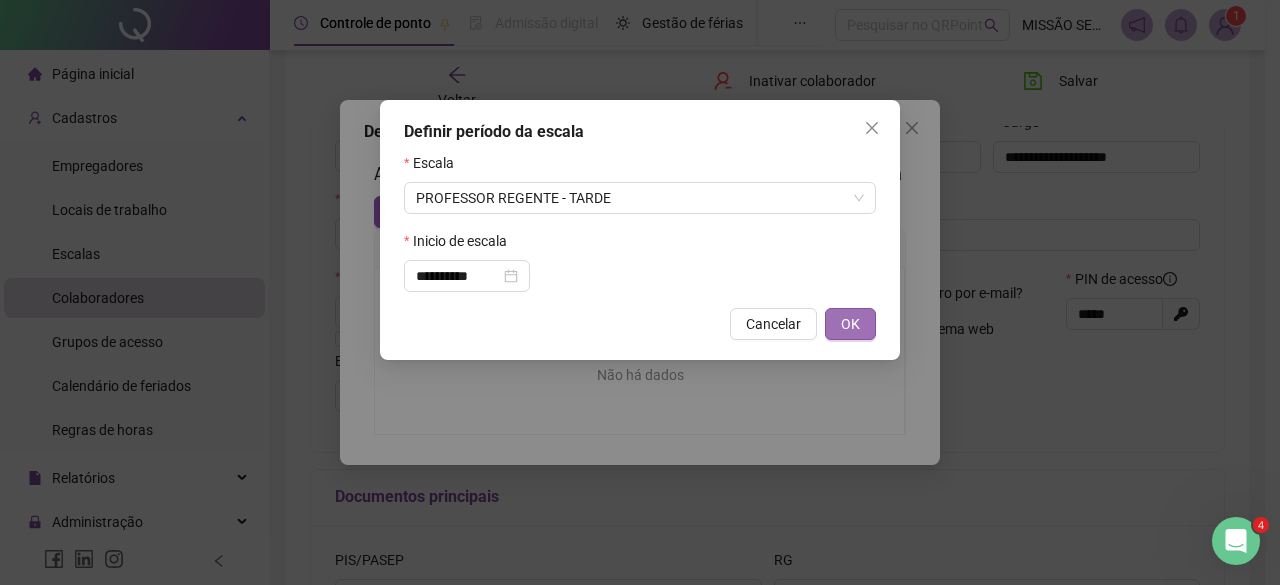 click on "OK" at bounding box center [850, 324] 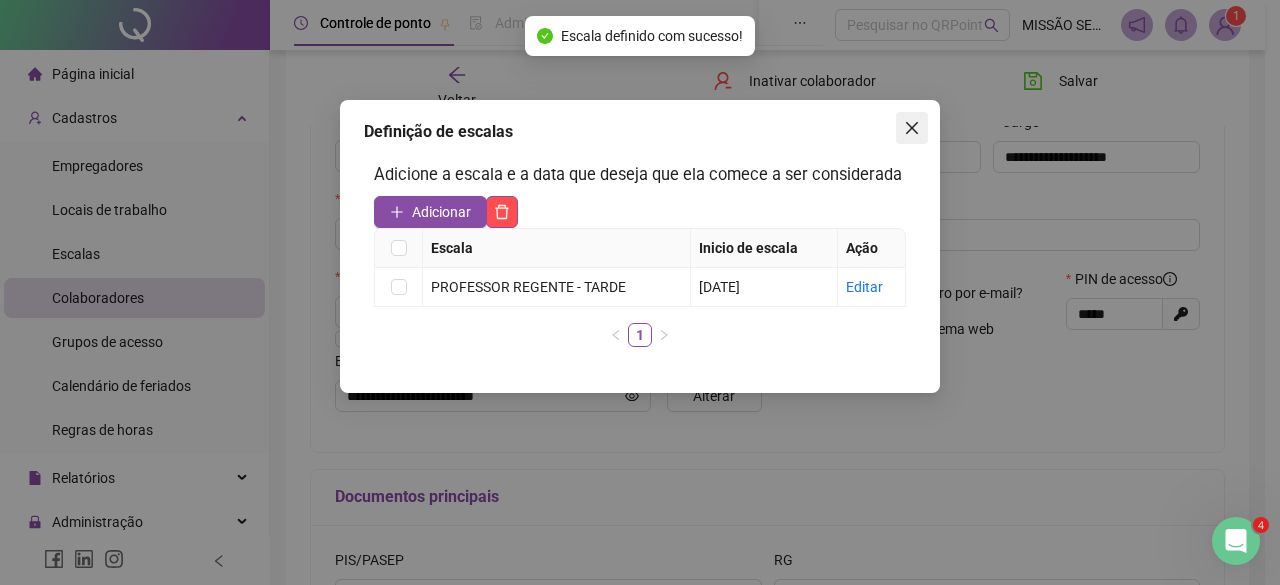 click 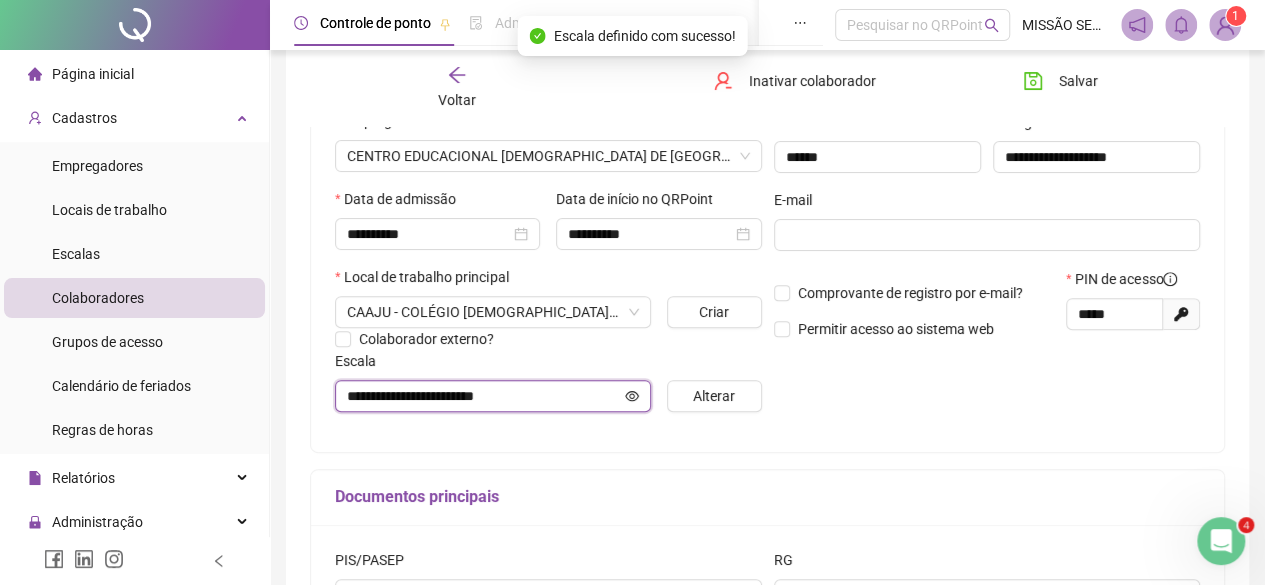click 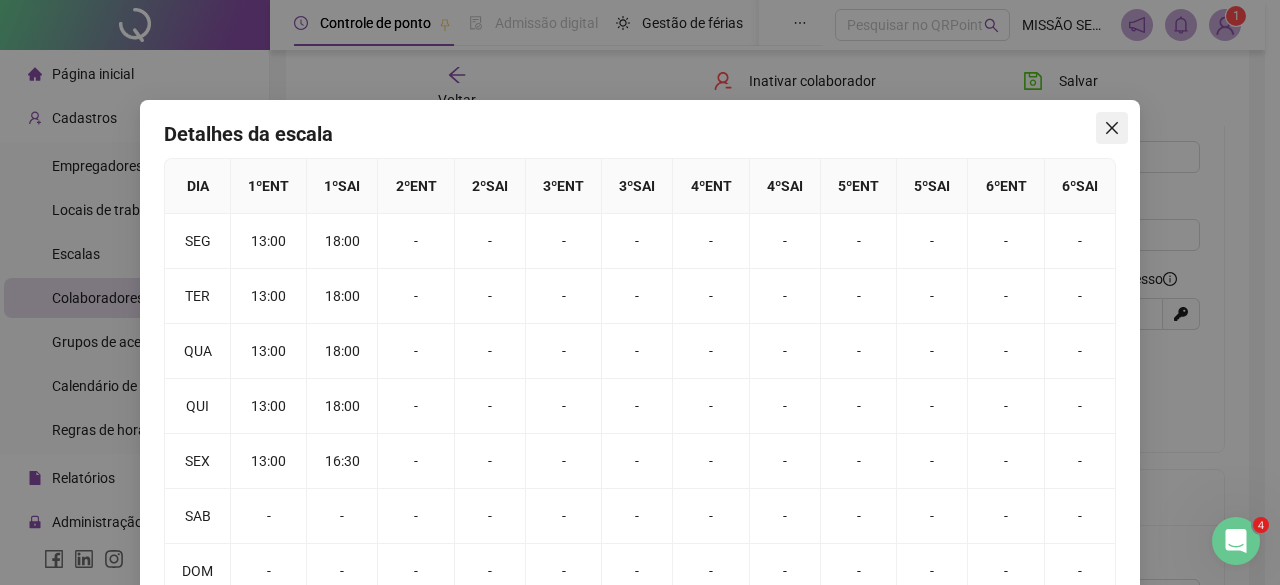 click at bounding box center (1112, 128) 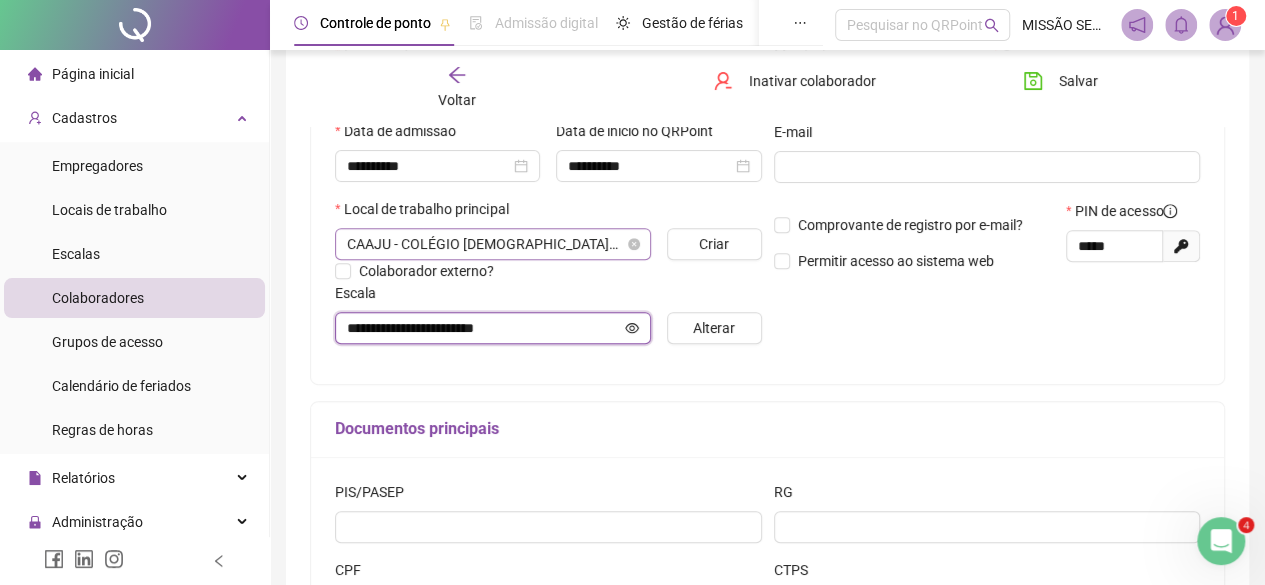 scroll, scrollTop: 400, scrollLeft: 0, axis: vertical 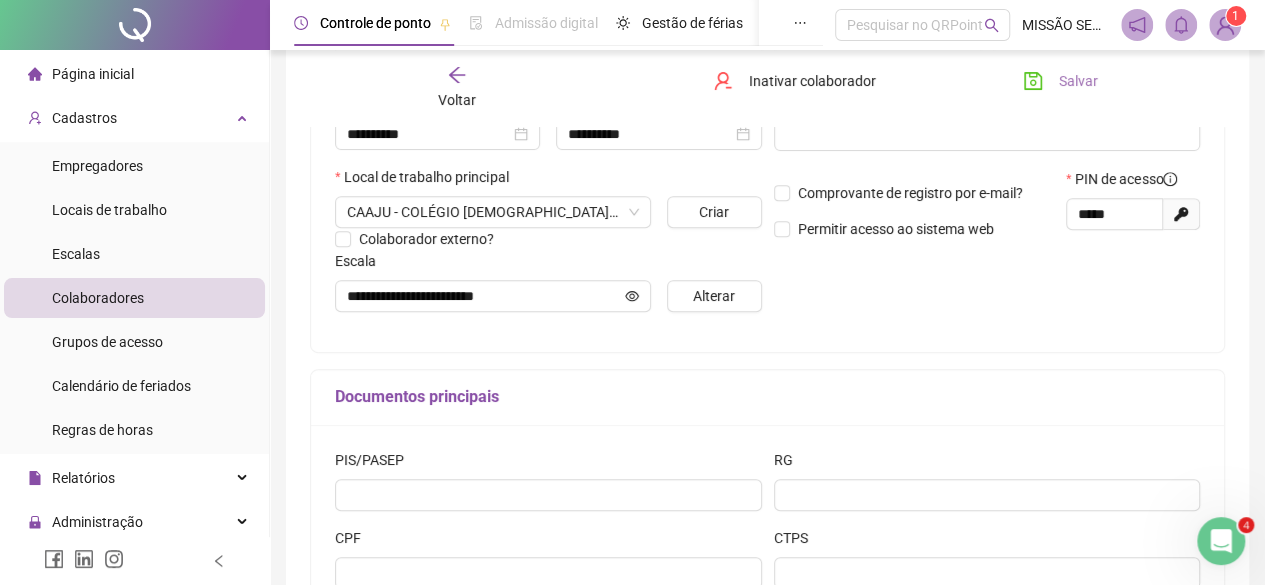 click 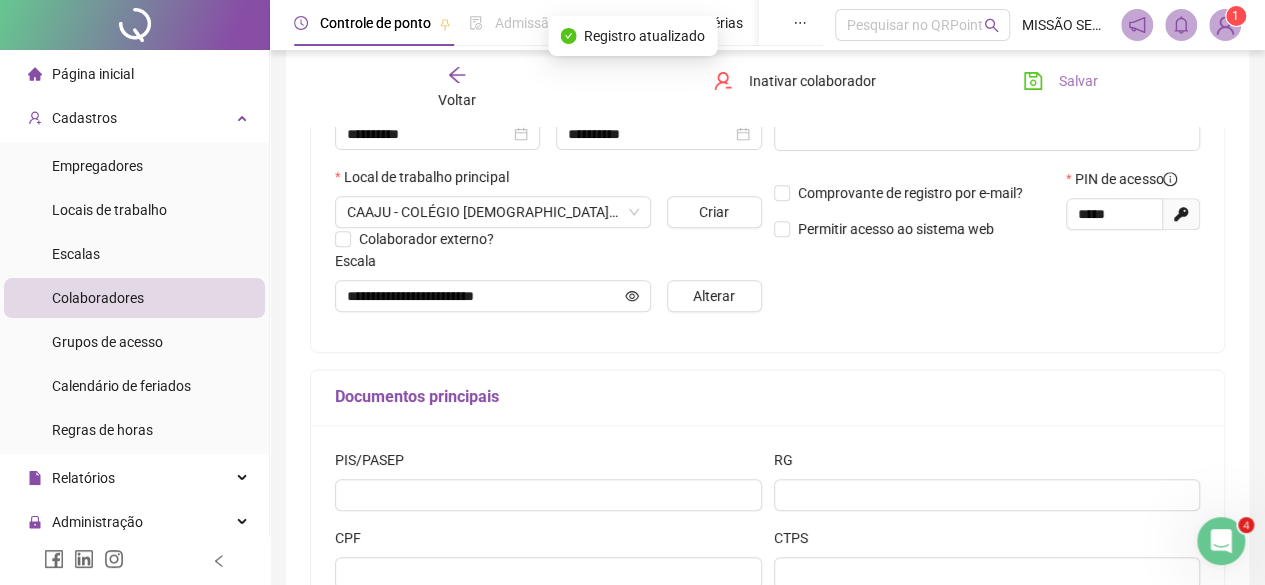 click on "Voltar" at bounding box center [457, 100] 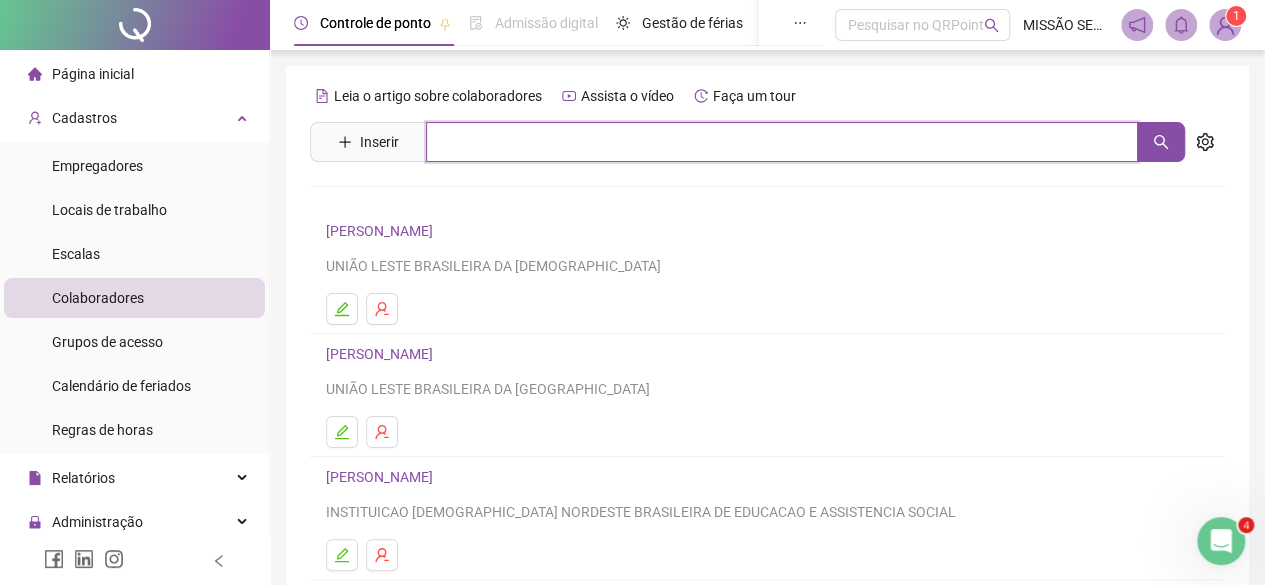 click at bounding box center [782, 142] 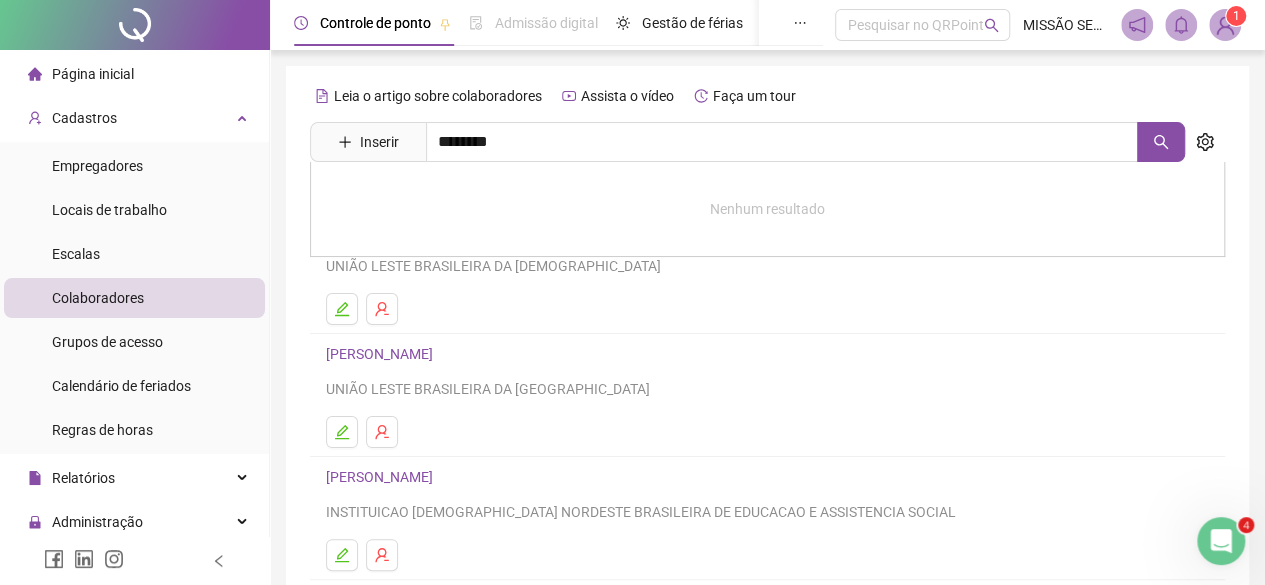 click on "Nenhum resultado" at bounding box center [767, 209] 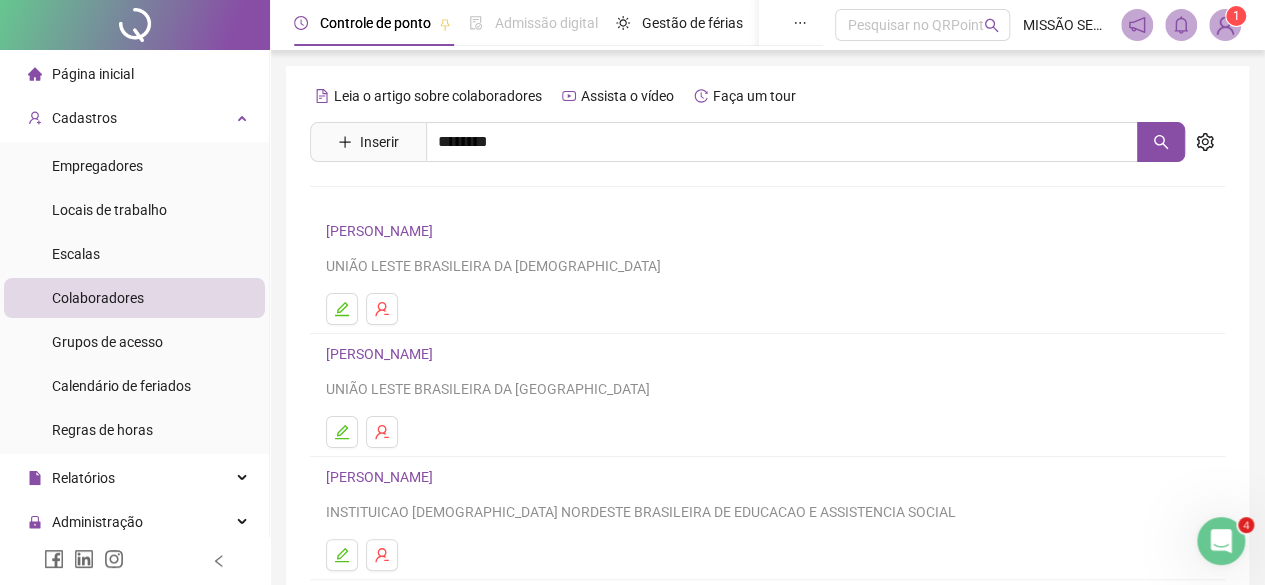 click on "Leia o artigo sobre colaboradores Assista o vídeo Faça um tour" at bounding box center [767, 96] 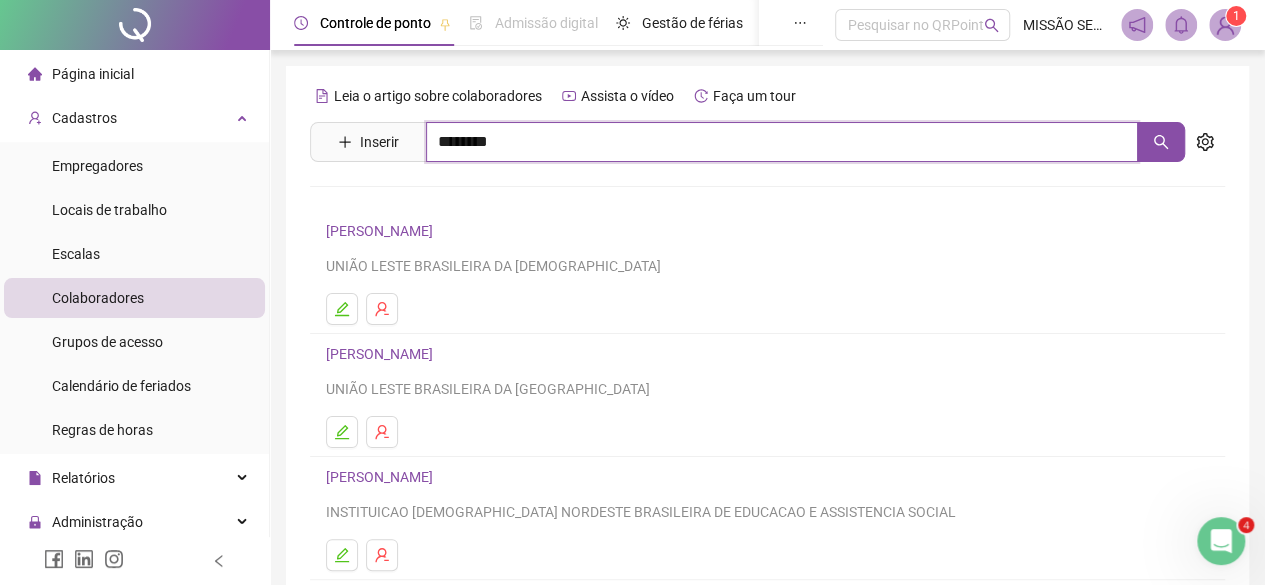 click on "********" at bounding box center (782, 142) 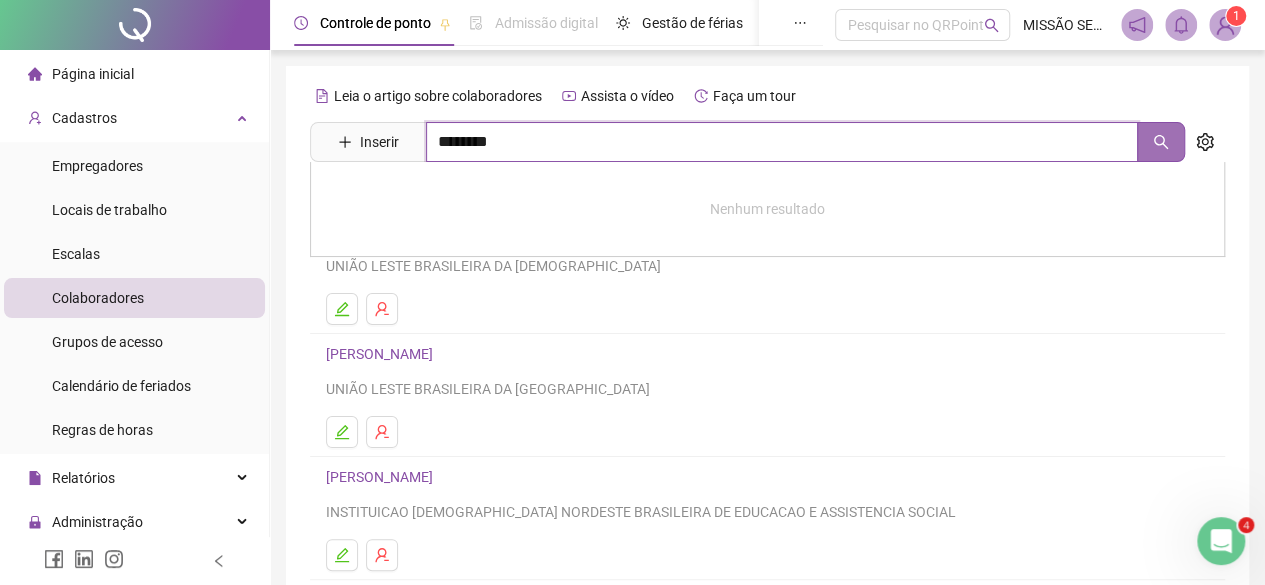 click at bounding box center [1161, 142] 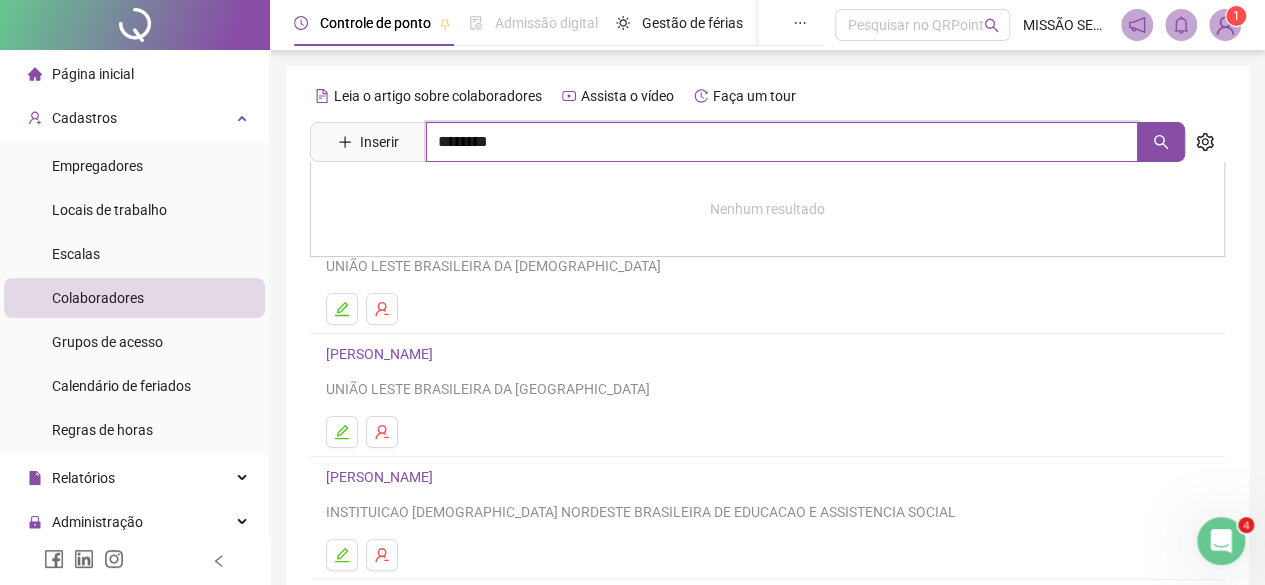 click on "********" at bounding box center [782, 142] 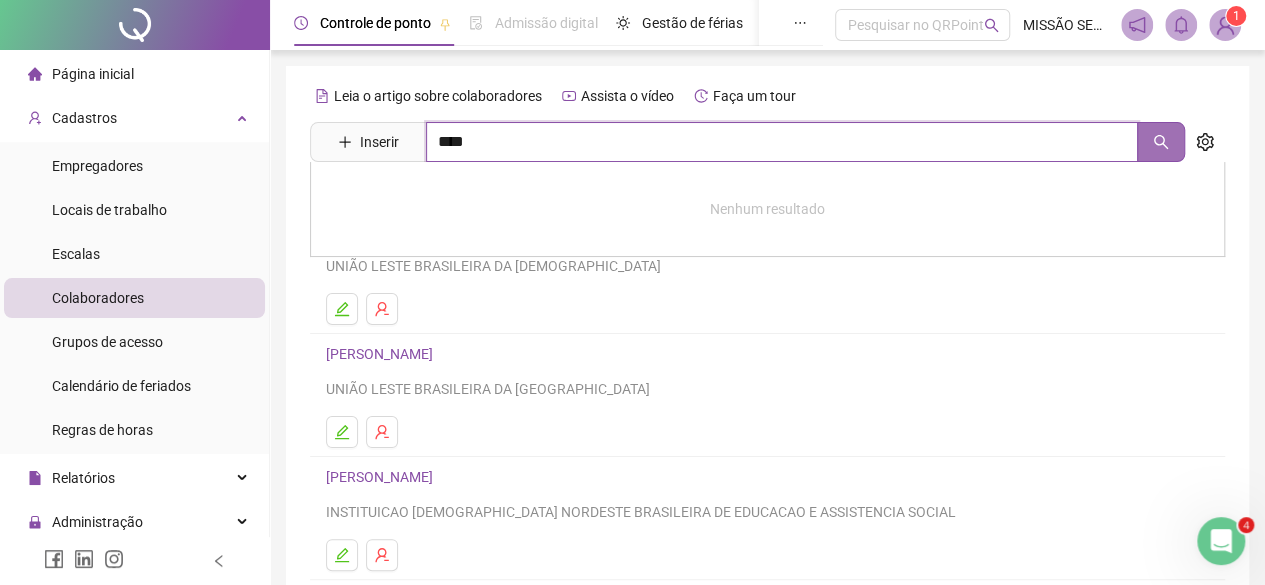 click 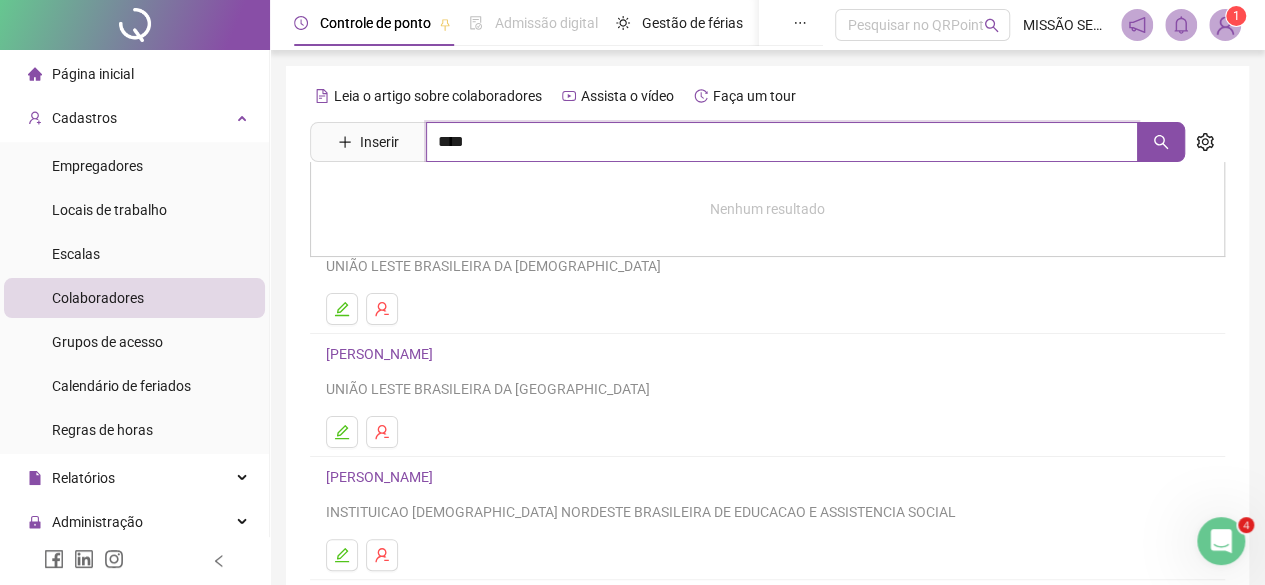 click on "****" at bounding box center (782, 142) 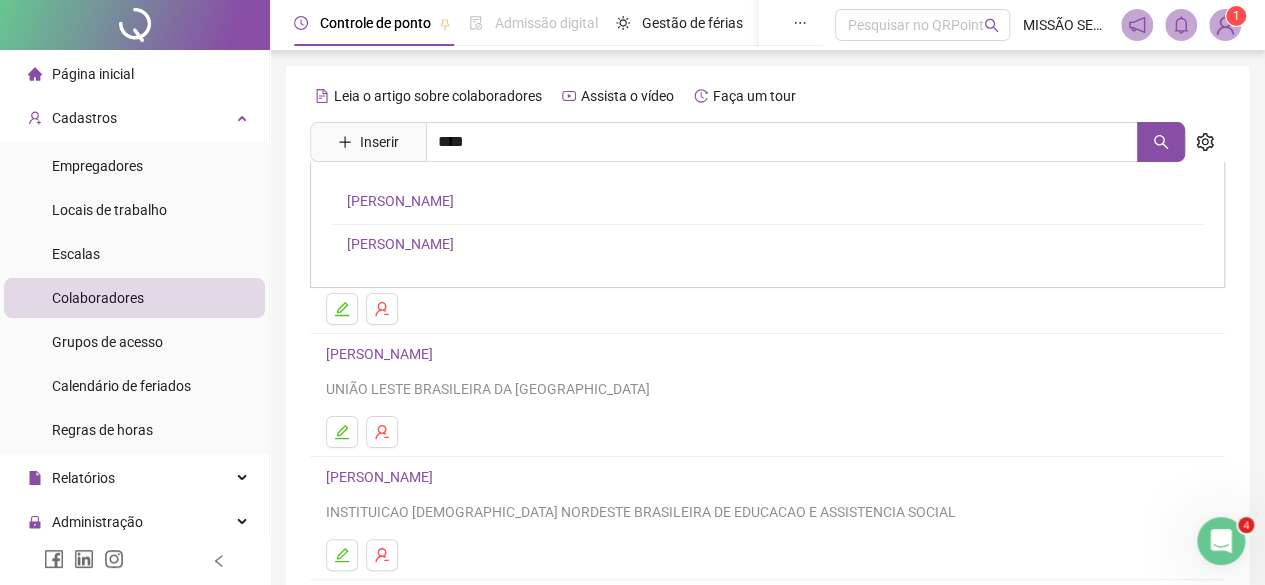 click on "[PERSON_NAME]" at bounding box center (400, 244) 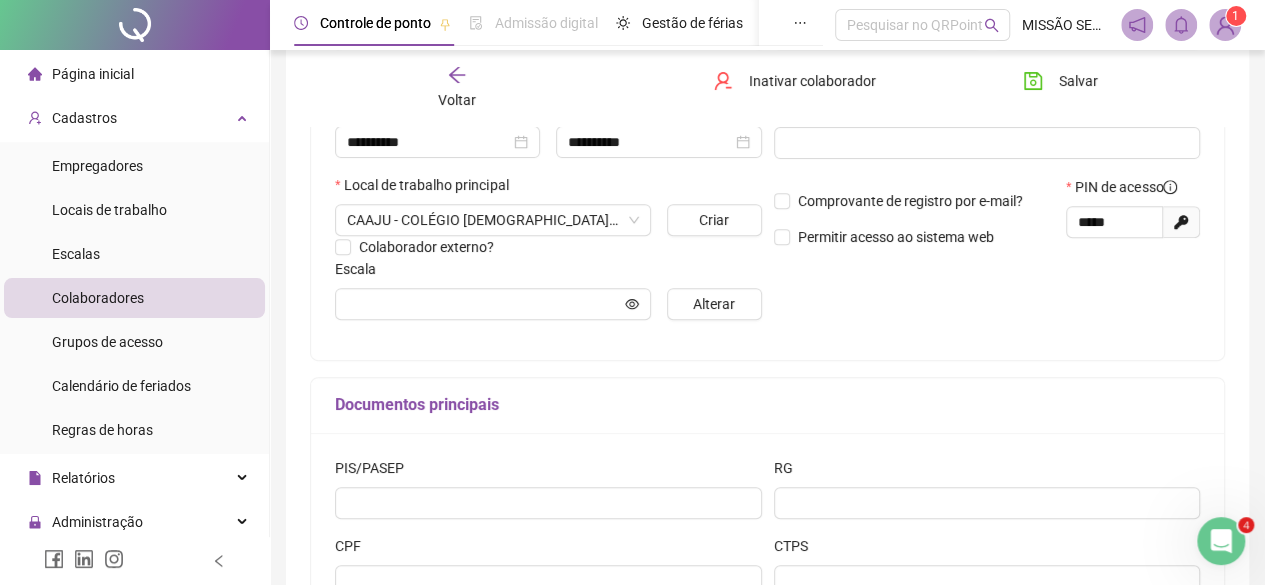scroll, scrollTop: 400, scrollLeft: 0, axis: vertical 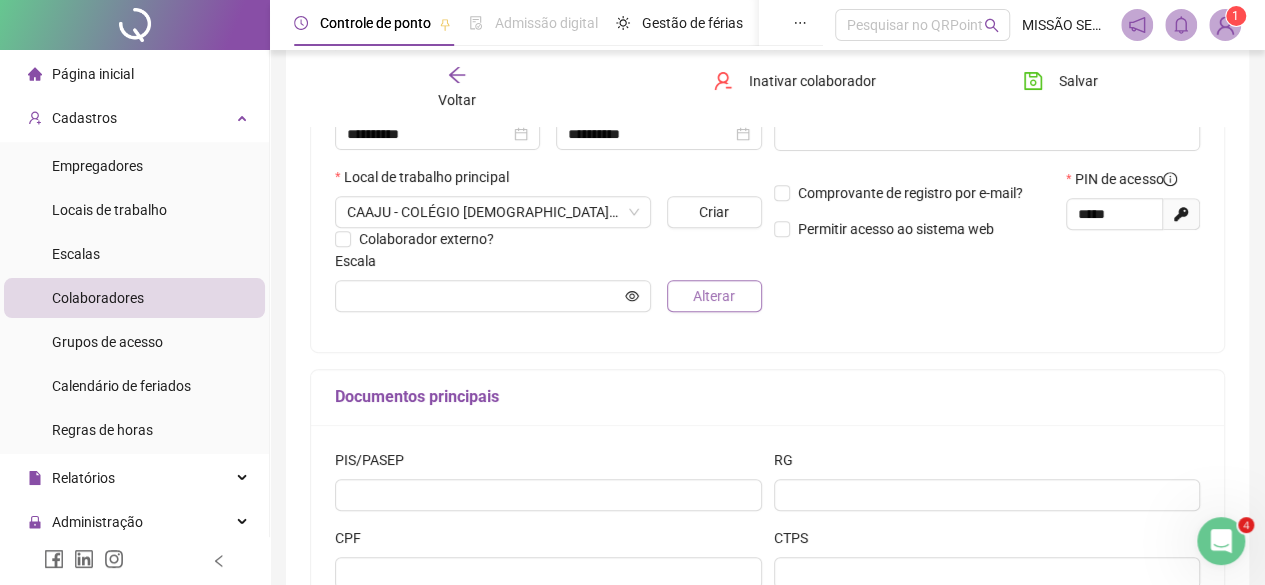 click on "Alterar" at bounding box center (714, 296) 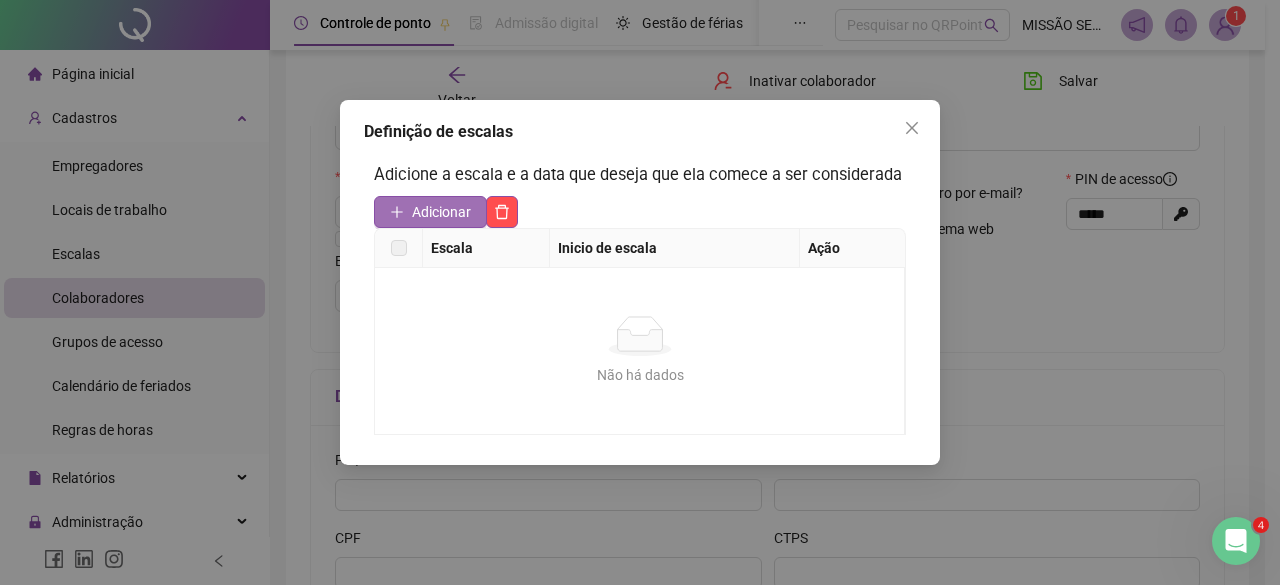 click on "Adicionar" at bounding box center (441, 212) 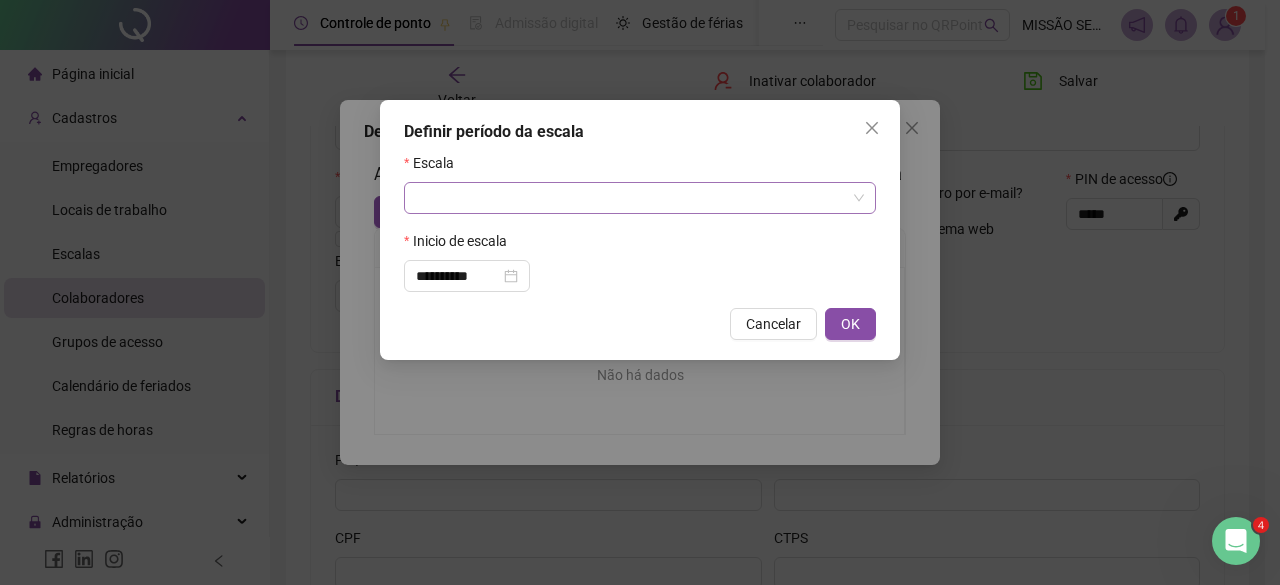 click at bounding box center (634, 198) 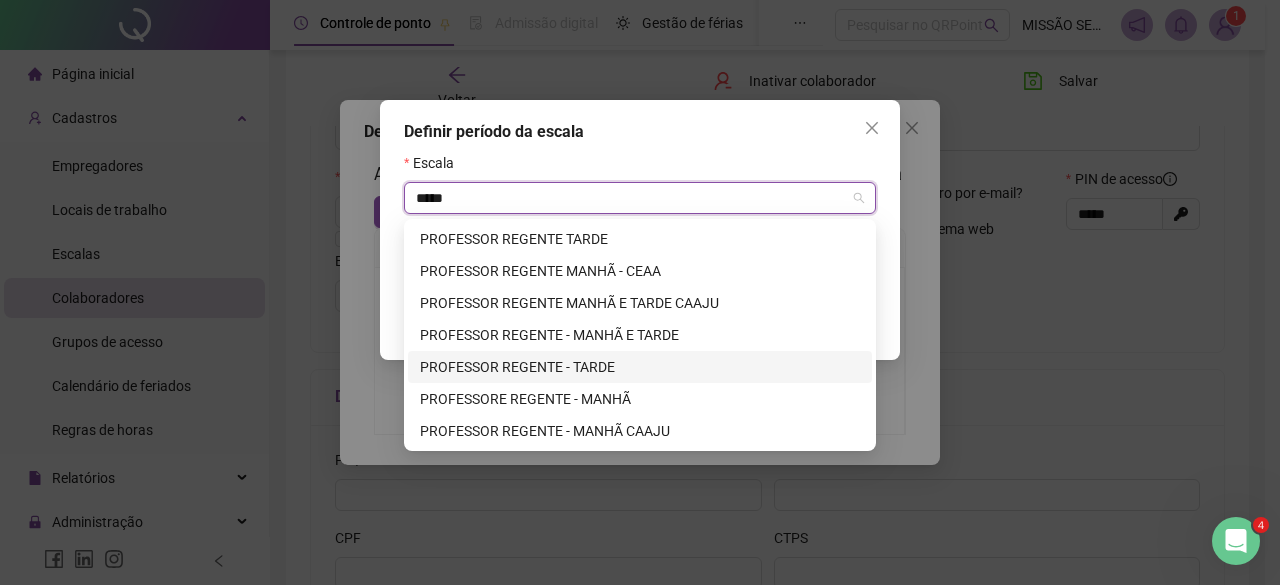 click on "PROFESSOR REGENTE - TARDE" at bounding box center (640, 367) 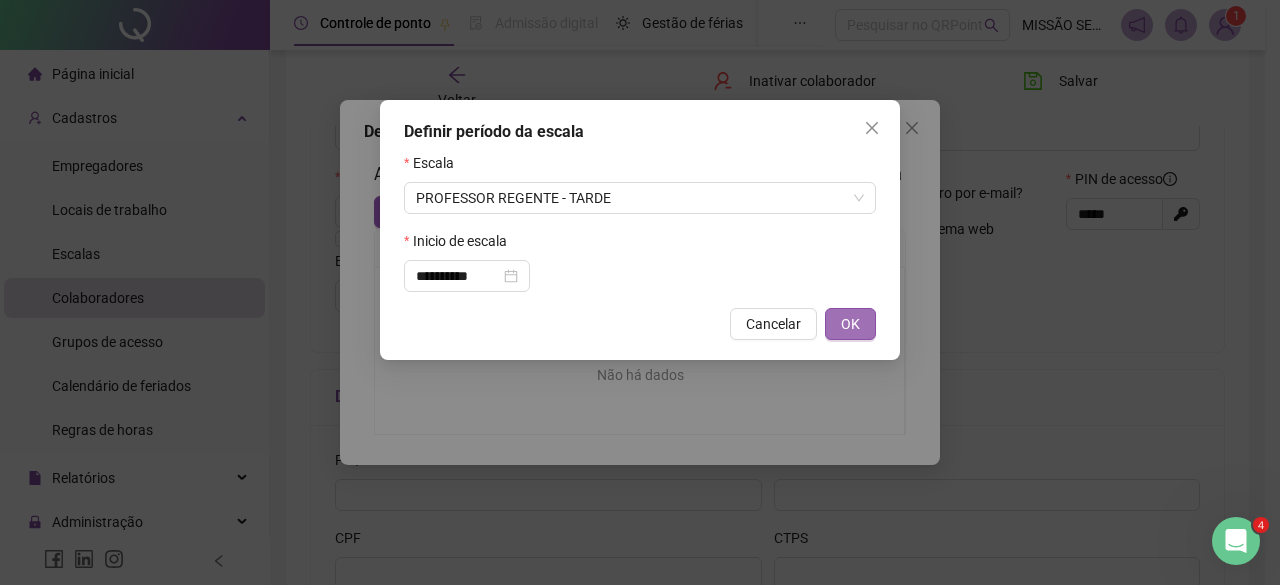 click on "OK" at bounding box center [850, 324] 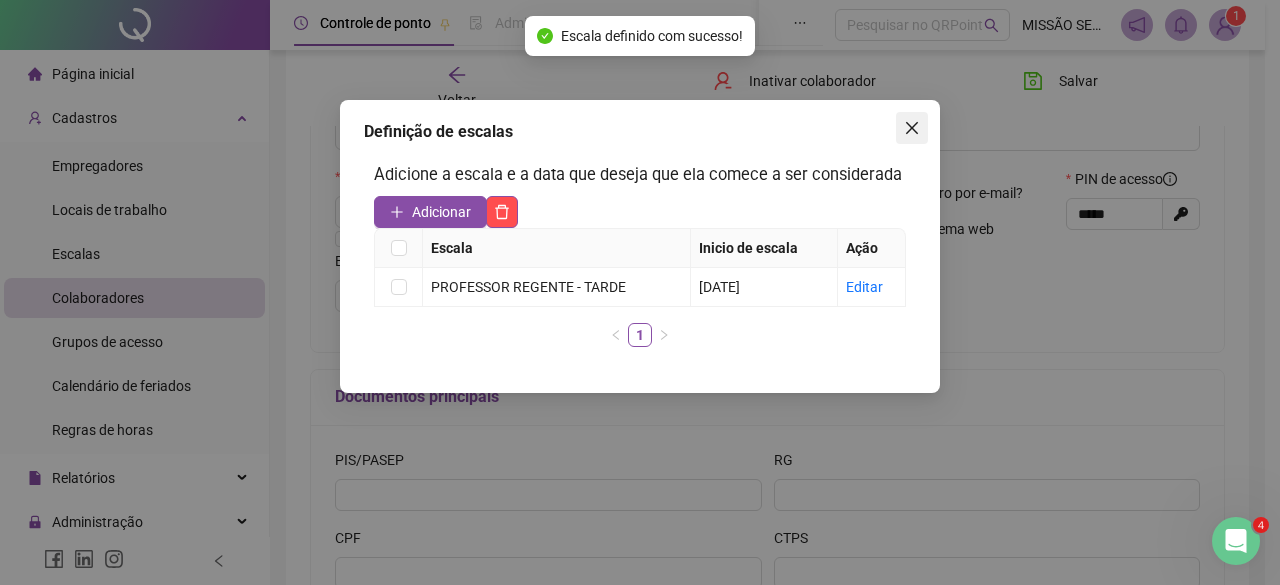 click 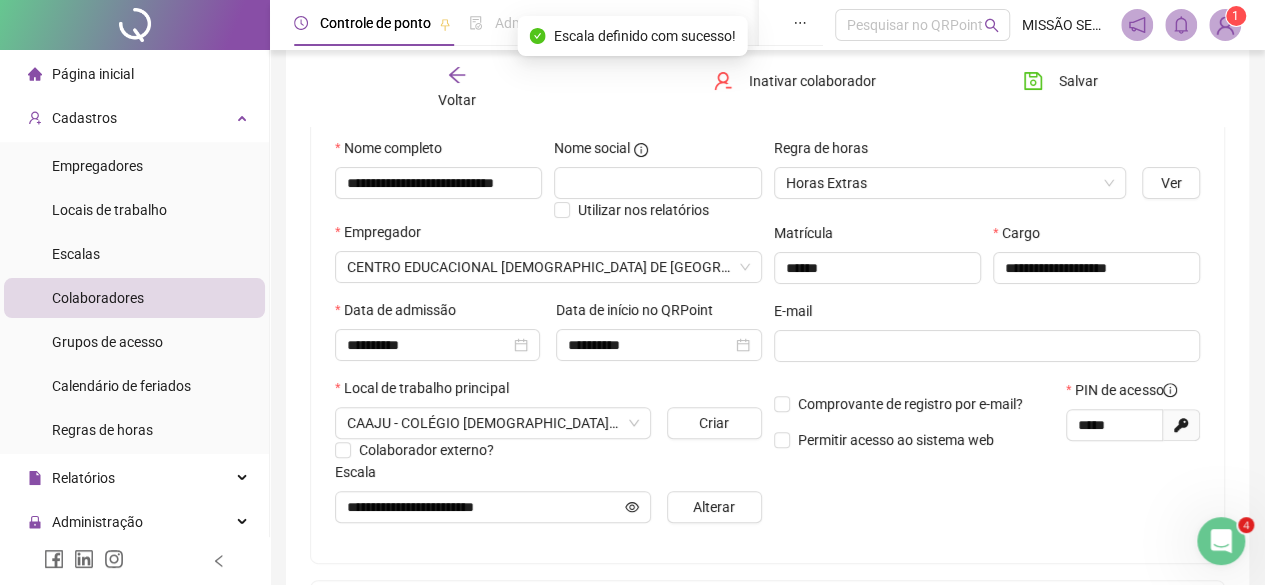 scroll, scrollTop: 100, scrollLeft: 0, axis: vertical 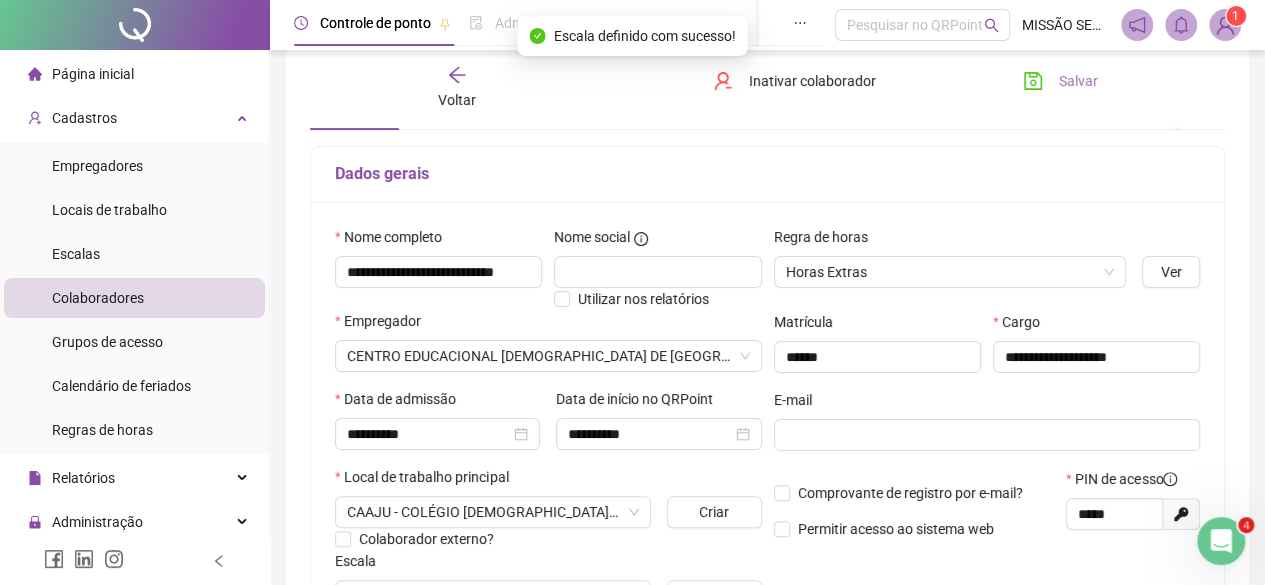 click on "Salvar" at bounding box center (1060, 81) 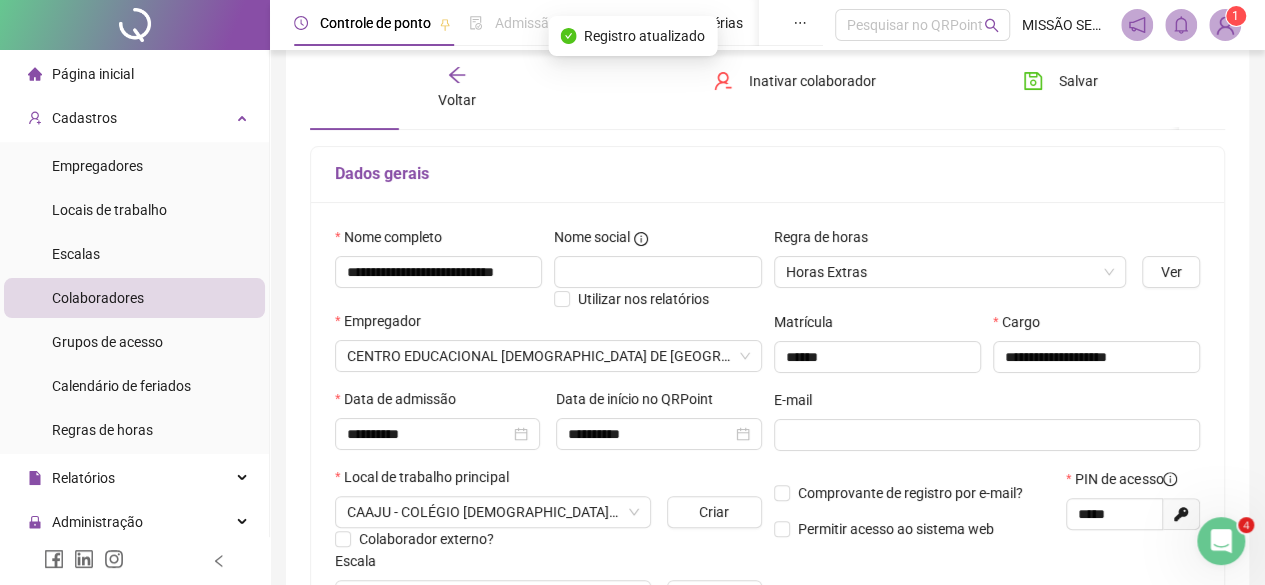 click on "Voltar" at bounding box center [457, 88] 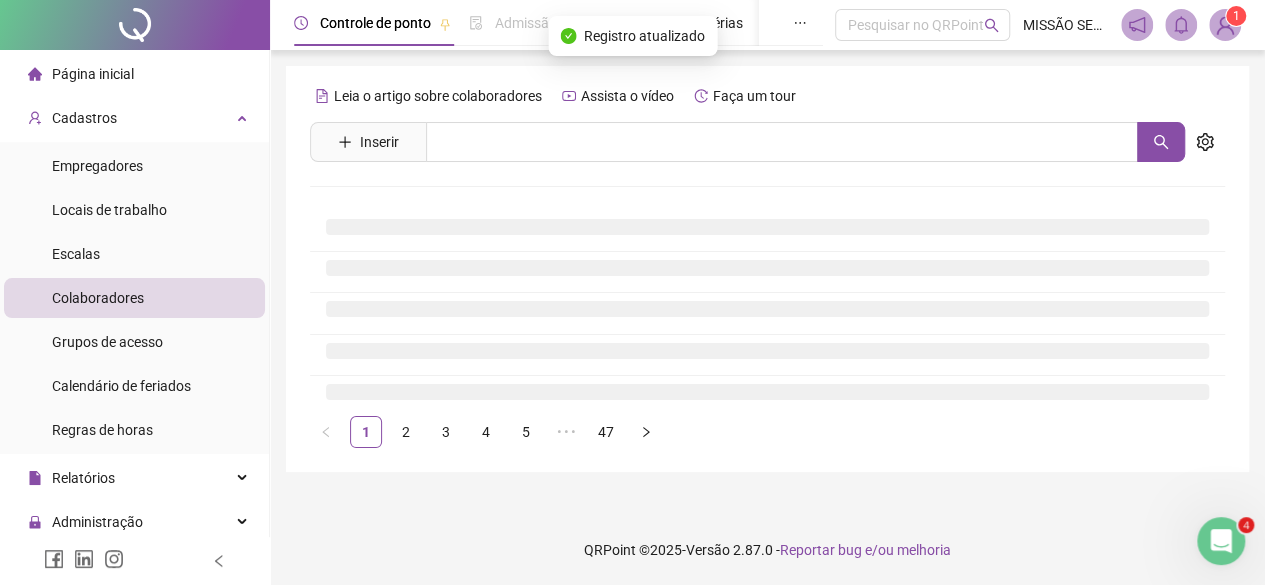 scroll, scrollTop: 0, scrollLeft: 0, axis: both 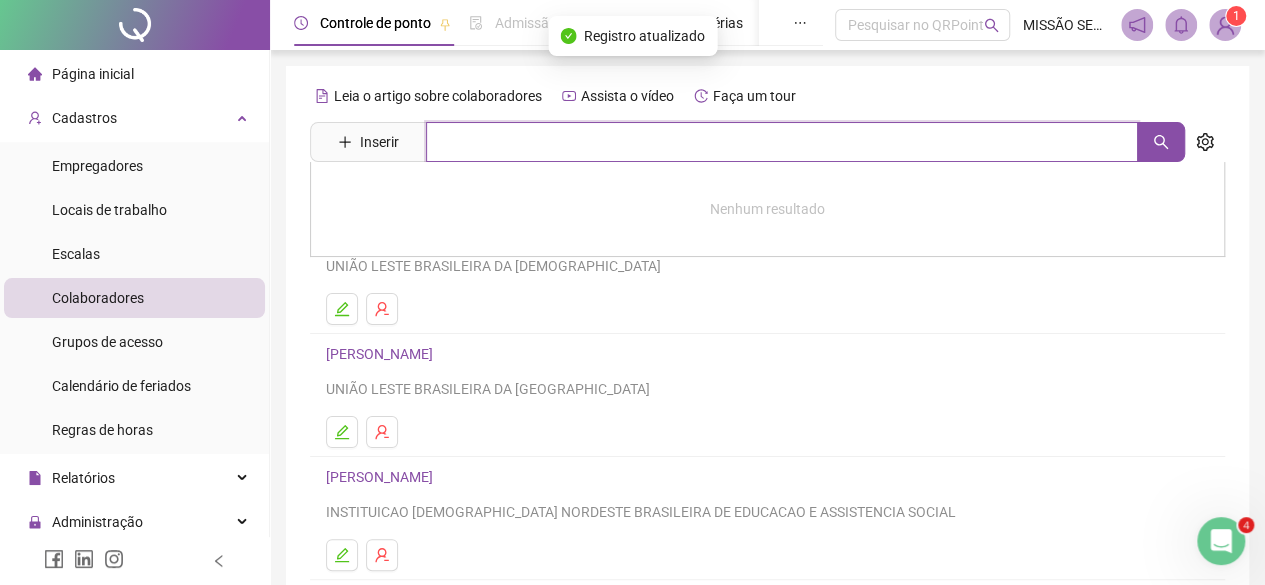 click at bounding box center [782, 142] 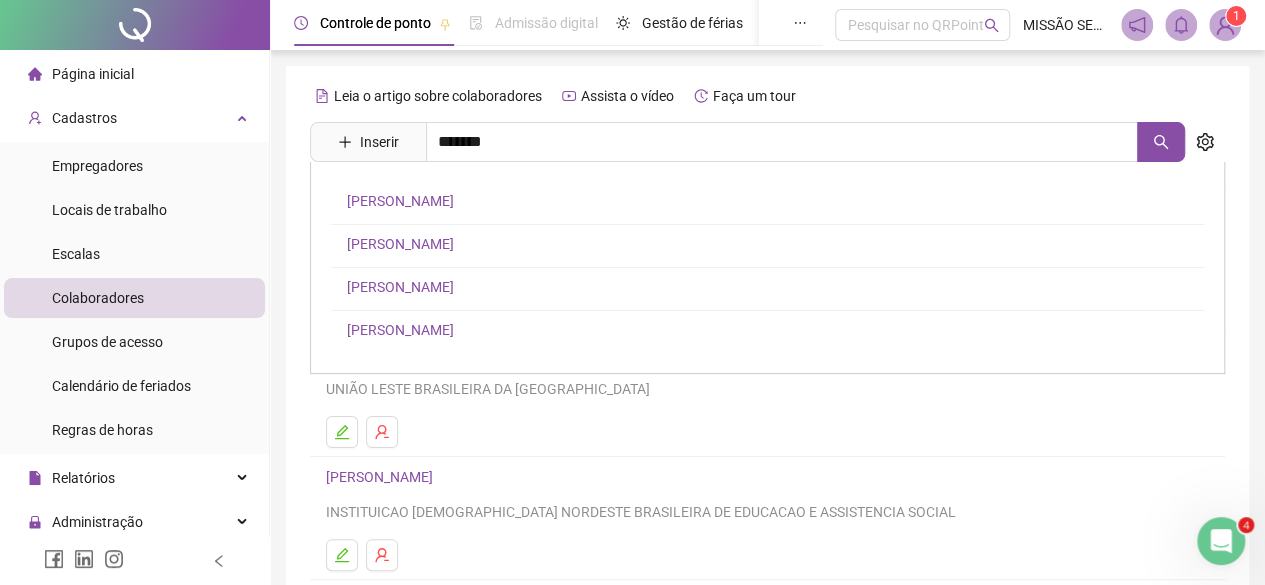 click on "[PERSON_NAME]" at bounding box center (400, 201) 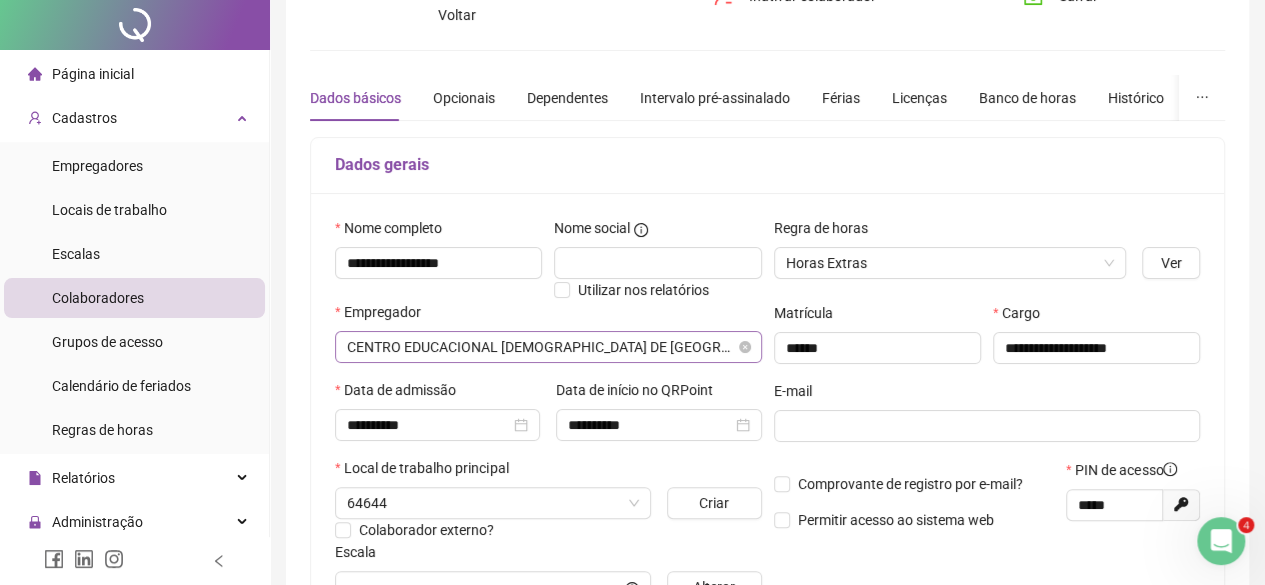 scroll, scrollTop: 200, scrollLeft: 0, axis: vertical 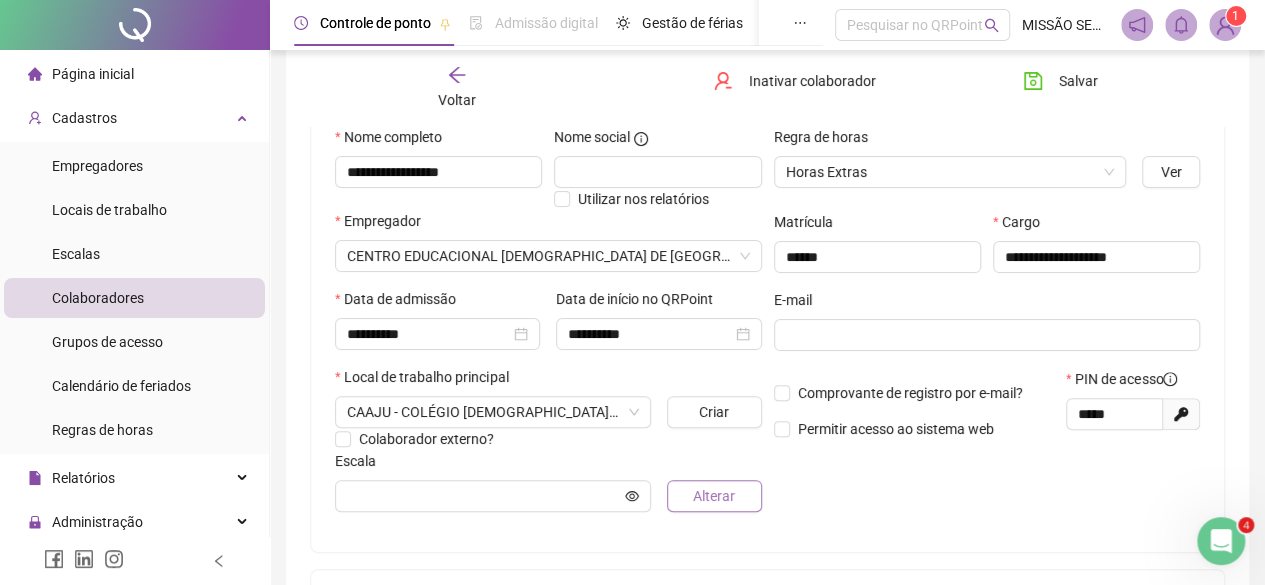 click on "Alterar" at bounding box center (714, 496) 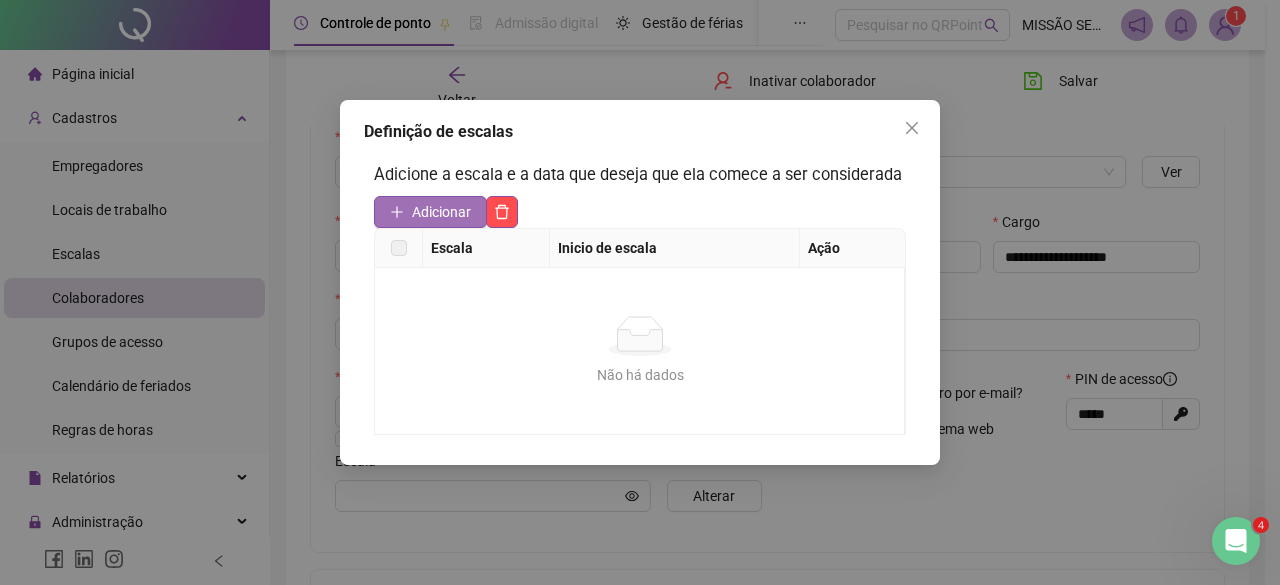 click on "Adicionar" at bounding box center [441, 212] 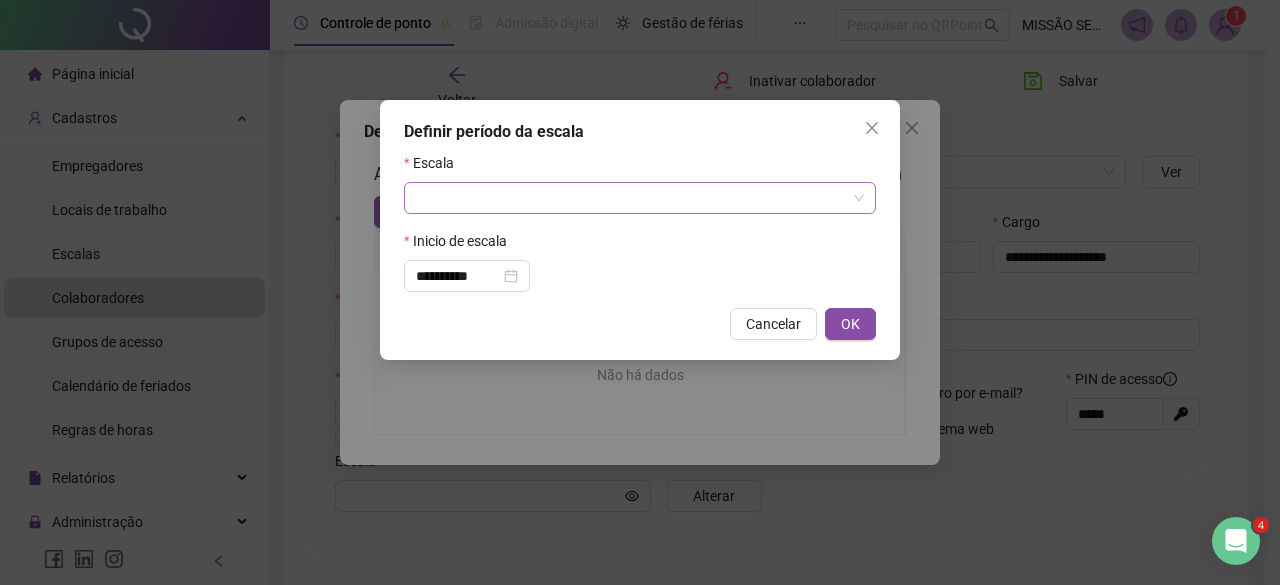 click at bounding box center (634, 198) 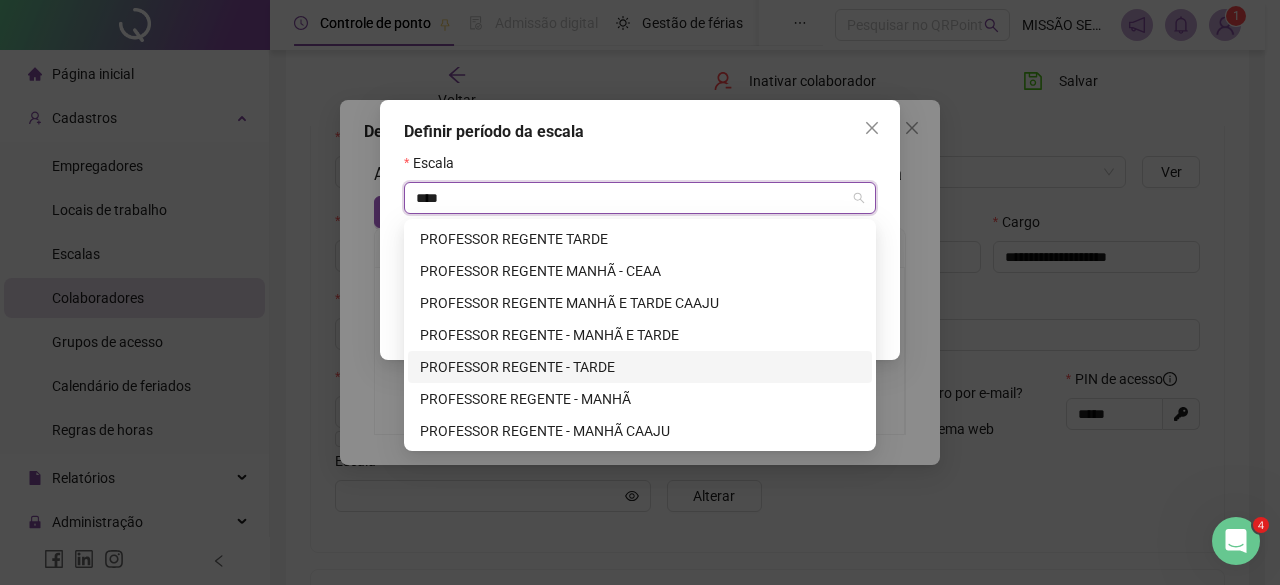 click on "PROFESSOR REGENTE - TARDE" at bounding box center [640, 367] 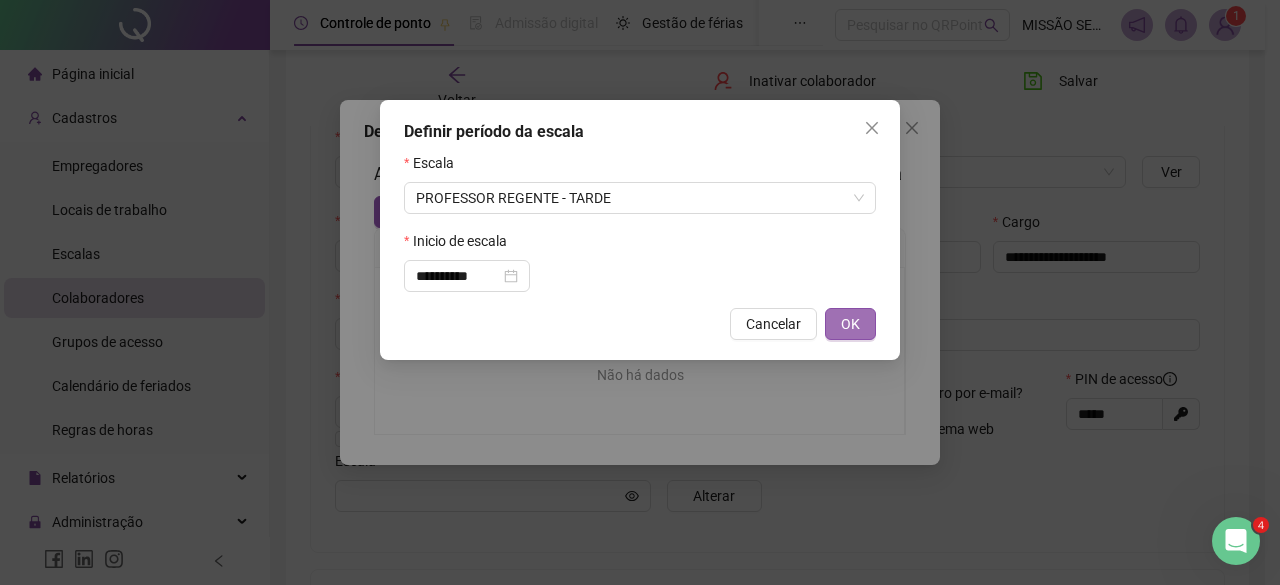 click on "OK" at bounding box center (850, 324) 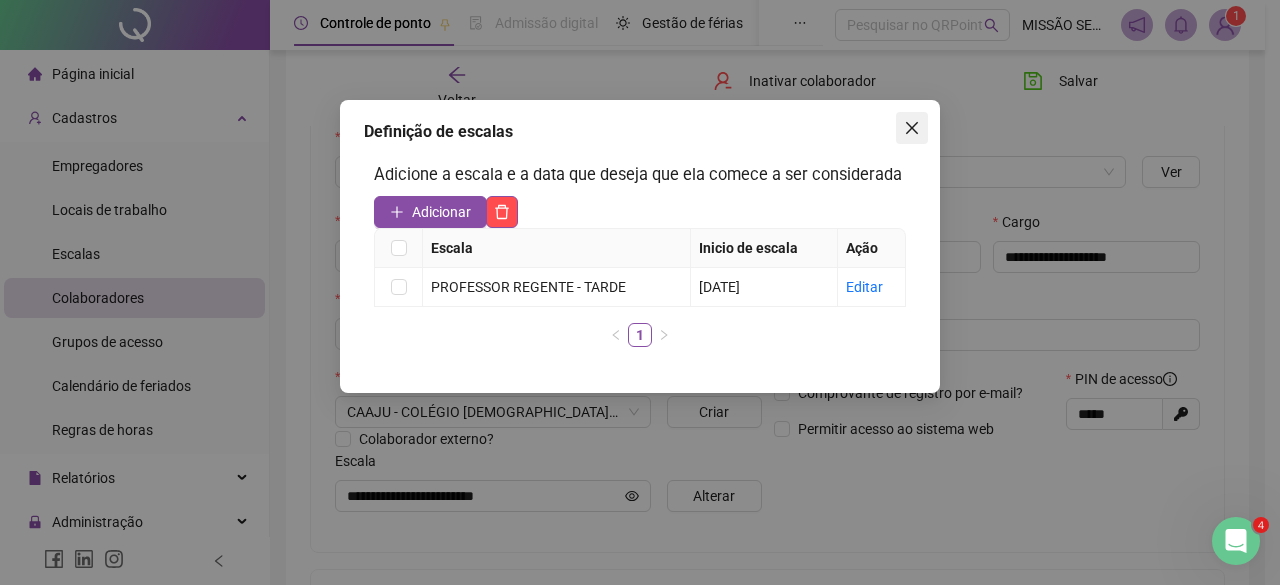 click 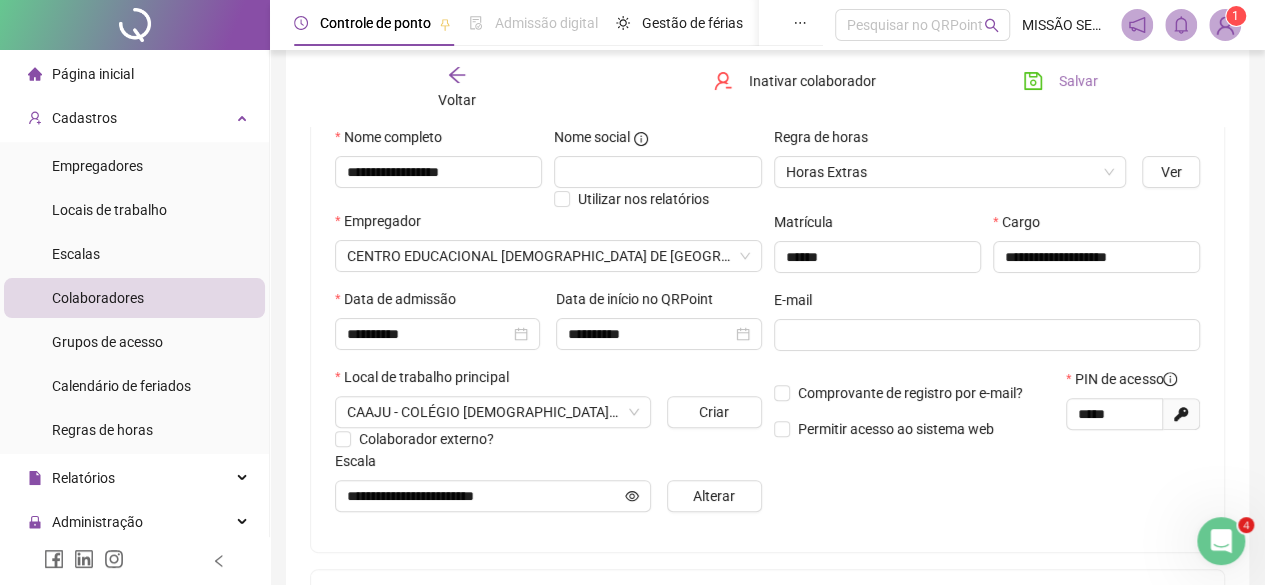 click on "Salvar" at bounding box center [1078, 81] 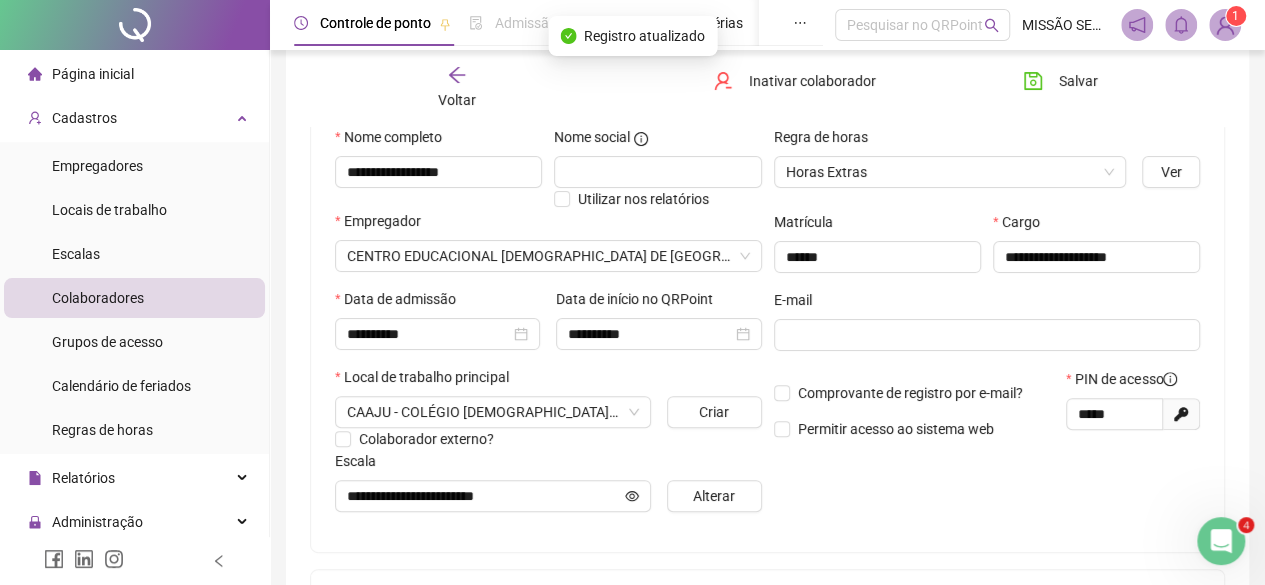 click 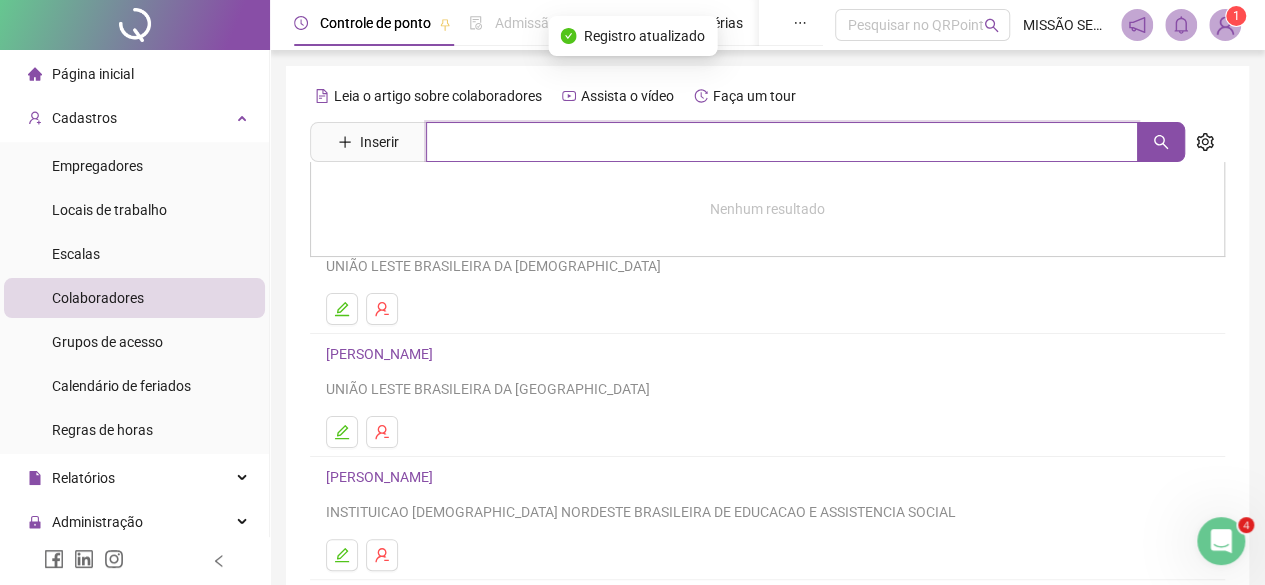 click at bounding box center [782, 142] 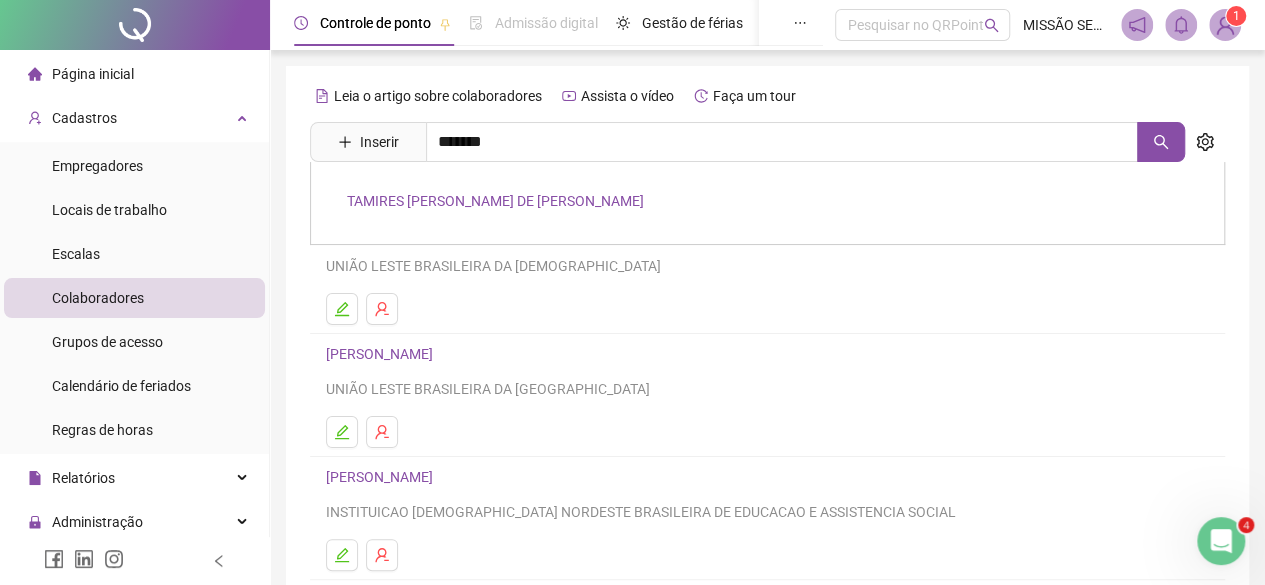 click on "TAMIRES [PERSON_NAME] DE [PERSON_NAME]" at bounding box center [495, 201] 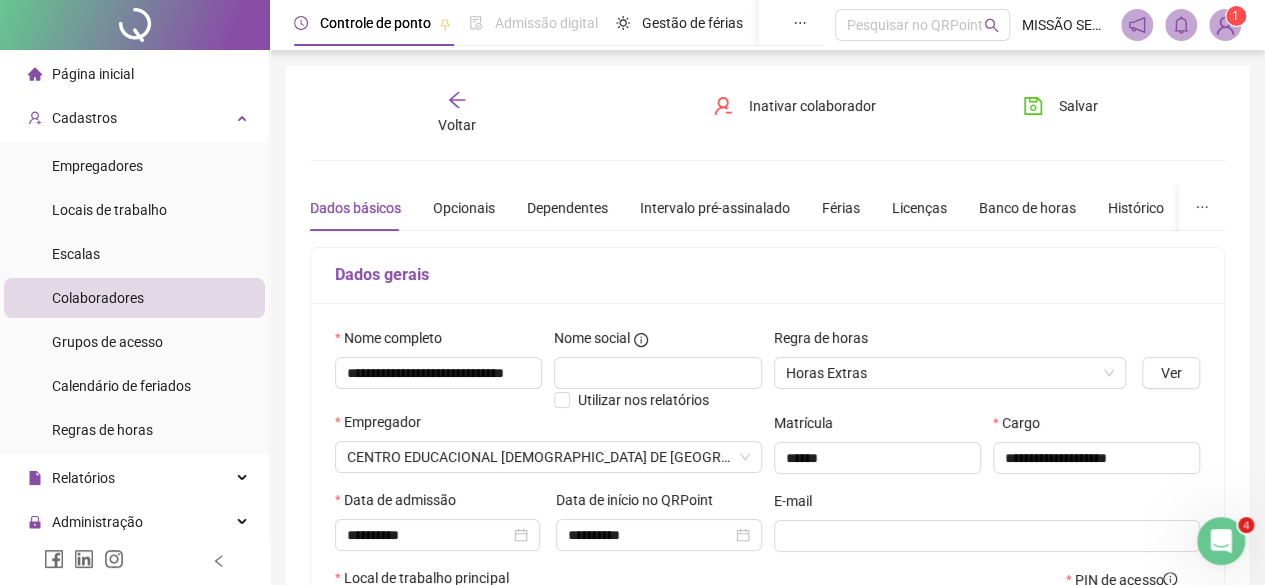 scroll, scrollTop: 400, scrollLeft: 0, axis: vertical 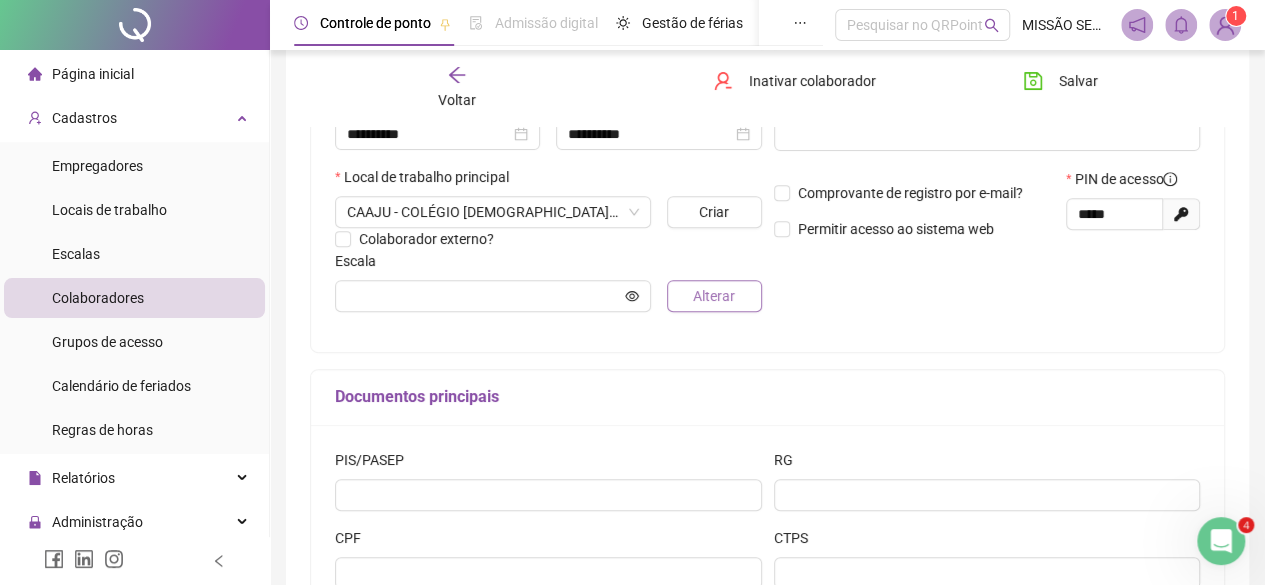 click on "Alterar" at bounding box center (714, 296) 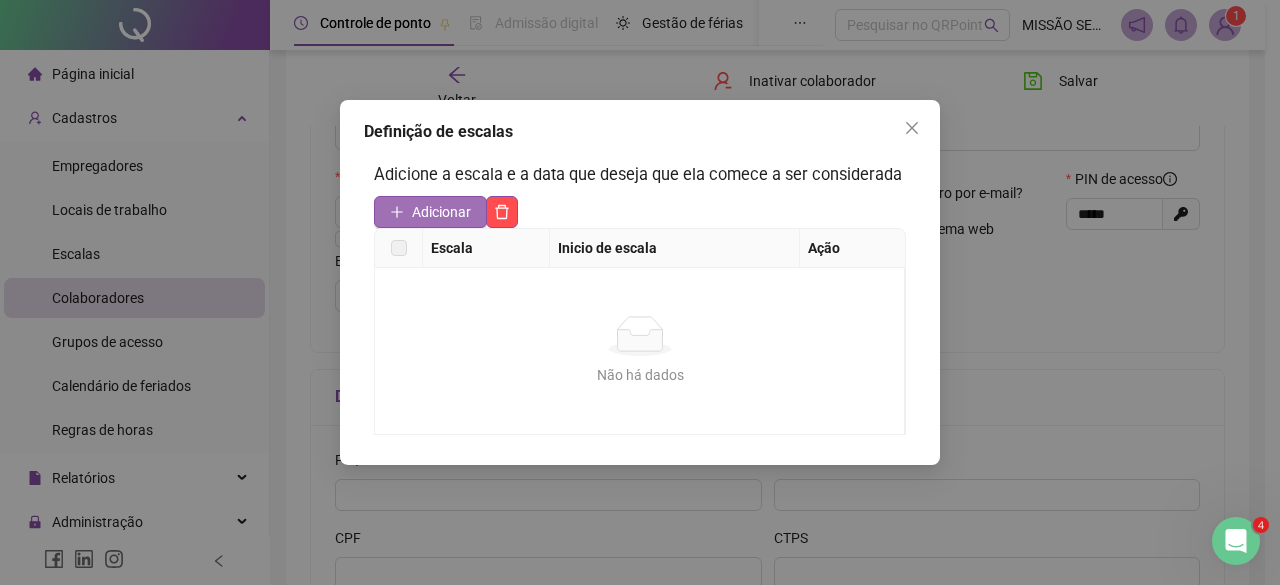 click on "Adicionar" at bounding box center (430, 212) 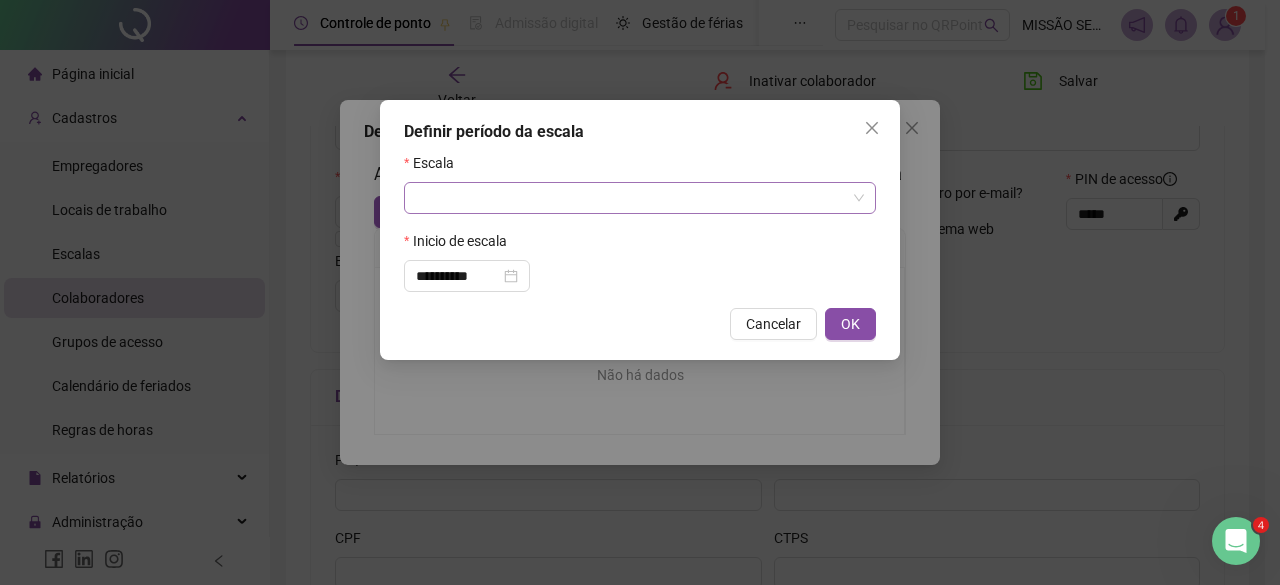 click at bounding box center [634, 198] 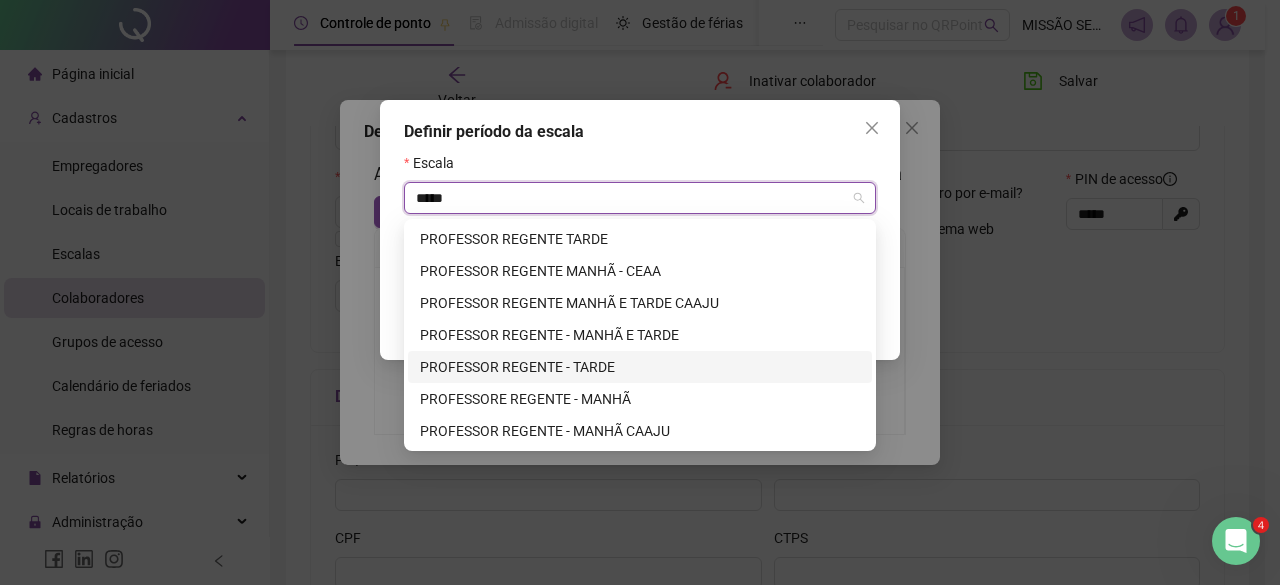 click on "PROFESSOR REGENTE - TARDE" at bounding box center [640, 367] 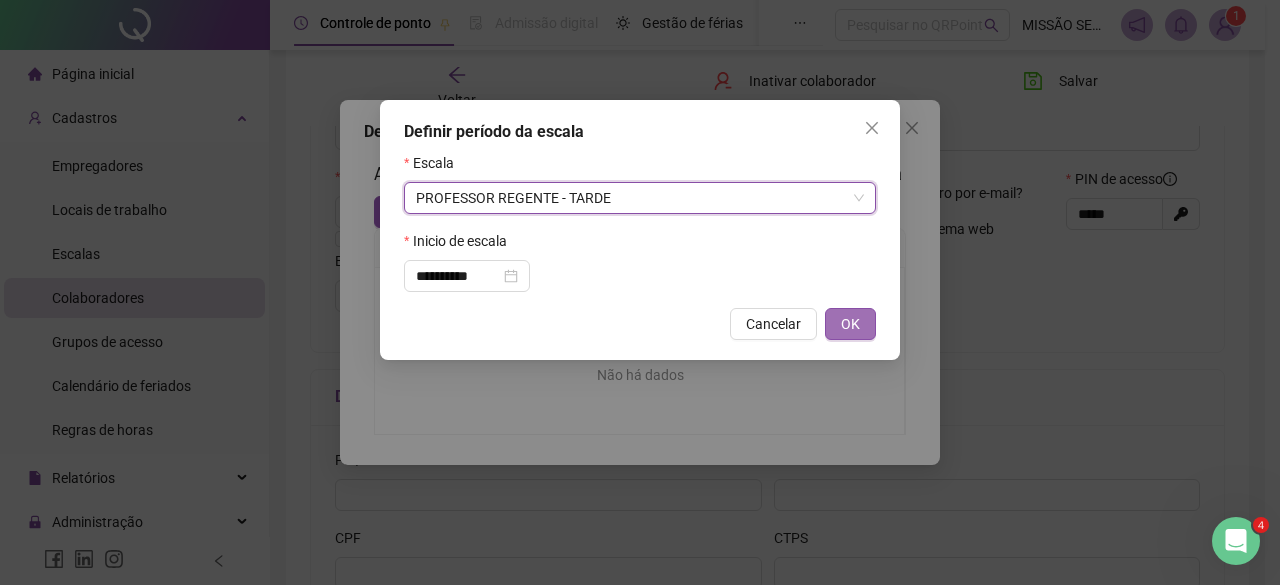click on "OK" at bounding box center [850, 324] 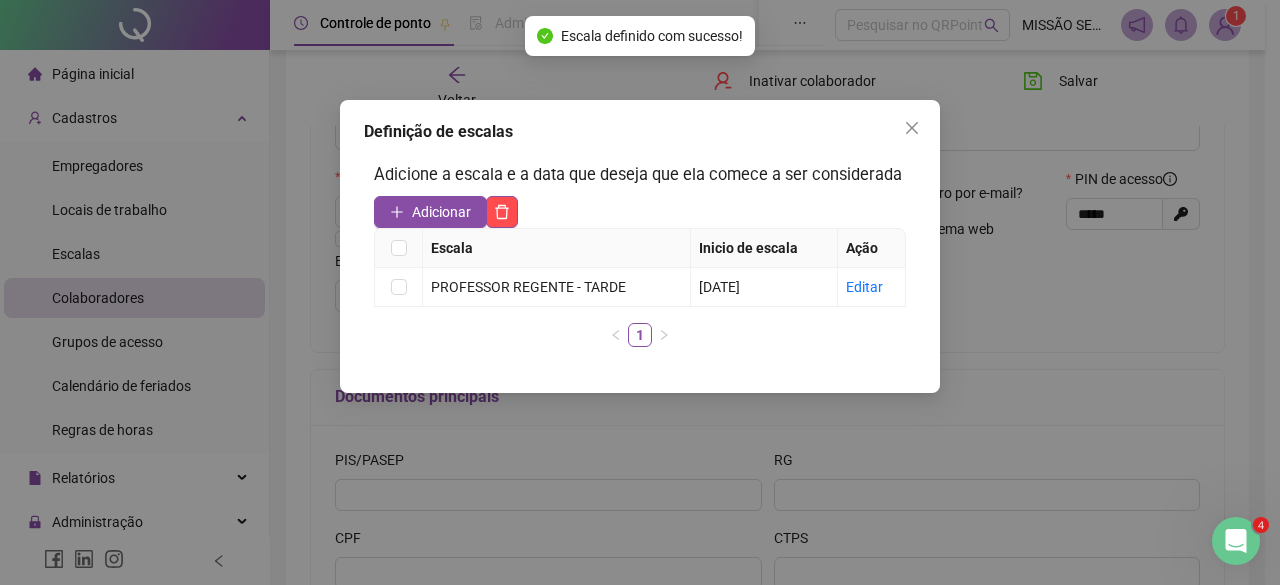 click on "Definição de escalas Adicione a escala e a data que deseja que ela comece a ser considerada Adicionar Escala Inicio de escala Ação         PROFESSOR REGENTE - TARDE   [DATE] Editar 1" at bounding box center (640, 246) 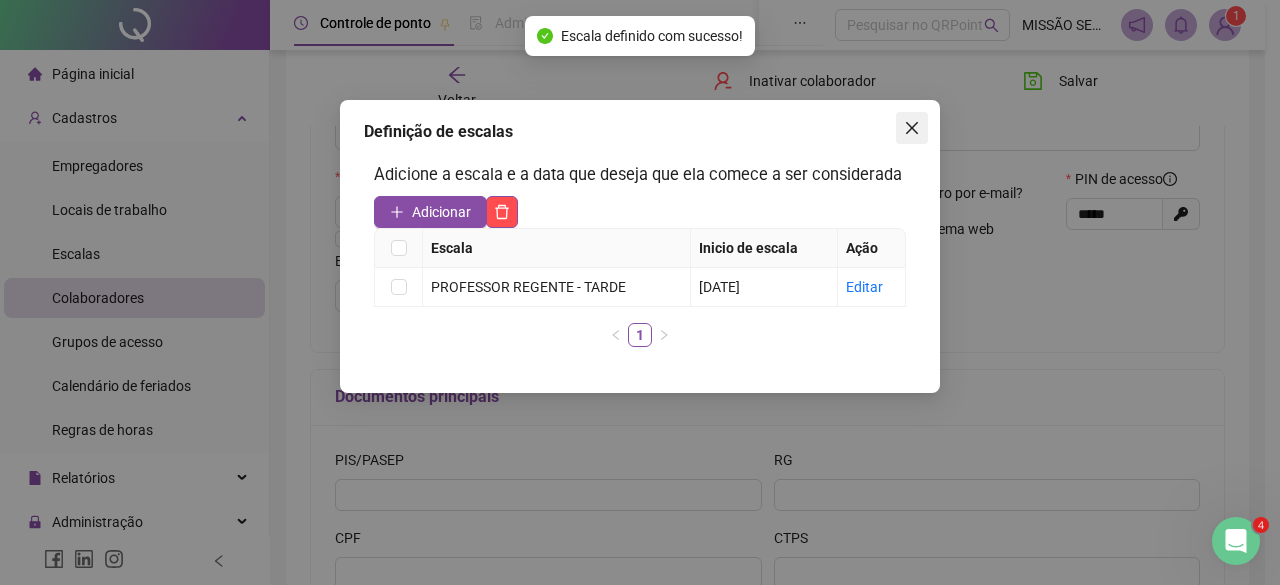 click 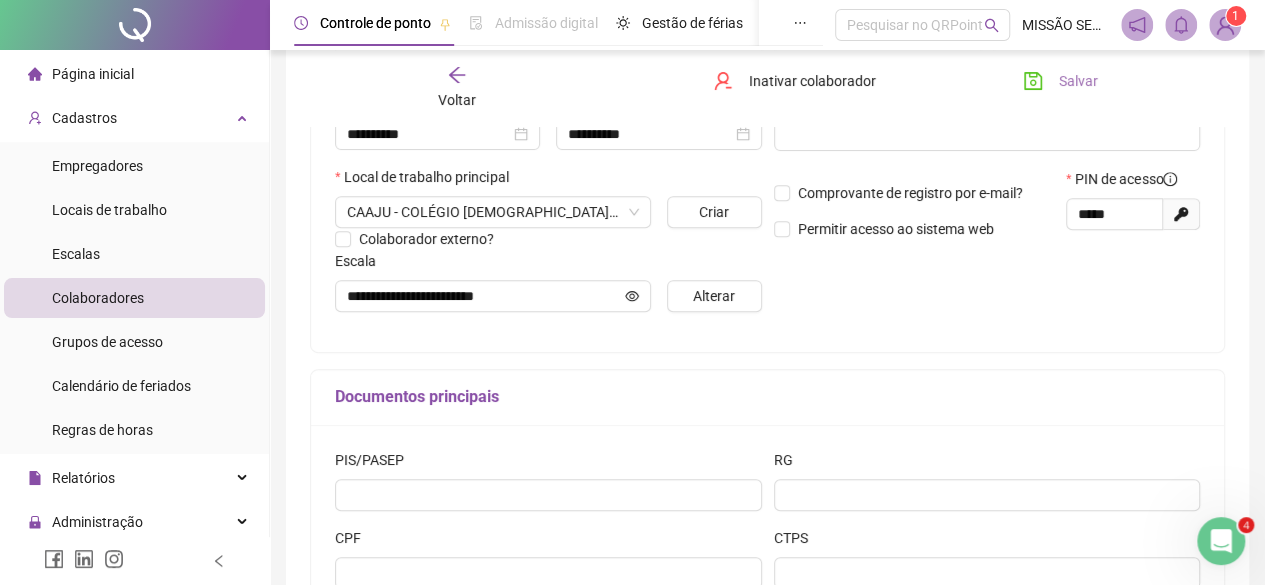 click on "Salvar" at bounding box center [1078, 81] 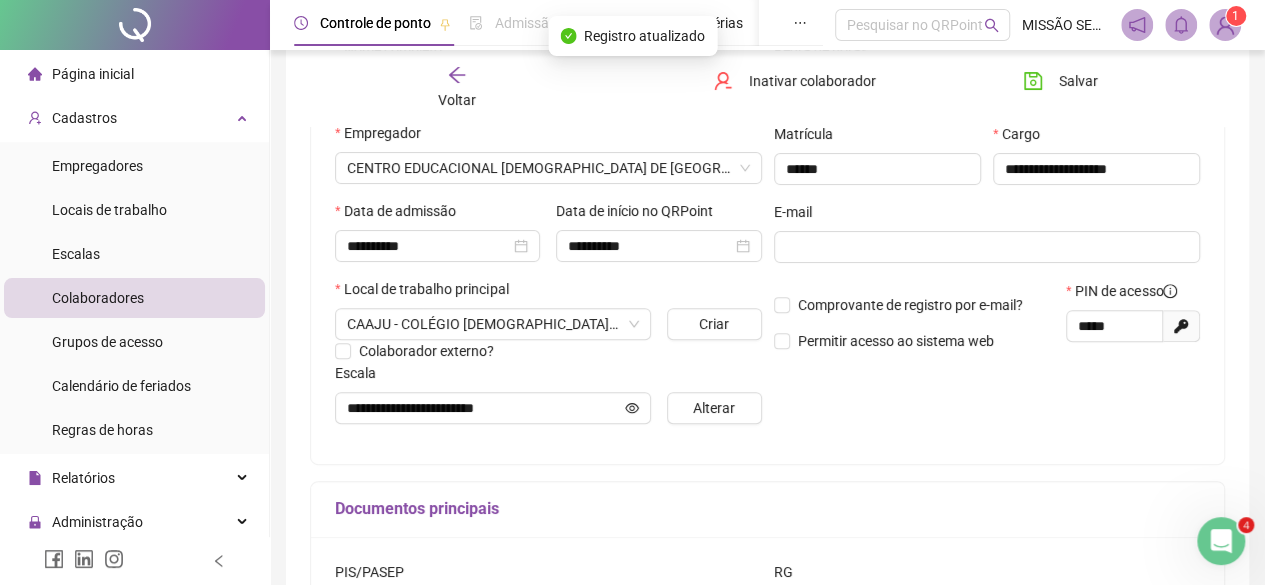 scroll, scrollTop: 200, scrollLeft: 0, axis: vertical 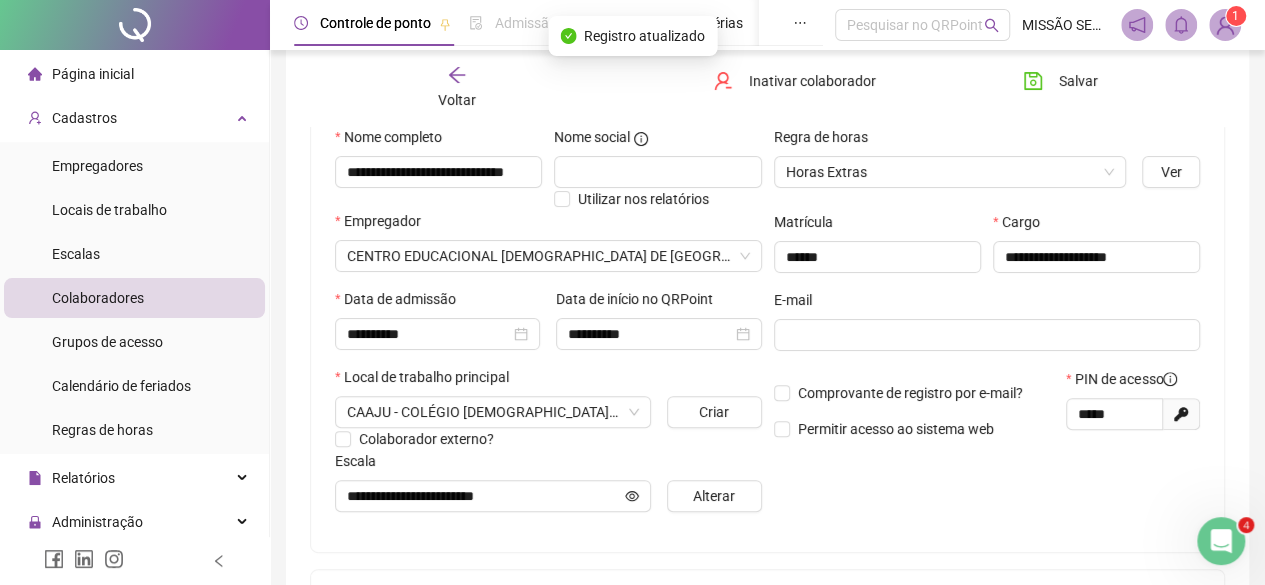 click on "Voltar" at bounding box center (457, 100) 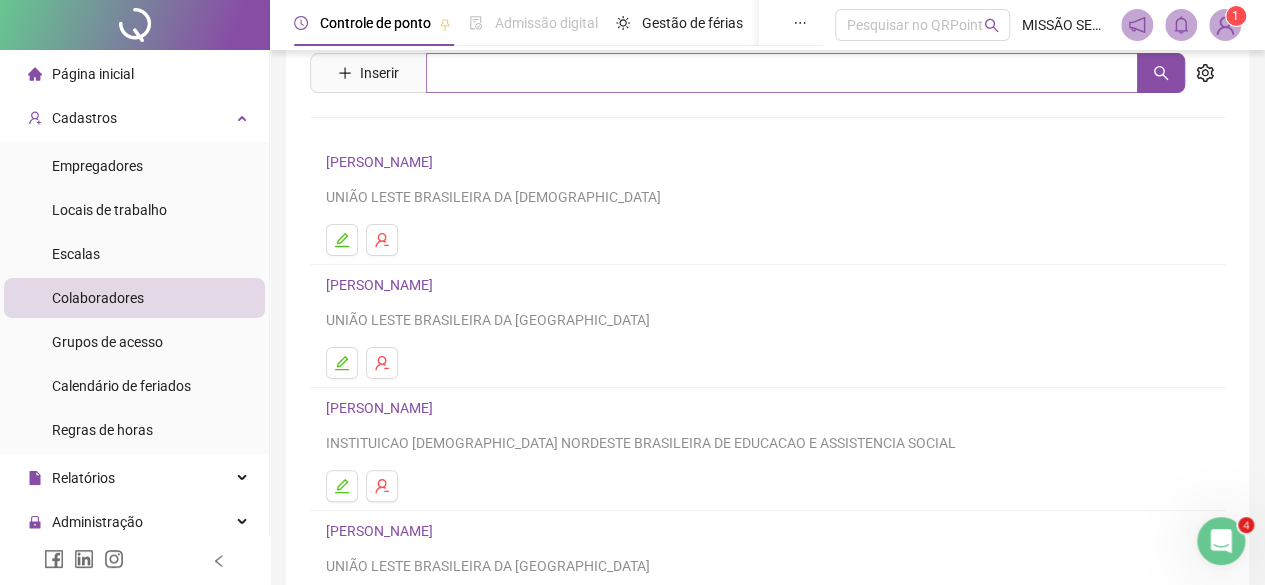 scroll, scrollTop: 0, scrollLeft: 0, axis: both 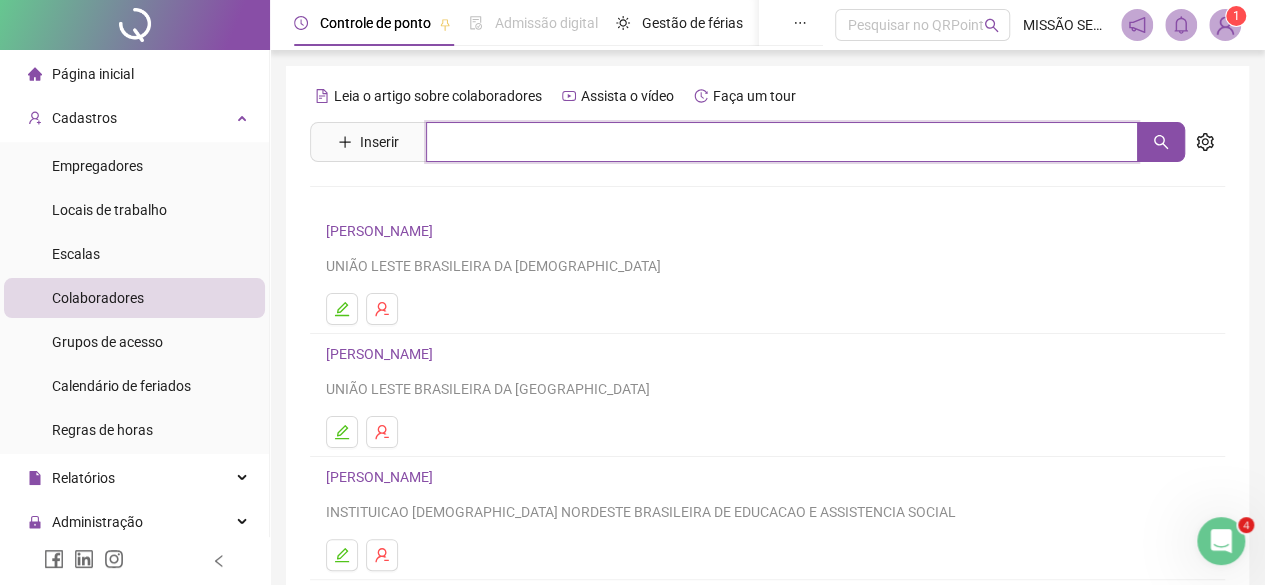 click at bounding box center [782, 142] 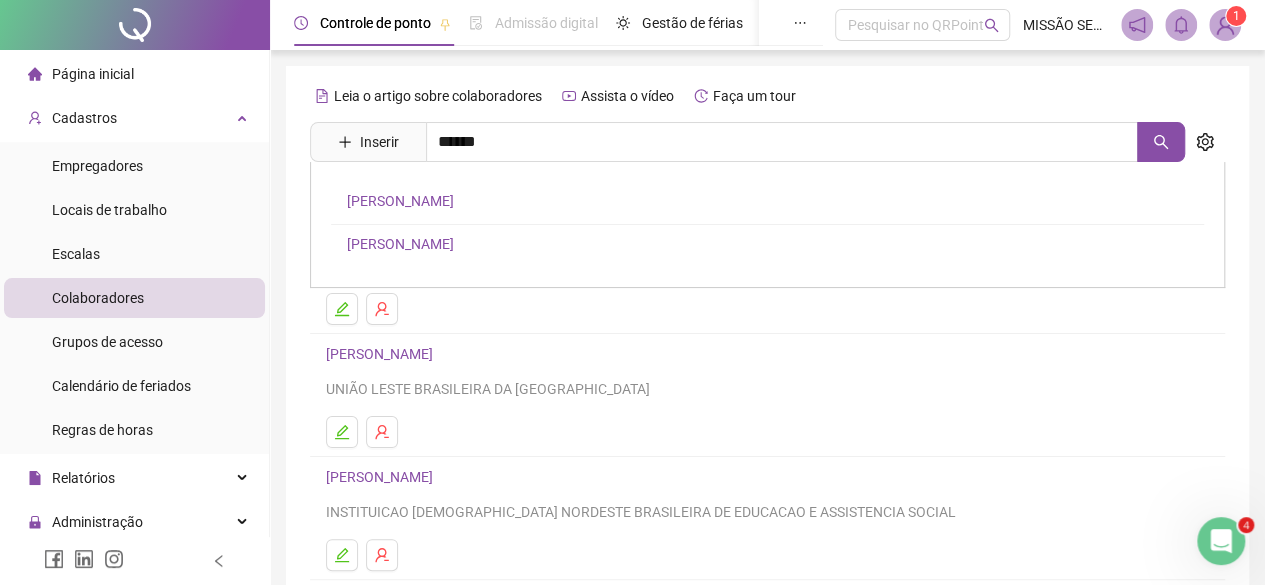 click on "[PERSON_NAME]" at bounding box center [400, 244] 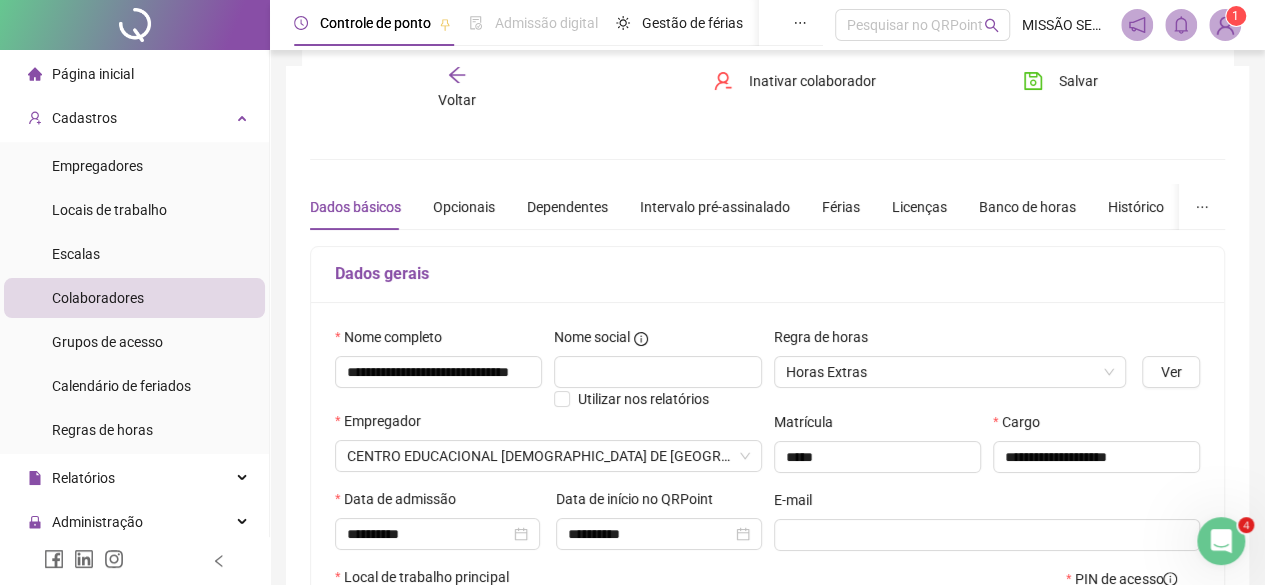 scroll, scrollTop: 300, scrollLeft: 0, axis: vertical 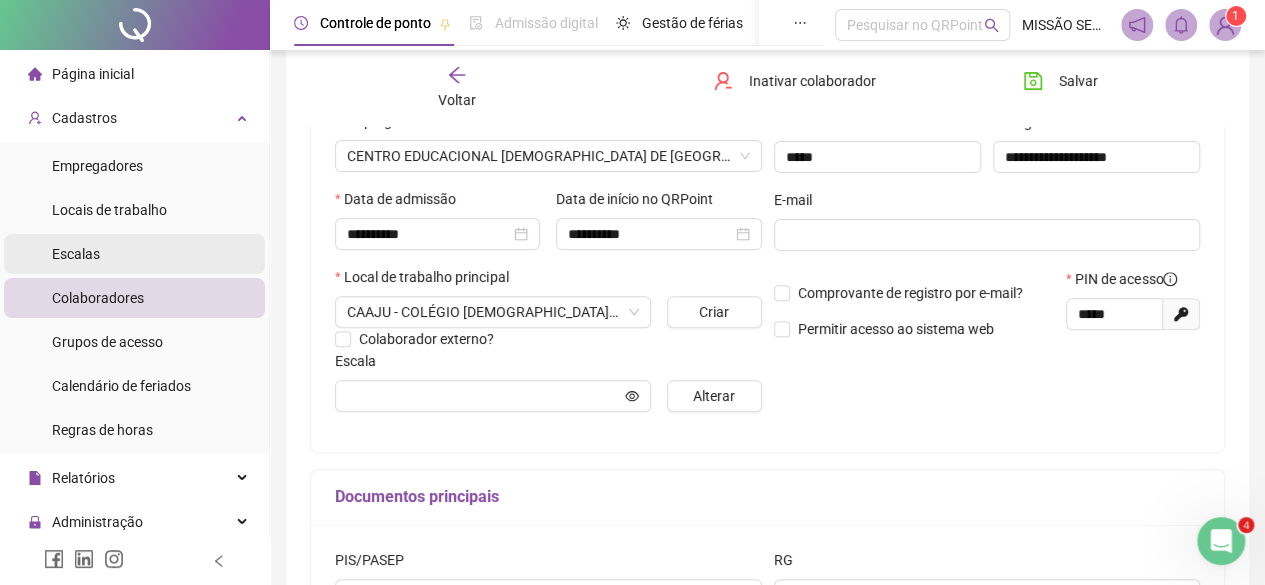 click on "Escalas" at bounding box center (134, 254) 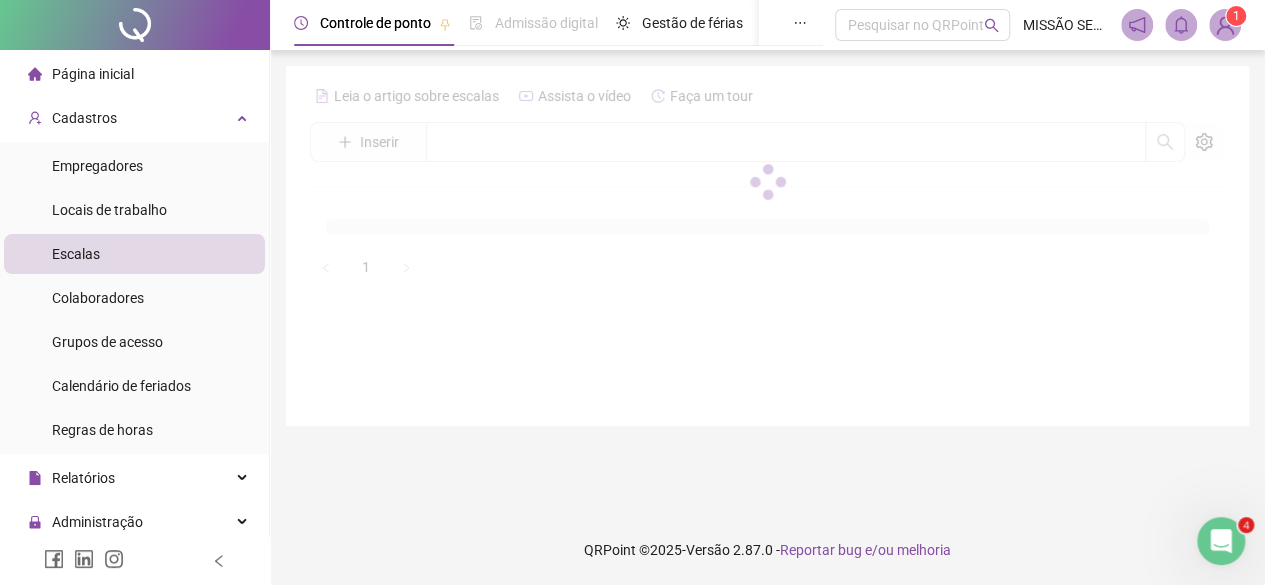 scroll, scrollTop: 0, scrollLeft: 0, axis: both 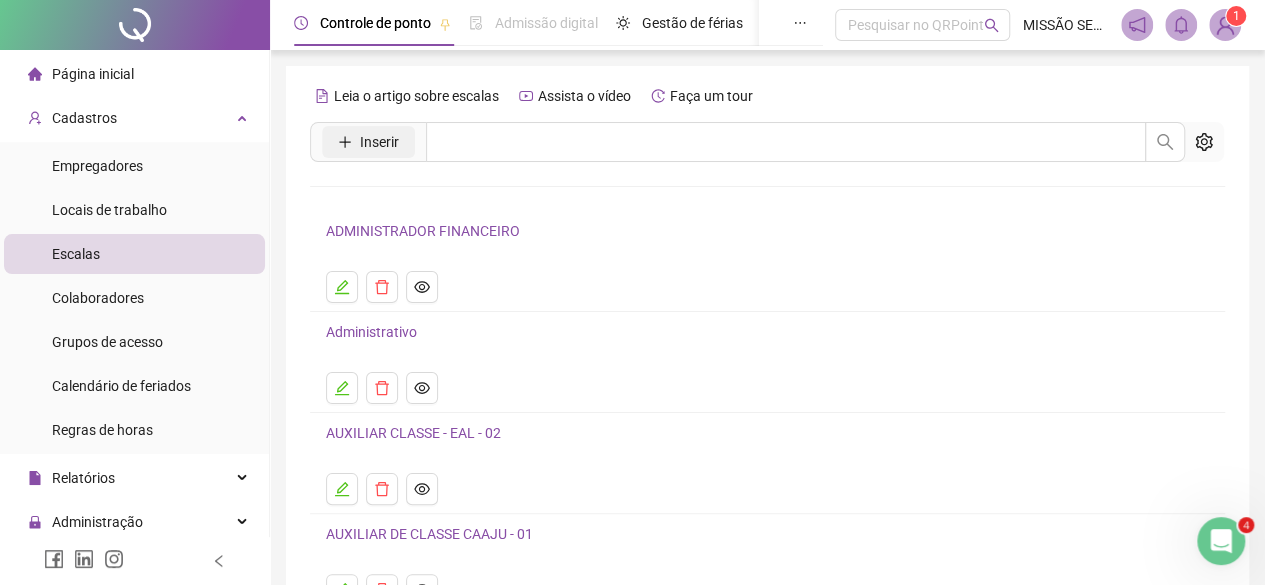 click on "Inserir" at bounding box center (379, 142) 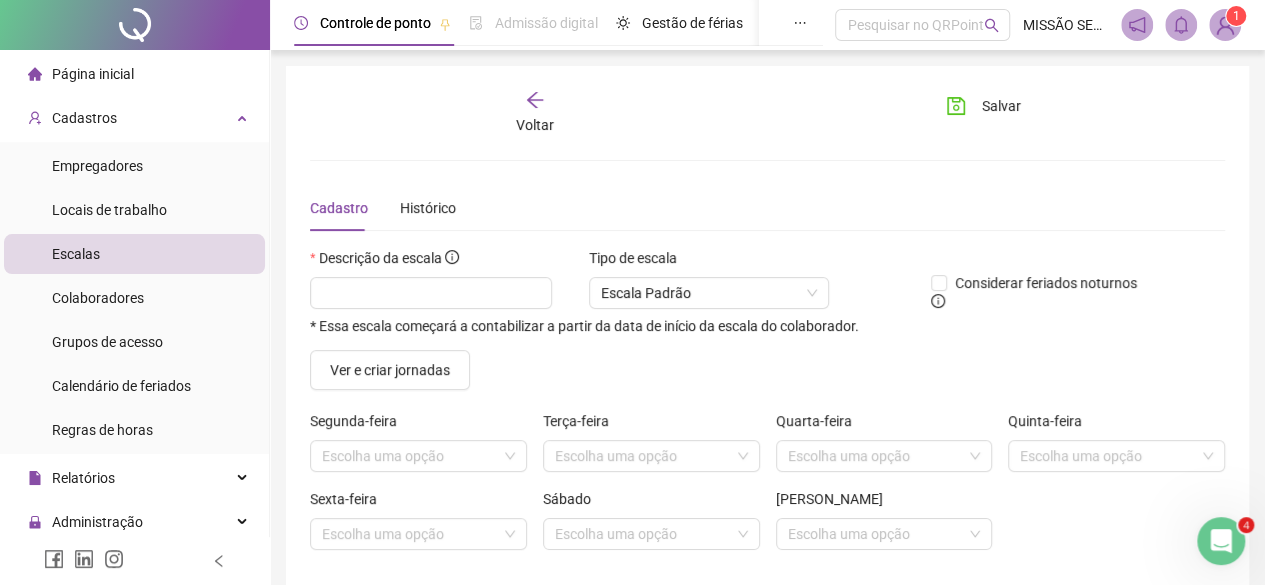 click 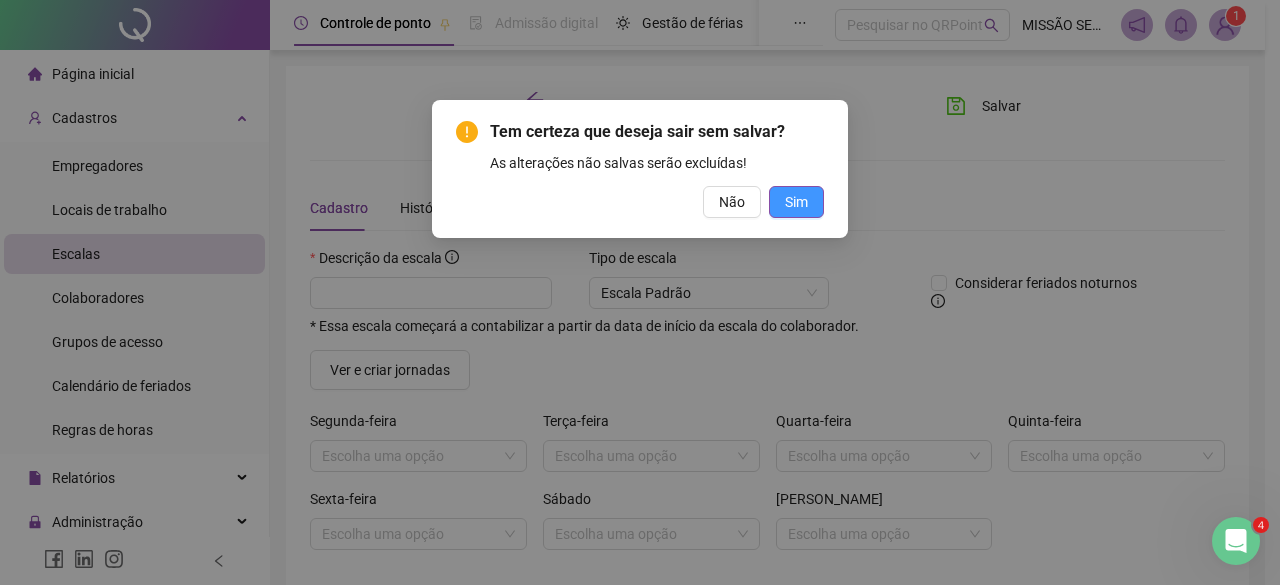 click on "Sim" at bounding box center (796, 202) 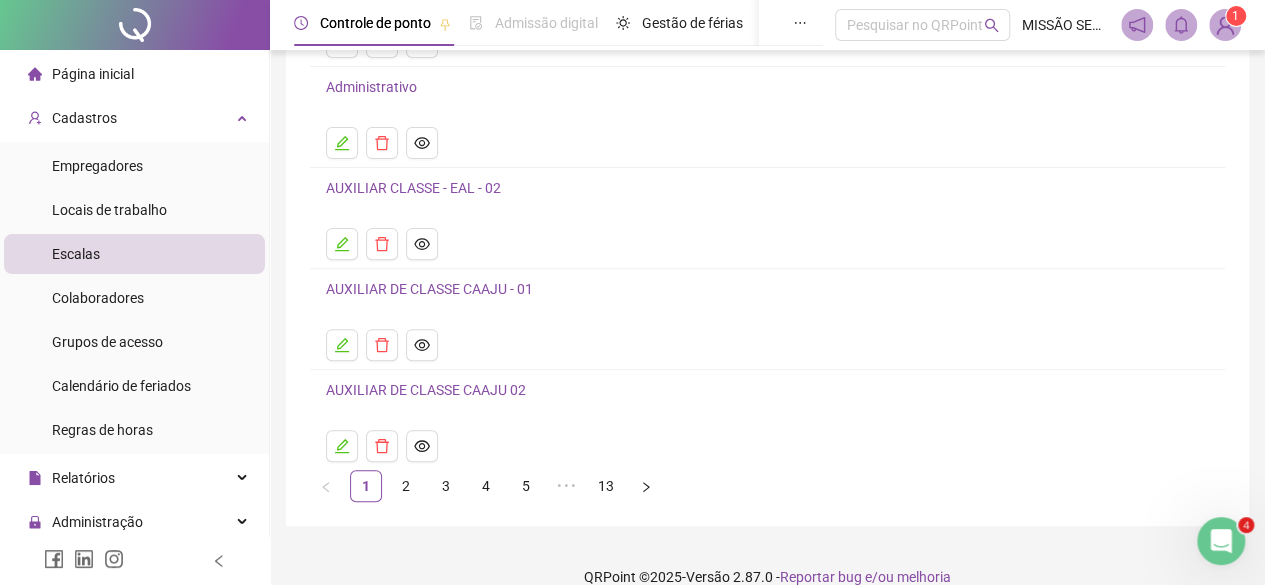 scroll, scrollTop: 270, scrollLeft: 0, axis: vertical 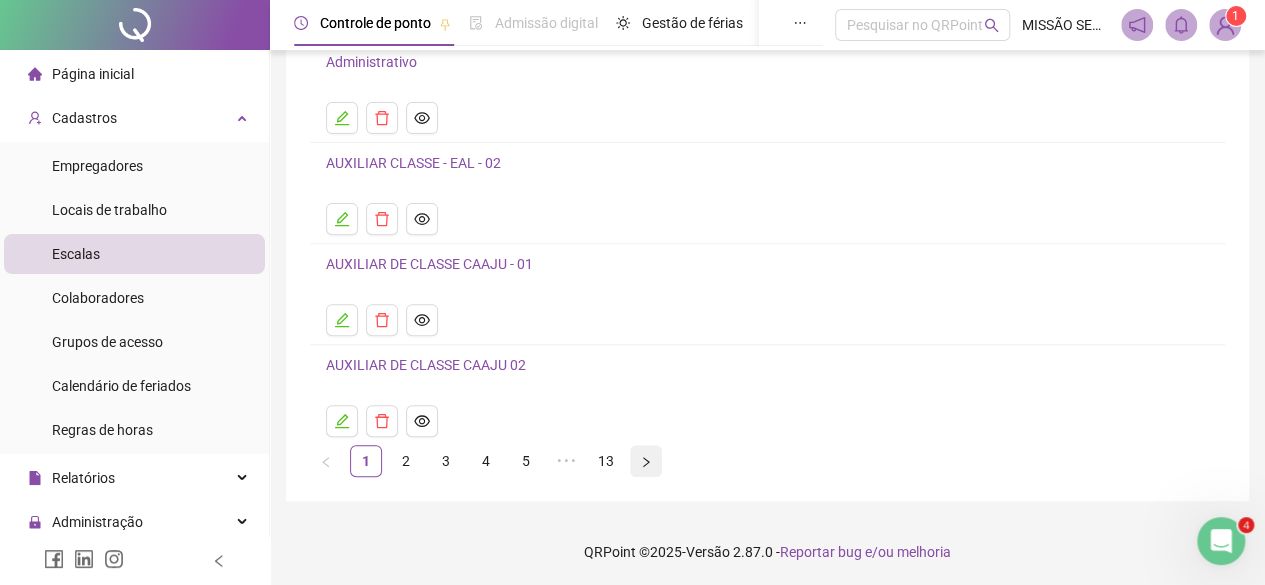 click at bounding box center [646, 461] 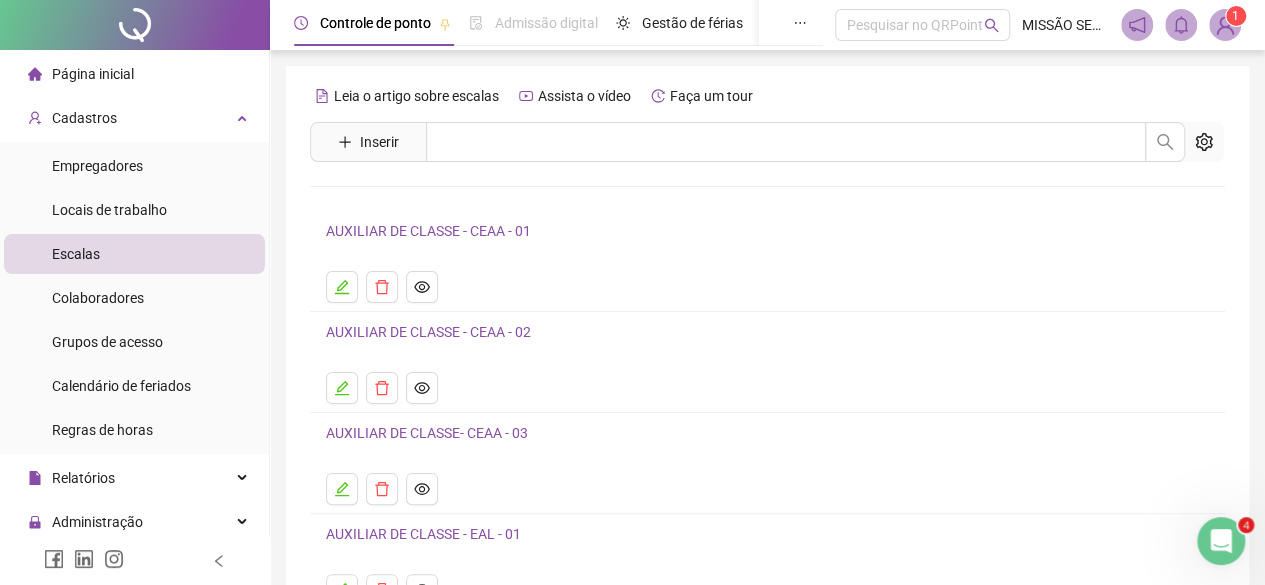 scroll, scrollTop: 270, scrollLeft: 0, axis: vertical 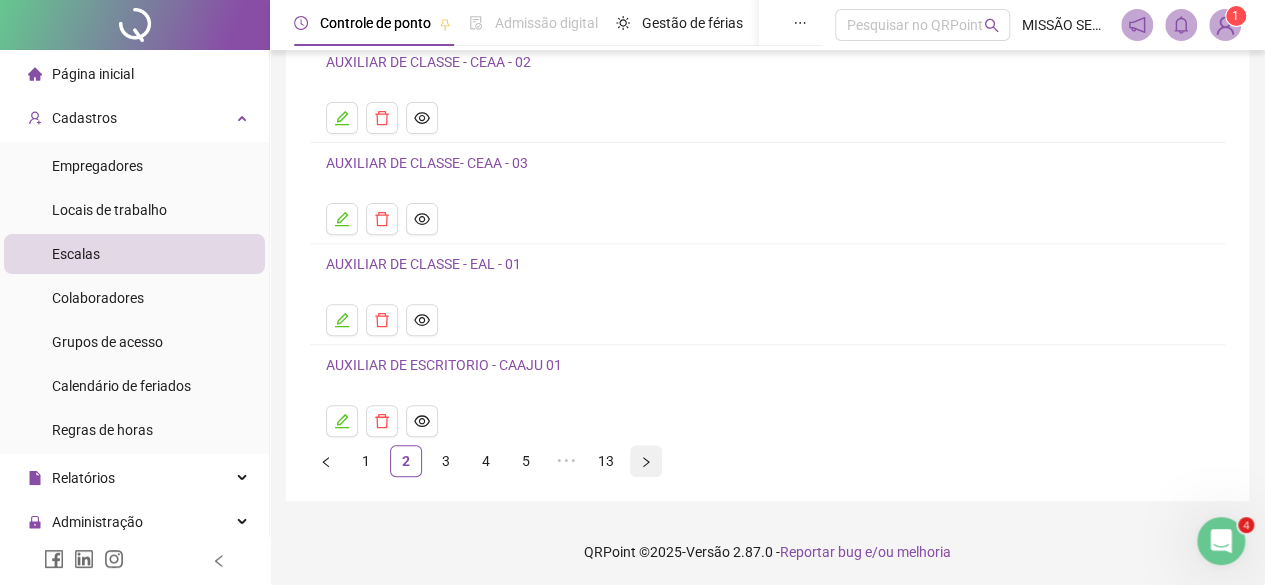 click 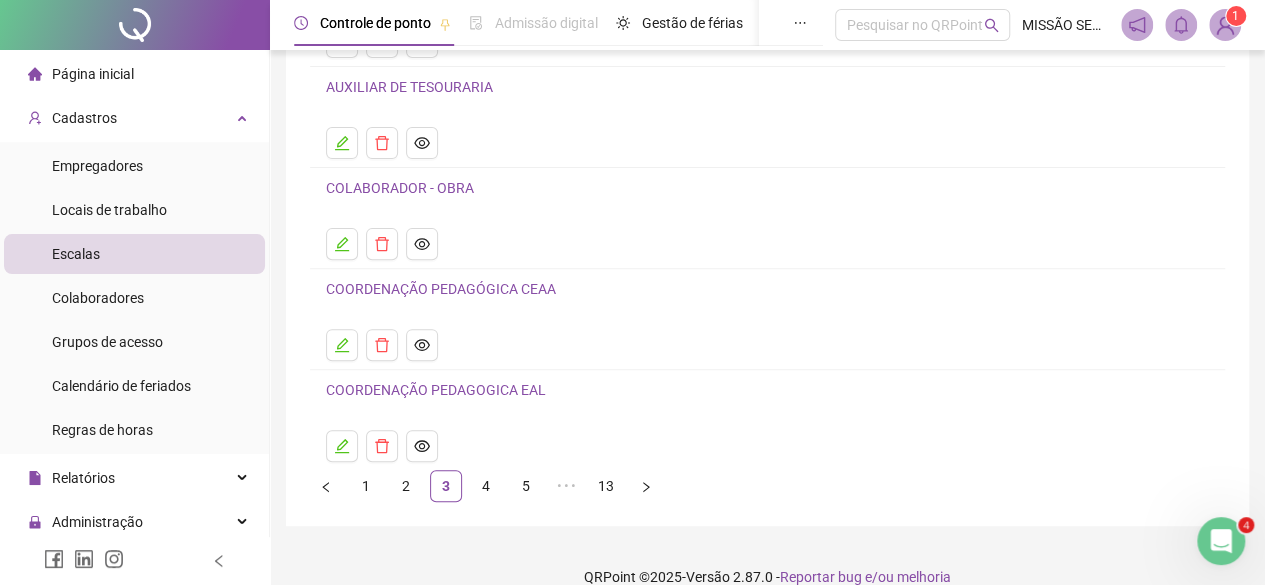 scroll, scrollTop: 270, scrollLeft: 0, axis: vertical 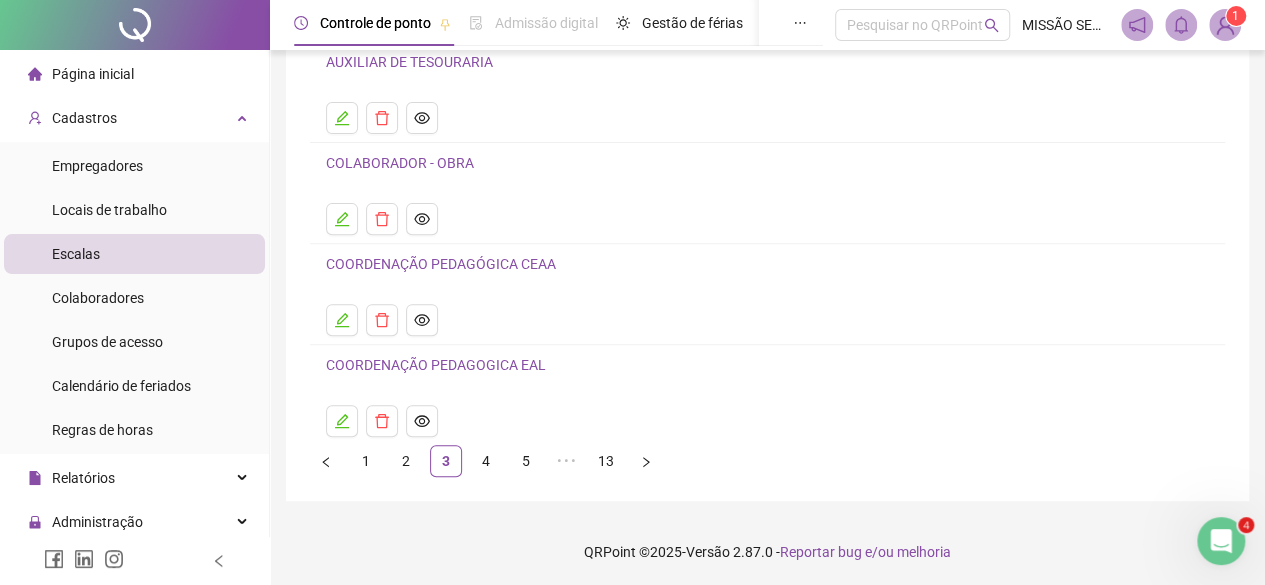 click at bounding box center [646, 461] 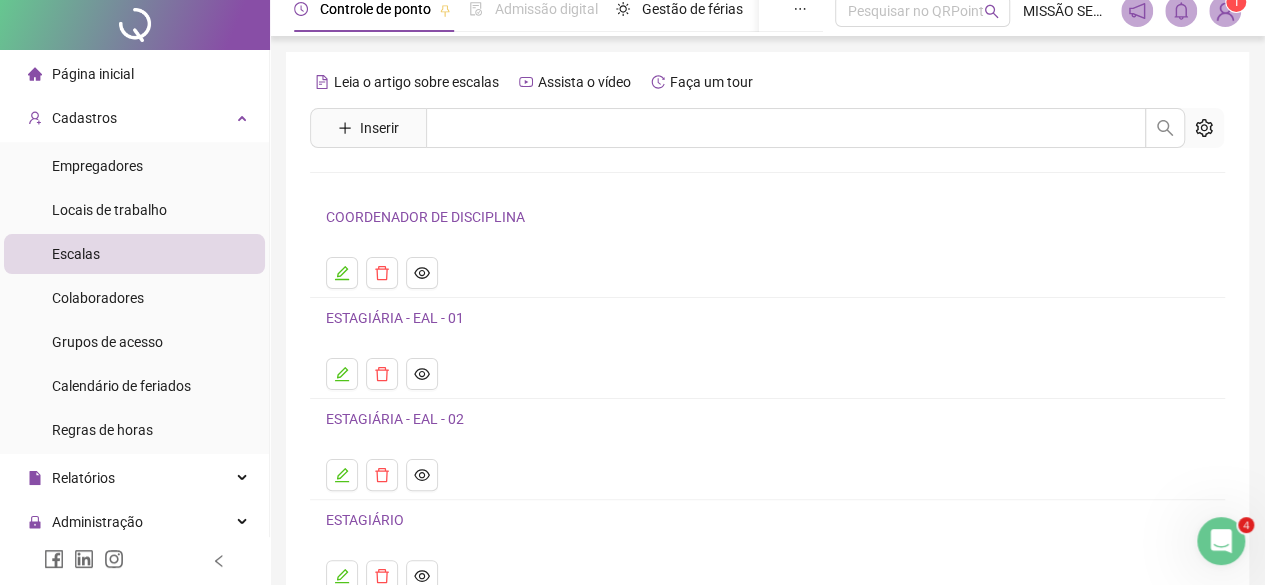 scroll, scrollTop: 270, scrollLeft: 0, axis: vertical 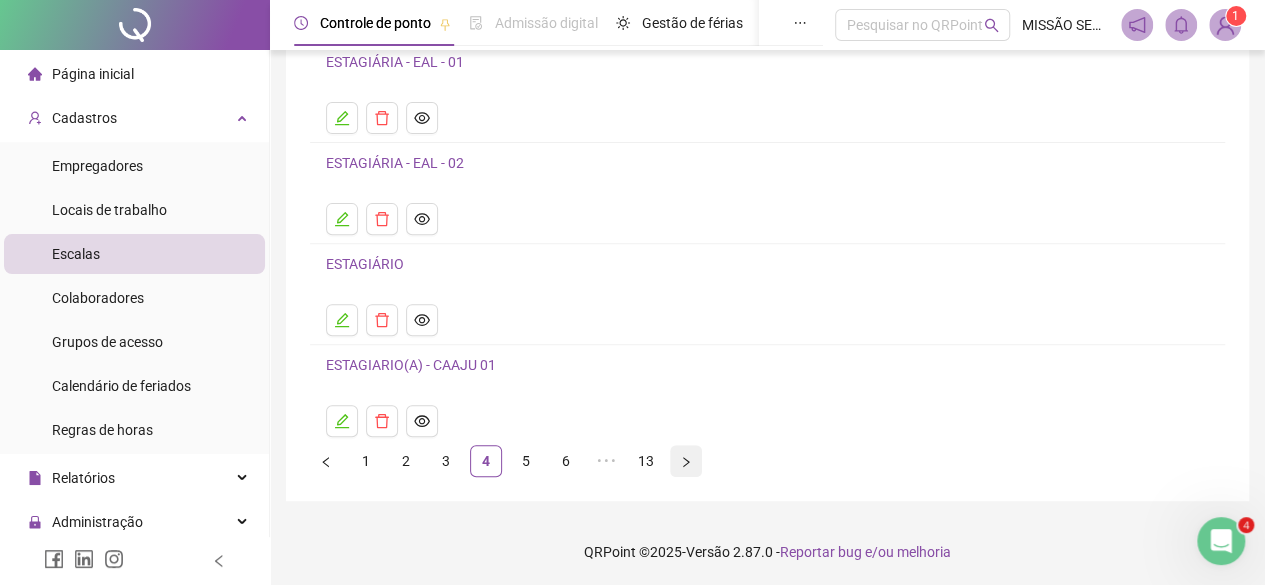 click 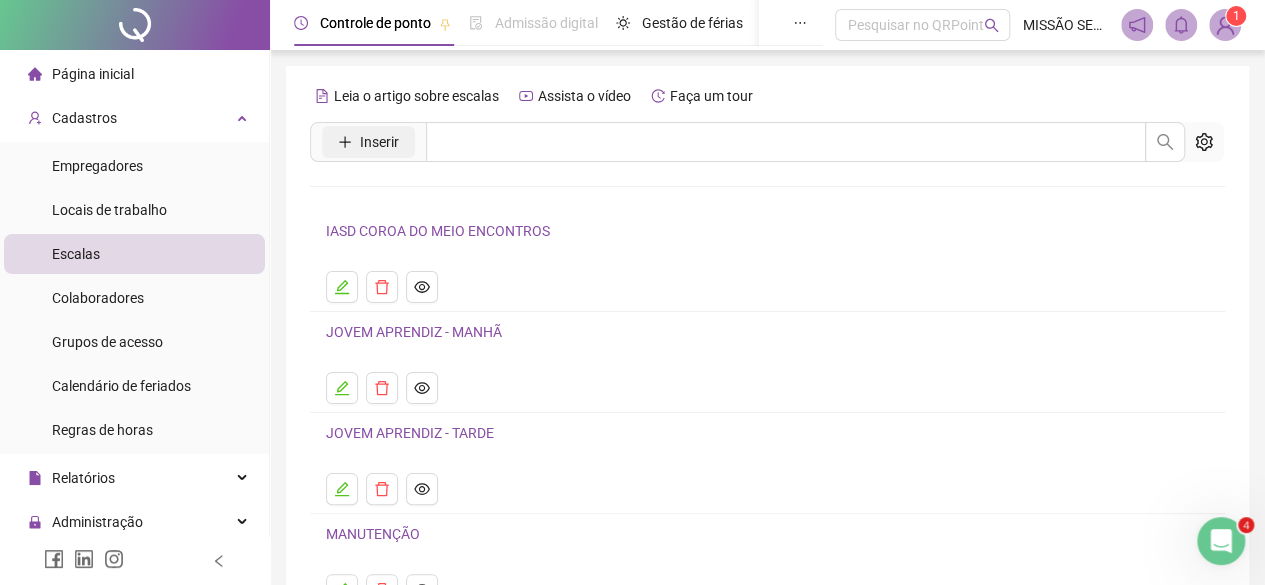 click on "Inserir" at bounding box center [379, 142] 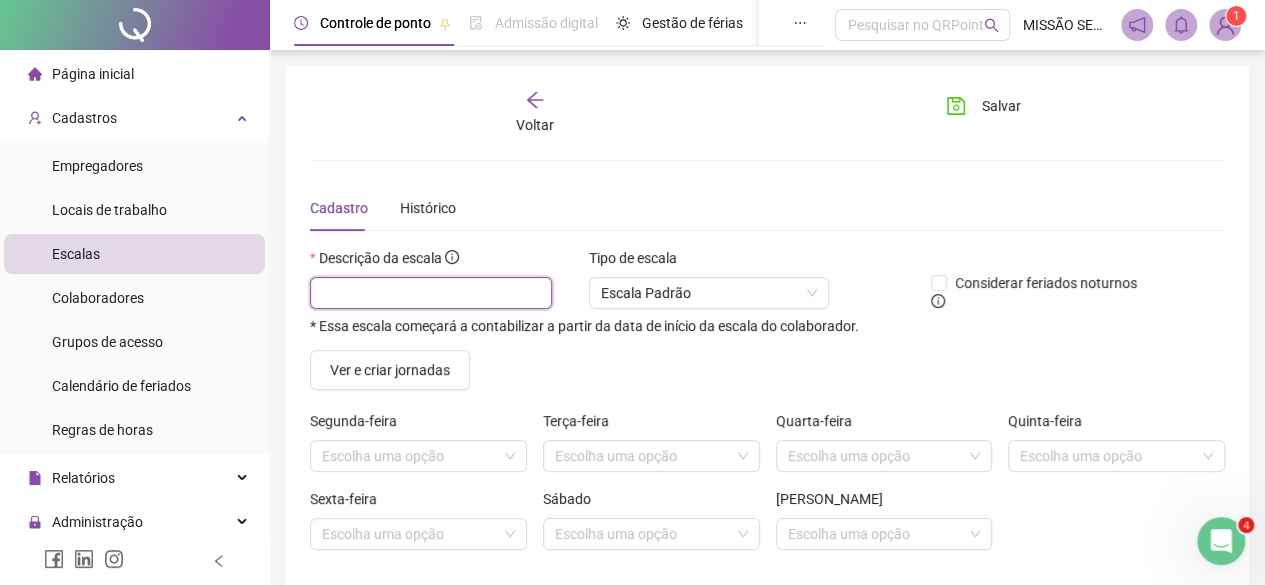 click at bounding box center [431, 293] 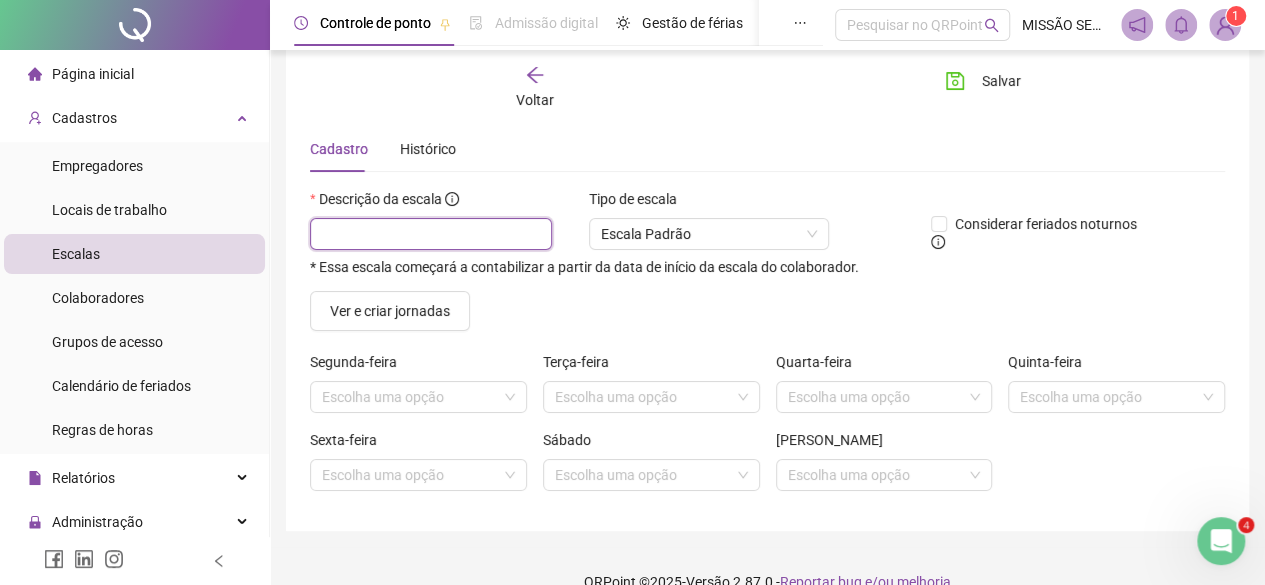scroll, scrollTop: 88, scrollLeft: 0, axis: vertical 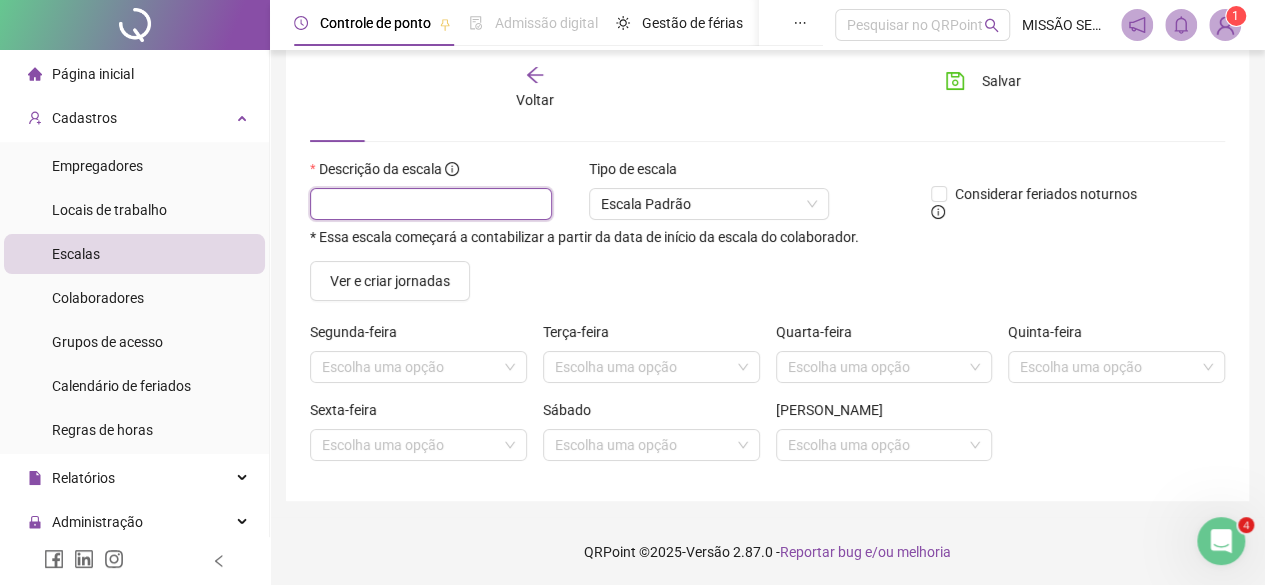 click at bounding box center (431, 204) 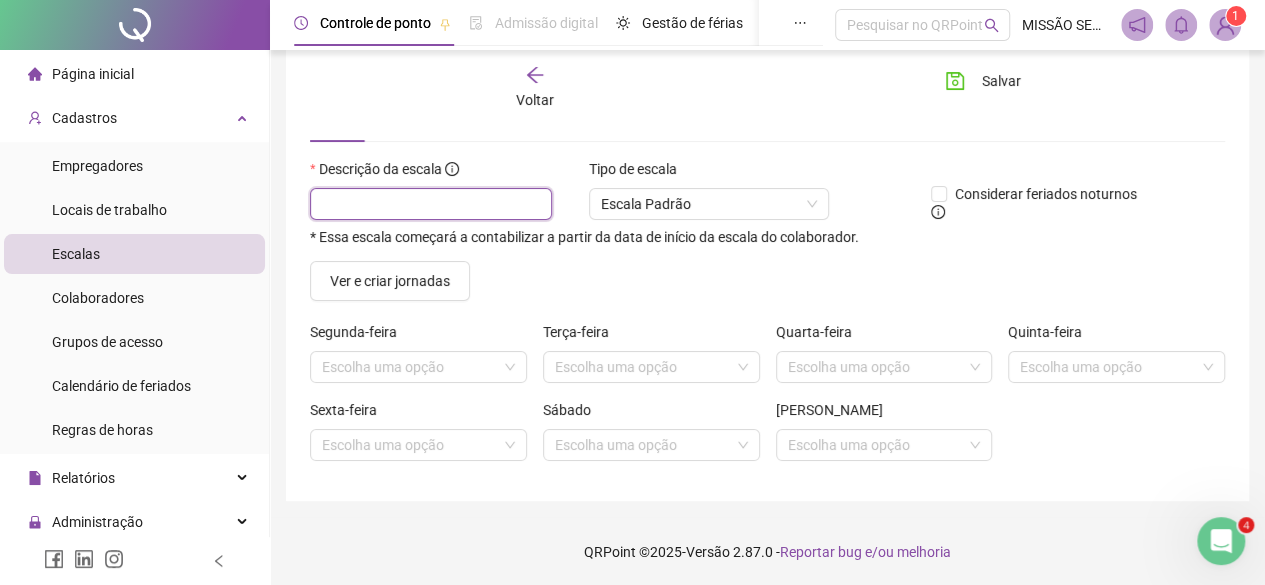 click at bounding box center [431, 204] 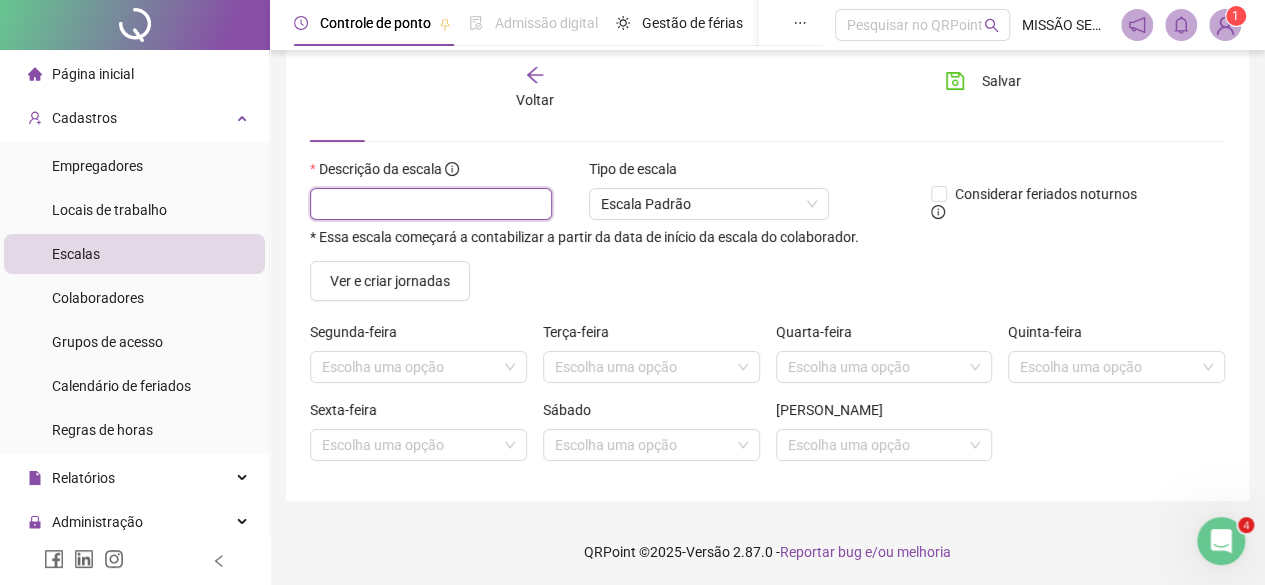 click at bounding box center [431, 204] 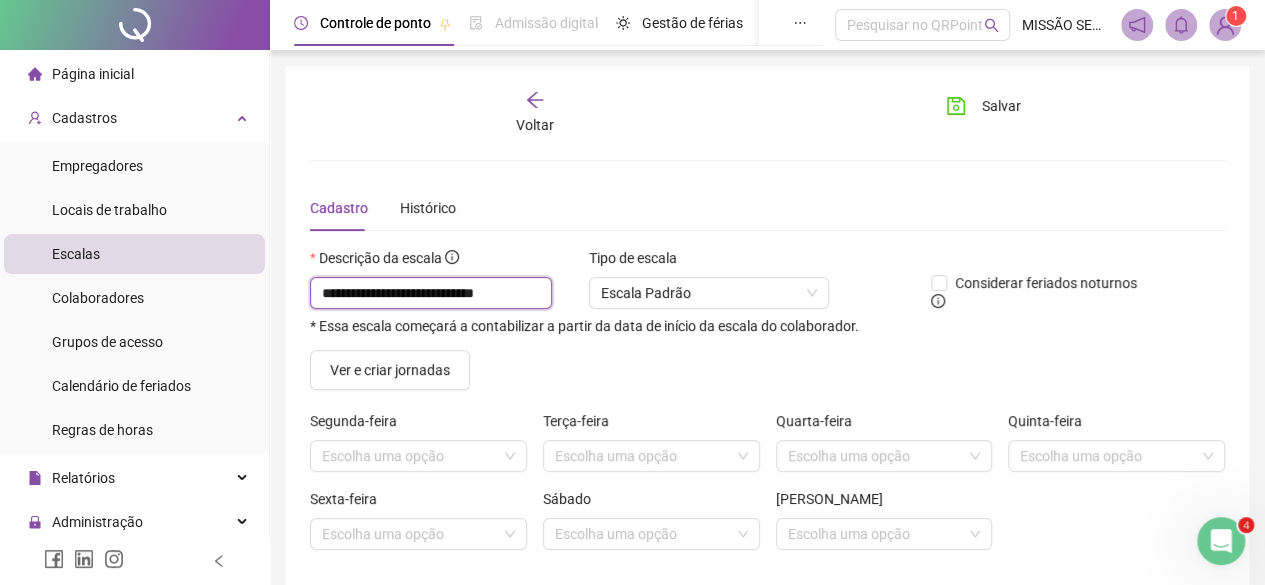 scroll, scrollTop: 88, scrollLeft: 0, axis: vertical 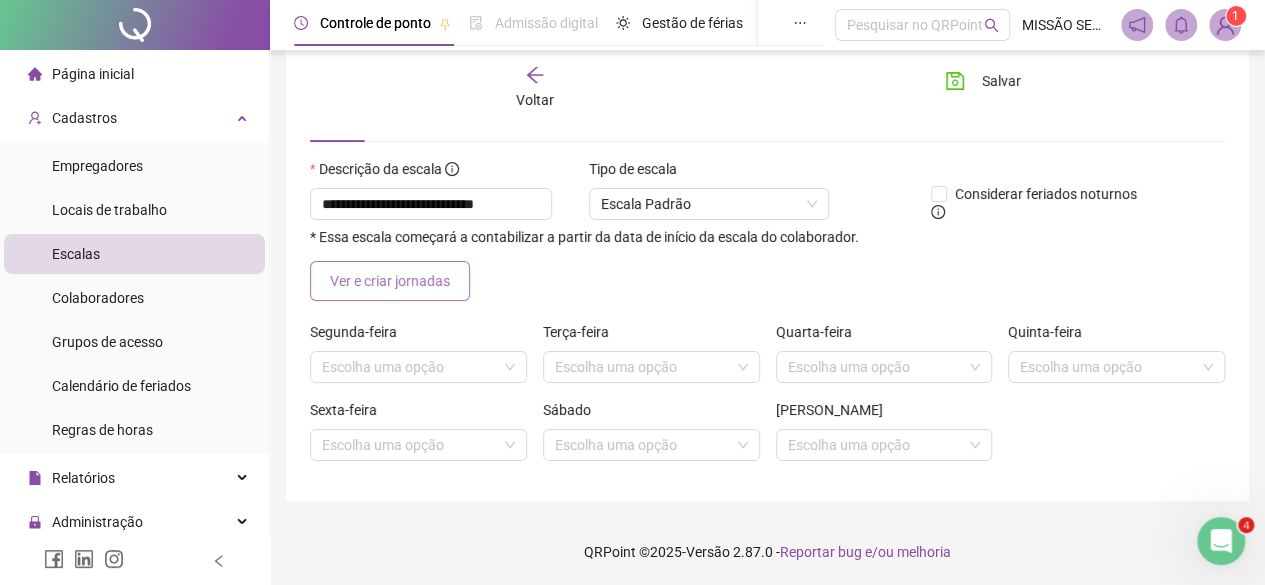 click on "Ver e criar jornadas" at bounding box center [390, 281] 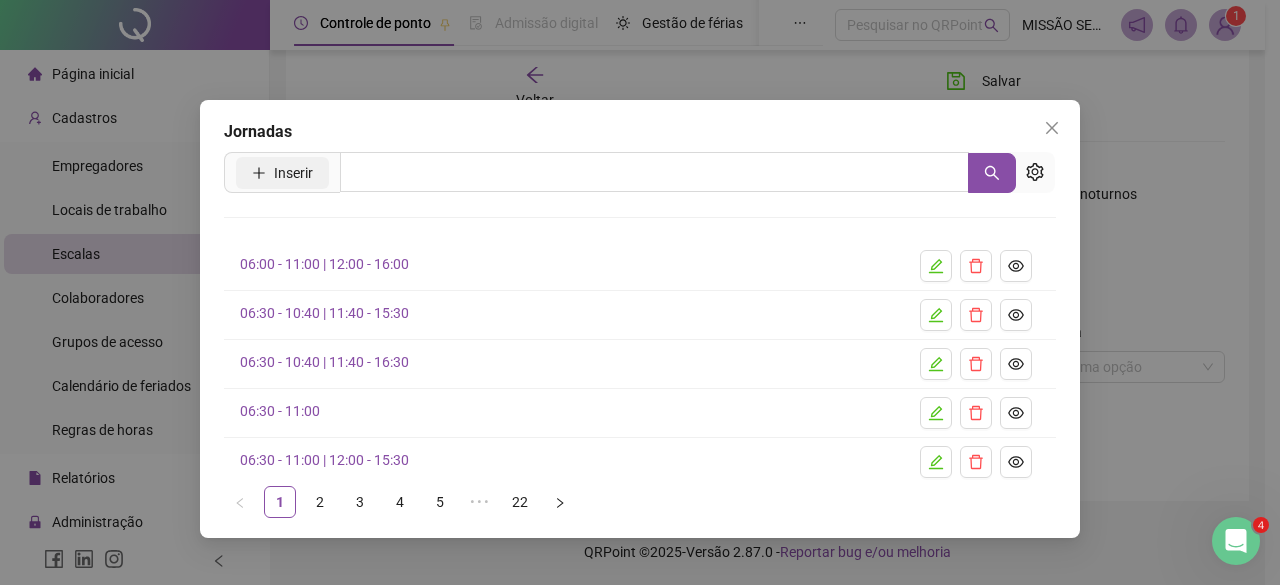 click on "Inserir" at bounding box center (293, 173) 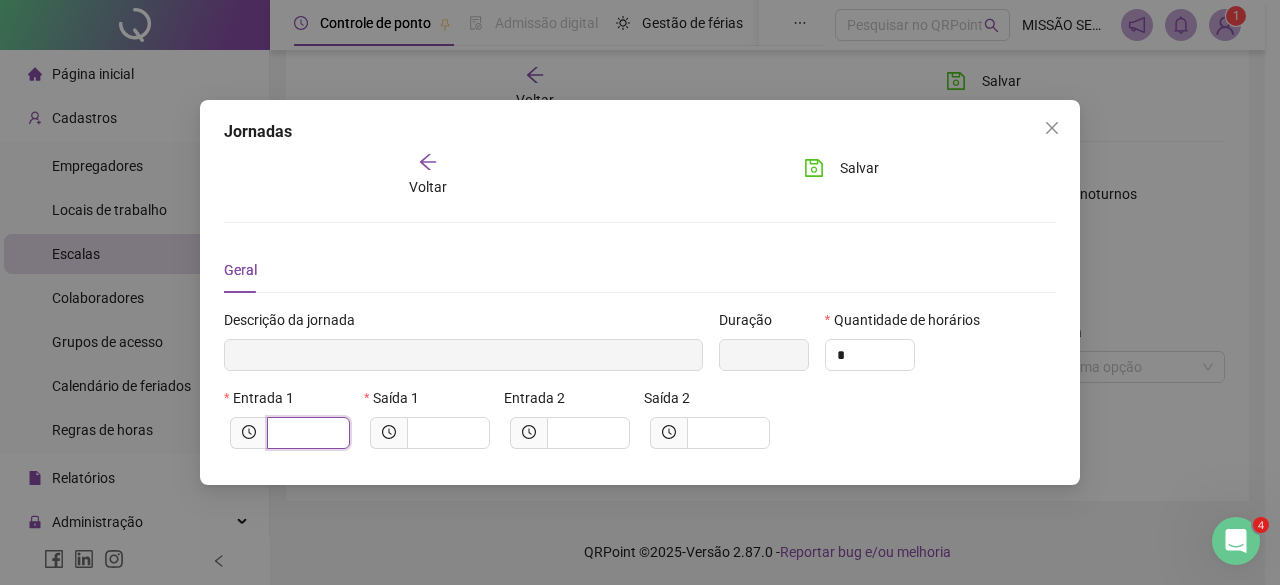 click at bounding box center (306, 433) 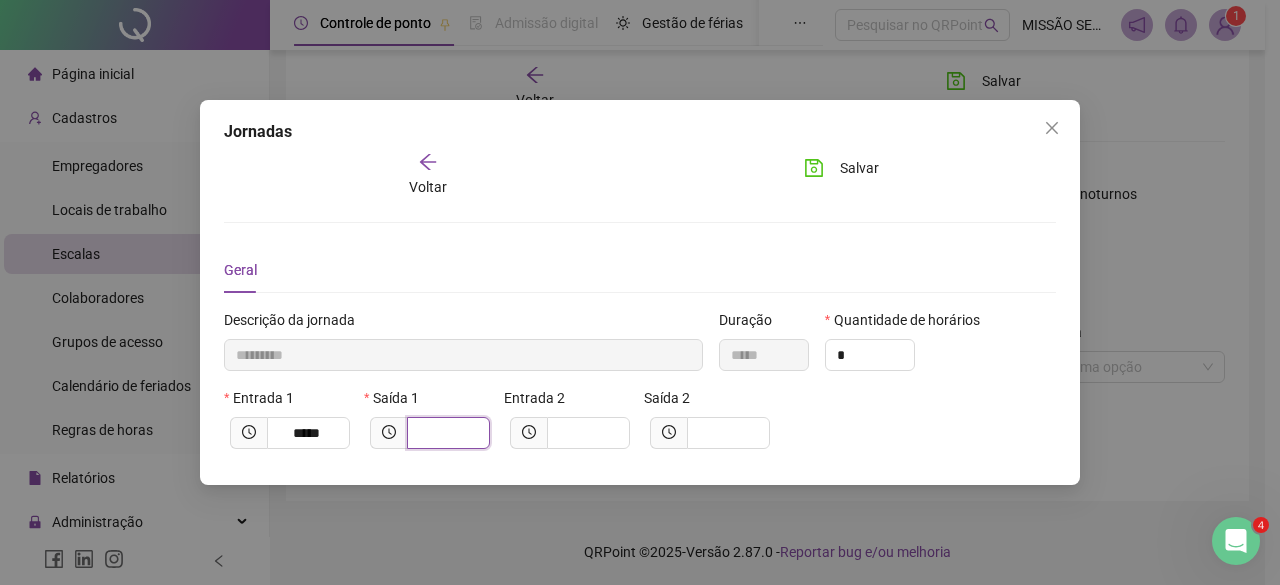 click at bounding box center [446, 433] 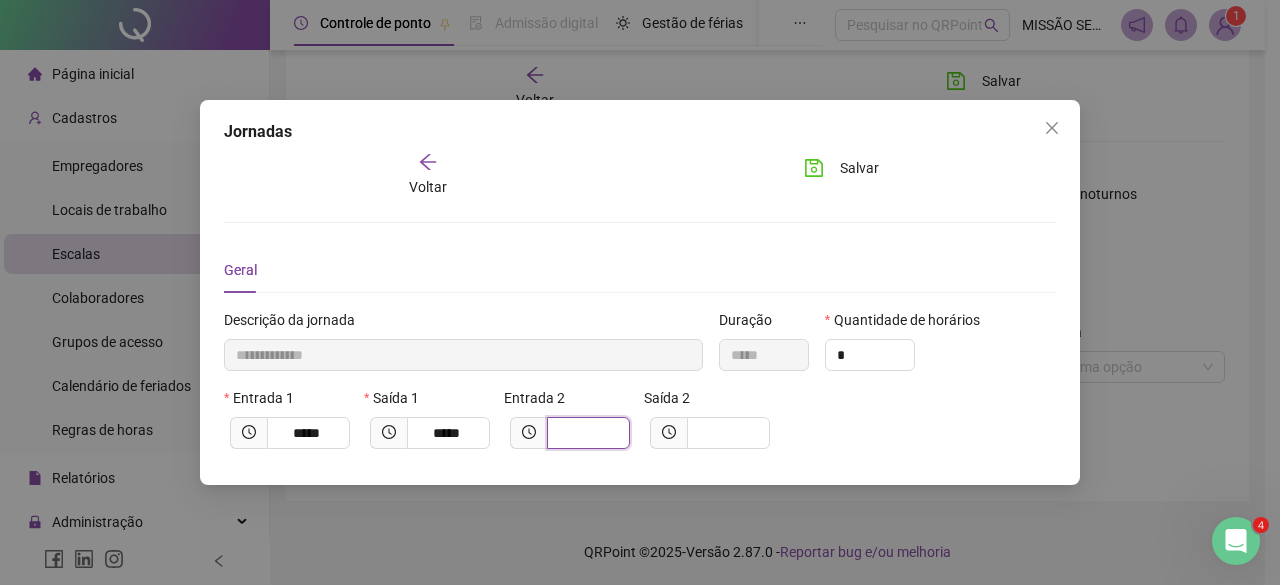 click at bounding box center [586, 433] 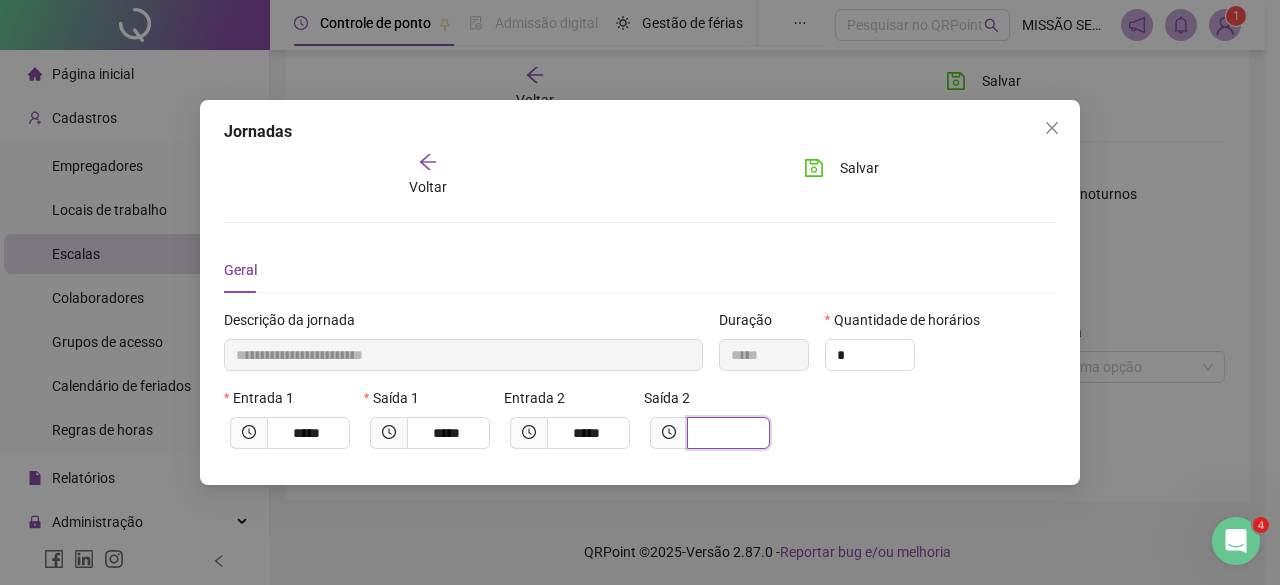 click at bounding box center [726, 433] 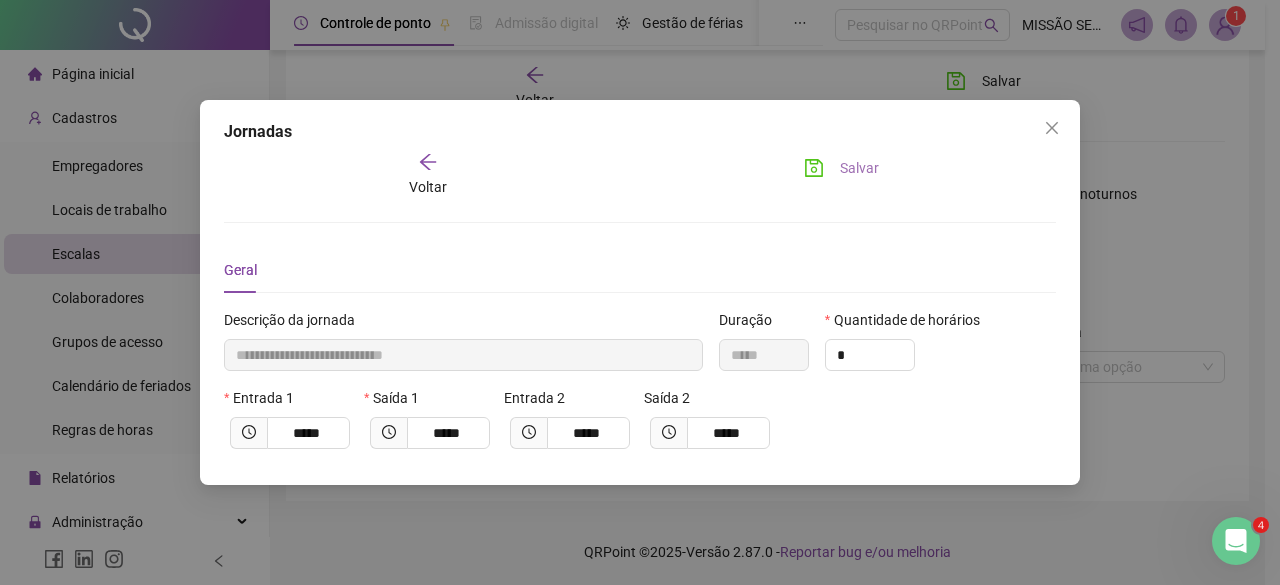 click on "Salvar" at bounding box center [841, 168] 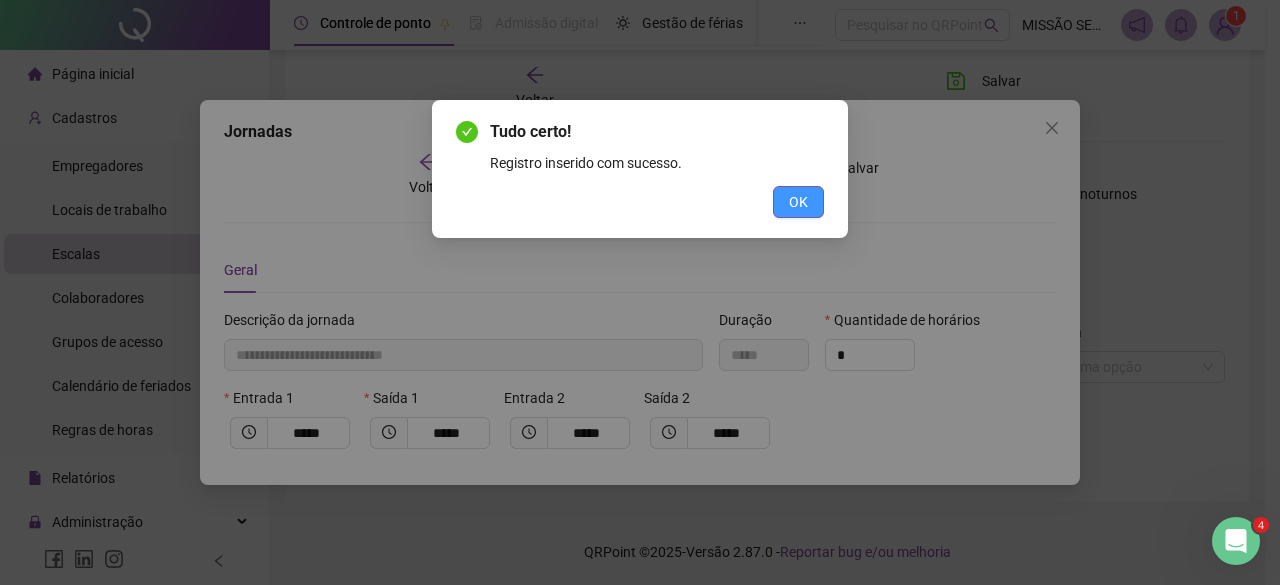 click on "OK" at bounding box center [798, 202] 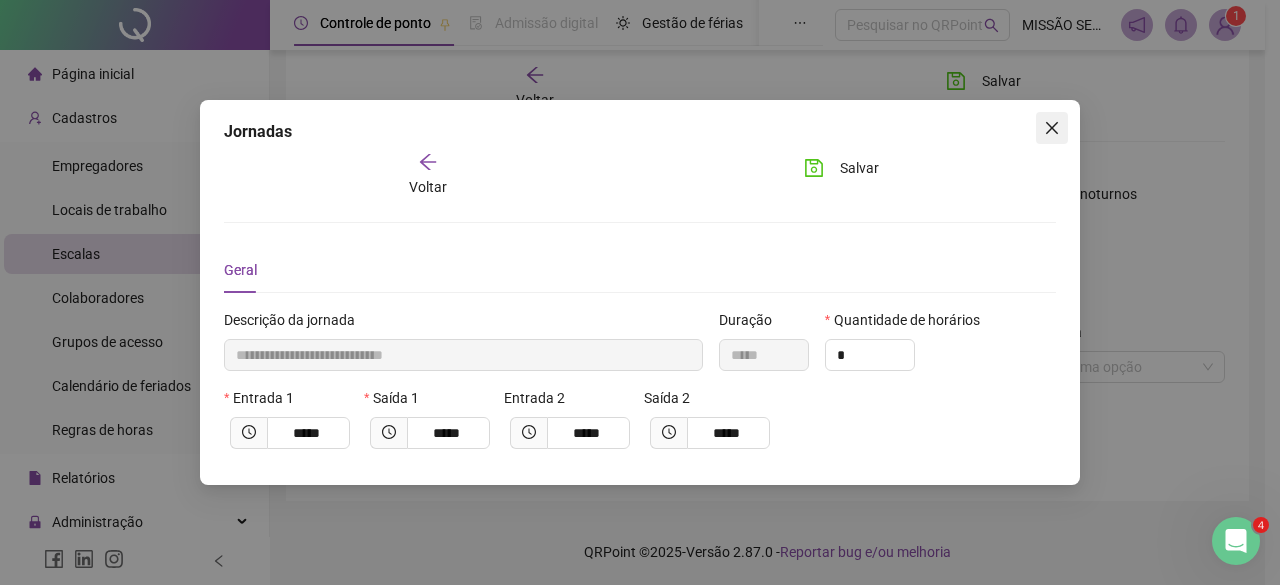 click at bounding box center (1052, 128) 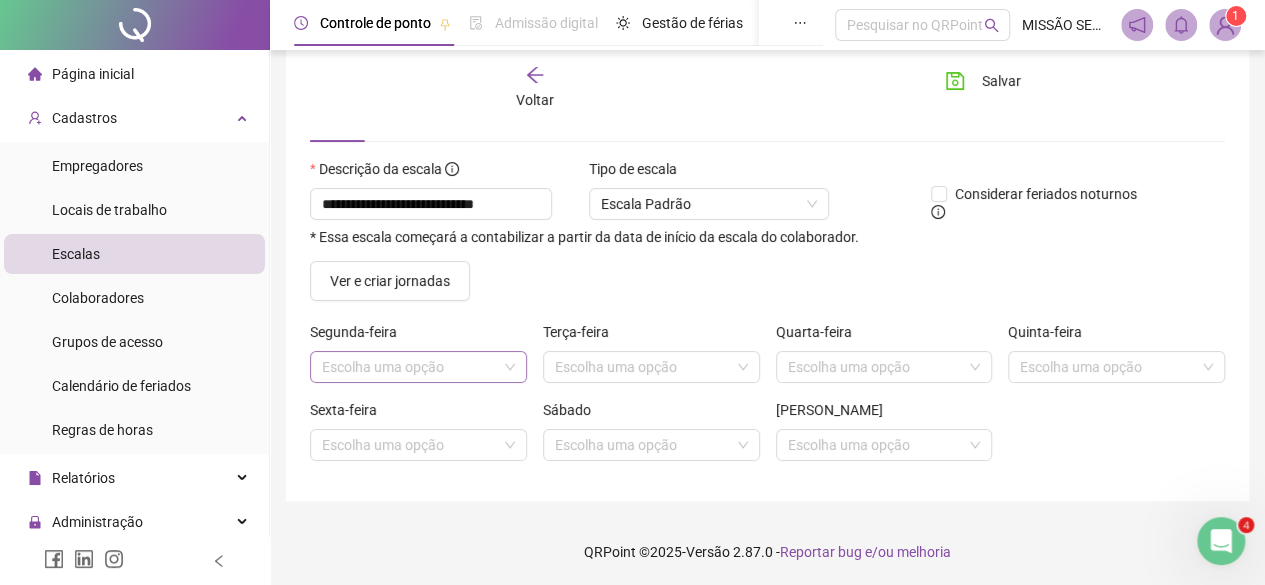 click at bounding box center [412, 367] 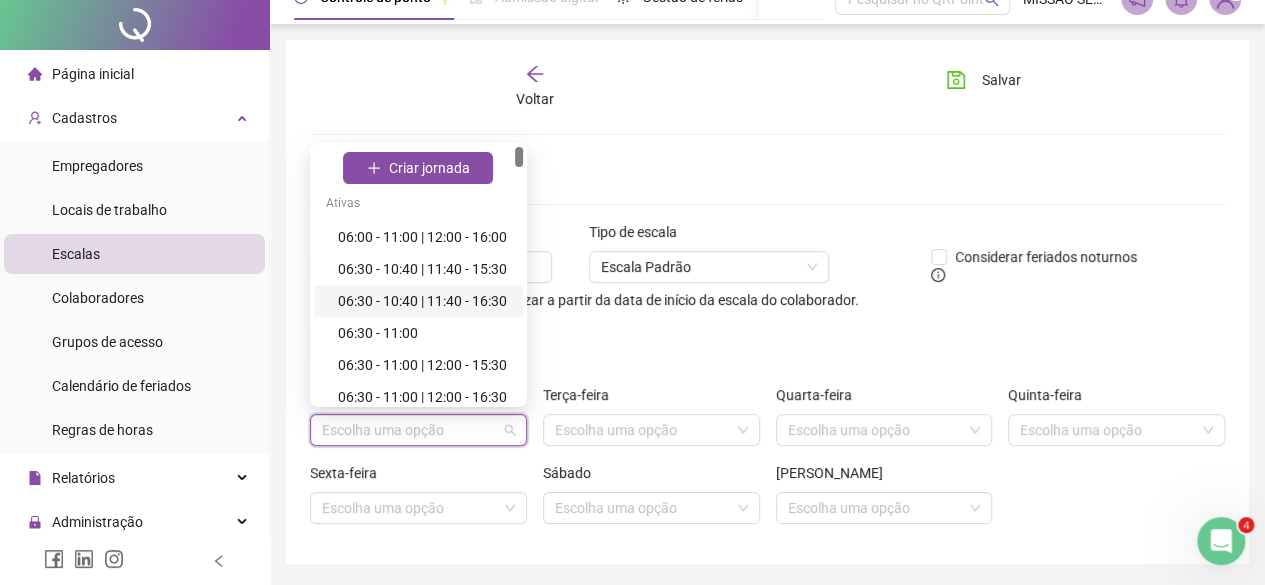 scroll, scrollTop: 0, scrollLeft: 0, axis: both 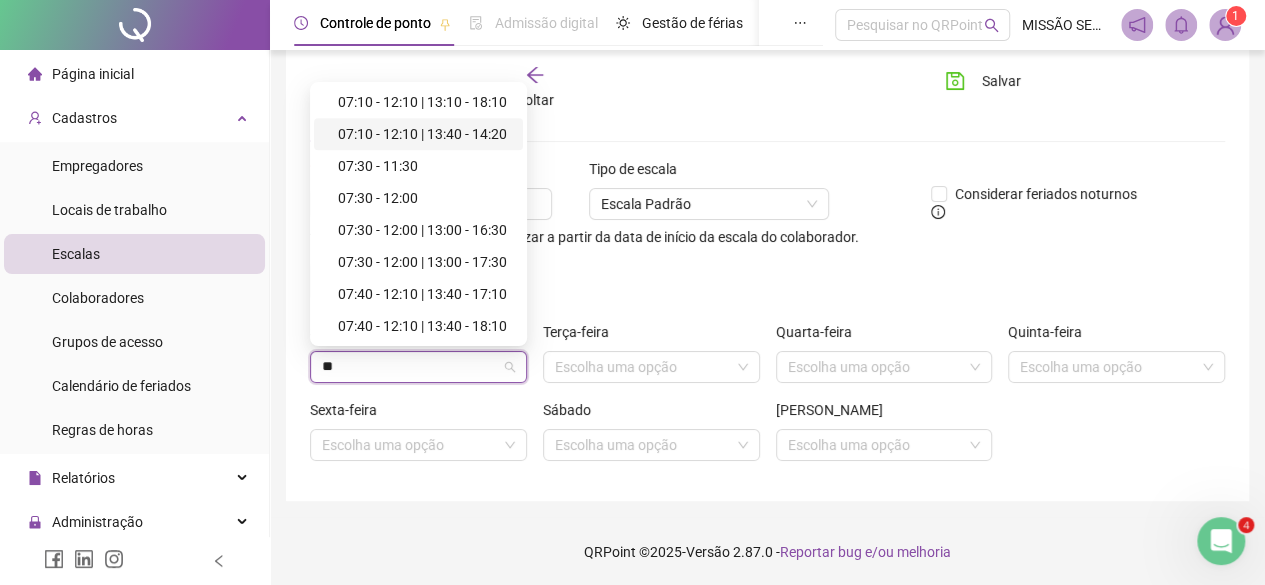 click on "07:10 - 12:10 | 13:40 - 14:20" at bounding box center (424, 134) 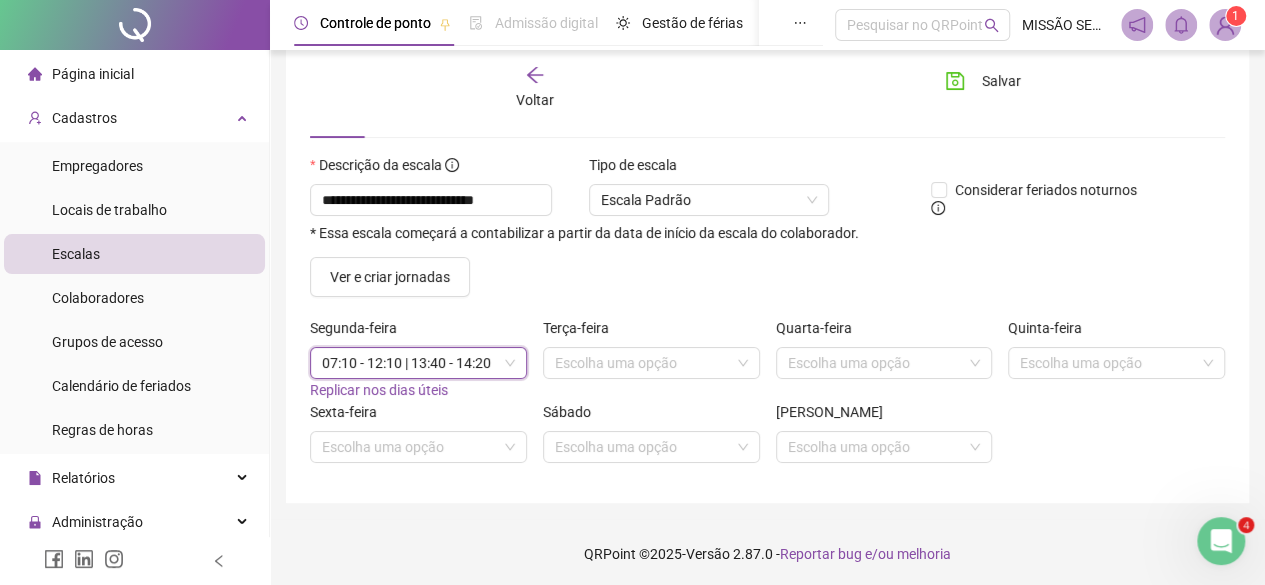 scroll, scrollTop: 94, scrollLeft: 0, axis: vertical 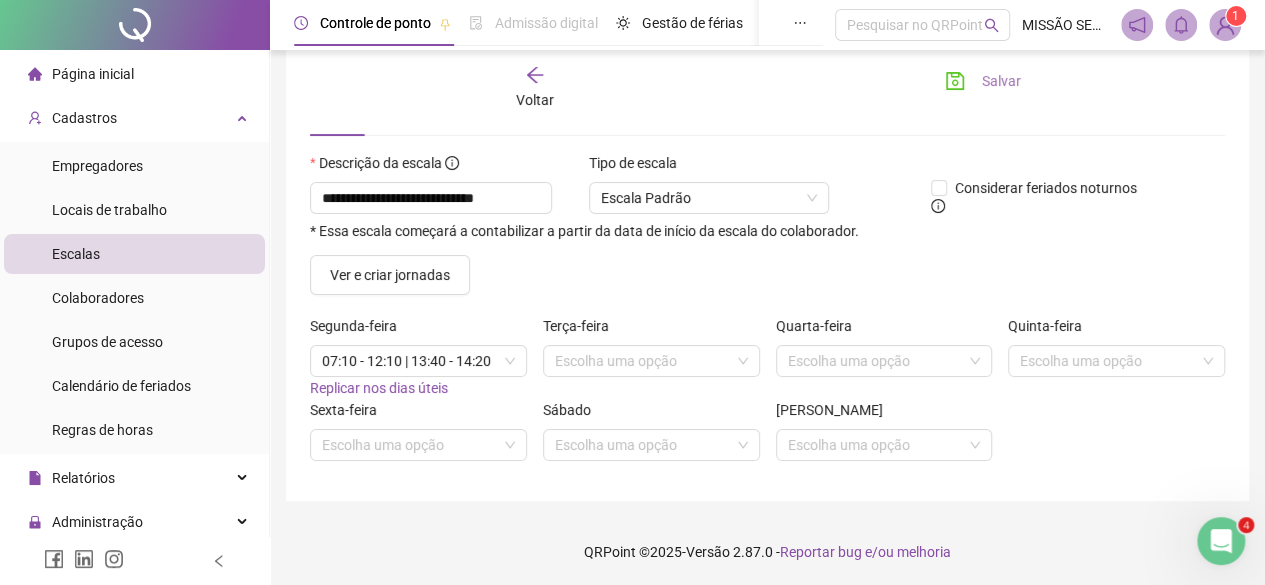 click on "Salvar" at bounding box center [982, 81] 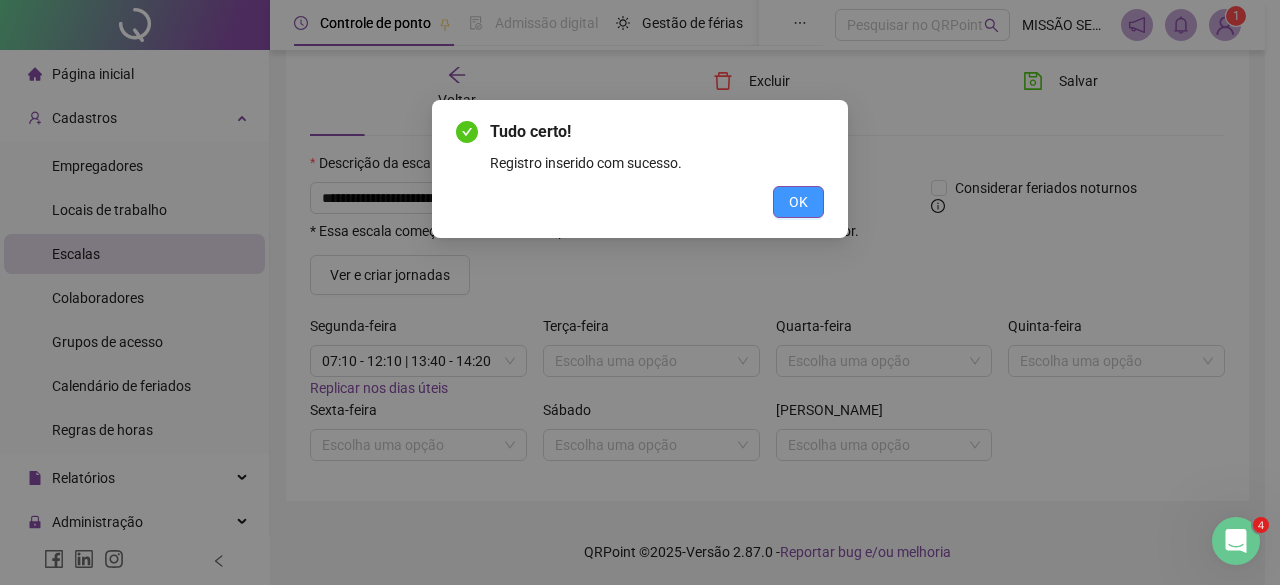 click on "OK" at bounding box center (798, 202) 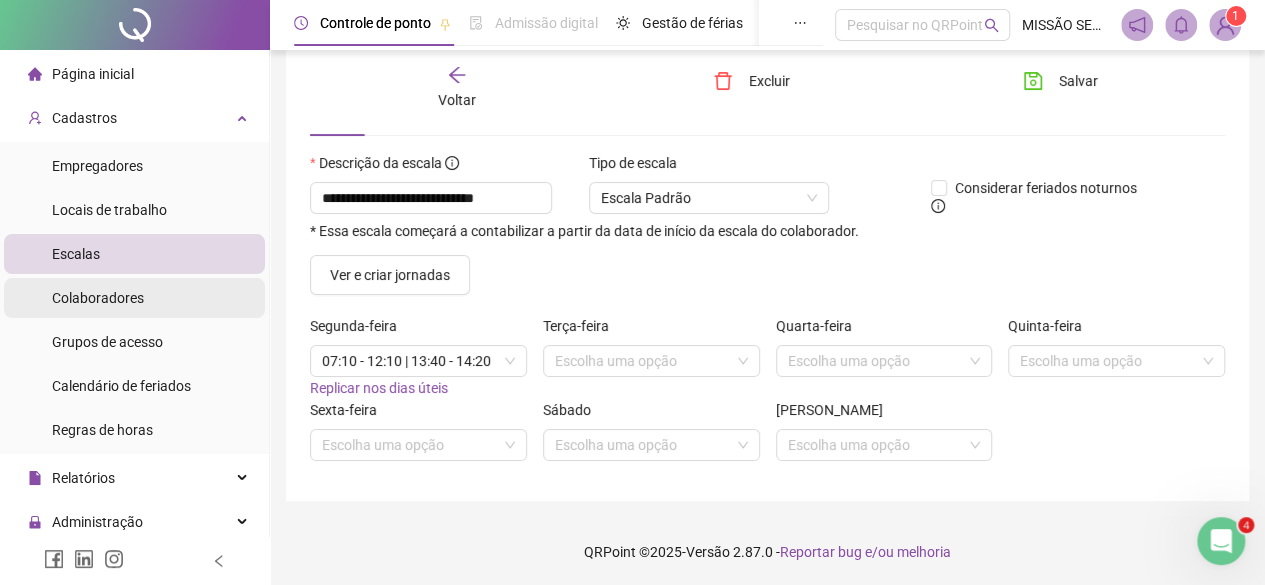 click on "Colaboradores" at bounding box center (98, 298) 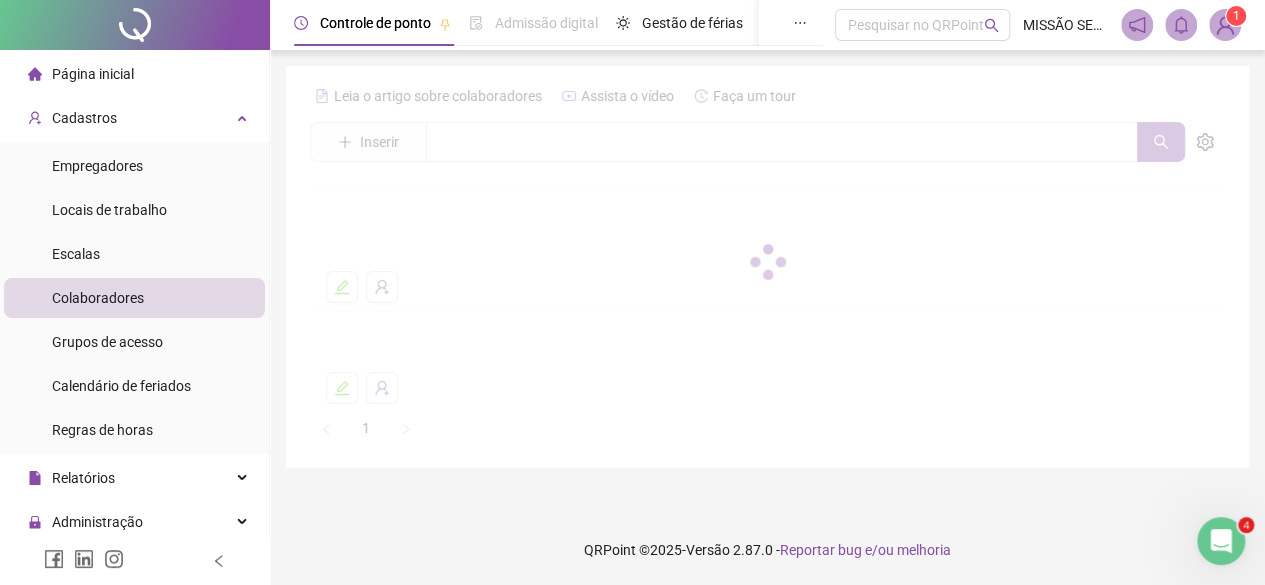scroll, scrollTop: 0, scrollLeft: 0, axis: both 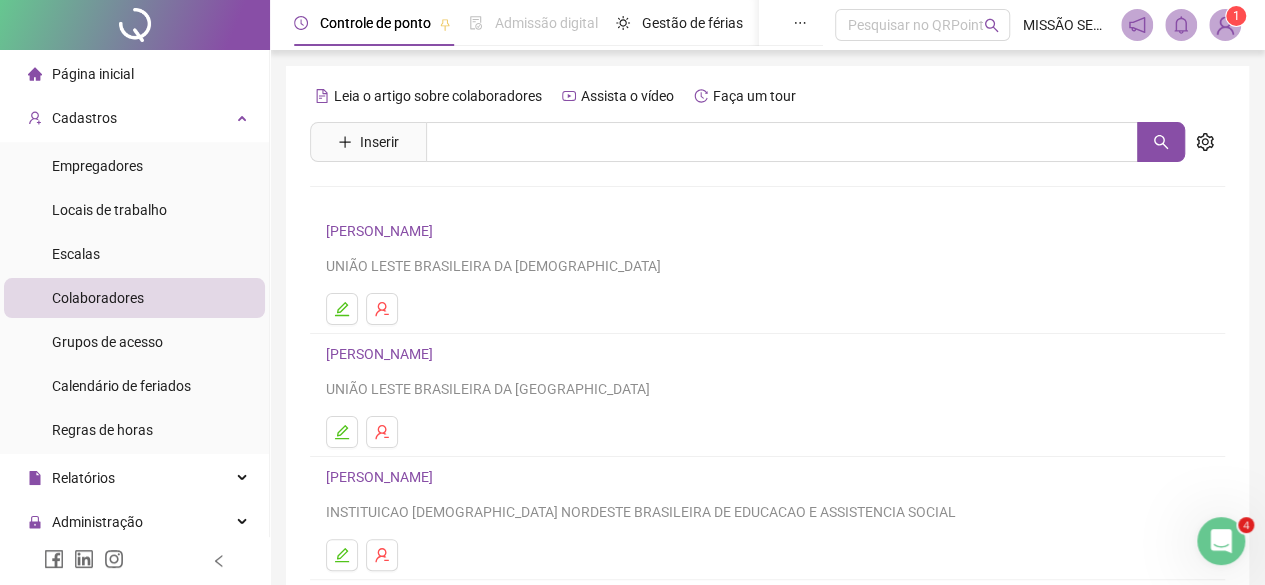 click on "Leia o artigo sobre colaboradores Assista o vídeo Faça um tour Inserir Nenhum resultado [PERSON_NAME]     UNIÃO LESTE BRASILEIRA DA [DEMOGRAPHIC_DATA] [DEMOGRAPHIC_DATA] DO SÉTIMO DIA - SEDE [PERSON_NAME] DOS SANTOS    UNIÃO LESTE BRASILEIRA DA IASD [PERSON_NAME]    INSTITUICAO [DEMOGRAPHIC_DATA] NORDESTE BRASILEIRA DE EDUCACAO E ASSISTENCIA SOCIAL [PERSON_NAME] FILHO    UNIÃO LESTE BRASILEIRA DA IASD ADLA [PERSON_NAME]    INSTITUICAO ADVENTISTA NORDESTE BRASILEIRA DE EDUCACAO E ASSISTENCIA SOCIAL 1 2 3 4 5 ••• 47" at bounding box center (767, 468) 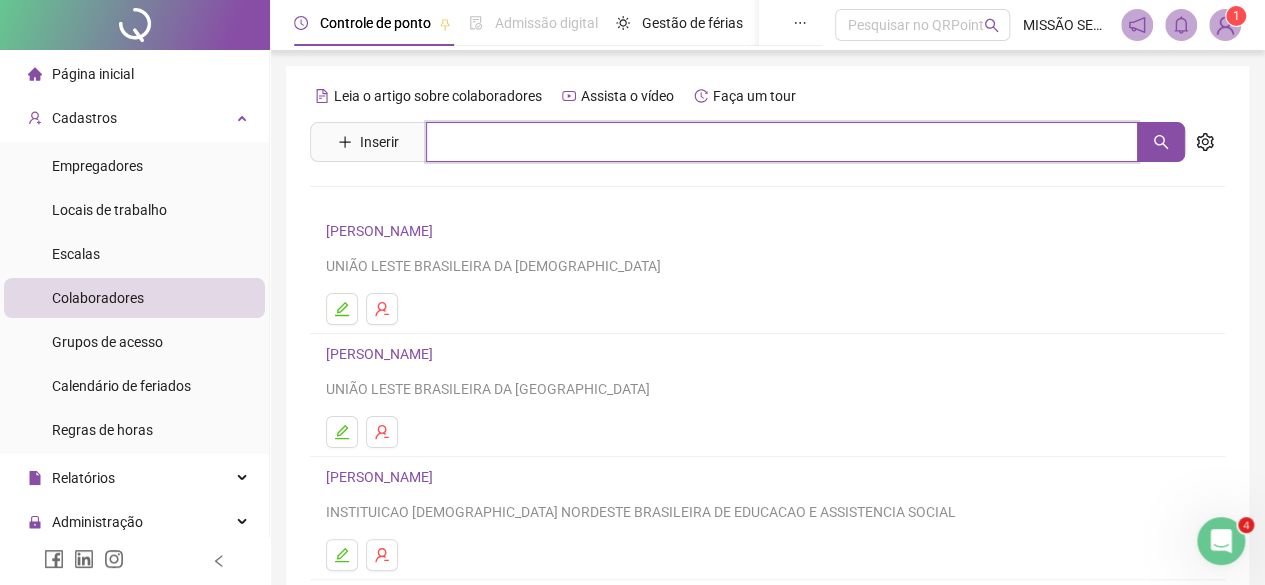 click at bounding box center [782, 142] 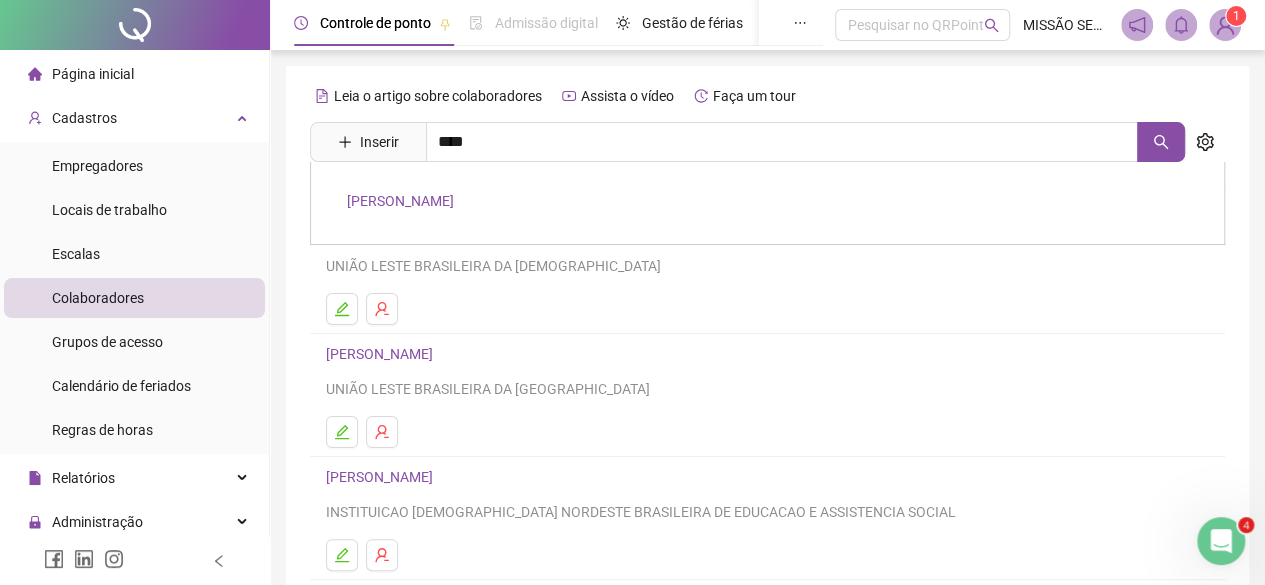 click on "[PERSON_NAME]" at bounding box center [400, 201] 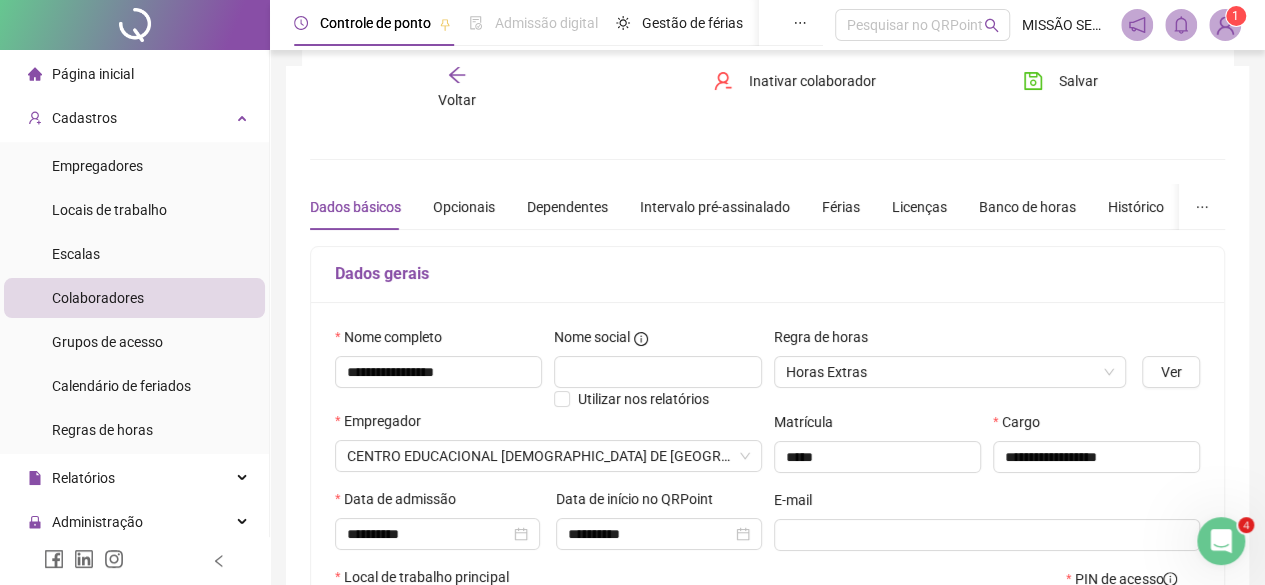 scroll, scrollTop: 300, scrollLeft: 0, axis: vertical 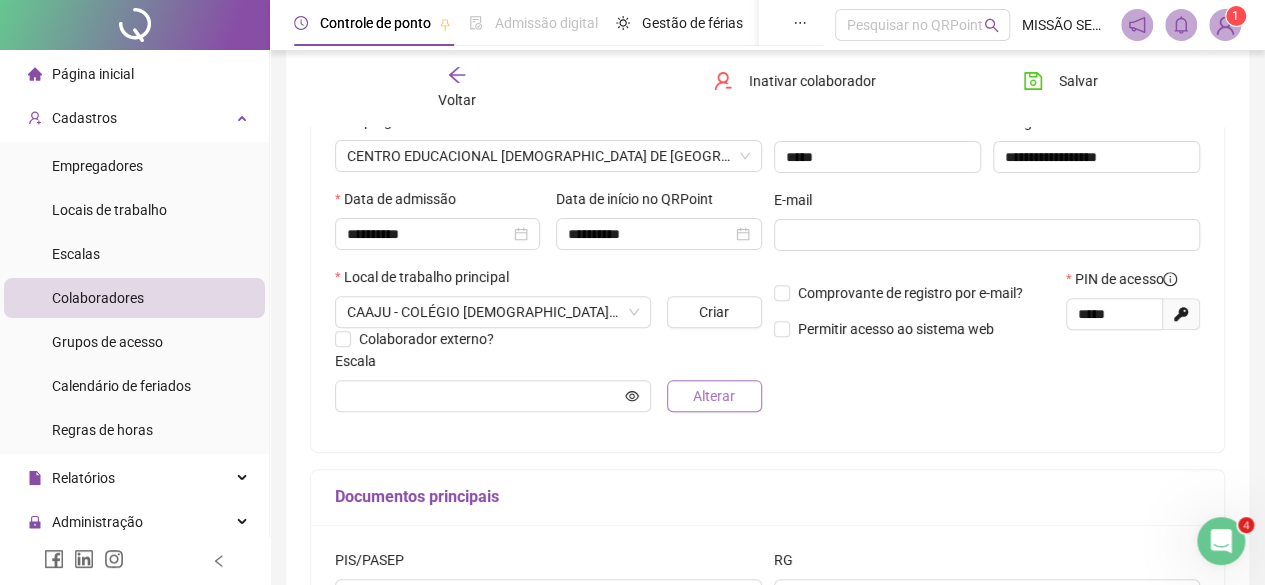 click on "Alterar" at bounding box center (714, 396) 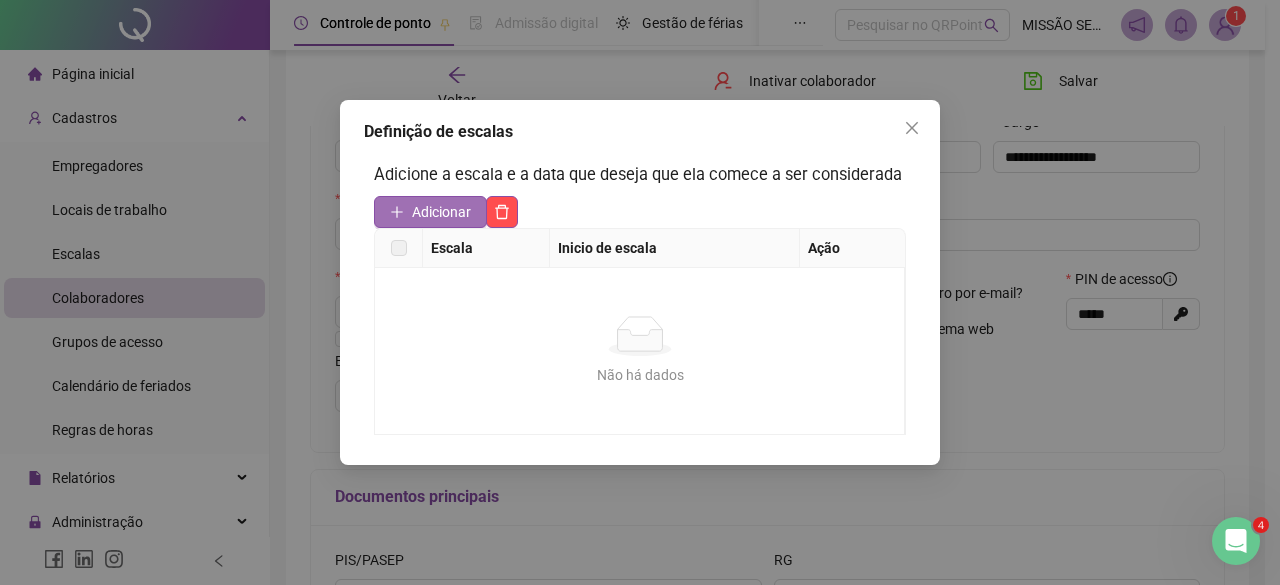click on "Adicionar" at bounding box center [441, 212] 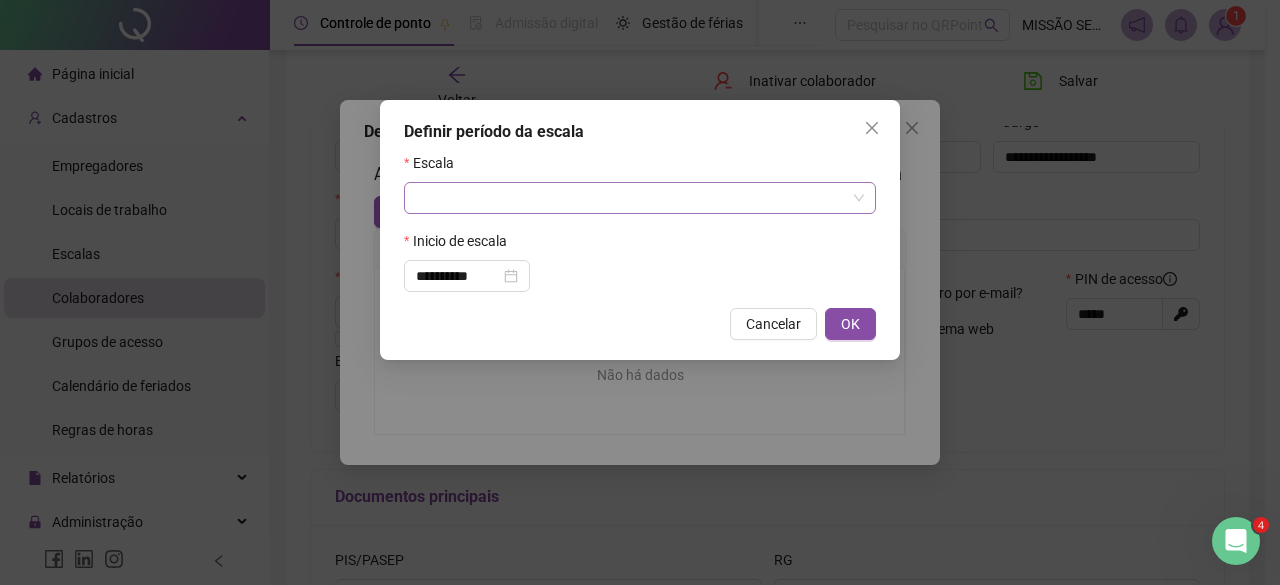 click at bounding box center [634, 198] 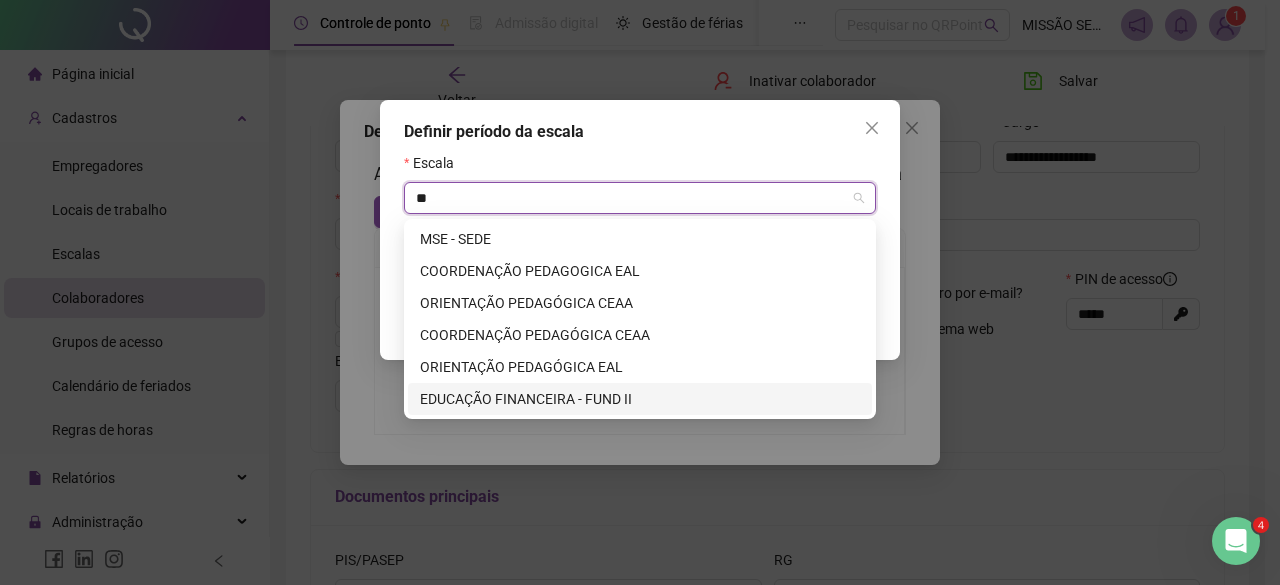 click on "EDUCAÇÃO FINANCEIRA - FUND II" at bounding box center (640, 399) 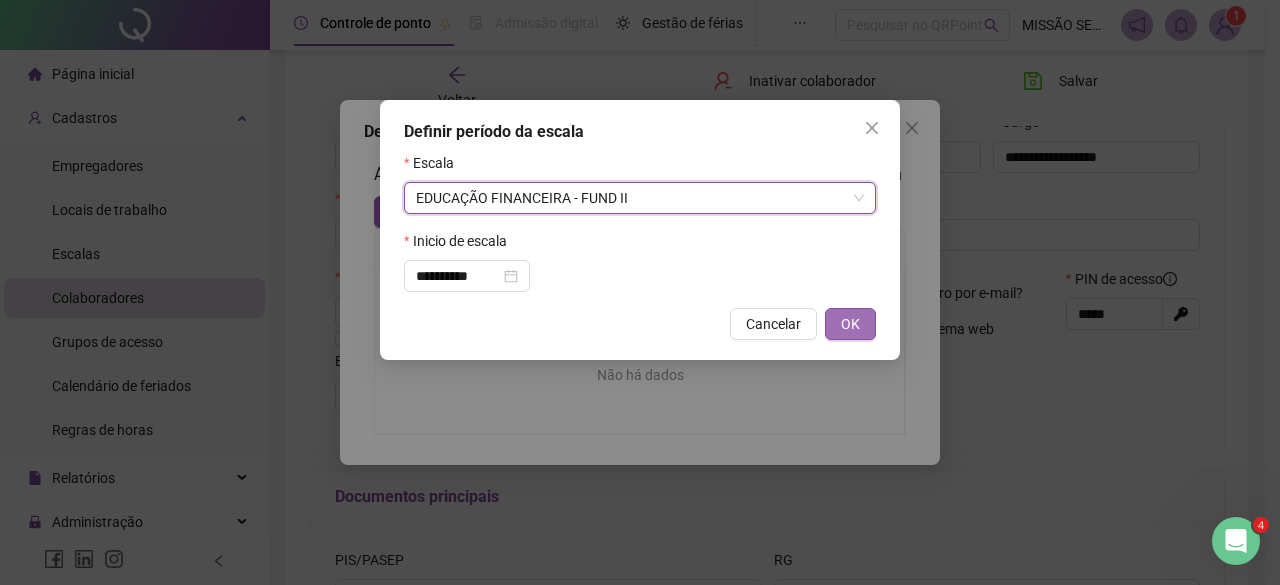 click on "OK" at bounding box center [850, 324] 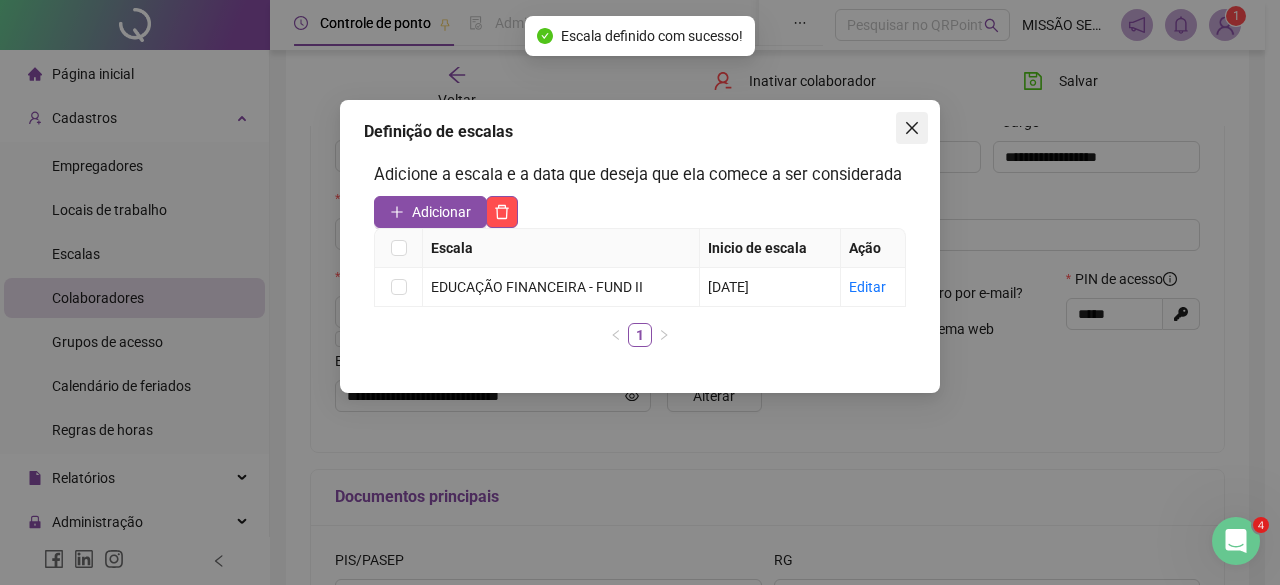 click at bounding box center (912, 128) 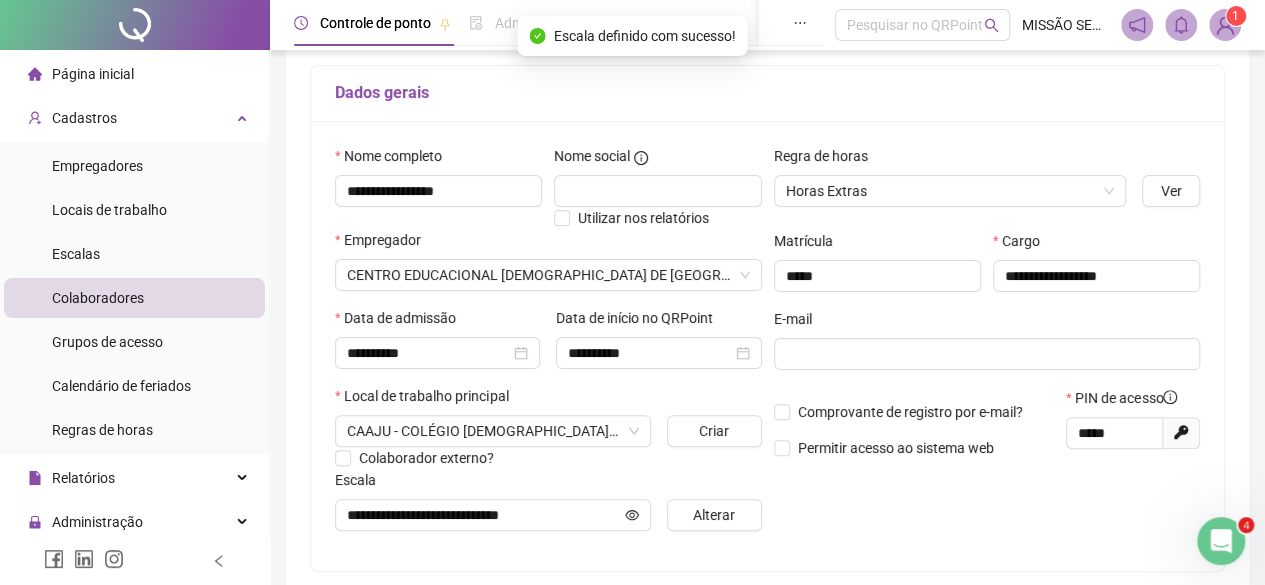 scroll, scrollTop: 0, scrollLeft: 0, axis: both 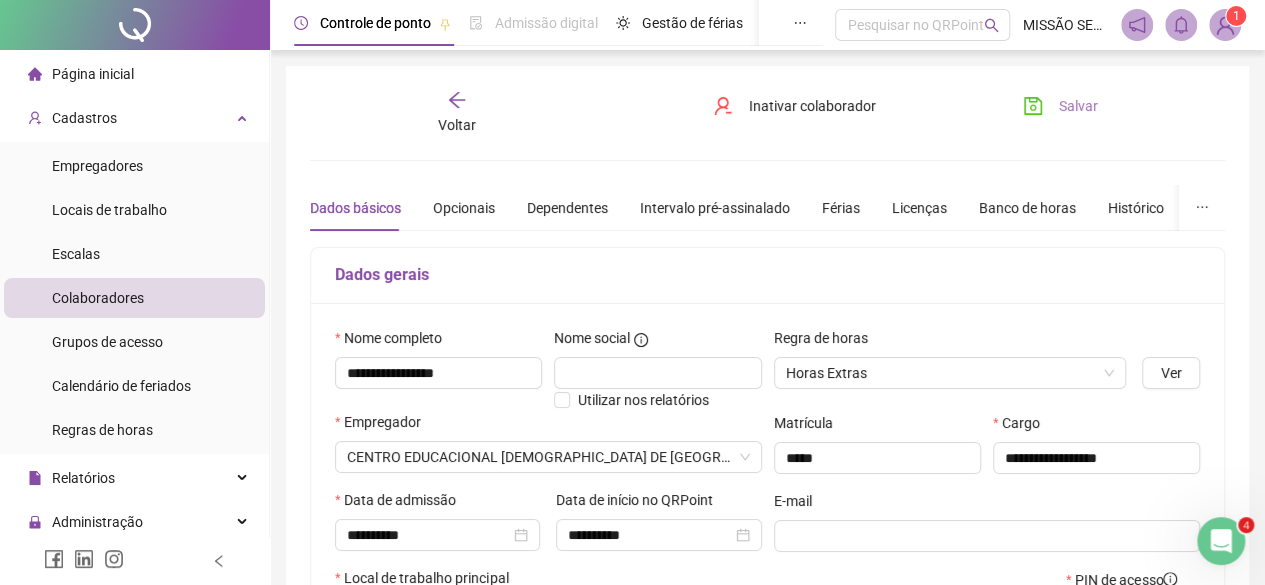 click 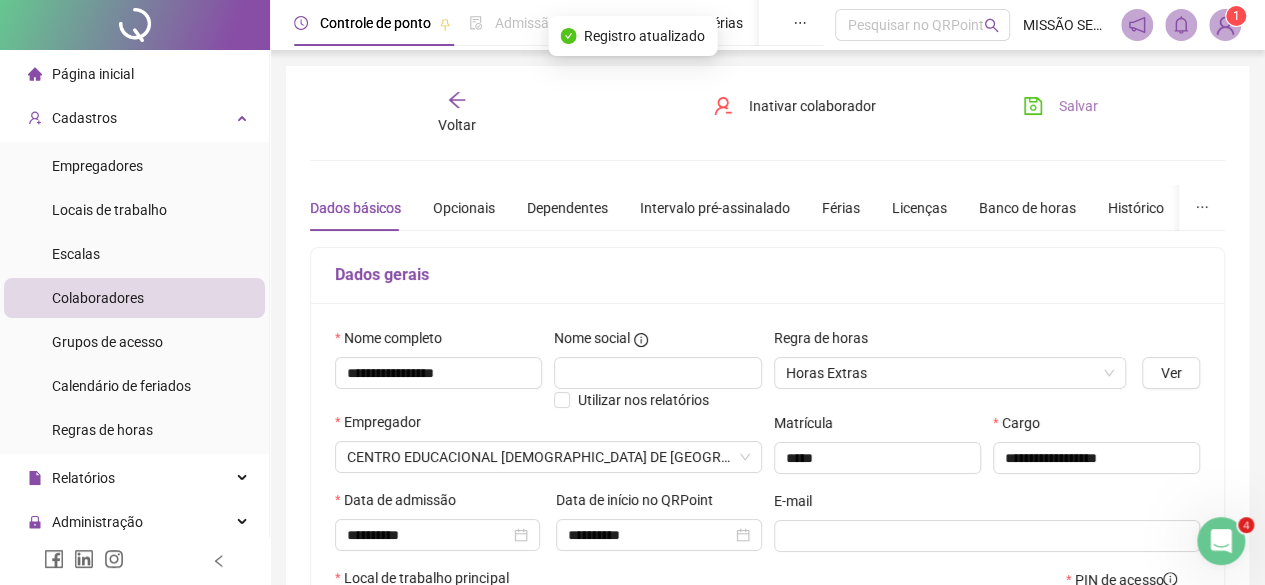click 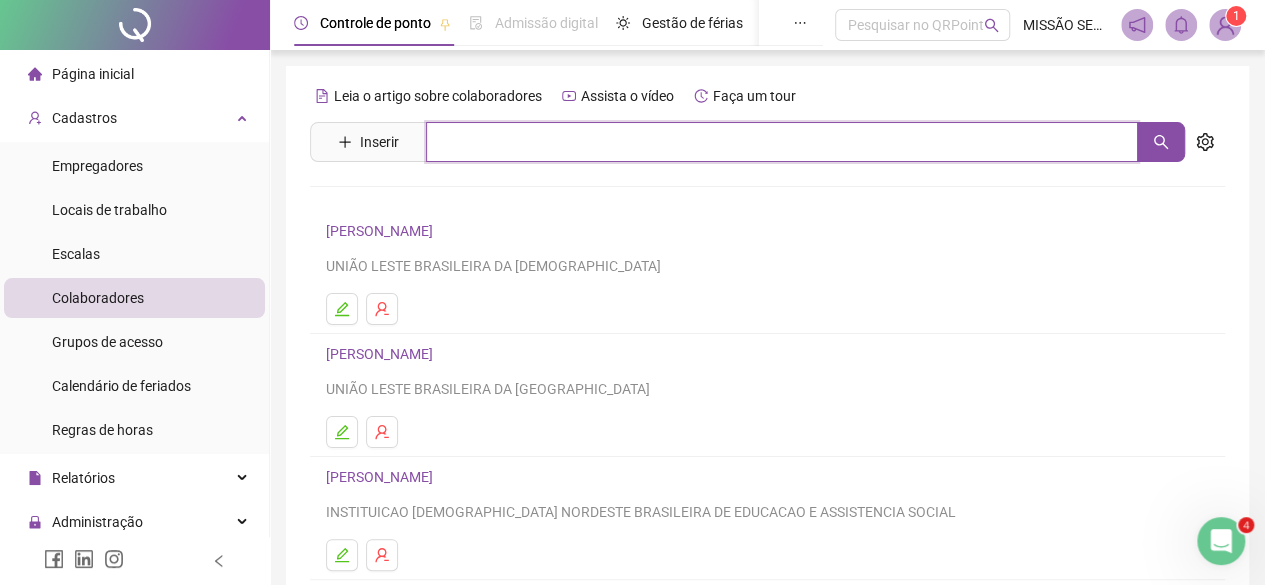 click at bounding box center [782, 142] 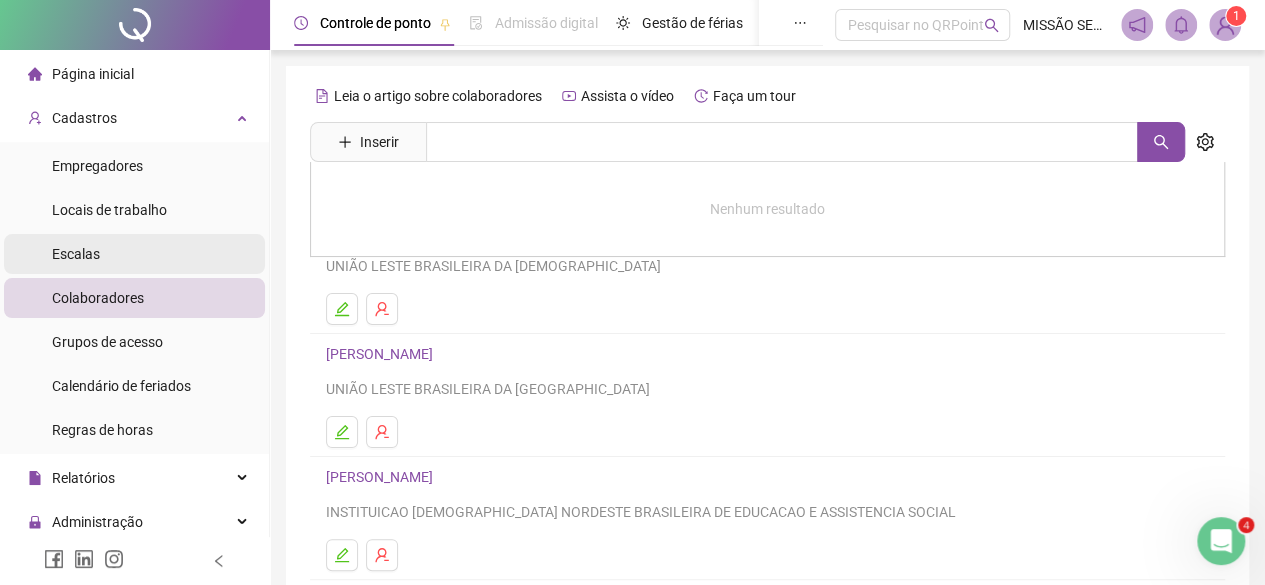 click on "Escalas" at bounding box center (134, 254) 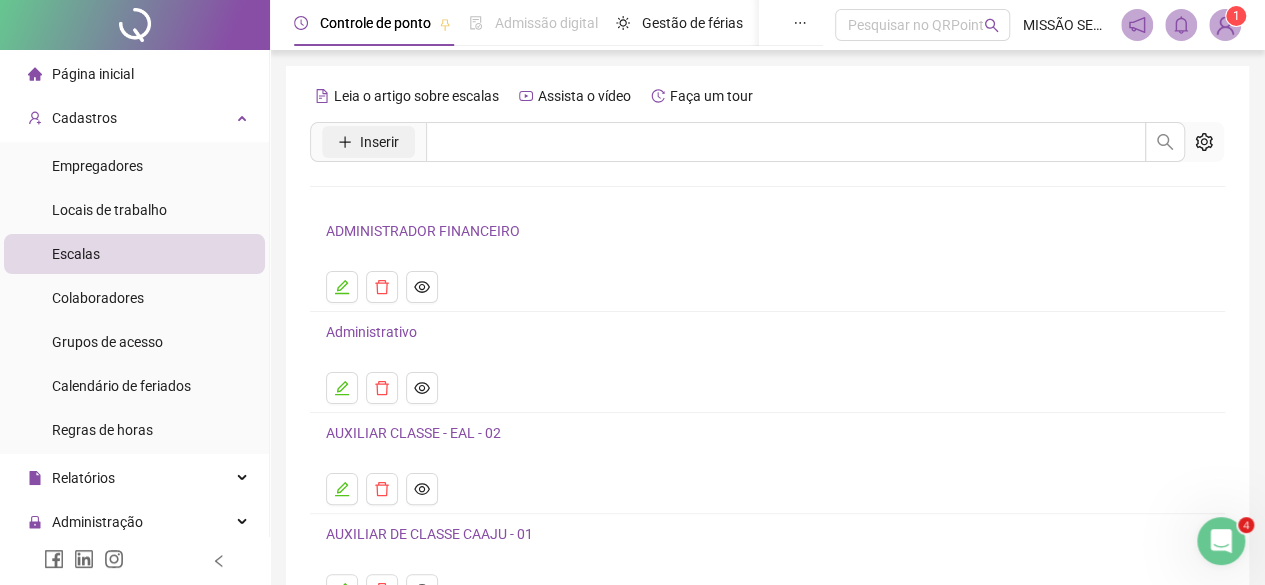 click on "Inserir" at bounding box center (379, 142) 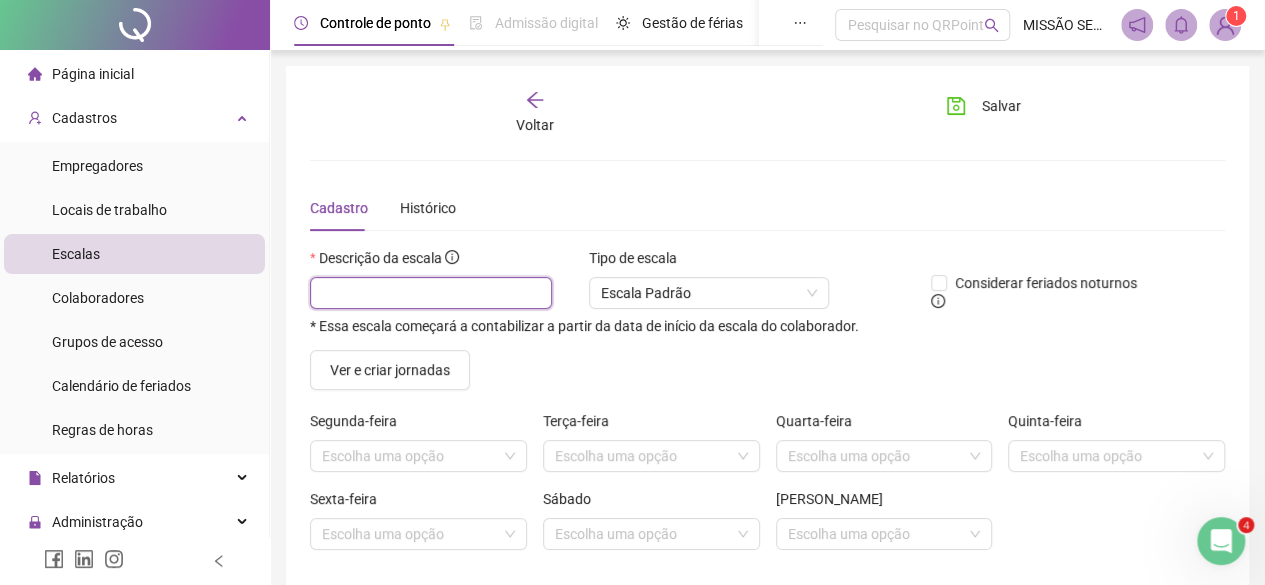 click at bounding box center [431, 293] 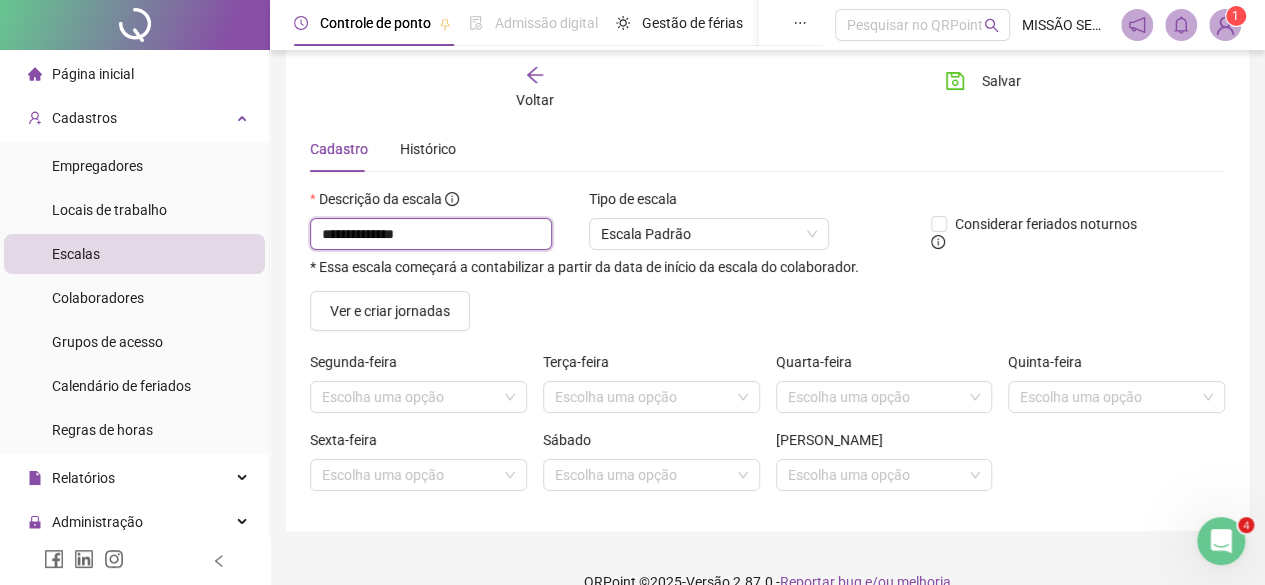 scroll, scrollTop: 88, scrollLeft: 0, axis: vertical 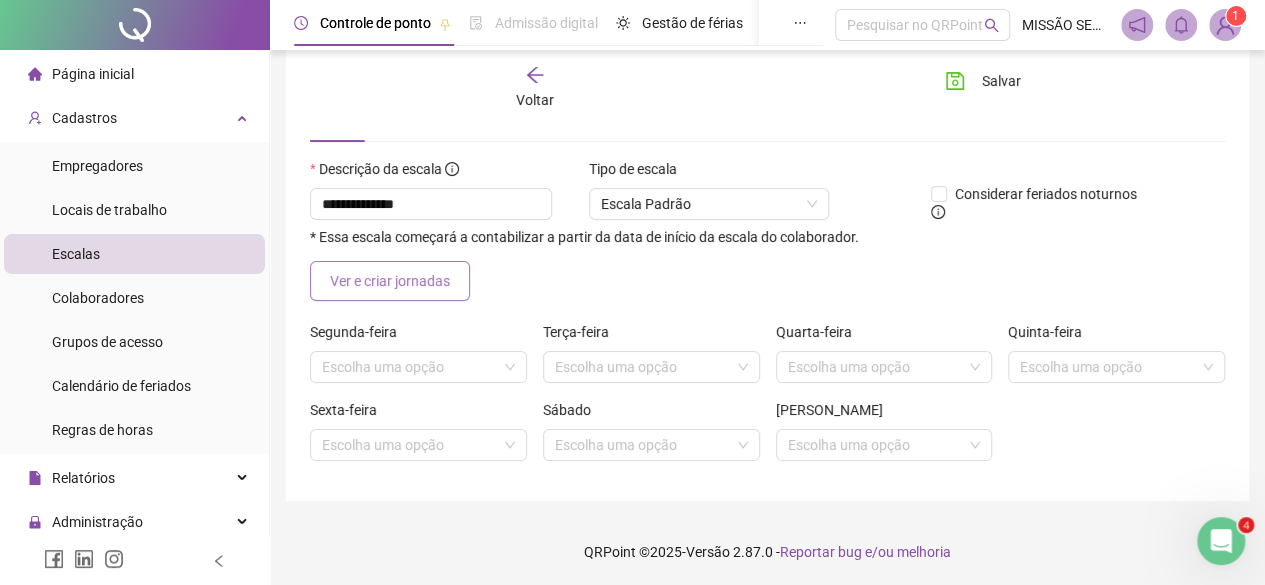 click on "Ver e criar jornadas" at bounding box center (390, 281) 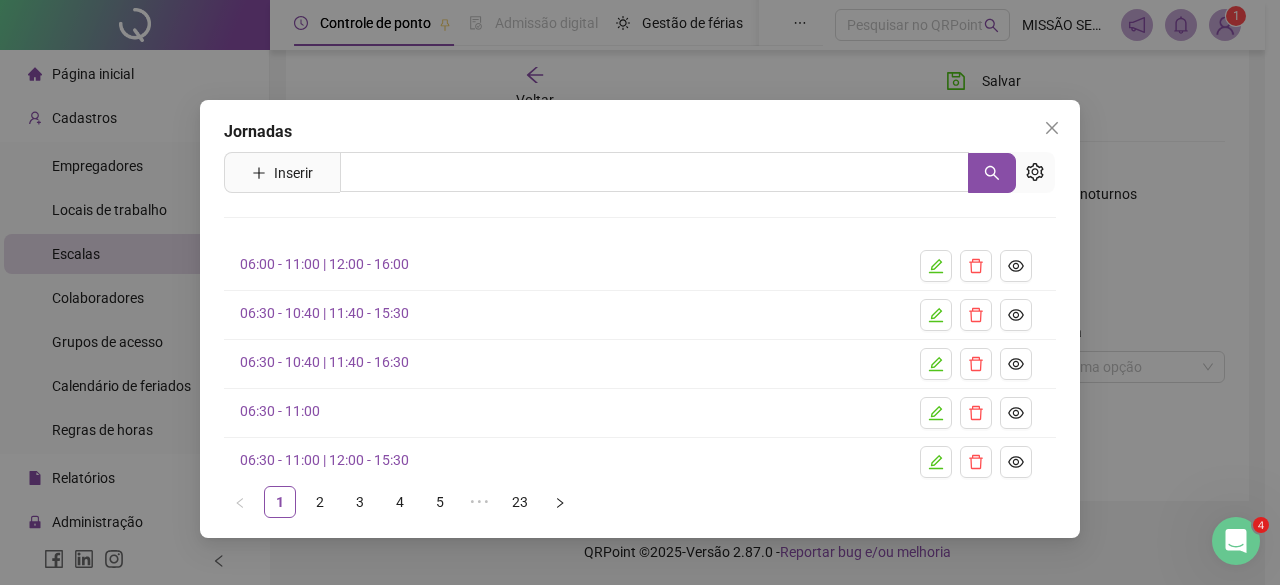 click on "Inserir" at bounding box center [282, 172] 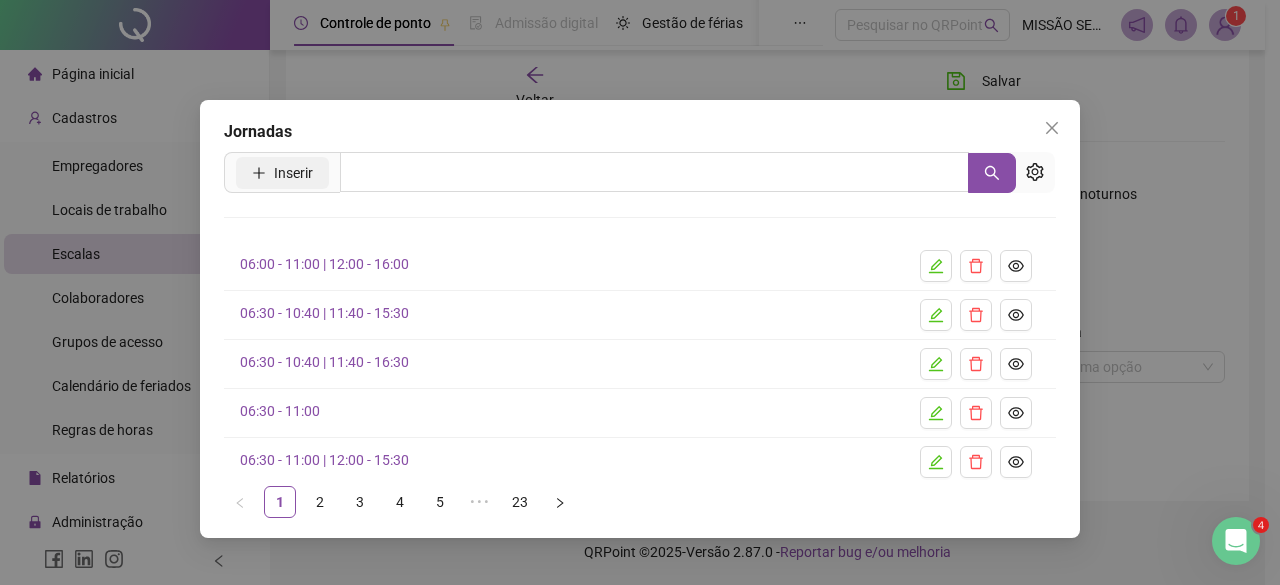 click on "Inserir" at bounding box center [293, 173] 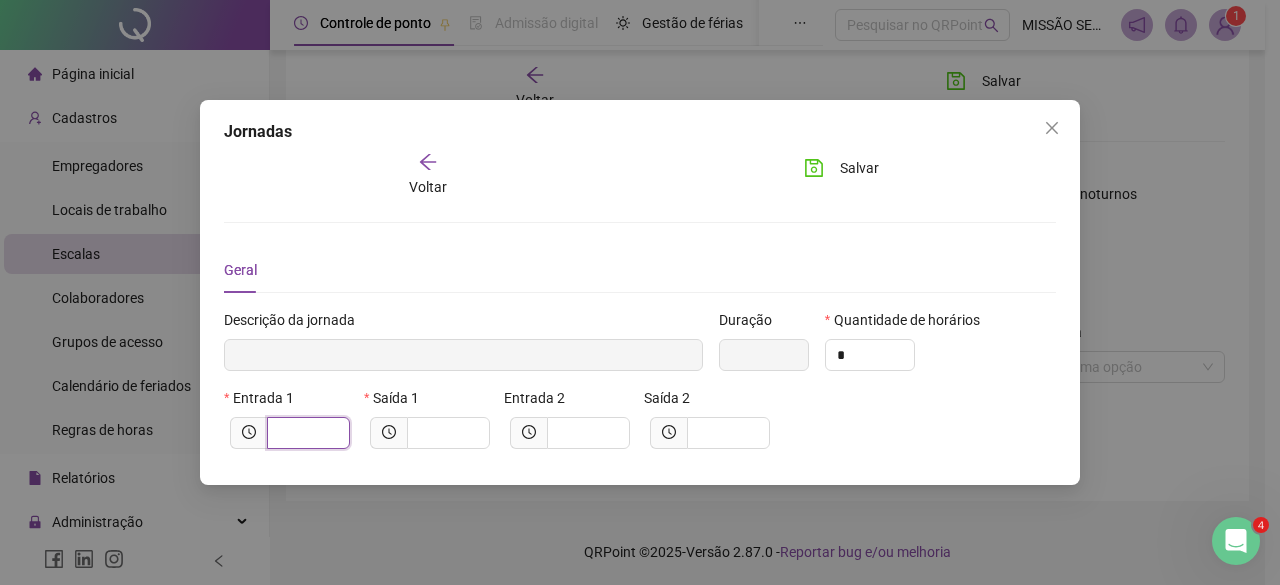 click at bounding box center (306, 433) 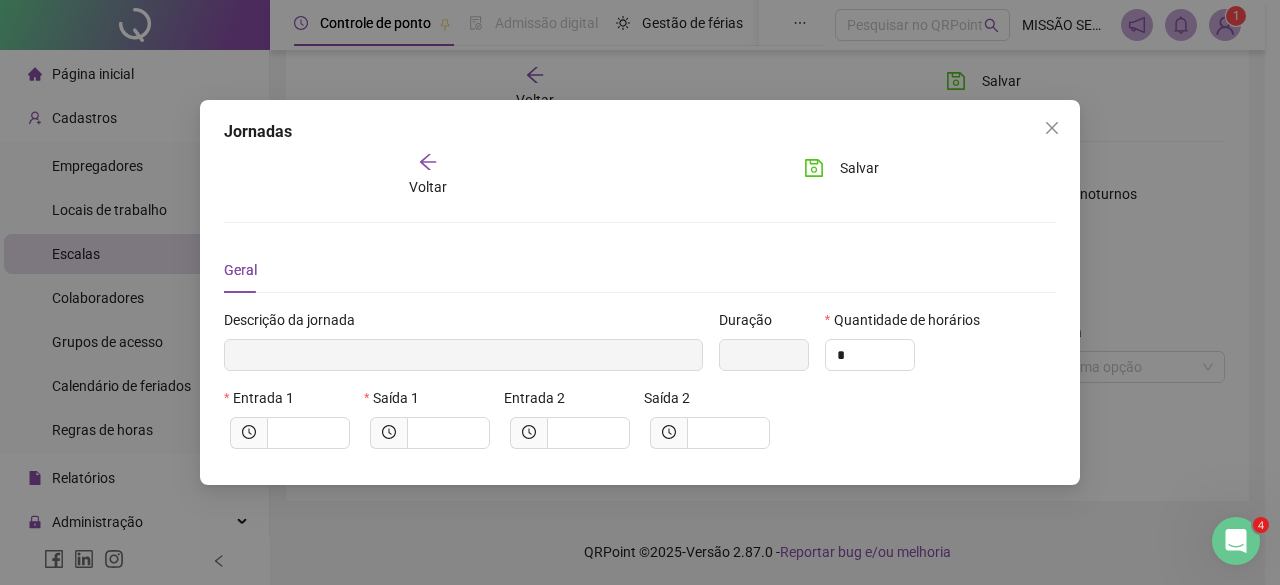 click 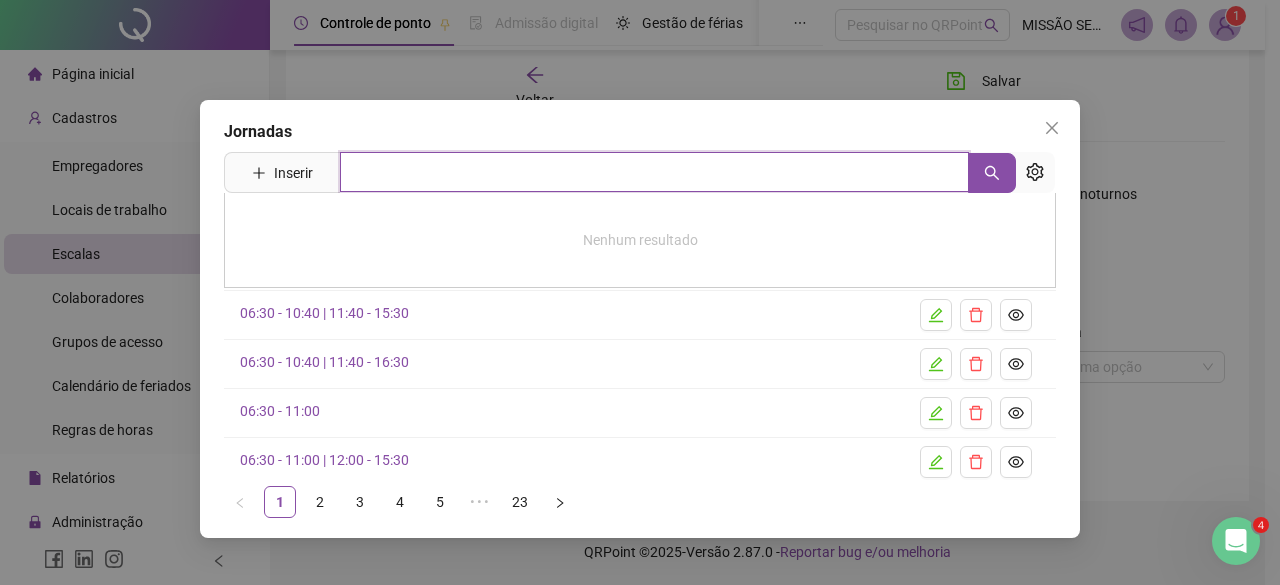 click at bounding box center [654, 172] 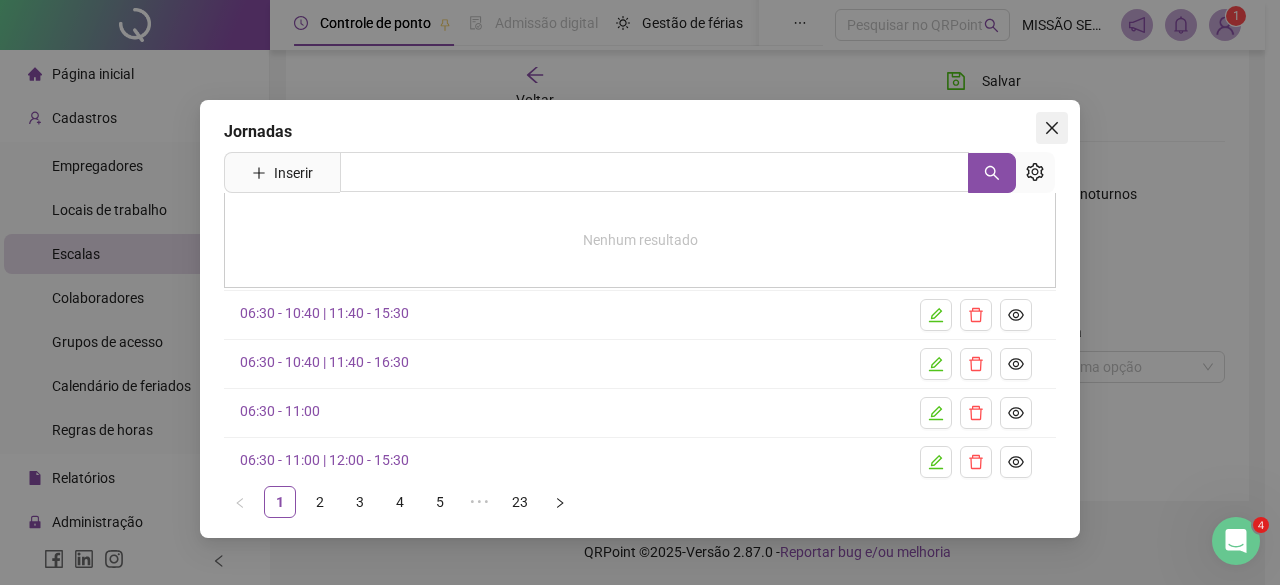 click at bounding box center (1052, 128) 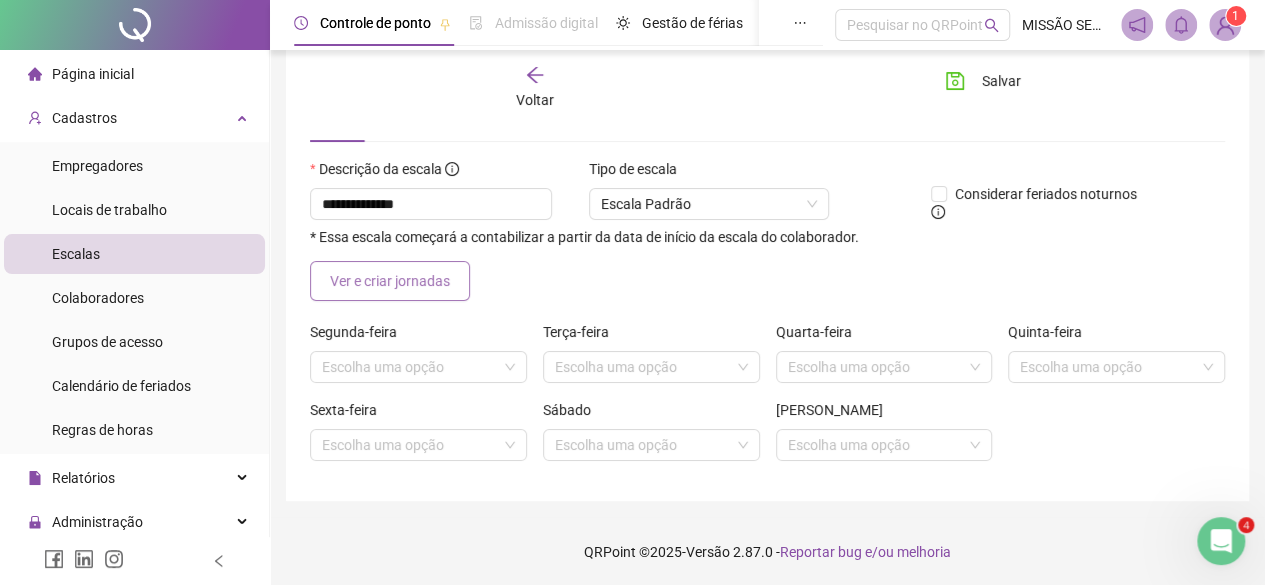 click on "Ver e criar jornadas" at bounding box center [390, 281] 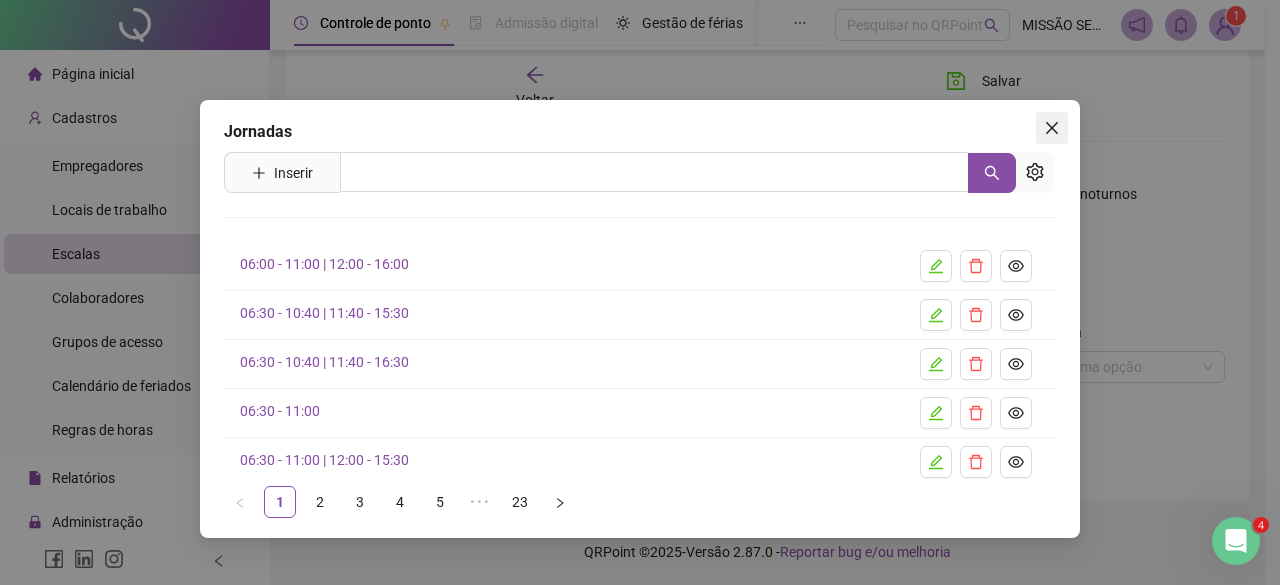 click 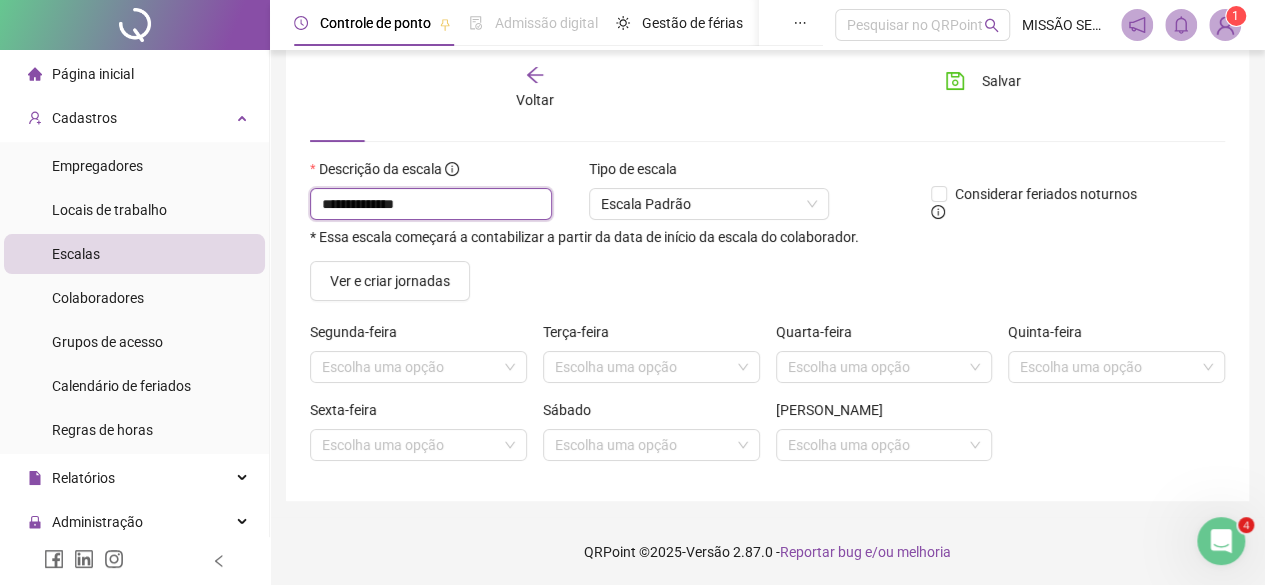 click on "**********" at bounding box center [431, 204] 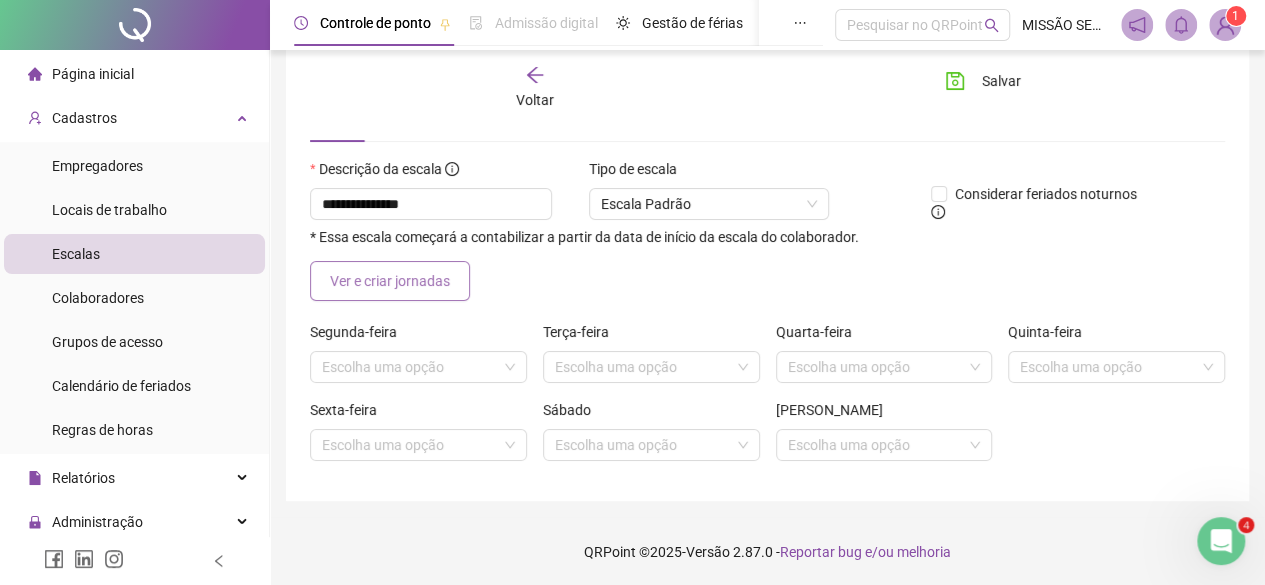 click on "Ver e criar jornadas" at bounding box center (390, 281) 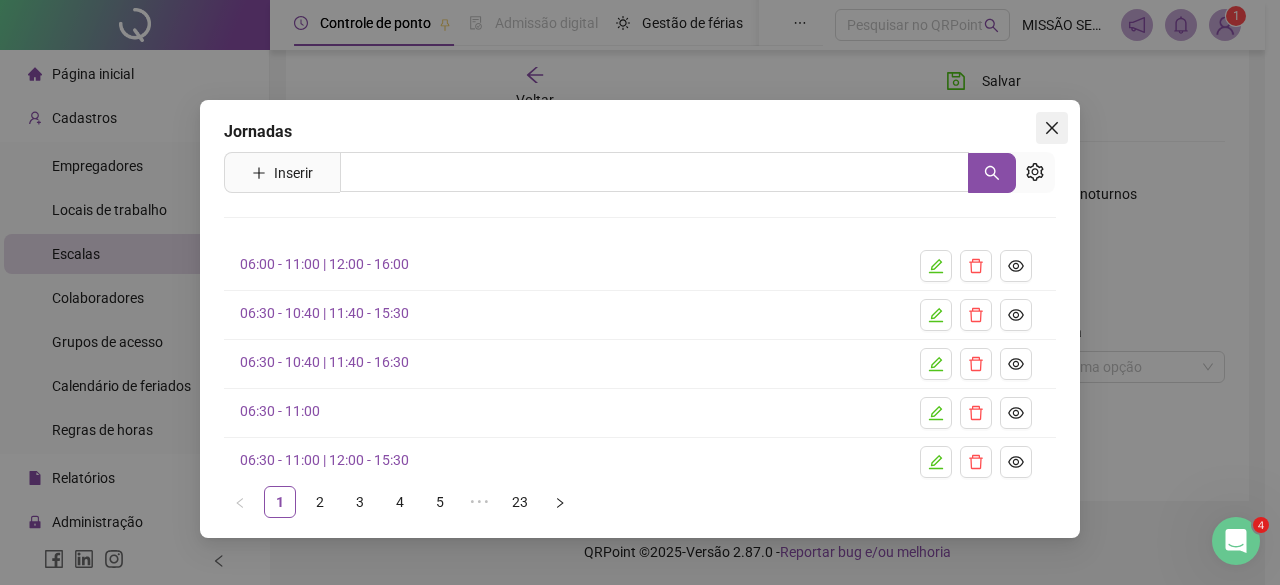 click at bounding box center [1052, 128] 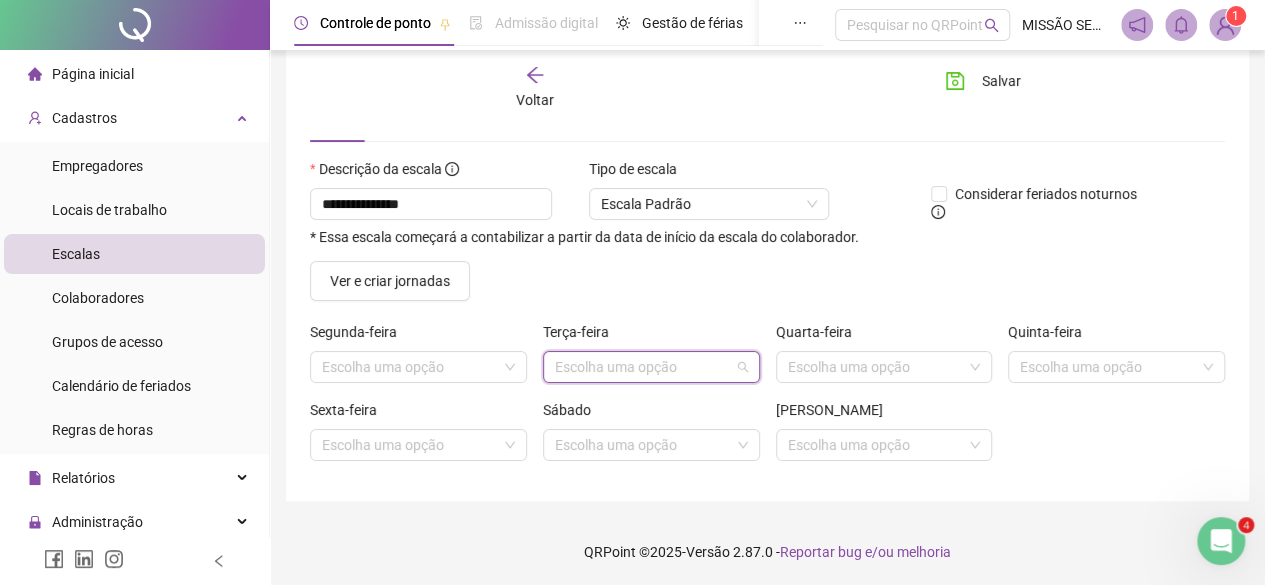 click at bounding box center (645, 367) 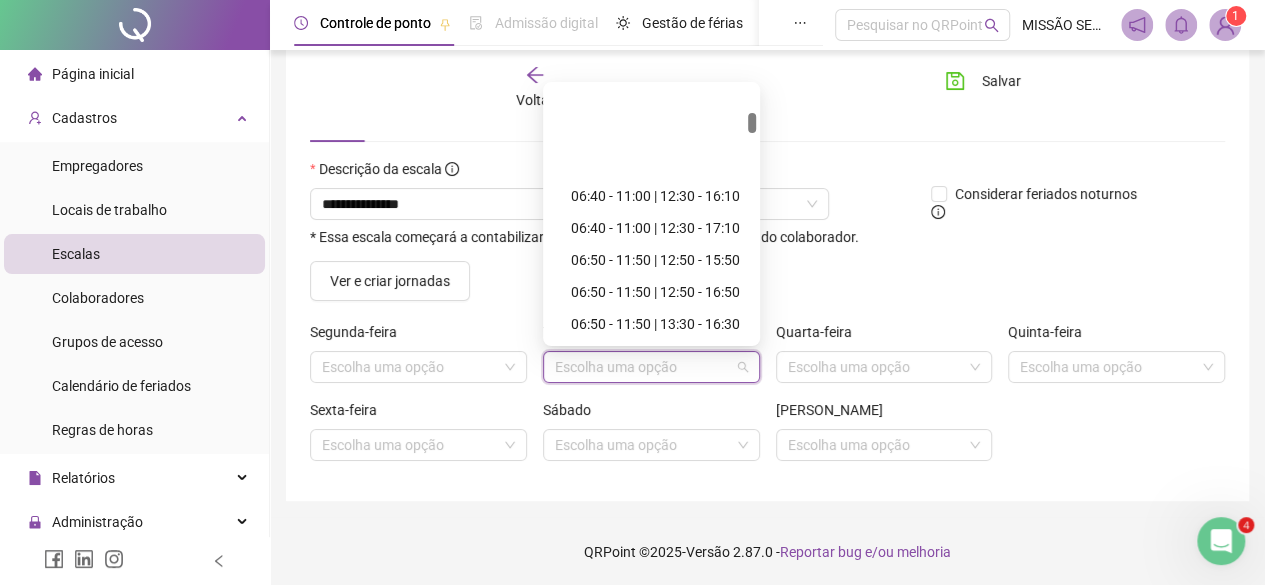 scroll, scrollTop: 400, scrollLeft: 0, axis: vertical 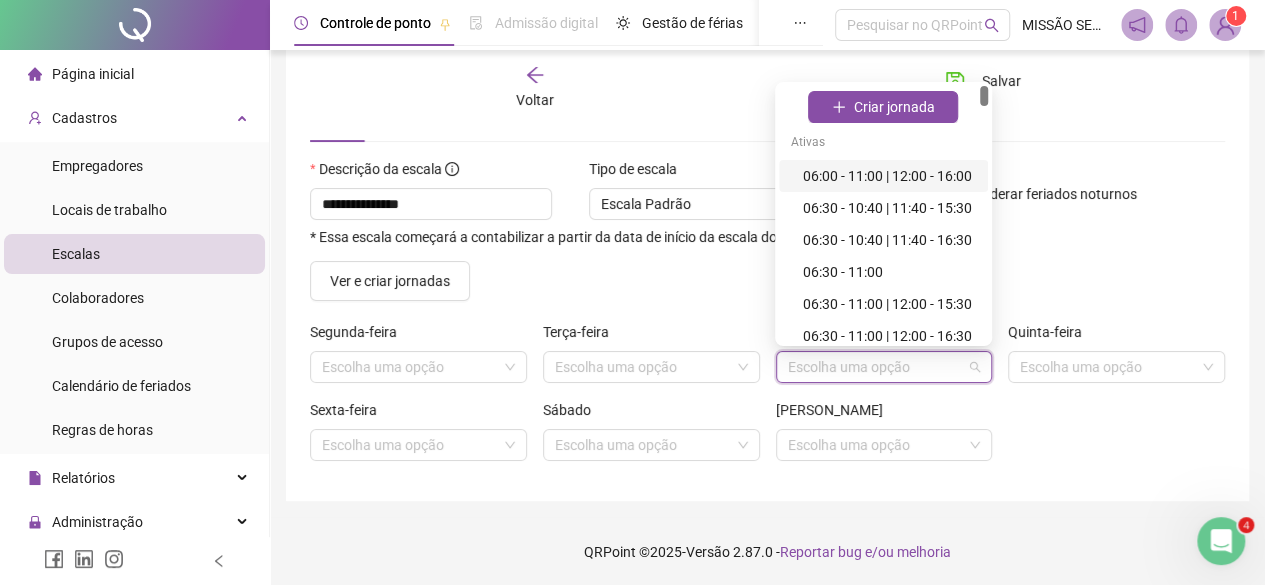 click at bounding box center (878, 367) 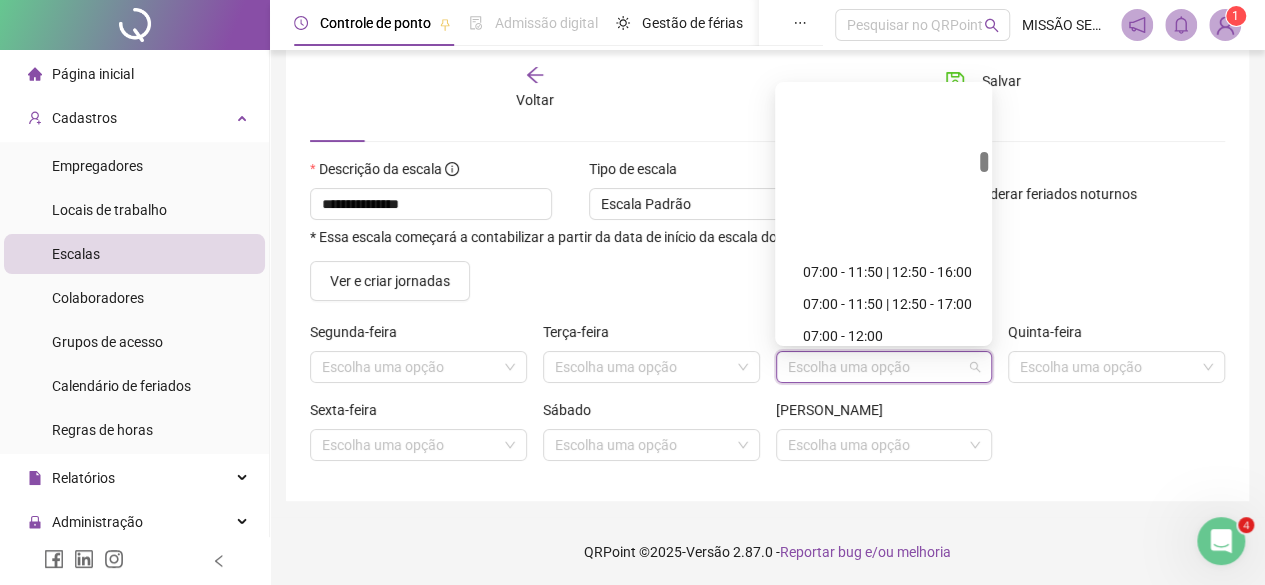 scroll, scrollTop: 1000, scrollLeft: 0, axis: vertical 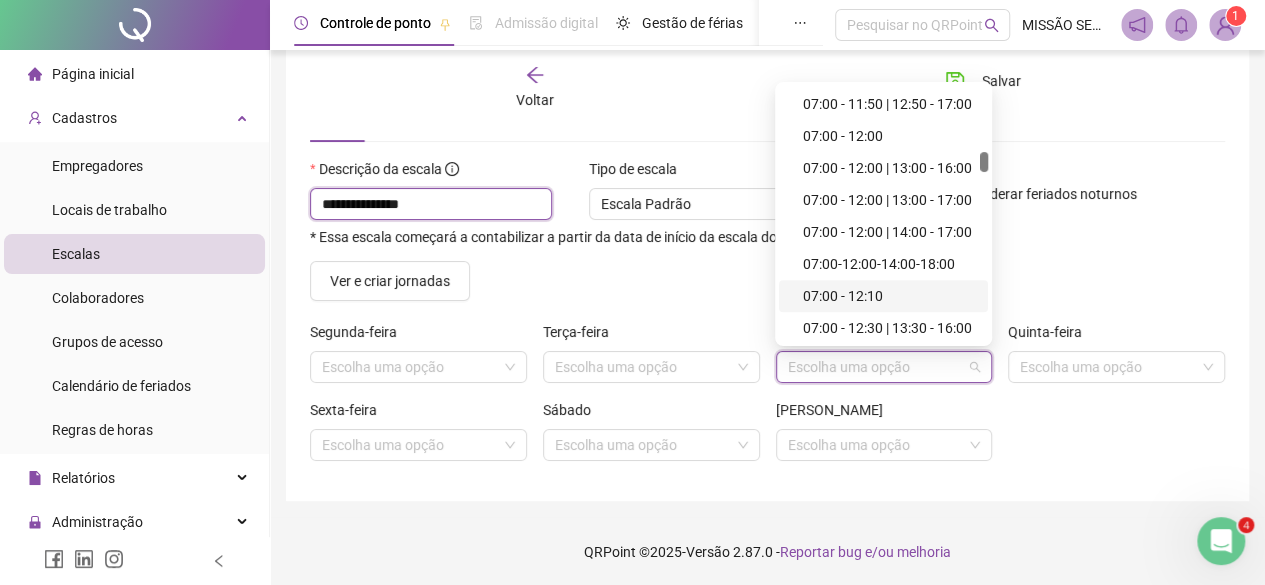click on "**********" at bounding box center (431, 204) 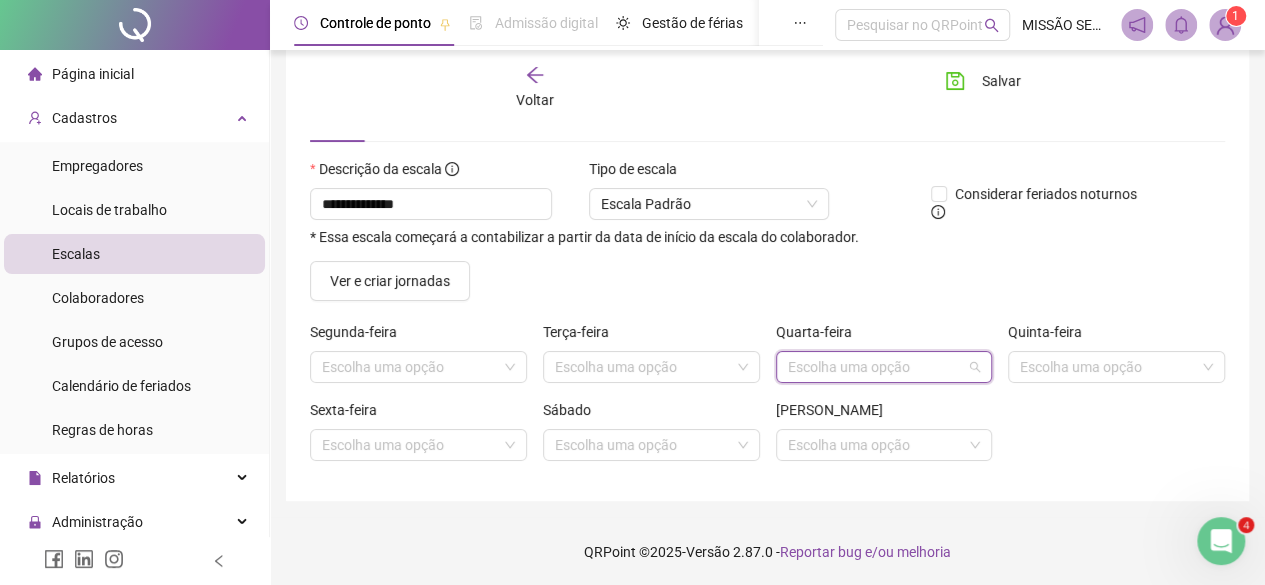click at bounding box center (878, 367) 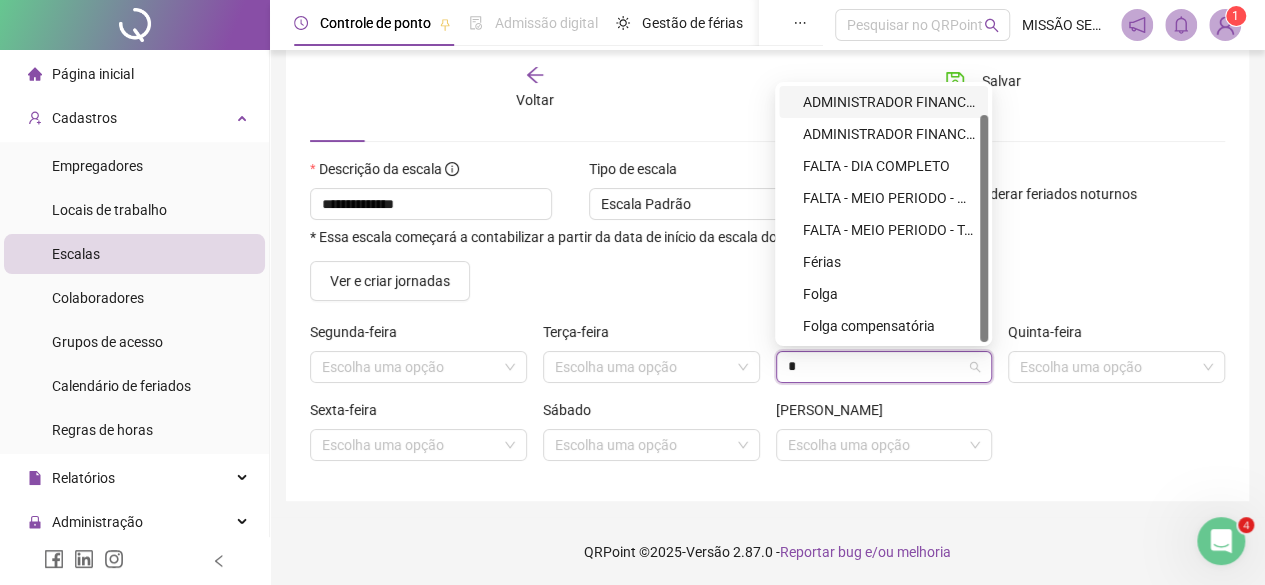 scroll, scrollTop: 32, scrollLeft: 0, axis: vertical 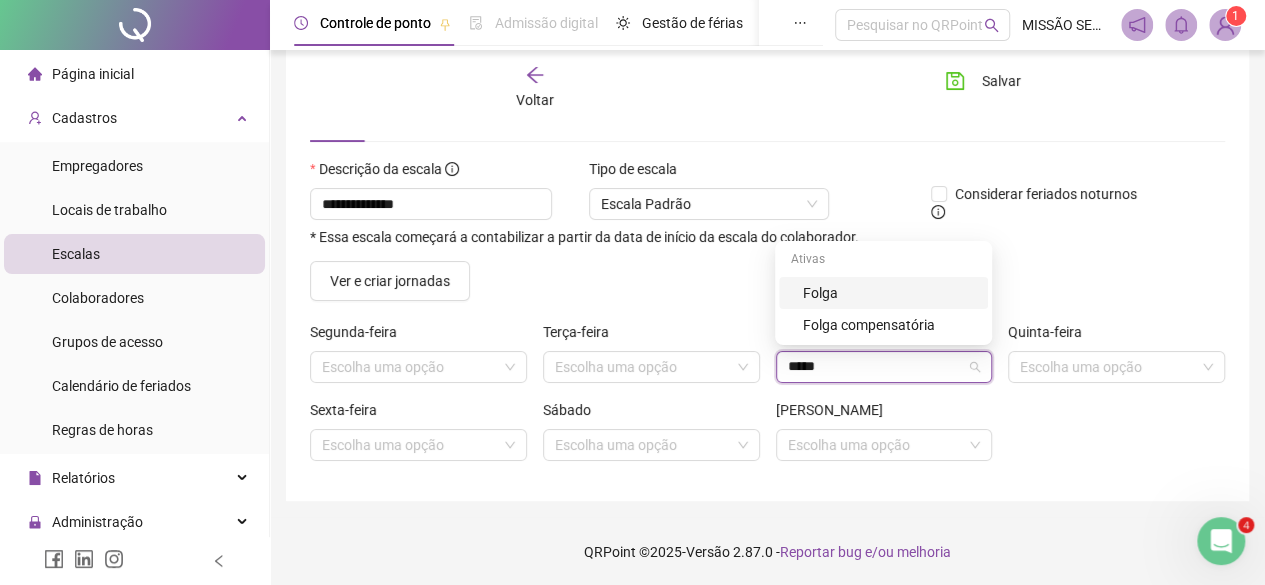 click on "Folga" at bounding box center [889, 293] 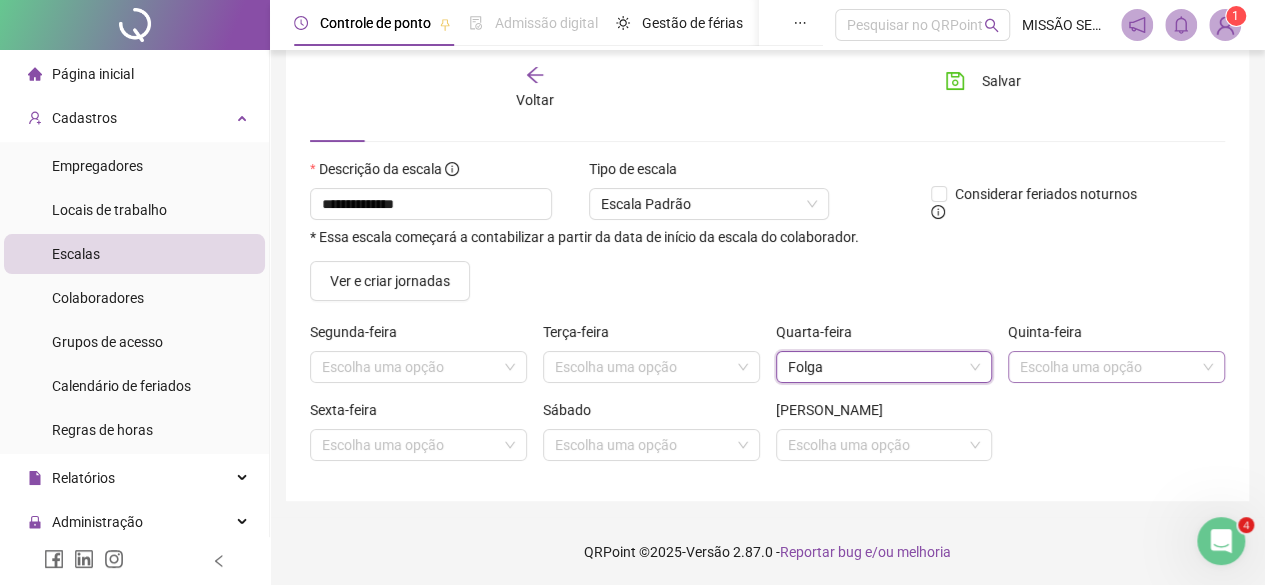 click on "Escolha uma opção" at bounding box center [1116, 367] 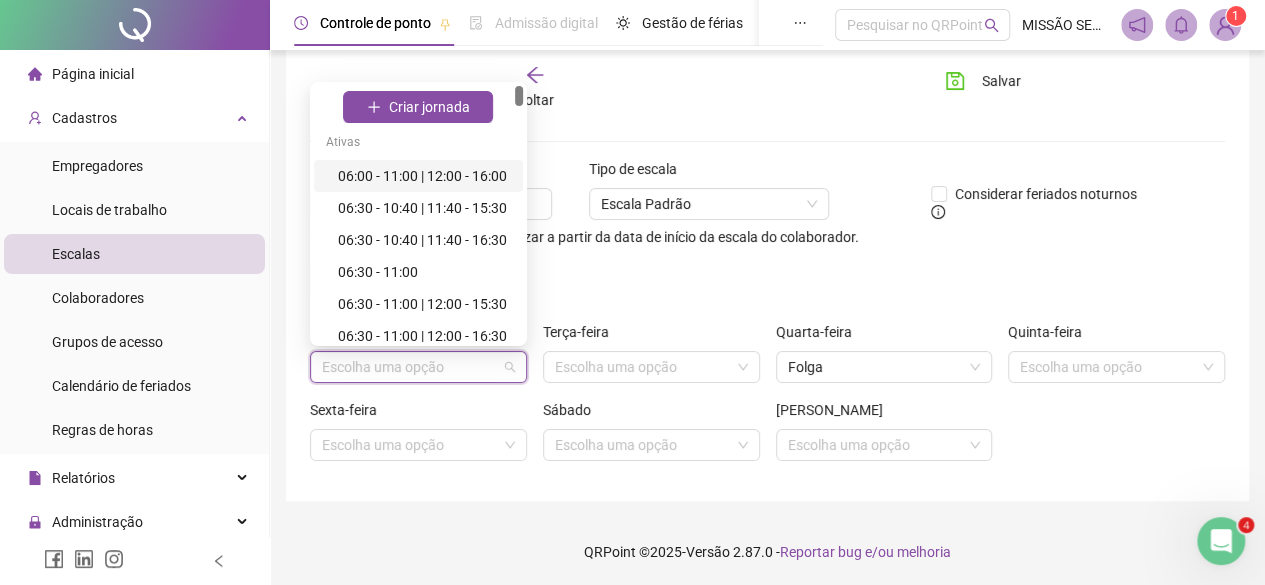 click at bounding box center [412, 367] 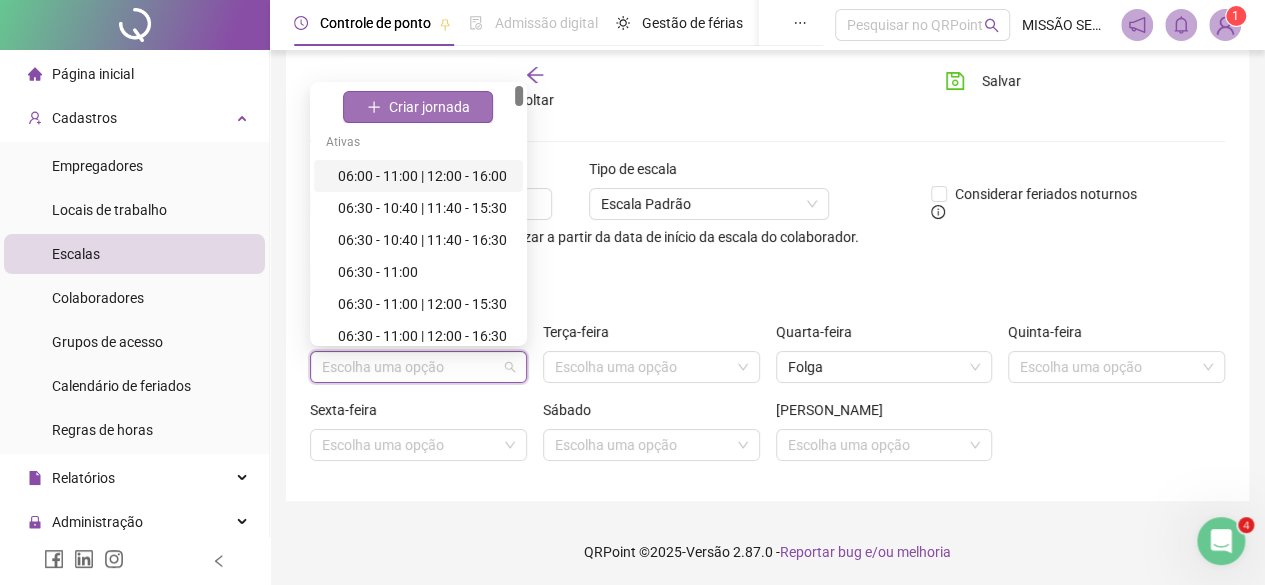 click on "Criar jornada" at bounding box center [429, 107] 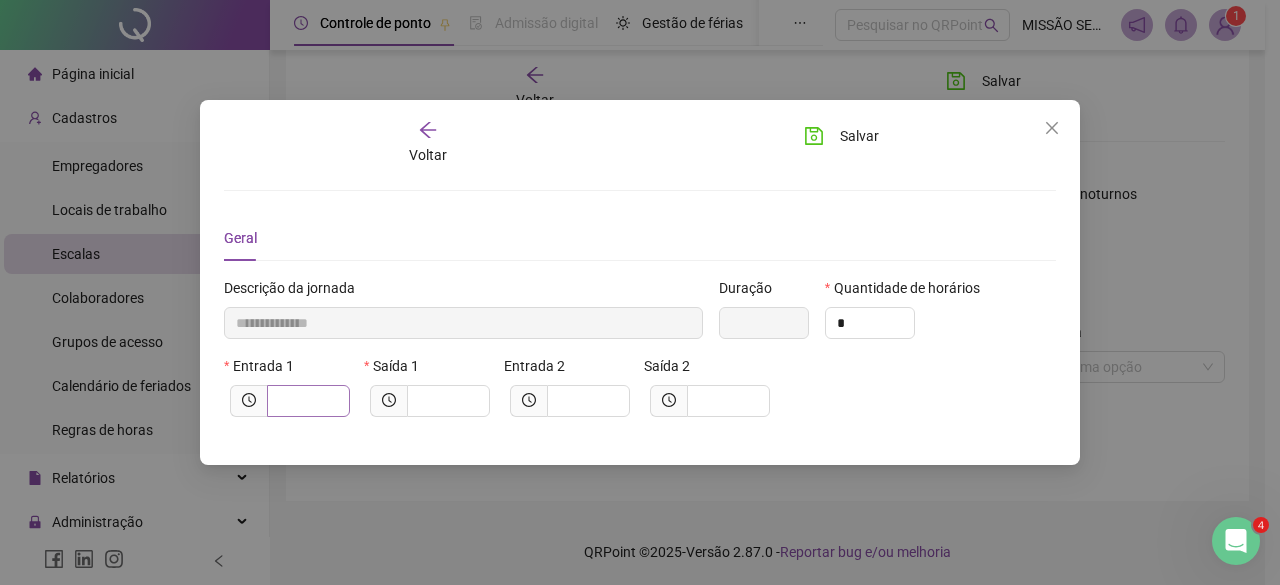 click at bounding box center (308, 401) 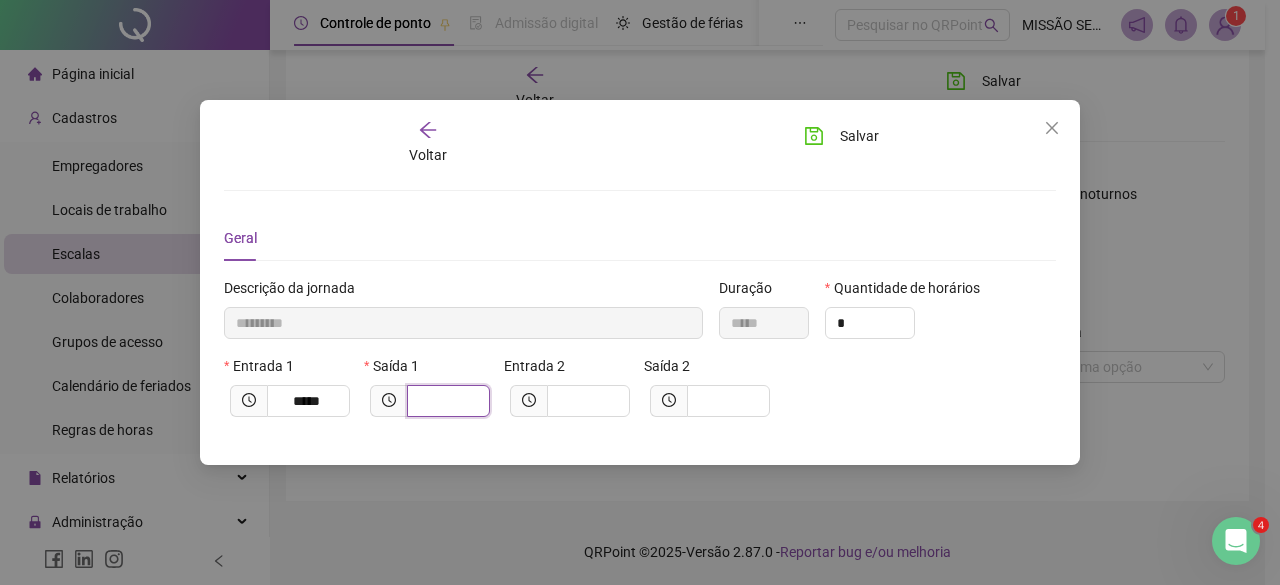 click at bounding box center [446, 401] 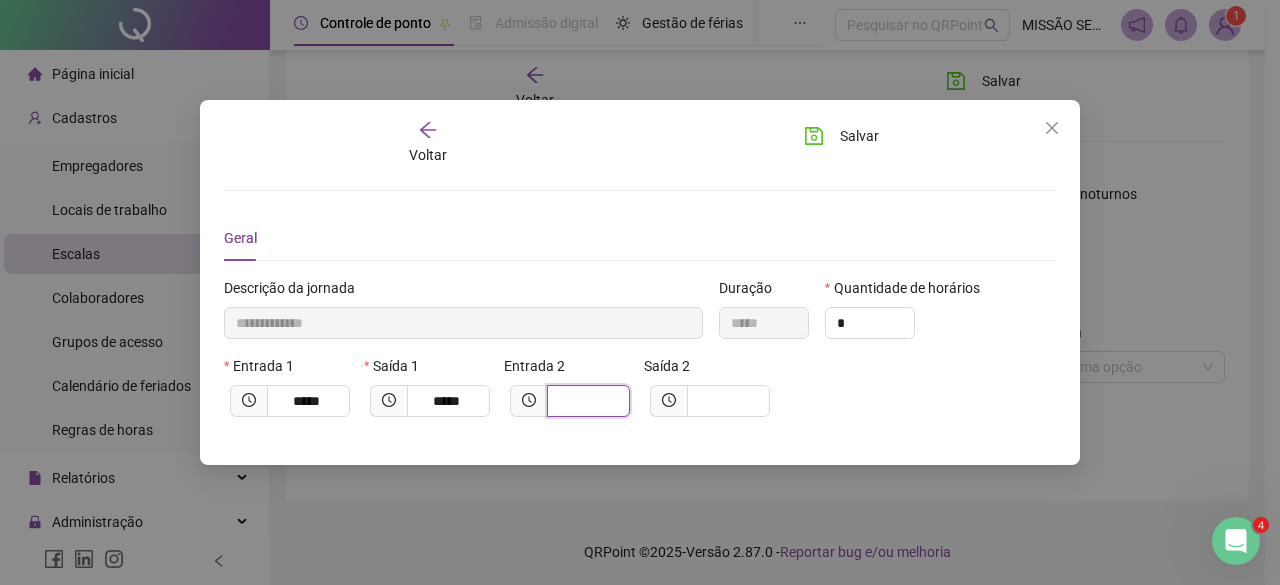 click at bounding box center [586, 401] 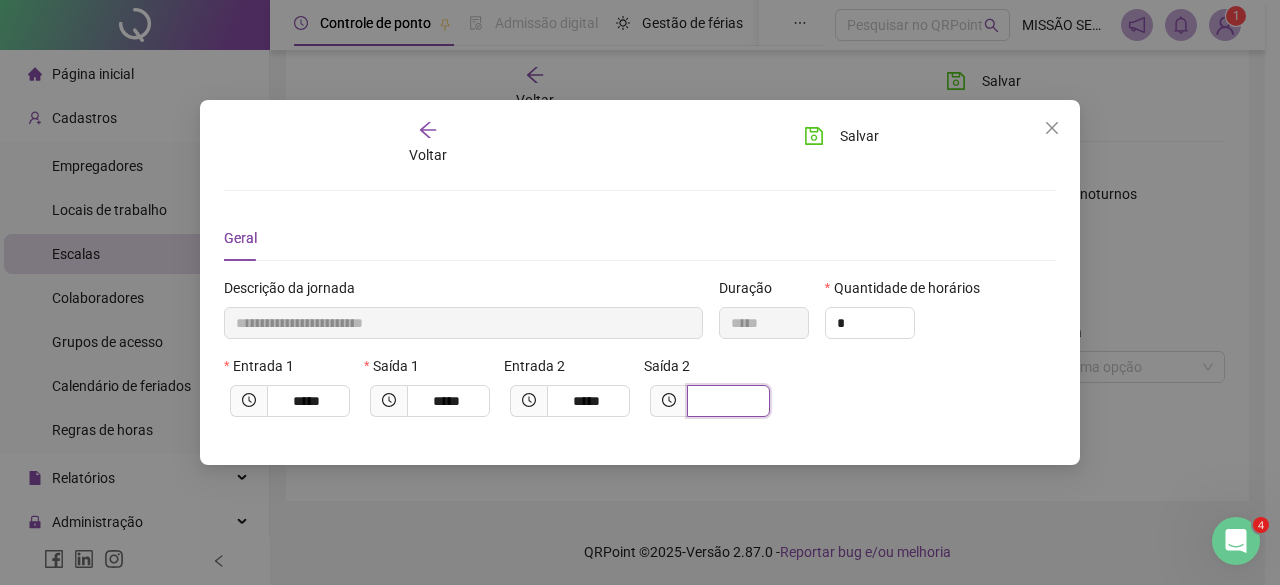 click at bounding box center [726, 401] 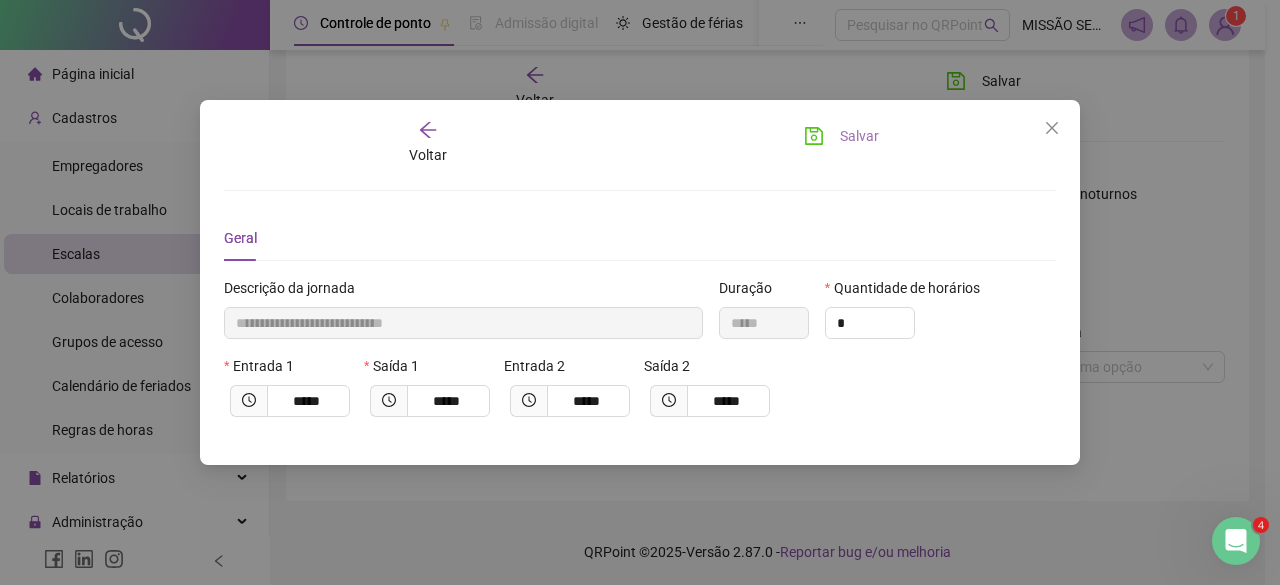 click on "Salvar" at bounding box center (859, 136) 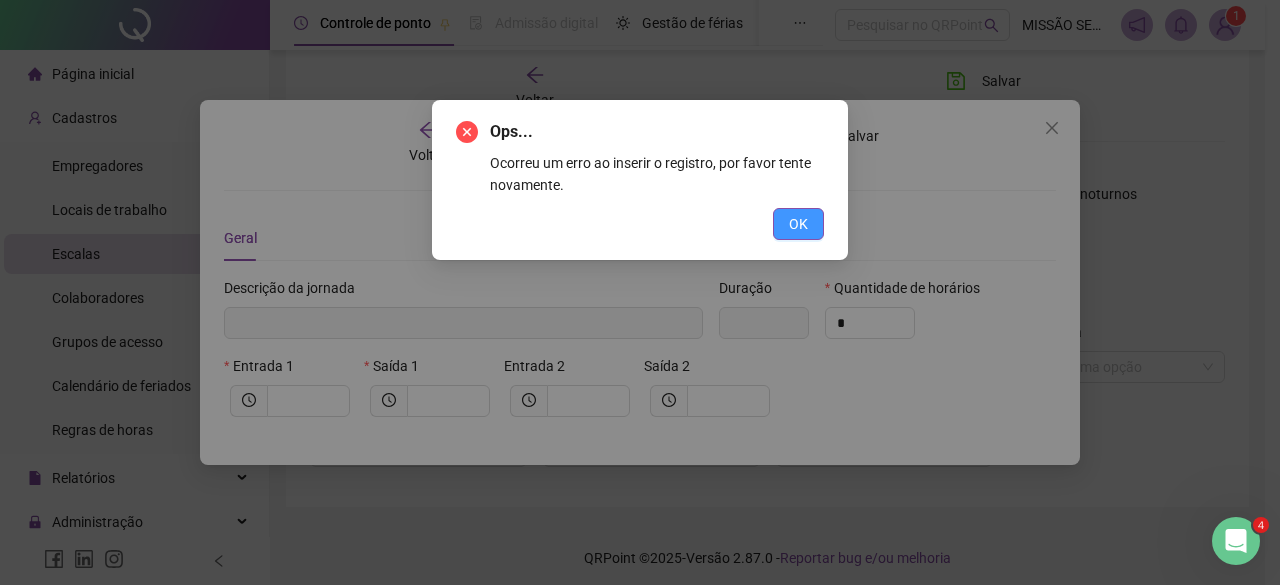 click on "OK" at bounding box center [798, 224] 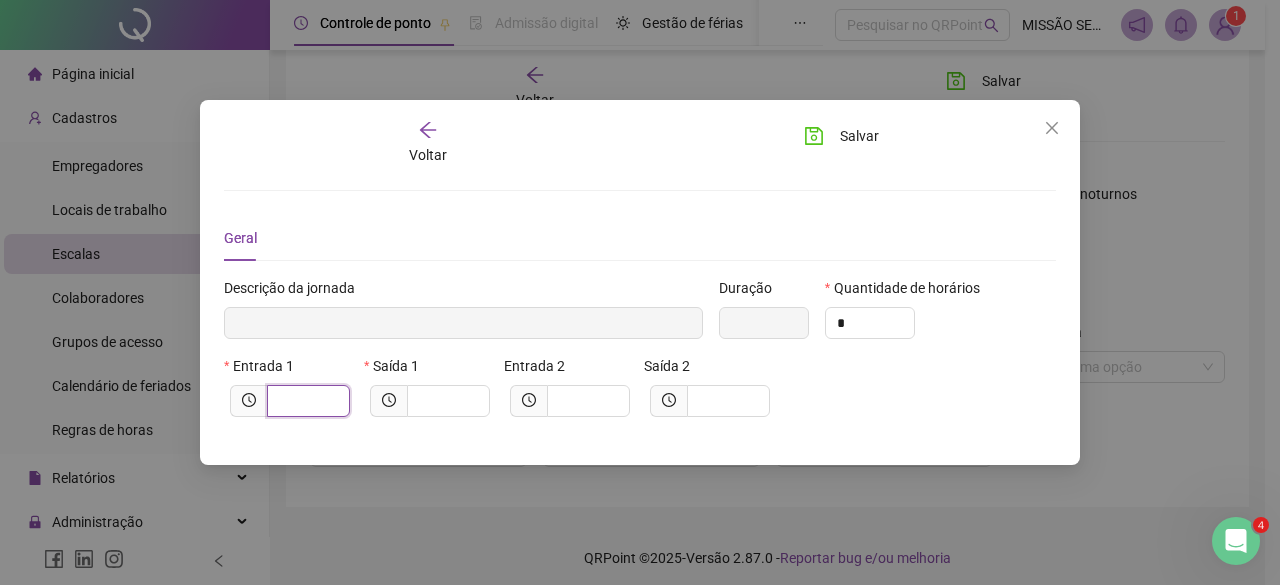 click at bounding box center (306, 401) 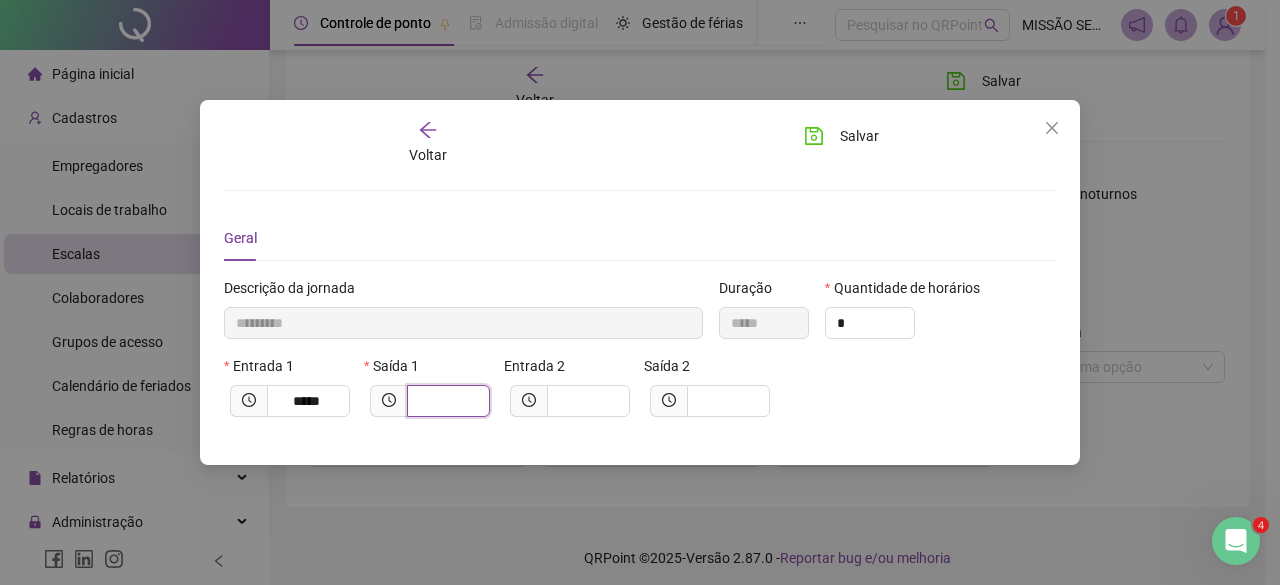 click at bounding box center (446, 401) 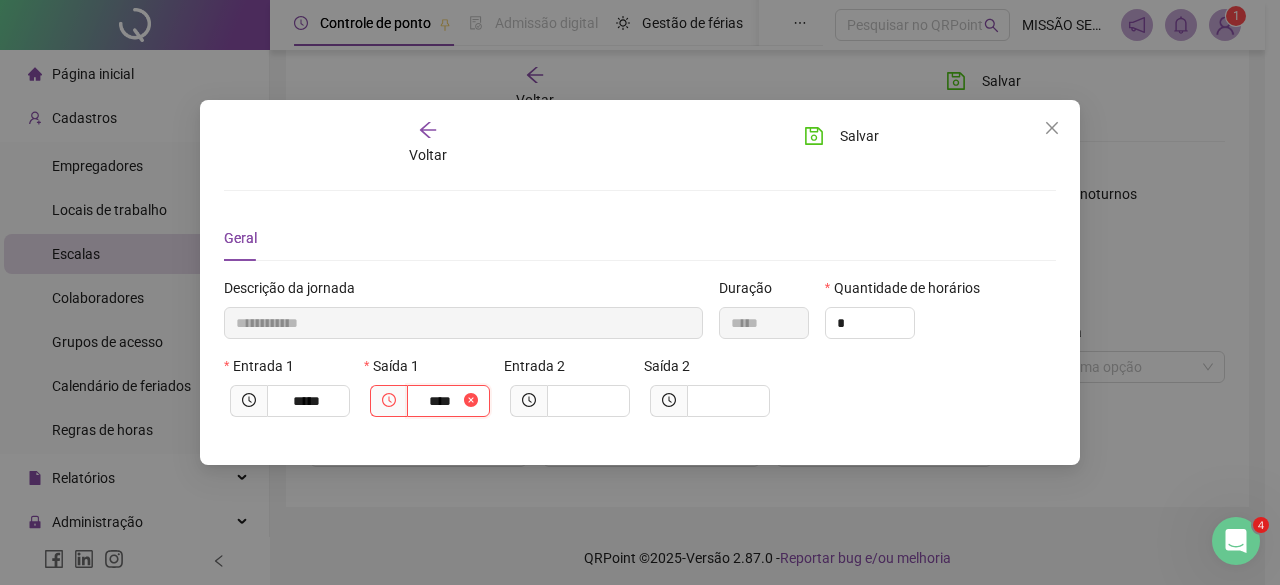 click on "****" at bounding box center [439, 401] 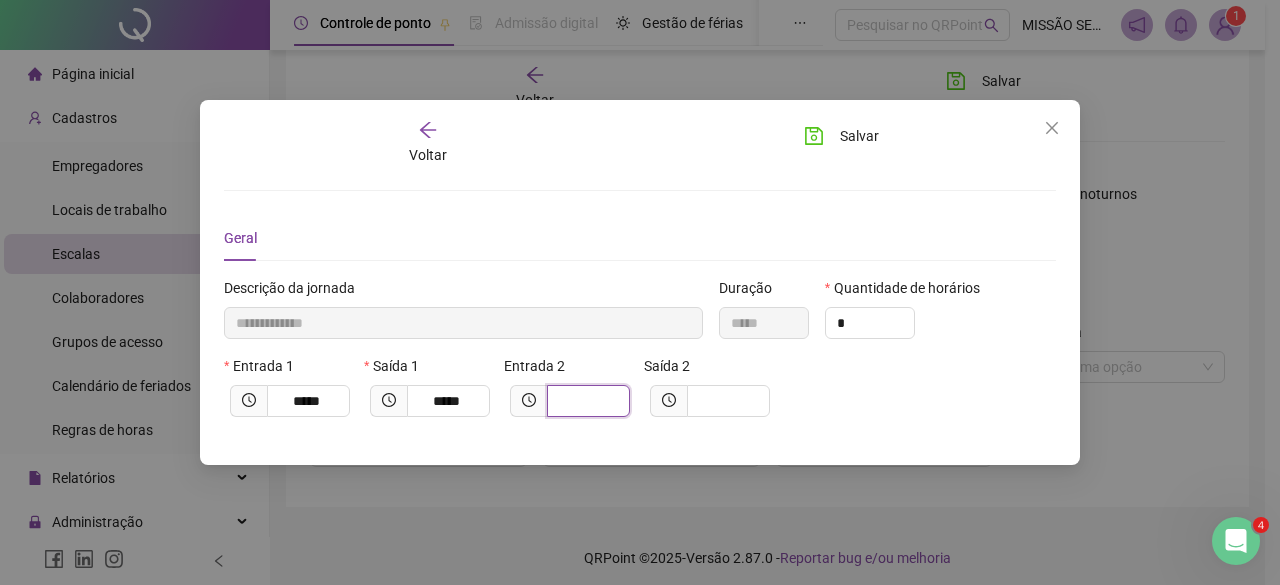 click at bounding box center [586, 401] 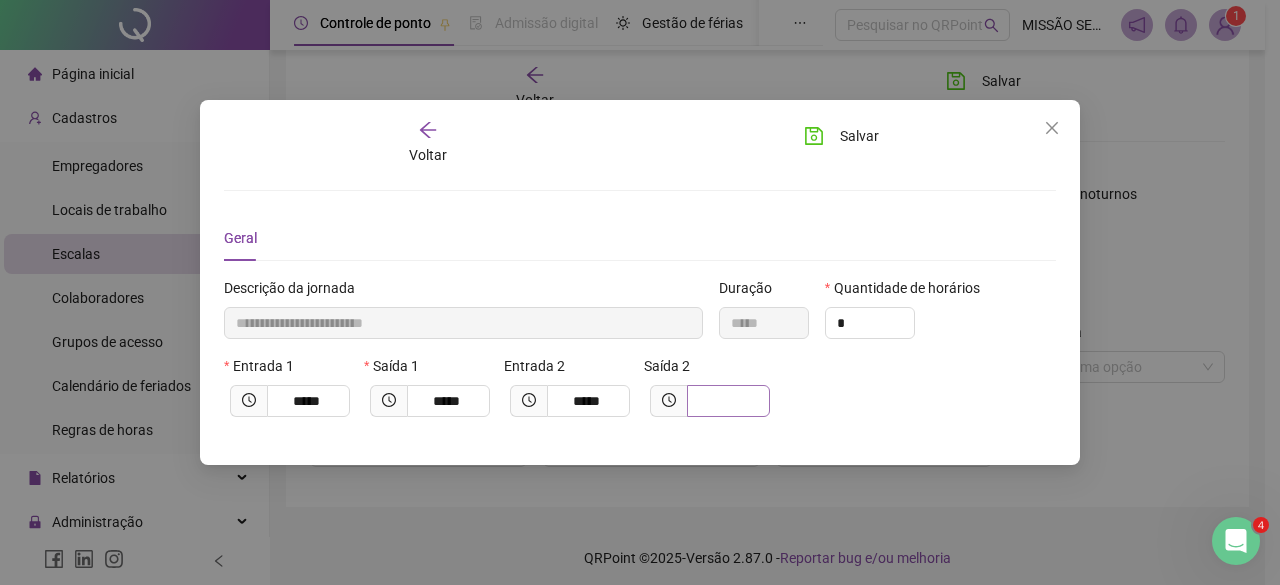 click at bounding box center [728, 401] 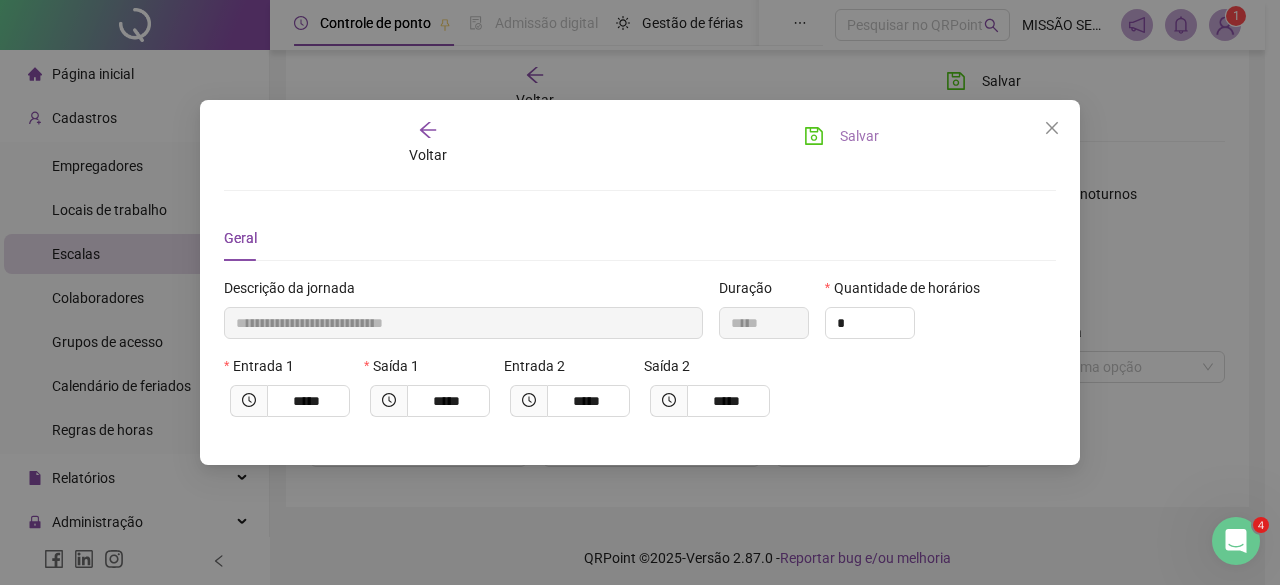 click on "Salvar" at bounding box center (841, 136) 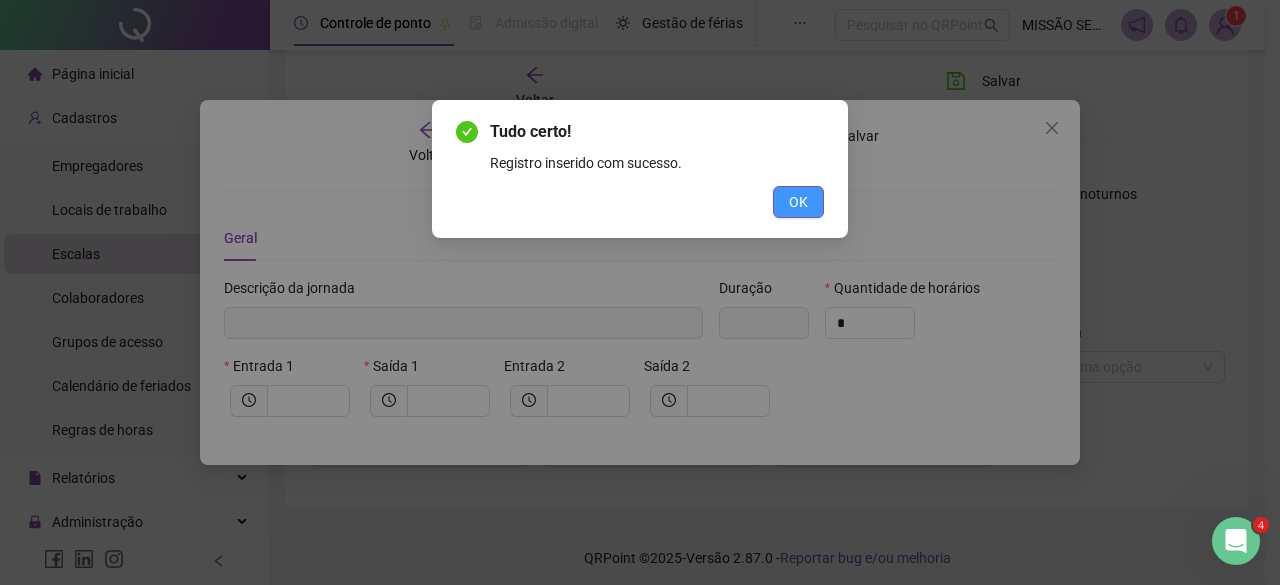 click on "OK" at bounding box center (798, 202) 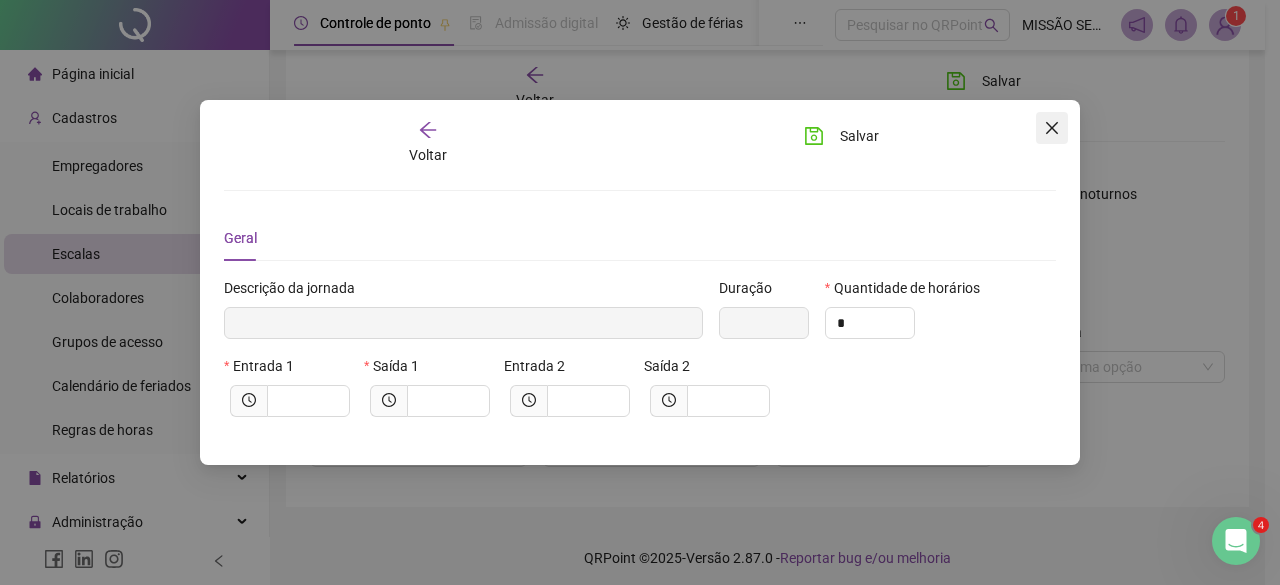 click at bounding box center [1052, 128] 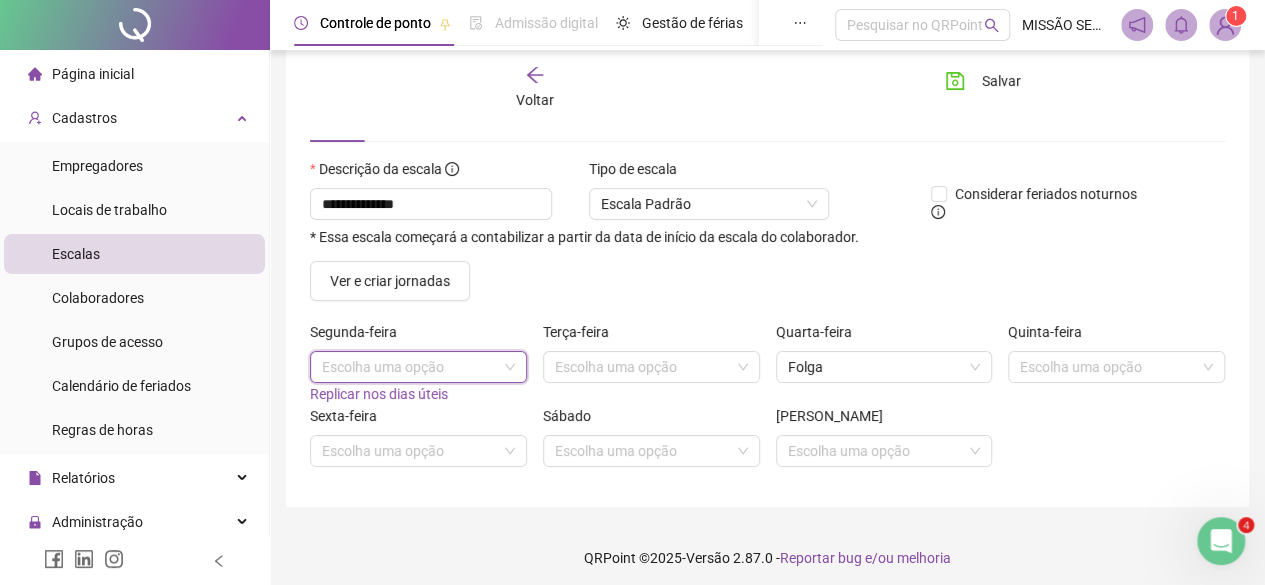click at bounding box center (412, 367) 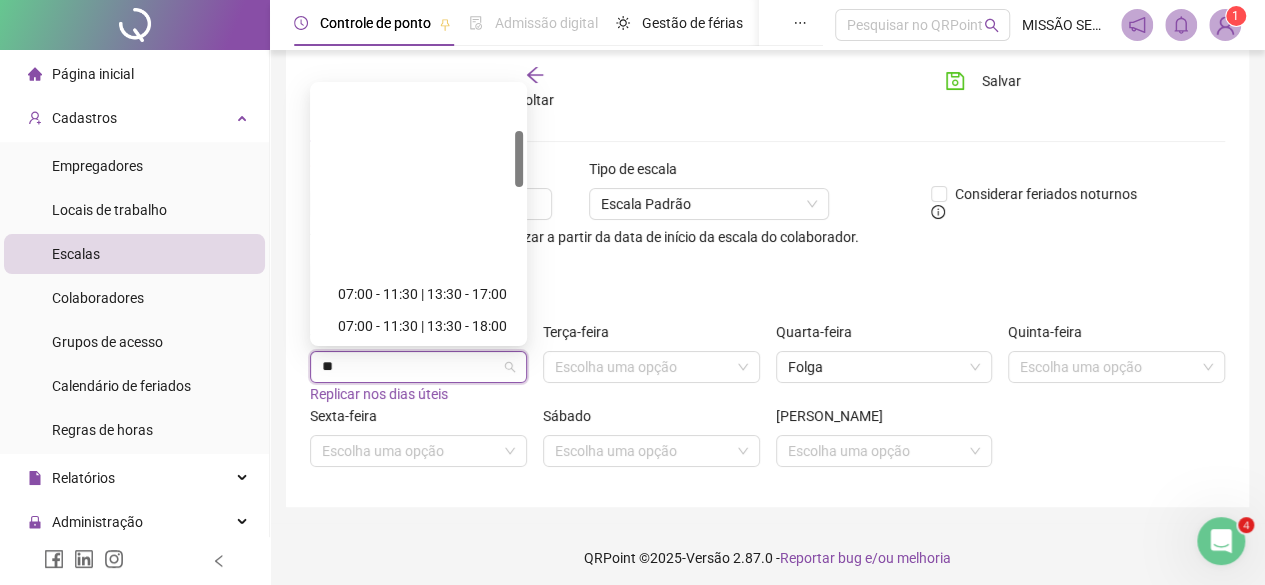scroll, scrollTop: 200, scrollLeft: 0, axis: vertical 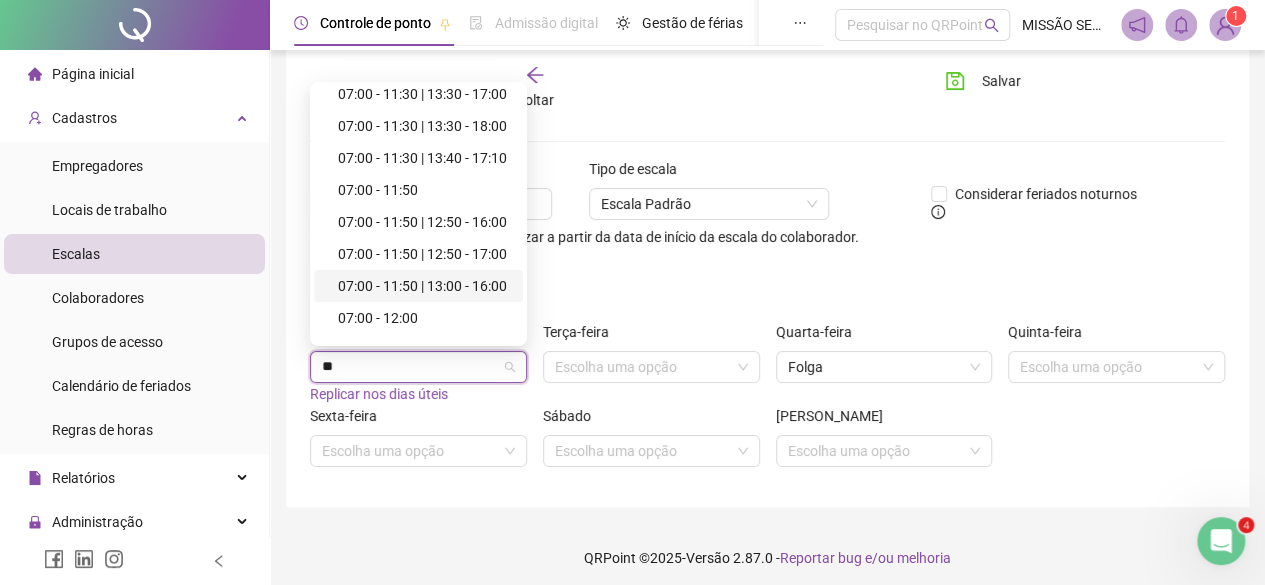 click on "07:00 - 11:50 | 13:00 - 16:00" at bounding box center [424, 286] 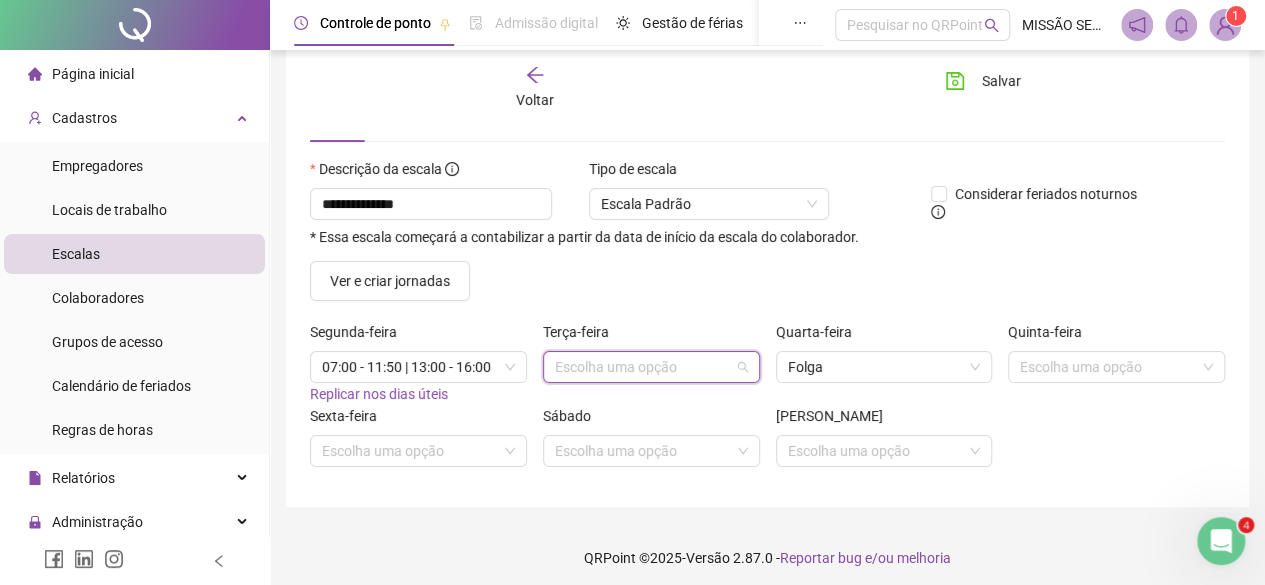 click at bounding box center (645, 367) 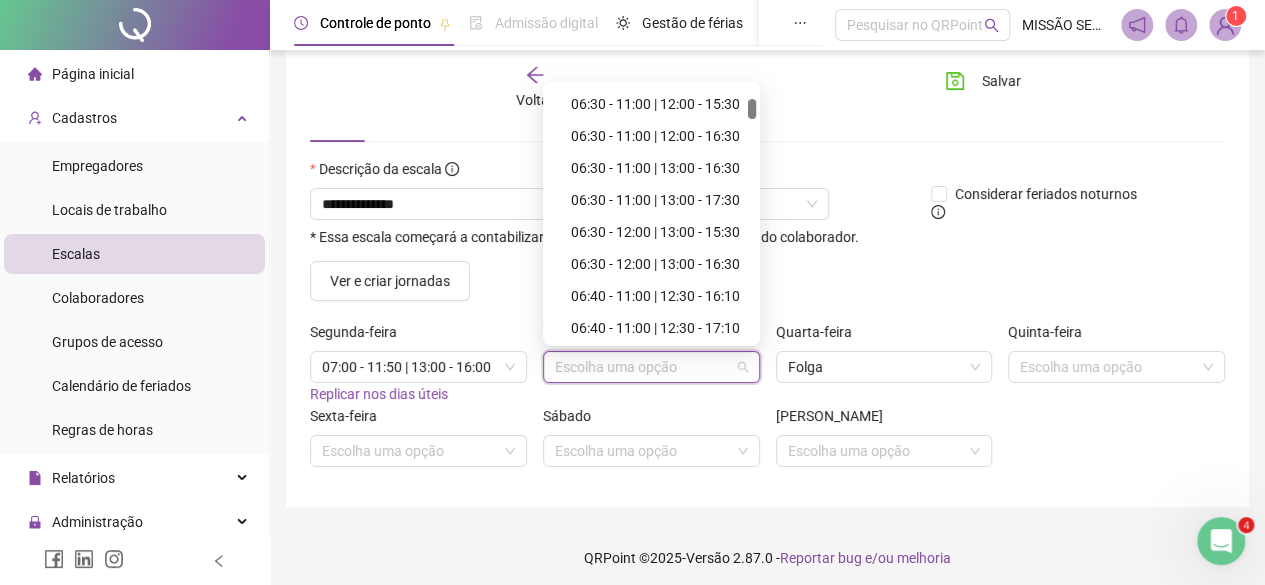 scroll, scrollTop: 0, scrollLeft: 0, axis: both 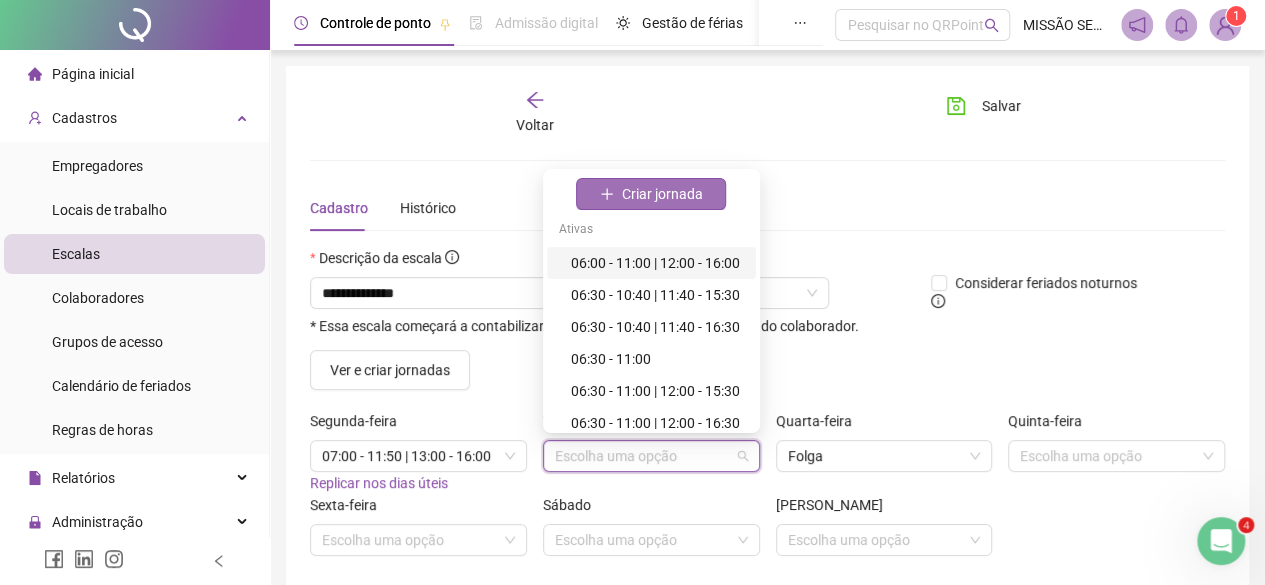 click on "Criar jornada" at bounding box center [662, 194] 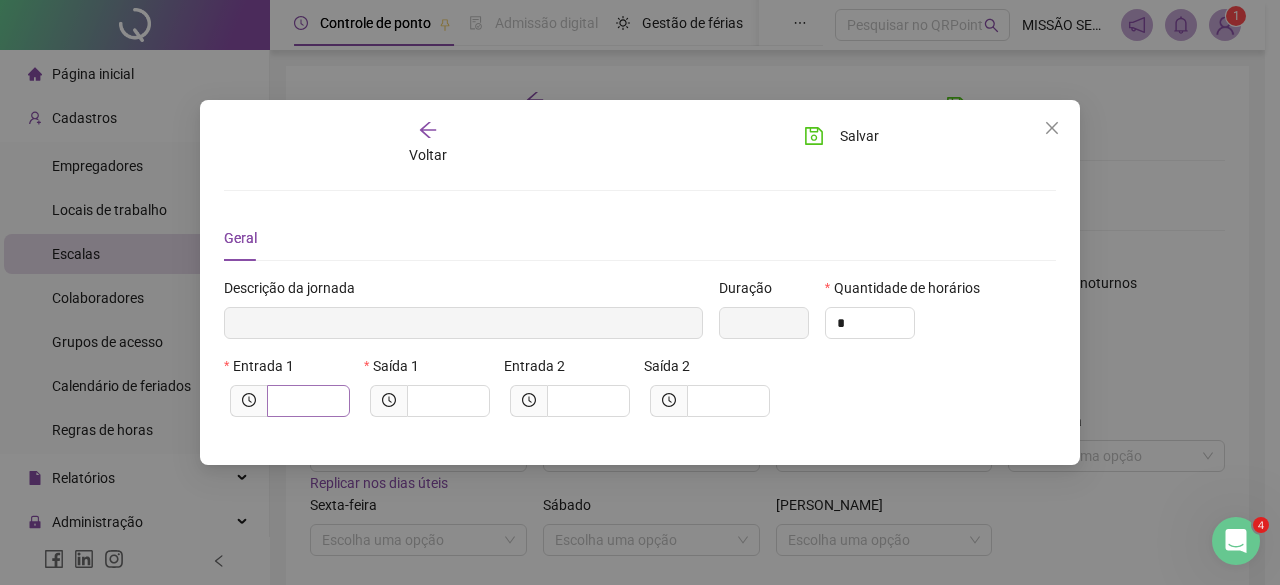 click at bounding box center [308, 401] 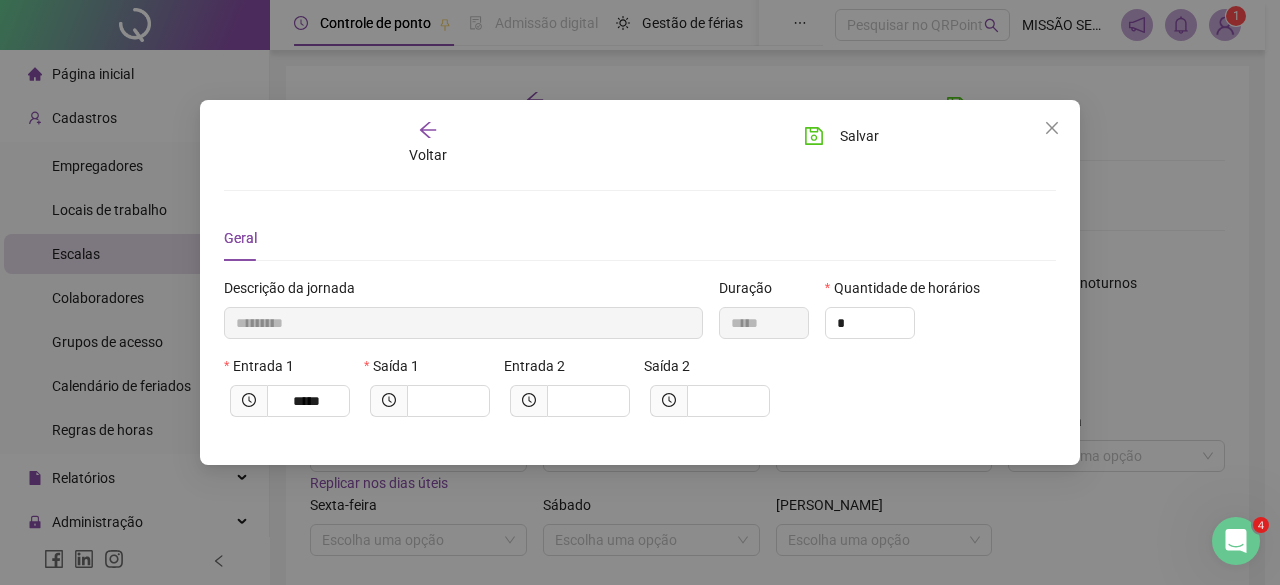 click on "Saída 1" at bounding box center [430, 370] 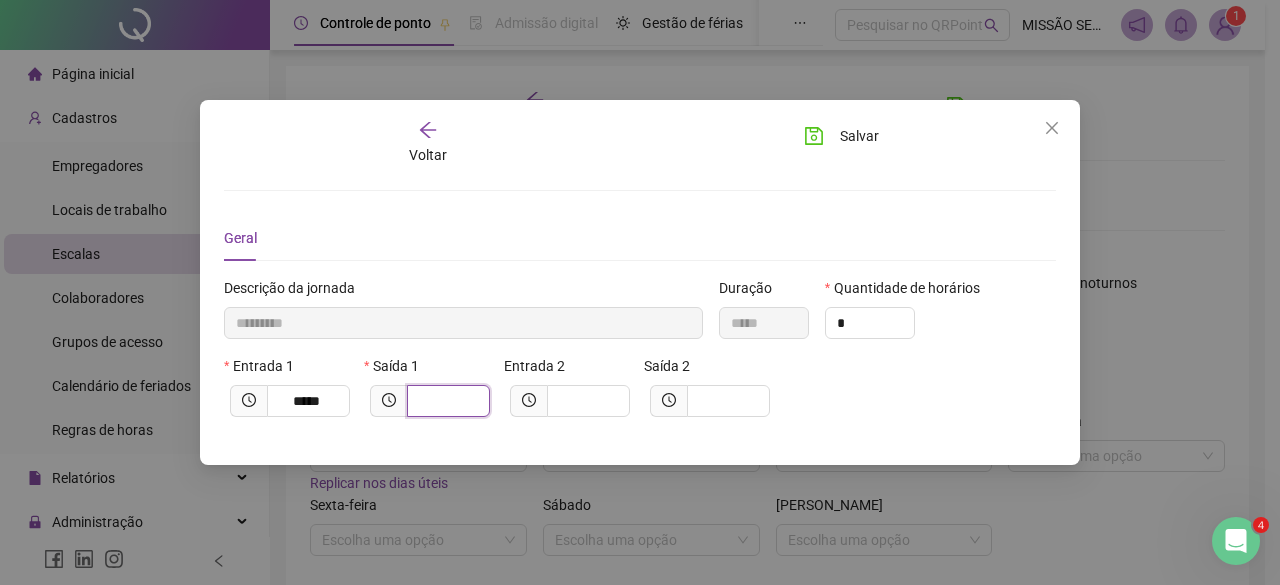 click at bounding box center [446, 401] 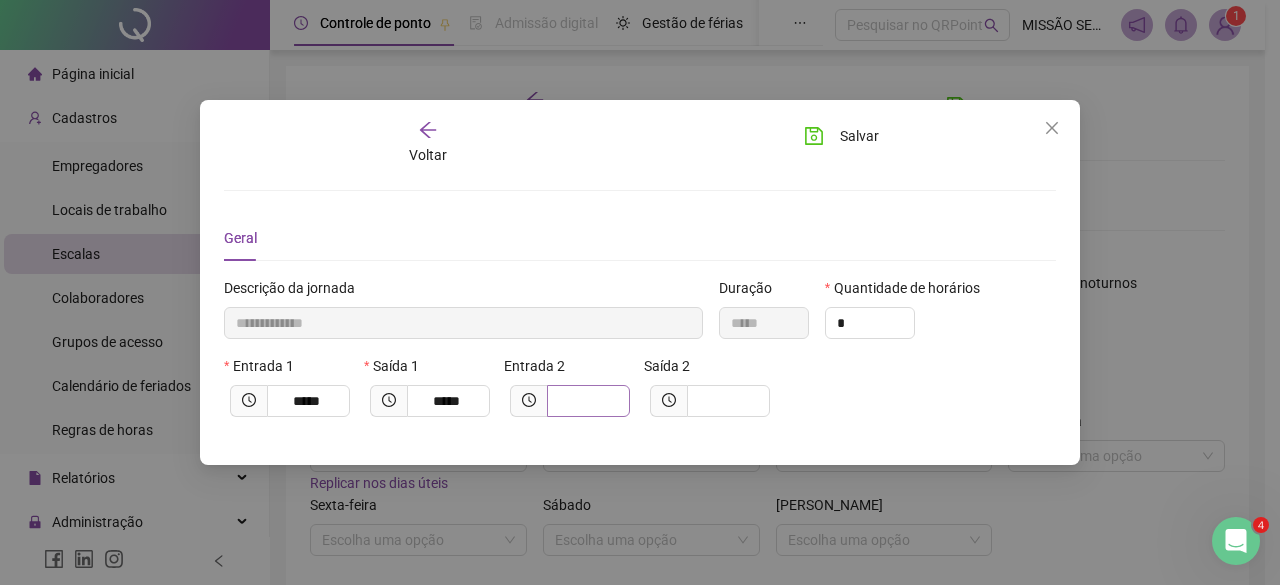 click at bounding box center [588, 401] 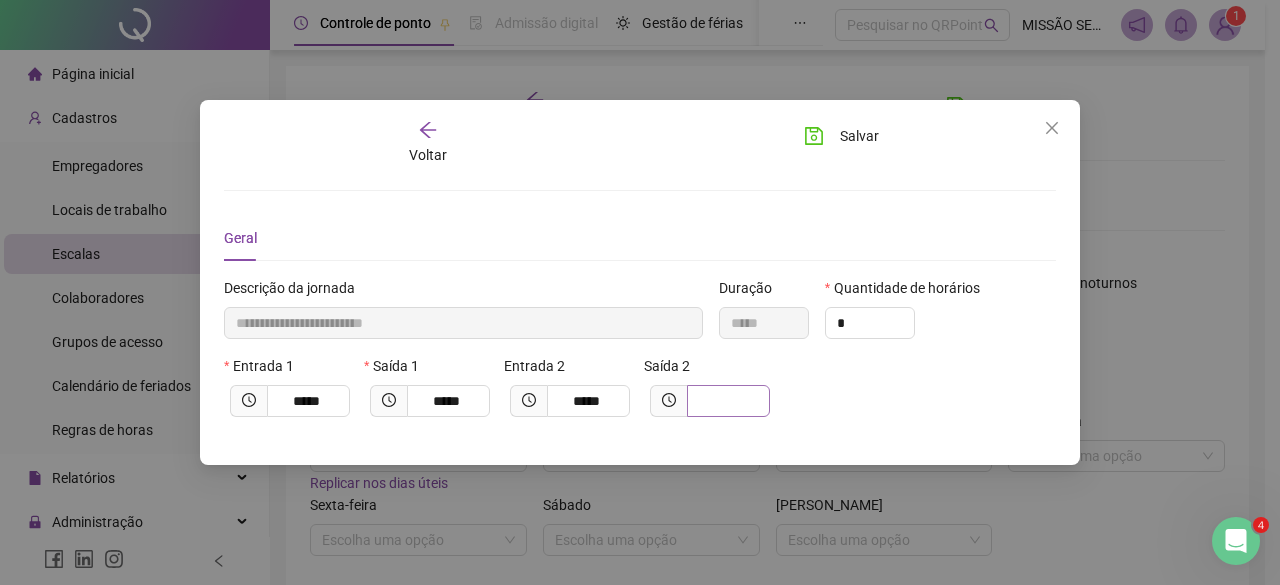 click at bounding box center [728, 401] 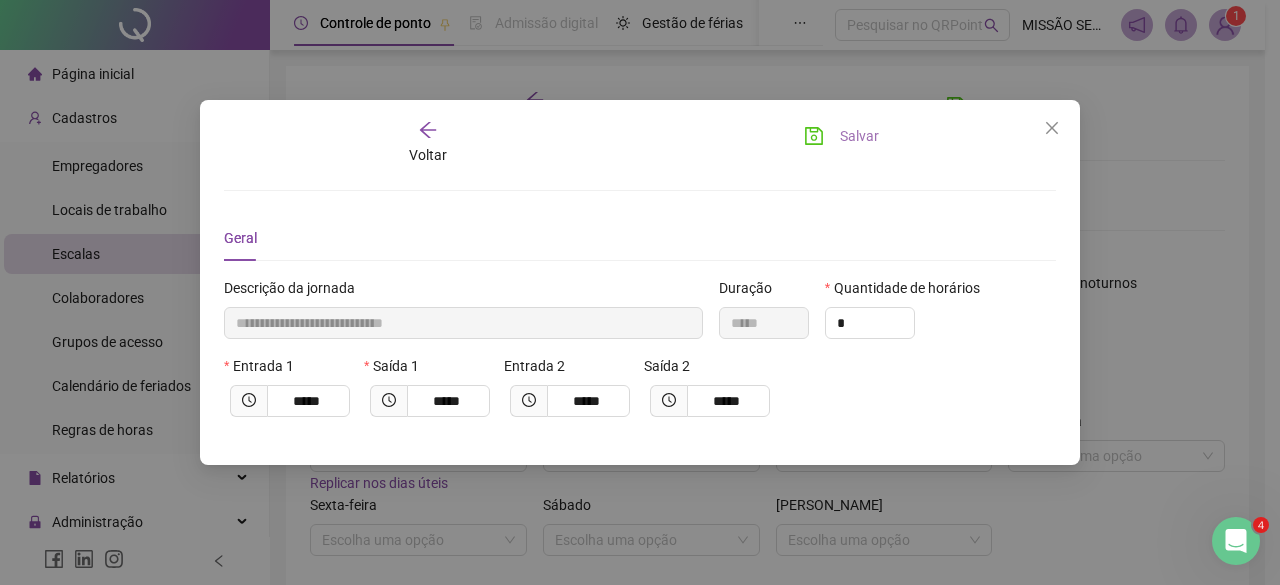 click on "Salvar" at bounding box center [841, 136] 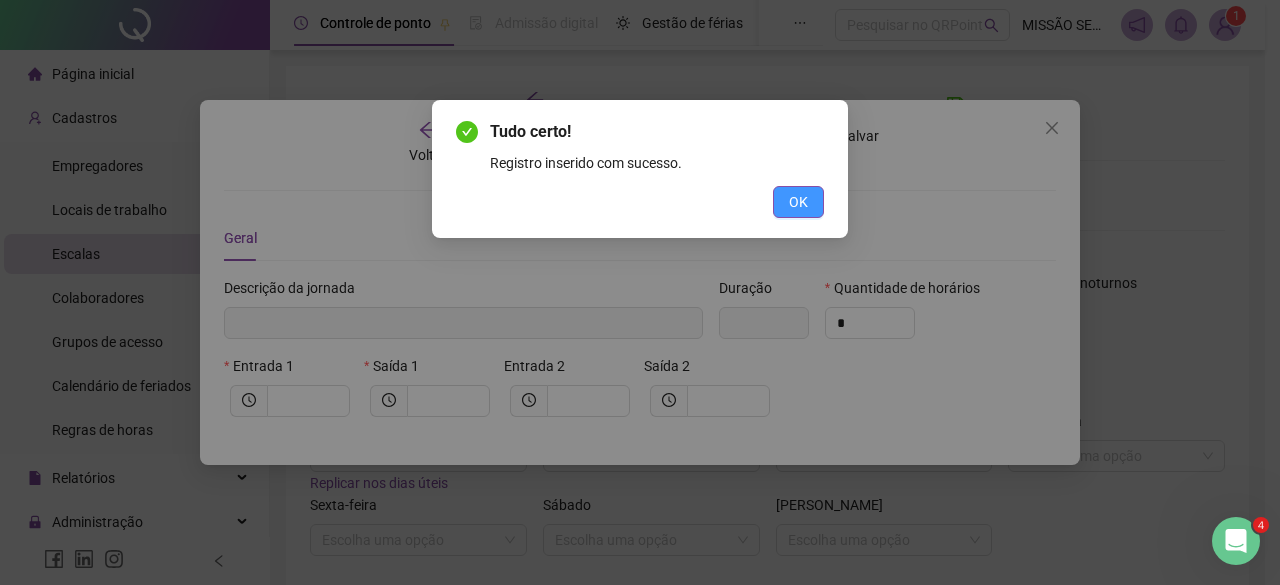 click on "OK" at bounding box center [798, 202] 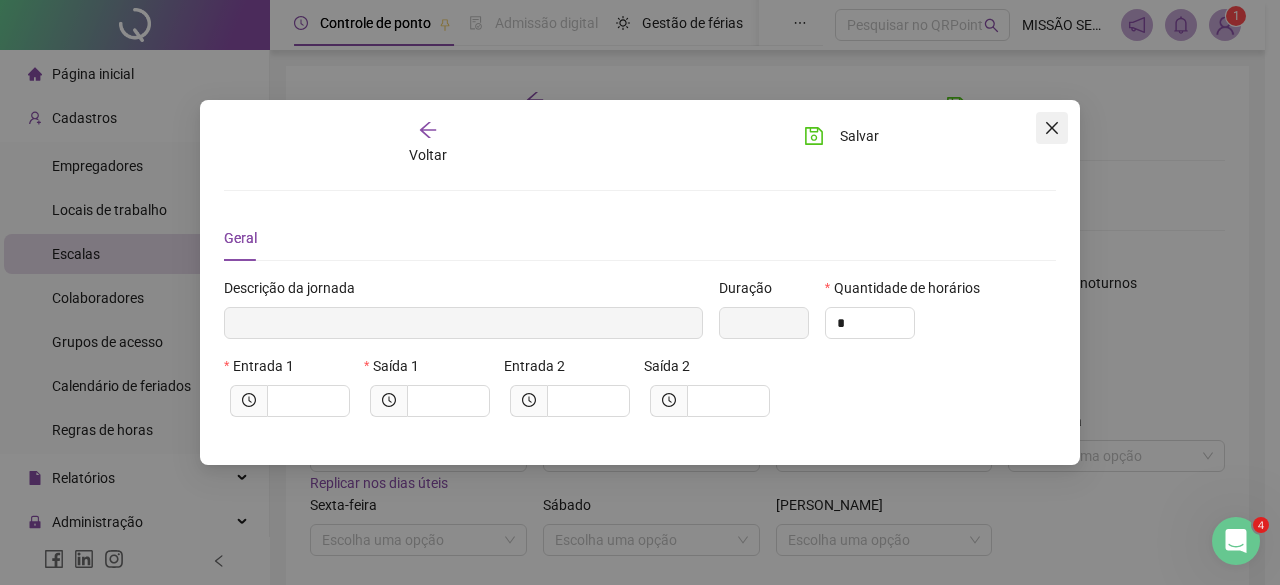 click 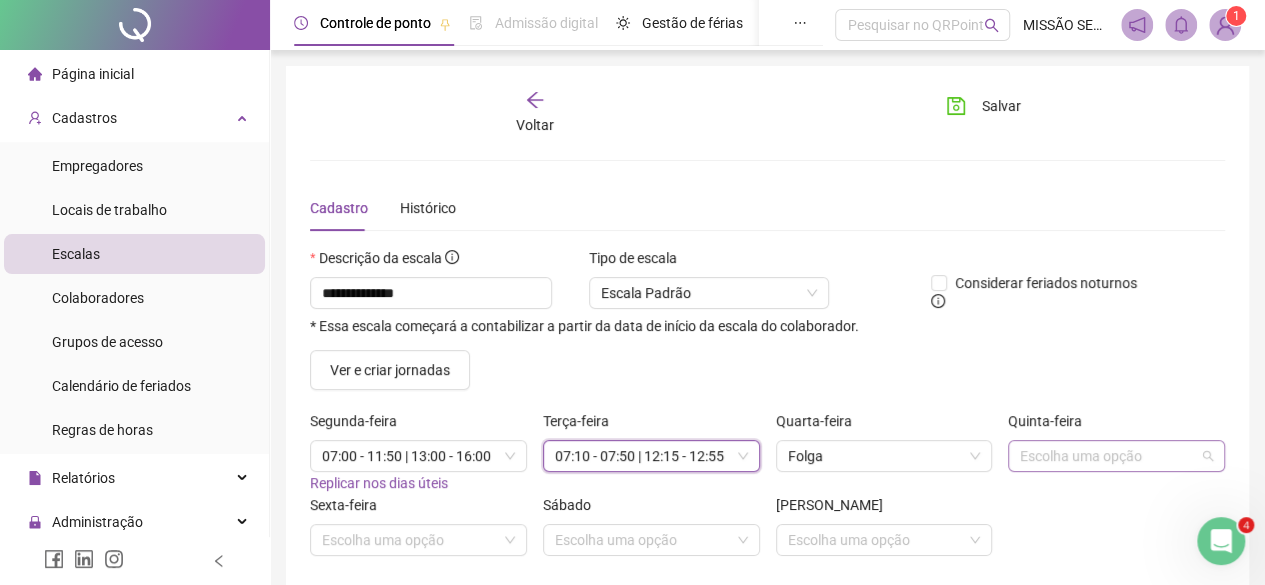 click at bounding box center [1110, 456] 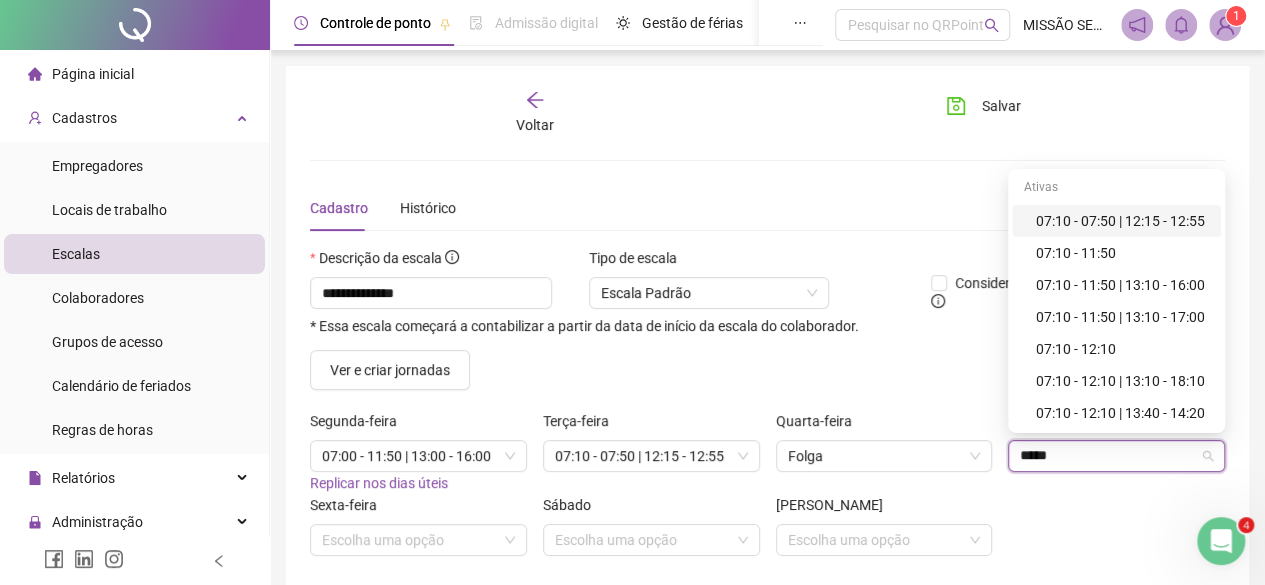 click on "07:10 - 07:50 | 12:15 - 12:55" at bounding box center [1122, 221] 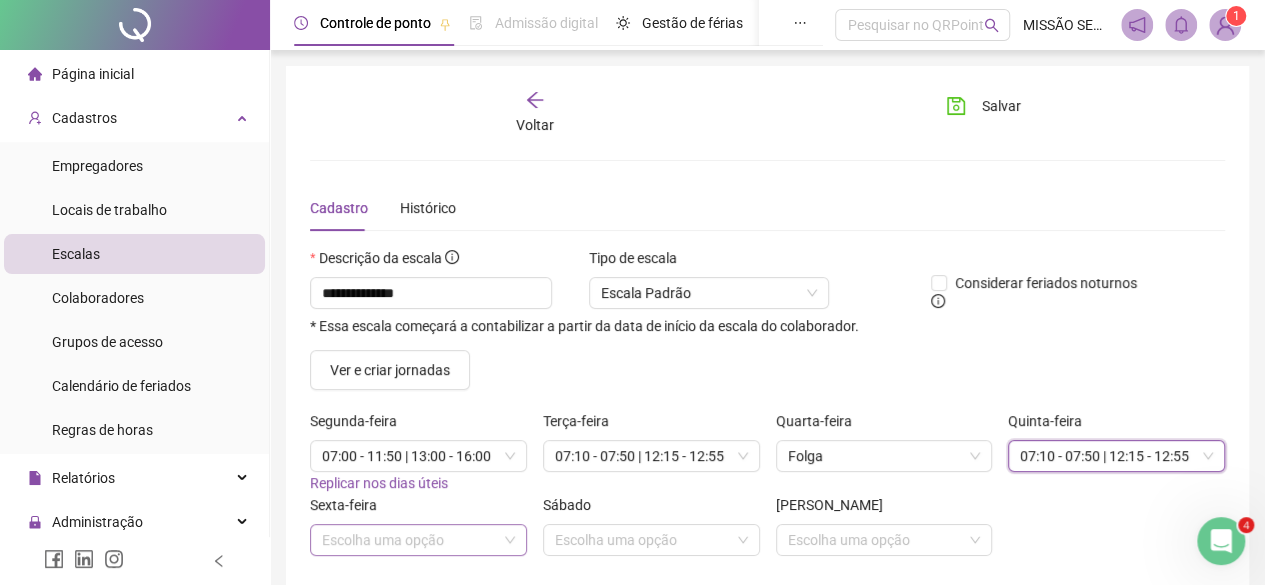 click at bounding box center (412, 540) 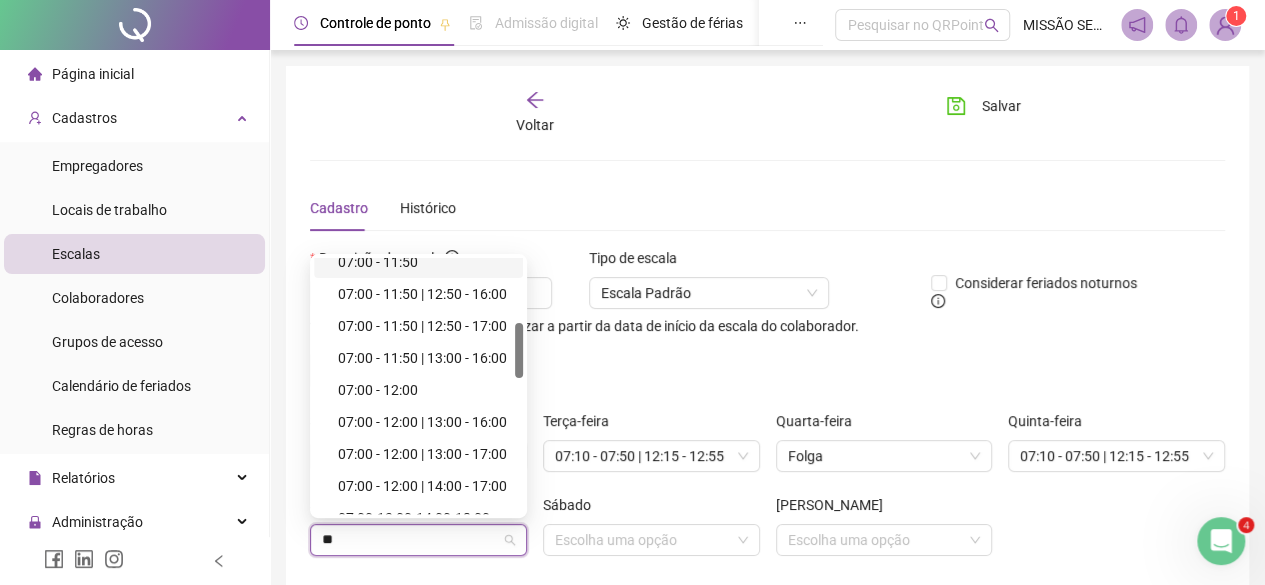 scroll, scrollTop: 400, scrollLeft: 0, axis: vertical 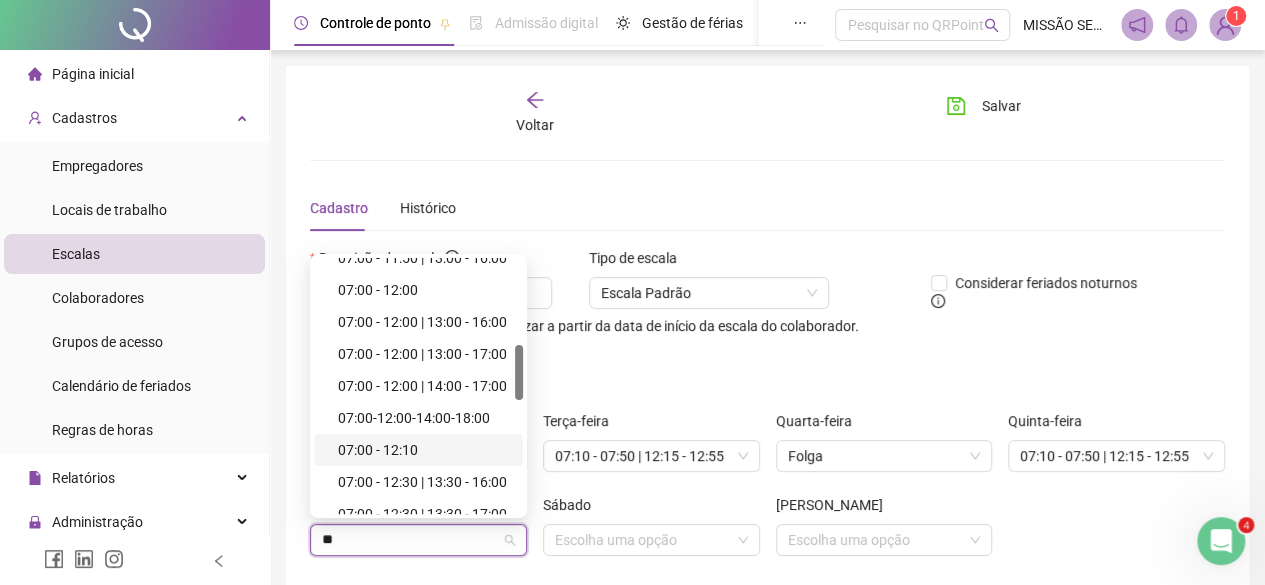 click on "07:00 - 12:10" at bounding box center [424, 450] 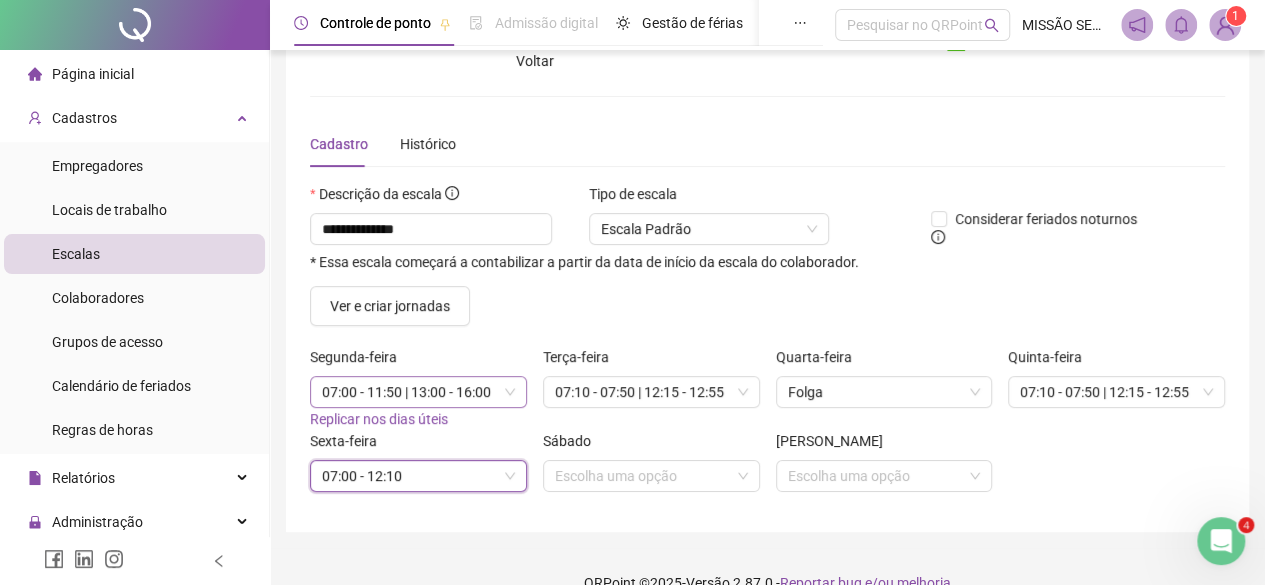 scroll, scrollTop: 94, scrollLeft: 0, axis: vertical 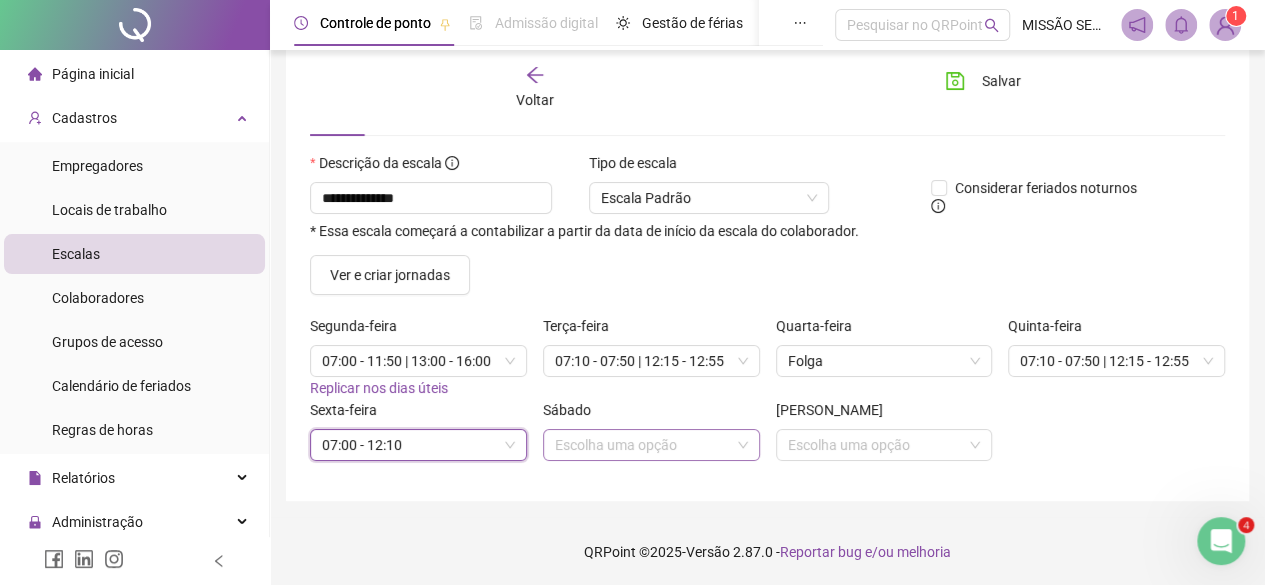 click at bounding box center [645, 445] 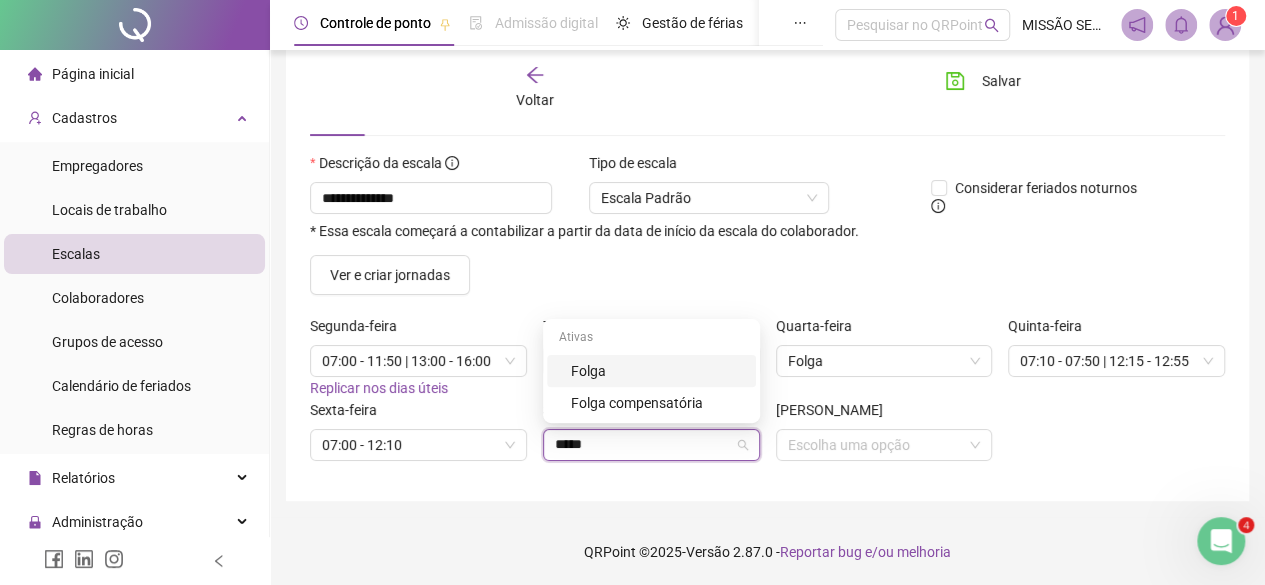 click on "Folga" at bounding box center [657, 371] 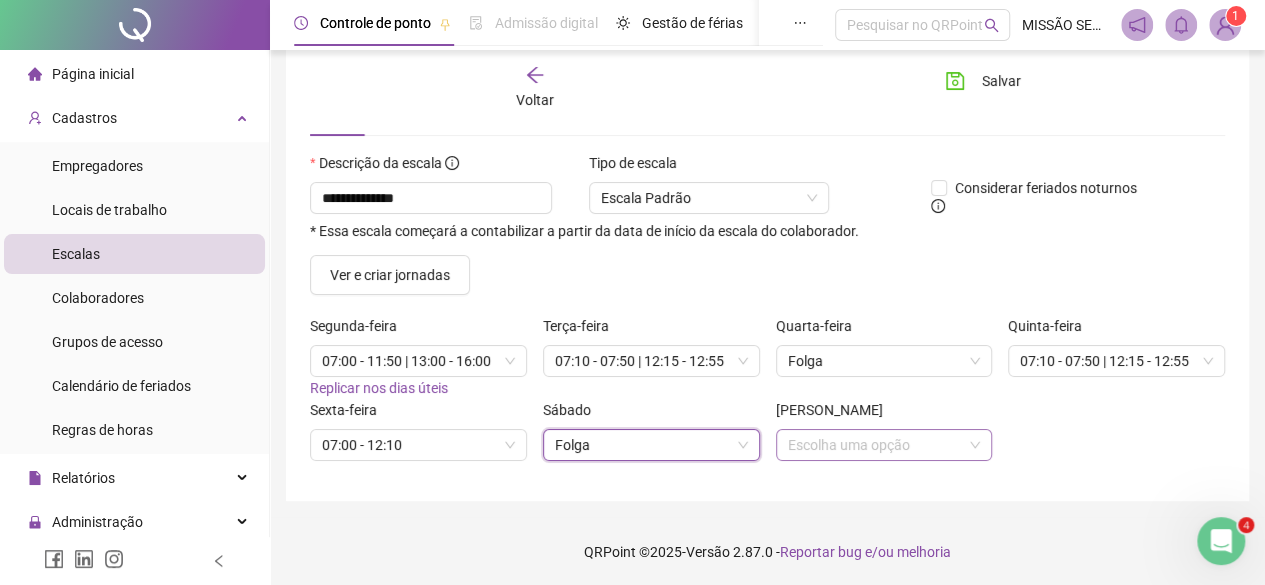 drag, startPoint x: 762, startPoint y: 443, endPoint x: 775, endPoint y: 444, distance: 13.038404 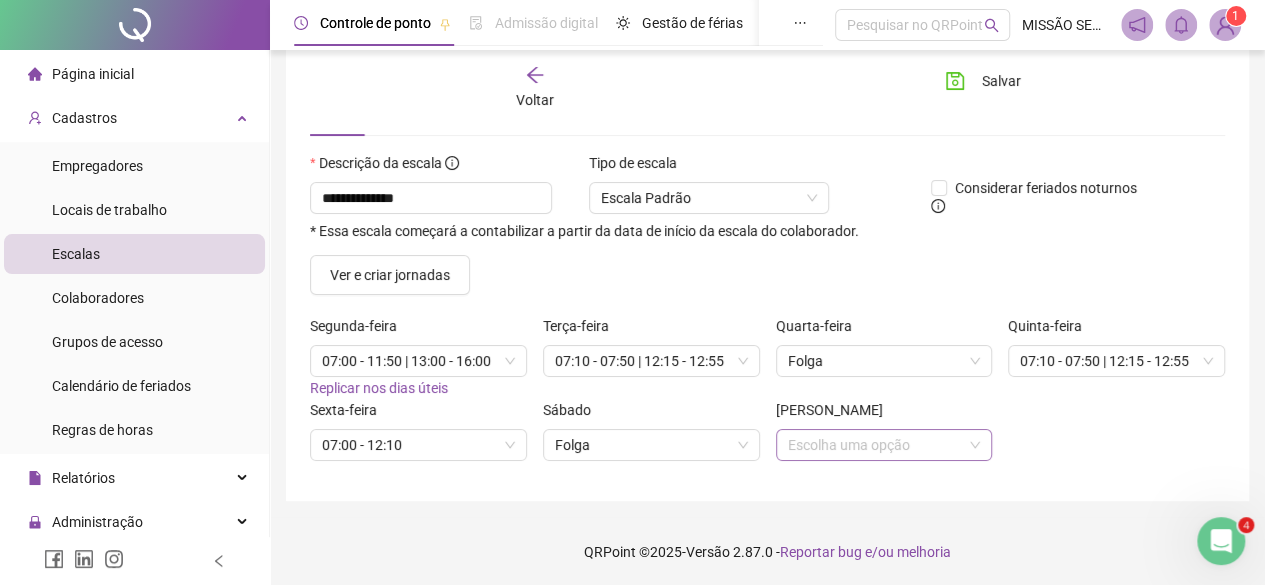click at bounding box center [878, 445] 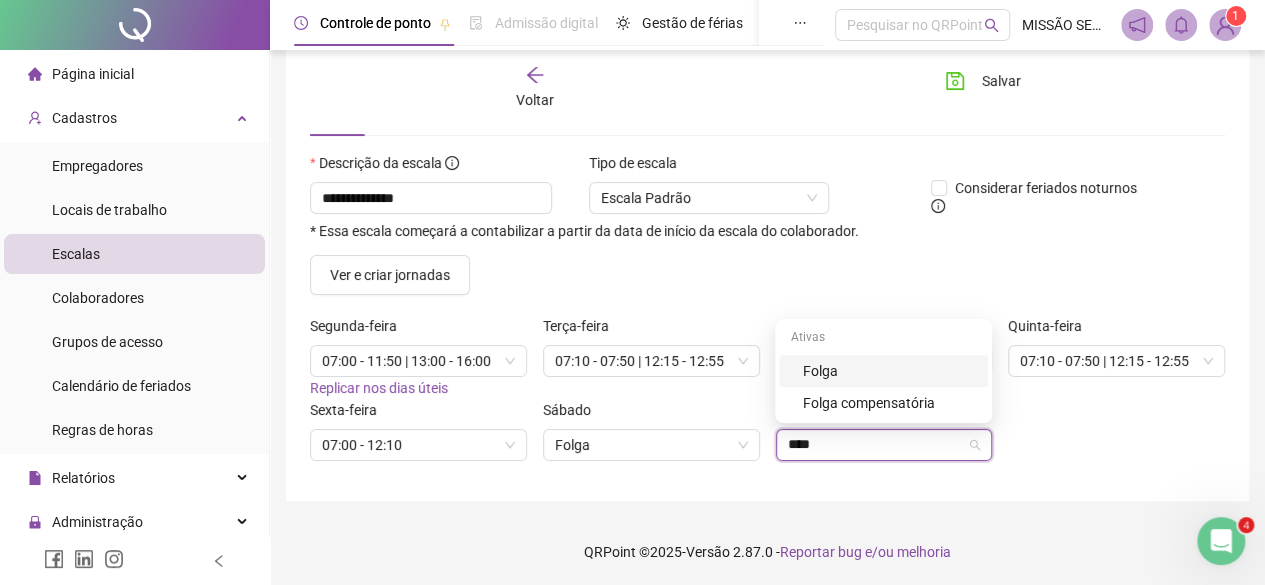 click on "Folga" at bounding box center (889, 371) 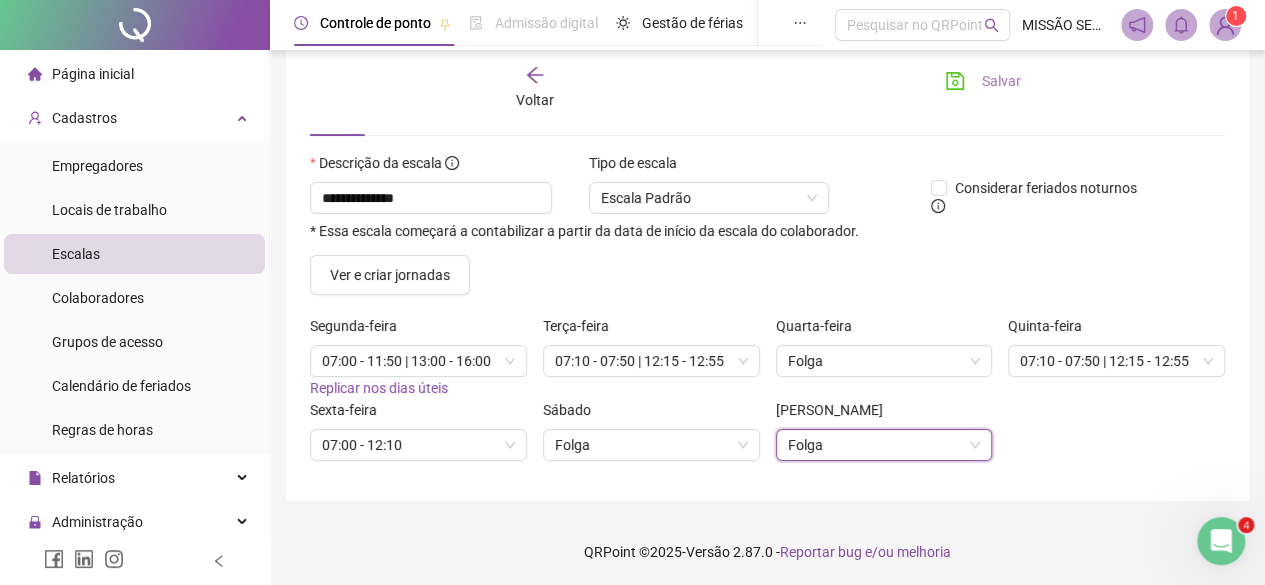 click on "Salvar" at bounding box center (982, 81) 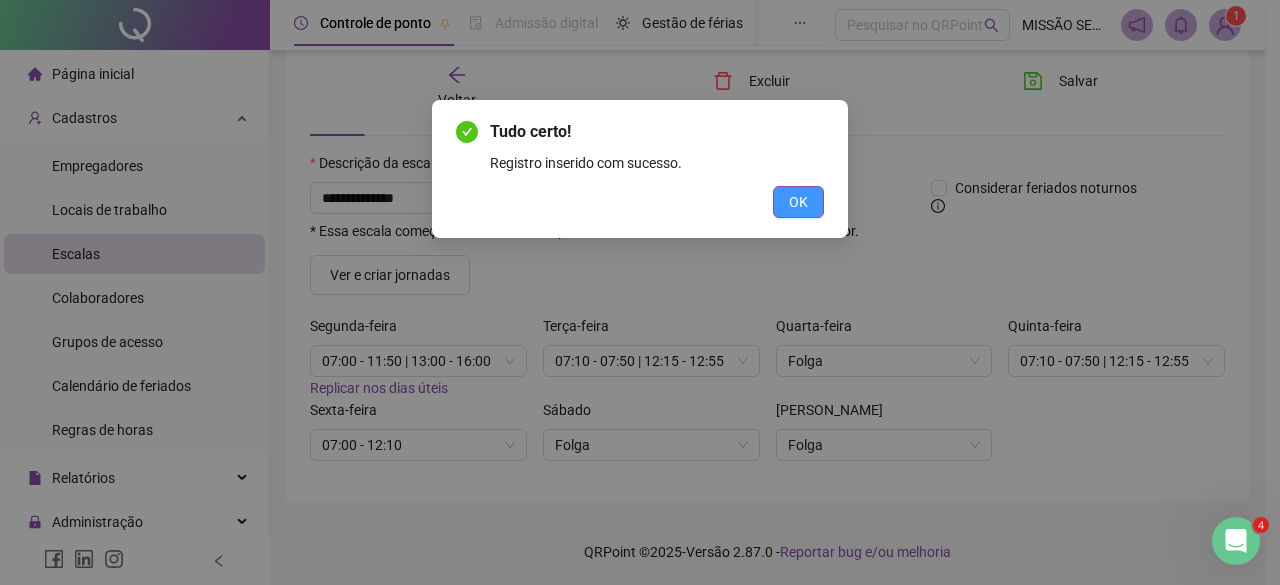click on "OK" at bounding box center (798, 202) 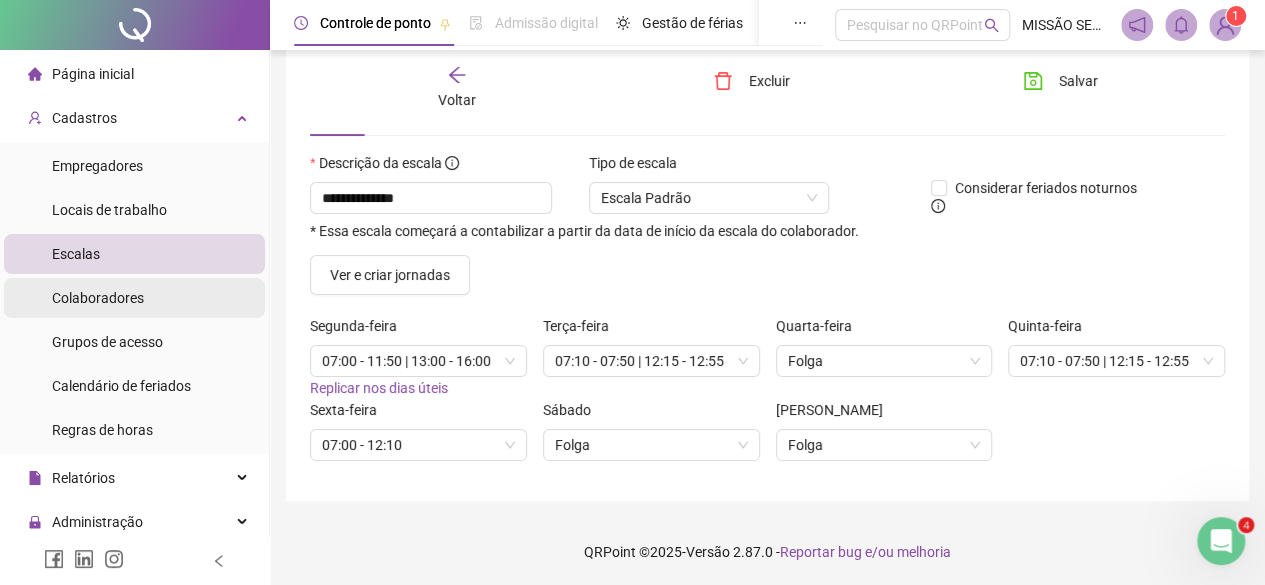 click on "Colaboradores" at bounding box center [134, 298] 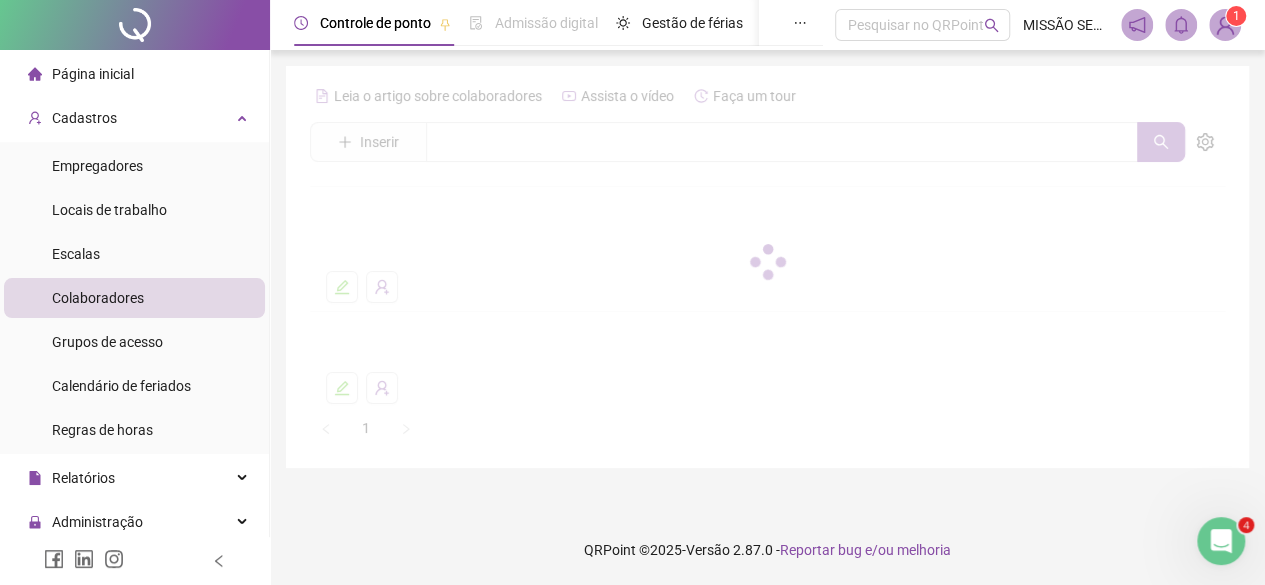 scroll, scrollTop: 0, scrollLeft: 0, axis: both 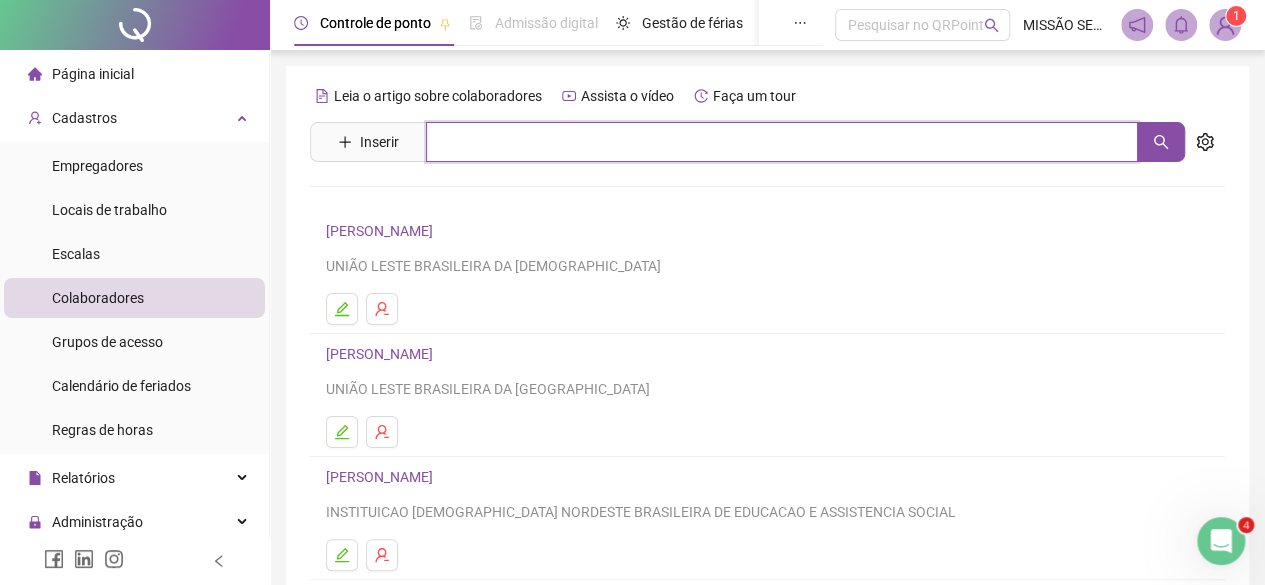 click at bounding box center [782, 142] 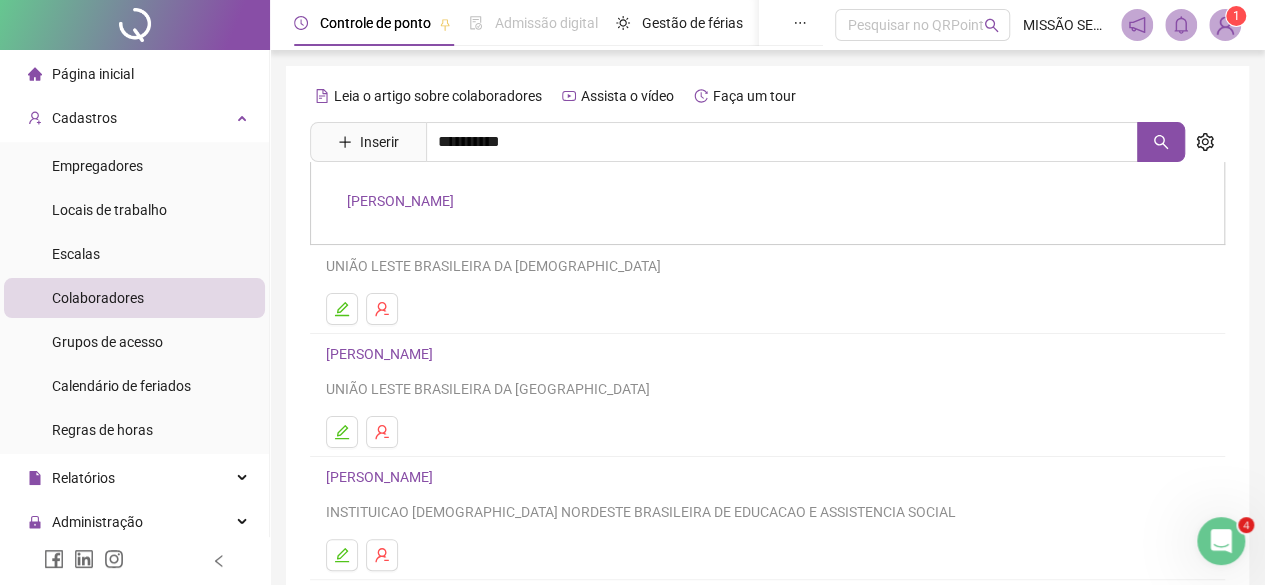 click on "[PERSON_NAME]" at bounding box center (767, 203) 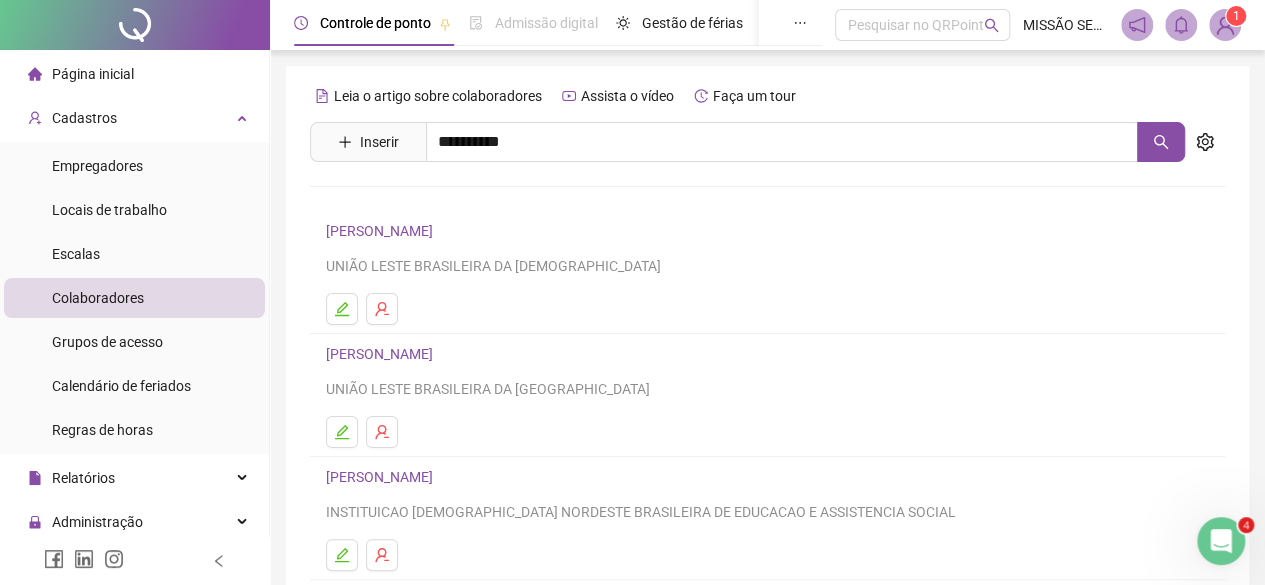 click on "**********" at bounding box center (767, 468) 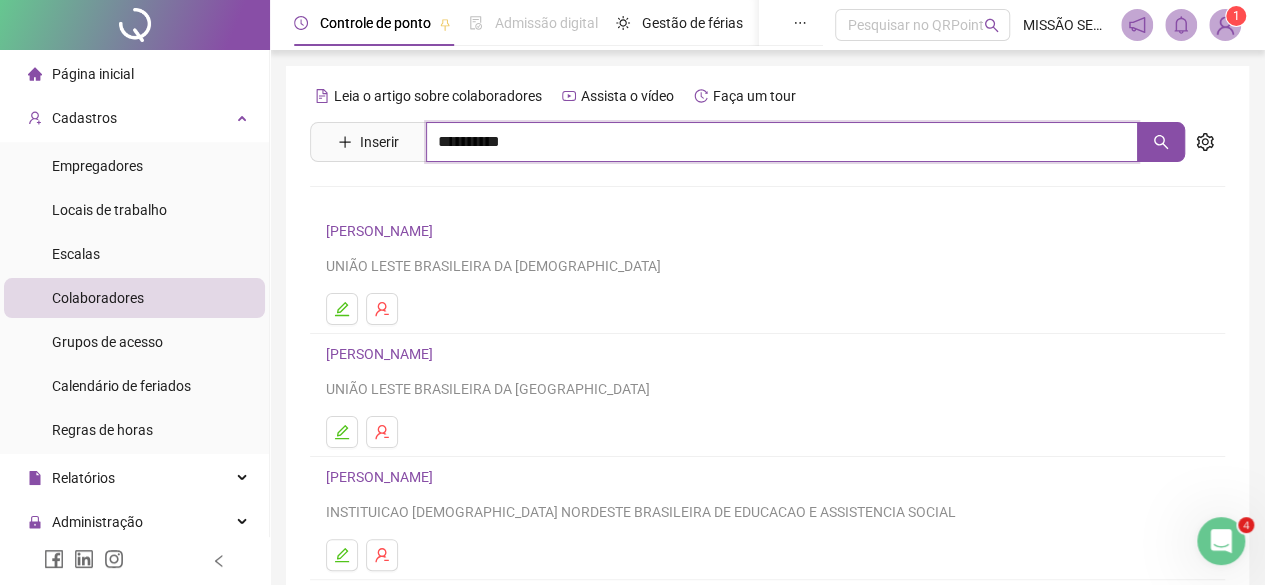 click on "**********" at bounding box center (782, 142) 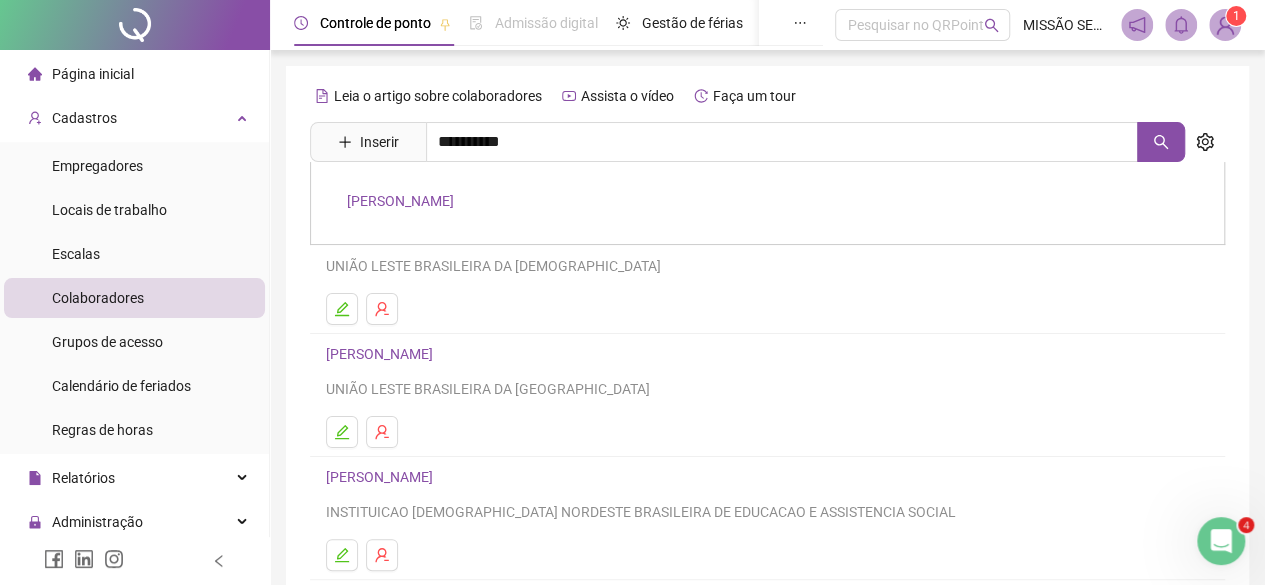 click on "[PERSON_NAME]" at bounding box center [400, 201] 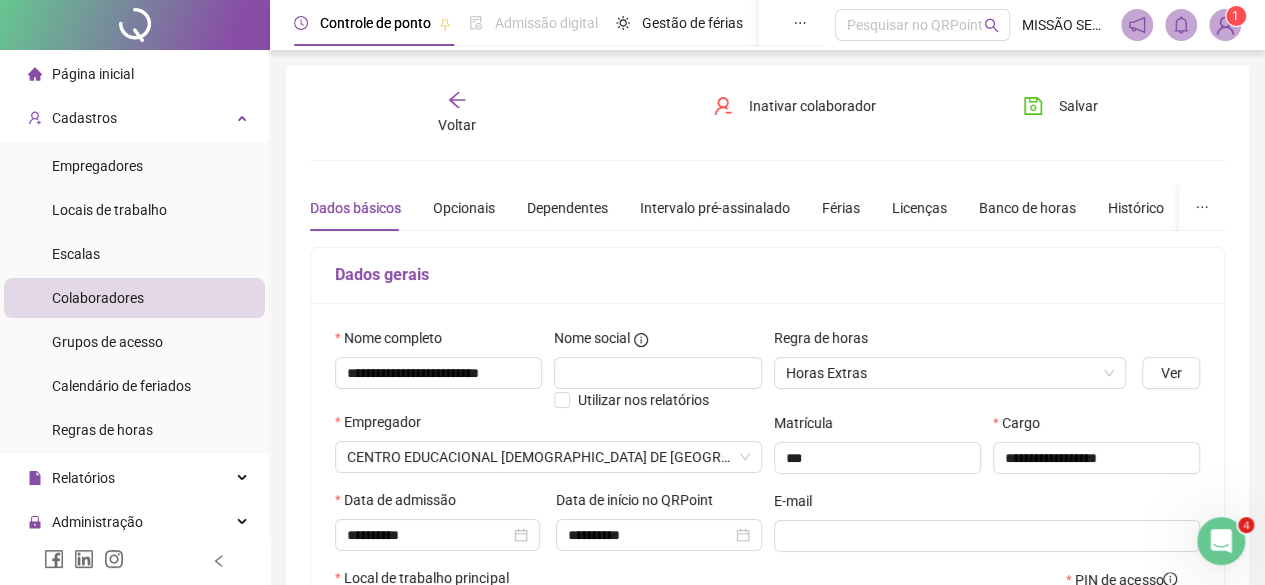 scroll, scrollTop: 200, scrollLeft: 0, axis: vertical 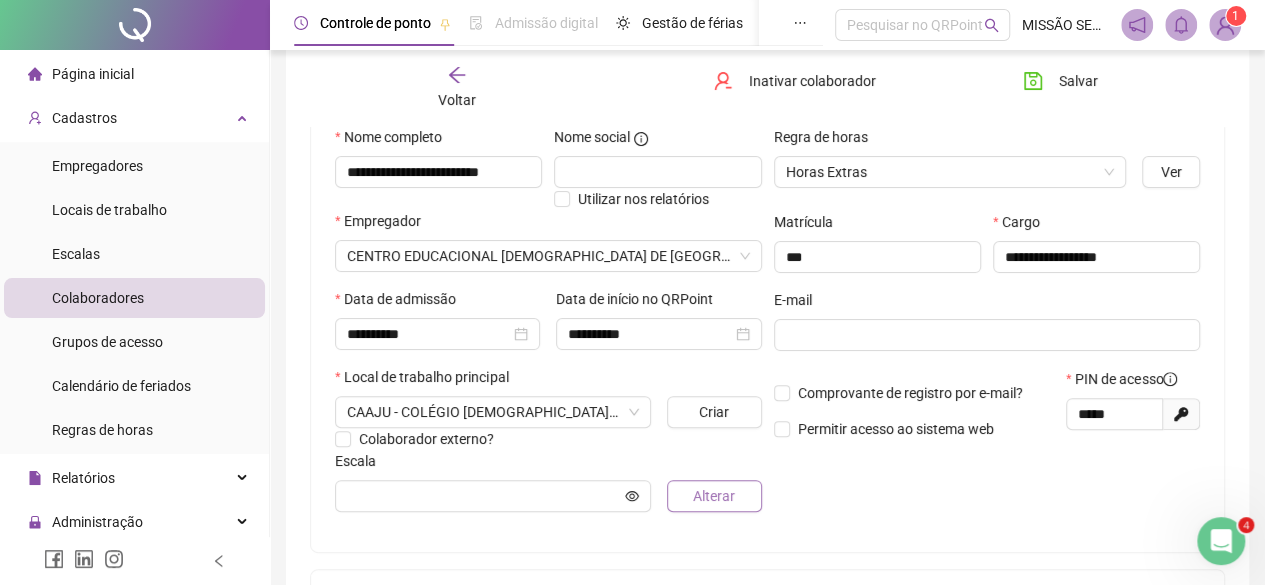 click on "Alterar" at bounding box center [714, 496] 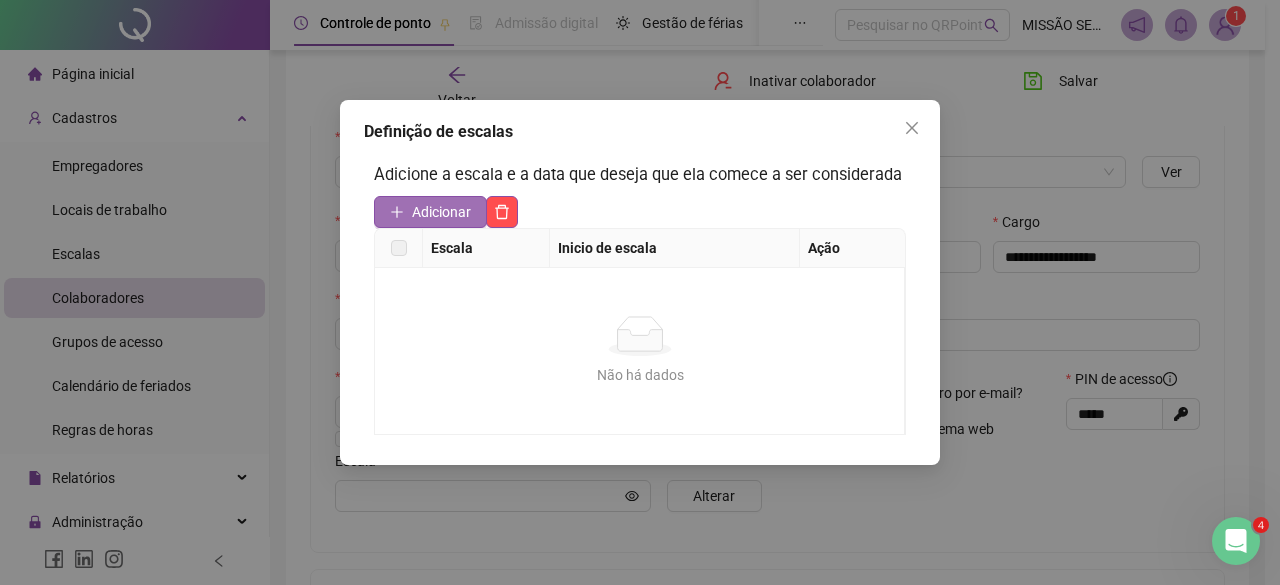 click on "Adicionar" at bounding box center [430, 212] 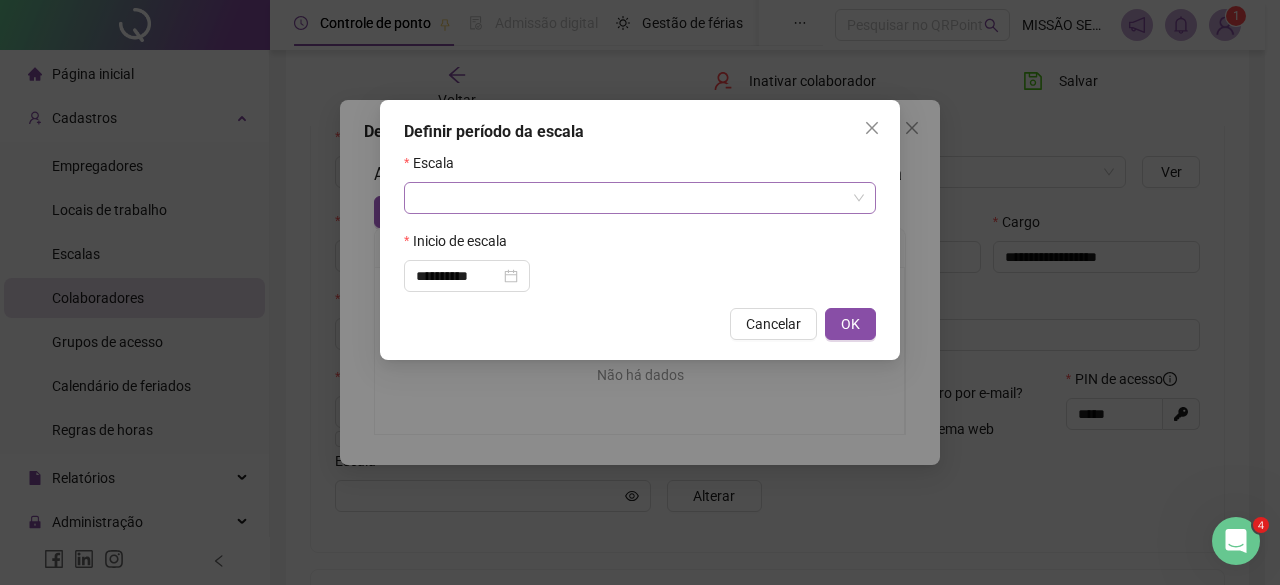click at bounding box center (634, 198) 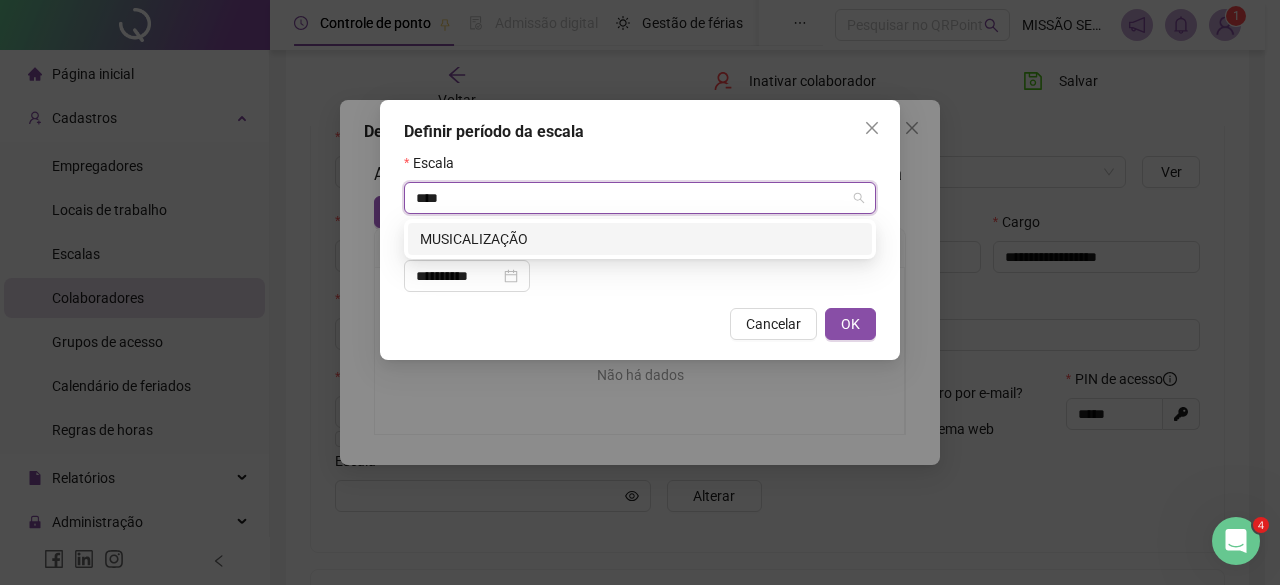 click on "MUSICALIZAÇÃO" at bounding box center (640, 239) 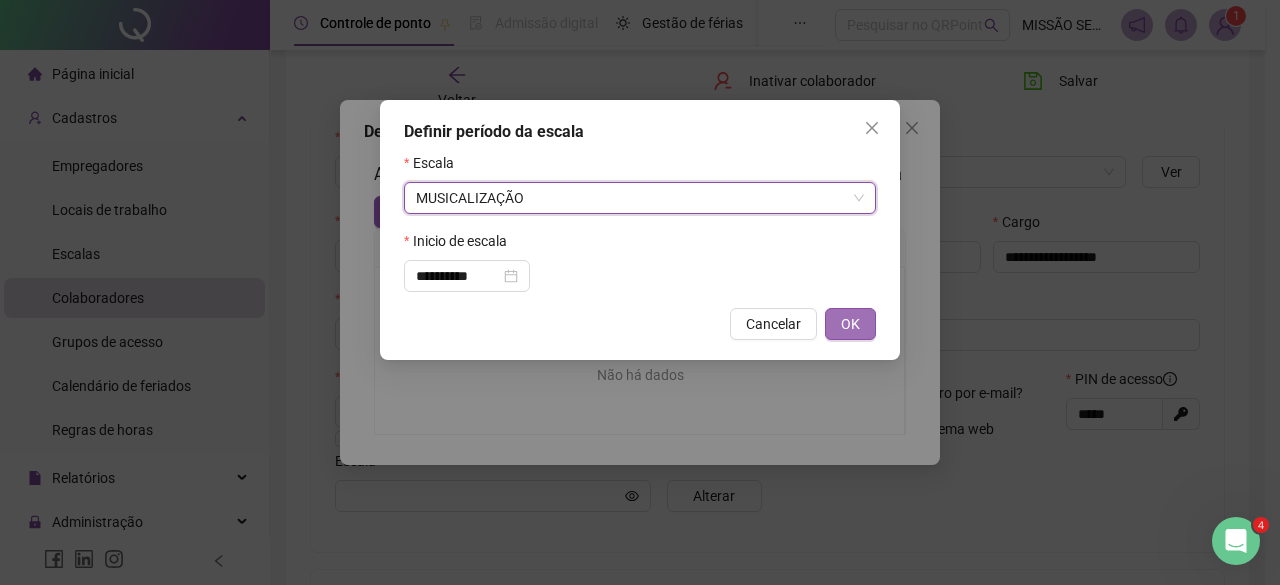 click on "OK" at bounding box center (850, 324) 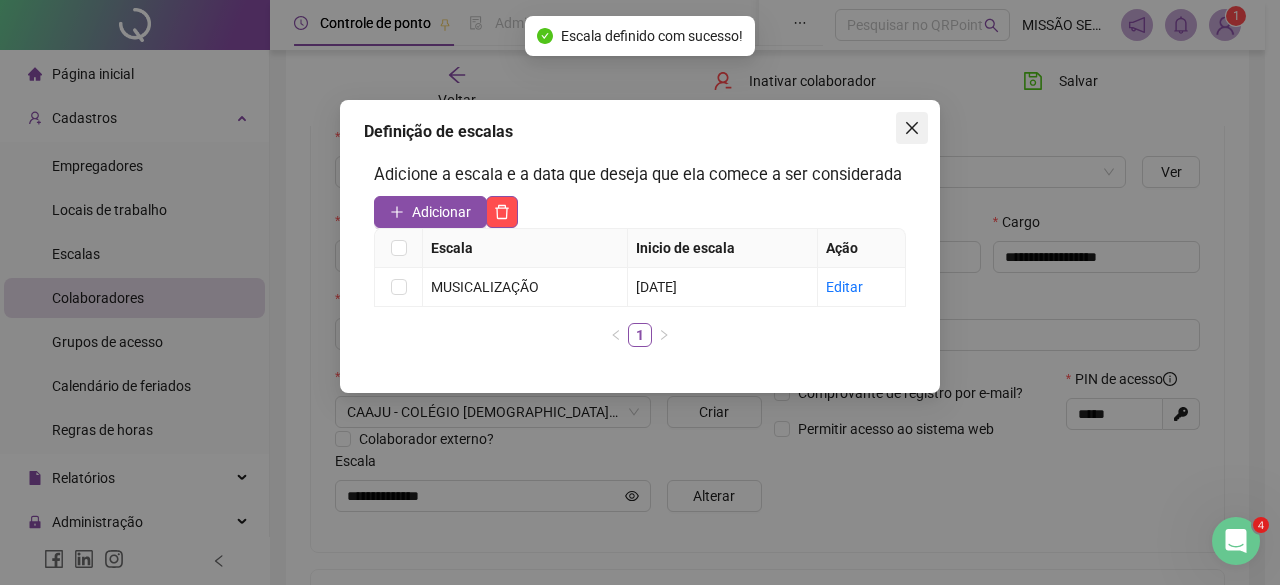 click at bounding box center [912, 128] 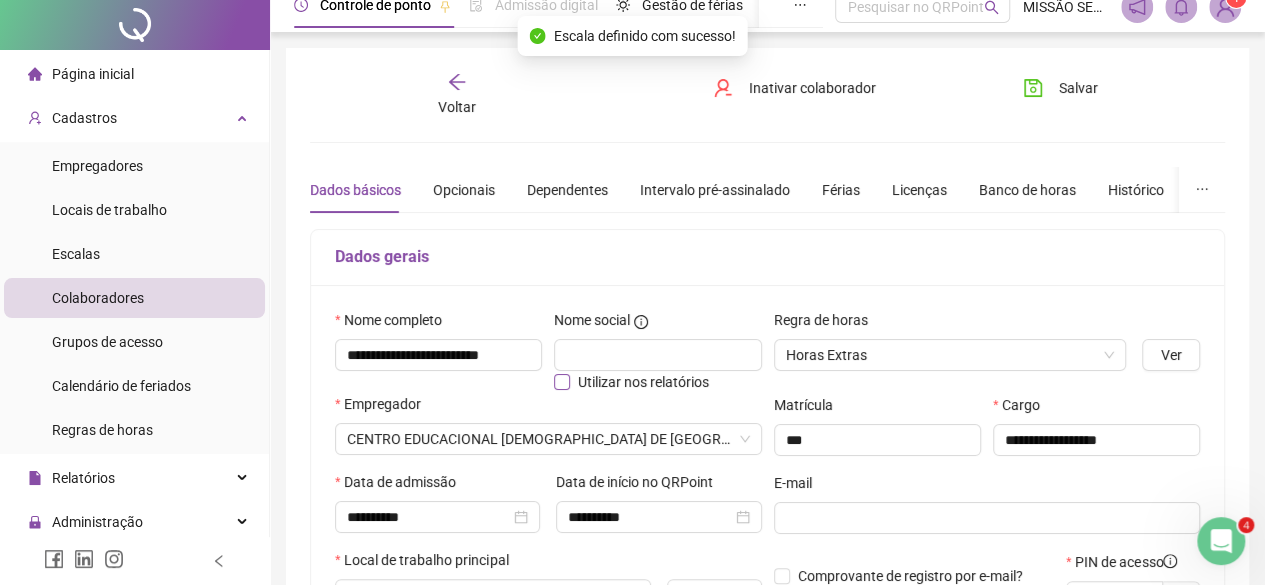 scroll, scrollTop: 300, scrollLeft: 0, axis: vertical 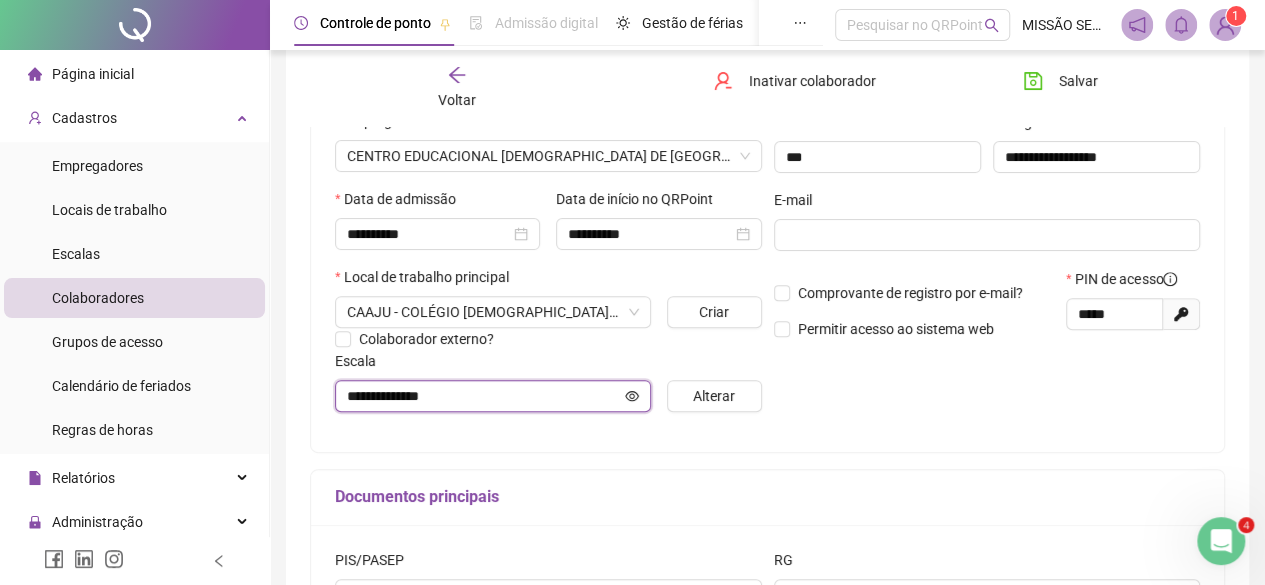 click 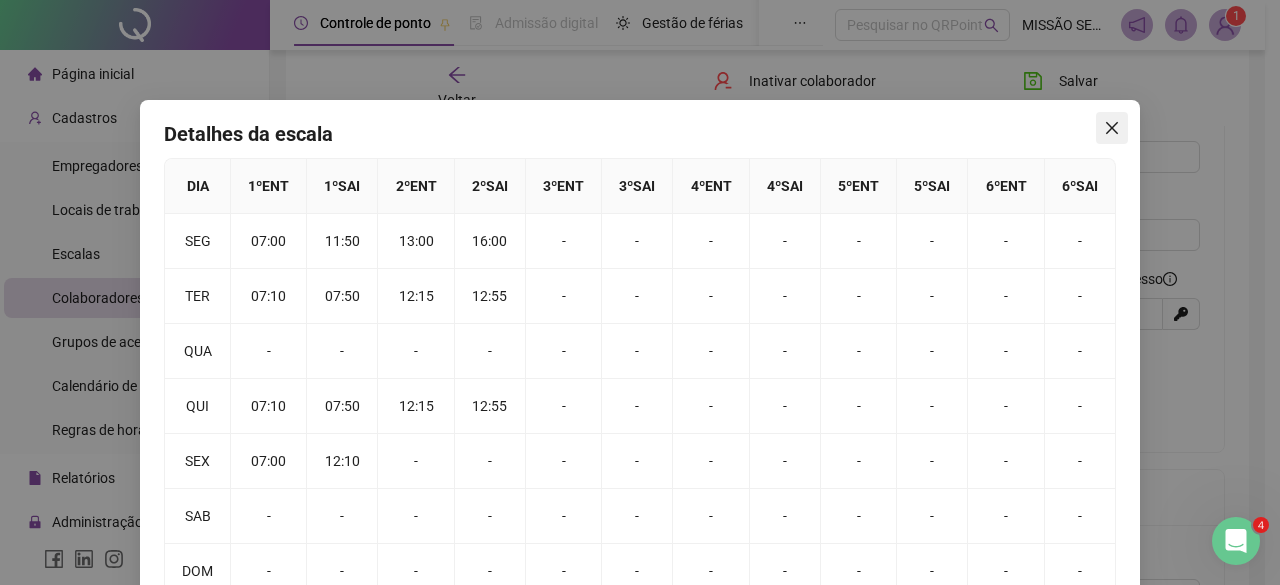 click 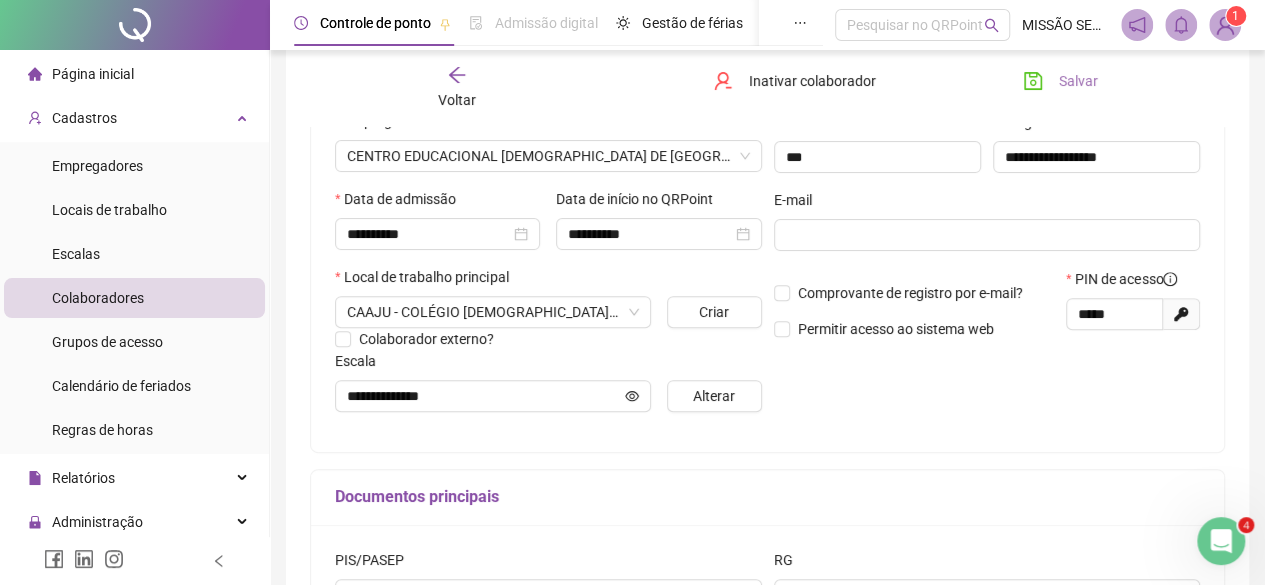click 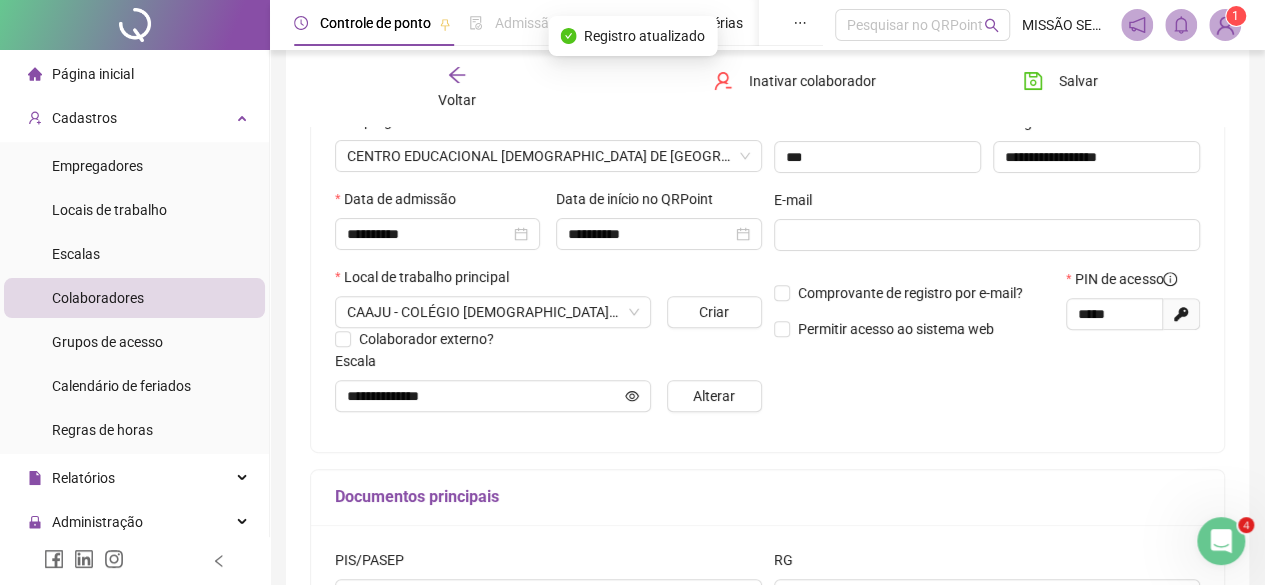 click 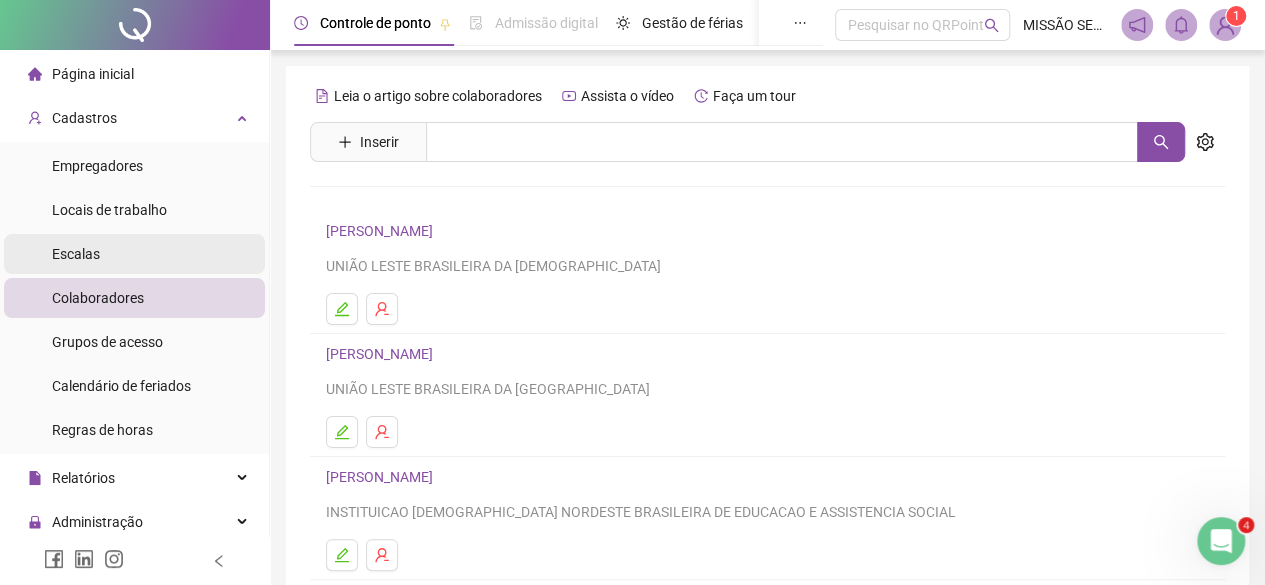 click on "Escalas" at bounding box center [134, 254] 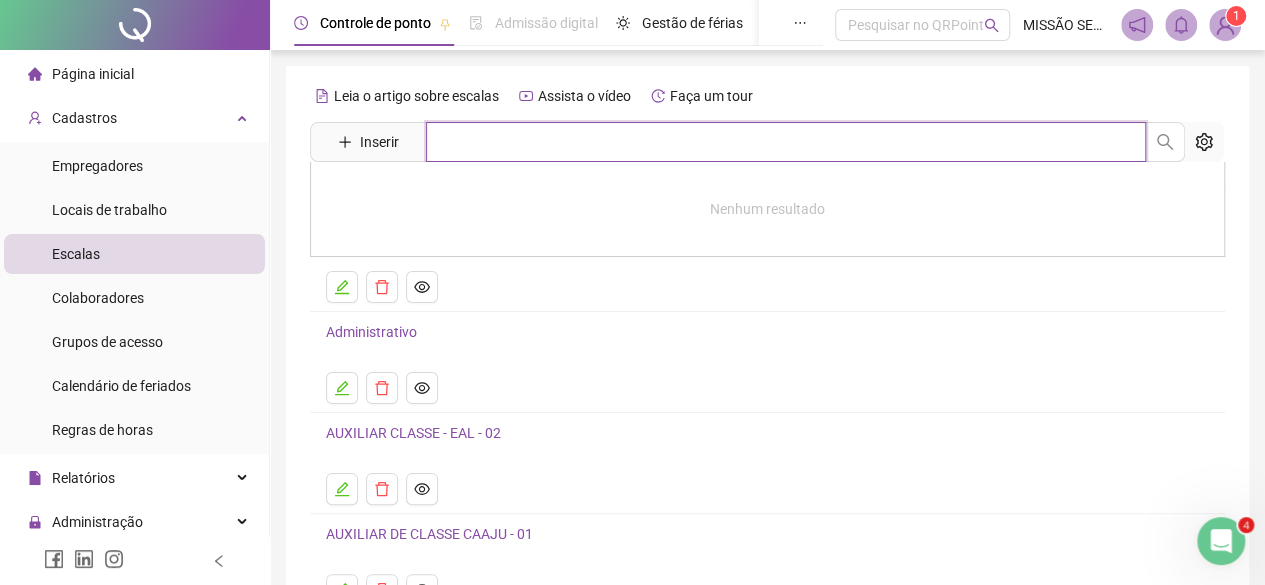 click at bounding box center [786, 142] 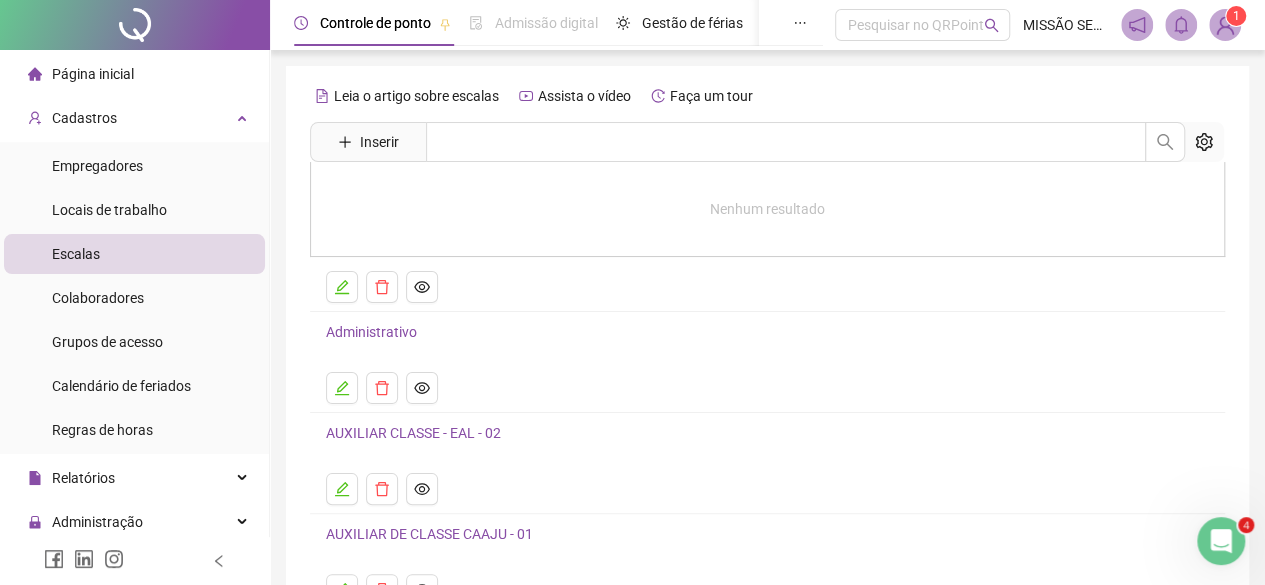 click on "Inserir" at bounding box center (368, 142) 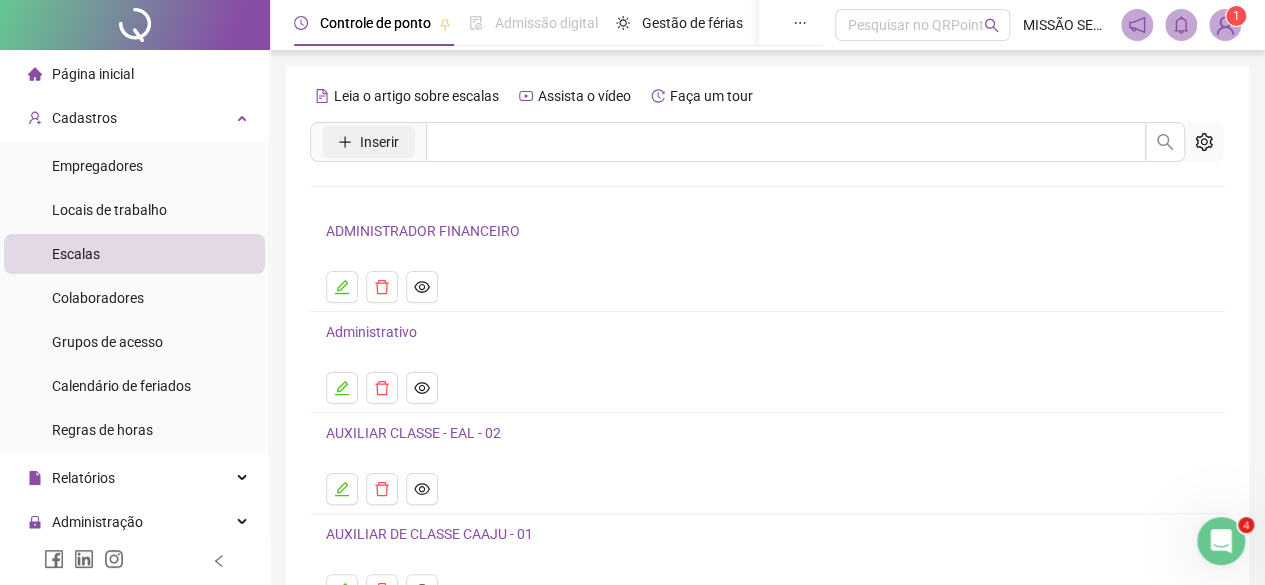 click on "Inserir" at bounding box center (368, 142) 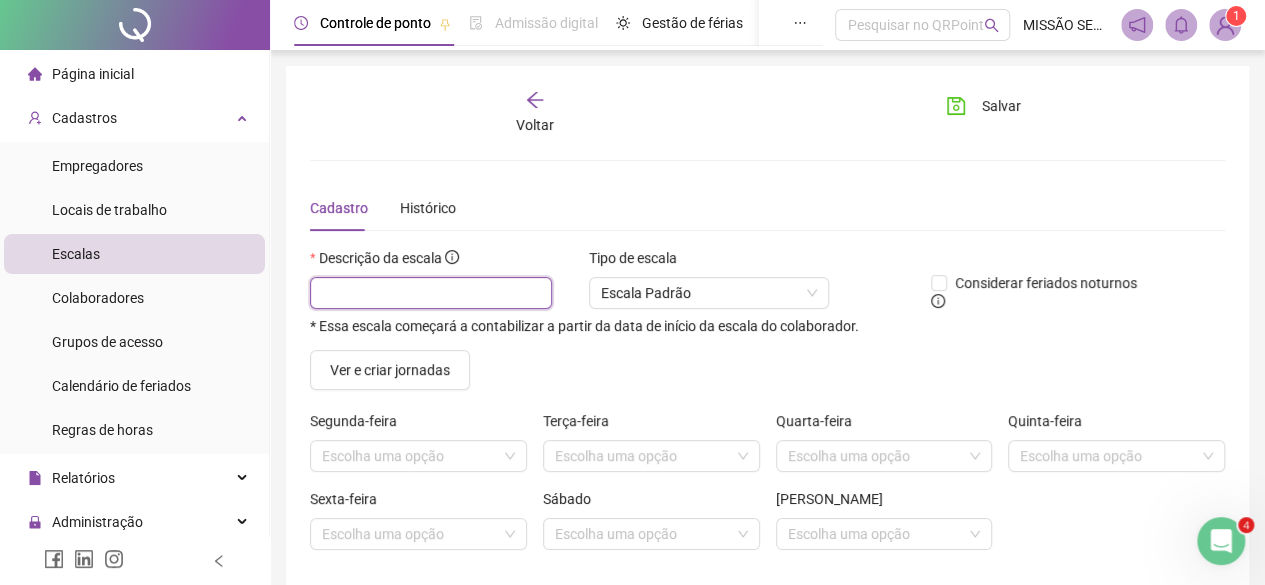 click at bounding box center [431, 293] 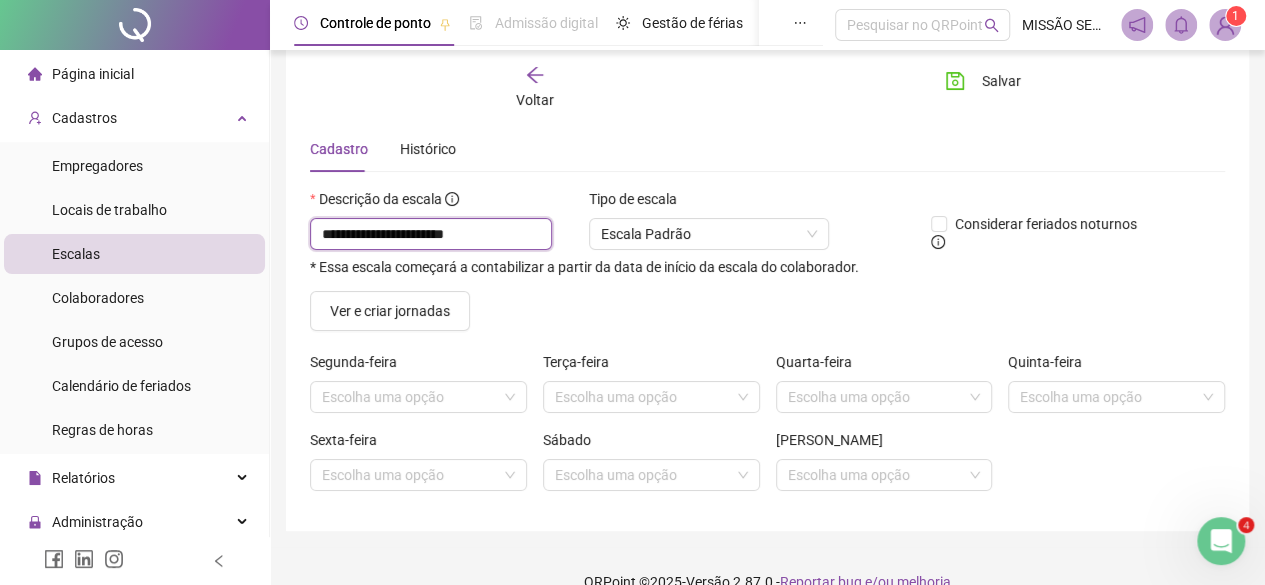 scroll, scrollTop: 88, scrollLeft: 0, axis: vertical 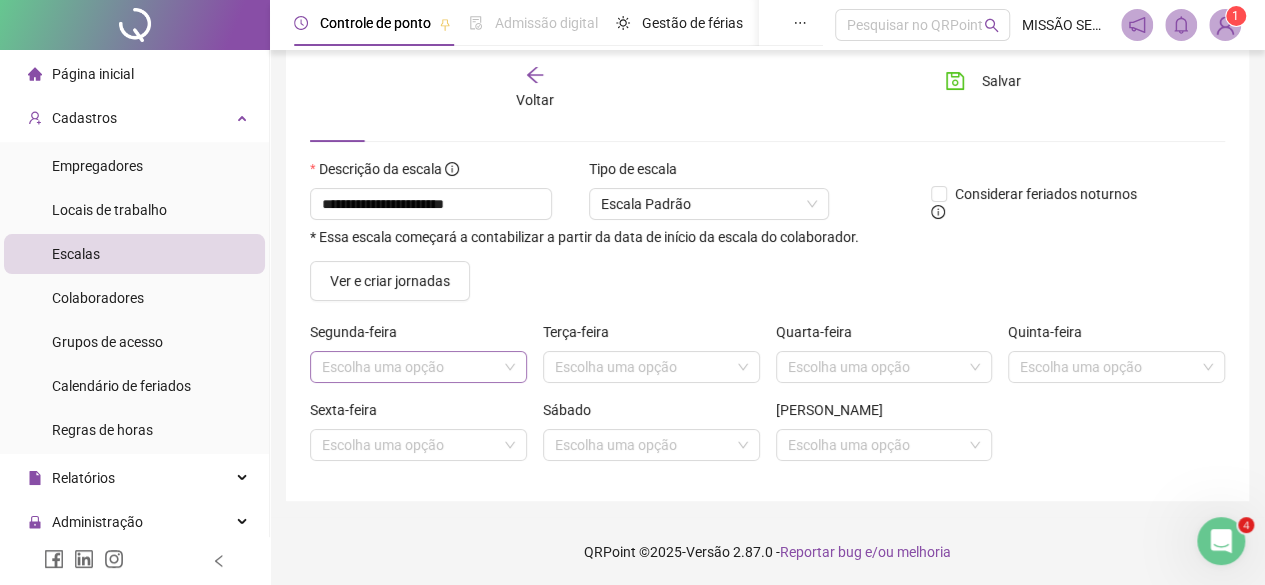 click at bounding box center (412, 367) 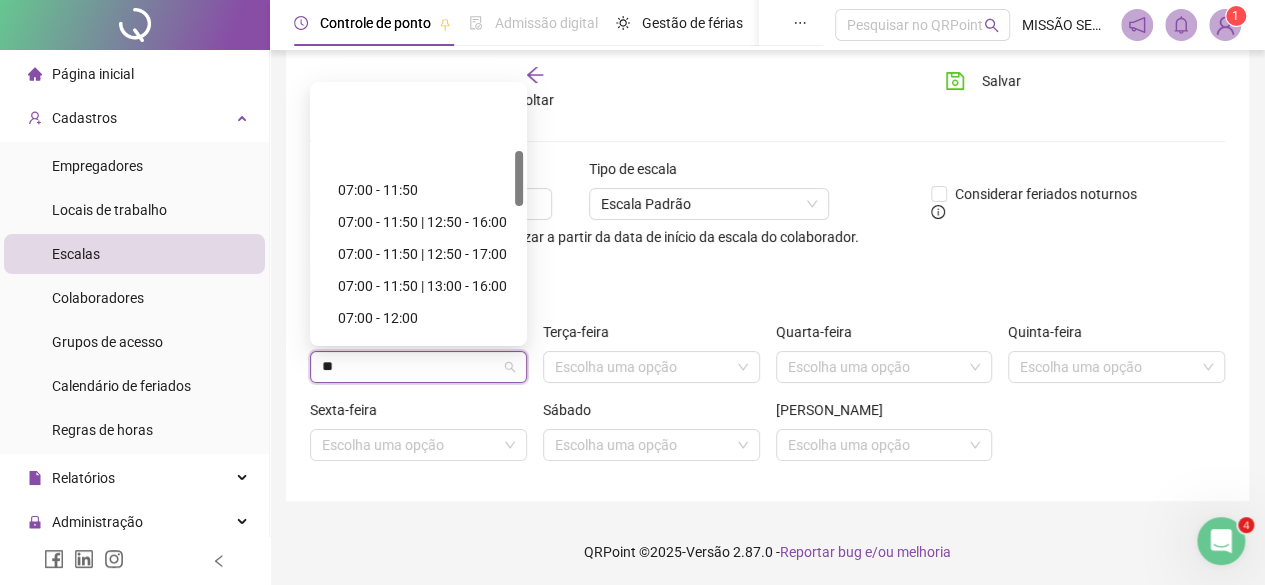 scroll, scrollTop: 300, scrollLeft: 0, axis: vertical 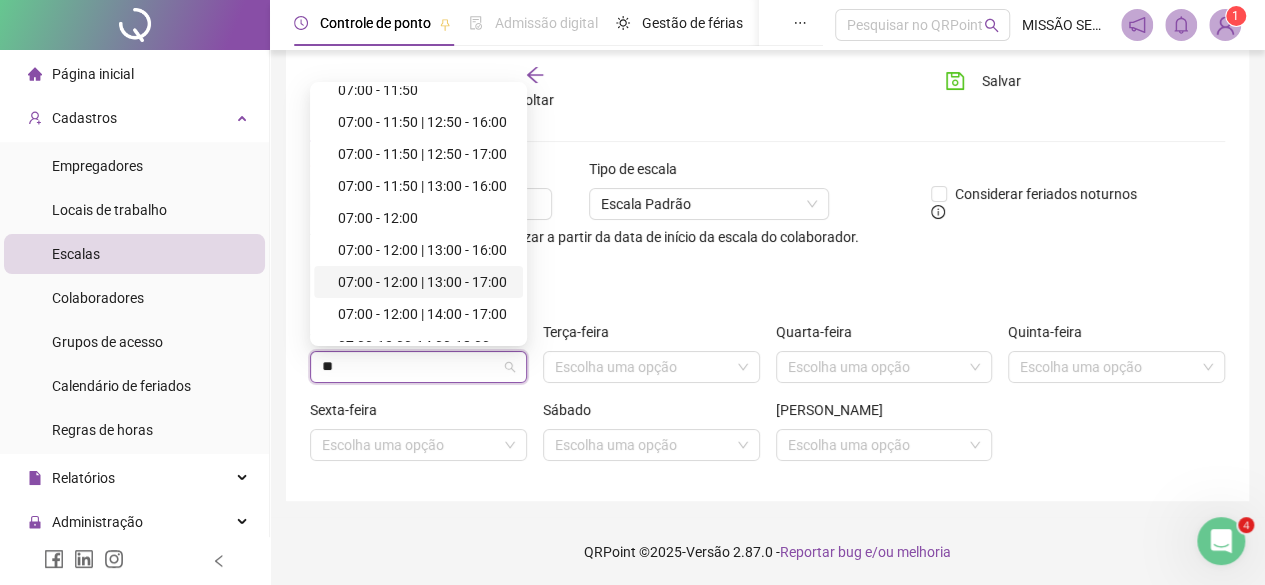 click on "07:00 - 12:00 | 13:00 - 17:00" at bounding box center (424, 282) 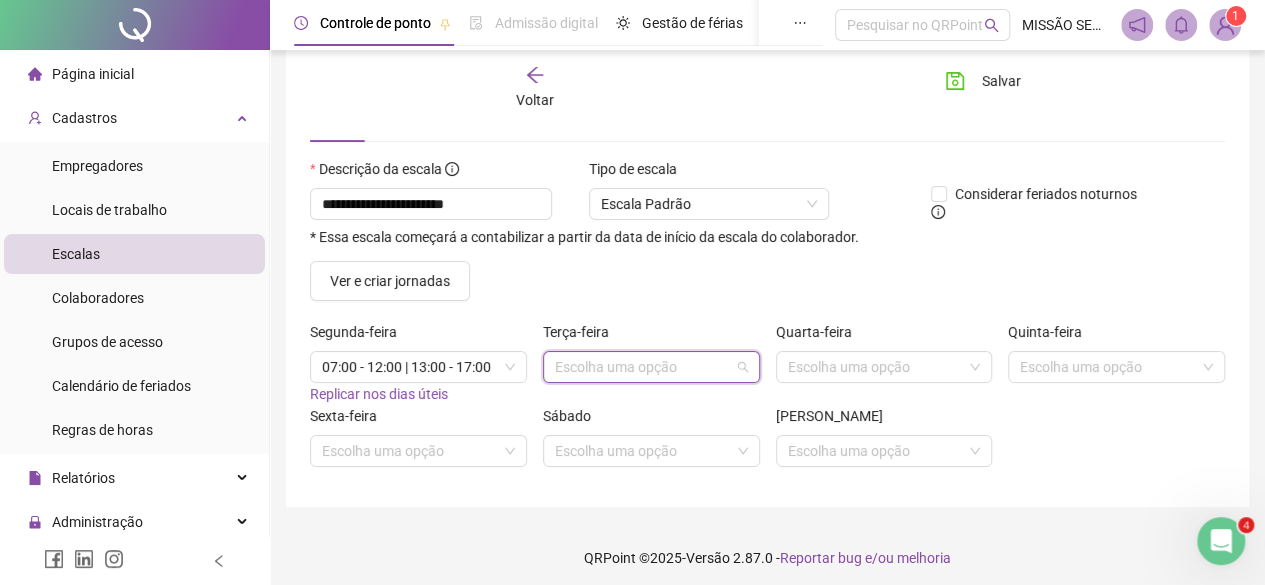 click at bounding box center (645, 367) 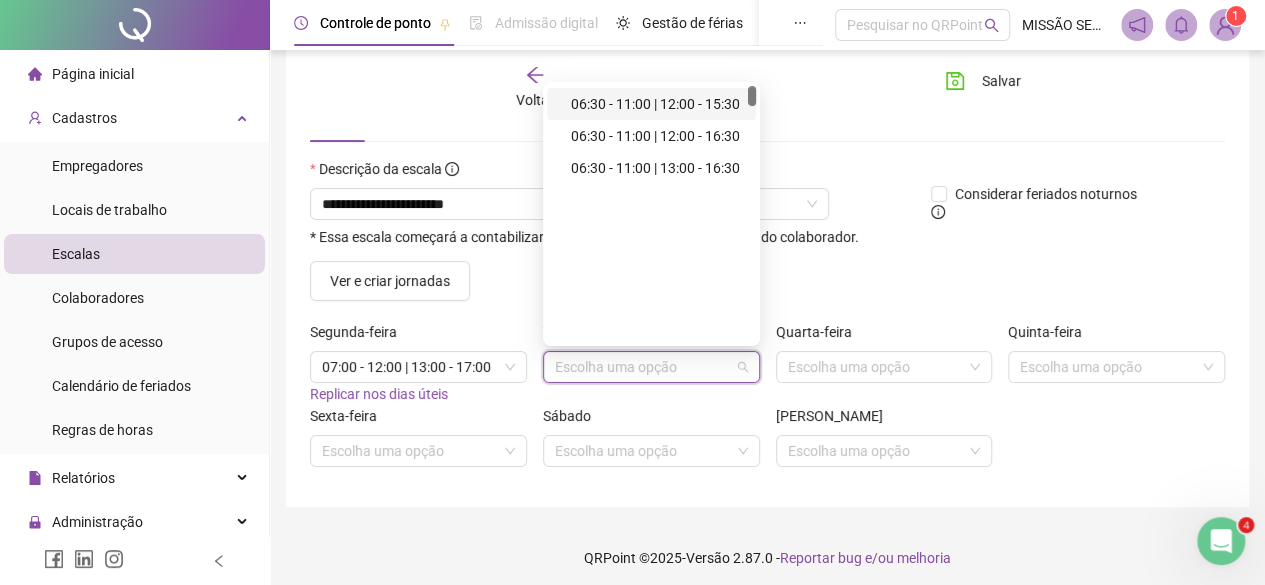 scroll, scrollTop: 0, scrollLeft: 0, axis: both 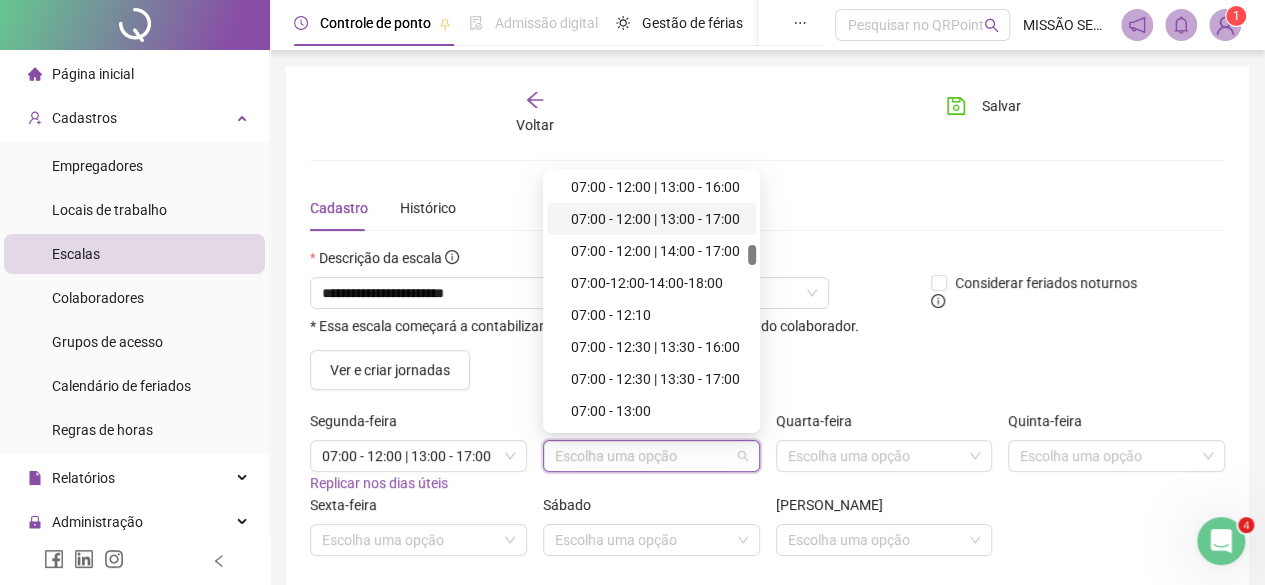 click on "07:00 - 12:00 | 13:00 - 17:00" at bounding box center (657, 219) 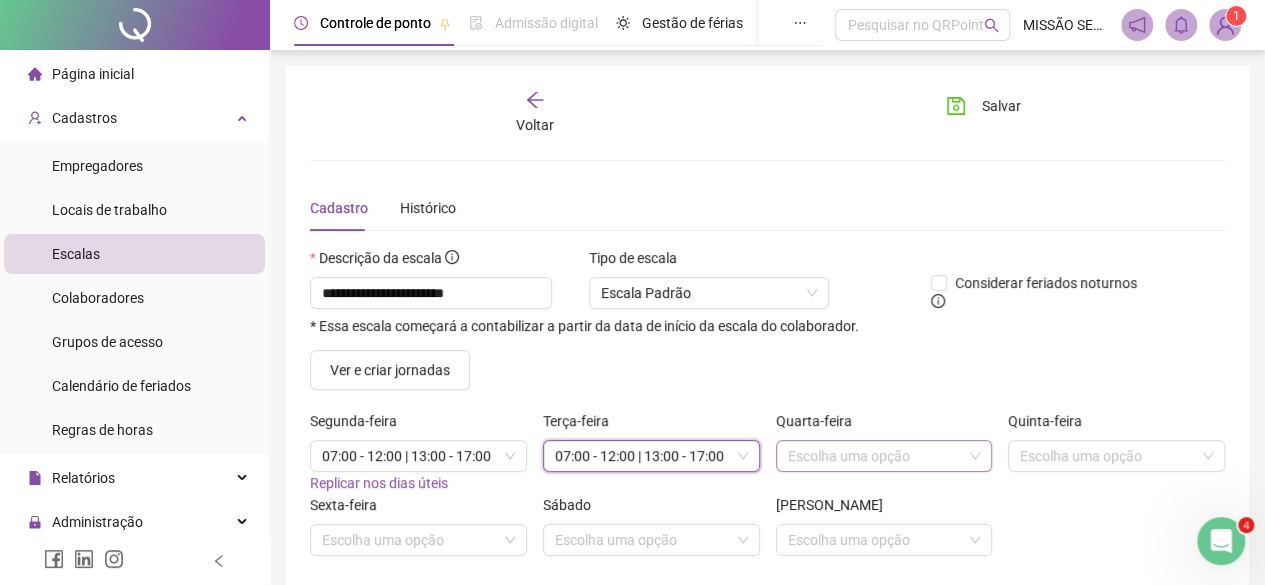 click at bounding box center (878, 456) 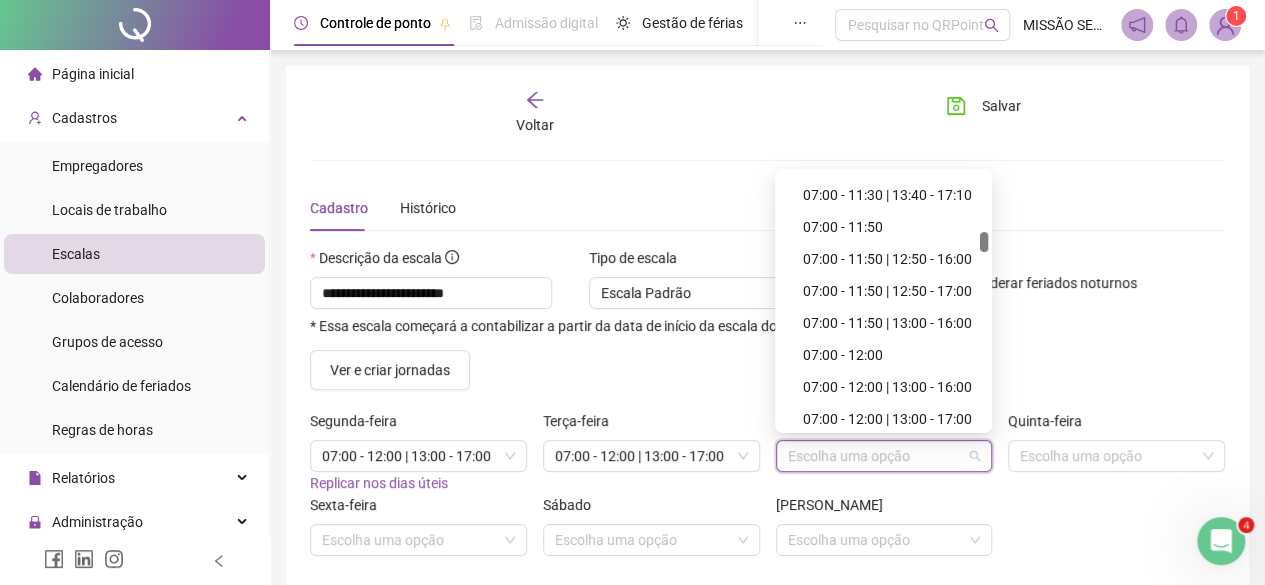 scroll, scrollTop: 1000, scrollLeft: 0, axis: vertical 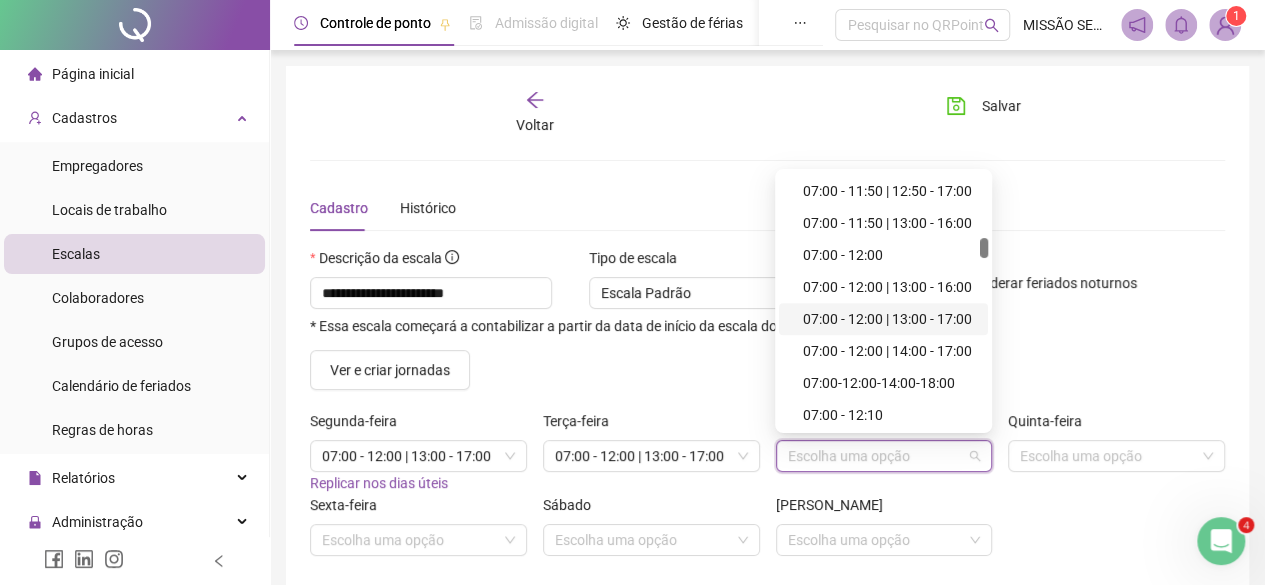 click on "07:00 - 12:00 | 13:00 - 17:00" at bounding box center (889, 319) 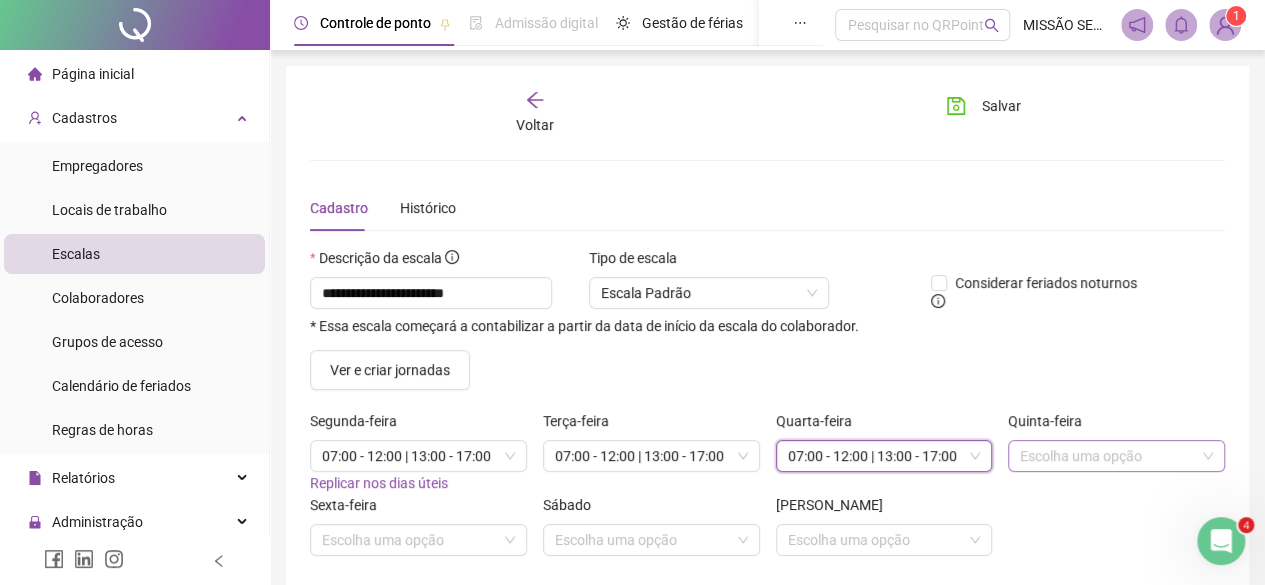 click at bounding box center (1110, 456) 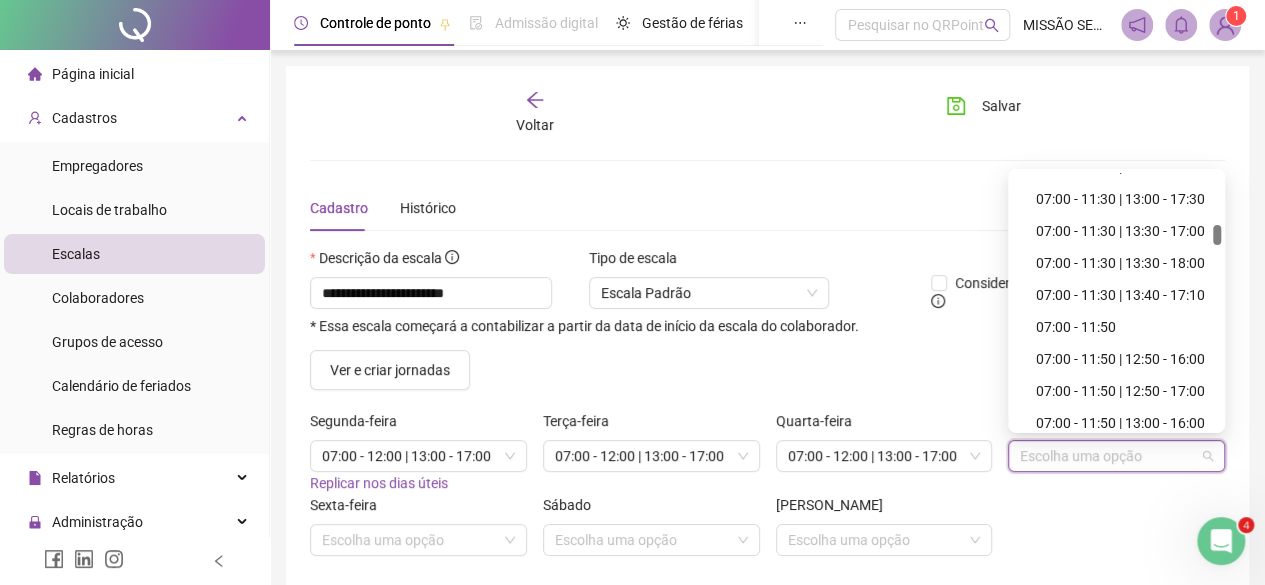 scroll, scrollTop: 900, scrollLeft: 0, axis: vertical 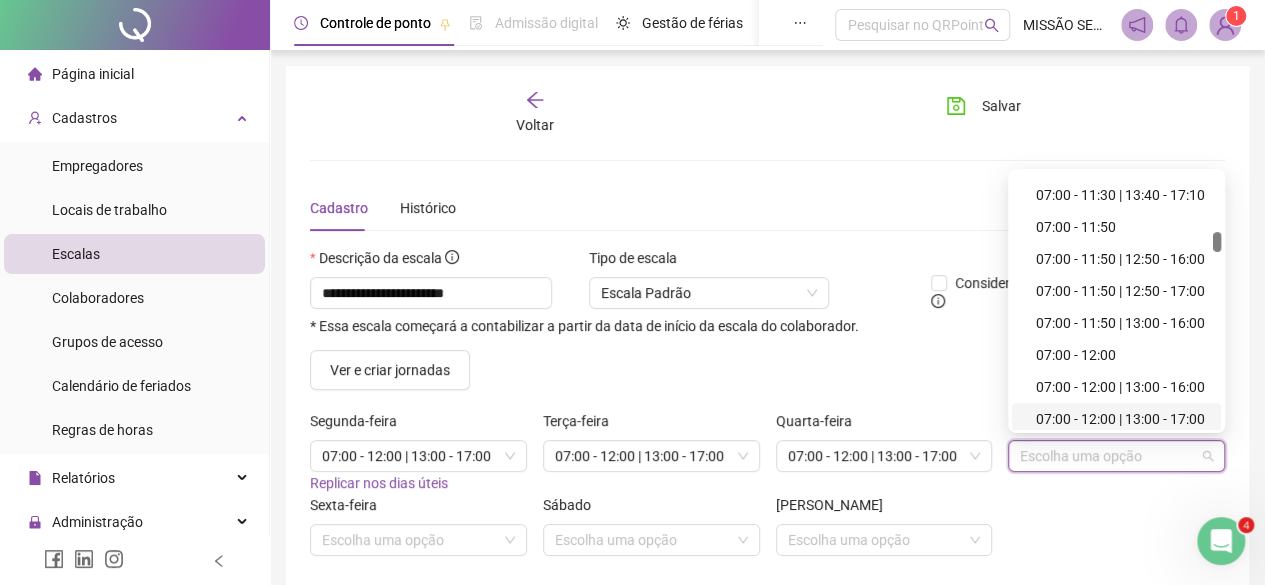 click on "07:00 - 12:00 | 13:00 - 17:00" at bounding box center [1122, 419] 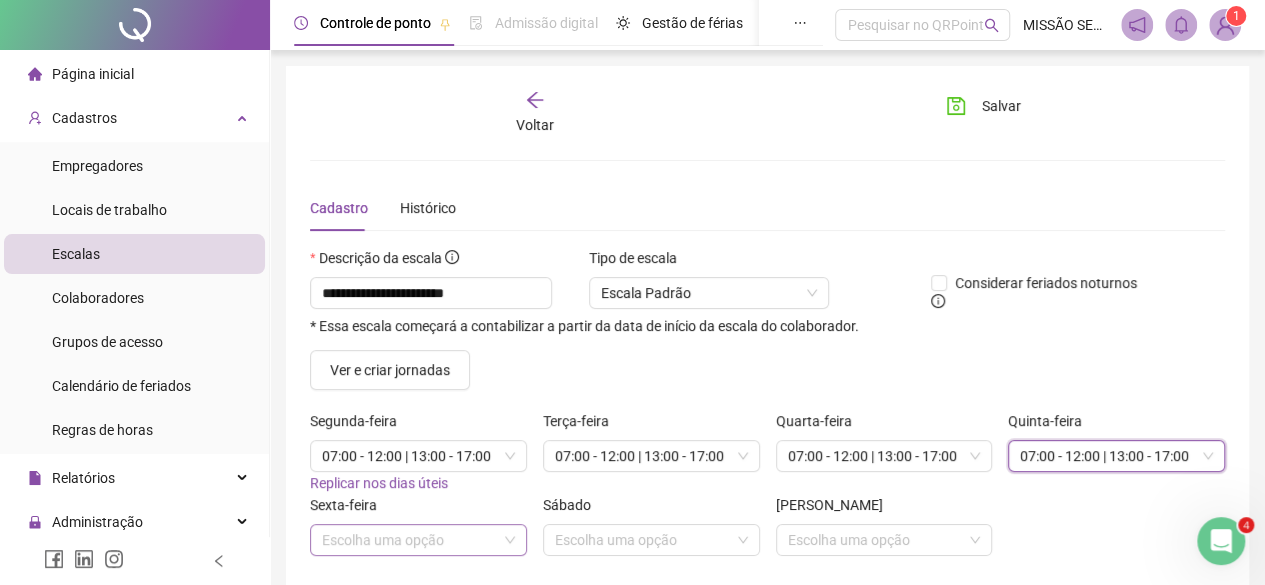 click at bounding box center (412, 540) 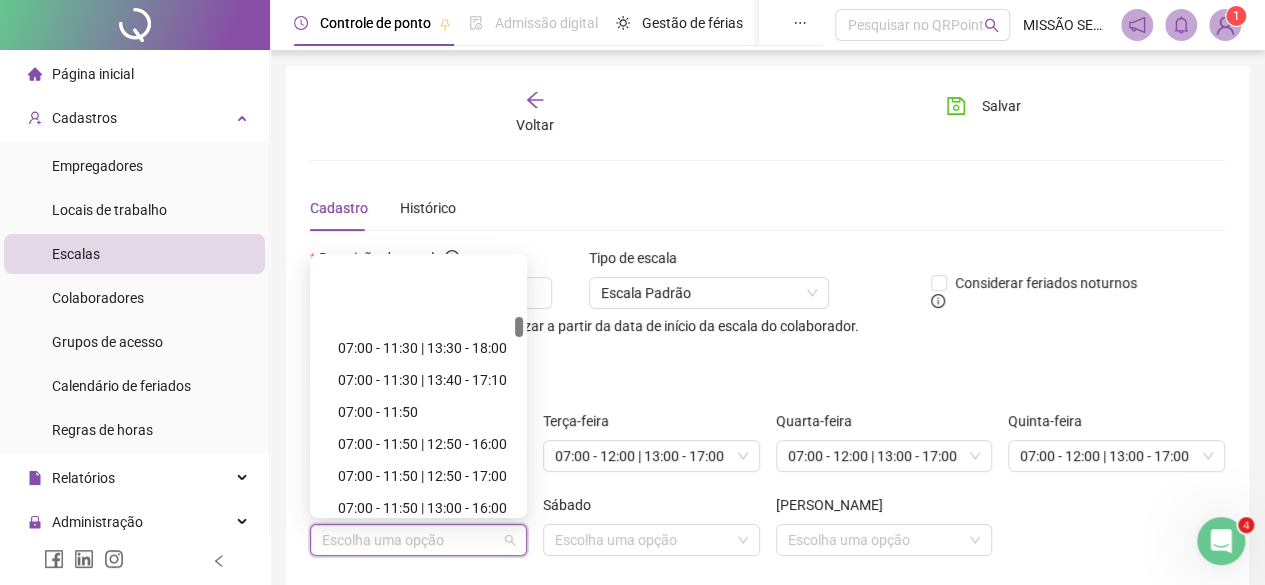 scroll, scrollTop: 1000, scrollLeft: 0, axis: vertical 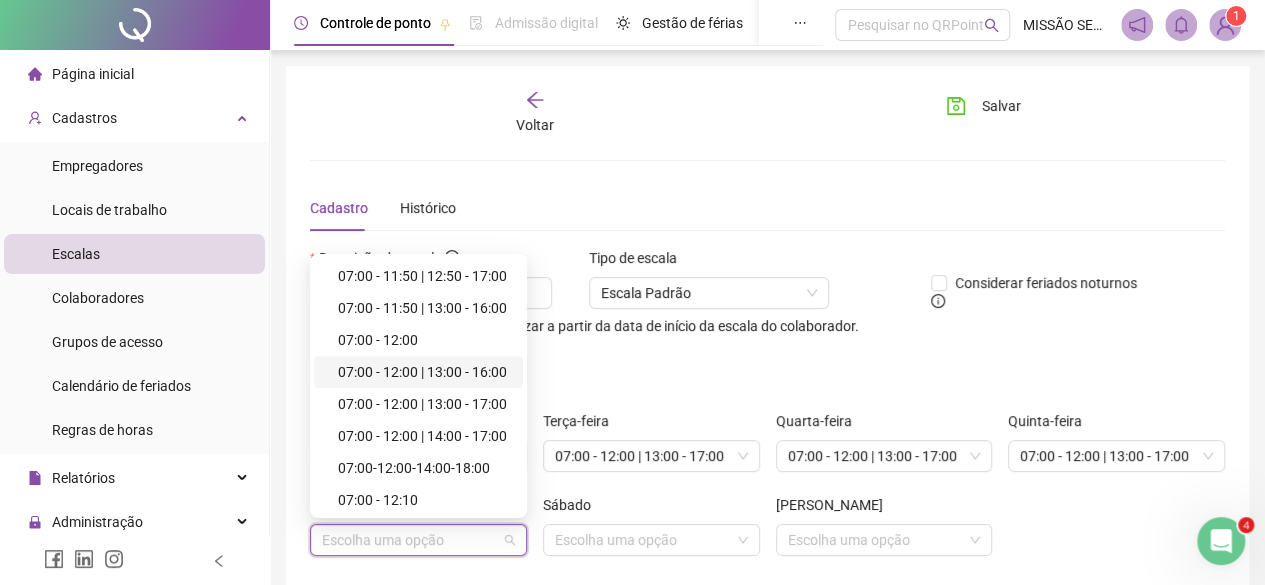 click on "07:00 - 12:00 | 13:00 - 16:00" at bounding box center [424, 372] 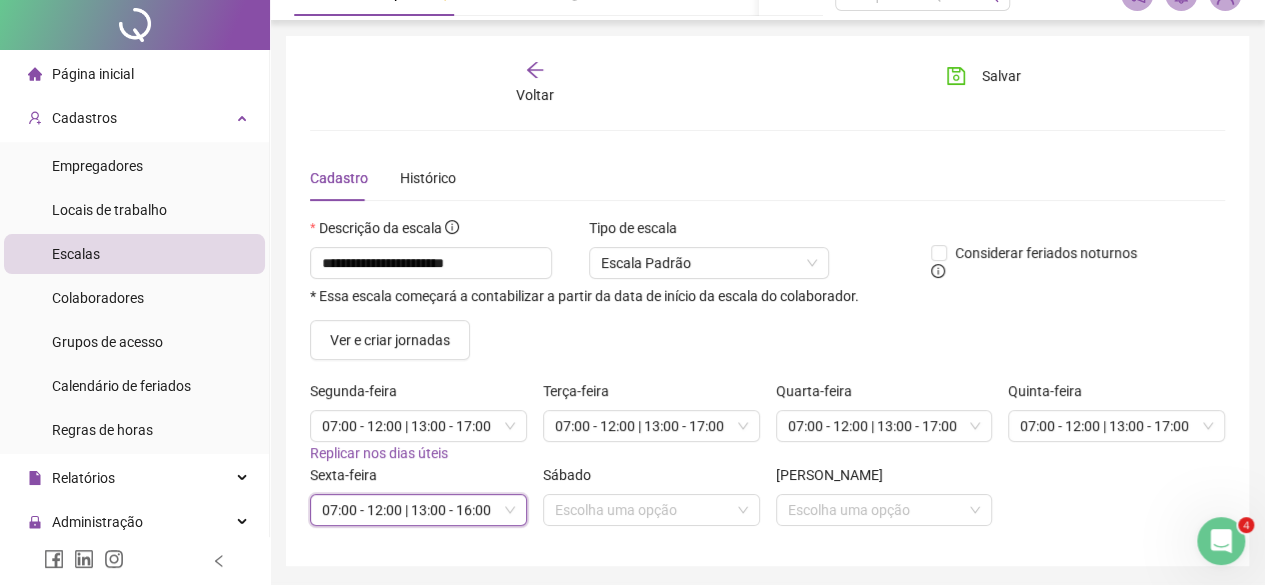 scroll, scrollTop: 0, scrollLeft: 0, axis: both 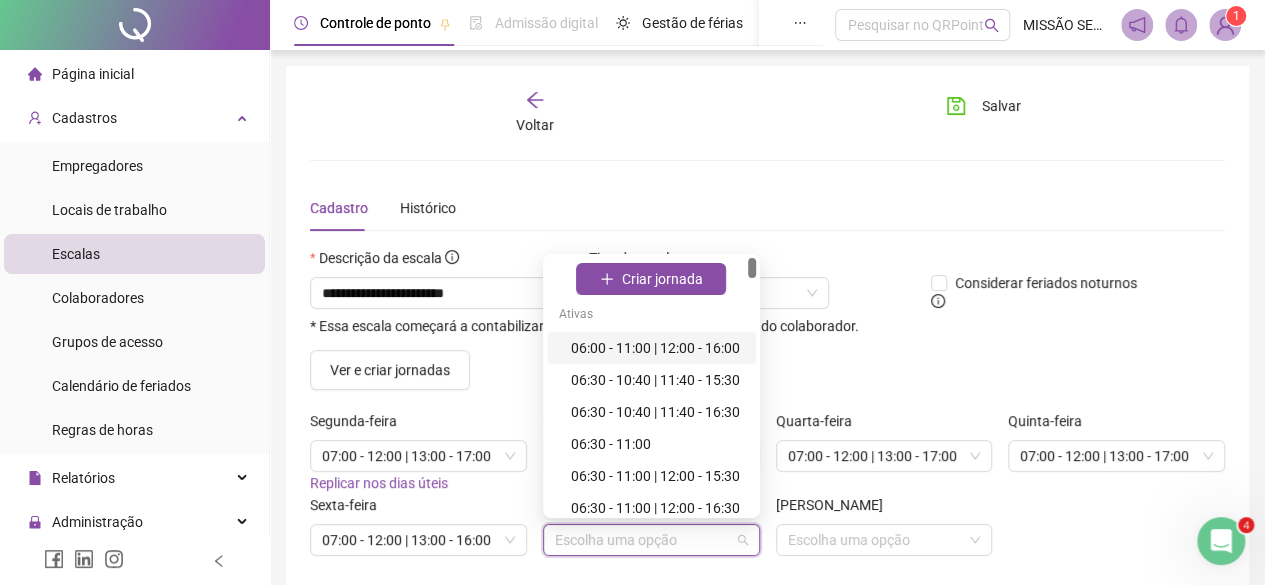 click at bounding box center (645, 540) 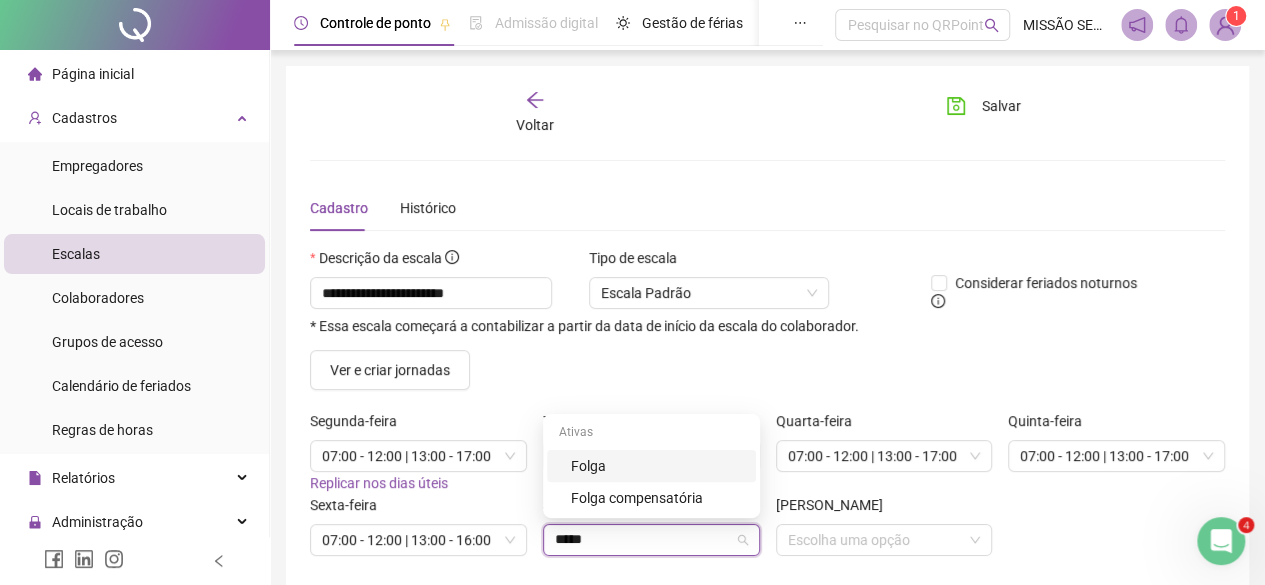 click on "Folga" at bounding box center [651, 466] 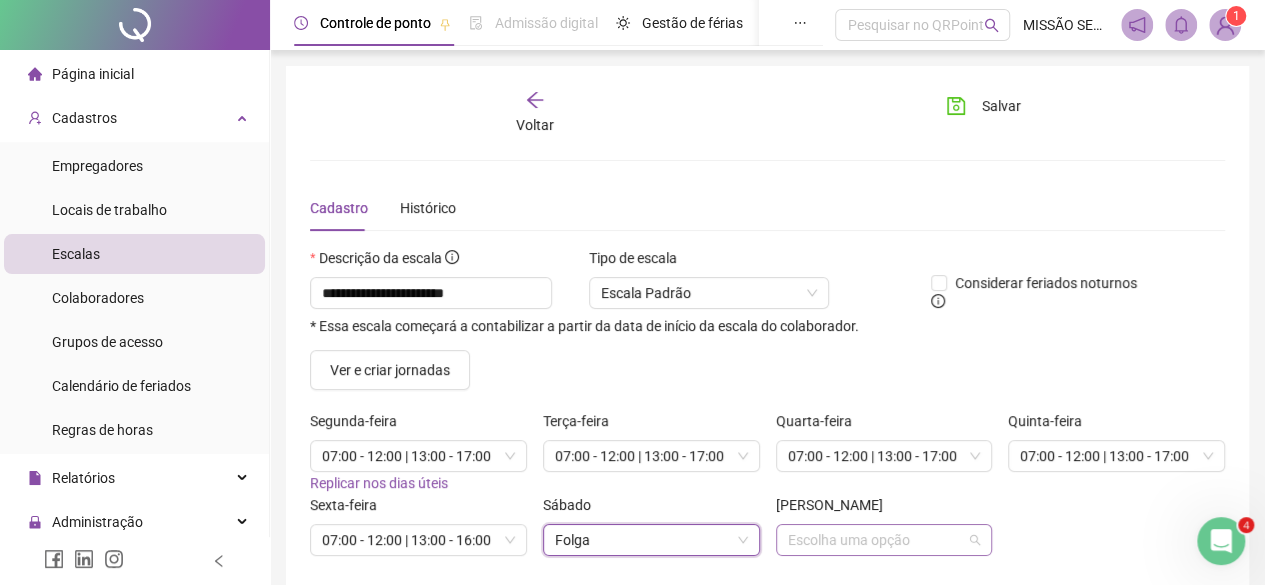 click at bounding box center [878, 540] 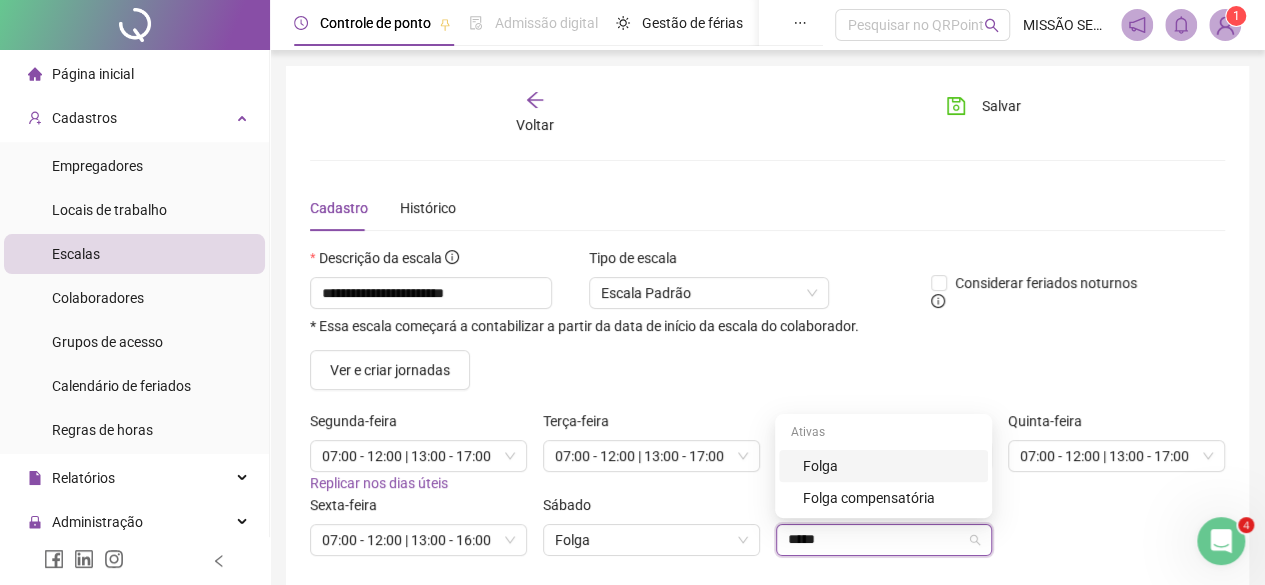 click on "Ativas" at bounding box center (883, 434) 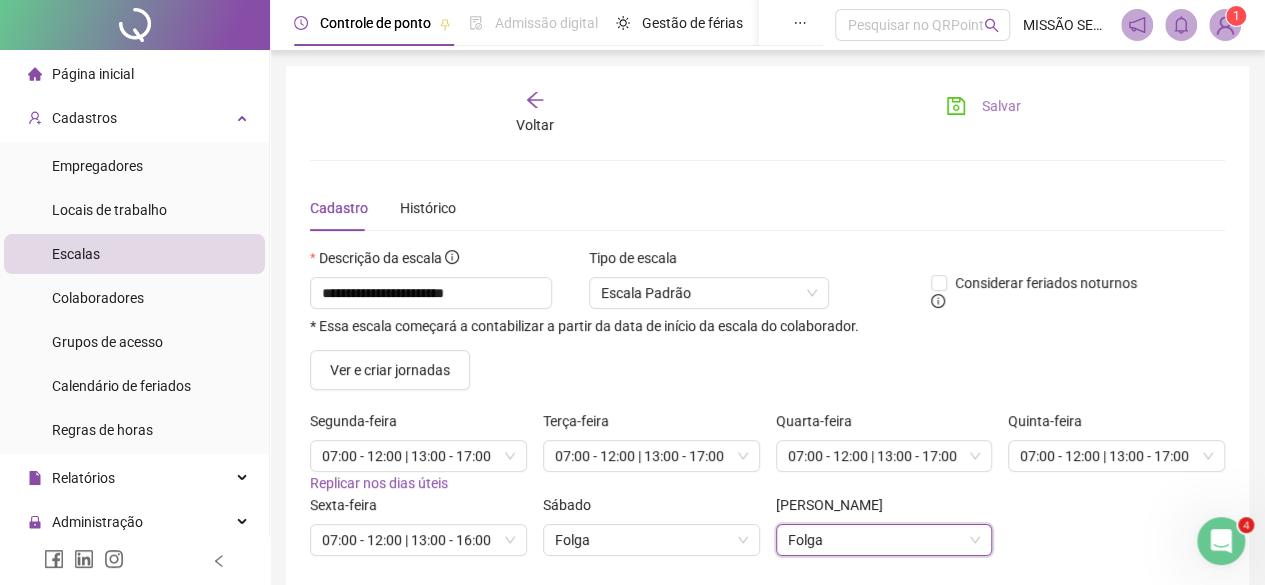 click on "Salvar" at bounding box center (1001, 106) 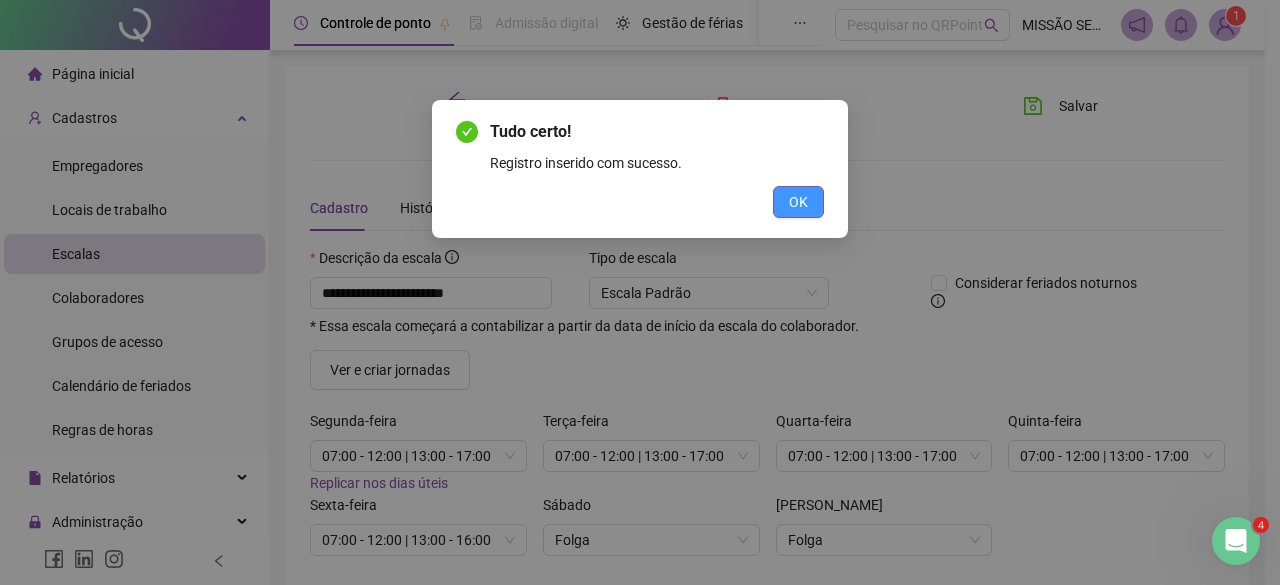 click on "OK" at bounding box center (798, 202) 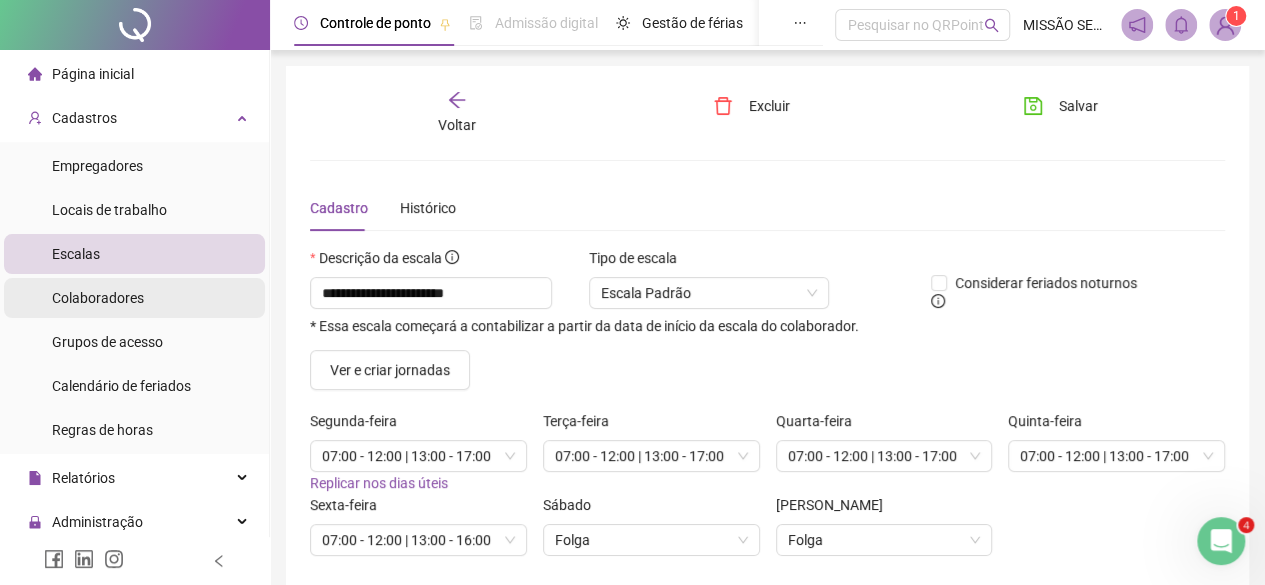 click on "Colaboradores" at bounding box center (98, 298) 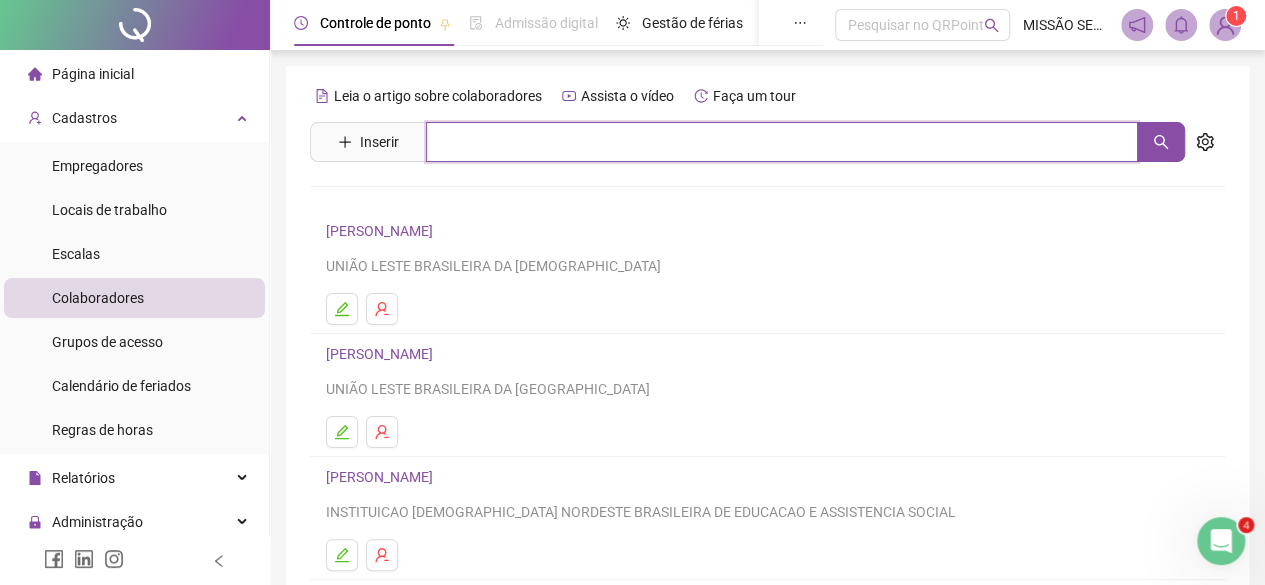 click at bounding box center [782, 142] 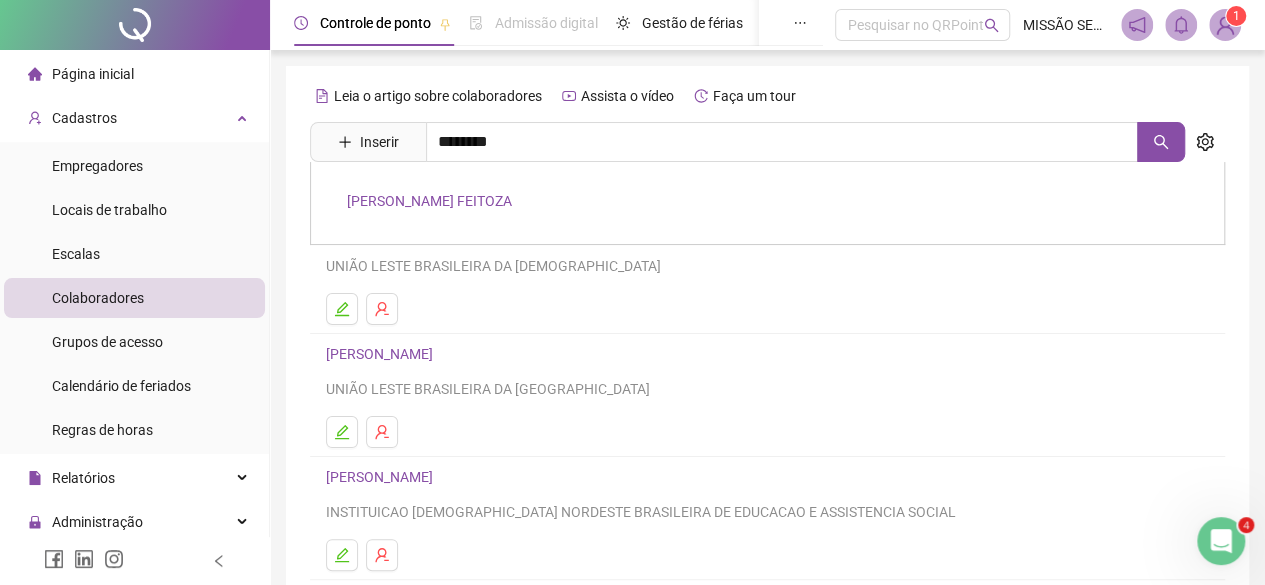 click on "[PERSON_NAME] FEITOZA" at bounding box center (767, 203) 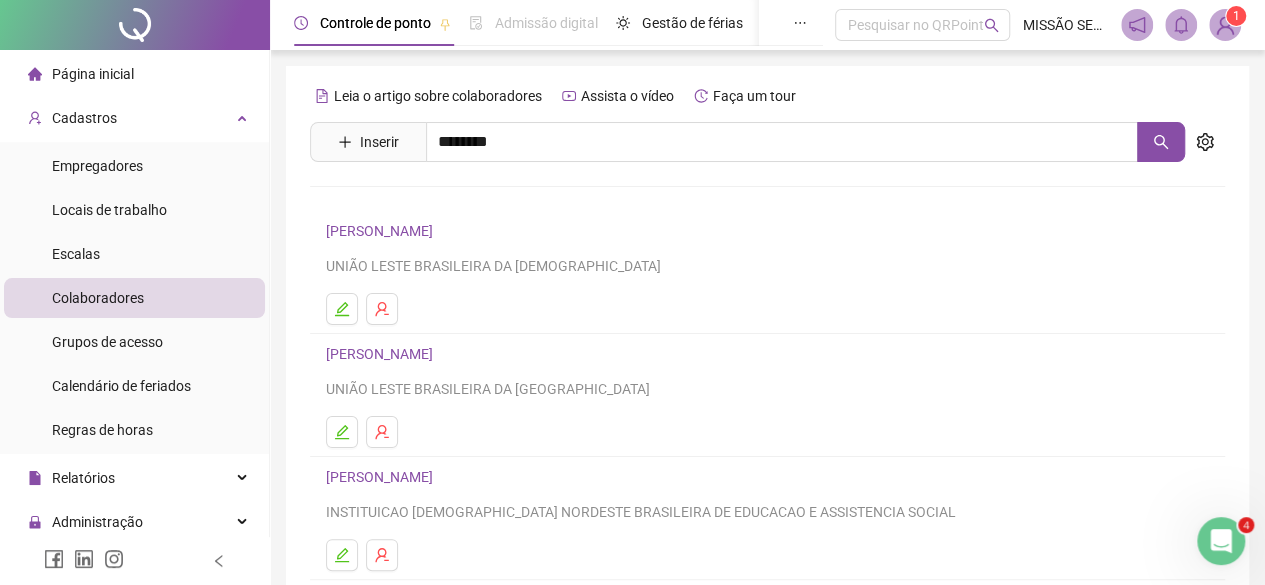 click on "Leia o artigo sobre colaboradores Assista o vídeo Faça um tour Inserir ******** [PERSON_NAME] FEITOZA   ADAILTON LIMA DE [GEOGRAPHIC_DATA] BRASILEIRA DA [DEMOGRAPHIC_DATA] ADVENTISTA DO SÉTIMO DIA - SEDE [PERSON_NAME]    UNIÃO LESTE BRASILEIRA DA IASD [PERSON_NAME] DOS SANTOS    INSTITUICAO ADVENTISTA NORDESTE BRASILEIRA DE EDUCACAO E ASSISTENCIA SOCIAL [PERSON_NAME] FILHO    UNIÃO LESTE BRASILEIRA DA IASD ADLA [PERSON_NAME]    INSTITUICAO [DEMOGRAPHIC_DATA] NORDESTE BRASILEIRA DE EDUCACAO E ASSISTENCIA SOCIAL 1 2 3 4 5 ••• 47" at bounding box center (767, 468) 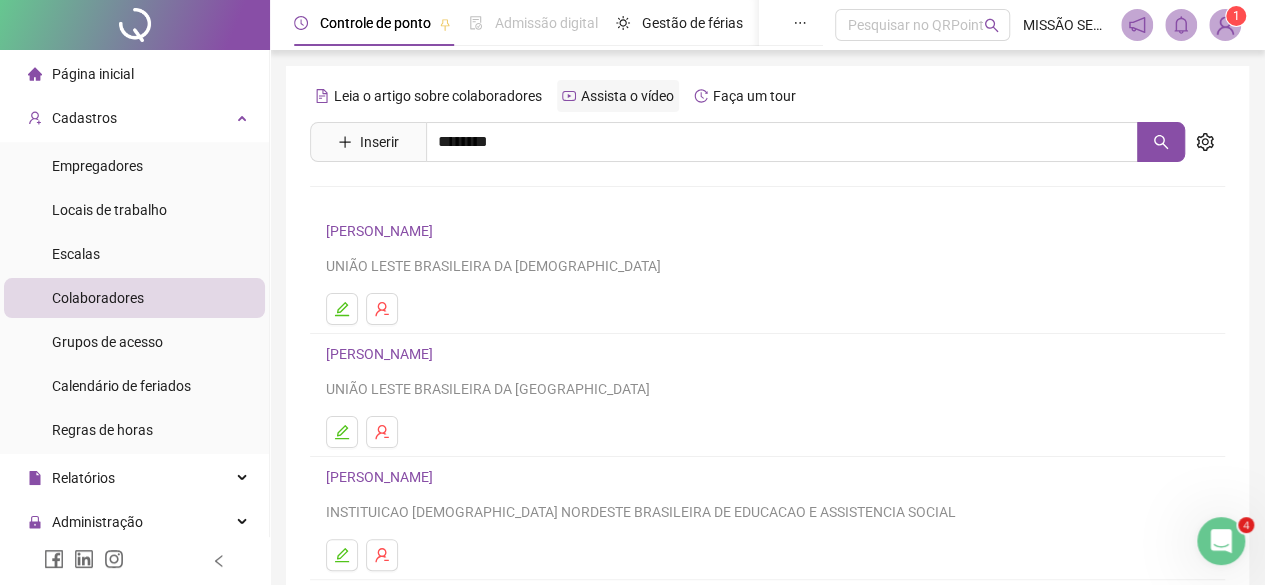 click on "Assista o vídeo" at bounding box center (627, 96) 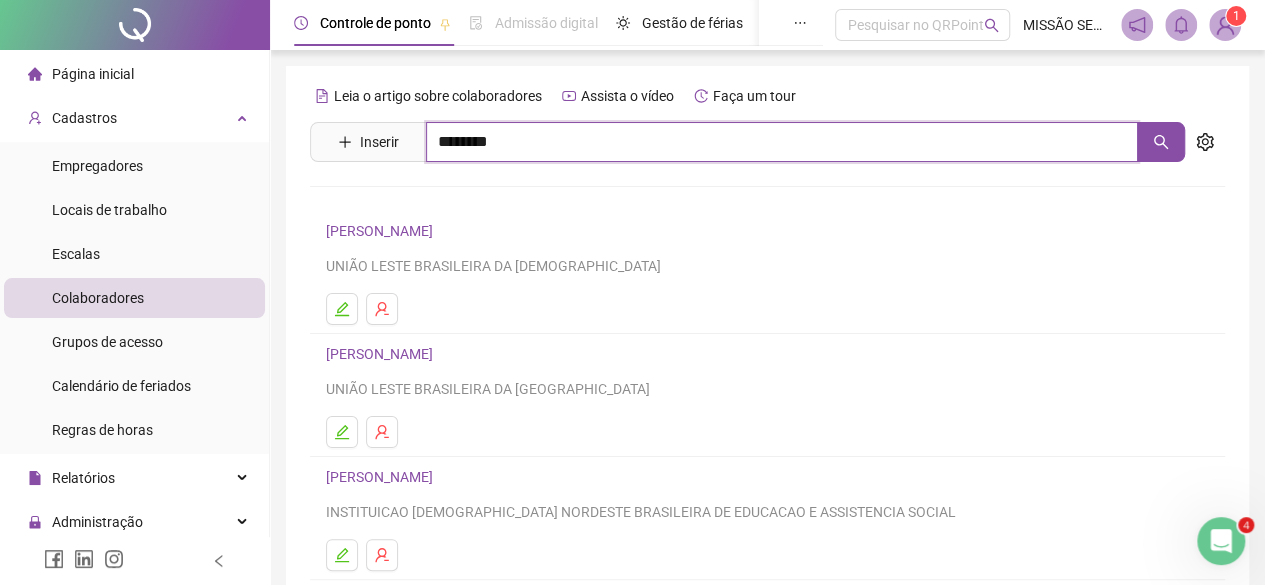 click on "********" at bounding box center [782, 142] 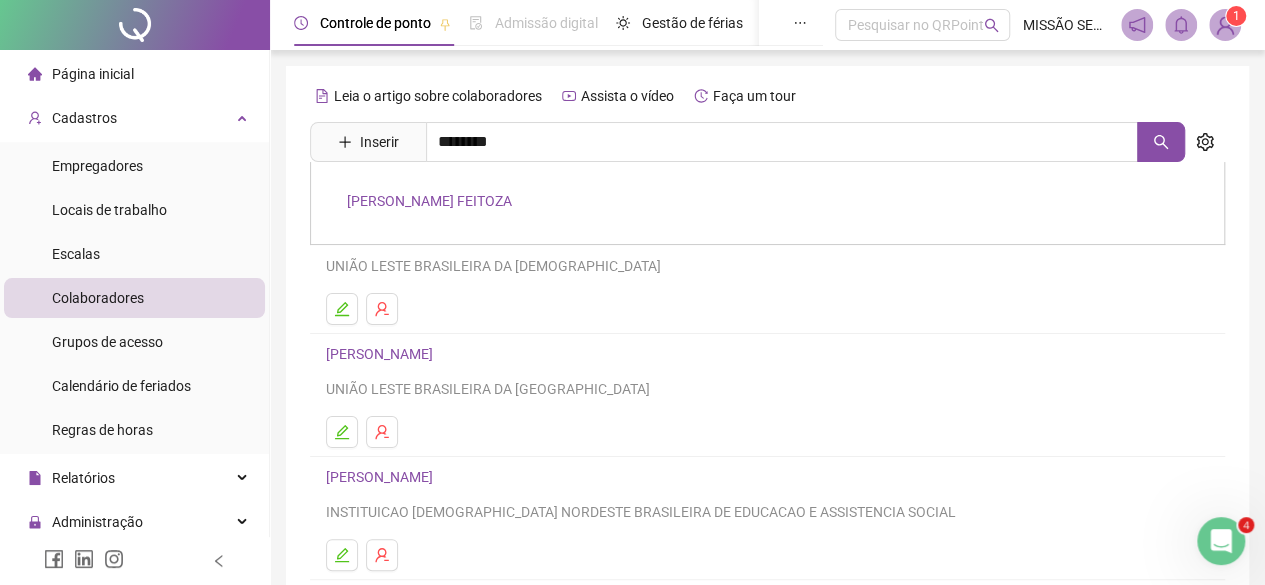 click on "[PERSON_NAME] FEITOZA" at bounding box center [429, 201] 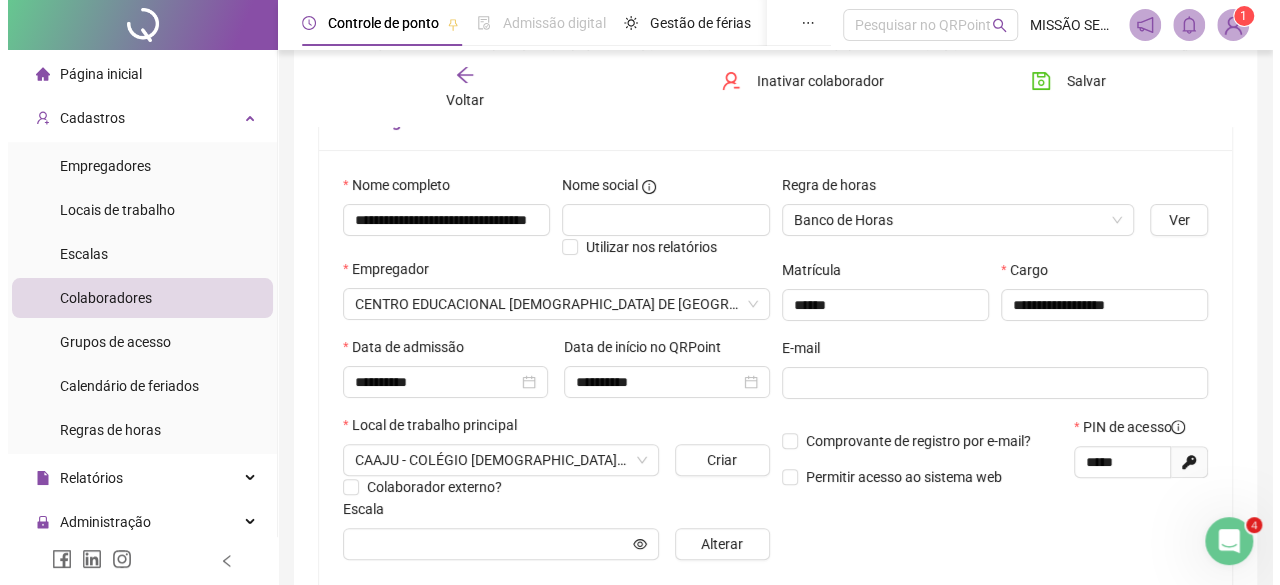 scroll, scrollTop: 300, scrollLeft: 0, axis: vertical 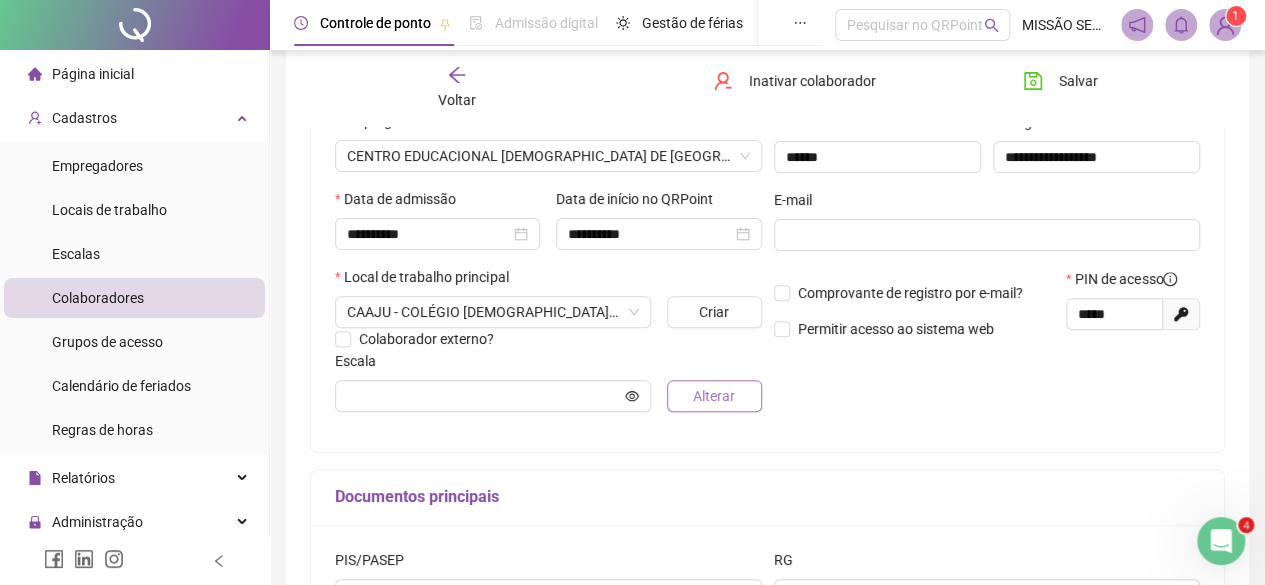 click on "Alterar" at bounding box center (714, 396) 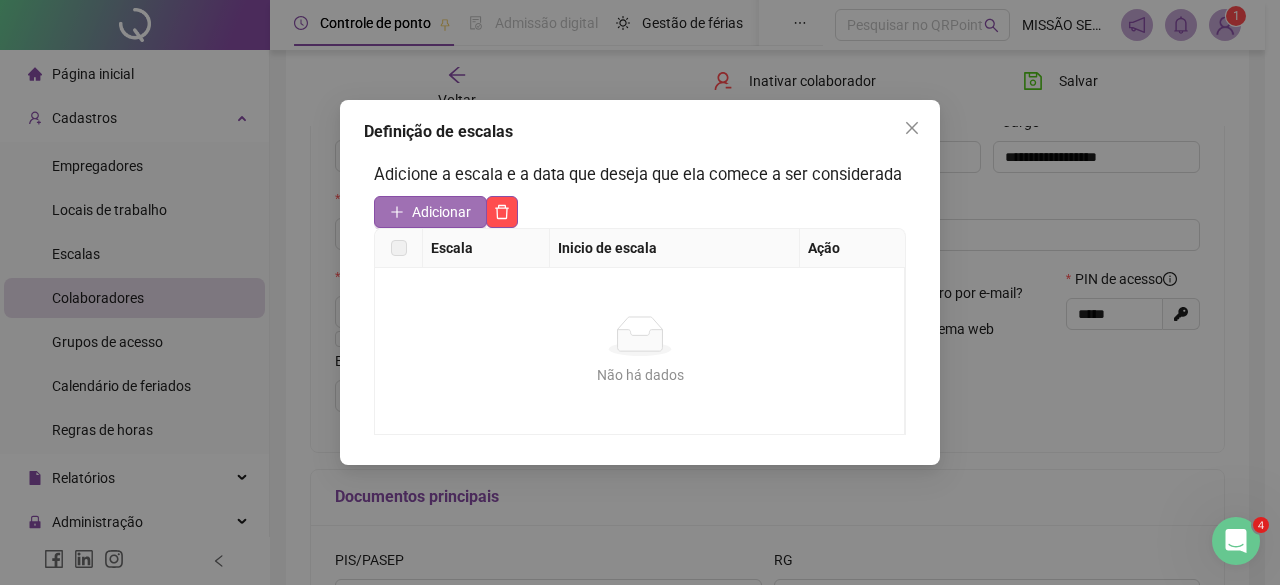 click on "Adicionar" at bounding box center [441, 212] 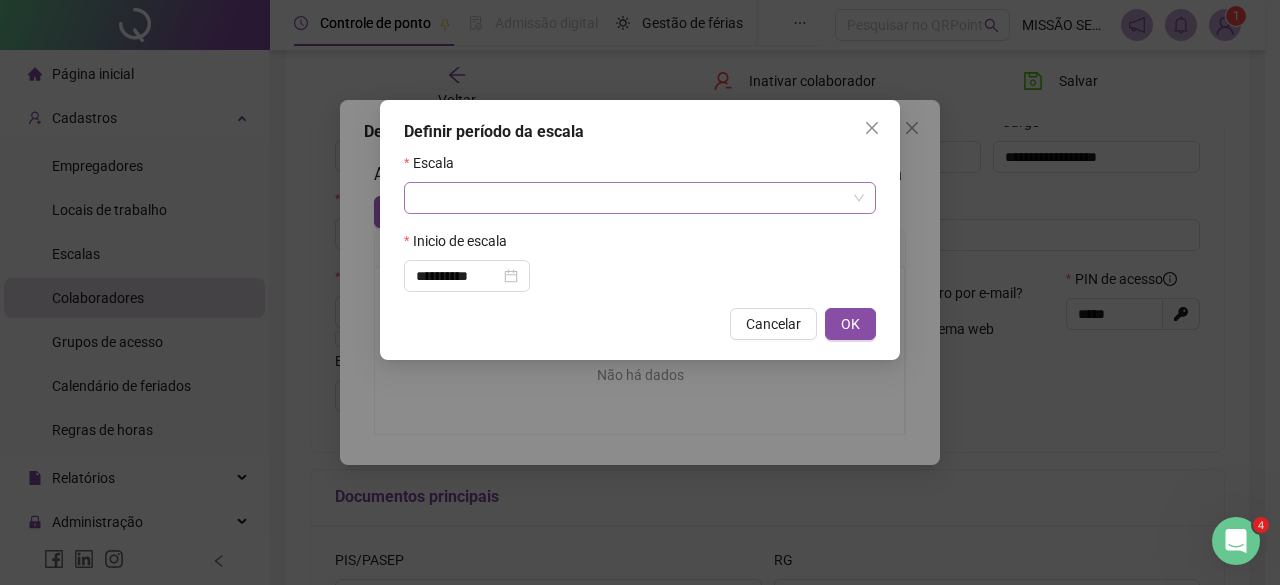 click at bounding box center [634, 198] 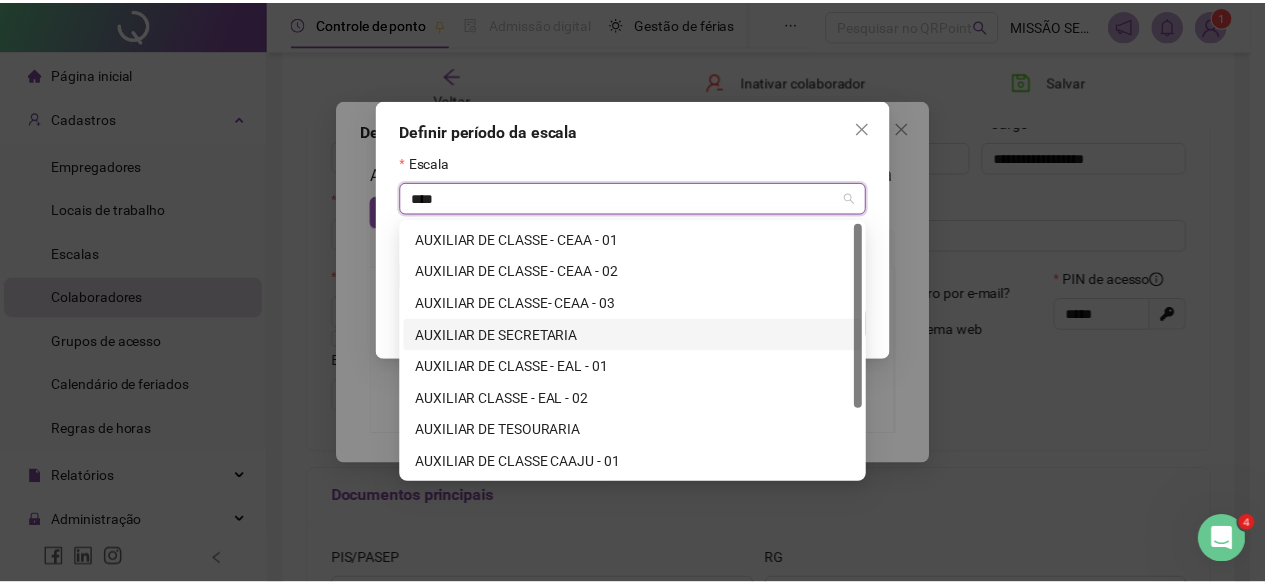 scroll, scrollTop: 96, scrollLeft: 0, axis: vertical 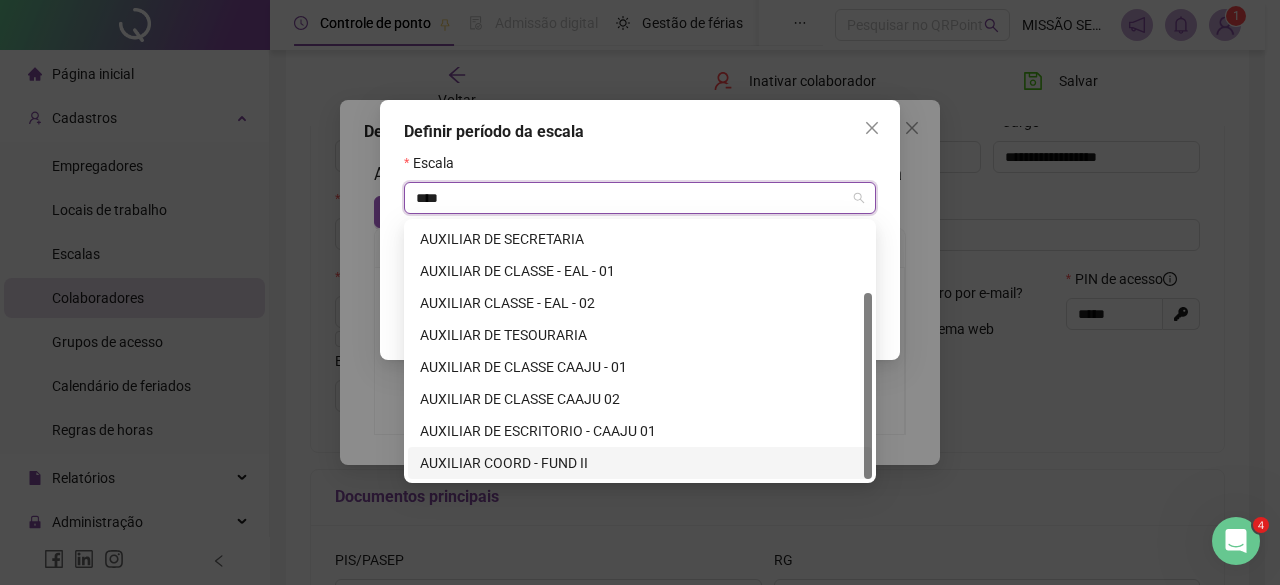 click on "AUXILIAR COORD - FUND II" at bounding box center (640, 463) 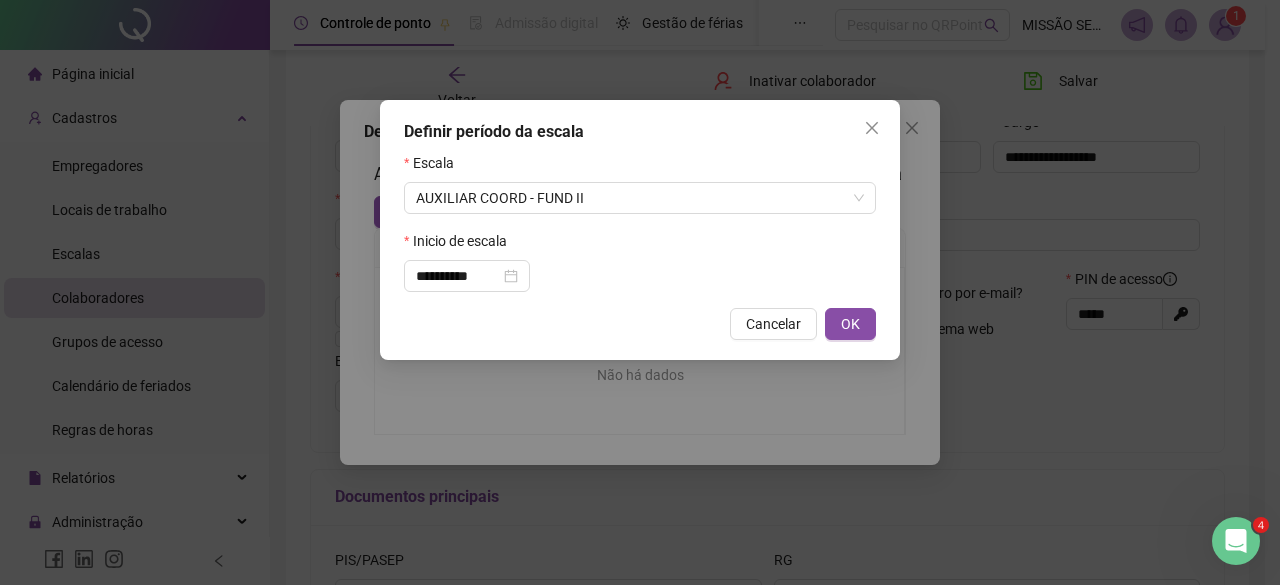 click on "**********" at bounding box center (640, 230) 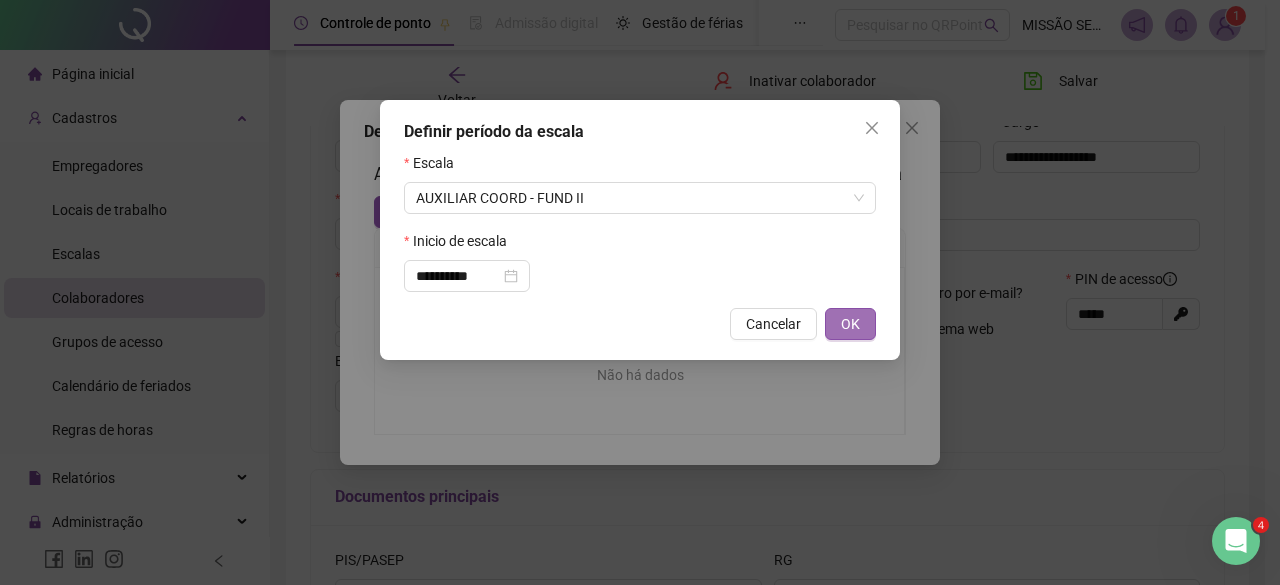 click on "OK" at bounding box center [850, 324] 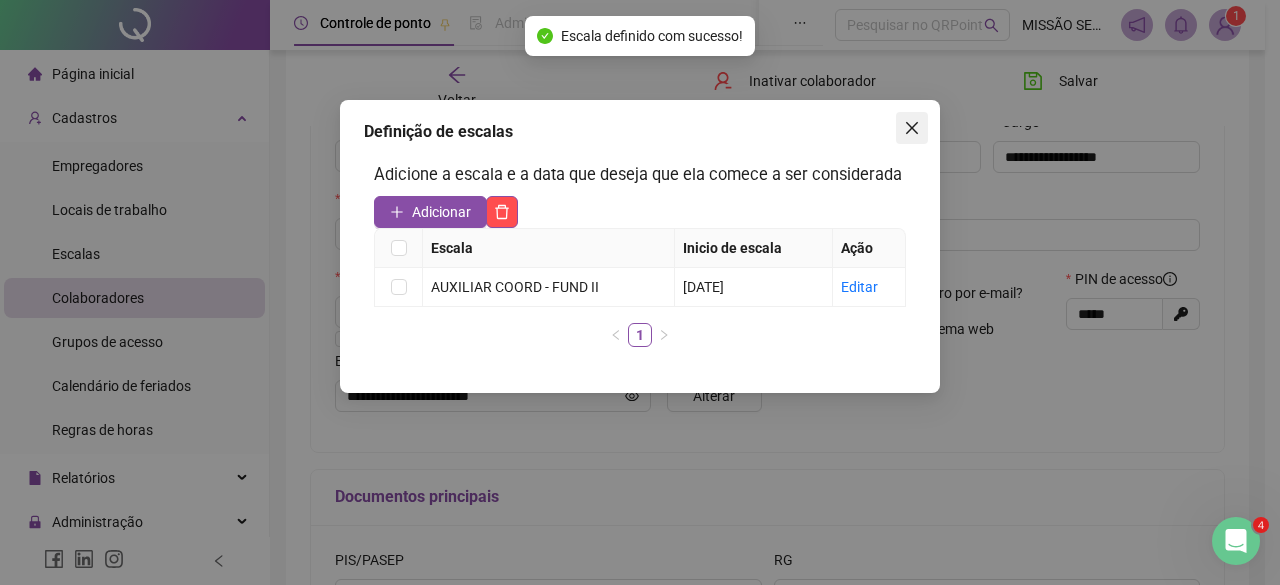 click at bounding box center (912, 128) 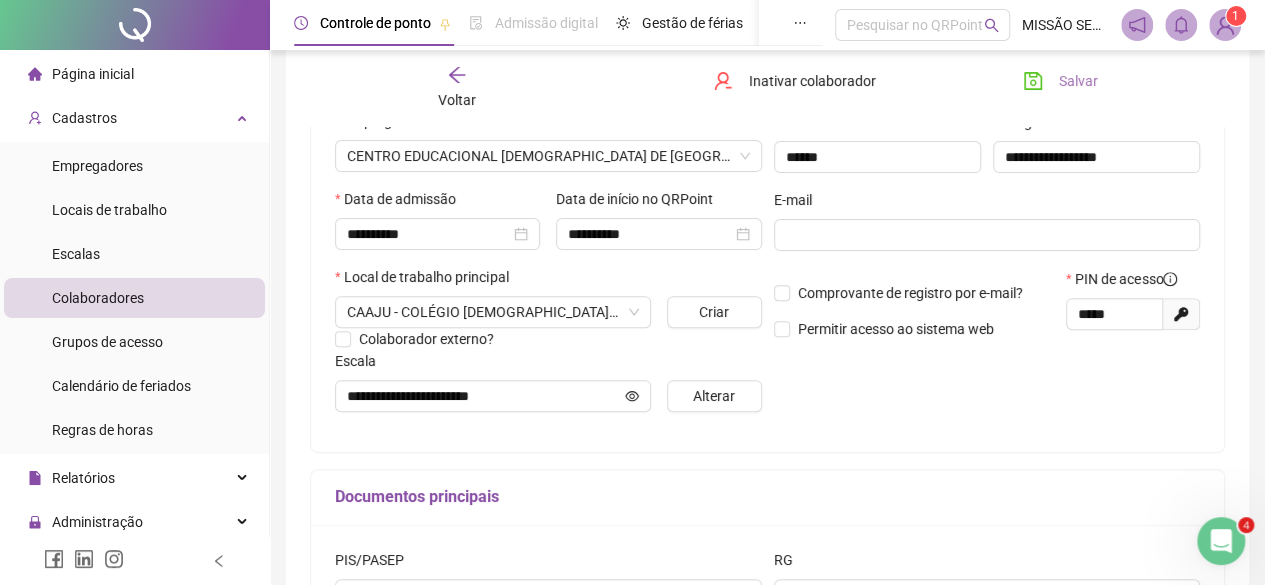 click on "Salvar" at bounding box center [1060, 81] 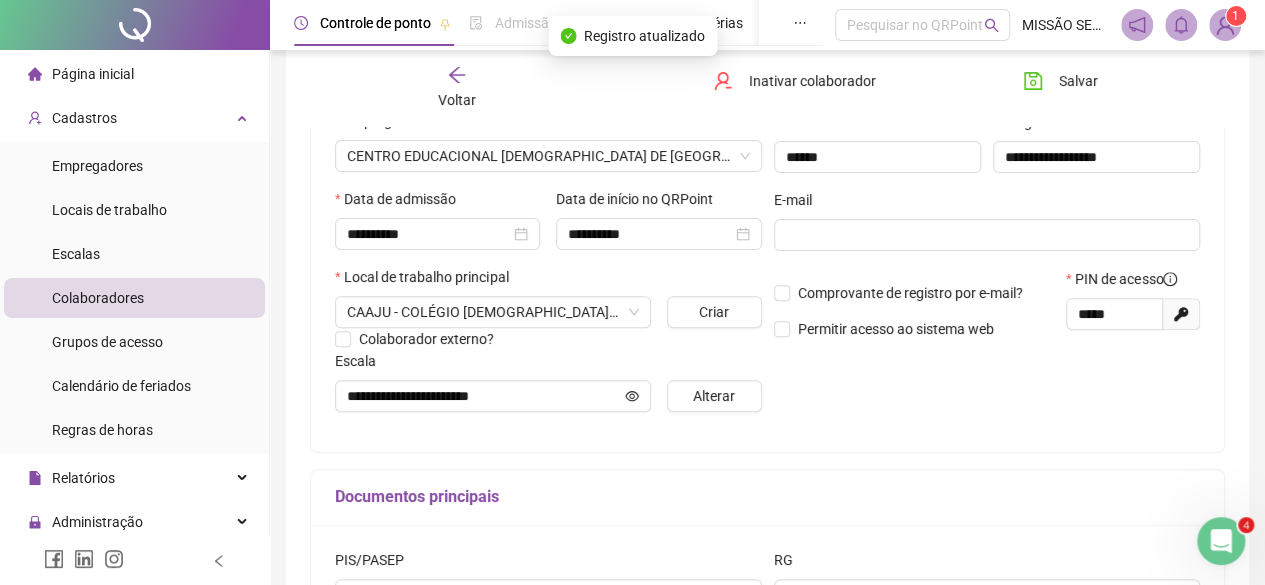 click on "Voltar" at bounding box center (457, 88) 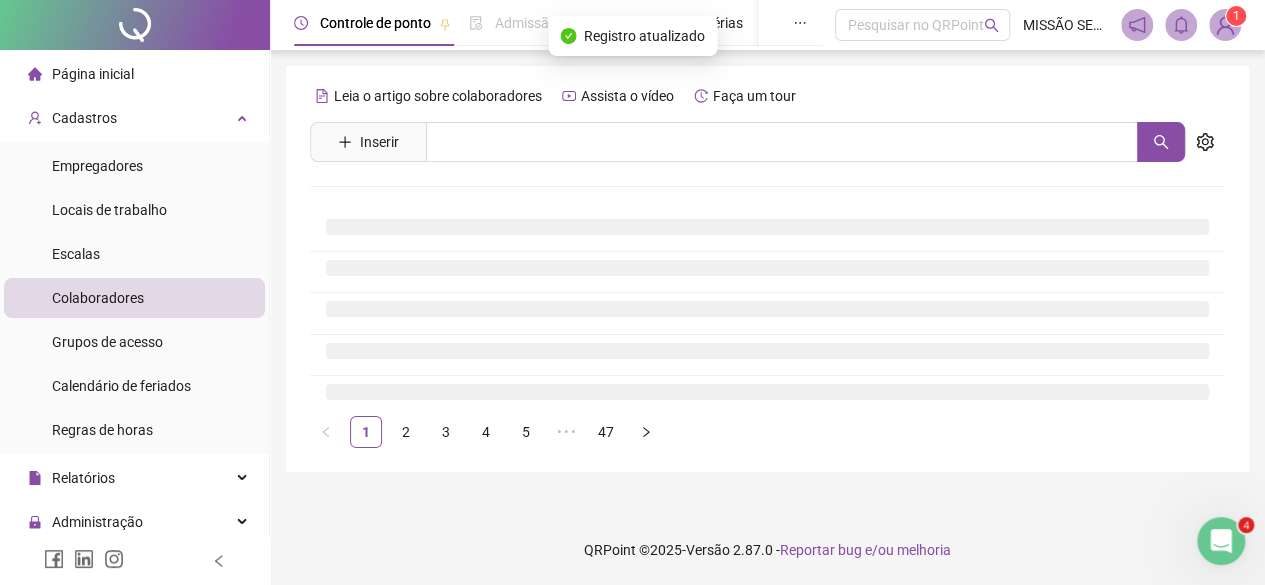 scroll, scrollTop: 0, scrollLeft: 0, axis: both 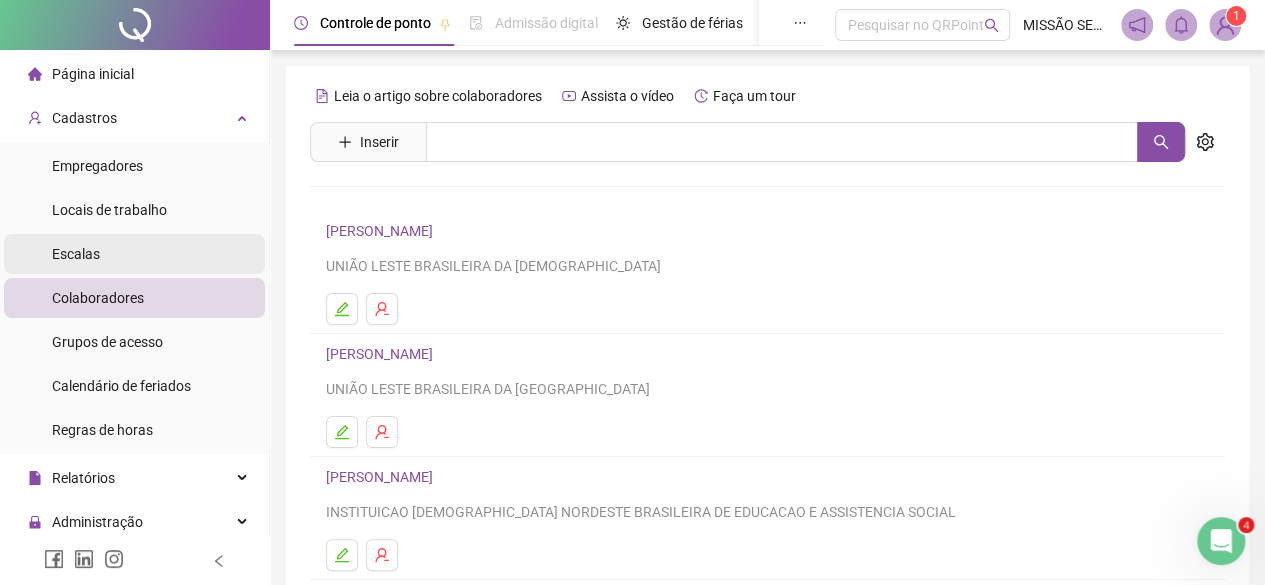 click on "Escalas" at bounding box center [134, 254] 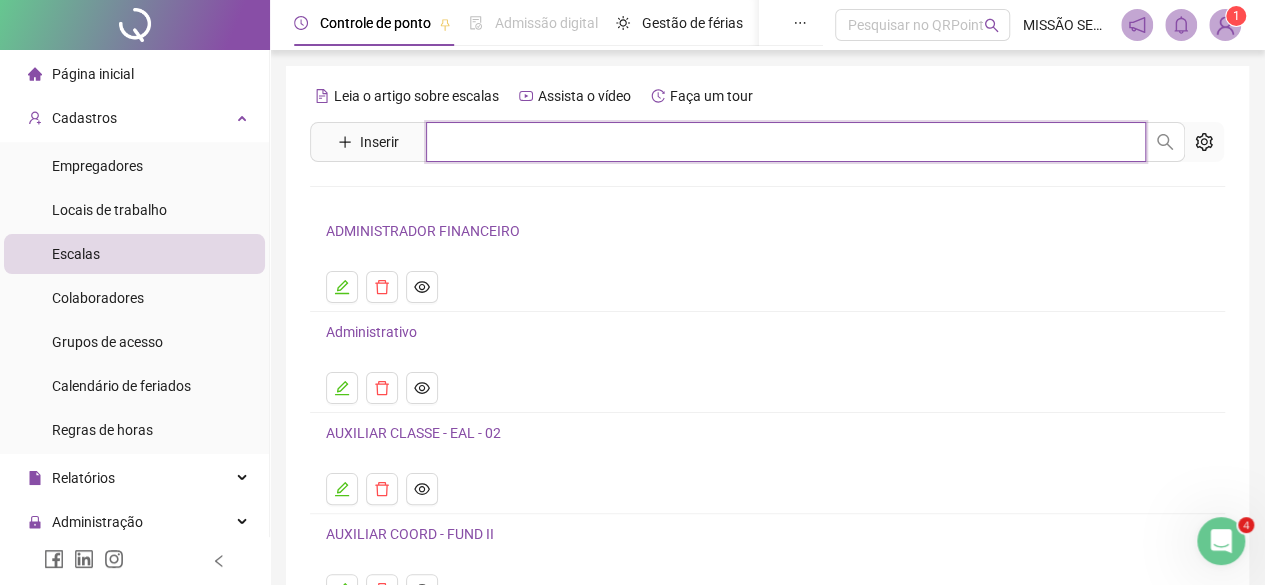 click at bounding box center (786, 142) 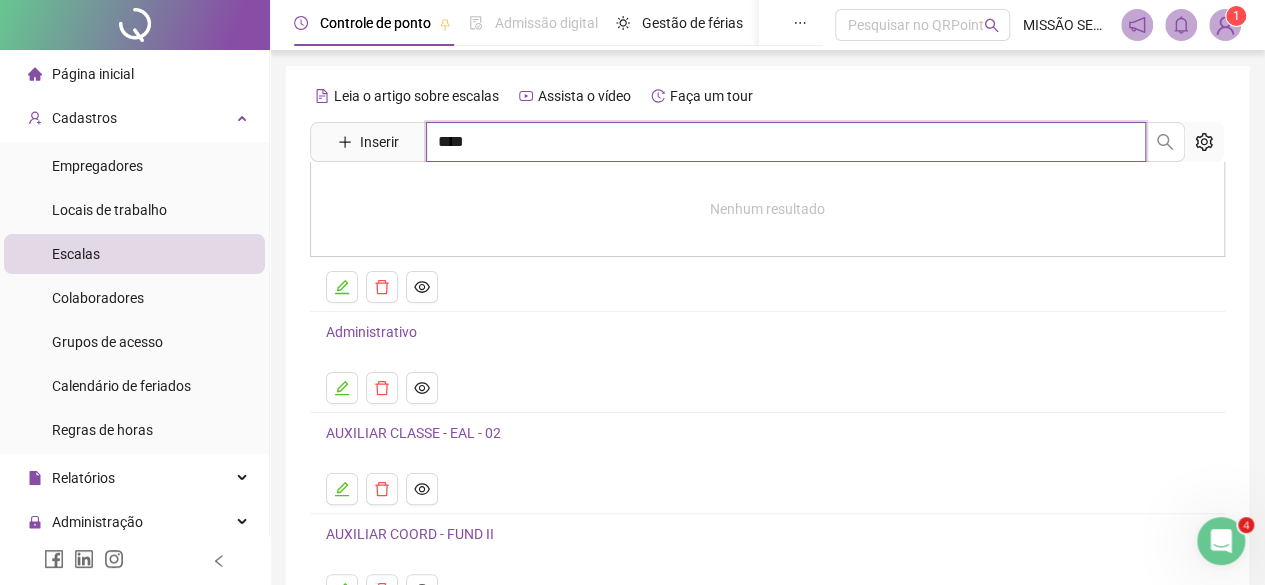 click on "****" at bounding box center [786, 142] 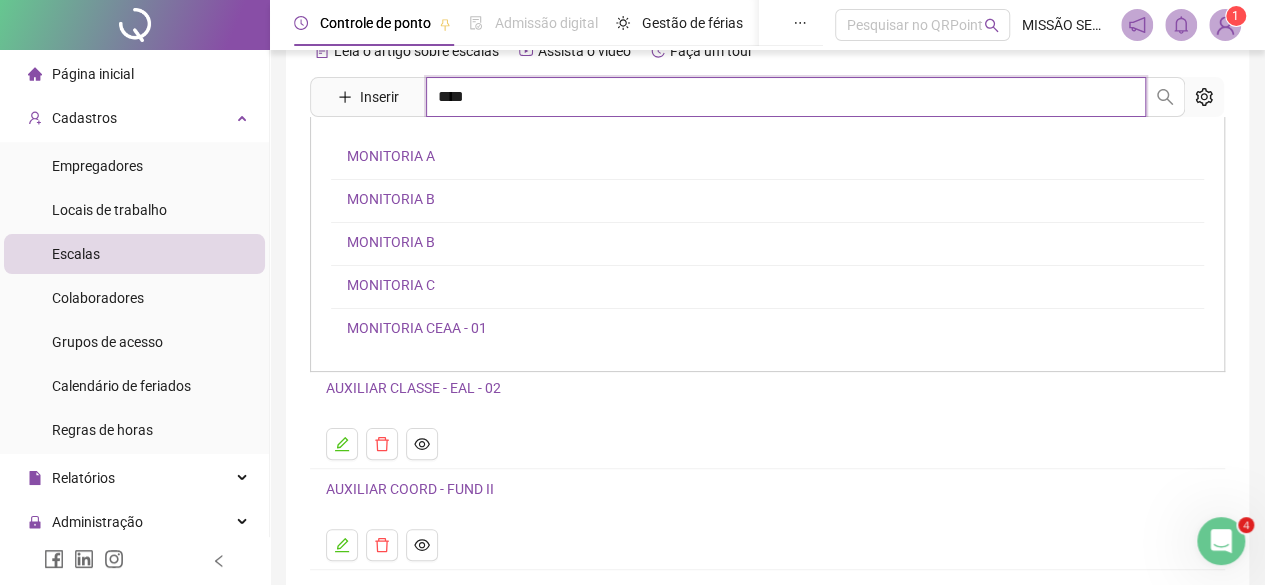 scroll, scrollTop: 0, scrollLeft: 0, axis: both 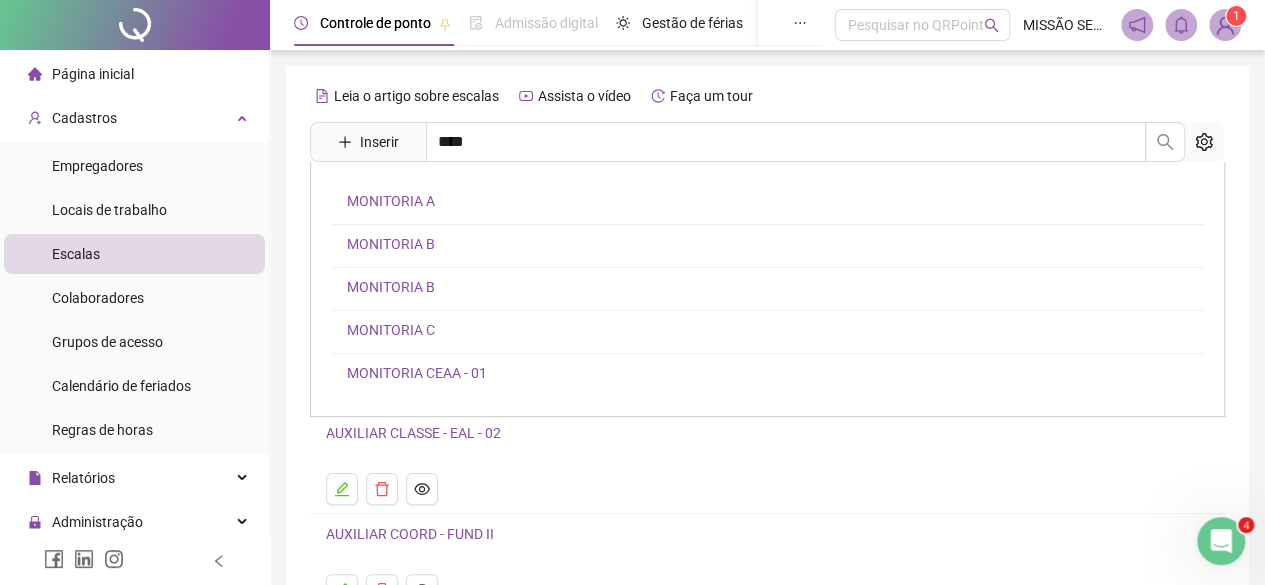 click on "MONITORIA A" at bounding box center [391, 201] 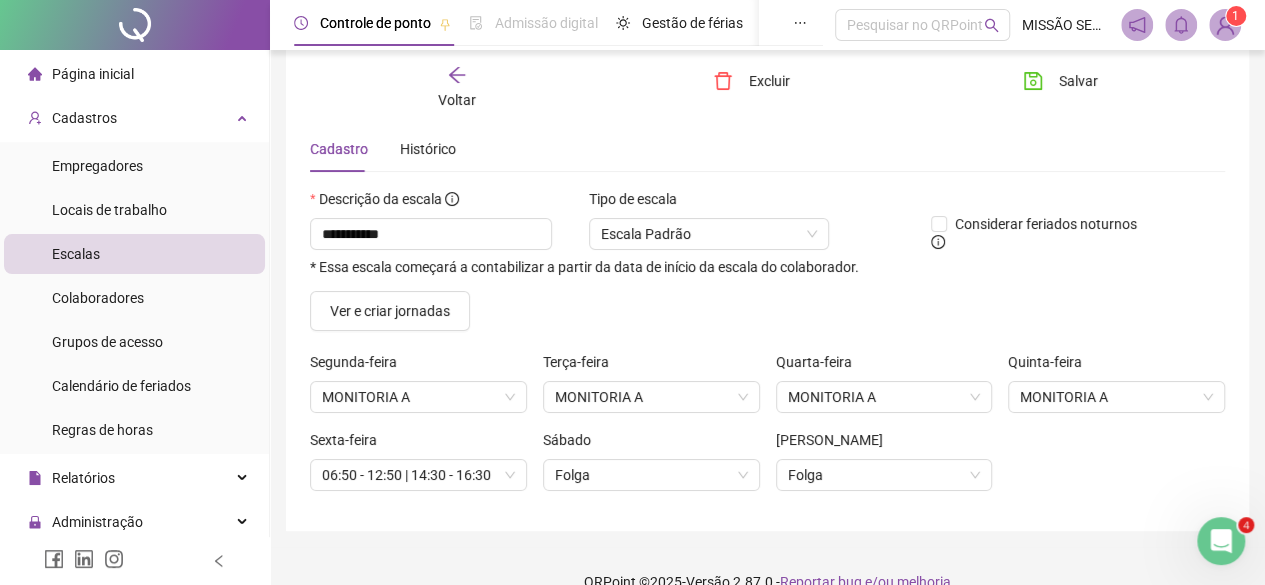 scroll, scrollTop: 88, scrollLeft: 0, axis: vertical 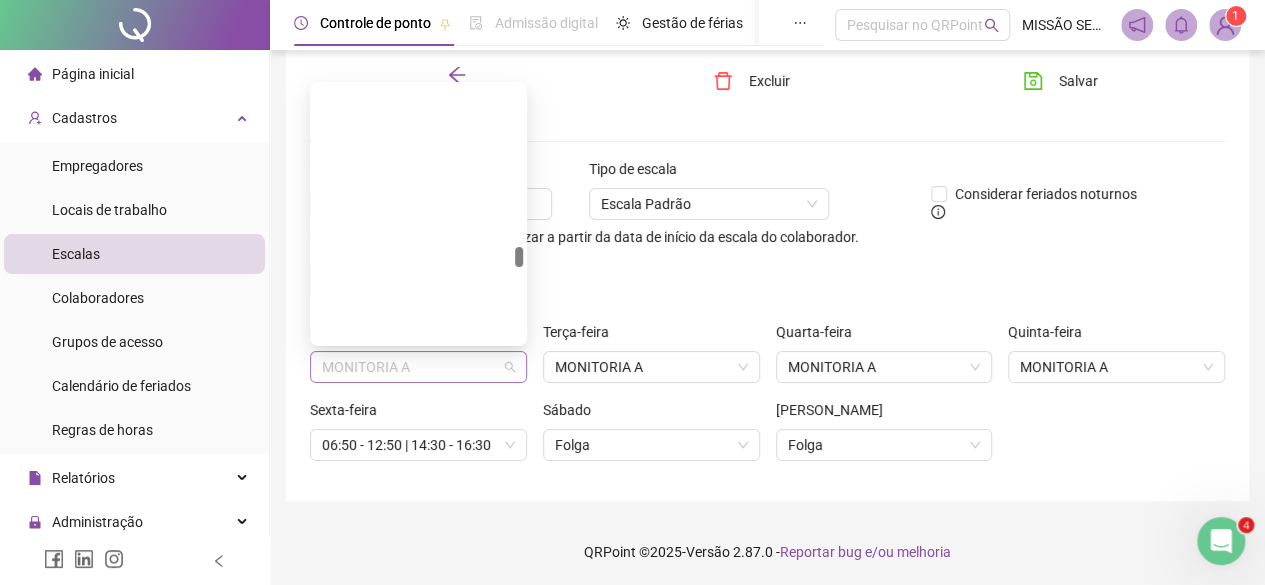 click on "MONITORIA A" at bounding box center (418, 367) 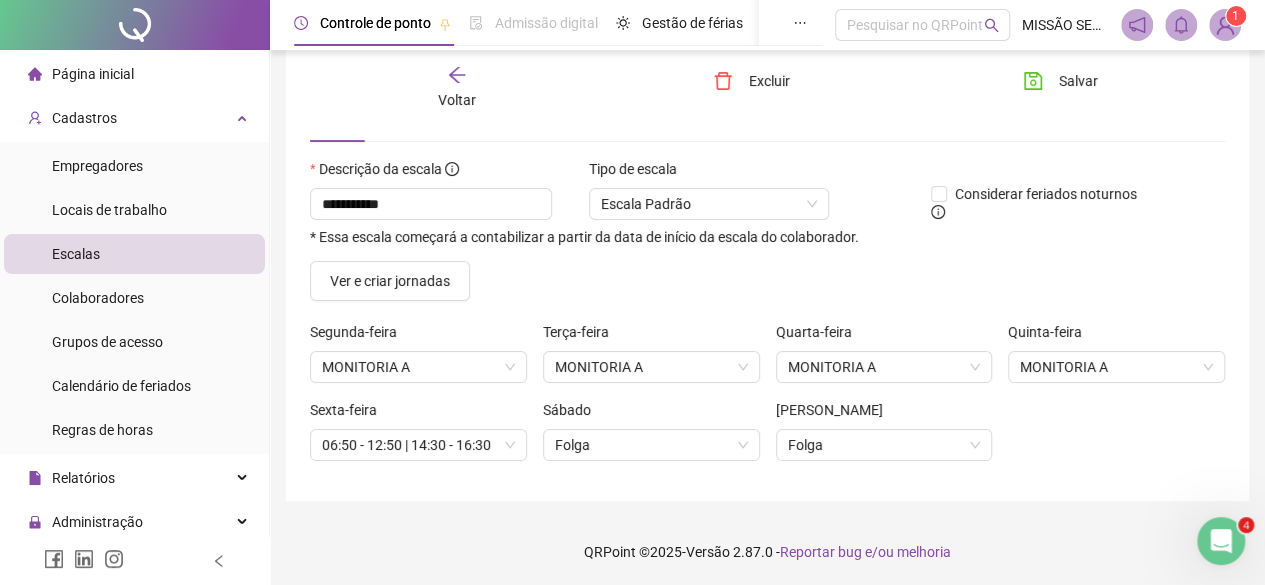 click on "Ver e criar jornadas" at bounding box center [767, 281] 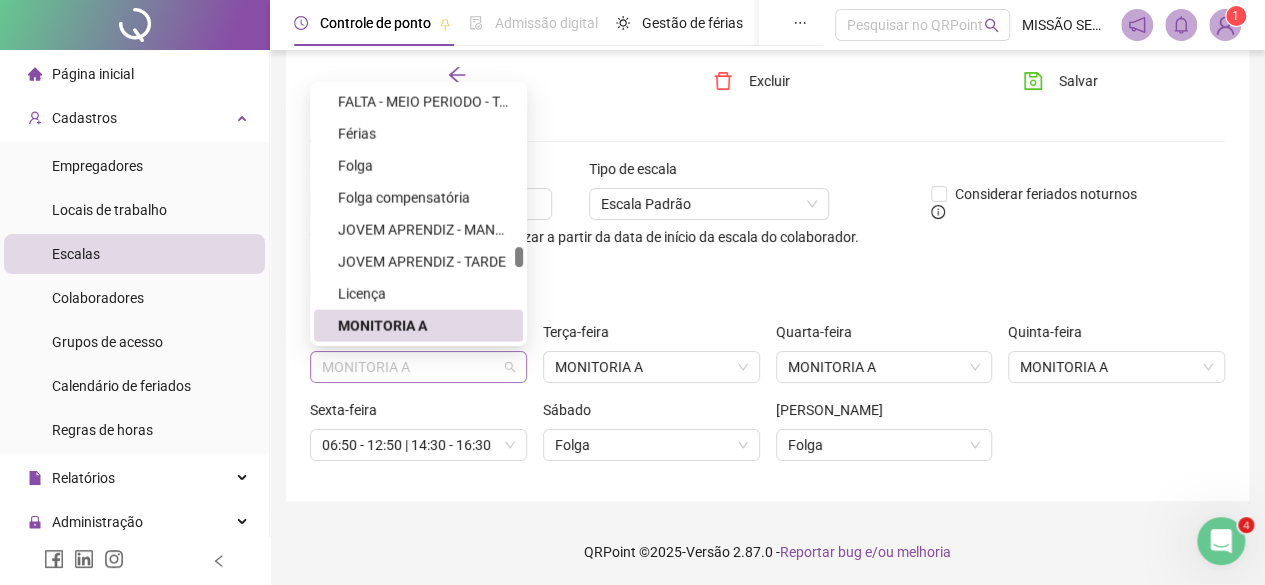 click on "MONITORIA A" at bounding box center (418, 367) 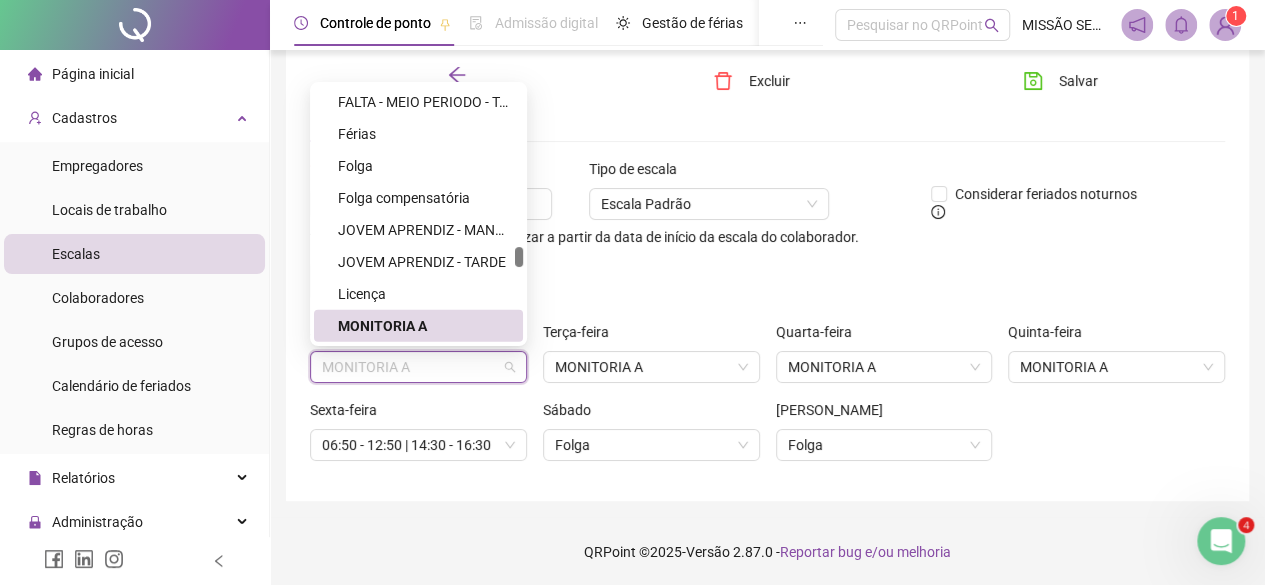 click on "**********" at bounding box center (767, 317) 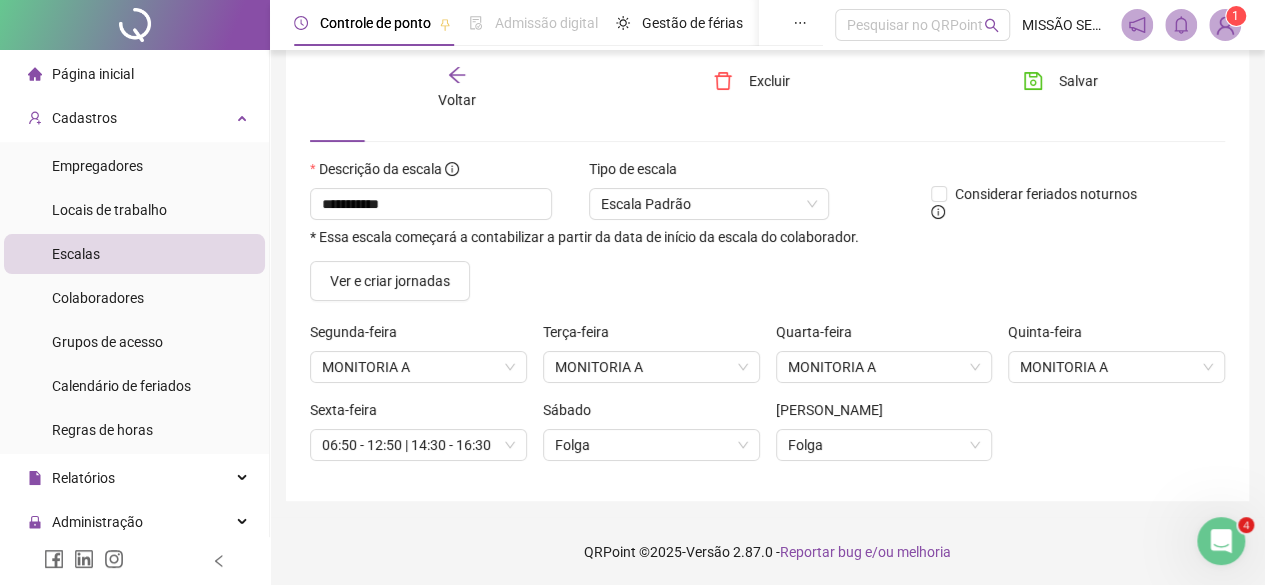 click on "Voltar" at bounding box center (457, 100) 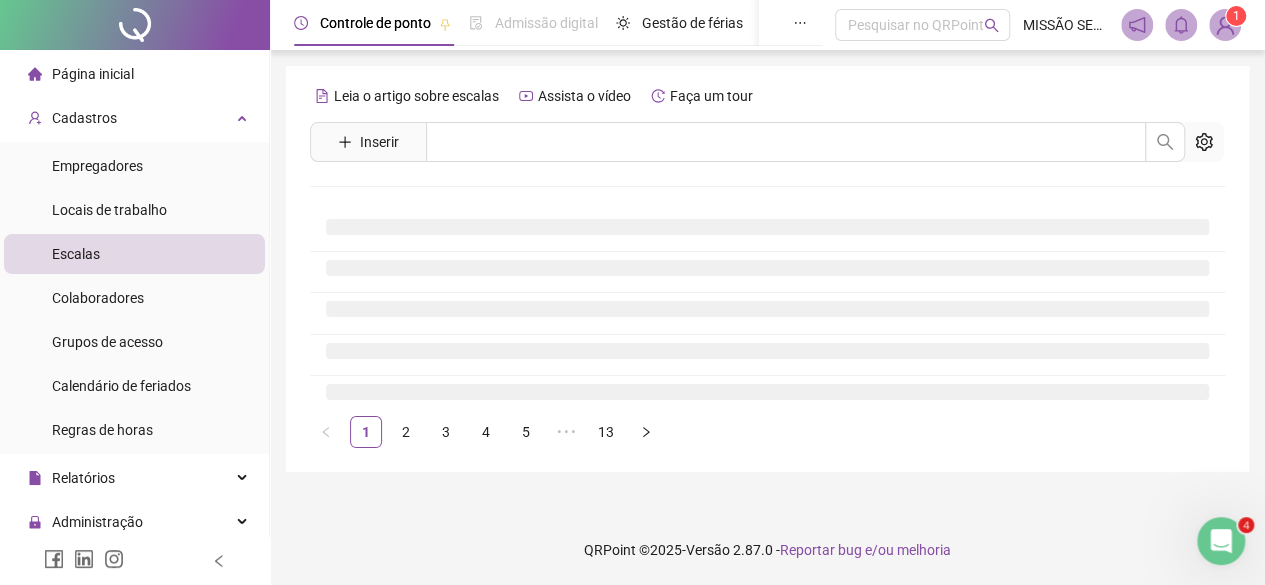 scroll, scrollTop: 0, scrollLeft: 0, axis: both 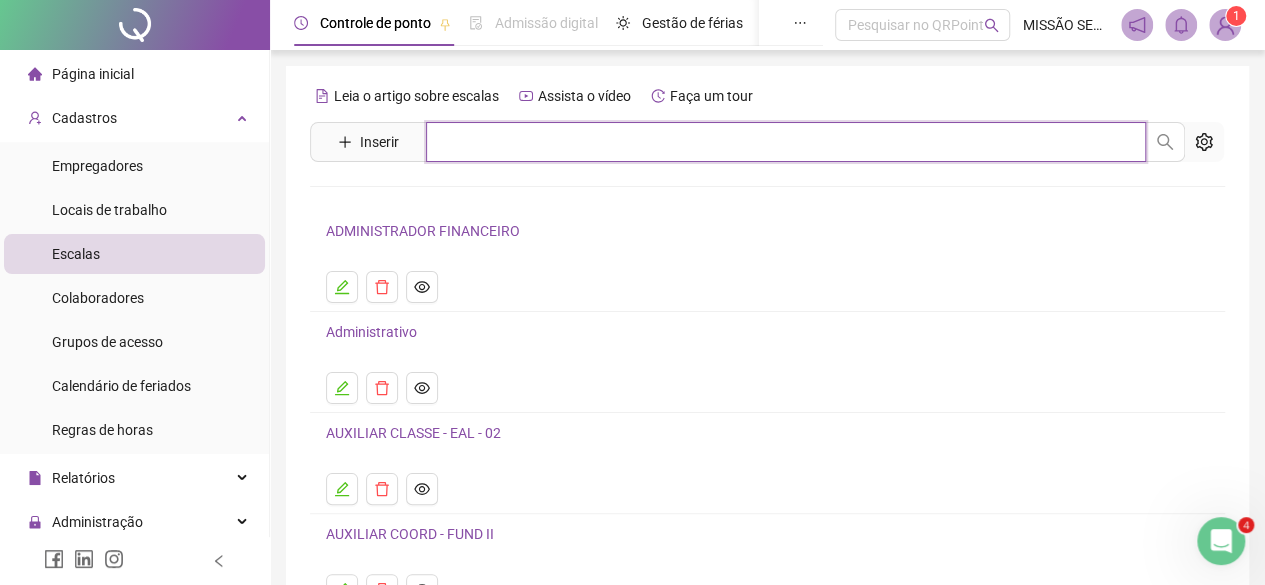 click at bounding box center (786, 142) 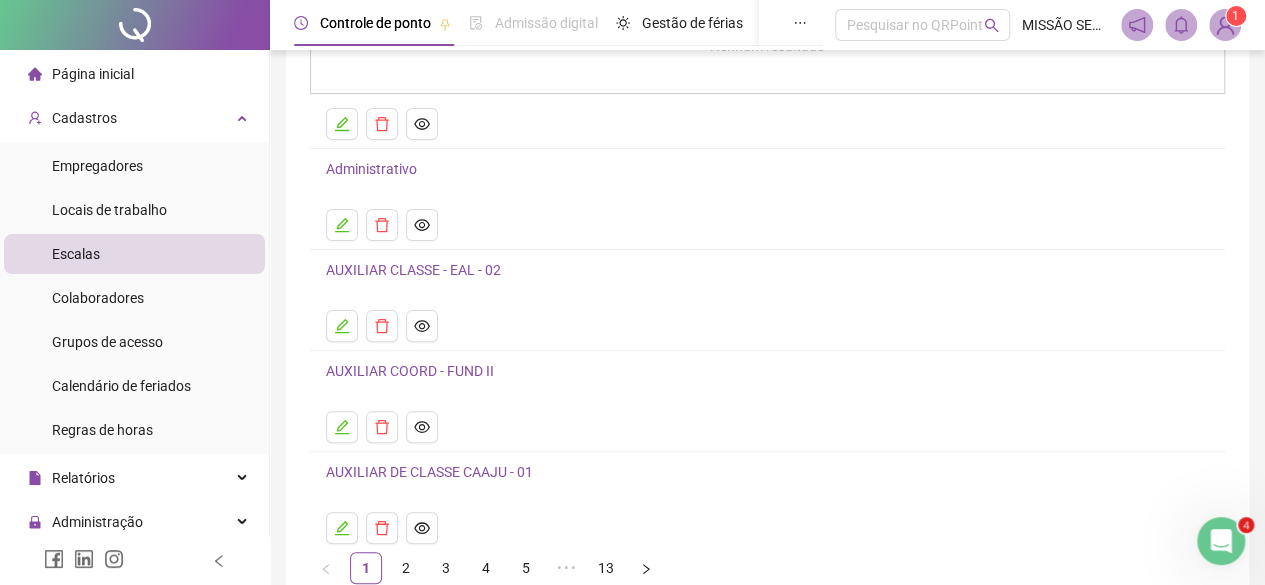 scroll, scrollTop: 270, scrollLeft: 0, axis: vertical 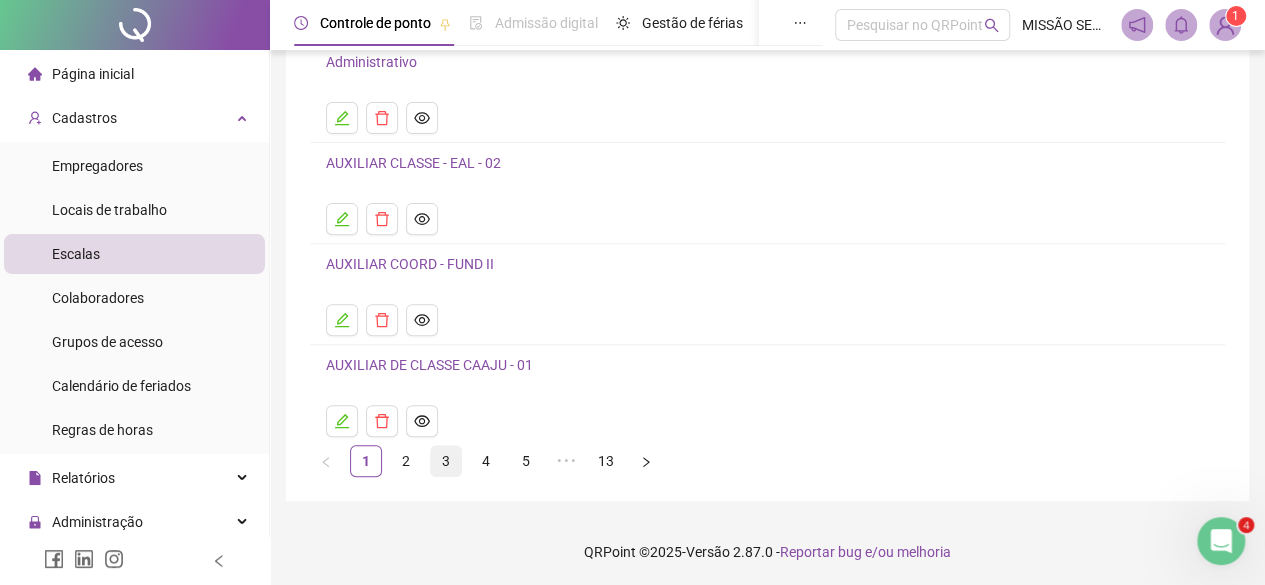 click on "3" at bounding box center (446, 461) 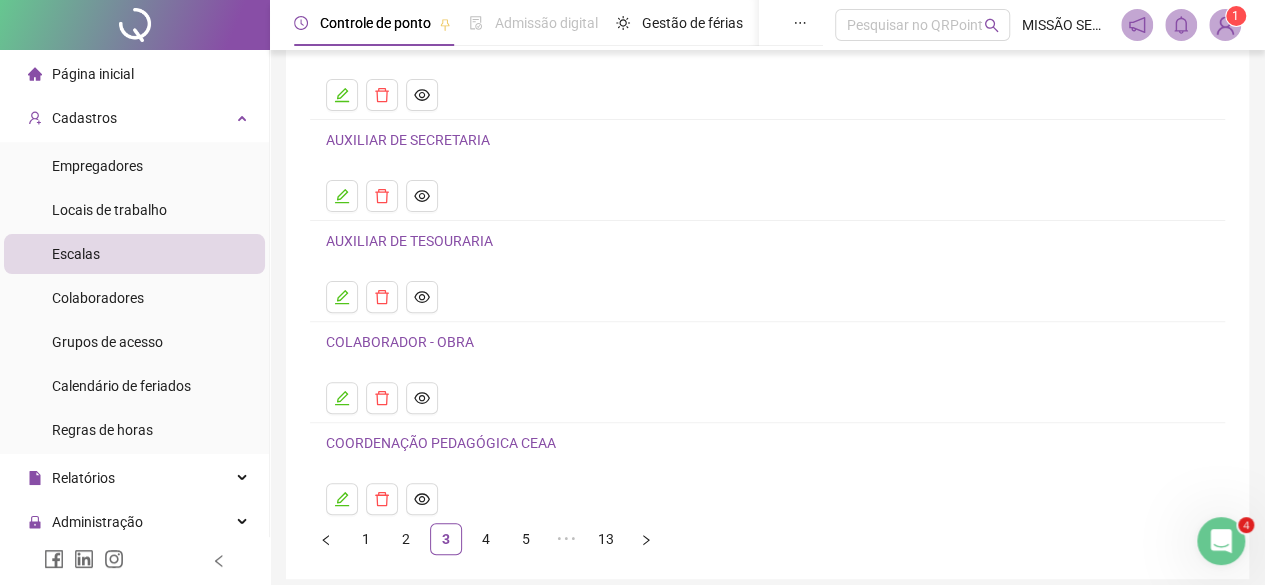 scroll, scrollTop: 270, scrollLeft: 0, axis: vertical 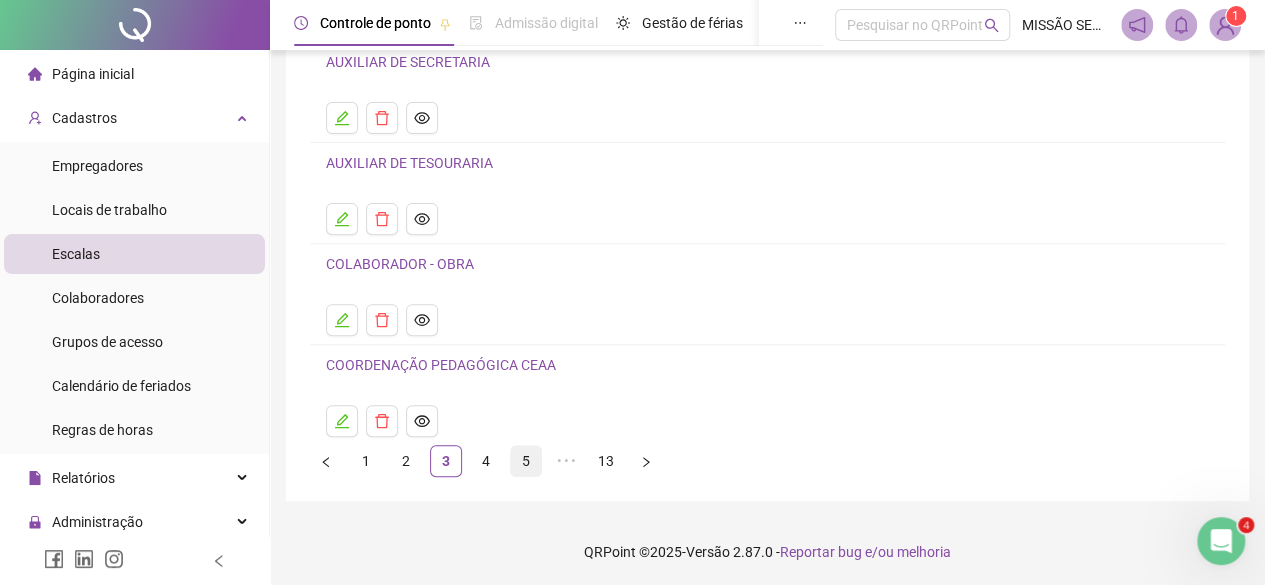click on "5" at bounding box center (526, 461) 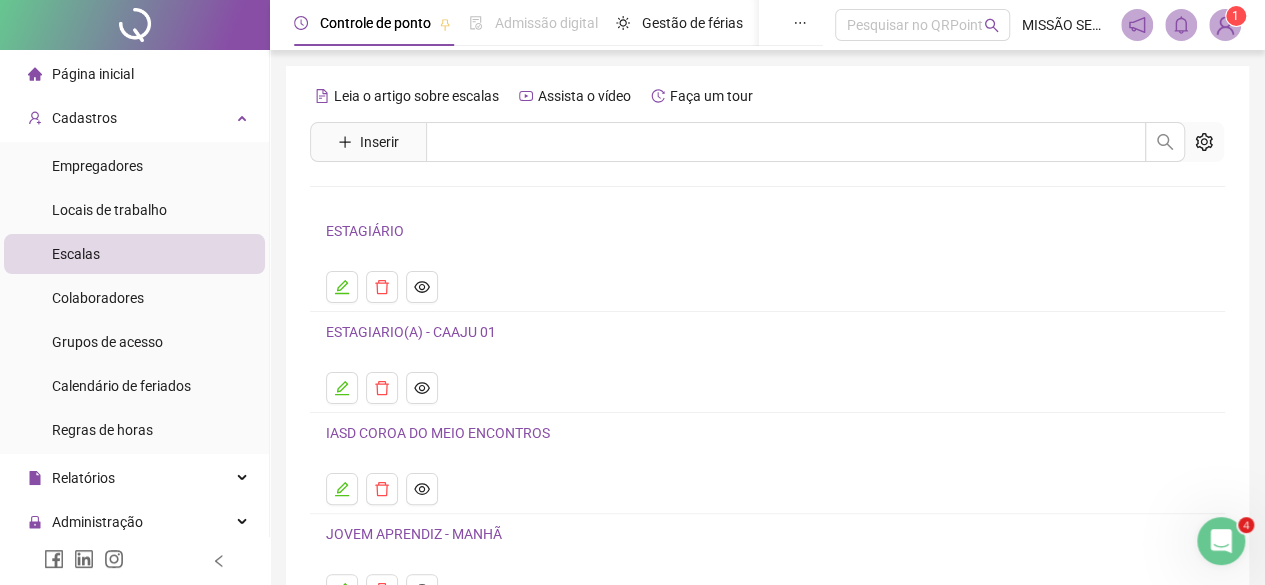 scroll, scrollTop: 270, scrollLeft: 0, axis: vertical 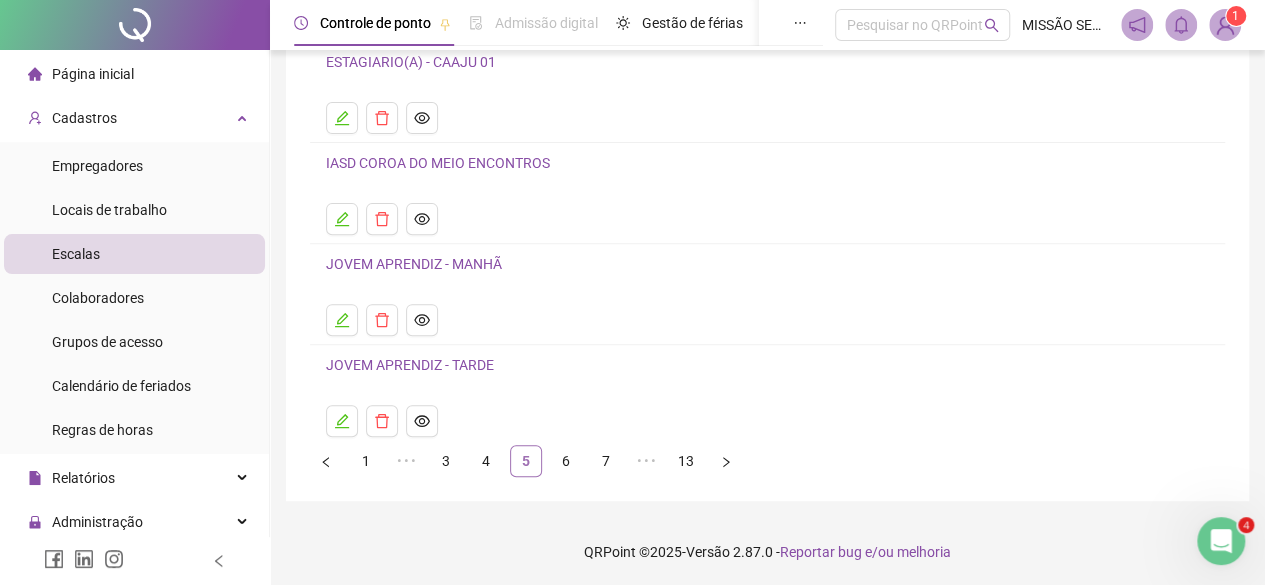 click on "5" at bounding box center (526, 461) 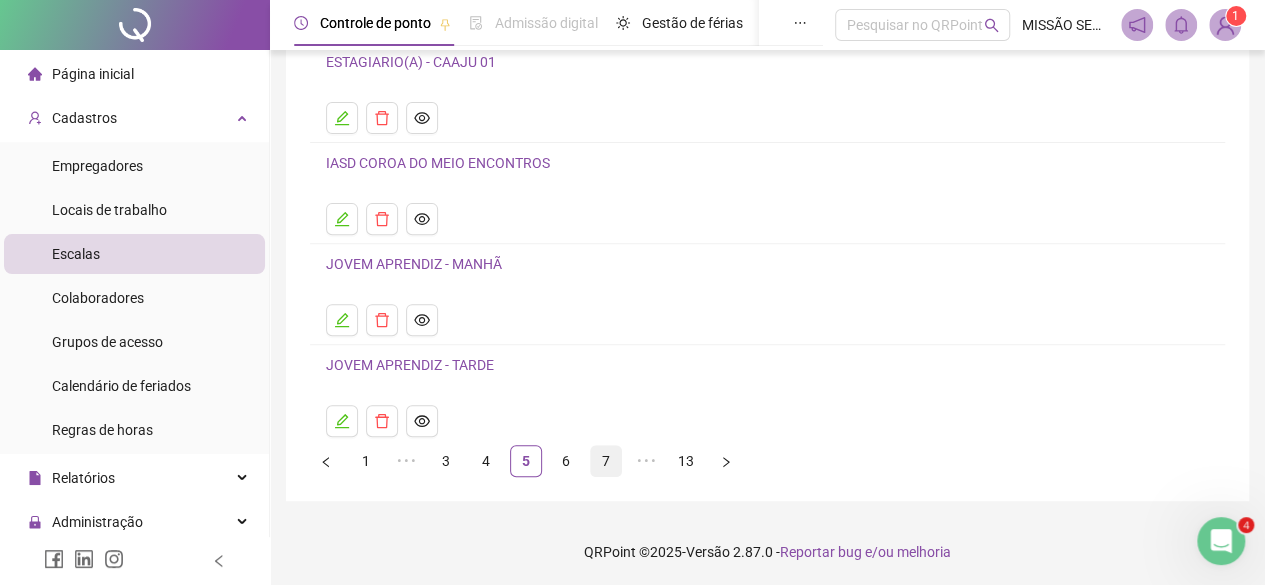 click on "7" at bounding box center [606, 461] 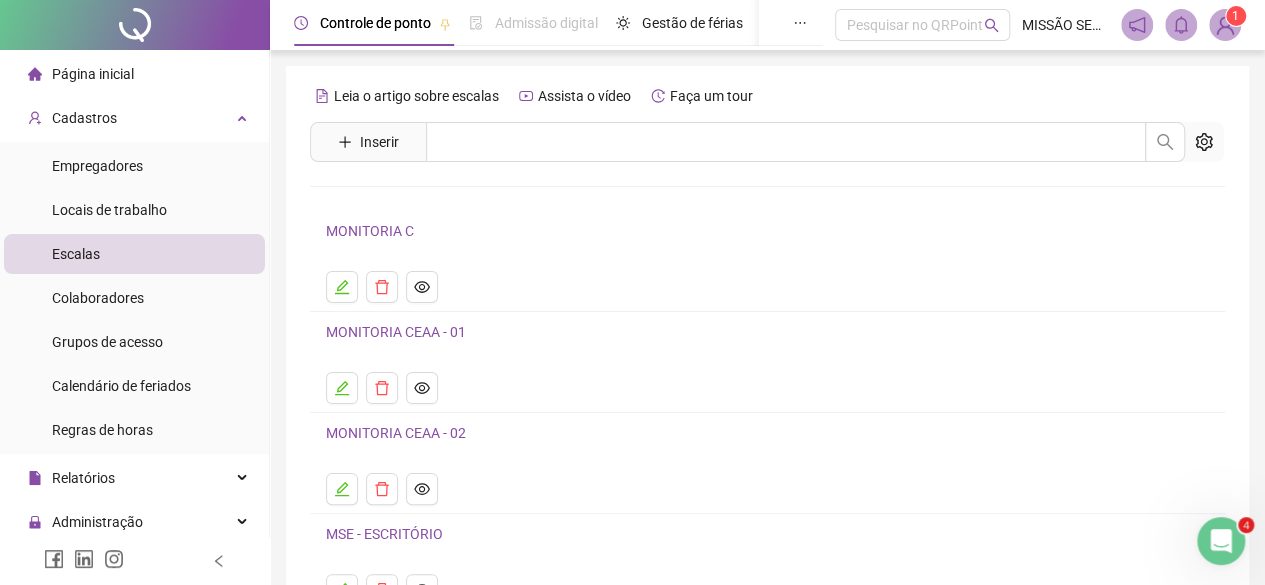 scroll, scrollTop: 0, scrollLeft: 0, axis: both 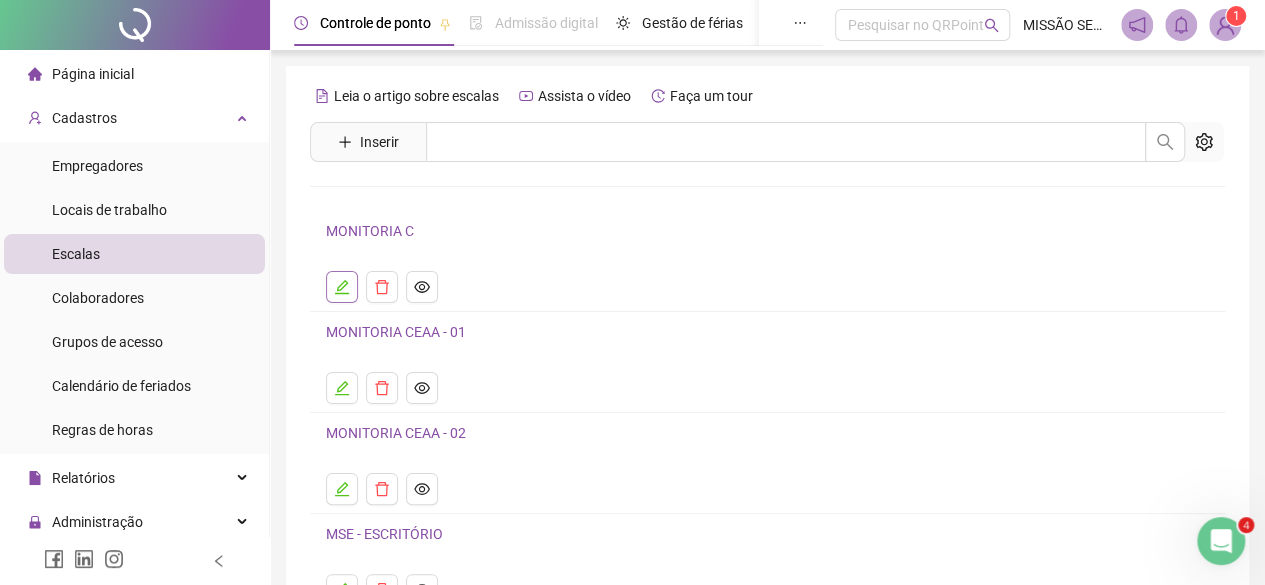 click 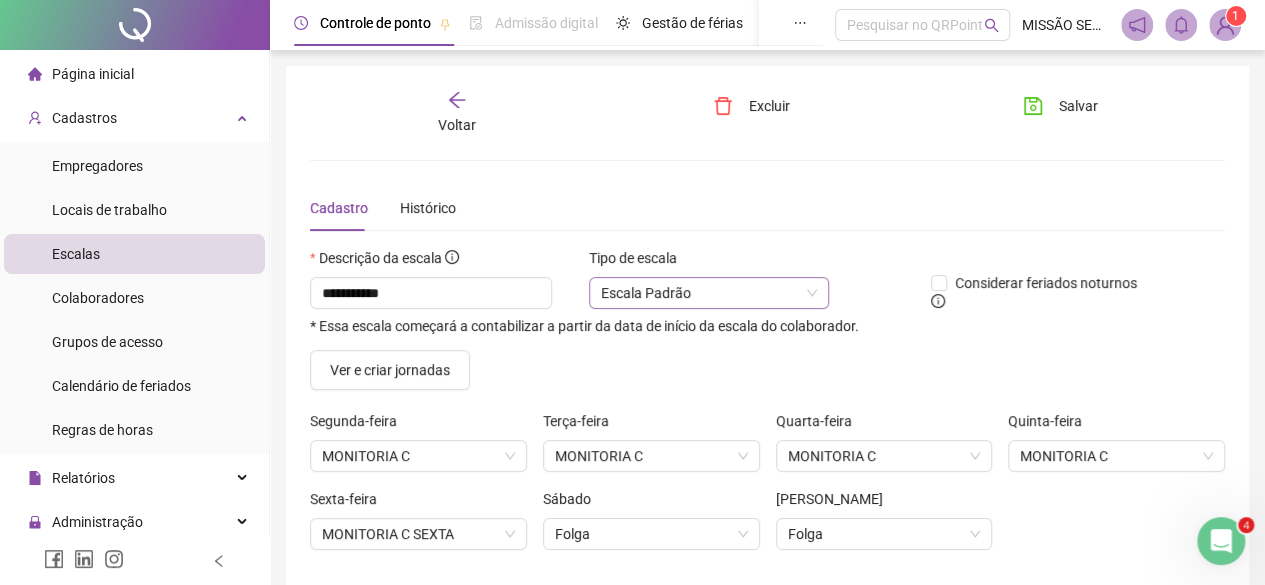 scroll, scrollTop: 88, scrollLeft: 0, axis: vertical 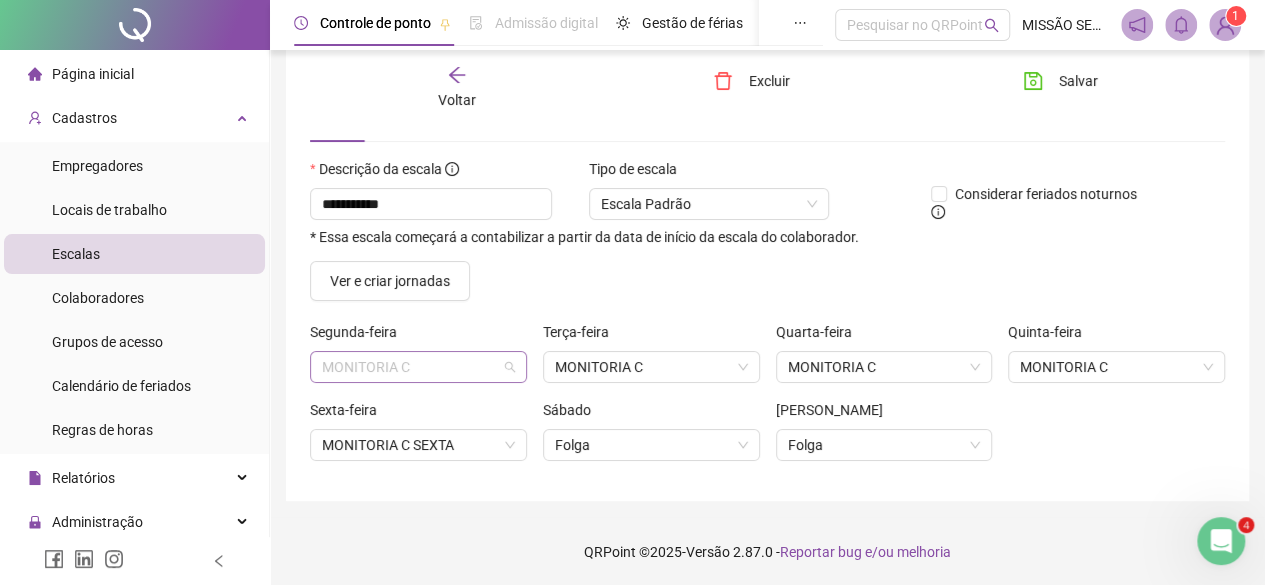 click on "MONITORIA C" at bounding box center (418, 367) 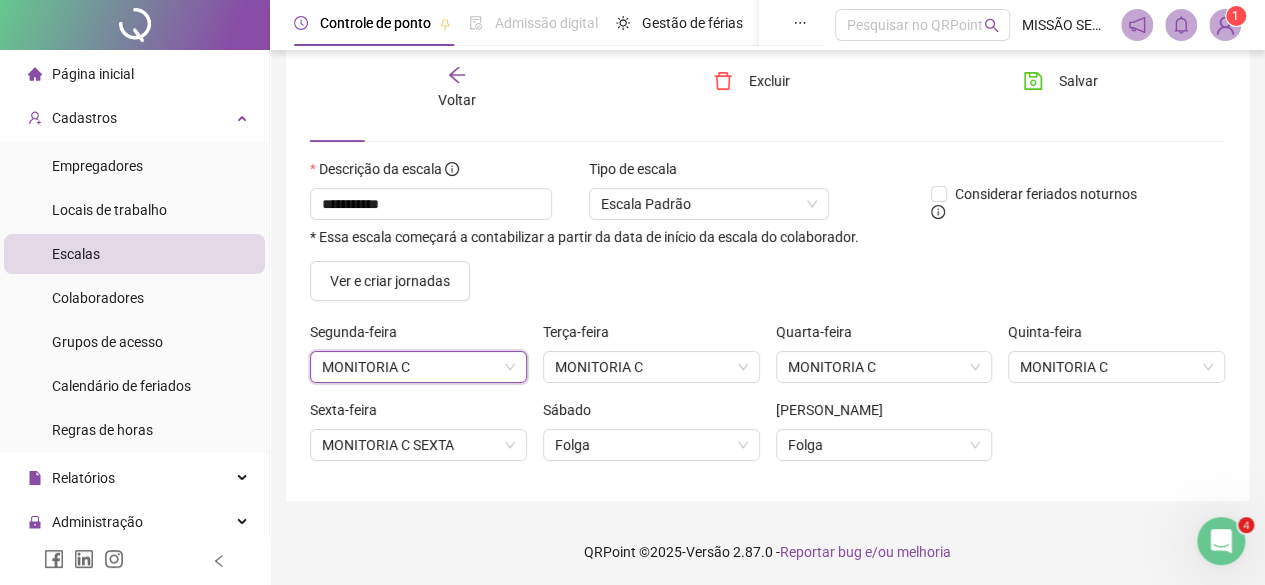 click on "MONITORIA C" at bounding box center [418, 367] 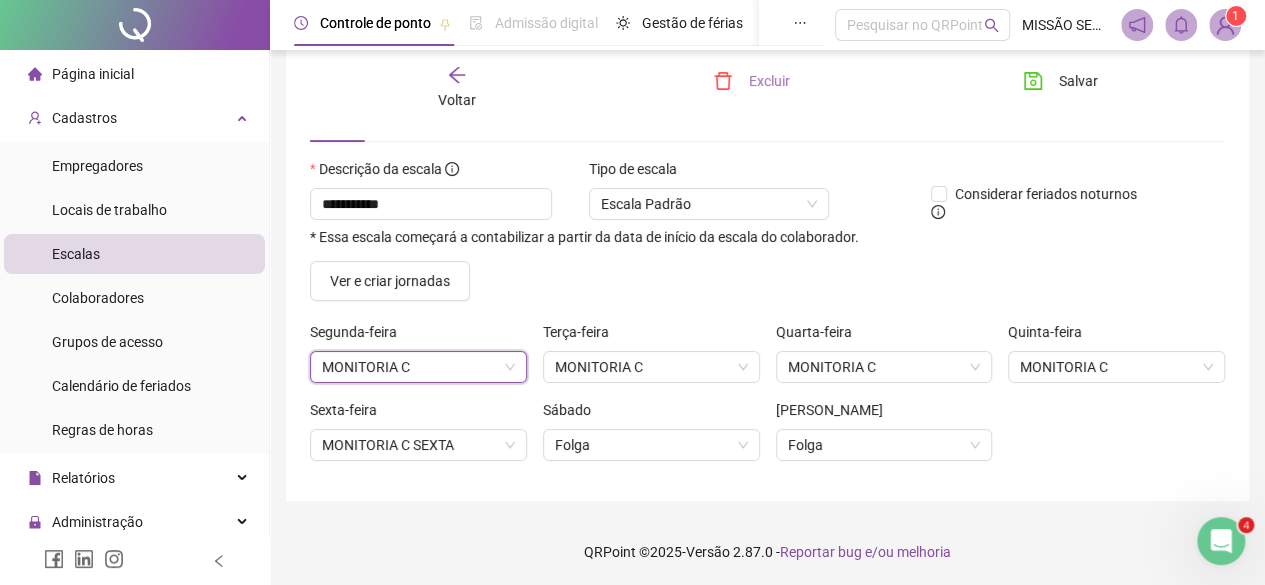 click 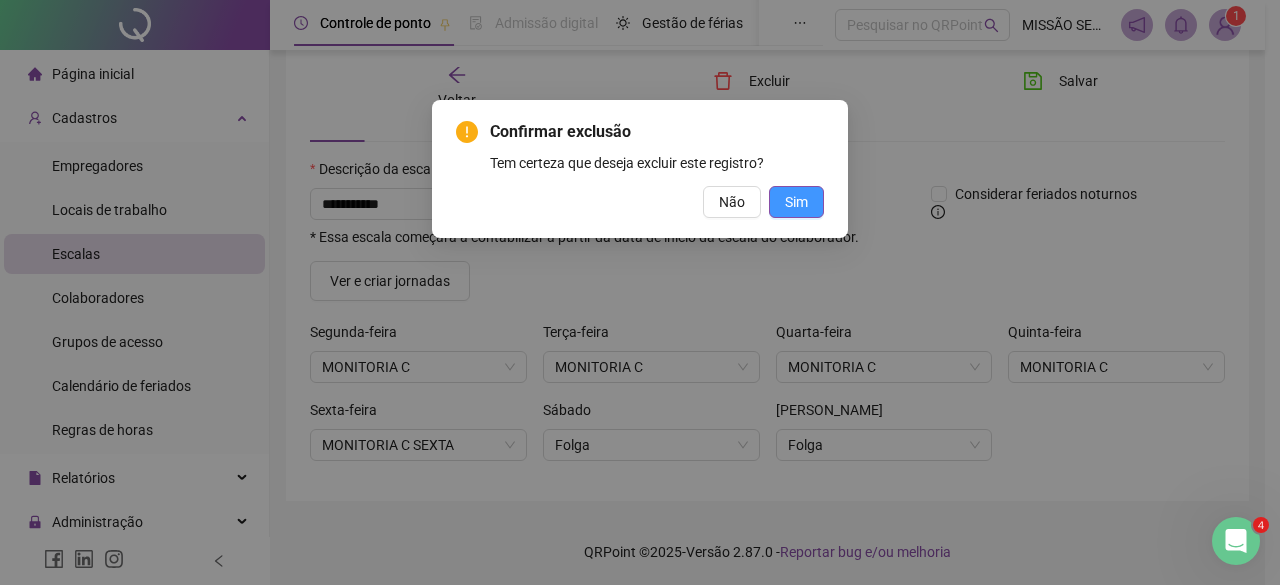 click on "Sim" at bounding box center (796, 202) 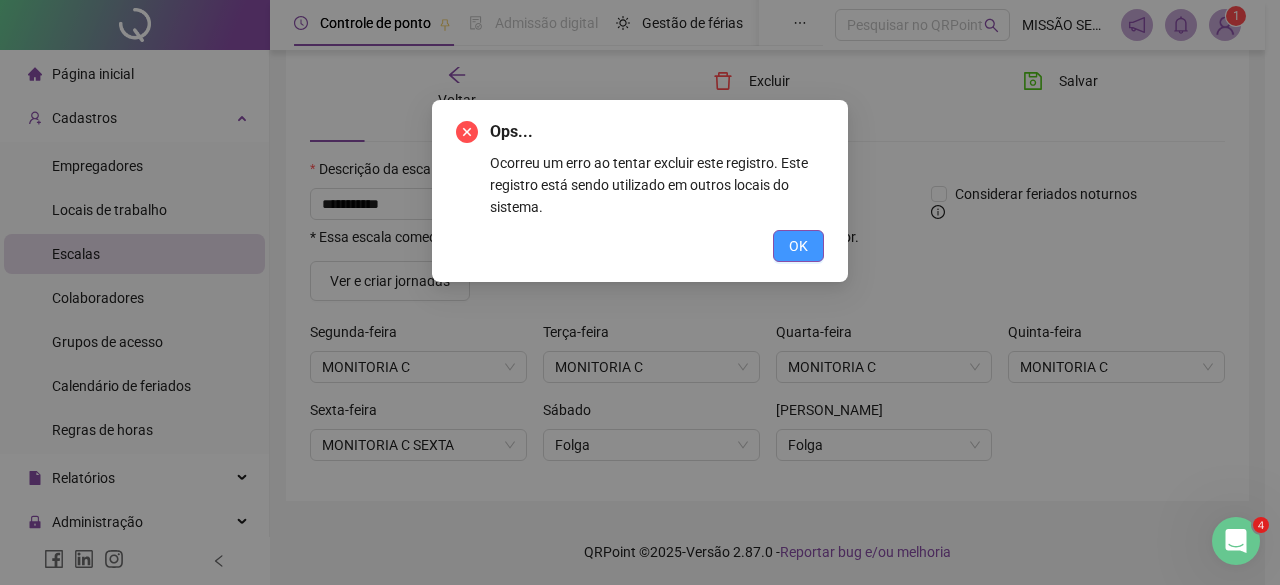 click on "OK" at bounding box center [798, 246] 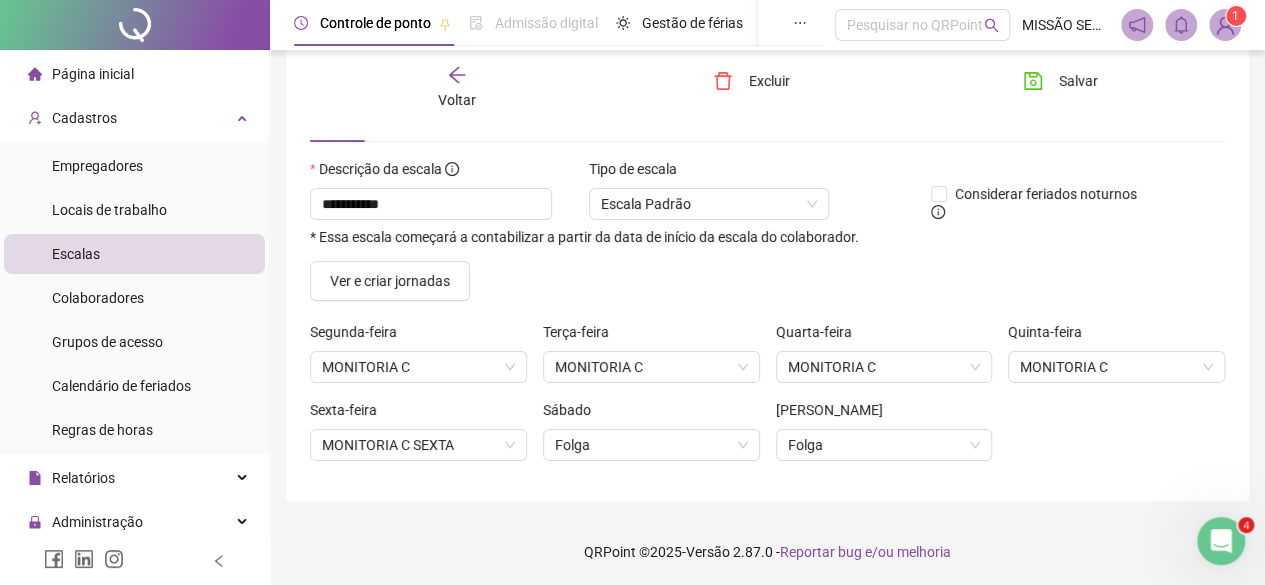 click 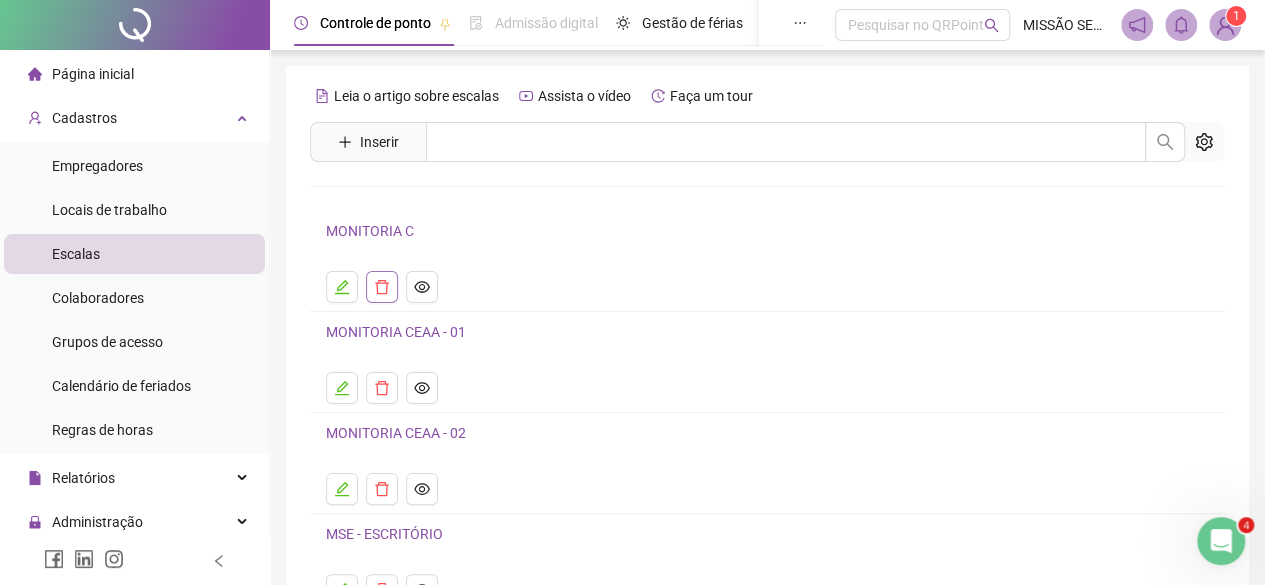 click at bounding box center (382, 287) 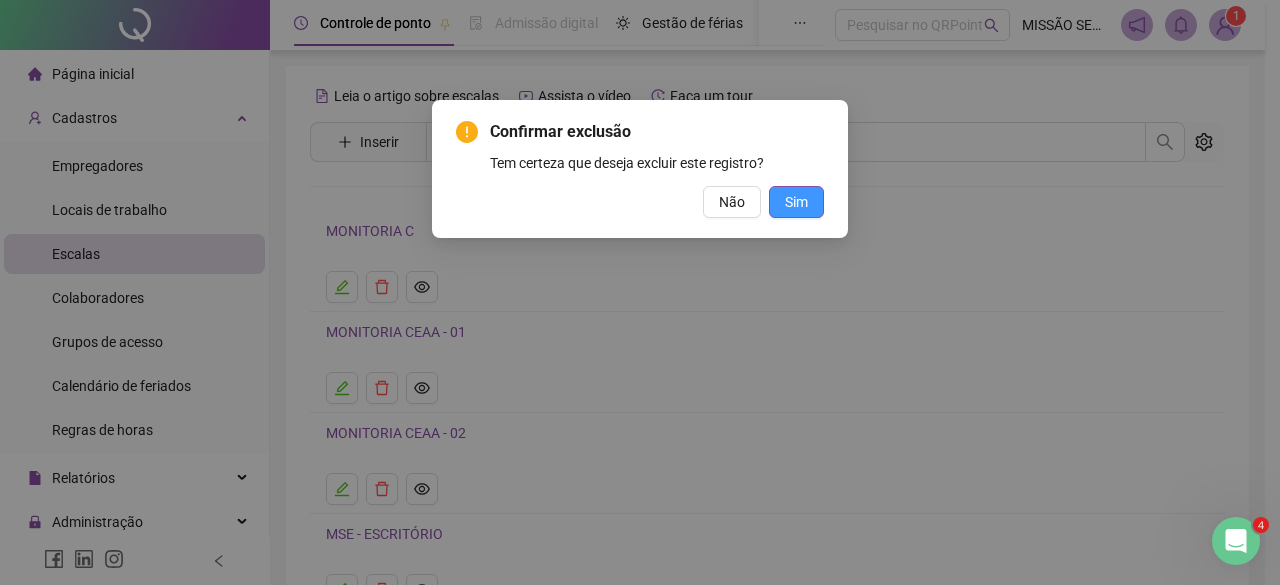 click on "Sim" at bounding box center (796, 202) 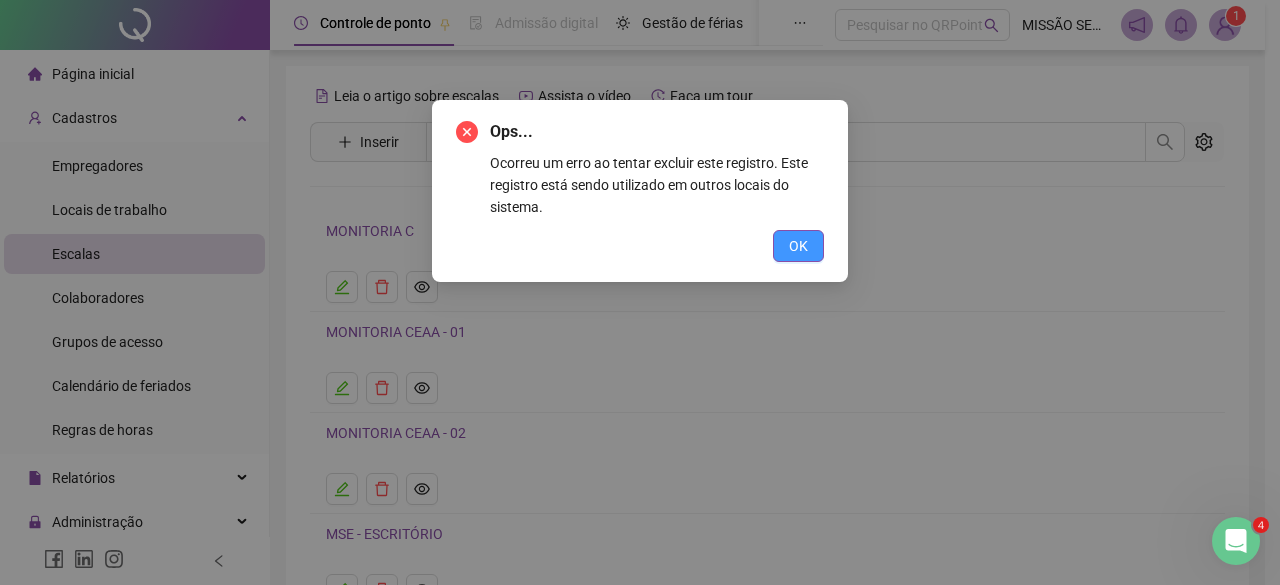 click on "OK" at bounding box center (798, 246) 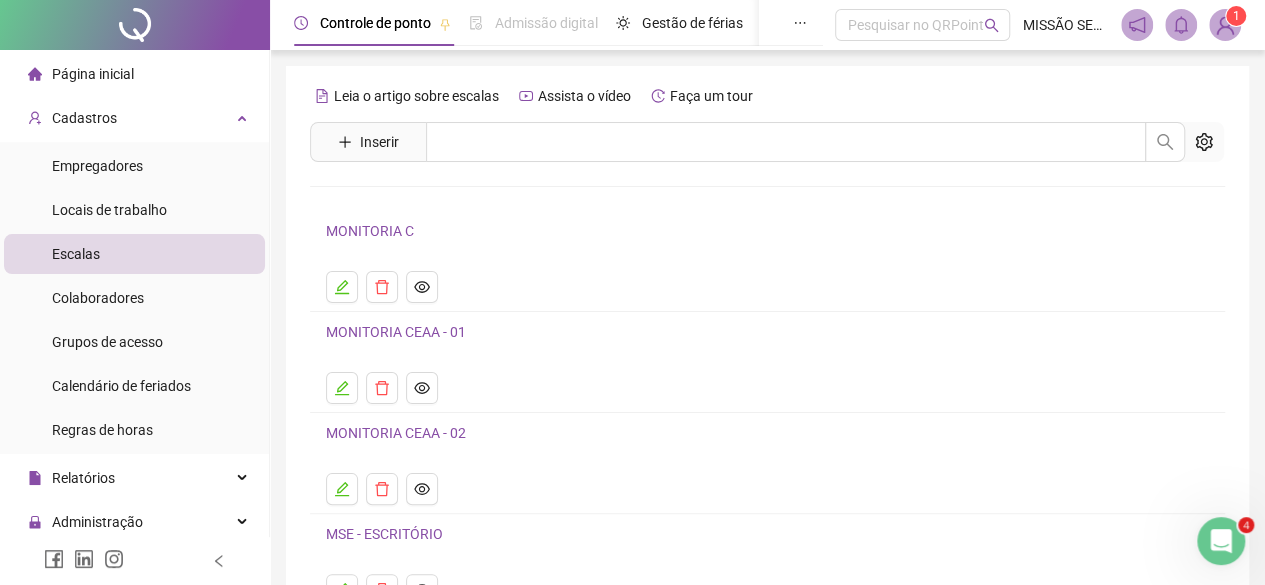 click at bounding box center (390, 287) 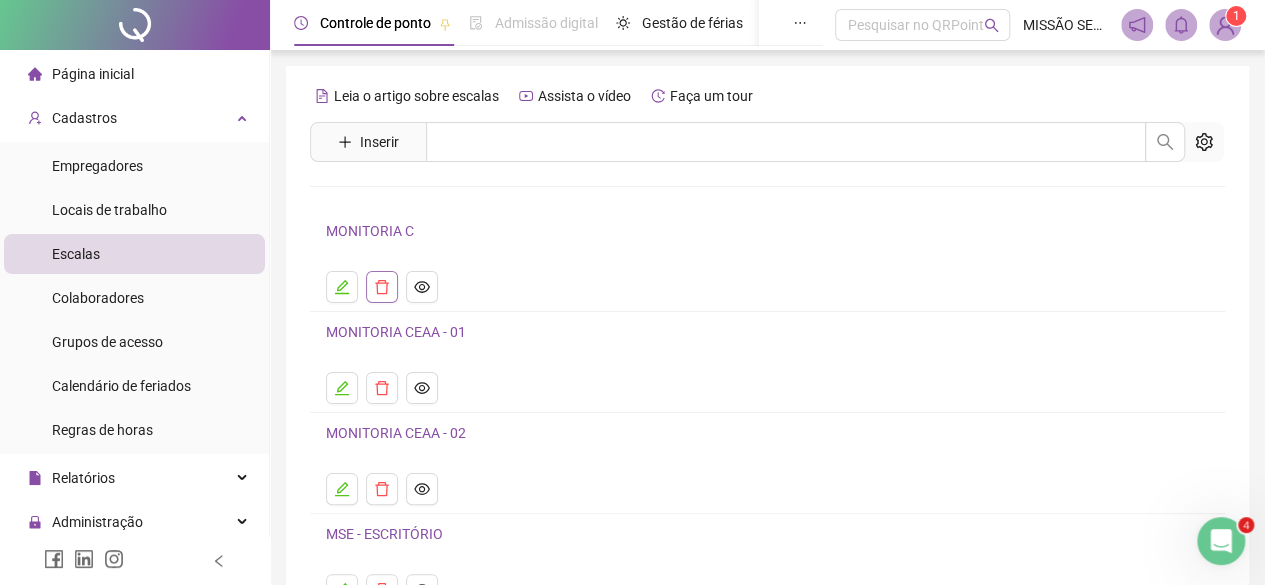 click at bounding box center [382, 287] 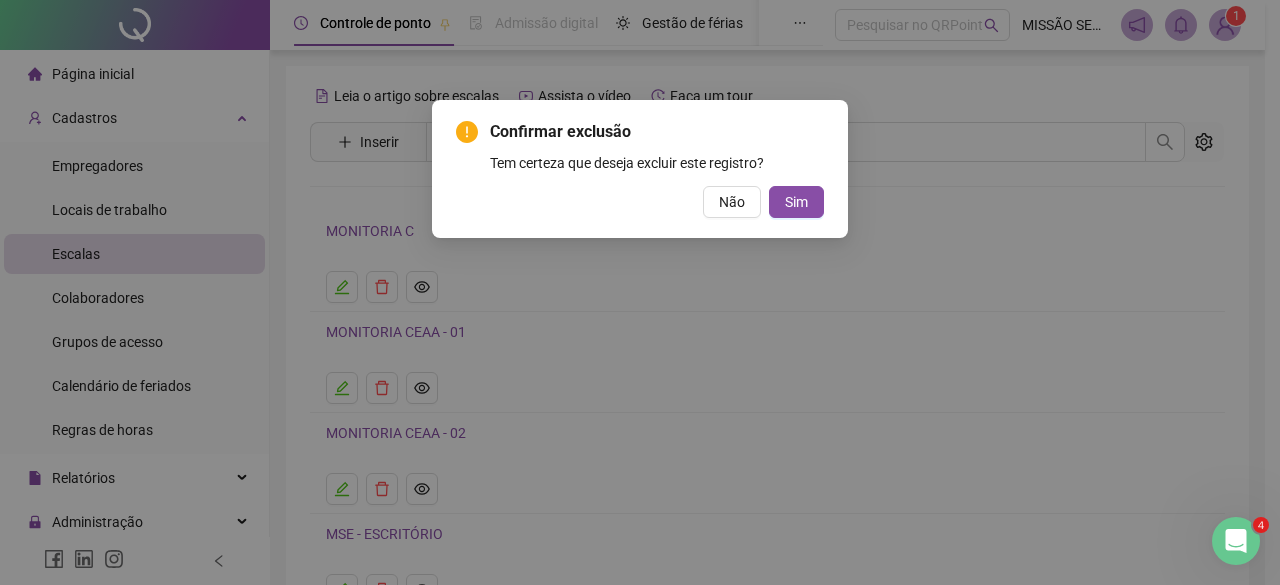 click on "Confirmar exclusão Tem certeza que deseja excluir este registro? Não Sim" at bounding box center (640, 169) 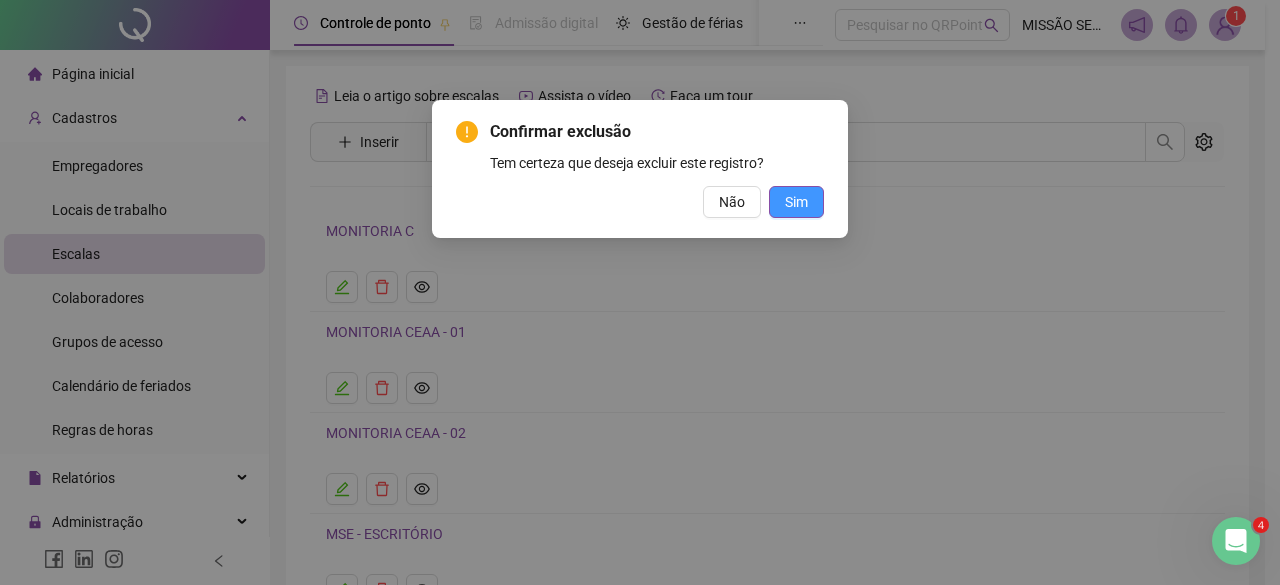 click on "Sim" at bounding box center (796, 202) 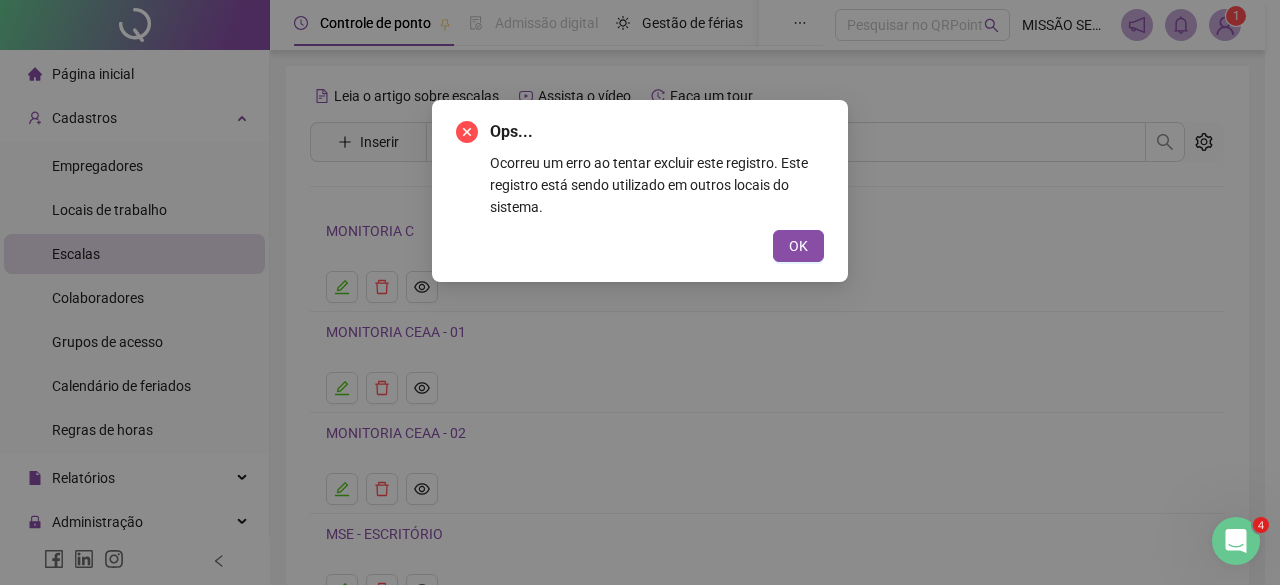 click on "OK" at bounding box center [798, 246] 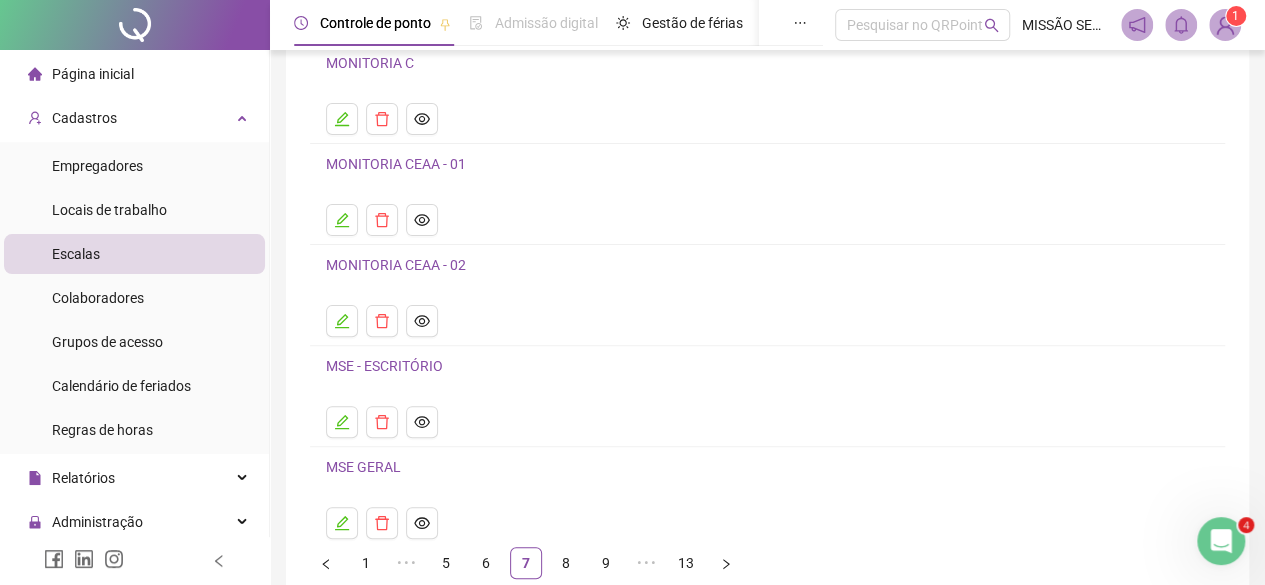 scroll, scrollTop: 200, scrollLeft: 0, axis: vertical 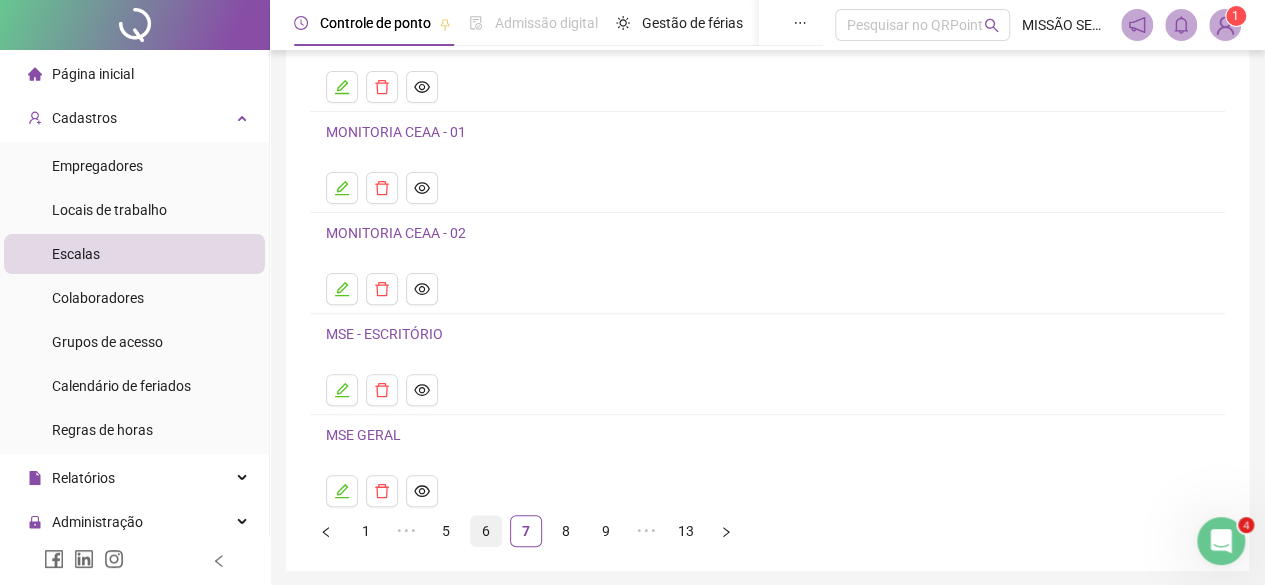 click on "6" at bounding box center [486, 531] 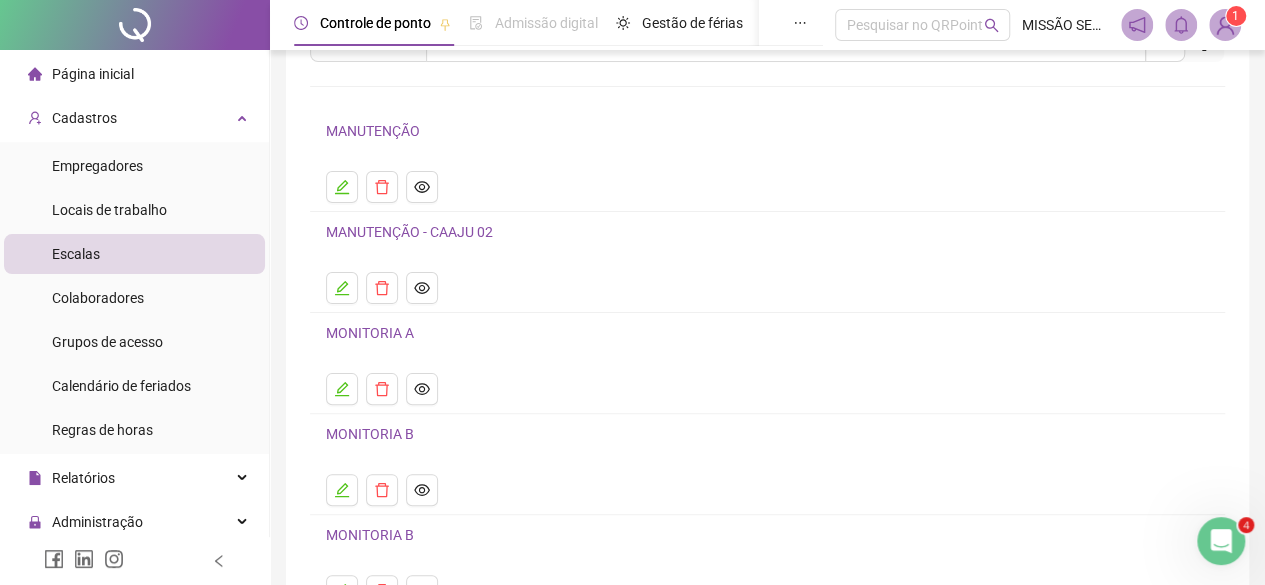 scroll, scrollTop: 200, scrollLeft: 0, axis: vertical 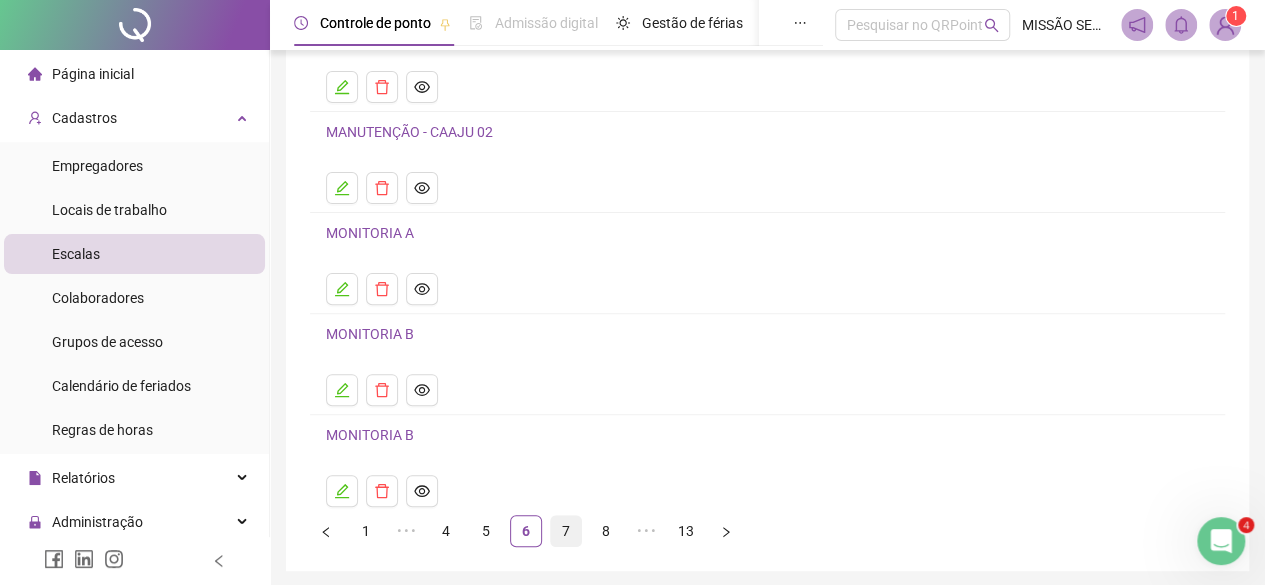 click on "7" at bounding box center [566, 531] 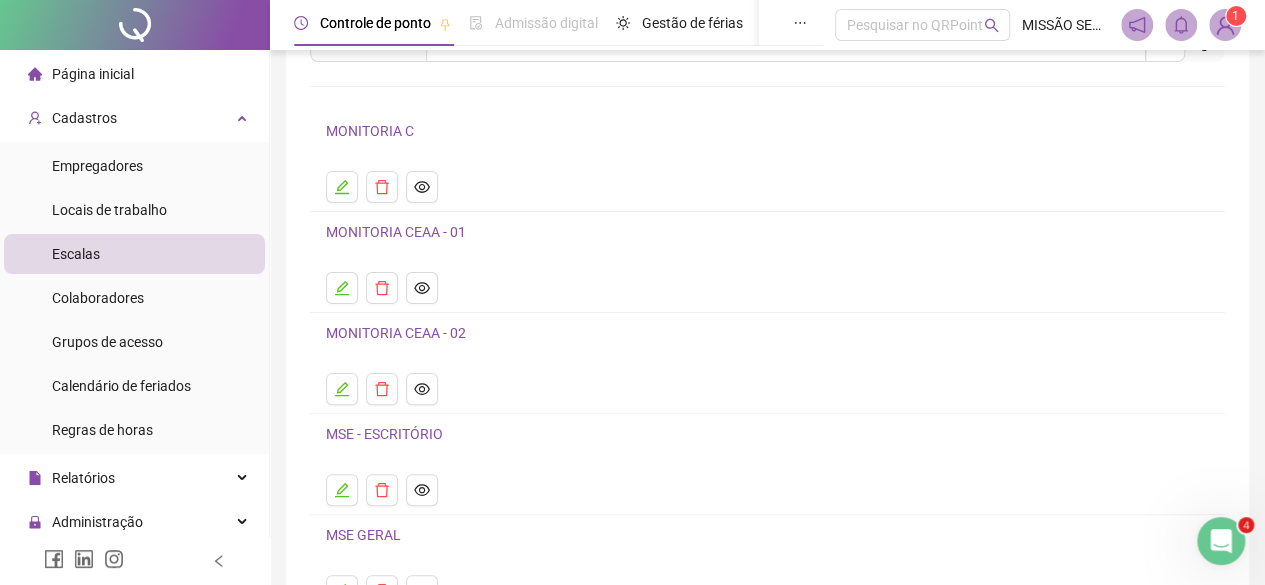 scroll, scrollTop: 0, scrollLeft: 0, axis: both 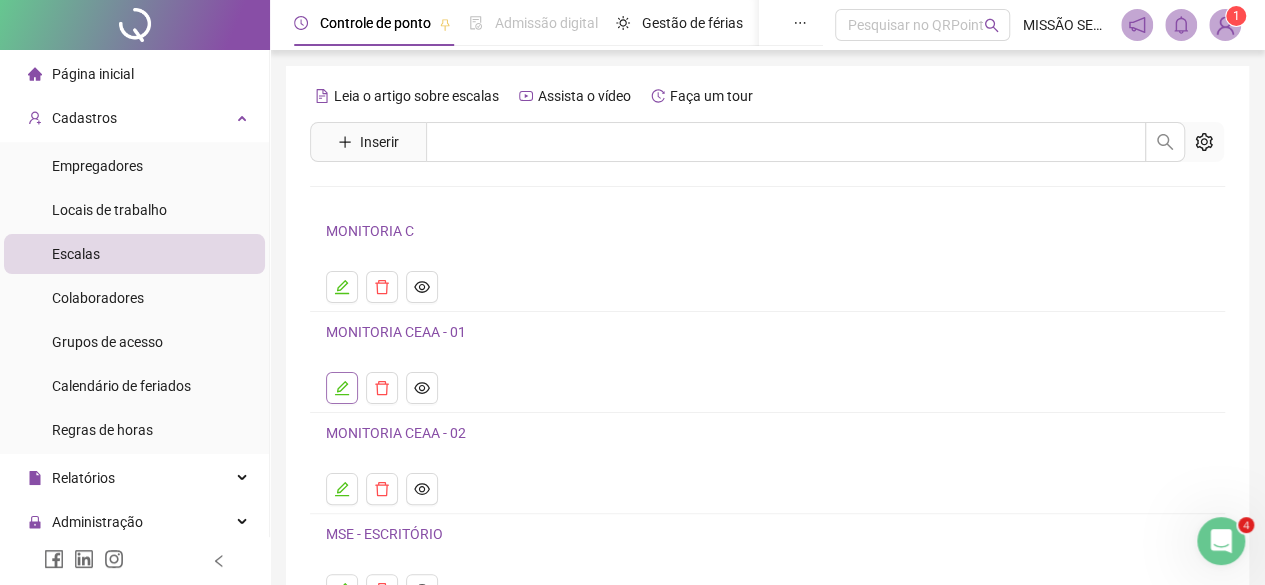 click at bounding box center [342, 388] 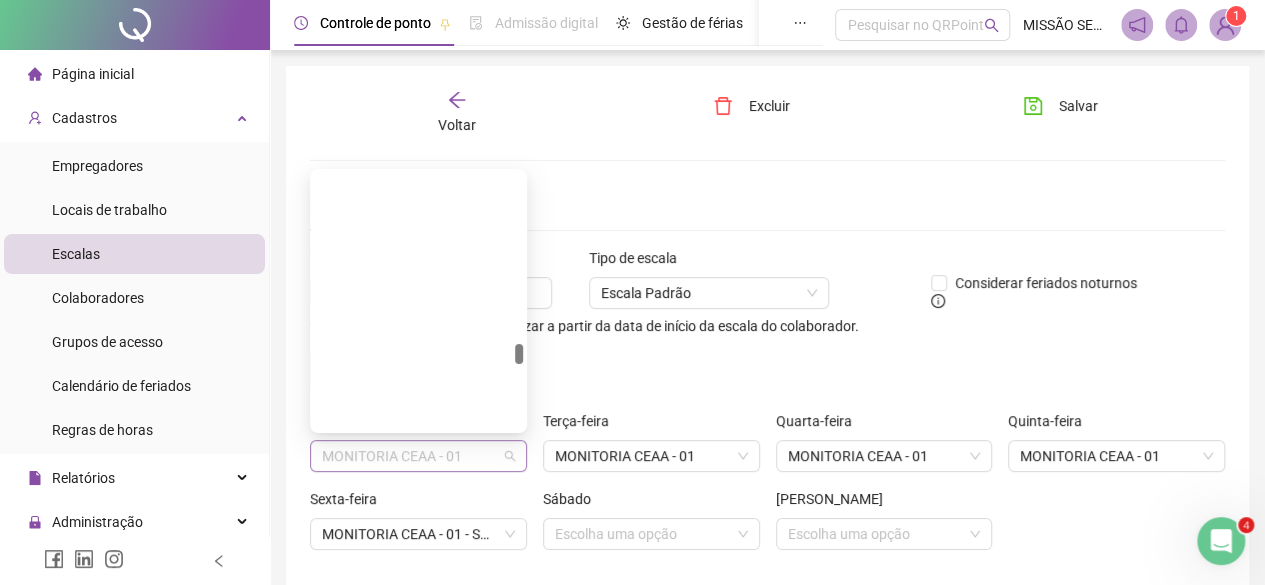 click on "MONITORIA CEAA - 01" at bounding box center [418, 456] 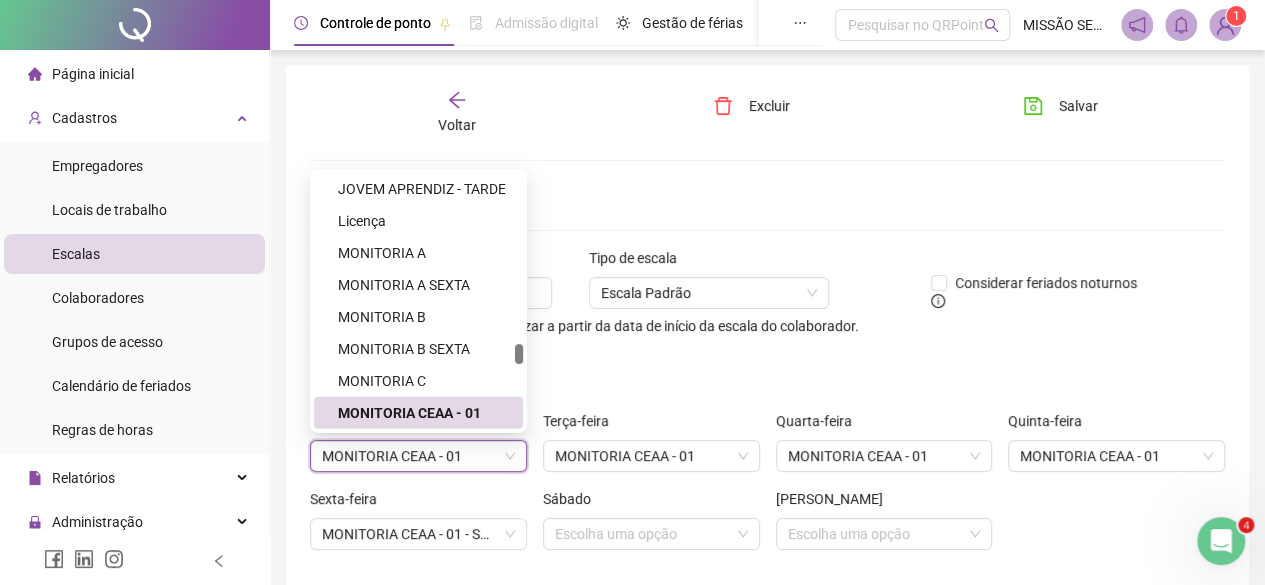click on "Ver e criar jornadas" at bounding box center (767, 370) 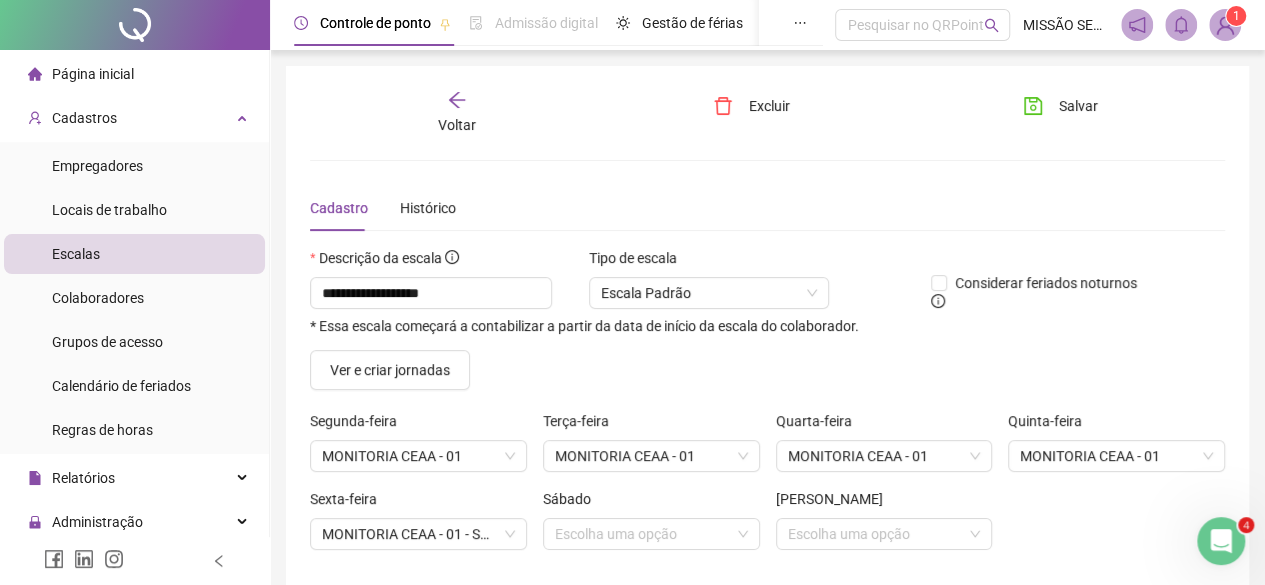 click on "Voltar" at bounding box center (457, 125) 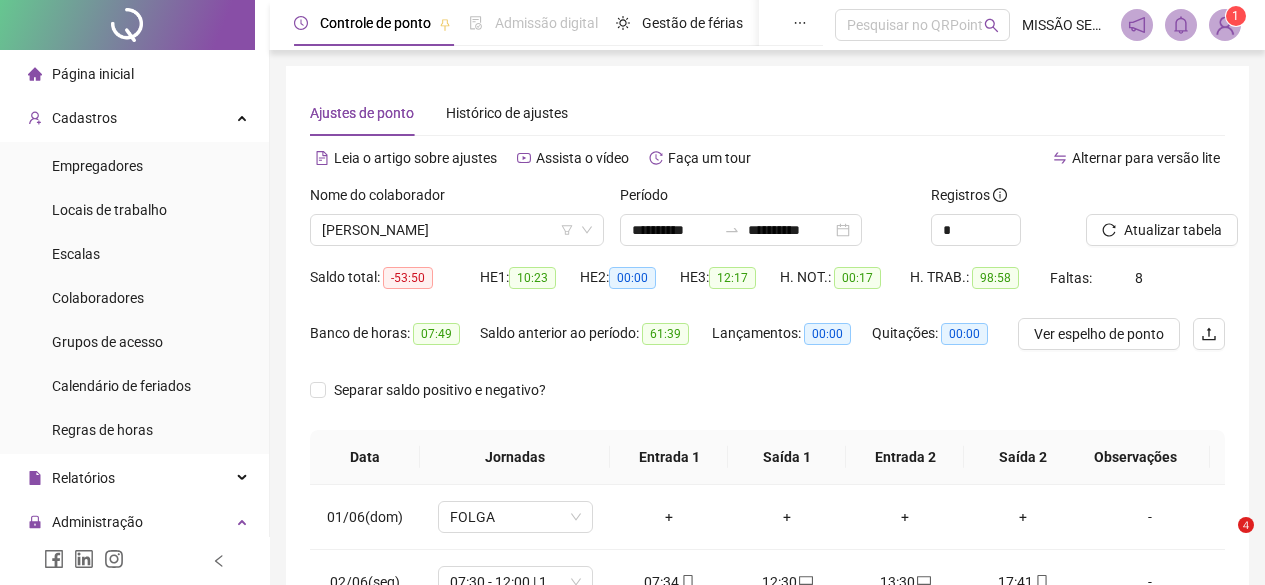 scroll, scrollTop: 400, scrollLeft: 0, axis: vertical 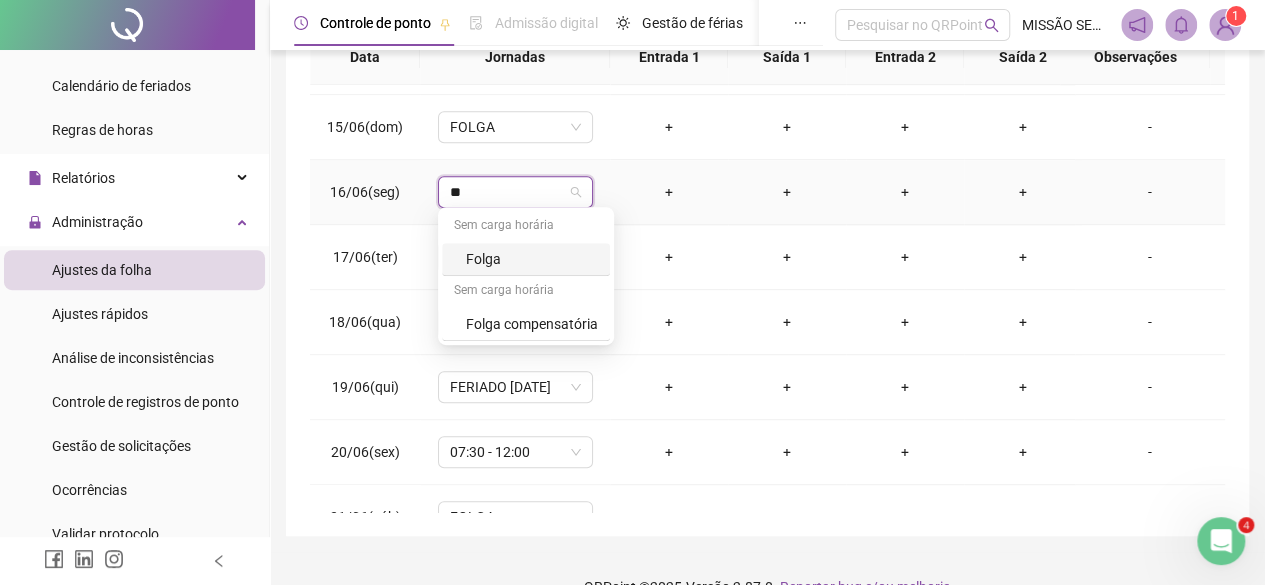 type on "***" 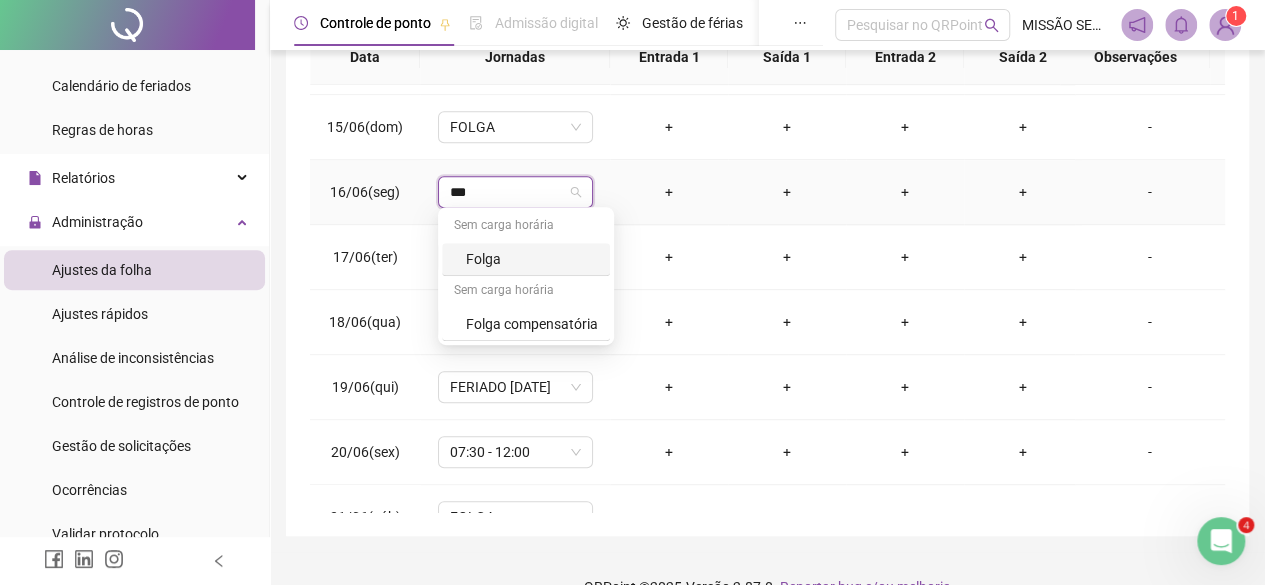 click on "Folga" at bounding box center [532, 259] 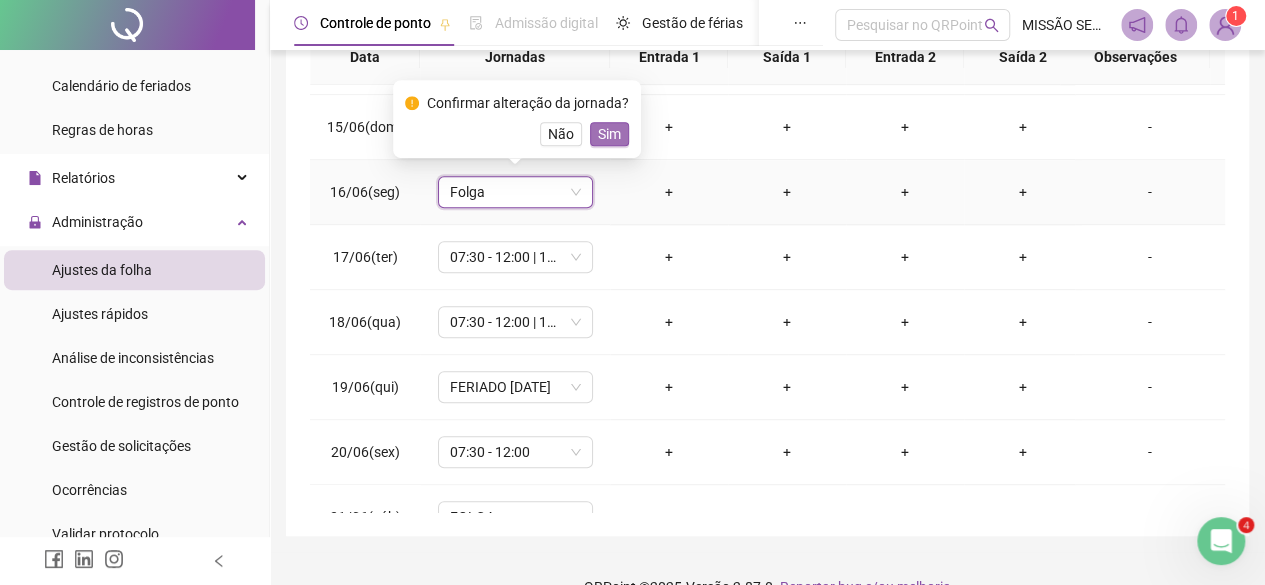 click on "Sim" at bounding box center [609, 134] 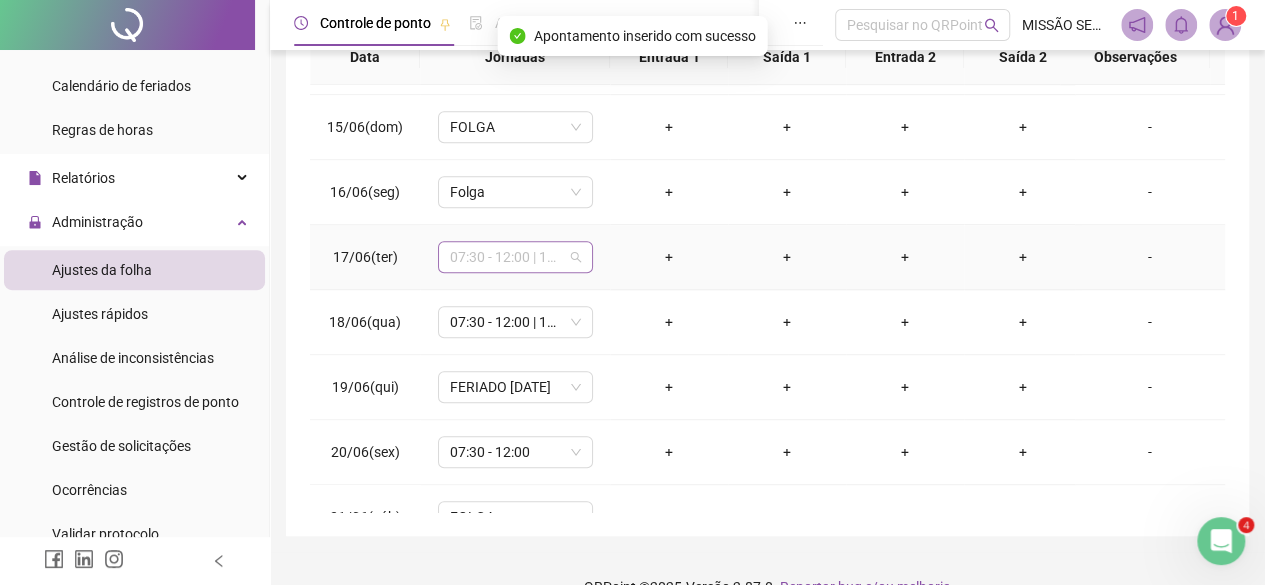 click on "07:30 - 12:00 | 13:00 - 17:30" at bounding box center (515, 257) 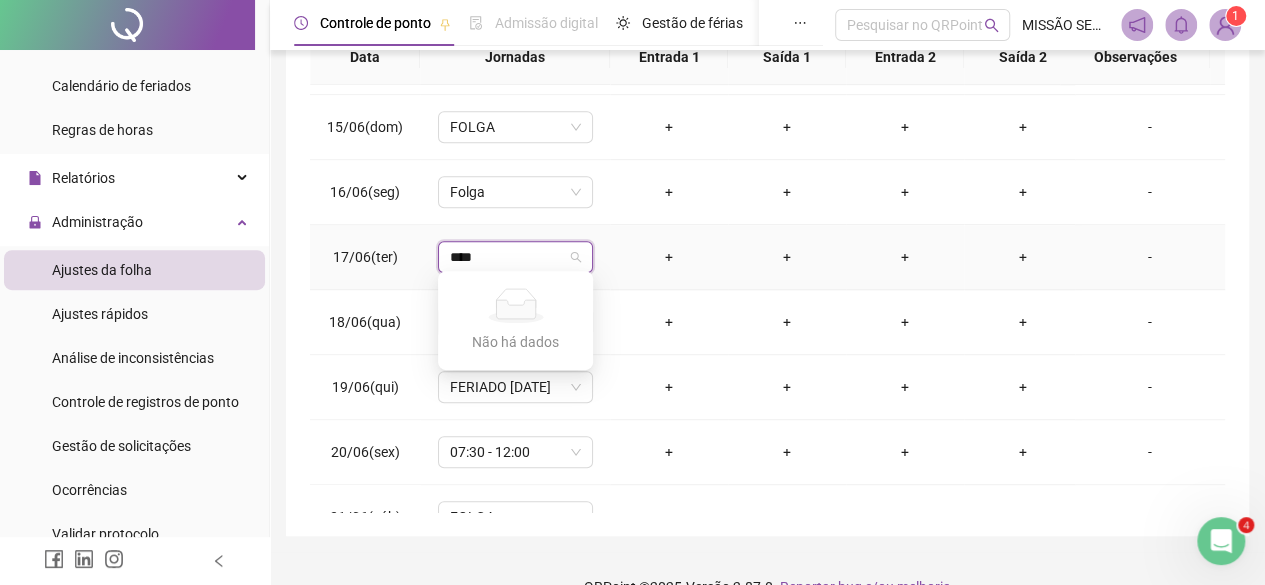 type on "***" 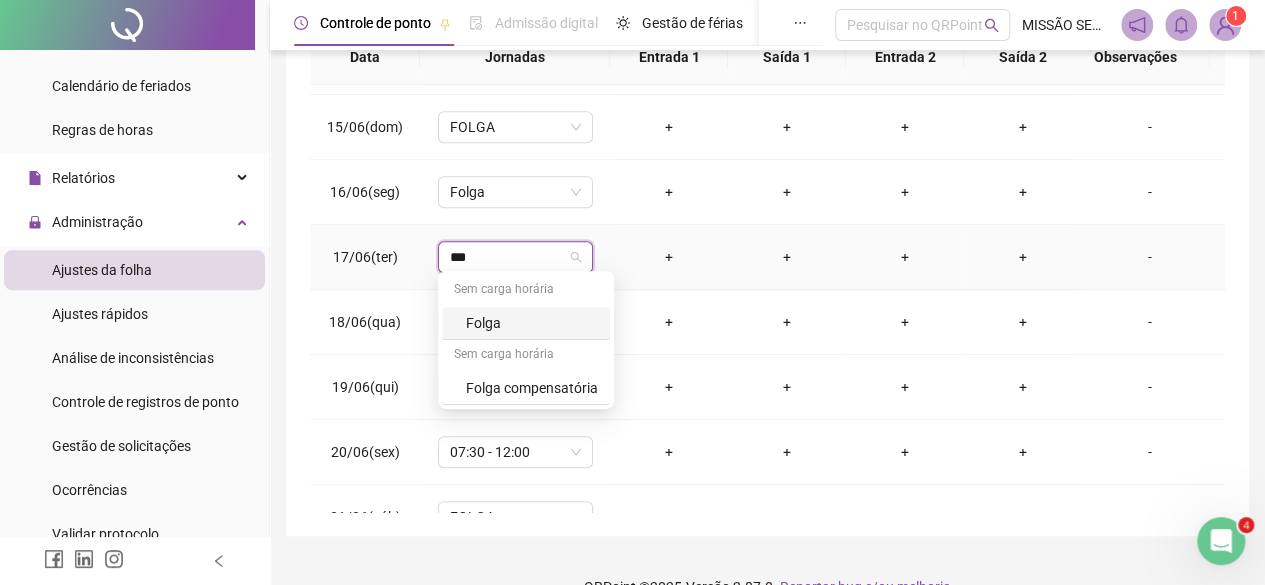 click on "Folga" at bounding box center (532, 323) 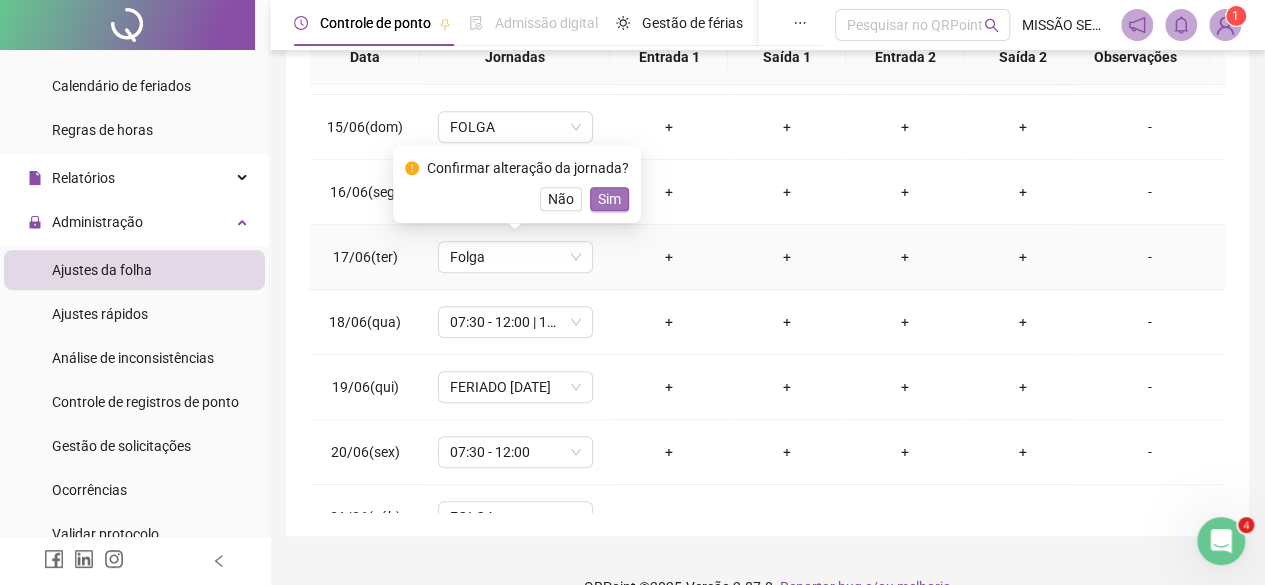 click on "Sim" at bounding box center [609, 199] 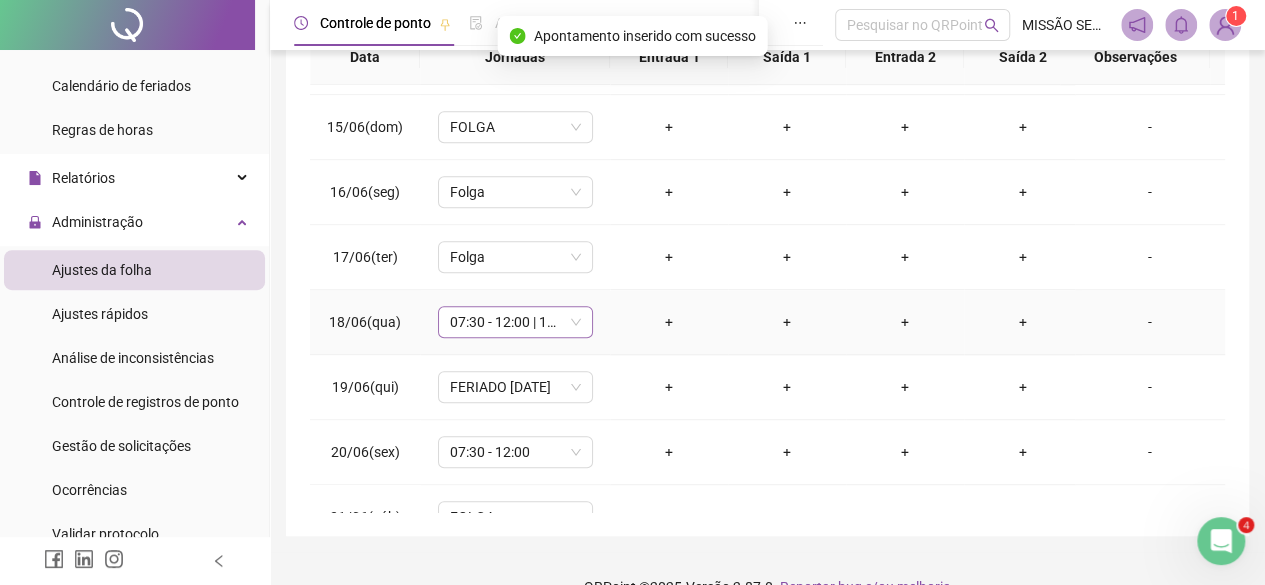 click on "07:30 - 12:00 | 13:00 - 17:30" at bounding box center [515, 322] 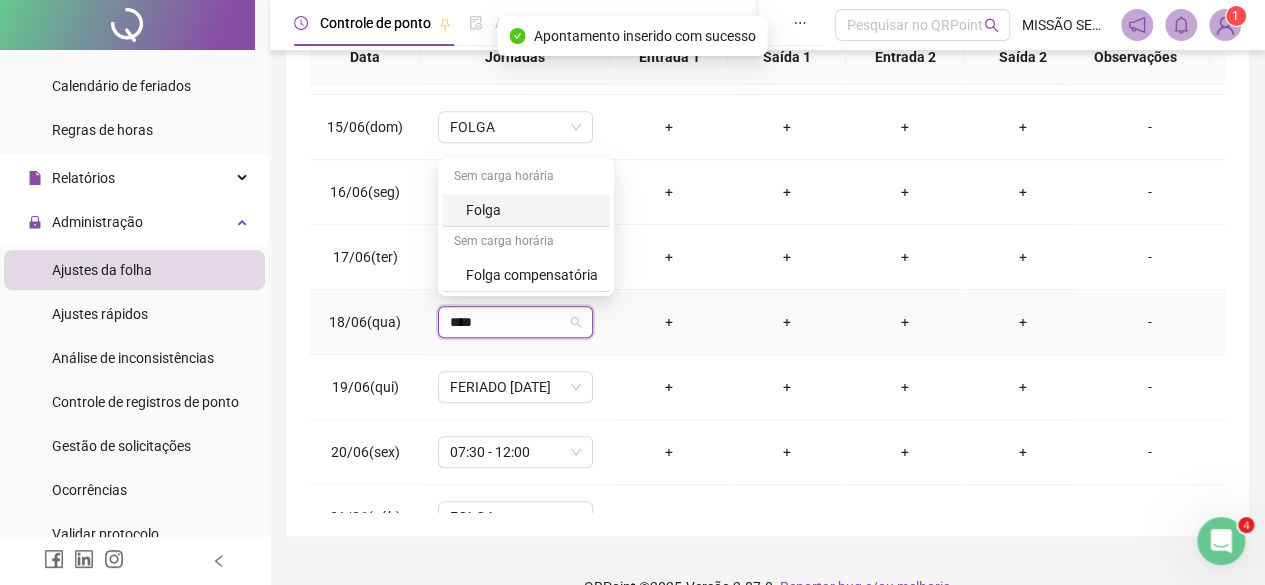 type on "*****" 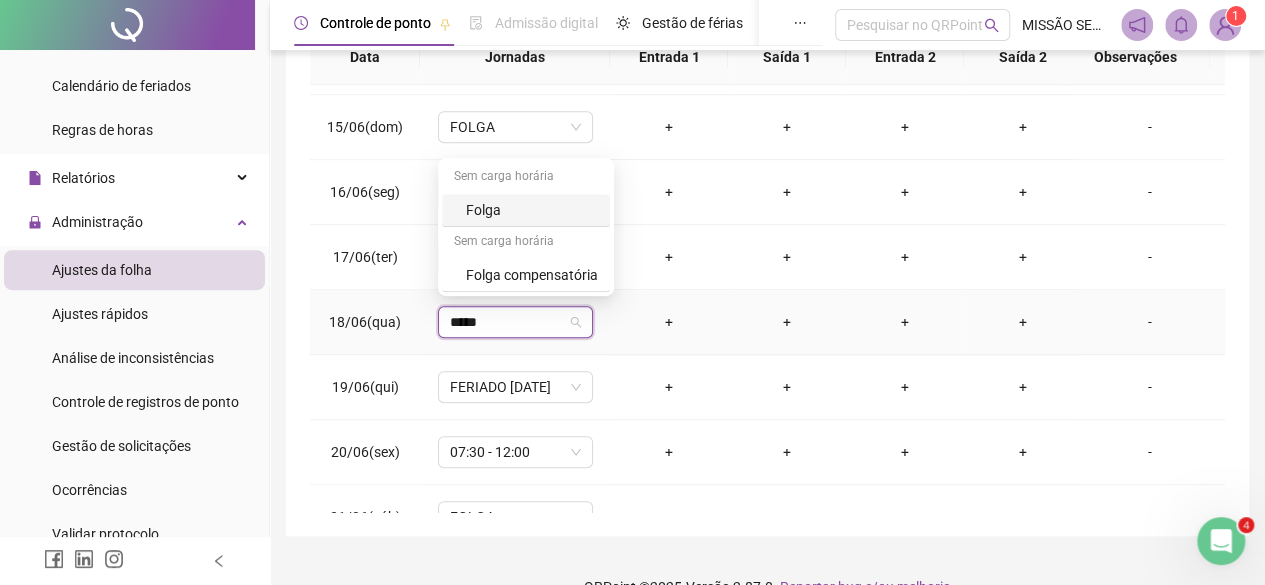 click on "Folga" at bounding box center (532, 210) 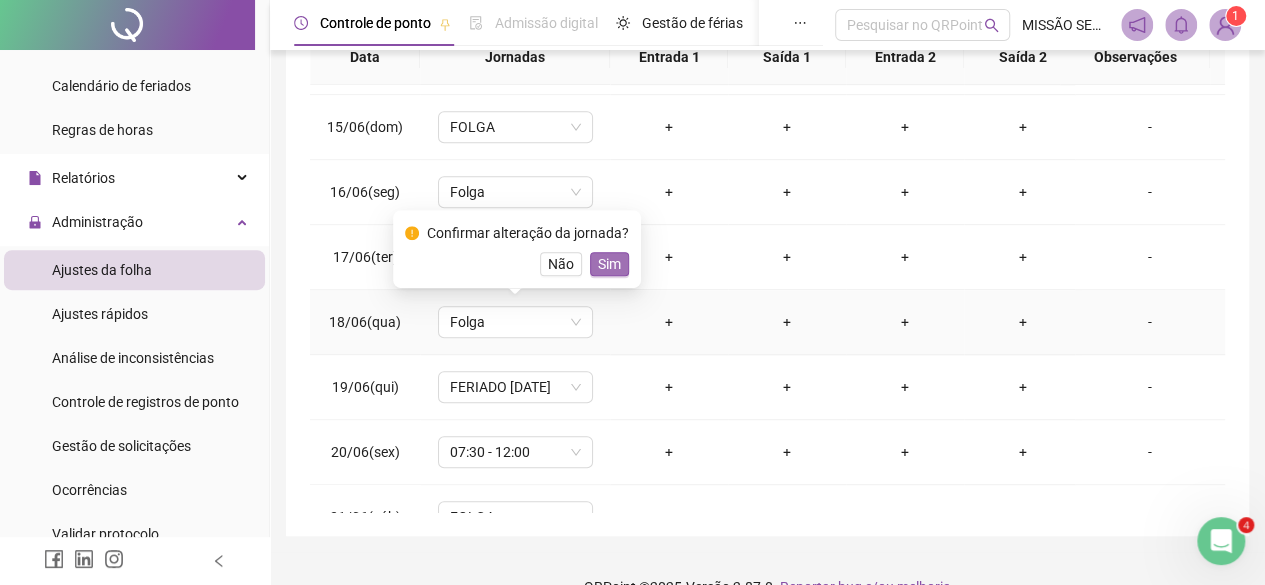 click on "Sim" at bounding box center (609, 264) 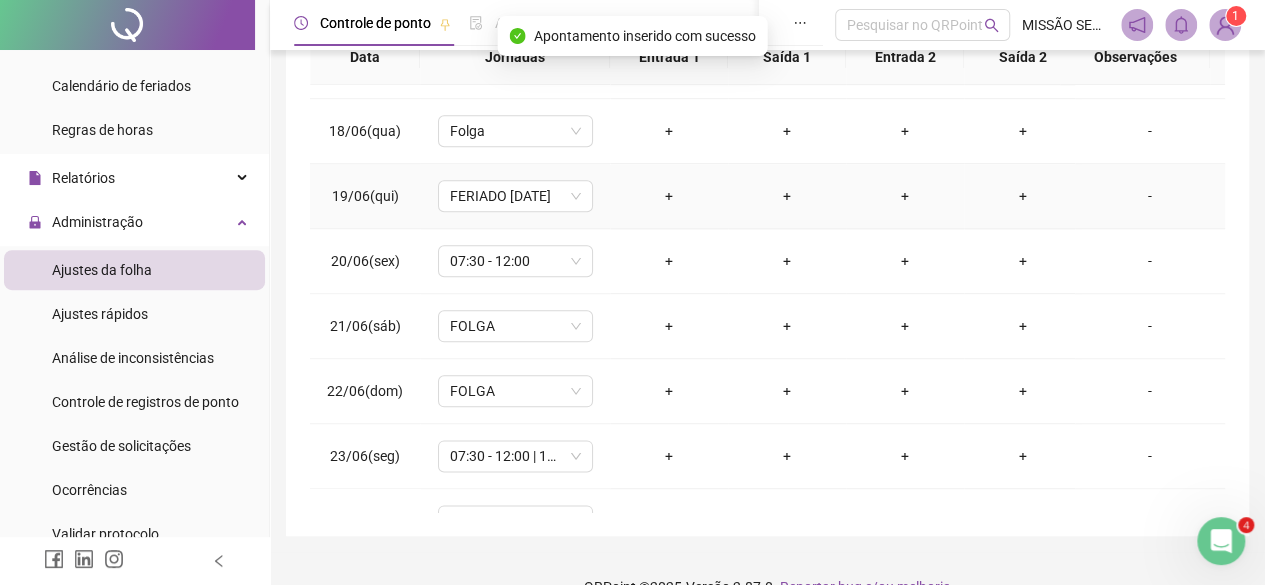 scroll, scrollTop: 1100, scrollLeft: 0, axis: vertical 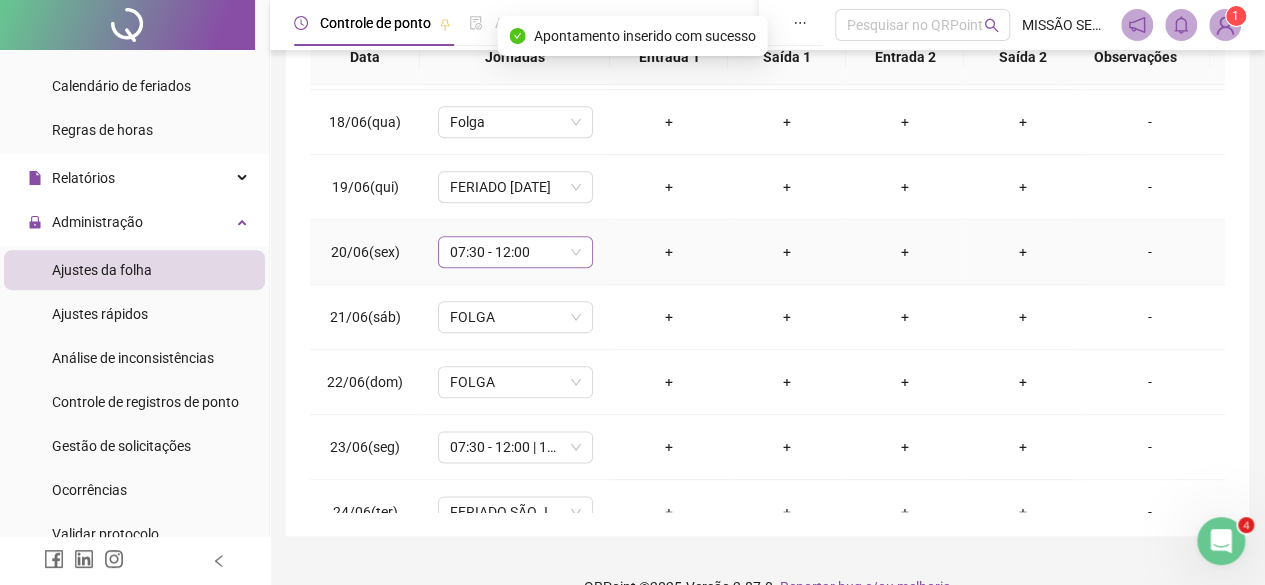 click on "07:30 - 12:00" at bounding box center [515, 252] 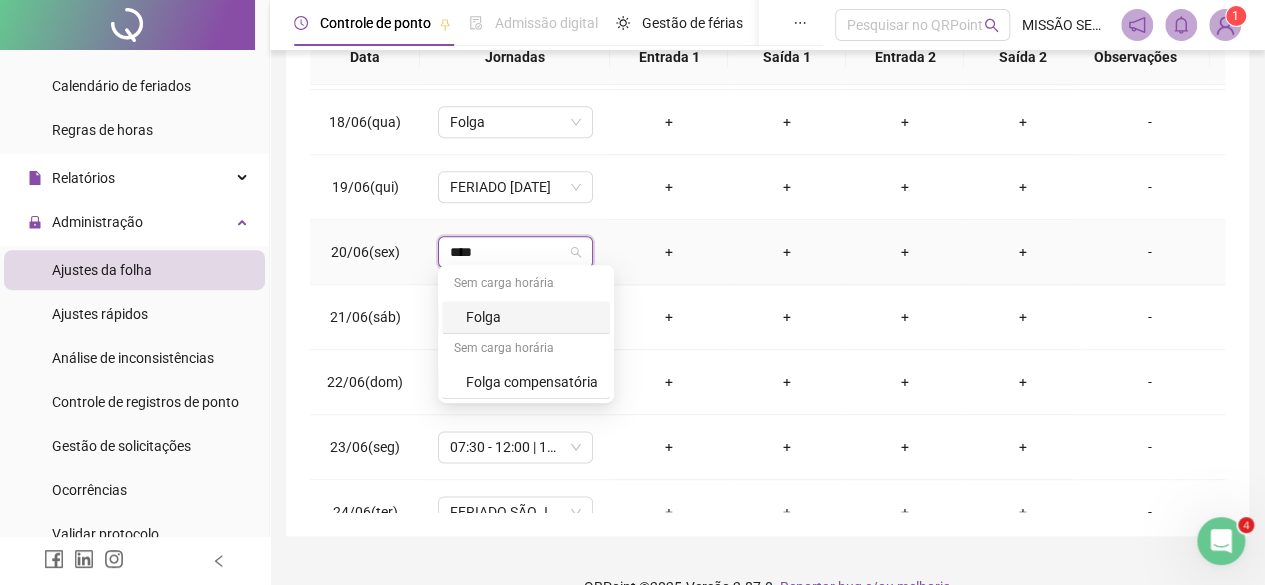 type on "*****" 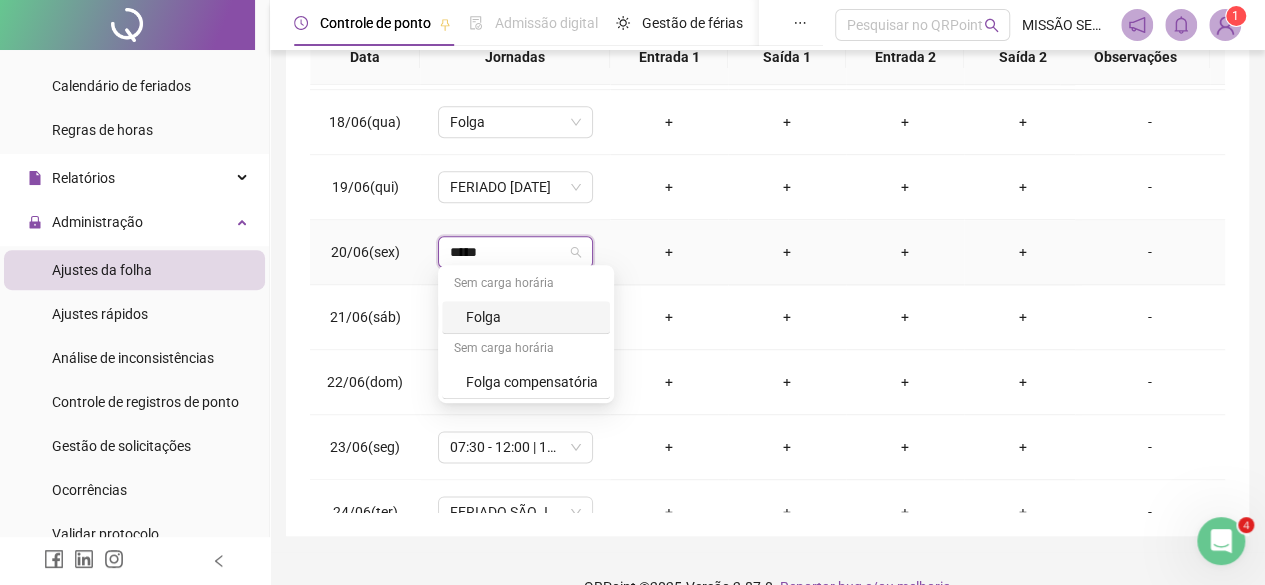 click on "Folga" at bounding box center [532, 317] 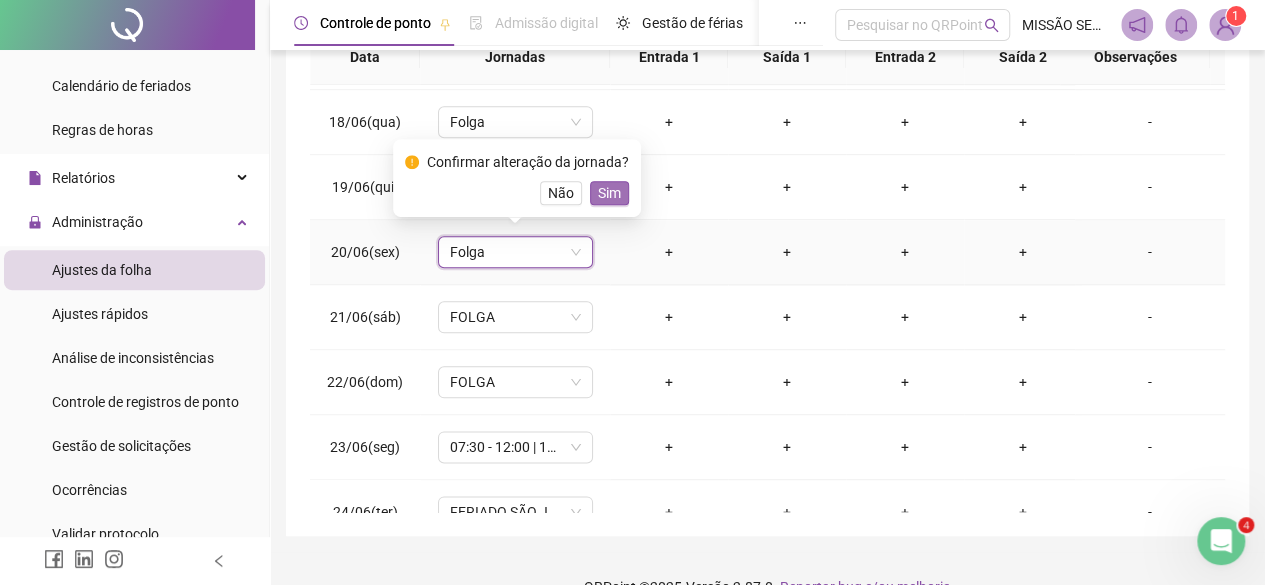 click on "Sim" at bounding box center (609, 193) 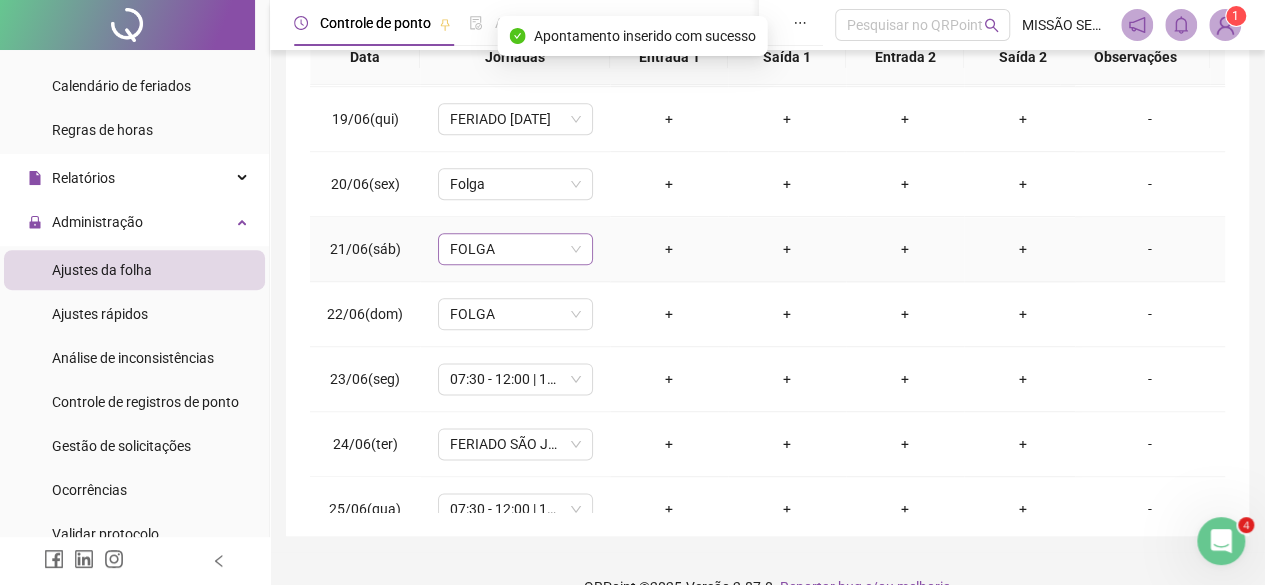 scroll, scrollTop: 1200, scrollLeft: 0, axis: vertical 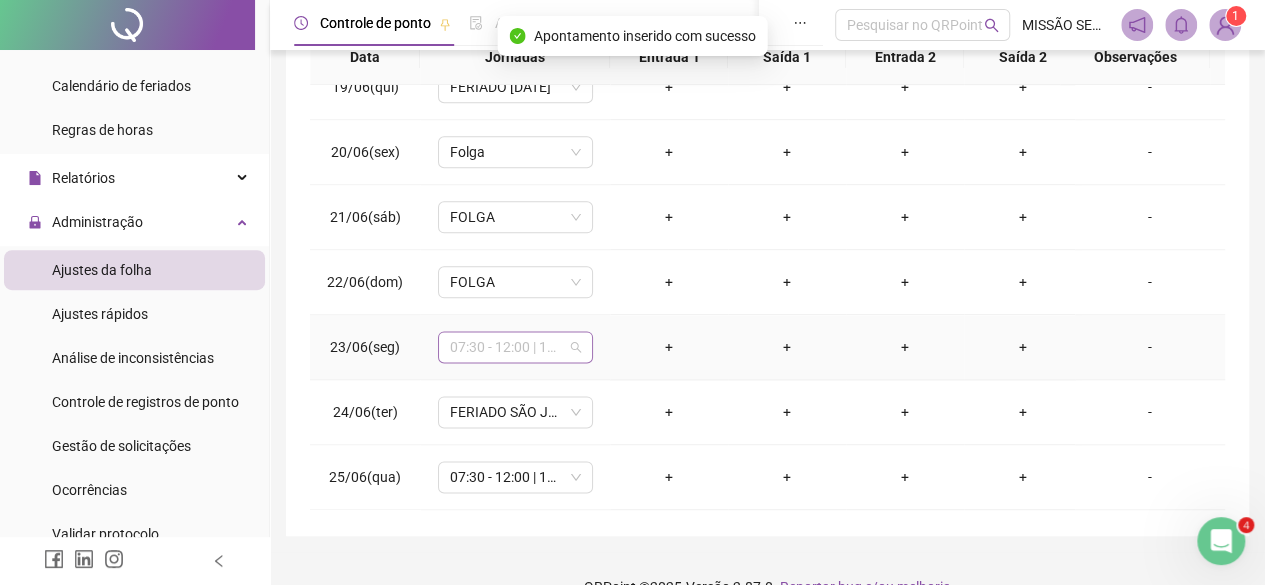 click on "07:30 - 12:00 | 13:00 - 17:30" at bounding box center (515, 347) 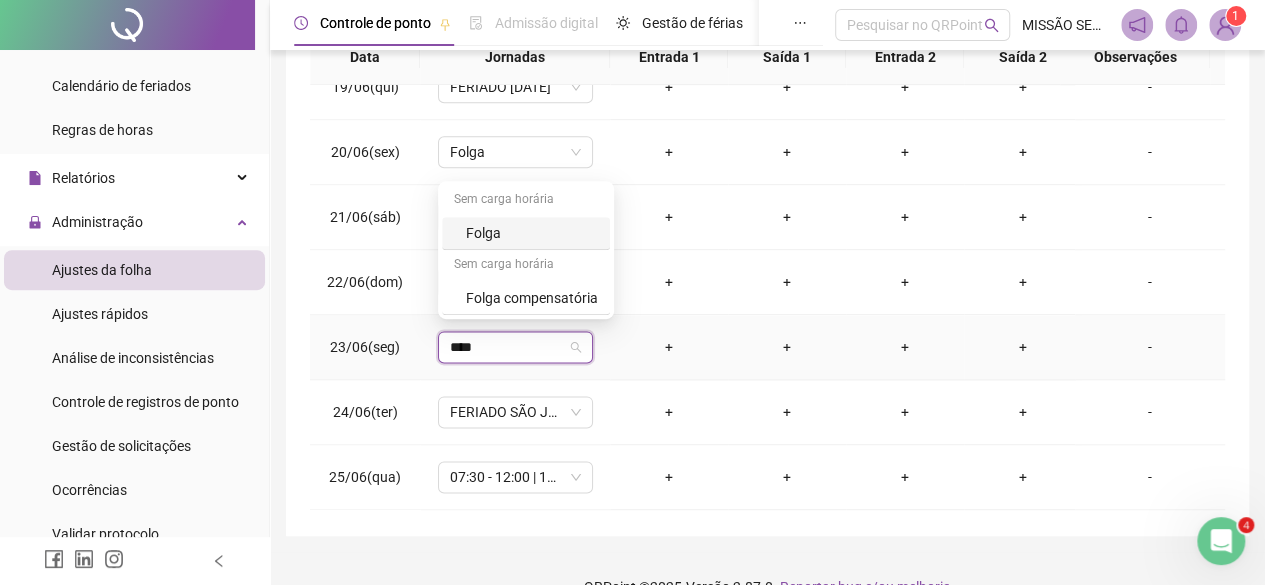 type on "*****" 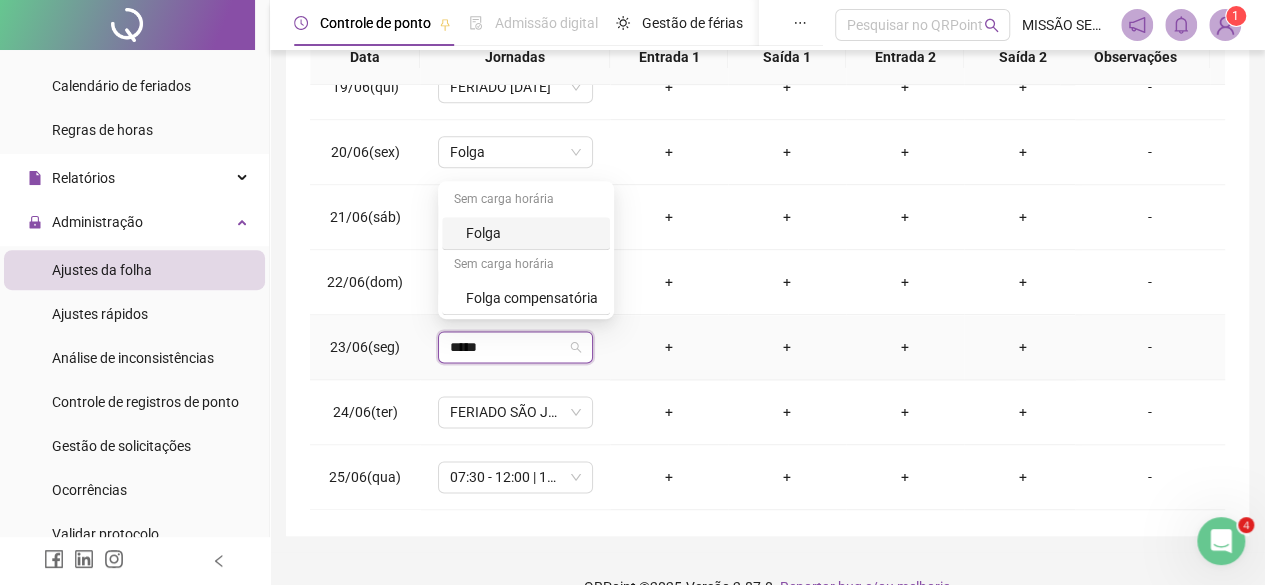 click on "Folga" at bounding box center [532, 233] 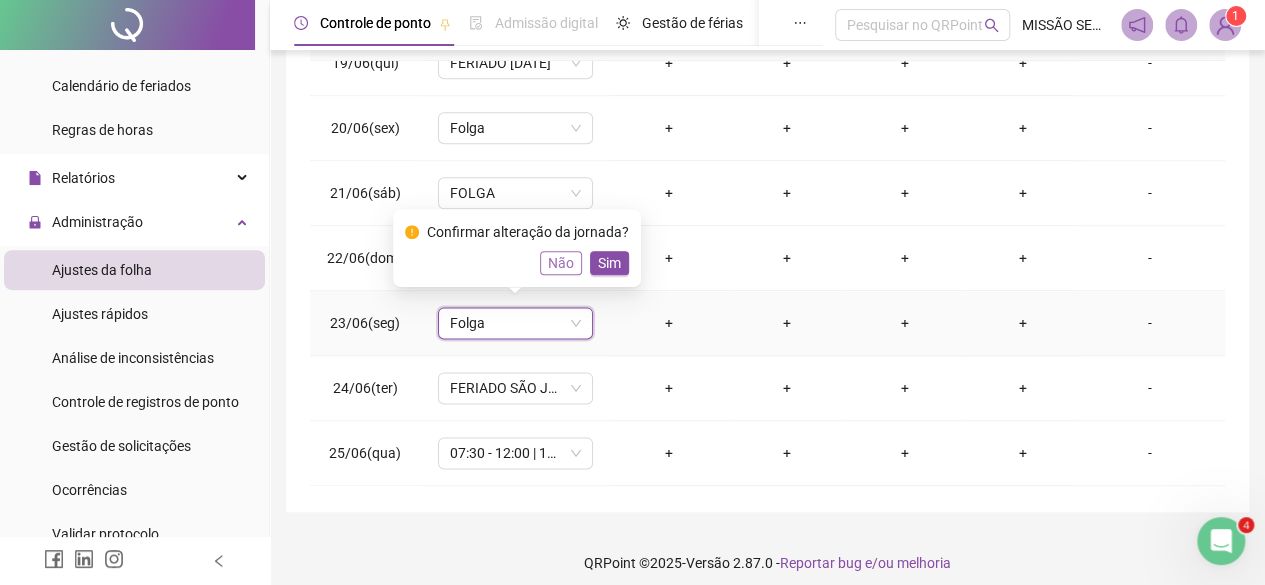 scroll, scrollTop: 436, scrollLeft: 0, axis: vertical 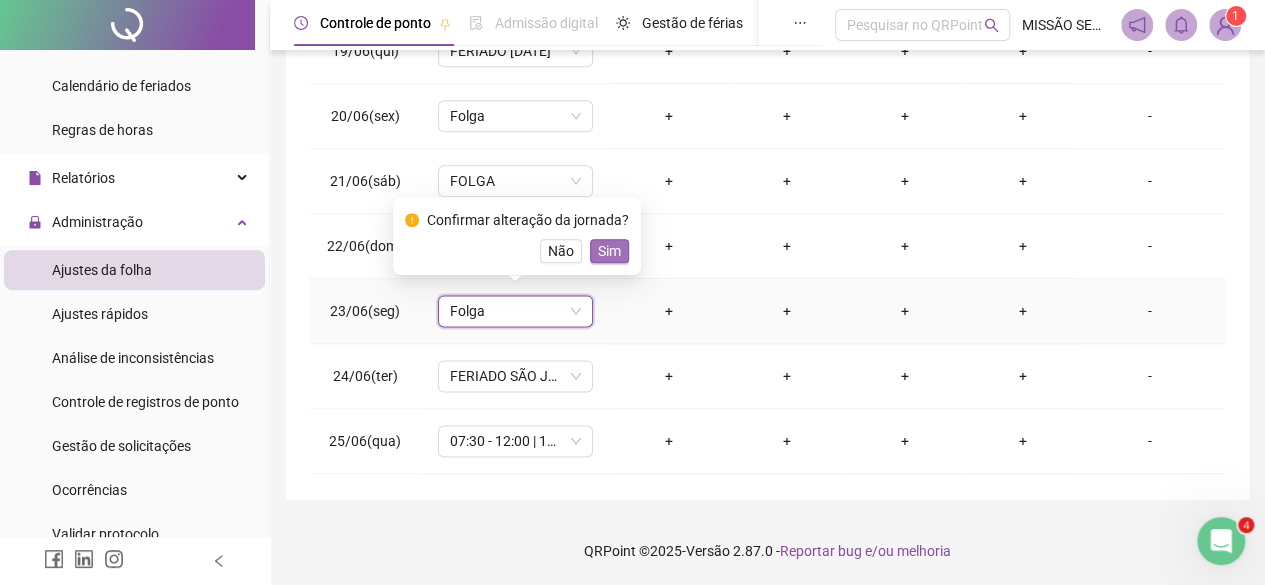click on "Sim" at bounding box center (609, 251) 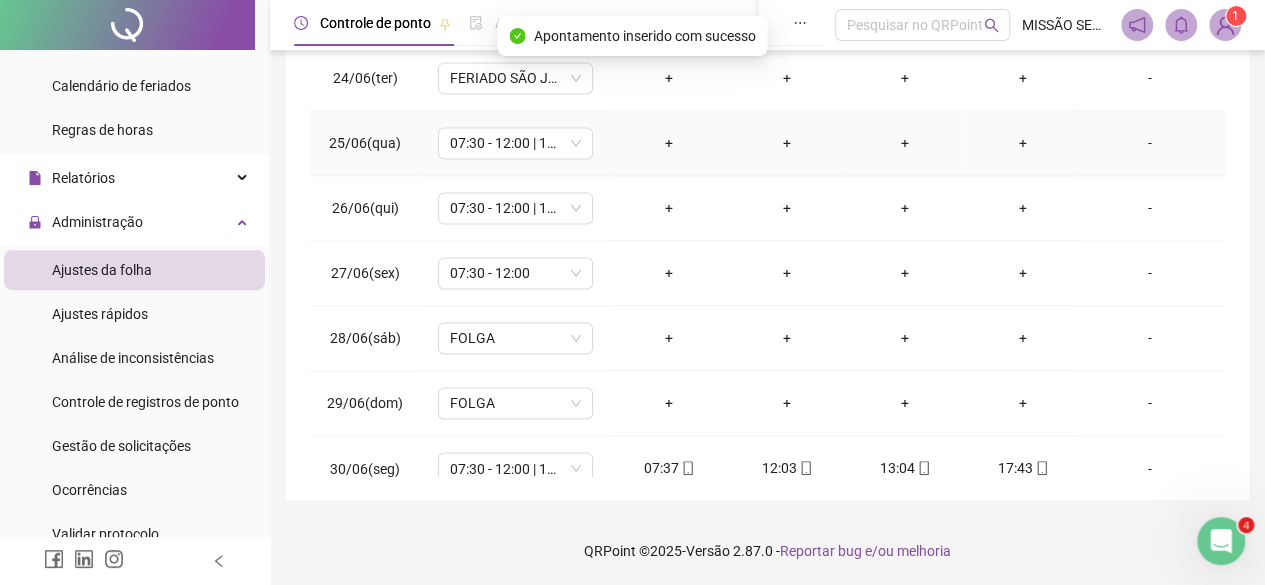 scroll, scrollTop: 1500, scrollLeft: 0, axis: vertical 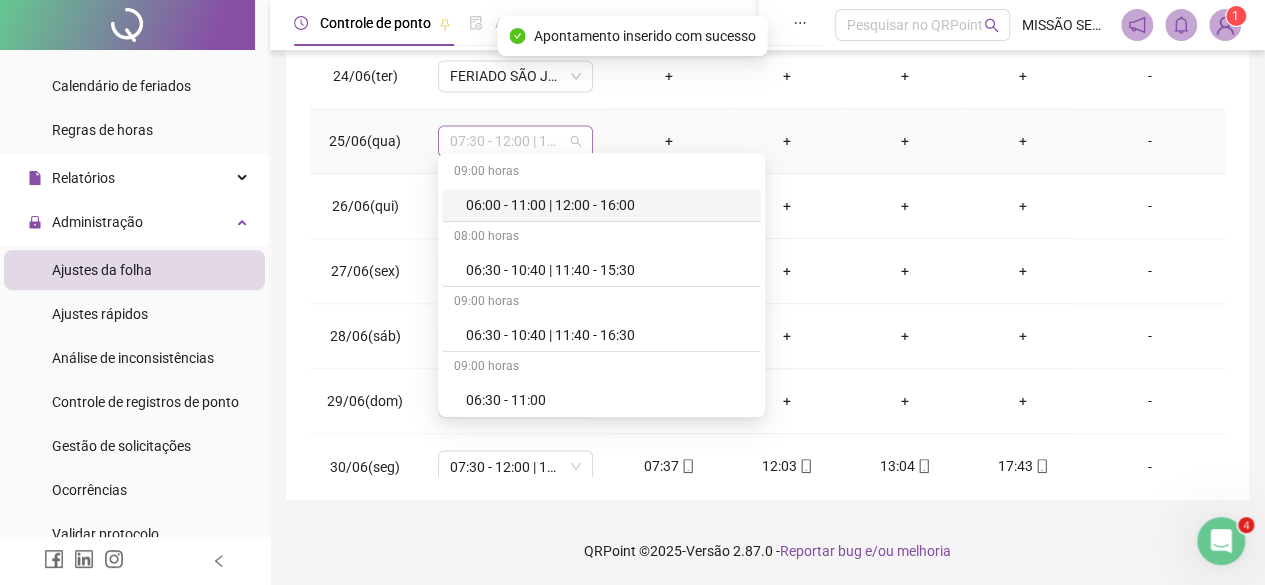 click on "07:30 - 12:00 | 13:00 - 17:30" at bounding box center [515, 141] 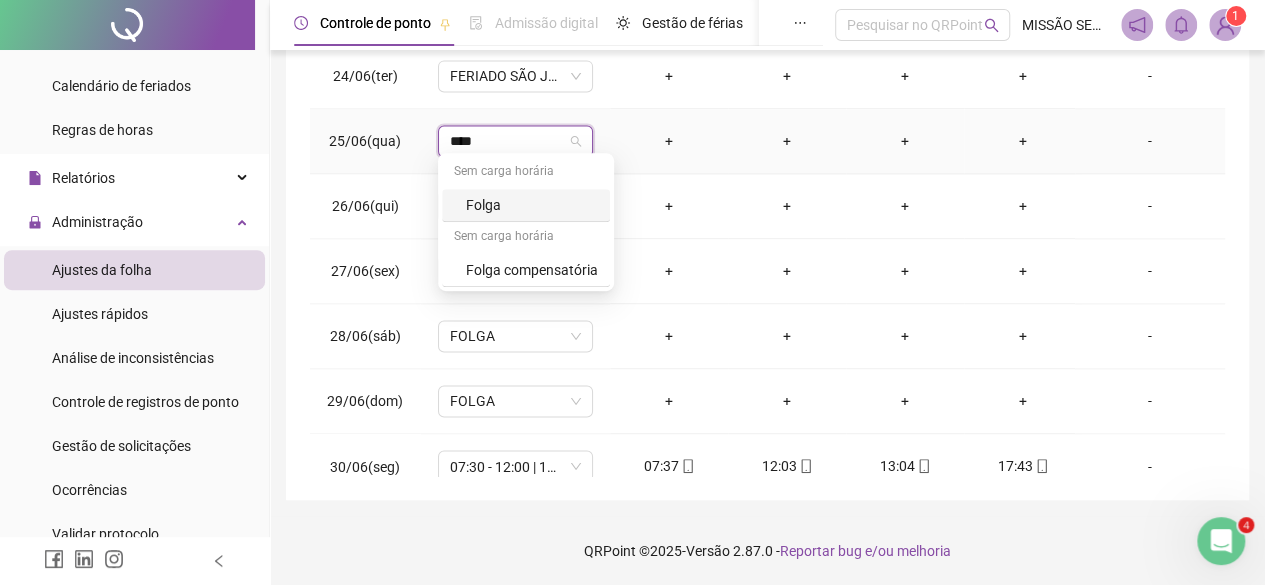 type on "*****" 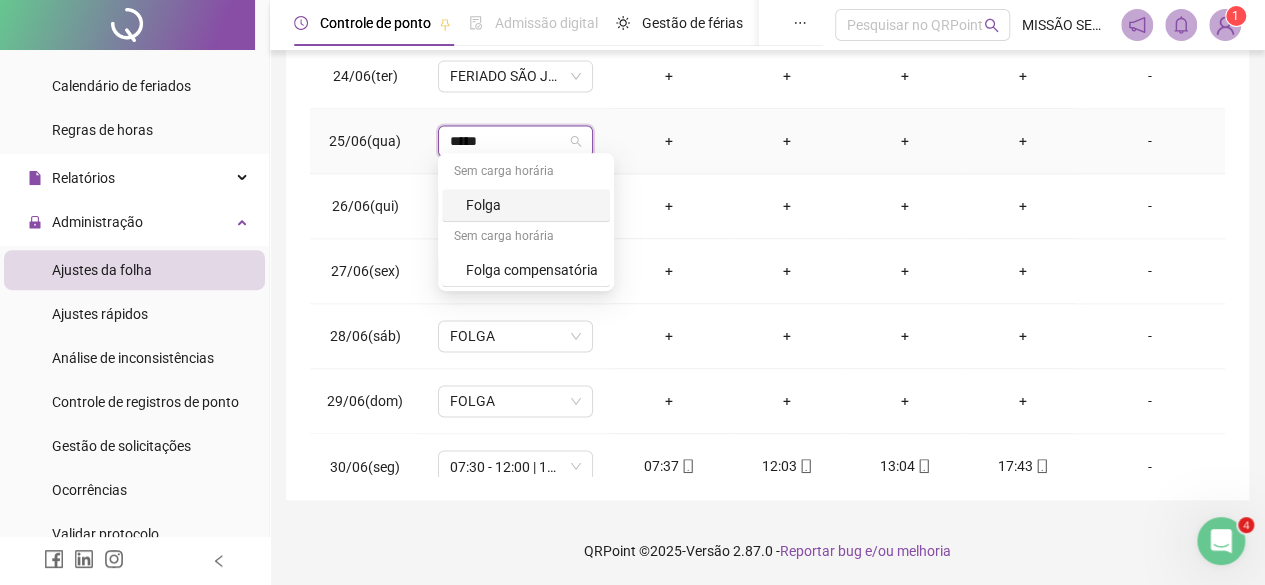 click on "Folga" at bounding box center [532, 205] 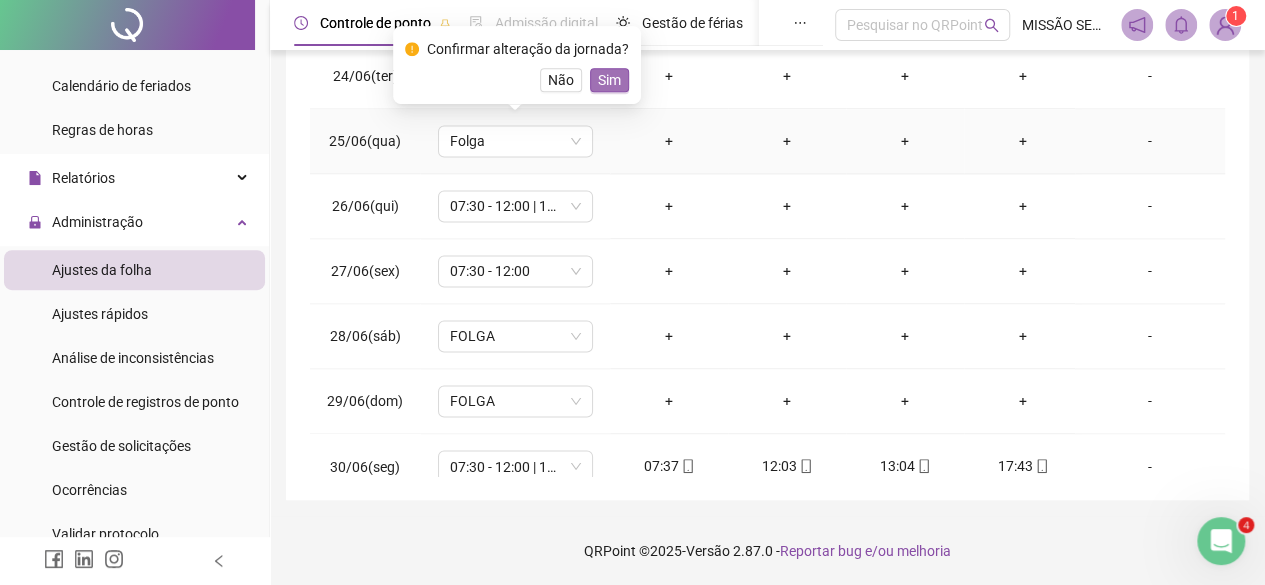click on "Sim" at bounding box center [609, 80] 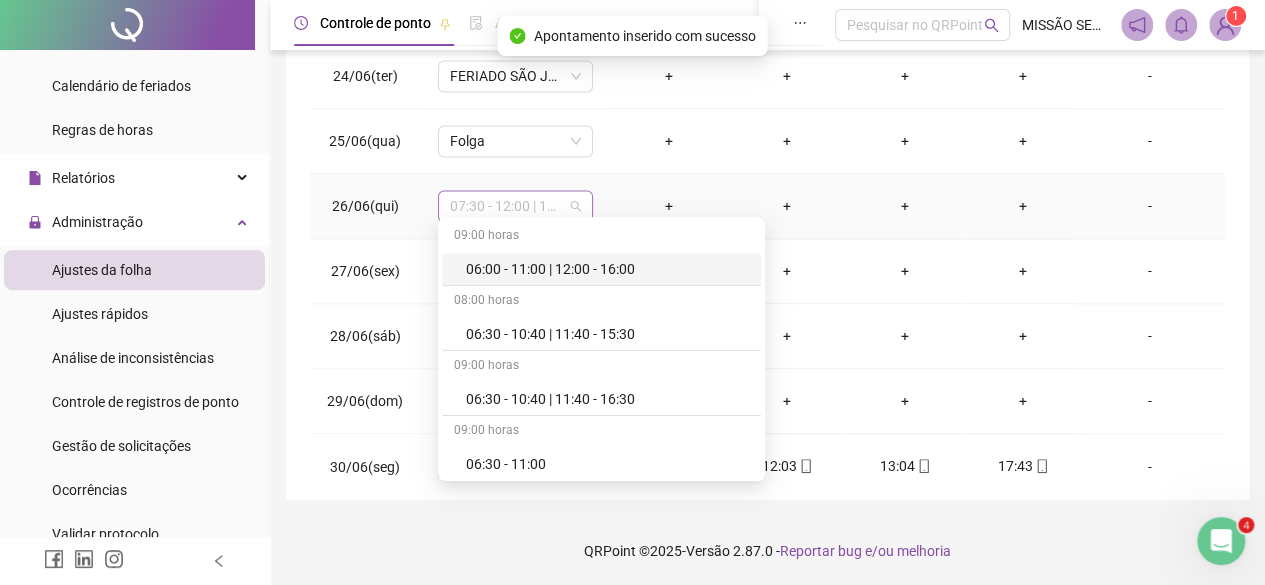 click on "07:30 - 12:00 | 13:00 - 17:30" at bounding box center [515, 206] 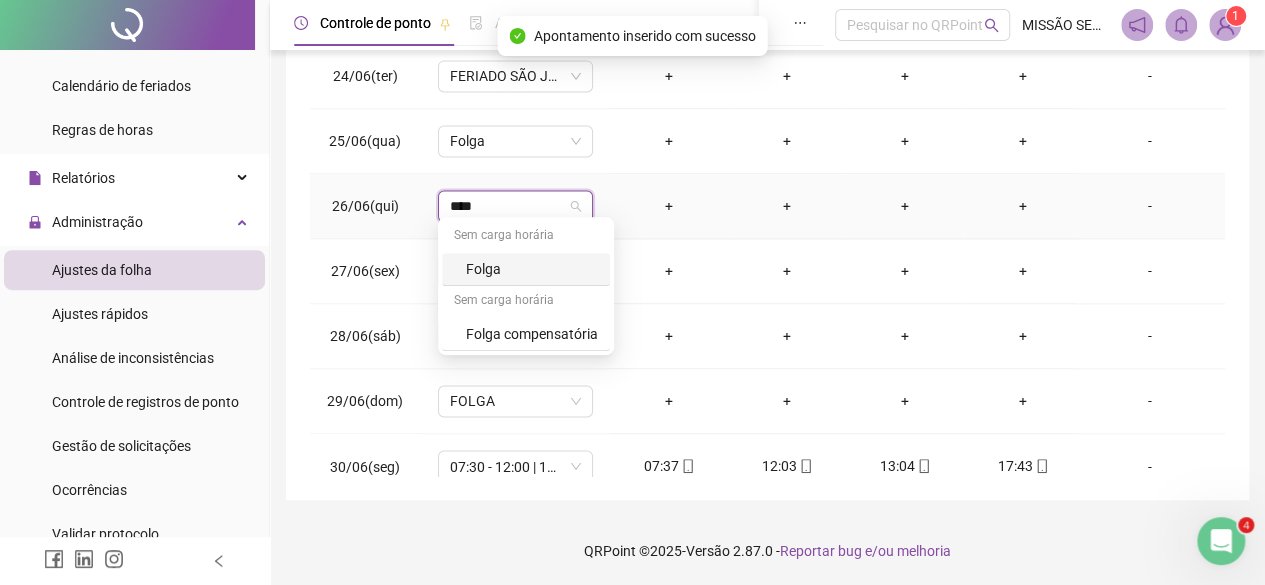 type on "*****" 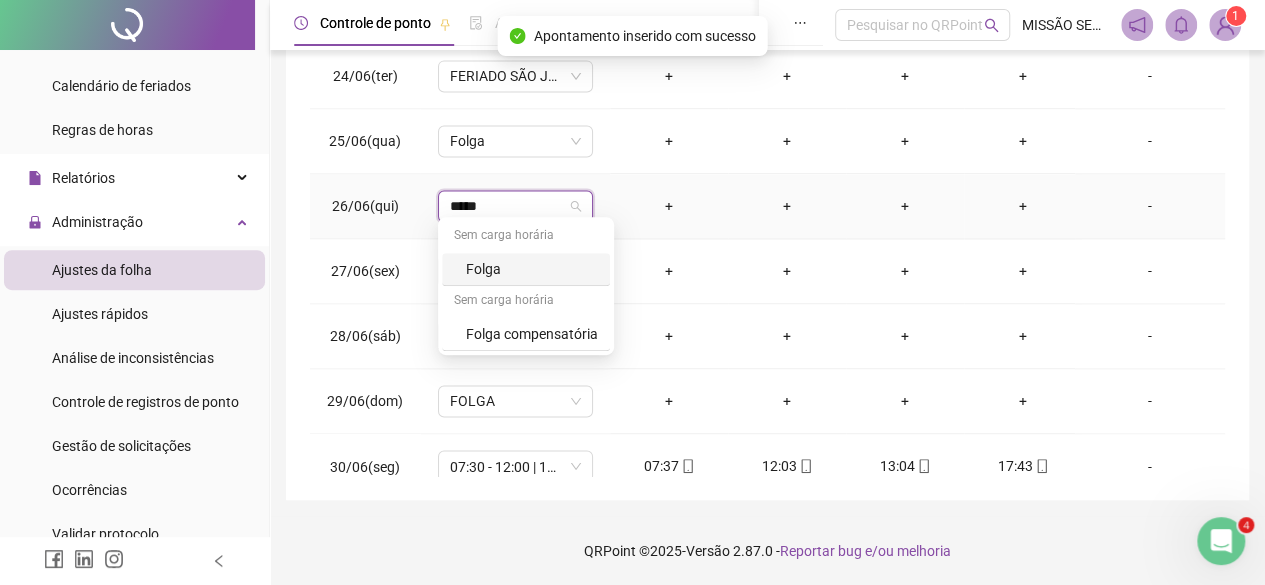 click on "Folga" at bounding box center (532, 269) 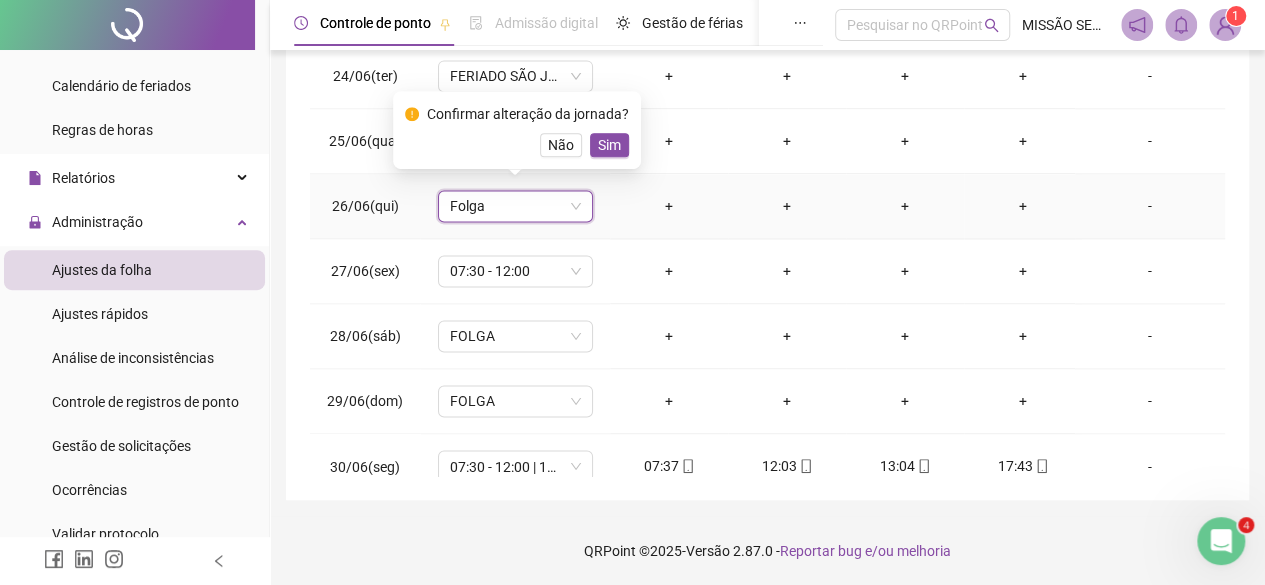click on "Sim" at bounding box center (609, 145) 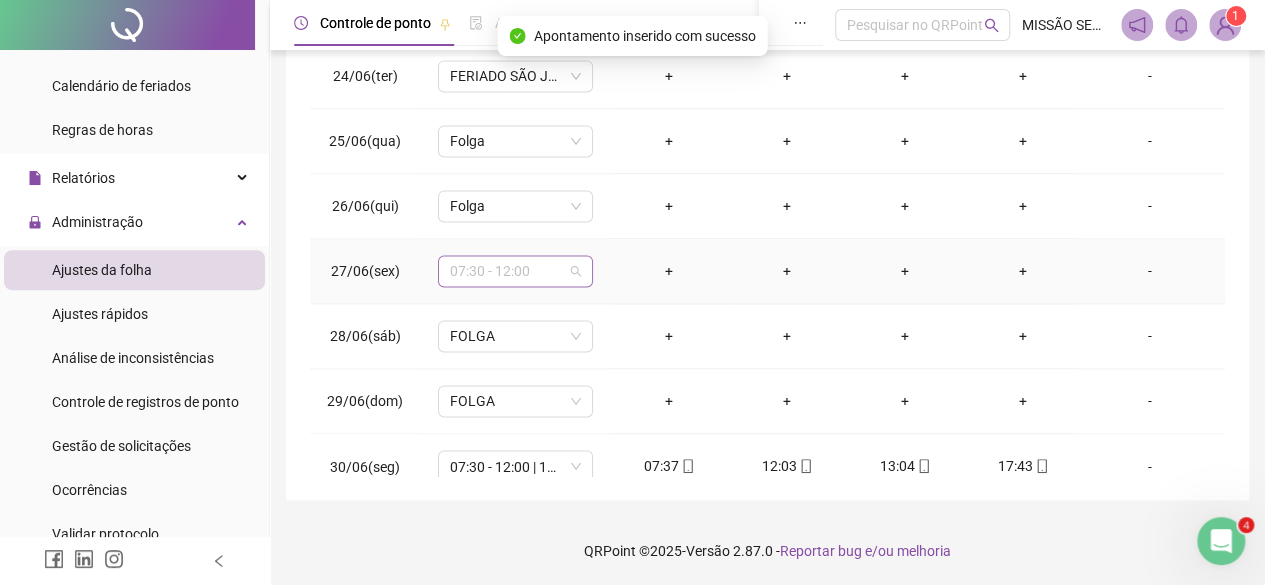 click on "07:30 - 12:00" at bounding box center (515, 271) 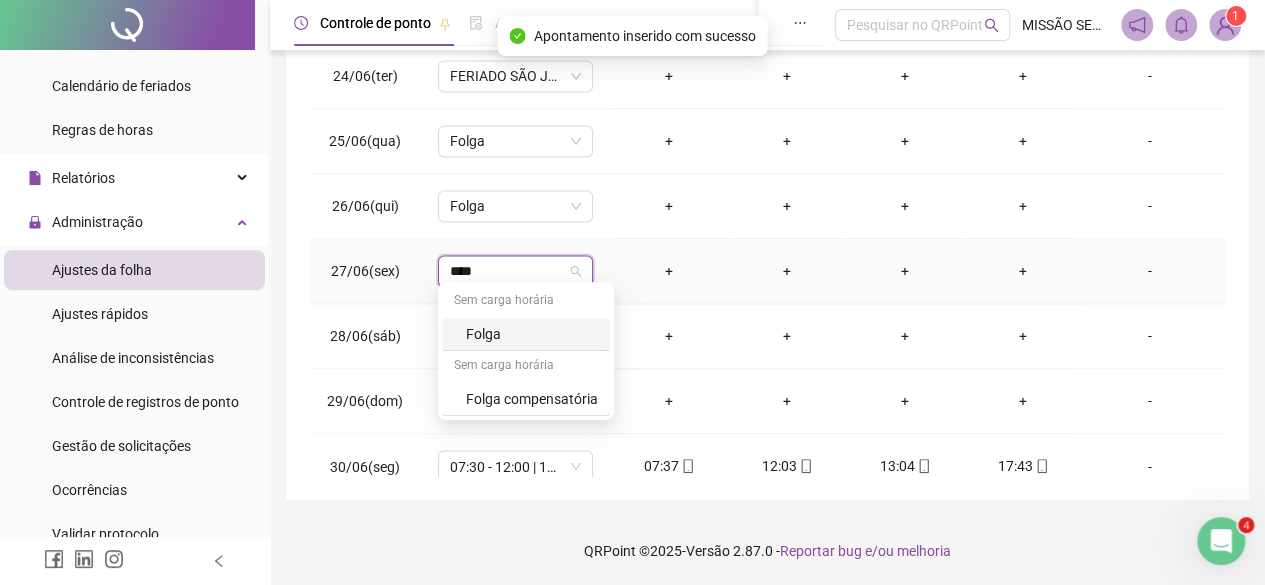 type on "*****" 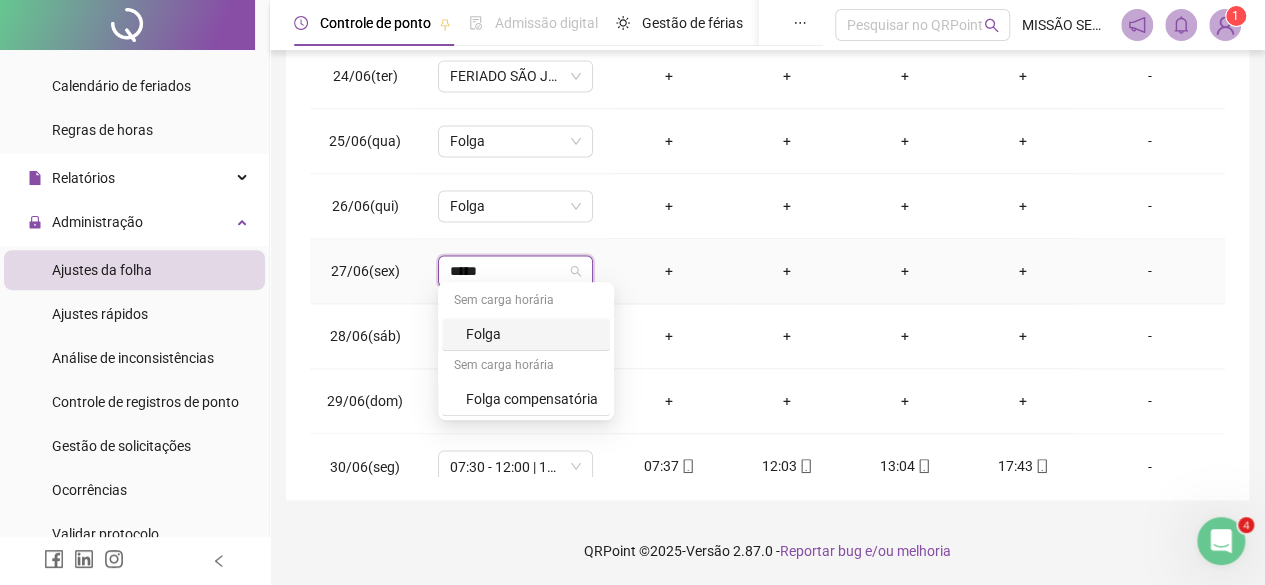 click on "Folga" at bounding box center (532, 334) 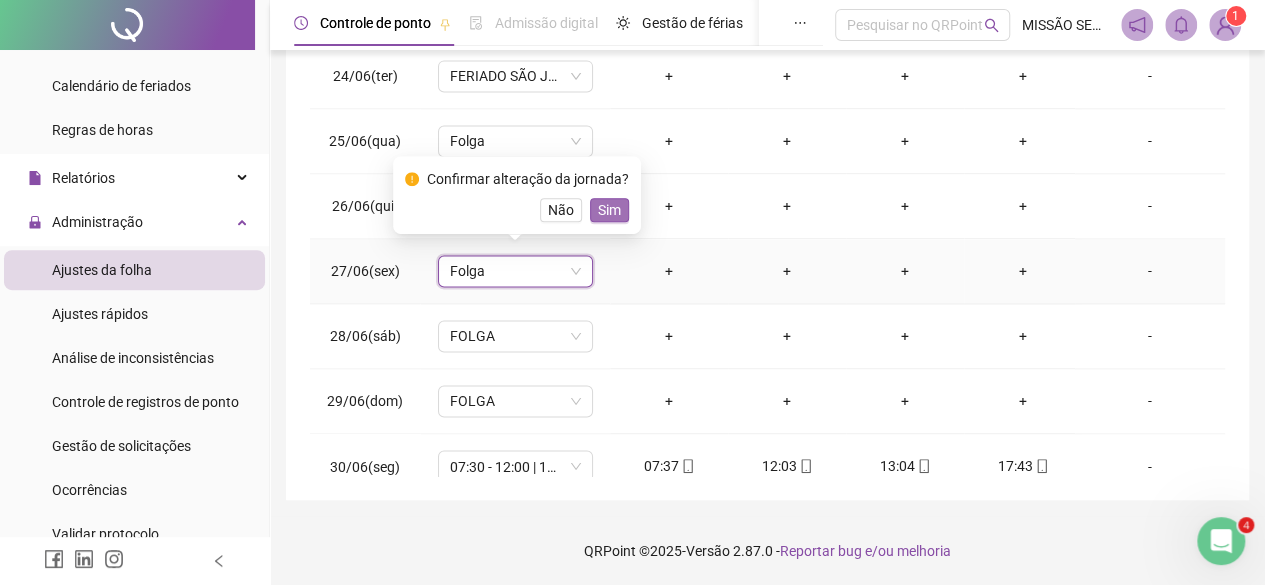 click on "Sim" at bounding box center [609, 210] 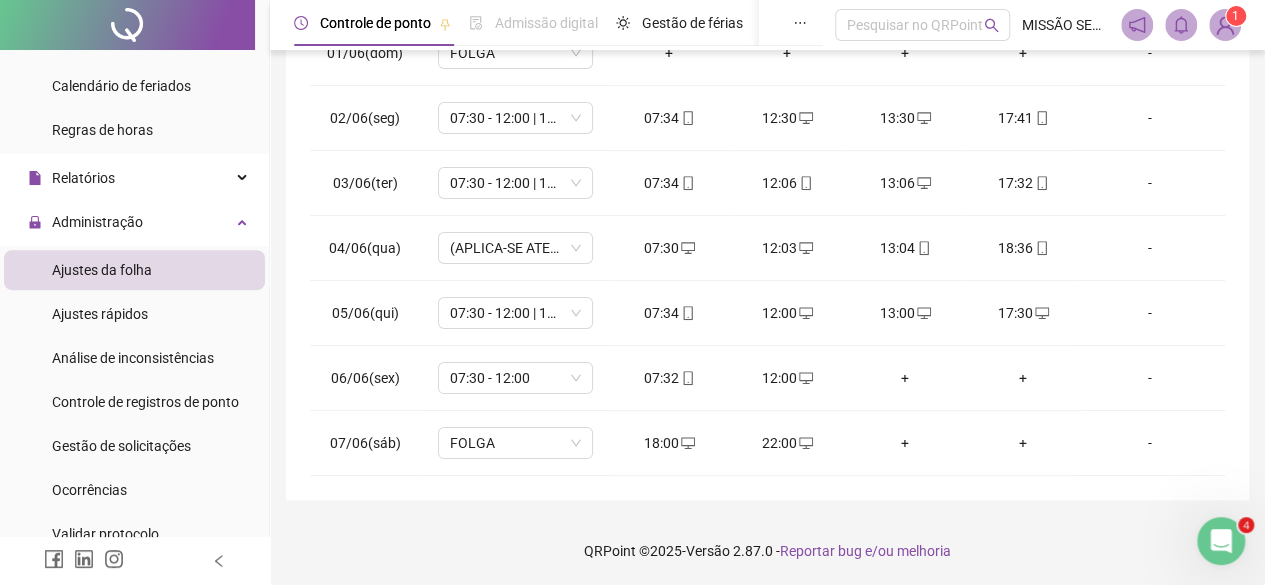 scroll, scrollTop: 0, scrollLeft: 0, axis: both 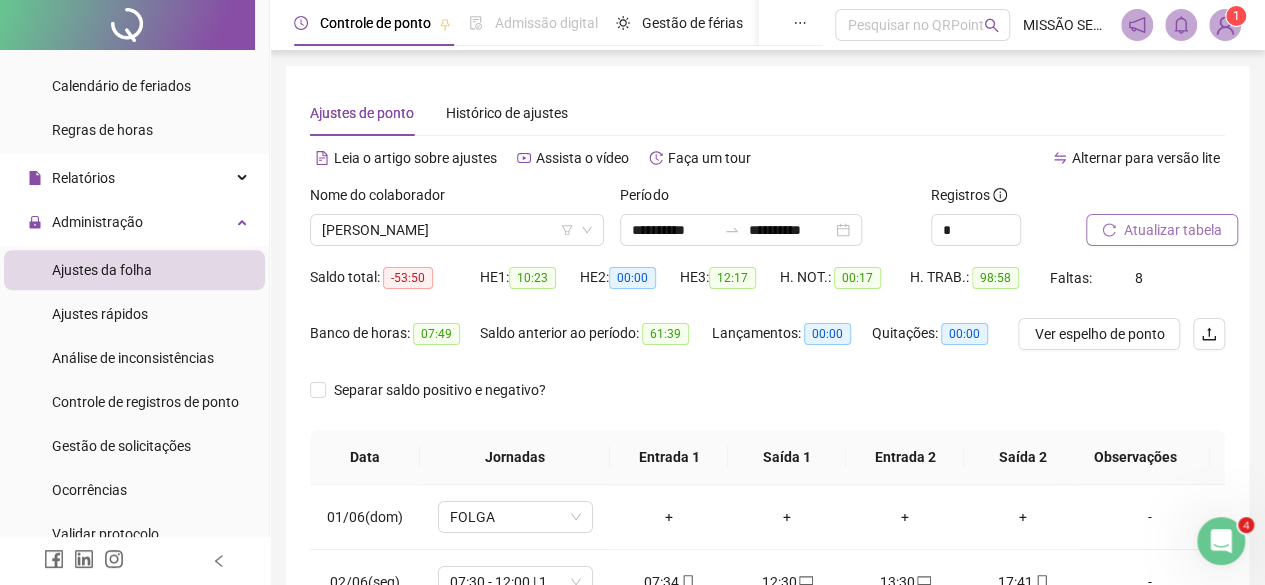 click on "Atualizar tabela" at bounding box center (1162, 230) 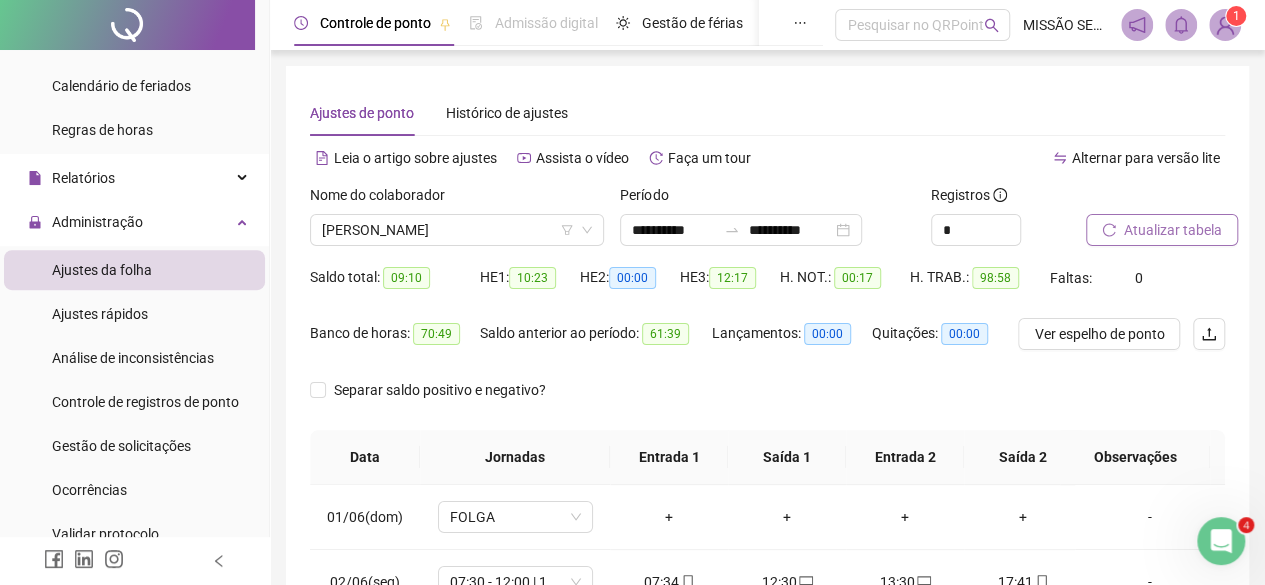click on "Atualizar tabela" at bounding box center [1162, 230] 